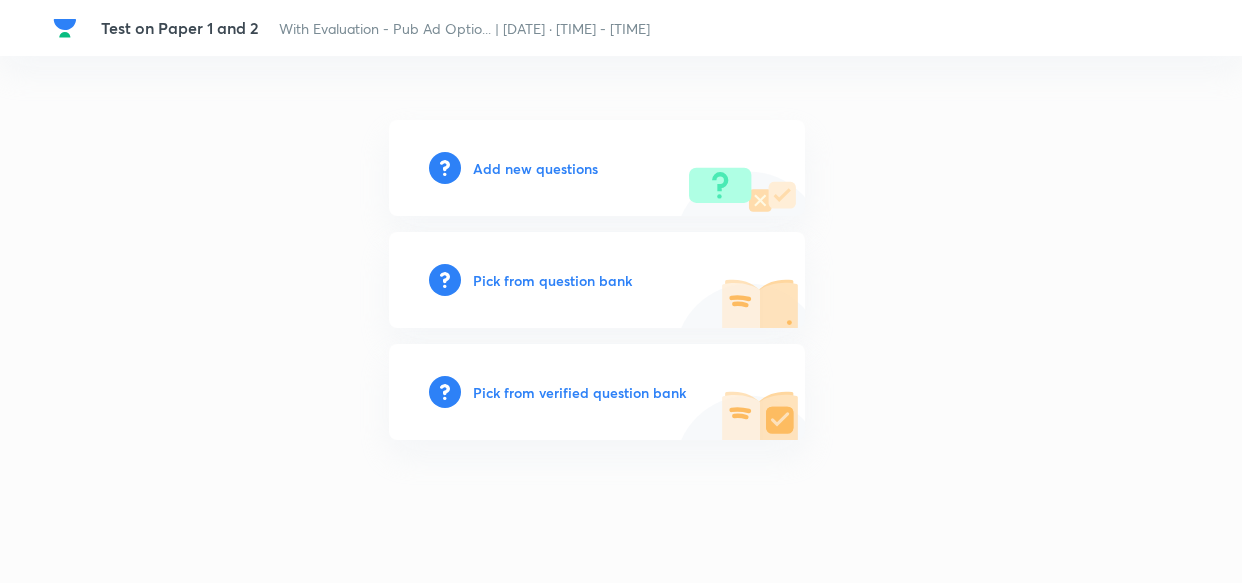 scroll, scrollTop: 0, scrollLeft: 0, axis: both 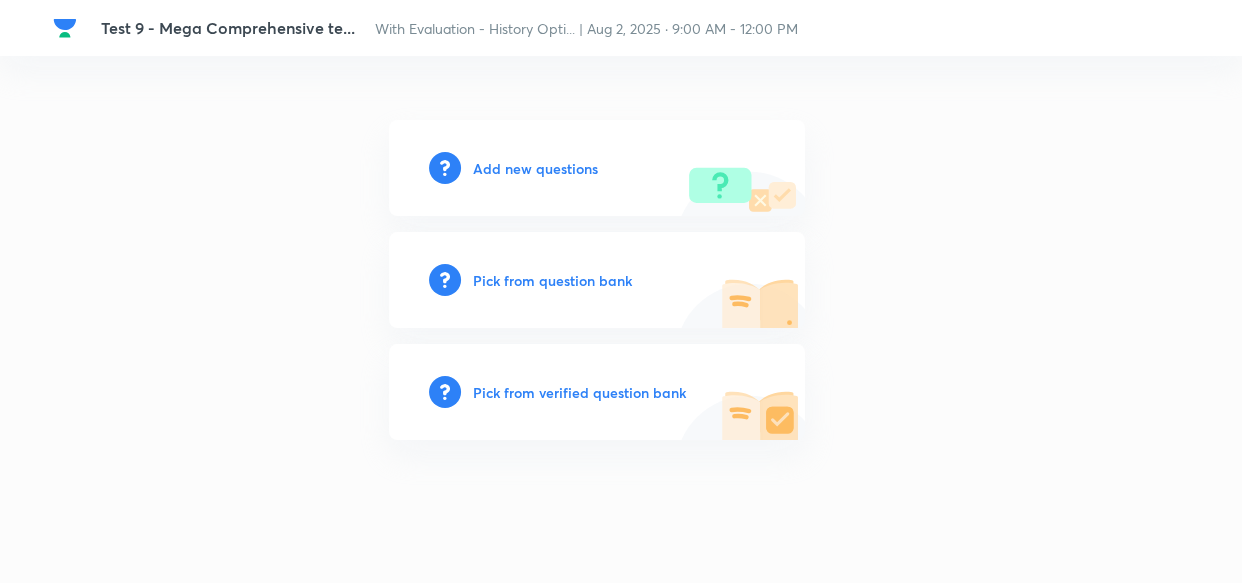 click on "Add new questions" at bounding box center (535, 168) 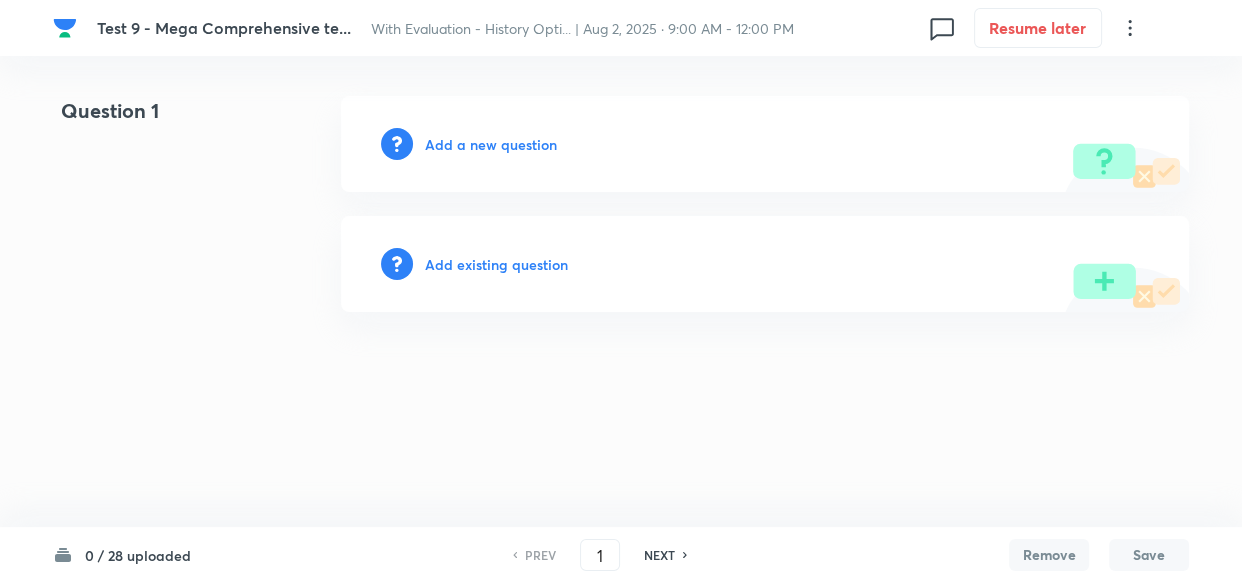 click on "Add a new question" at bounding box center (491, 144) 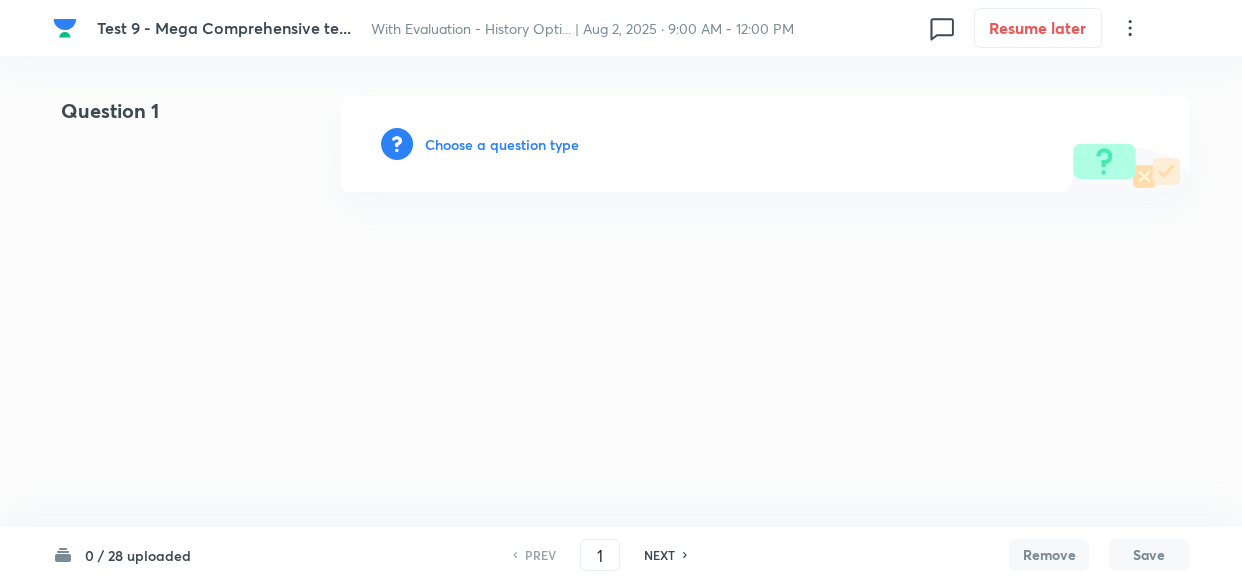 click on "Choose a question type" at bounding box center (502, 144) 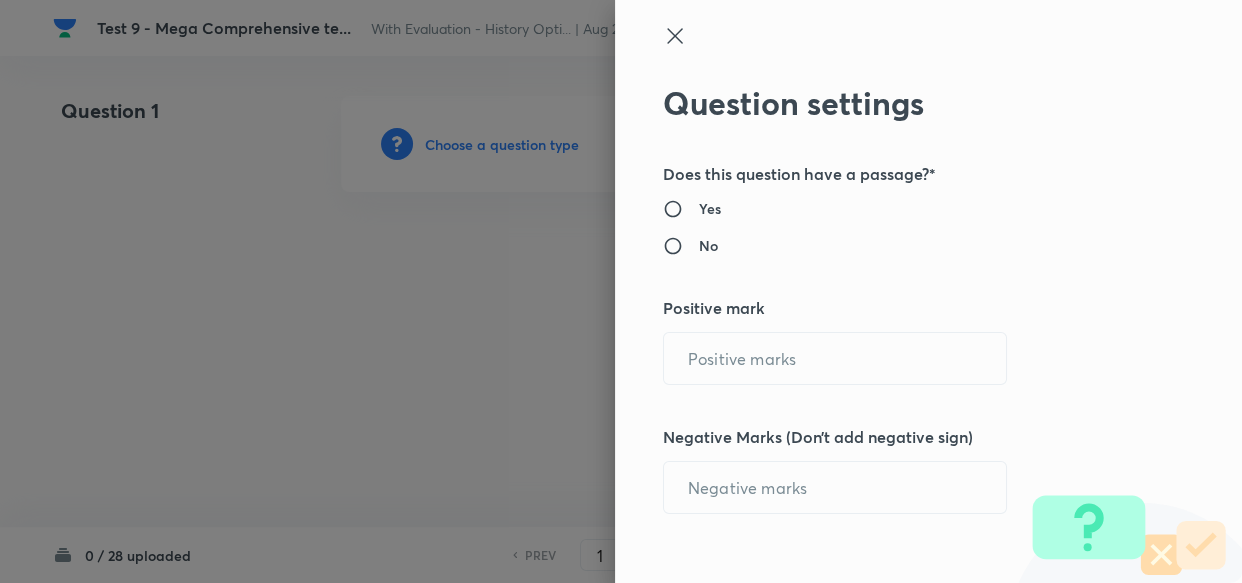 radio on "true" 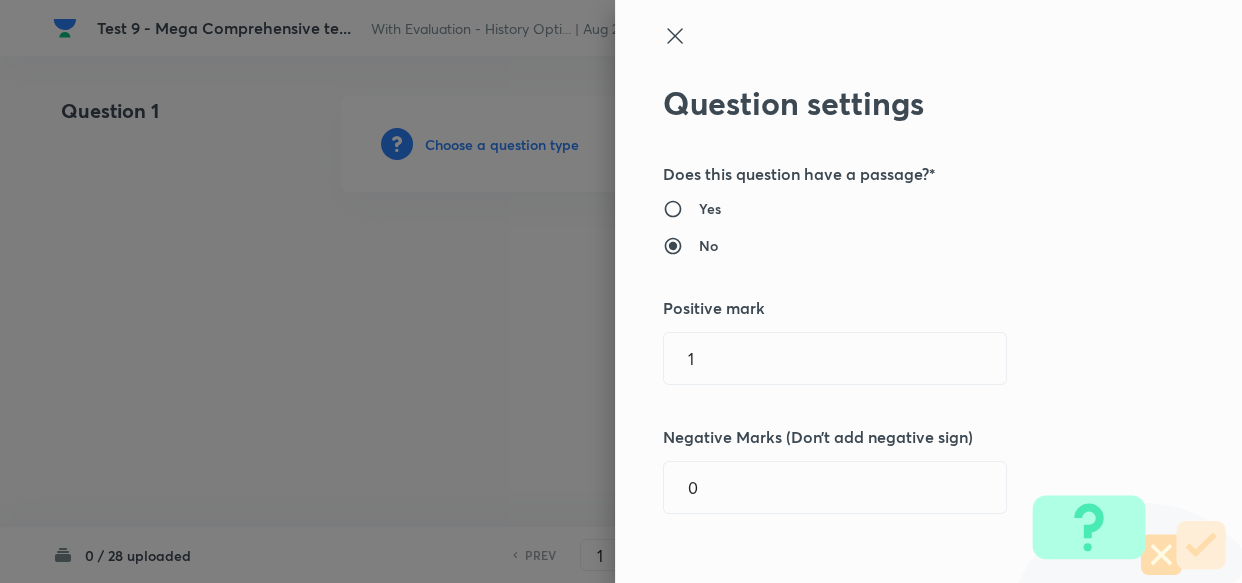 click 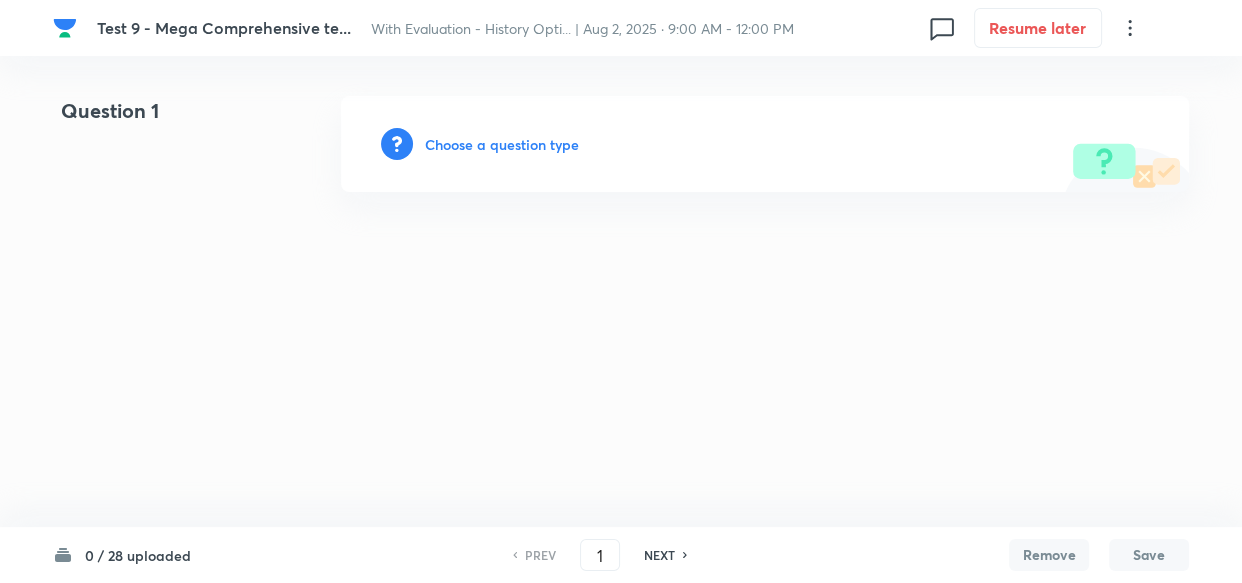 click on "0 / 28 uploaded
PREV 1 ​ NEXT Remove Save" at bounding box center (621, 555) 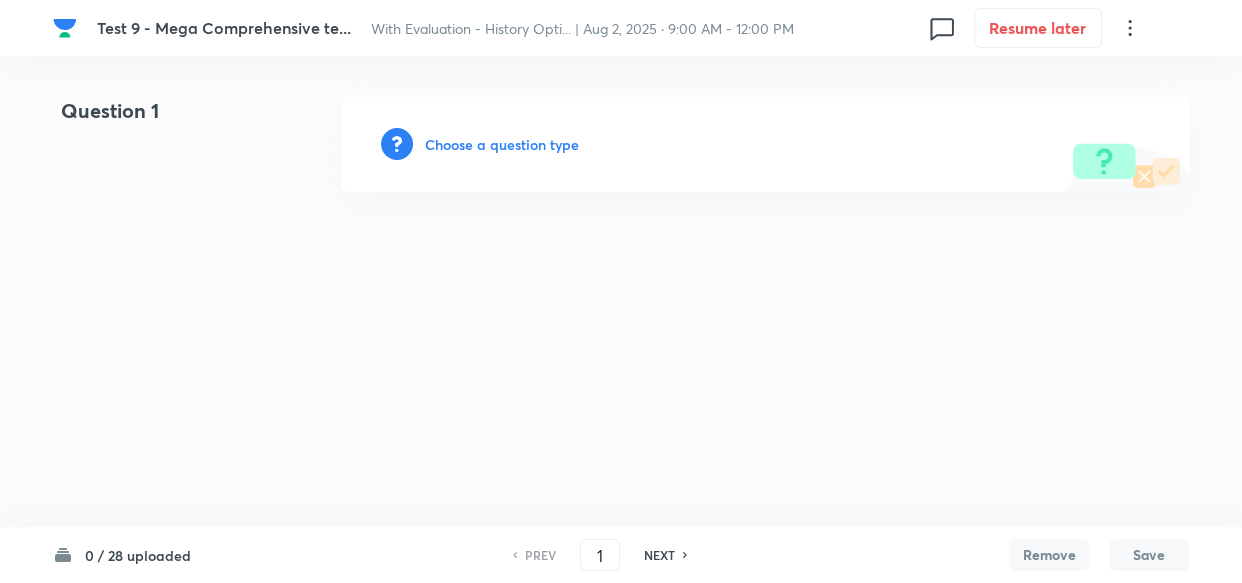 click on "Choose a question type" at bounding box center [502, 144] 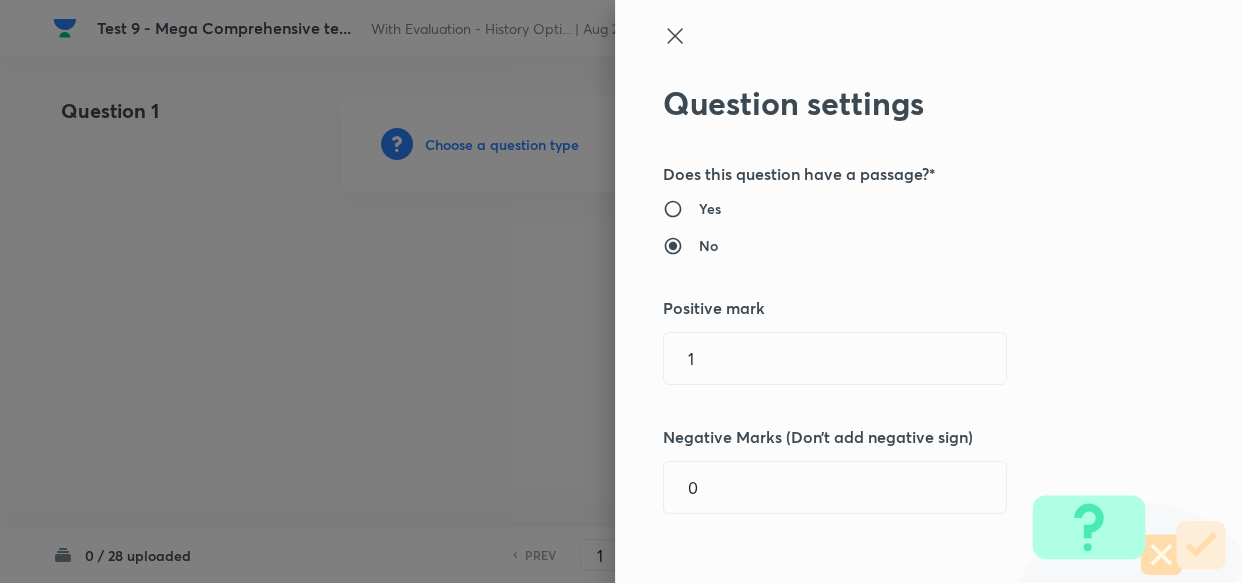 scroll, scrollTop: 272, scrollLeft: 0, axis: vertical 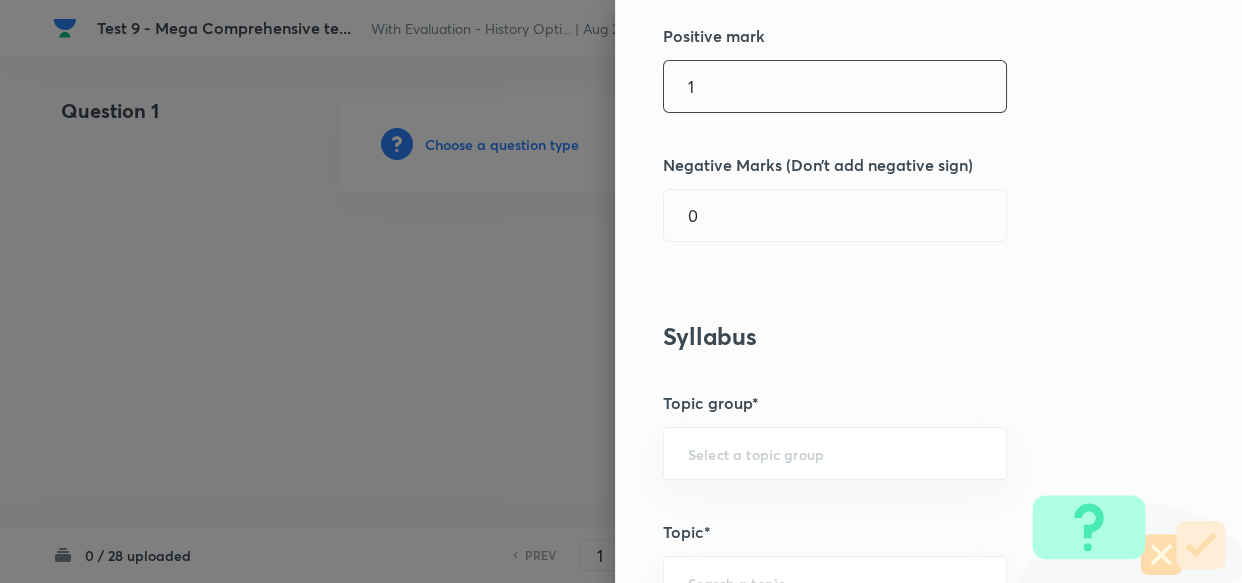 click on "1" at bounding box center [835, 86] 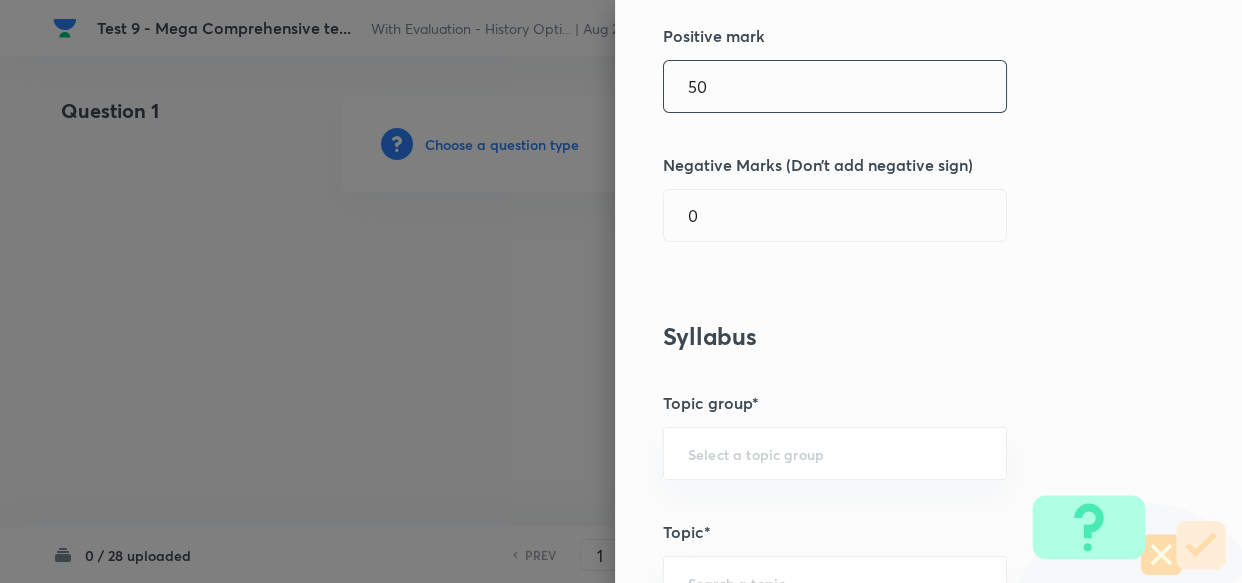 type on "50" 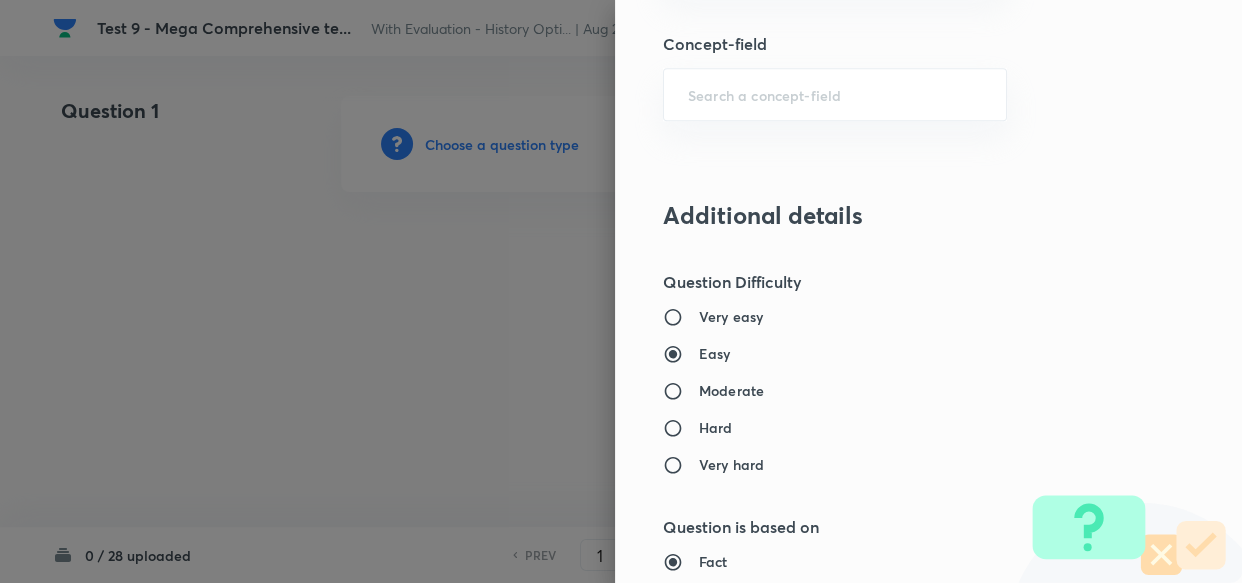 scroll, scrollTop: 1090, scrollLeft: 0, axis: vertical 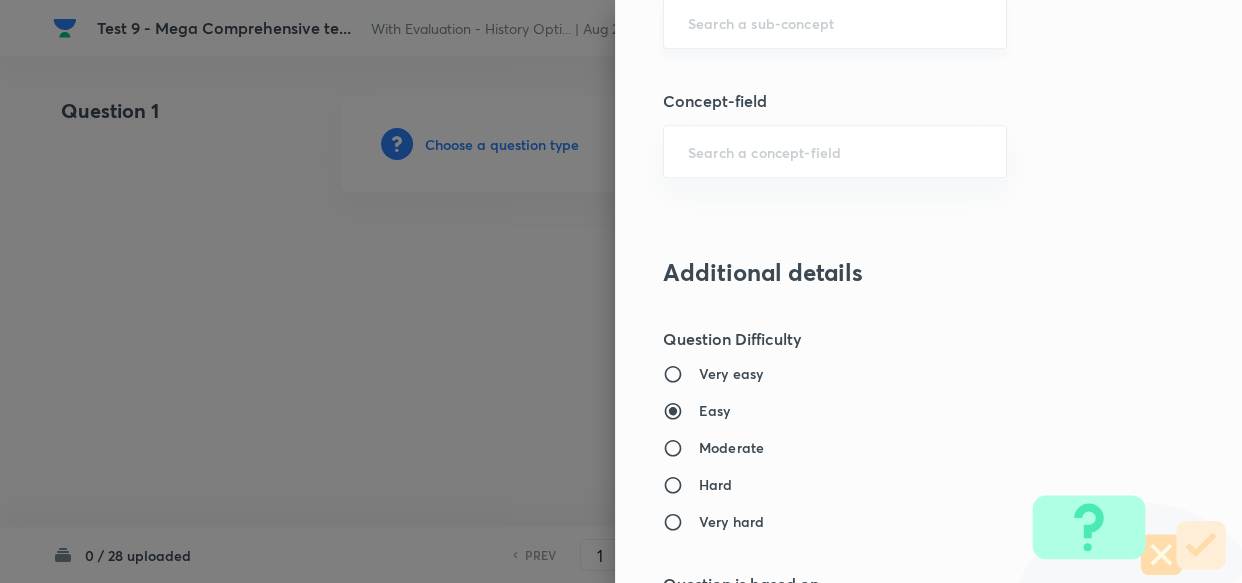 click on "​" at bounding box center (835, 22) 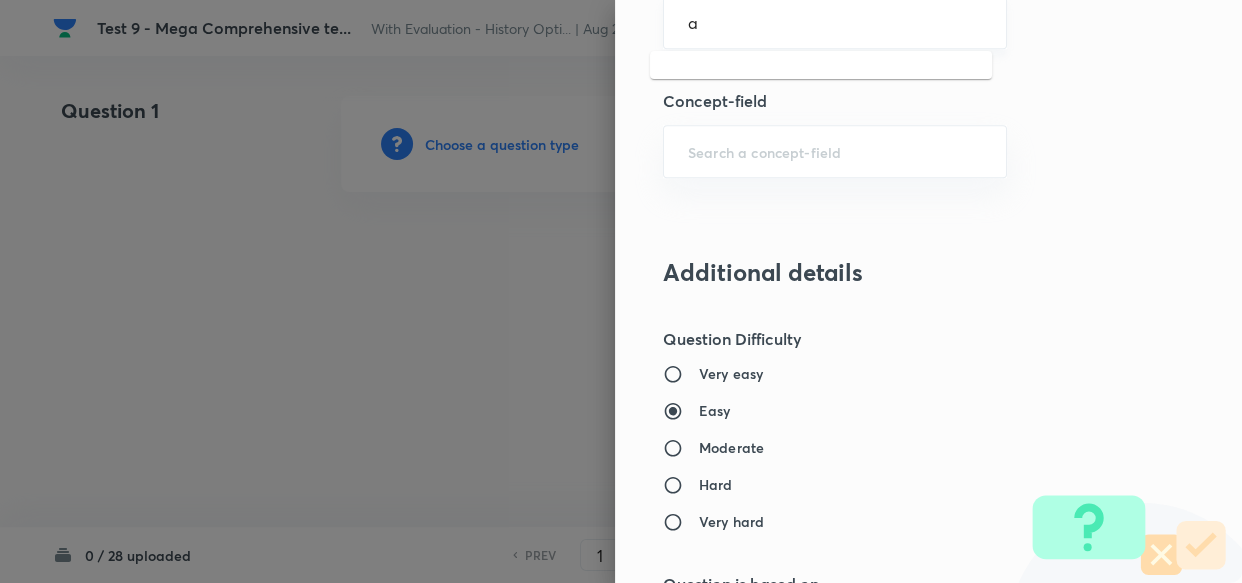 click on "a ​" at bounding box center (835, 22) 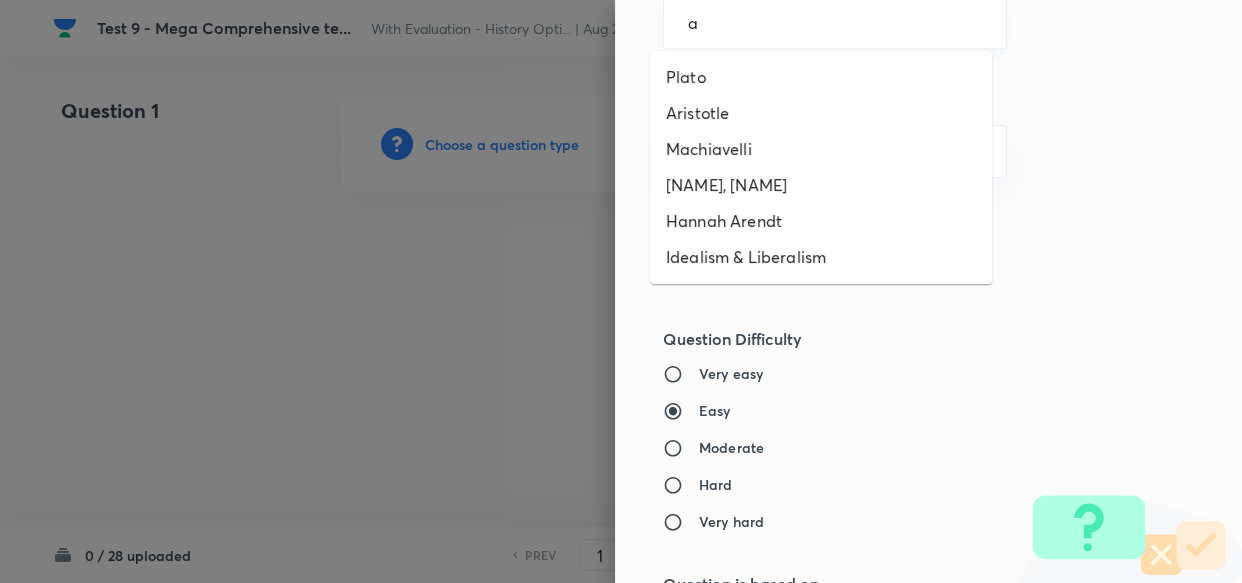 click on "a ​" at bounding box center (835, 22) 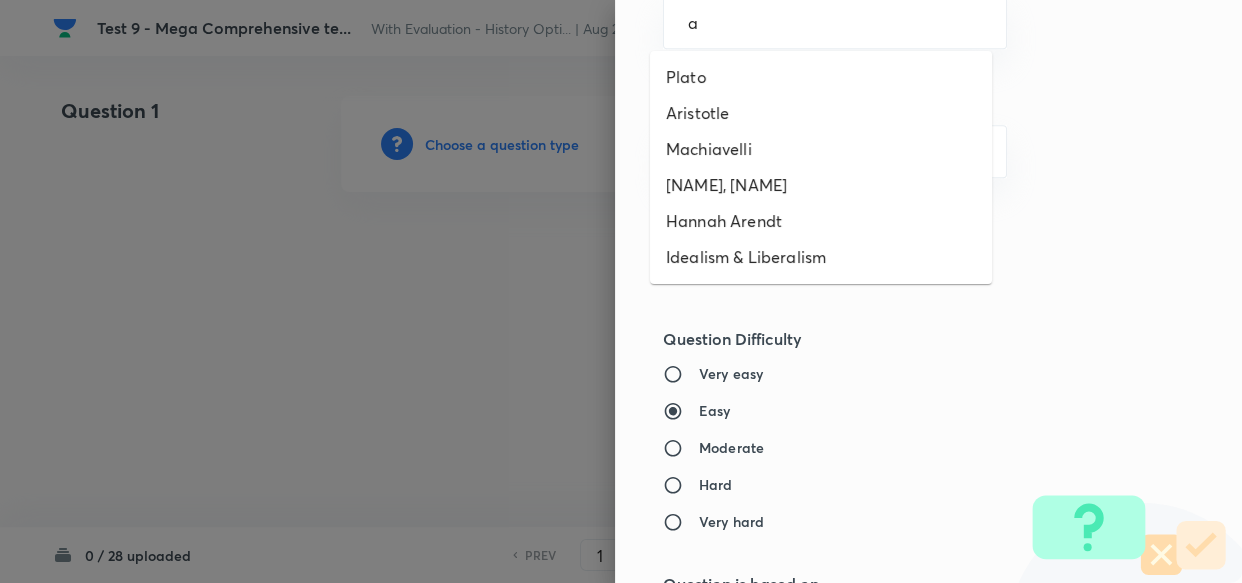 click on "Plato" at bounding box center [821, 77] 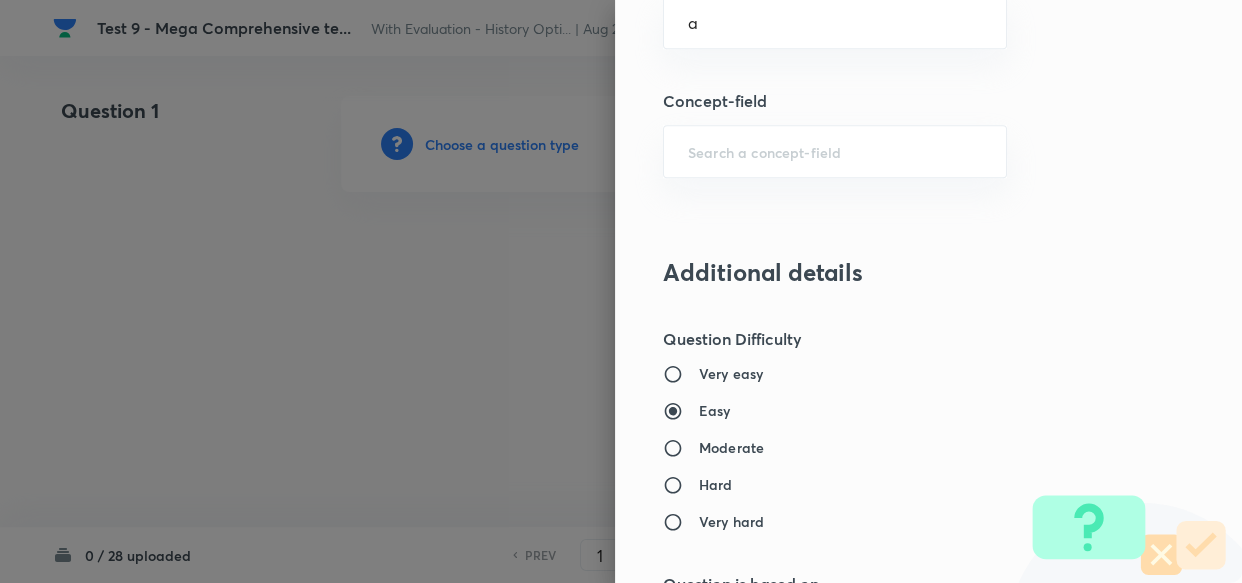 type on "Plato" 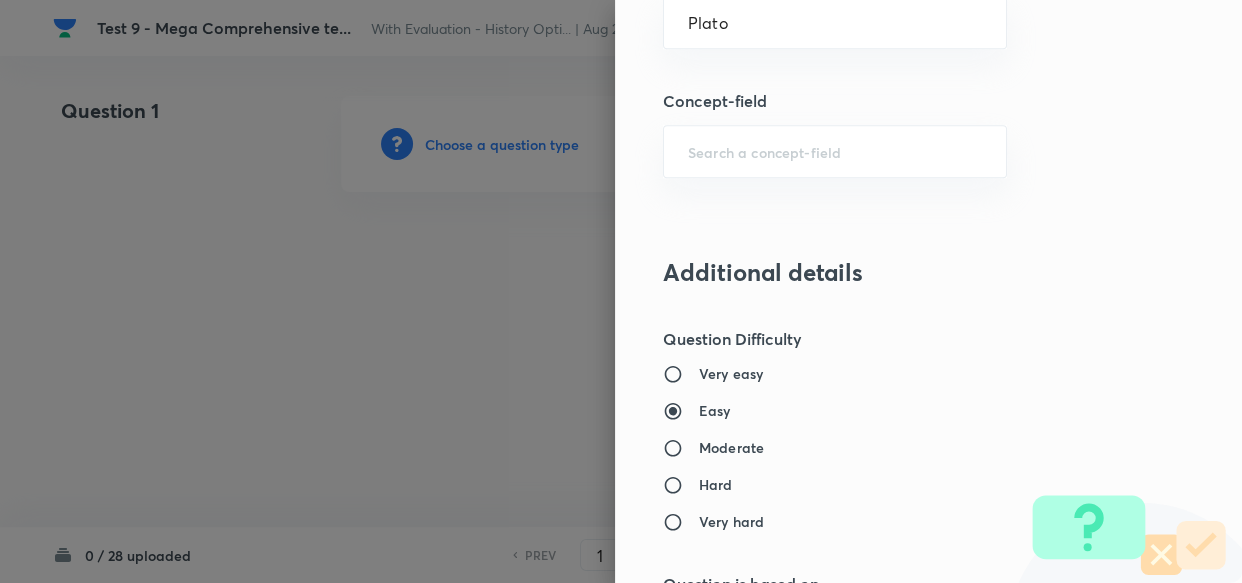 type on "PSIR Optional" 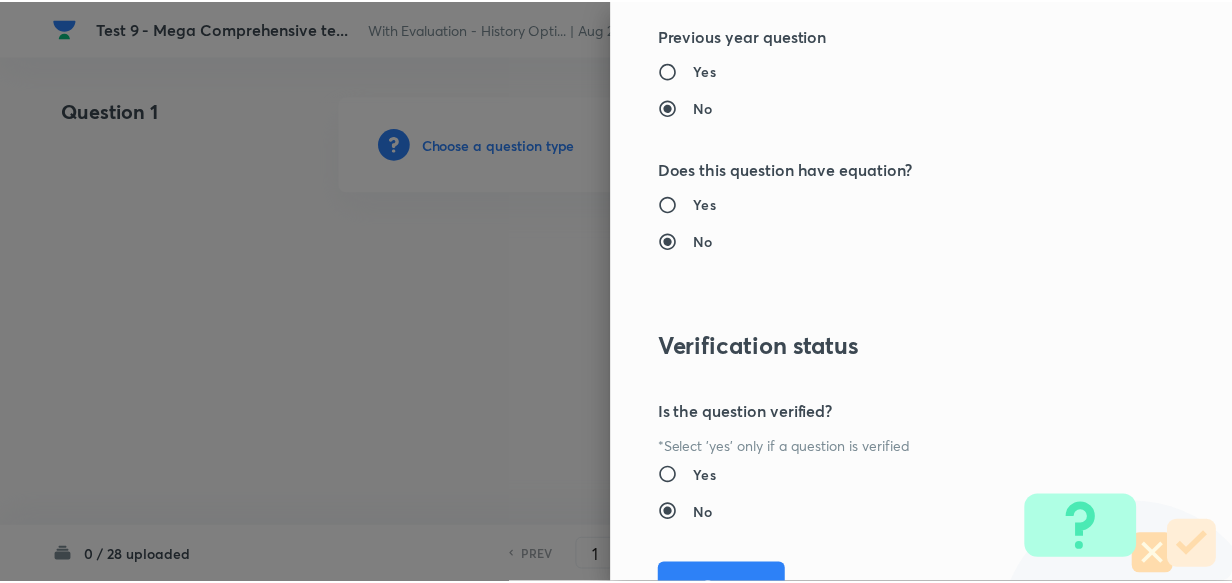 scroll, scrollTop: 1900, scrollLeft: 0, axis: vertical 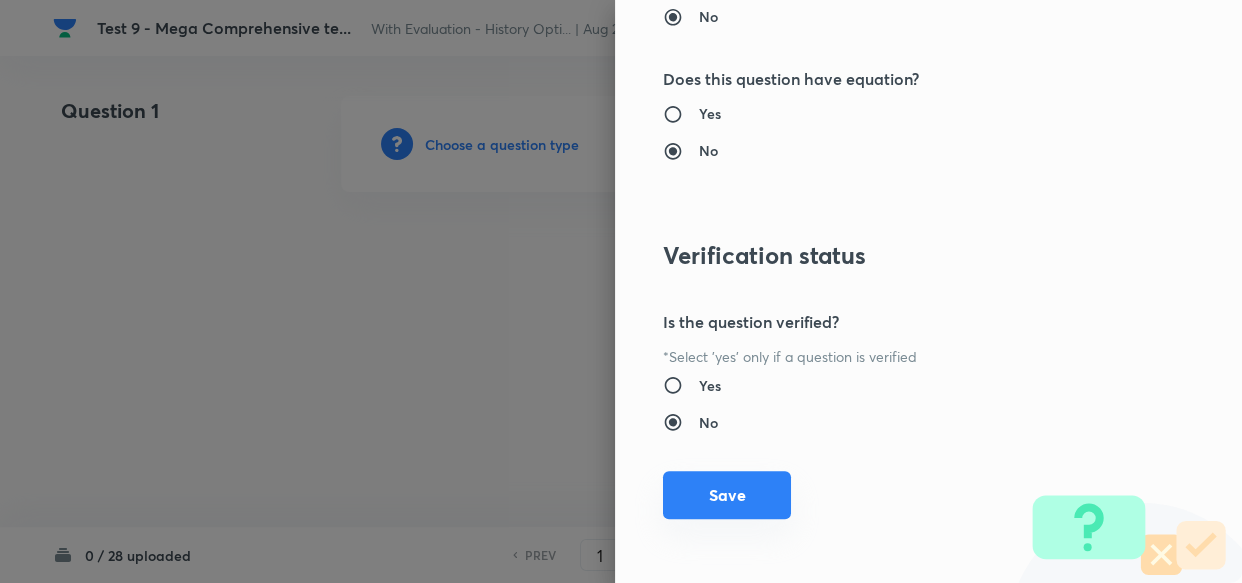 click on "Save" at bounding box center [727, 495] 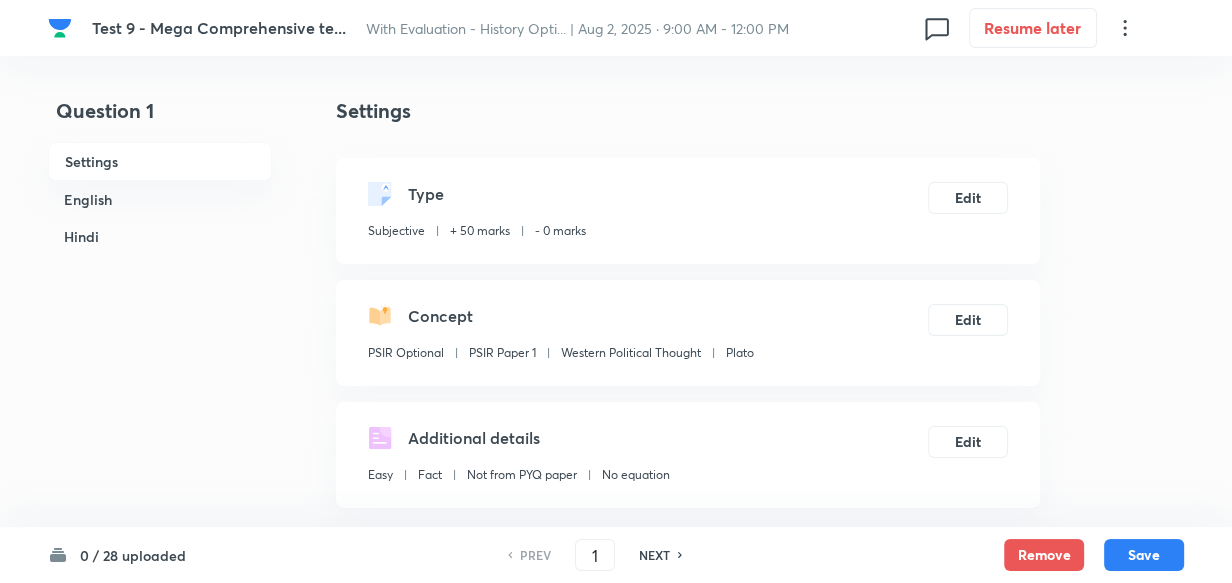 click on "English" at bounding box center (160, 199) 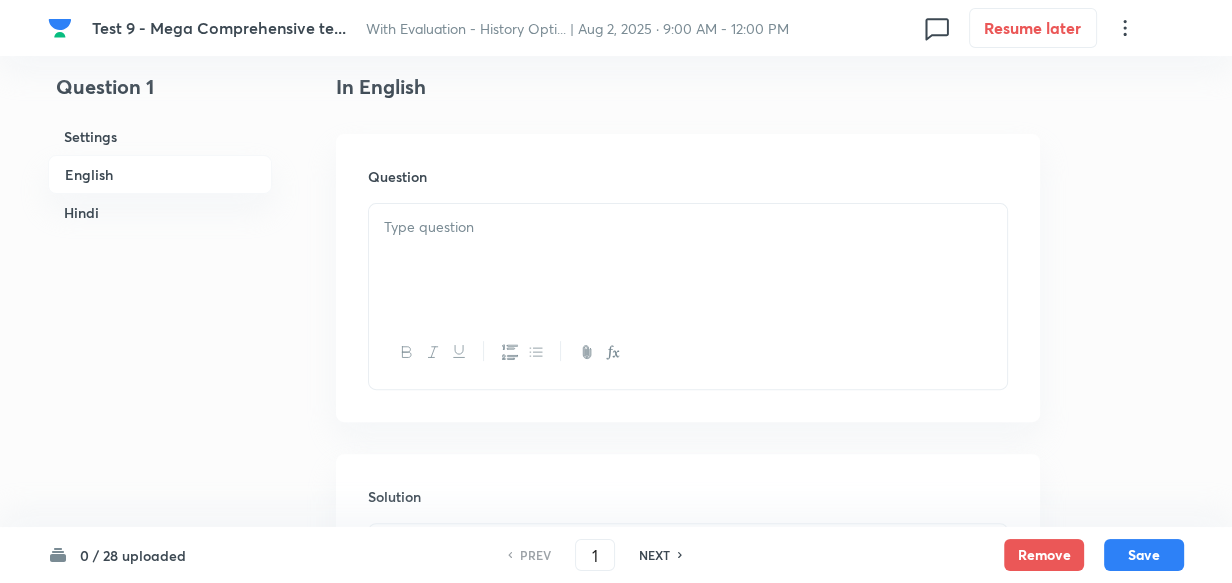 click at bounding box center (688, 227) 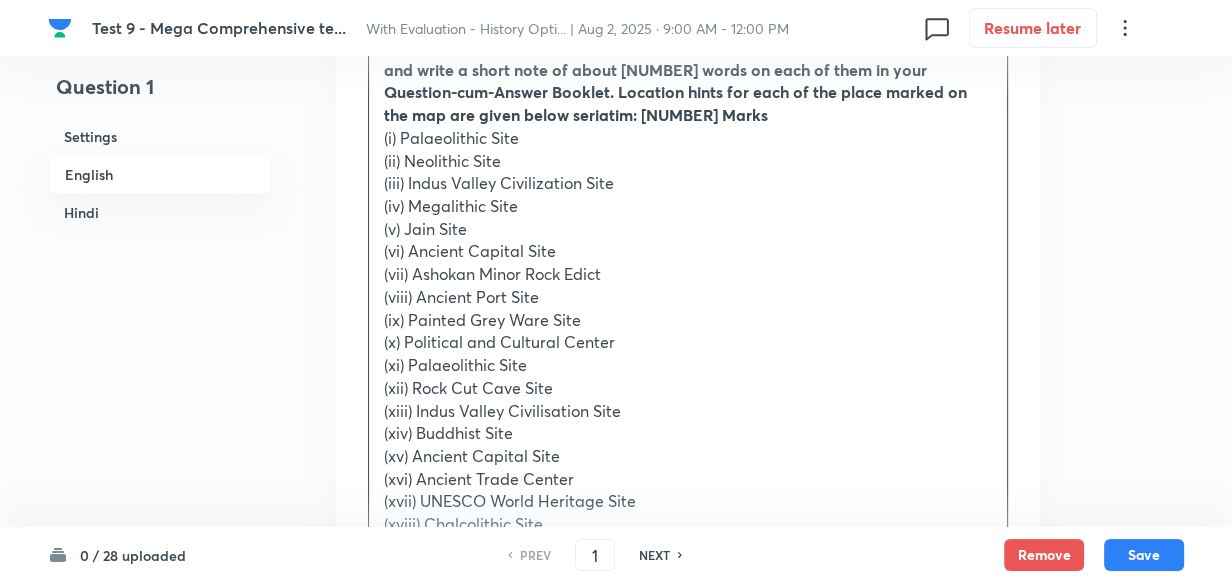 scroll, scrollTop: 1241, scrollLeft: 0, axis: vertical 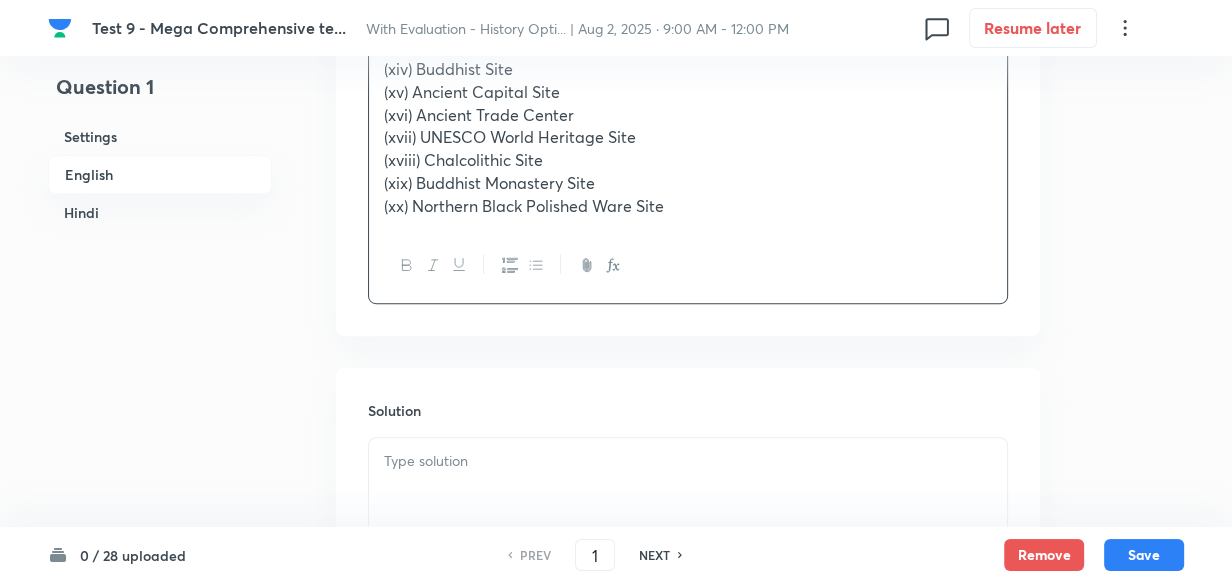 click on "(xx) Northern Black Polished Ware Site" at bounding box center [688, 206] 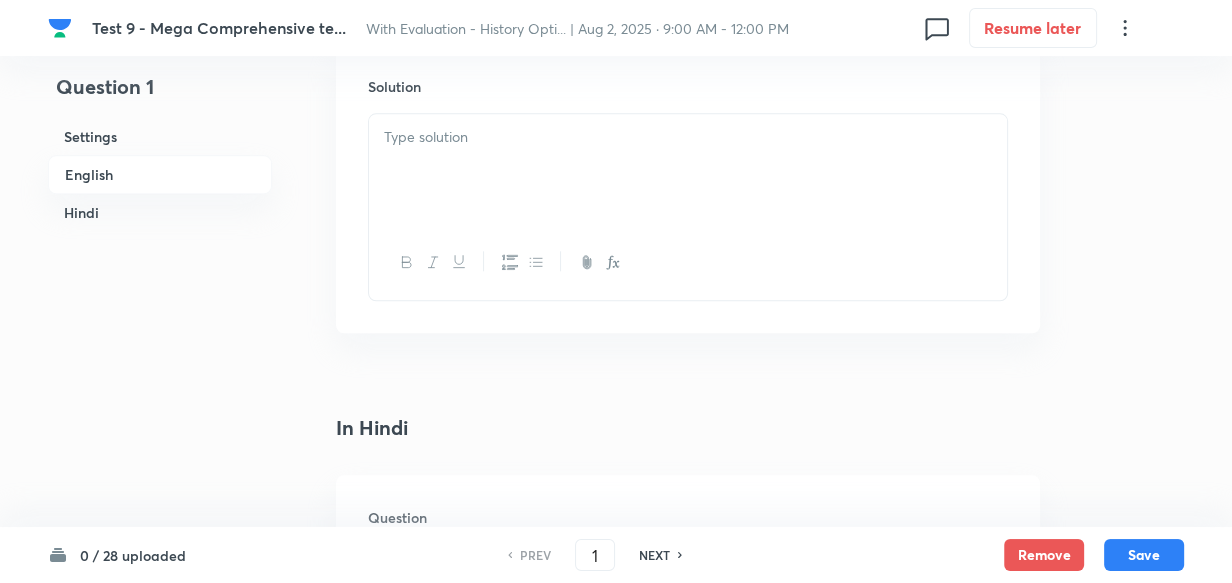 scroll, scrollTop: 1878, scrollLeft: 0, axis: vertical 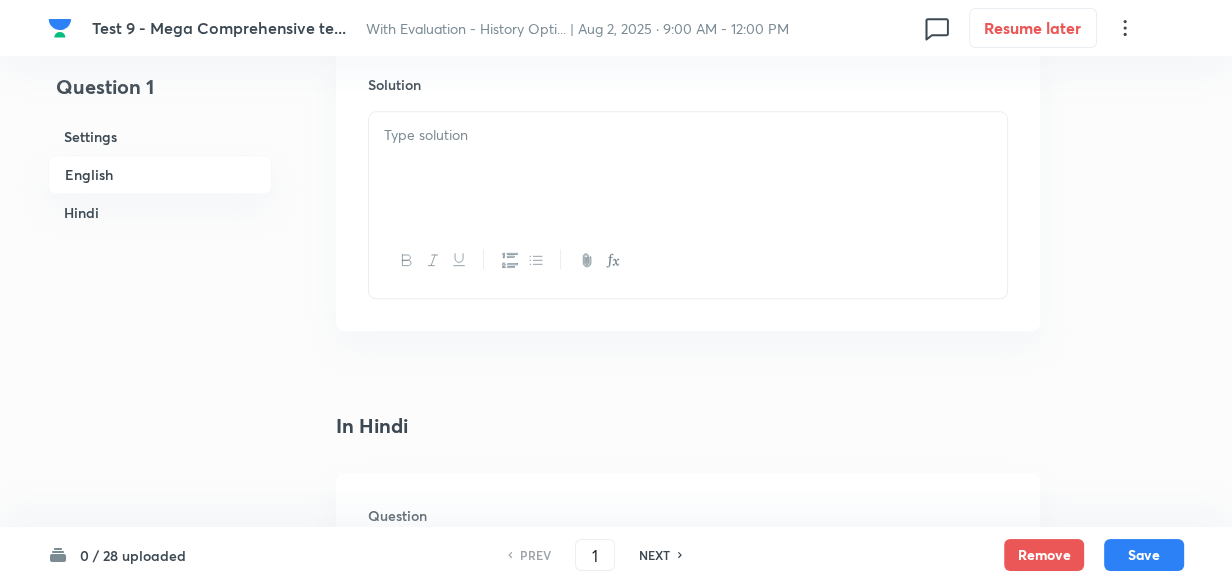 click at bounding box center (688, 168) 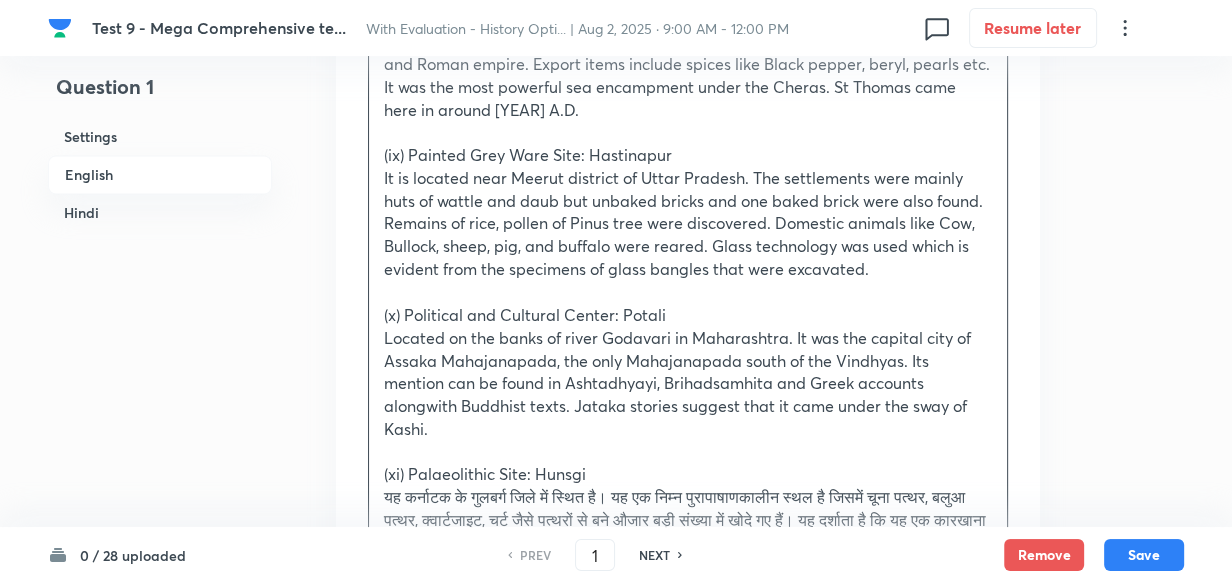 scroll, scrollTop: 3332, scrollLeft: 0, axis: vertical 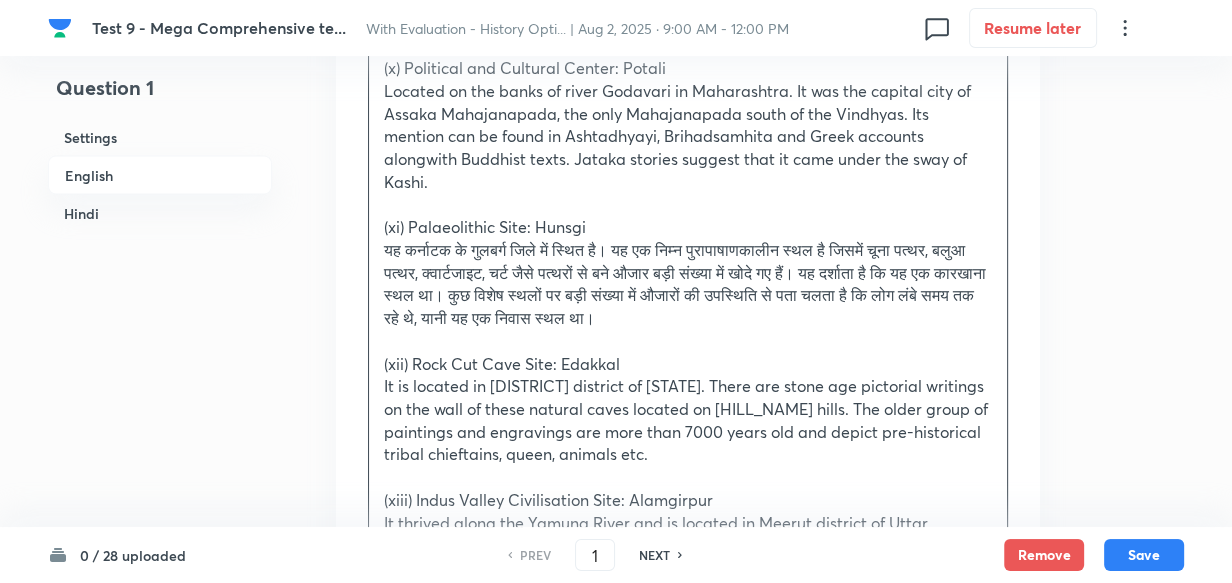 click on "Hindi" at bounding box center [160, 212] 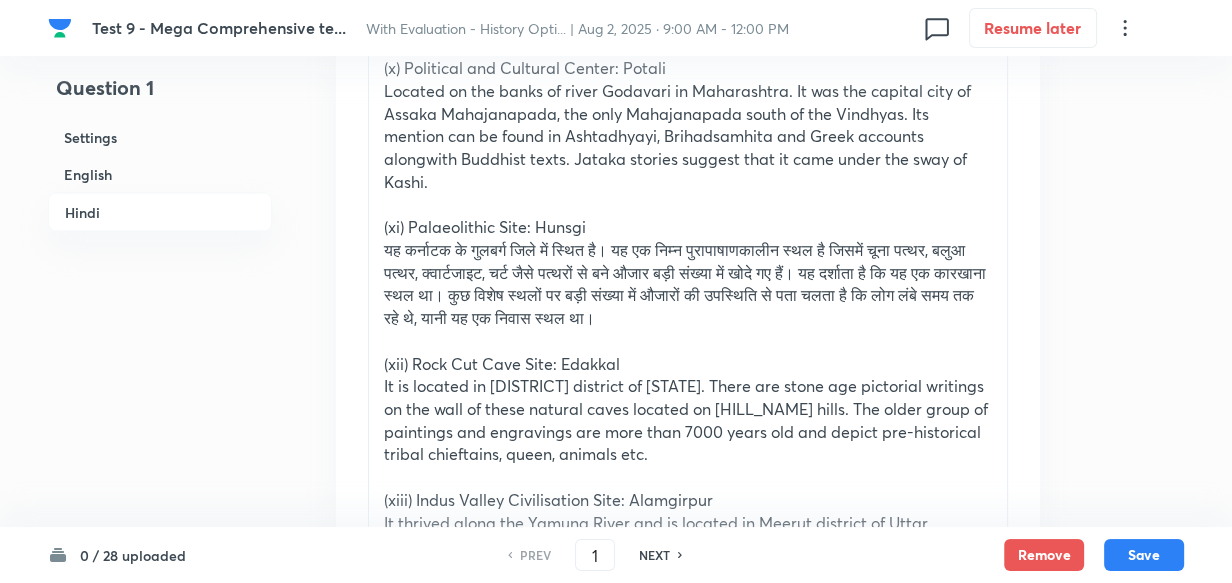 scroll, scrollTop: 5265, scrollLeft: 0, axis: vertical 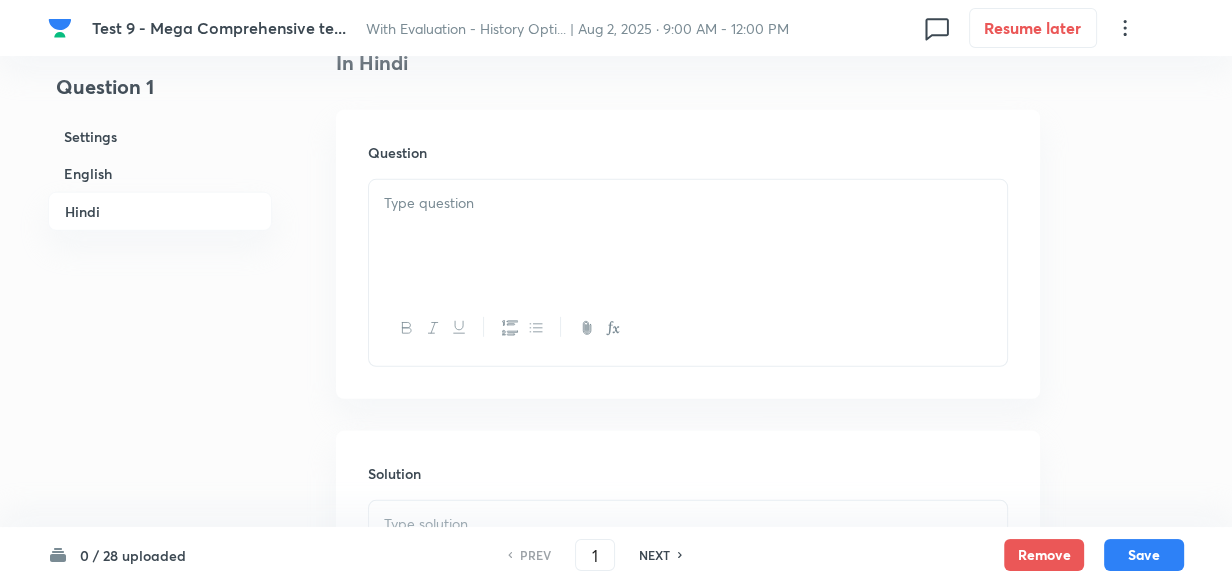 click at bounding box center [688, 236] 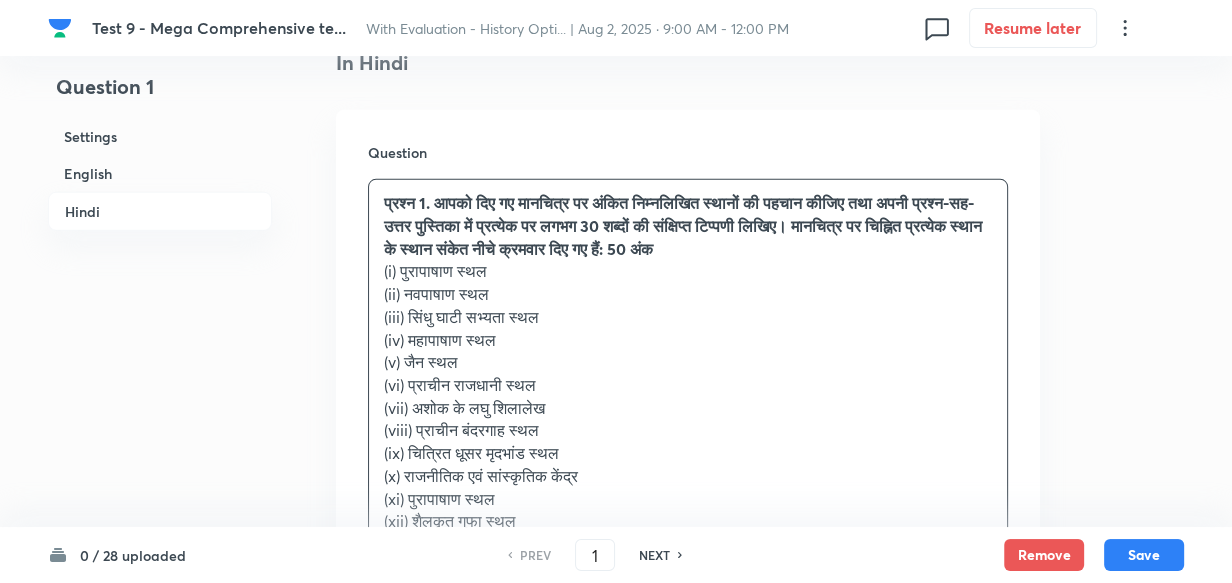 scroll, scrollTop: 5356, scrollLeft: 0, axis: vertical 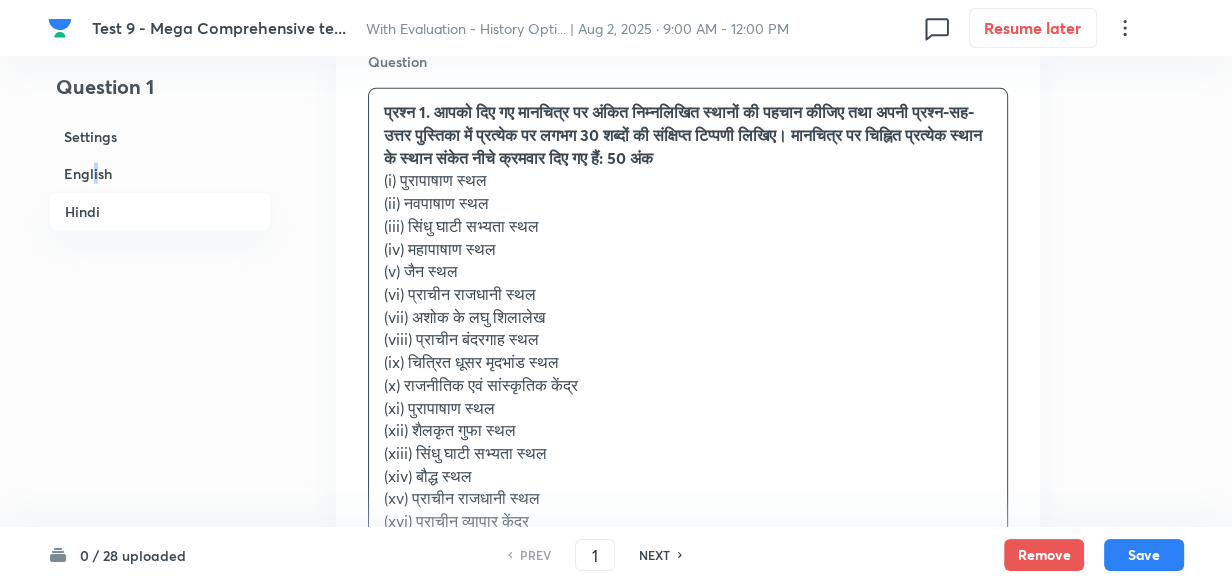 click on "English" at bounding box center [160, 173] 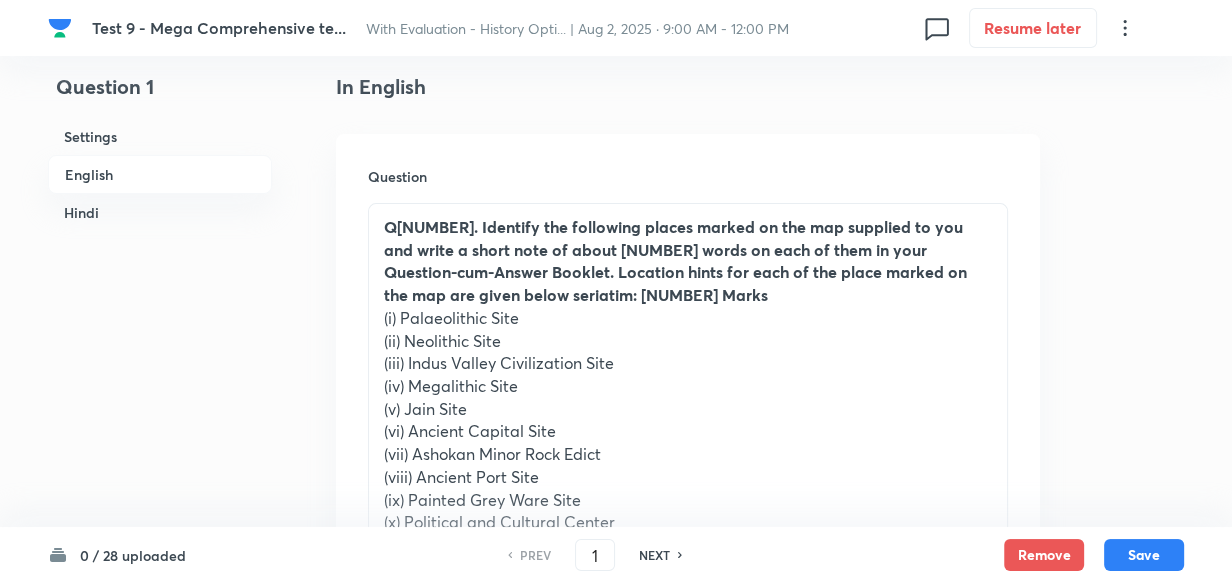 click on "Hindi" at bounding box center [160, 212] 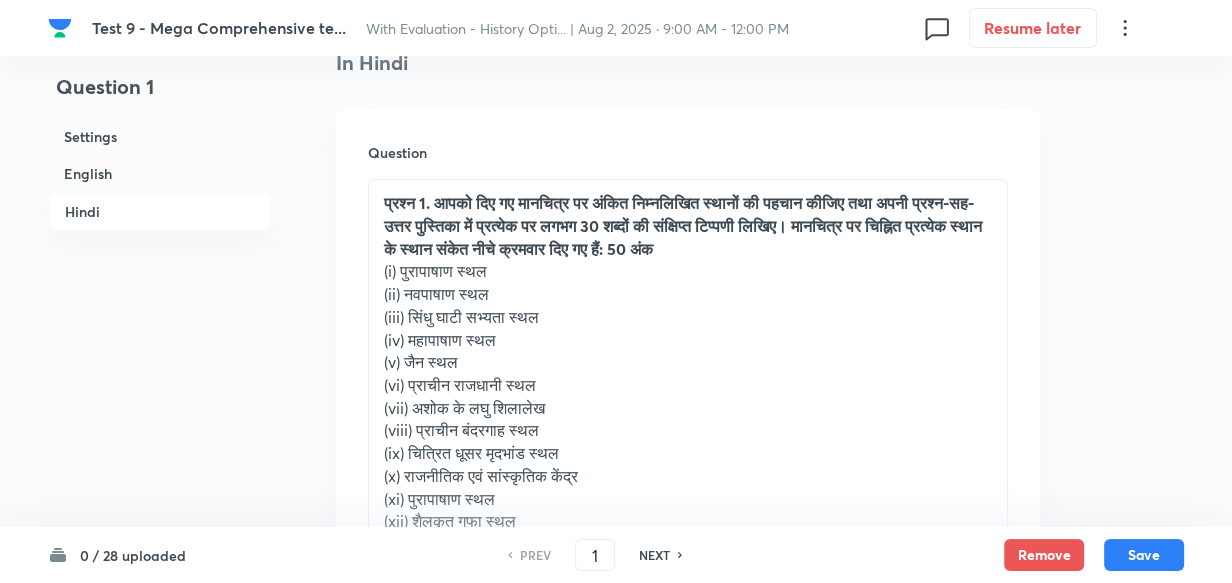 scroll, scrollTop: 5720, scrollLeft: 0, axis: vertical 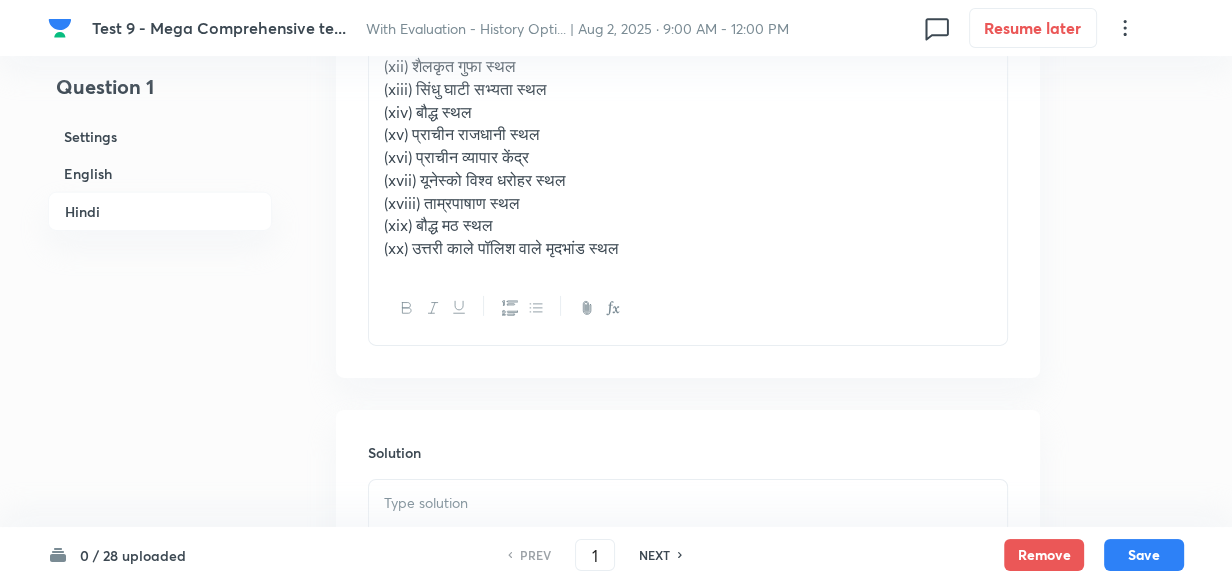 click on "(xvii) यूनेस्को विश्व धरोहर स्थल" at bounding box center [688, 180] 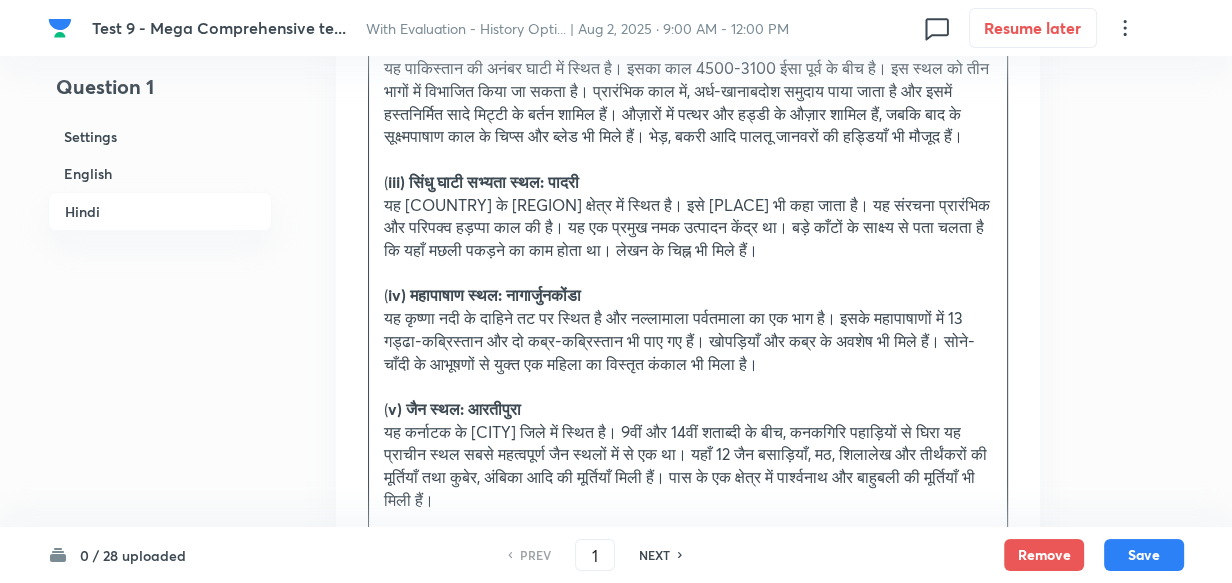 scroll, scrollTop: 6318, scrollLeft: 0, axis: vertical 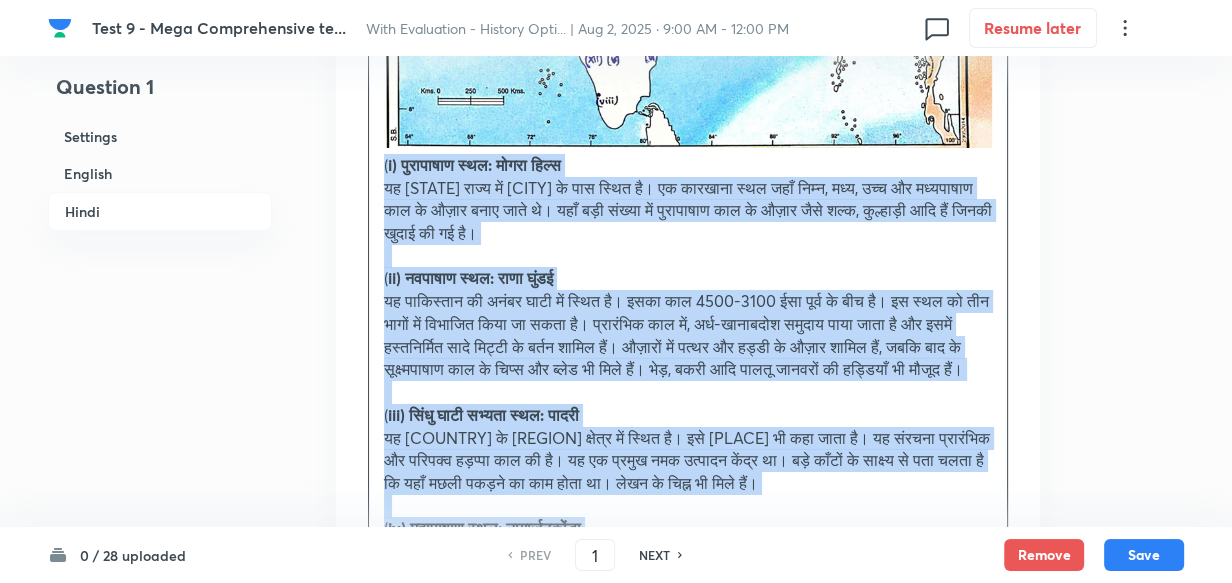 click on "प्रश्न 1. आपको दिए गए मानचित्र पर अंकित निम्नलिखित स्थानों की पहचान कीजिए तथा अपनी प्रश्न-सह-उत्तर पुस्तिका में प्रत्येक पर लगभग 30 शब्दों की संक्षिप्त टिप्पणी लिखिए। मानचित्र पर चिह्नित प्रत्येक स्थान के स्थान संकेत नीचे क्रमवार दिए गए हैं: 50 अंक (i) पुरापाषाण स्थल (ii) नवपाषाण स्थल (iii) सिंधु घाटी सभ्यता स्थल (iv) महापाषाण स्थल (v) जैन स्थल (vi) प्राचीन राजधानी स्थल (vii) अशोक के लघु शिलालेख (xiv) बौद्ध स्थल (" at bounding box center [688, 964] 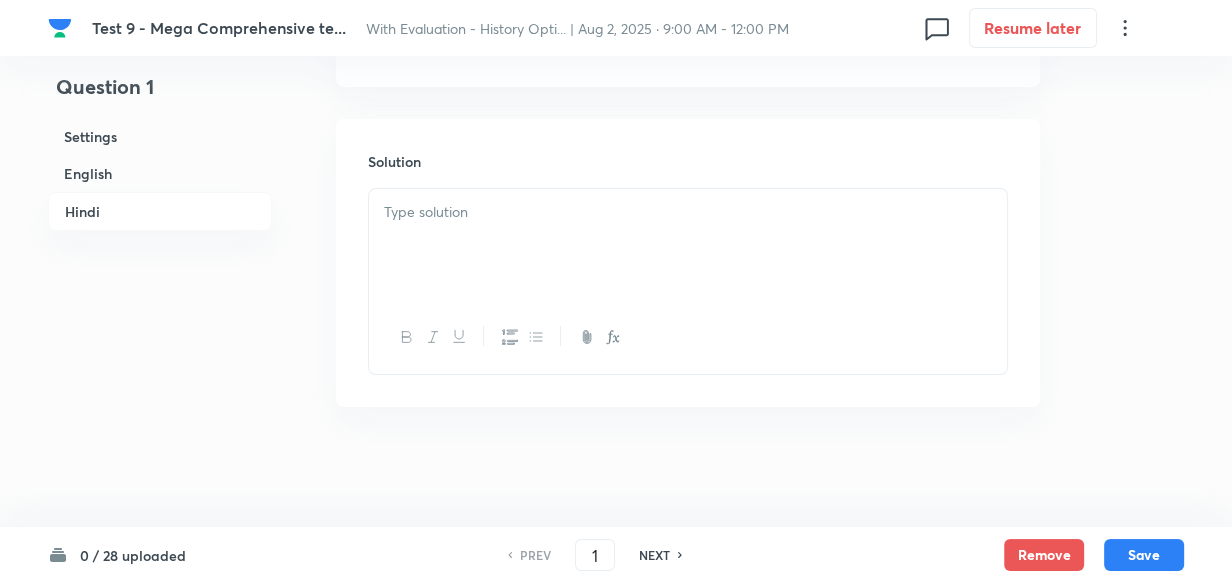 click at bounding box center (688, 245) 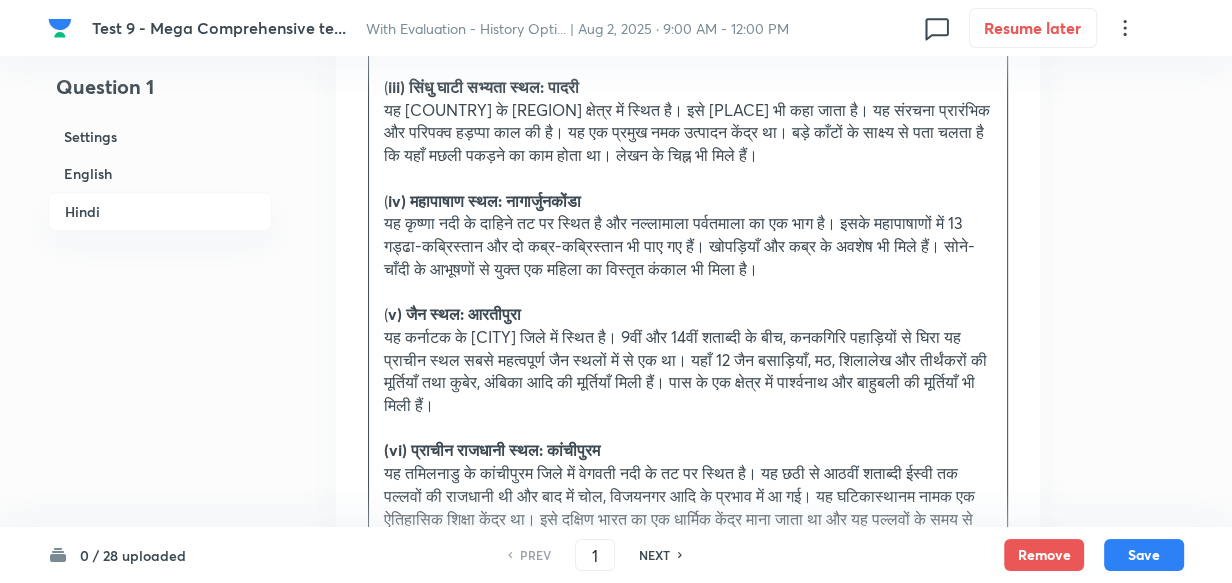 scroll, scrollTop: 7099, scrollLeft: 0, axis: vertical 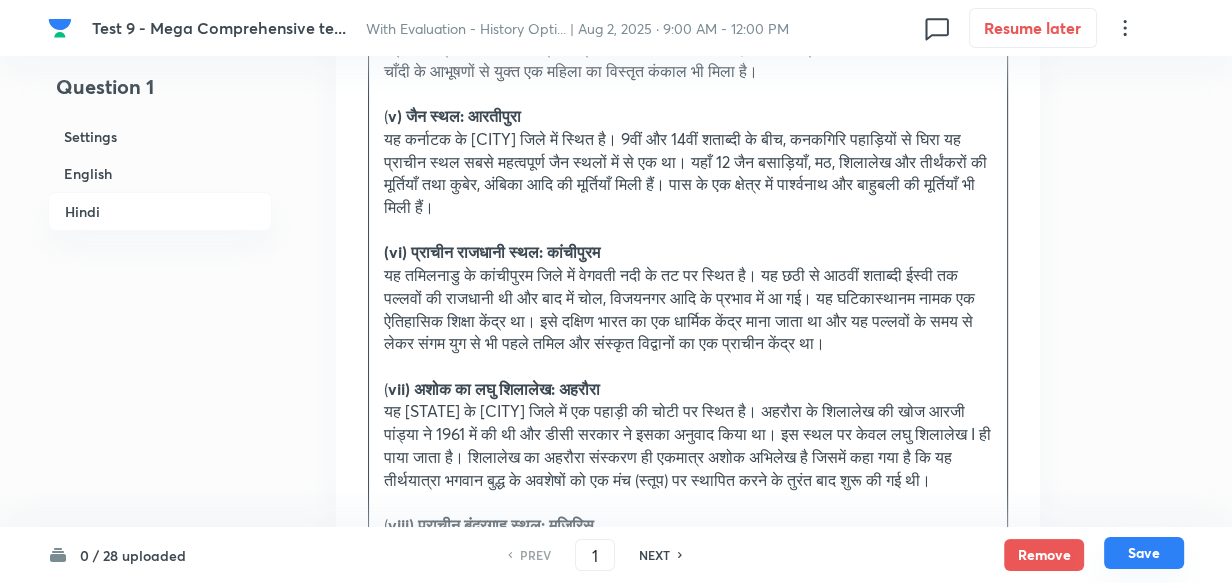 click on "Save" at bounding box center (1144, 553) 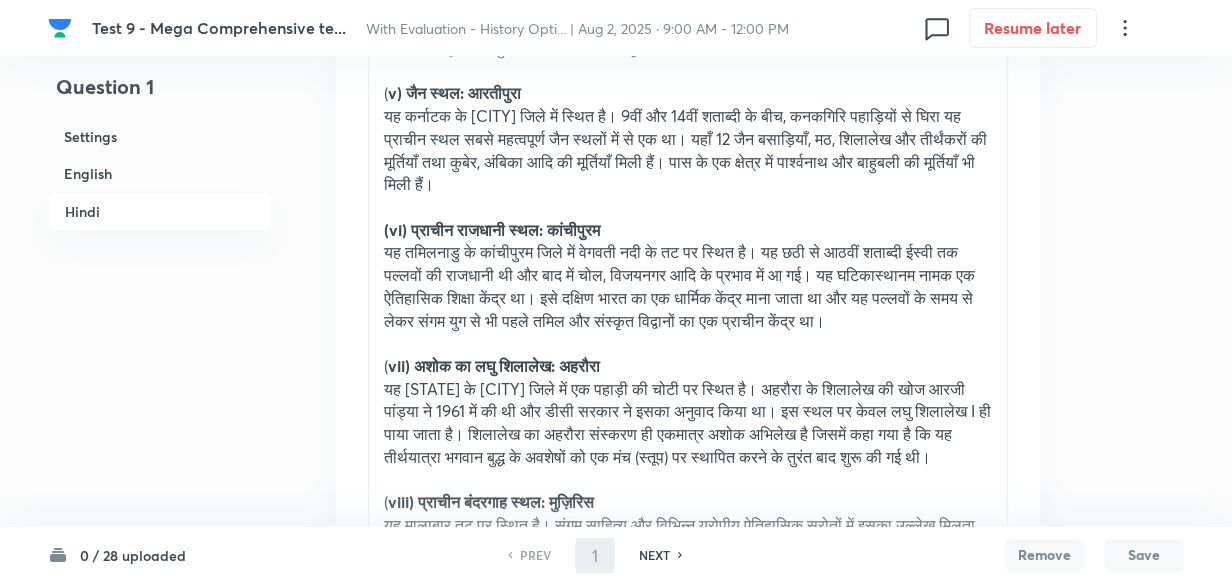 type 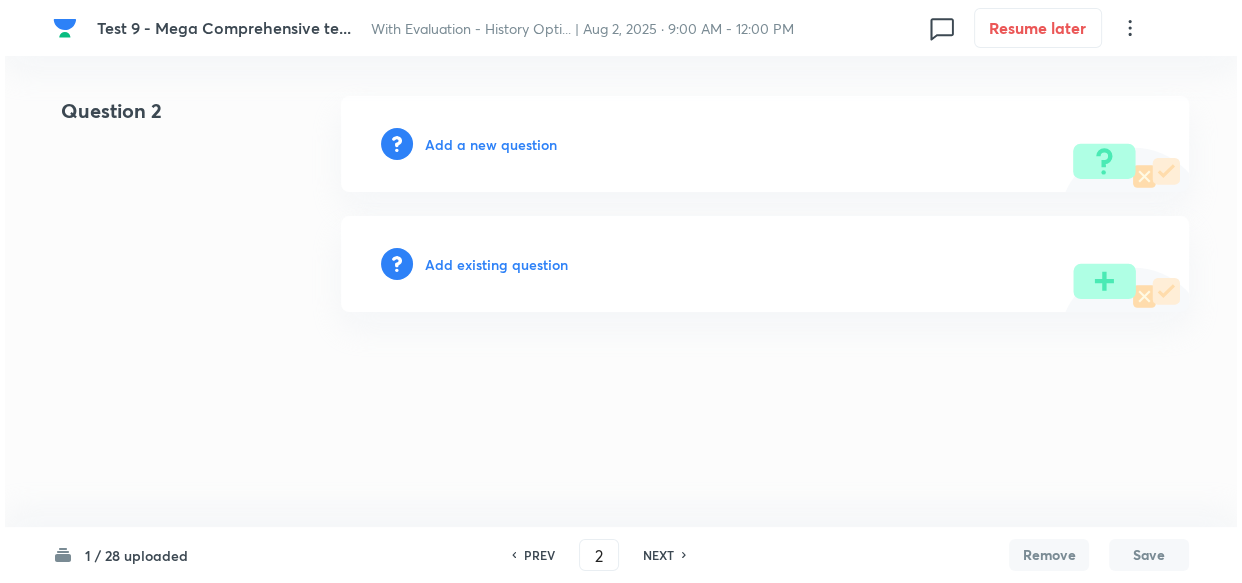 scroll, scrollTop: 0, scrollLeft: 0, axis: both 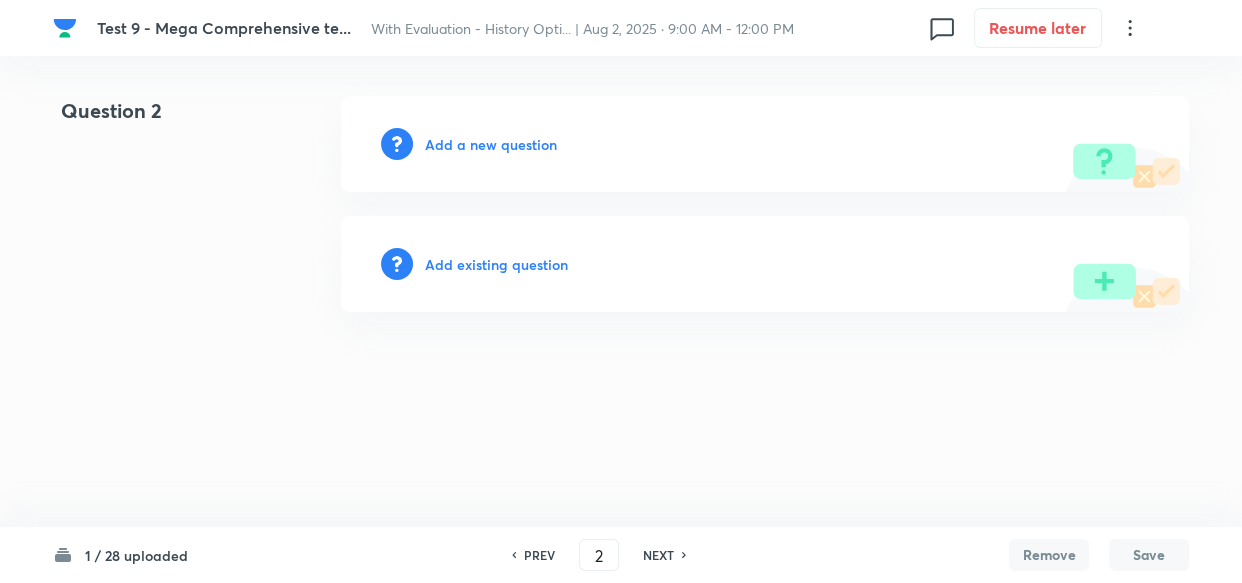 click on "Add a new question" at bounding box center [491, 144] 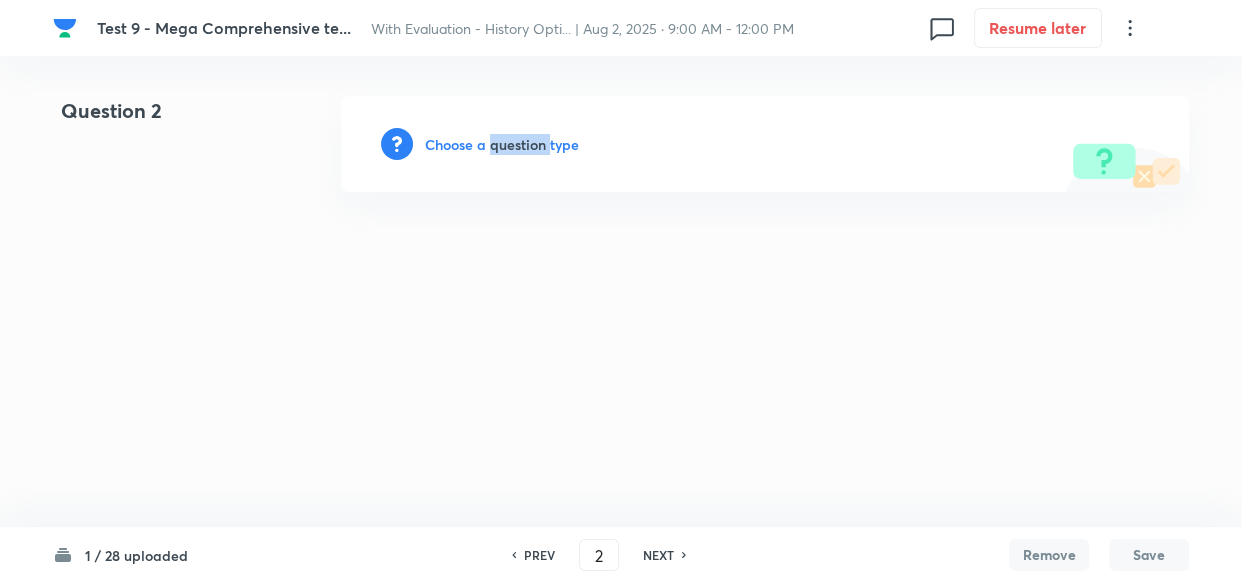 click on "Choose a question type" at bounding box center (502, 144) 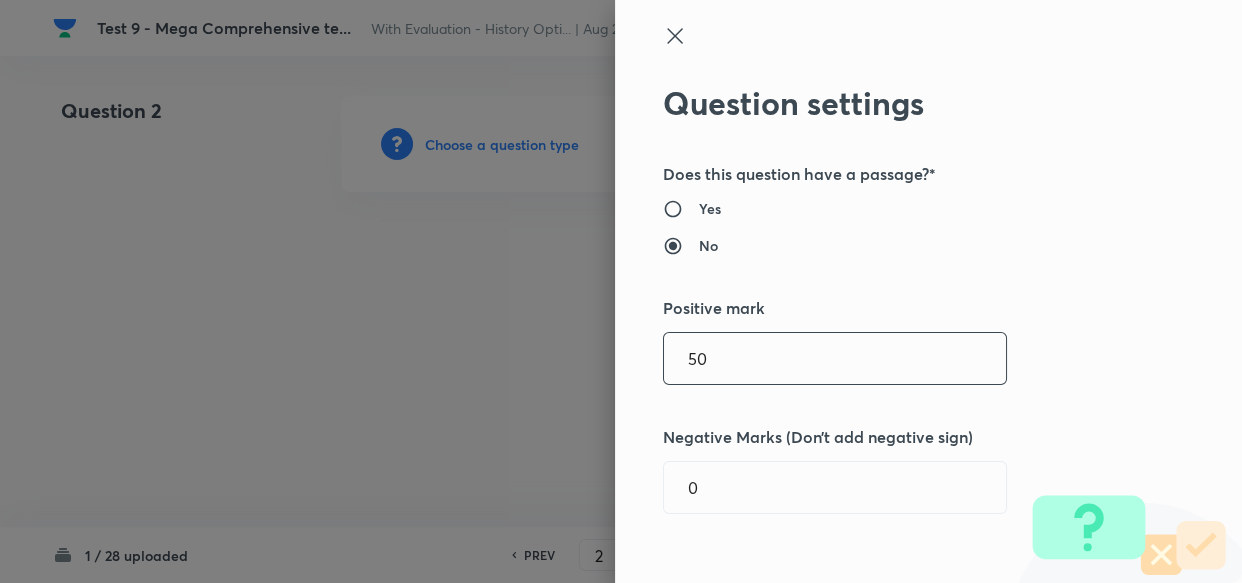 drag, startPoint x: 761, startPoint y: 354, endPoint x: 608, endPoint y: 338, distance: 153.83432 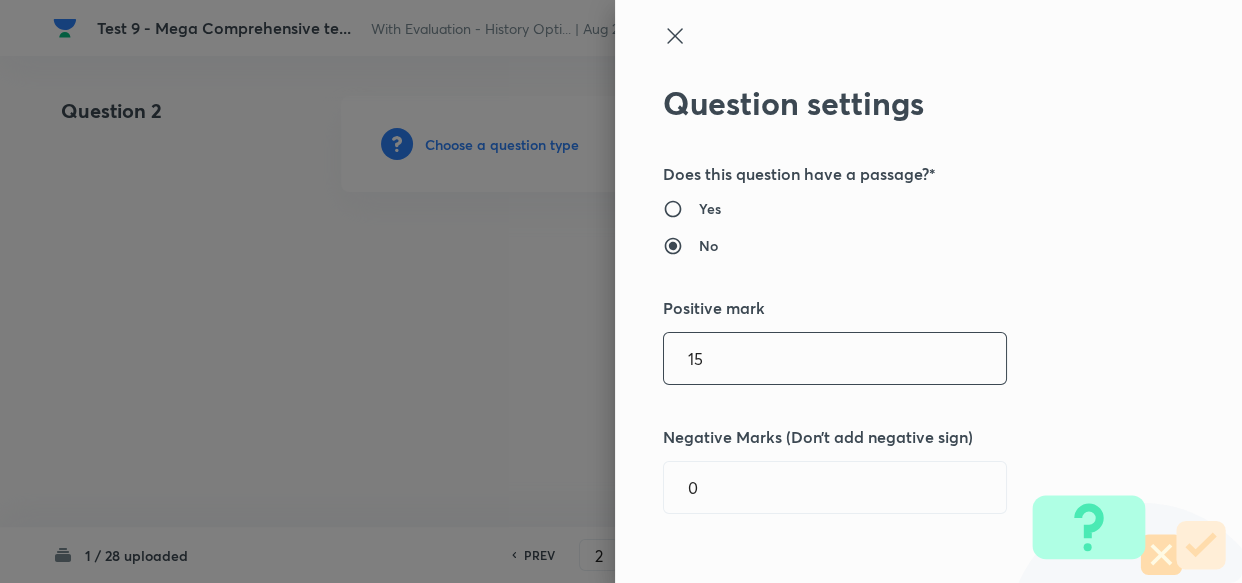 type on "15" 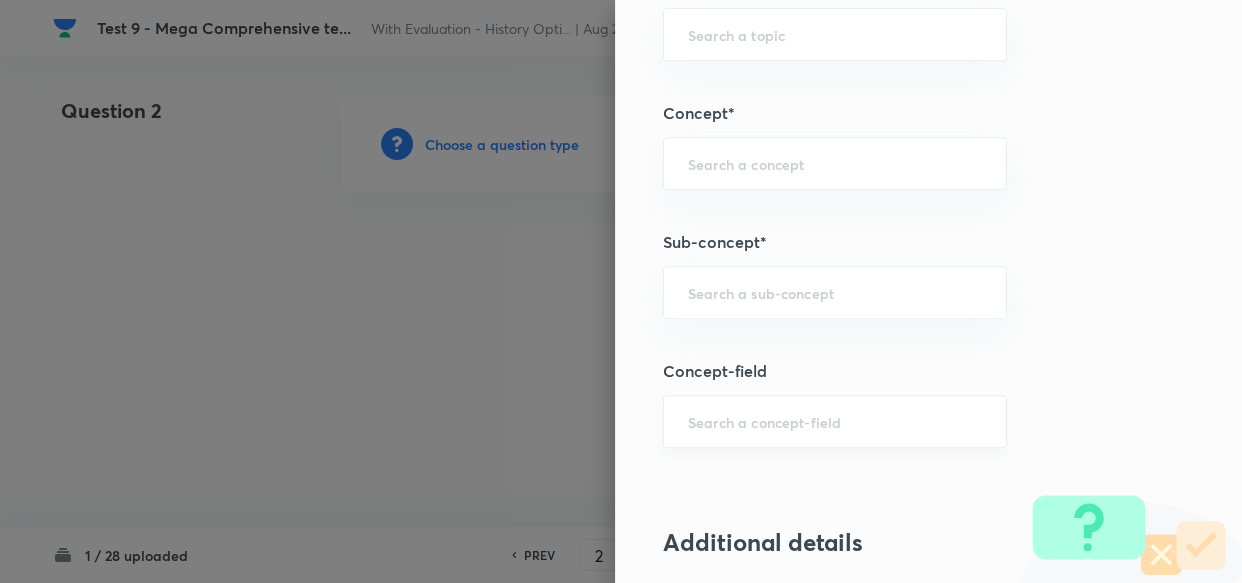 scroll, scrollTop: 1000, scrollLeft: 0, axis: vertical 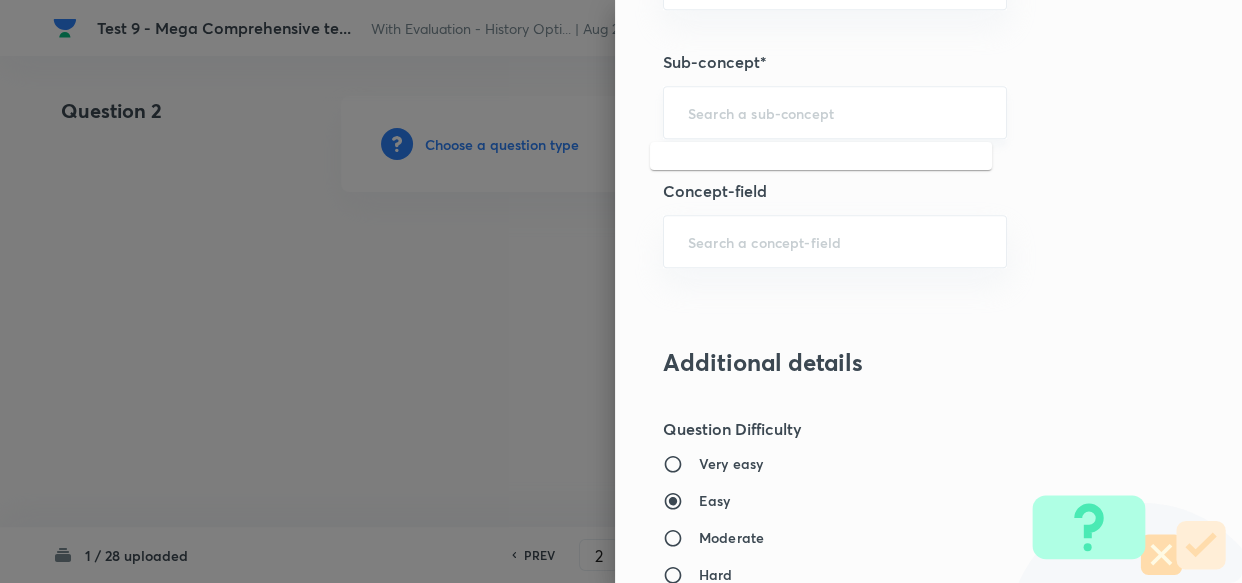 click at bounding box center (835, 112) 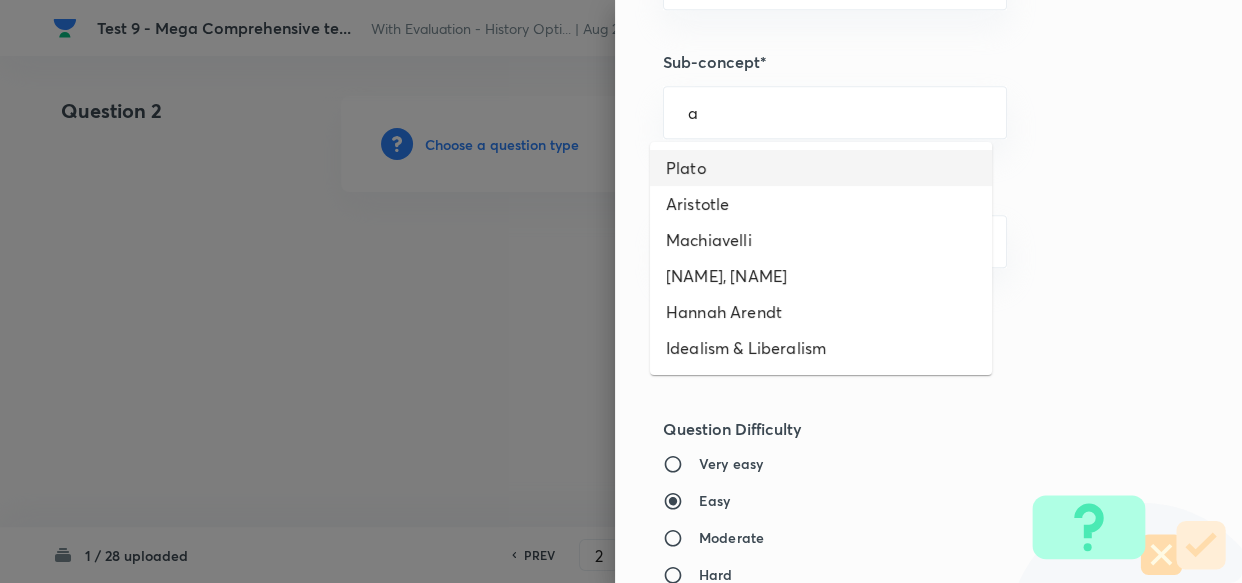 click on "Plato" at bounding box center (821, 168) 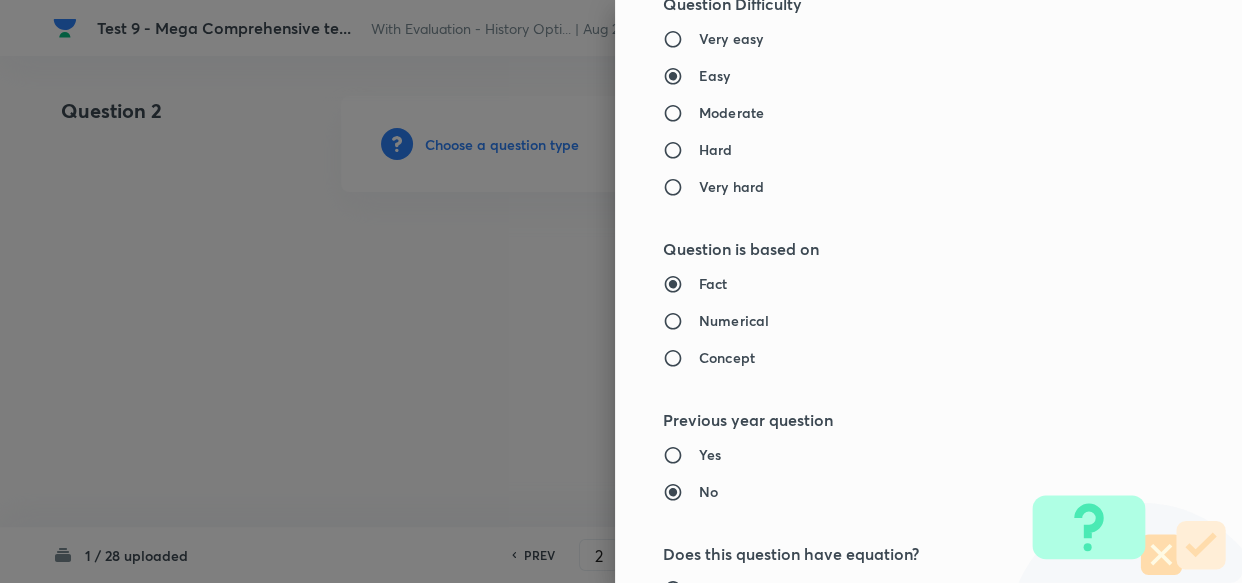 type on "PSIR Optional" 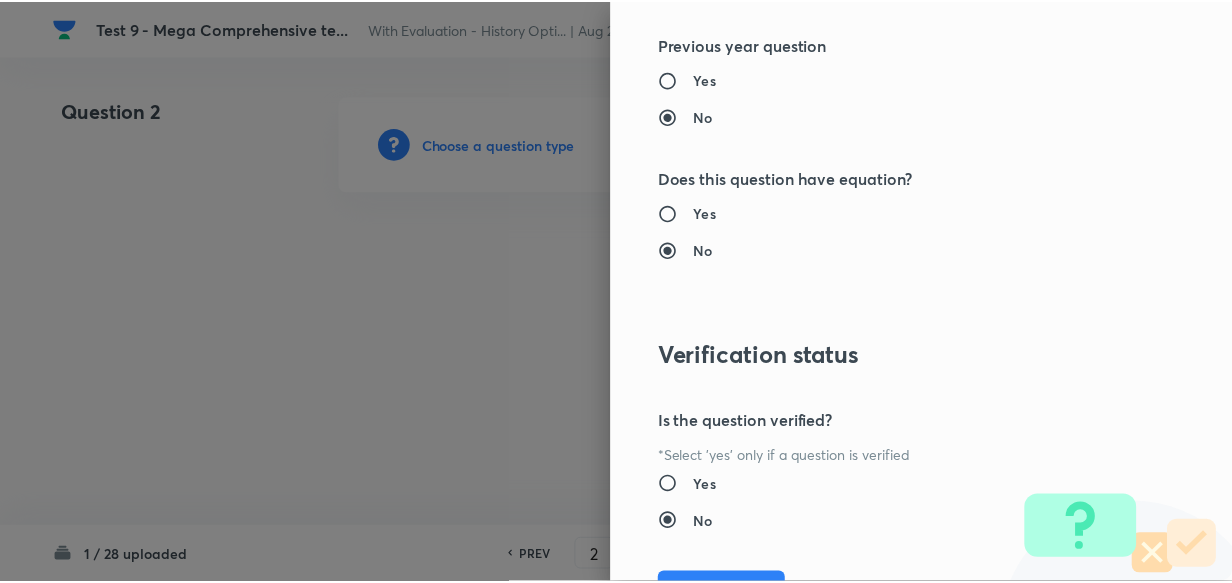 scroll, scrollTop: 1900, scrollLeft: 0, axis: vertical 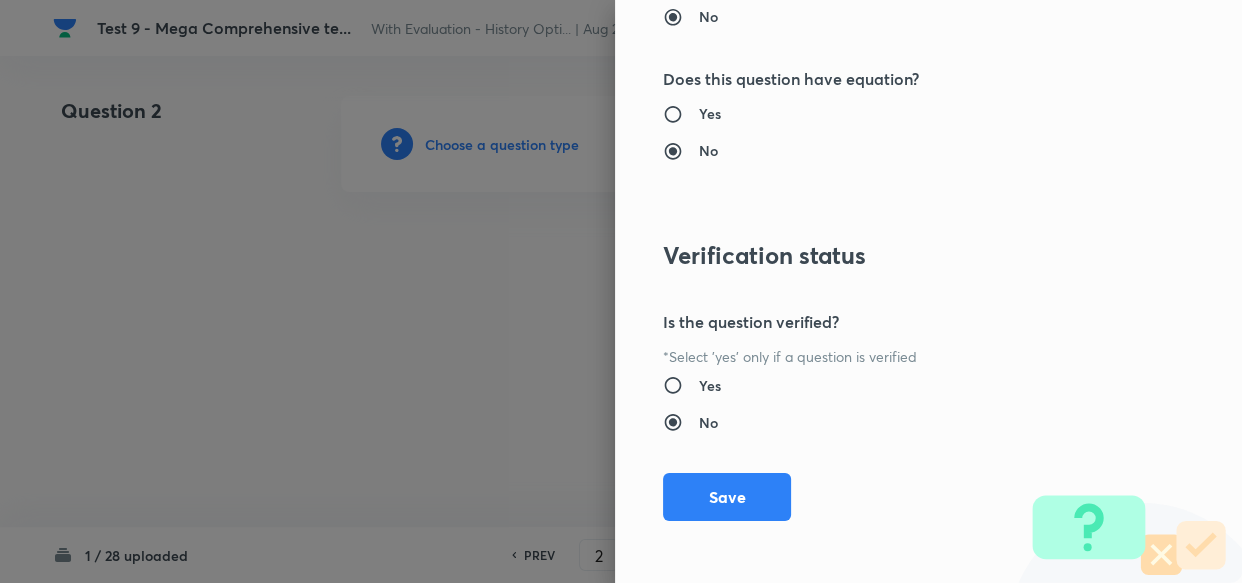 click on "Save" at bounding box center (727, 497) 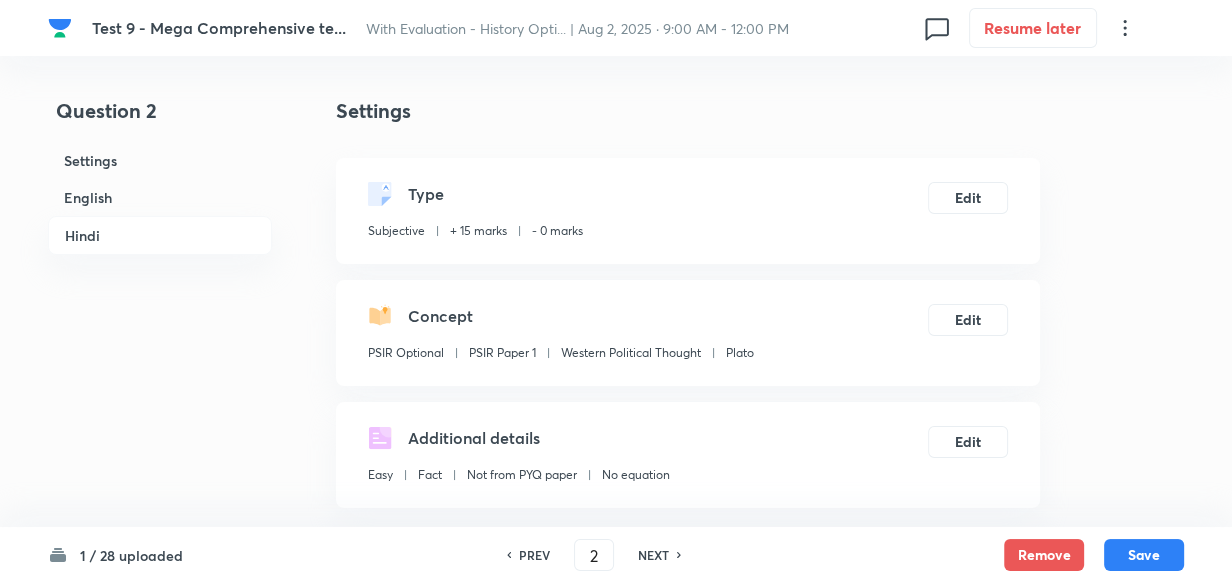 click on "English" at bounding box center [160, 197] 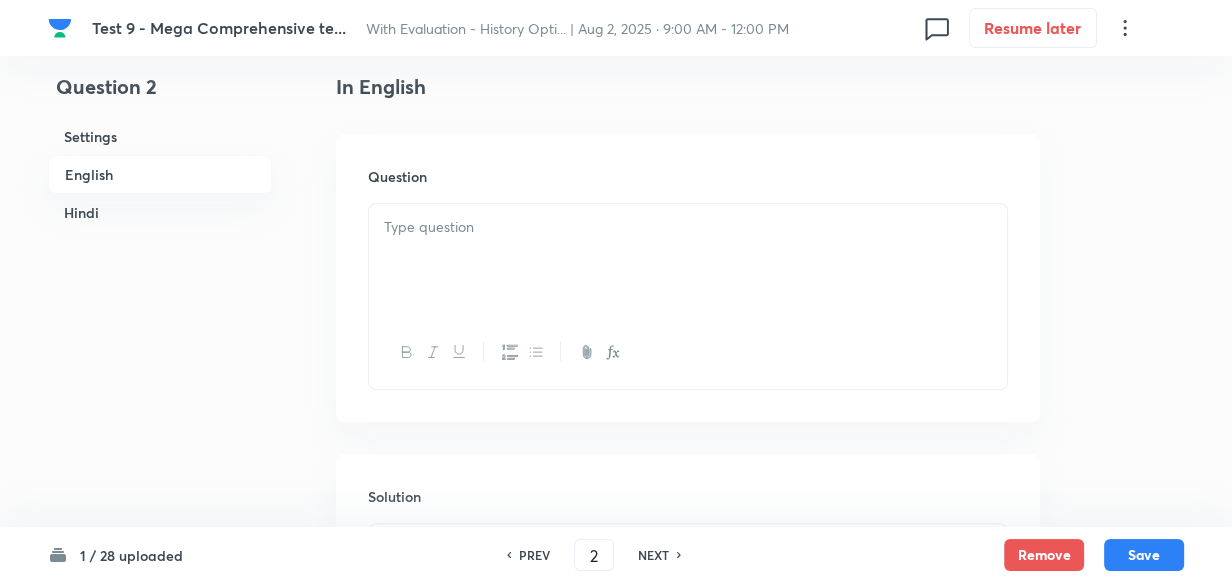 click at bounding box center (688, 227) 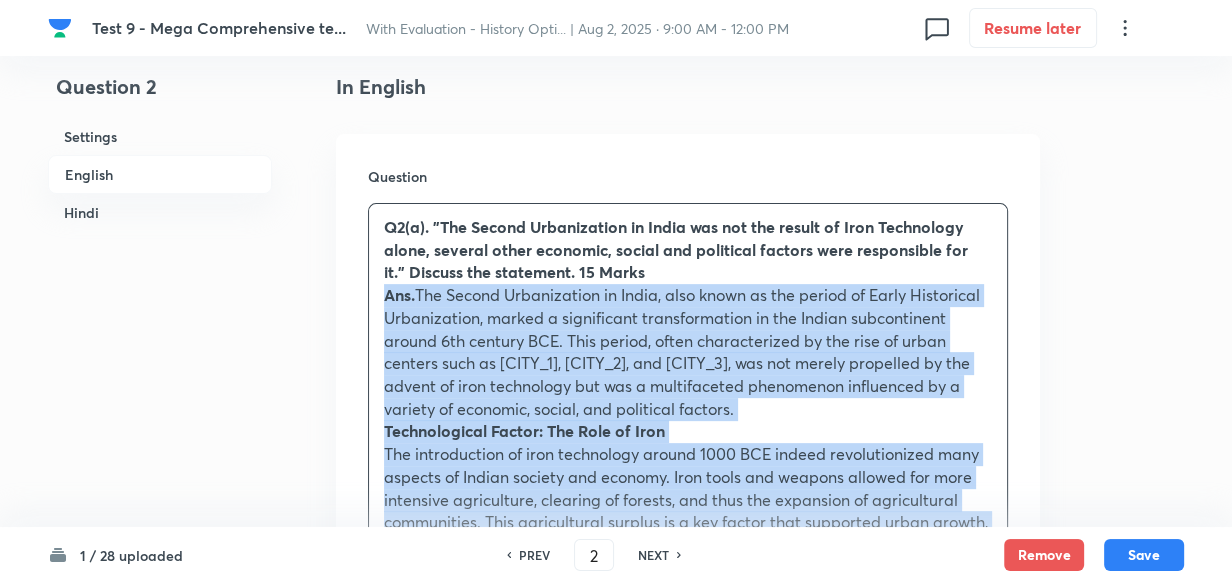 click on "Q2(a). "The Second Urbanization in India was not the result of Iron Technology alone, several other economic, social and political factors were responsible for it." Discuss the statement. 15 Marks Ans.  The Second Urbanization in India, also known as the period of Early Historical Urbanization, marked a significant transformation in the Indian subcontinent around 6th century BCE. This period, often characterized by the rise of urban centers such as Varanasi, Ujjain, and Rajagriha, was not merely propelled by the advent of iron technology but was a multifaceted phenomenon influenced by a variety of economic, social, and political factors. Technological Factor: The Role of Iron Economic Factors Social Factors Political Factors" at bounding box center (688, 886) 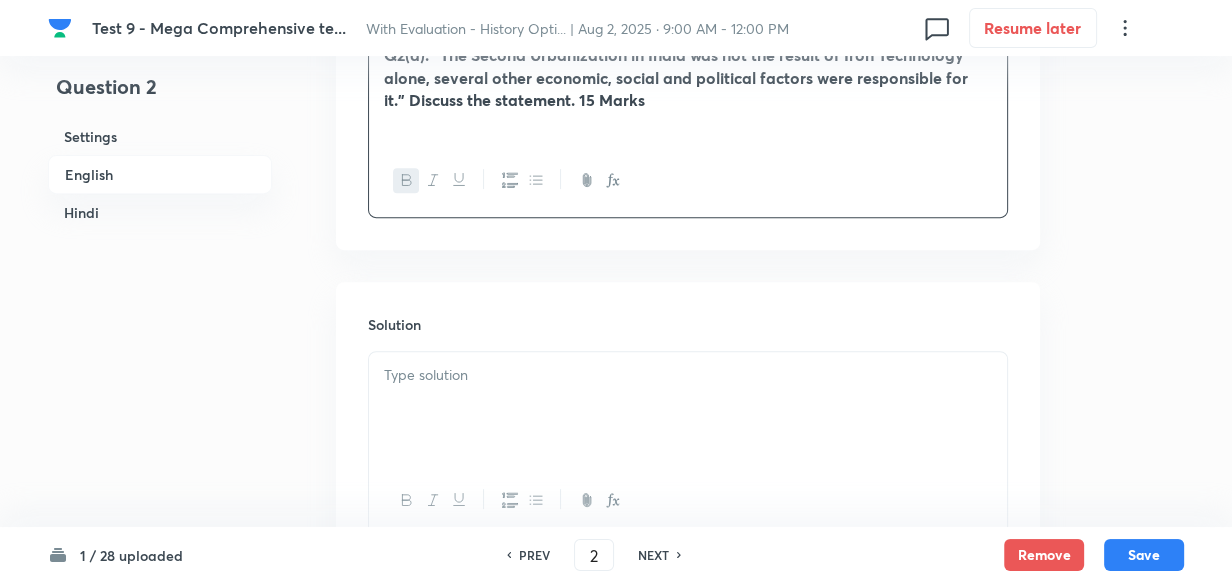 scroll, scrollTop: 880, scrollLeft: 0, axis: vertical 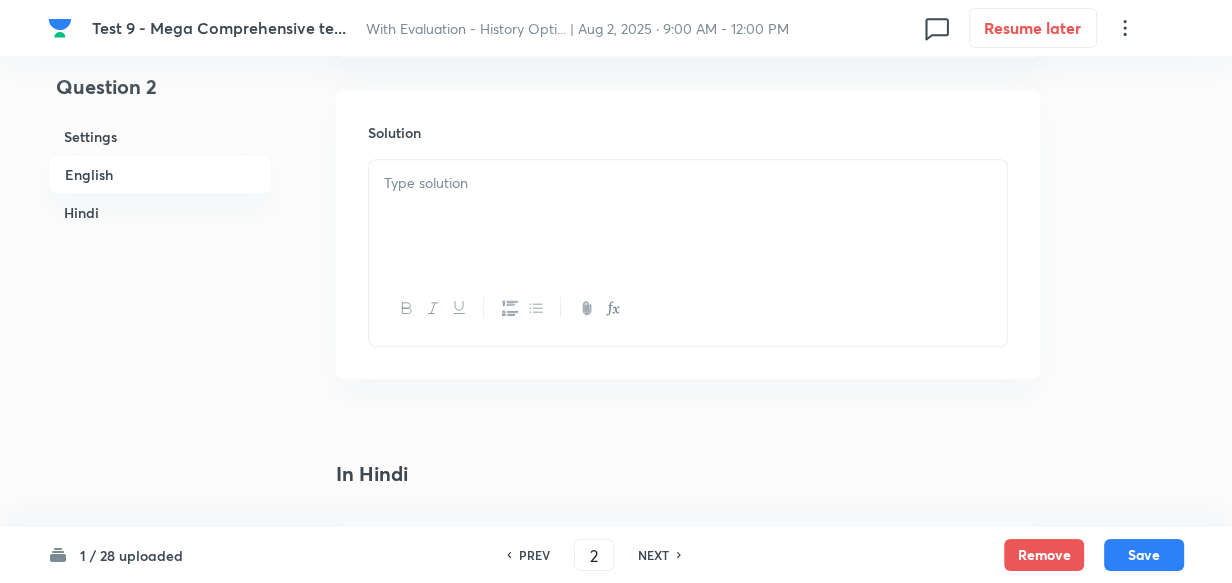 click at bounding box center (688, 216) 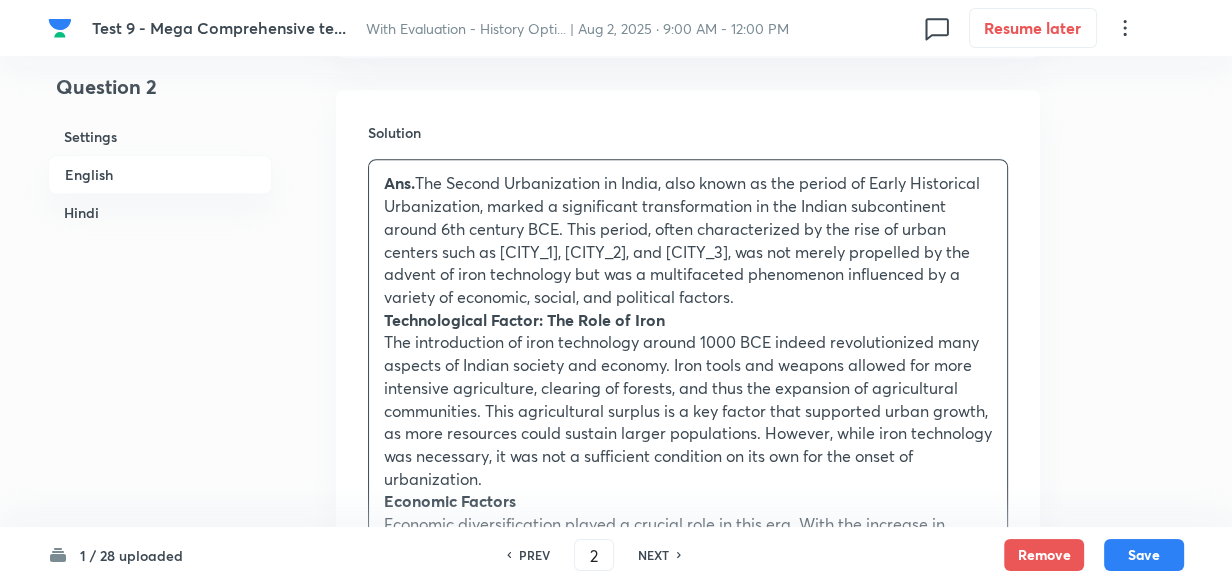 drag, startPoint x: 162, startPoint y: 216, endPoint x: 386, endPoint y: 224, distance: 224.1428 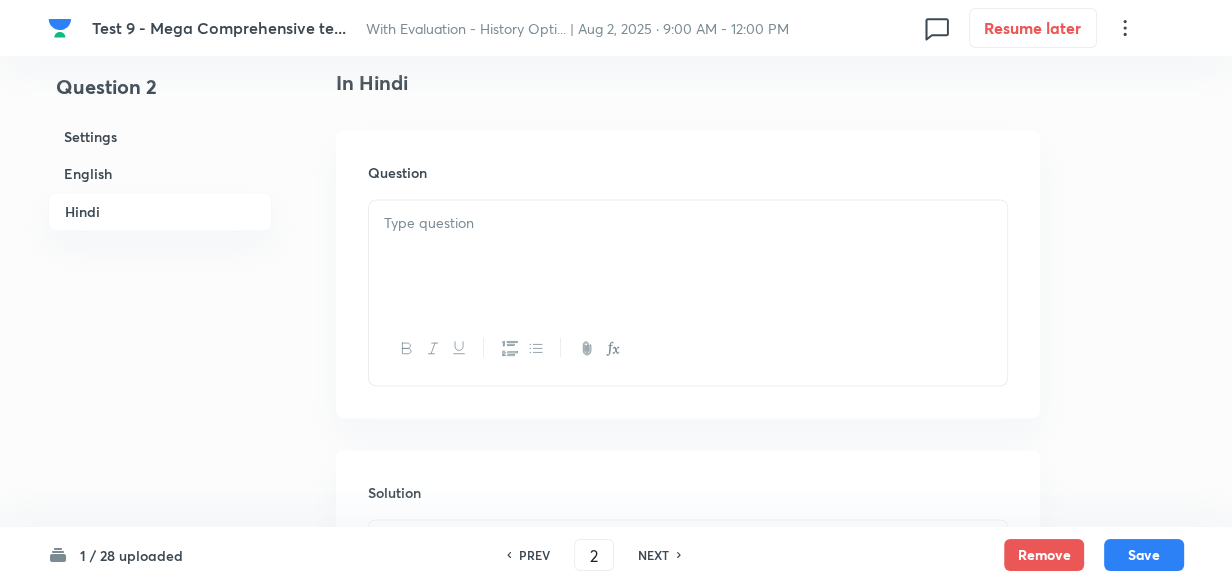 click at bounding box center [688, 223] 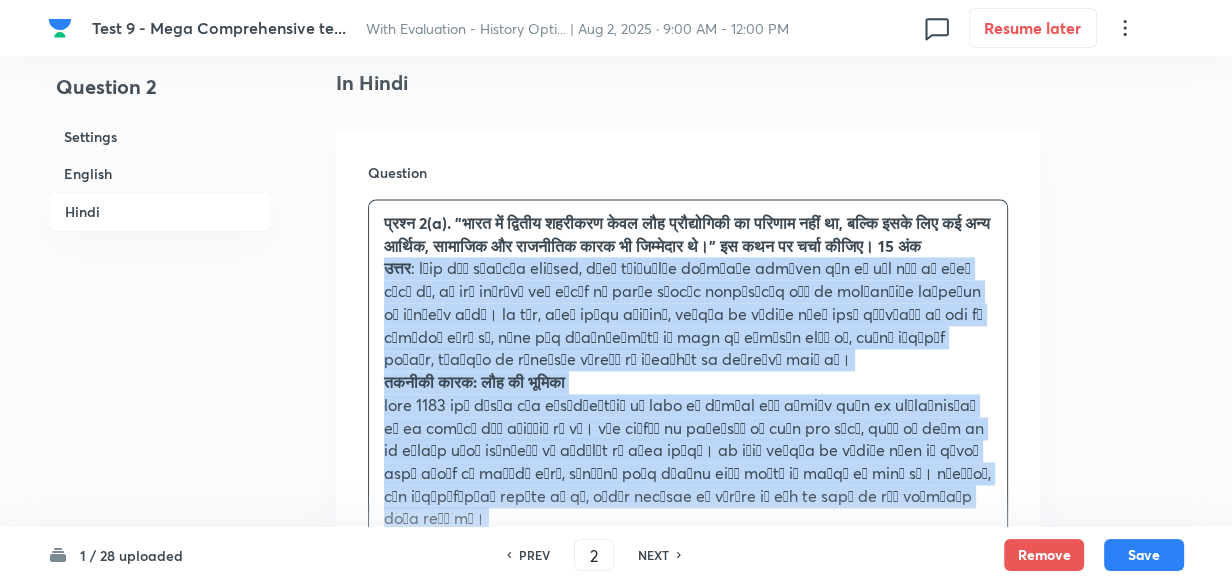 drag, startPoint x: 389, startPoint y: 287, endPoint x: 366, endPoint y: 307, distance: 30.479502 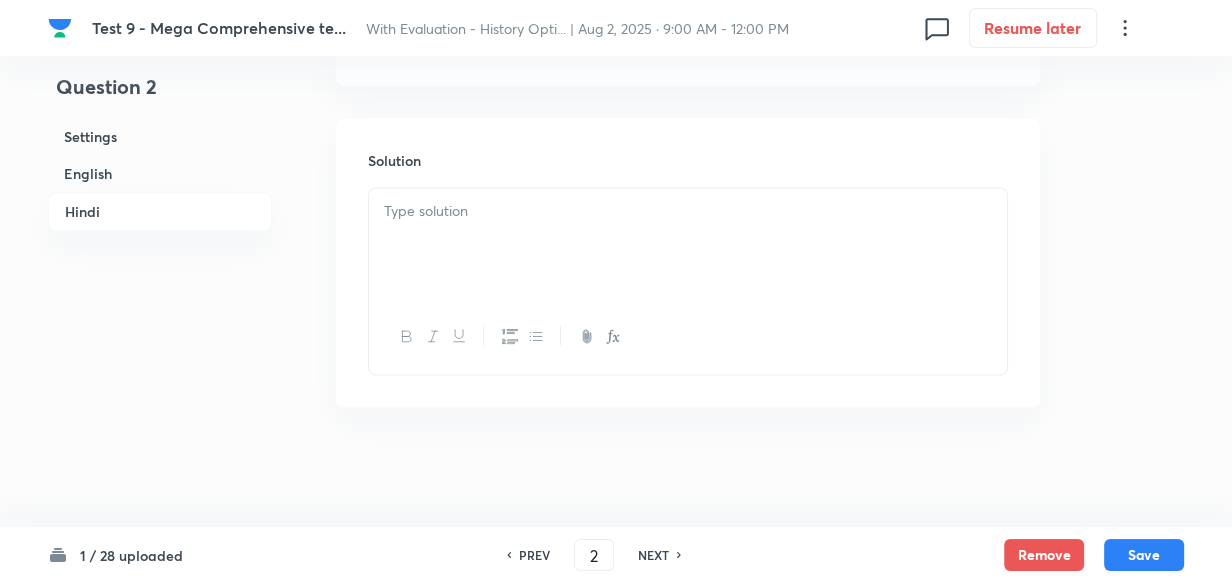 click at bounding box center [688, 244] 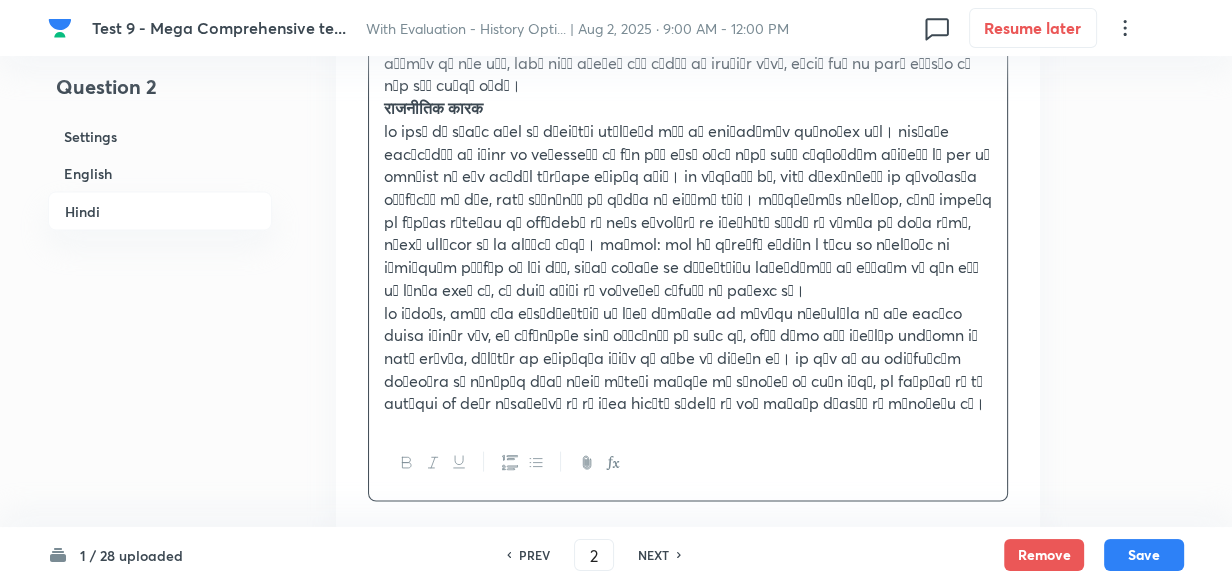 scroll, scrollTop: 3729, scrollLeft: 0, axis: vertical 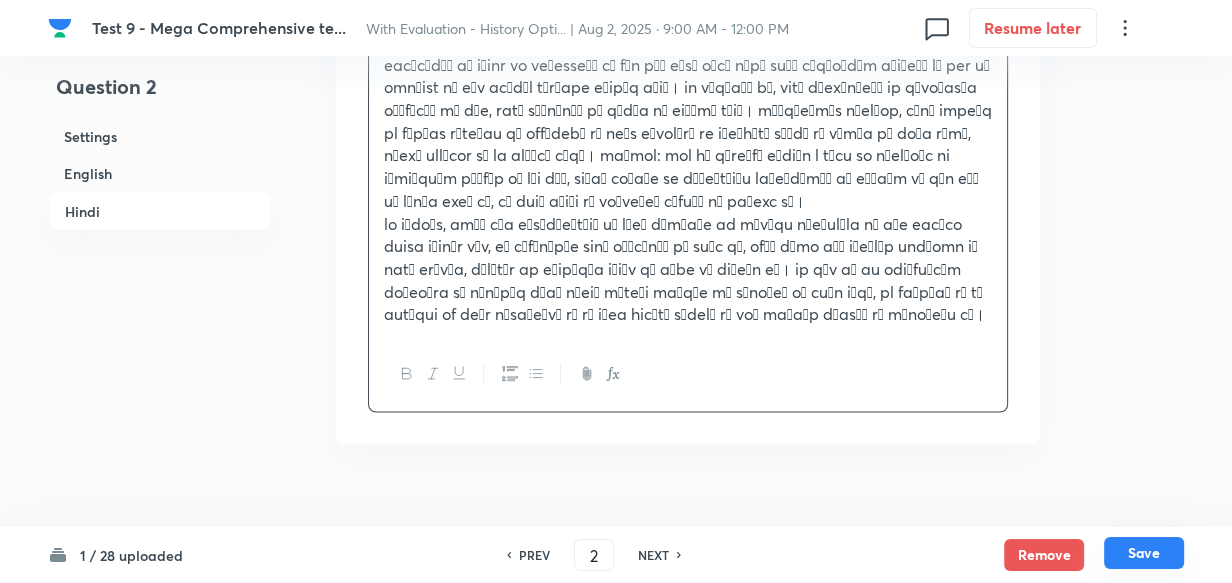 click on "Save" at bounding box center (1144, 553) 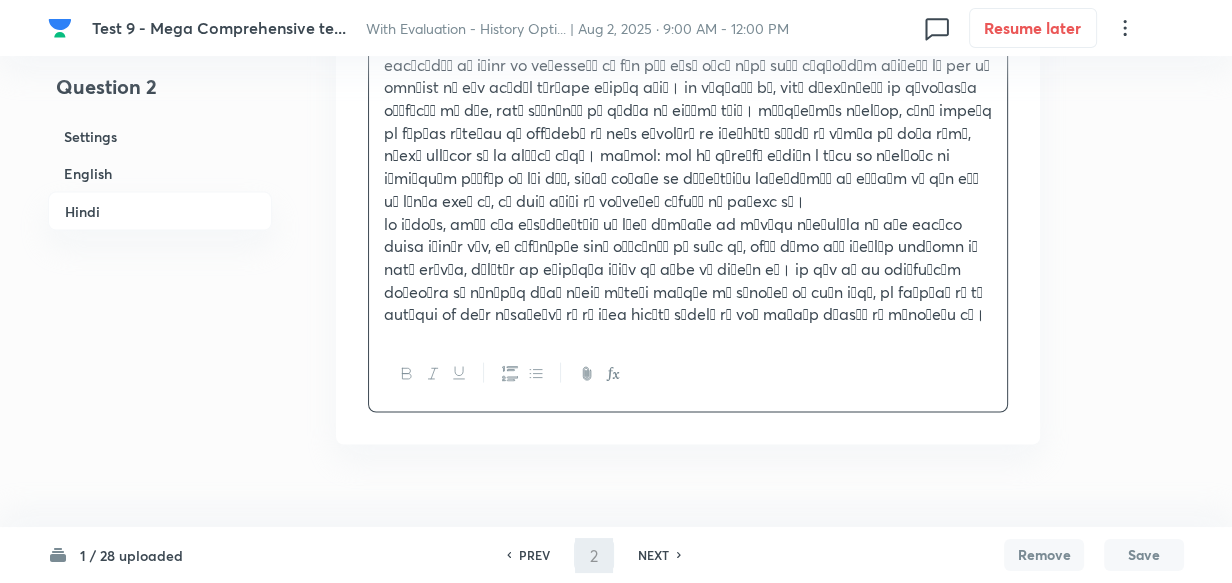 type on "3" 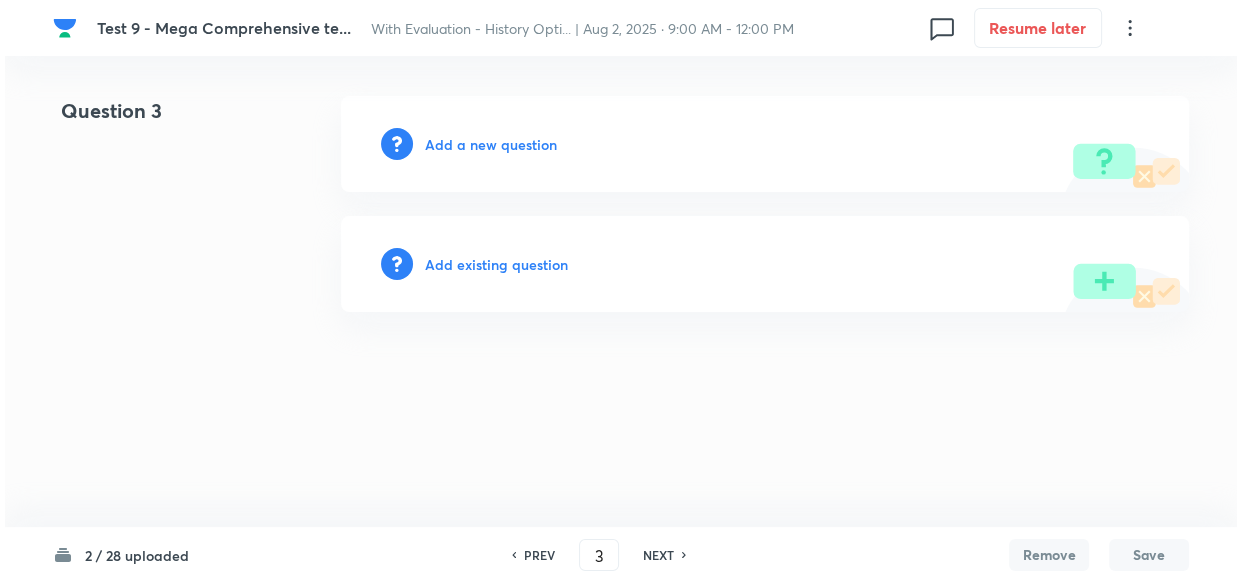 scroll, scrollTop: 0, scrollLeft: 0, axis: both 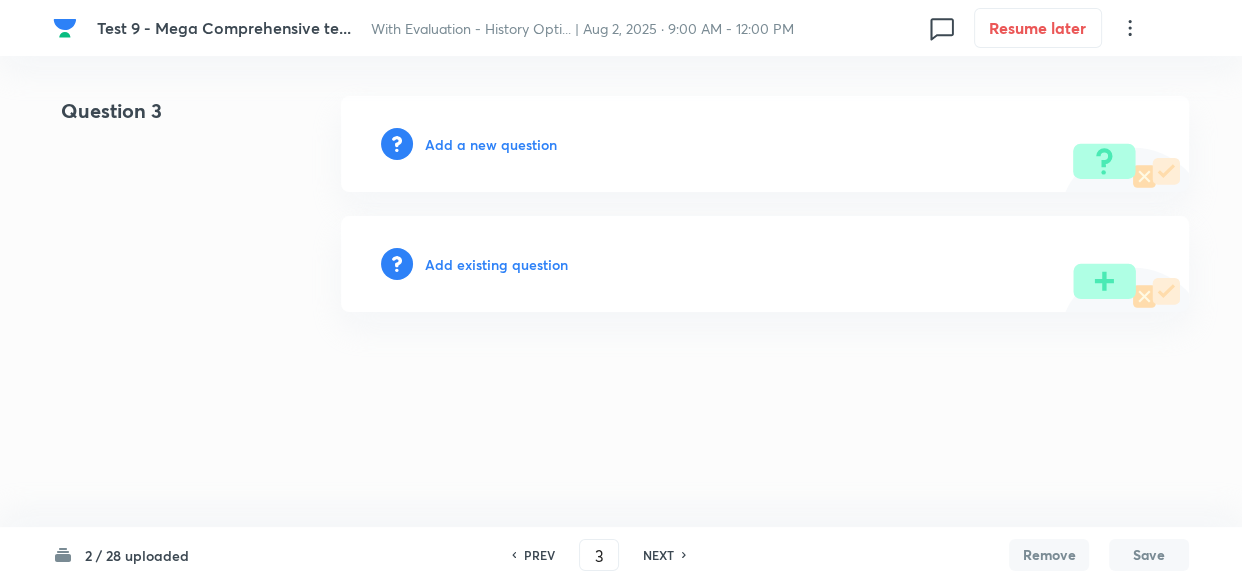 click on "Add a new question" at bounding box center [491, 144] 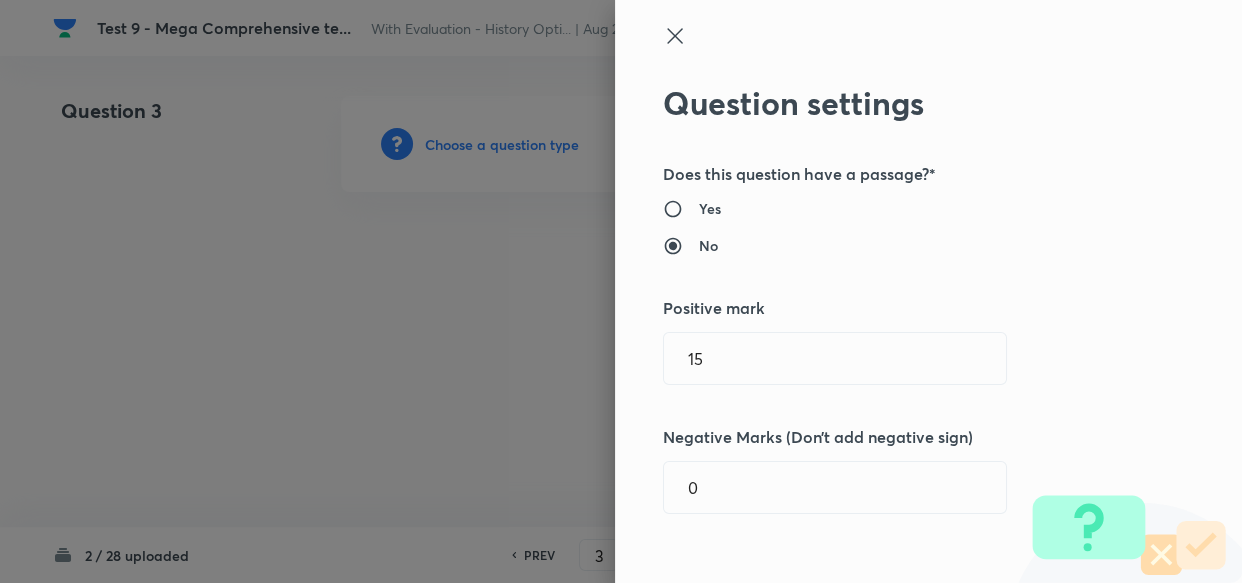 type 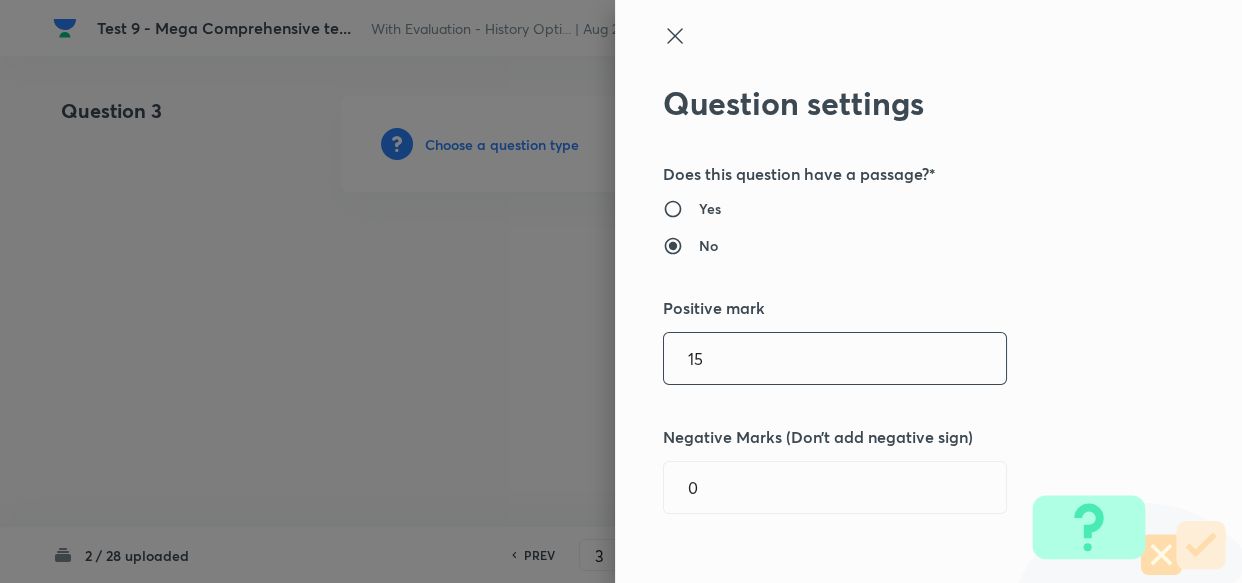 drag, startPoint x: 740, startPoint y: 342, endPoint x: 384, endPoint y: 321, distance: 356.61884 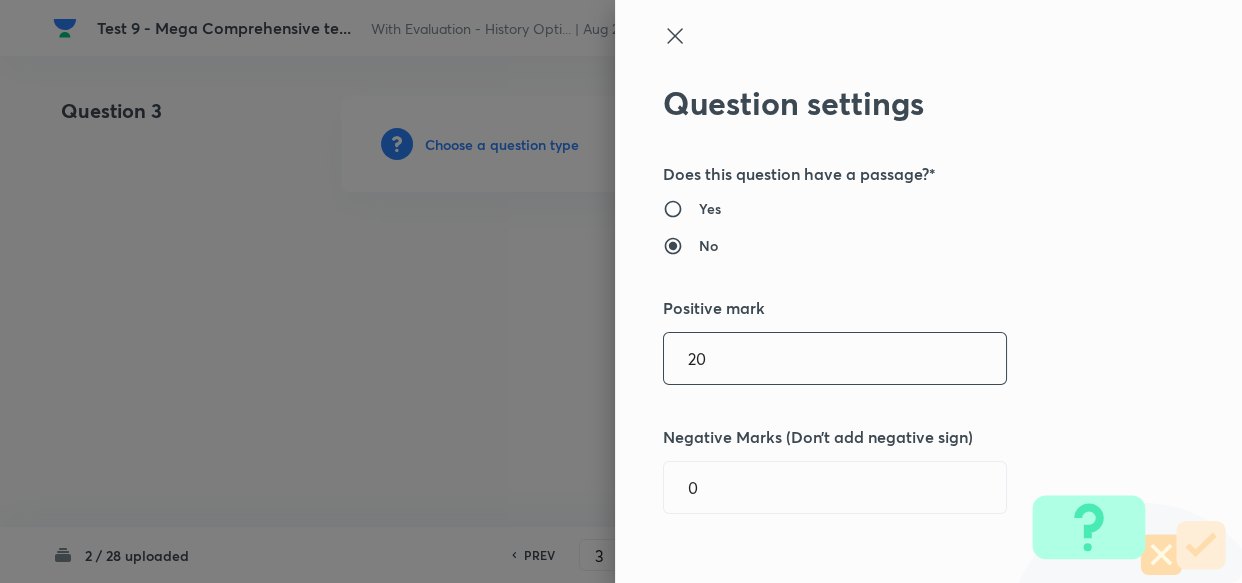 type on "20" 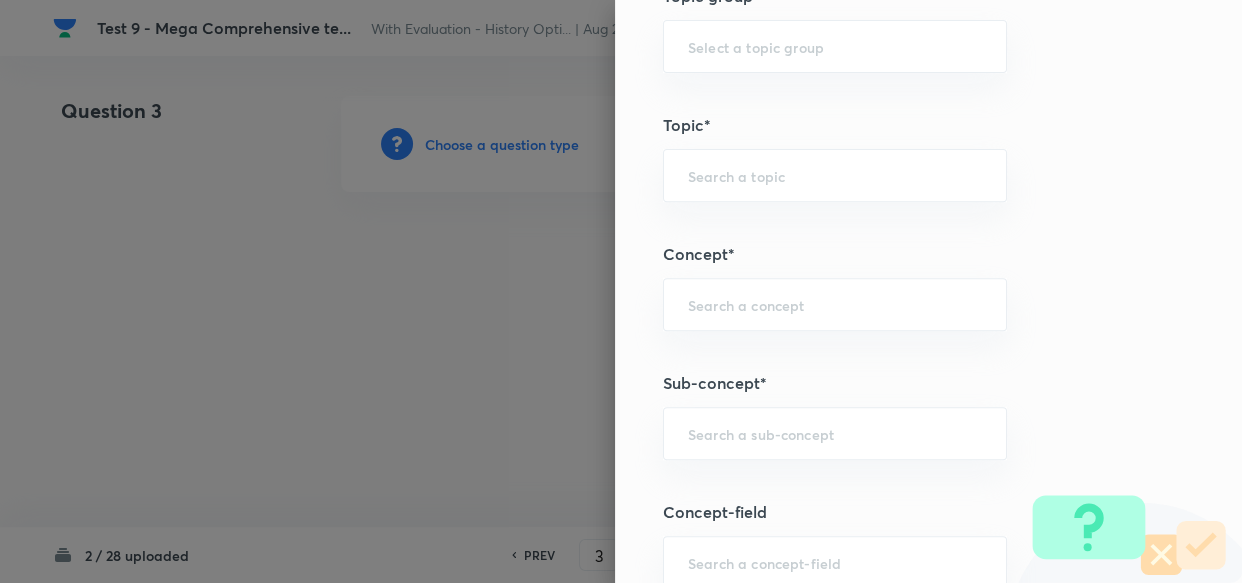 scroll, scrollTop: 909, scrollLeft: 0, axis: vertical 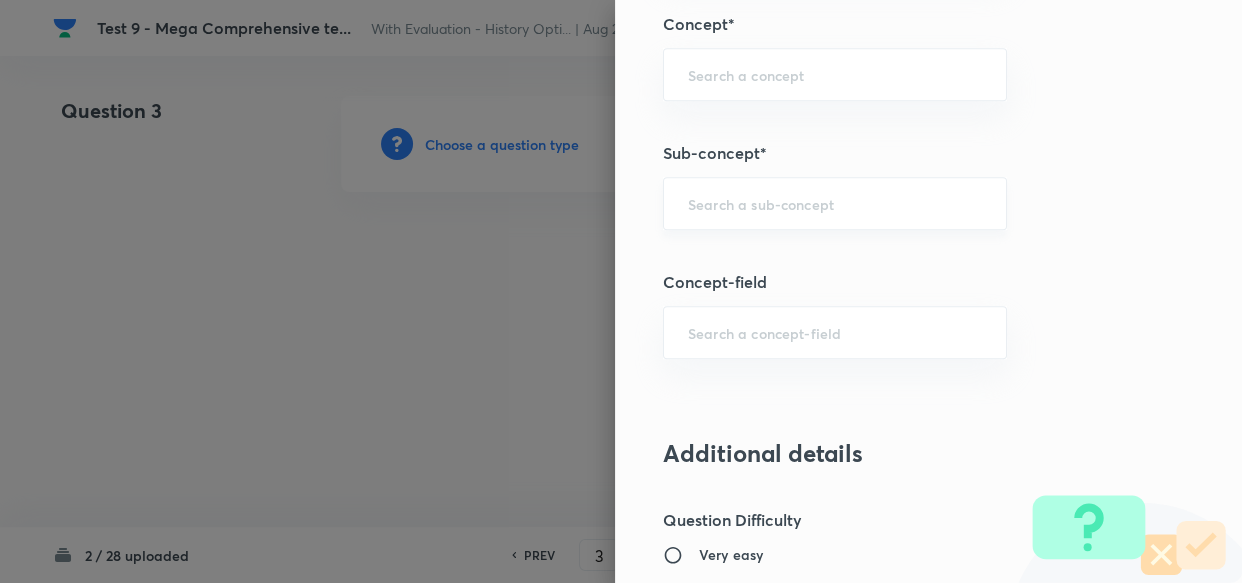 click on "​" at bounding box center [835, 203] 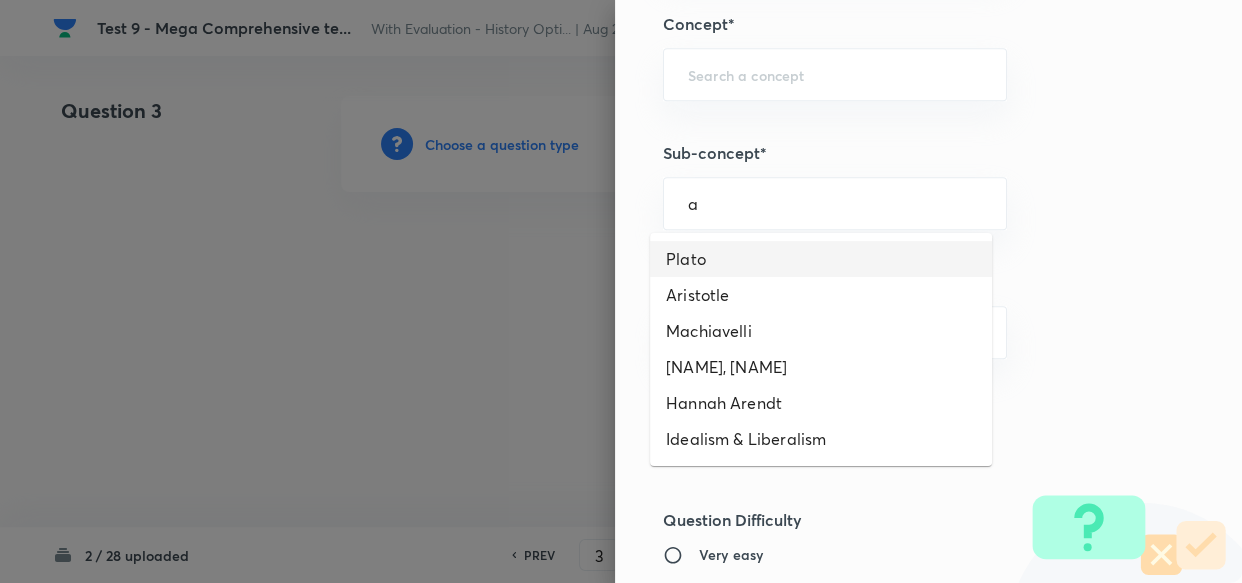 drag, startPoint x: 781, startPoint y: 252, endPoint x: 766, endPoint y: 305, distance: 55.081757 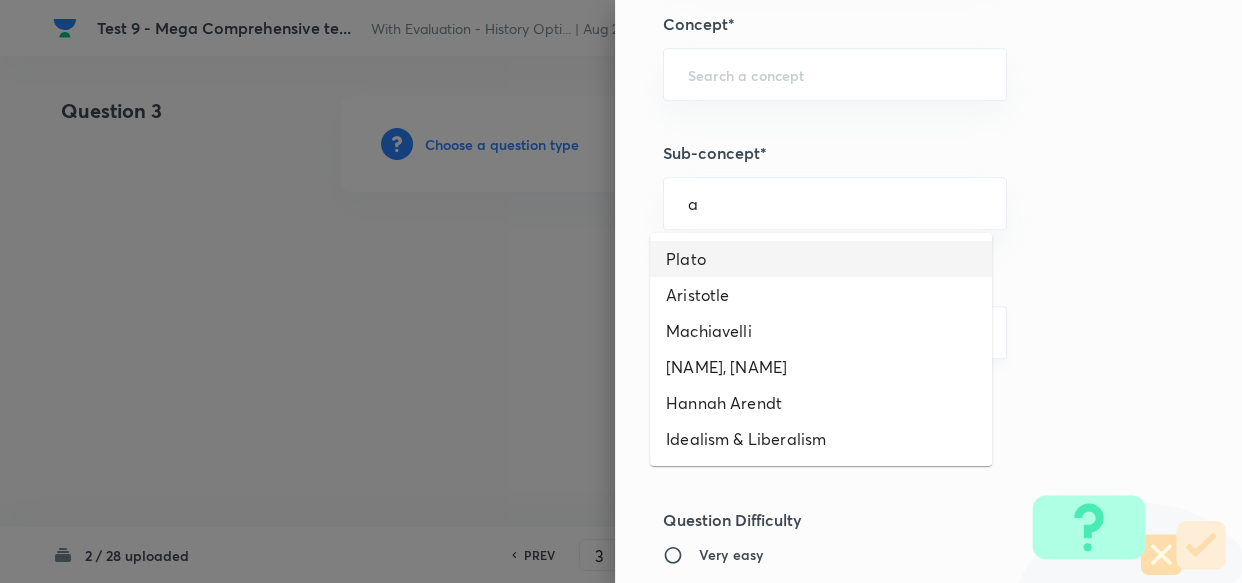 type on "Plato" 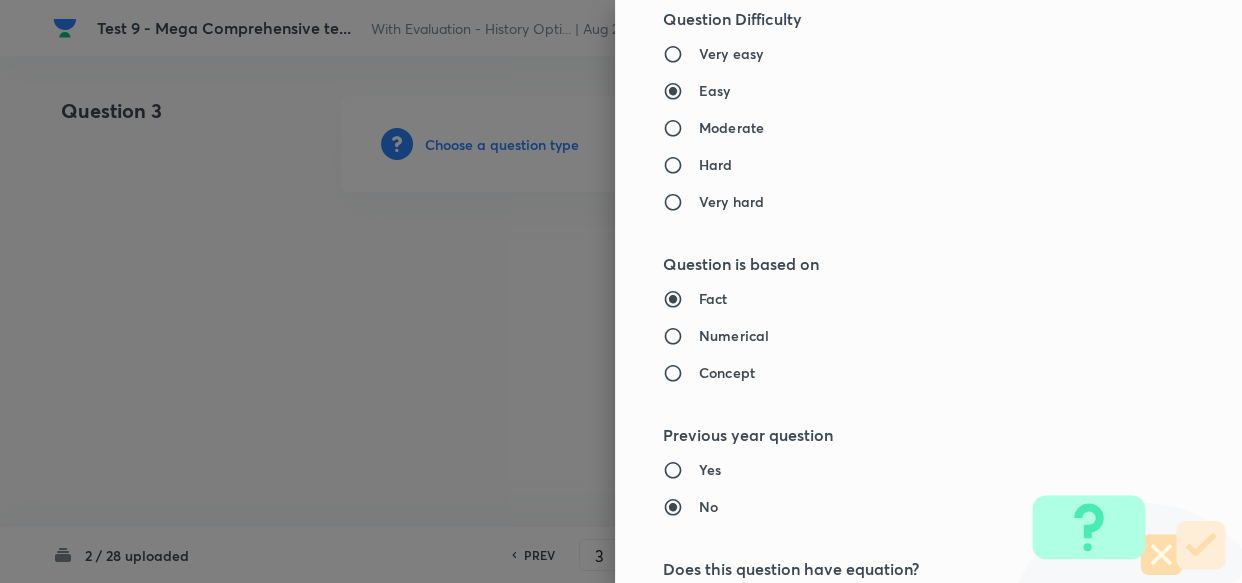 type on "PSIR Optional" 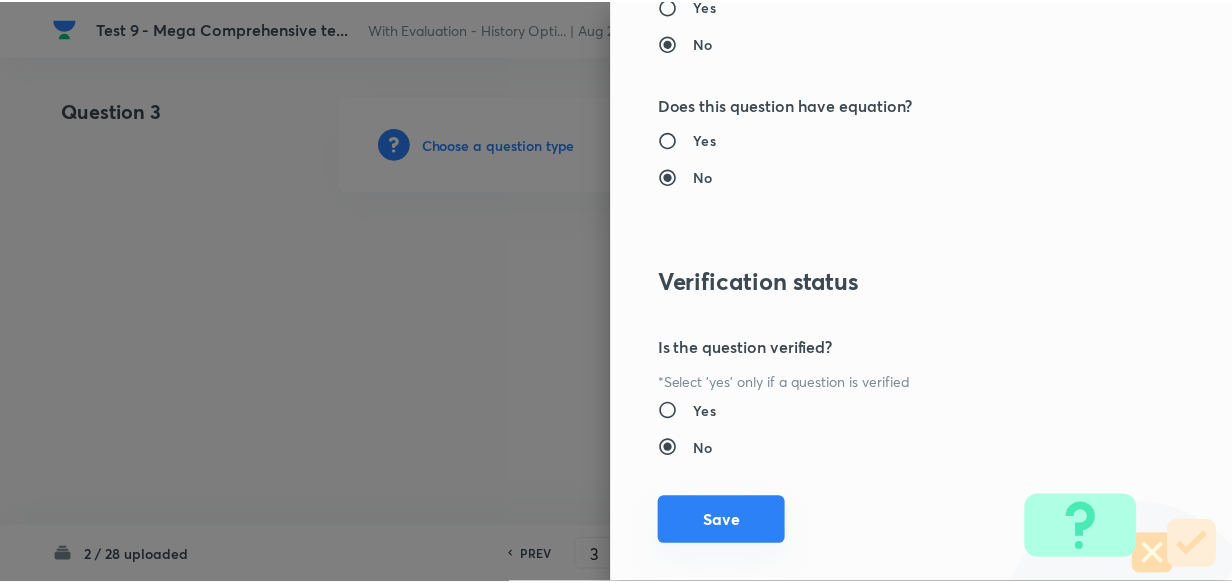 scroll, scrollTop: 1900, scrollLeft: 0, axis: vertical 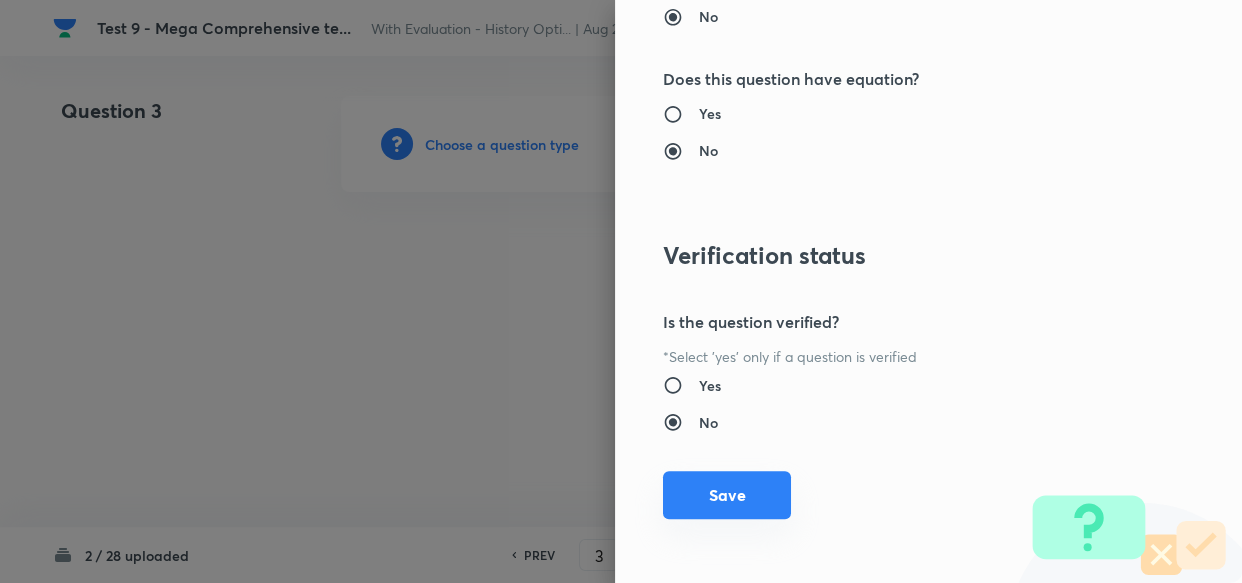 click on "Save" at bounding box center (727, 495) 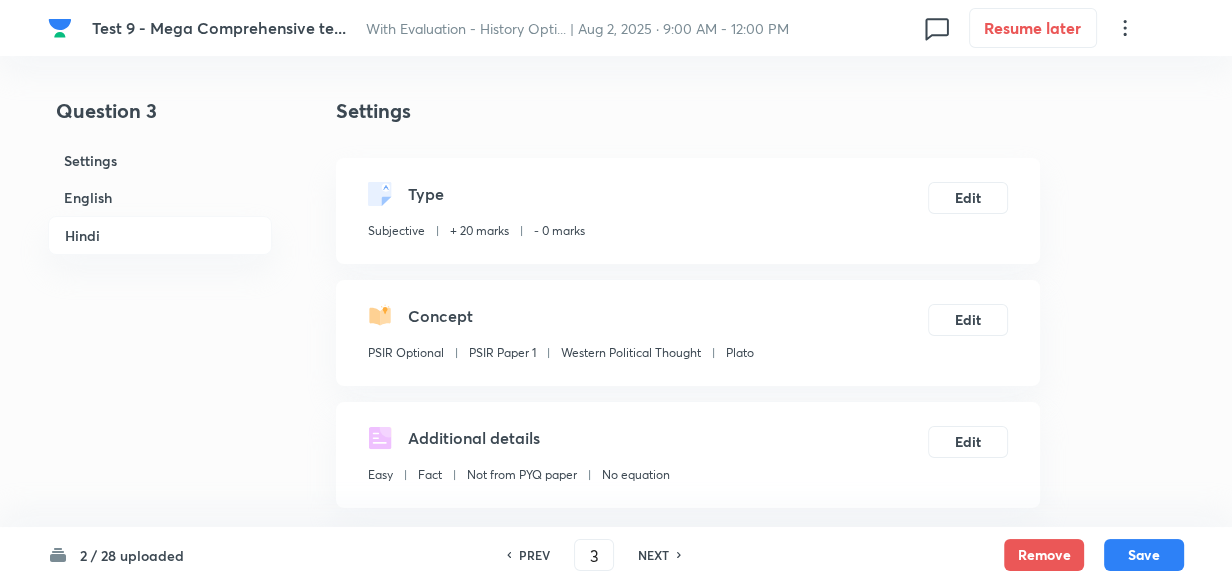 click on "Settings" at bounding box center (160, 160) 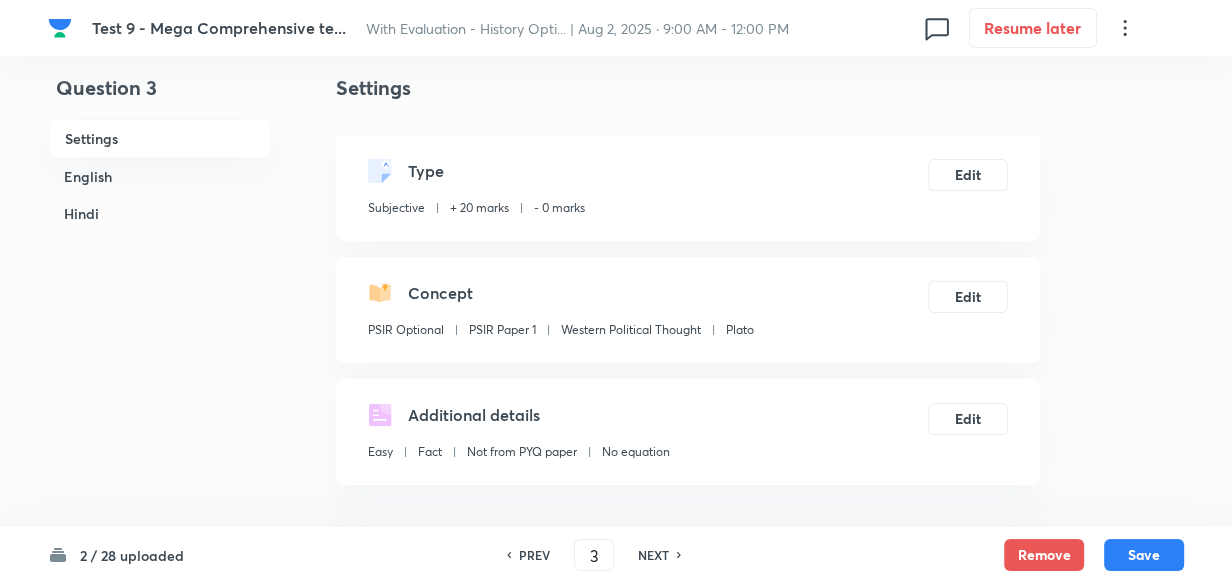 click on "English" at bounding box center (160, 176) 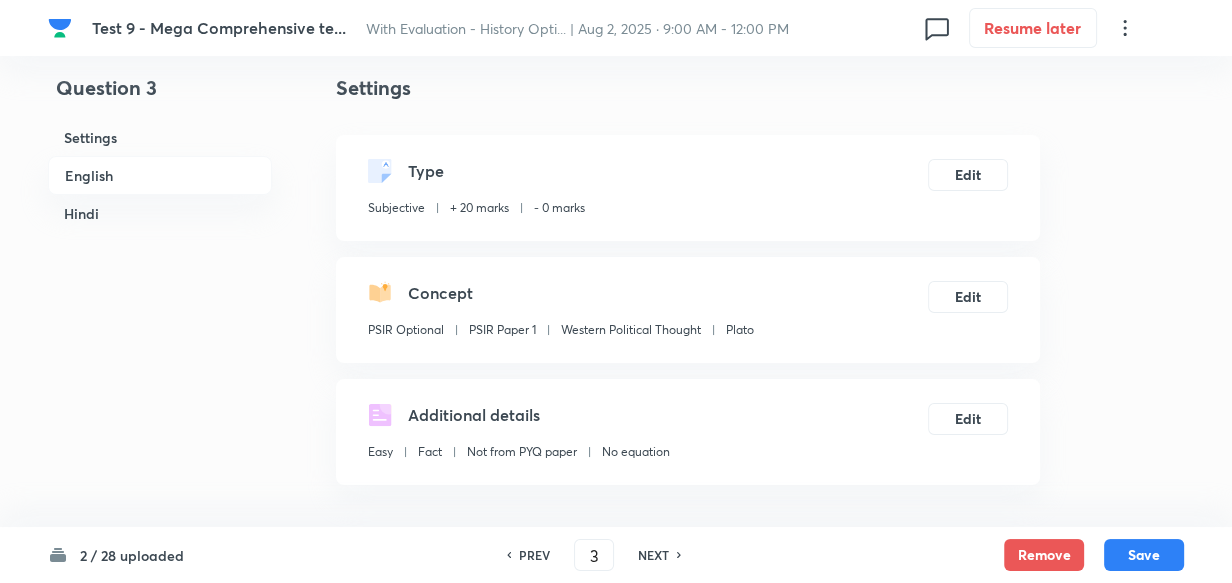 scroll, scrollTop: 516, scrollLeft: 0, axis: vertical 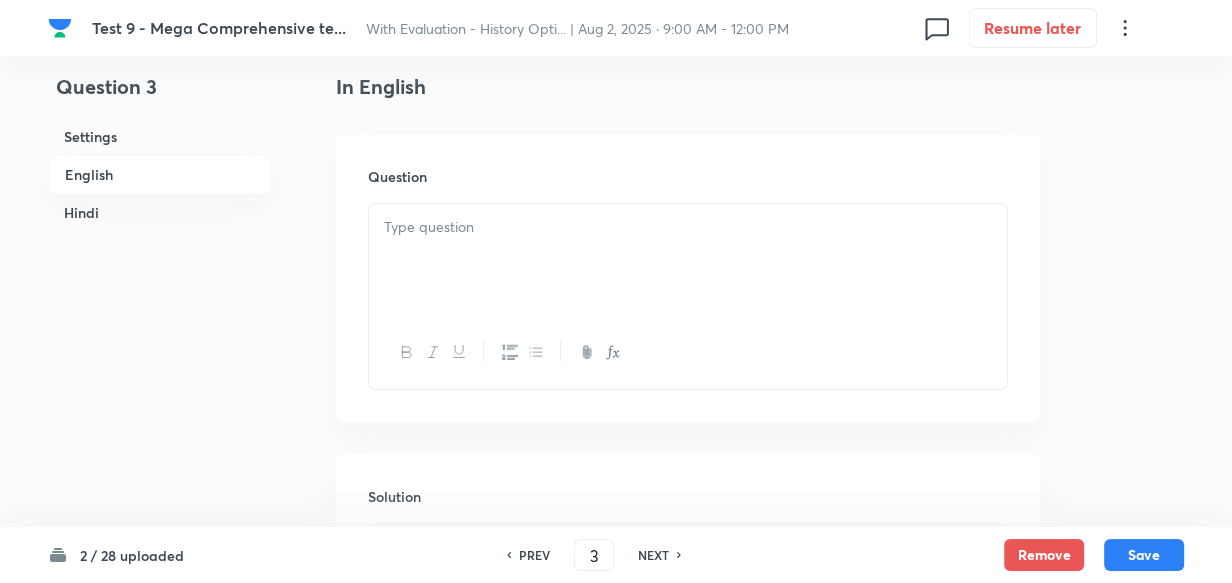 click at bounding box center [688, 260] 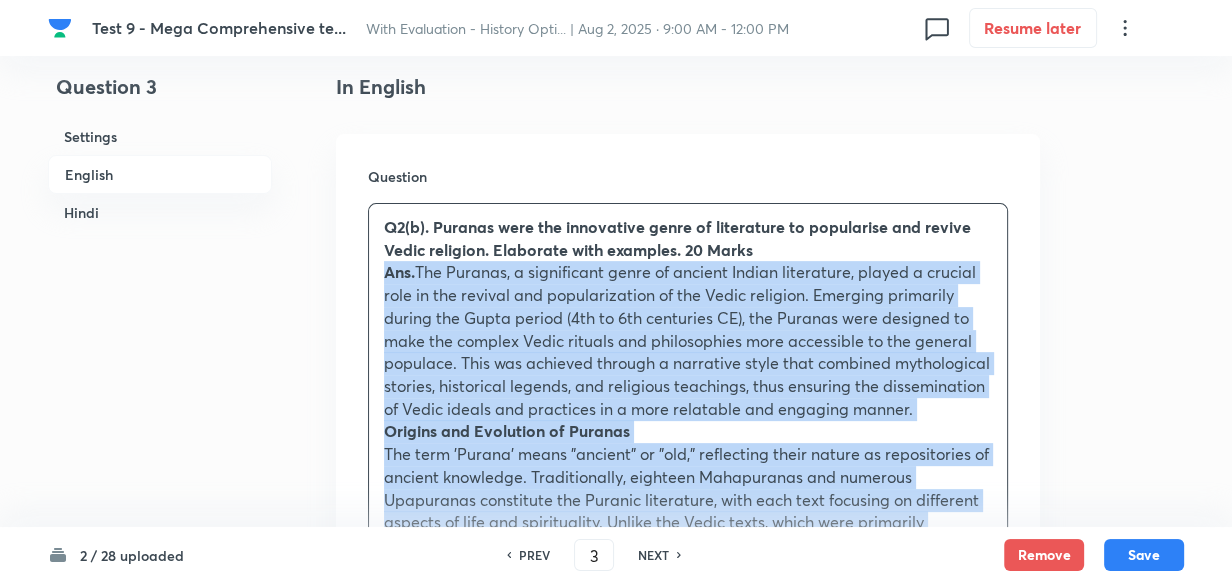drag, startPoint x: 381, startPoint y: 274, endPoint x: 370, endPoint y: 276, distance: 11.18034 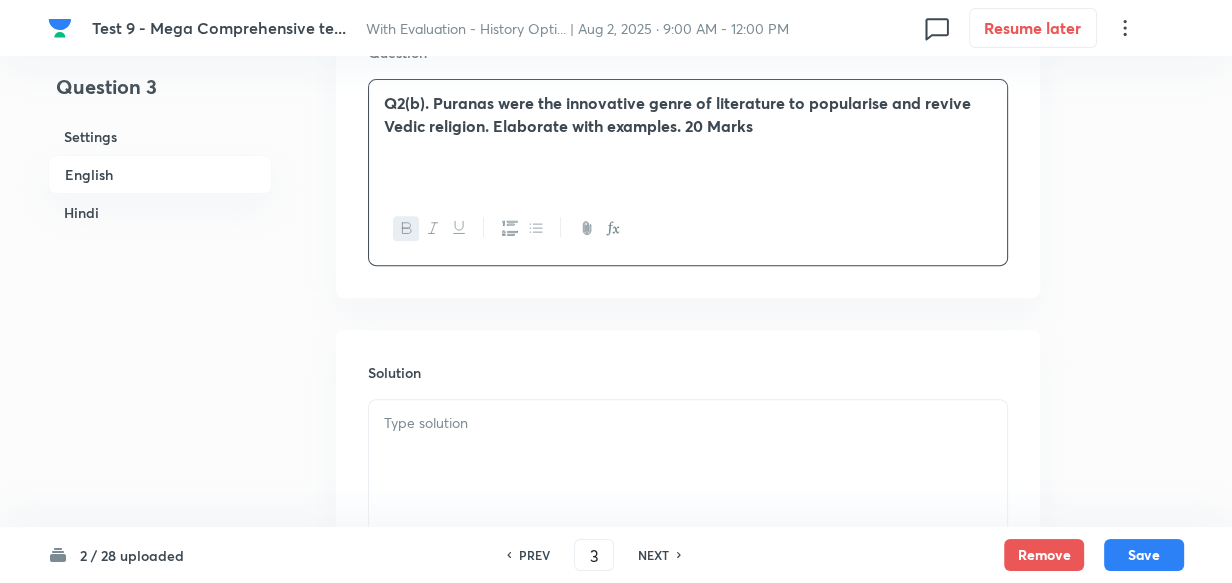 scroll, scrollTop: 880, scrollLeft: 0, axis: vertical 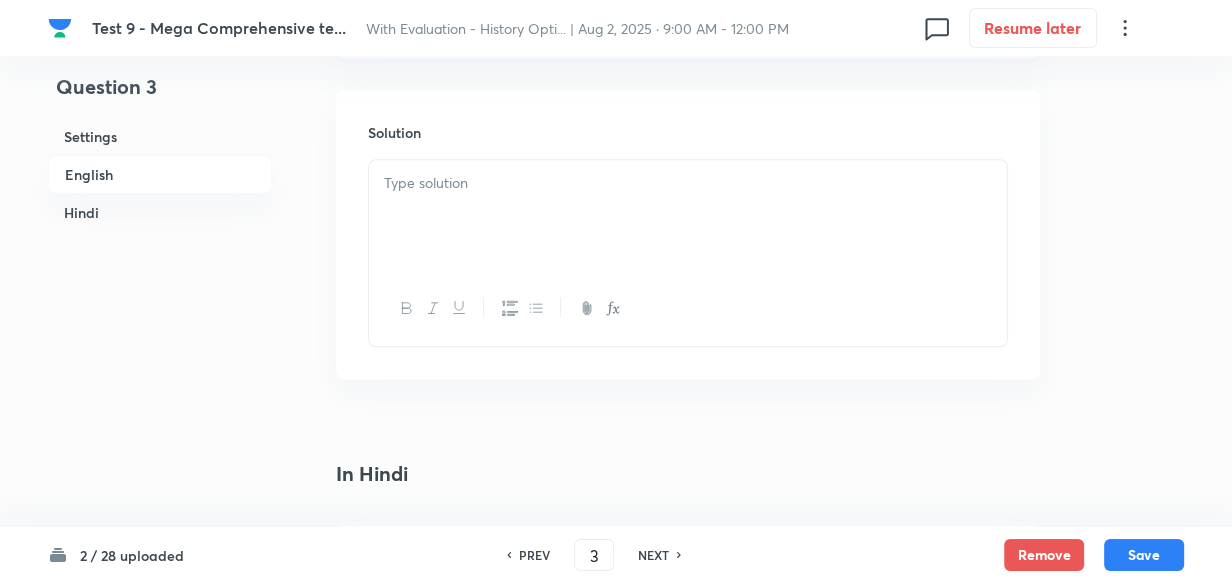 click at bounding box center [688, 216] 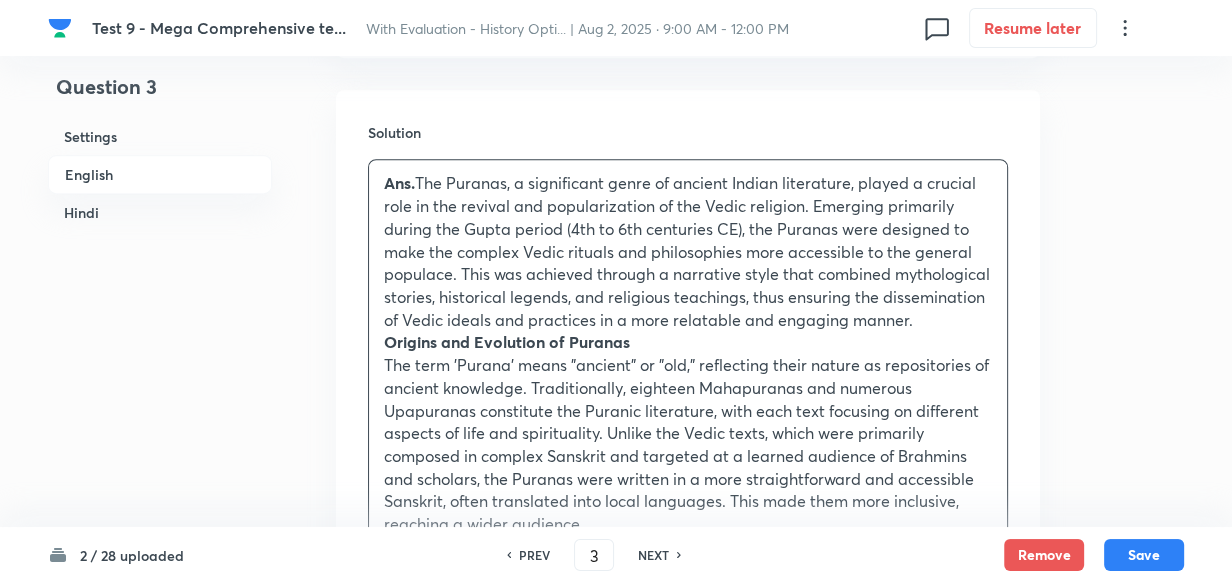 click on "Hindi" at bounding box center (160, 212) 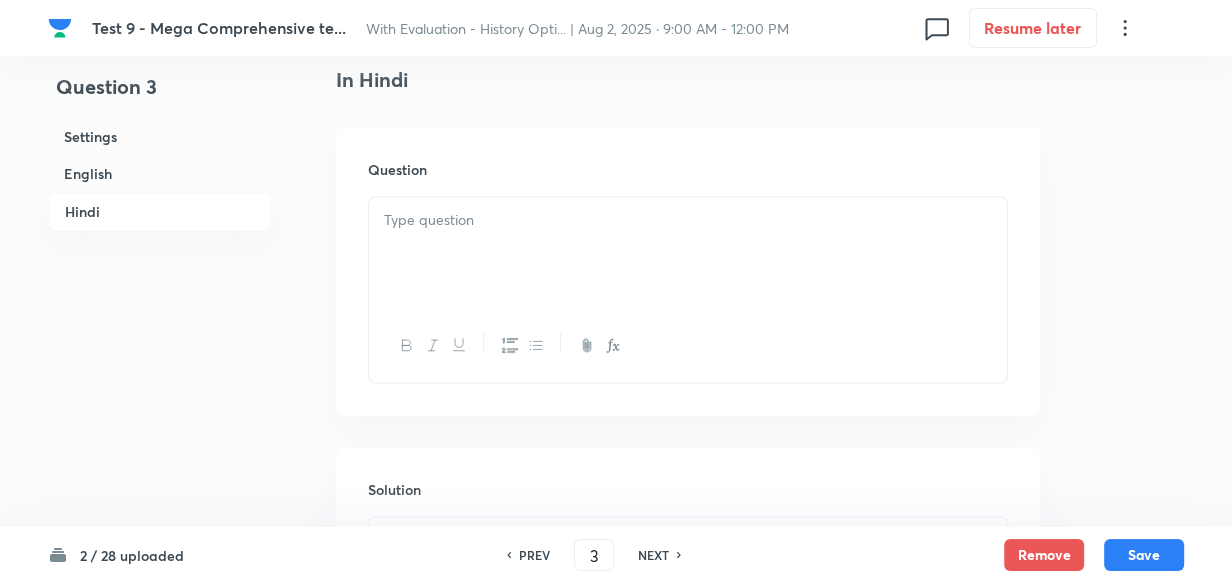 click at bounding box center (688, 253) 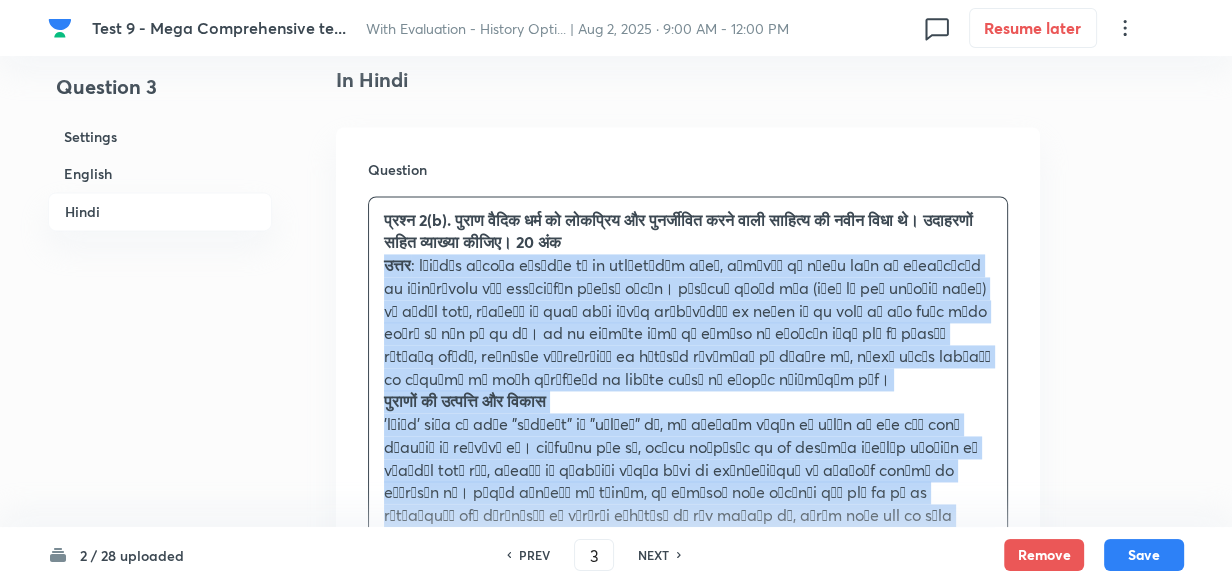 click on "प्रश्न 2(b). पुराण वैदिक धर्म को लोकप्रिय और पुनर्जीवित करने वाली साहित्य की नवीन विधा थे। उदाहरणों सहित व्याख्या कीजिए। 20 अंक उत्तर पुराणों की उत्पत्ति और विकास वैदिक धर्म का लोकप्रियकरण कथात्मक शैली औरपौराणिक कथाएँ: भक्ति आंदोलन स्थानीय परंपराओं का समावेश: वैदिक आदर्शों का पुनरुद्धार धर्म और सामाजिक व्यवस्था: अनुष्ठान और त्यौहार दार्शनिक प्रवचन निष्कर्षतः" at bounding box center (688, 811) 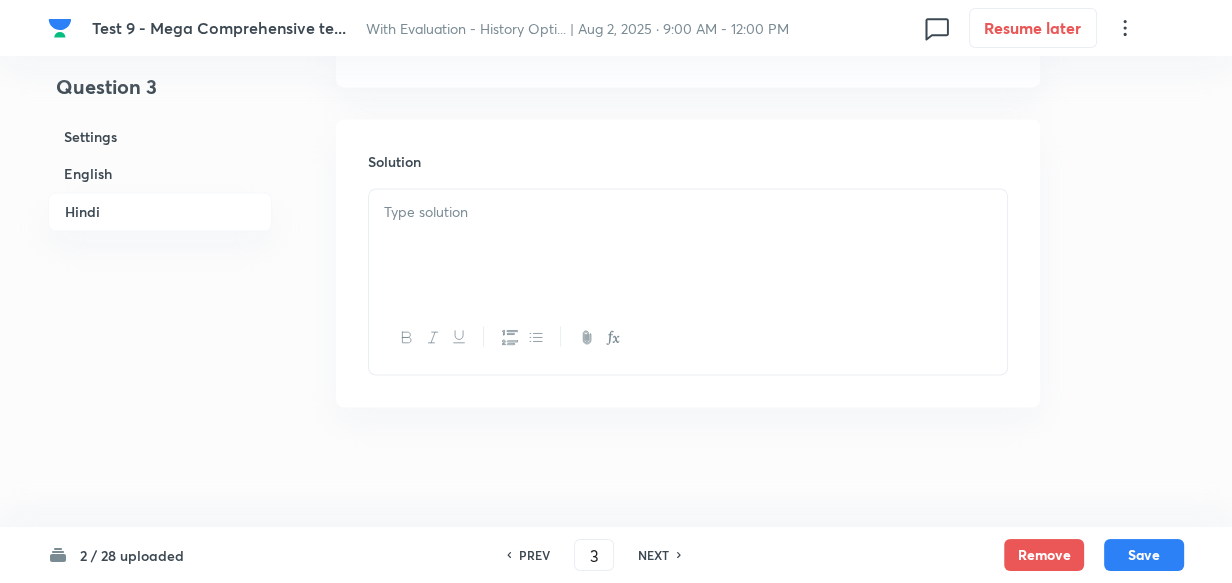 click at bounding box center (688, 245) 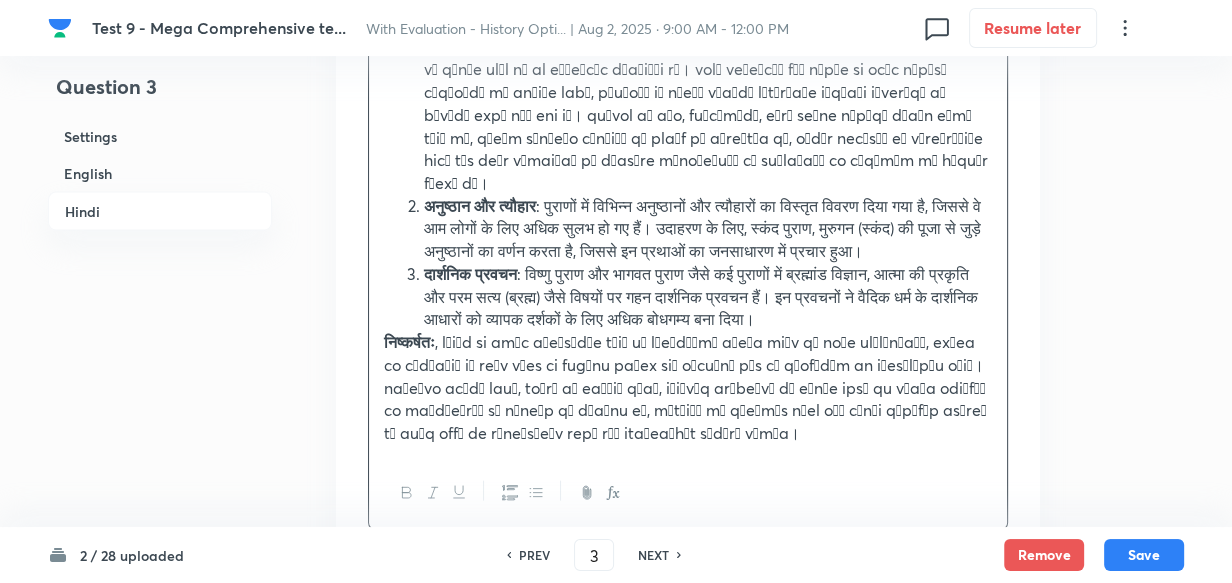 scroll, scrollTop: 3909, scrollLeft: 0, axis: vertical 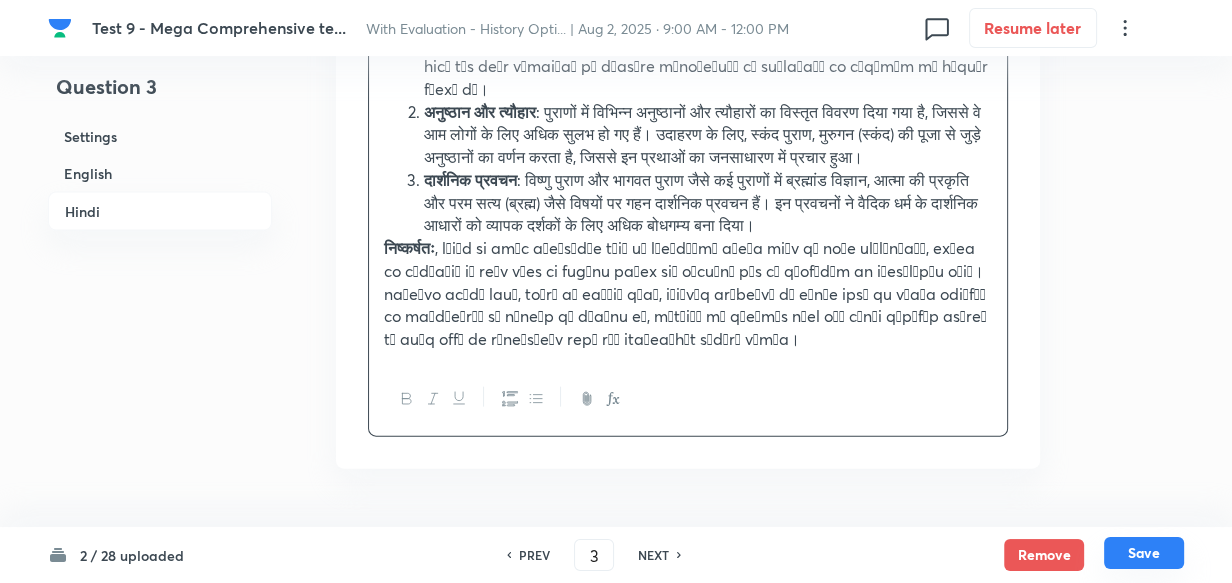 click on "Save" at bounding box center (1144, 553) 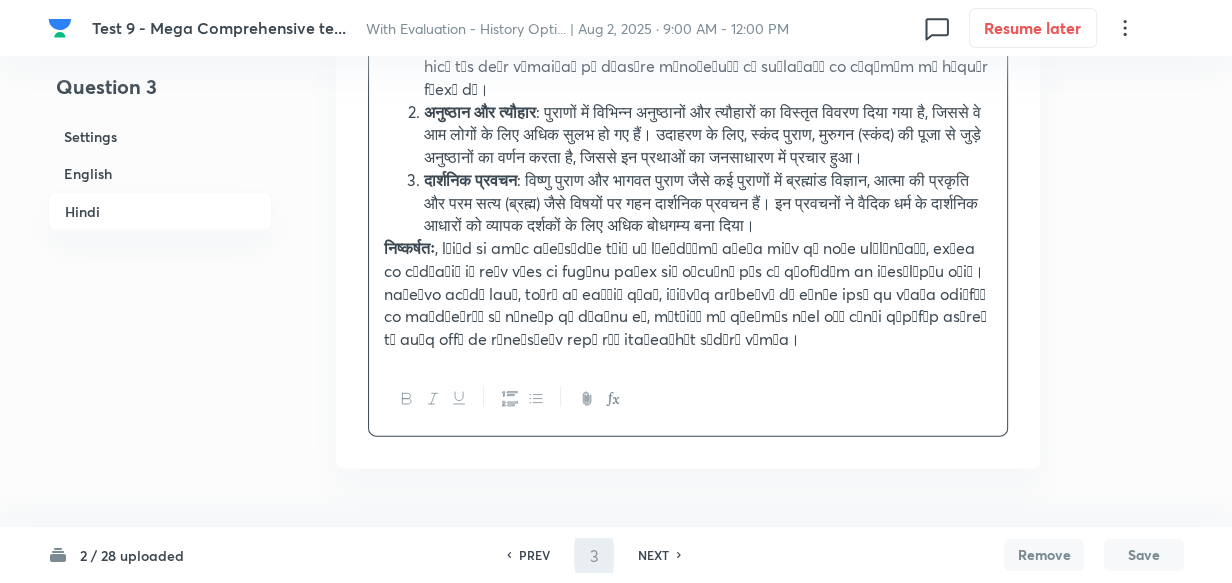type on "4" 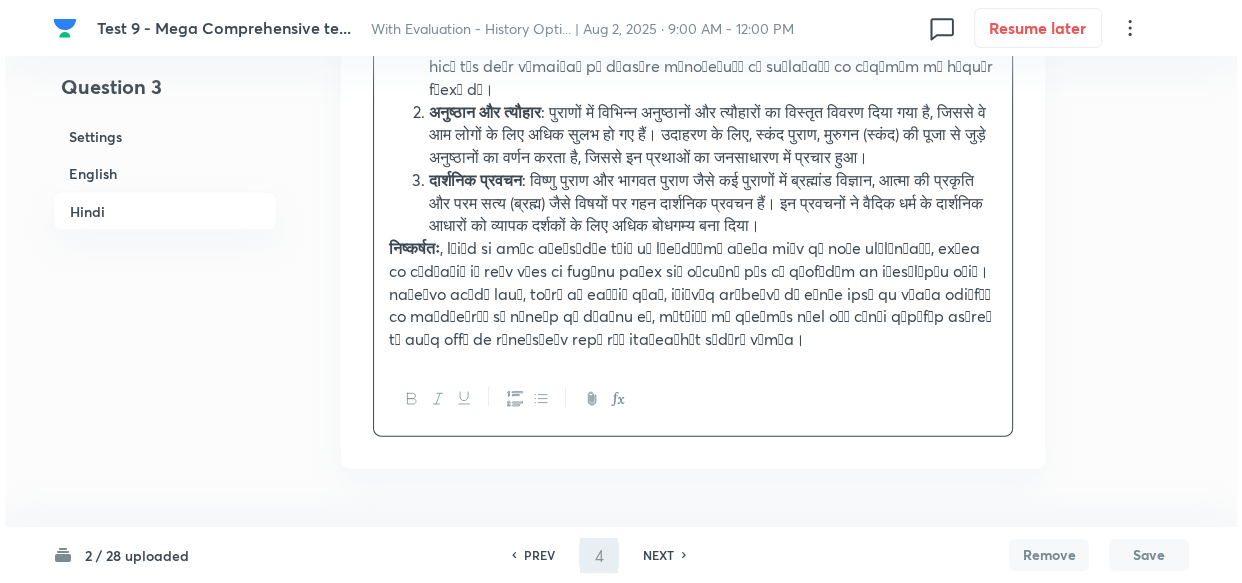 scroll, scrollTop: 0, scrollLeft: 0, axis: both 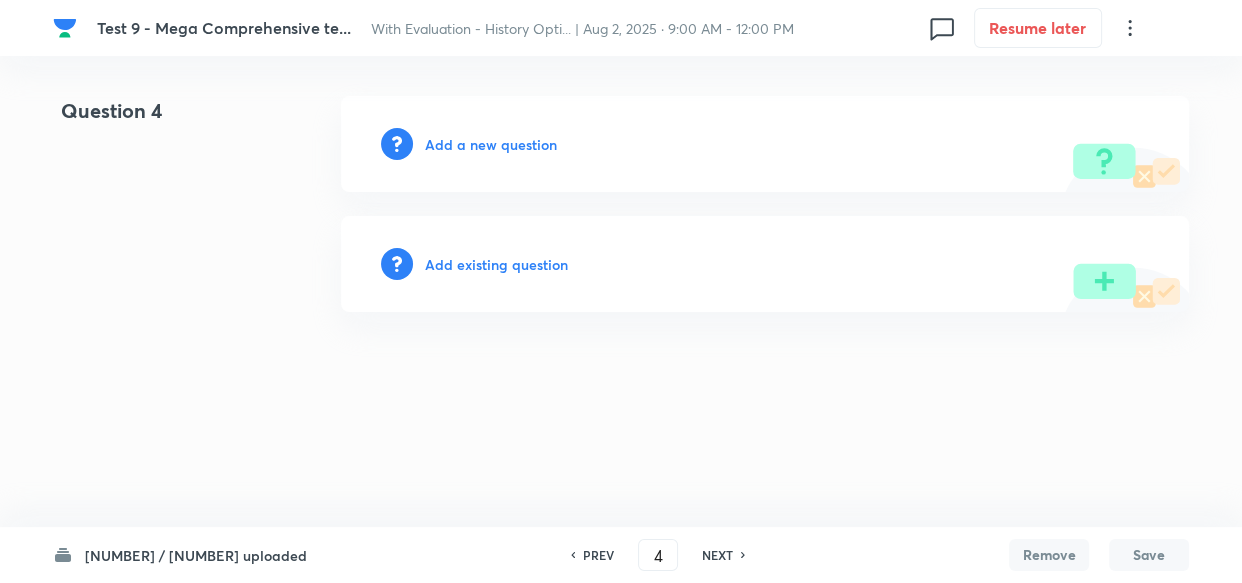 click on "Add a new question" at bounding box center [491, 144] 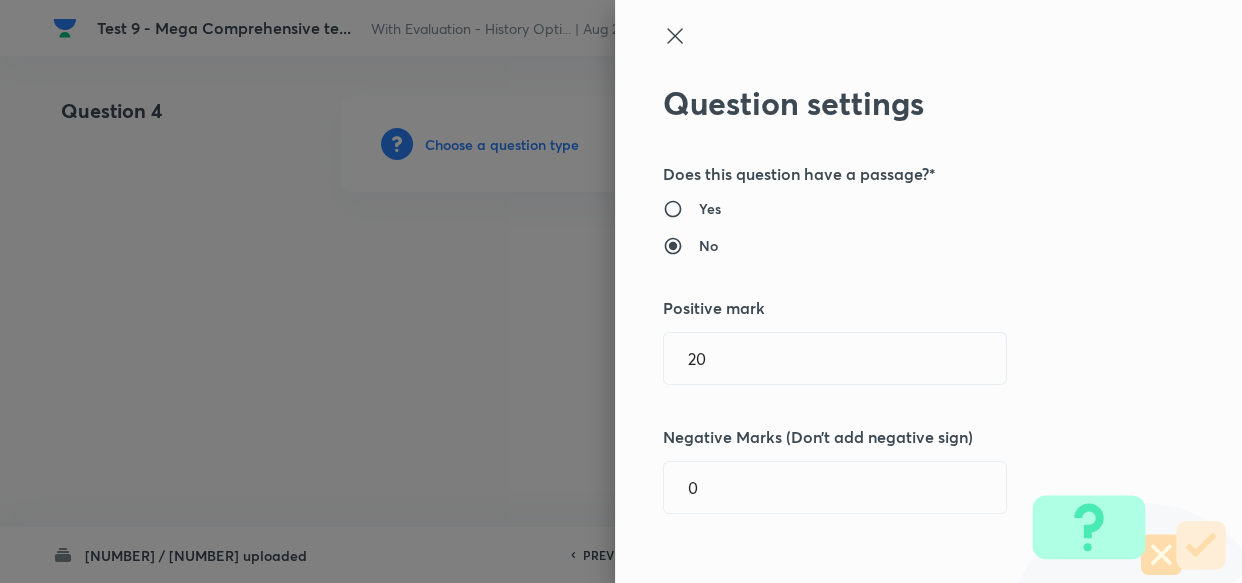 type 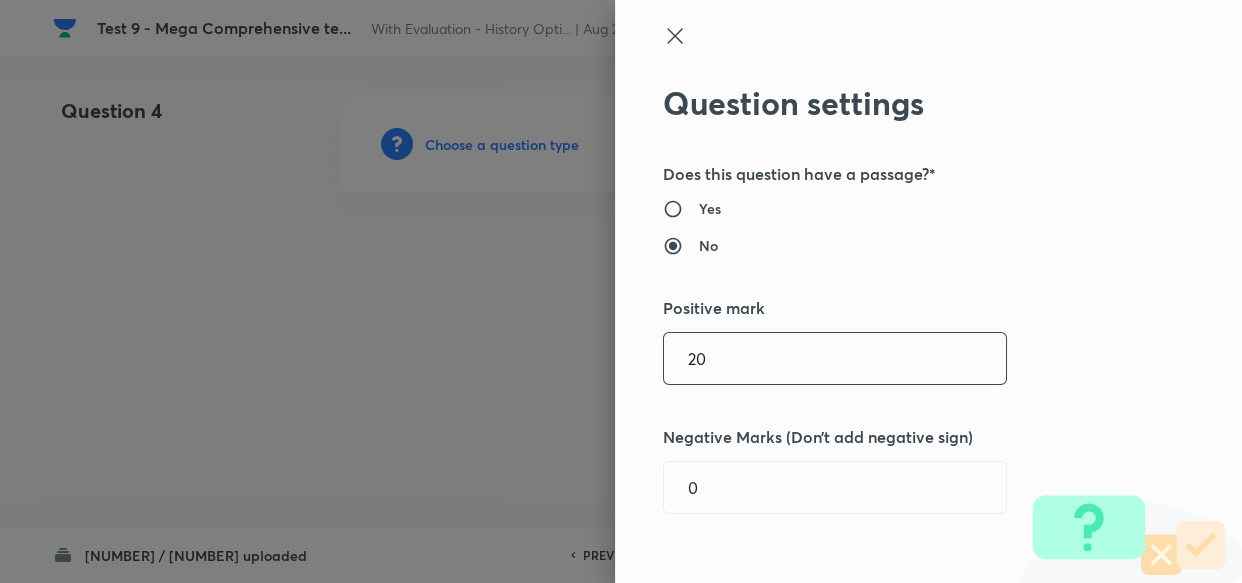 drag, startPoint x: 703, startPoint y: 360, endPoint x: 520, endPoint y: 347, distance: 183.46117 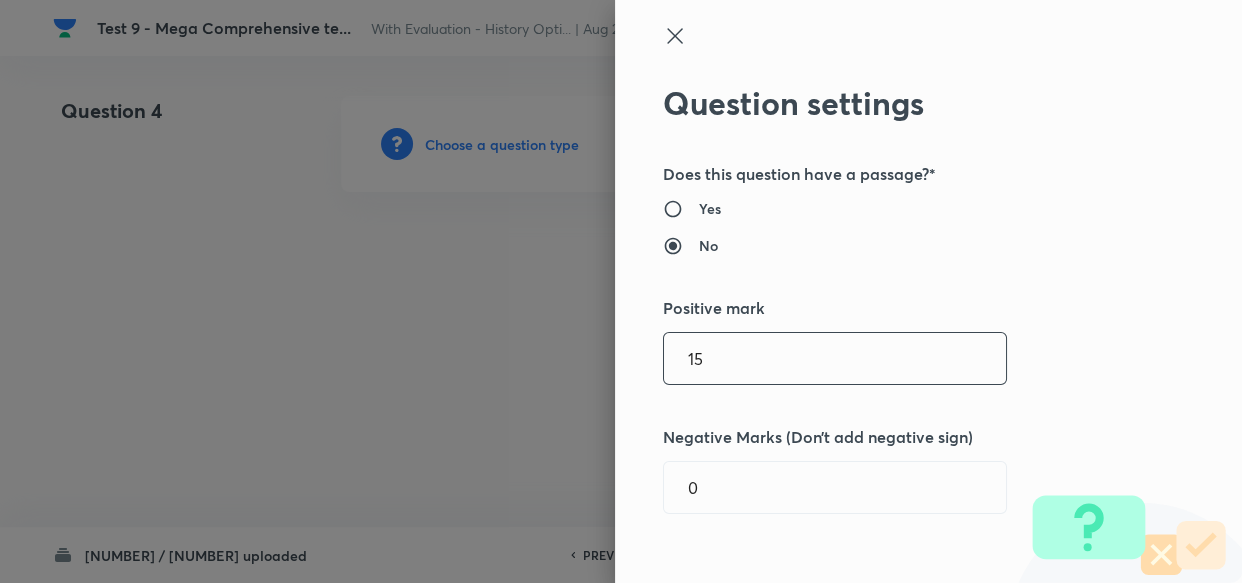 type on "15" 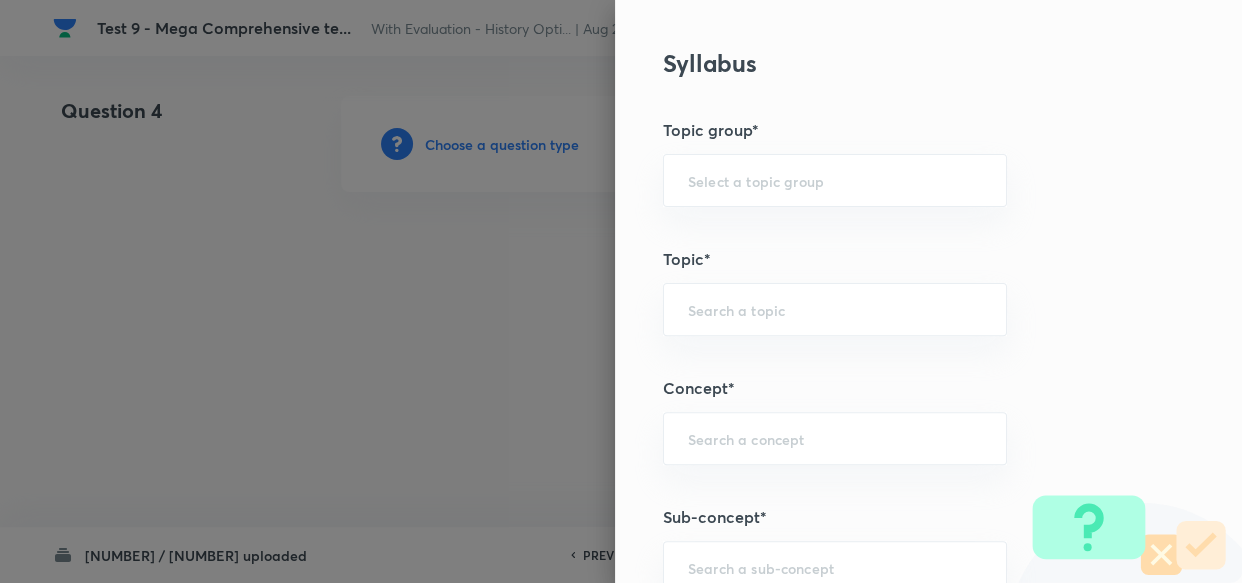 scroll, scrollTop: 1000, scrollLeft: 0, axis: vertical 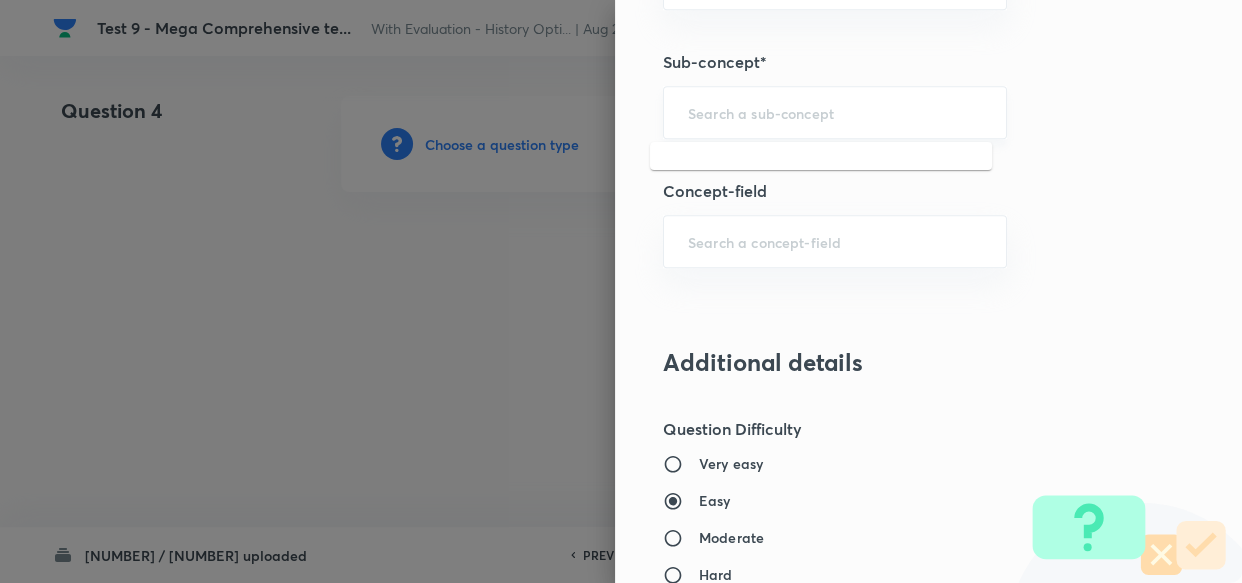 click at bounding box center (835, 112) 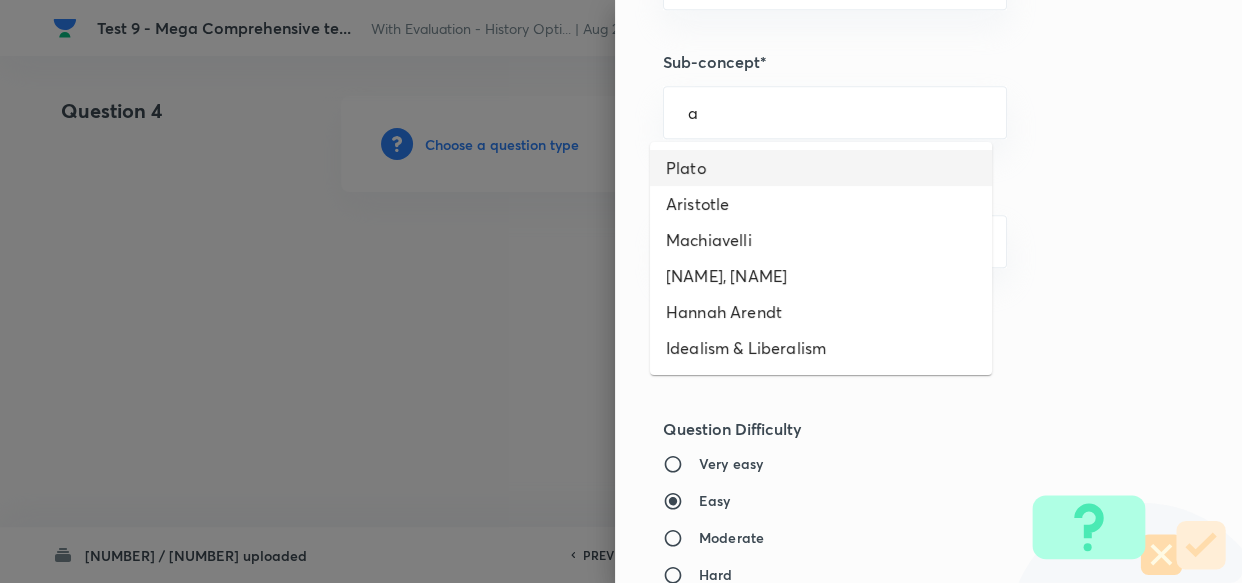 click on "Plato" at bounding box center [821, 168] 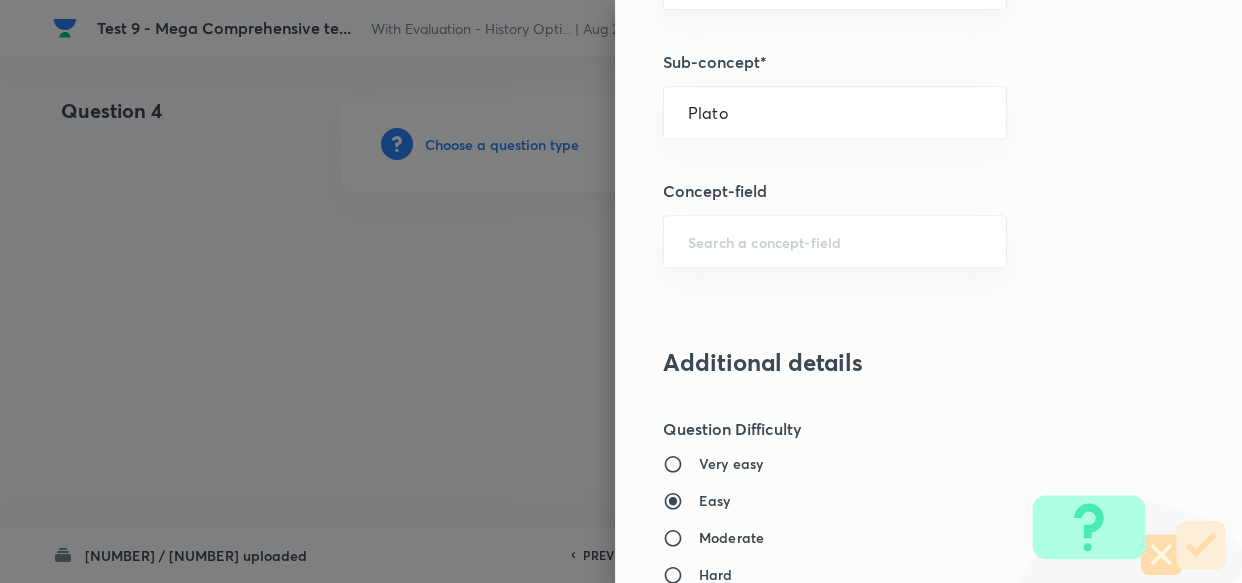 type on "PSIR Optional" 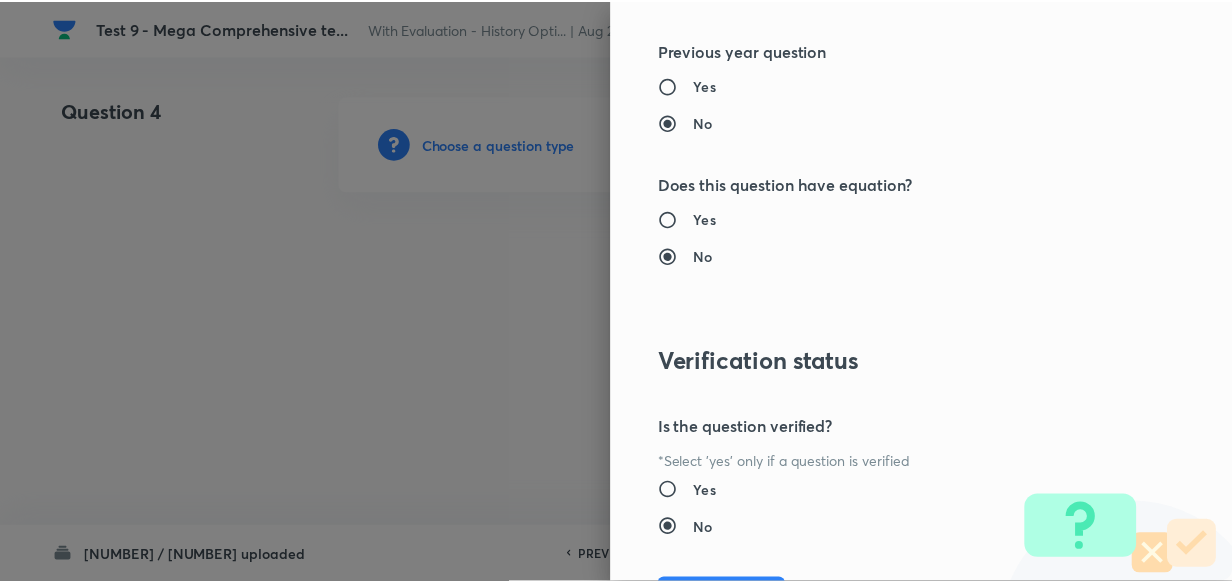scroll, scrollTop: 1900, scrollLeft: 0, axis: vertical 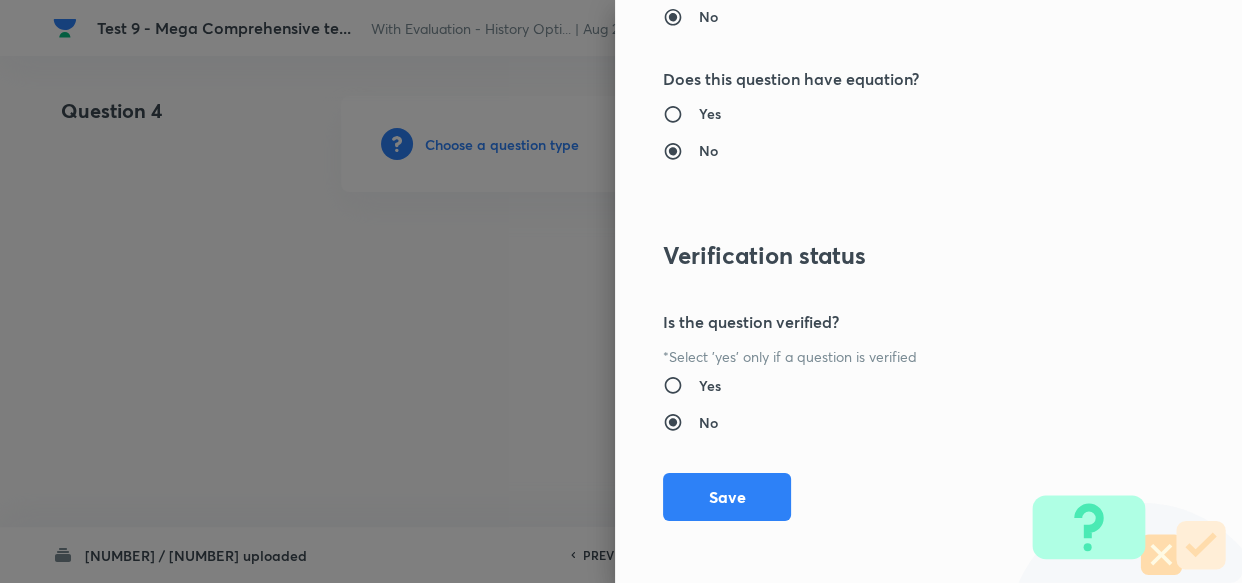 drag, startPoint x: 715, startPoint y: 467, endPoint x: 717, endPoint y: 488, distance: 21.095022 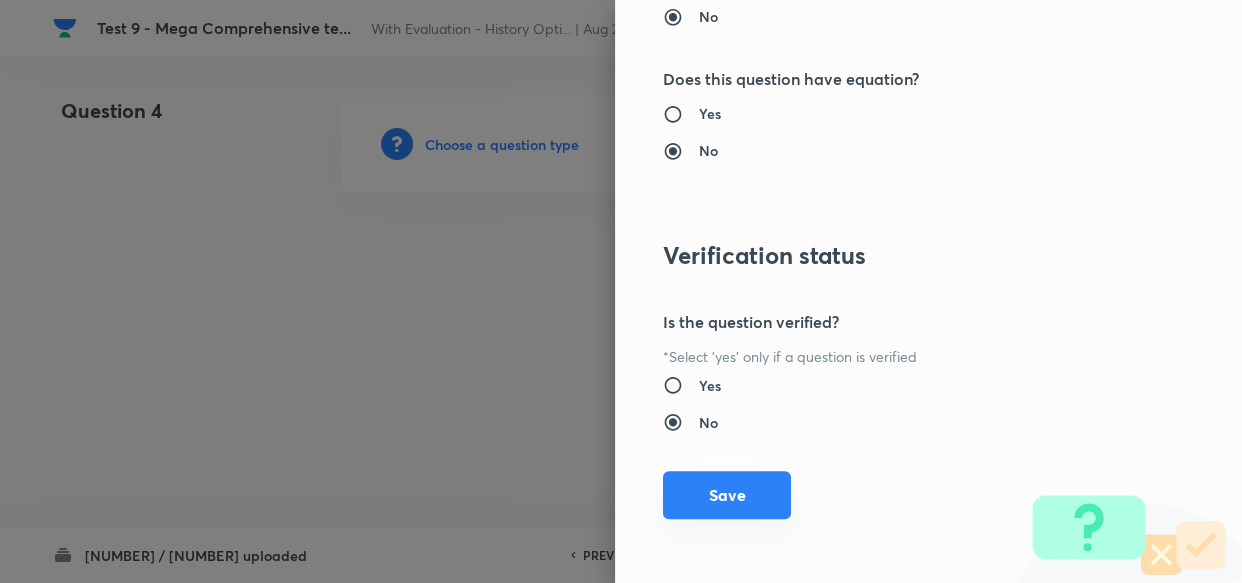 click on "Save" at bounding box center (727, 495) 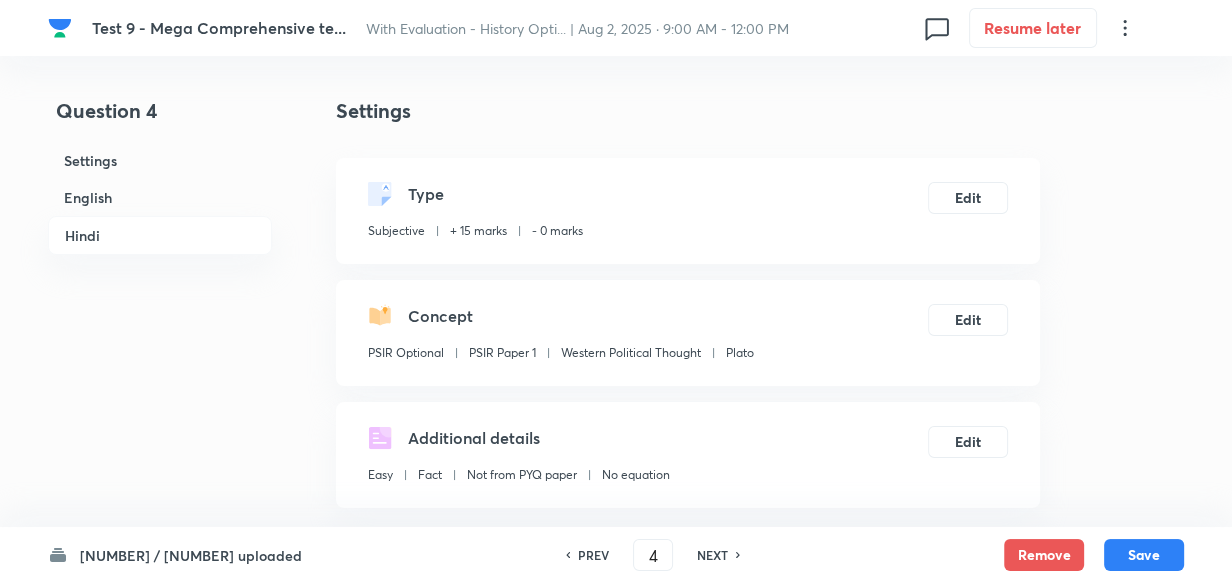 click on "English" at bounding box center (160, 197) 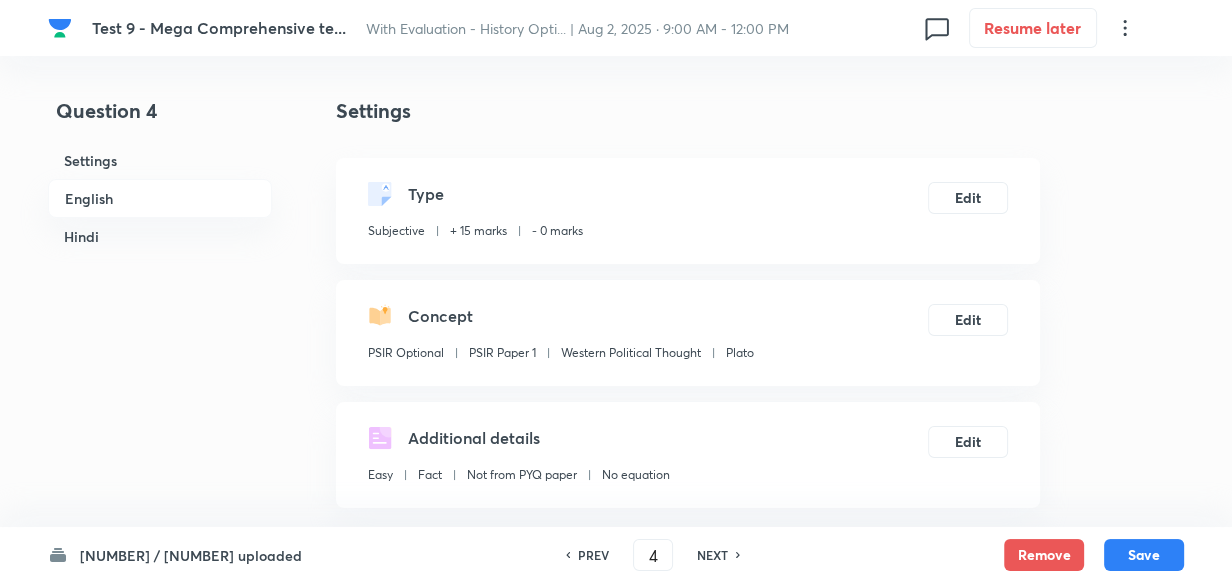scroll, scrollTop: 516, scrollLeft: 0, axis: vertical 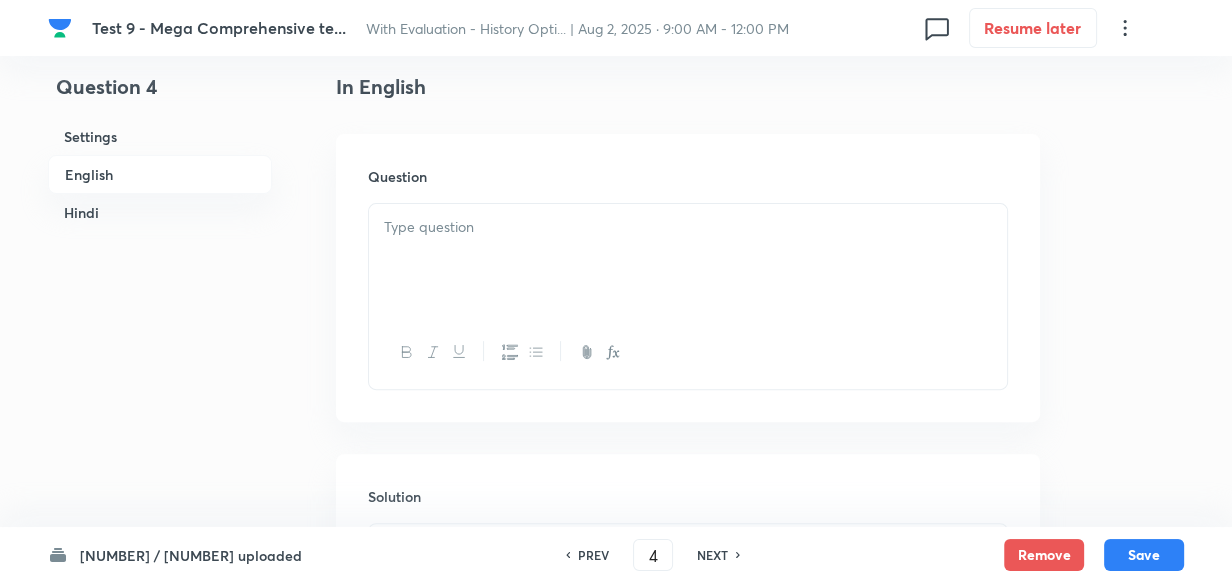 click at bounding box center [688, 260] 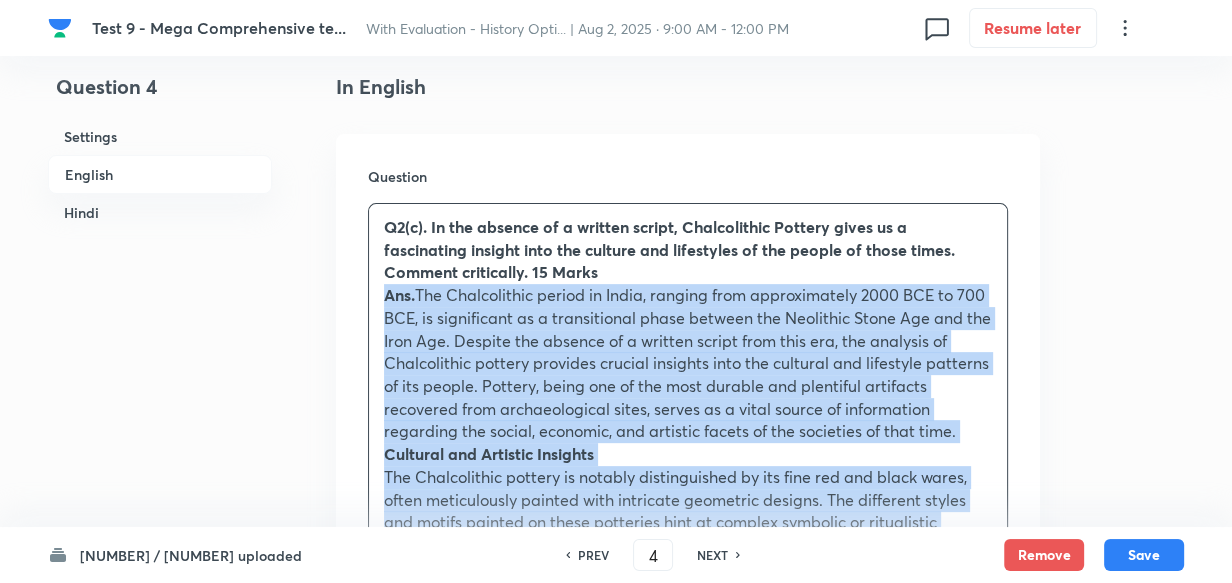 click on "Q2(c). In the absence of a written script, Chalcolithic Pottery gives us a fascinating insight into the culture and lifestyles of the people of those times. Comment critically. 15 Marks Ans.  The Chalcolithic period in India, ranging from approximately 2000 BCE to 700 BCE, is significant as a transitional phase between the Neolithic Stone Age and the Iron Age. Despite the absence of a written script from this era, the analysis of Chalcolithic pottery provides crucial insights into the cultural and lifestyle patterns of its people. Pottery, being one of the most durable and plentiful artifacts recovered from archaeological sites, serves as a vital source of information regarding the social, economic, and artistic facets of the societies of that time. Cultural and Artistic Insights Economic Aspects Social Structure and Lifestyle Technological Insights Critical Perspectives" at bounding box center [688, 957] 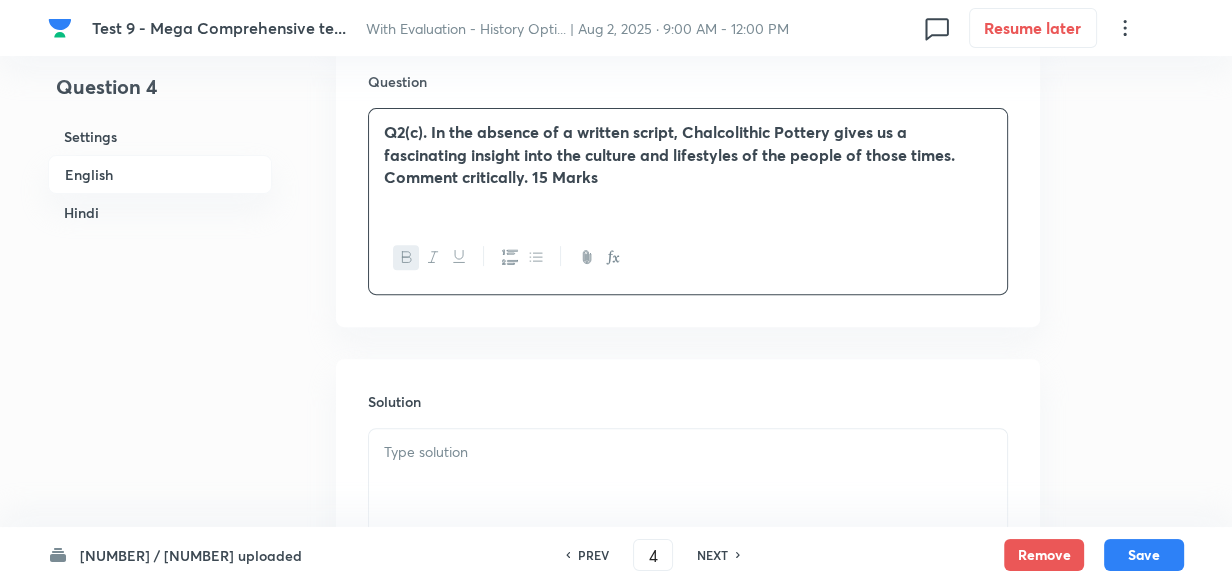 scroll, scrollTop: 789, scrollLeft: 0, axis: vertical 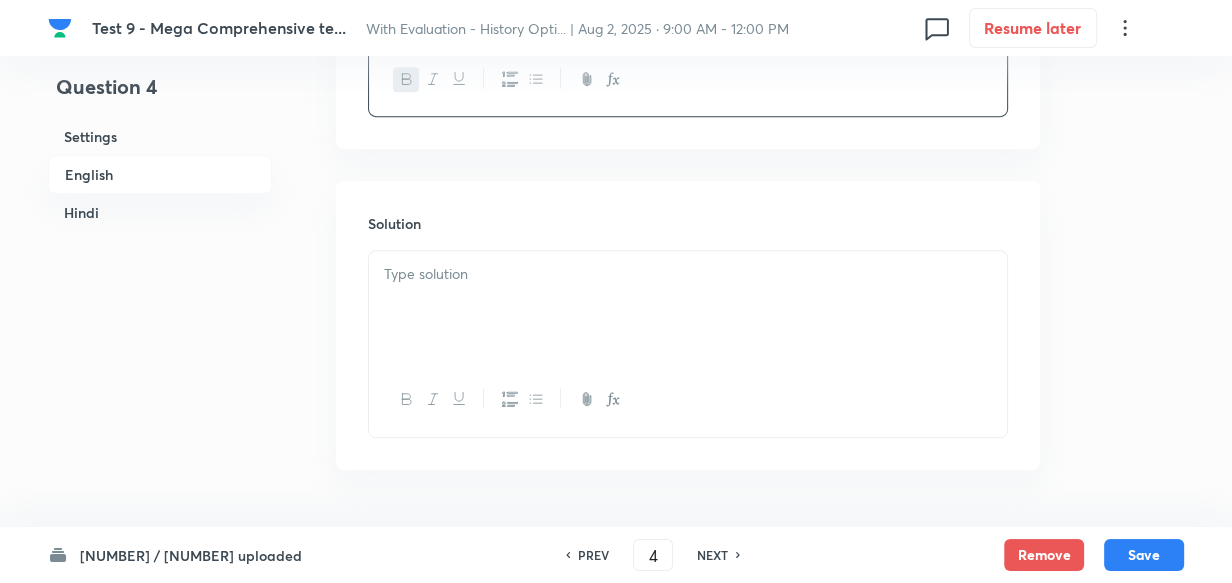 click at bounding box center [688, 274] 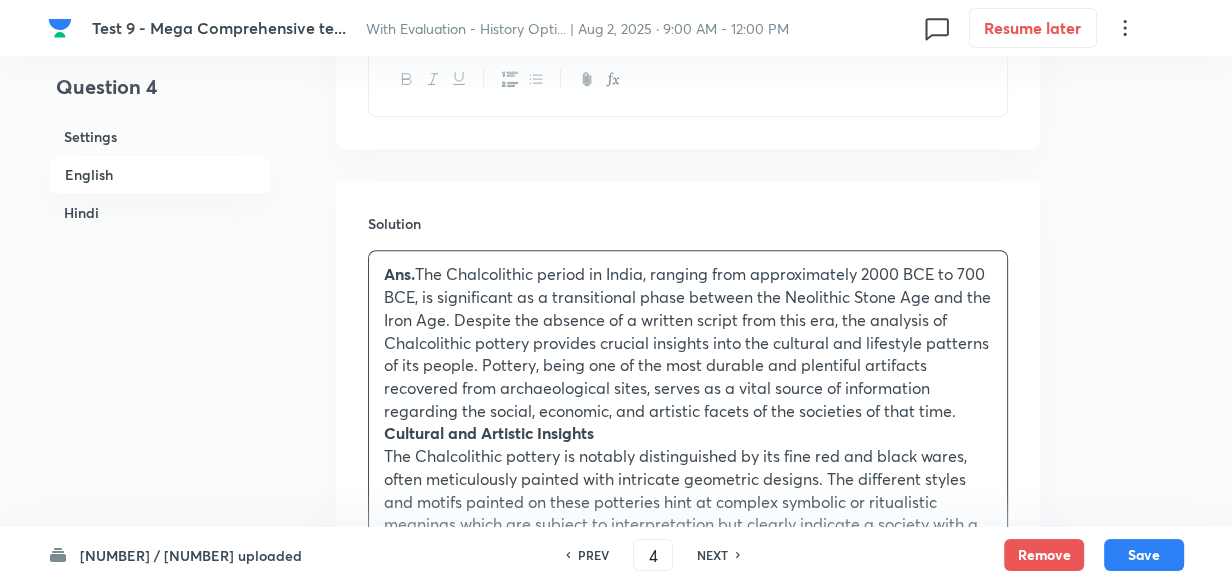click on "Hindi" at bounding box center (160, 212) 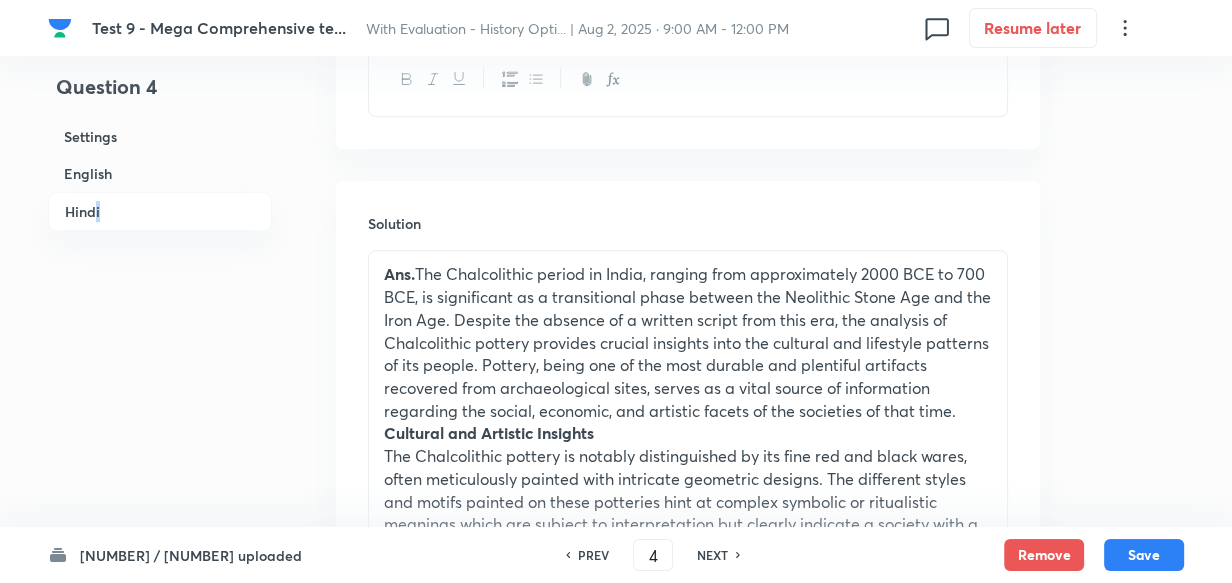 scroll, scrollTop: 2546, scrollLeft: 0, axis: vertical 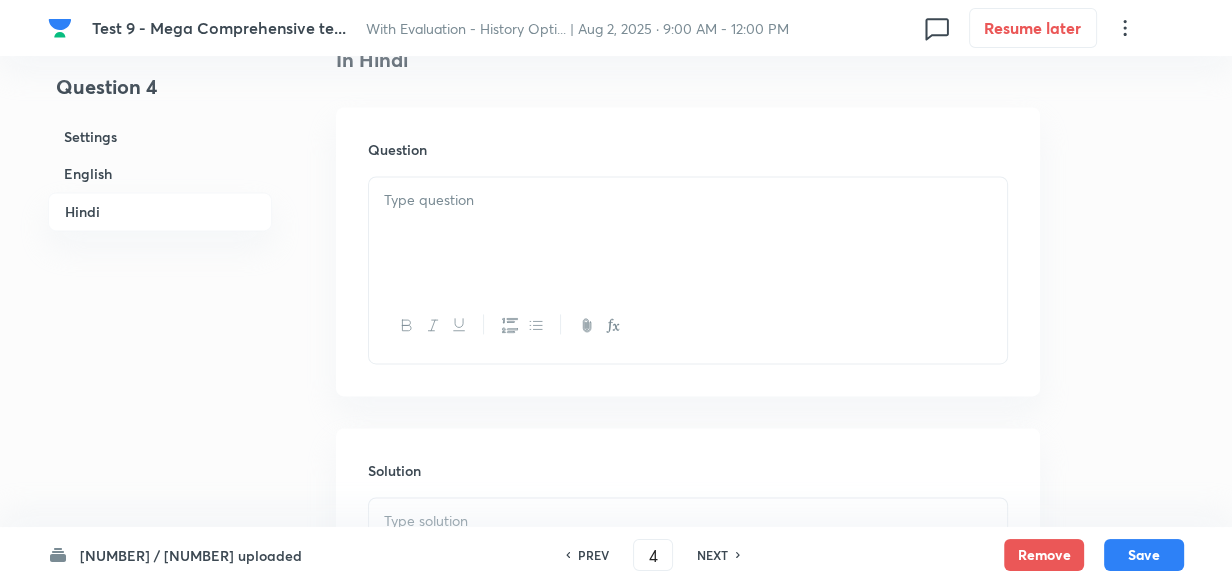 click at bounding box center [688, 233] 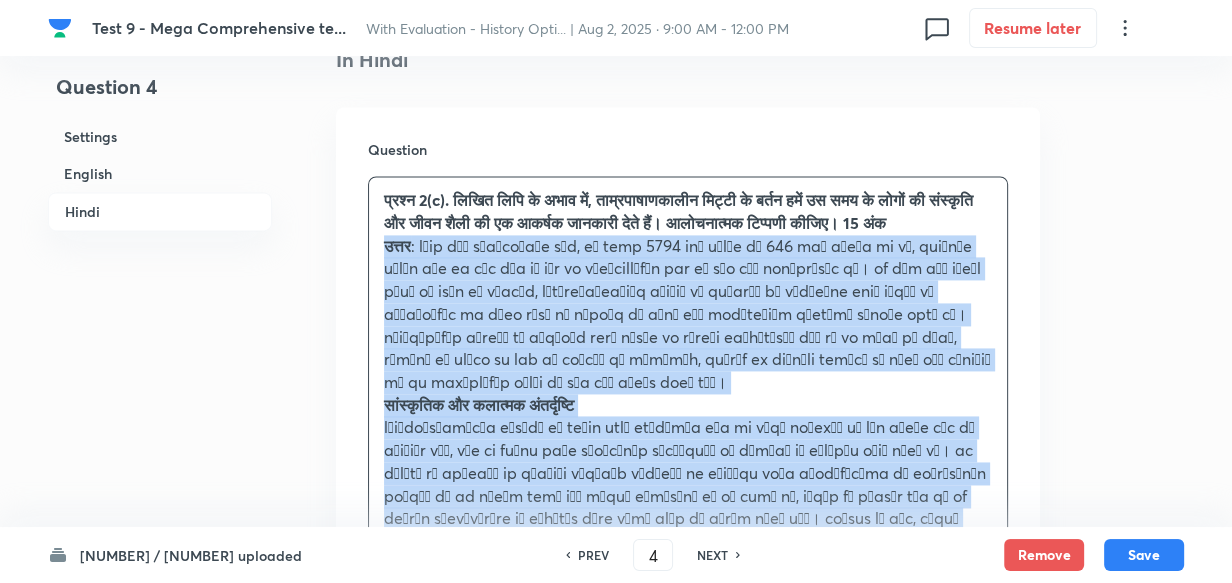 drag, startPoint x: 396, startPoint y: 298, endPoint x: 370, endPoint y: 298, distance: 26 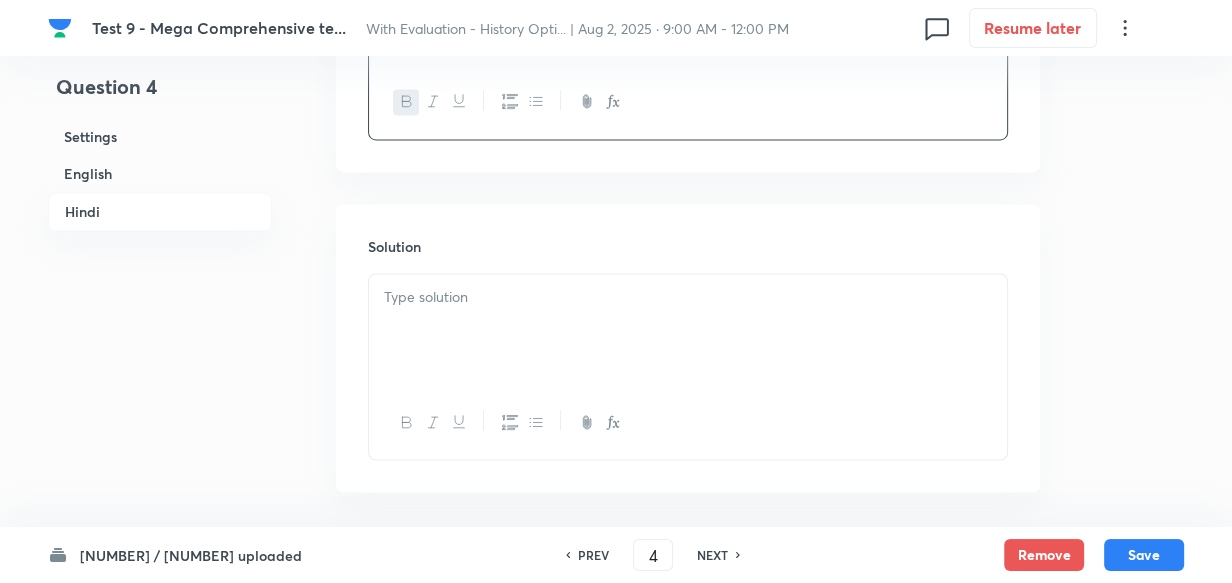 scroll, scrollTop: 2882, scrollLeft: 0, axis: vertical 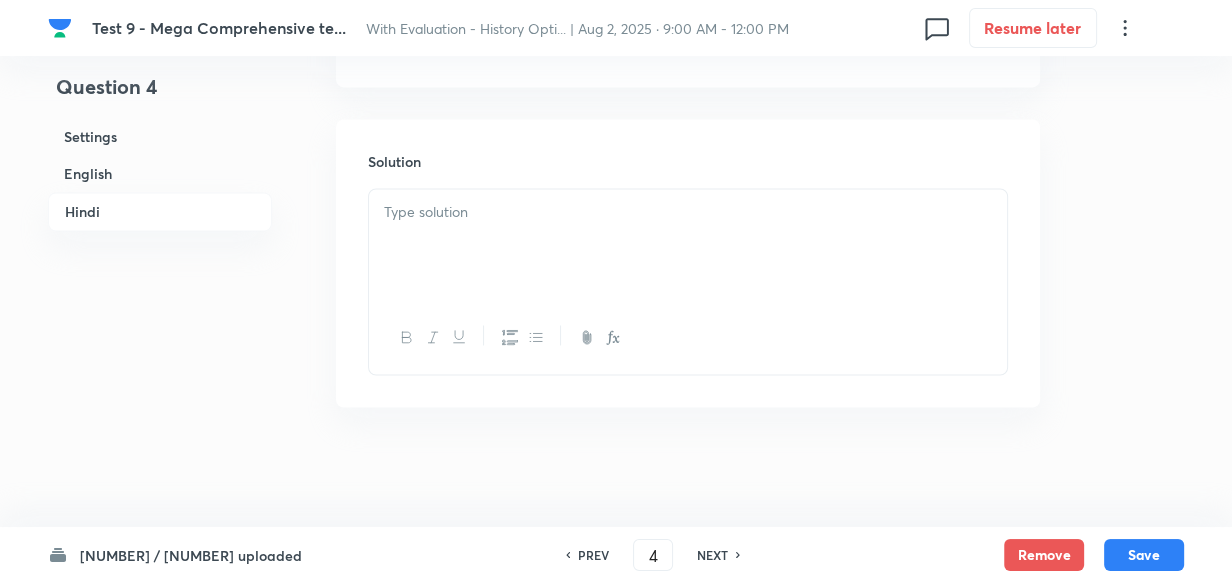 drag, startPoint x: 458, startPoint y: 293, endPoint x: 463, endPoint y: 277, distance: 16.763054 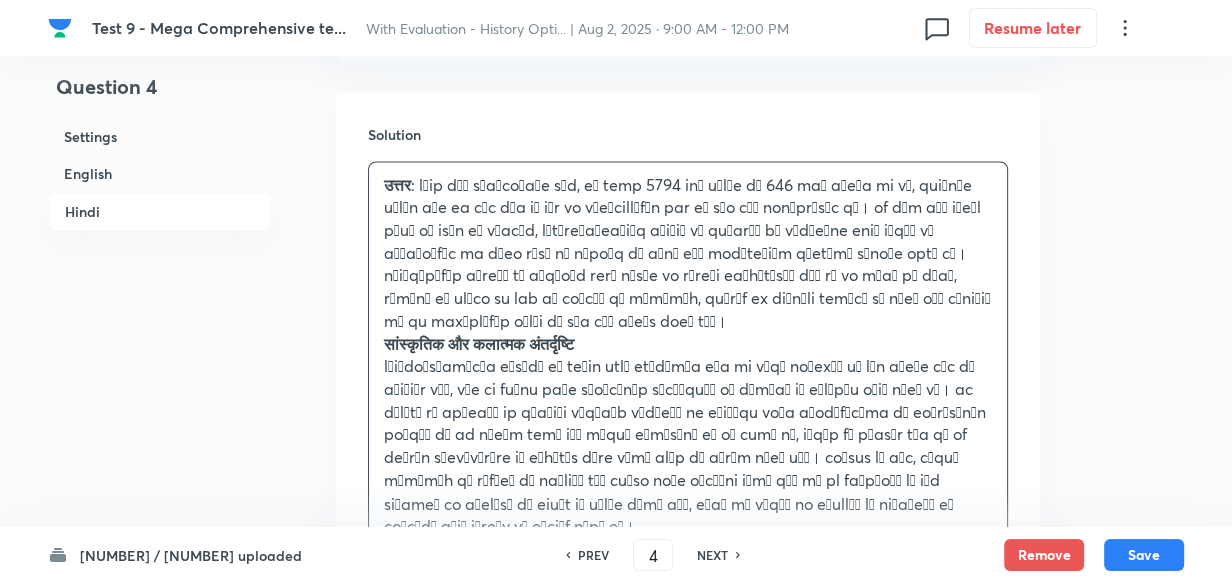 click on "English" at bounding box center (160, 173) 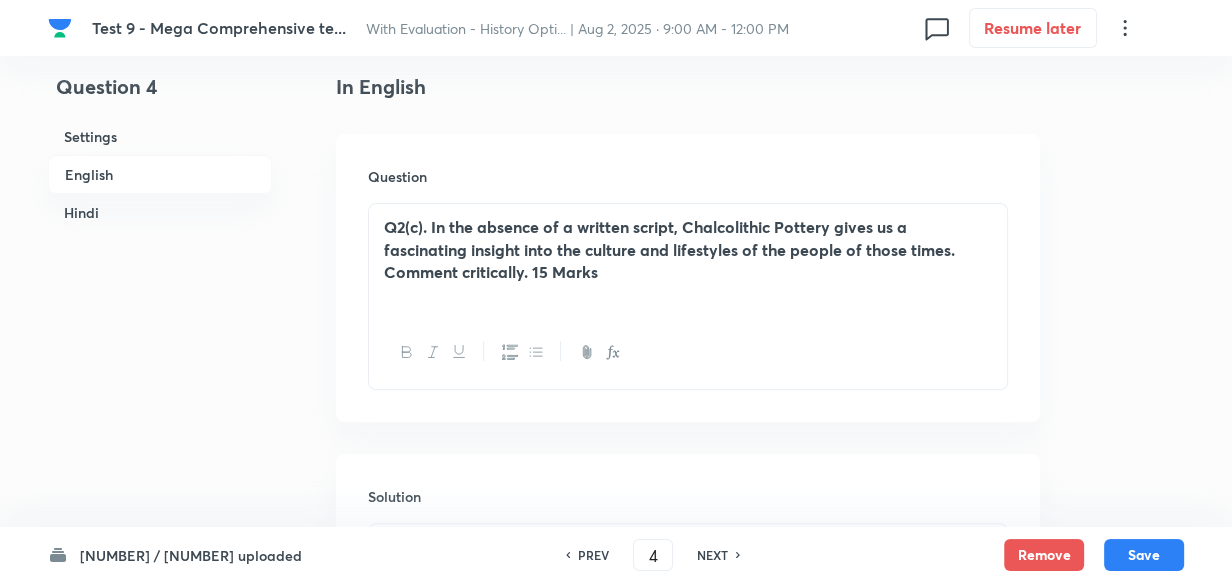 click on "Hindi" at bounding box center [160, 212] 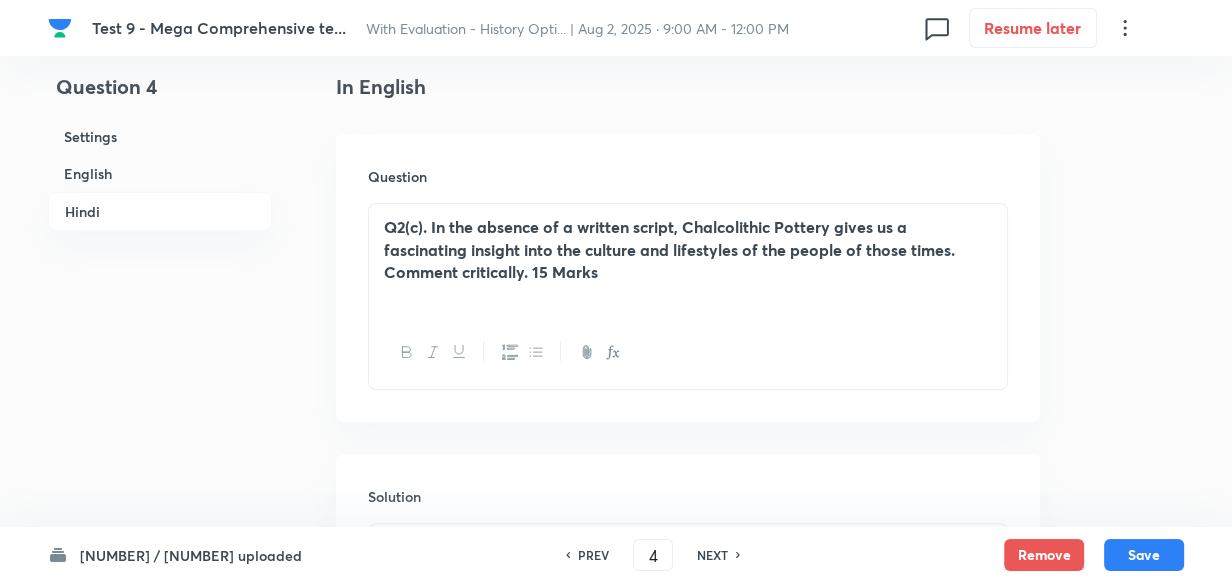 scroll, scrollTop: 2546, scrollLeft: 0, axis: vertical 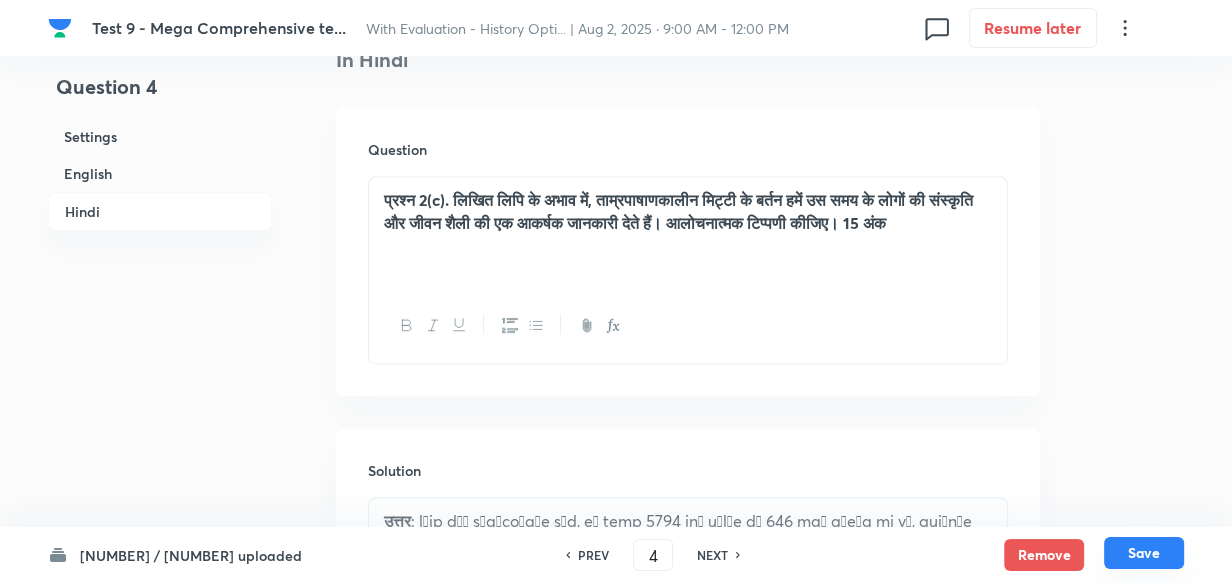 click on "Save" at bounding box center [1144, 553] 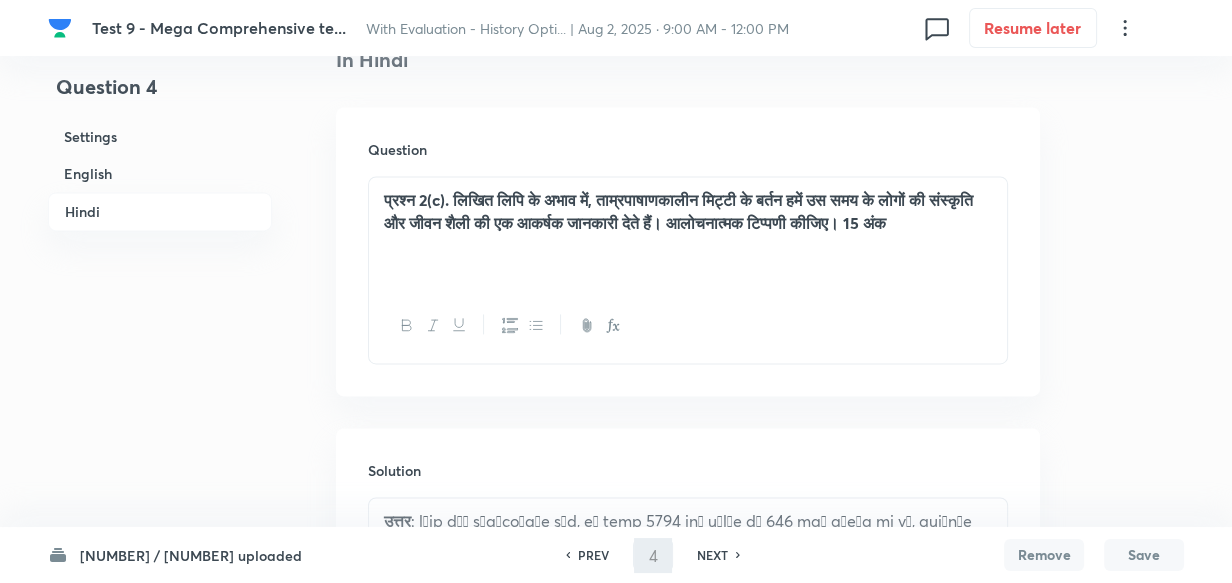 type on "5" 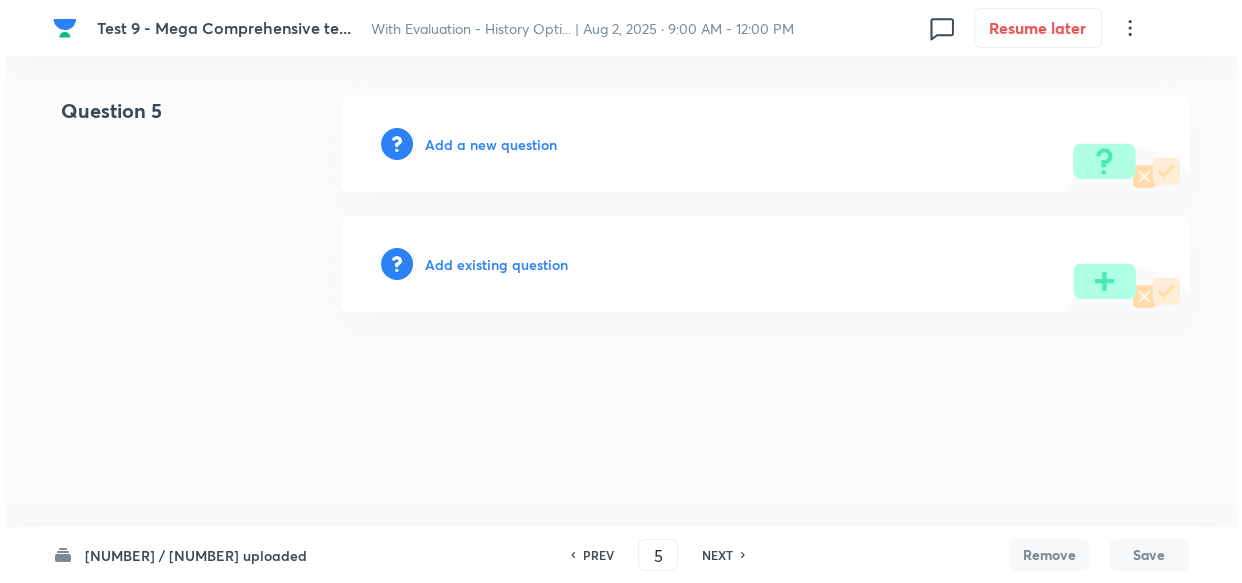 scroll, scrollTop: 0, scrollLeft: 0, axis: both 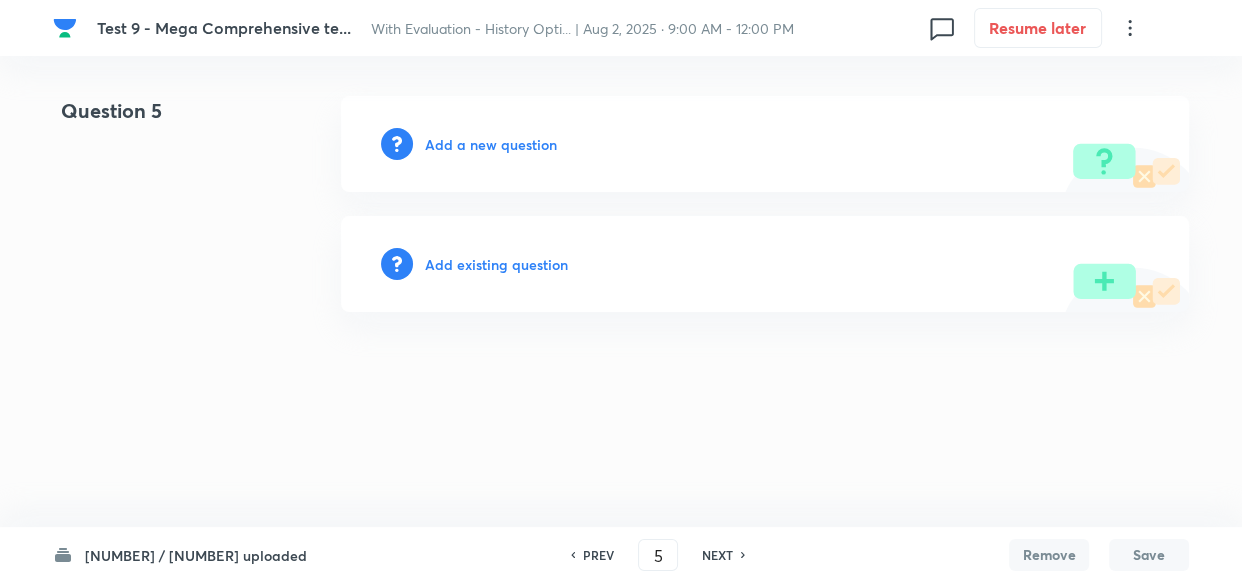 click on "Add a new question" at bounding box center (765, 144) 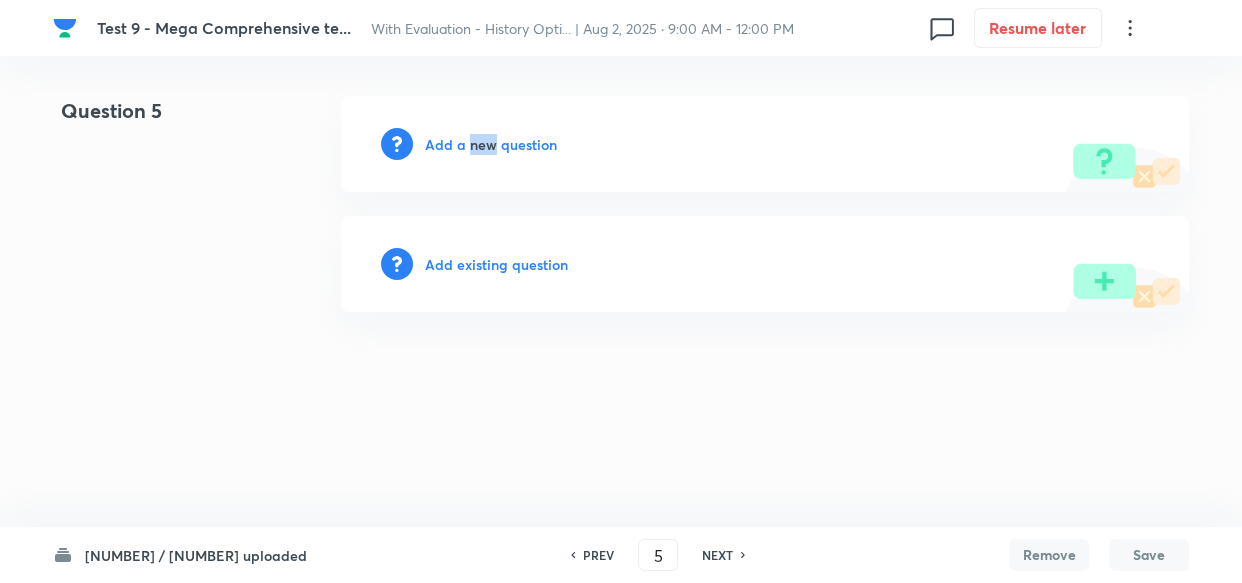 click on "Add a new question" at bounding box center [765, 144] 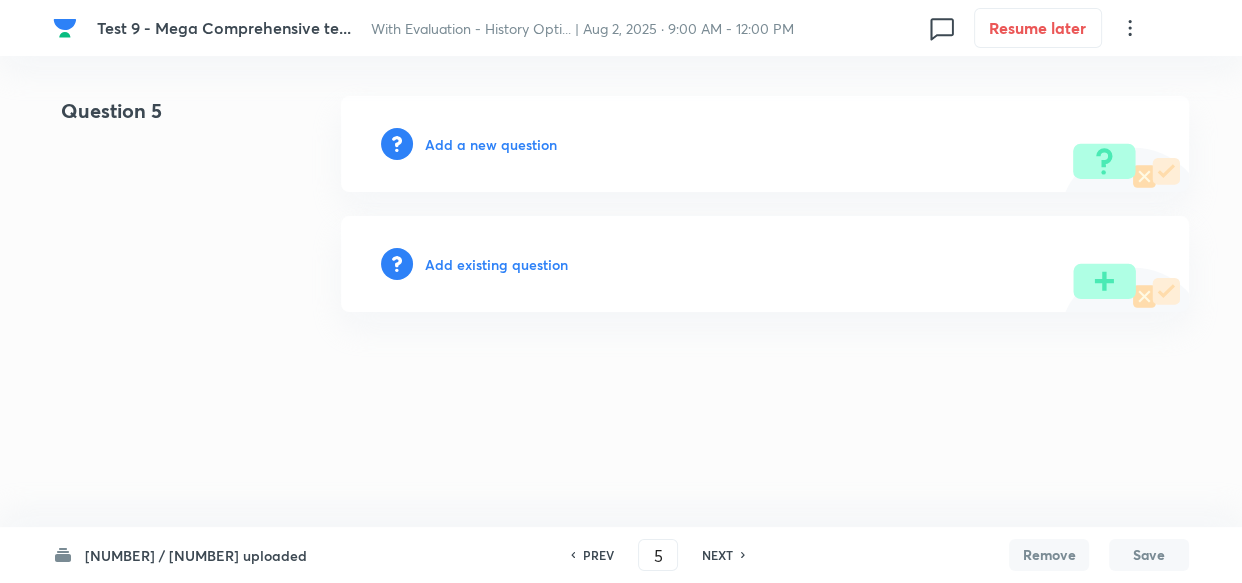 click on "Add a new question" at bounding box center (491, 144) 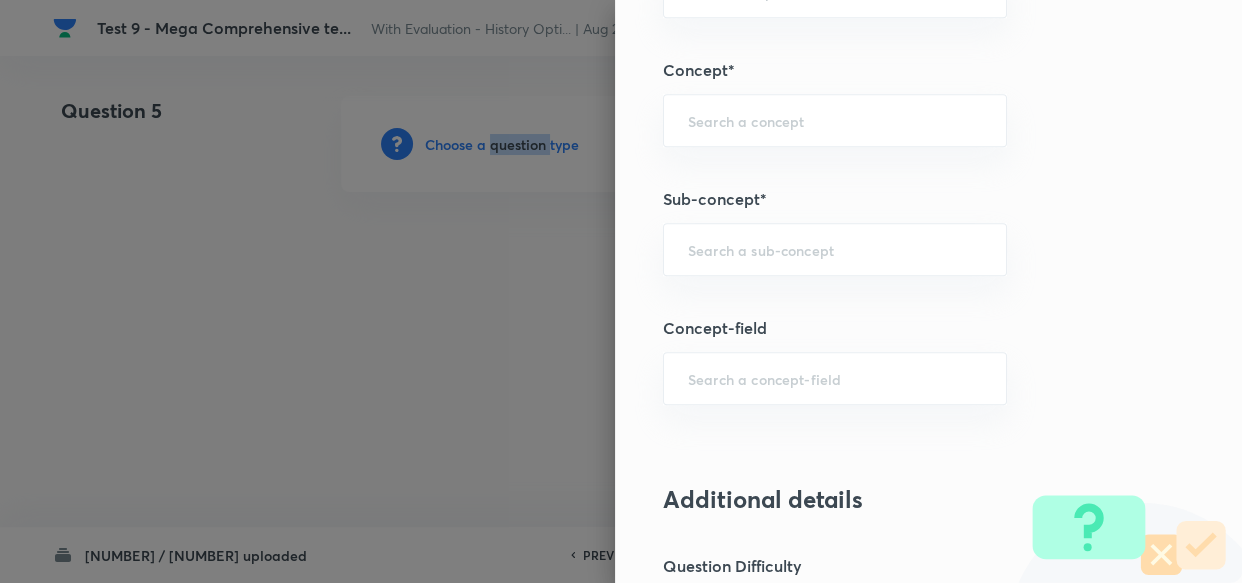 scroll, scrollTop: 1000, scrollLeft: 0, axis: vertical 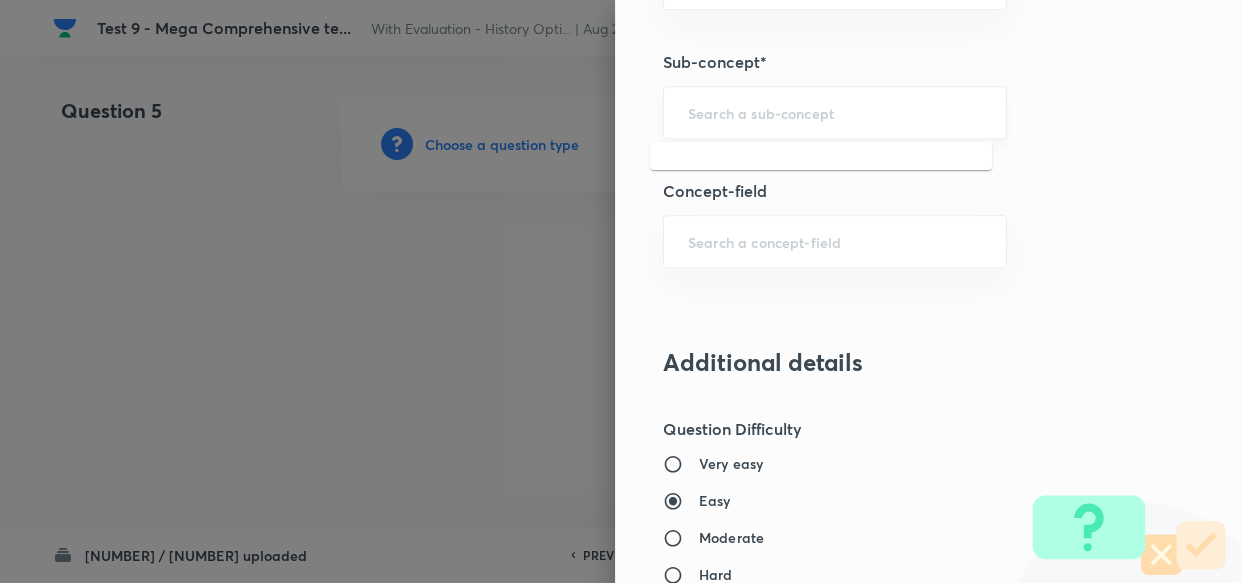 click at bounding box center [835, 112] 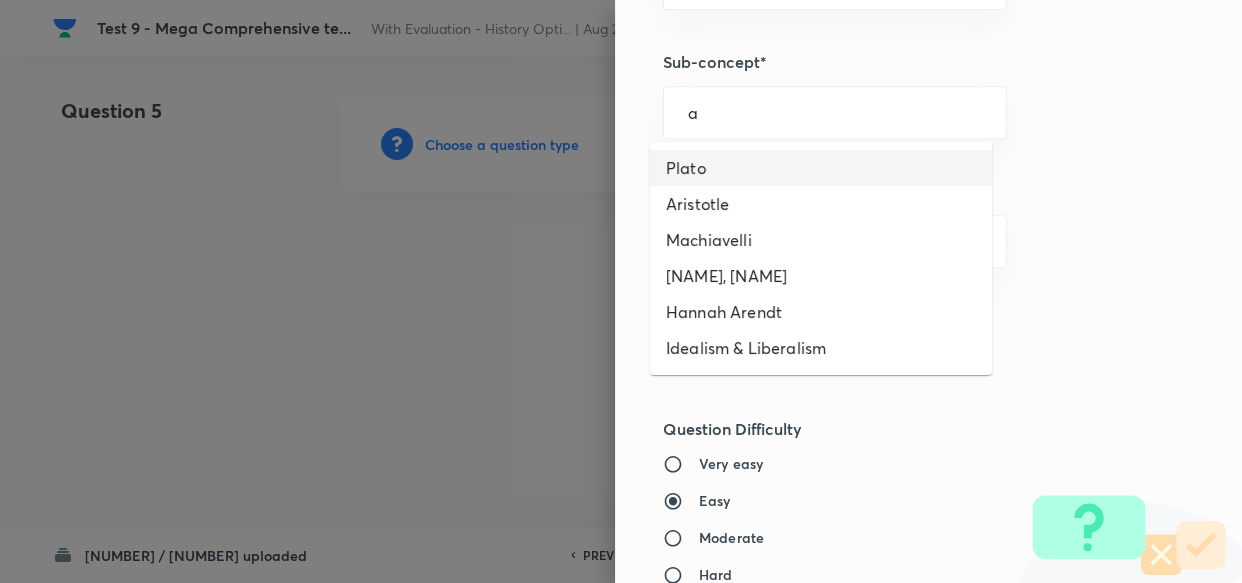 click on "Plato" at bounding box center (821, 168) 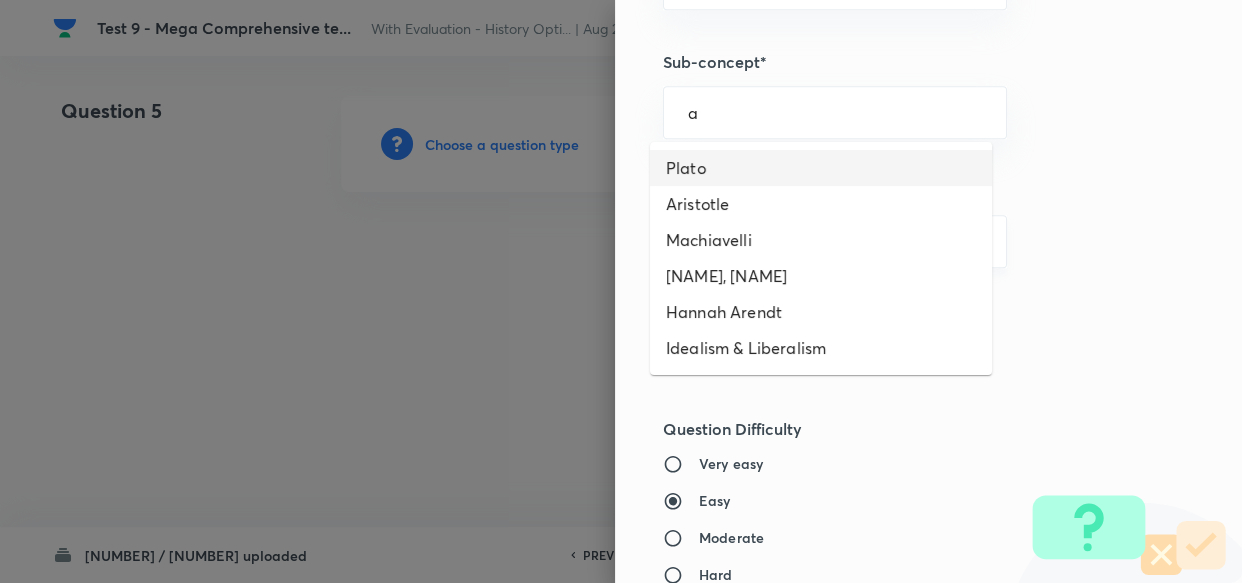type on "Plato" 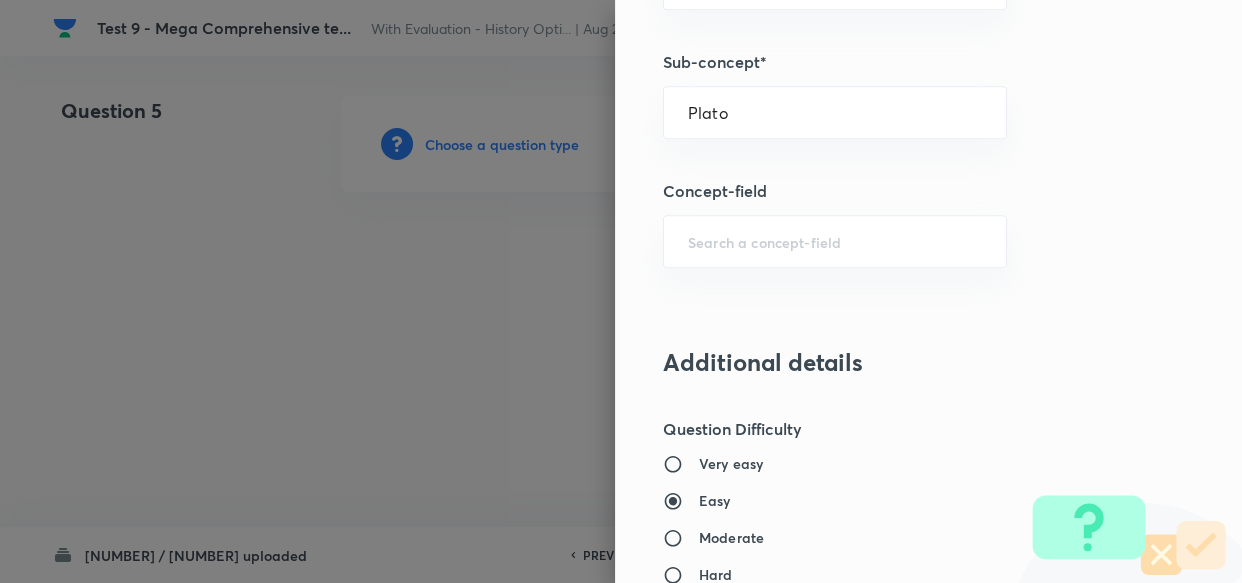 type on "PSIR Optional" 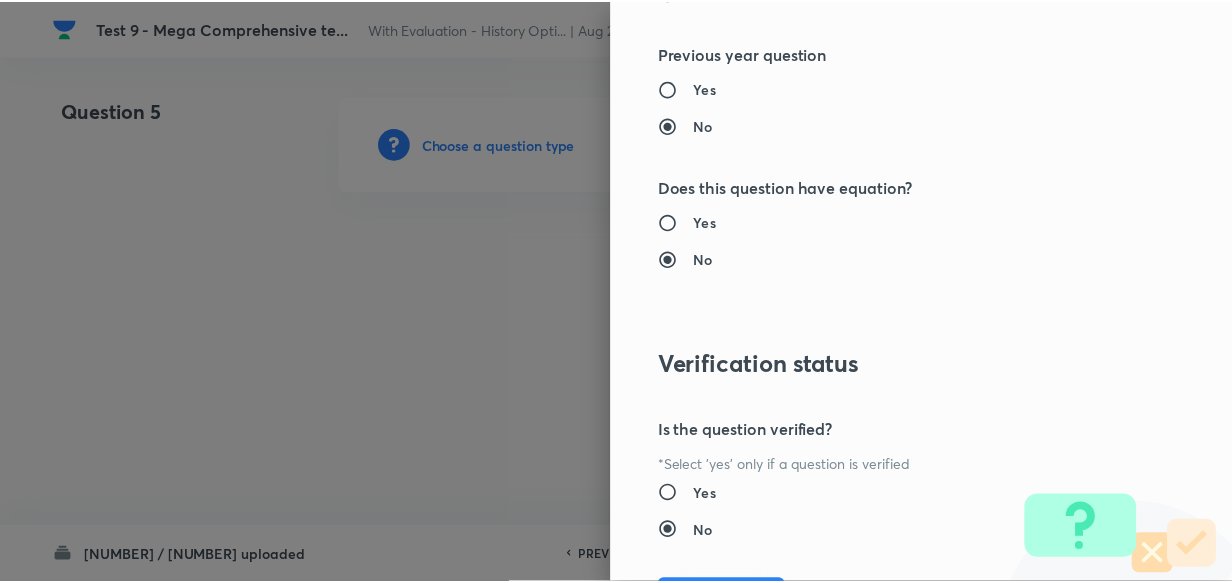 scroll, scrollTop: 1900, scrollLeft: 0, axis: vertical 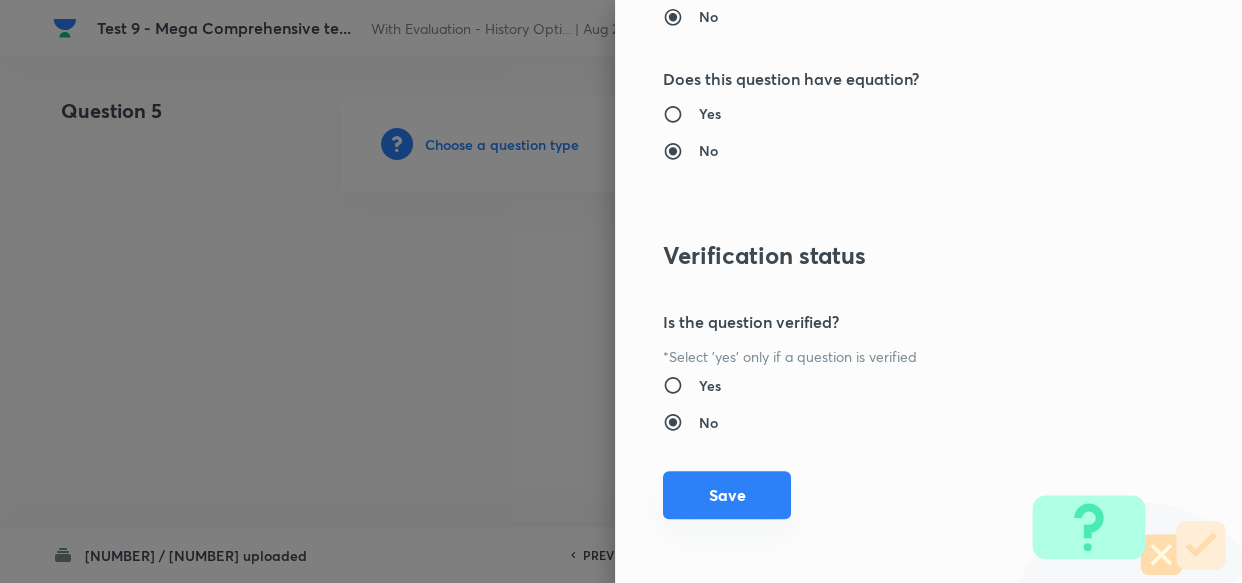 click on "Save" at bounding box center (727, 495) 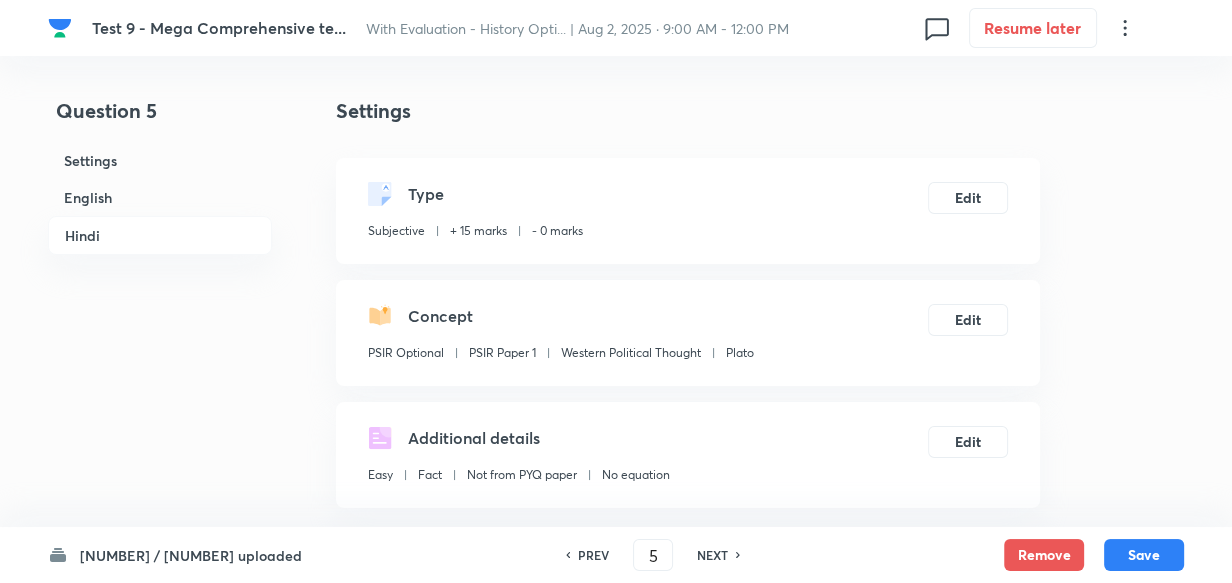 click on "English" at bounding box center [160, 197] 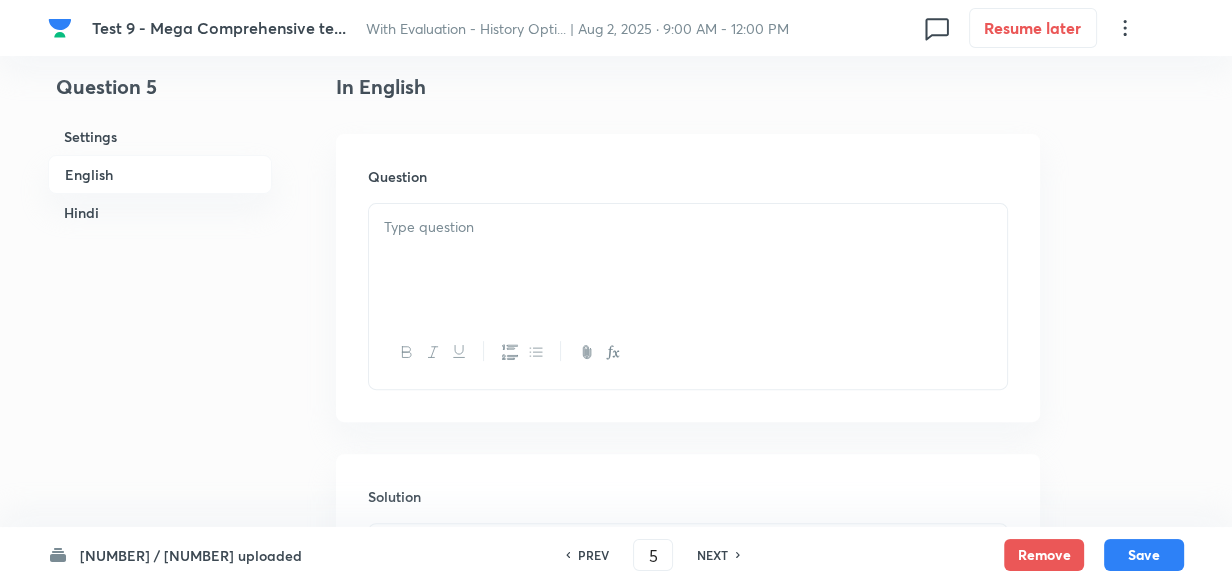 click at bounding box center (688, 260) 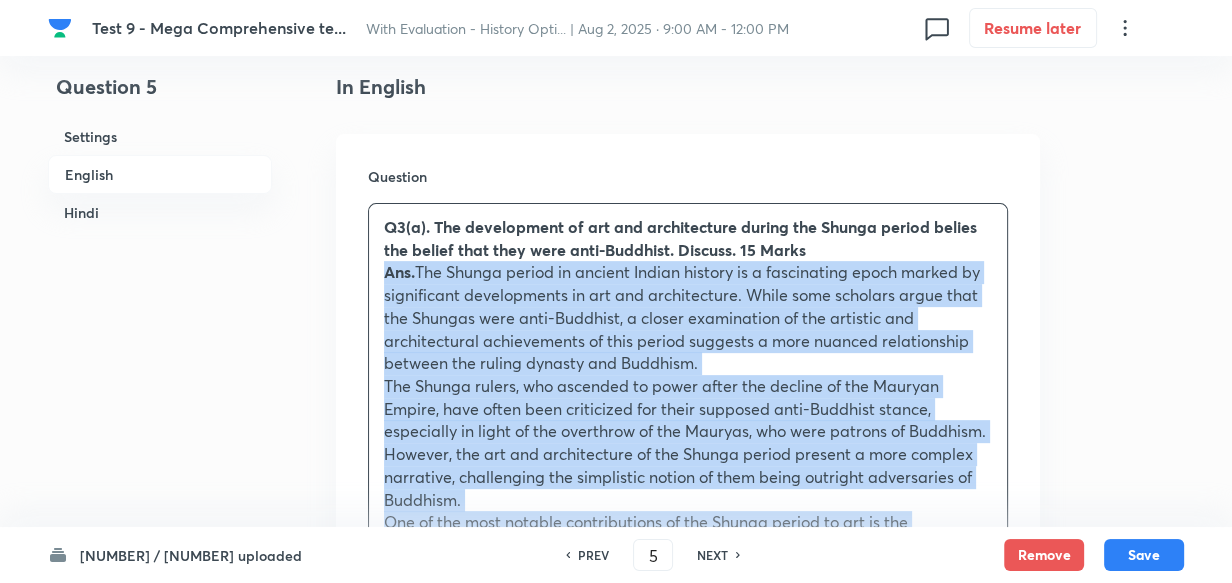 drag, startPoint x: 393, startPoint y: 271, endPoint x: 379, endPoint y: 272, distance: 14.035668 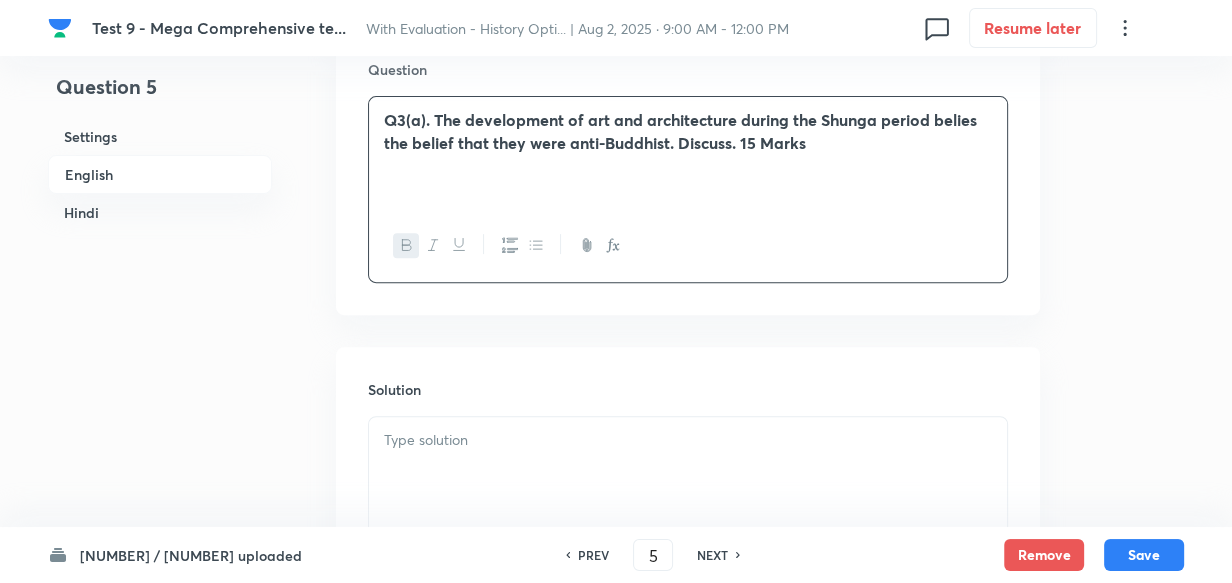 scroll, scrollTop: 880, scrollLeft: 0, axis: vertical 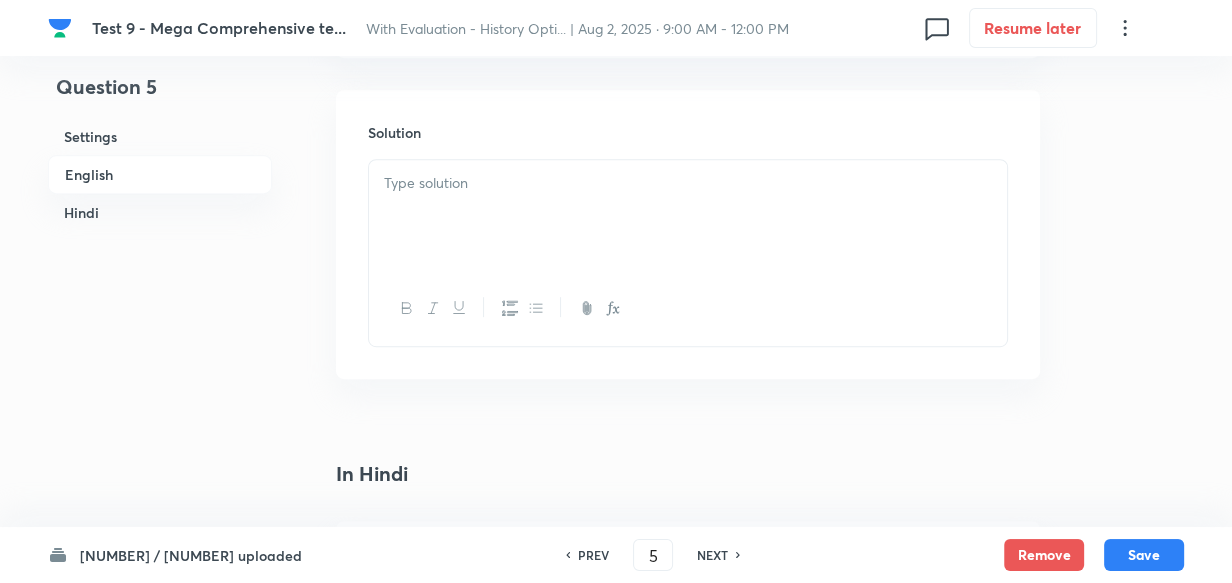 click at bounding box center (688, 216) 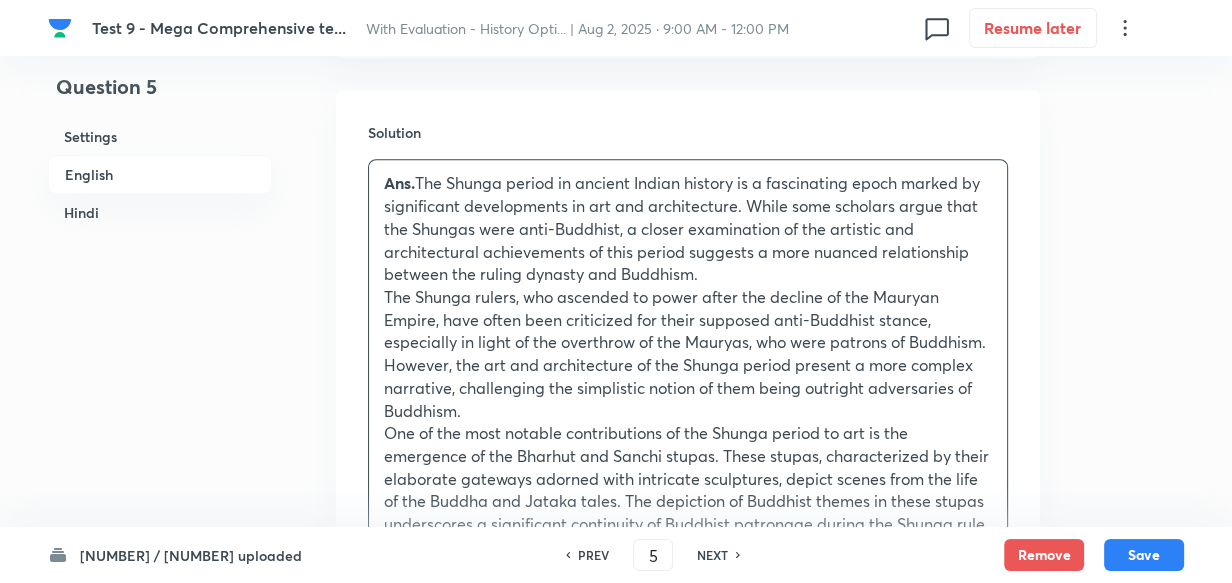 click on "Hindi" at bounding box center (160, 212) 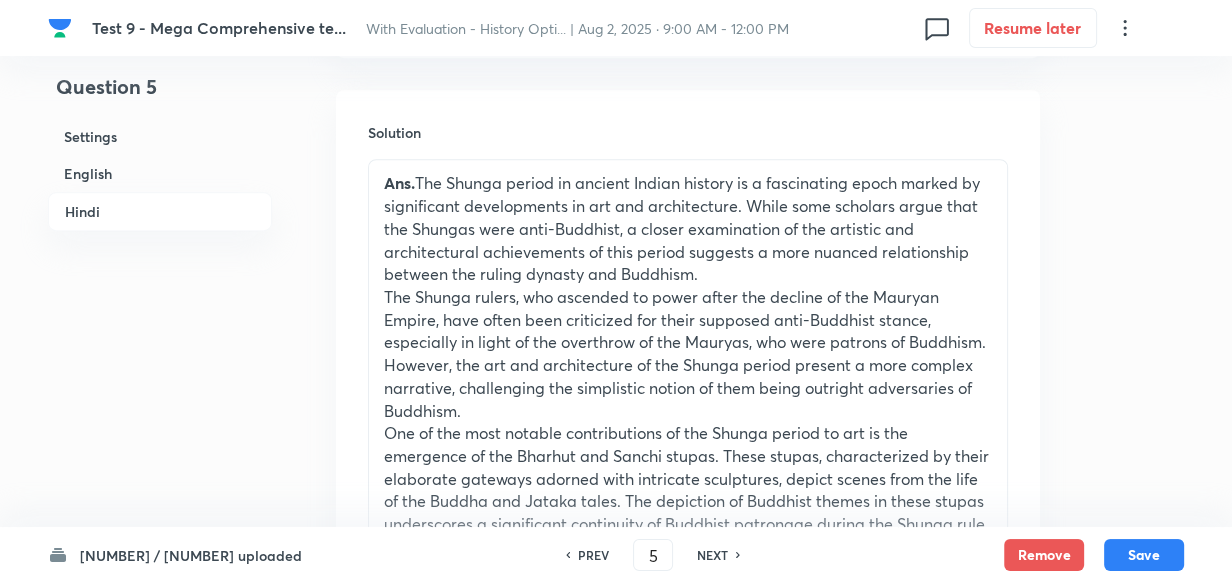 scroll, scrollTop: 2132, scrollLeft: 0, axis: vertical 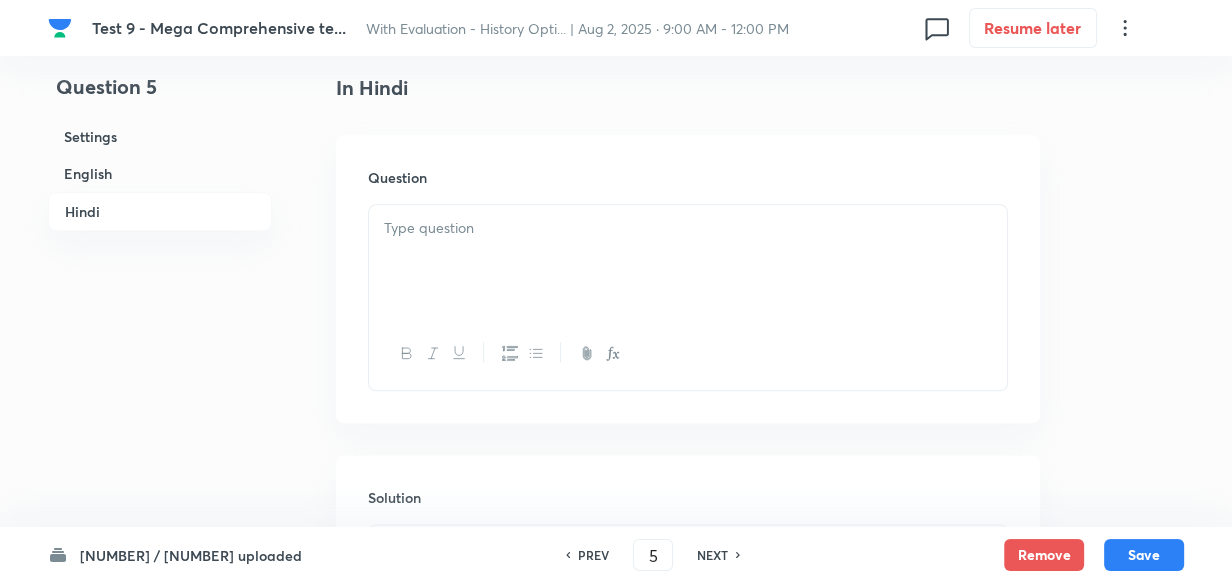 click at bounding box center [688, 261] 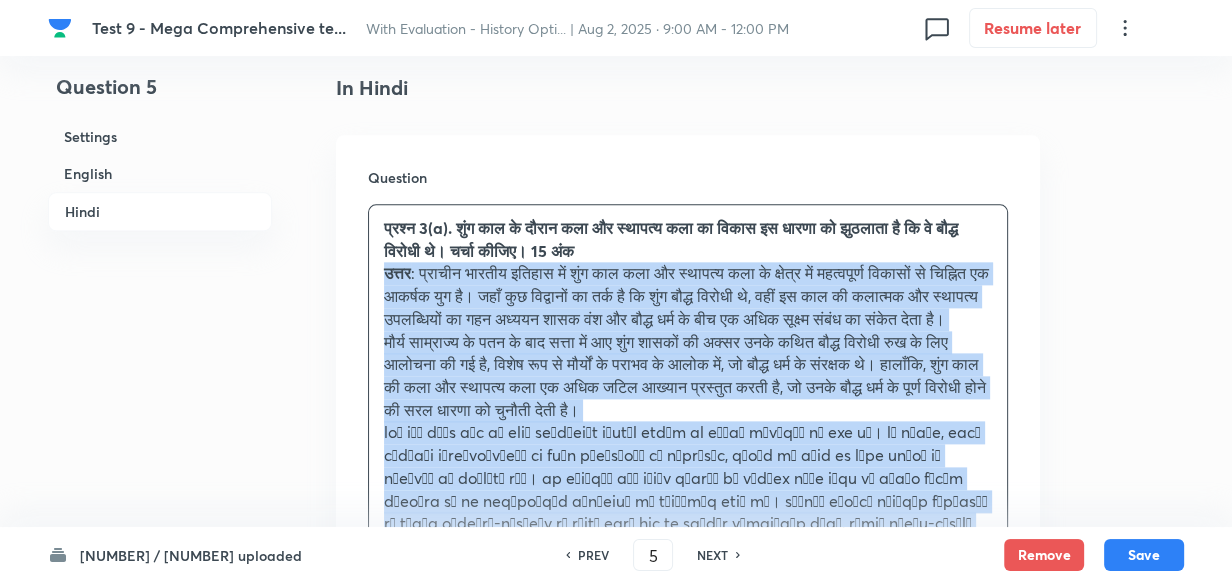 click on "Question प्रश्न 3(a). शुंग काल के दौरान कला और स्थापत्य कला का विकास इस धारणा को झुठलाता है कि वे बौद्ध विरोधी थे। चर्चा कीजिए। 15 अंक उत्तर" at bounding box center [688, 633] 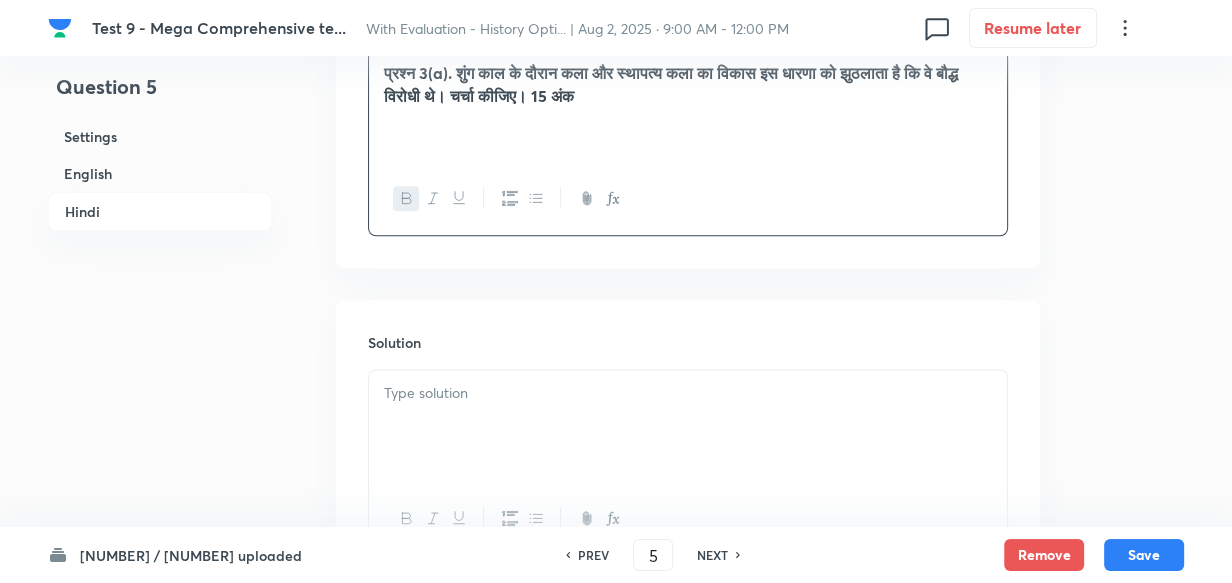 scroll, scrollTop: 2470, scrollLeft: 0, axis: vertical 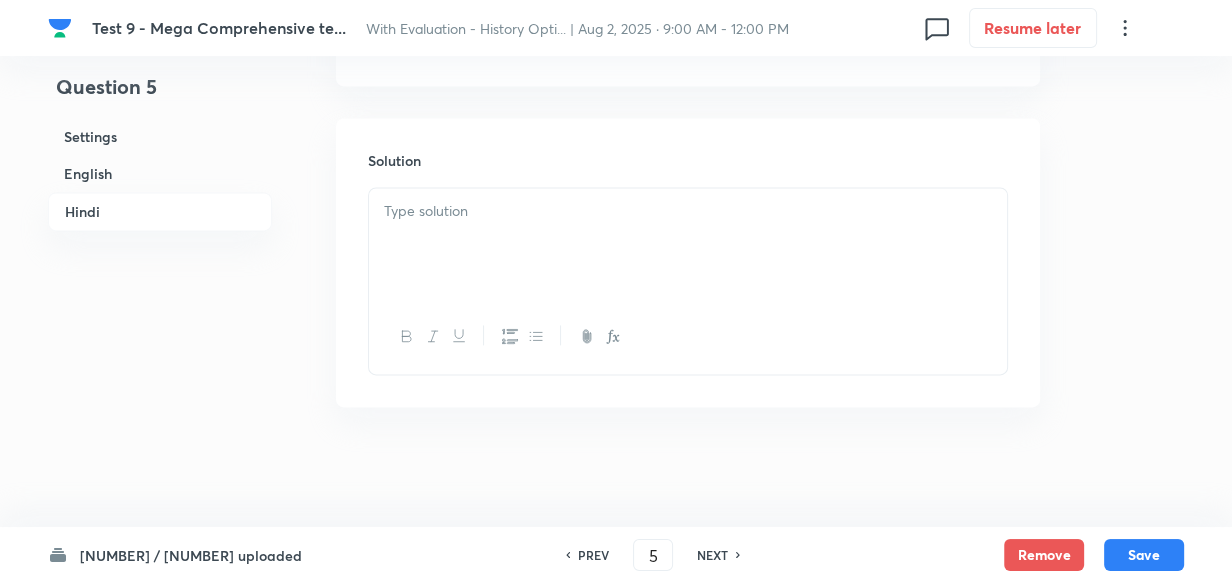 click at bounding box center (688, 244) 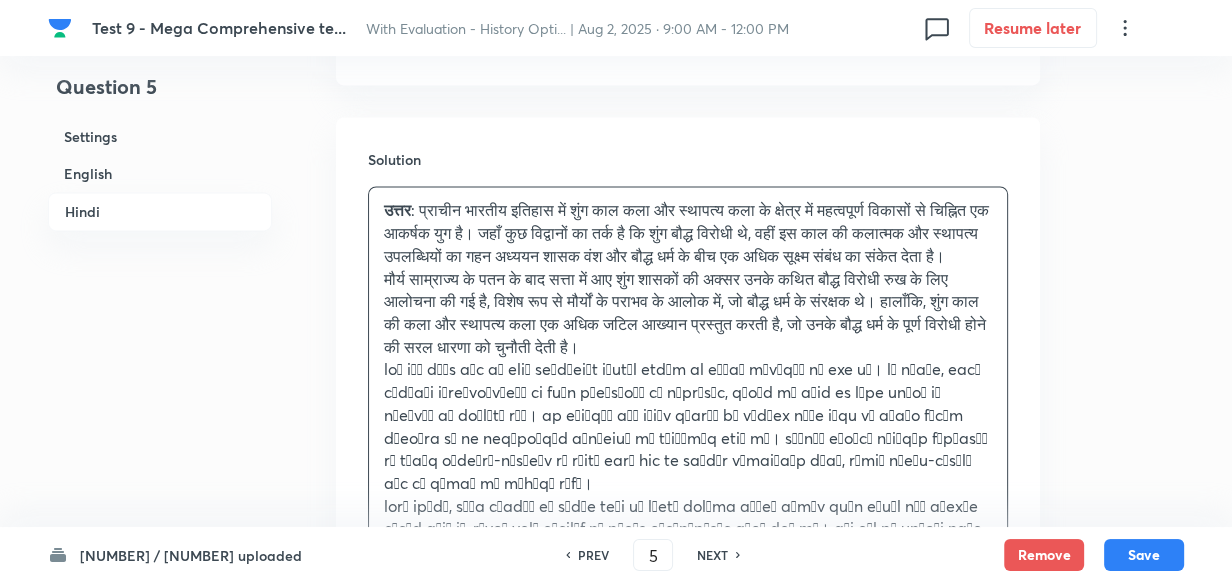 click on "English" at bounding box center (160, 173) 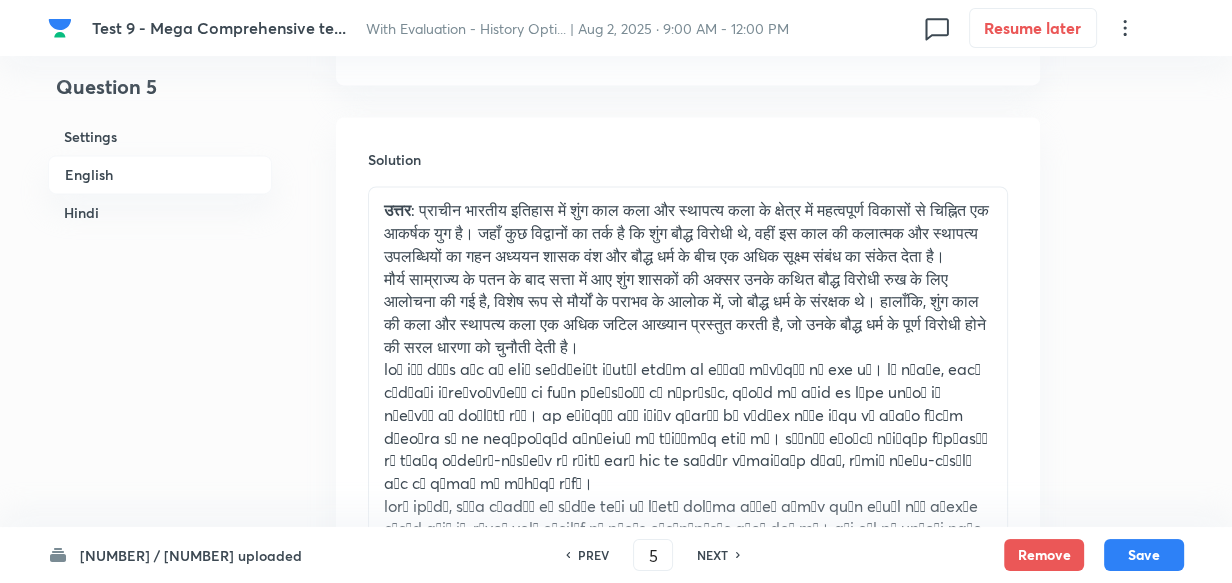 scroll, scrollTop: 516, scrollLeft: 0, axis: vertical 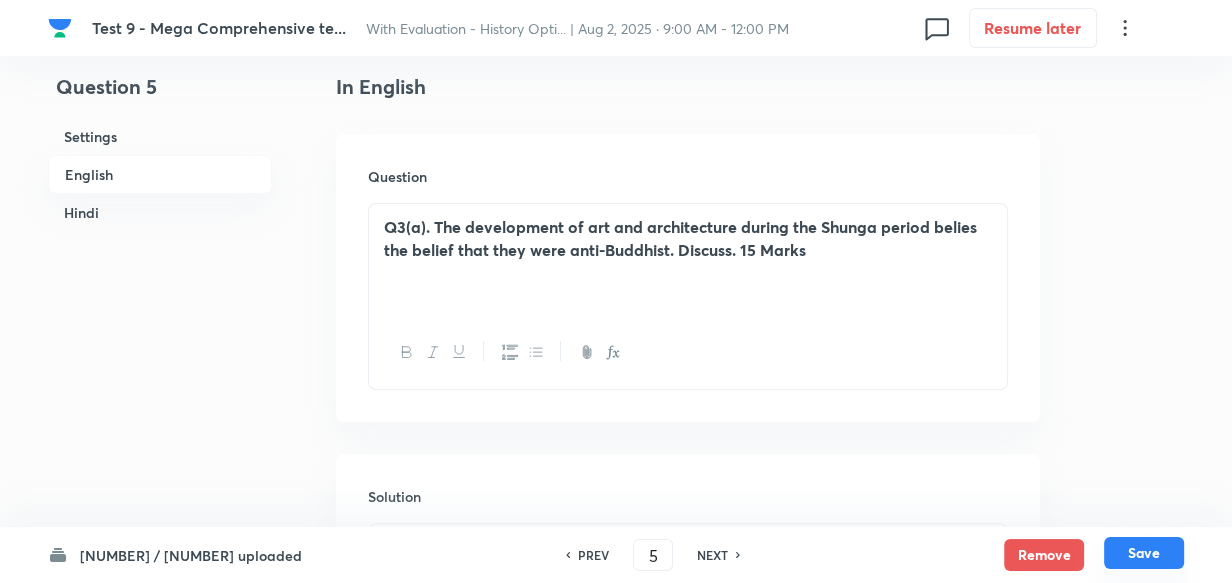 click on "Save" at bounding box center (1144, 553) 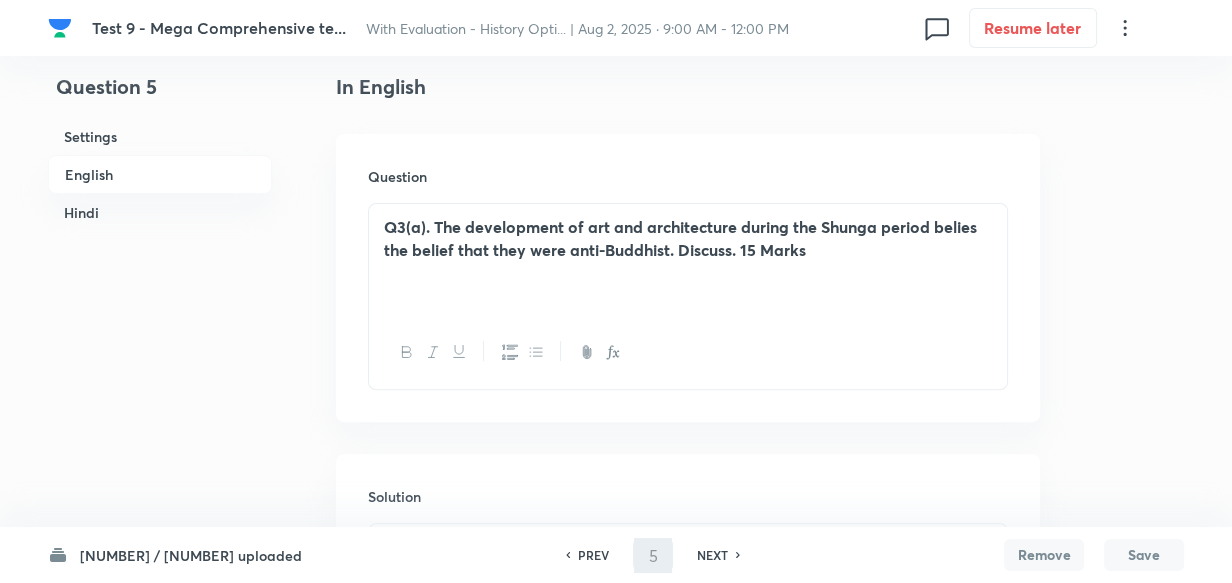 type on "6" 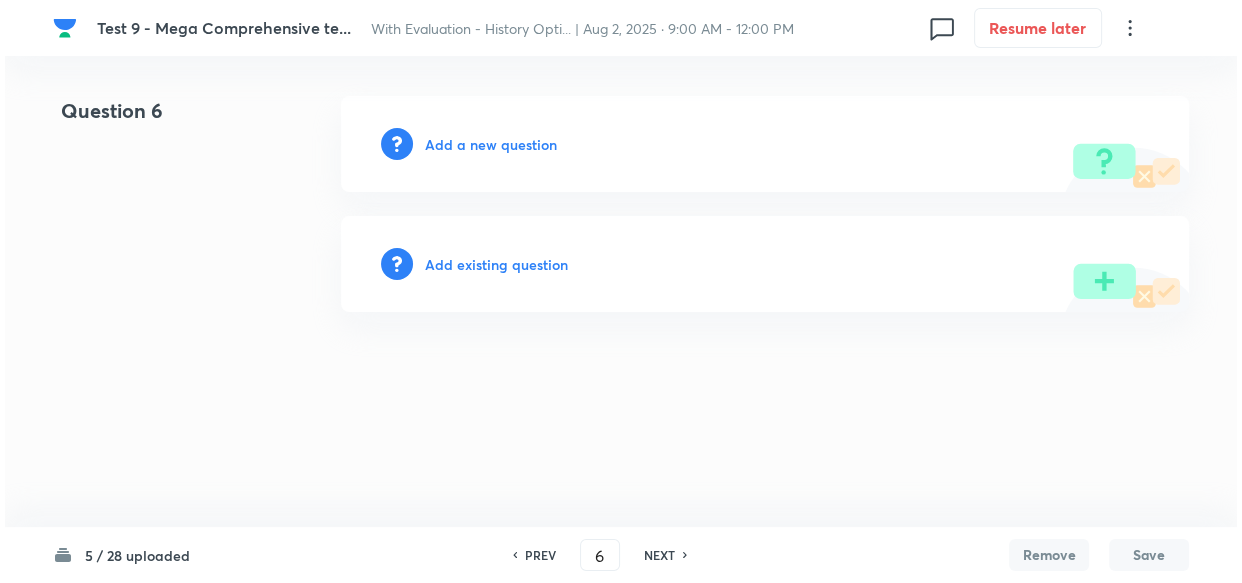 scroll, scrollTop: 0, scrollLeft: 0, axis: both 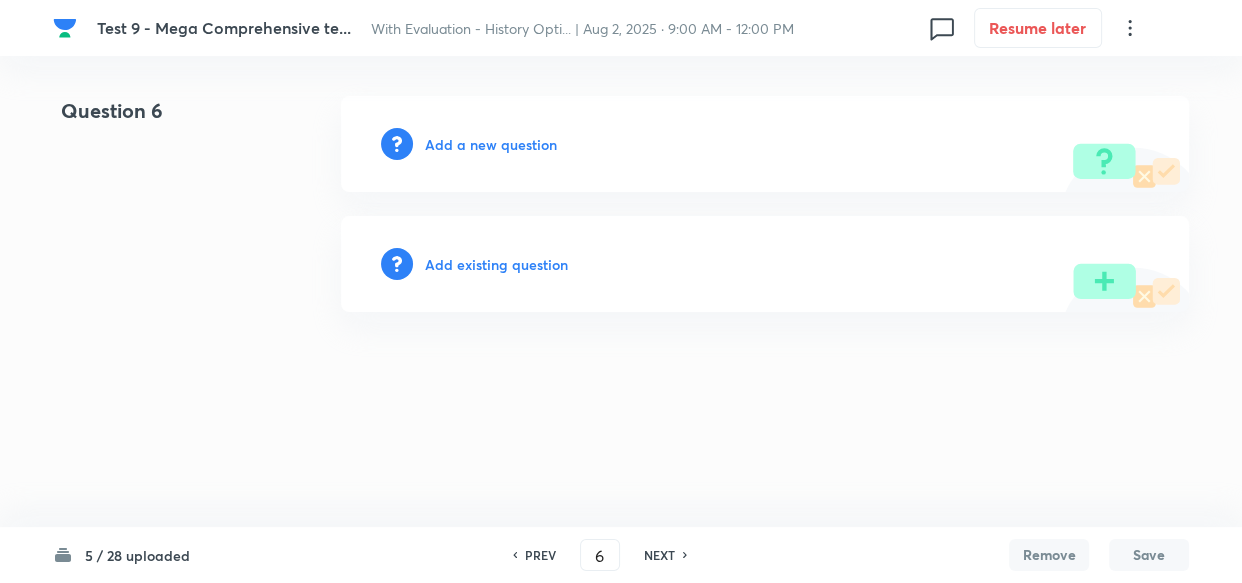 click on "Add a new question" at bounding box center (491, 144) 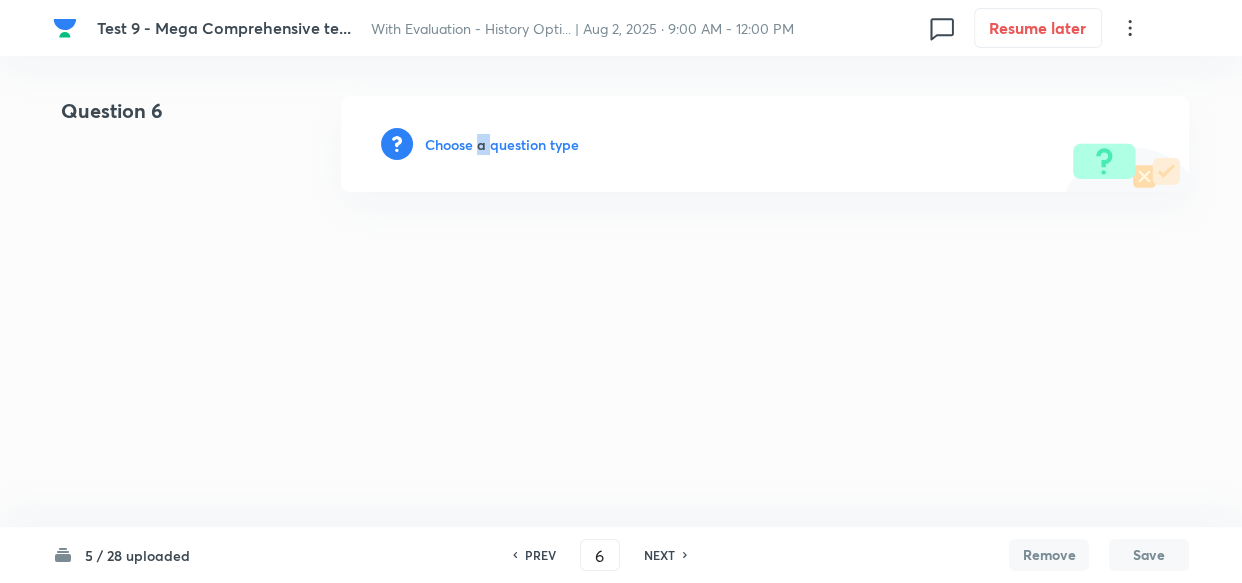 click on "Choose a question type" at bounding box center (502, 144) 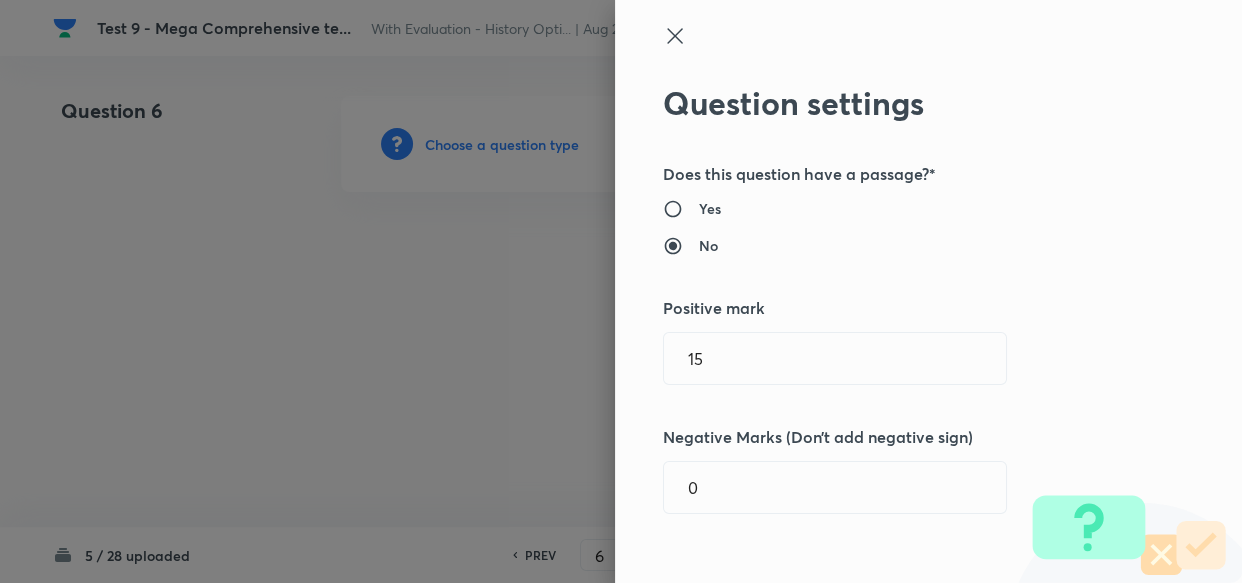 drag, startPoint x: 575, startPoint y: 361, endPoint x: 538, endPoint y: 361, distance: 37 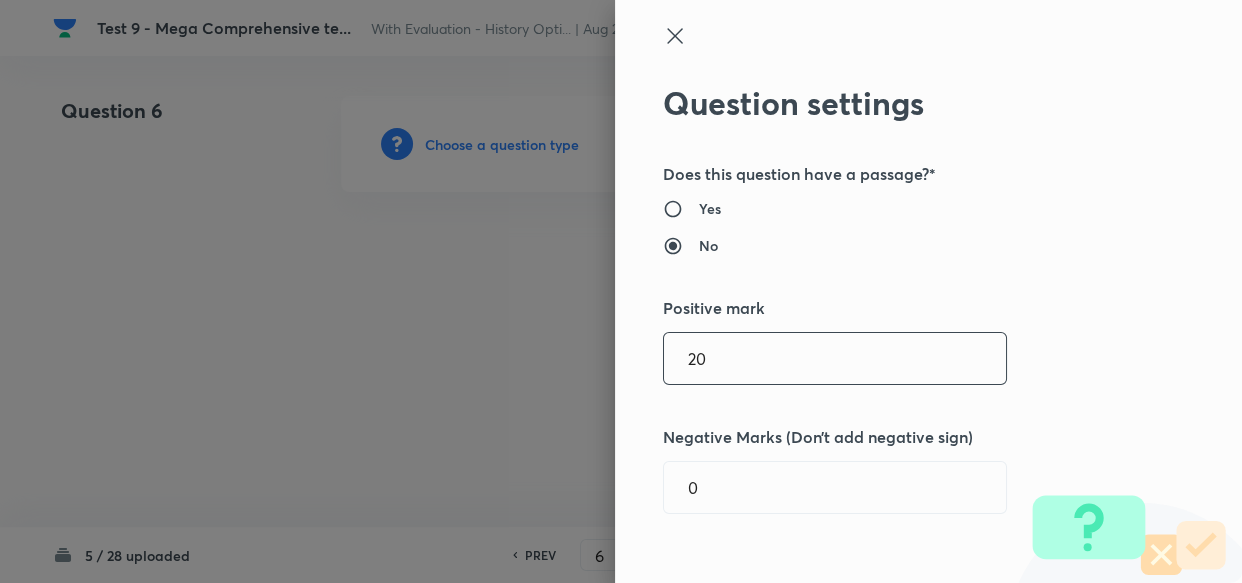 type on "20" 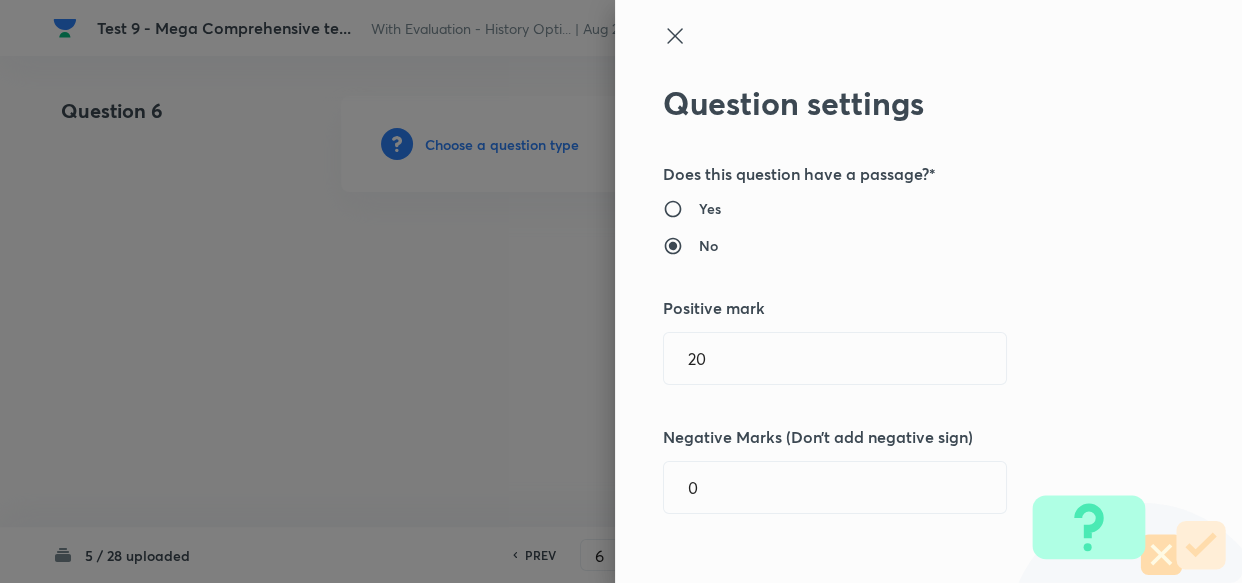 drag, startPoint x: 1154, startPoint y: 424, endPoint x: 800, endPoint y: 297, distance: 376.09174 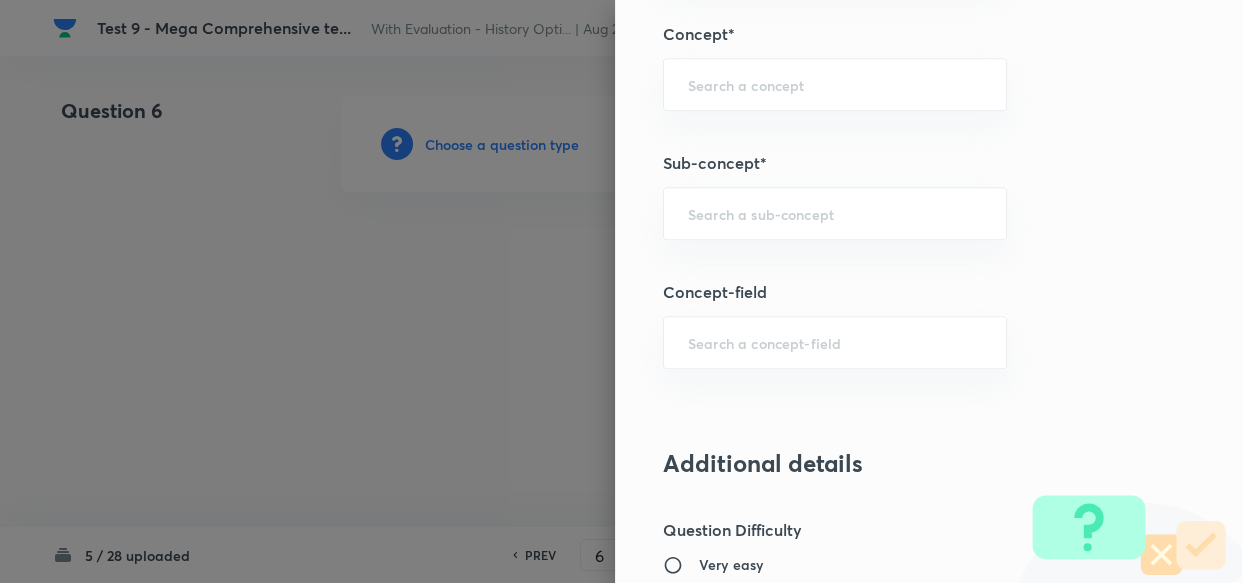 scroll, scrollTop: 1000, scrollLeft: 0, axis: vertical 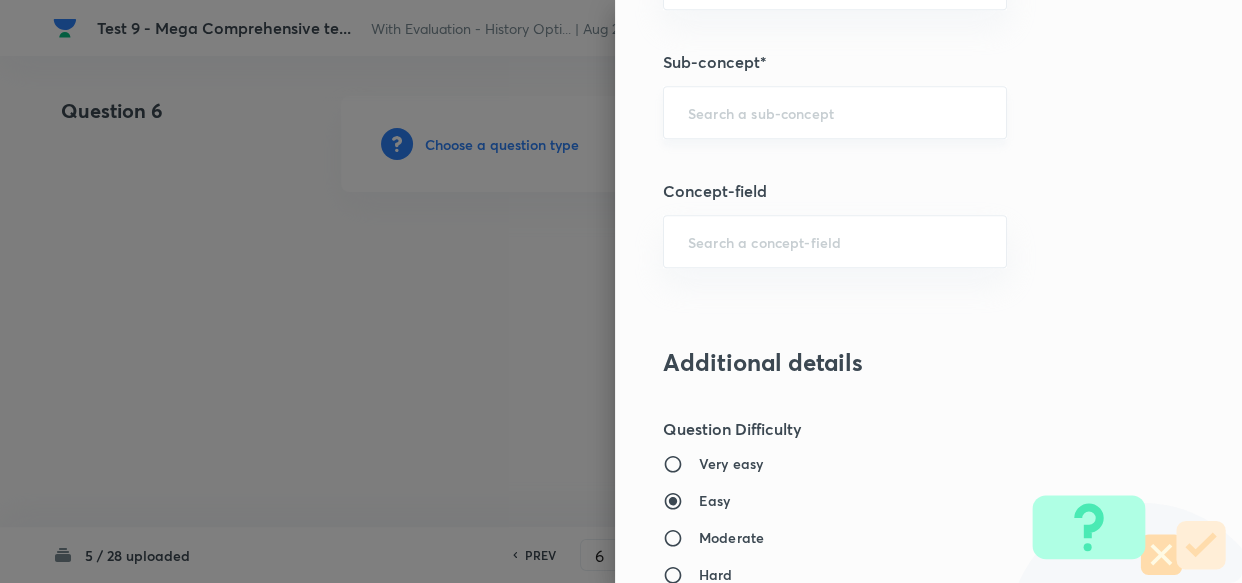 click on "​" at bounding box center (835, 112) 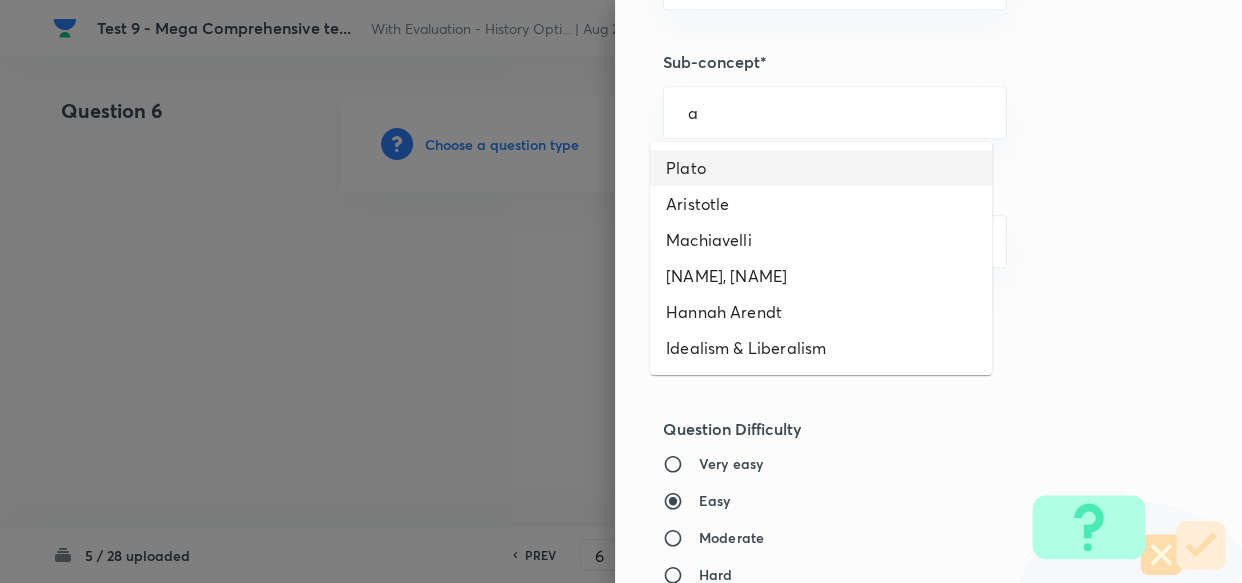 click on "Plato" at bounding box center (821, 168) 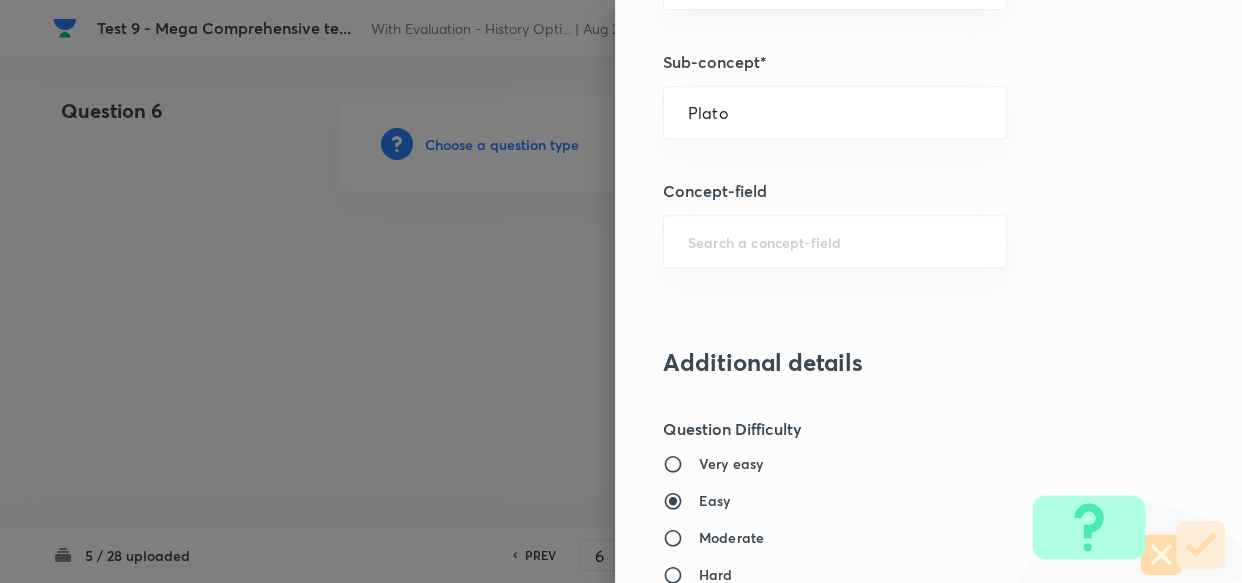 type on "PSIR Optional" 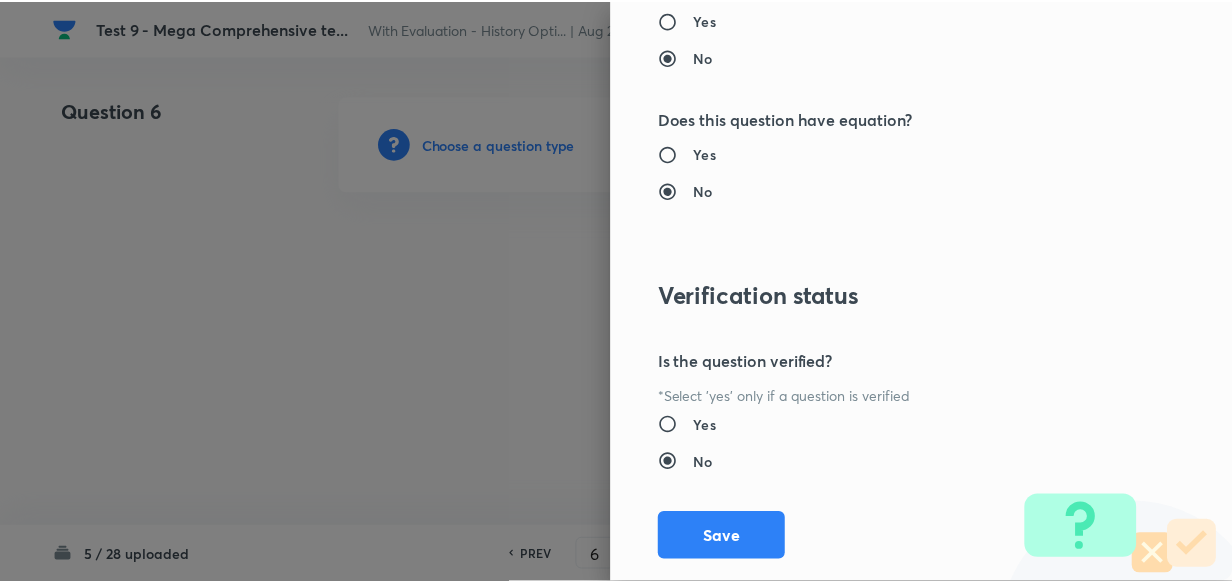 scroll, scrollTop: 1900, scrollLeft: 0, axis: vertical 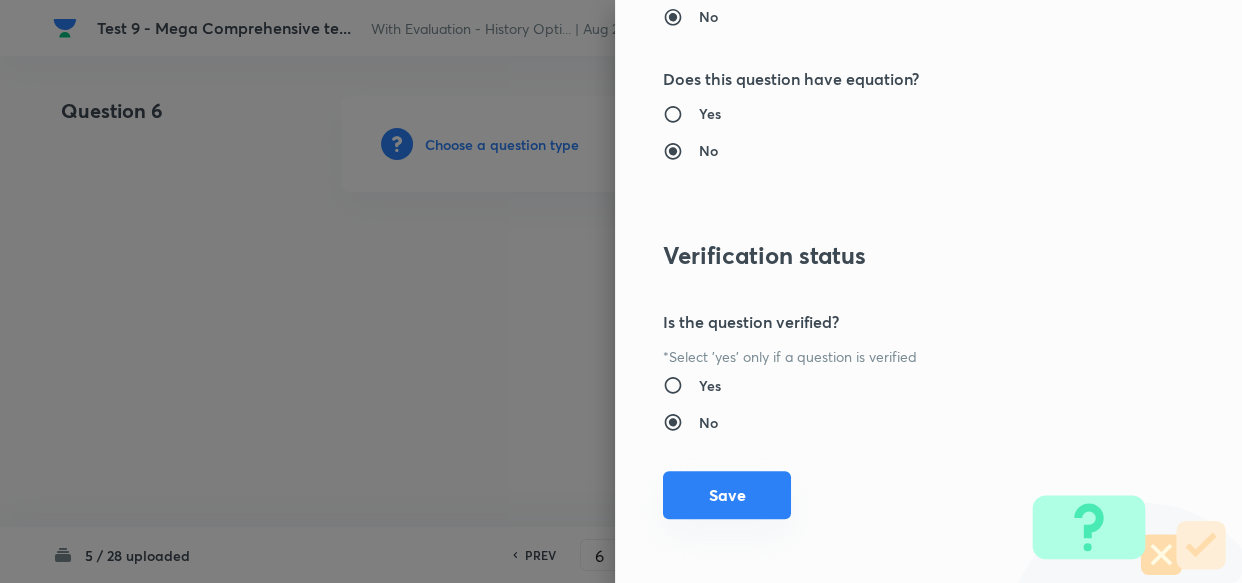 click on "Save" at bounding box center [727, 495] 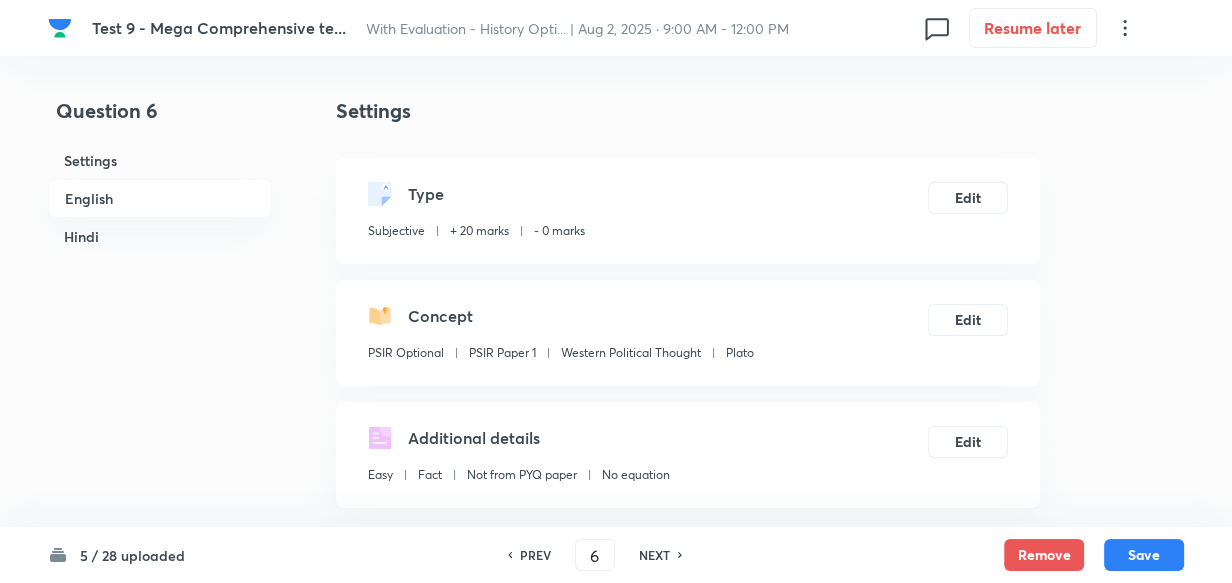 click on "English" at bounding box center [160, 198] 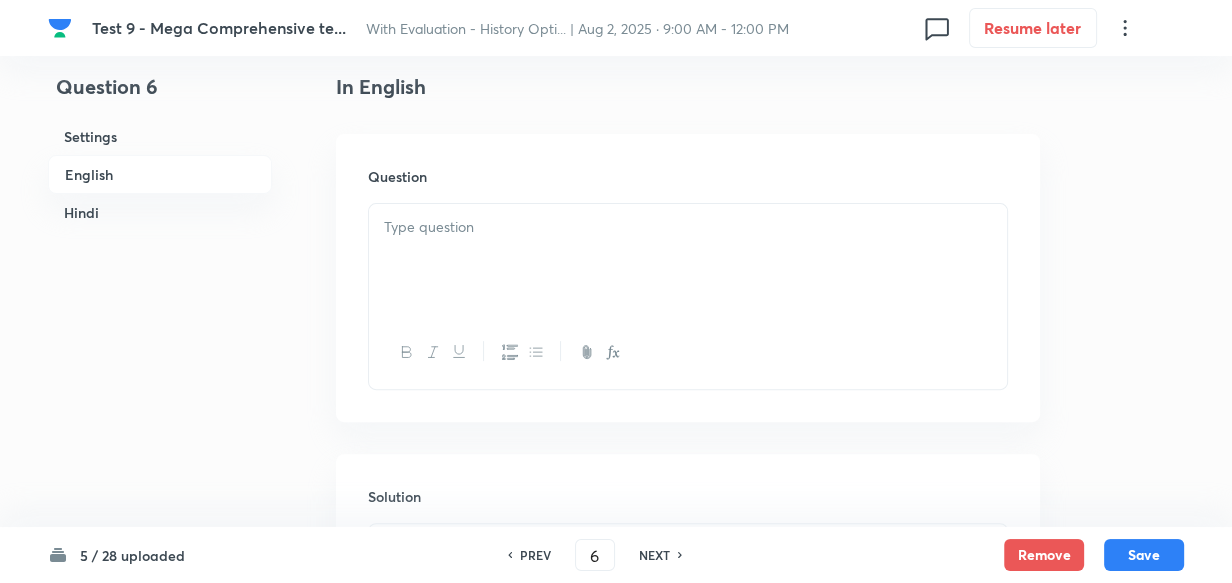 click at bounding box center [688, 260] 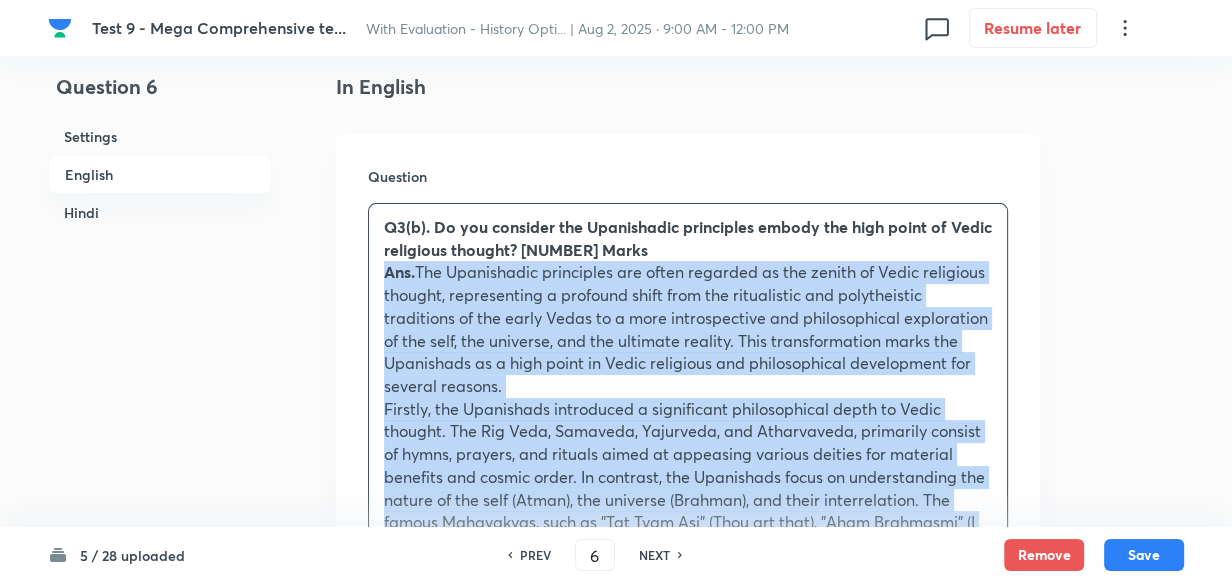 click on "Q3(b). Do you consider the Upanishadic principles embody the high point of Vedic religious thought? 20 Marks Ans.  The Upanishadic principles are often regarded as the zenith of Vedic religious thought, representing a profound shift from the ritualistic and polytheistic traditions of the early Vedas to a more introspective and philosophical exploration of the self, the universe, and the ultimate reality. This transformation marks the Upanishads as a high point in Vedic religious and philosophical development for several reasons. Thirdly, the Upanishads challenge and critique the ritualistic orthodoxy of the earlier Vedic texts. The dialogue form prevalent in many Upanishads presents a questioning spirit and an openness to debate, as seen in texts like the Katha Upanishad and the Brihadaranyaka Upanishad. Characters such as Nachiketa and Yajnavalkya are shown questioning the efficacy and ultimate purpose of rituals, thereby encouraging a more philosophical and less dogmatic approach to spirituality." at bounding box center [688, 818] 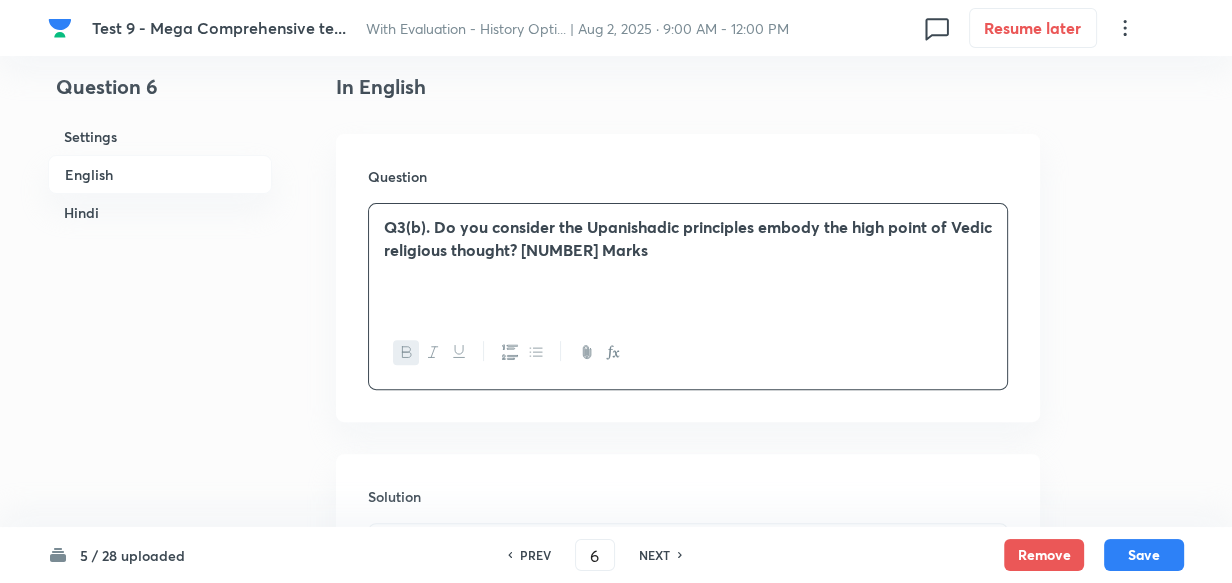 scroll, scrollTop: 880, scrollLeft: 0, axis: vertical 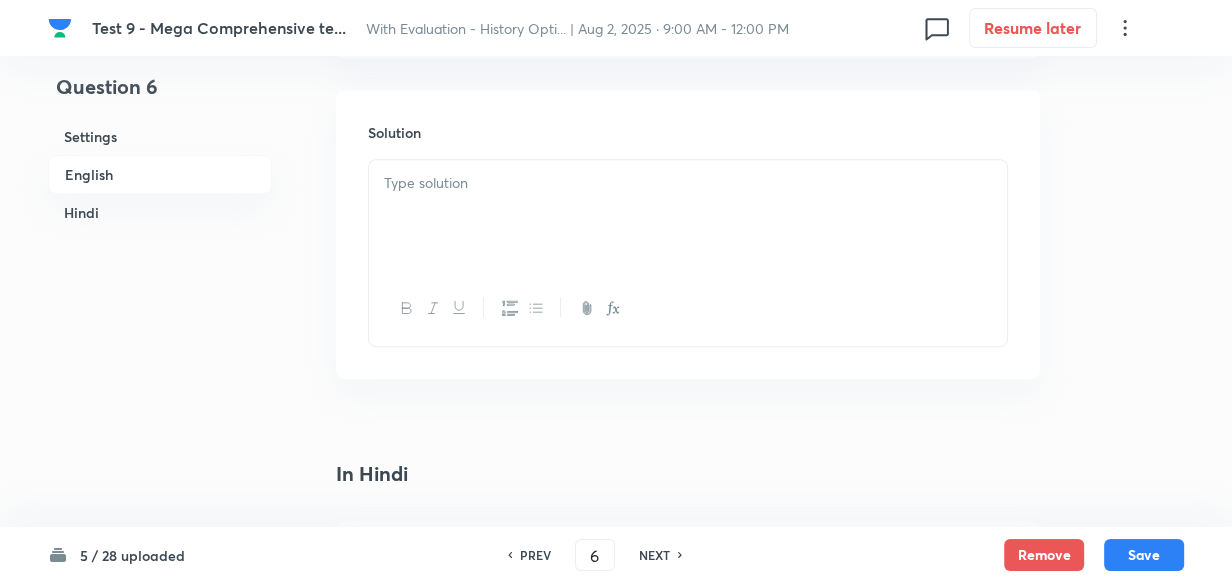 click at bounding box center [688, 216] 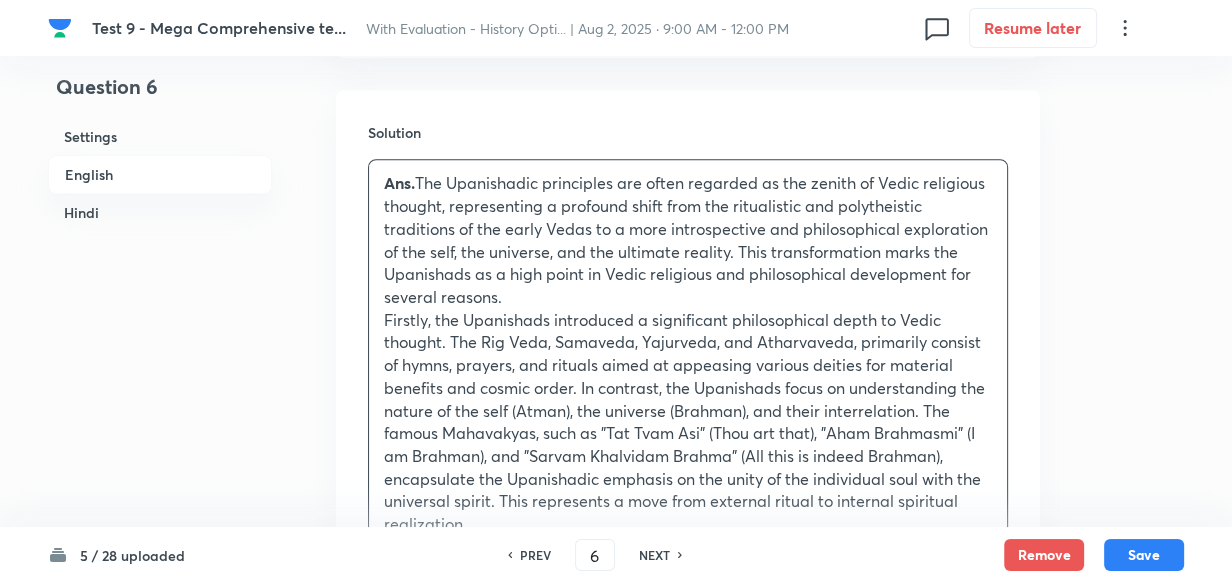 click on "Hindi" at bounding box center [160, 212] 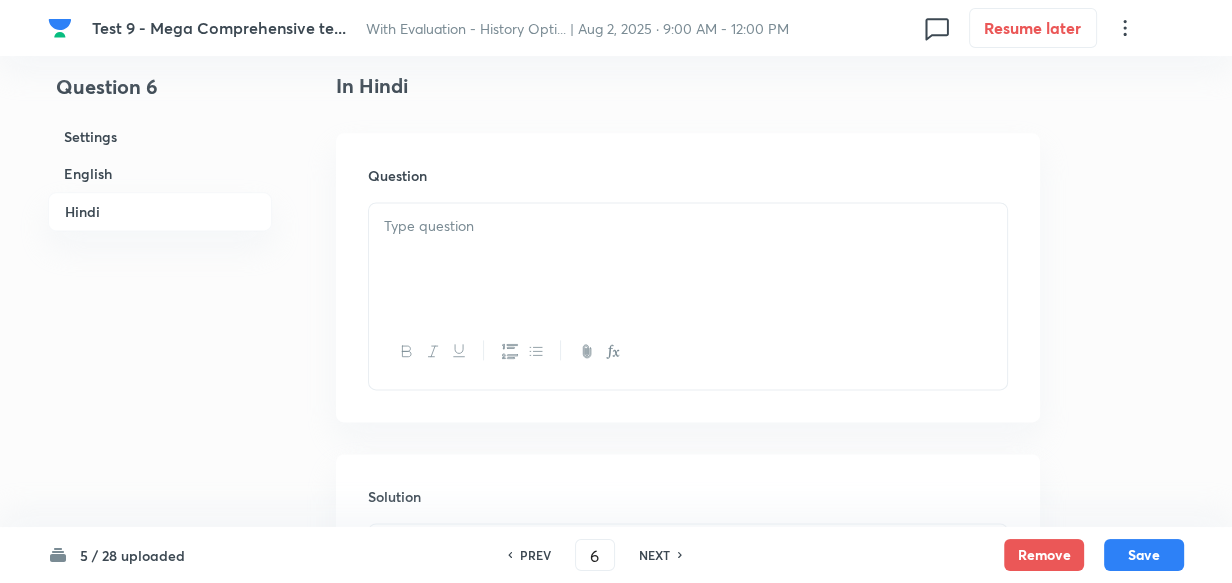 click at bounding box center (688, 226) 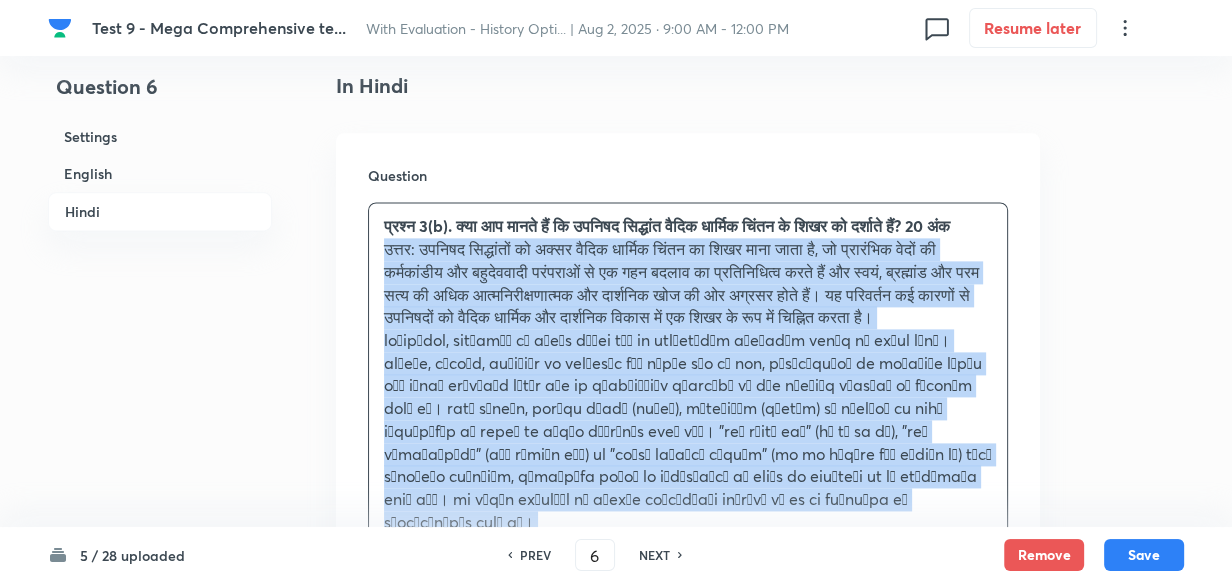 drag, startPoint x: 369, startPoint y: 278, endPoint x: 358, endPoint y: 273, distance: 12.083046 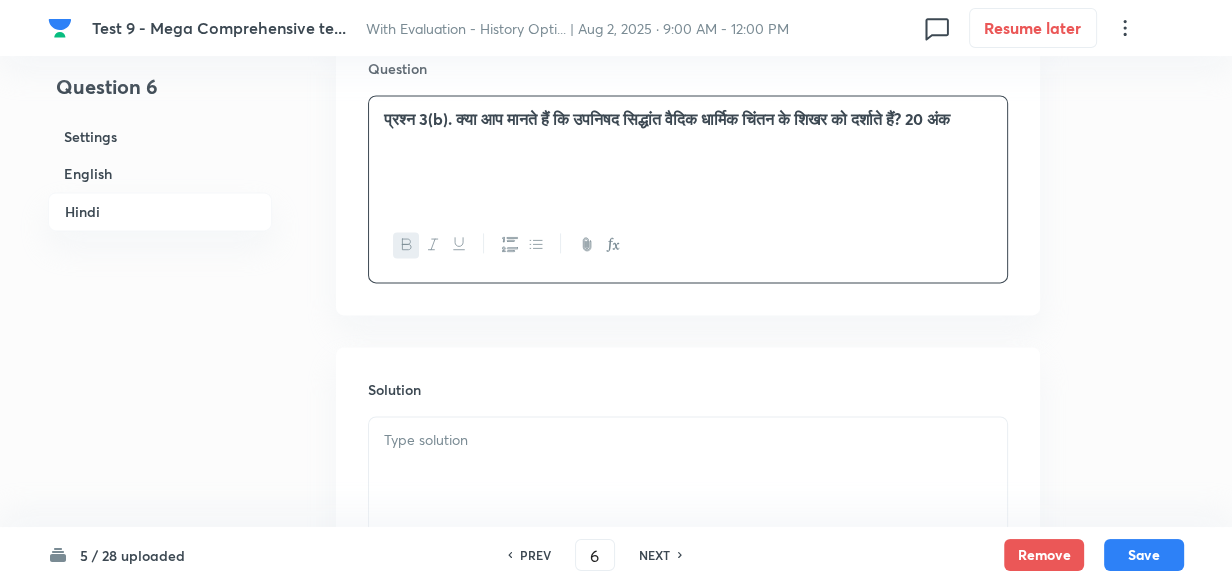 scroll, scrollTop: 2610, scrollLeft: 0, axis: vertical 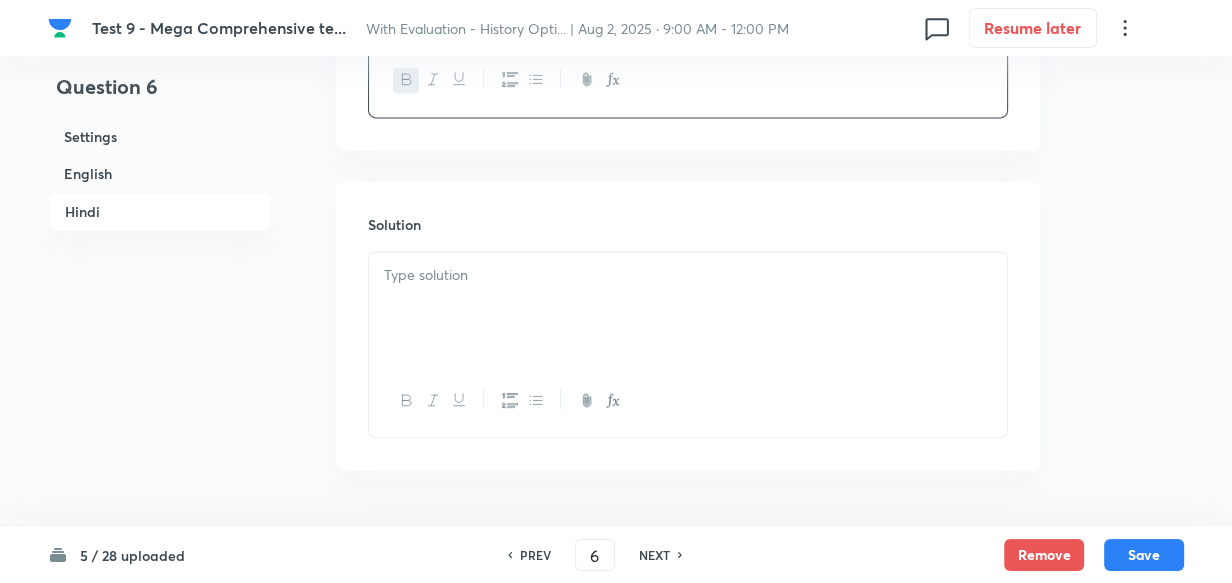 click at bounding box center (688, 308) 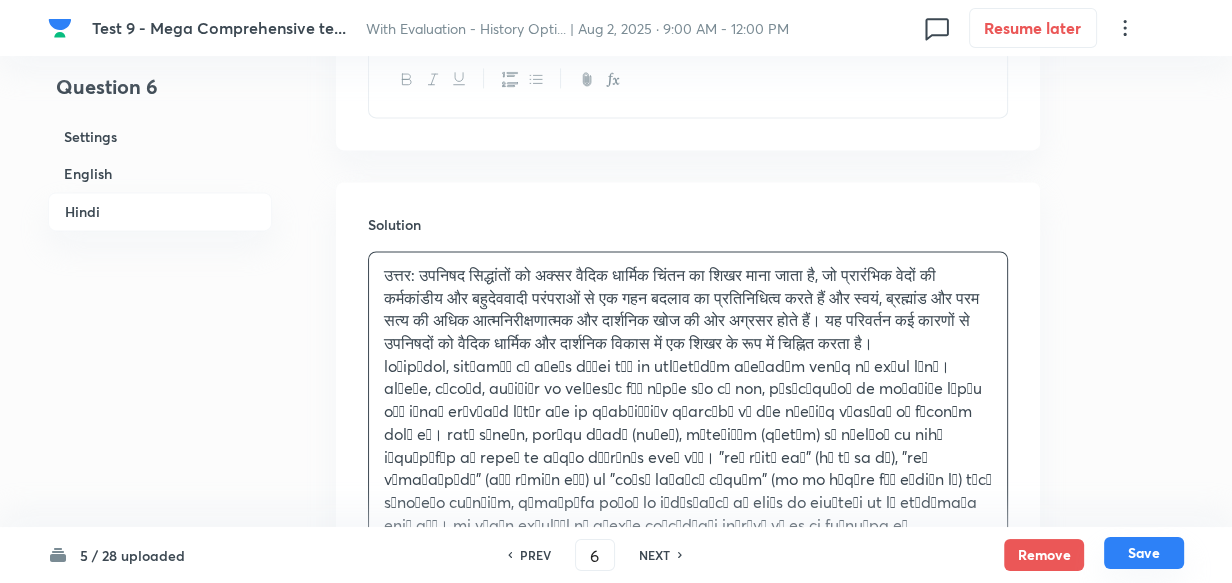 click on "Save" at bounding box center (1144, 553) 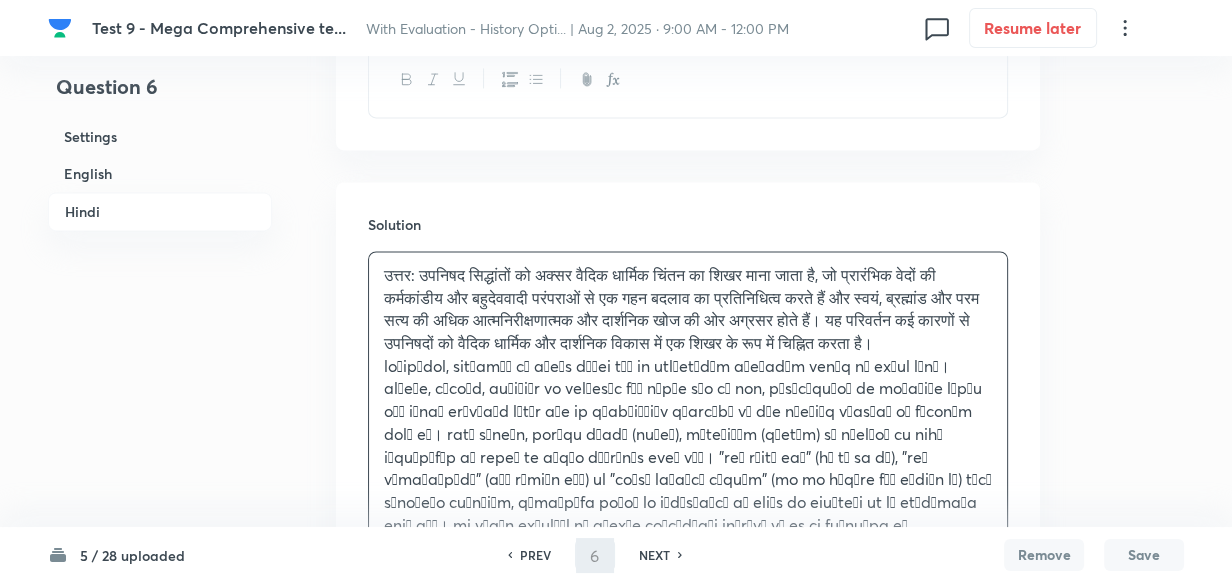 type on "7" 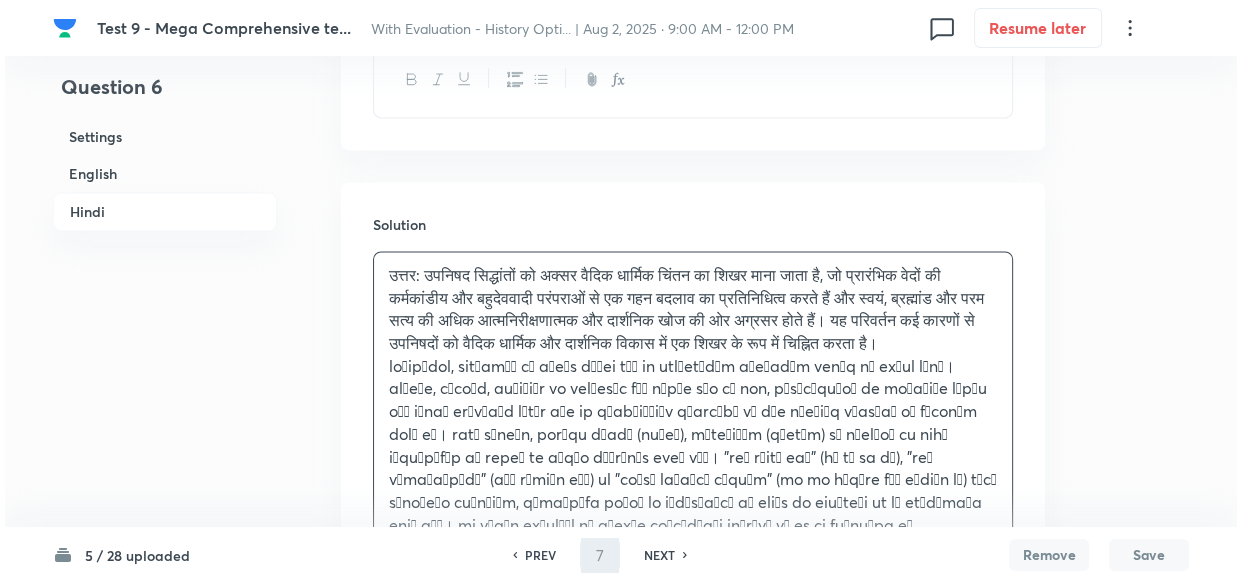 scroll, scrollTop: 0, scrollLeft: 0, axis: both 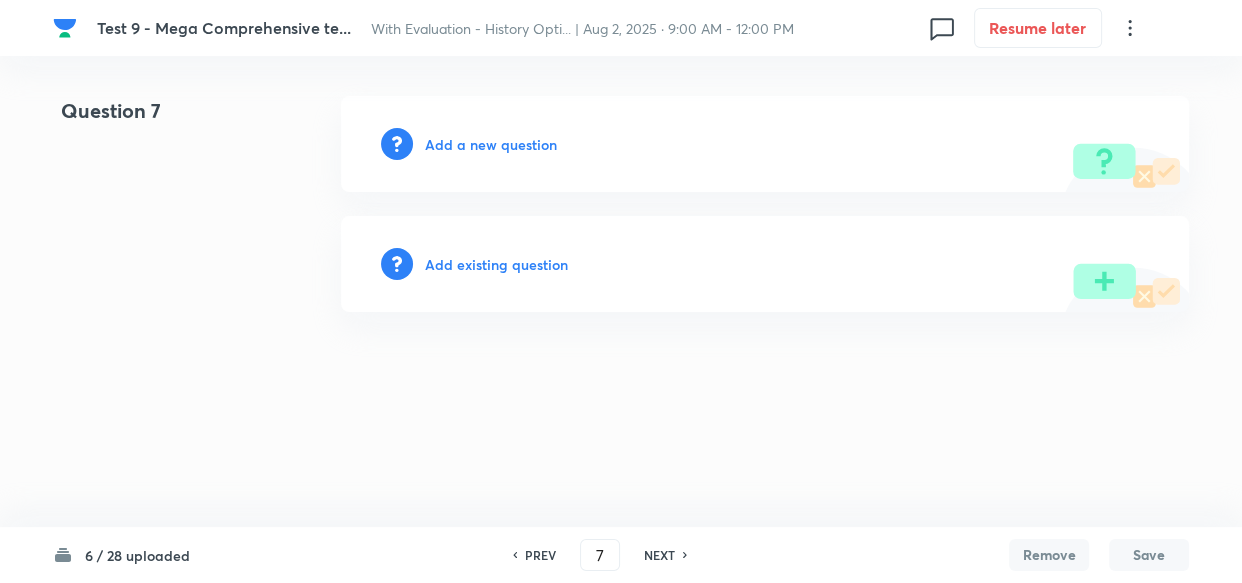 click on "Add a new question" at bounding box center [491, 144] 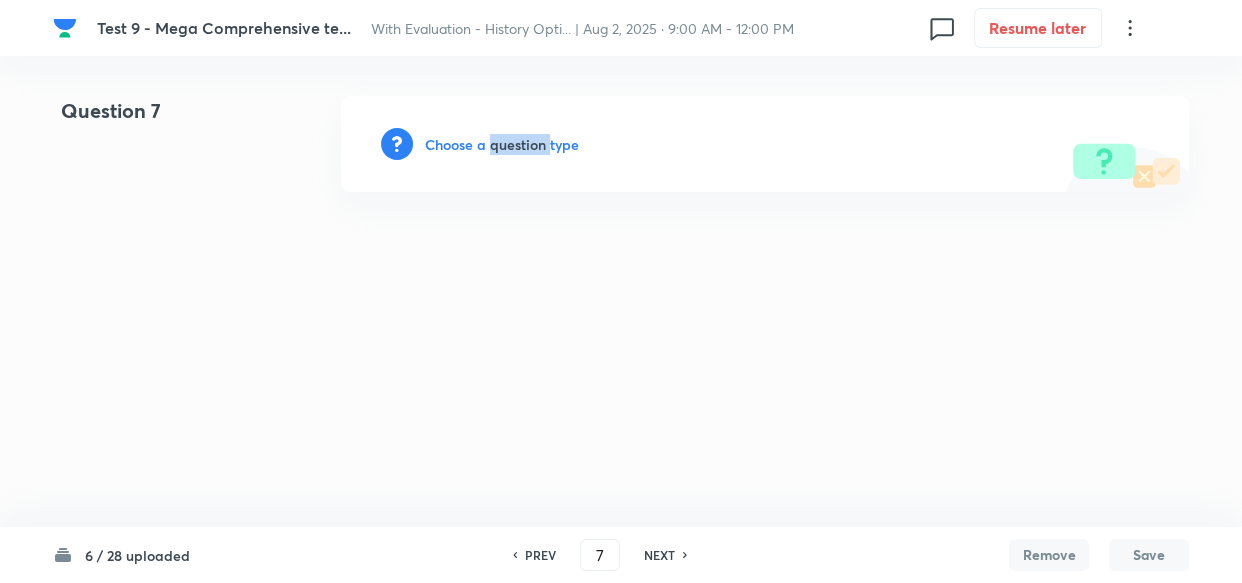 click on "Choose a question type" at bounding box center (502, 144) 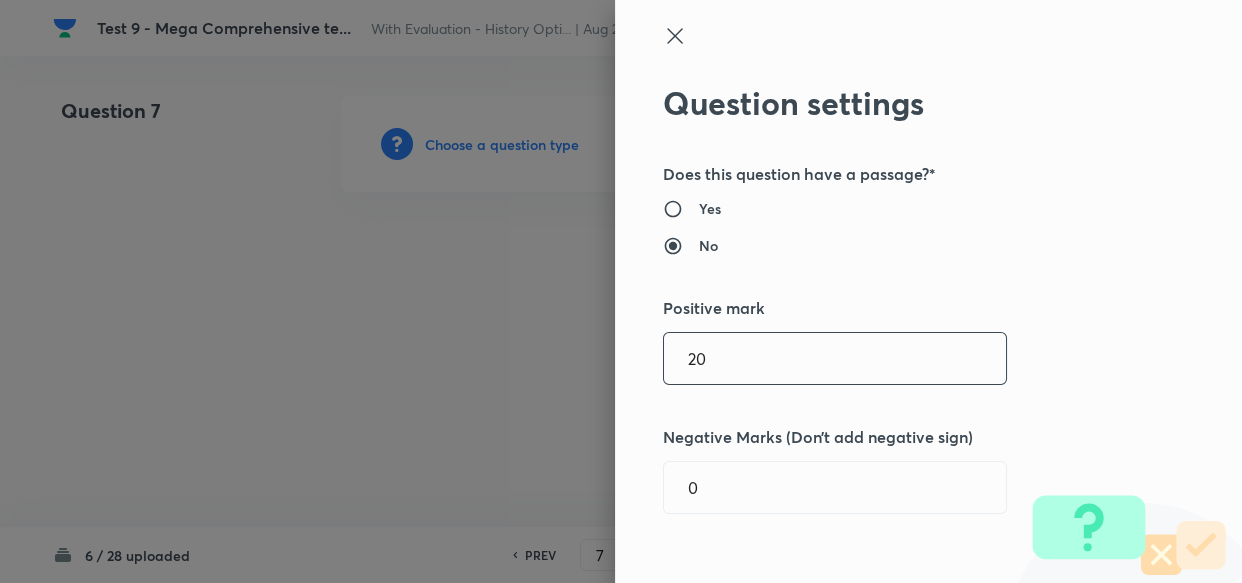 drag, startPoint x: 698, startPoint y: 376, endPoint x: 614, endPoint y: 359, distance: 85.70297 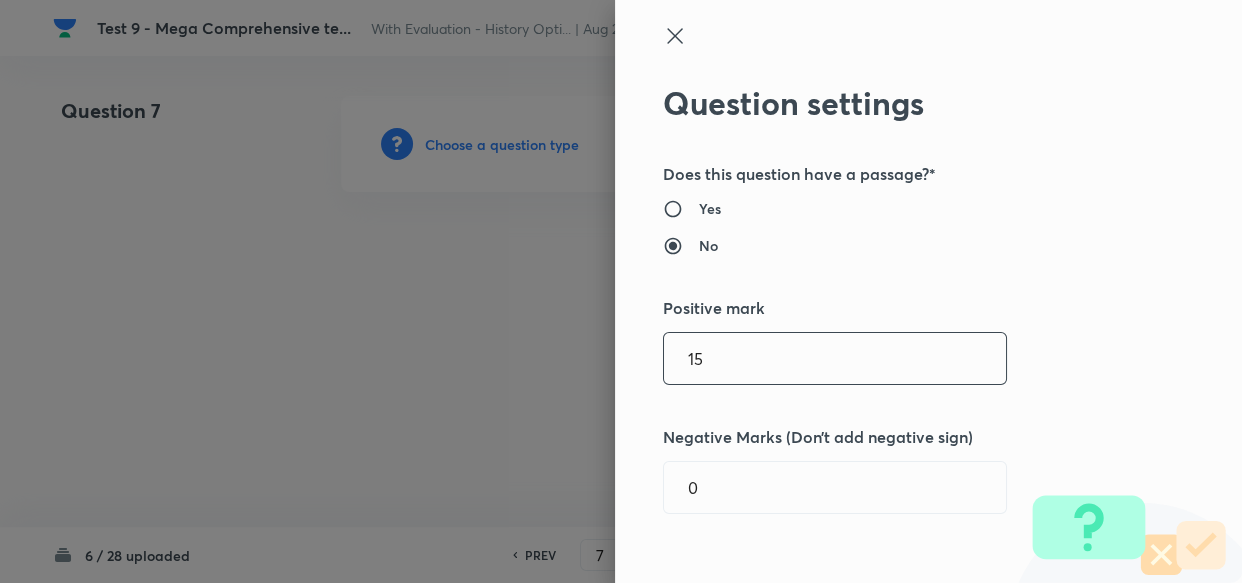 type on "15" 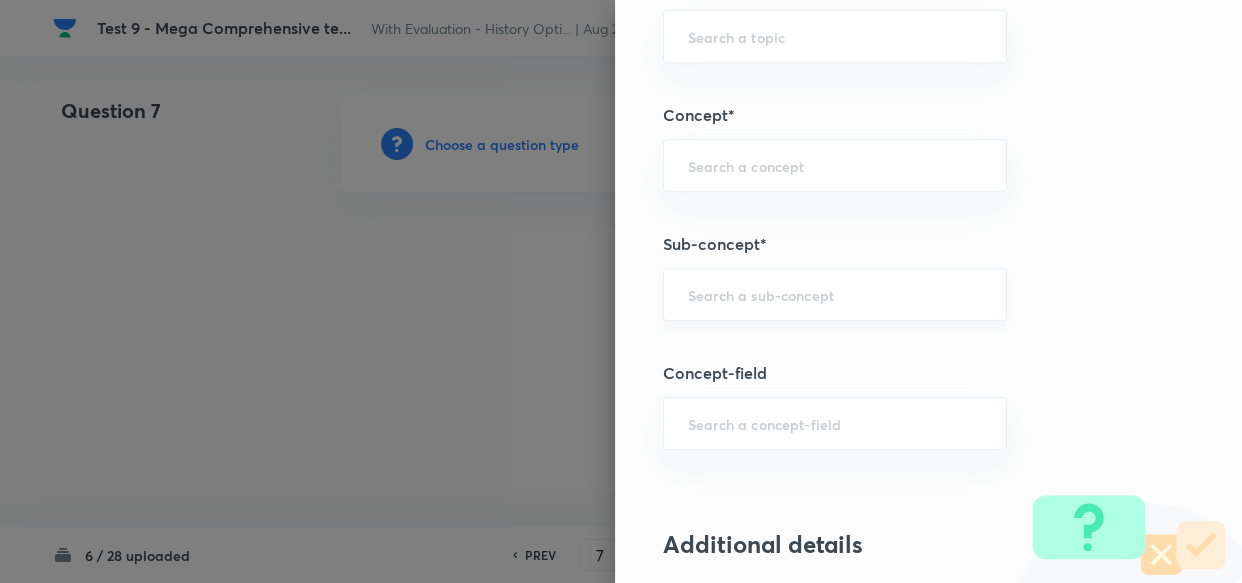 scroll, scrollTop: 909, scrollLeft: 0, axis: vertical 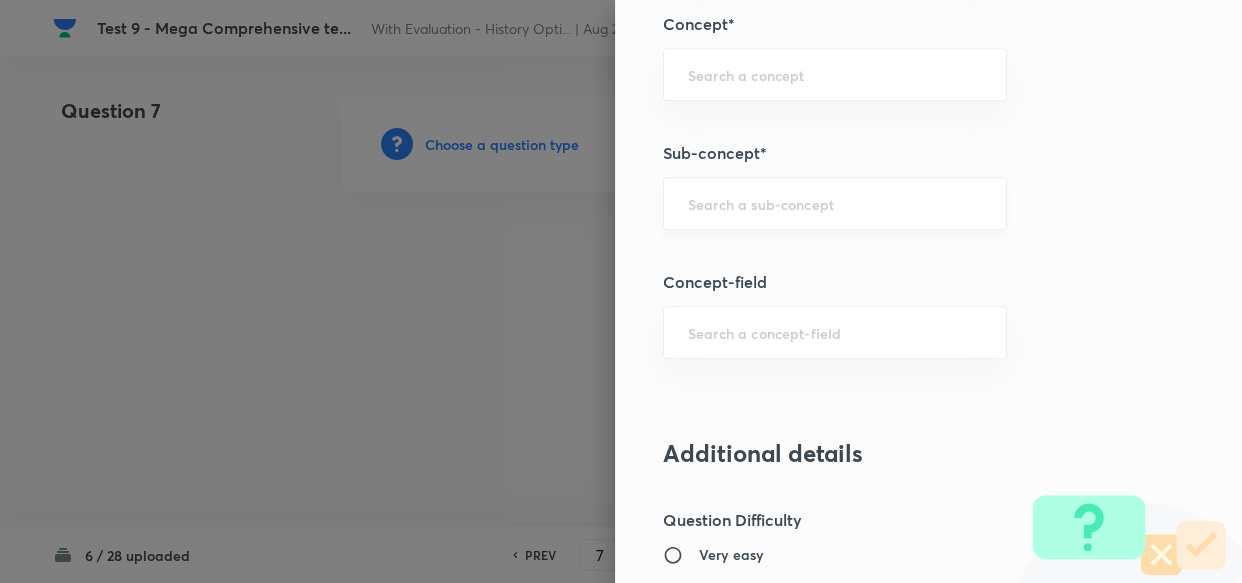 click at bounding box center (835, 203) 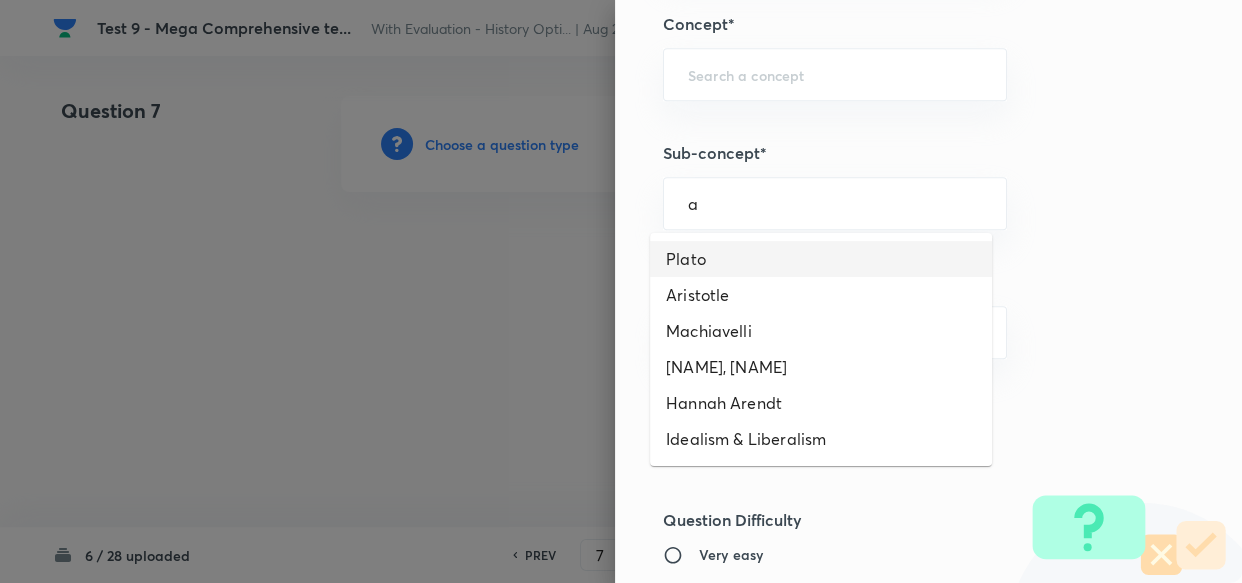 click on "Plato" at bounding box center (821, 259) 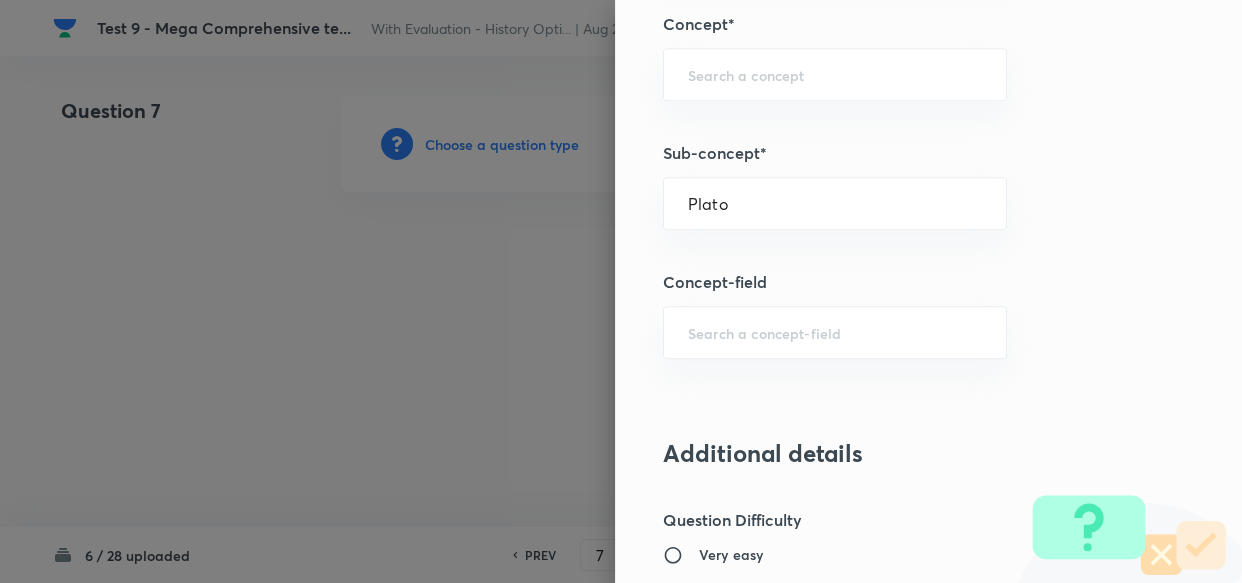 type on "PSIR Optional" 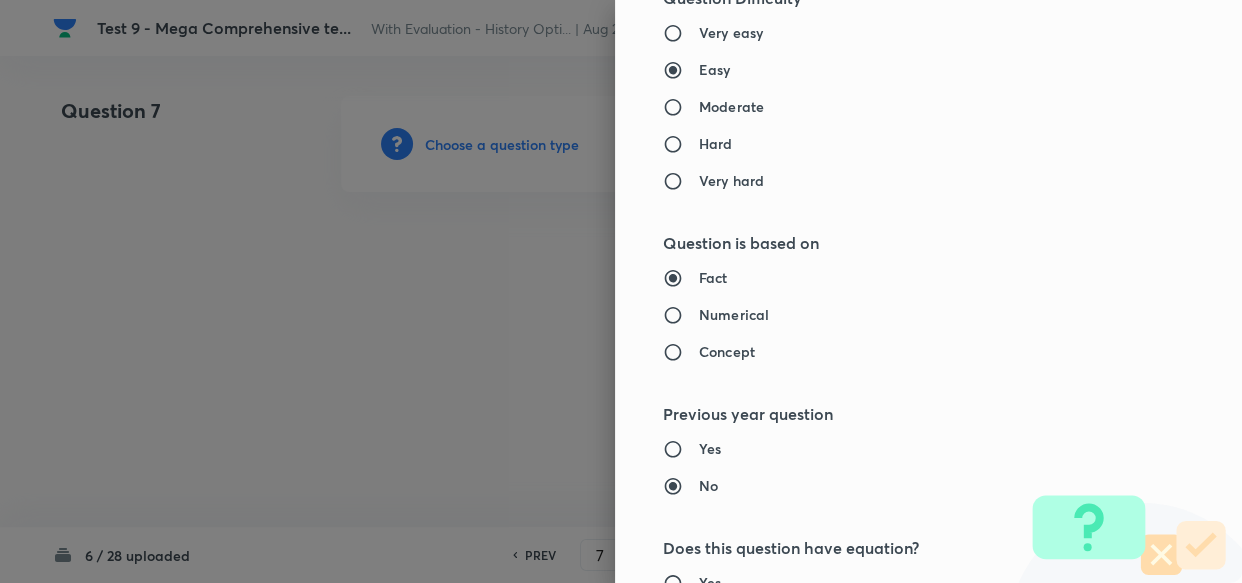 type on "PSIR Paper 1" 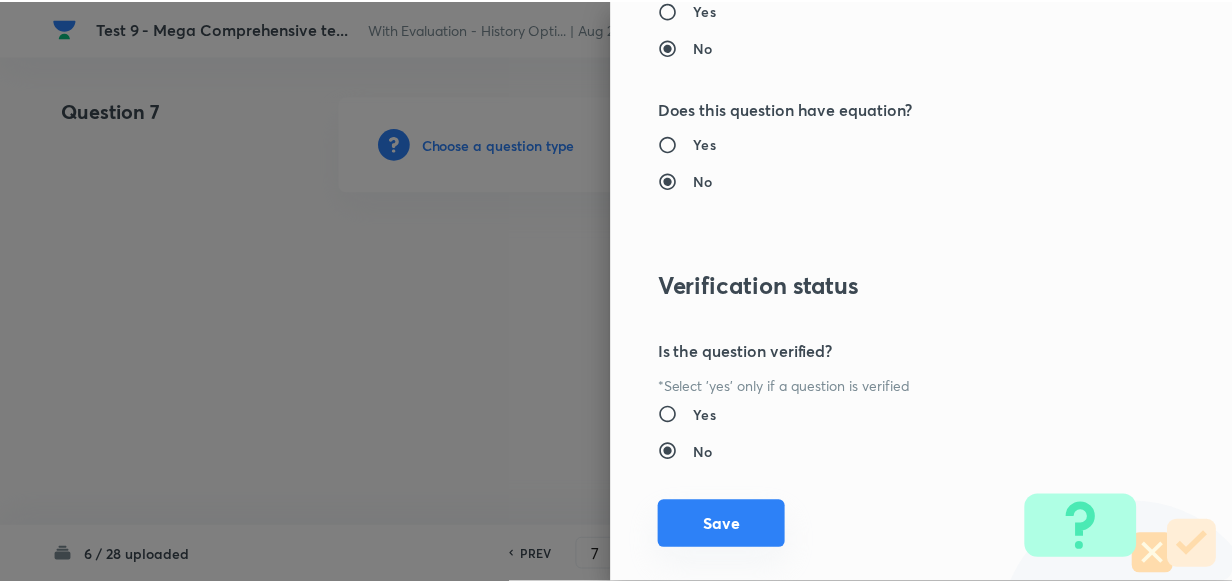 scroll, scrollTop: 1900, scrollLeft: 0, axis: vertical 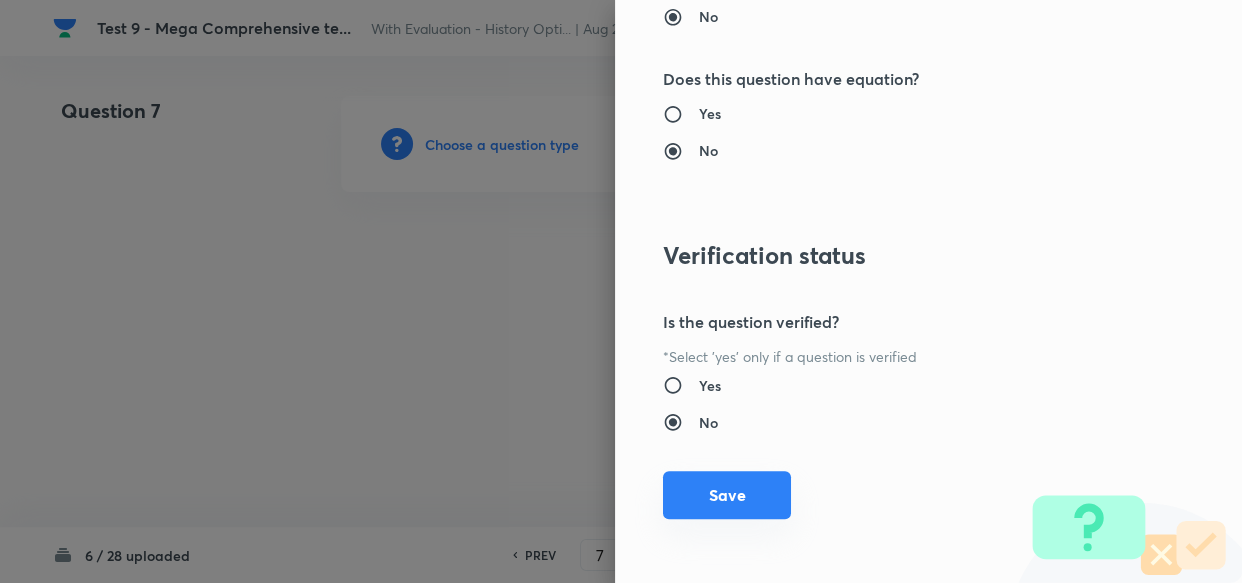 click on "Save" at bounding box center (727, 495) 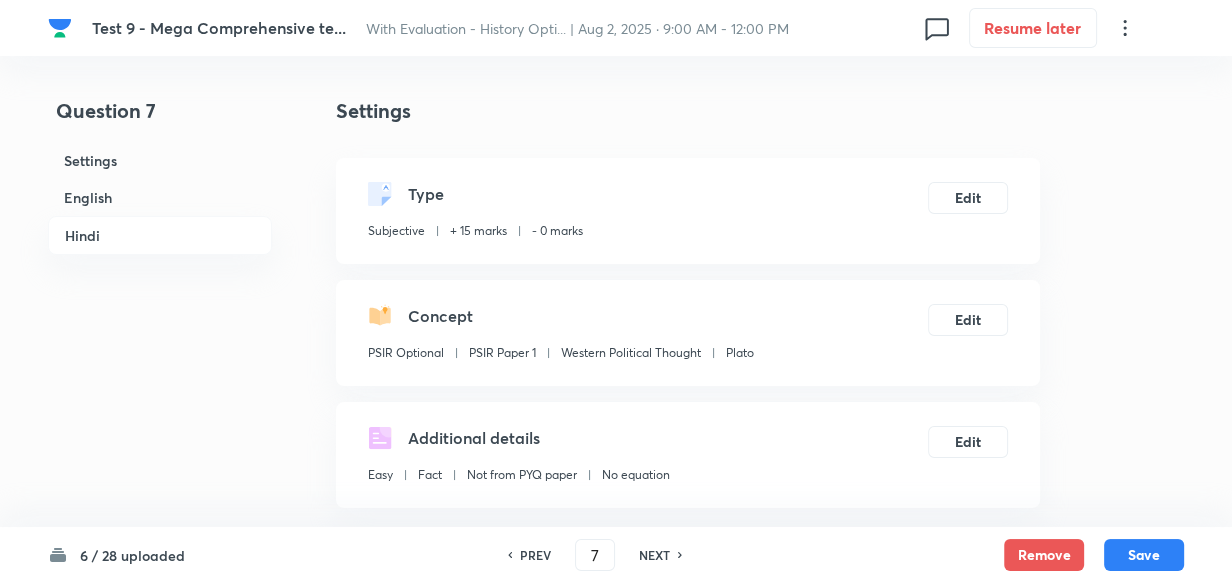 click on "English" at bounding box center [160, 197] 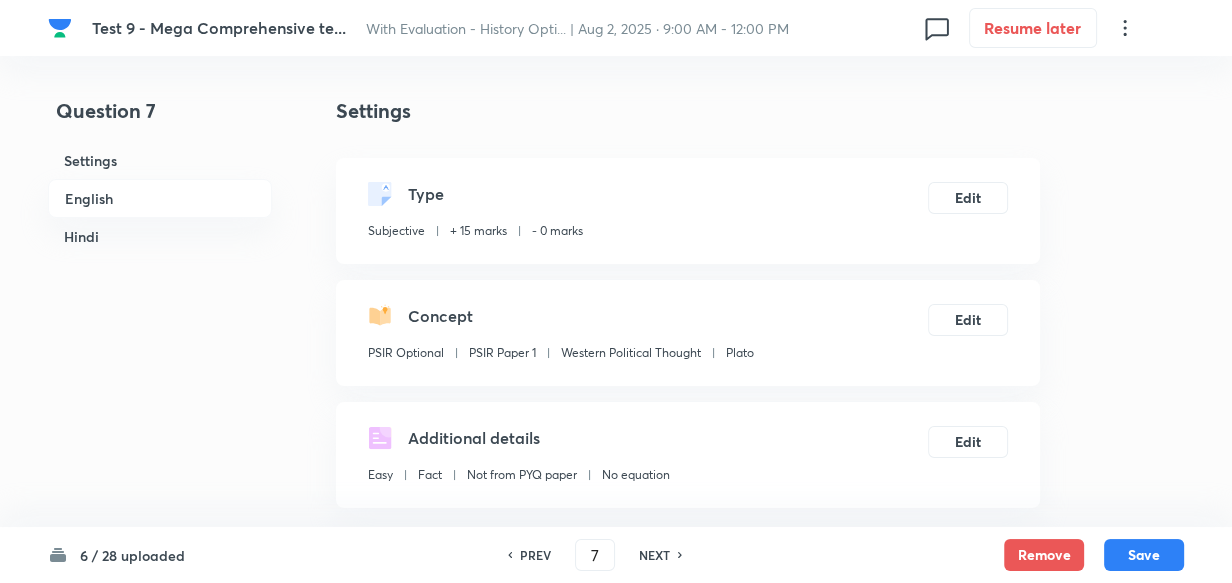 scroll, scrollTop: 516, scrollLeft: 0, axis: vertical 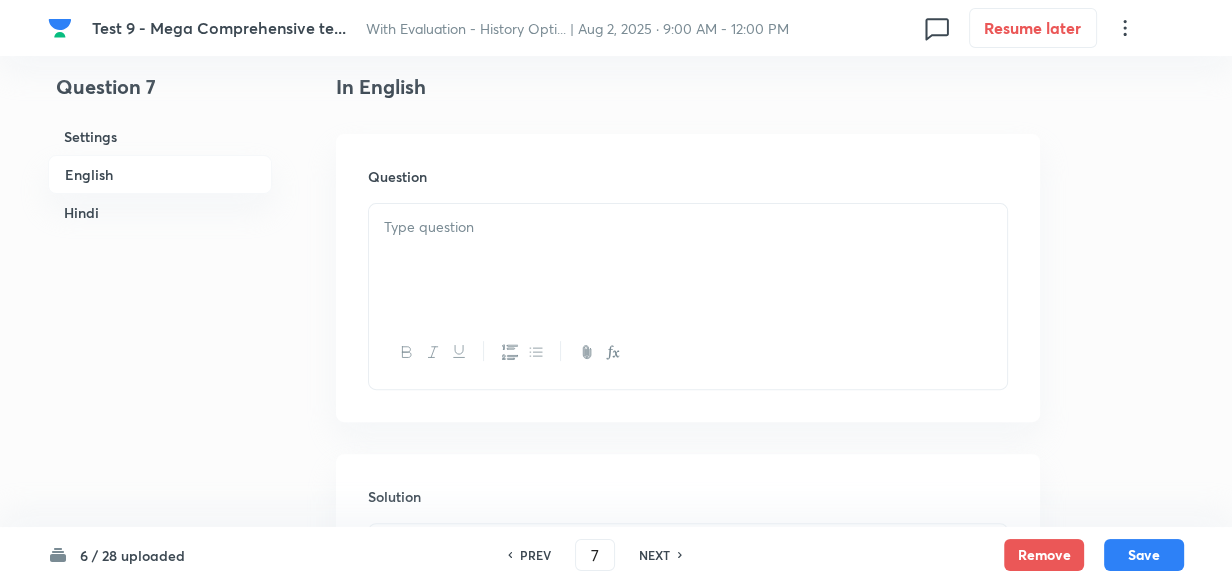 click at bounding box center [688, 260] 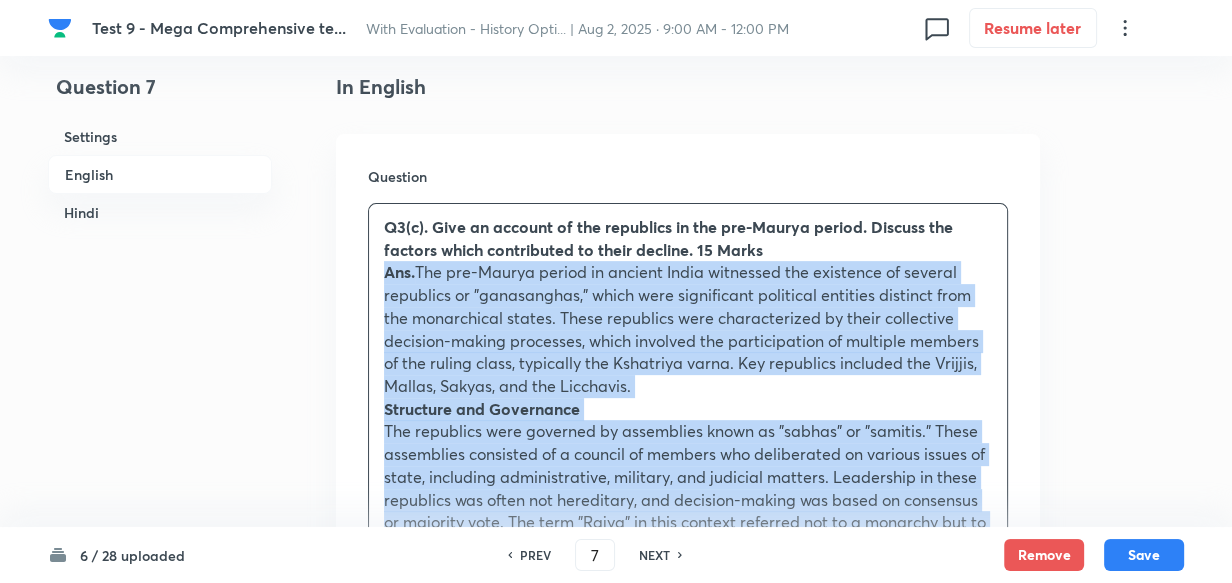 drag, startPoint x: 377, startPoint y: 285, endPoint x: 362, endPoint y: 287, distance: 15.132746 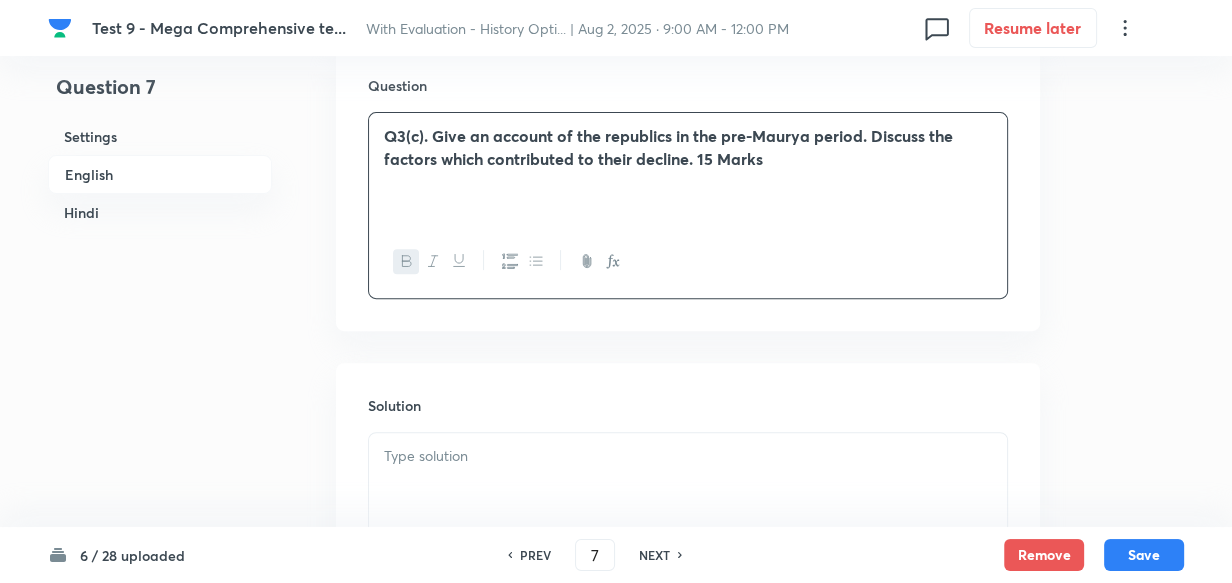 scroll, scrollTop: 789, scrollLeft: 0, axis: vertical 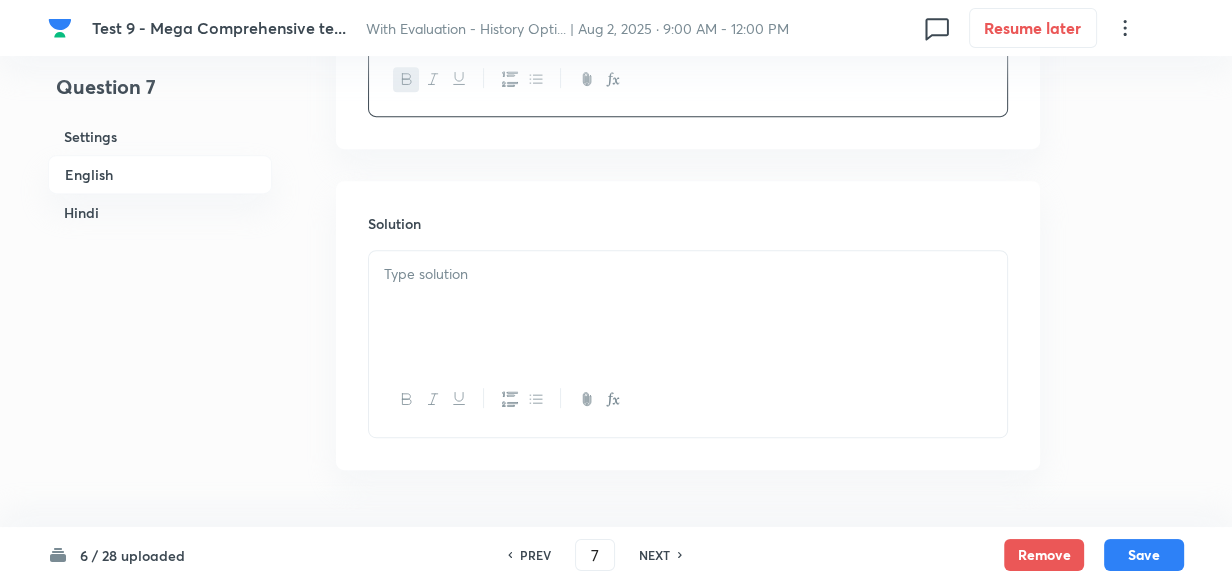 click at bounding box center (688, 307) 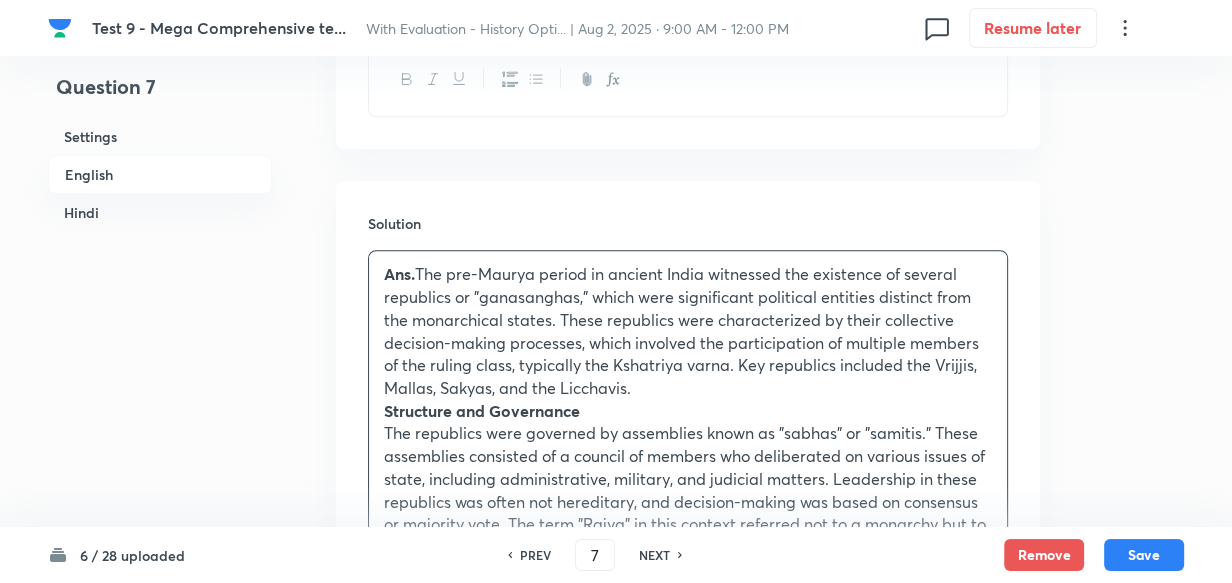 click on "Hindi" at bounding box center (160, 212) 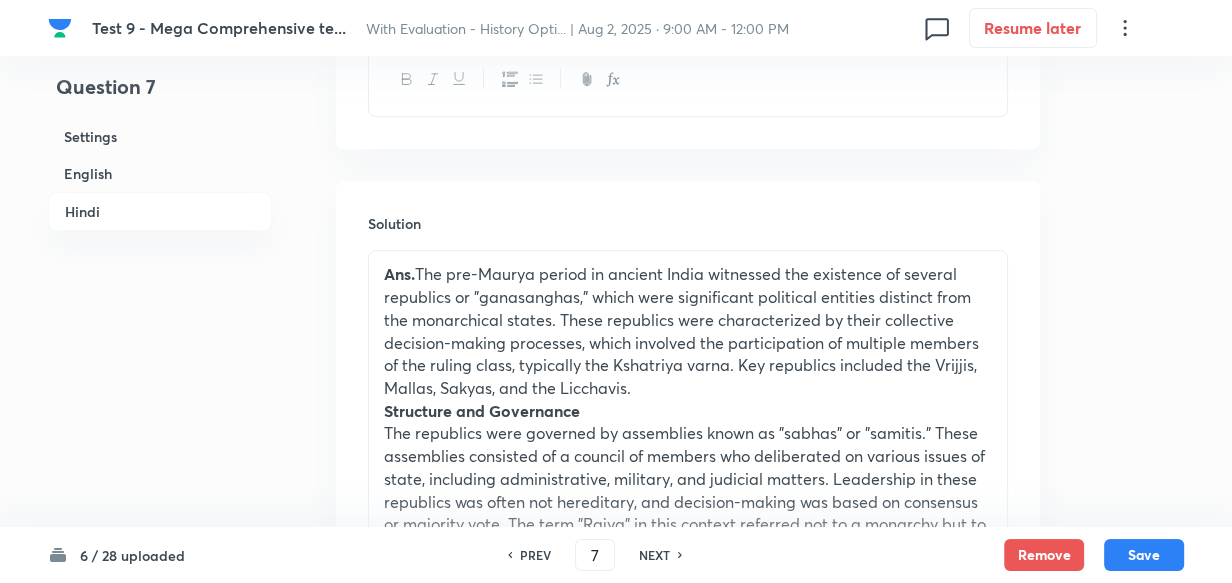 scroll, scrollTop: 2411, scrollLeft: 0, axis: vertical 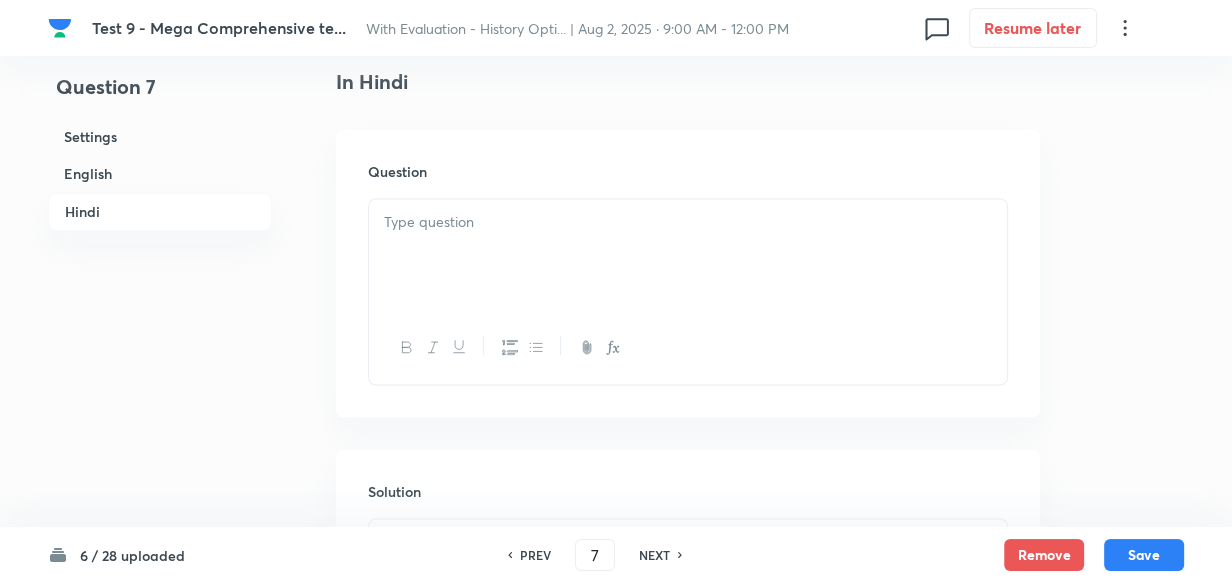 click at bounding box center (688, 255) 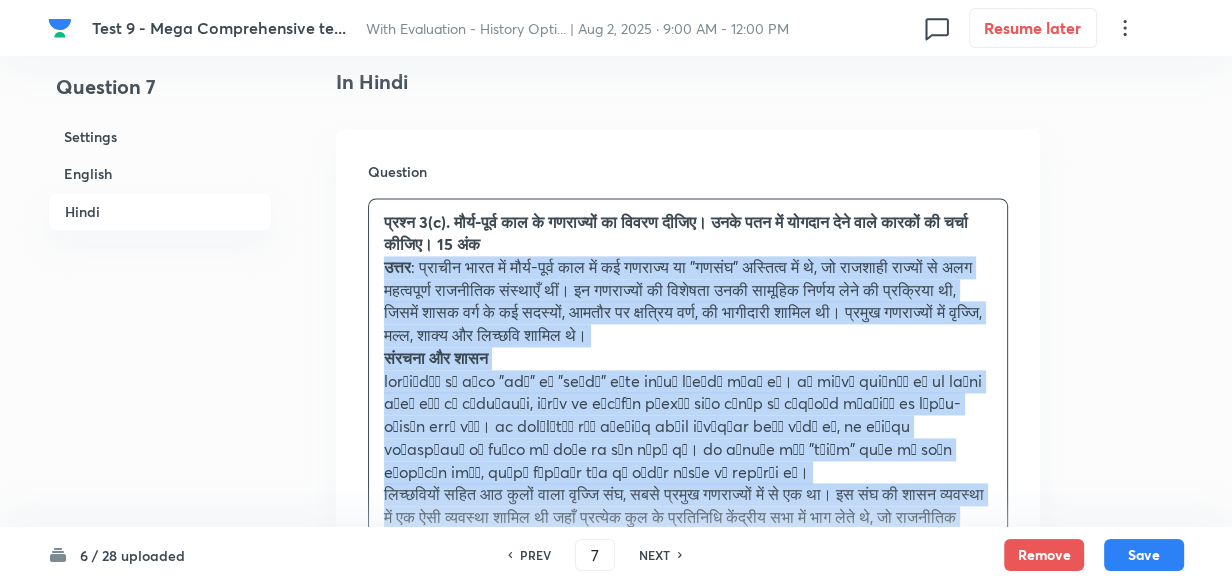 click on "प्रश्न 3(c). मौर्य-पूर्व काल के गणराज्यों का विवरण दीजिए। उनके पतन में योगदान देने वाले कारकों की चर्चा कीजिए। 15 अंक उत्तर संरचना और शासन लिच्छवियों सहित आठ कुलों वाला वृज्जि संघ, सबसे प्रमुख गणराज्यों में से एक था। इस संघ की शासन व्यवस्था में एक ऐसी व्यवस्था शामिल थी जहाँ प्रत्येक कुल के प्रतिनिधि केंद्रीय सभा में भाग लेते थे, जो राजनीतिक संगठन के एक परिष्कृत रूप को दर्शाता था। सैन्य कमज़ोरी" at bounding box center [688, 676] 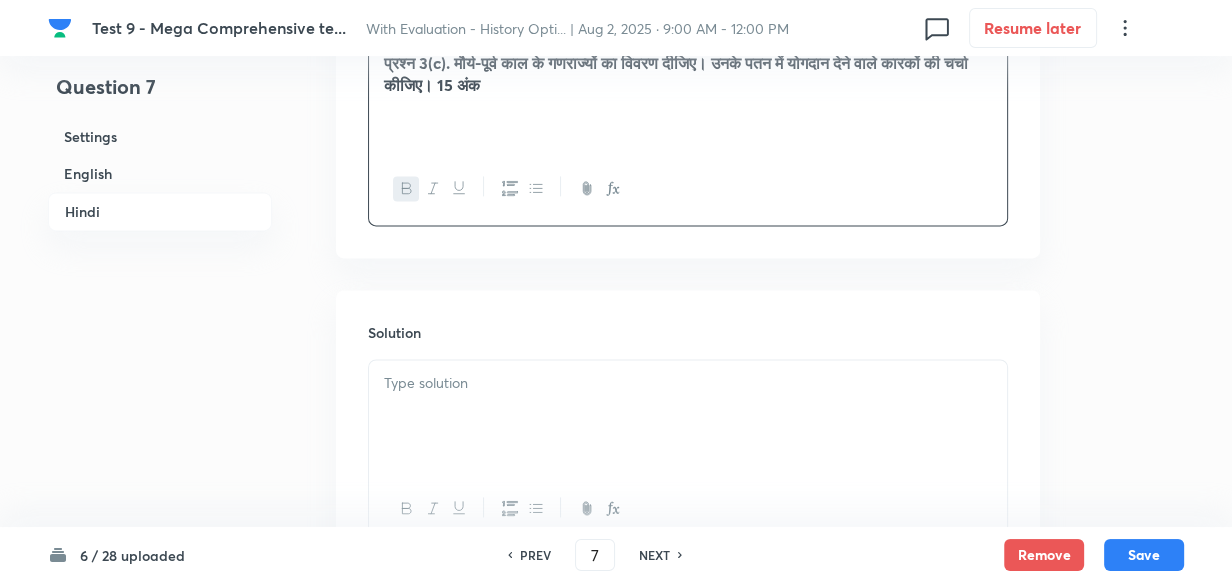 scroll, scrollTop: 2748, scrollLeft: 0, axis: vertical 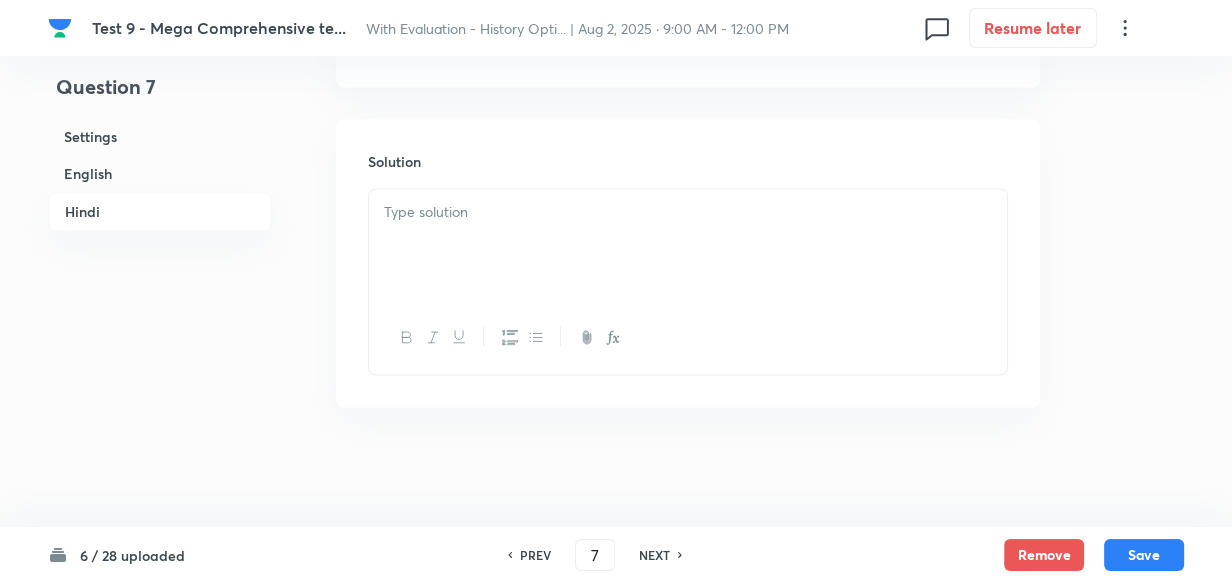 click at bounding box center [688, 245] 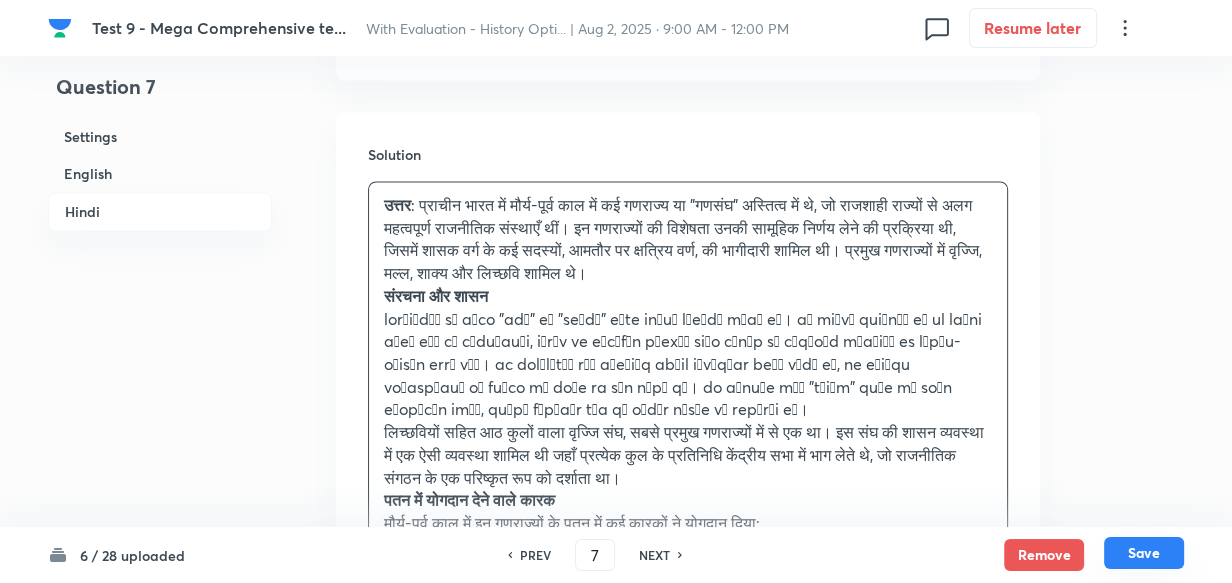 click on "Save" at bounding box center [1144, 553] 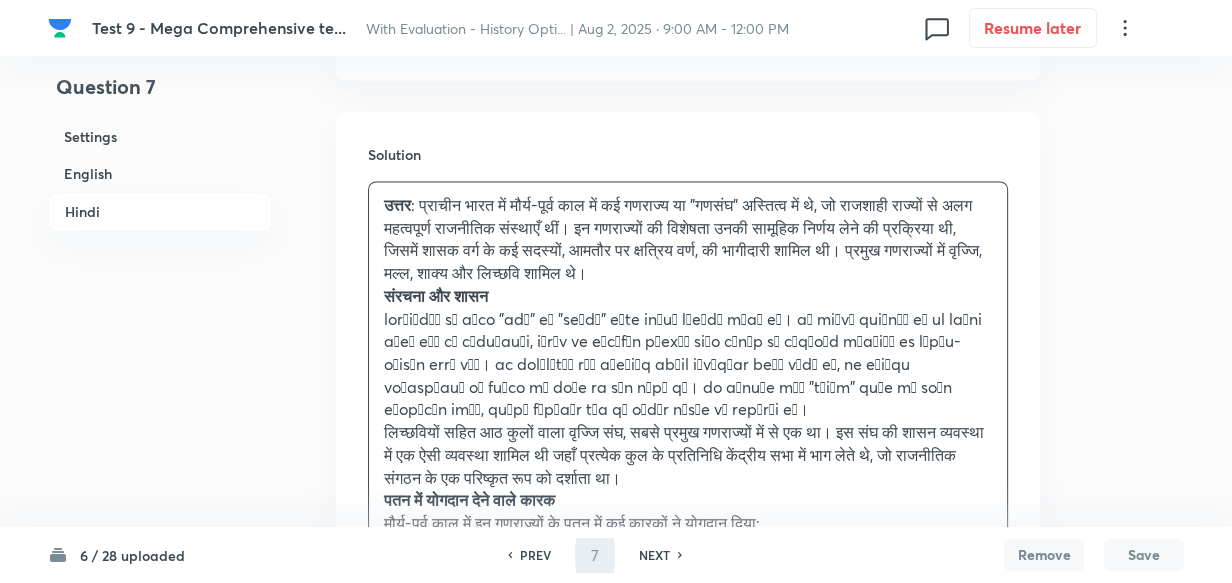 type on "8" 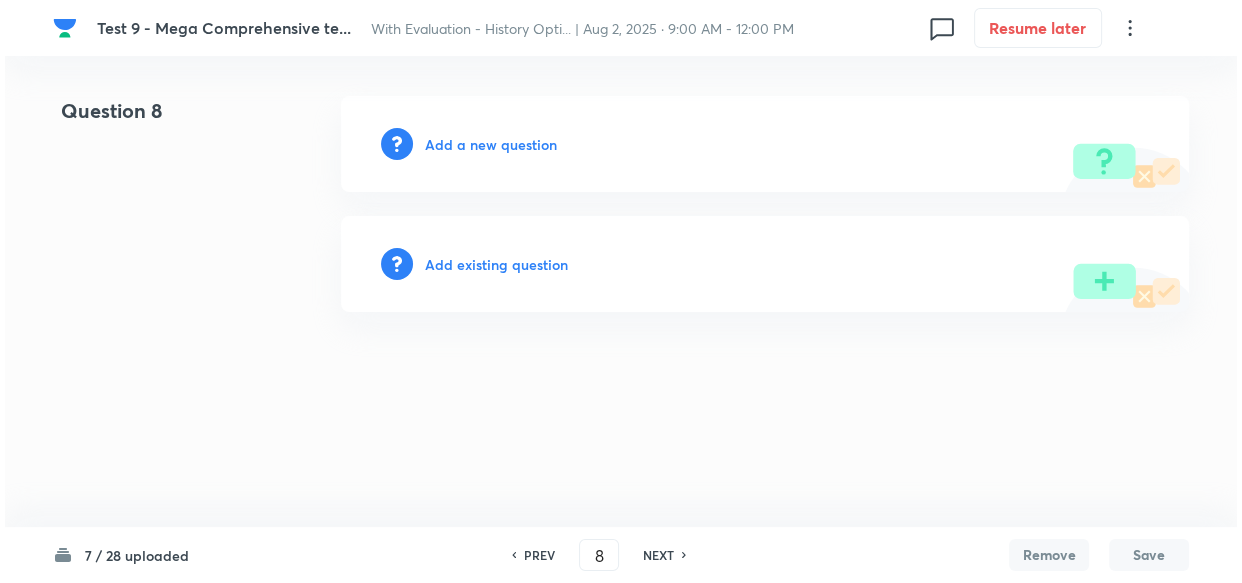 scroll, scrollTop: 0, scrollLeft: 0, axis: both 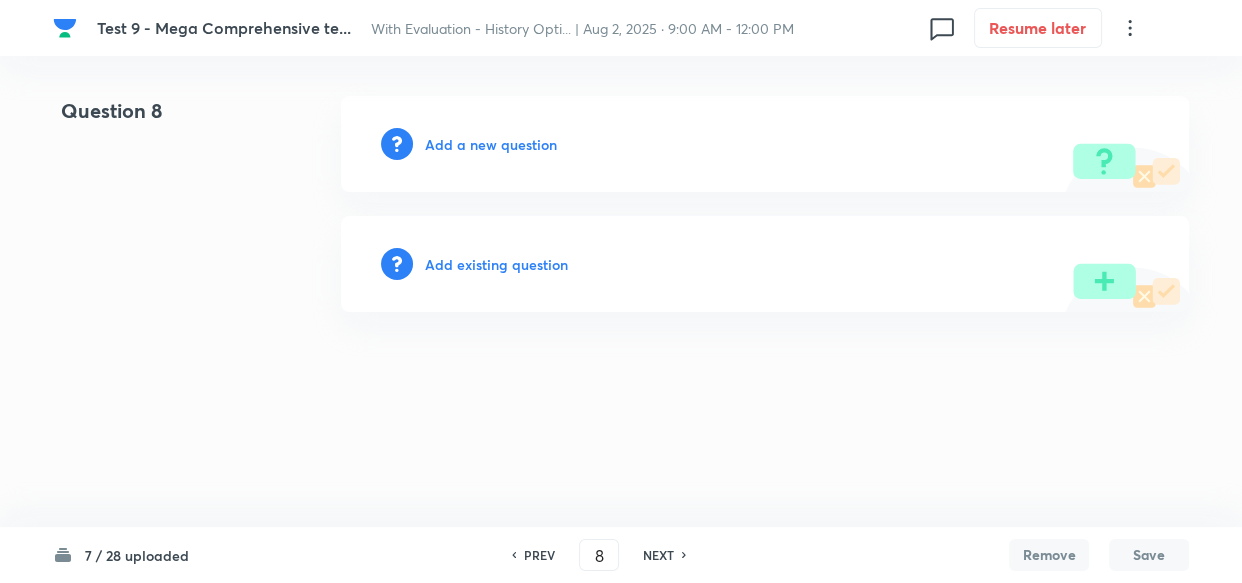 click on "Add a new question" at bounding box center [491, 144] 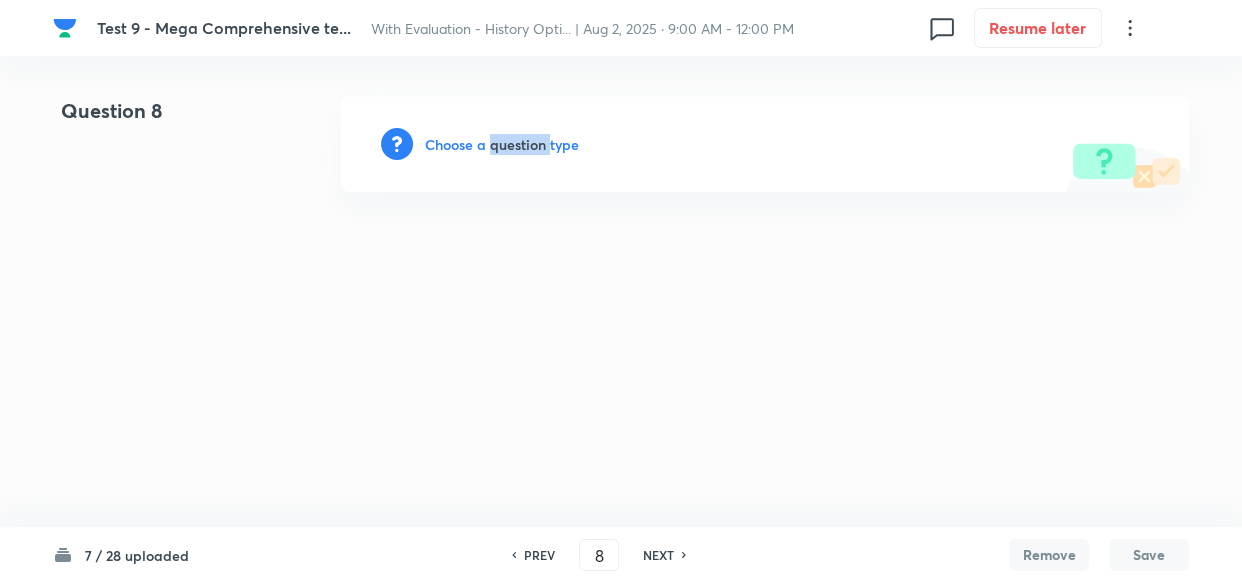 click on "Choose a question type" at bounding box center (502, 144) 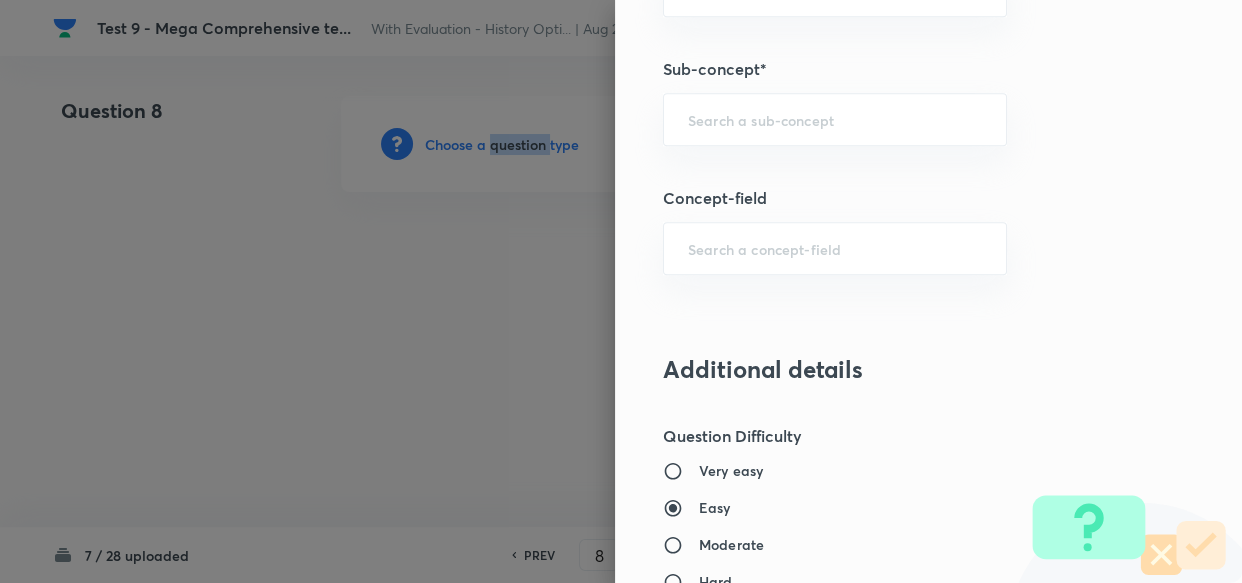 scroll, scrollTop: 1000, scrollLeft: 0, axis: vertical 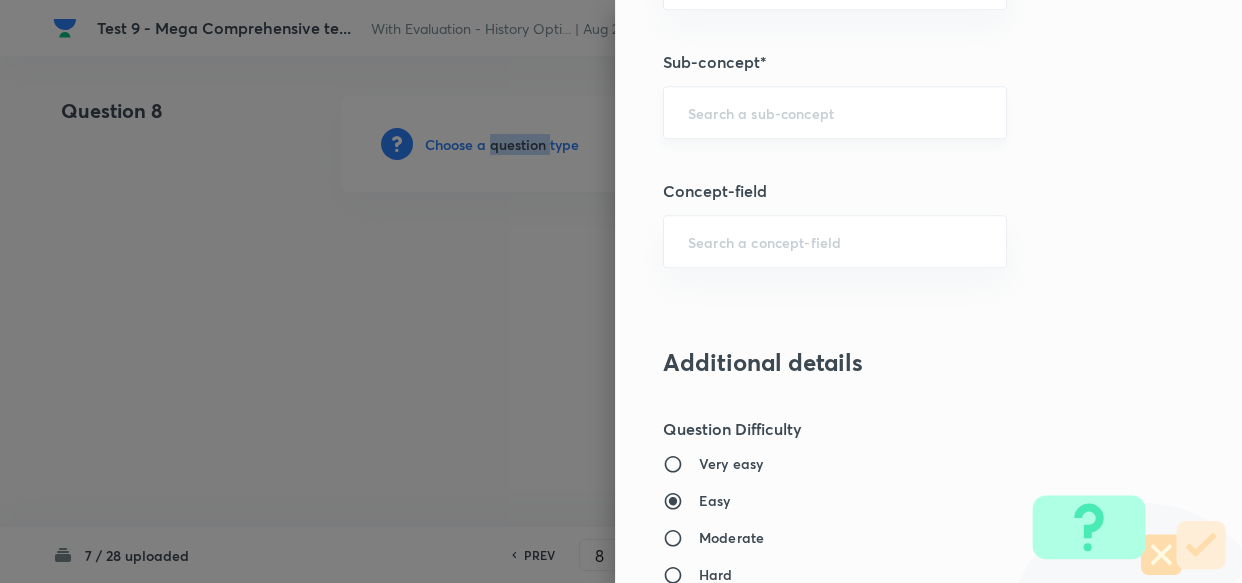 click on "​" at bounding box center (835, 112) 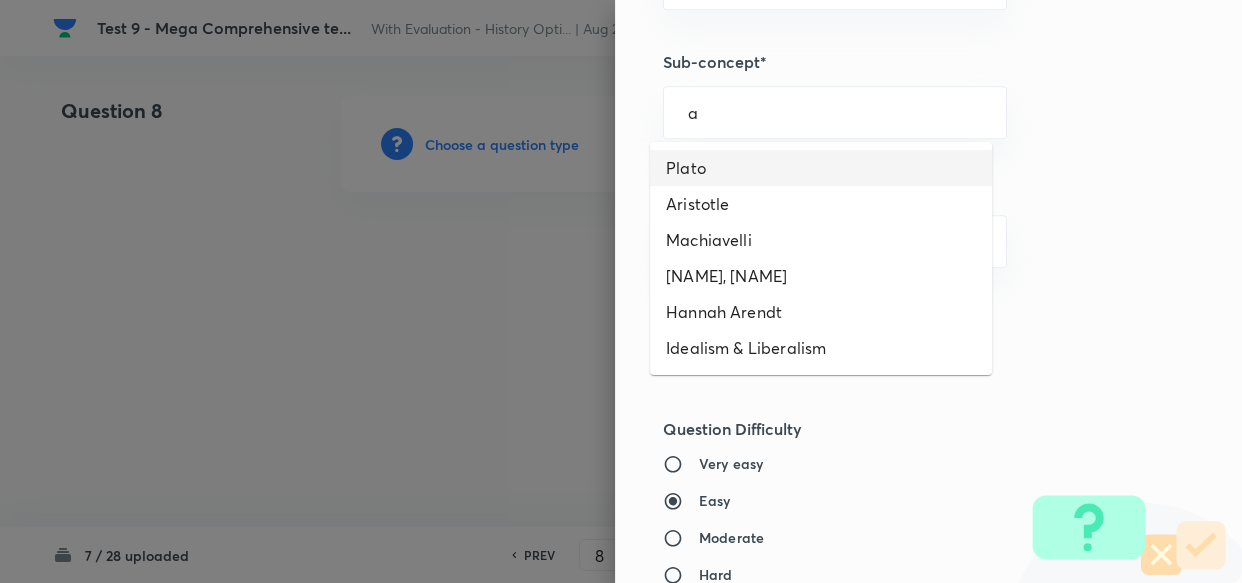 click on "Plato" at bounding box center (821, 168) 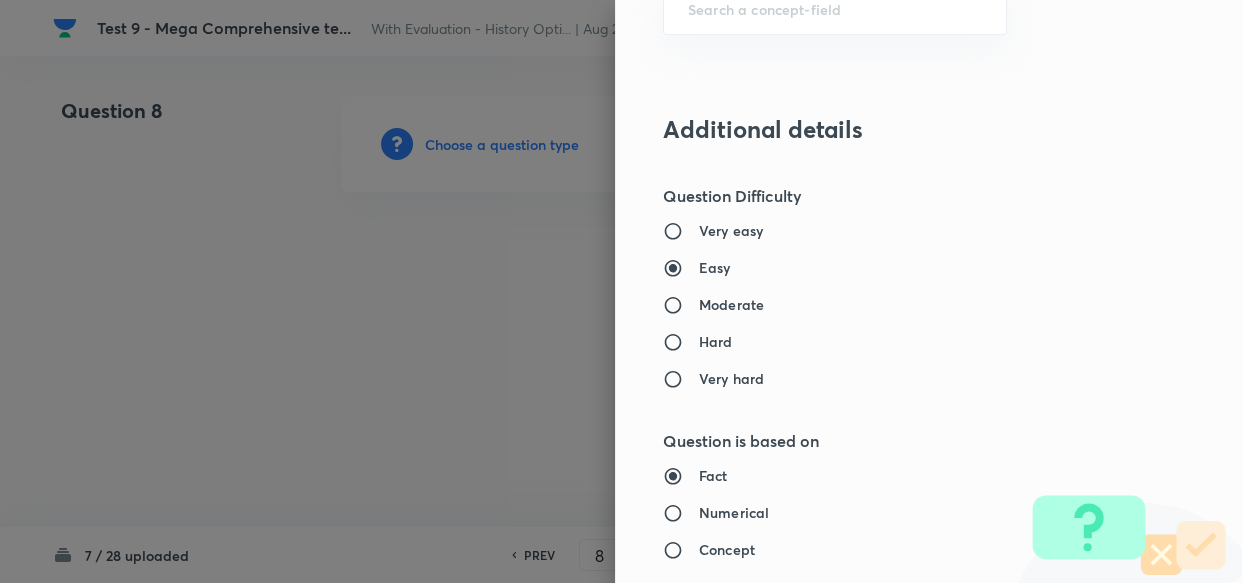 type on "PSIR Optional" 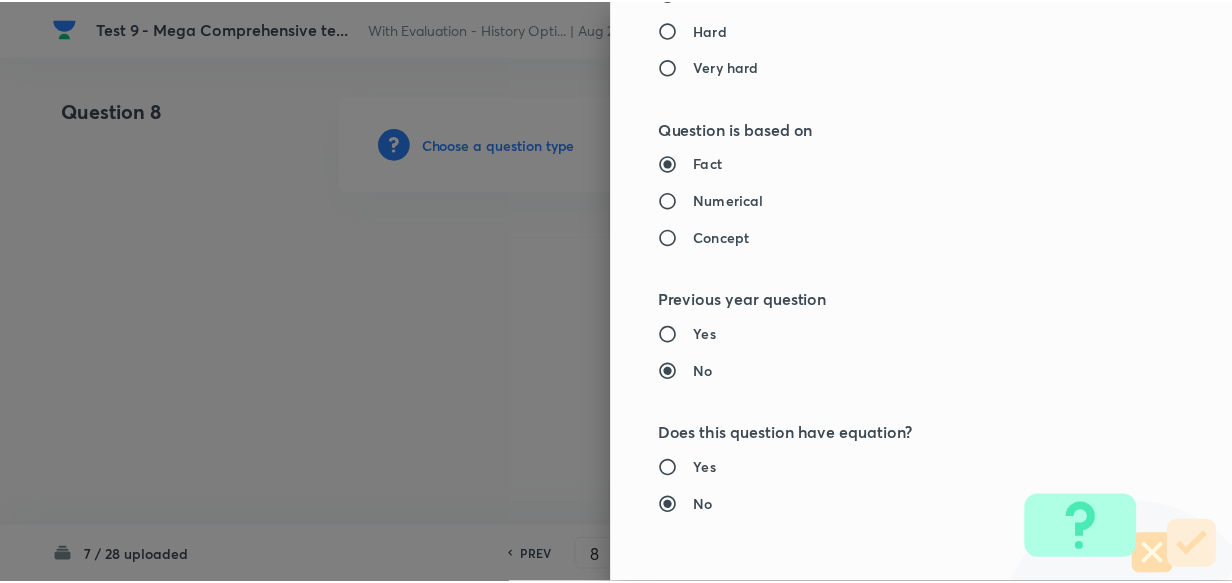 scroll, scrollTop: 1900, scrollLeft: 0, axis: vertical 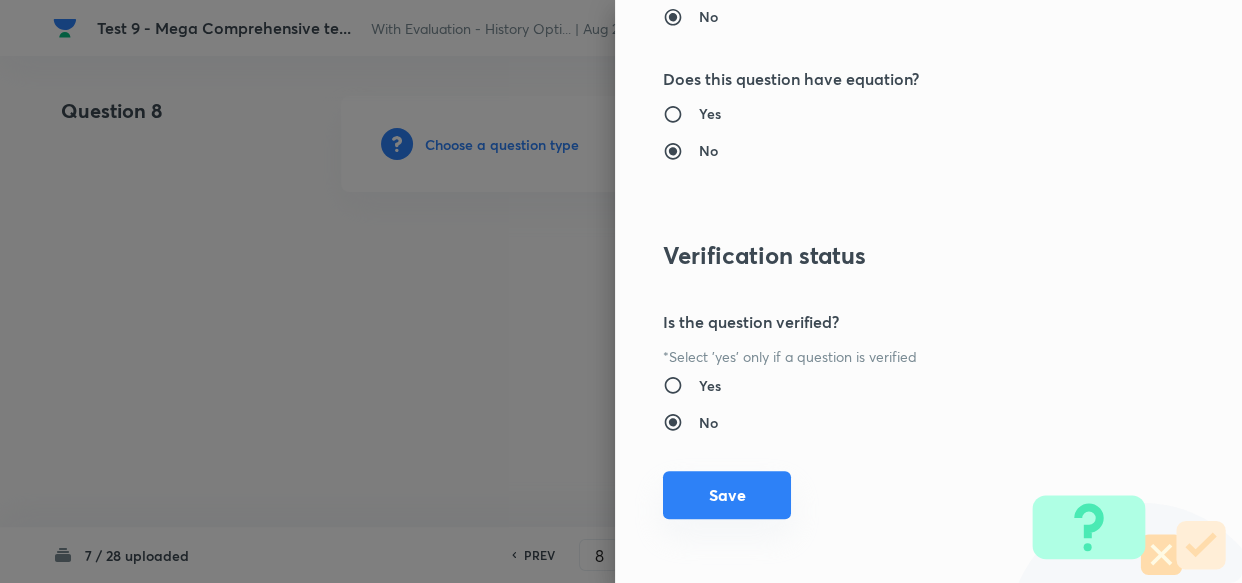 click on "Save" at bounding box center [727, 495] 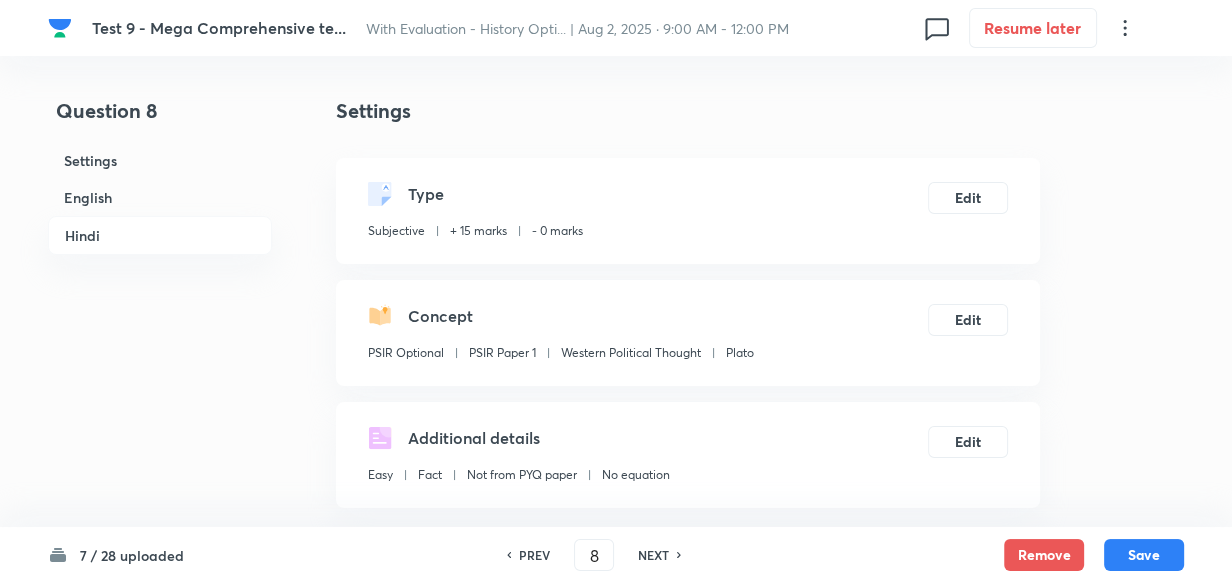 click on "English" at bounding box center [160, 197] 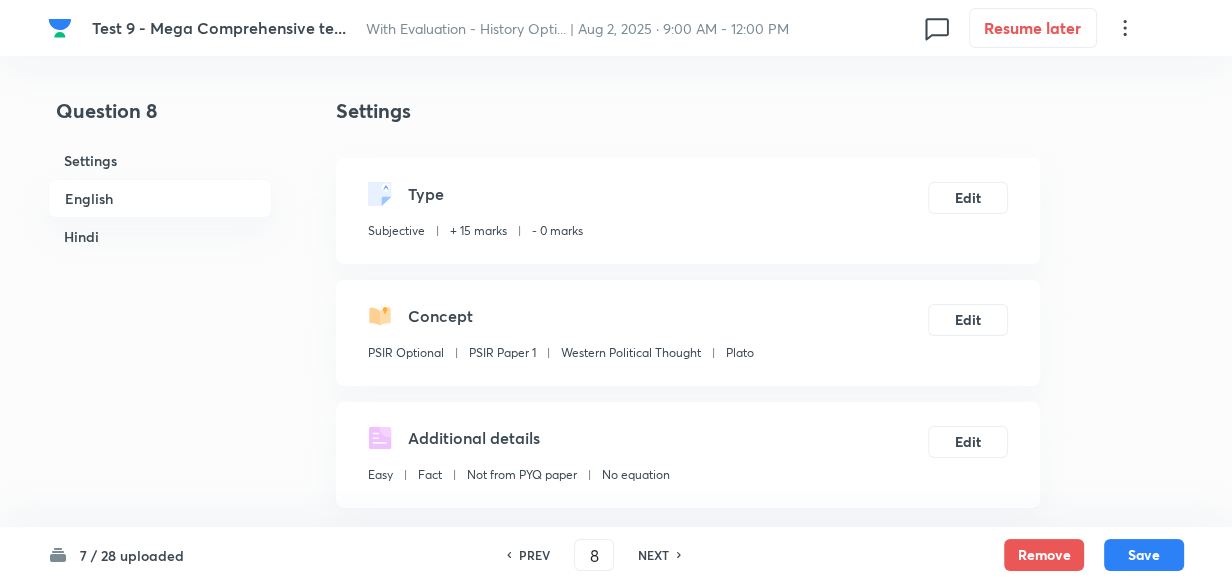 scroll, scrollTop: 516, scrollLeft: 0, axis: vertical 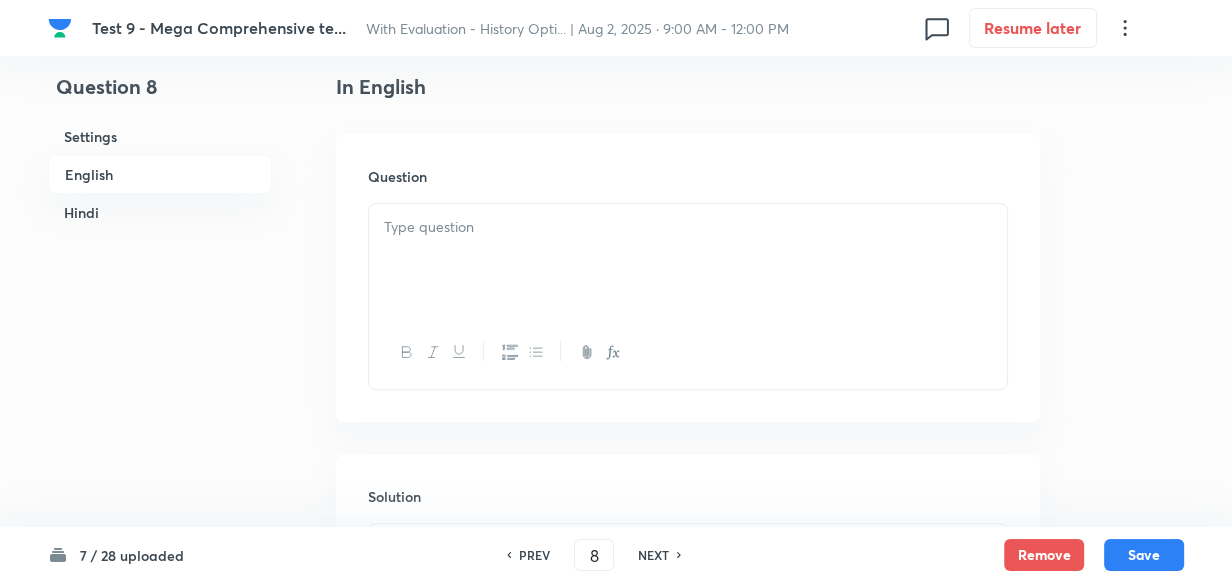 click at bounding box center [688, 260] 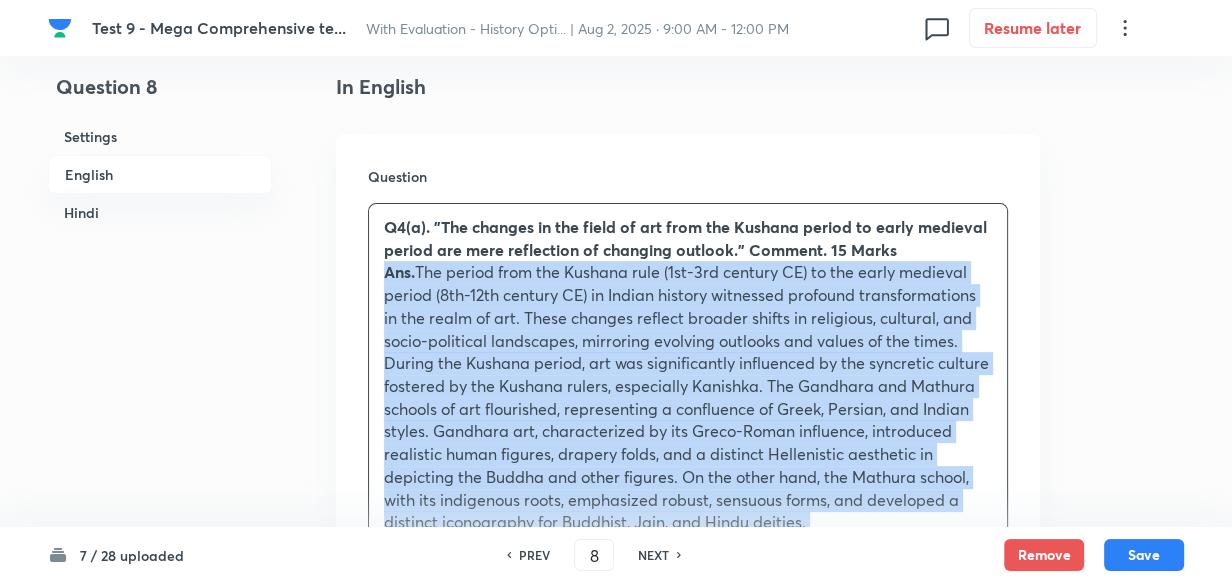 drag, startPoint x: 357, startPoint y: 264, endPoint x: 345, endPoint y: 266, distance: 12.165525 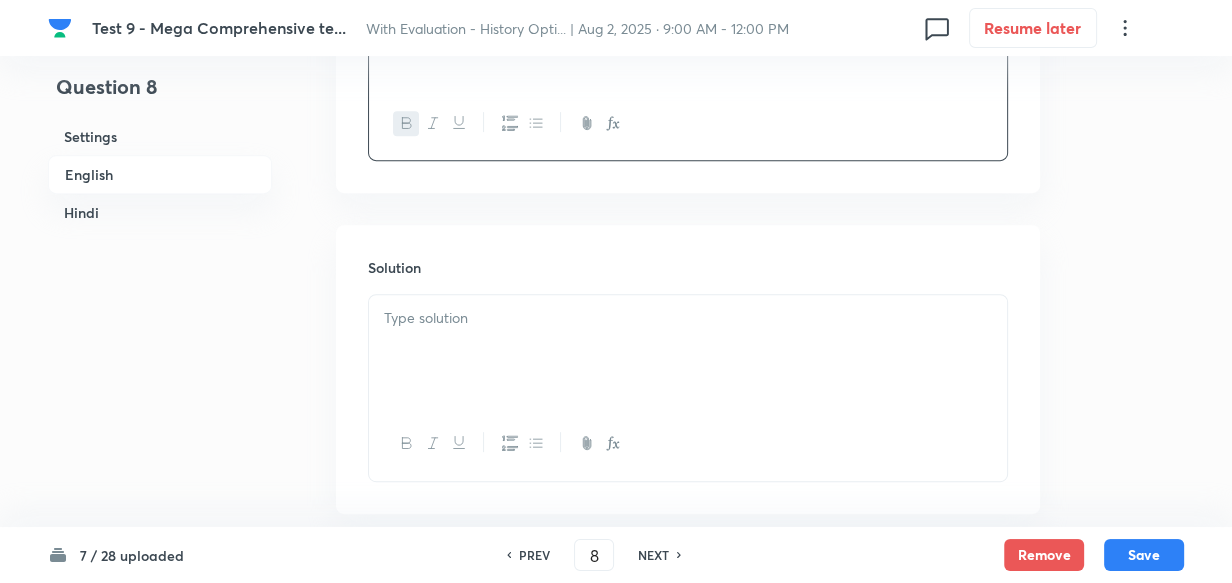 scroll, scrollTop: 880, scrollLeft: 0, axis: vertical 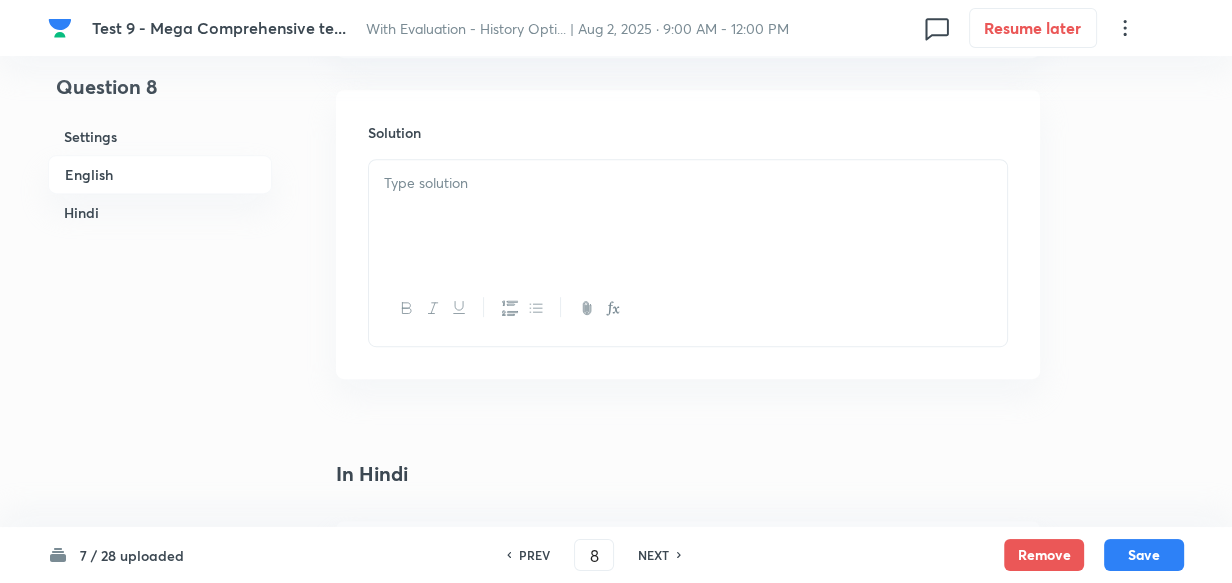 click at bounding box center [688, 216] 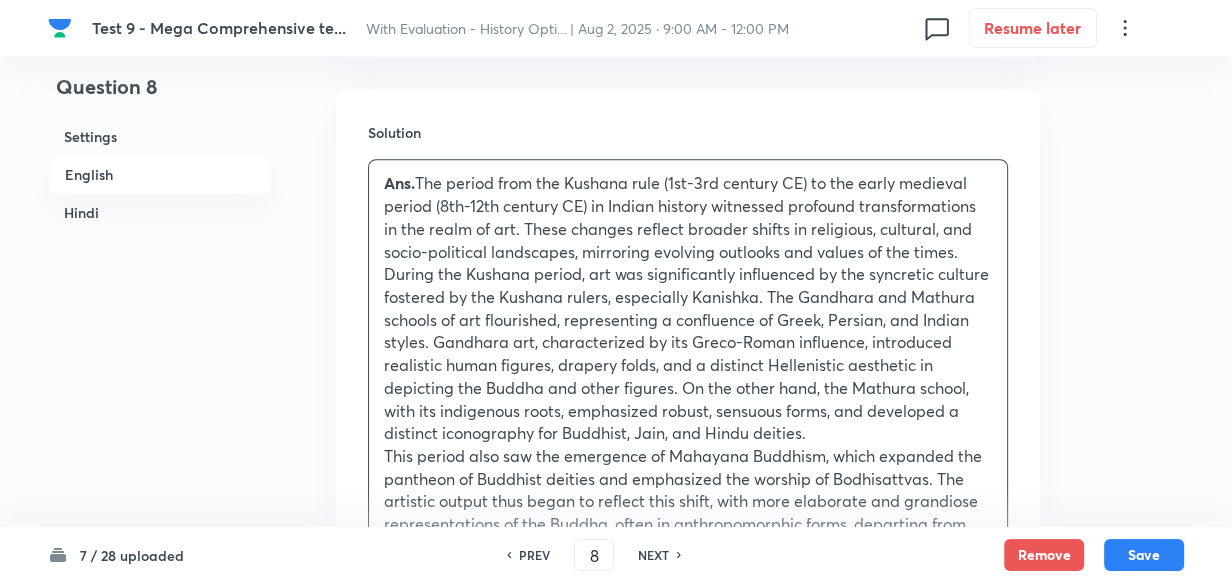 click on "Hindi" at bounding box center [160, 212] 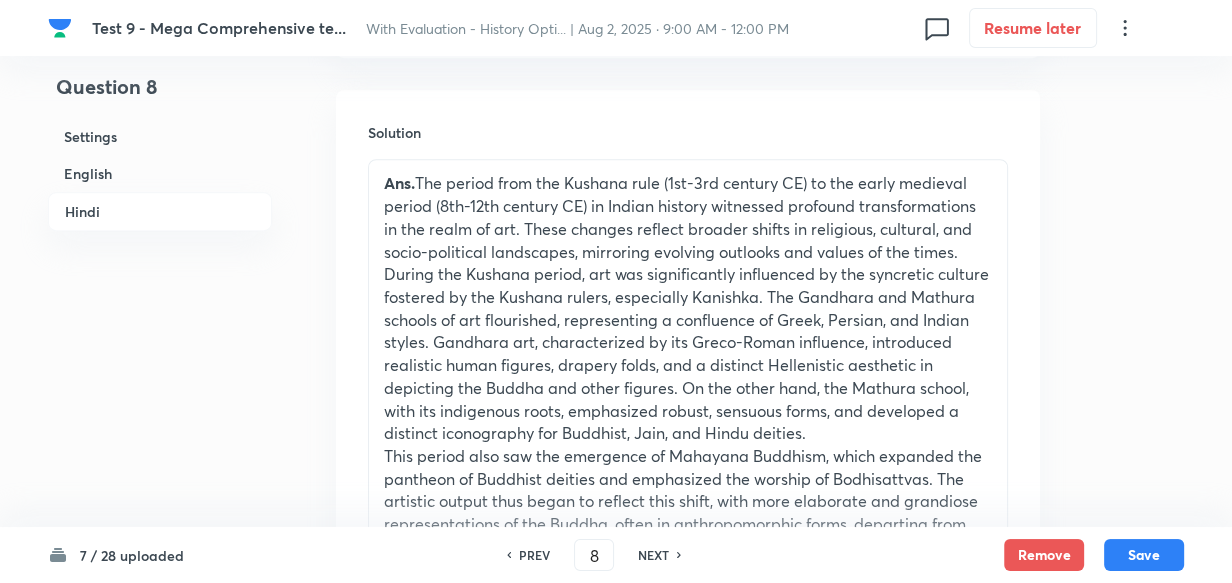 scroll, scrollTop: 2338, scrollLeft: 0, axis: vertical 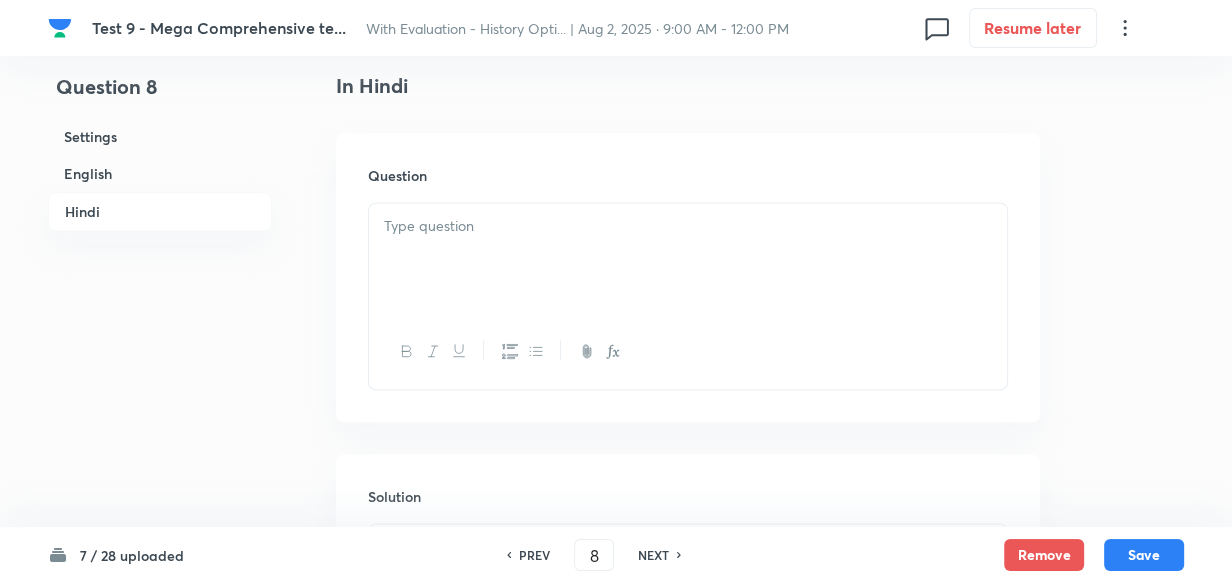 click at bounding box center [688, 259] 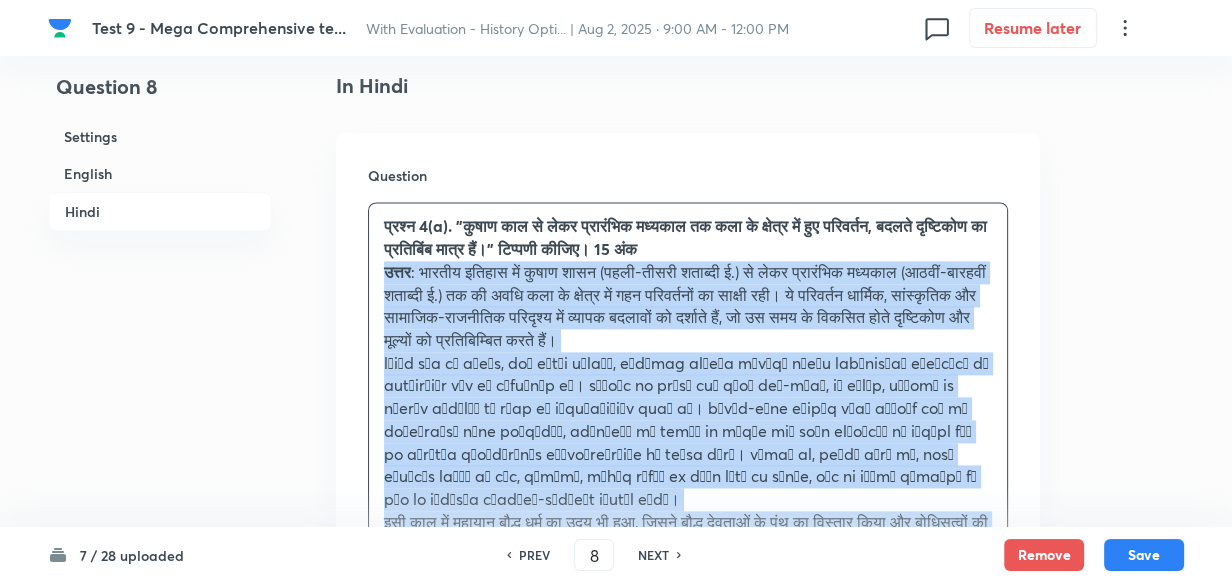 click on "Question प्रश्न 4(a). "कुषाण काल से लेकर प्रारंभिक मध्यकाल तक कला के क्षेत्र में हुए परिवर्तन, बदलते दृष्टिकोण   का प्रतिबिंब मात्र हैं।" टिप्पणी कीजिए। 15 अंक उत्तर" at bounding box center [688, 755] 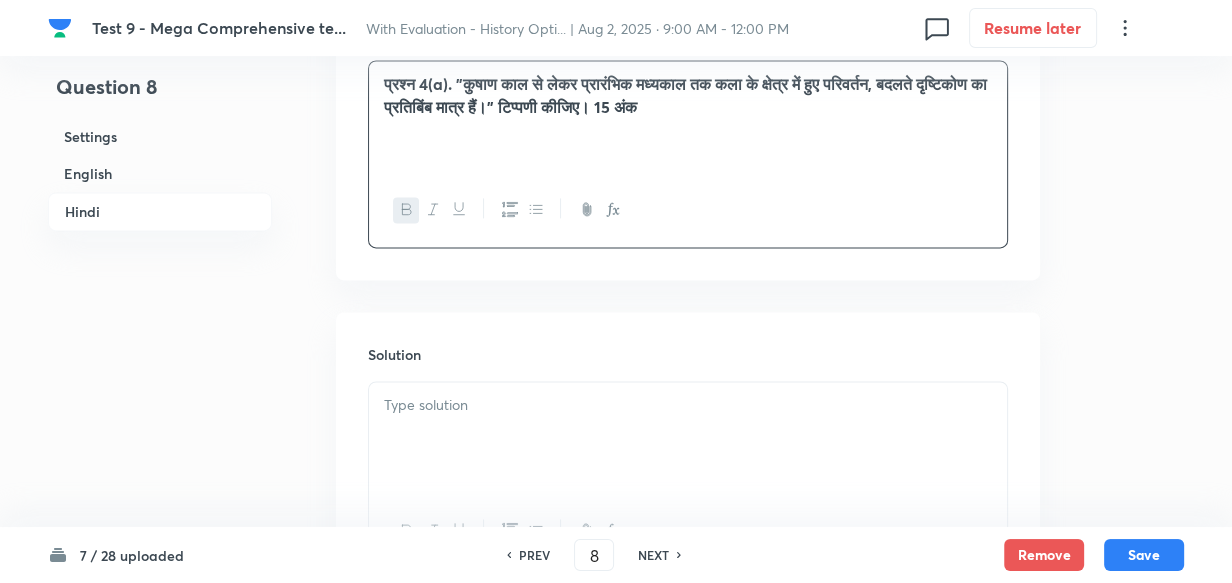 scroll, scrollTop: 2673, scrollLeft: 0, axis: vertical 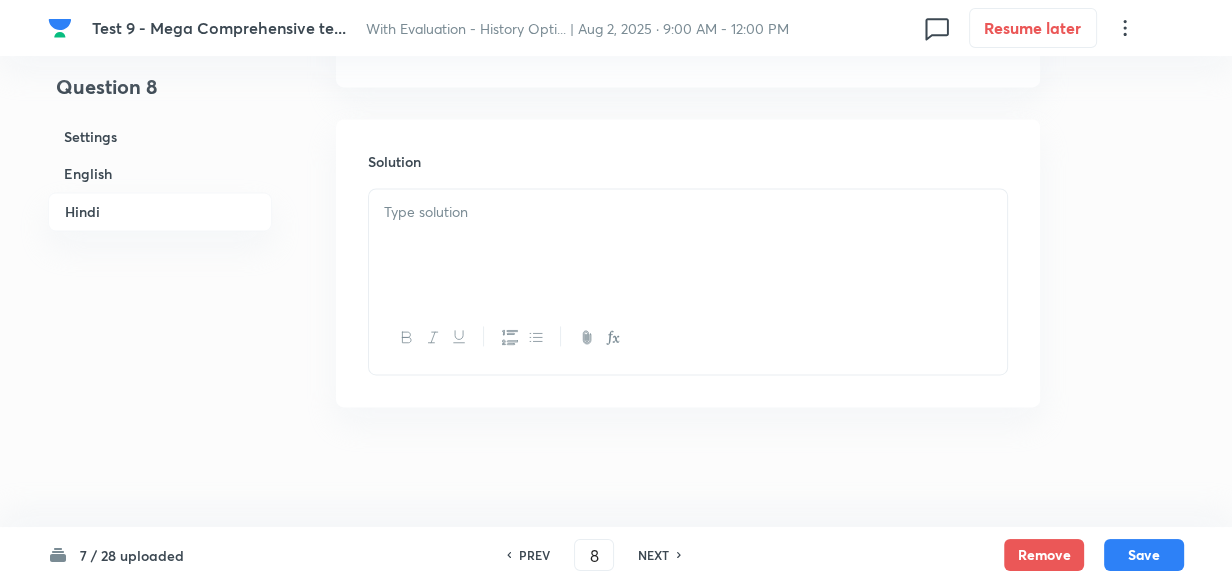 click at bounding box center [688, 245] 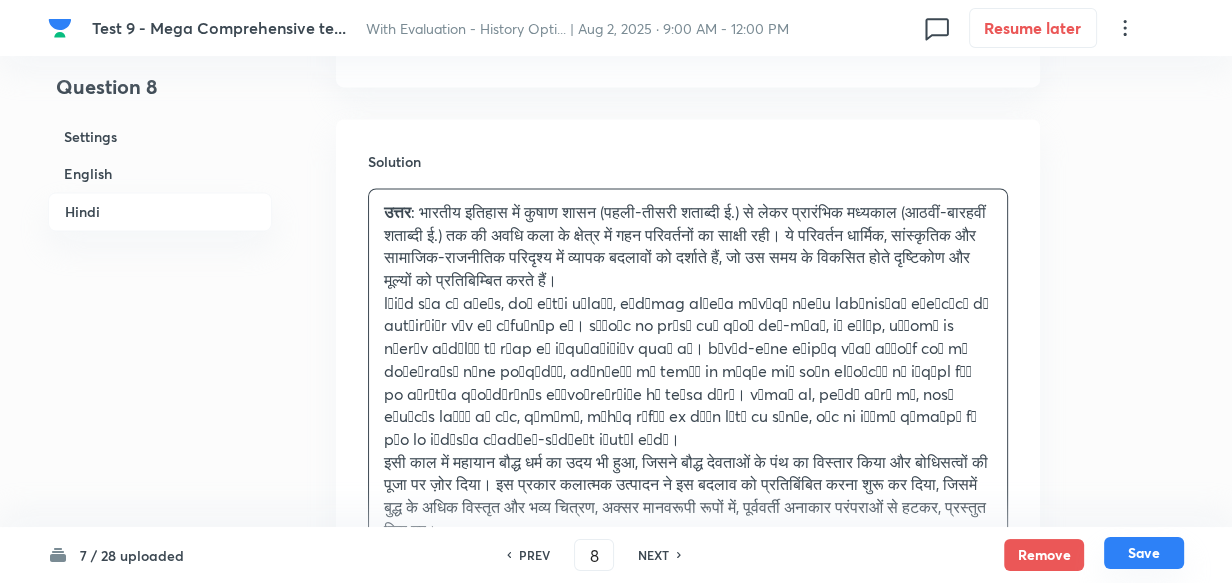 click on "Save" at bounding box center [1144, 553] 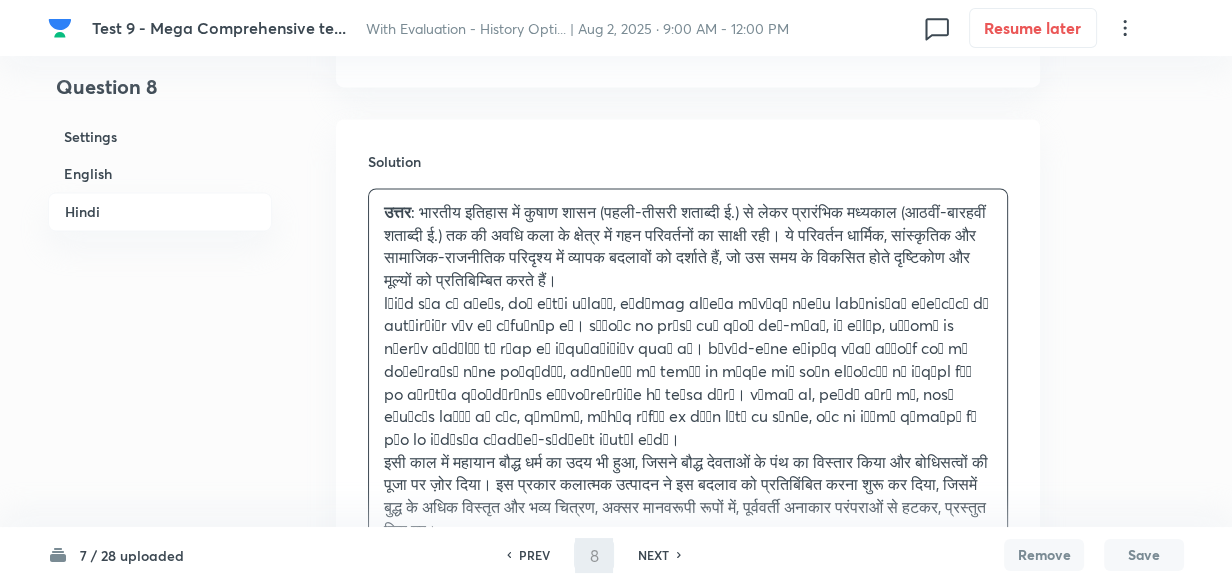 type on "9" 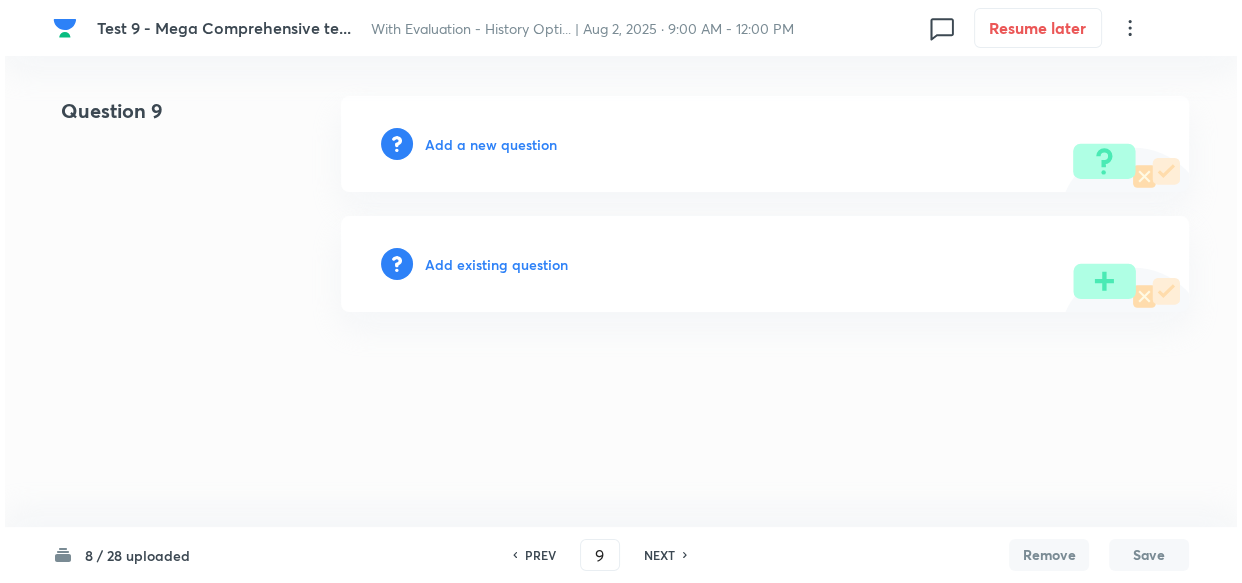 scroll, scrollTop: 0, scrollLeft: 0, axis: both 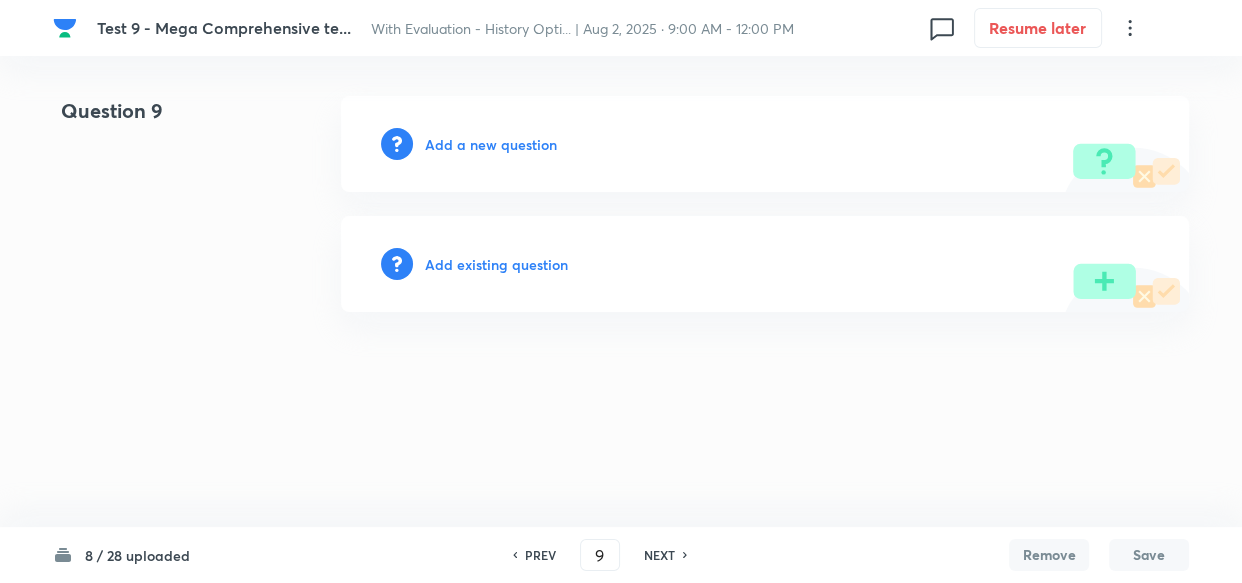click on "Add a new question" at bounding box center (491, 144) 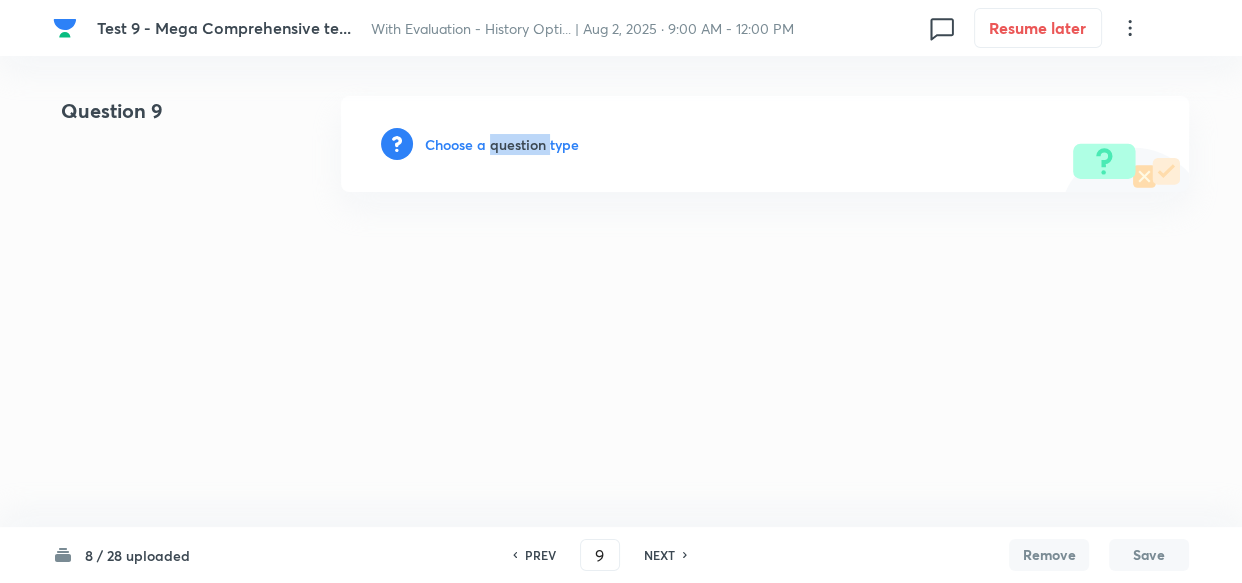 click on "Choose a question type" at bounding box center (502, 144) 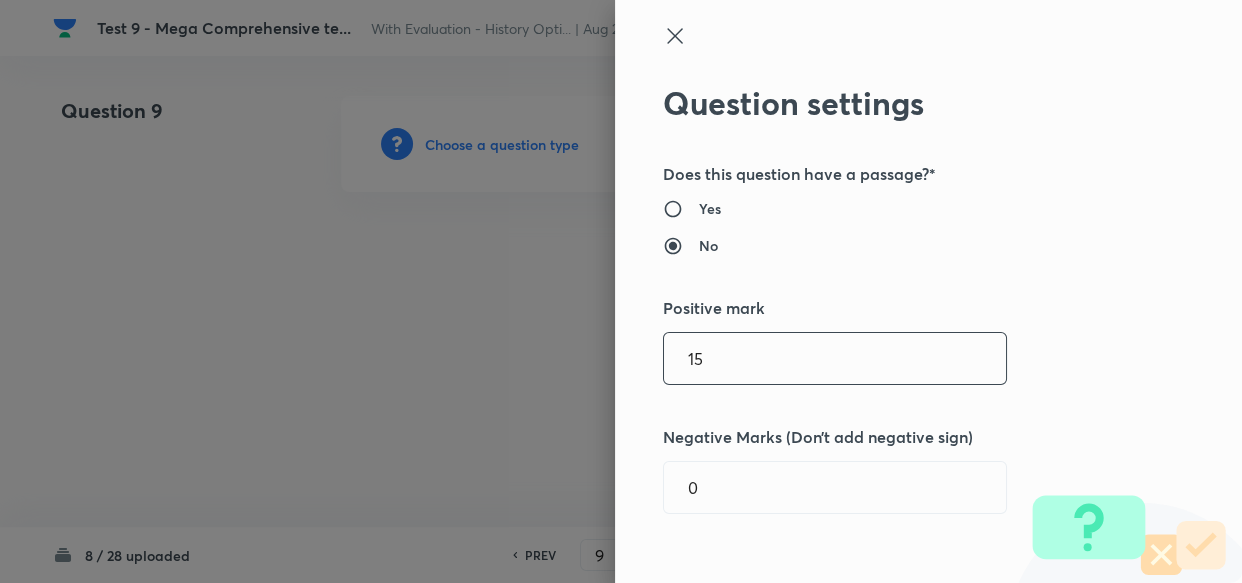 drag, startPoint x: 627, startPoint y: 342, endPoint x: 556, endPoint y: 320, distance: 74.330345 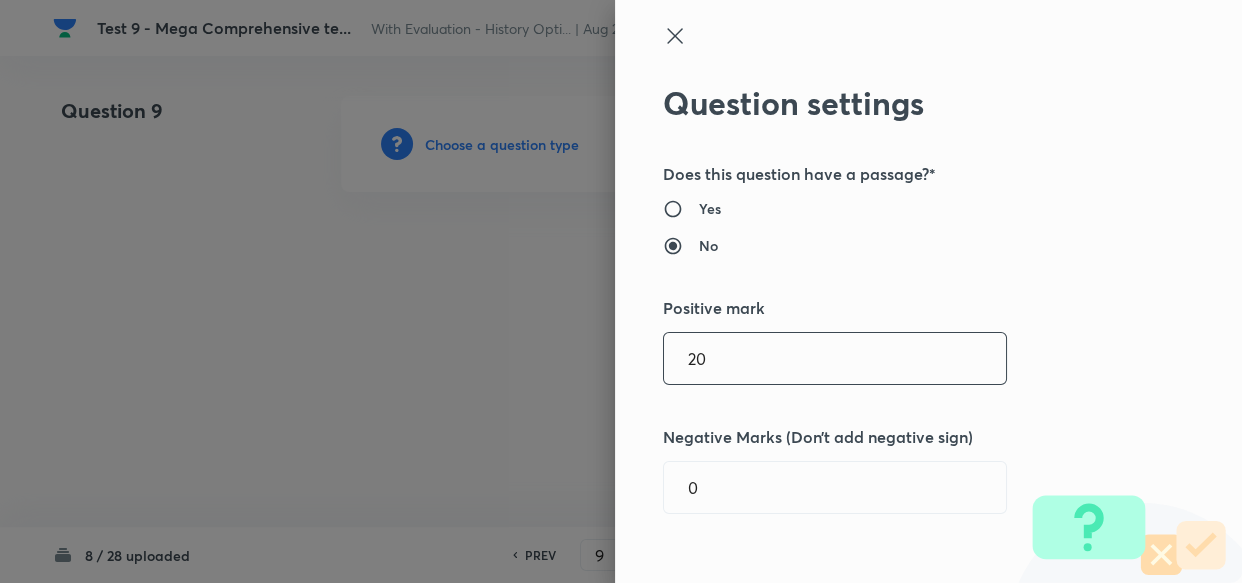 type on "20" 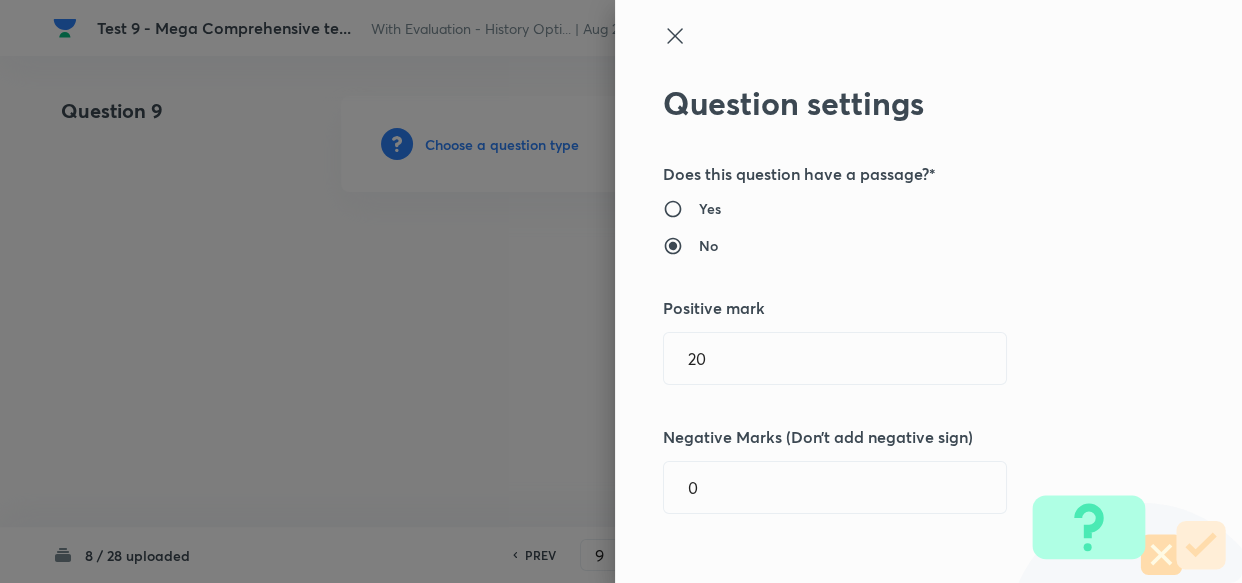 click on "Question settings Does this question have a passage?* Yes No Positive mark 20 ​ Negative Marks (Don’t add negative sign) 0 ​ Syllabus Topic group* ​ Topic* ​ Concept* ​ Sub-concept* ​ Concept-field ​ Additional details Question Difficulty Very easy Easy Moderate Hard Very hard Question is based on Fact Numerical Concept Previous year question Yes No Does this question have equation? Yes No Verification status Is the question verified? *Select 'yes' only if a question is verified Yes No Save" at bounding box center [928, 291] 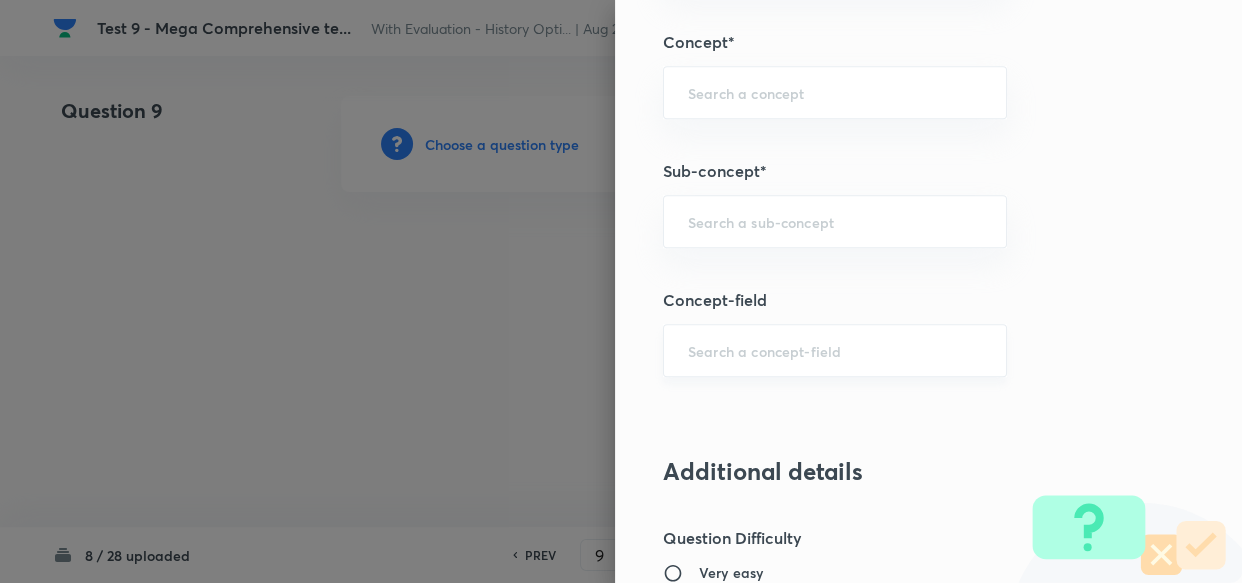 scroll, scrollTop: 1000, scrollLeft: 0, axis: vertical 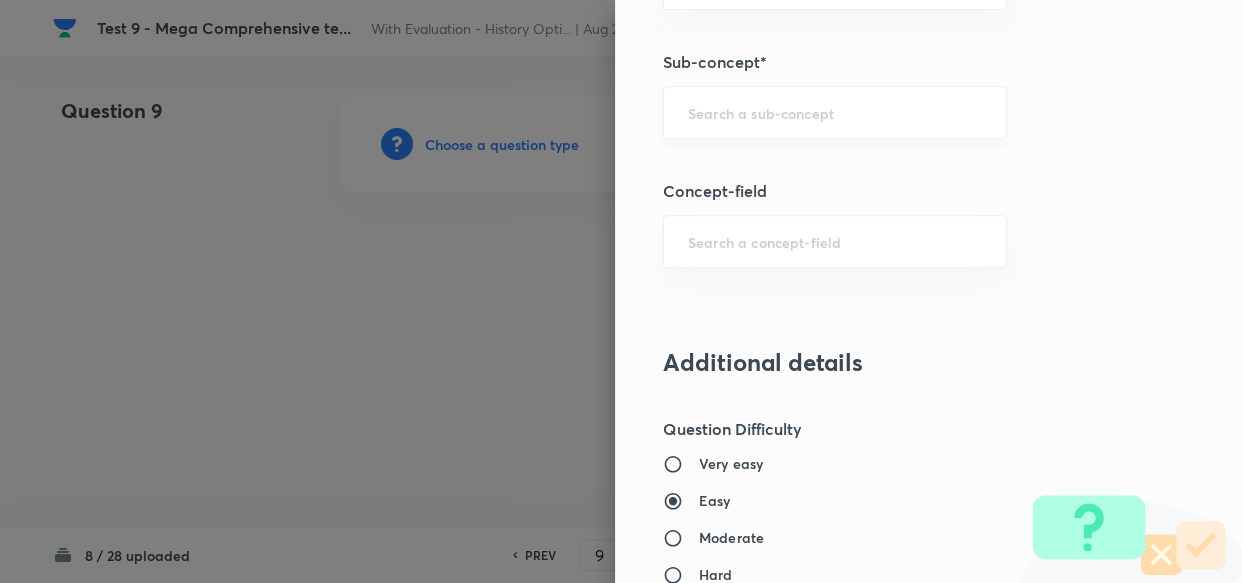 click at bounding box center [835, 112] 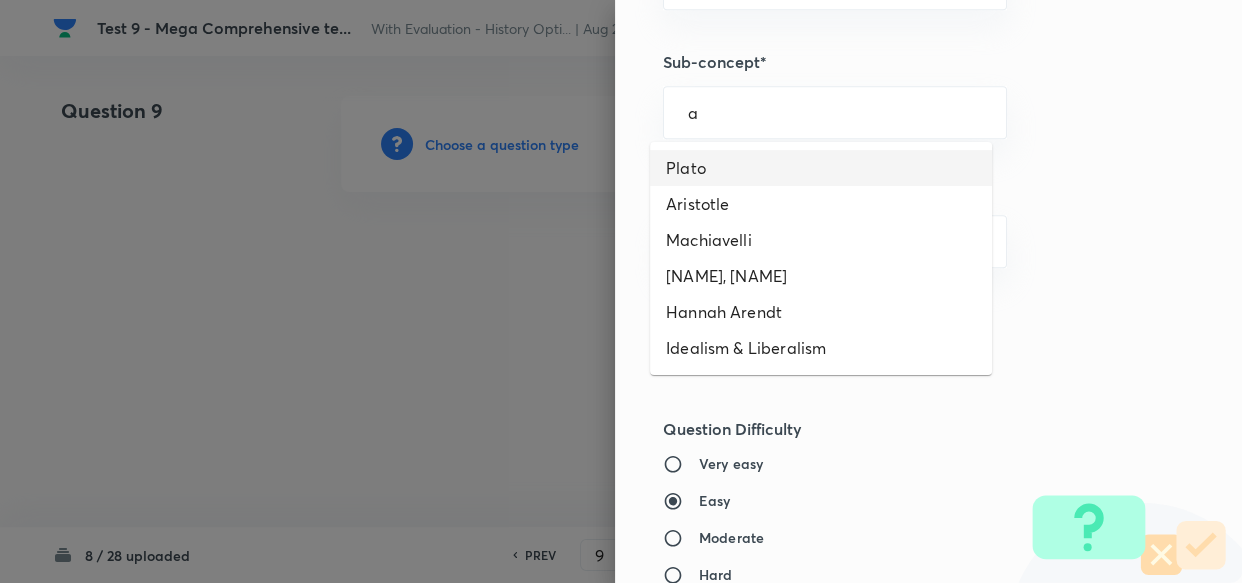 click on "Plato" at bounding box center (821, 168) 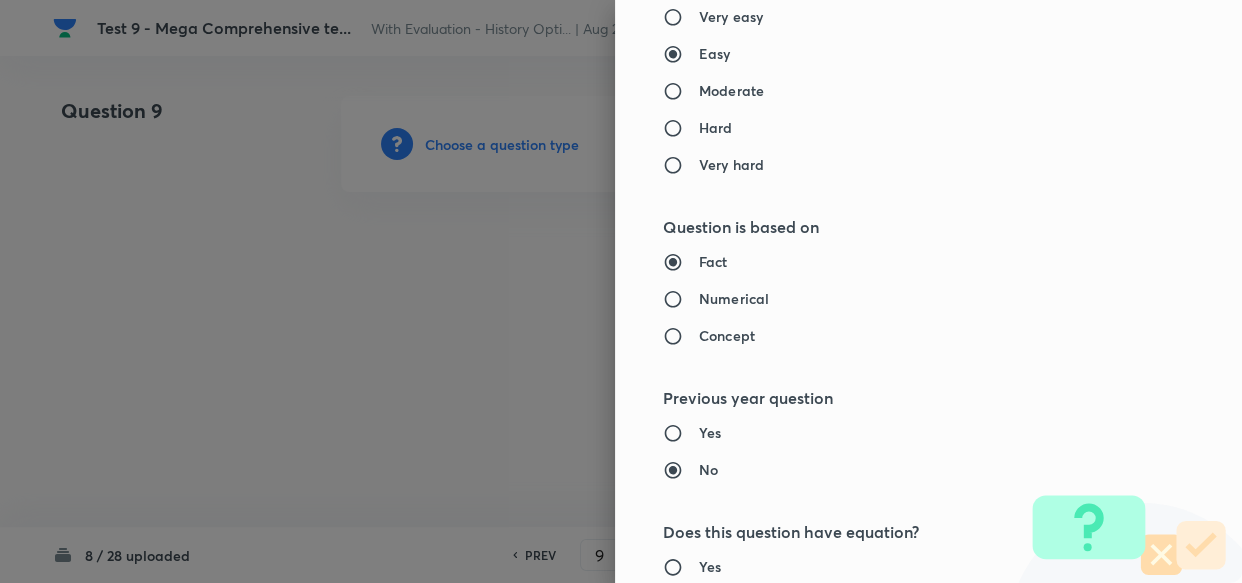type on "PSIR Optional" 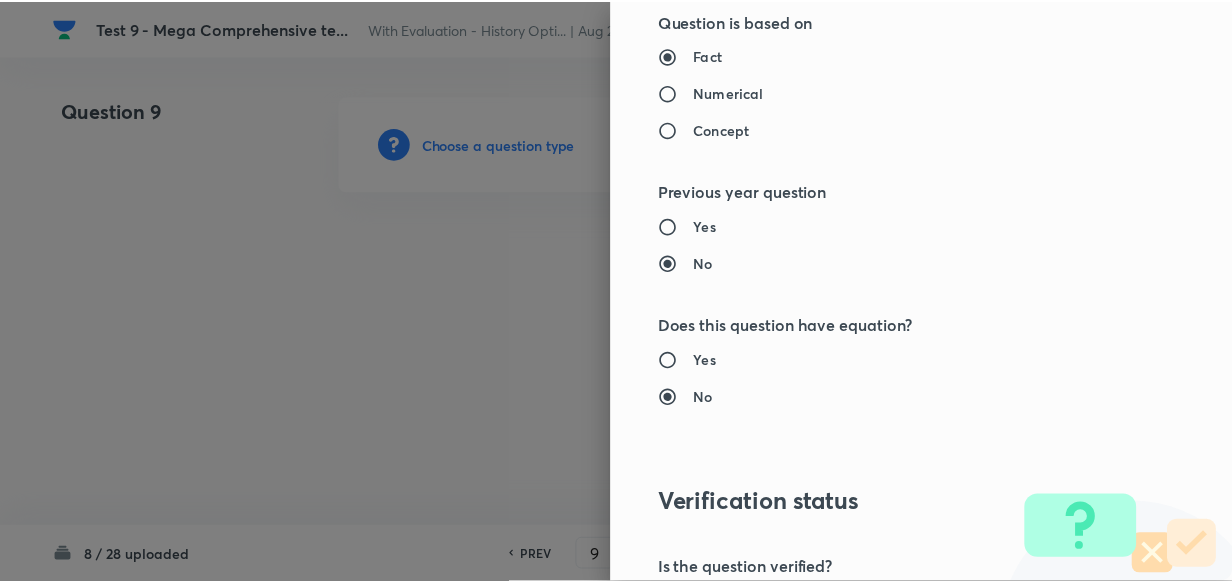 scroll, scrollTop: 1900, scrollLeft: 0, axis: vertical 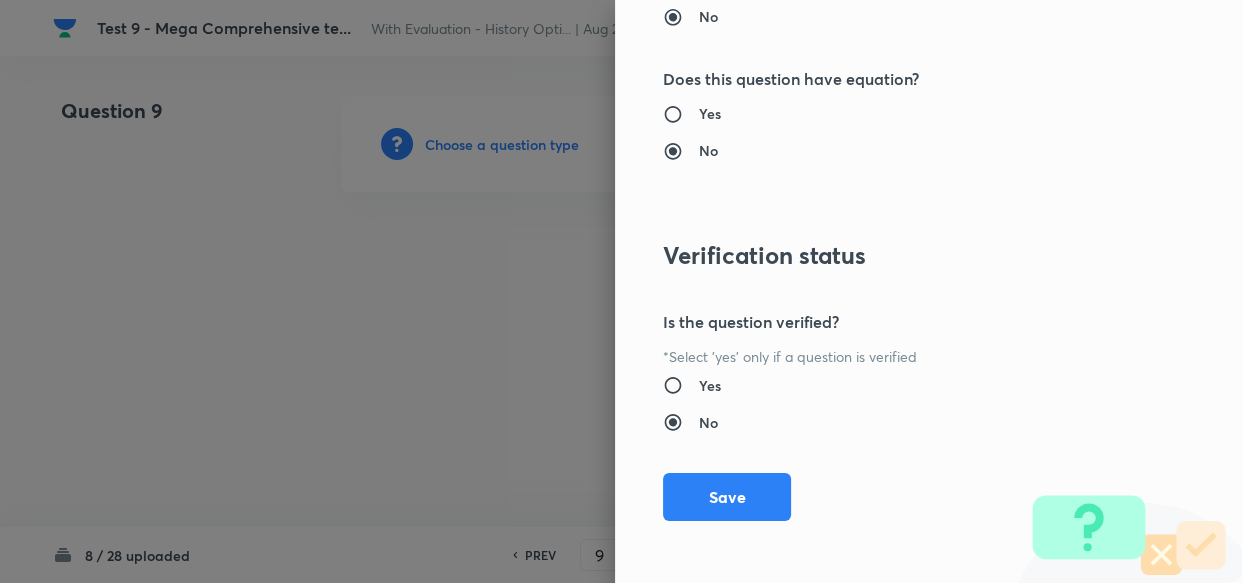 click on "Question settings Does this question have a passage?* Yes No Positive mark 20 ​ Negative Marks (Don’t add negative sign) 0 ​ Syllabus Topic group* PSIR Optional ​ Topic* PSIR Paper 1 ​ Concept* Western Political Thought ​ Sub-concept* Plato ​ Concept-field ​ Additional details Question Difficulty Very easy Easy Moderate Hard Very hard Question is based on Fact Numerical Concept Previous year question Yes No Does this question have equation? Yes No Verification status Is the question verified? *Select 'yes' only if a question is verified Yes No Save" at bounding box center (928, 291) 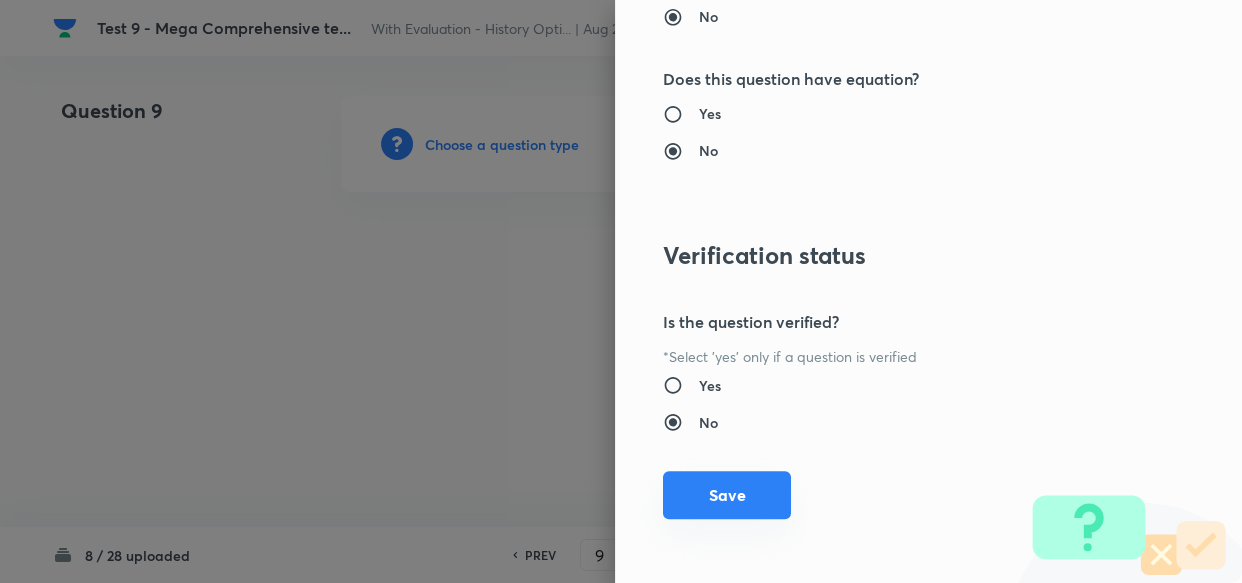 click on "Save" at bounding box center (727, 495) 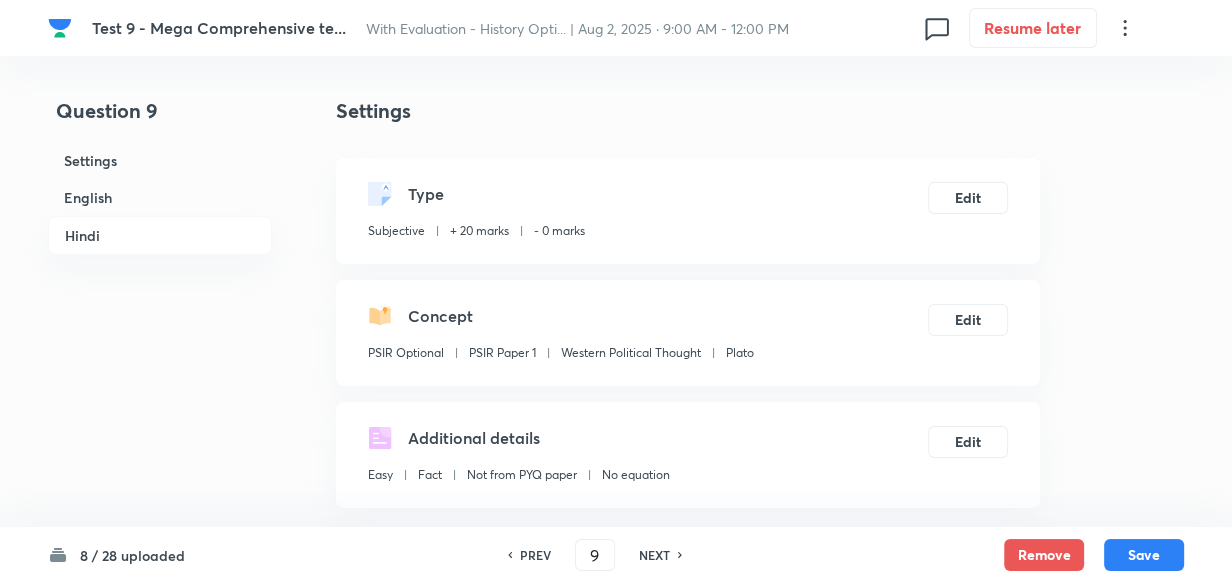 click on "English" at bounding box center (160, 197) 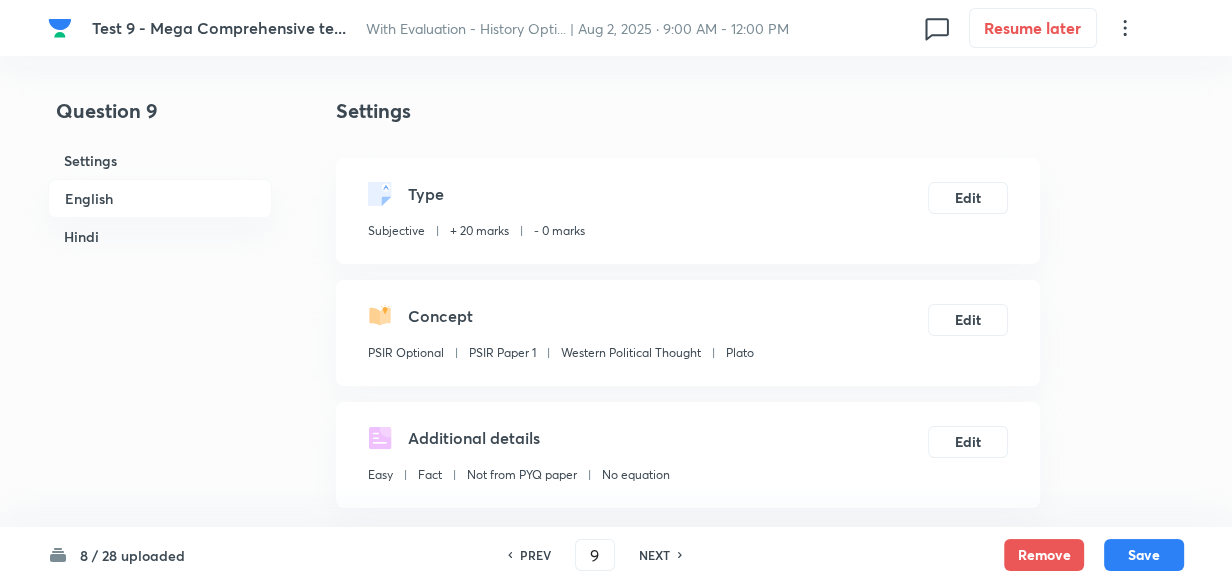 scroll, scrollTop: 516, scrollLeft: 0, axis: vertical 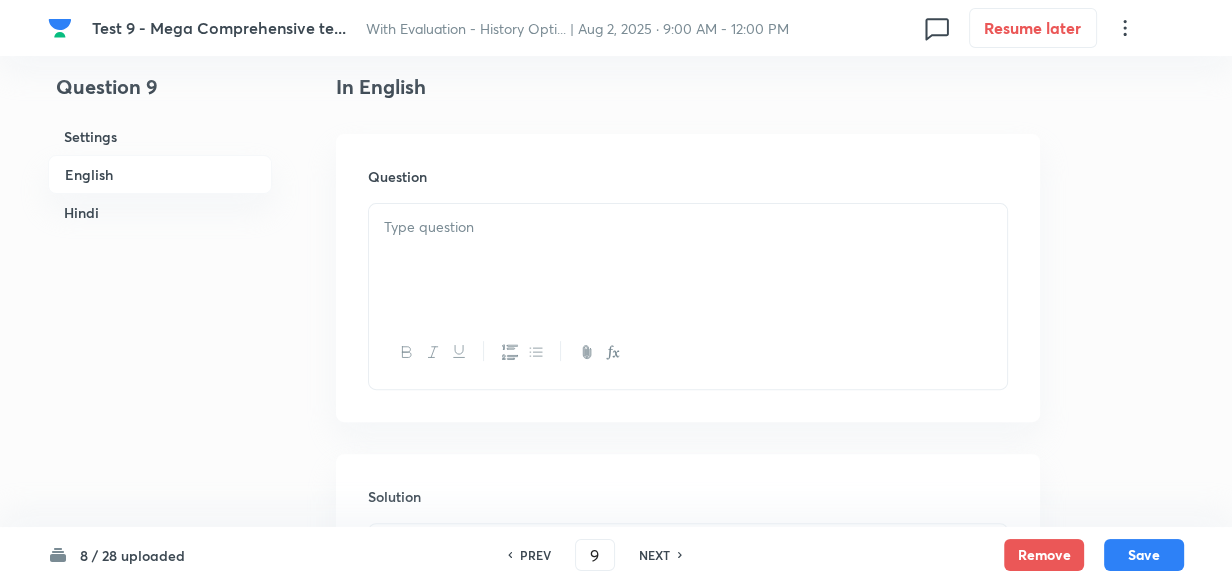 click at bounding box center (688, 227) 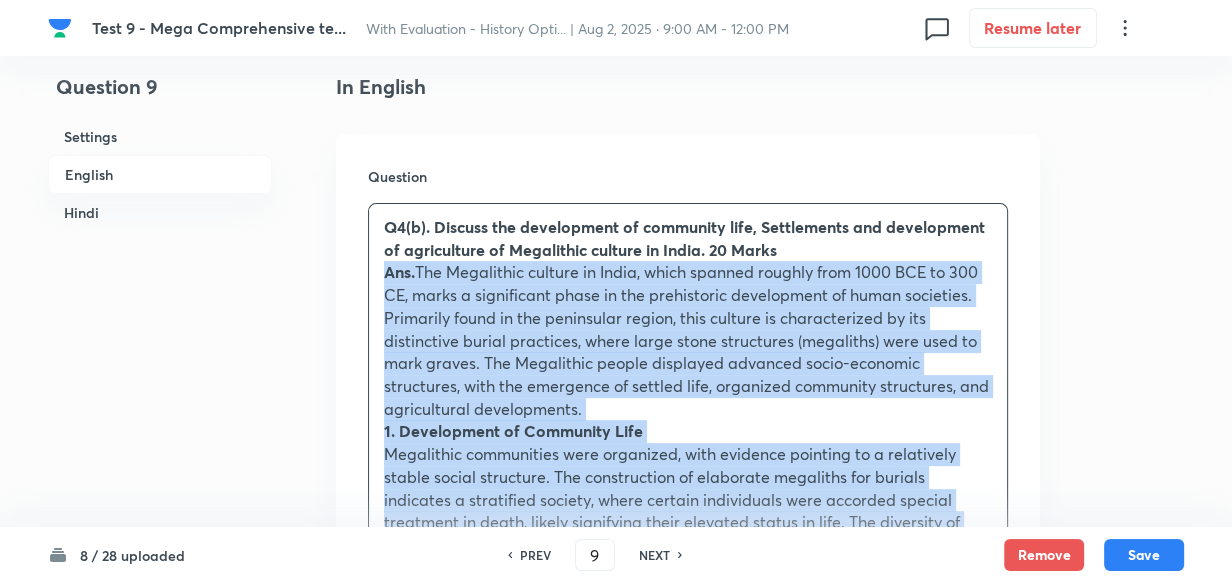 click on "Q4(b). Discuss the development of community life, Settlements and development of agriculture of Megalithic culture in India. 20 Marks Ans.  The Megalithic culture in India, which spanned roughly from 1000 BCE to 300 CE, marks a significant phase in the prehistoric development of human societies. Primarily found in the peninsular region, this culture is characterized by its distinctive burial practices, where large stone structures (megaliths) were used to mark graves. The Megalithic people displayed advanced socio-economic structures, with the emergence of settled life, organized community structures, and agricultural developments. 1. Development of Community Life 2. Settlements 3. Development of Agriculture" at bounding box center (688, 818) 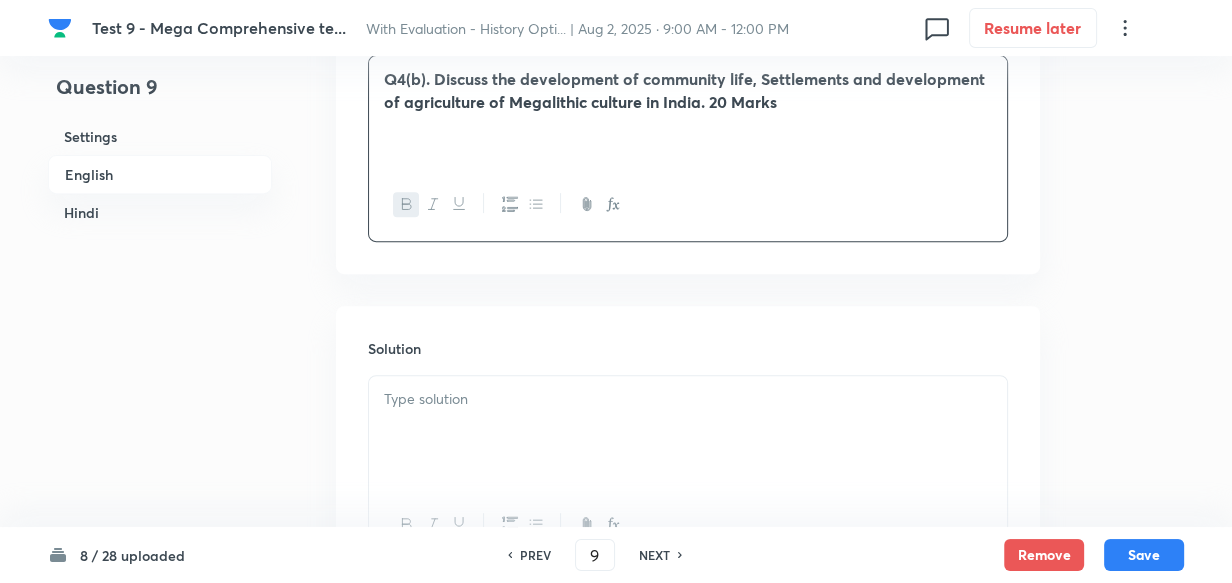 scroll, scrollTop: 789, scrollLeft: 0, axis: vertical 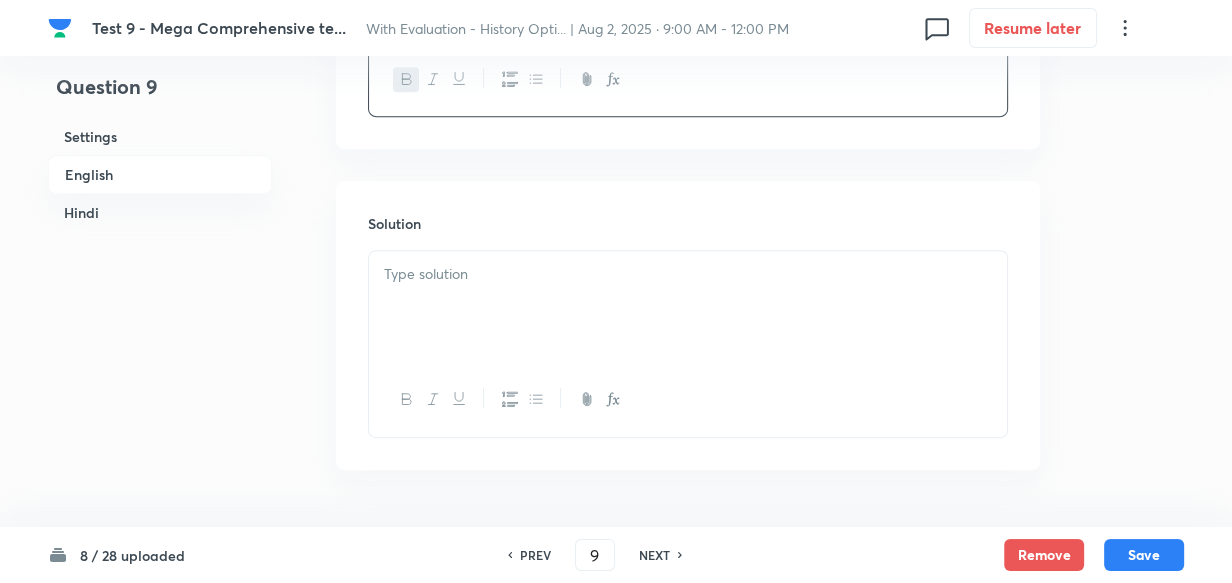 click at bounding box center [688, 274] 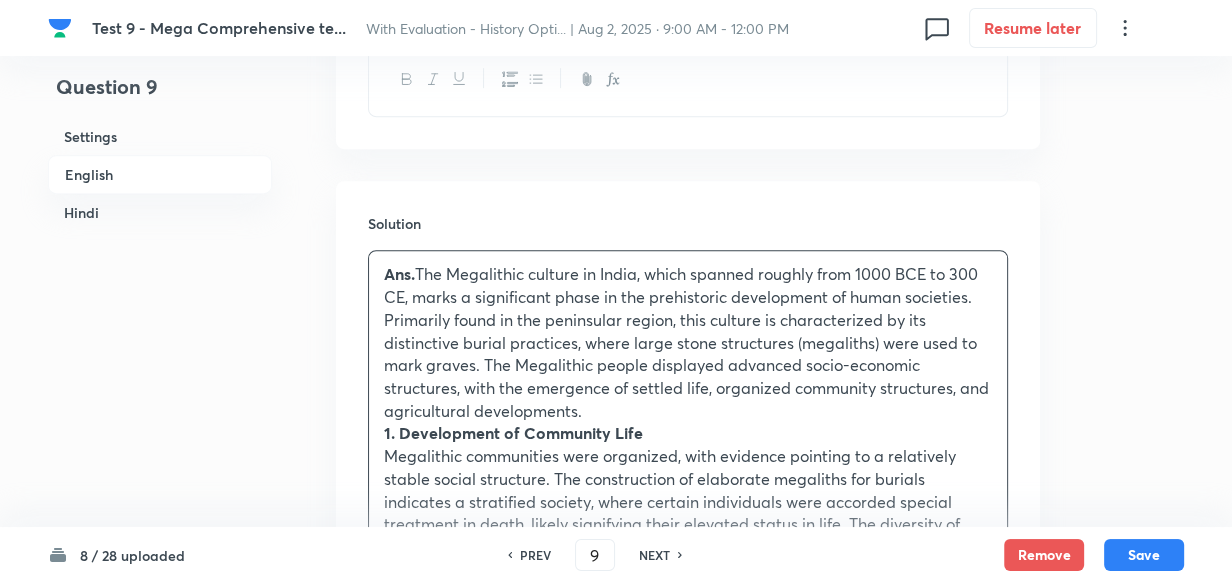 click on "Hindi" at bounding box center (160, 212) 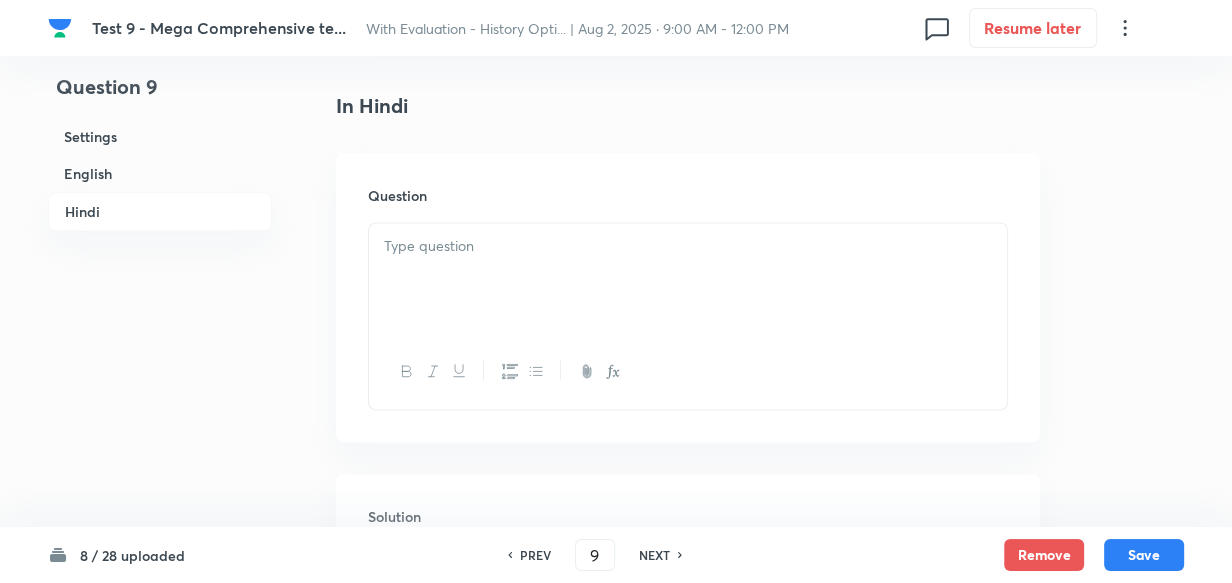click at bounding box center [688, 279] 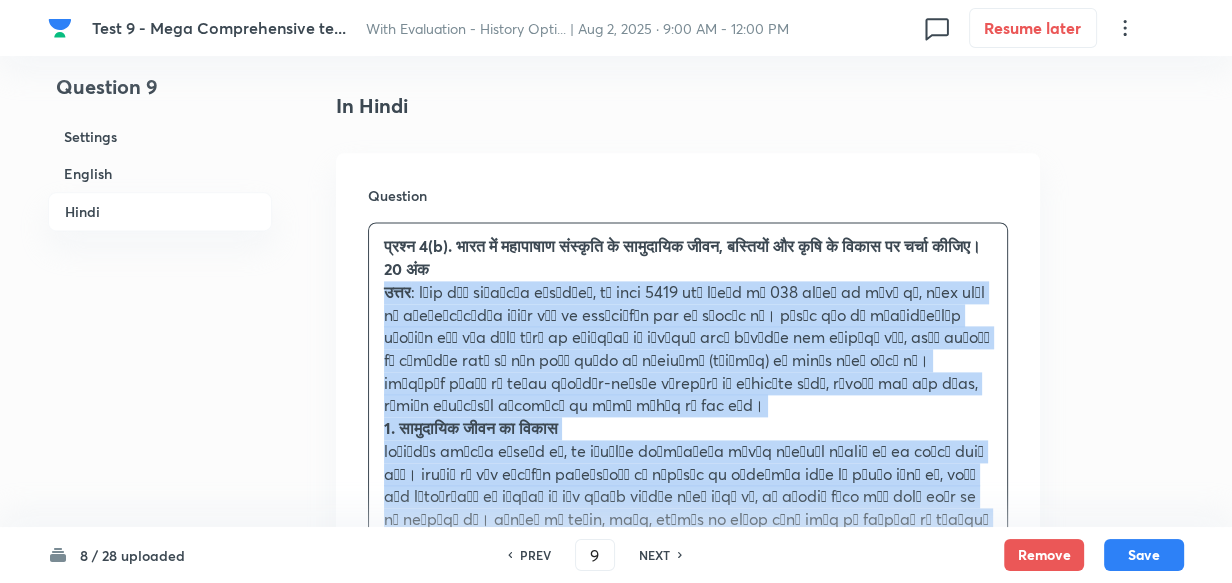 click on "प्रश्न 4(b). भारत में महापाषाण संस्कृति के सामुदायिक जीवन, बस्तियों और कृषि के विकास पर चर्चा कीजिए। 20 अंक उत्तर 1. सामुदायिक जीवन का विकास 2 . बस्तियाँ 3. कृषि का विकास" at bounding box center [688, 723] 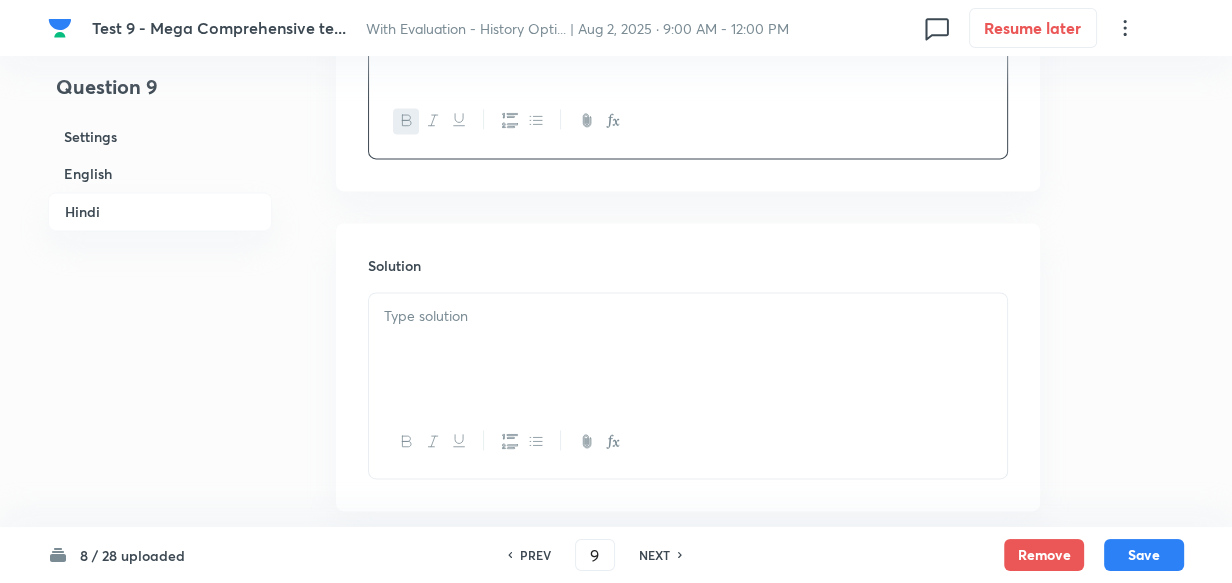 scroll, scrollTop: 2653, scrollLeft: 0, axis: vertical 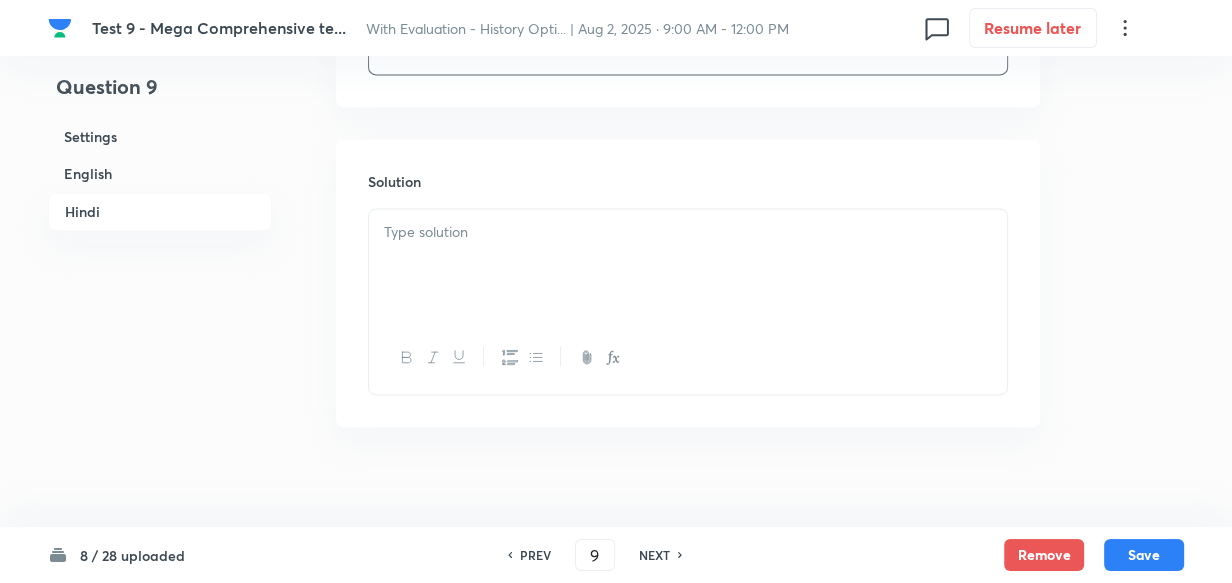 click at bounding box center [688, 265] 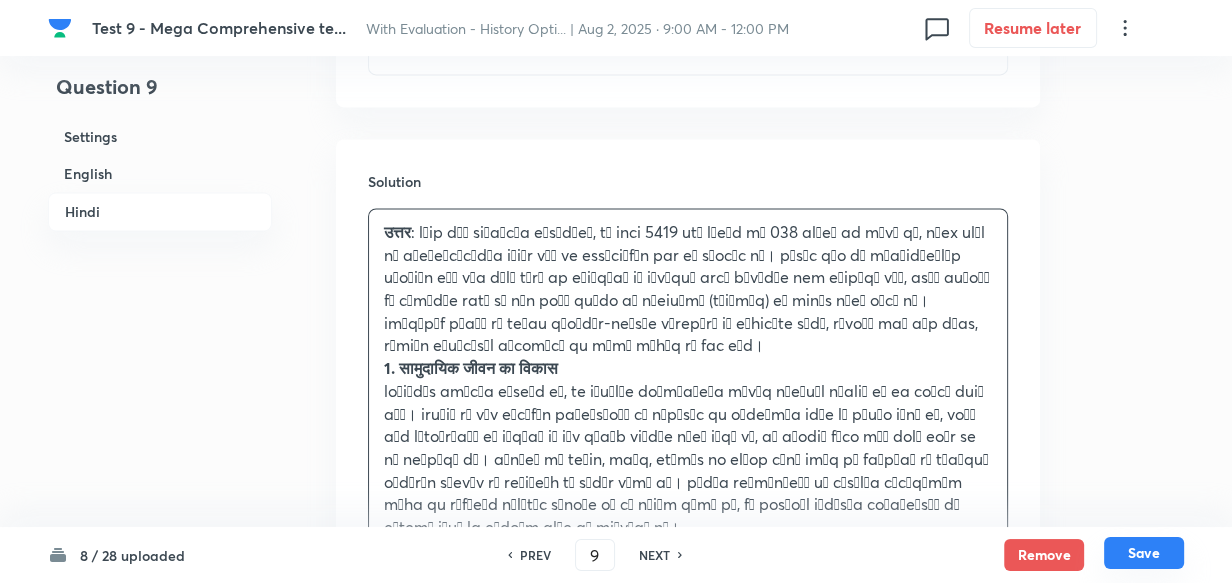 click on "Save" at bounding box center (1144, 553) 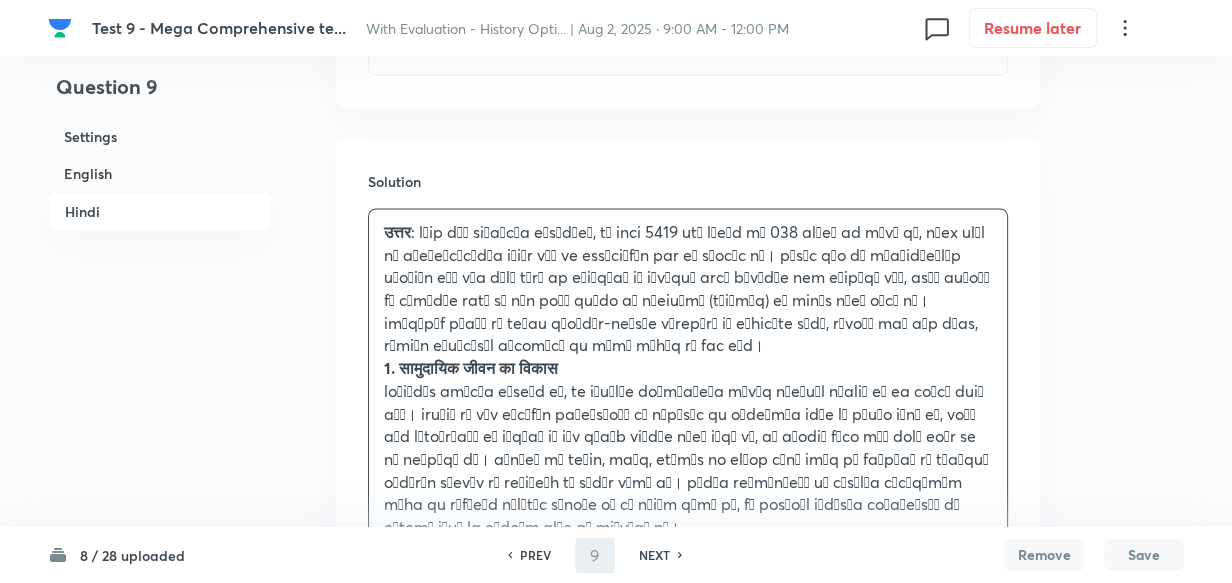 type on "10" 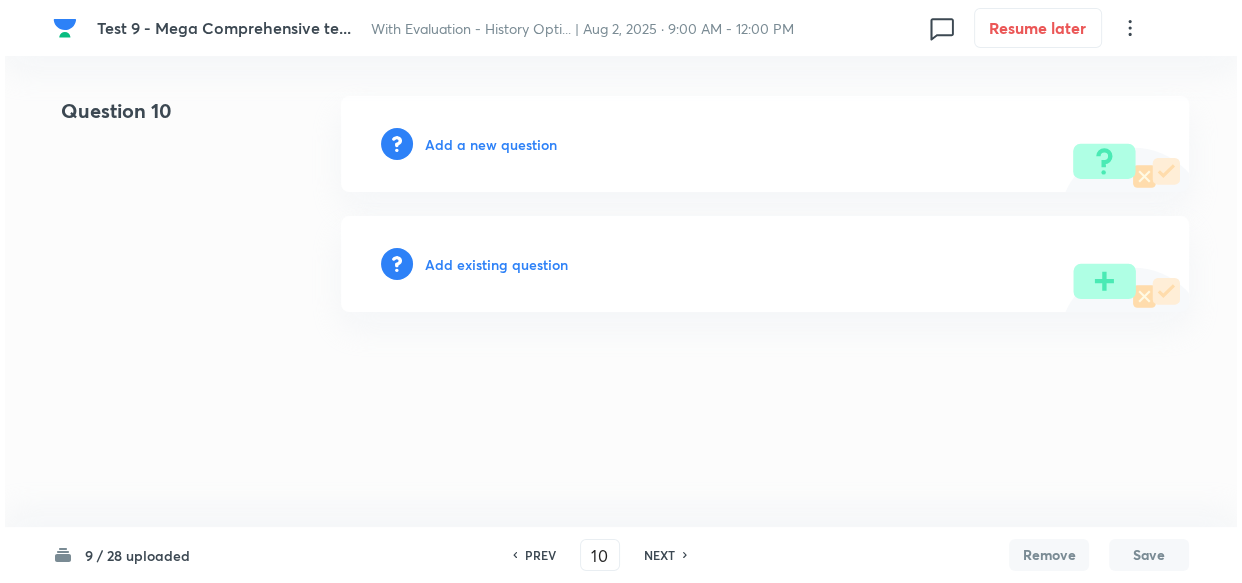 scroll, scrollTop: 0, scrollLeft: 0, axis: both 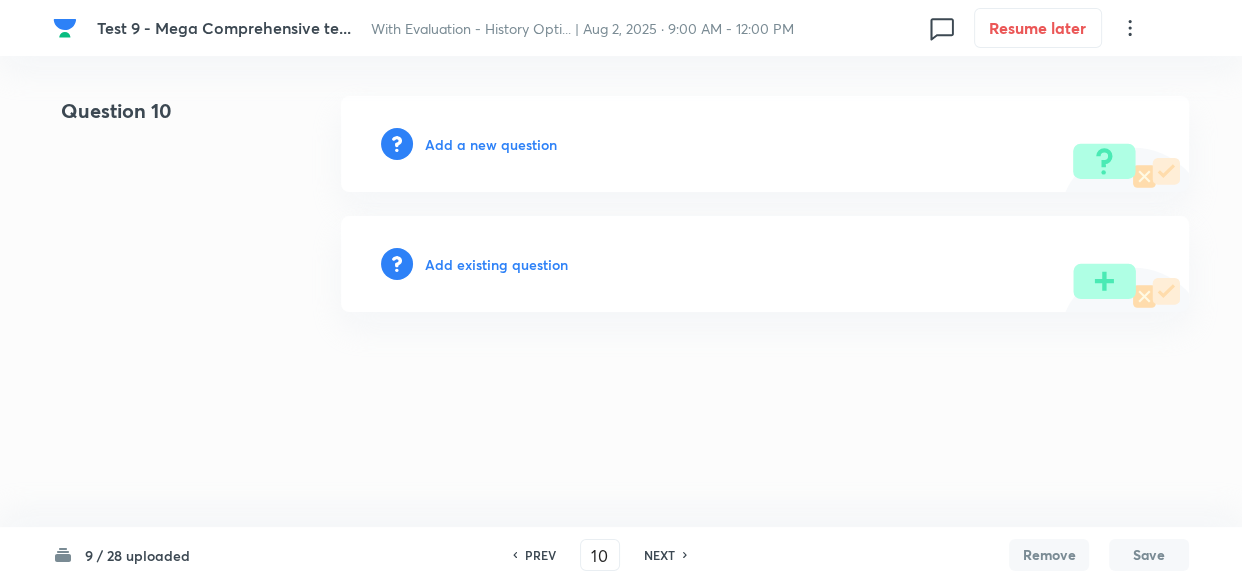 click on "Add a new question" at bounding box center [491, 144] 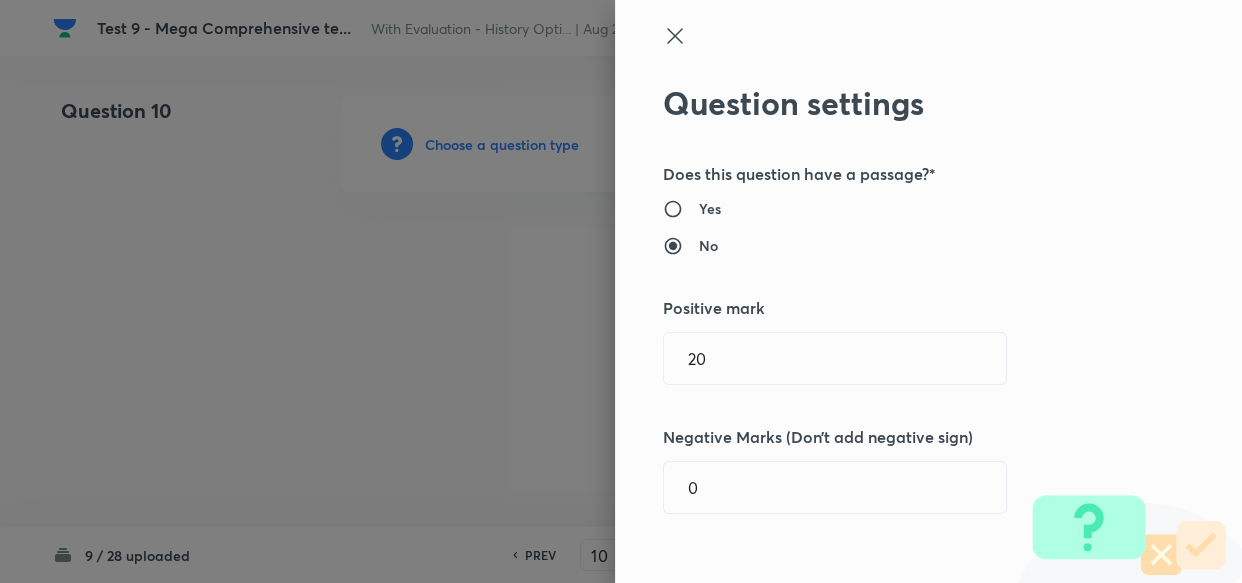 type 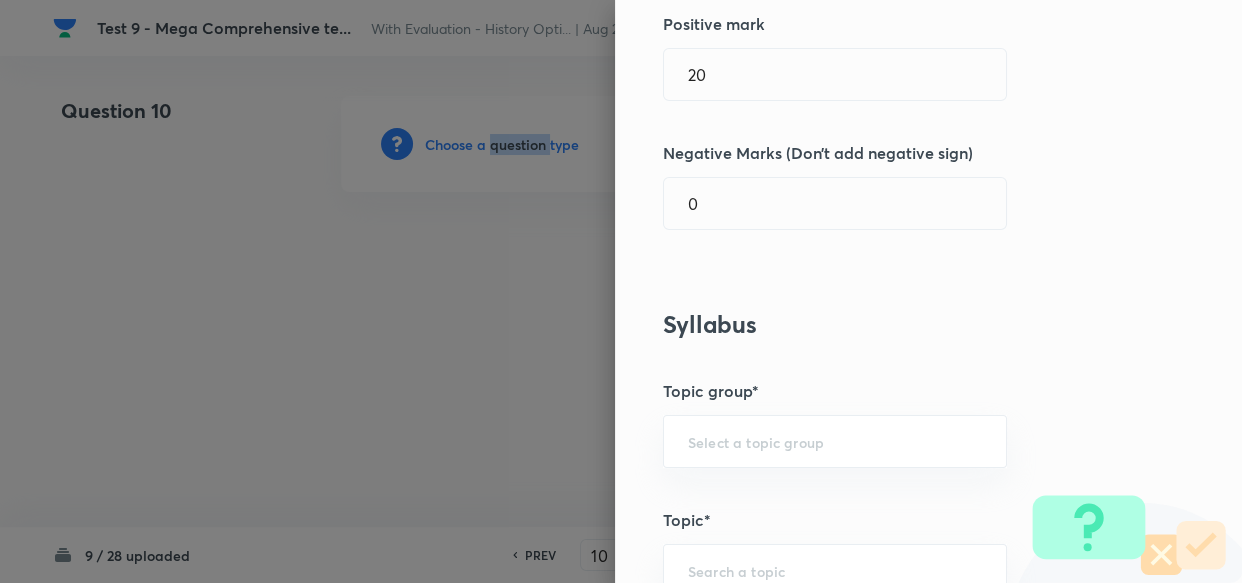 scroll, scrollTop: 90, scrollLeft: 0, axis: vertical 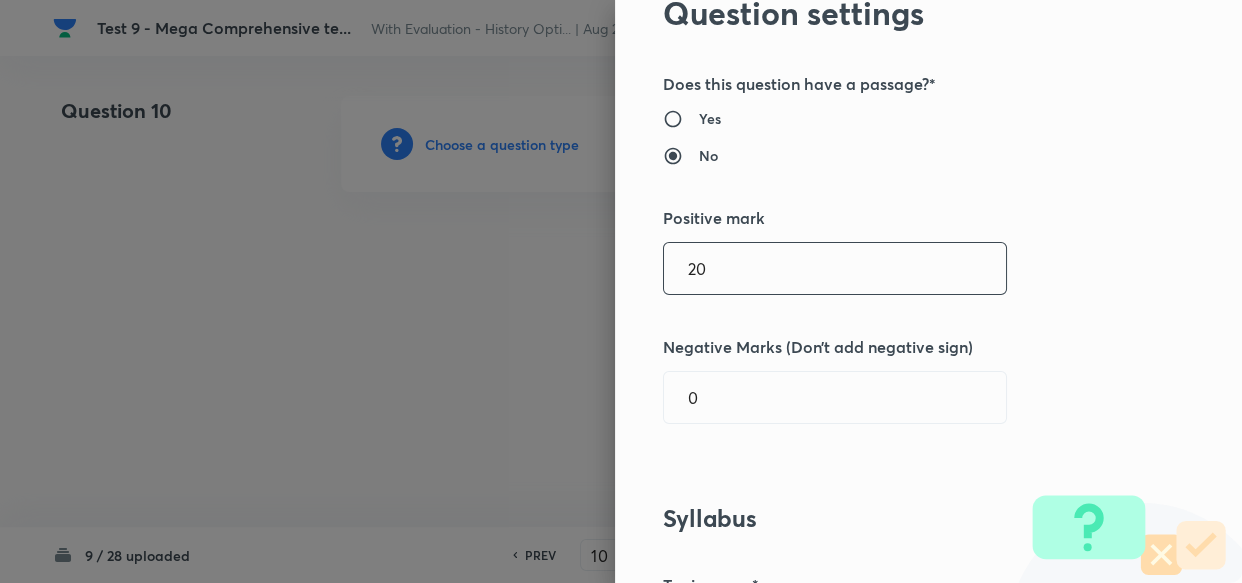drag, startPoint x: 708, startPoint y: 260, endPoint x: 547, endPoint y: 259, distance: 161.00311 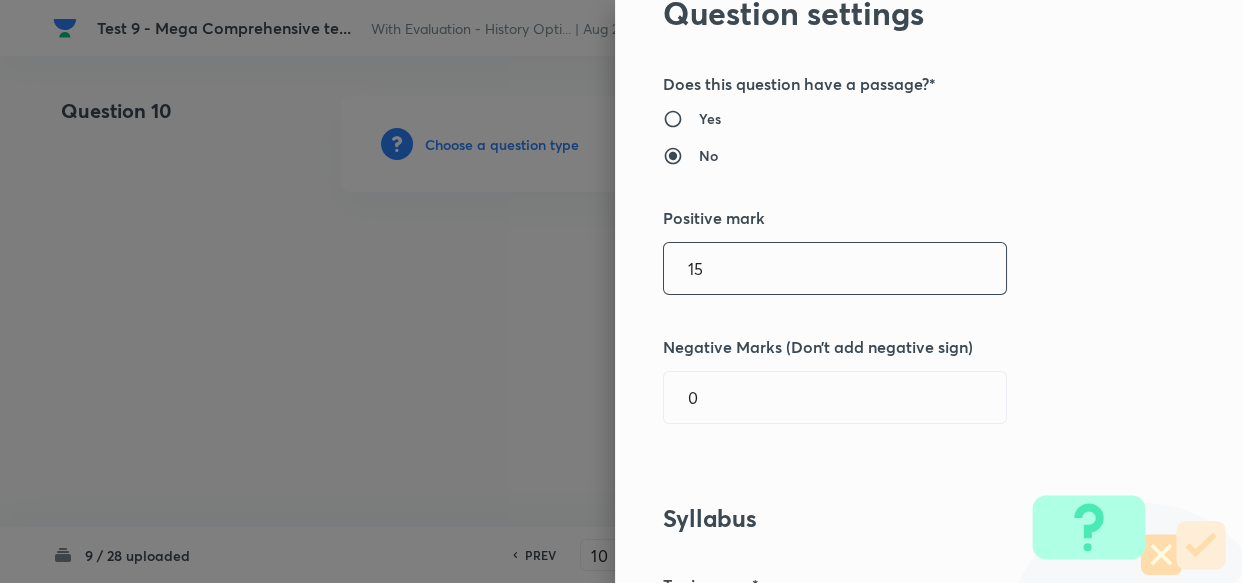 type on "15" 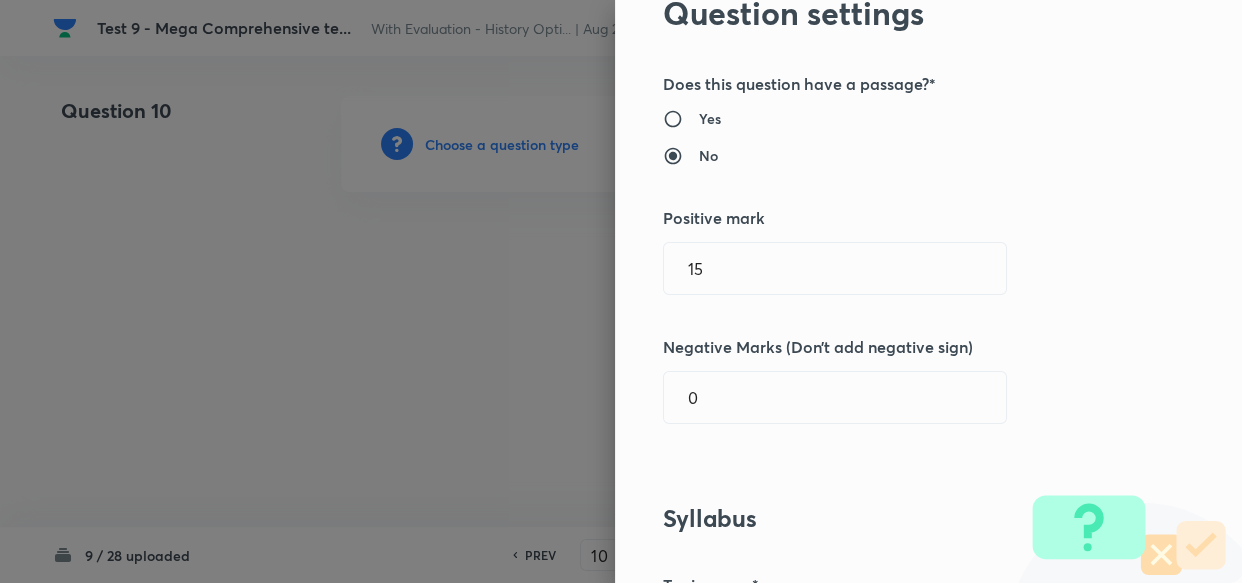 click on "Question settings Does this question have a passage?* Yes No Positive mark 15 ​ Negative Marks (Don’t add negative sign) 0 ​ Syllabus Topic group* ​ Topic* ​ Concept* ​ Sub-concept* ​ Concept-field ​ Additional details Question Difficulty Very easy Easy Moderate Hard Very hard Question is based on Fact Numerical Concept Previous year question Yes No Does this question have equation? Yes No Verification status Is the question verified? *Select 'yes' only if a question is verified Yes No Save" at bounding box center [928, 291] 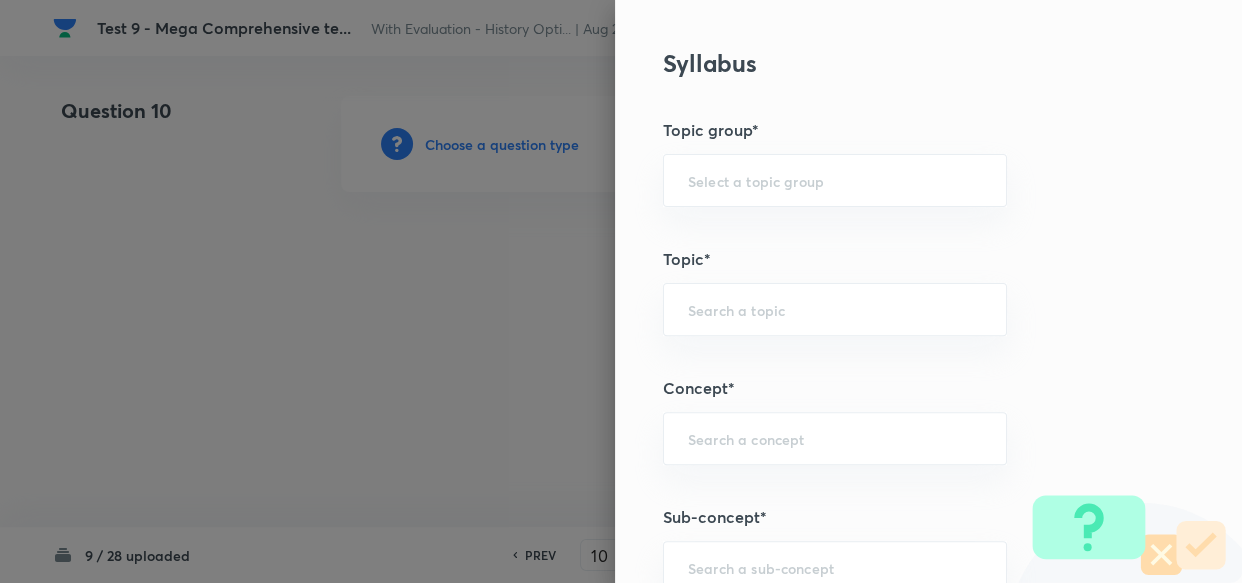 scroll, scrollTop: 909, scrollLeft: 0, axis: vertical 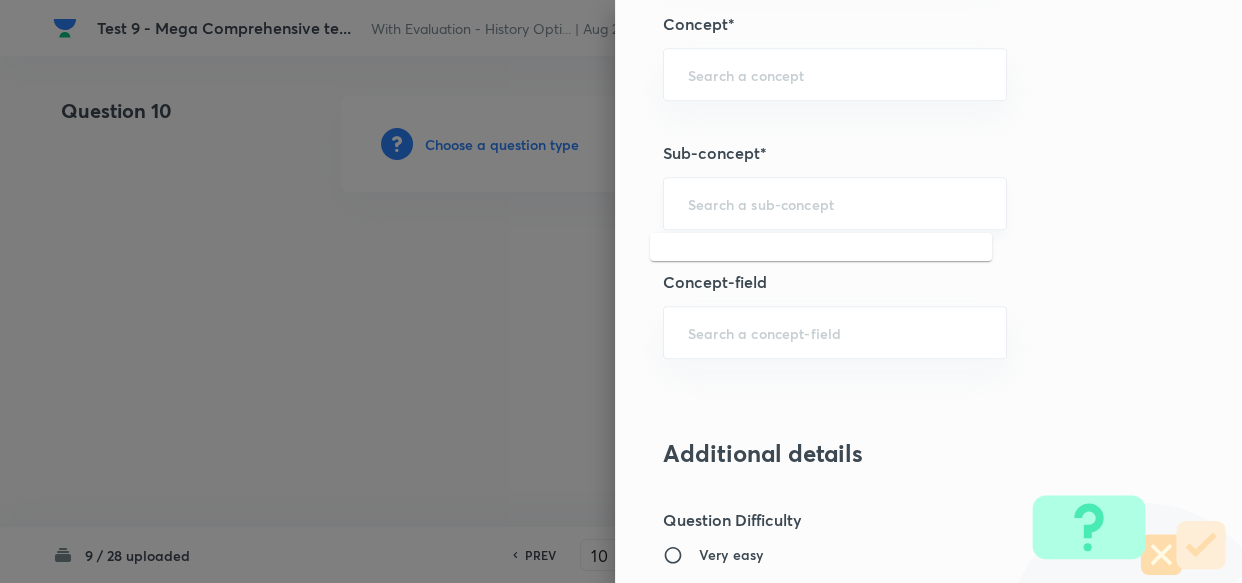 click at bounding box center (835, 203) 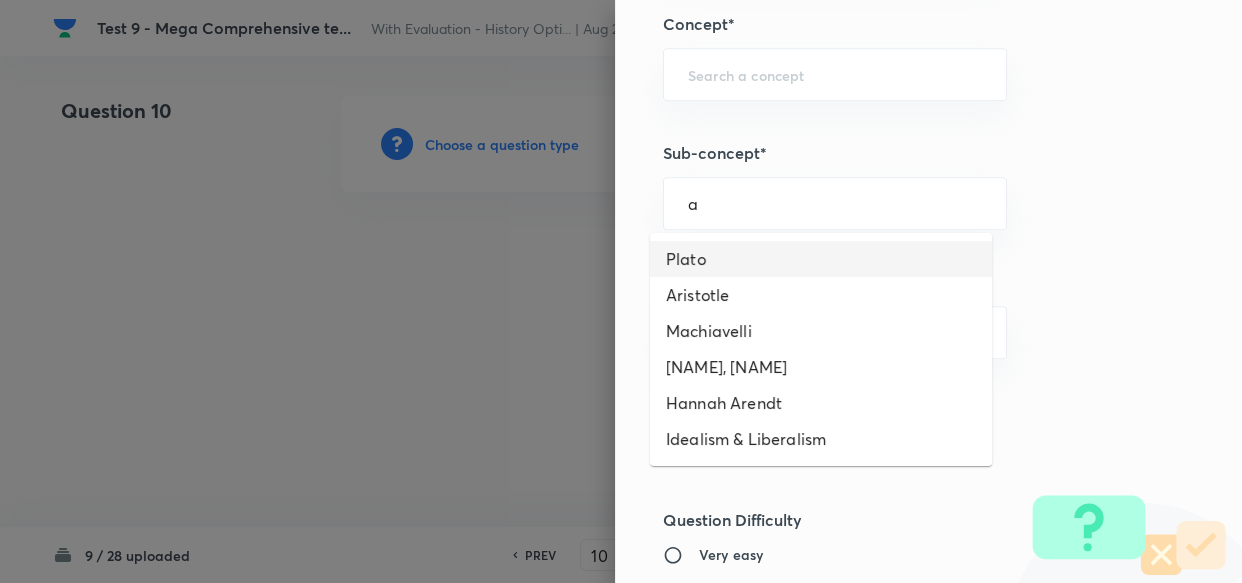 click on "Plato" at bounding box center (821, 259) 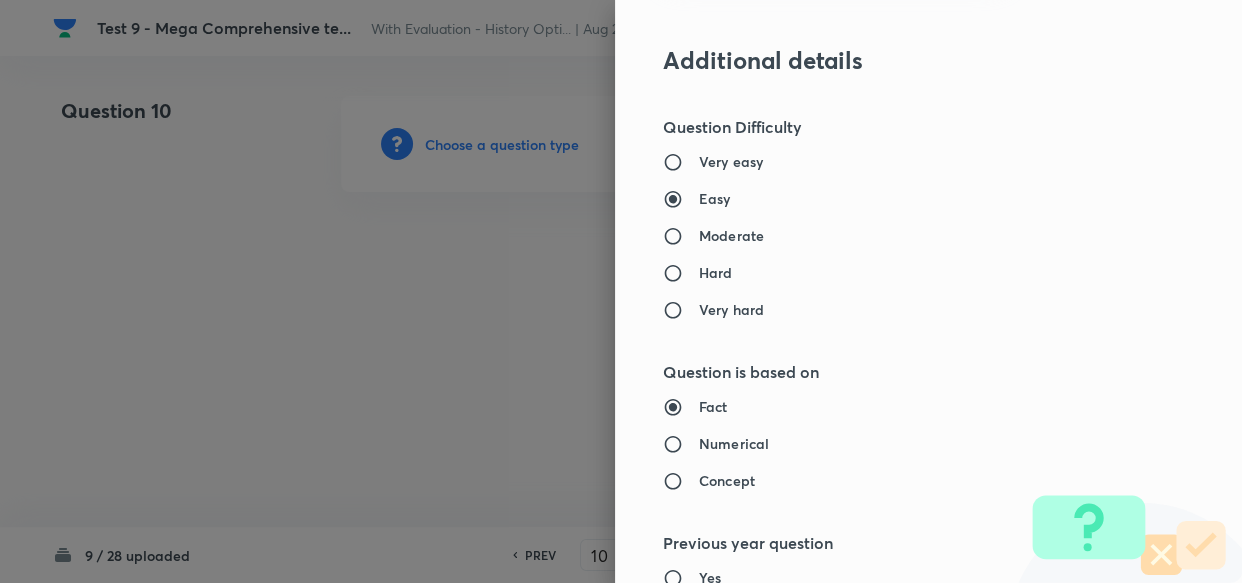 type on "PSIR Optional" 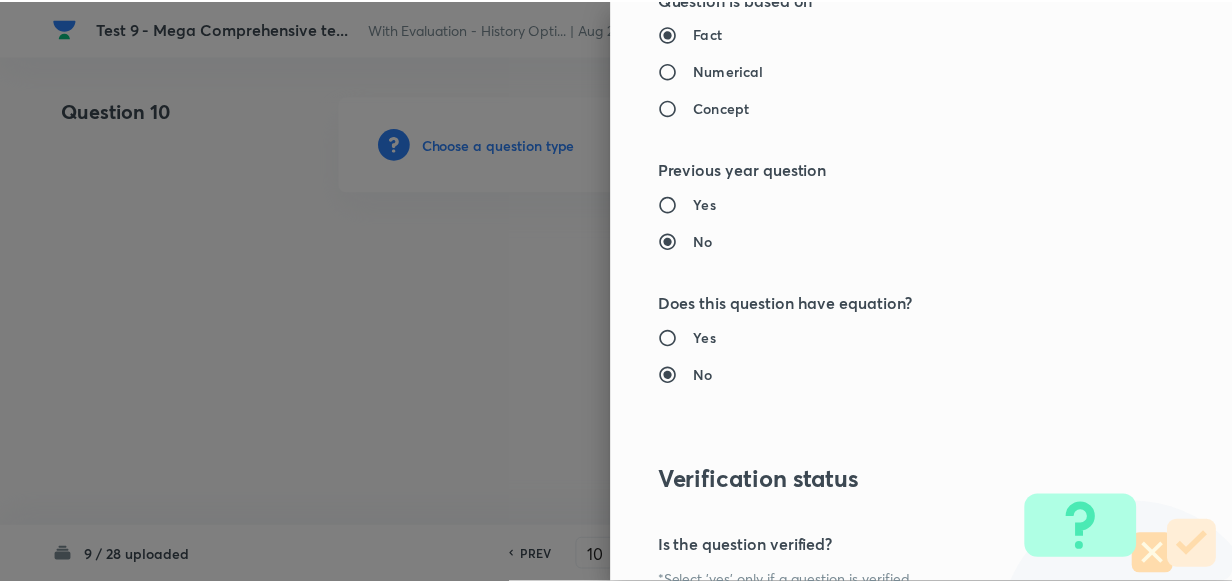 scroll, scrollTop: 1900, scrollLeft: 0, axis: vertical 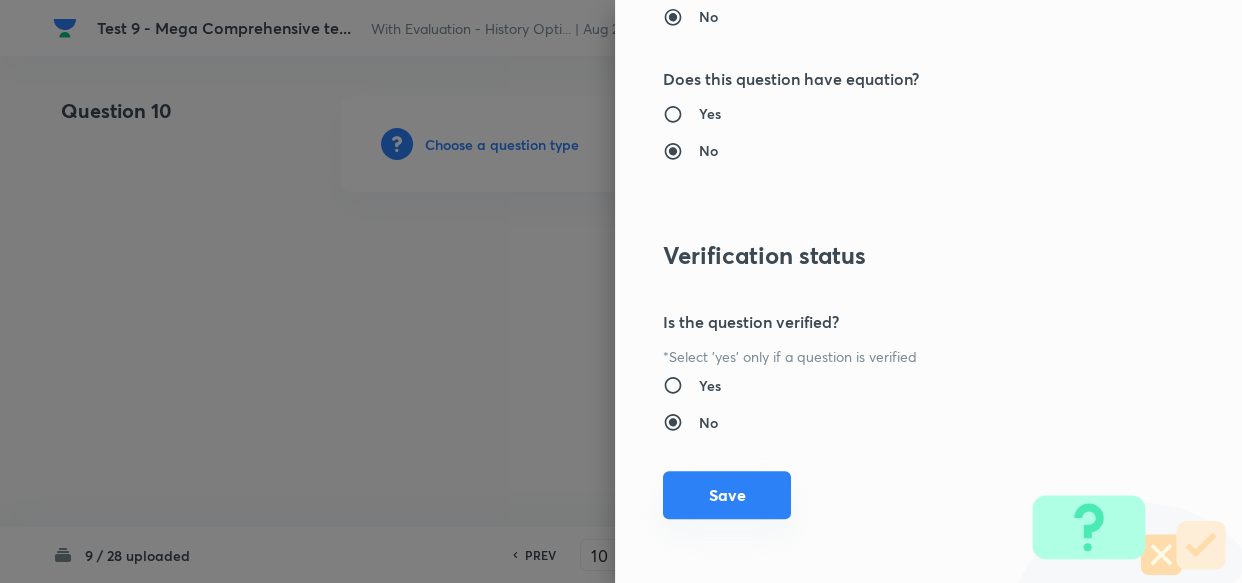 click on "Save" at bounding box center (727, 495) 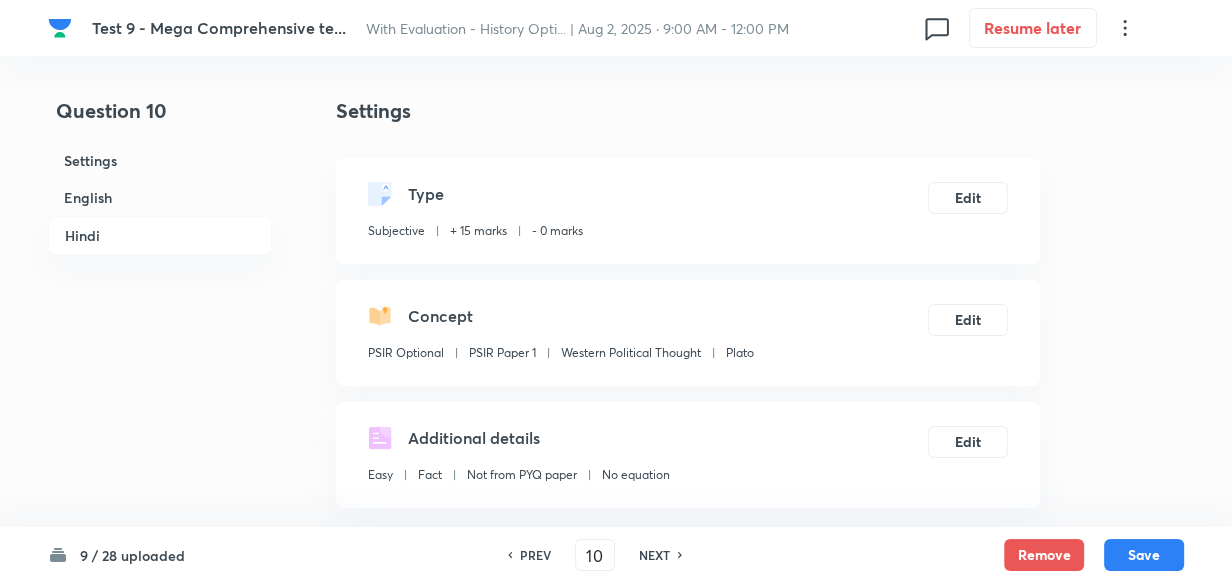 click on "English" at bounding box center [160, 197] 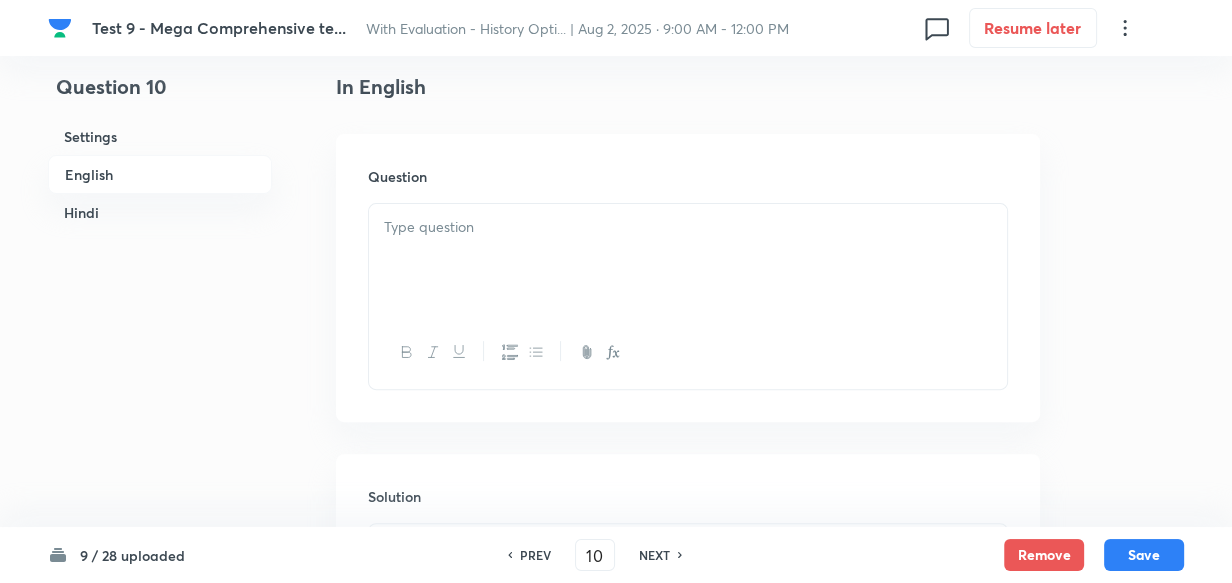 click at bounding box center (688, 260) 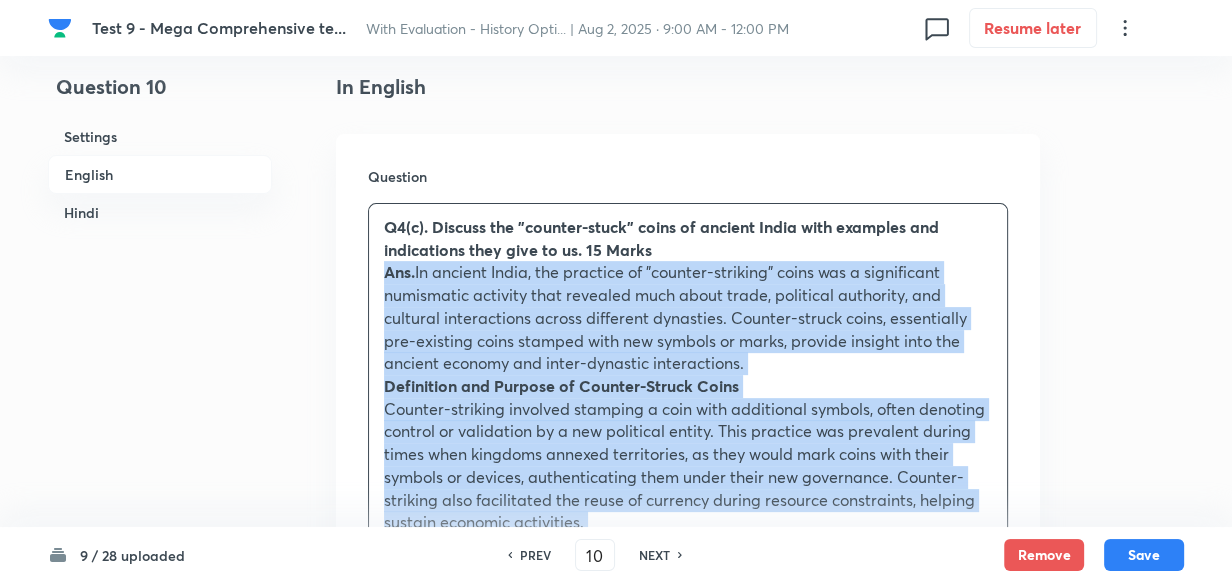 click on "Q4(c). Discuss the "counter-stuck" coins of ancient India with examples and indications they give to us. 15 Marks Ans.  In ancient India, the practice of "counter-striking" coins was a significant numismatic activity that revealed much about trade, political authority, and cultural interactions across different dynasties. Counter-struck coins, essentially pre-existing coins stamped with new symbols or marks, provide insight into the ancient economy and inter-dynastic interactions. Definition and Purpose of Counter-Struck Coins Counter-striking involved stamping a coin with additional symbols, often denoting control or validation by a new political entity. This practice was prevalent during times when kingdoms annexed territories, as they would mark coins with their symbols or devices, authenticating them under their new governance. Counter-striking also facilitated the reuse of currency during resource constraints, helping sustain economic activities. Examples of Counter-Struck Coins ● ● ● ●" at bounding box center [688, 863] 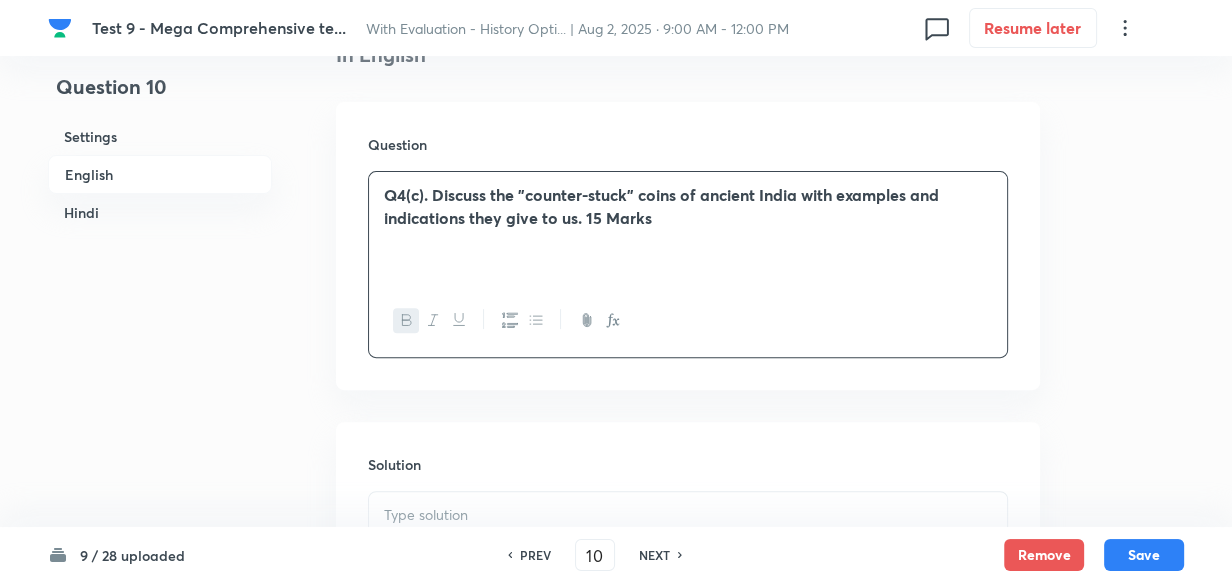 scroll, scrollTop: 880, scrollLeft: 0, axis: vertical 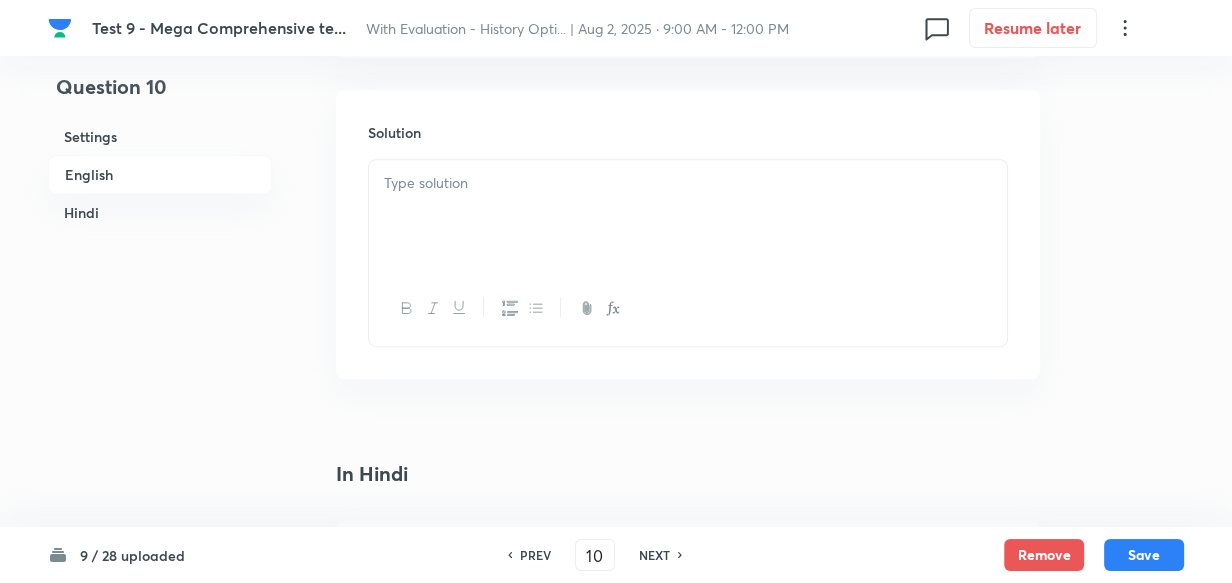 click at bounding box center [688, 216] 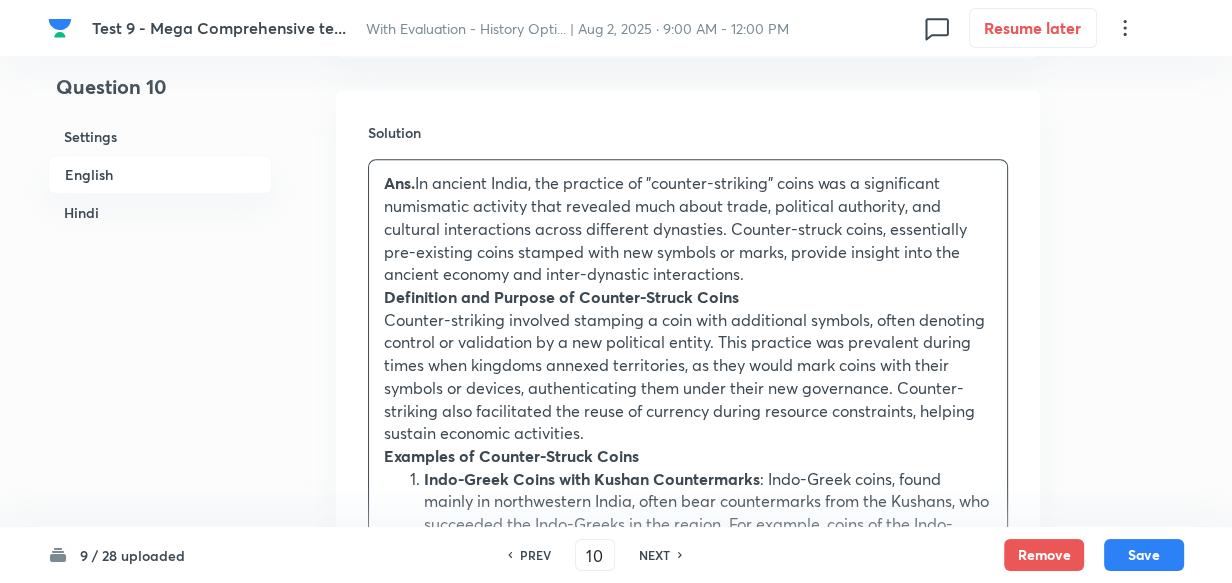 click on "Hindi" at bounding box center [160, 212] 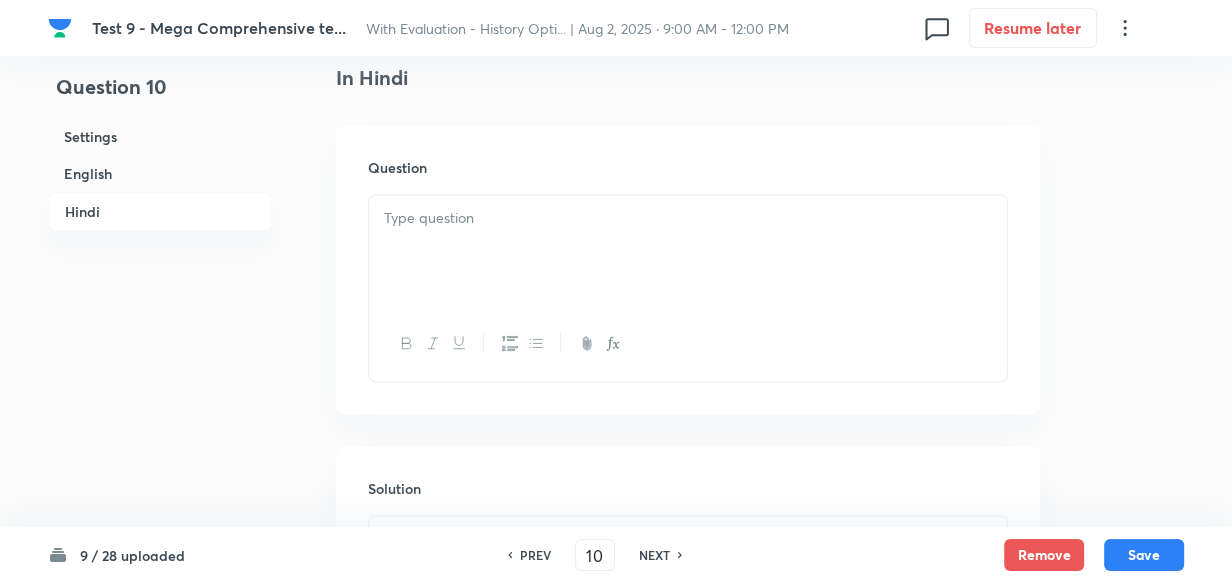click at bounding box center [688, 251] 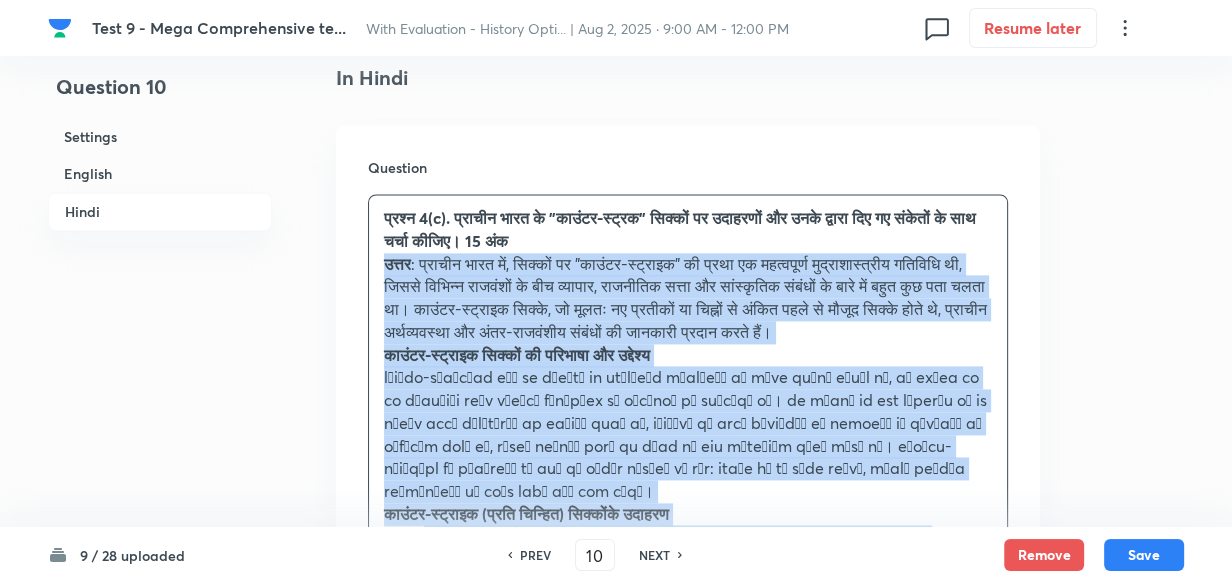 drag, startPoint x: 376, startPoint y: 276, endPoint x: 365, endPoint y: 276, distance: 11 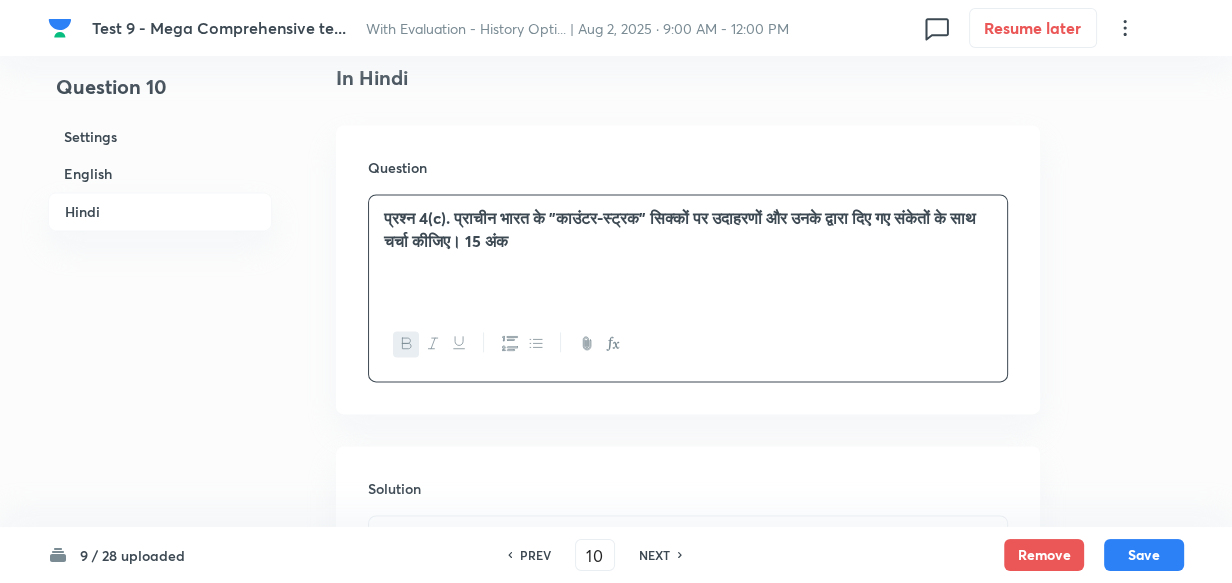 scroll, scrollTop: 2773, scrollLeft: 0, axis: vertical 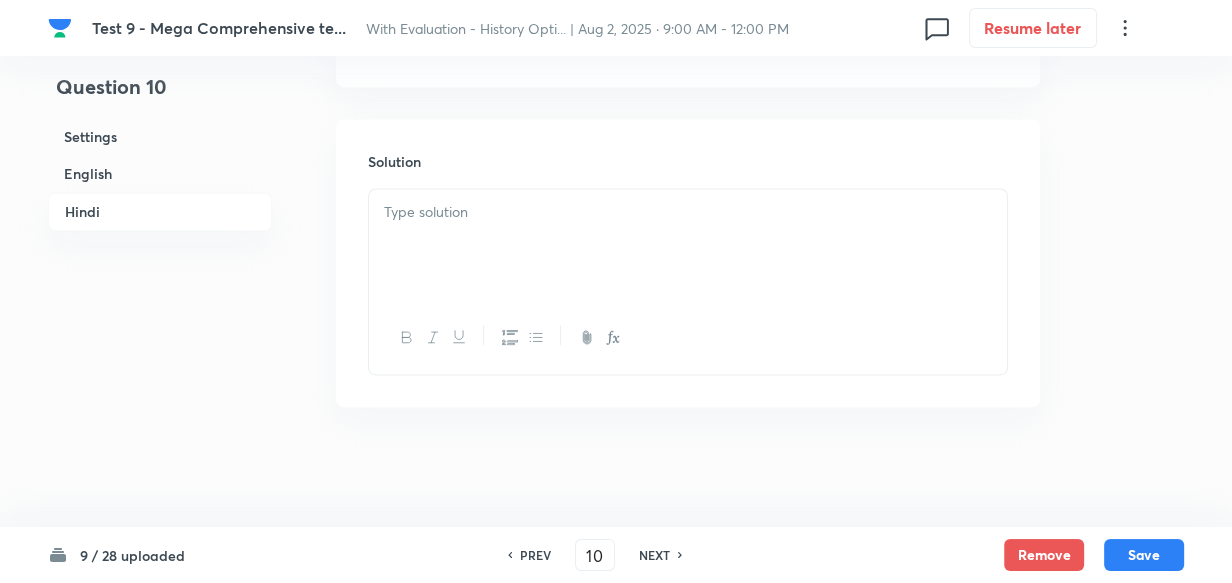 click at bounding box center [688, 245] 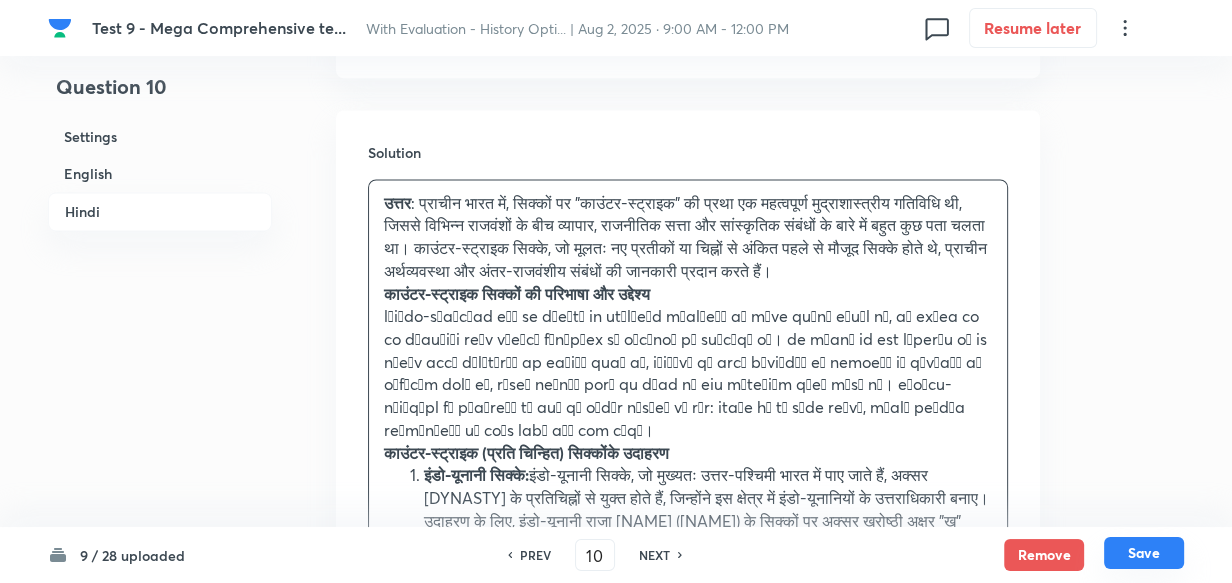 click on "Save" at bounding box center (1144, 553) 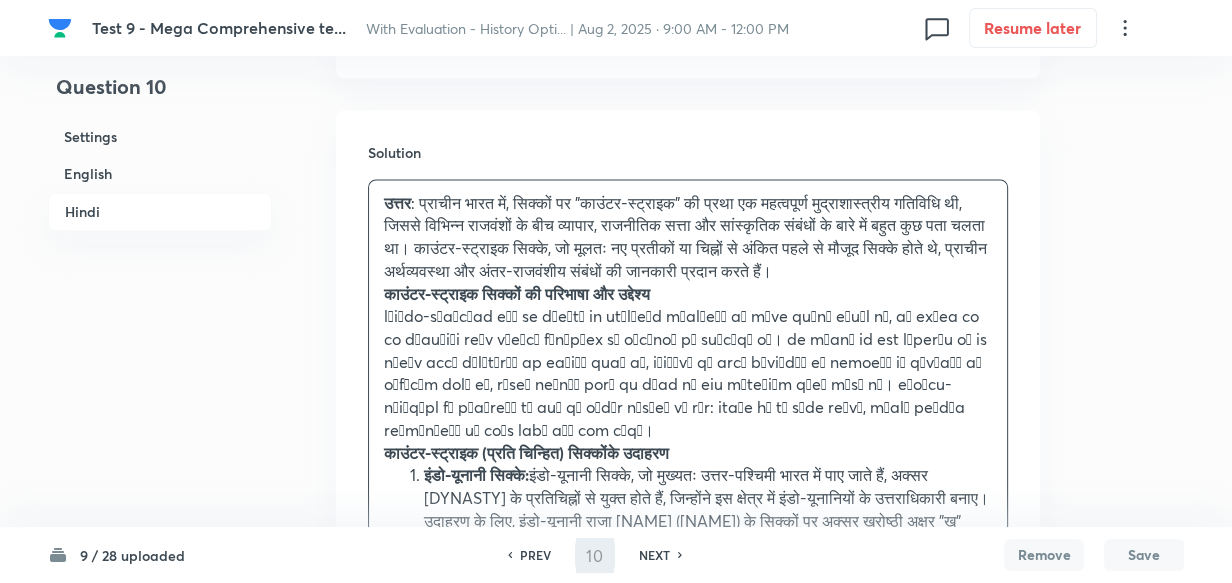 type on "11" 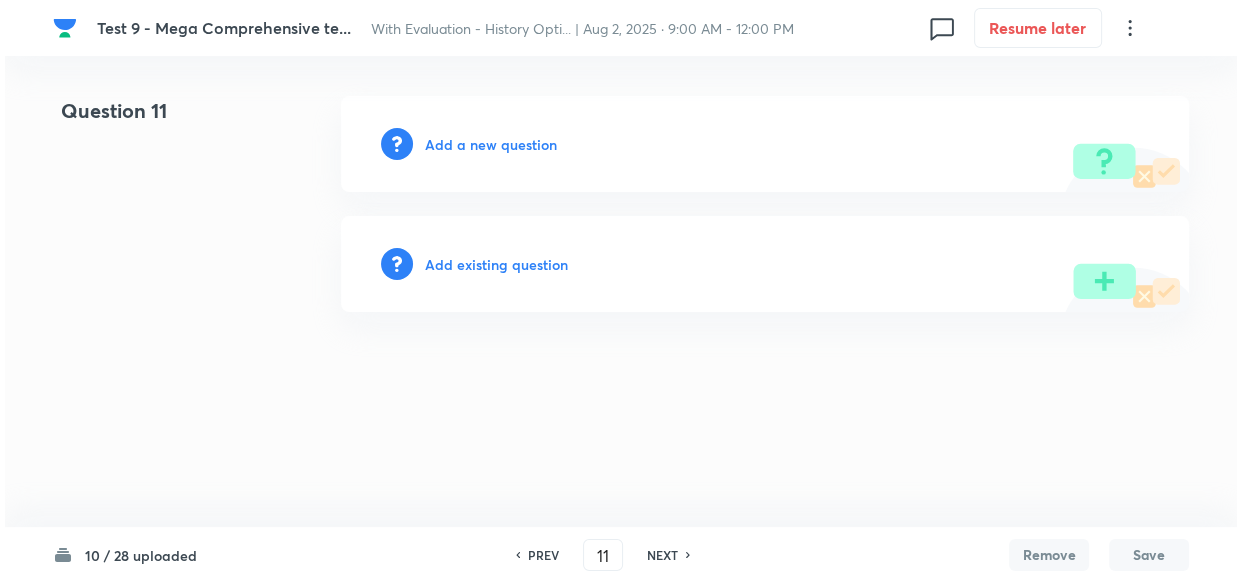 scroll, scrollTop: 0, scrollLeft: 0, axis: both 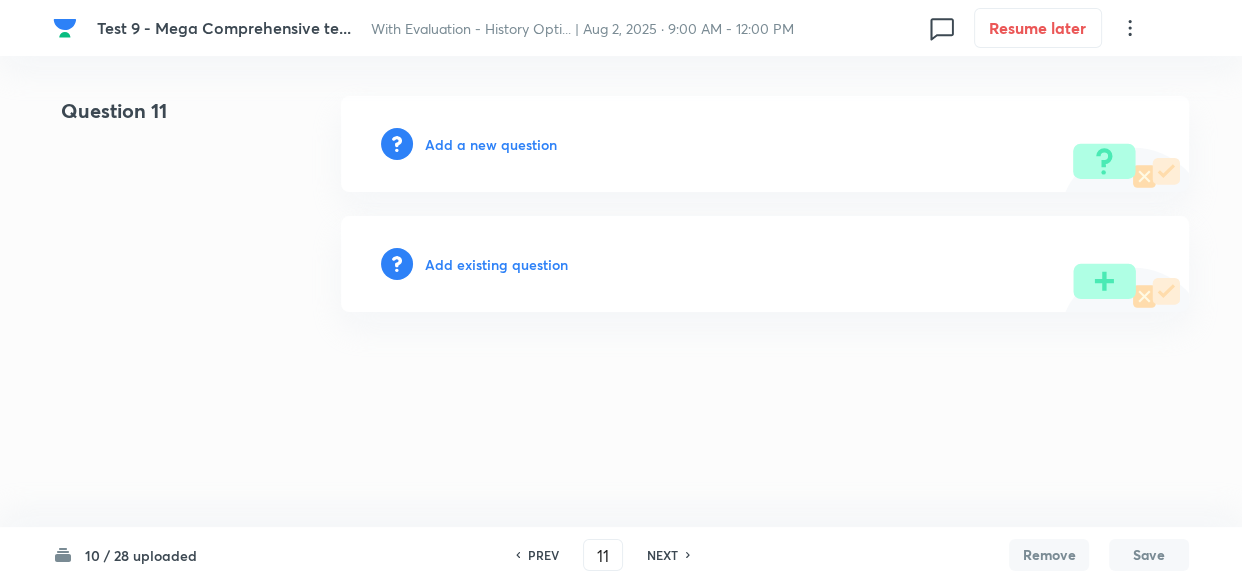 click on "Add a new question" at bounding box center [491, 144] 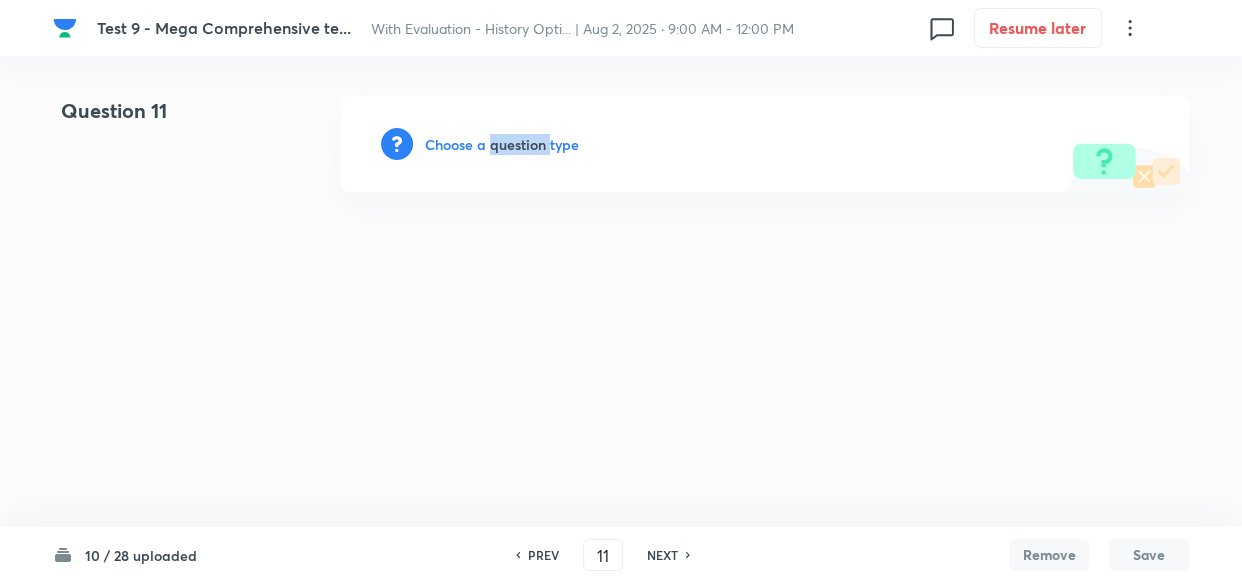 click on "Choose a question type" at bounding box center [502, 144] 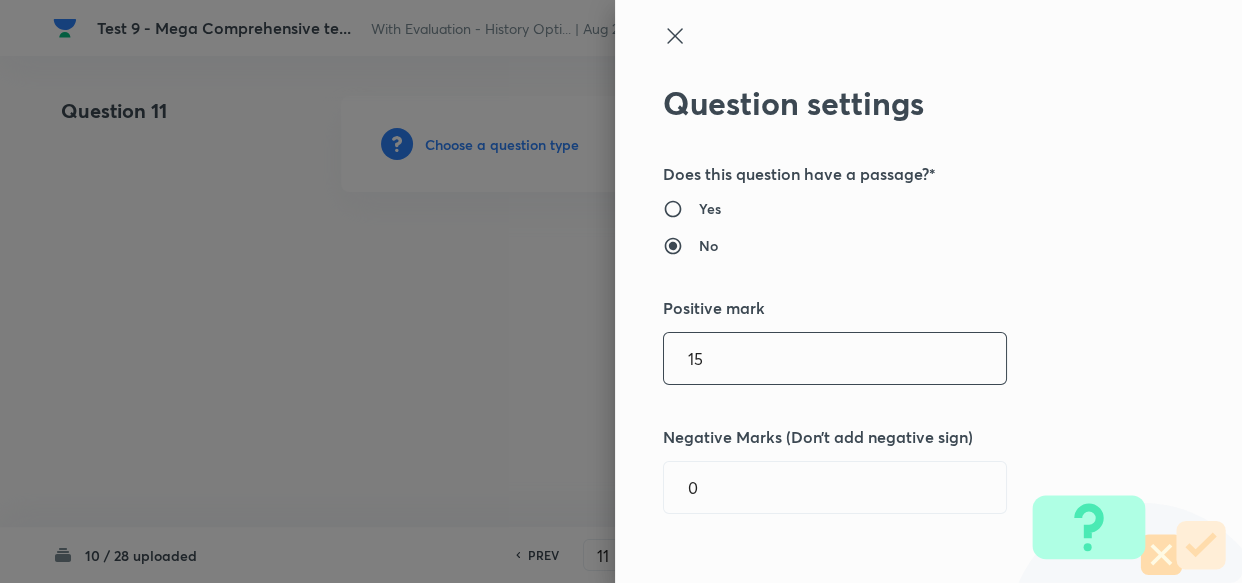 drag, startPoint x: 698, startPoint y: 353, endPoint x: 635, endPoint y: 353, distance: 63 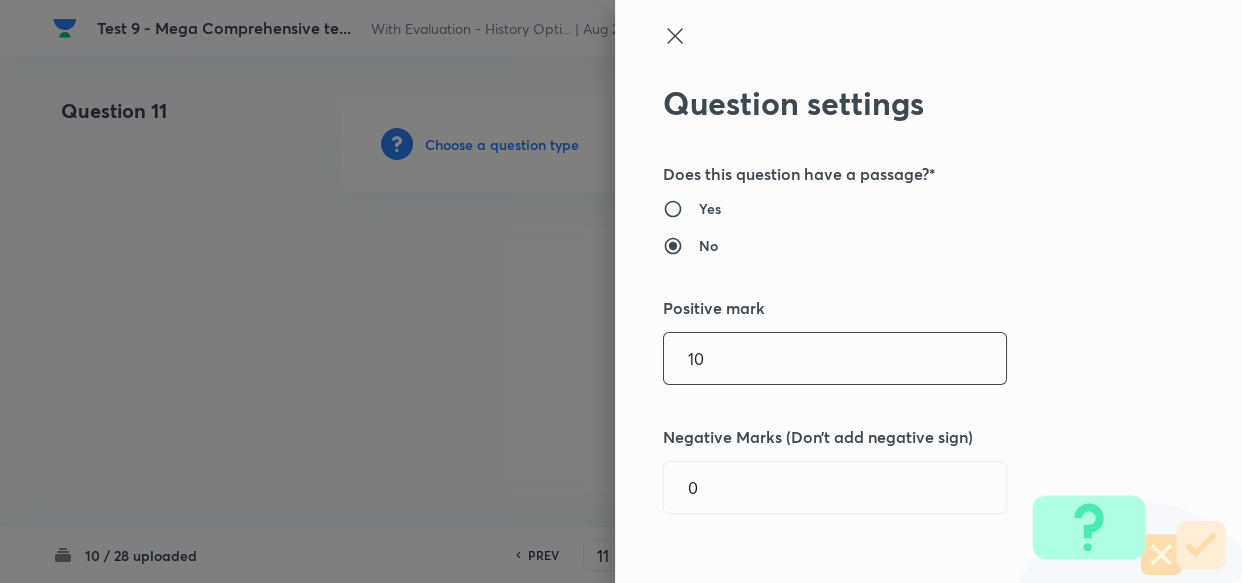 type on "10" 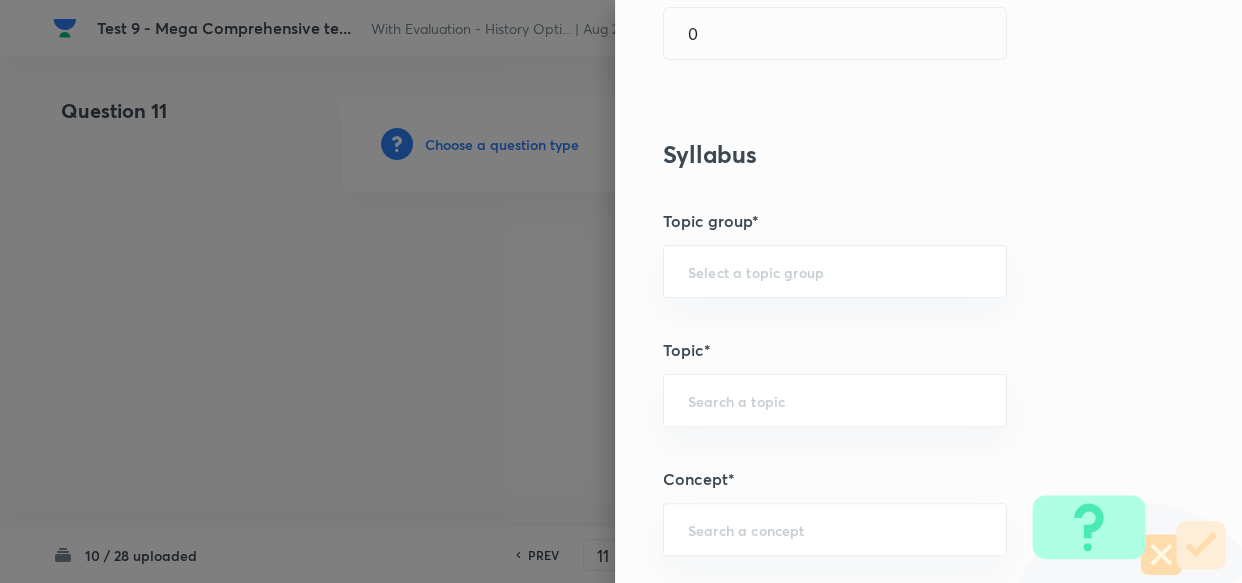 scroll, scrollTop: 909, scrollLeft: 0, axis: vertical 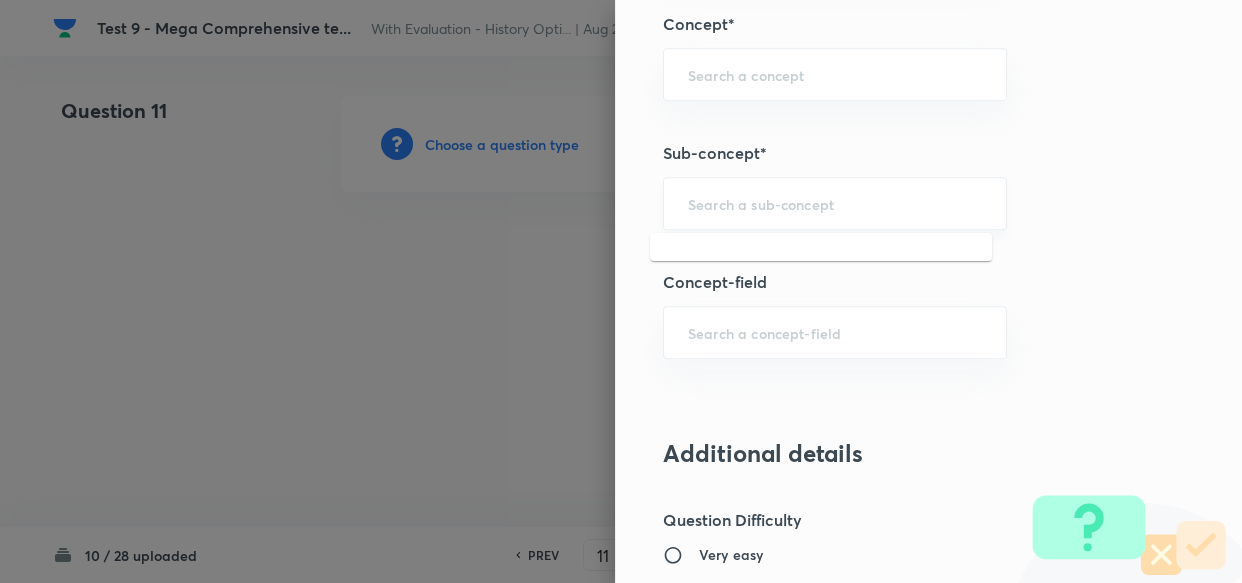 click at bounding box center [835, 203] 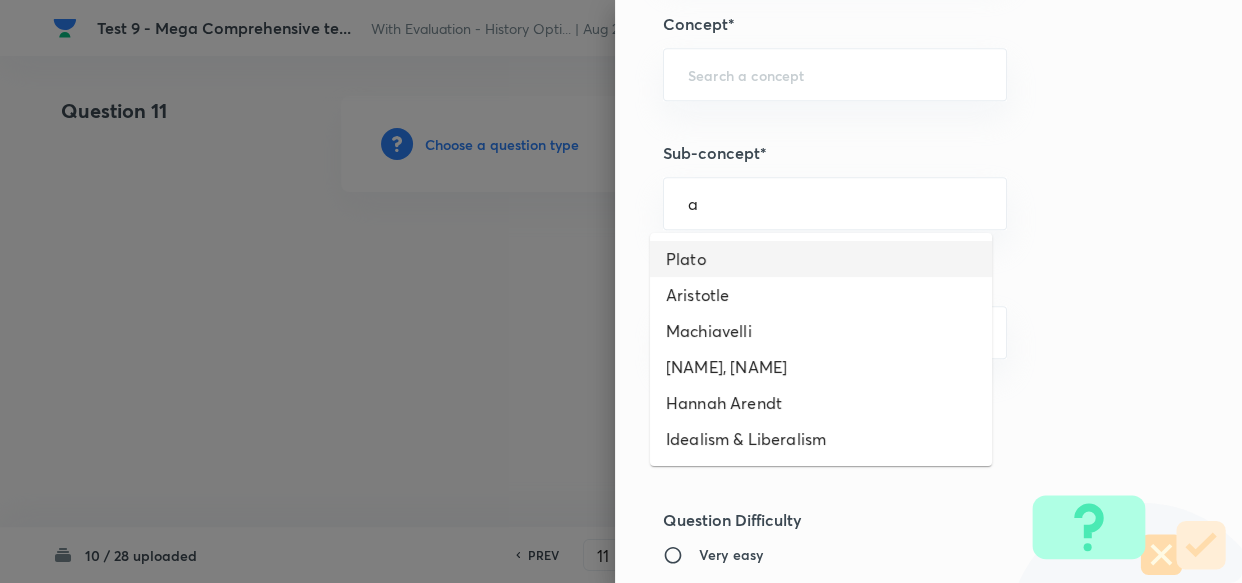 click on "Plato" at bounding box center (821, 259) 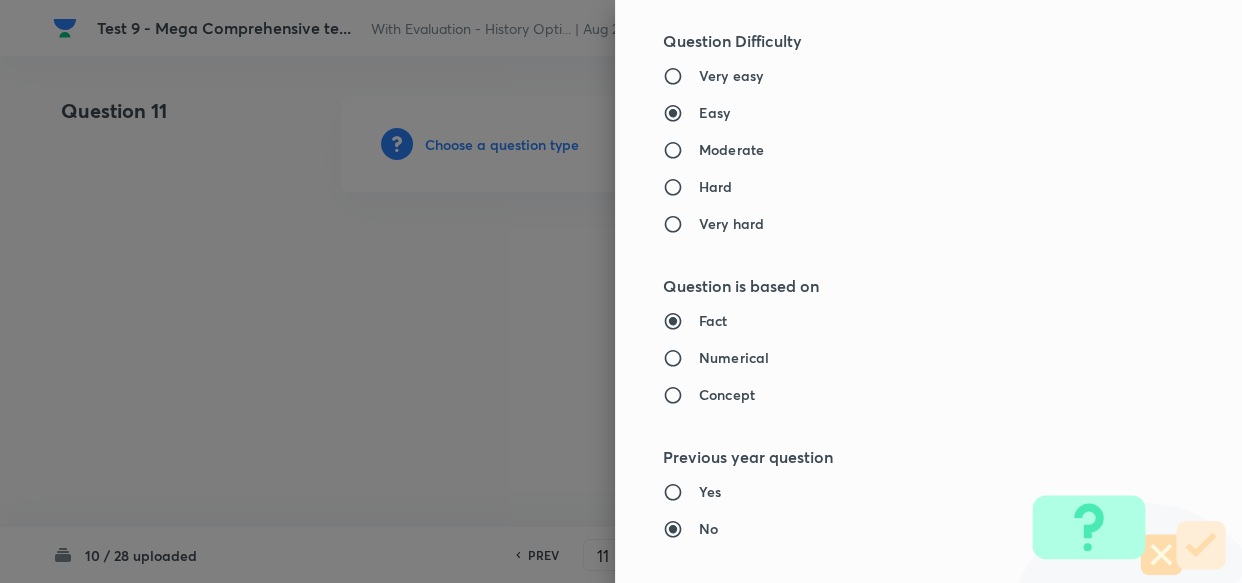 type on "PSIR Optional" 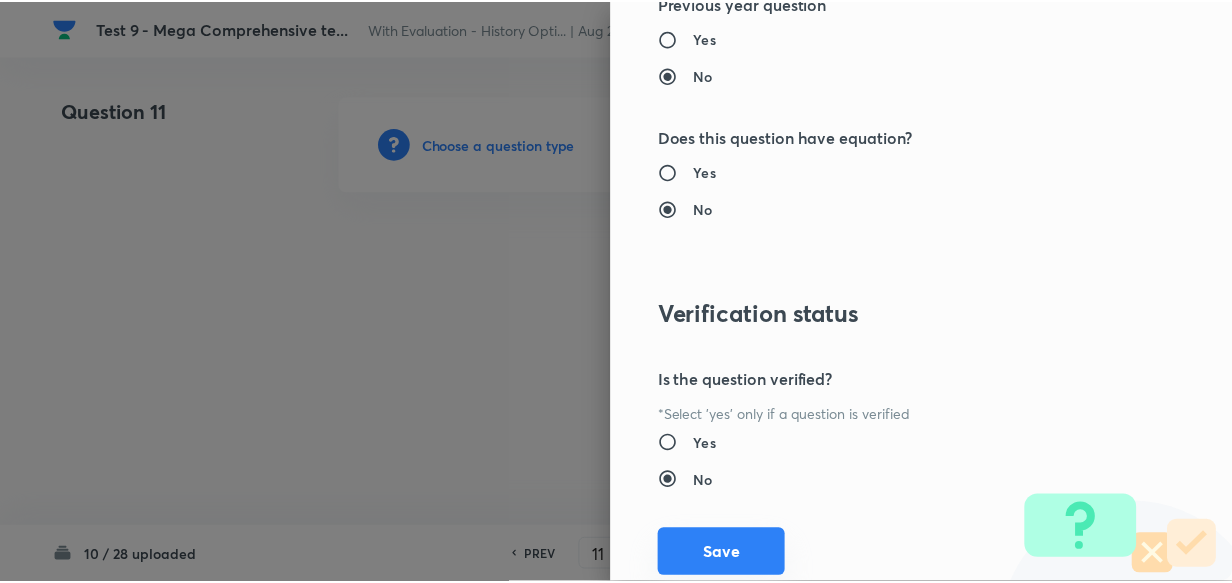scroll, scrollTop: 1900, scrollLeft: 0, axis: vertical 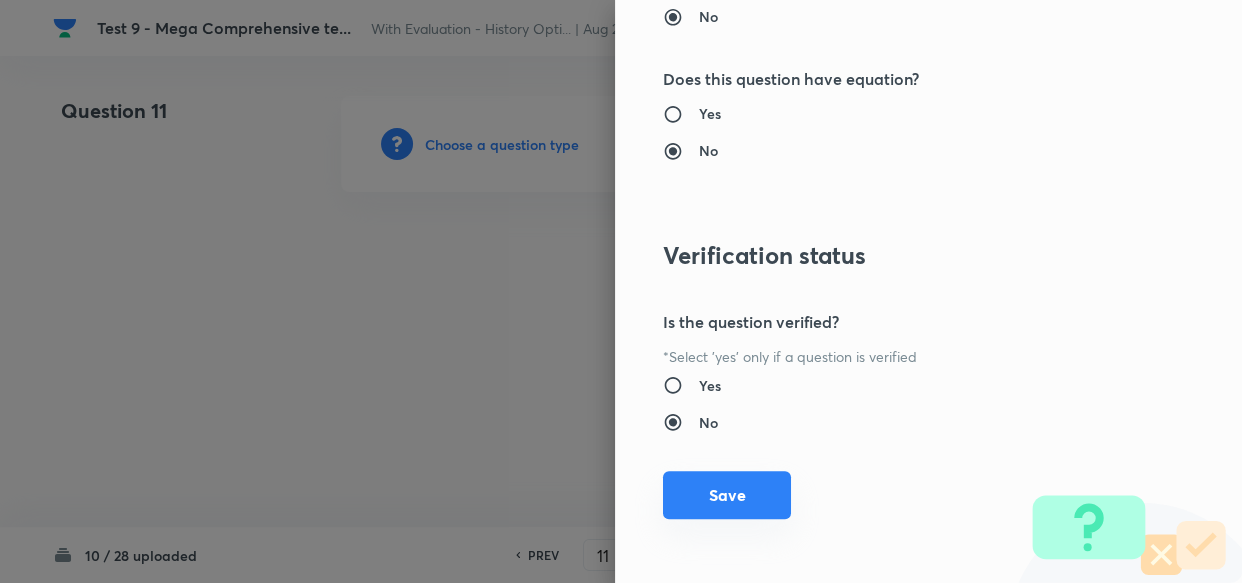 click on "Save" at bounding box center [727, 495] 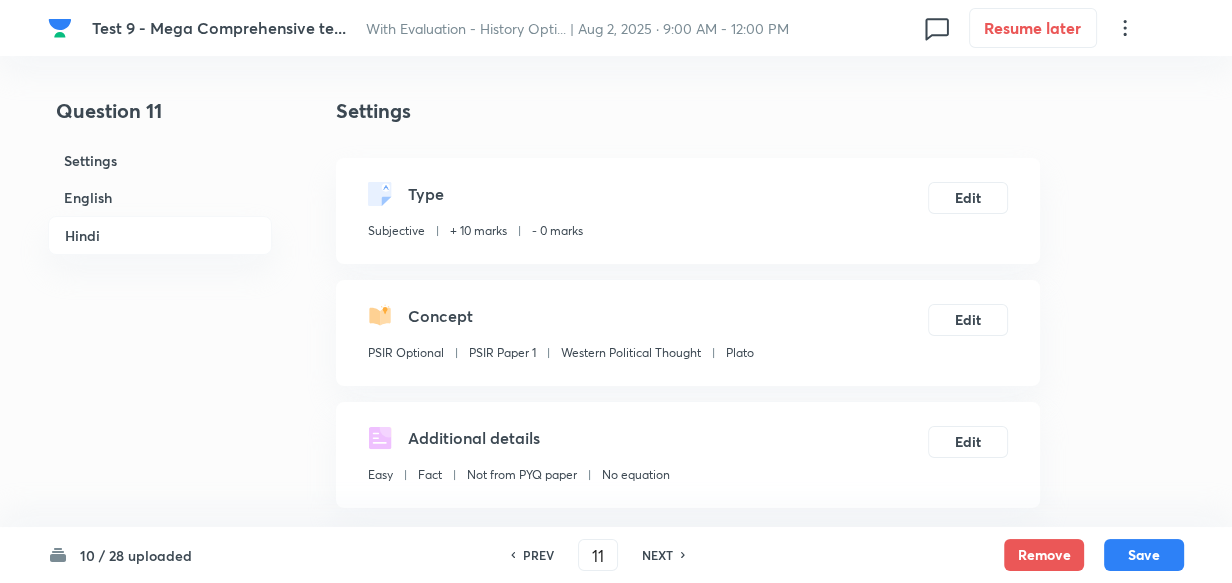 click on "English" at bounding box center [160, 197] 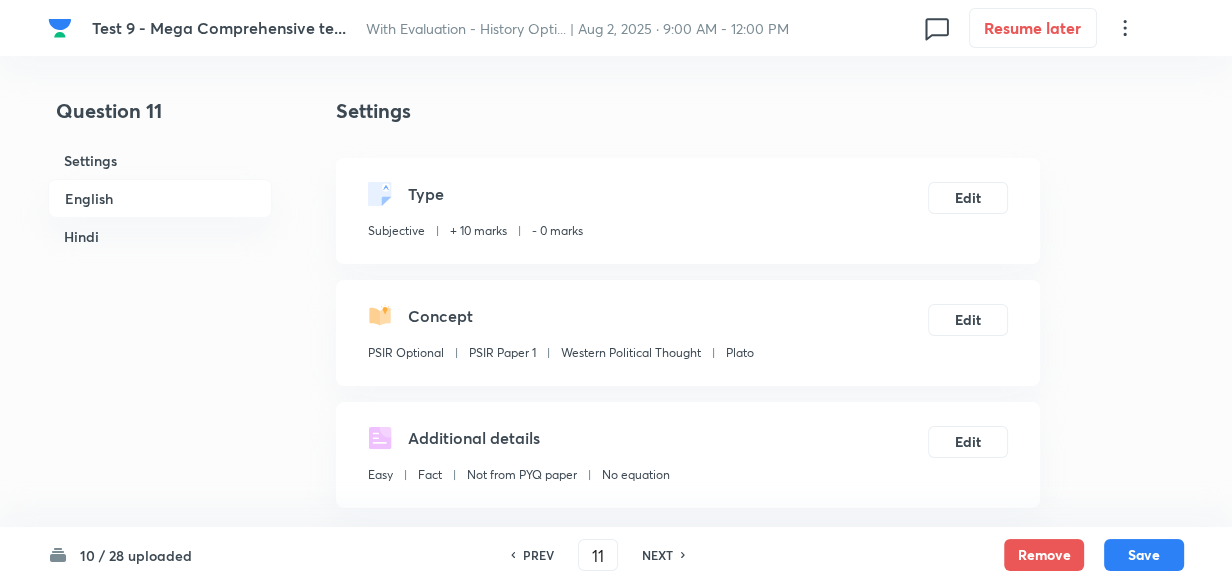 scroll, scrollTop: 516, scrollLeft: 0, axis: vertical 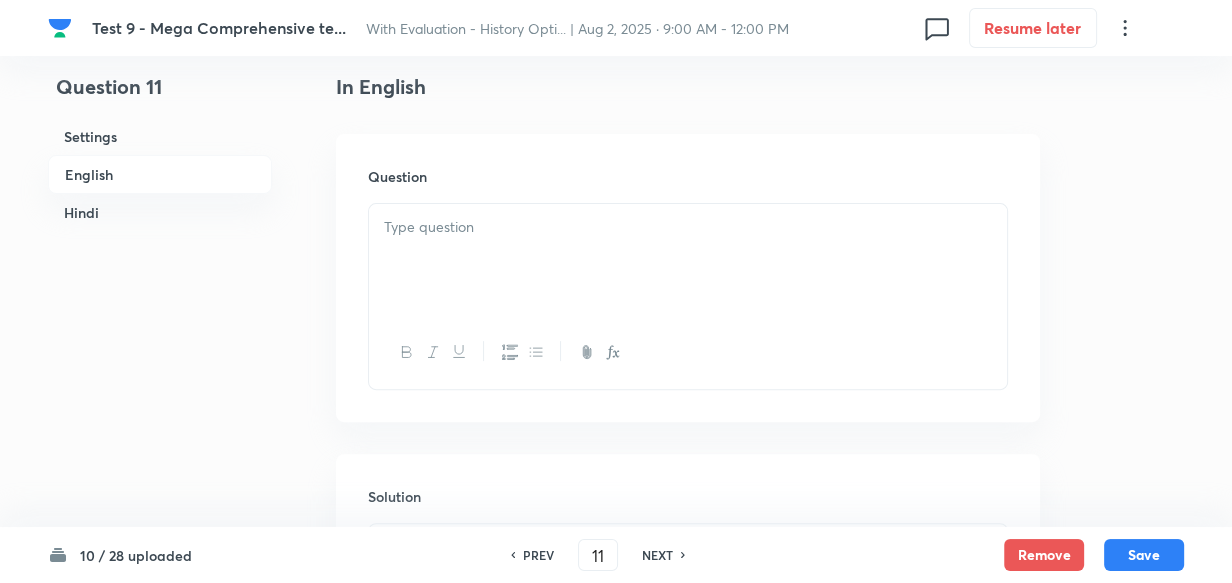 click at bounding box center [688, 260] 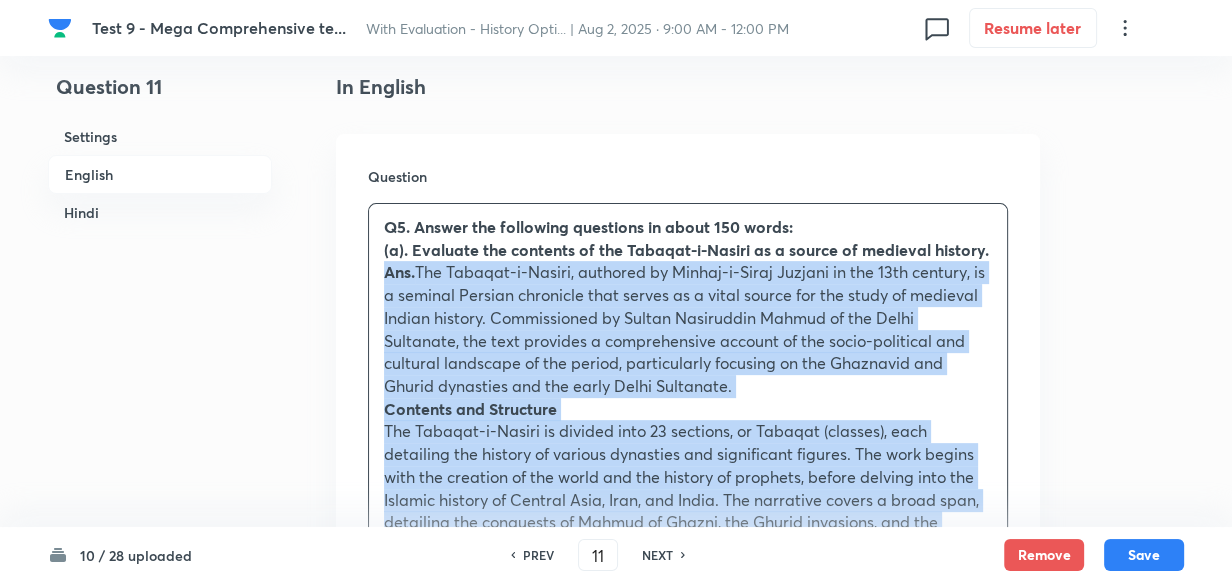click on "Q5. Answer the following questions in about 150 words: (a). Evaluate the contents of the Tabaqat-i-Nasiri as a source of medieval history. Ans.  The Tabaqat-i-Nasiri, authored by Minhaj-i-Siraj Juzjani in the 13th century, is a seminal Persian chronicle that serves as a vital source for the study of medieval Indian history. Commissioned by Sultan Nasiruddin Mahmud of the Delhi Sultanate, the text provides a comprehensive account of the socio-political and cultural landscape of the period, particularly focusing on the Ghaznavid and Ghurid dynasties and the early Delhi Sultanate. Contents and Structure Historical Significance Primary Source for the Early Delhi Sultanate Detailed Biographies Insight into Socio-Economic Conditions Perspectives on Warfare and Military Organization" at bounding box center (688, 863) 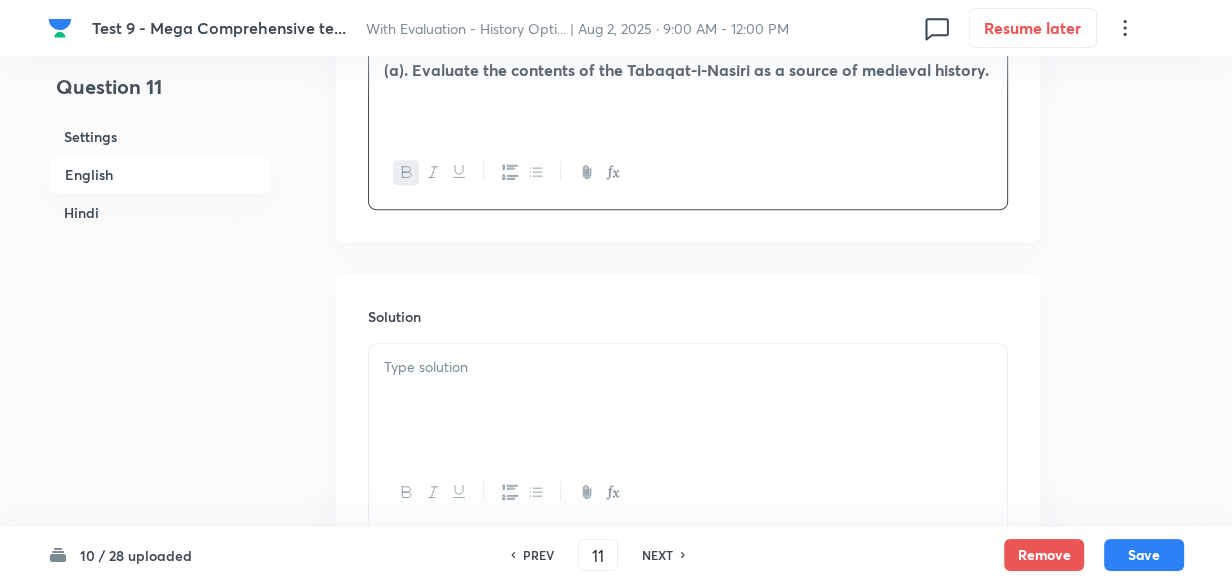 scroll, scrollTop: 880, scrollLeft: 0, axis: vertical 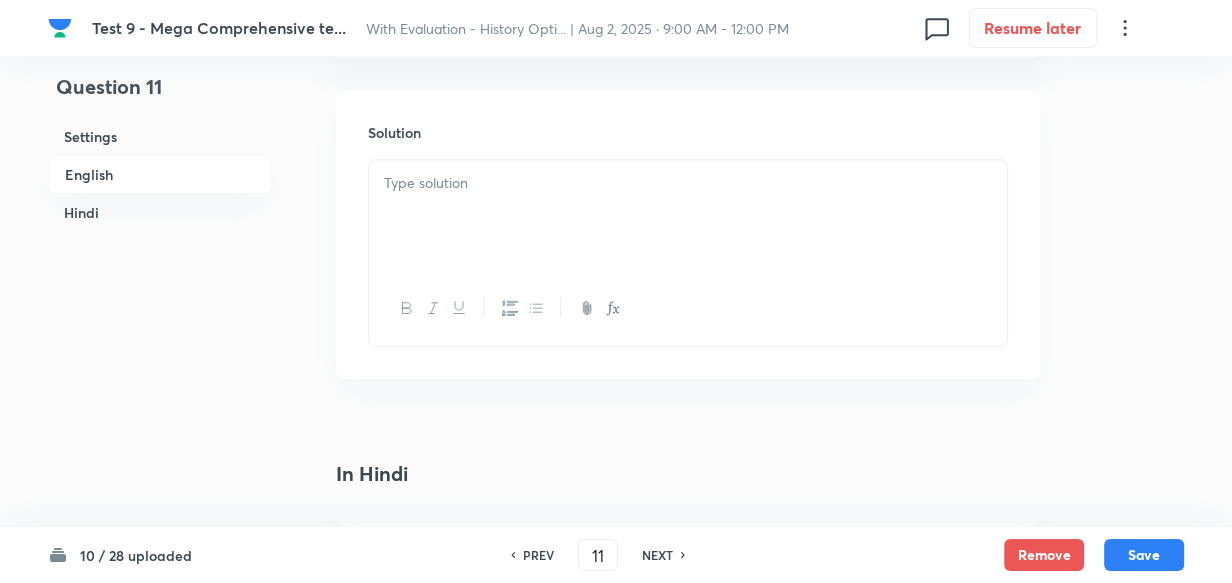 click at bounding box center (688, 183) 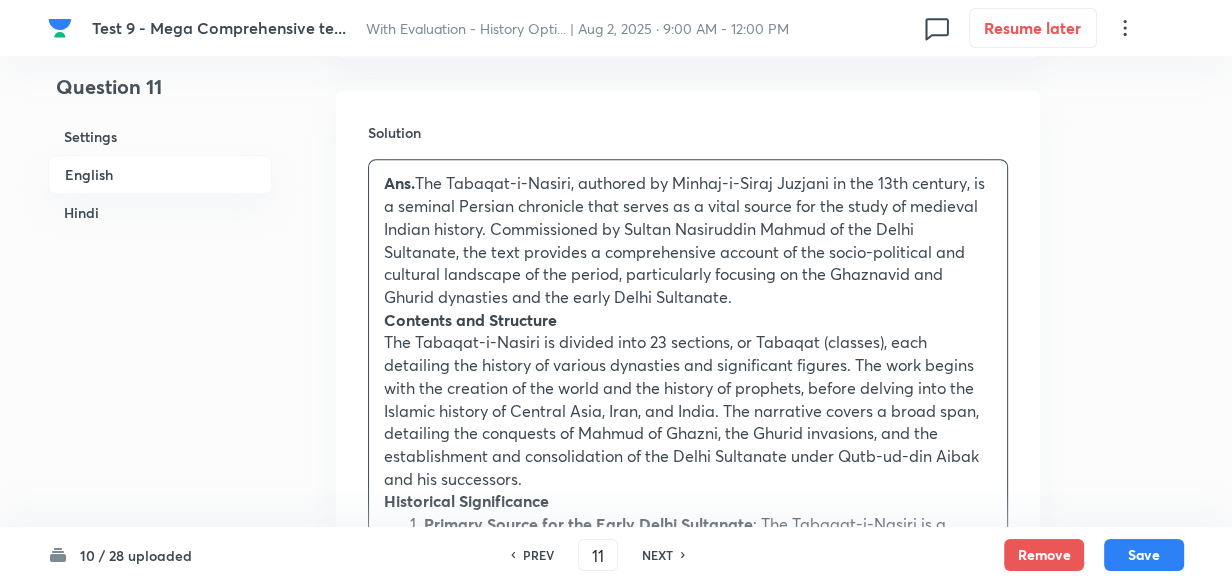 drag, startPoint x: 147, startPoint y: 223, endPoint x: 211, endPoint y: 238, distance: 65.734314 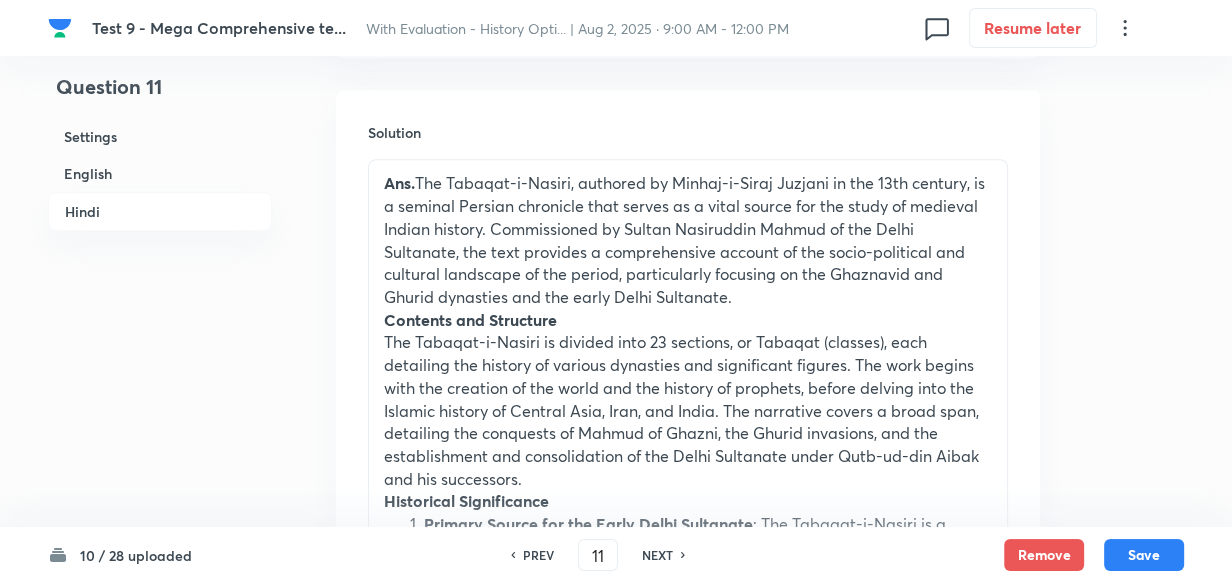 scroll, scrollTop: 2433, scrollLeft: 0, axis: vertical 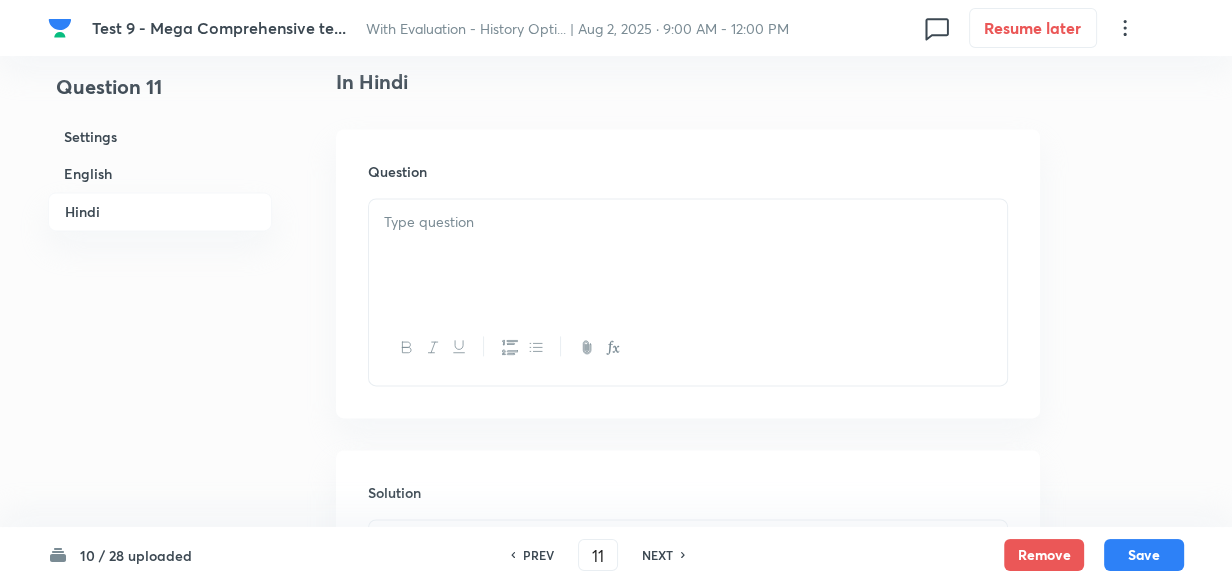 click at bounding box center (688, 222) 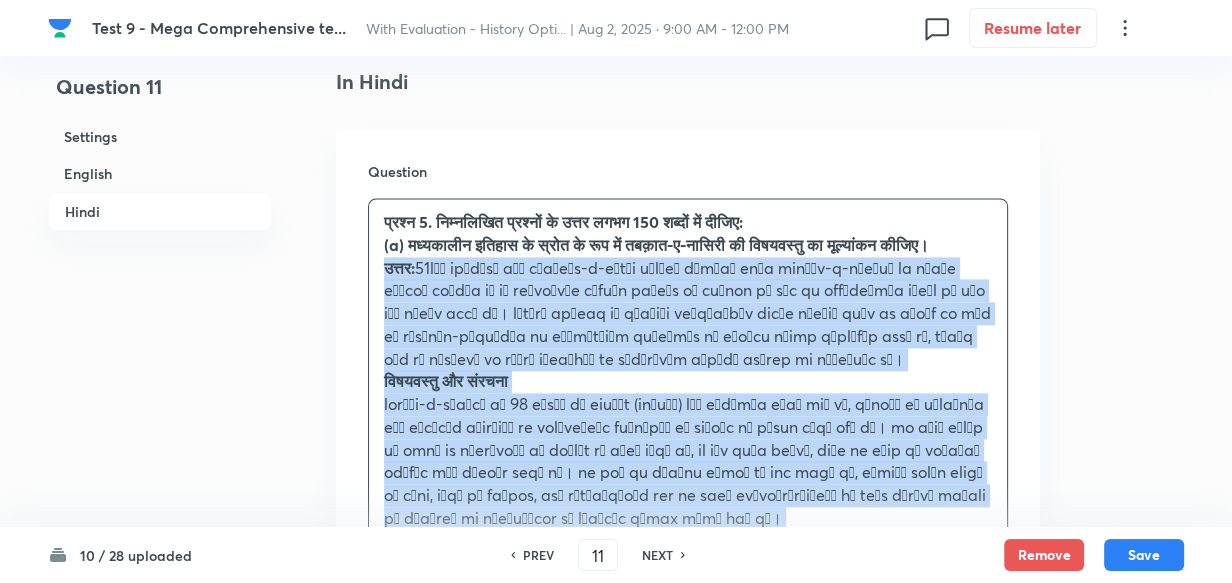 click on "प्रश्न 5. निम्नलिखित प्रश्नों के उत्तर लगभग 150 शब्दों में दीजिए: (a) मध्यकालीन इतिहास के स्रोत के रूप में तबक़ात-ए-नासिरी की विषयवस्तु का मूल्यांकन कीजिए। उत्तर: विषयवस्तु और संरचना ऐतिहासिक महत्व प्रारंभिक दिल्ली सल्तनत का प्राथमिक स्रोत:  विस्तृत जीवनियाँ:  सामाजिक-आर्थिक स्थितियों पर अंतर्दृष्टि:  युद्ध औरसैन्य संगठन परदृष्टिकोण:" at bounding box center [688, 790] 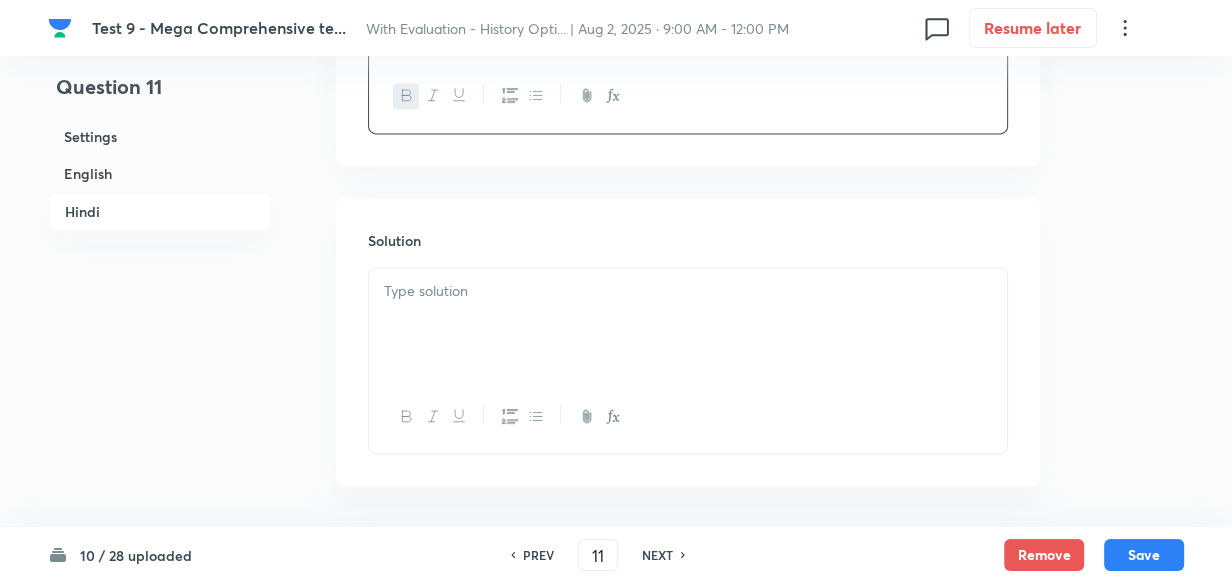 scroll, scrollTop: 2770, scrollLeft: 0, axis: vertical 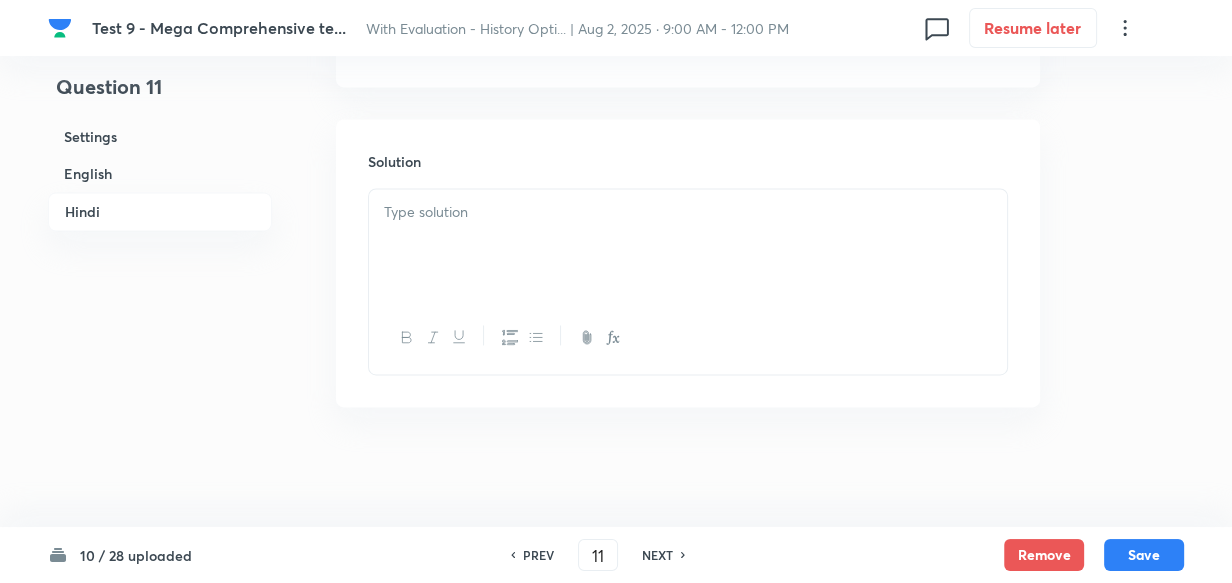 click at bounding box center [688, 245] 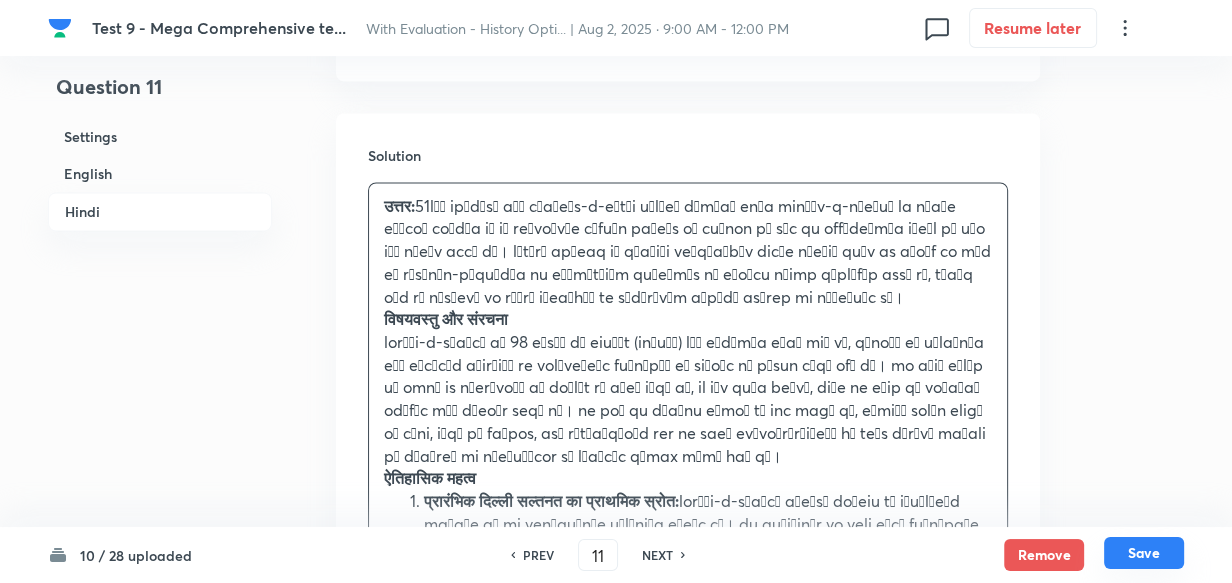 click on "Save" at bounding box center [1144, 553] 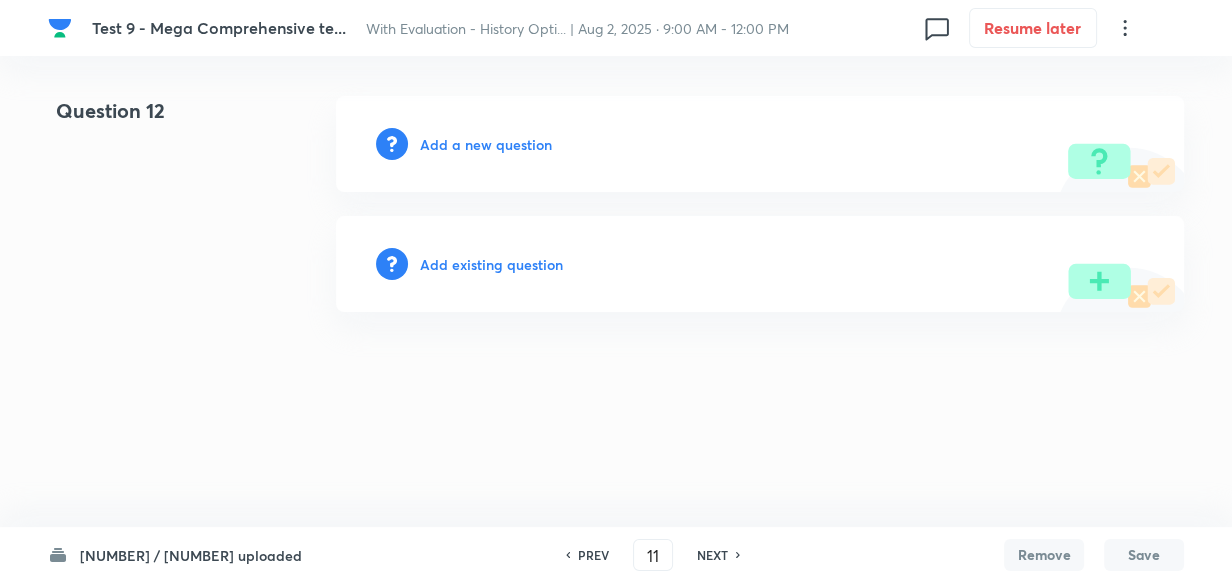 type on "12" 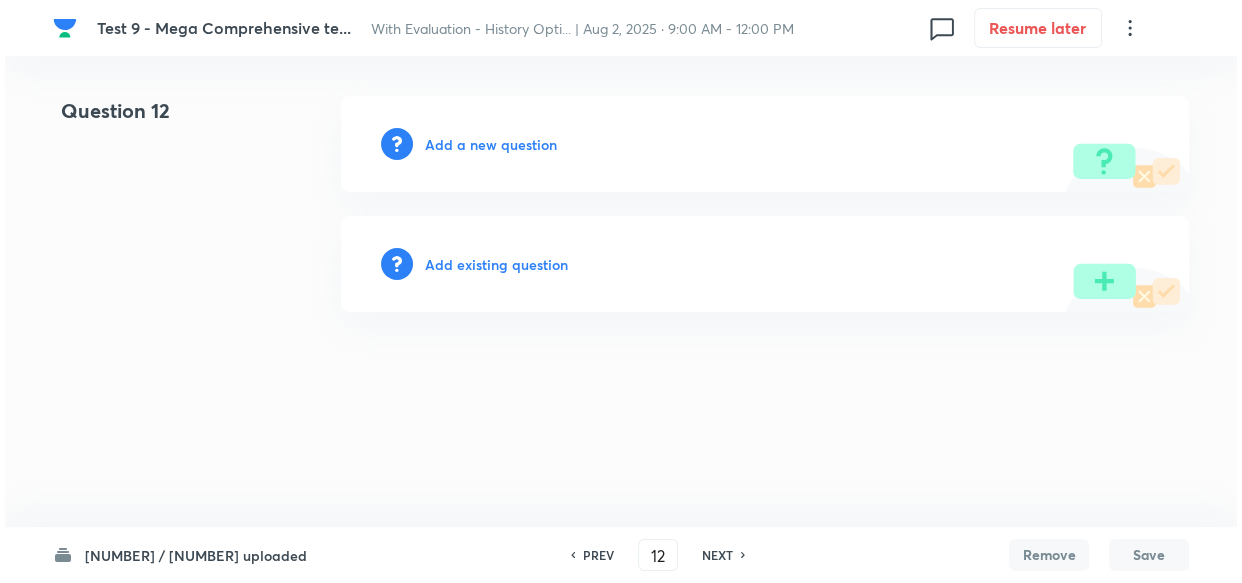 scroll, scrollTop: 0, scrollLeft: 0, axis: both 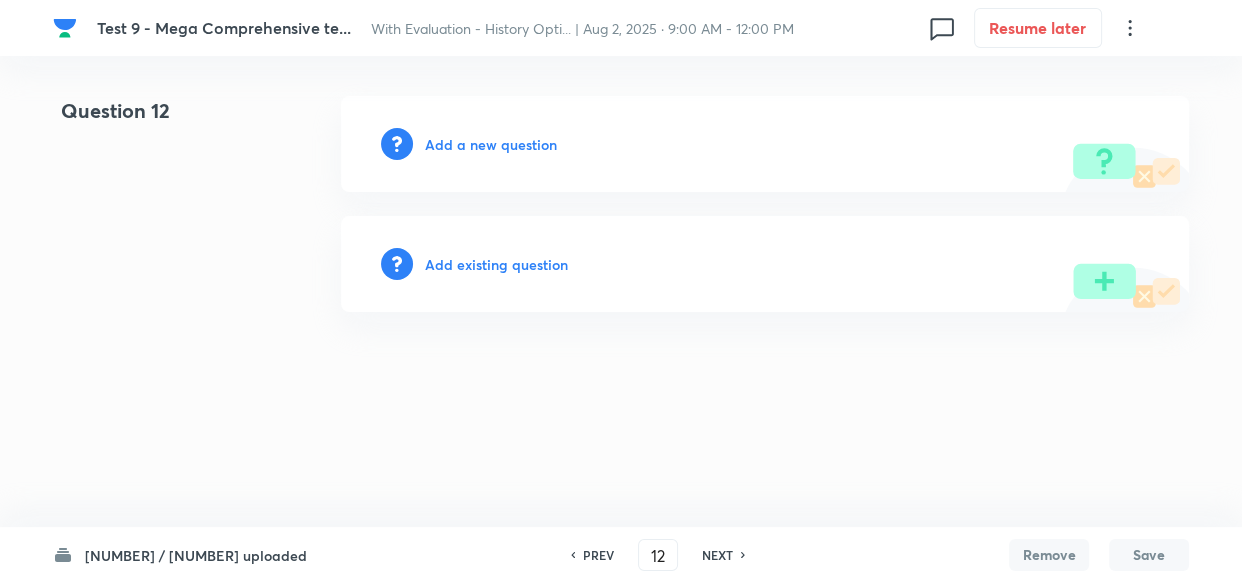 click on "Add a new question" at bounding box center (491, 144) 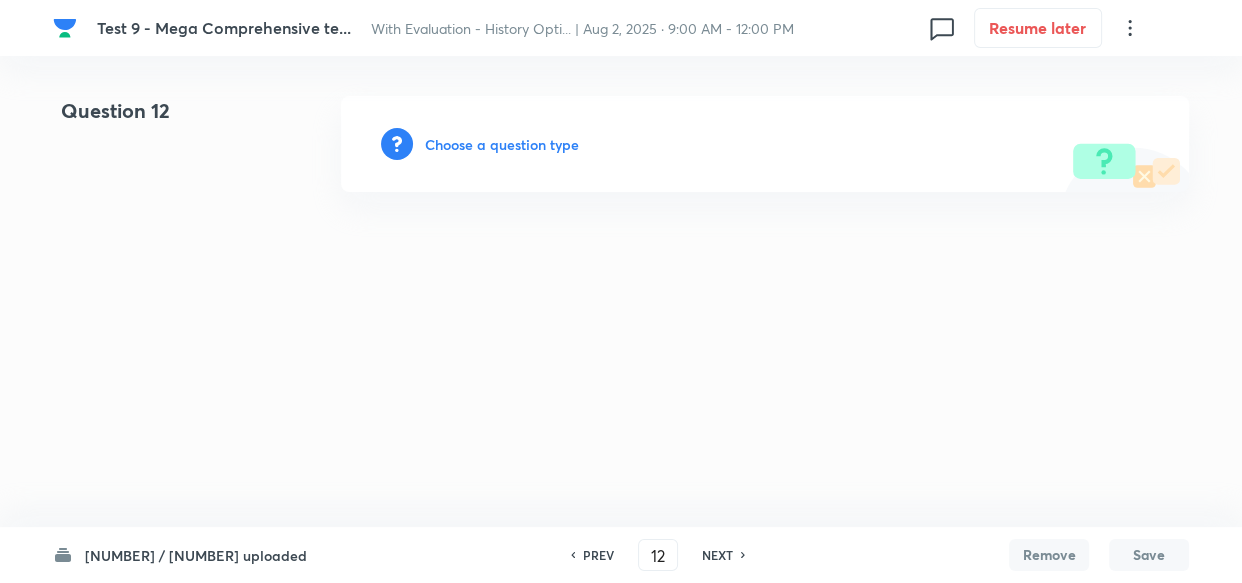 click on "Choose a question type" at bounding box center [502, 144] 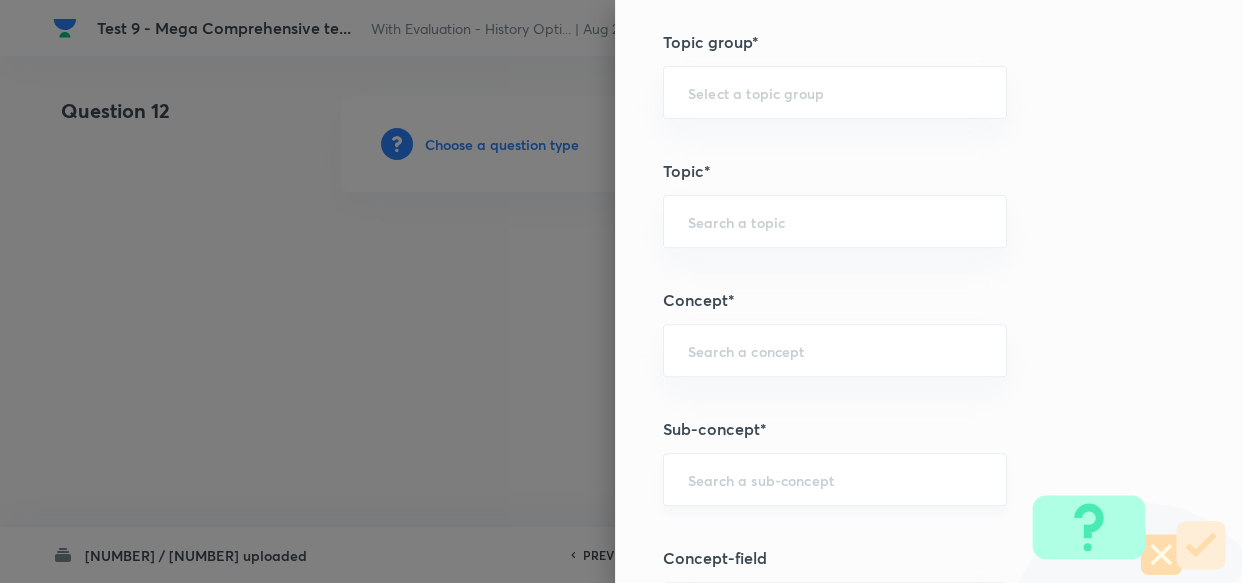 scroll, scrollTop: 909, scrollLeft: 0, axis: vertical 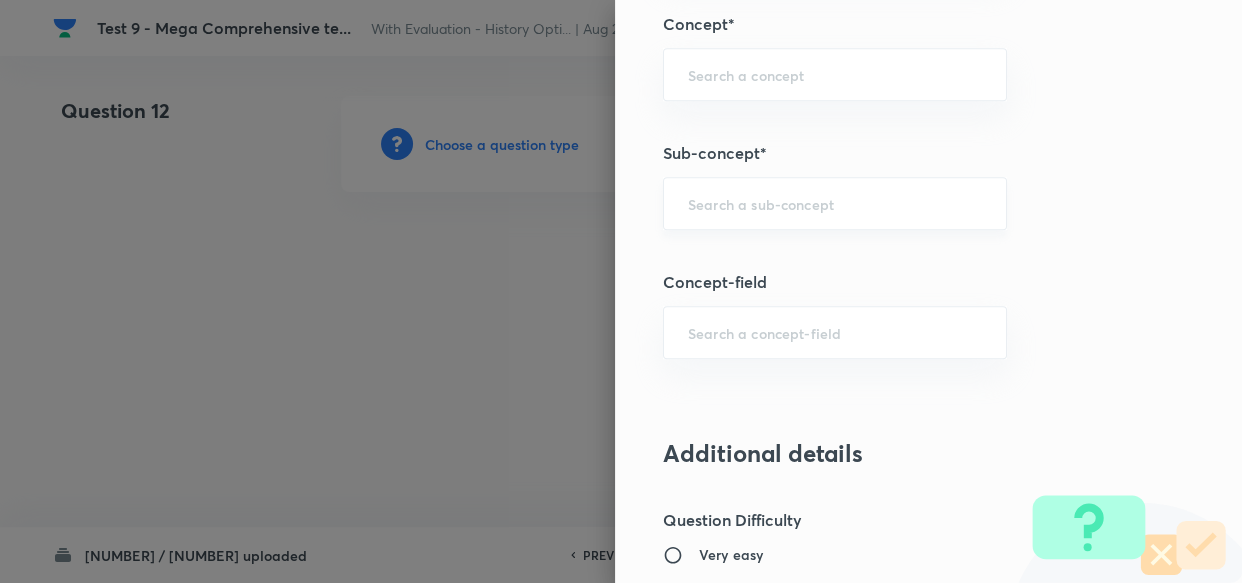 click on "​" at bounding box center (835, 203) 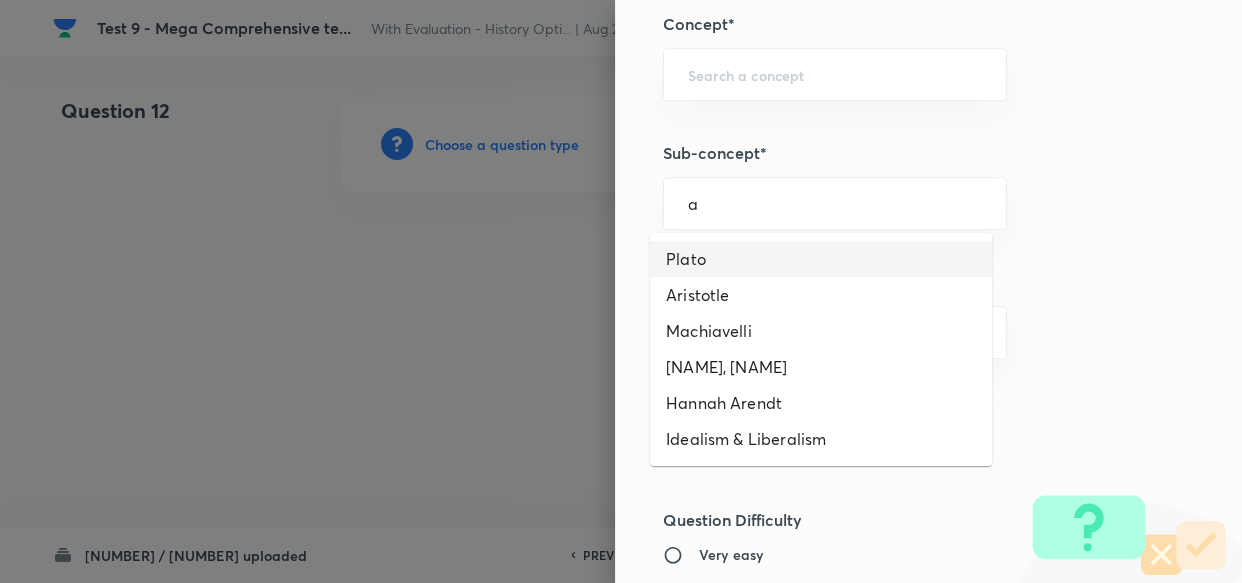 click on "Plato" at bounding box center (821, 259) 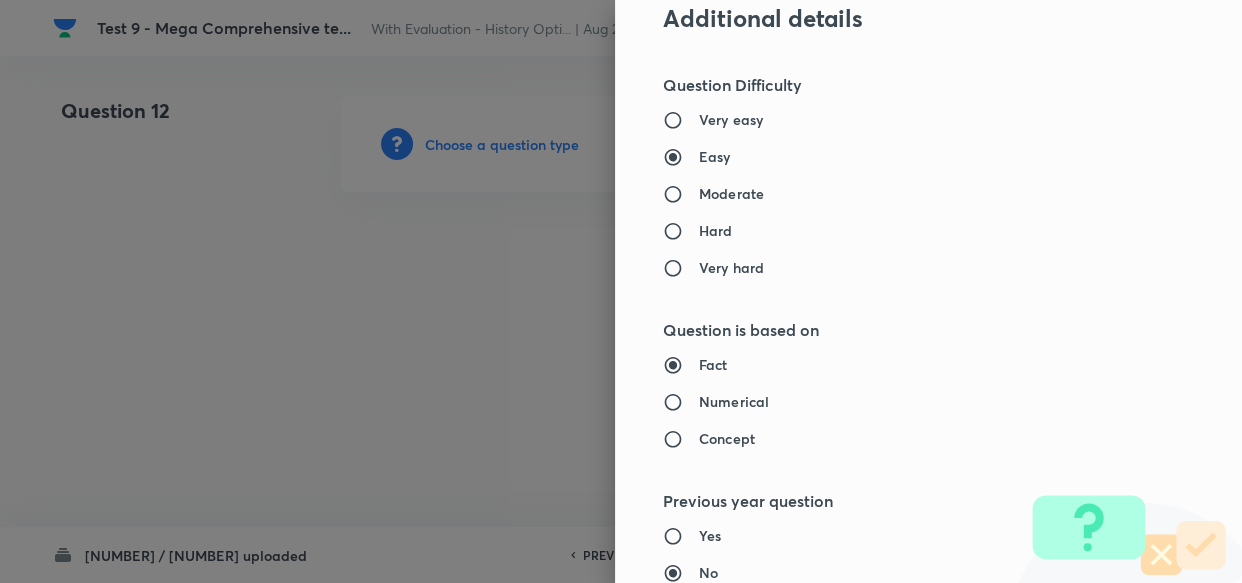 type on "PSIR Optional" 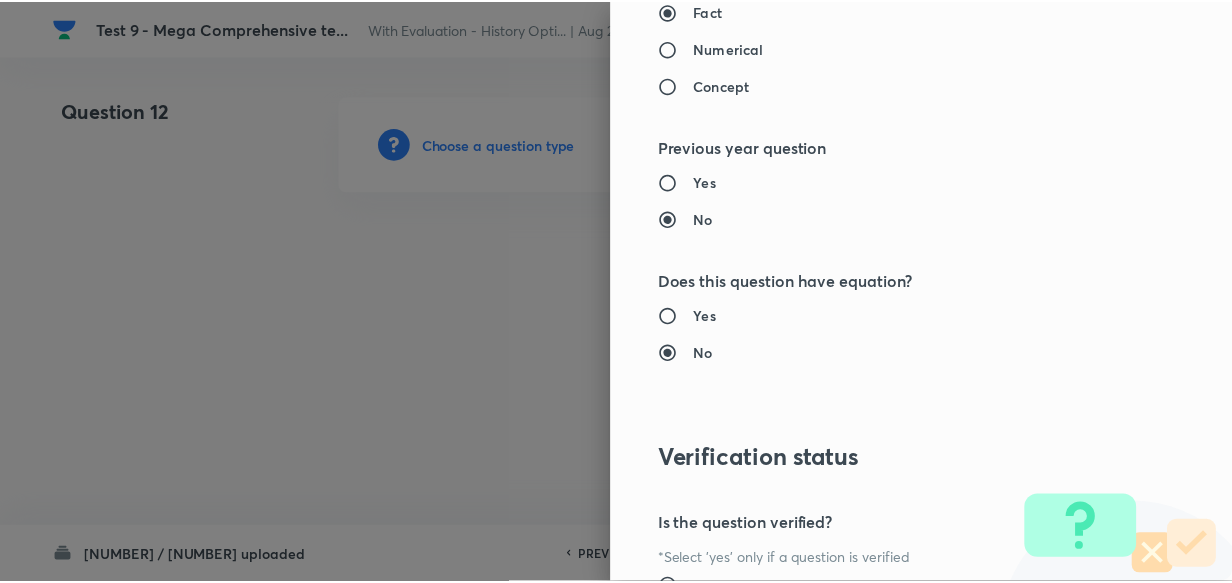 scroll, scrollTop: 1900, scrollLeft: 0, axis: vertical 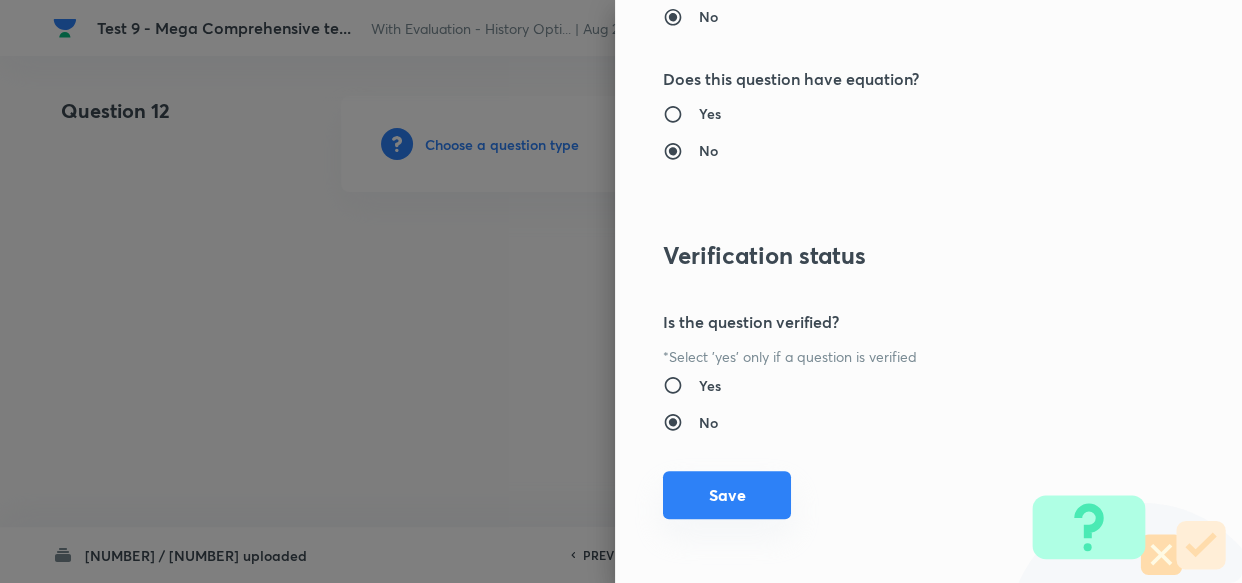 click on "Save" at bounding box center (727, 495) 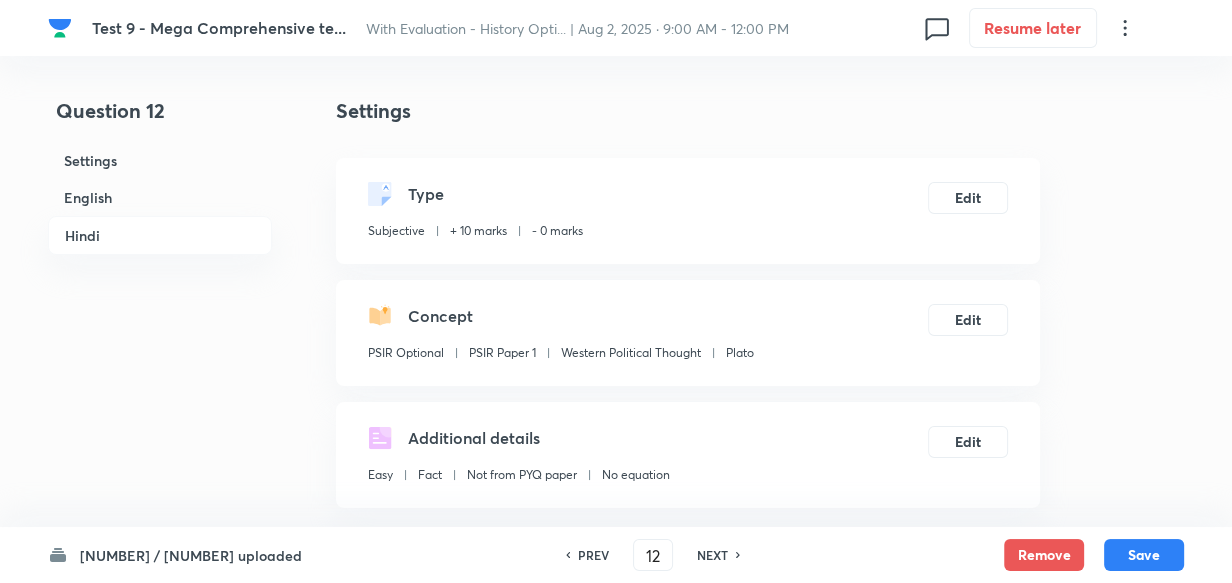 drag, startPoint x: 97, startPoint y: 176, endPoint x: 101, endPoint y: 188, distance: 12.649111 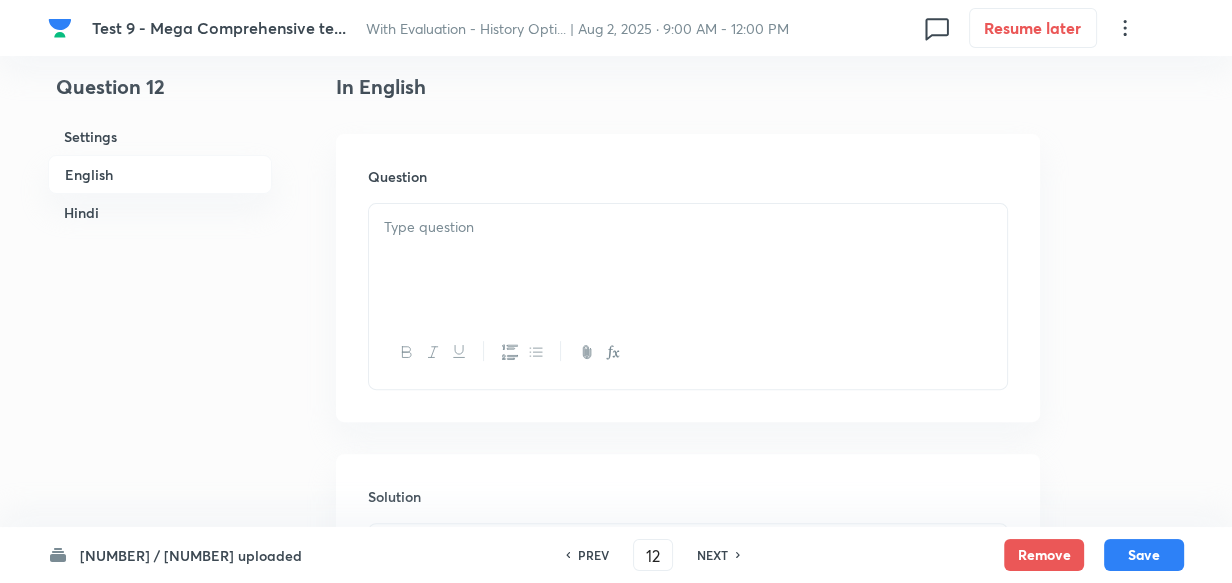 click at bounding box center (688, 260) 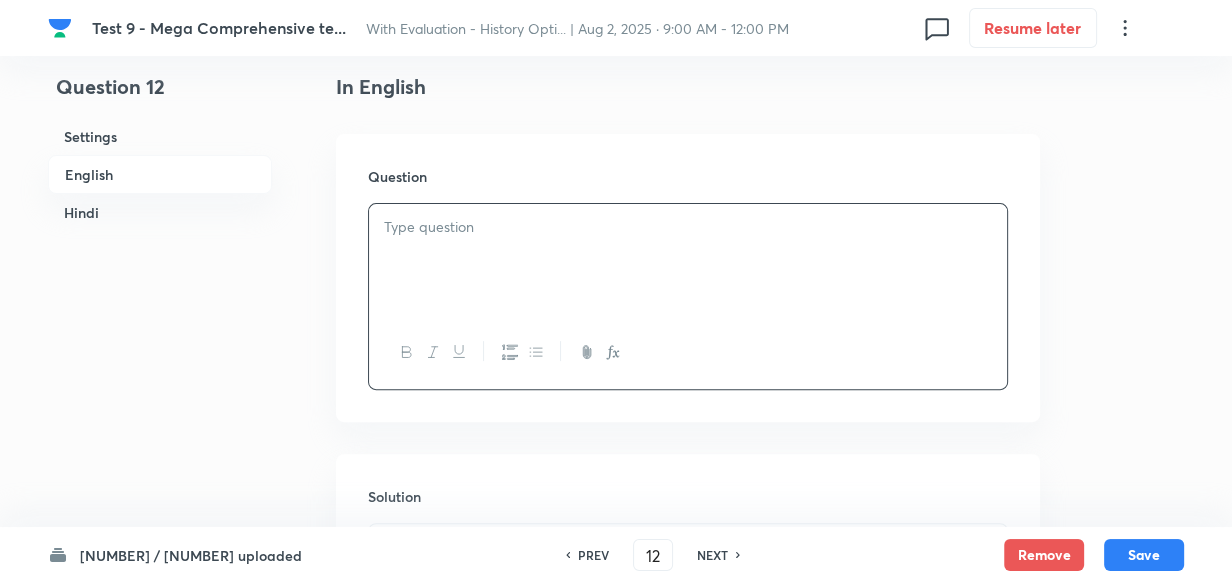 type 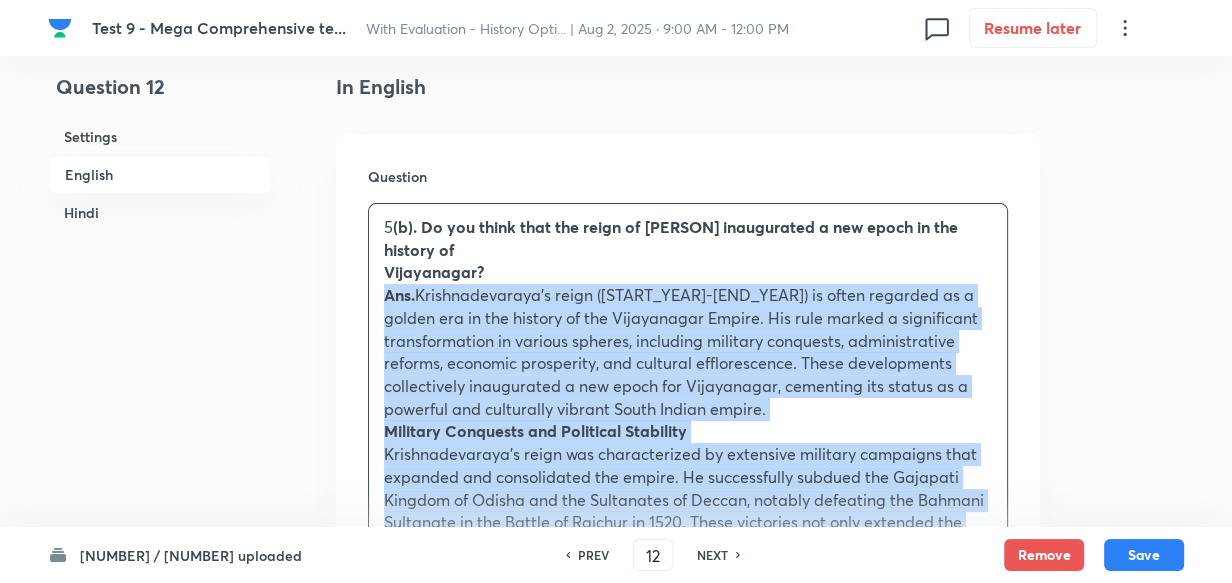 click on "5  (b). Do you think that the reign of Krishnadevaraya inaugurated a new epoch in the history of  Vijayanagar? Ans.  Krishnadevaraya’s reign (1509-1529) is often regarded as a golden era in the history of the Vijayanagar Empire. His rule marked a significant transformation in various spheres, including military conquests, administrative reforms, economic prosperity, and cultural efflorescence. These developments collectively inaugurated a new epoch for Vijayanagar, cementing its status as a powerful and culturally vibrant South Indian empire. Military Conquests and Political Stability Administrative Reforms Economic Prosperity Cultural Renaissance Legacy and Significance" at bounding box center (688, 863) 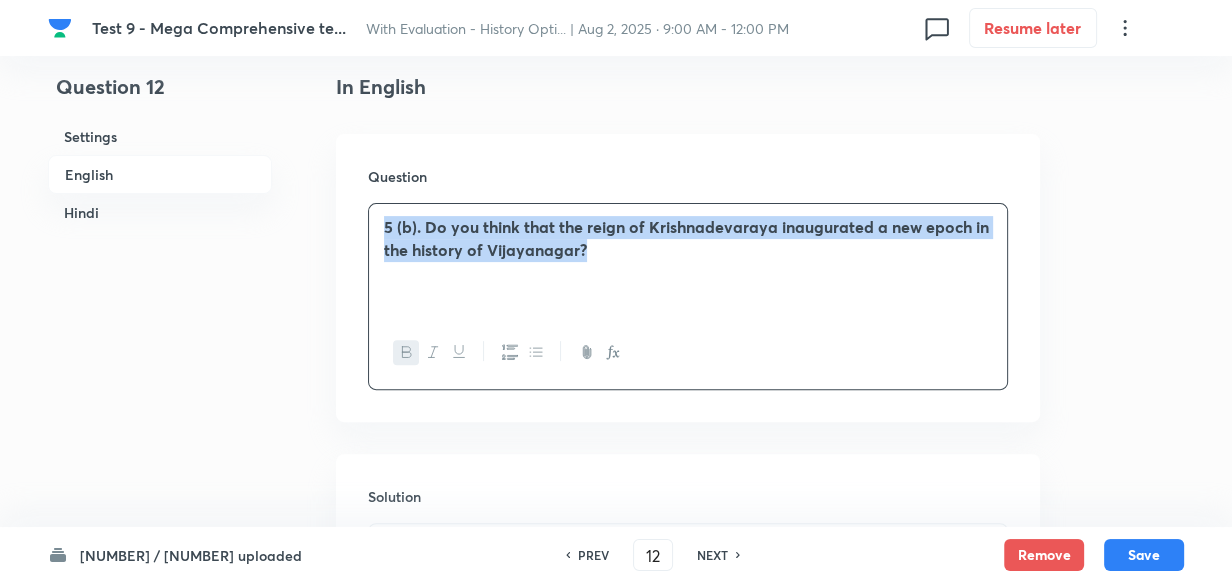scroll, scrollTop: 789, scrollLeft: 0, axis: vertical 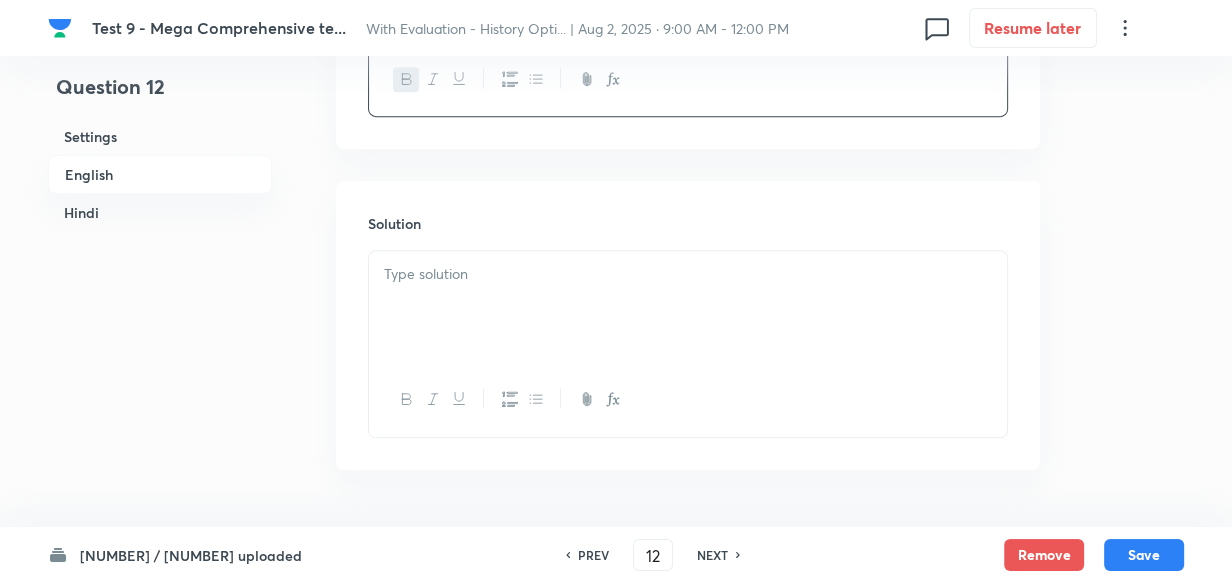 click at bounding box center [688, 274] 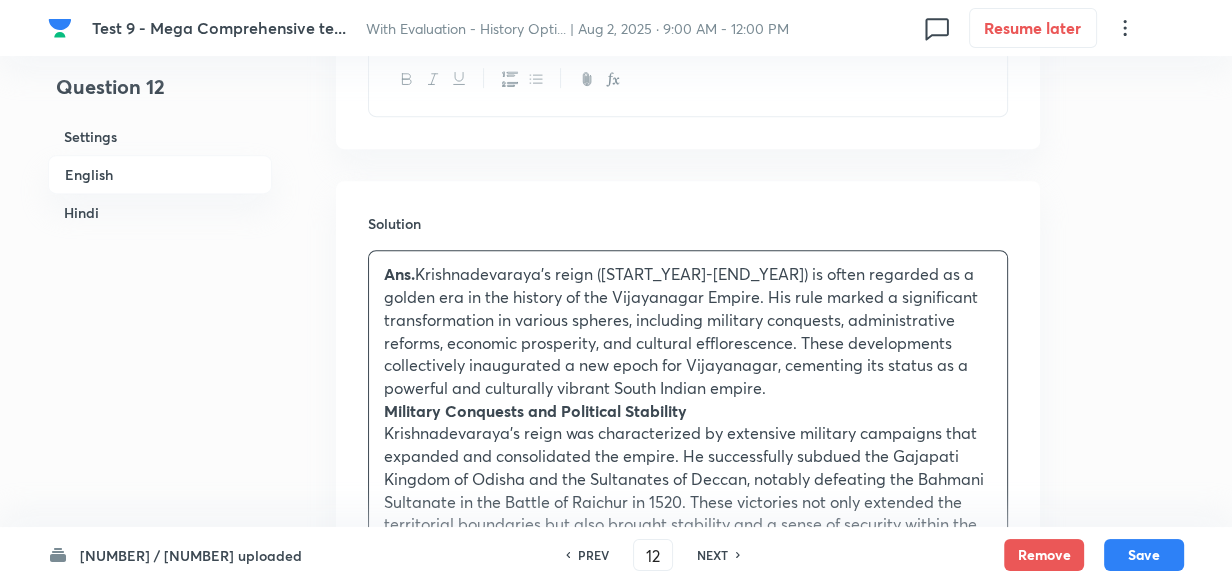 click on "Hindi" at bounding box center (160, 212) 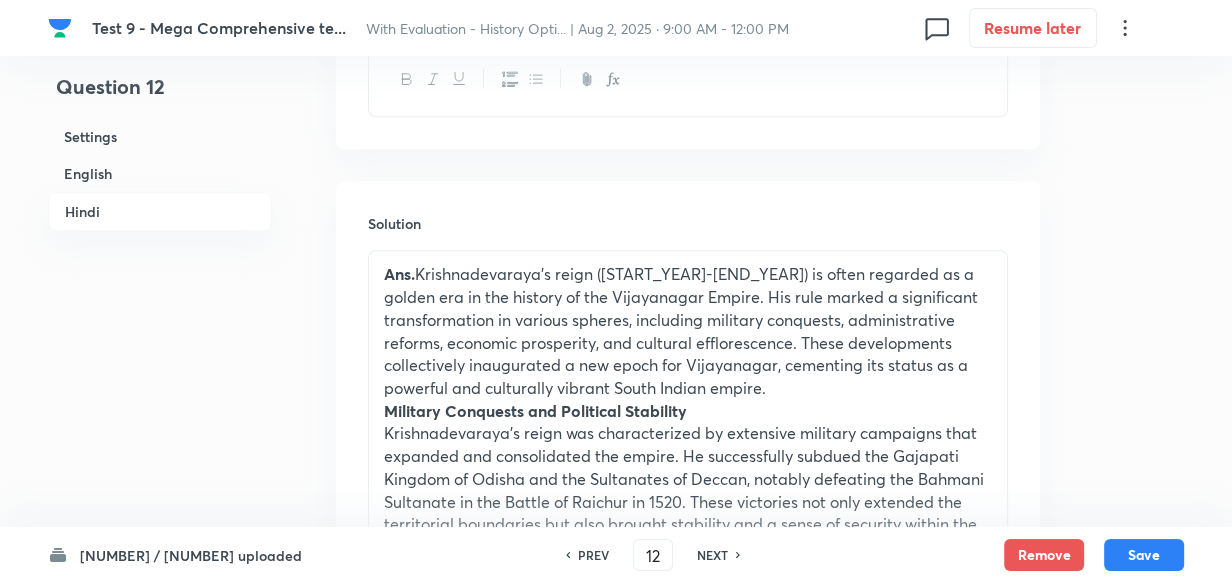 scroll, scrollTop: 2410, scrollLeft: 0, axis: vertical 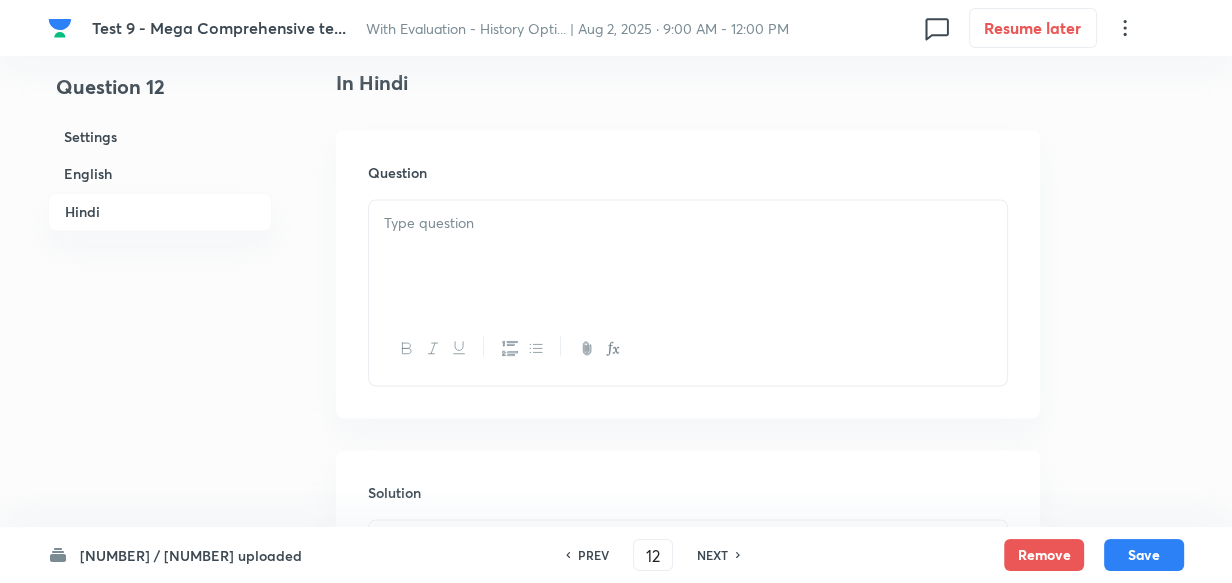 click at bounding box center [688, 256] 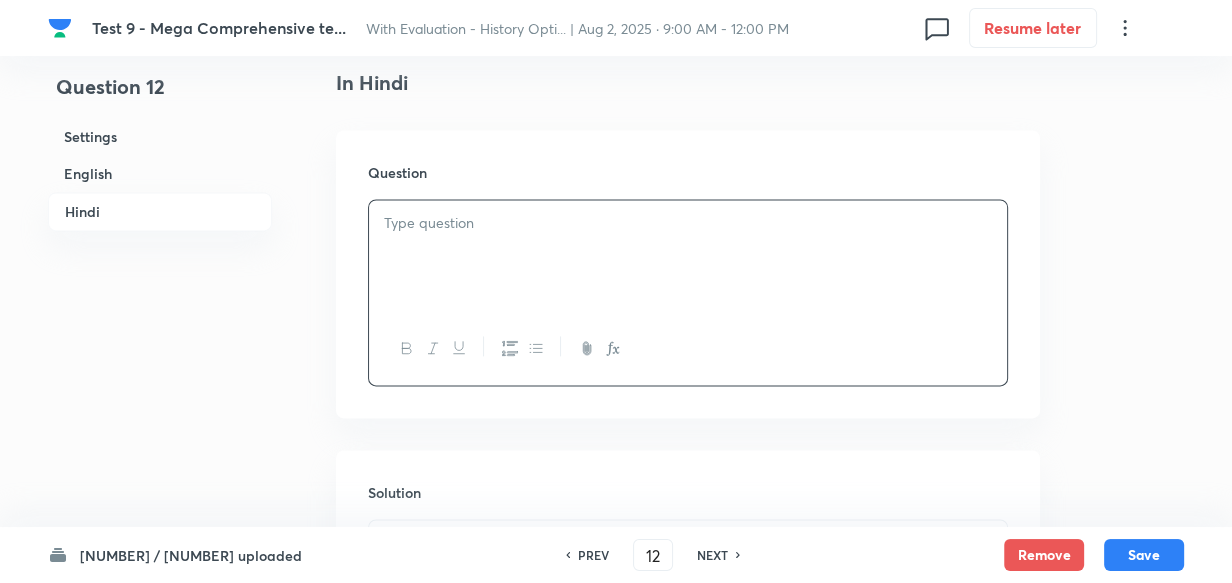 type 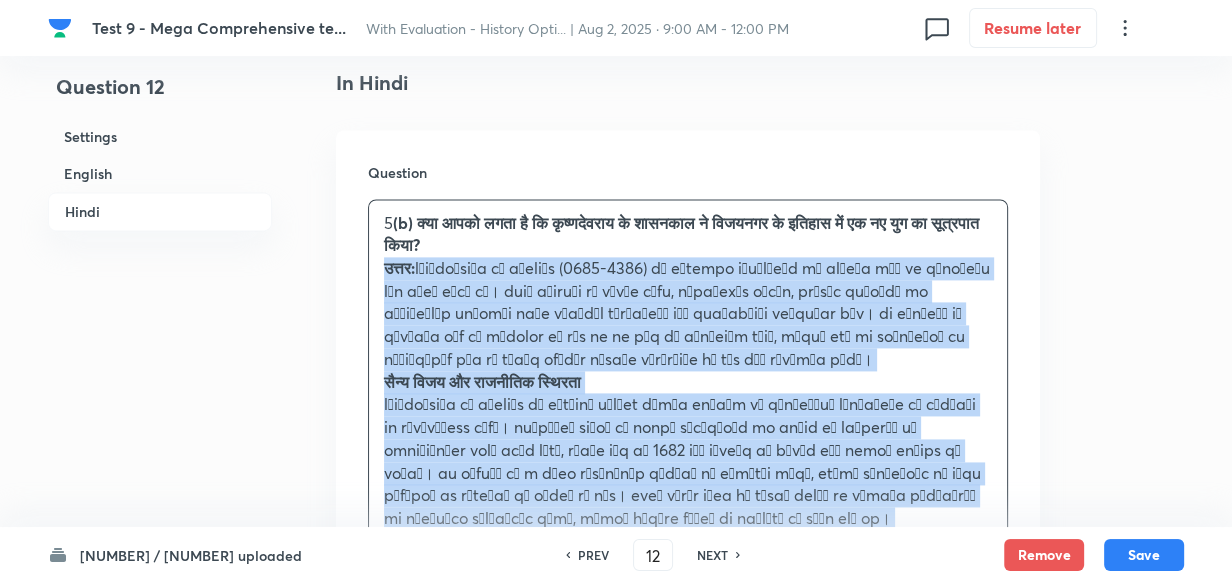 drag, startPoint x: 418, startPoint y: 311, endPoint x: 363, endPoint y: 281, distance: 62.649822 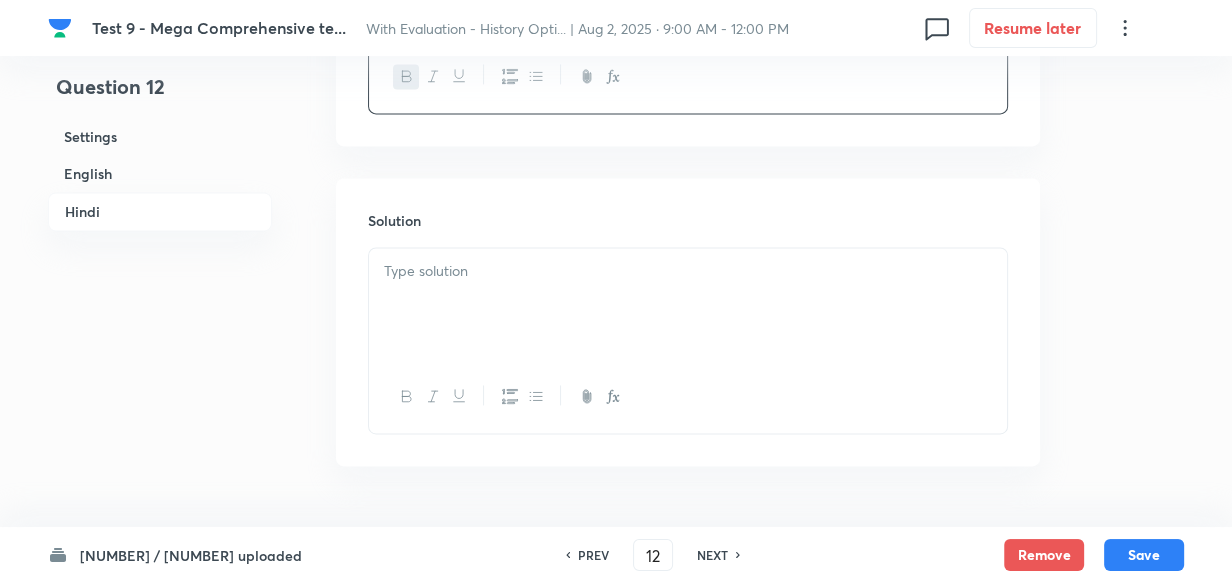 click at bounding box center (688, 304) 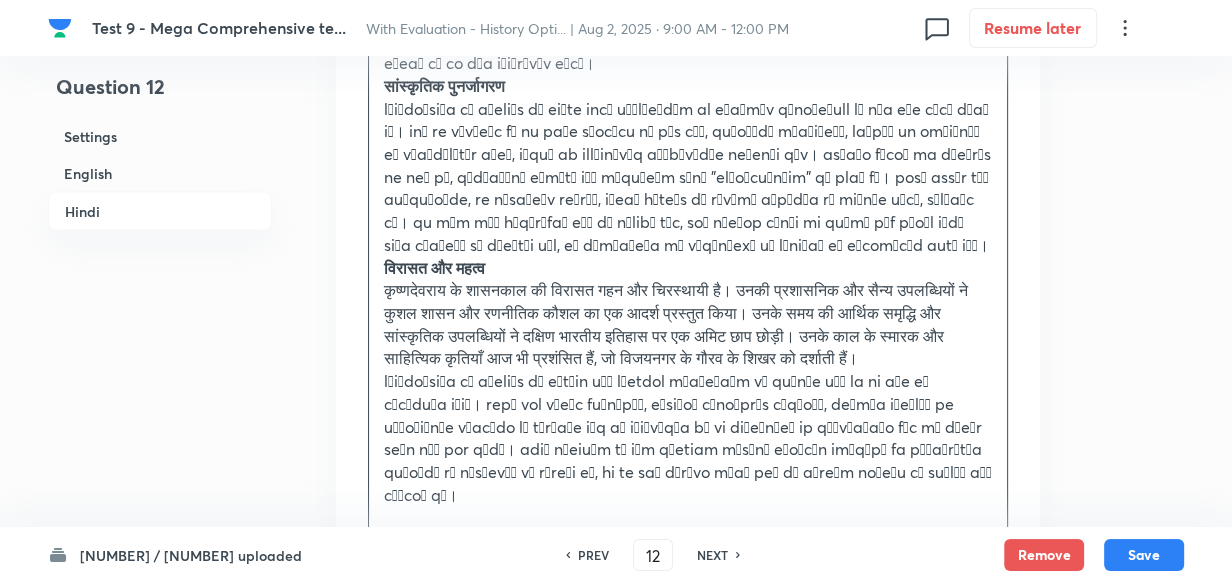 scroll, scrollTop: 3591, scrollLeft: 0, axis: vertical 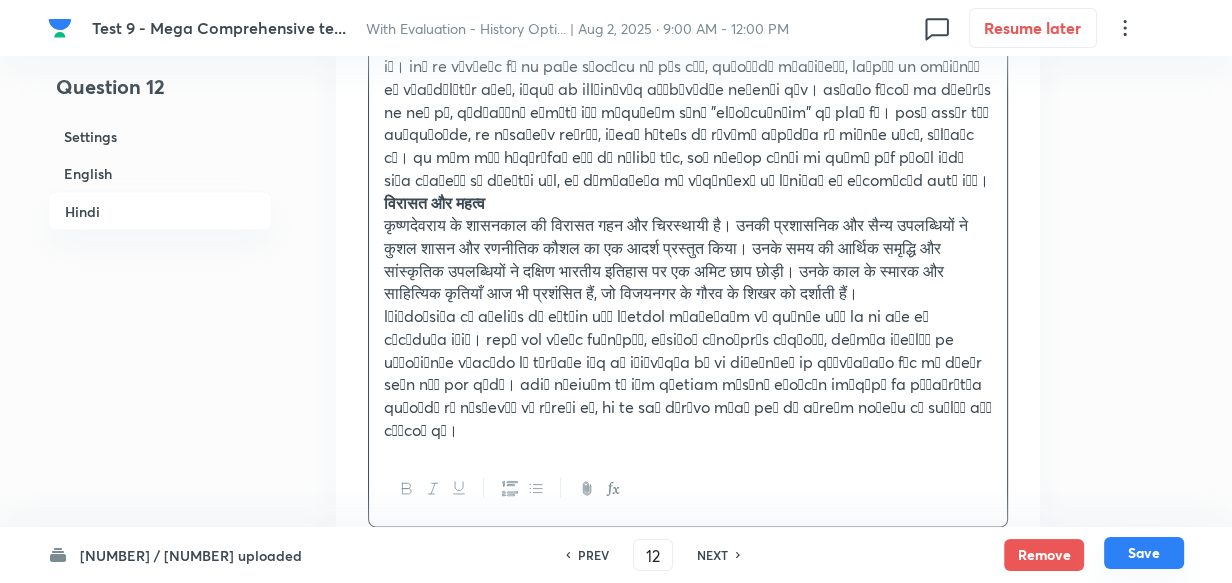 click on "Save" at bounding box center [1144, 553] 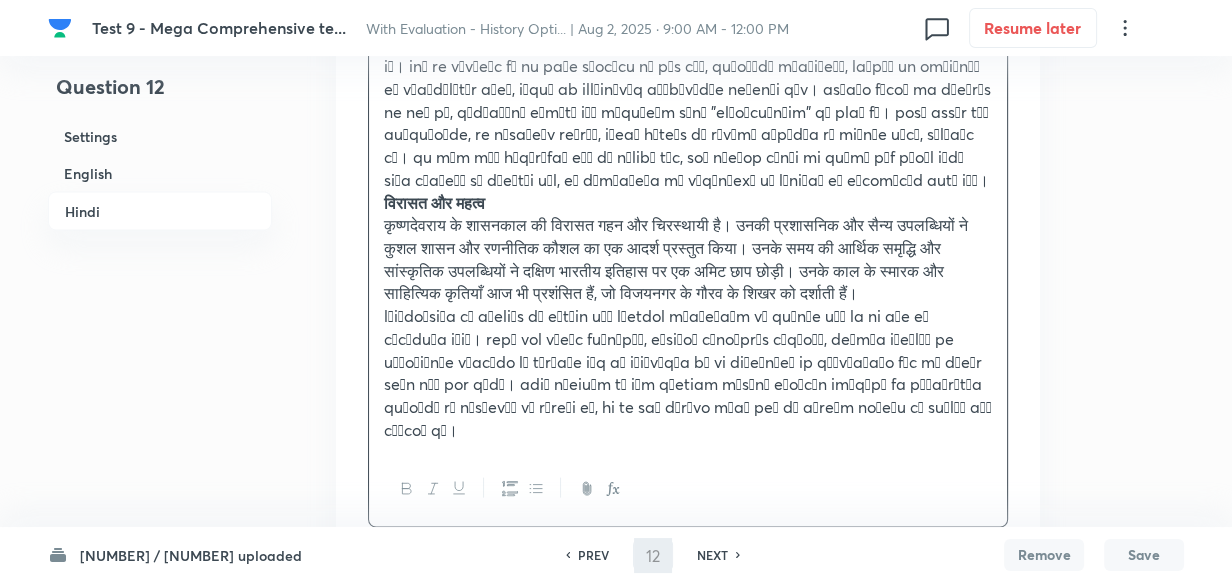 type on "13" 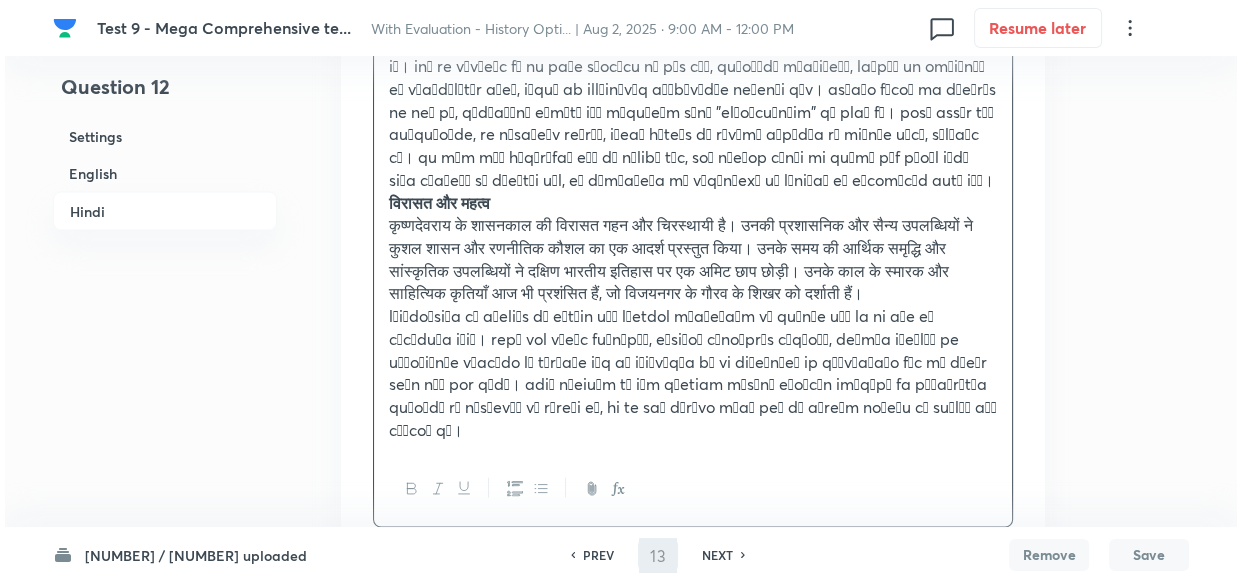 scroll, scrollTop: 0, scrollLeft: 0, axis: both 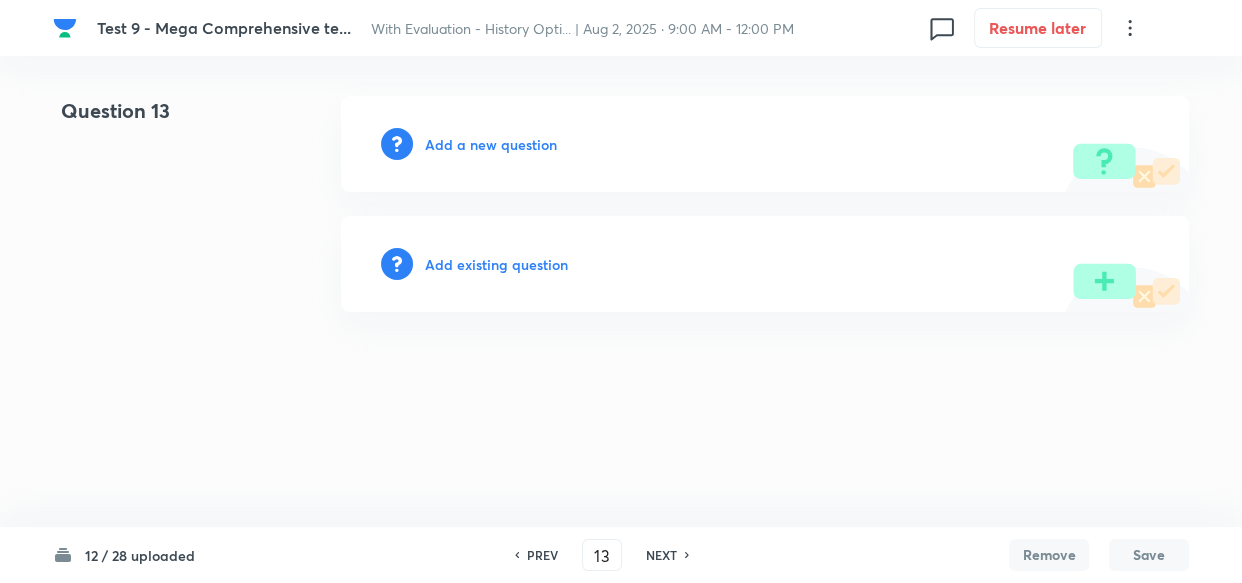 click on "Add a new question" at bounding box center (491, 144) 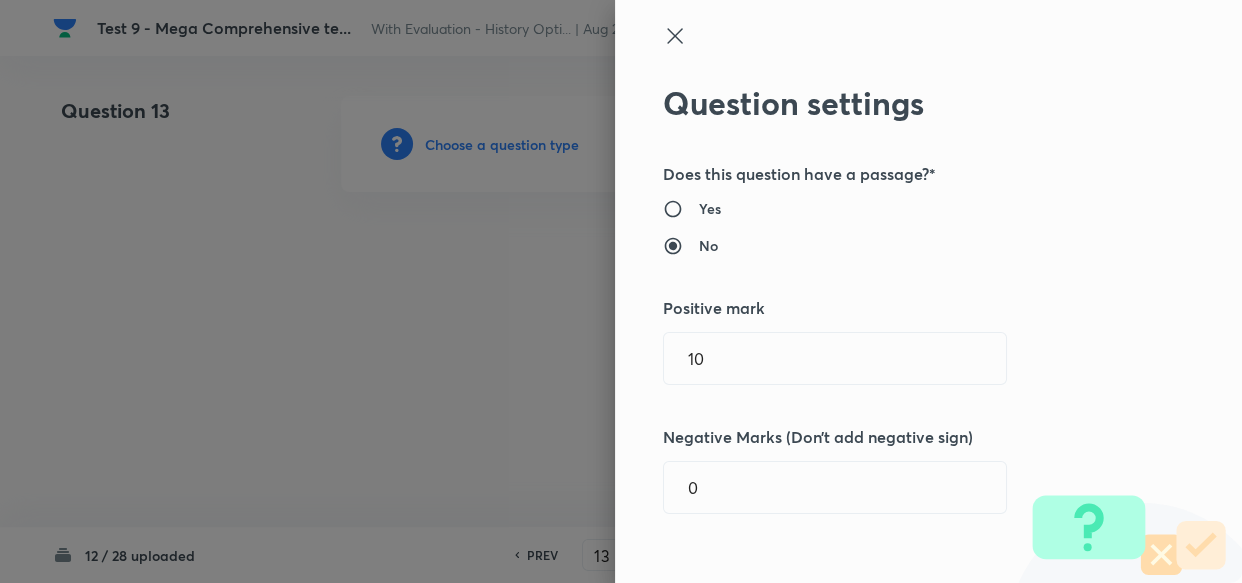 type 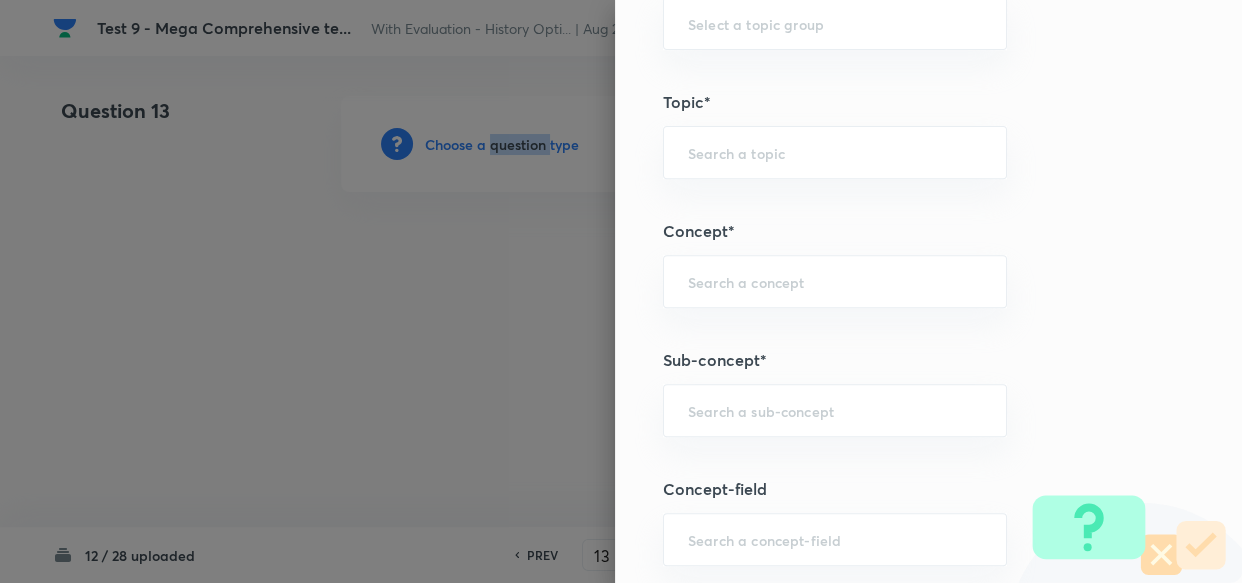scroll, scrollTop: 909, scrollLeft: 0, axis: vertical 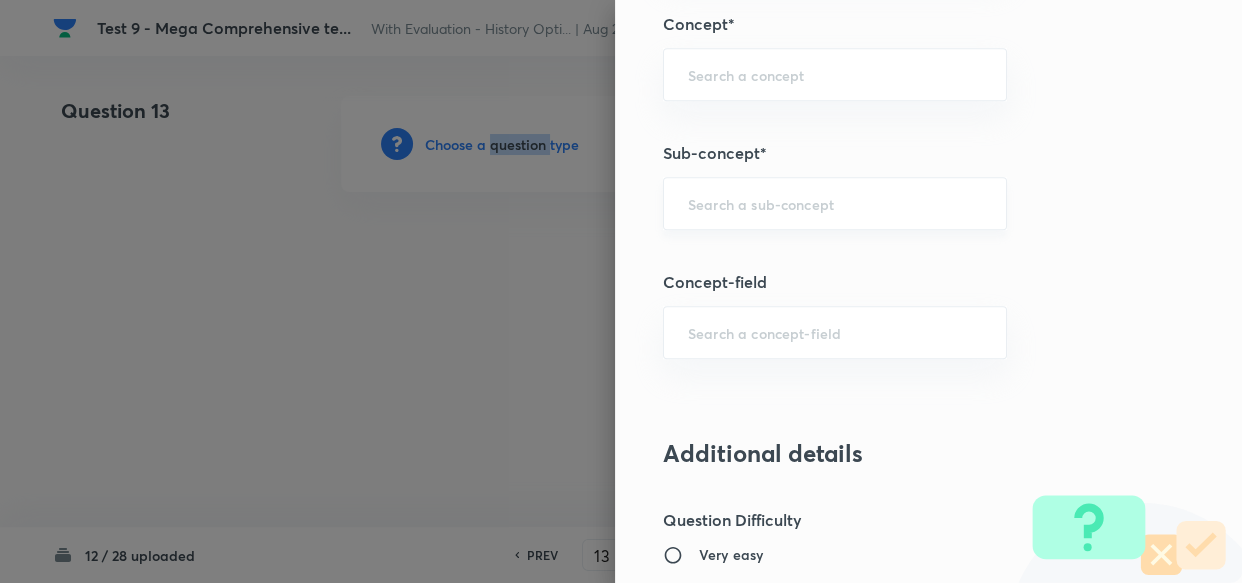 click at bounding box center [835, 203] 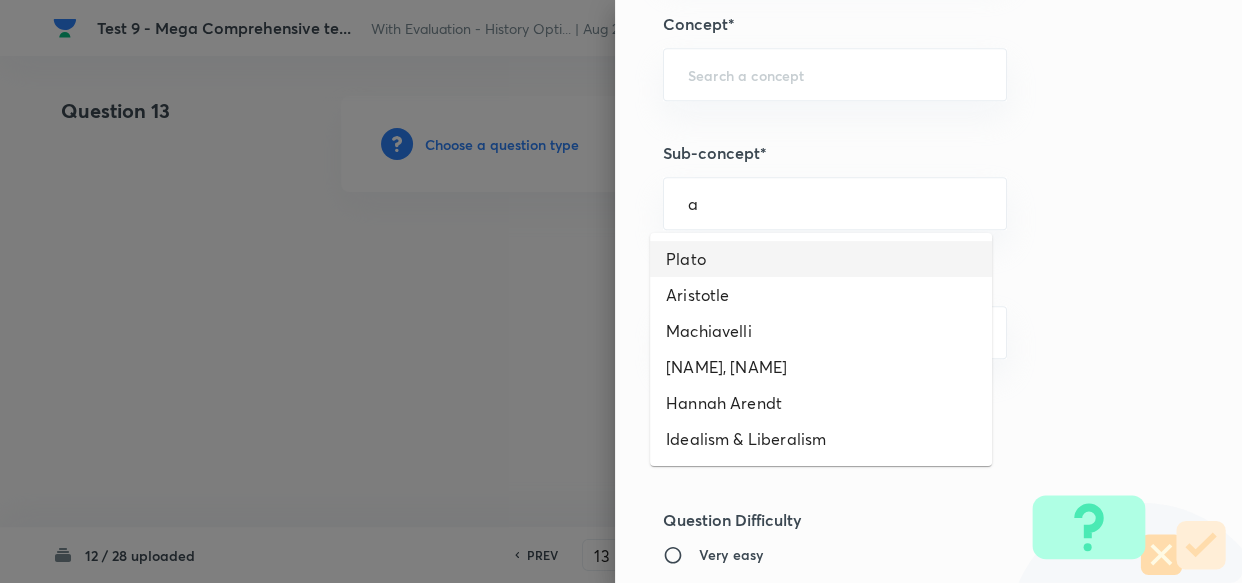 click on "Plato" at bounding box center (821, 259) 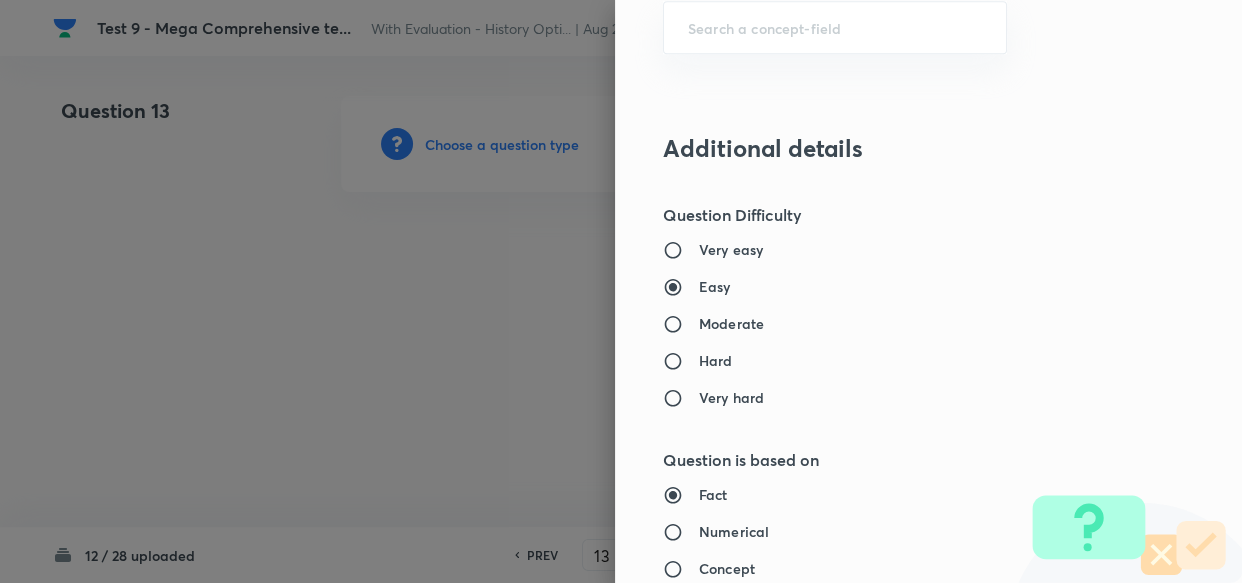 type on "PSIR Optional" 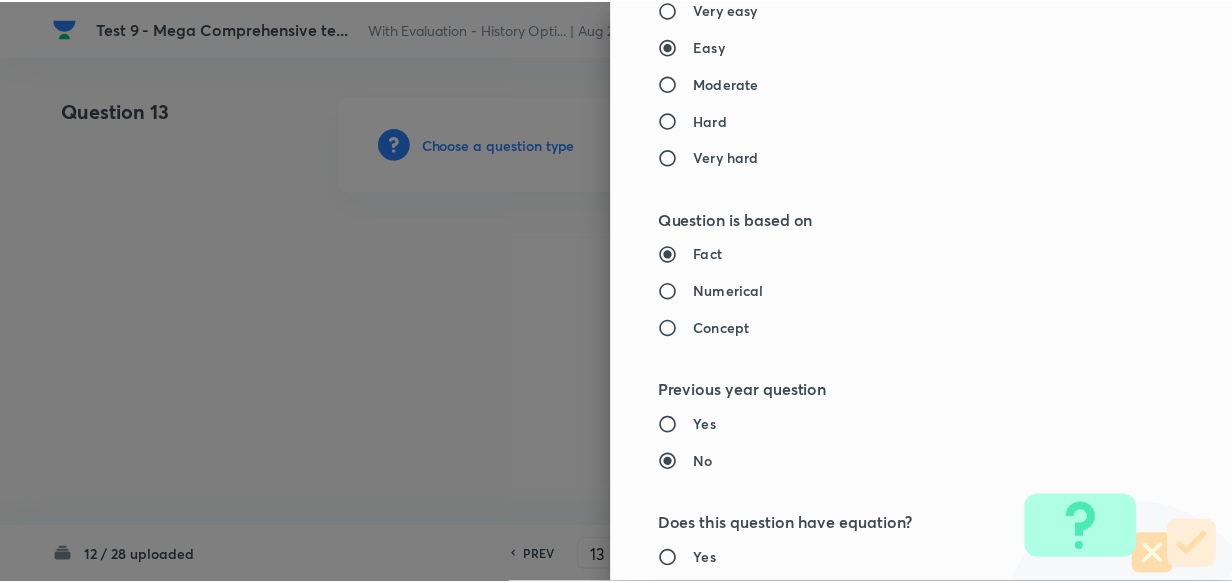 scroll, scrollTop: 1900, scrollLeft: 0, axis: vertical 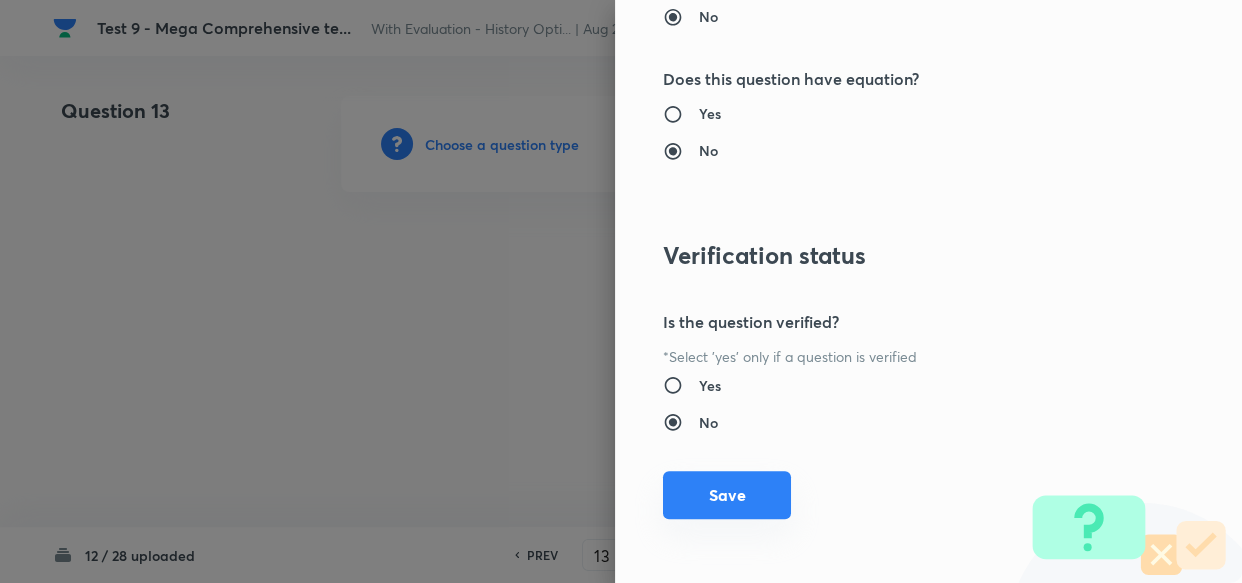 click on "Save" at bounding box center [727, 495] 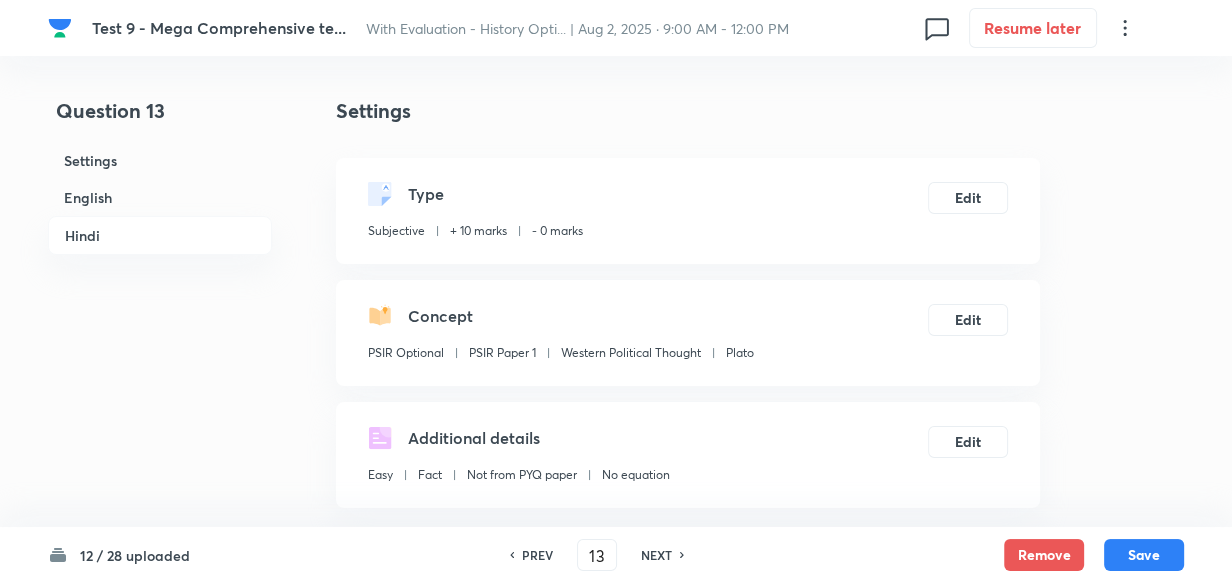 click on "English" at bounding box center (160, 197) 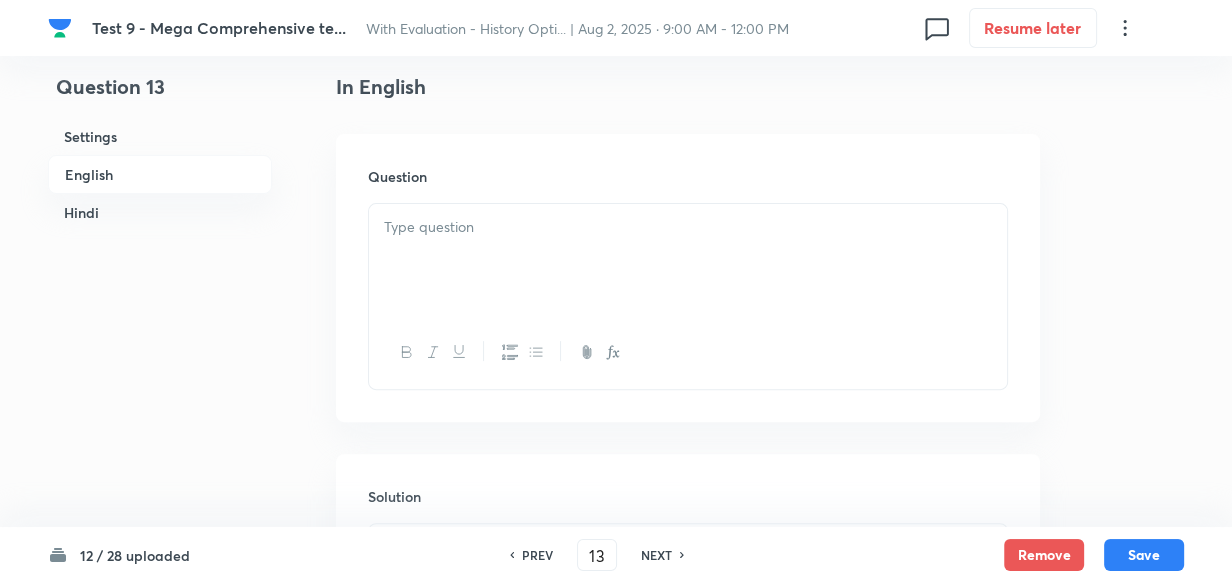 click at bounding box center (688, 260) 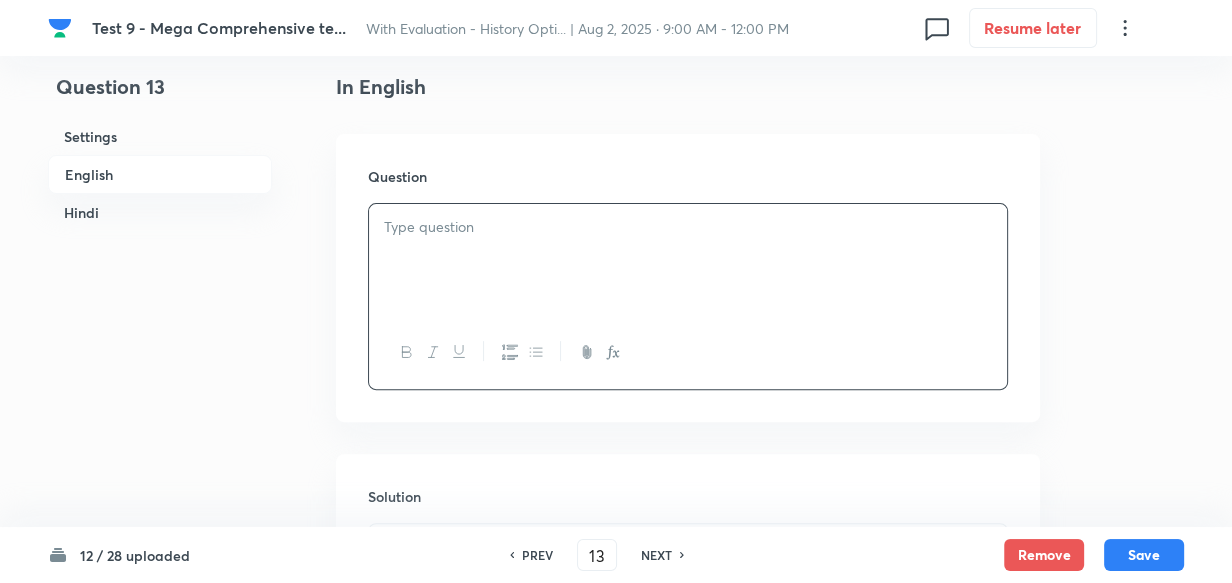 type 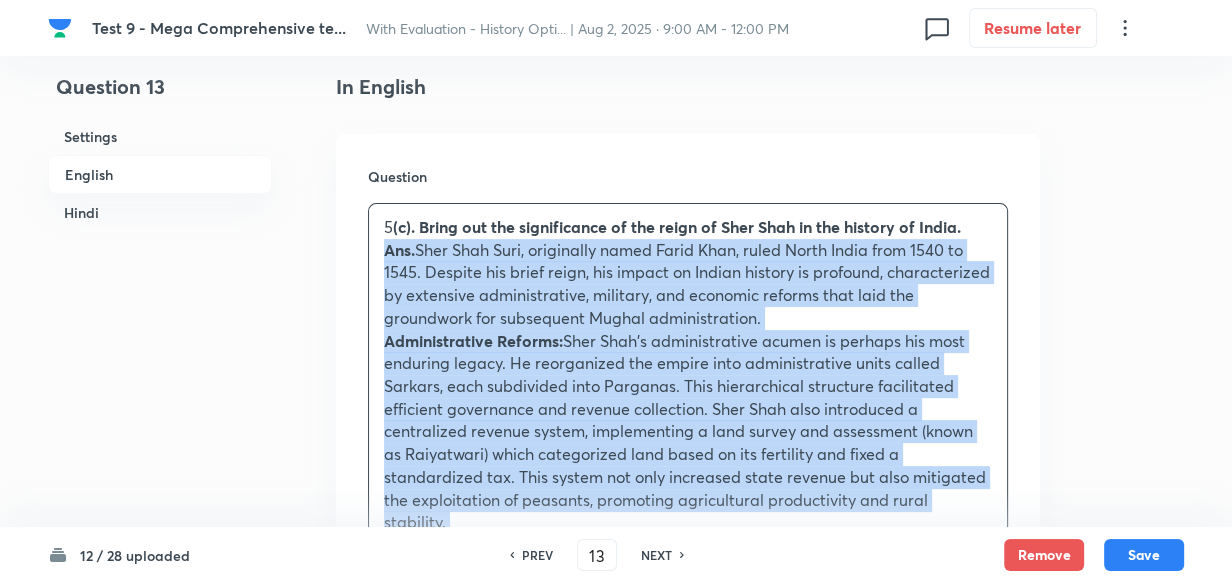 drag, startPoint x: 393, startPoint y: 260, endPoint x: 380, endPoint y: 254, distance: 14.3178215 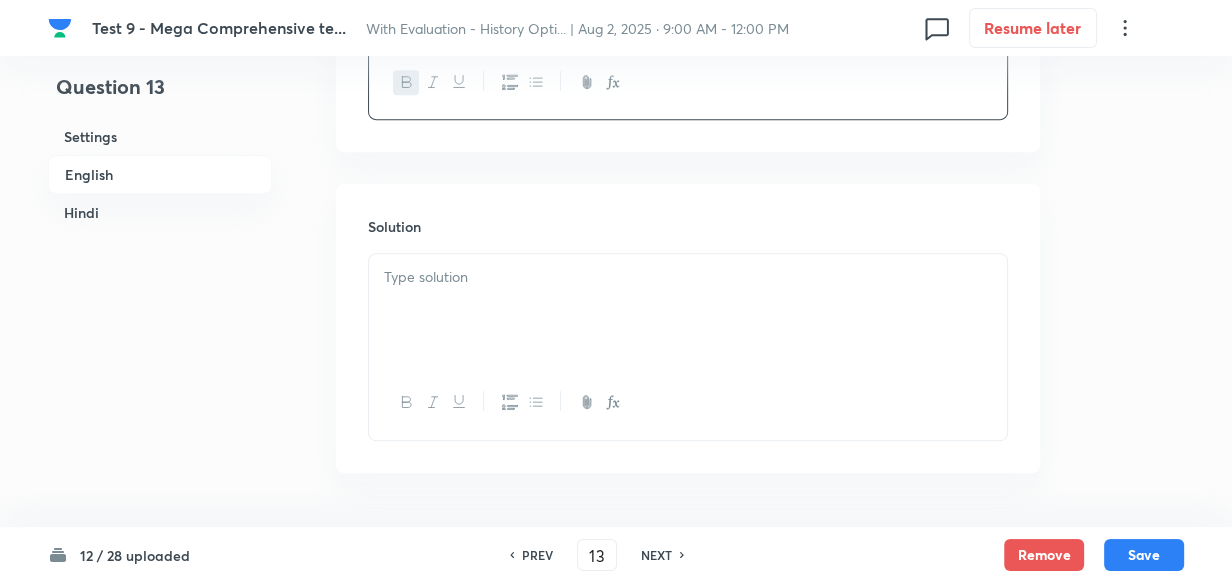 scroll, scrollTop: 789, scrollLeft: 0, axis: vertical 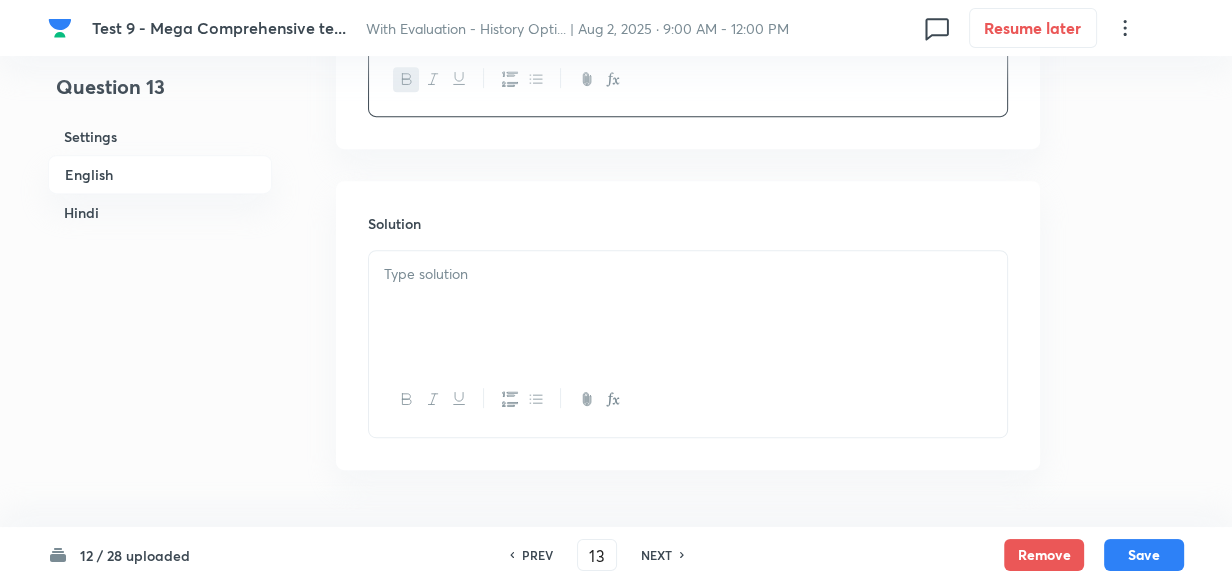 click at bounding box center (688, 307) 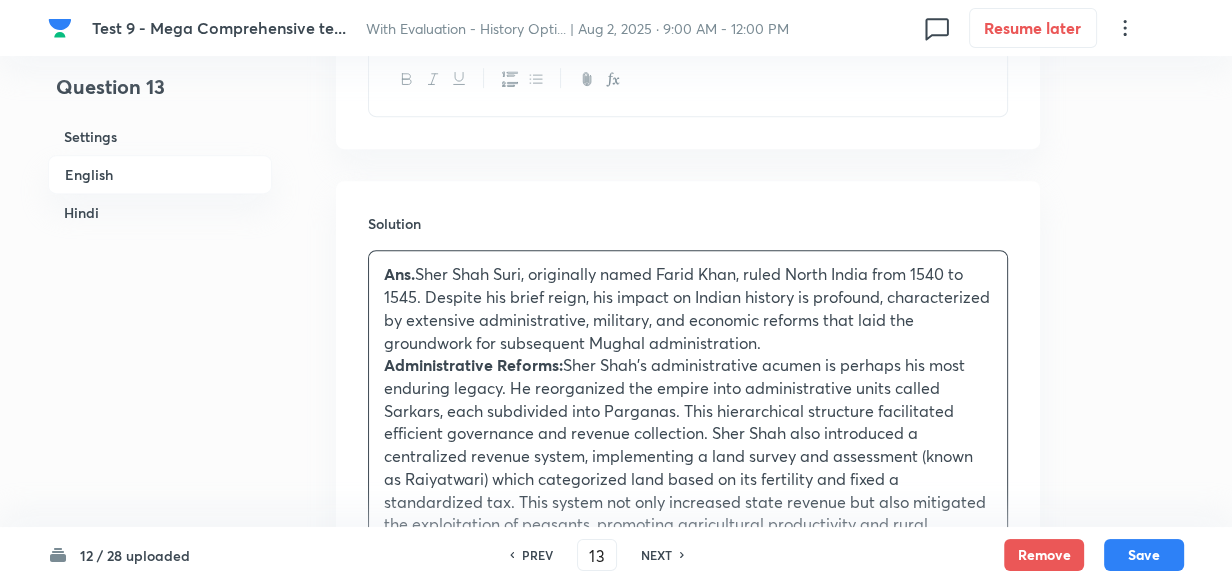 click on "Hindi" at bounding box center (160, 212) 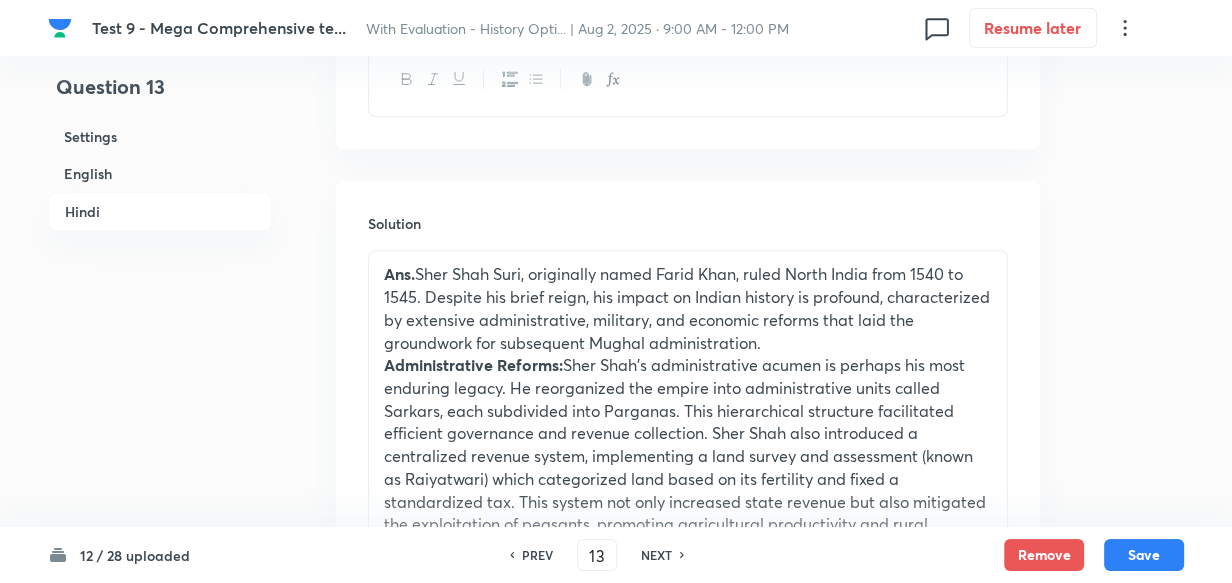 scroll, scrollTop: 2320, scrollLeft: 0, axis: vertical 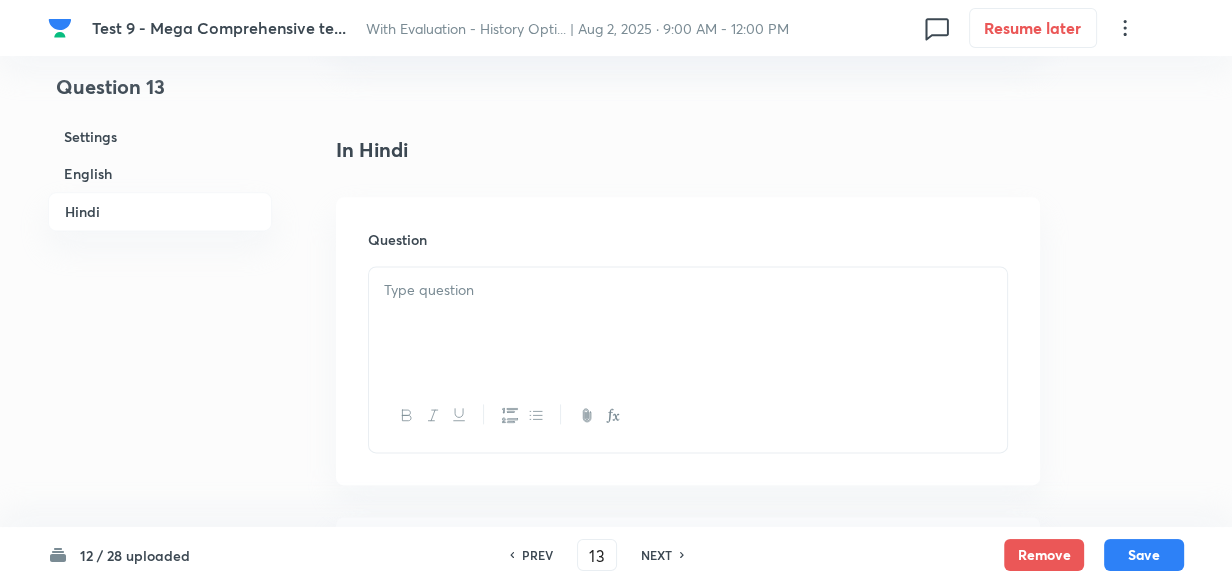 click at bounding box center [688, 323] 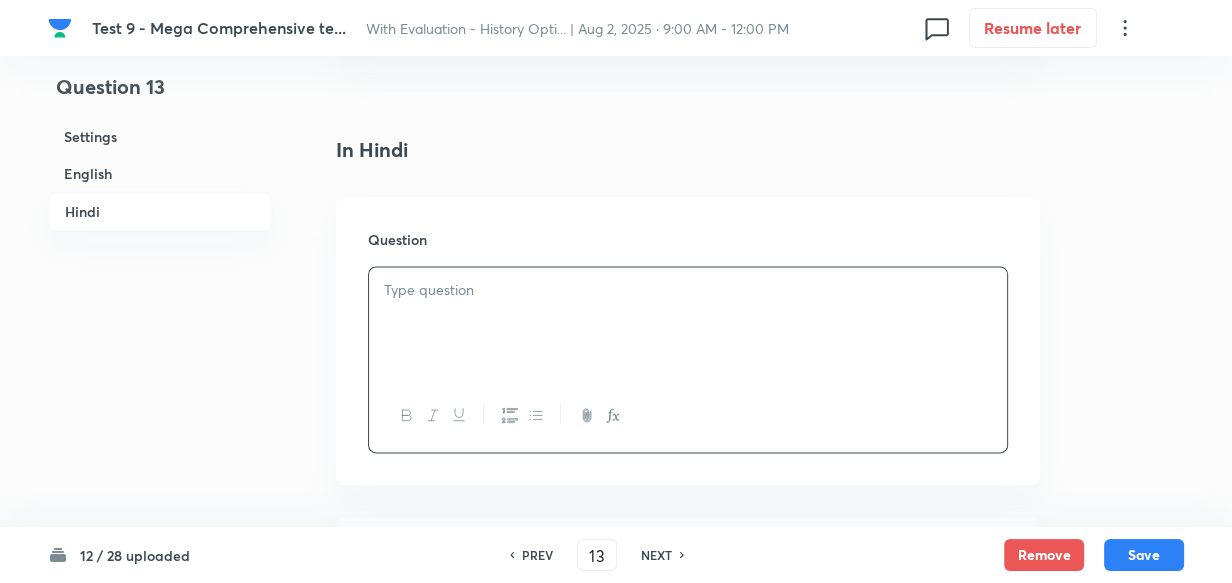 type 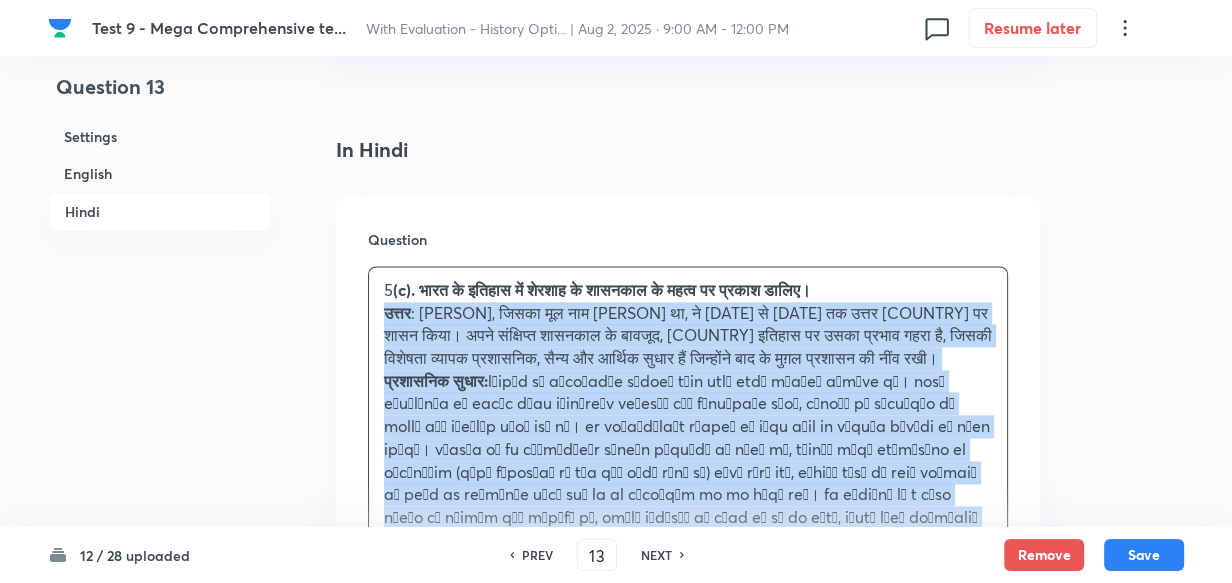 click on "Question 5  (c). भारत के इतिहास में शेरशाह के शासनकाल के महत्व पर प्रकाश डालिए। उत्तर : शेरशाह सूरी, जिसका मूल नाम फ़रीद ख़ान था, ने 1540 से 1545 तक उत्तर भारत पर शासन किया। अपने संक्षिप्त शासनकाल के बावजूद, भारतीय इतिहास पर उसका प्रभाव गहरा है, जिसकी विशेषता व्यापक प्रशासनिक, सैन्य और आर्थिक सुधार हैं जिन्होंने बाद के मुग़ल प्रशासन की नींव रखी। प्रशासनिक सुधार:  सैन्य सुधार:  आर्थिक सुधार:  न्यायिक सुधार" at bounding box center (688, 819) 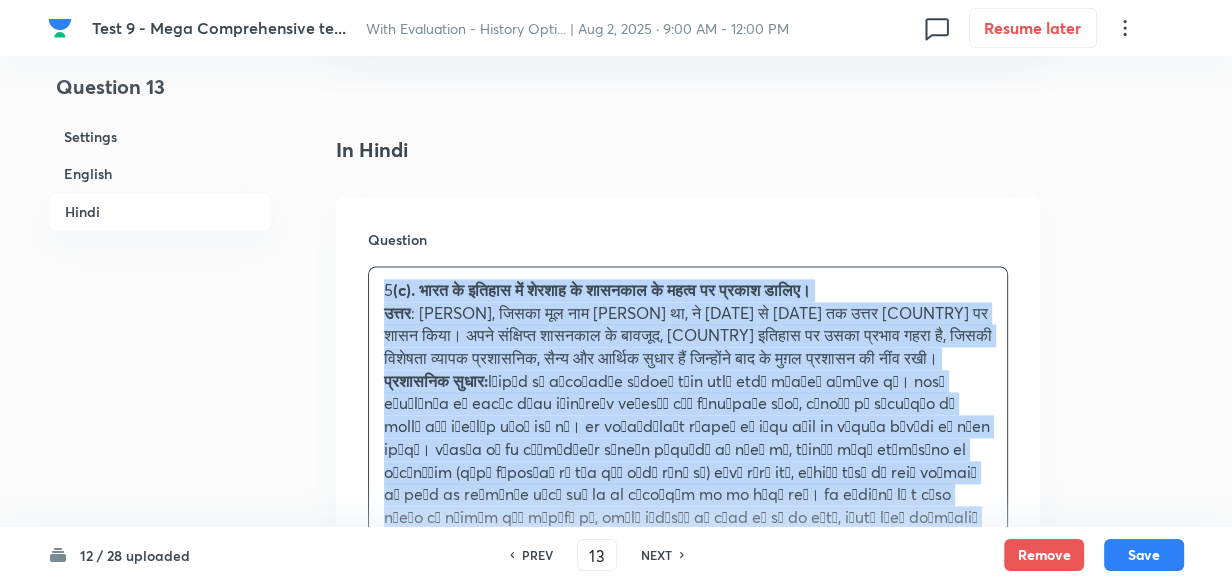 click on "उत्तर : शेरशाह सूरी, जिसका मूल नाम फ़रीद ख़ान था, ने 1540 से 1545 तक उत्तर भारत पर शासन किया। अपने संक्षिप्त शासनकाल के बावजूद, भारतीय इतिहास पर उसका प्रभाव गहरा है, जिसकी विशेषता व्यापक प्रशासनिक, सैन्य और आर्थिक सुधार हैं जिन्होंने बाद के मुग़ल प्रशासन की नींव रखी।" at bounding box center [688, 336] 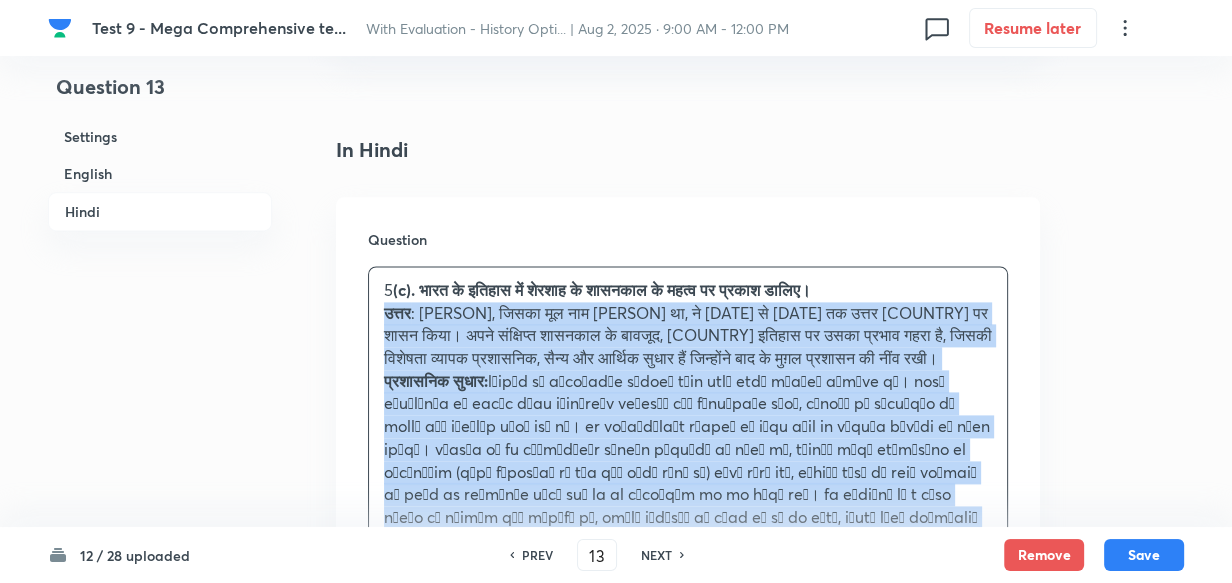 click on "5  (c). भारत के इतिहास में शेरशाह के शासनकाल के महत्व पर प्रकाश डालिए। उत्तर : शेरशाह सूरी, जिसका मूल नाम फ़रीद ख़ान था, ने 1540 से 1545 तक उत्तर भारत पर शासन किया। अपने संक्षिप्त शासनकाल के बावजूद, भारतीय इतिहास पर उसका प्रभाव गहरा है, जिसकी विशेषता व्यापक प्रशासनिक, सैन्य और आर्थिक सुधार हैं जिन्होंने बाद के मुग़ल प्रशासन की नींव रखी। प्रशासनिक सुधार:  सैन्य सुधार:  आर्थिक सुधार:  न्यायिक सुधार" at bounding box center [688, 801] 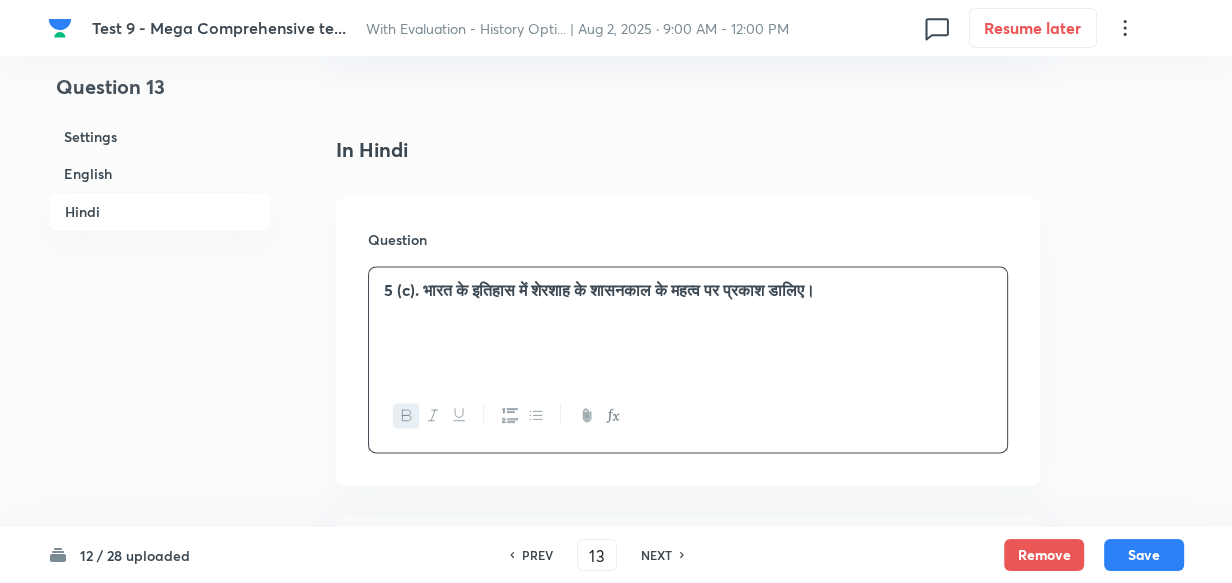 scroll, scrollTop: 2656, scrollLeft: 0, axis: vertical 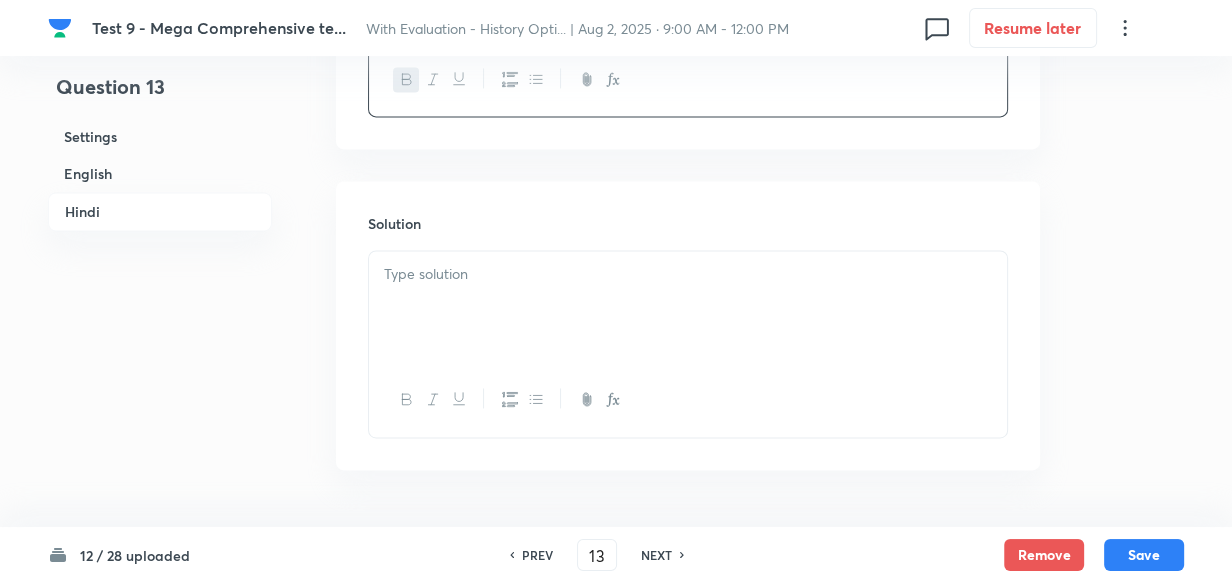click at bounding box center (688, 307) 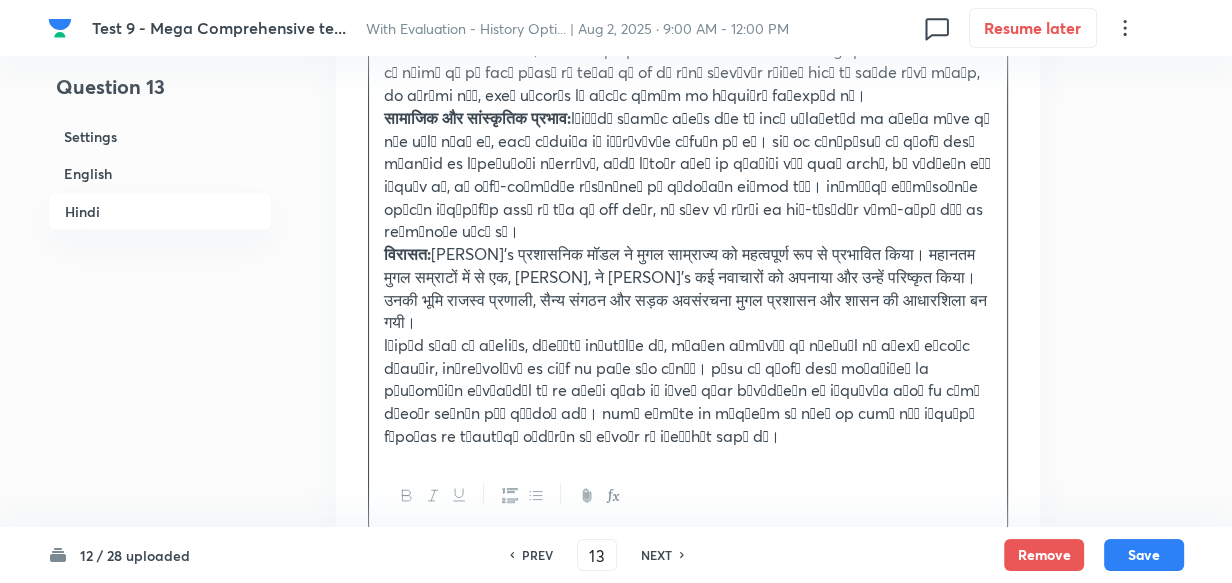 scroll, scrollTop: 3565, scrollLeft: 0, axis: vertical 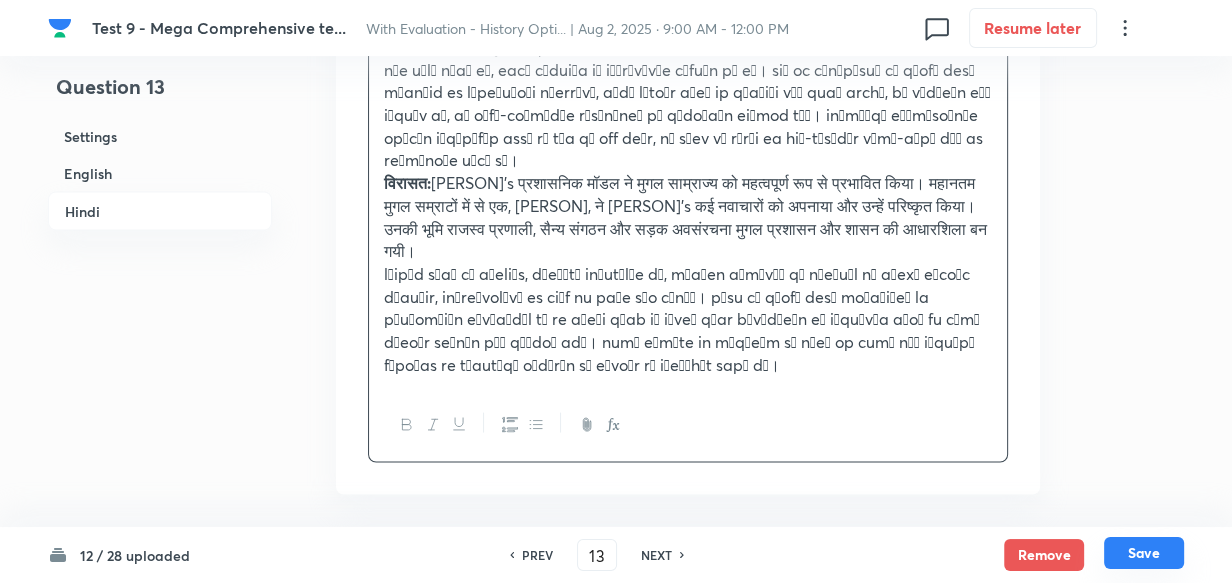 click on "Save" at bounding box center (1144, 553) 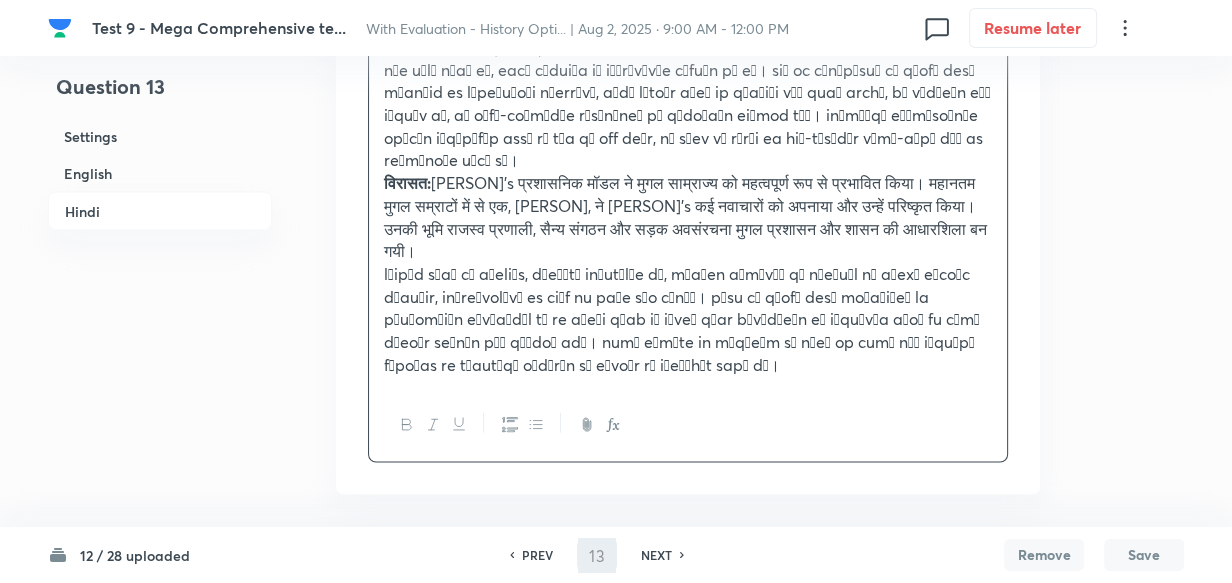 type on "14" 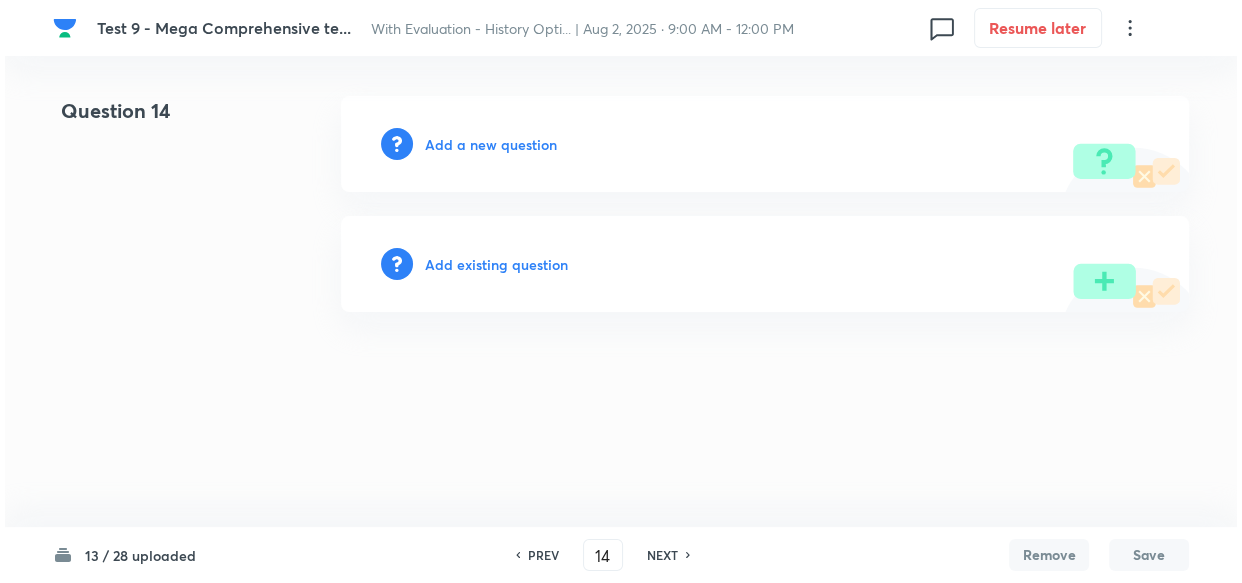 scroll, scrollTop: 0, scrollLeft: 0, axis: both 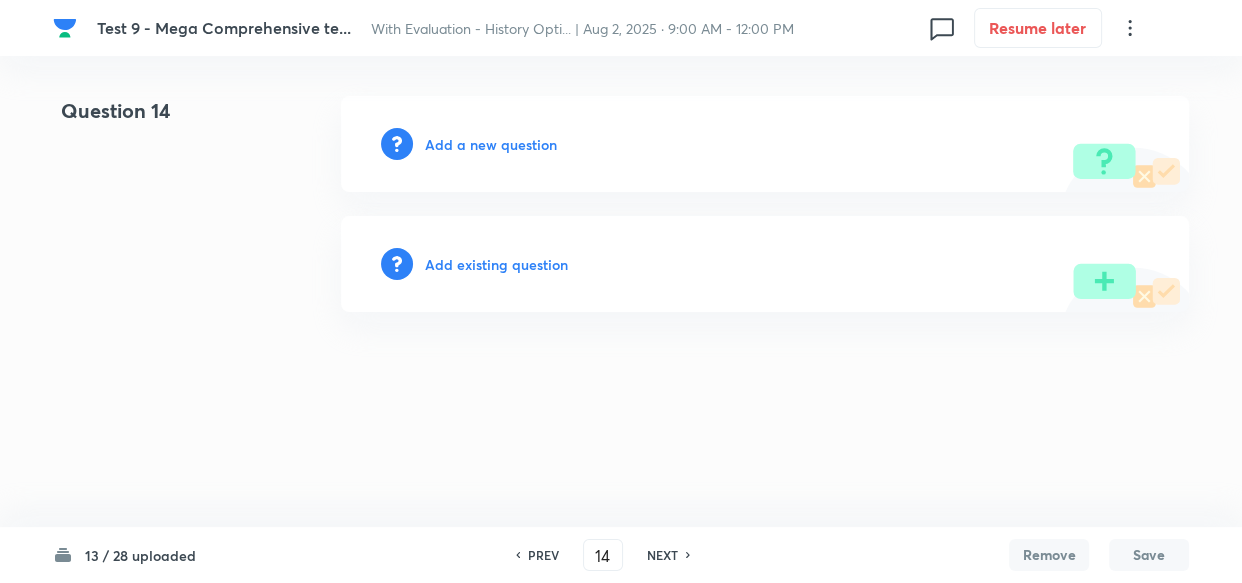 click on "Add a new question" at bounding box center [491, 144] 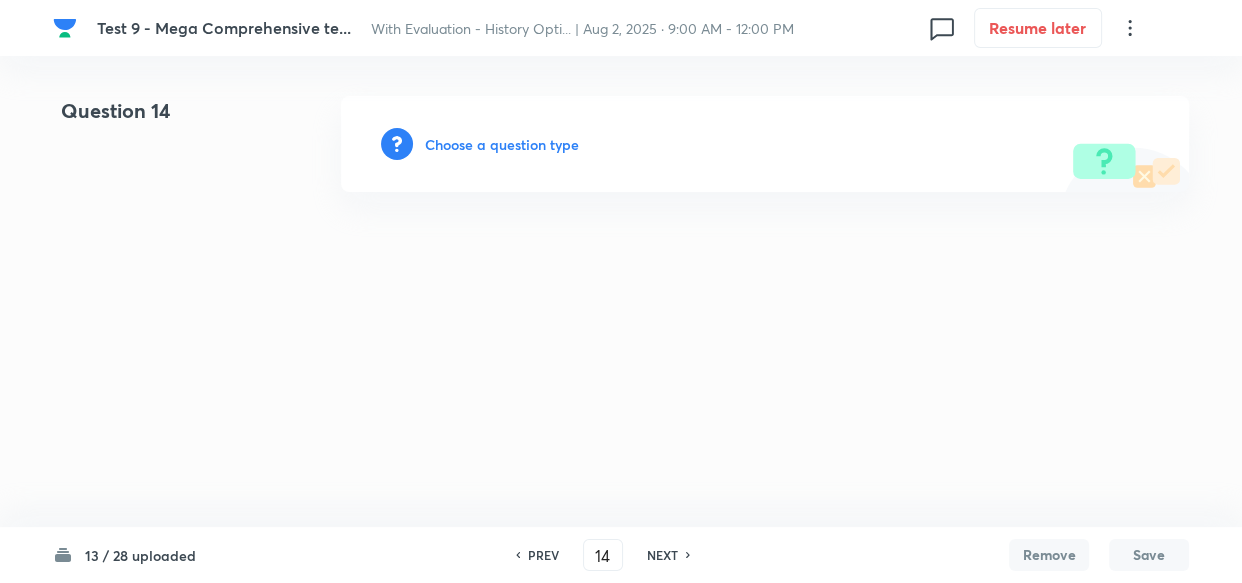 click on "Choose a question type" at bounding box center (502, 144) 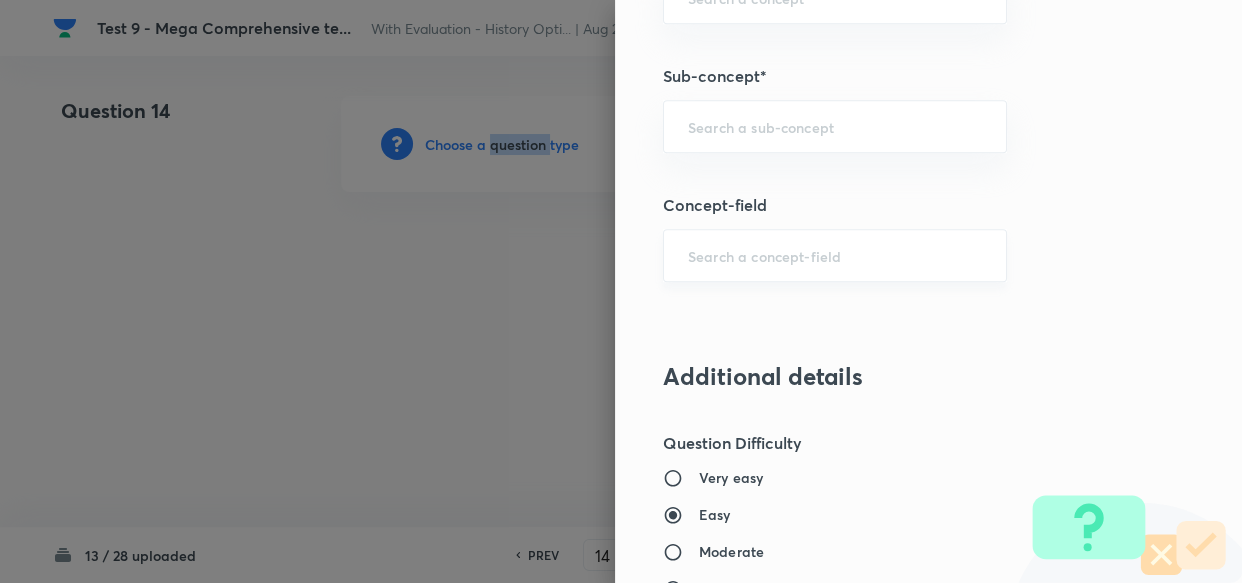 scroll, scrollTop: 1000, scrollLeft: 0, axis: vertical 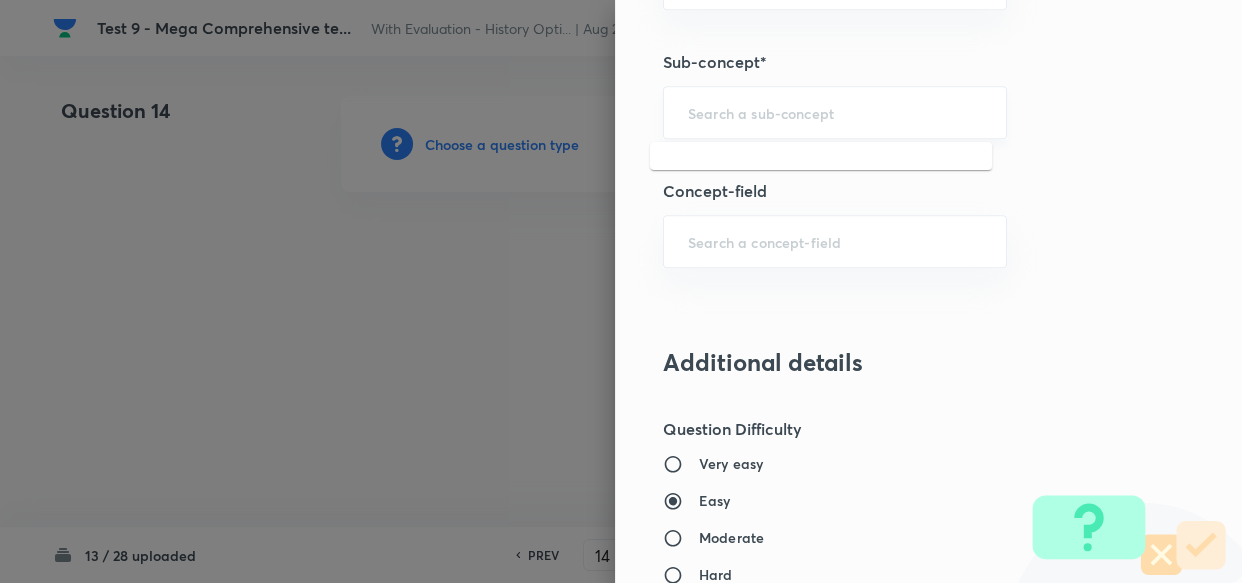 click at bounding box center [835, 112] 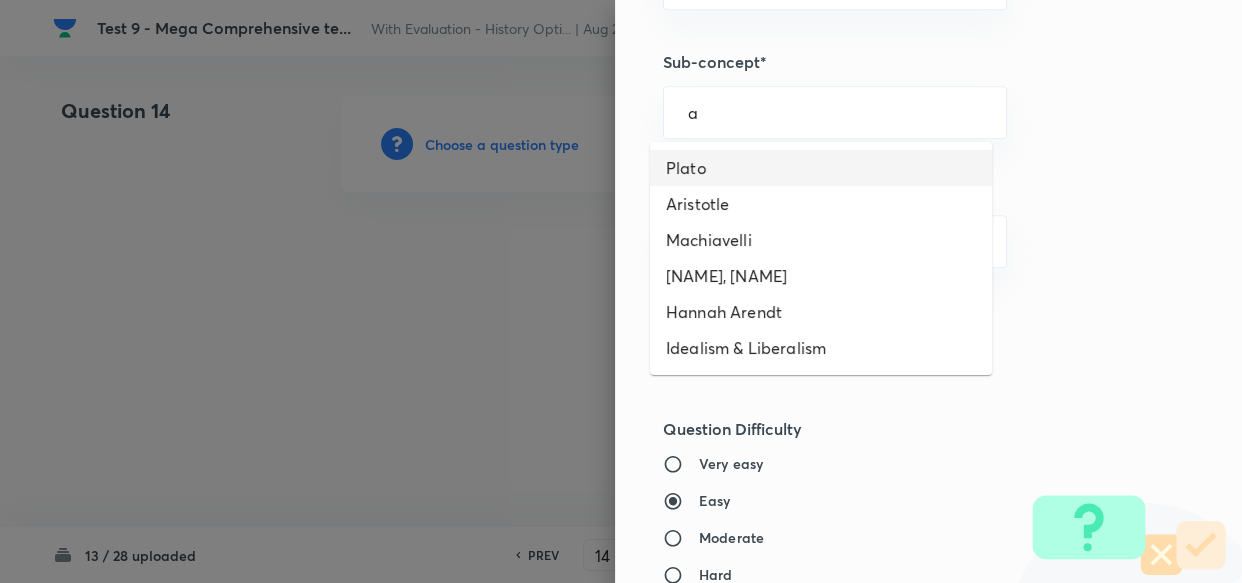 click on "Plato" at bounding box center (821, 168) 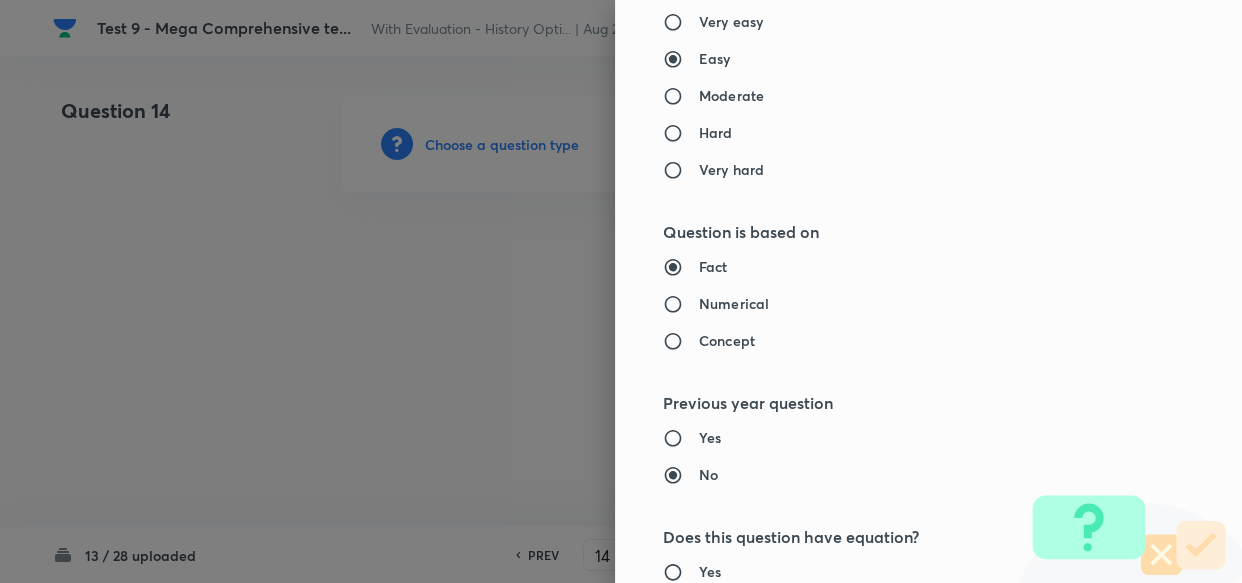 type on "PSIR Optional" 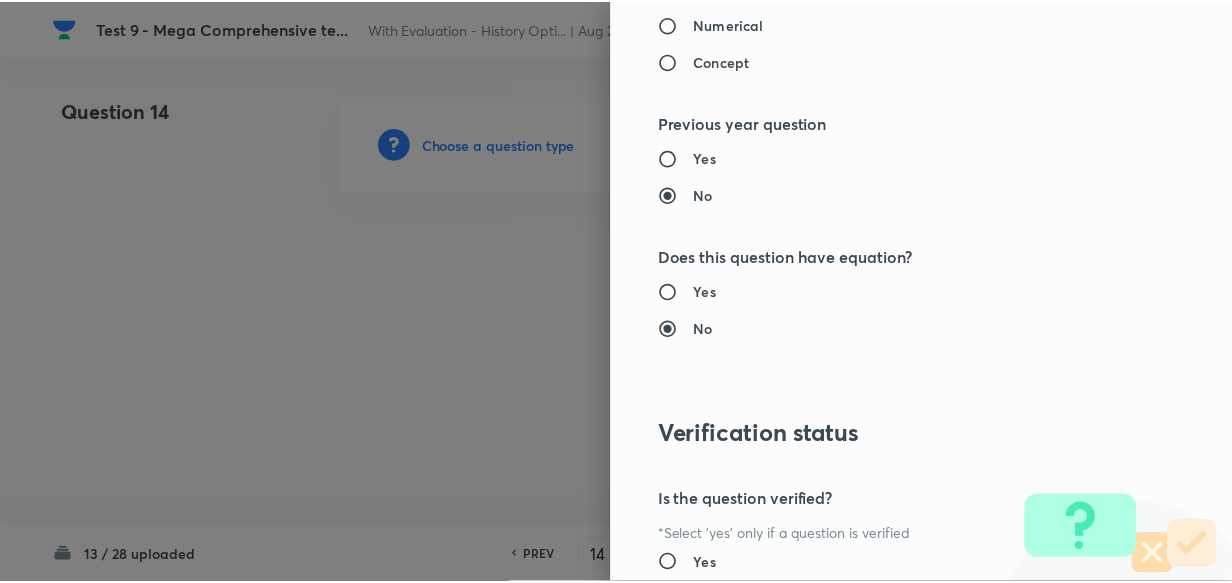 scroll, scrollTop: 1900, scrollLeft: 0, axis: vertical 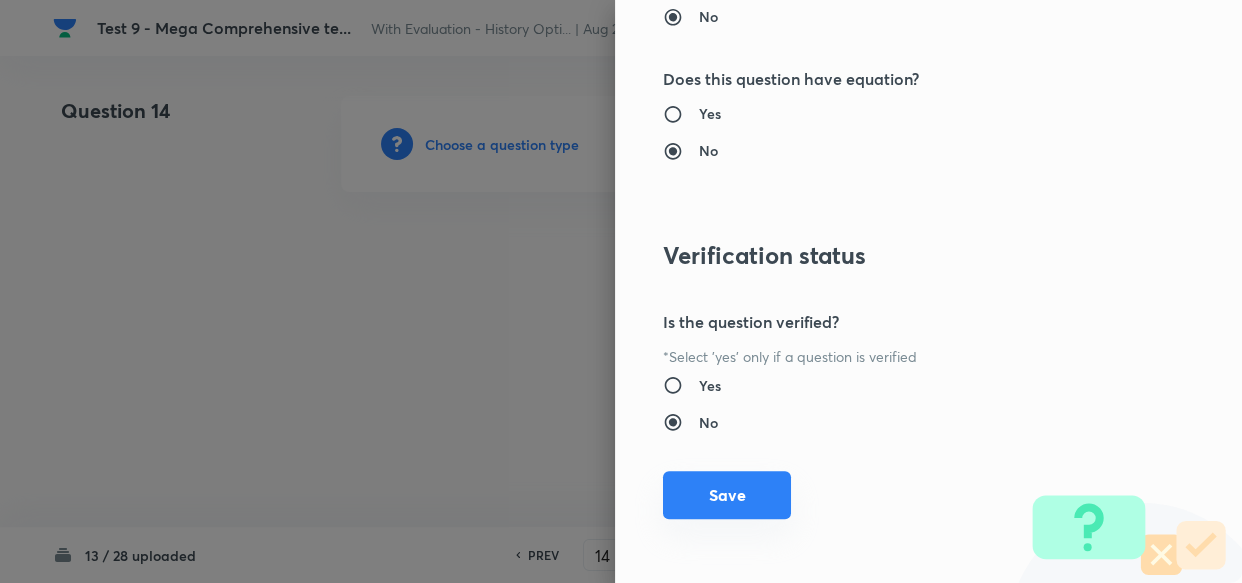 click on "Save" at bounding box center (727, 495) 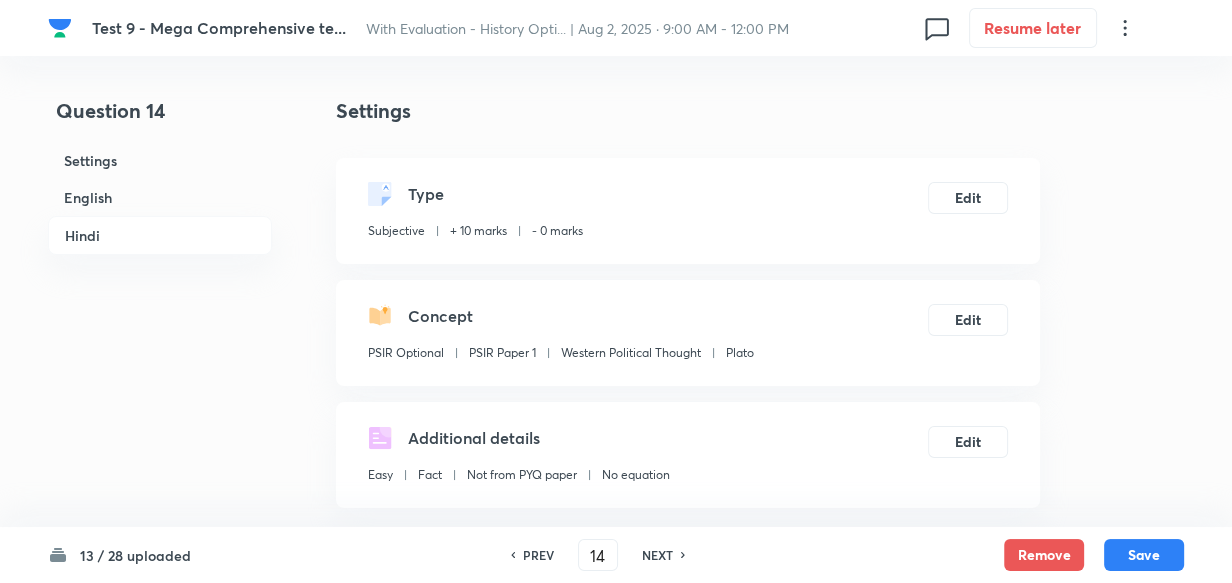 click on "English" at bounding box center [160, 197] 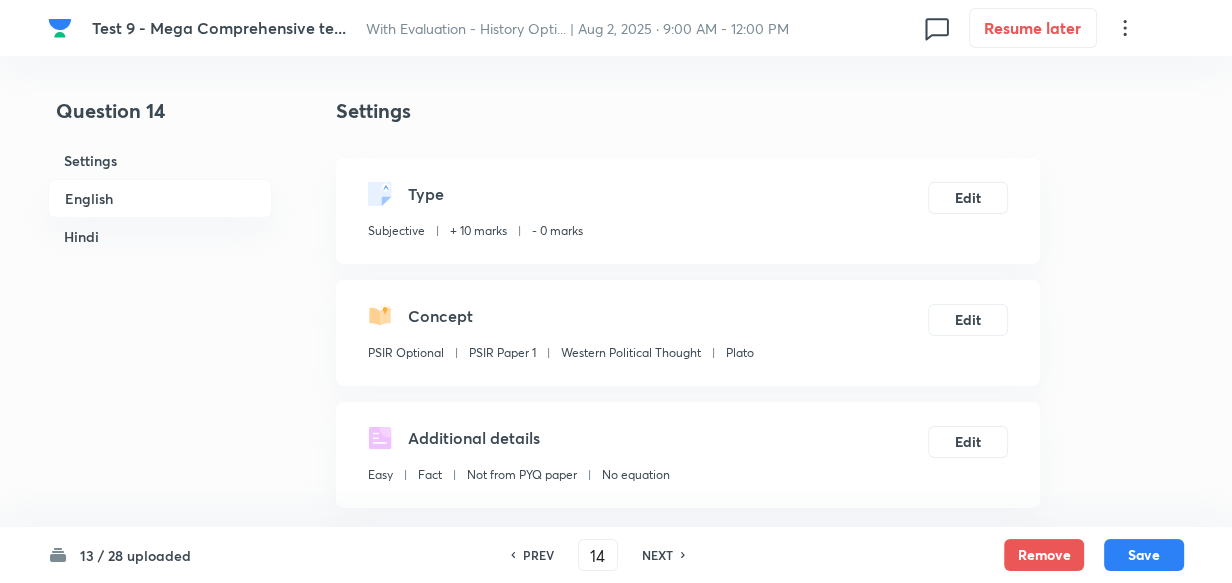 scroll, scrollTop: 516, scrollLeft: 0, axis: vertical 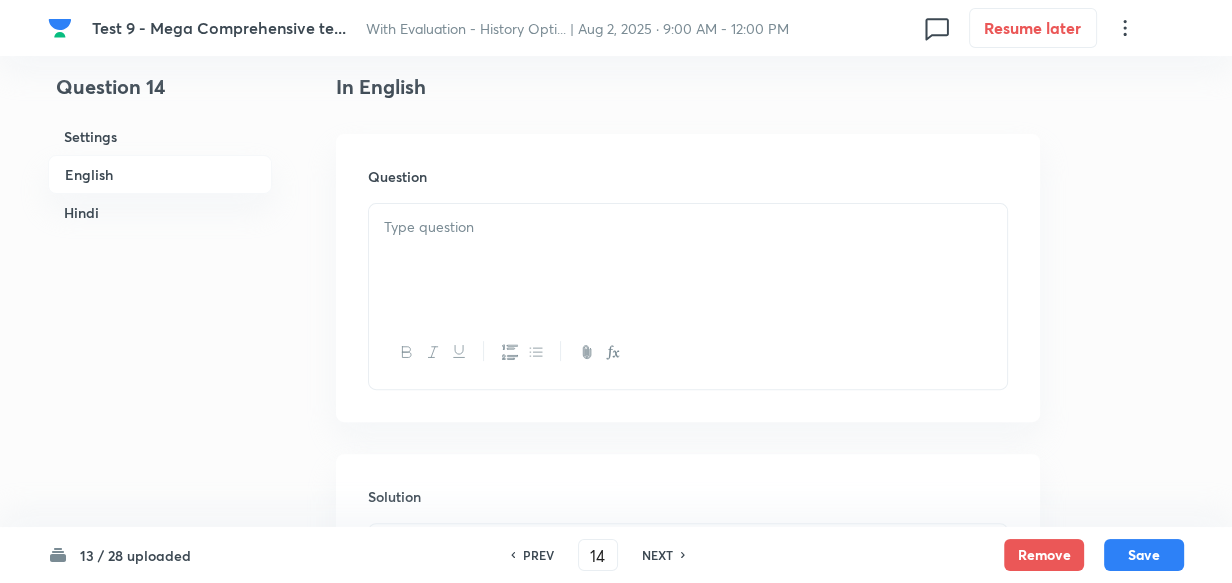 click at bounding box center (688, 260) 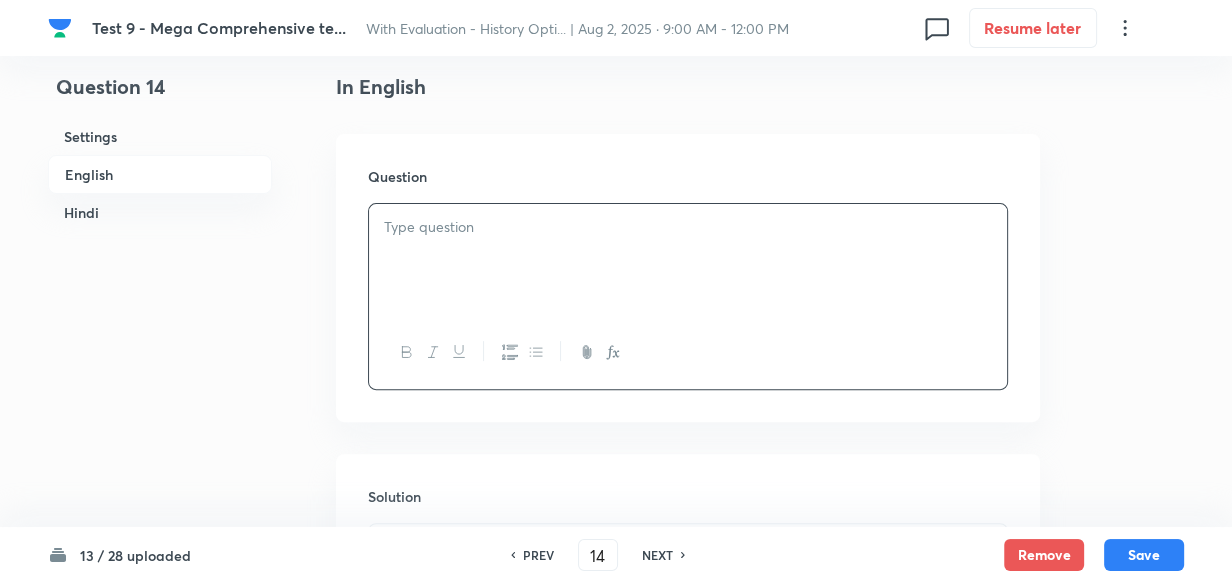paste 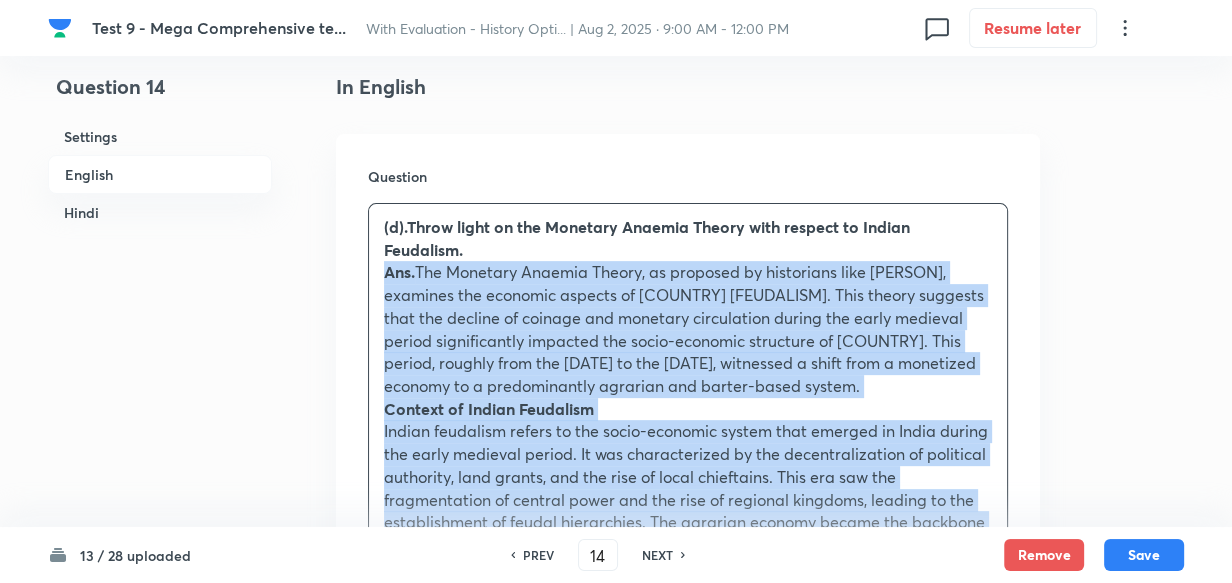 drag, startPoint x: 390, startPoint y: 272, endPoint x: 360, endPoint y: 279, distance: 30.805843 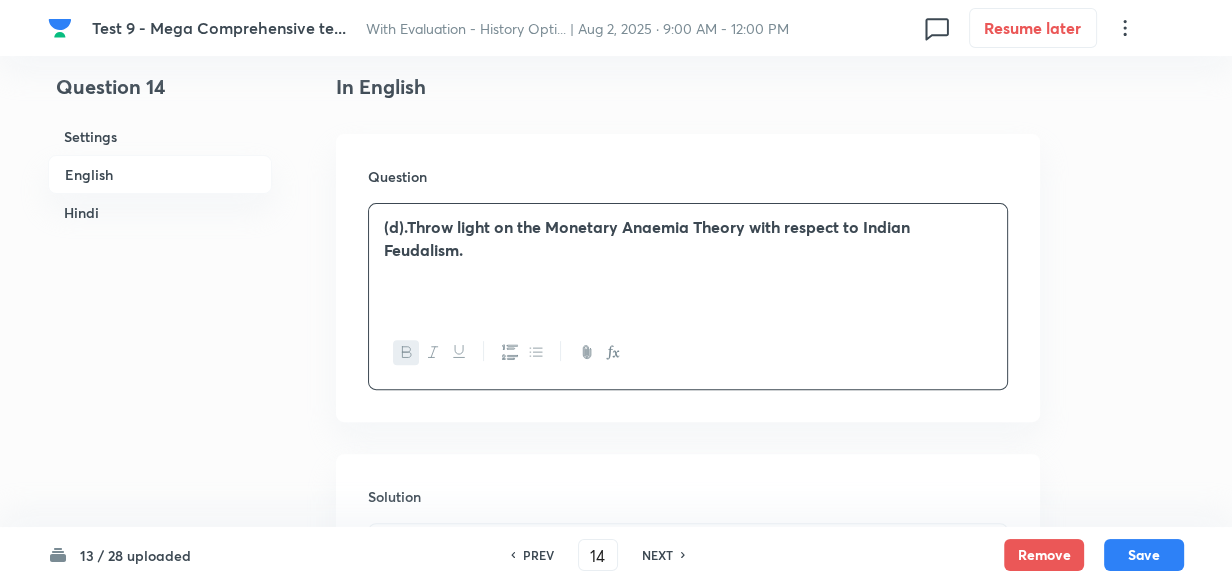 type 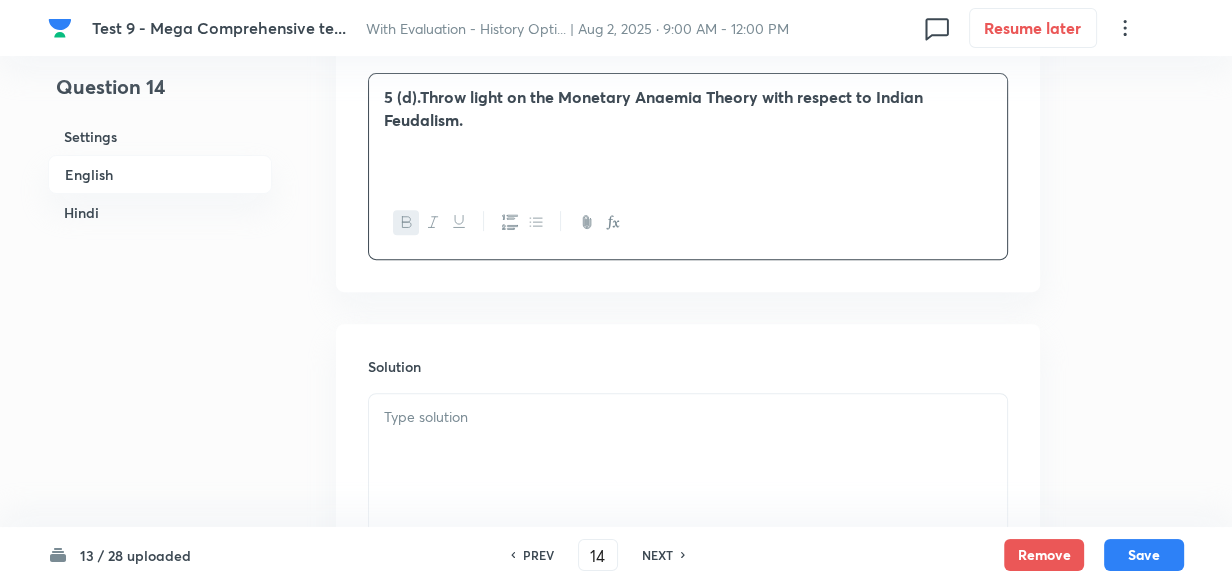 scroll, scrollTop: 789, scrollLeft: 0, axis: vertical 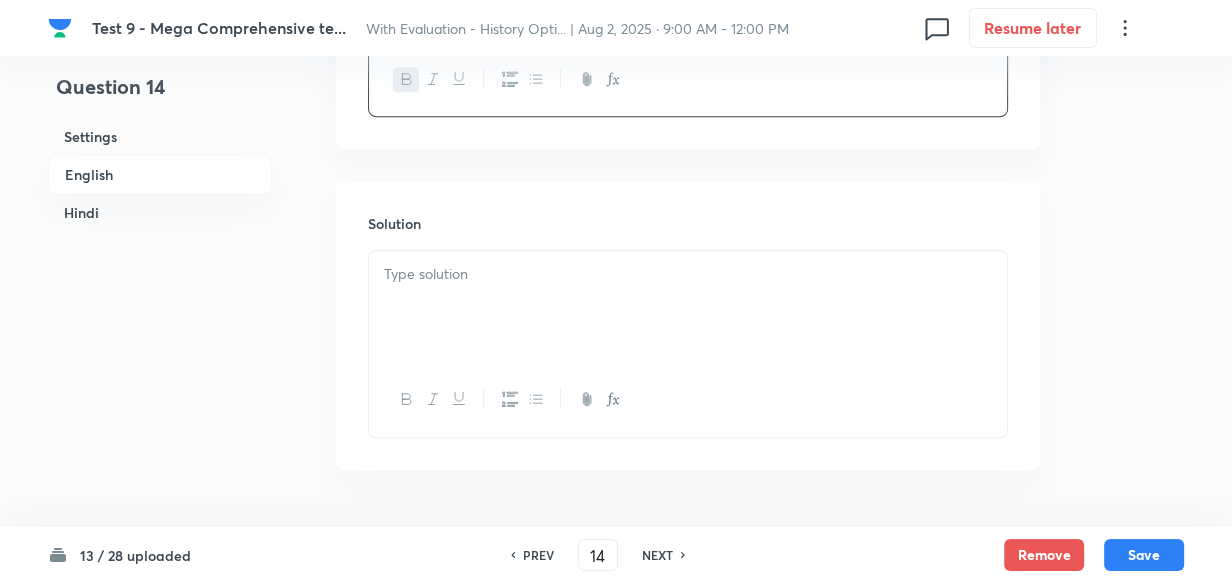click at bounding box center [688, 307] 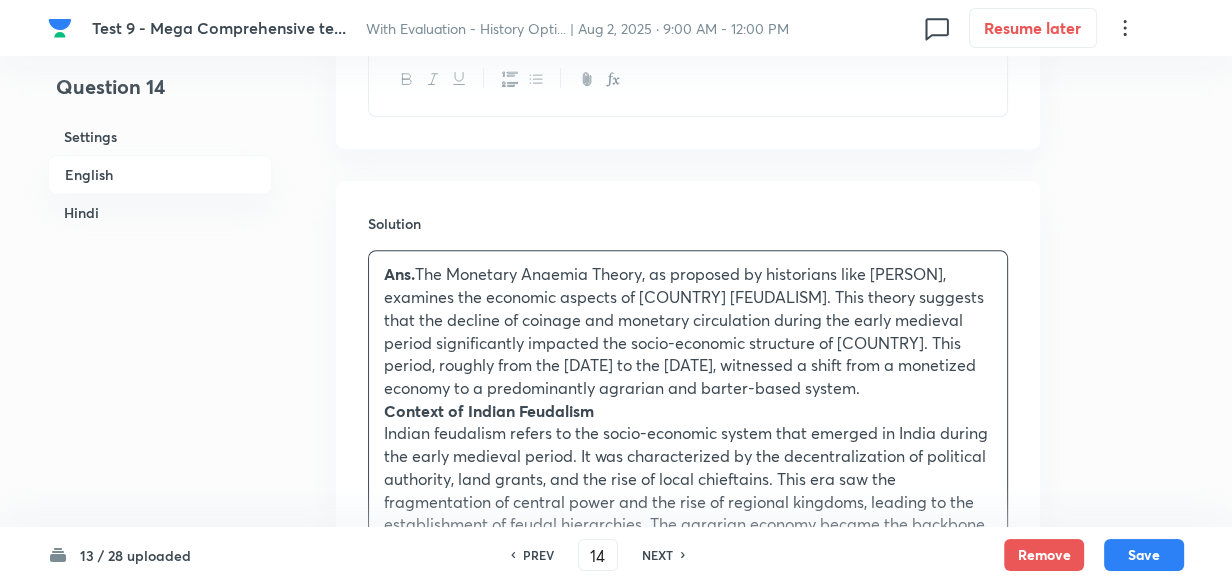 click on "Hindi" at bounding box center (160, 212) 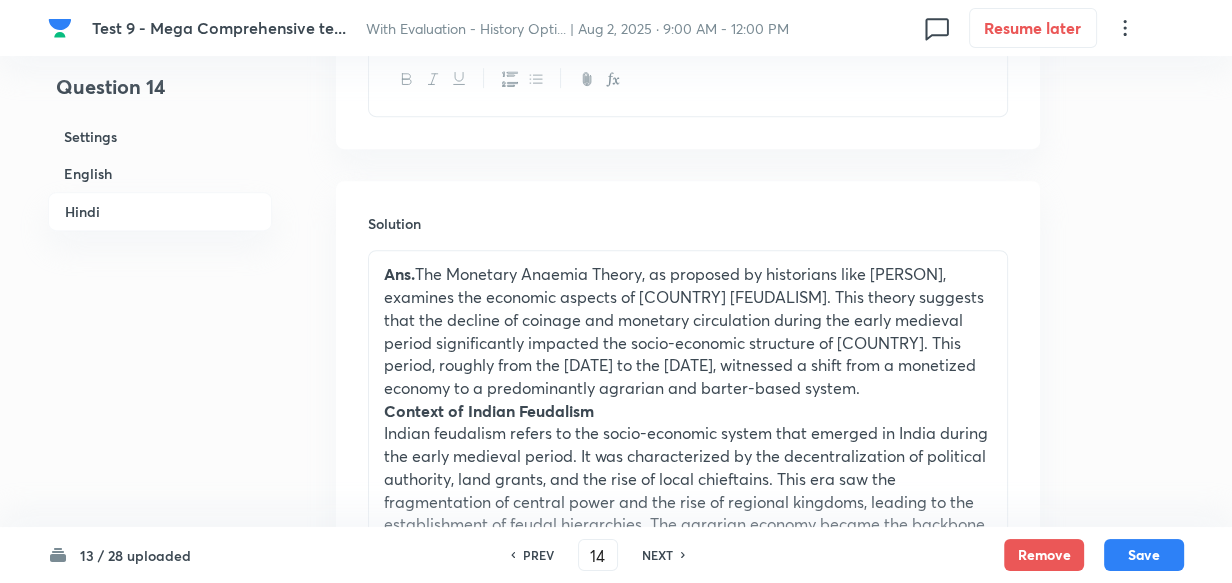 scroll, scrollTop: 2320, scrollLeft: 0, axis: vertical 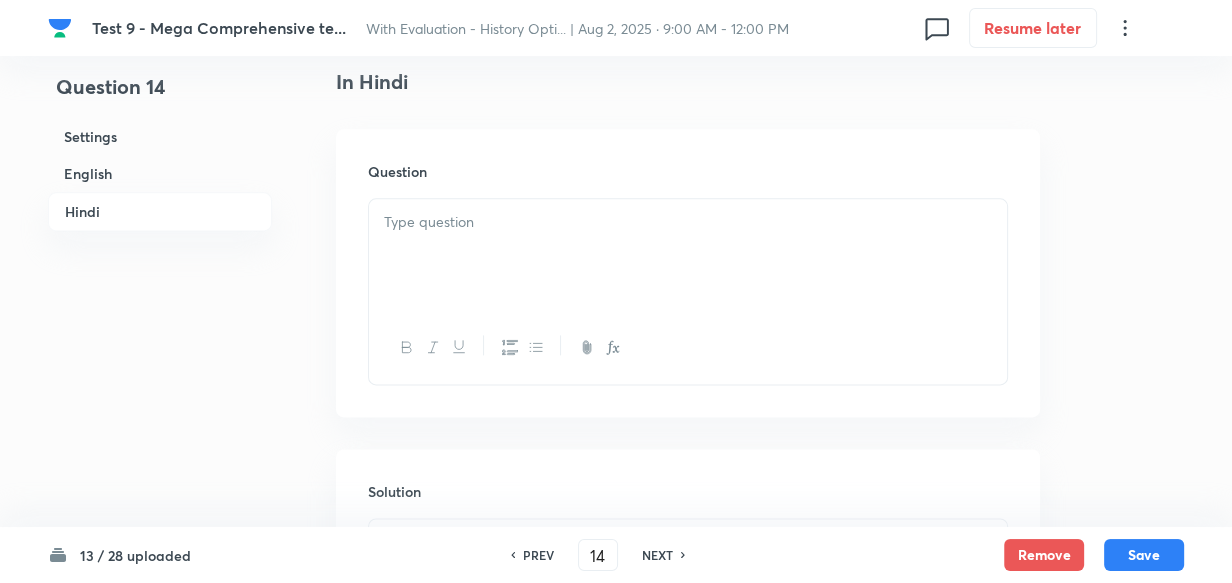 click at bounding box center [688, 255] 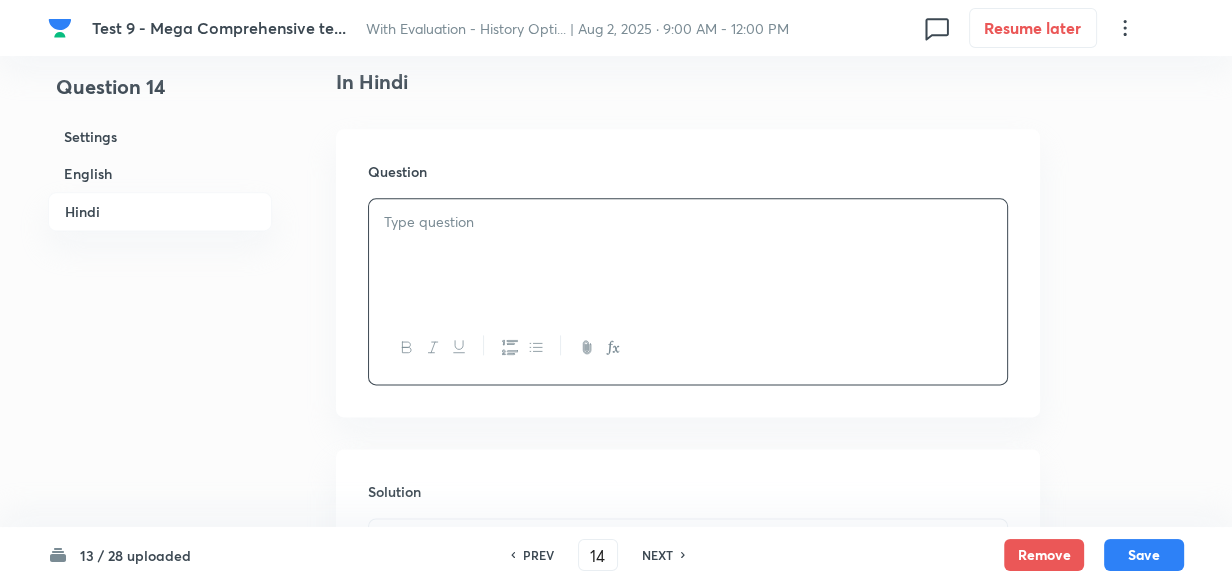 paste 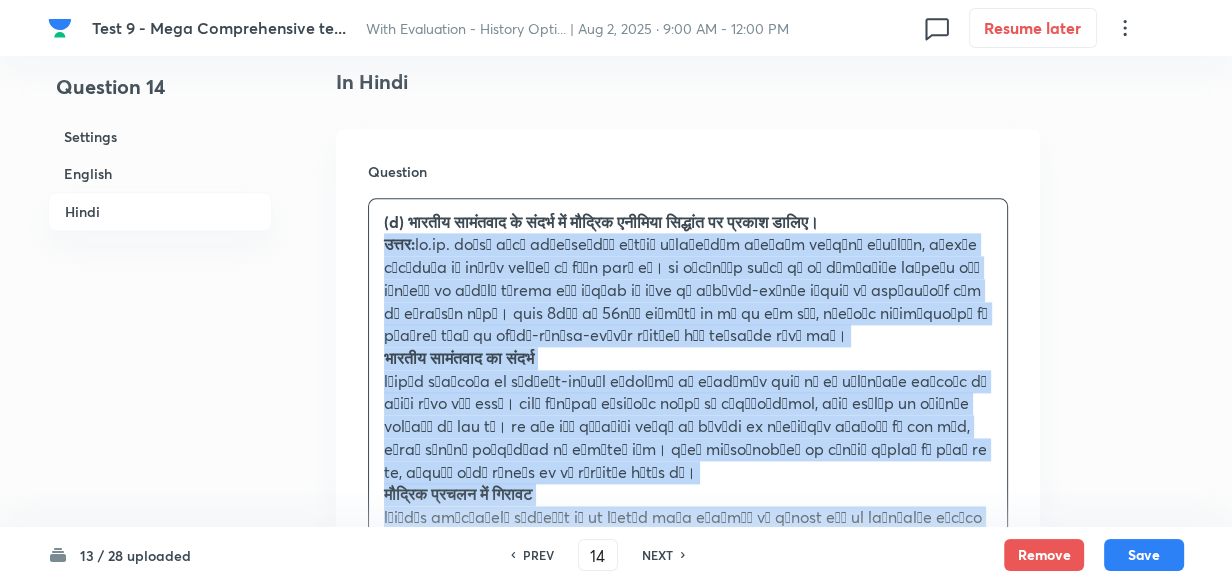 click on "(d) भारतीय सामंतवाद के संदर्भ में मौद्रिक एनीमिया सिद्धांत पर प्रकाश डालिए। उत्तर:  भारतीय सामंतवाद का संदर्भ मौद्रिक प्रचलन में गिरावट कृषि अर्थव्यवस्था पर प्रभाव वस्तु विनिमय प्रणाली और स्थानीय अर्थव्यवस्थाएँ सामाजिक और राजनीतिक परिणाम" at bounding box center [688, 711] 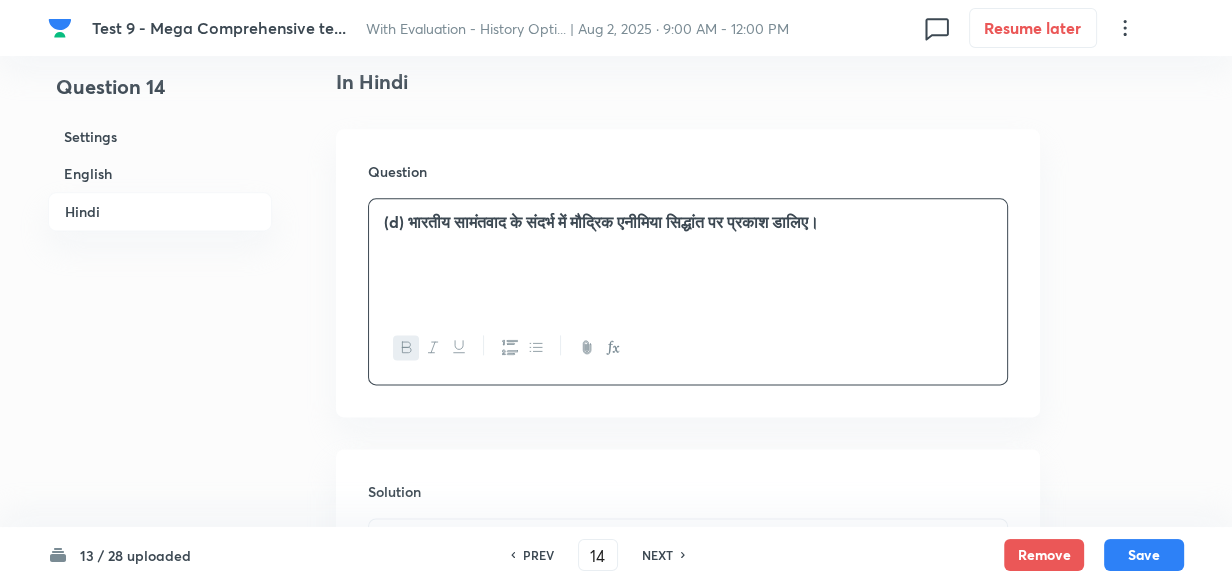type 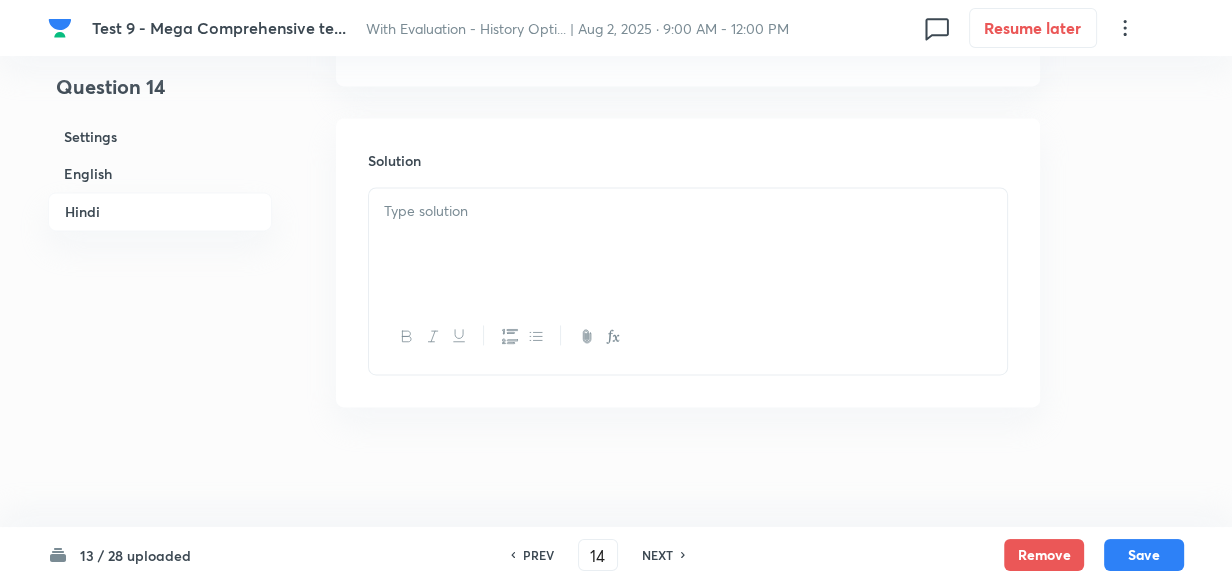 click at bounding box center [688, 244] 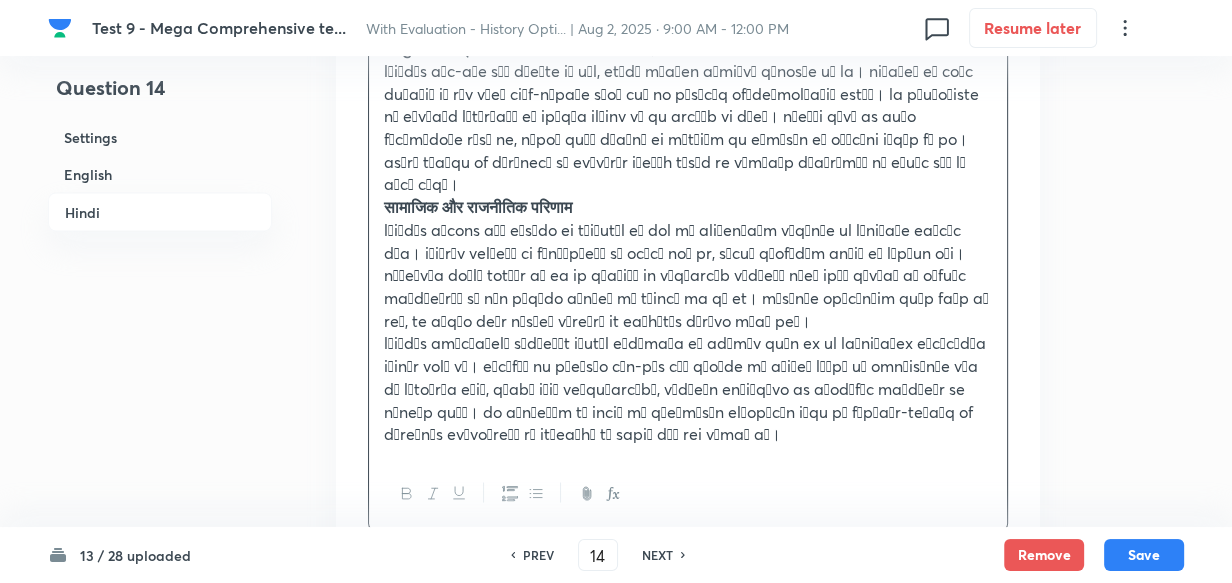 scroll, scrollTop: 3528, scrollLeft: 0, axis: vertical 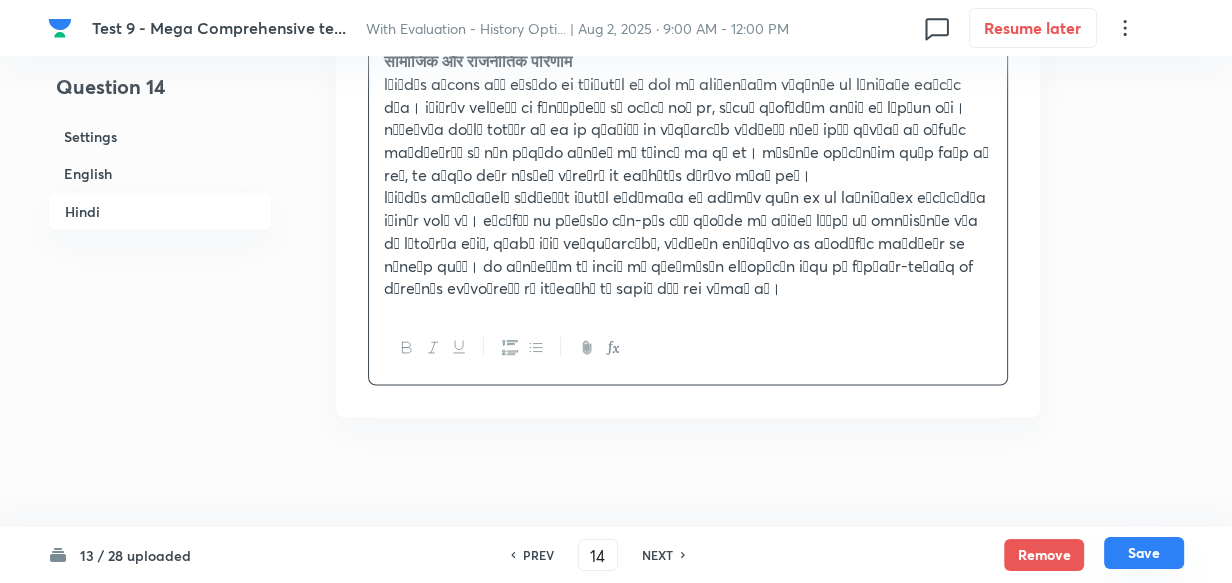 click on "Save" at bounding box center [1144, 553] 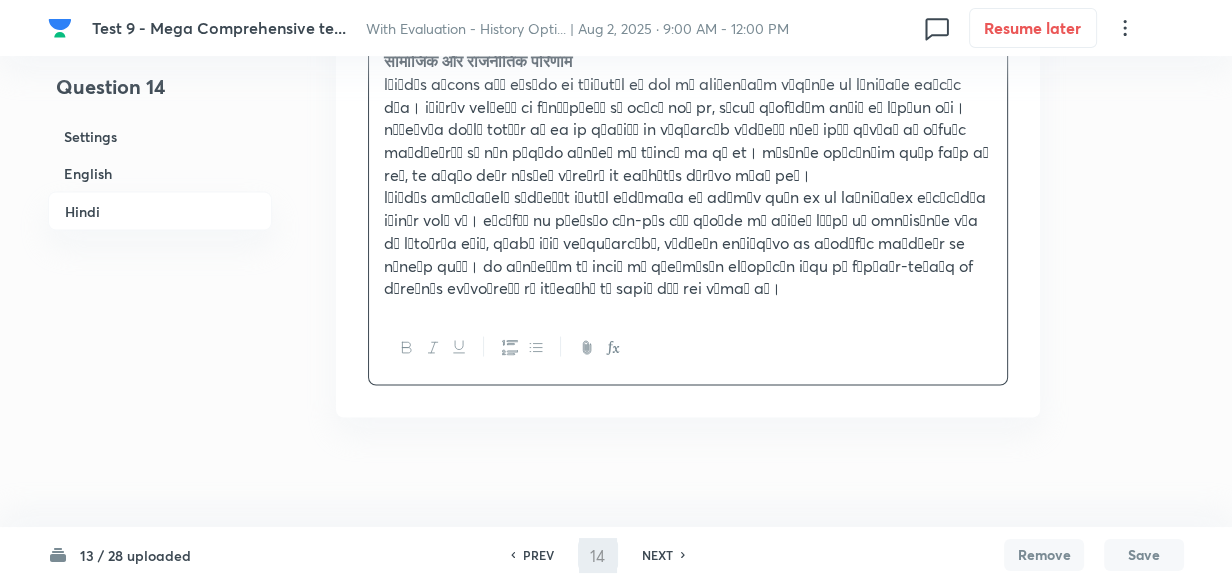 type on "15" 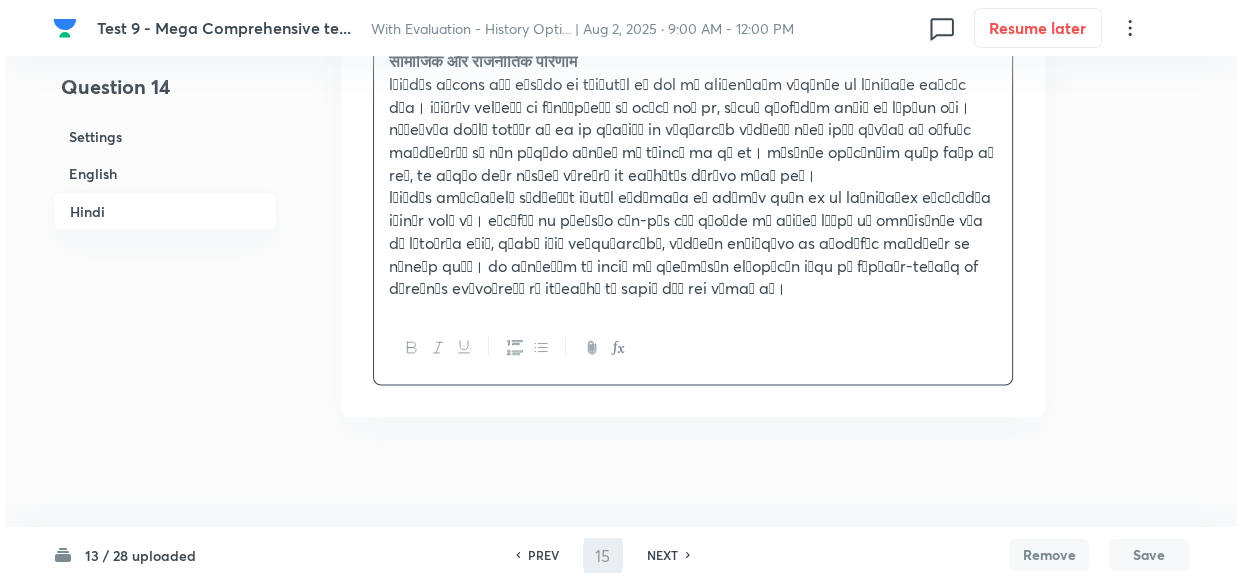 scroll, scrollTop: 0, scrollLeft: 0, axis: both 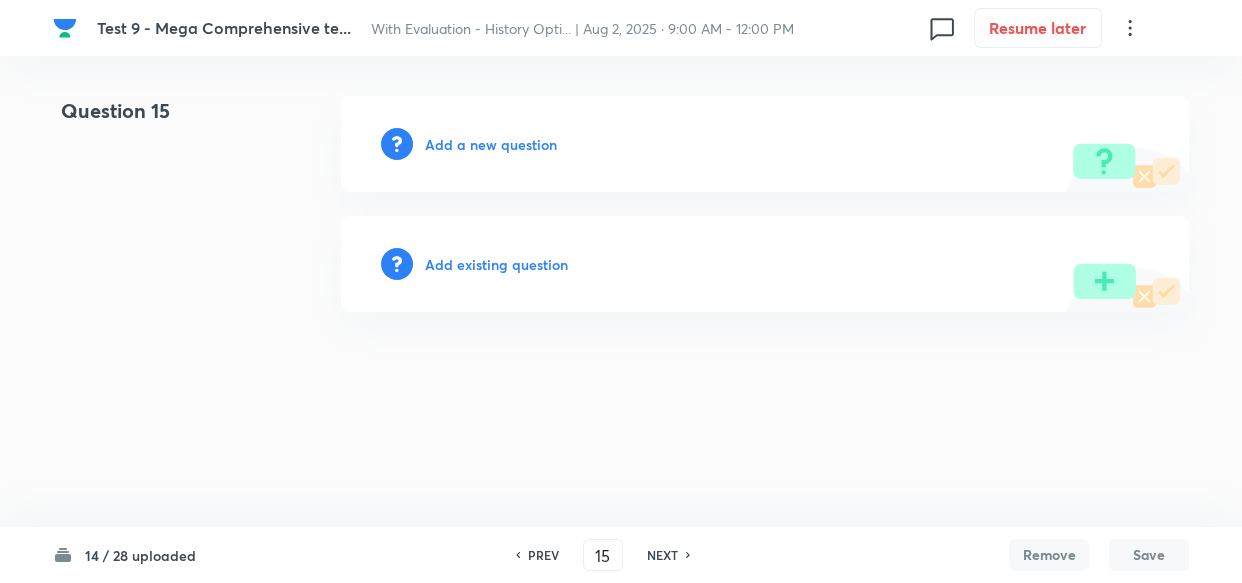 click on "Add a new question" at bounding box center (491, 144) 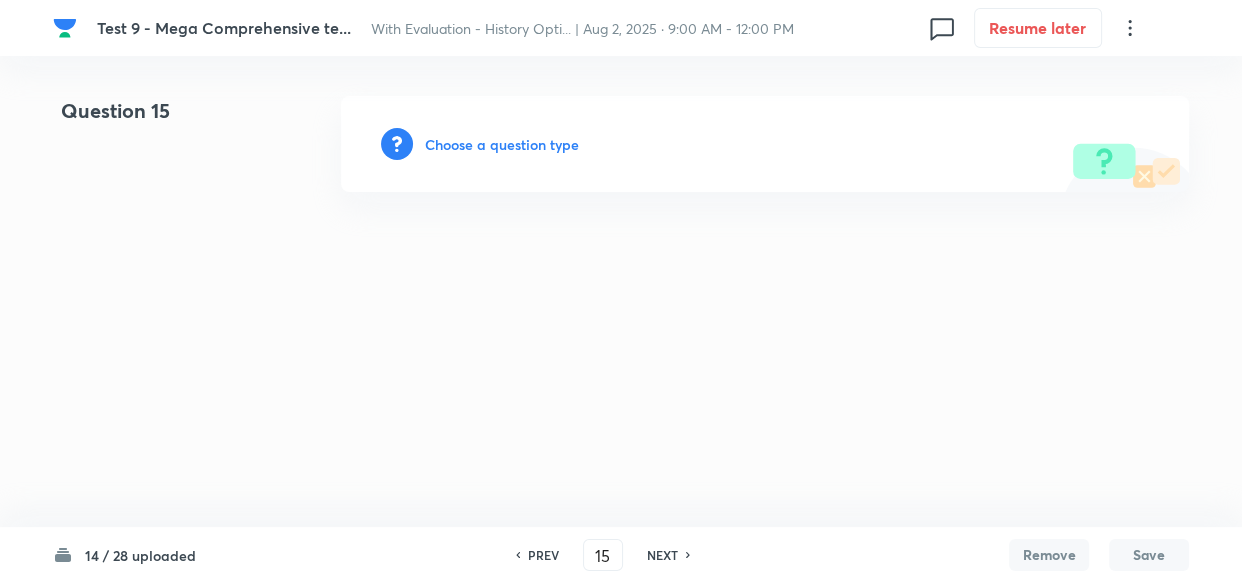 click on "Choose a question type" at bounding box center [502, 144] 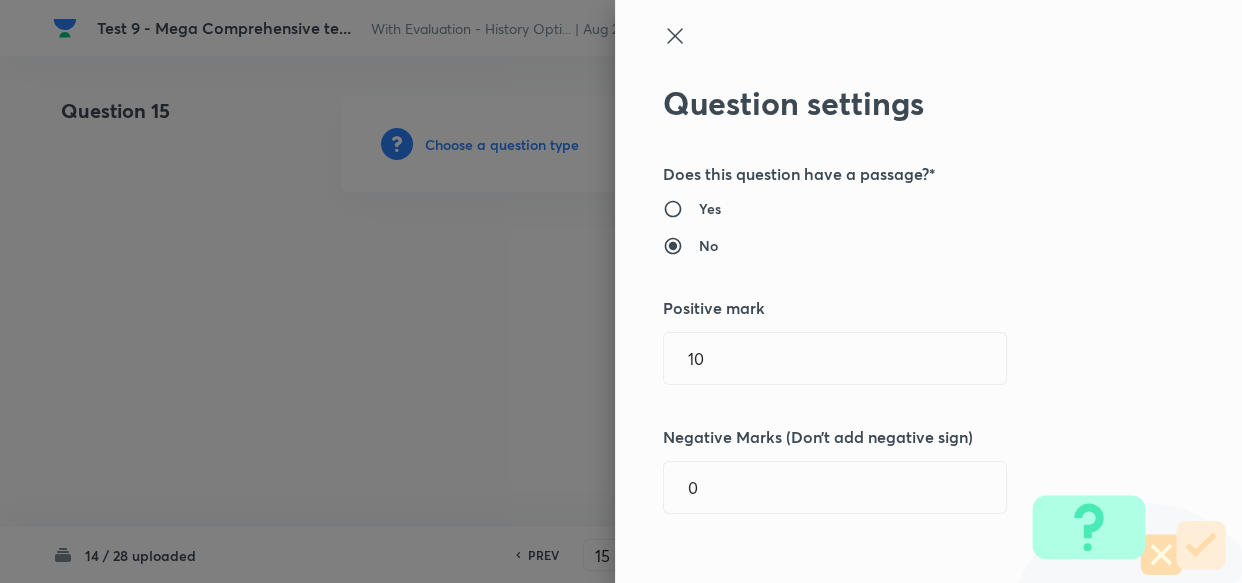 type 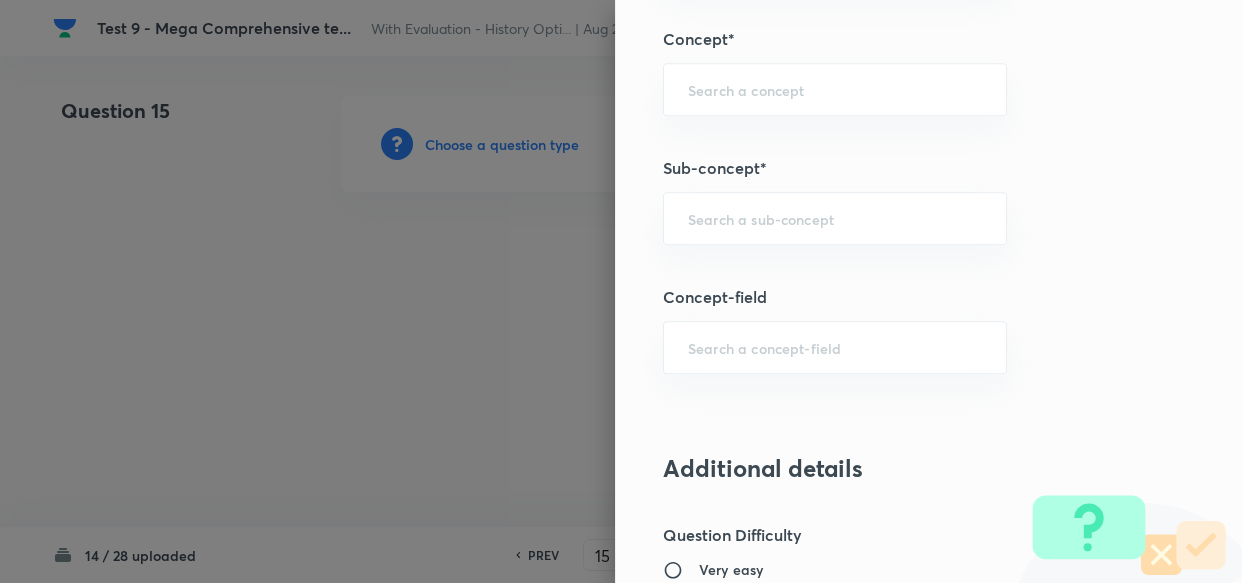 scroll, scrollTop: 1000, scrollLeft: 0, axis: vertical 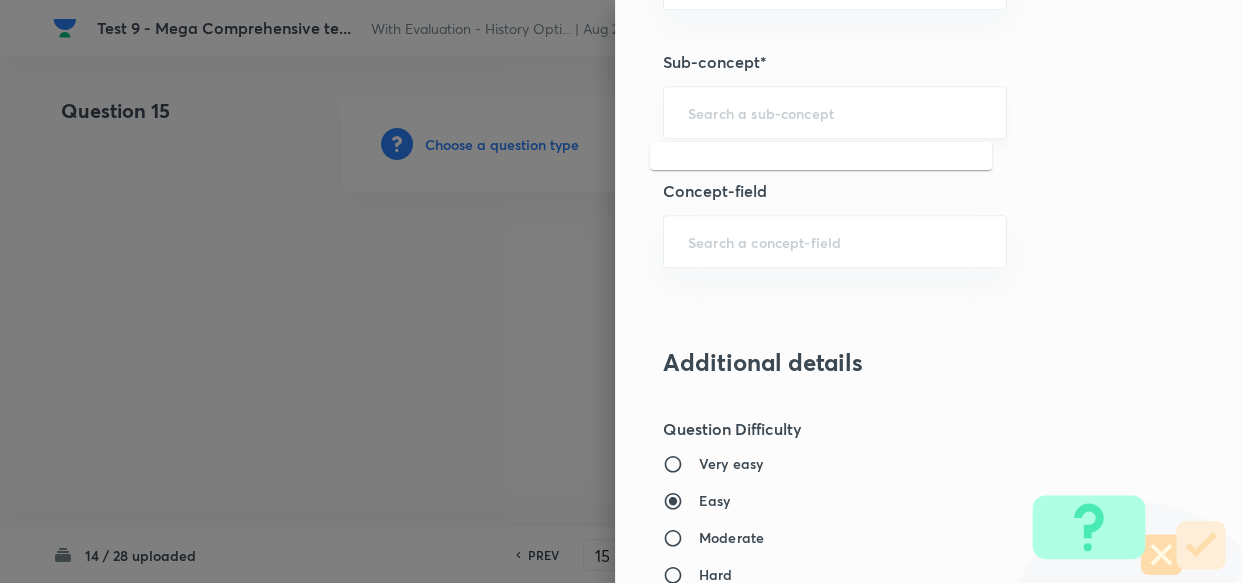 click at bounding box center [835, 112] 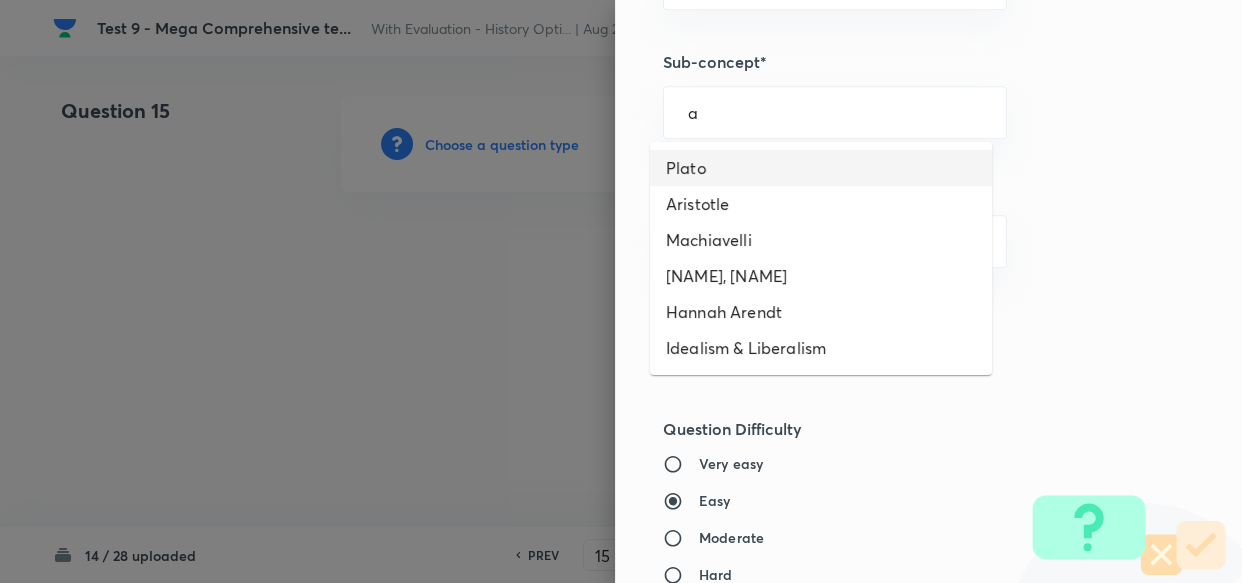 click on "Plato" at bounding box center [821, 168] 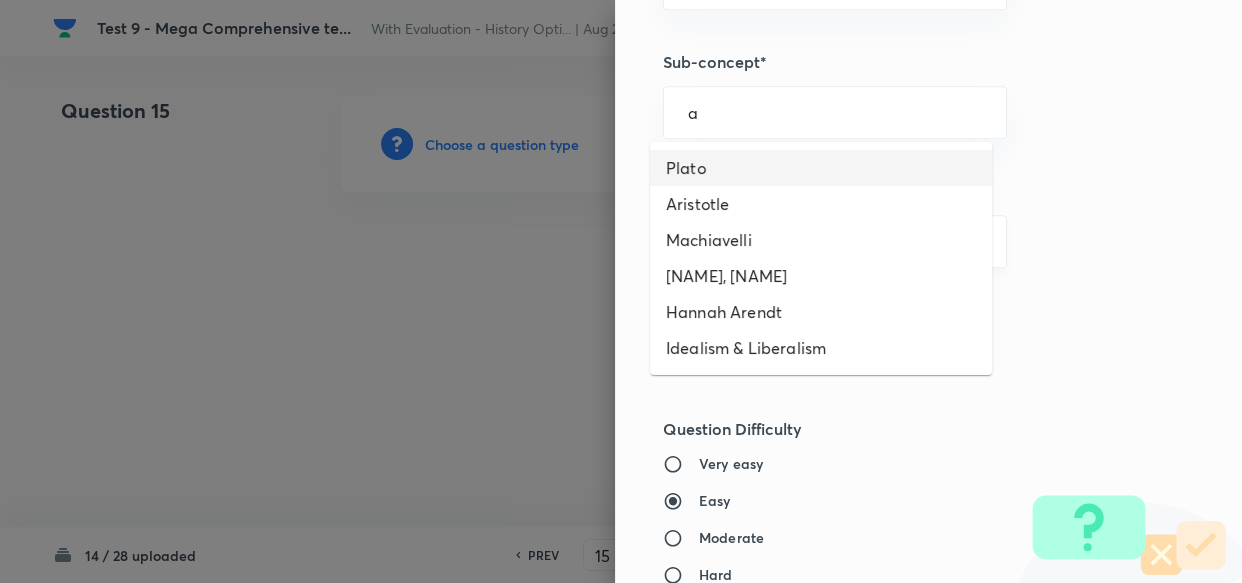 type on "Plato" 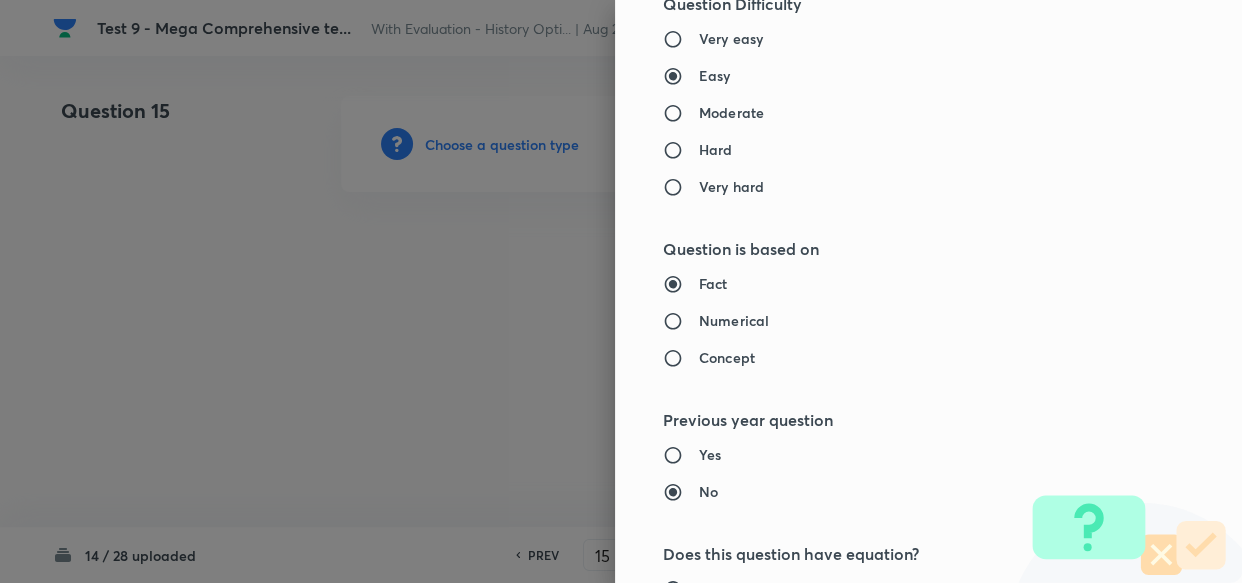 type on "PSIR Optional" 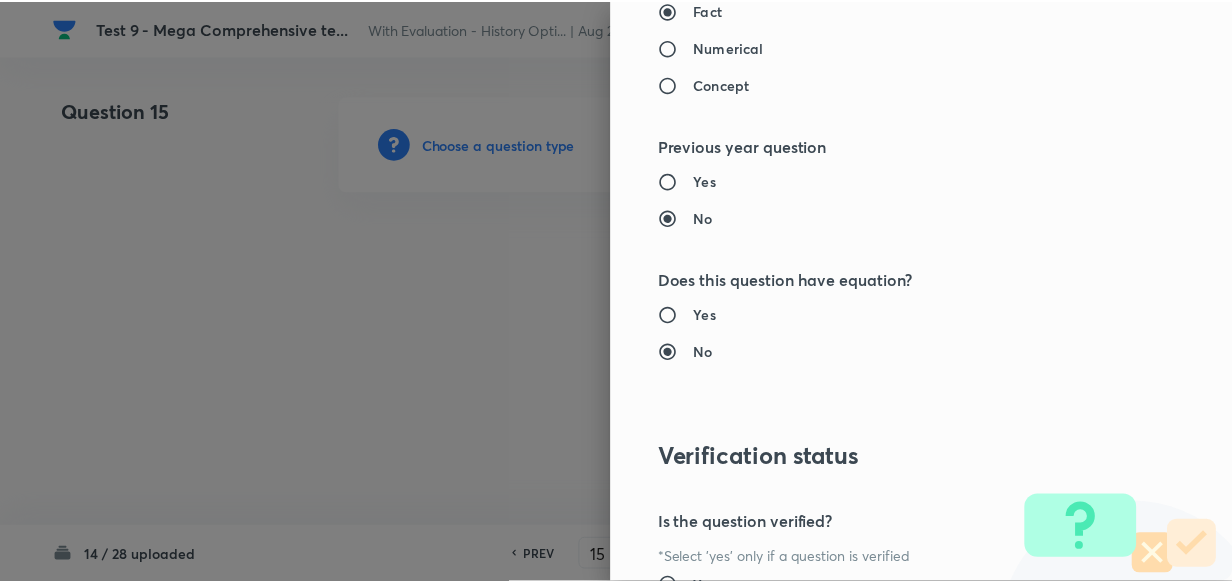 scroll, scrollTop: 1900, scrollLeft: 0, axis: vertical 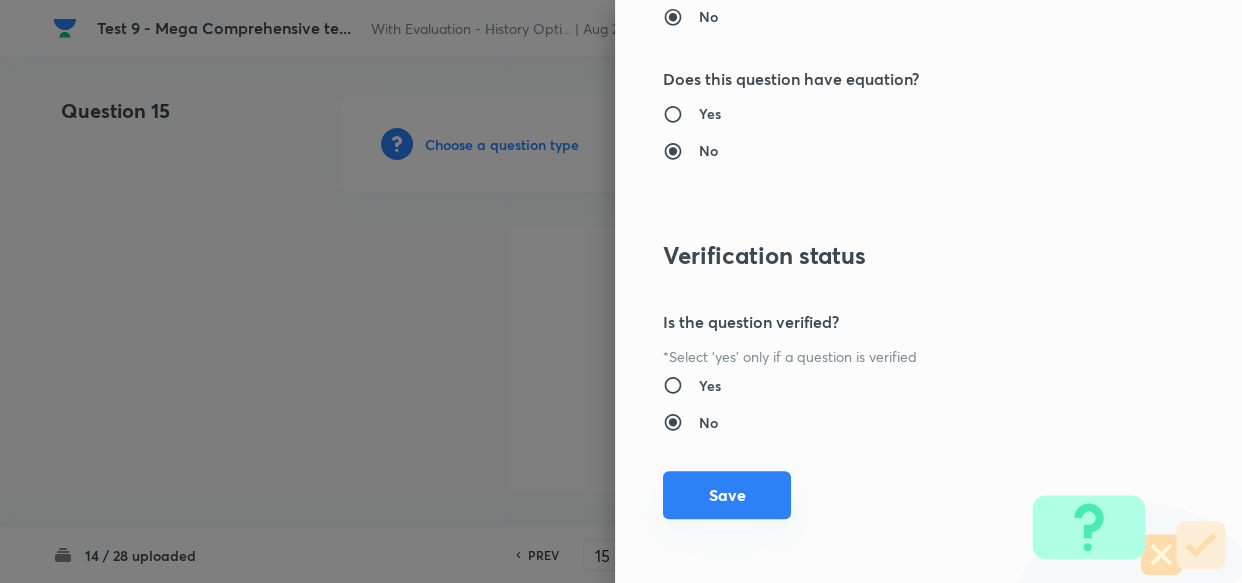 drag, startPoint x: 740, startPoint y: 499, endPoint x: 701, endPoint y: 489, distance: 40.261642 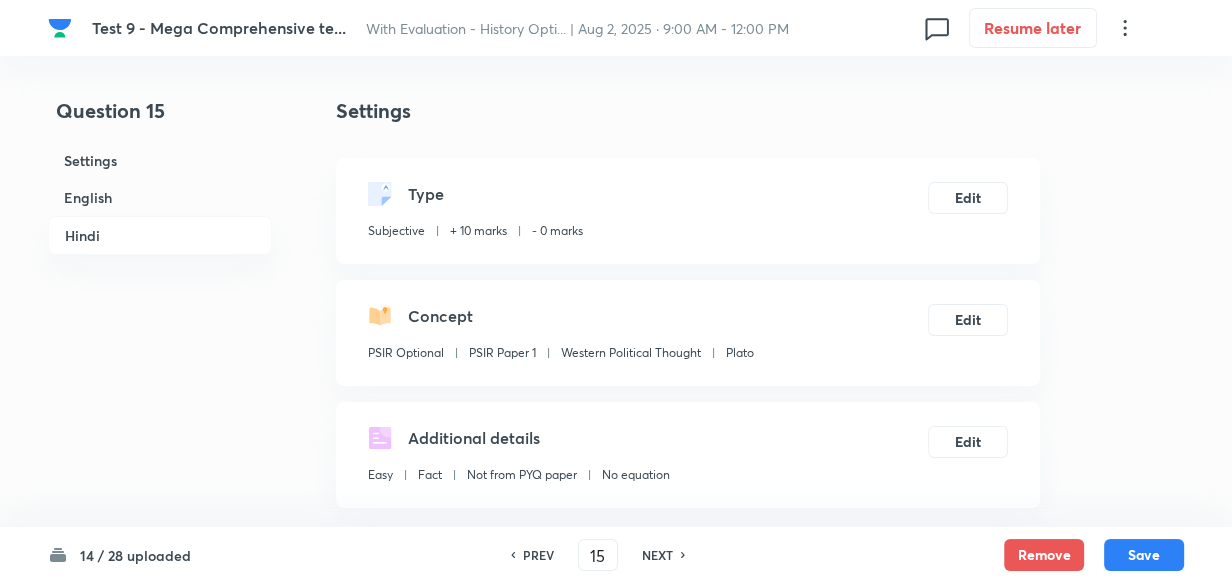 click on "English" at bounding box center [160, 197] 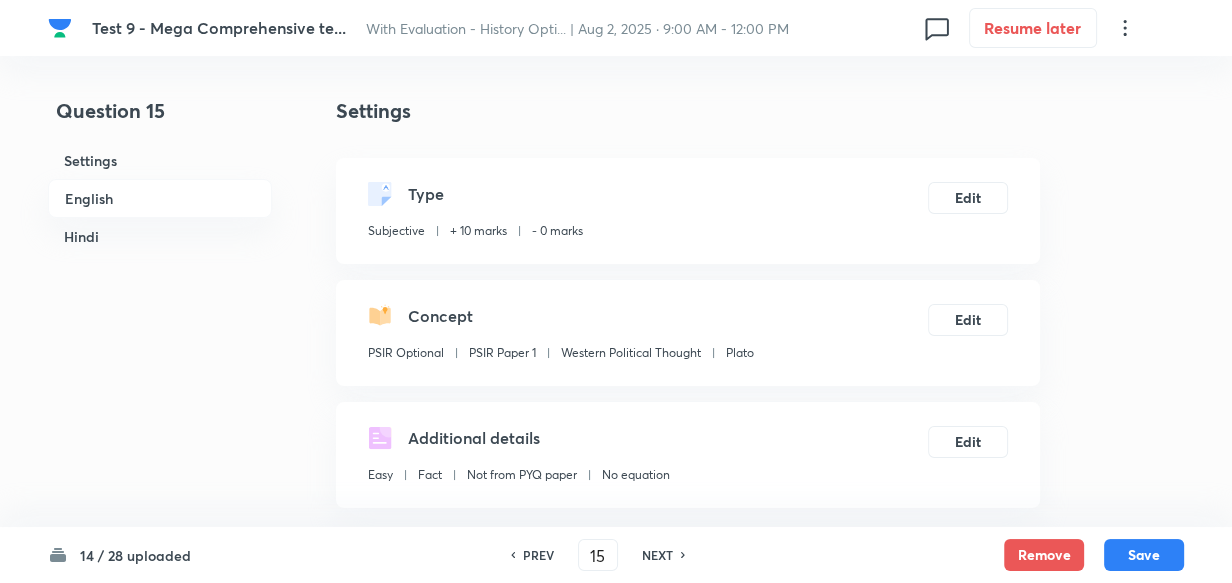 scroll, scrollTop: 516, scrollLeft: 0, axis: vertical 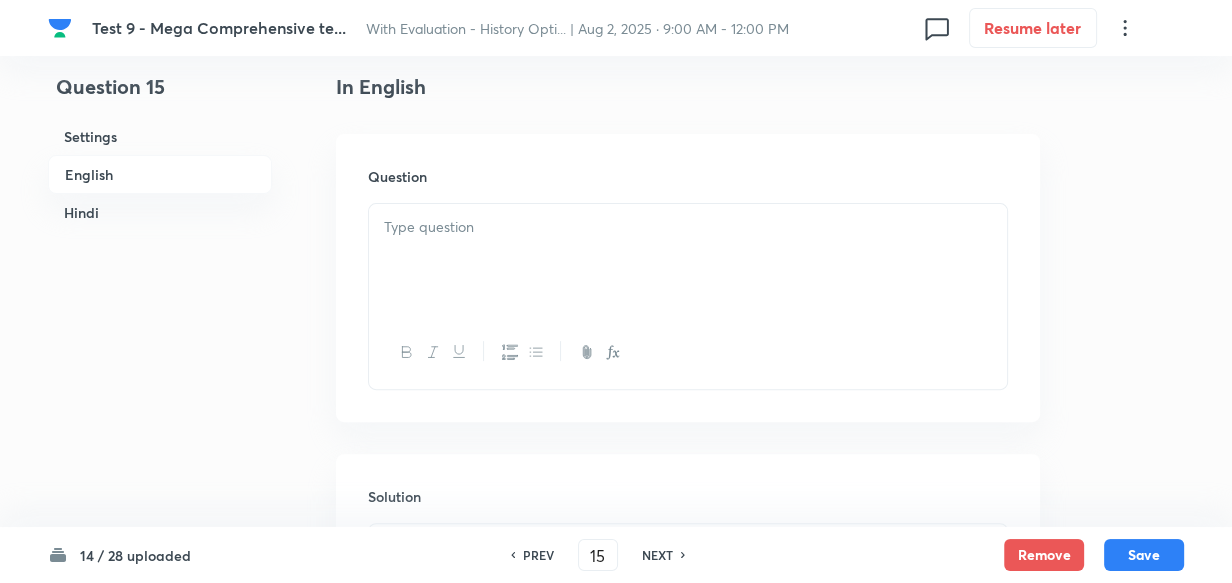 click at bounding box center (688, 260) 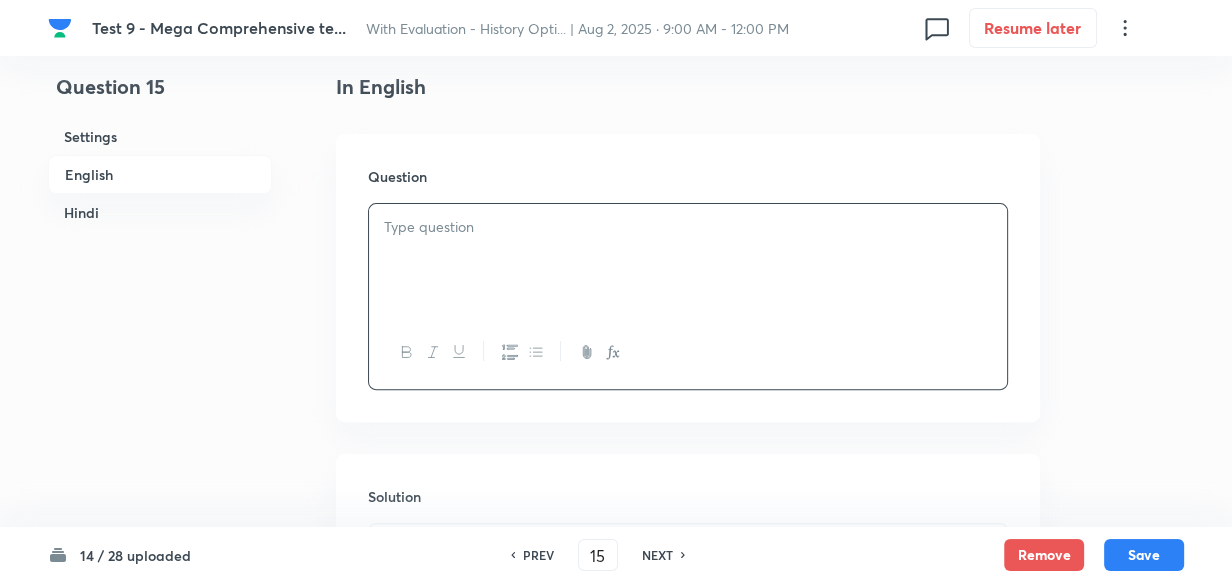 type 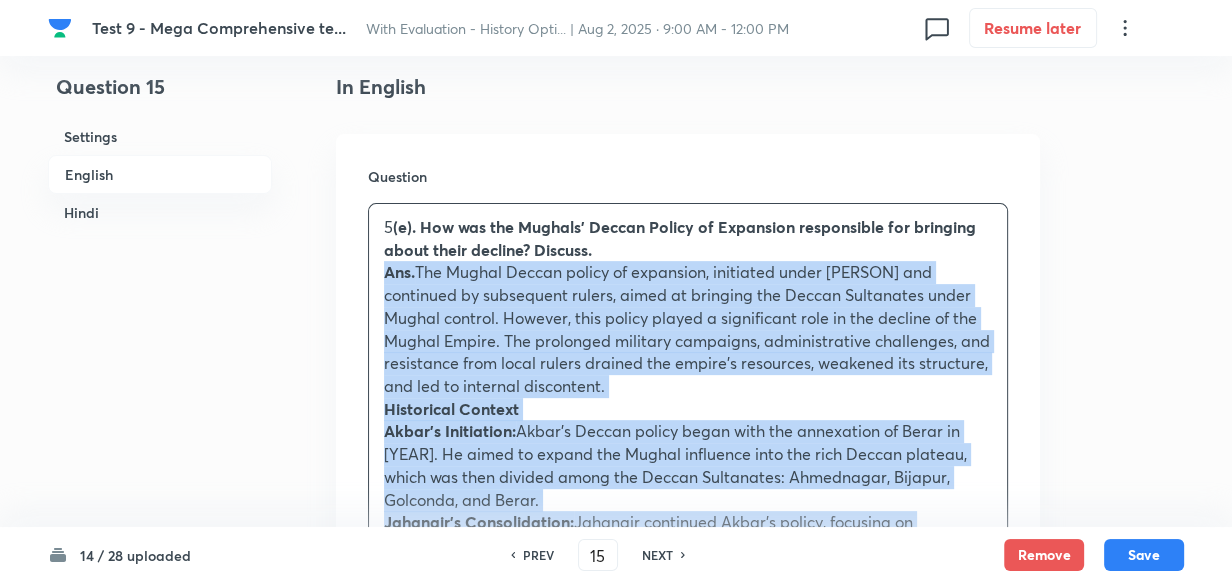click on "5  (e). How was the Mughals' Deccan Policy of Expansion responsible for bringing about their decline? Discuss. Ans.  The Mughal Deccan policy of expansion, initiated under Akbar and continued by subsequent rulers, aimed at bringing the Deccan Sultanates under Mughal control. However, this policy played a significant role in the decline of the Mughal Empire. The prolonged military campaigns, administrative challenges, and resistance from local rulers drained the empire’s resources, weakened its structure, and led to internal discontent. Historical Context Akbar's Initiation:  Akbar’s Deccan policy began with the annexation of Berar in 1596. He aimed to expand the Mughal influence into the rich Deccan plateau, which was then divided among the Deccan Sultanates: Ahmednagar, Bijapur, Golconda, and Berar. Jahangir's Consolidation: Shah Jahan’s Expansion: Aurangzeb’s Deccan Campaign: Factors Contributing to Decline Economic Drain: Military Overstretch: Administrative Challenges: Resistance and Rebellion:" at bounding box center (688, 784) 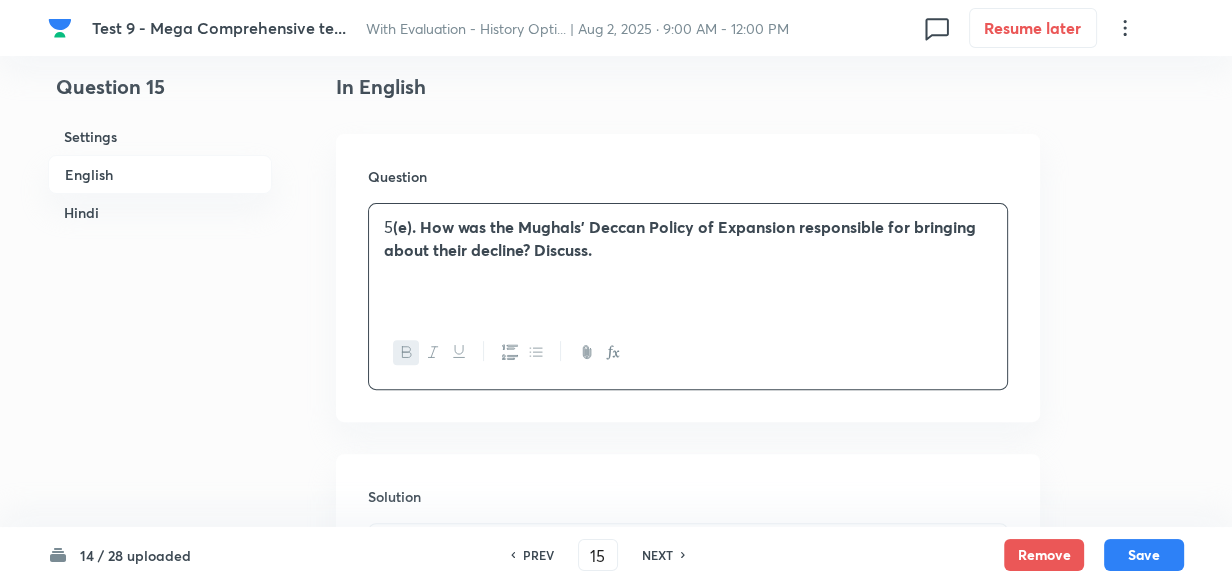scroll, scrollTop: 880, scrollLeft: 0, axis: vertical 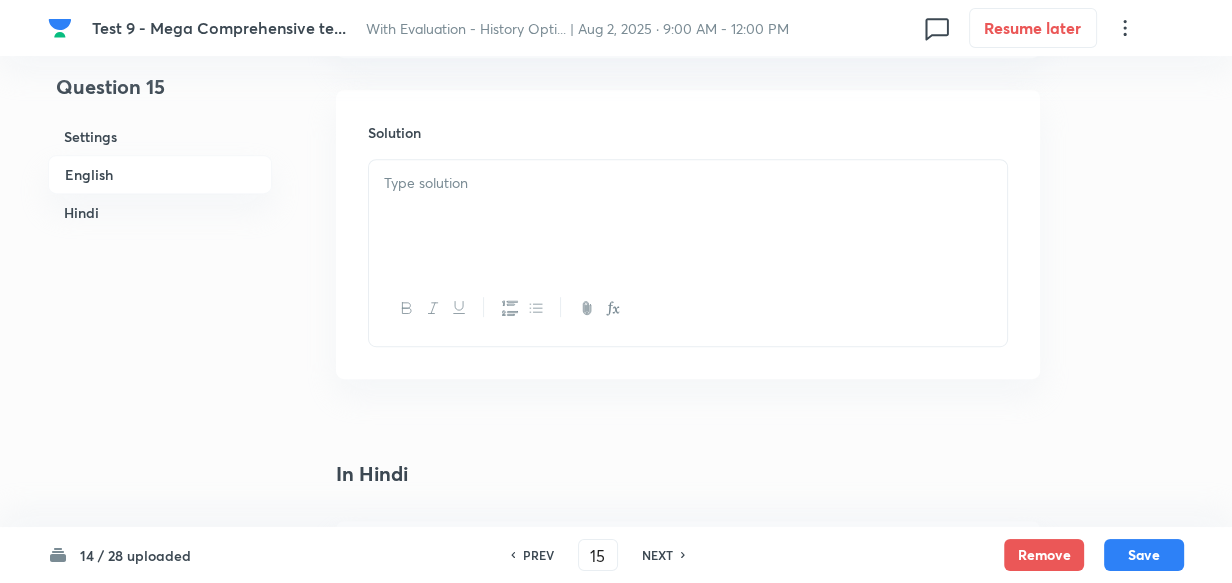 click at bounding box center [688, 183] 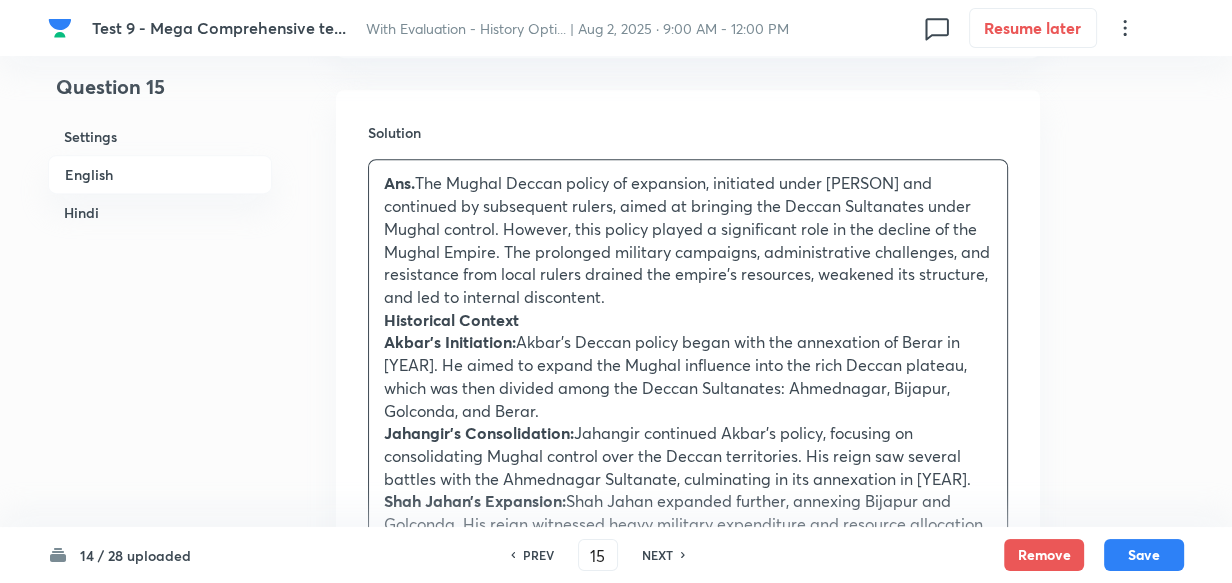 drag, startPoint x: 109, startPoint y: 218, endPoint x: 120, endPoint y: 228, distance: 14.866069 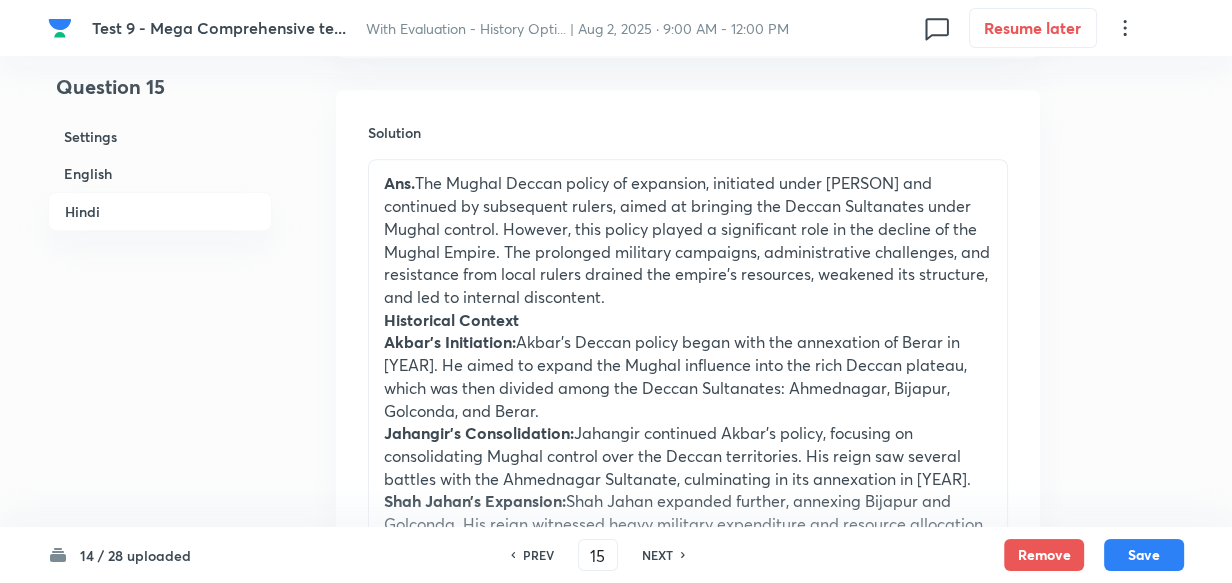 scroll, scrollTop: 2301, scrollLeft: 0, axis: vertical 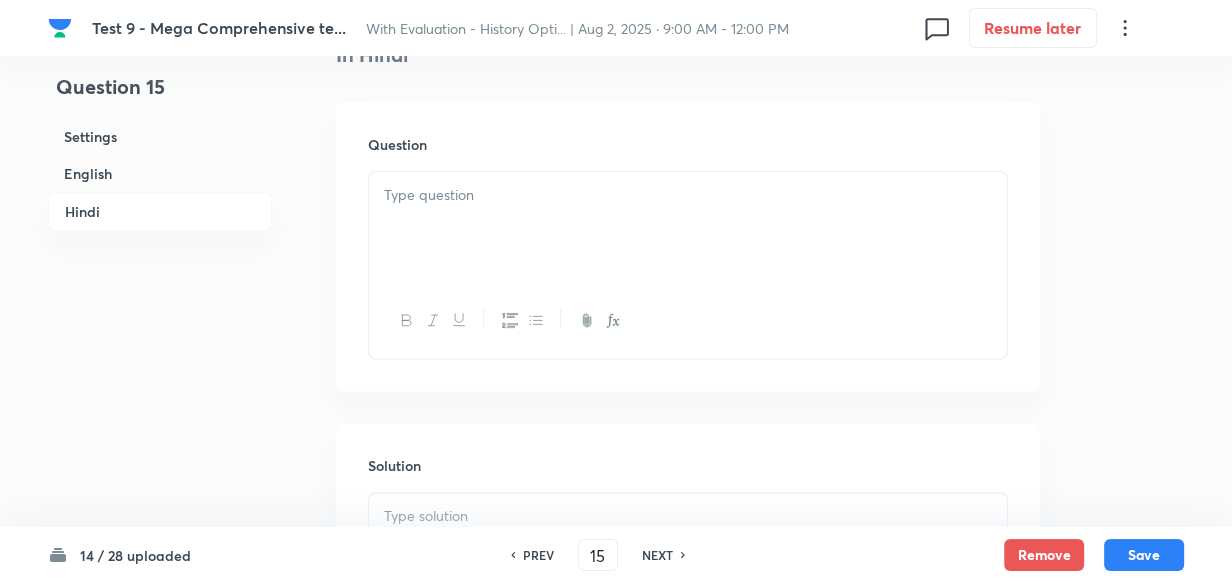 click at bounding box center [688, 228] 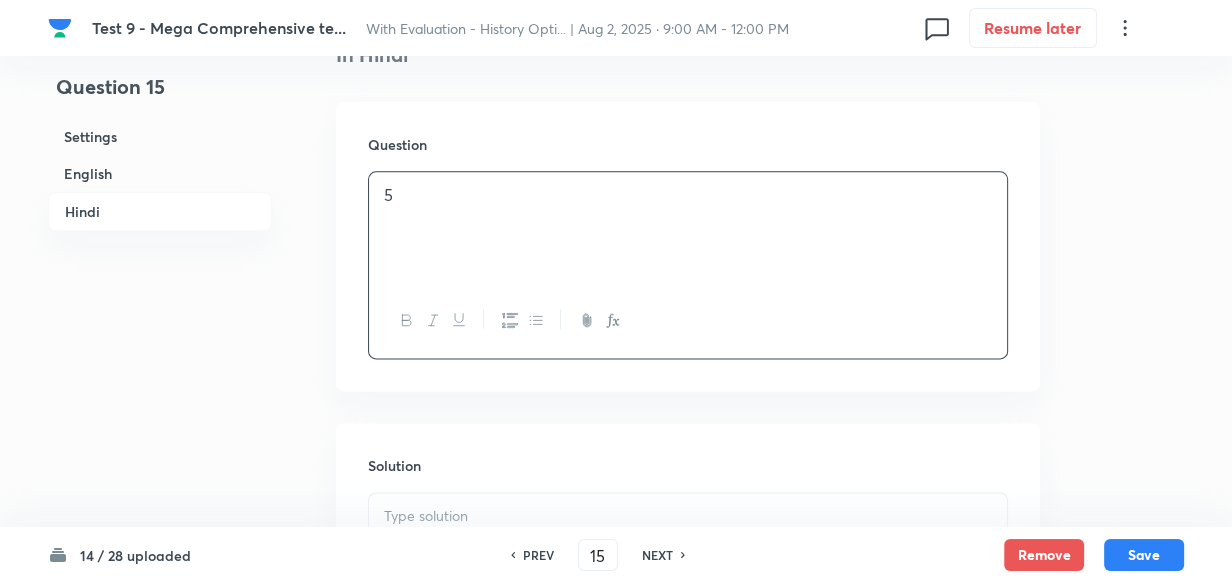 type 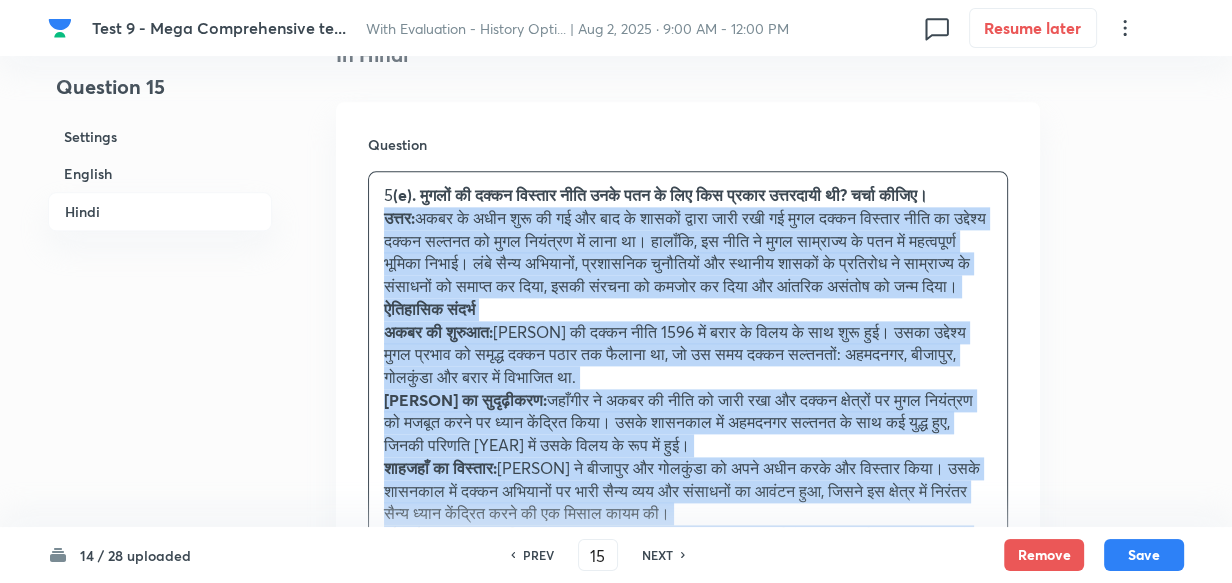 drag, startPoint x: 388, startPoint y: 271, endPoint x: 365, endPoint y: 272, distance: 23.021729 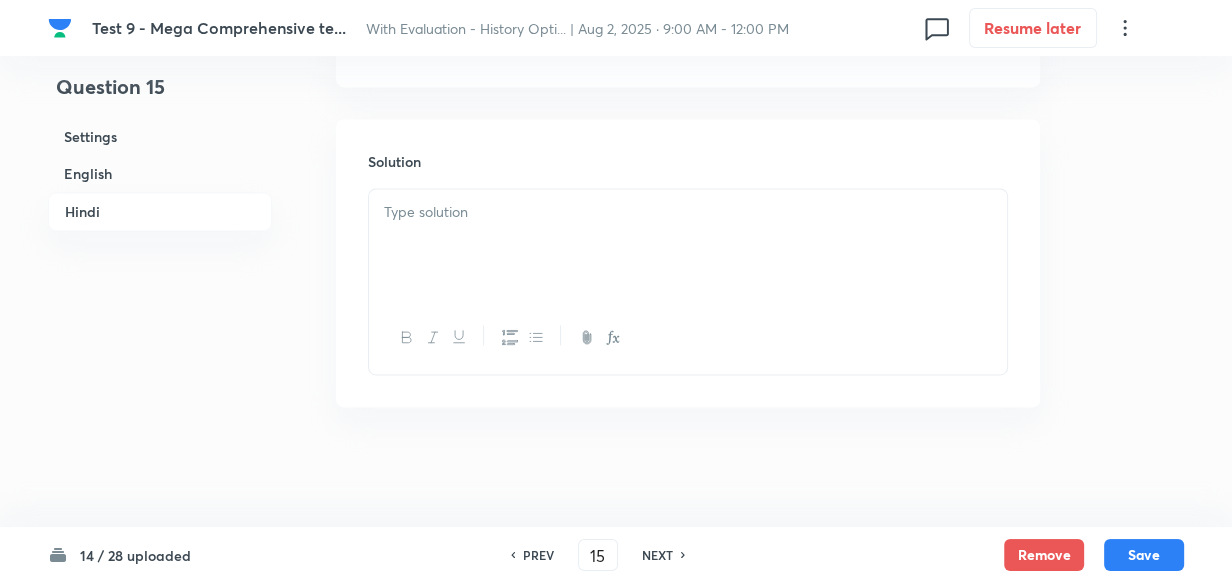 click at bounding box center (688, 245) 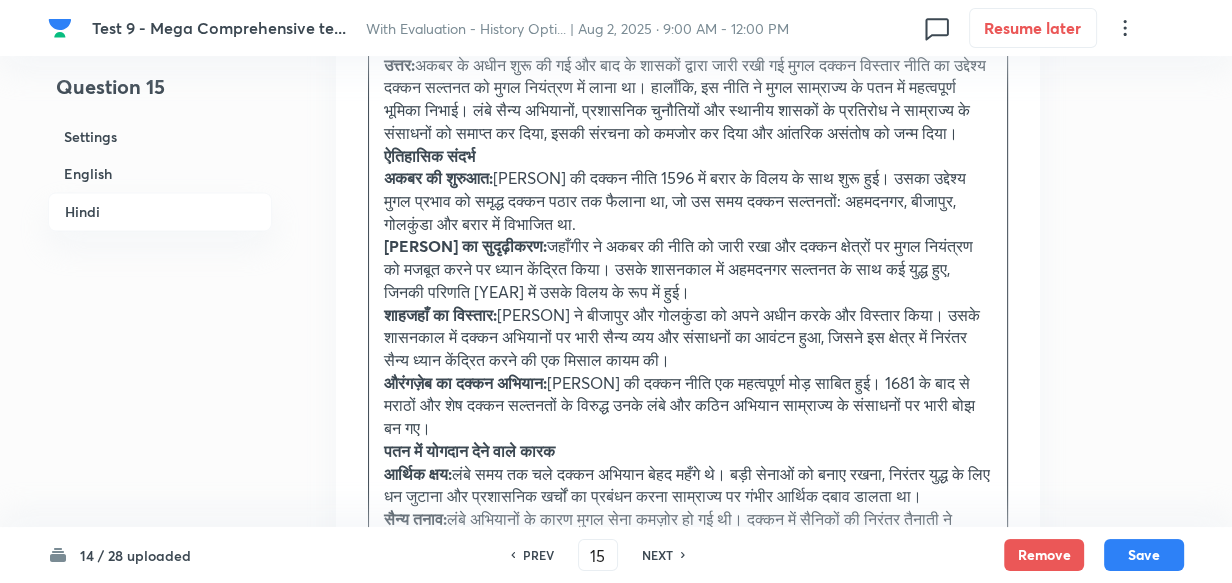 scroll, scrollTop: 2820, scrollLeft: 0, axis: vertical 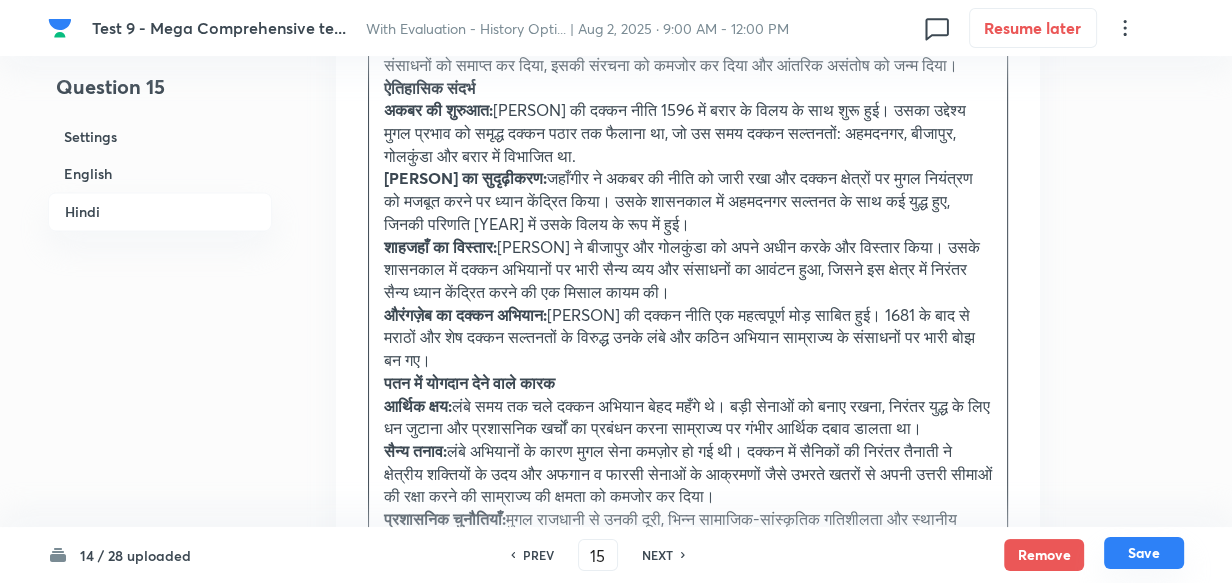 click on "Save" at bounding box center (1144, 553) 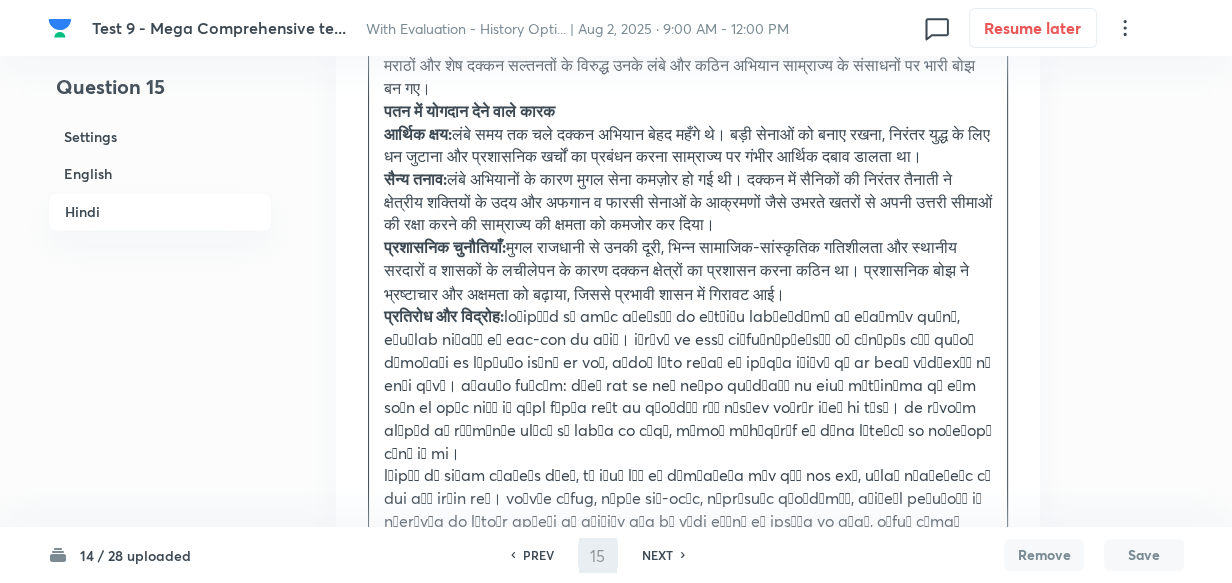 scroll, scrollTop: 3490, scrollLeft: 0, axis: vertical 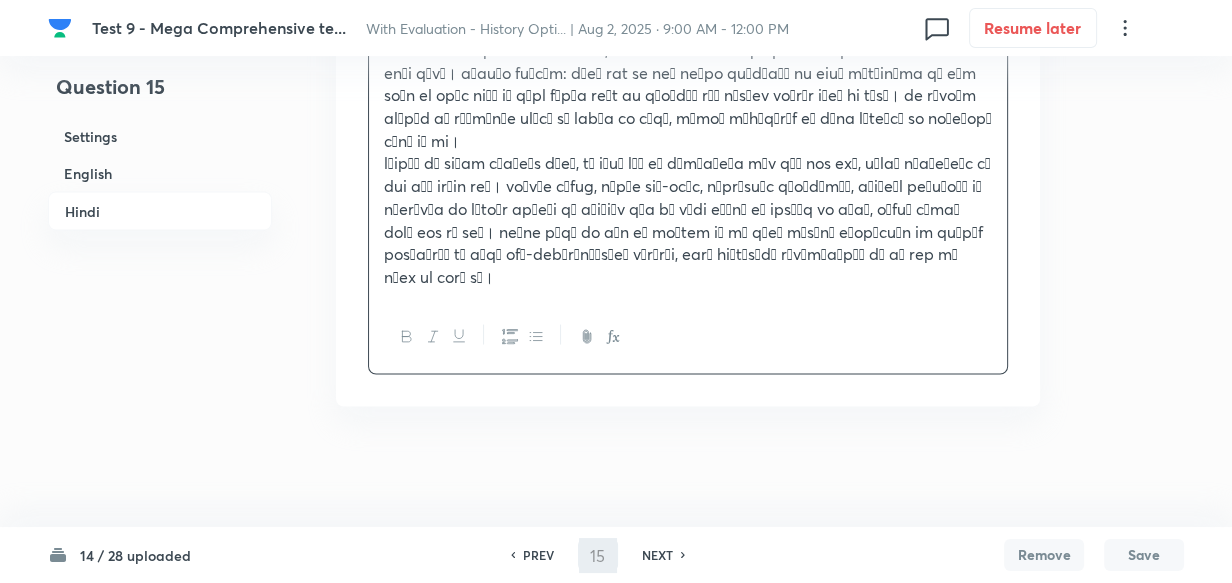 type on "16" 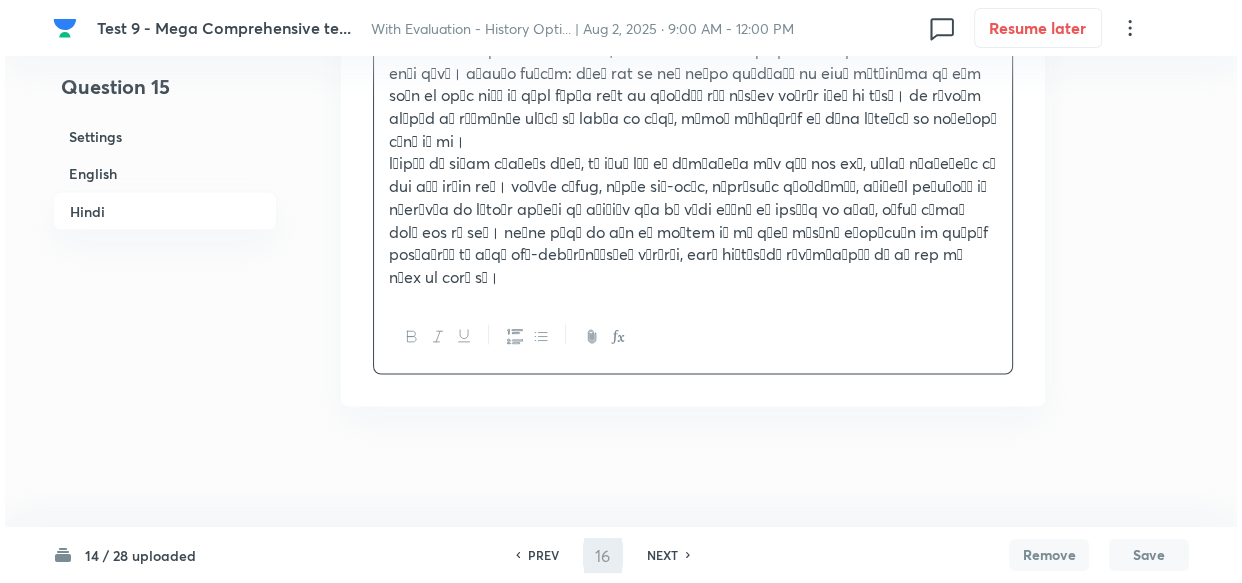 scroll, scrollTop: 0, scrollLeft: 0, axis: both 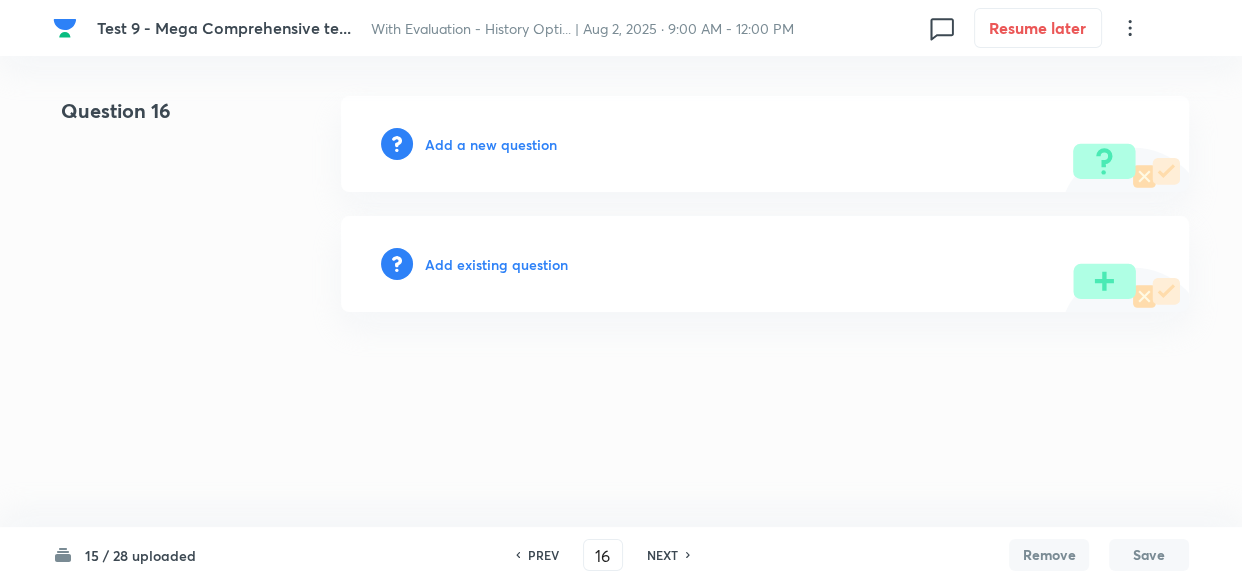 click on "Add a new question" at bounding box center [491, 144] 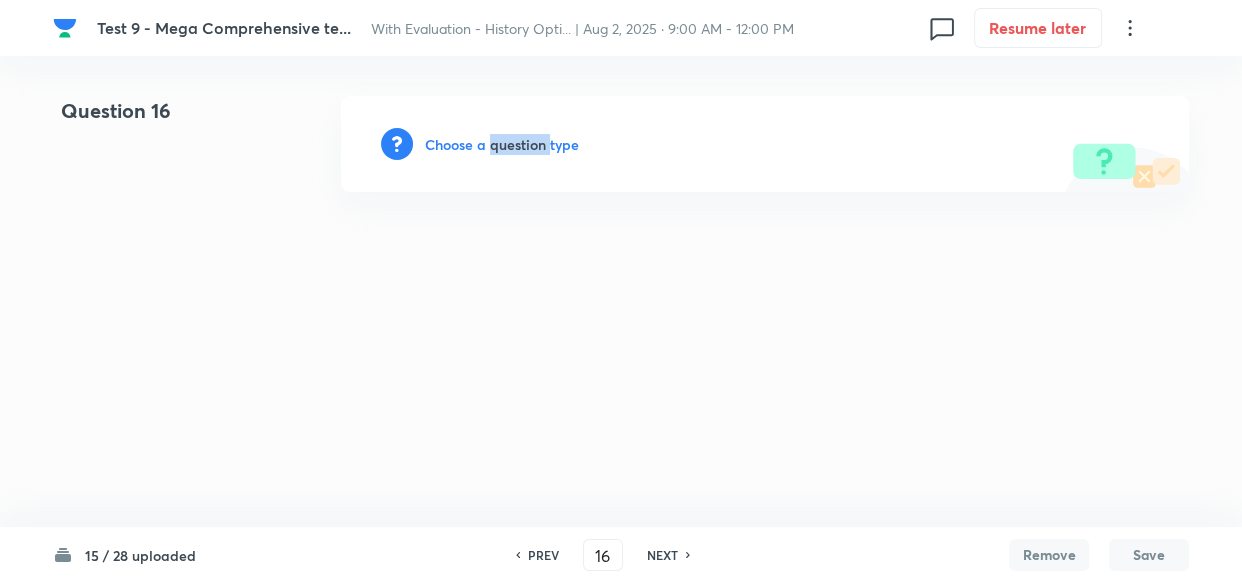 click on "Choose a question type" at bounding box center (502, 144) 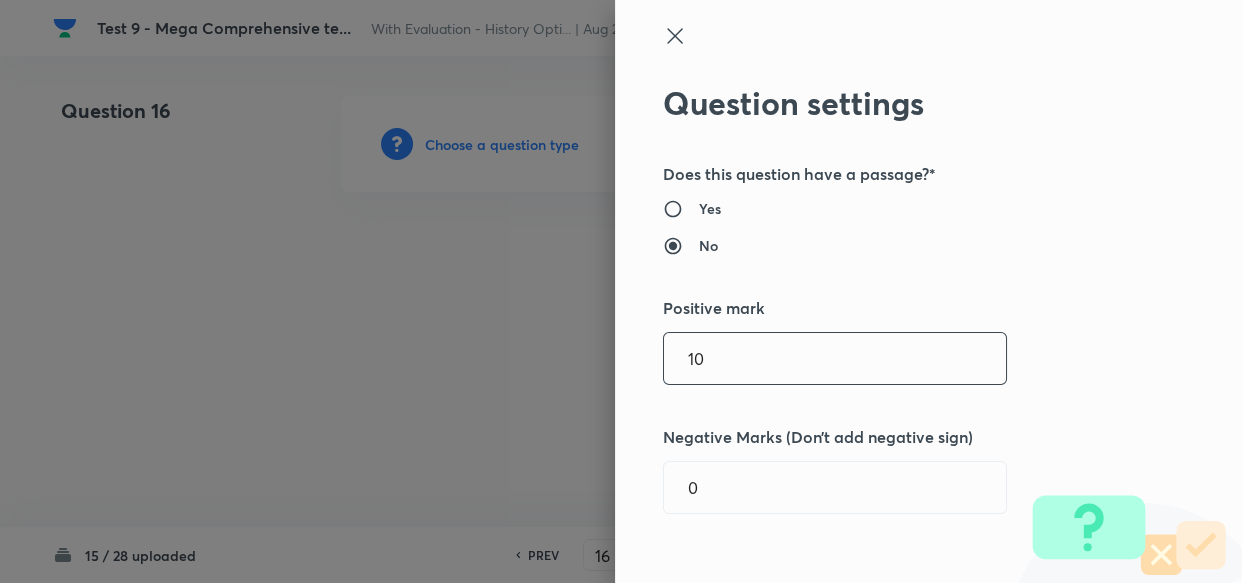 drag, startPoint x: 740, startPoint y: 363, endPoint x: 544, endPoint y: 330, distance: 198.75865 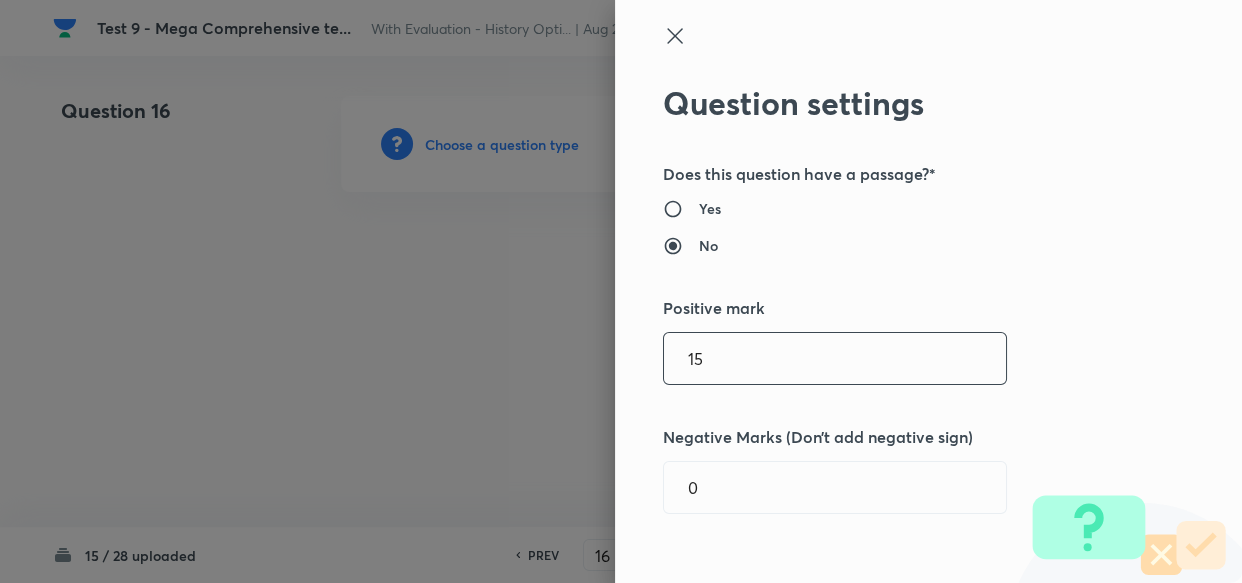 type on "15" 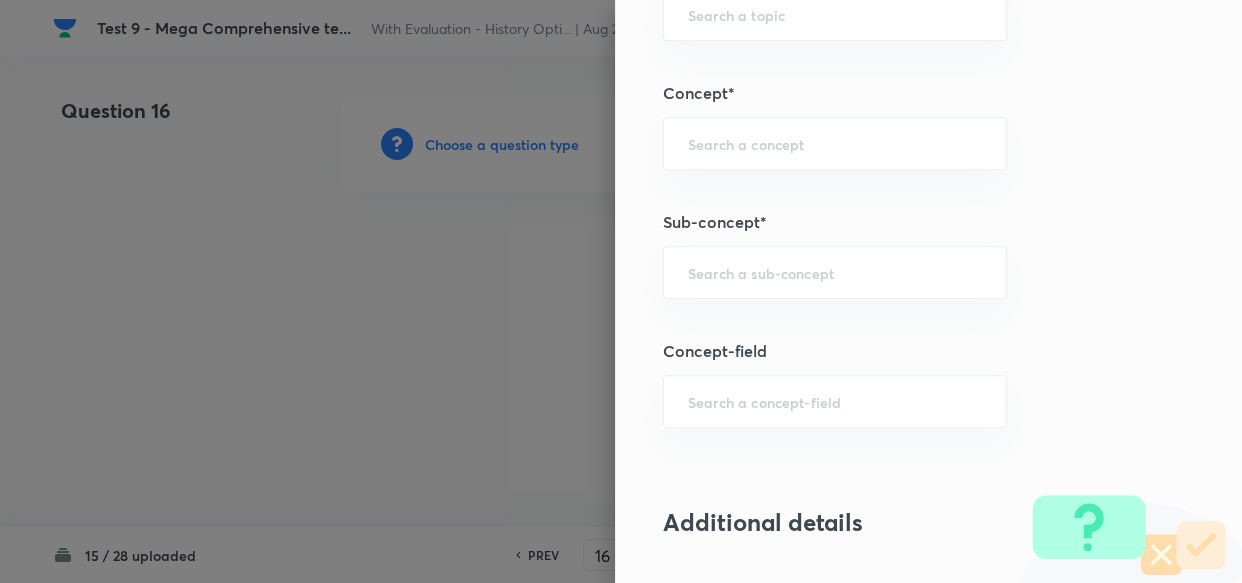 scroll, scrollTop: 909, scrollLeft: 0, axis: vertical 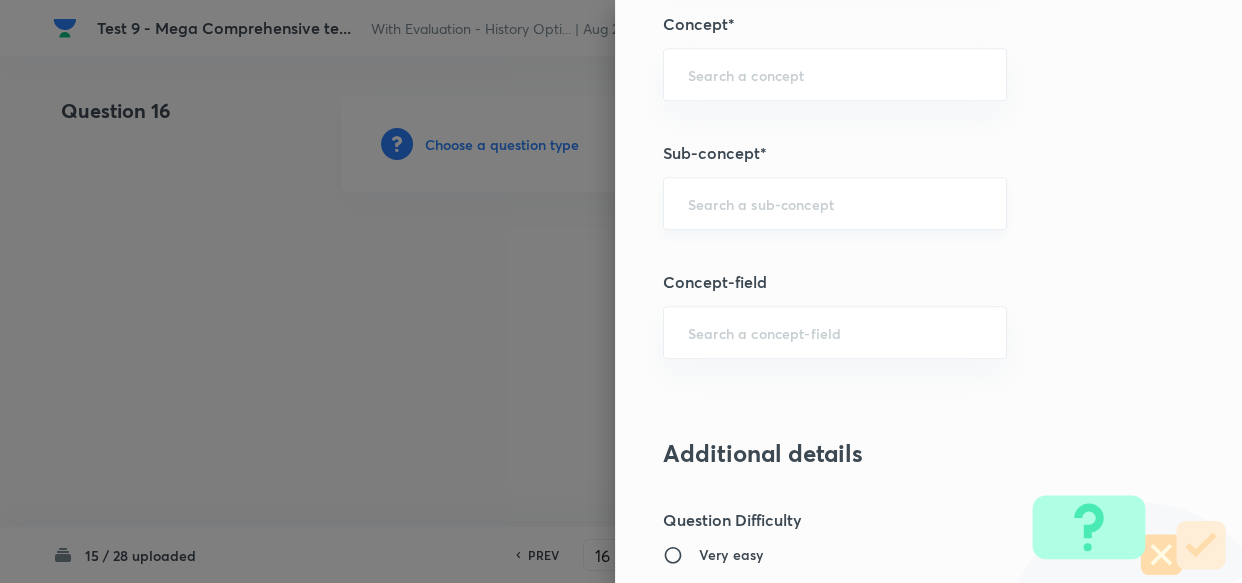 click on "​" at bounding box center [835, 203] 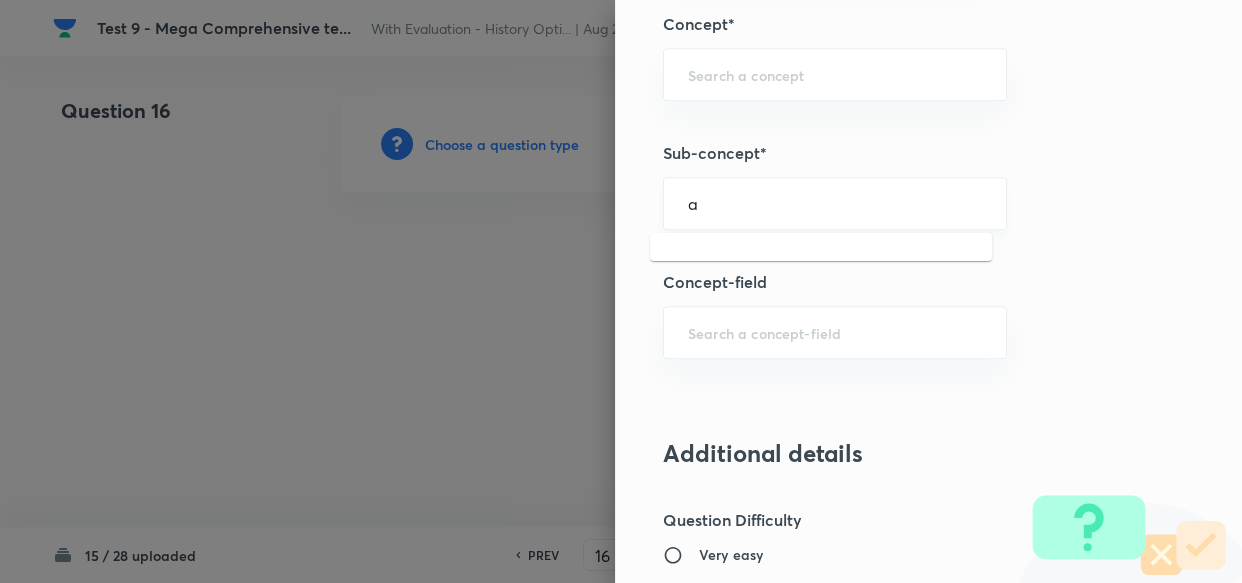 click on "a" at bounding box center (835, 203) 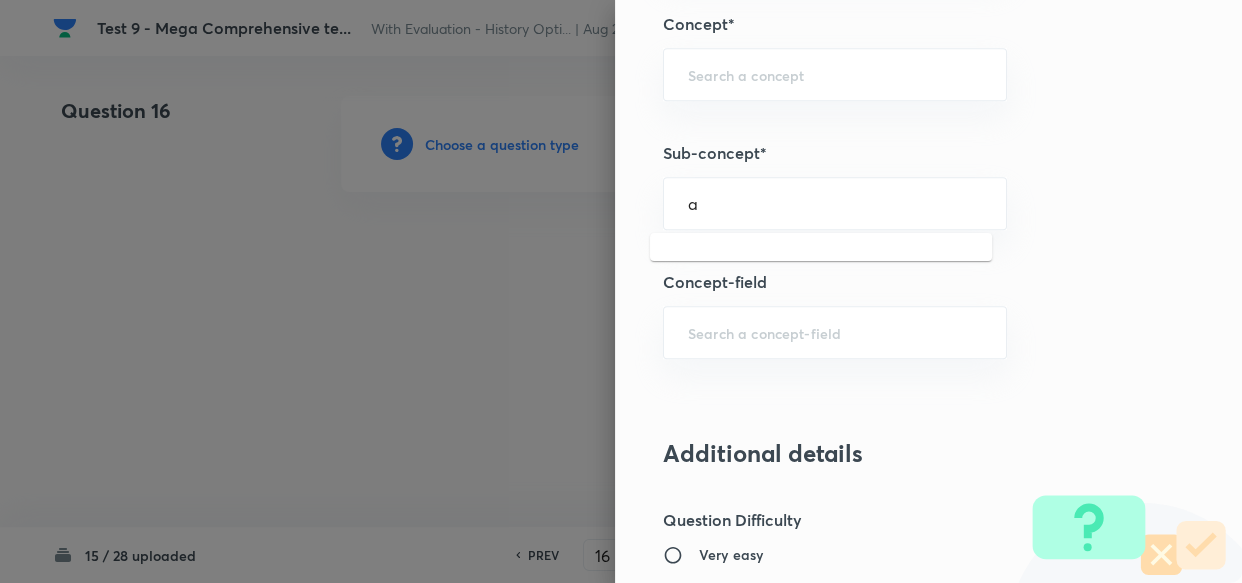 type on "a" 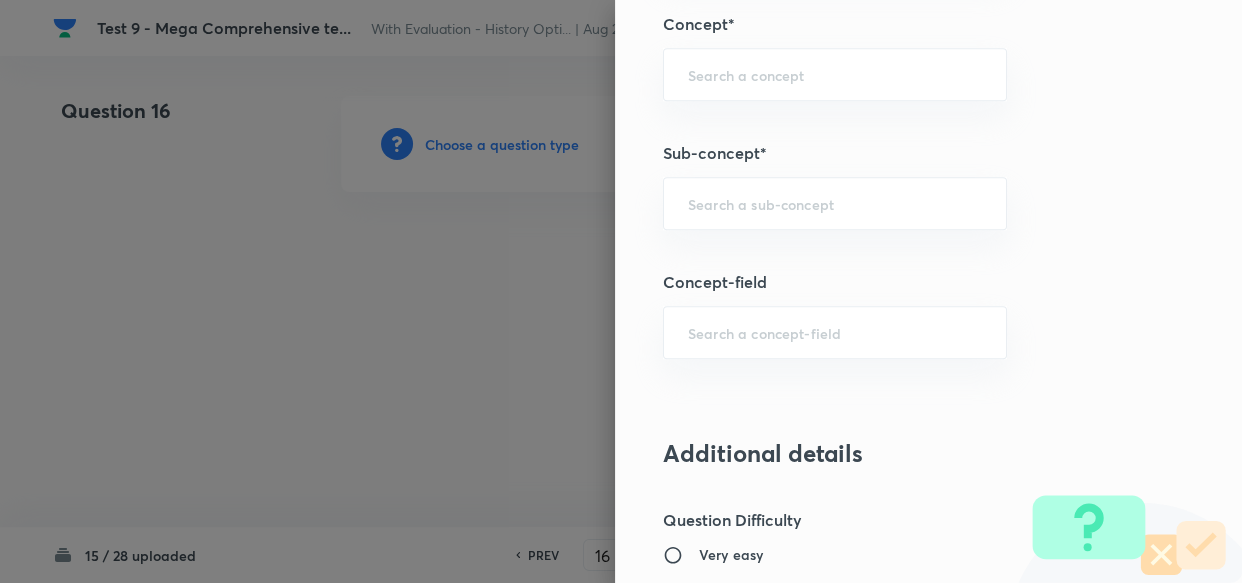 click on "Question settings Does this question have a passage?* Yes No Positive mark 15 ​ Negative Marks (Don’t add negative sign) 0 ​ Syllabus Topic group* ​ Topic* ​ Concept* ​ Sub-concept* ​ Concept-field ​ Additional details Question Difficulty Very easy Easy Moderate Hard Very hard Question is based on Fact Numerical Concept Previous year question Yes No Does this question have equation? Yes No Verification status Is the question verified? *Select 'yes' only if a question is verified Yes No Save" at bounding box center (928, 291) 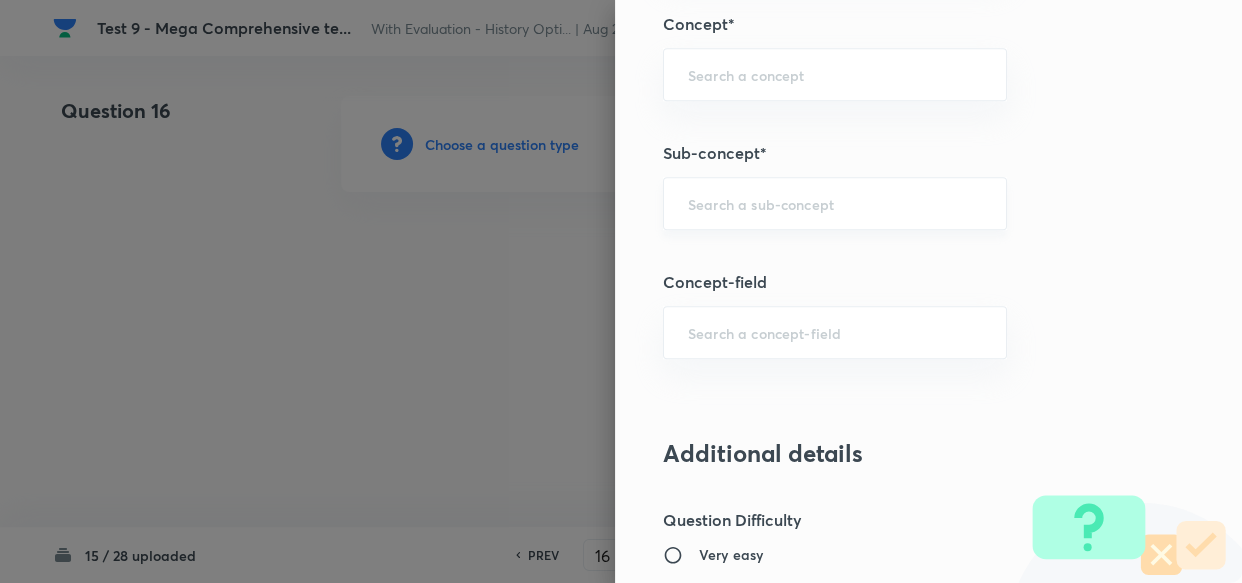 click at bounding box center (835, 203) 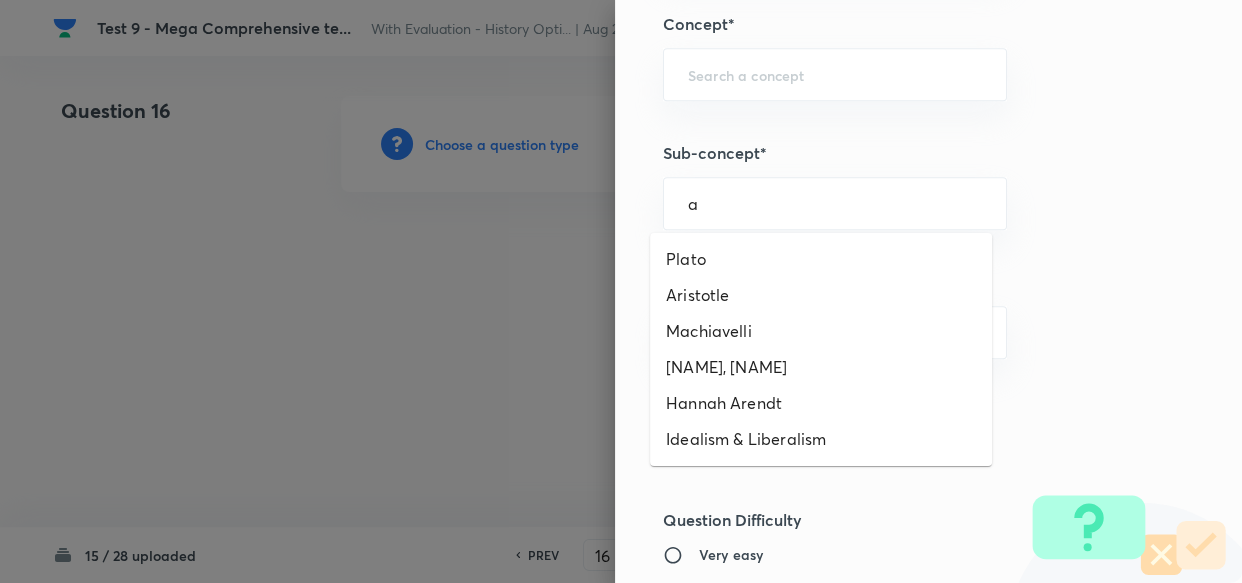 click on "Plato" at bounding box center [821, 259] 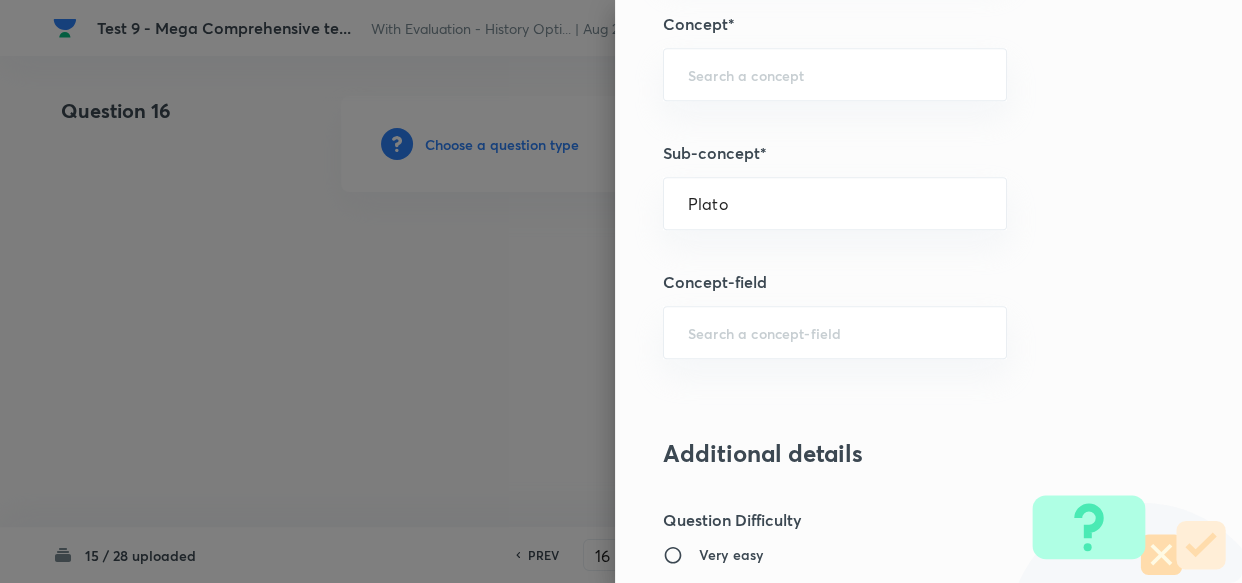 type on "PSIR Optional" 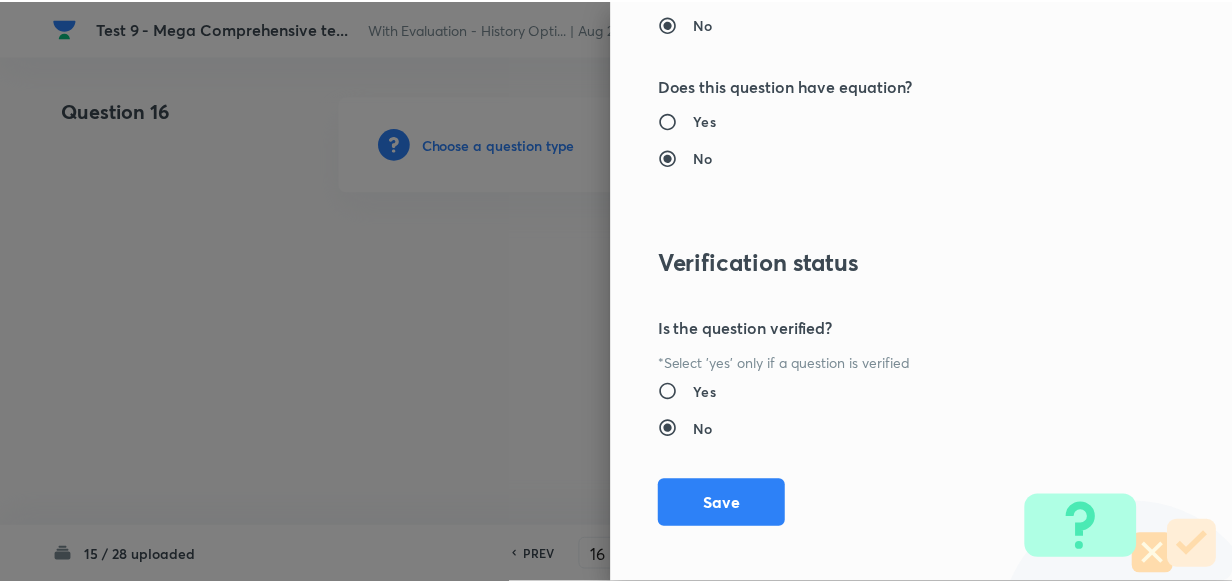 scroll, scrollTop: 1900, scrollLeft: 0, axis: vertical 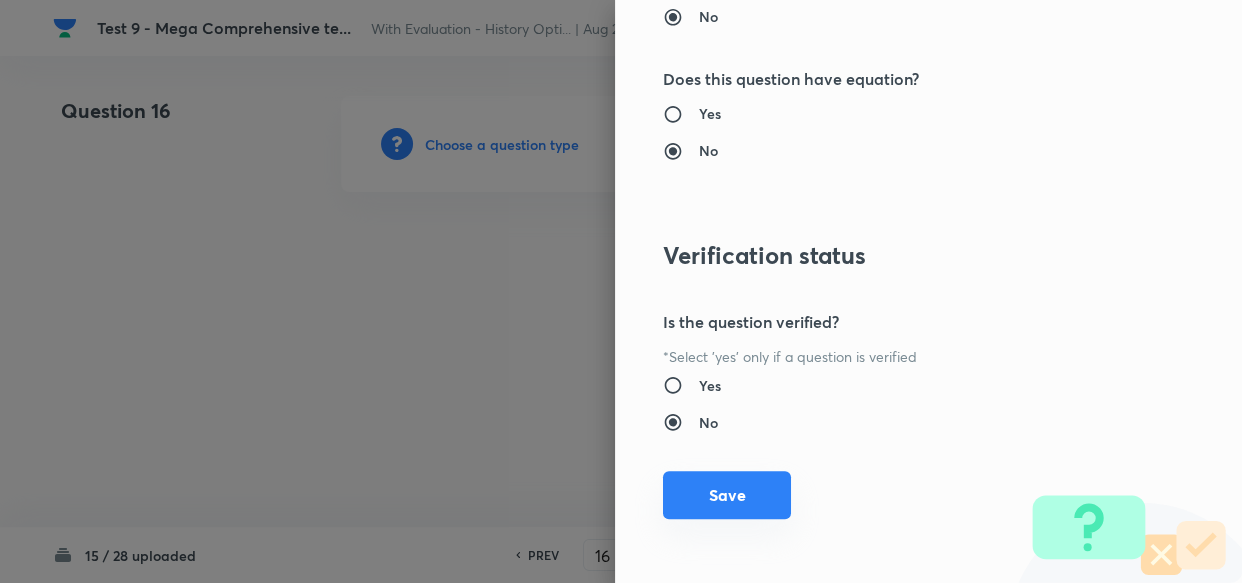 drag, startPoint x: 721, startPoint y: 475, endPoint x: 931, endPoint y: 524, distance: 215.6409 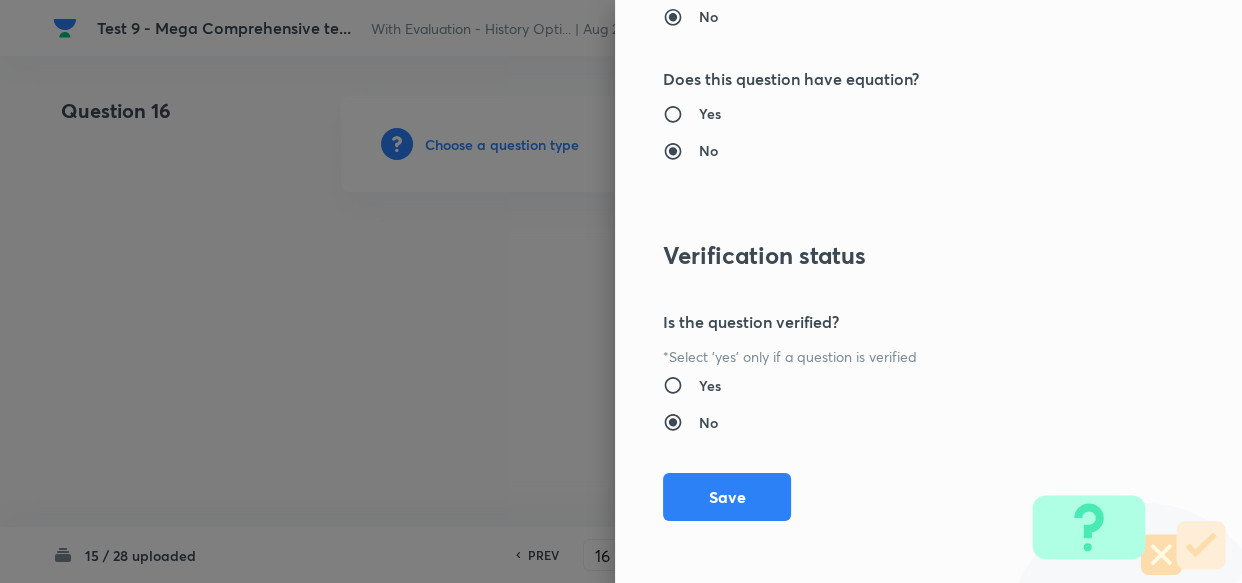 click on "Save" at bounding box center [727, 497] 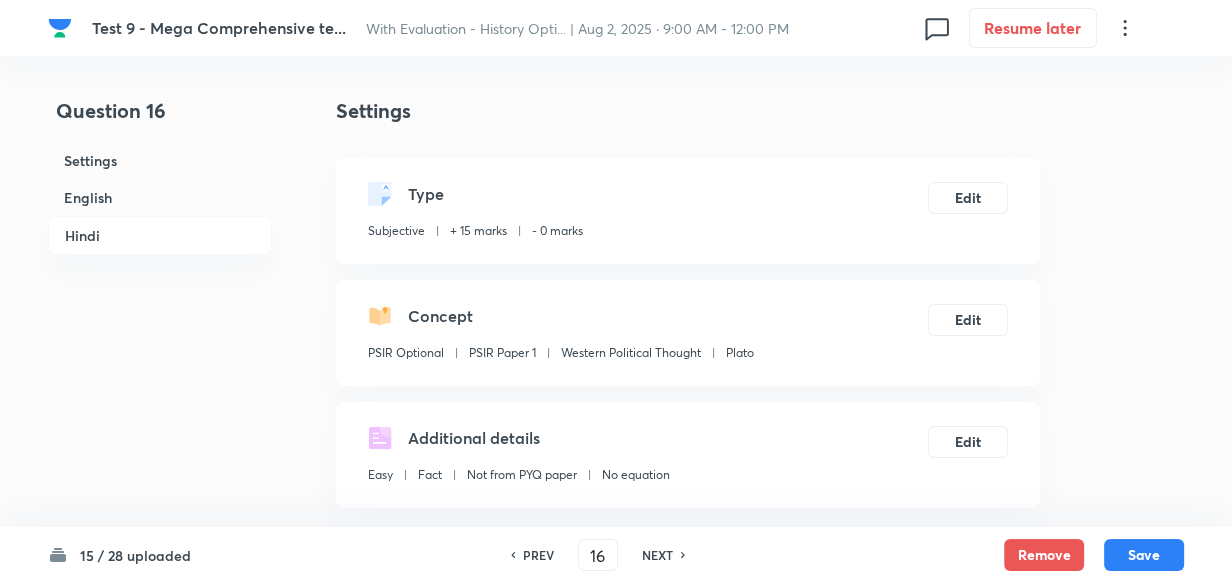 click on "English" at bounding box center [160, 197] 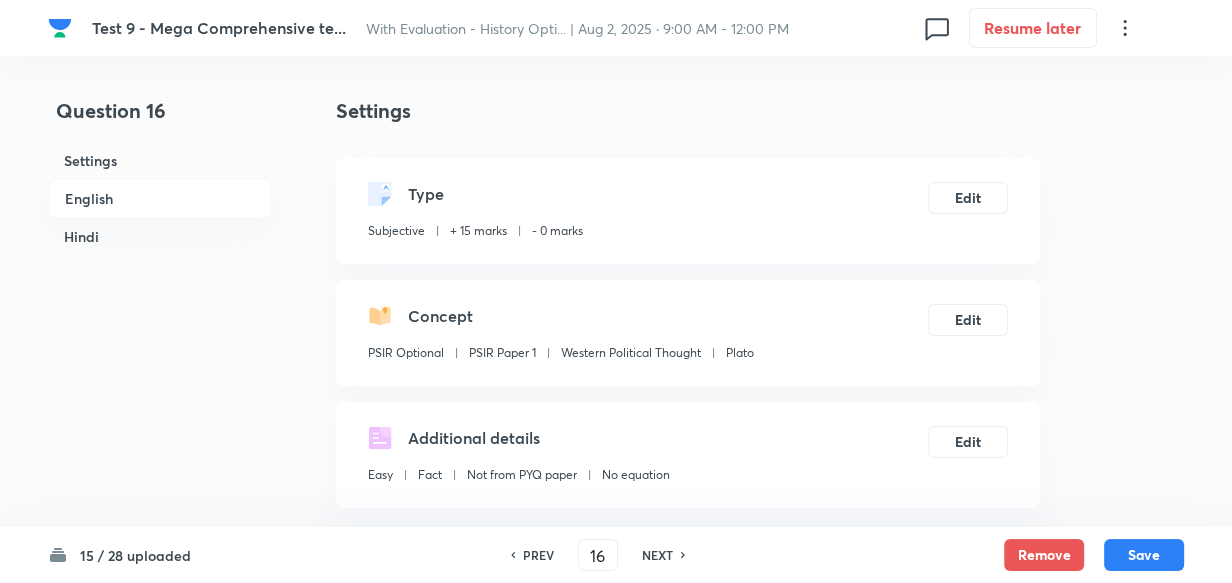 scroll, scrollTop: 516, scrollLeft: 0, axis: vertical 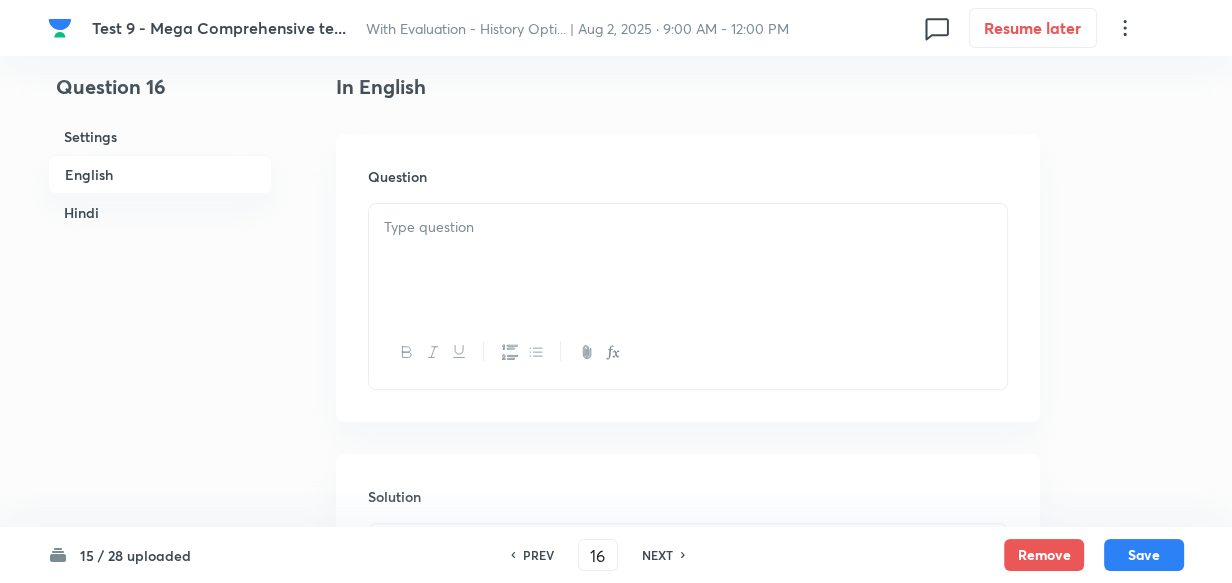 click at bounding box center [688, 260] 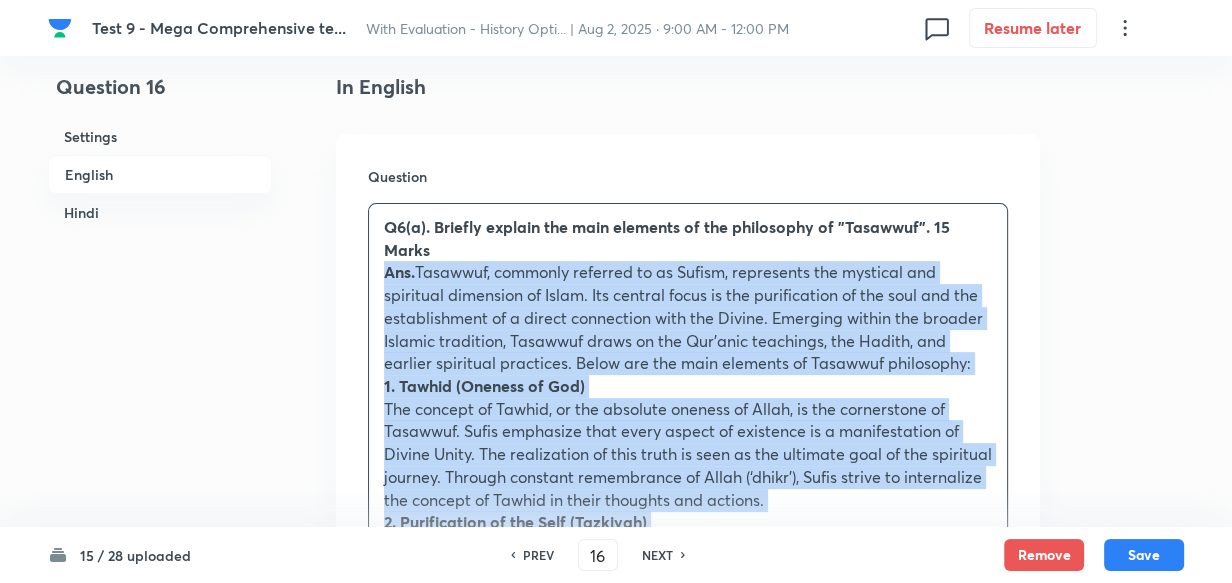 drag, startPoint x: 383, startPoint y: 271, endPoint x: 373, endPoint y: 274, distance: 10.440307 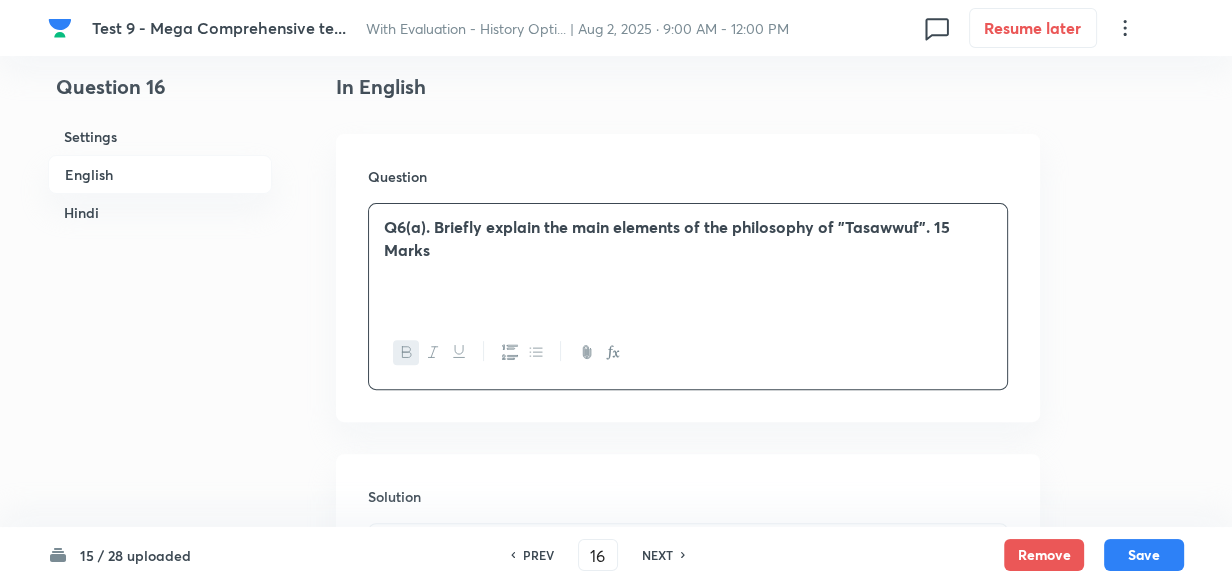 scroll, scrollTop: 970, scrollLeft: 0, axis: vertical 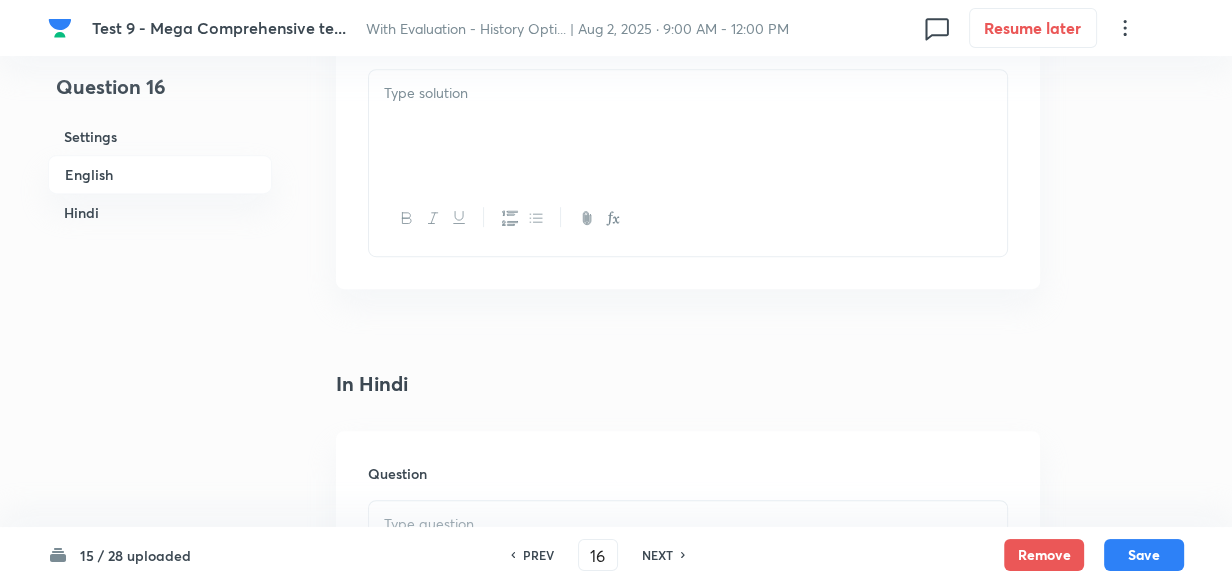 click at bounding box center (688, 126) 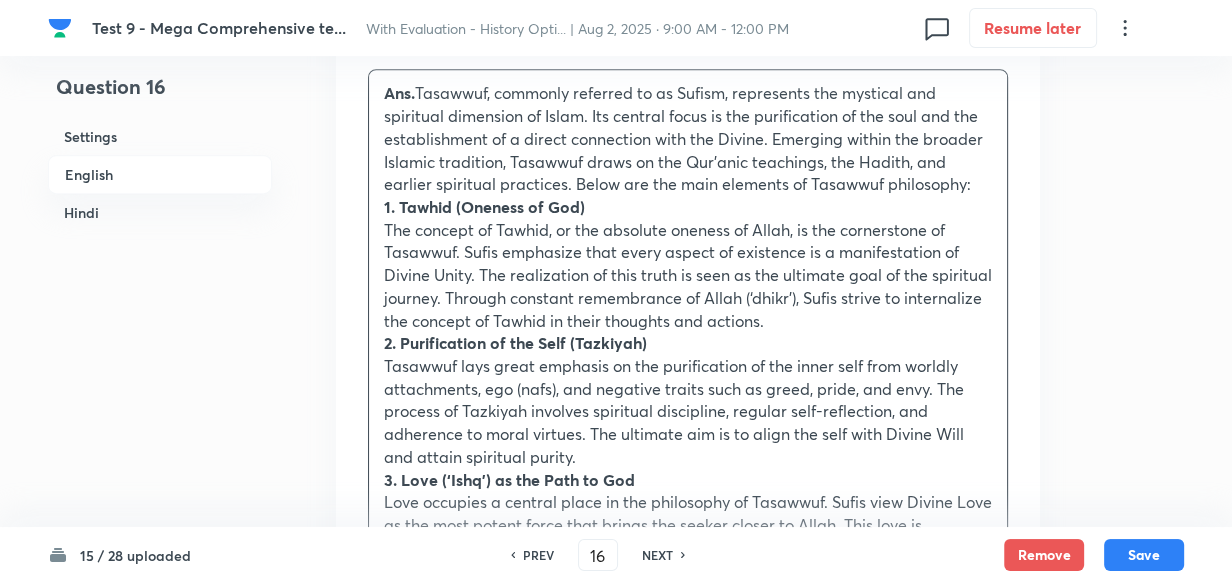 click on "Hindi" at bounding box center [160, 212] 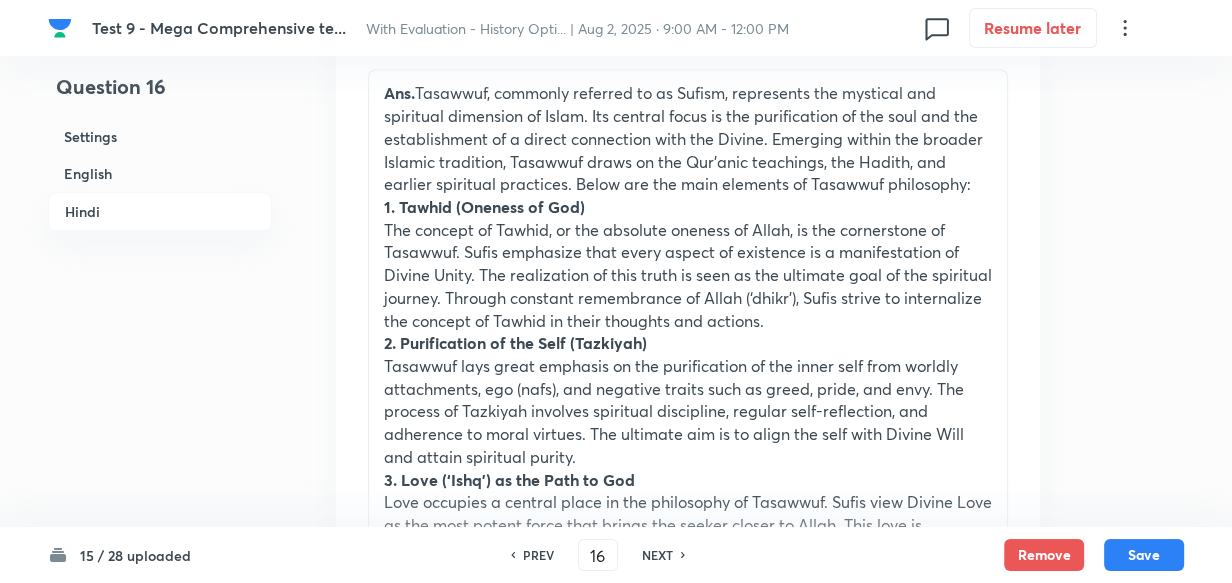 scroll, scrollTop: 2252, scrollLeft: 0, axis: vertical 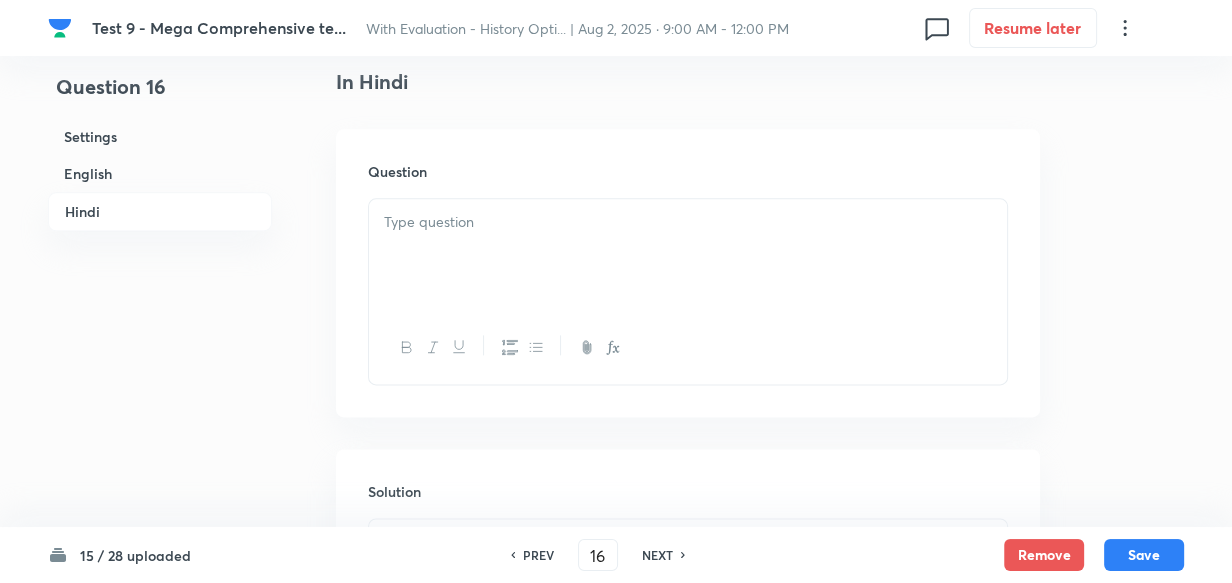 click at bounding box center [688, 222] 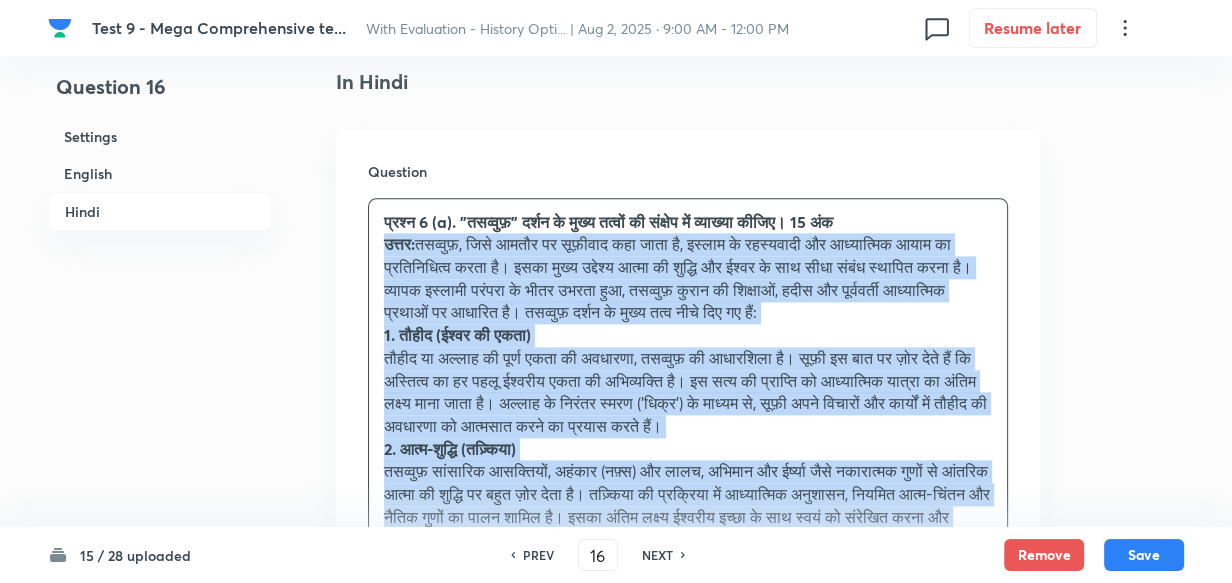 click on "प्रश्न 6 (a). "तसव्वुफ़" दर्शन के मुख्य तत्वों की संक्षेप में व्याख्या कीजिए। 15 अंक उत्तर: 1. तौहीद (ईश्वर की एकता) 2. आत्म-शुद्धि (तज़्किया) 3. ईश्वर तक पहुँचने का मार्ग प्रेम ('इश्क') 4. एहसान (आध्यात्मिक उत्कृष्टता) 5. तरीक़ा (मार्ग) 6. फ़ना और बक़ा 7. सार्वभौमिक भाईचारा और सहिष्णुता" at bounding box center [688, 676] 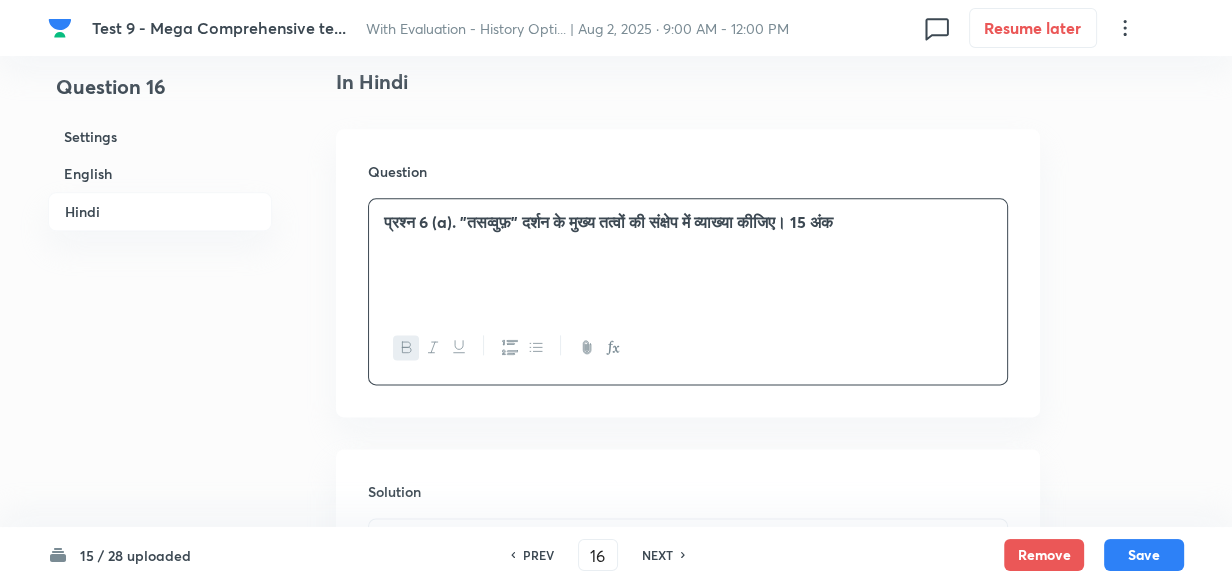 scroll, scrollTop: 2589, scrollLeft: 0, axis: vertical 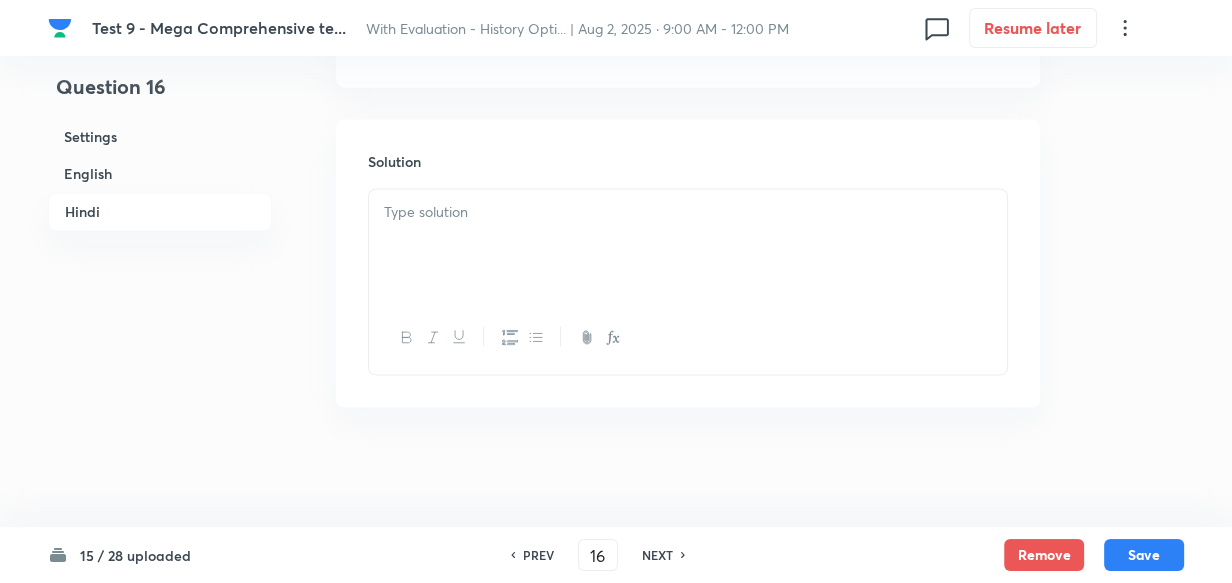 click at bounding box center (688, 245) 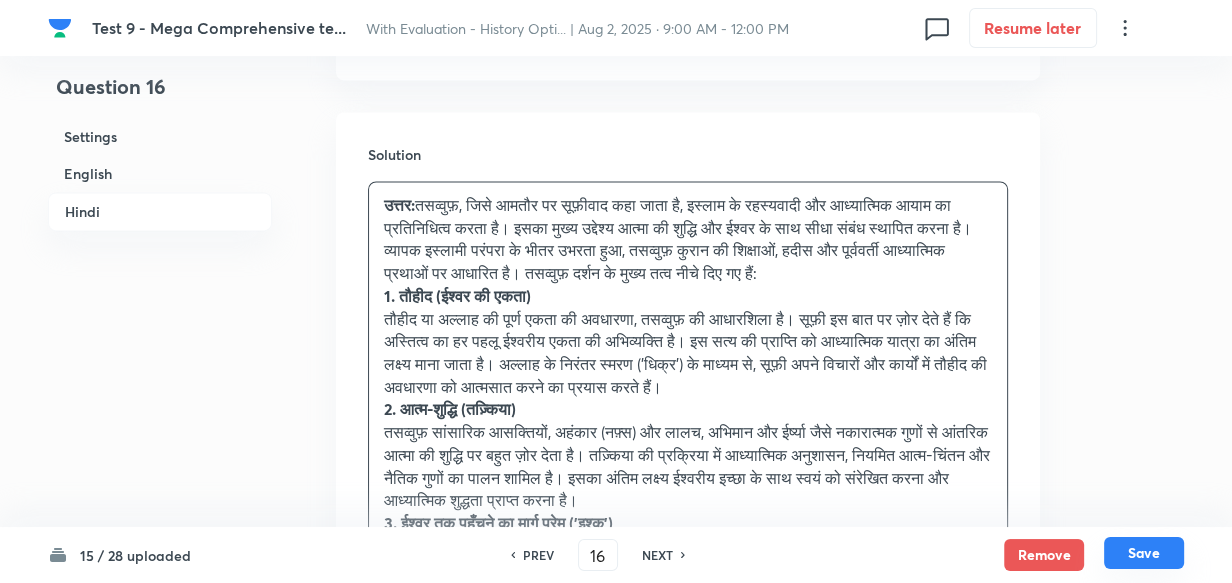click on "Save" at bounding box center (1144, 553) 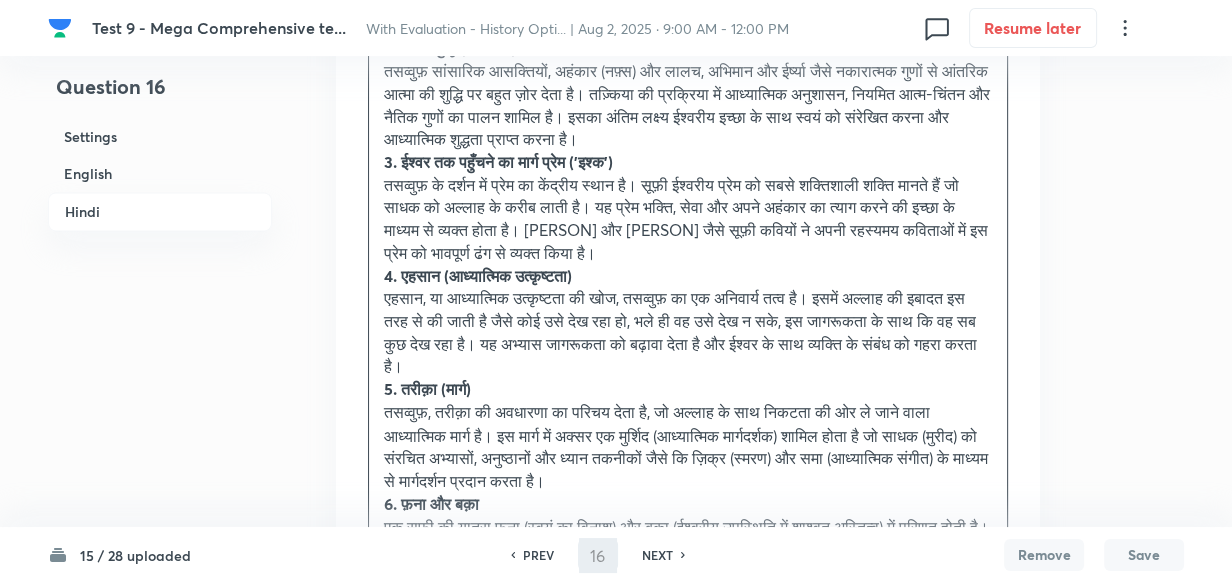 scroll, scrollTop: 2952, scrollLeft: 0, axis: vertical 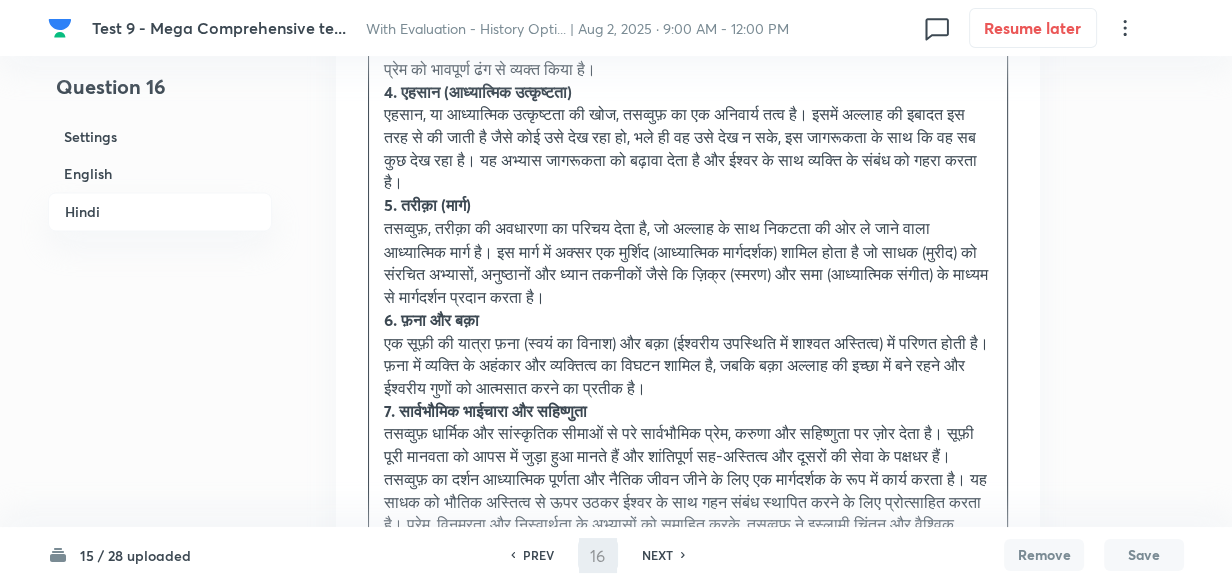 click on "English" at bounding box center [160, 173] 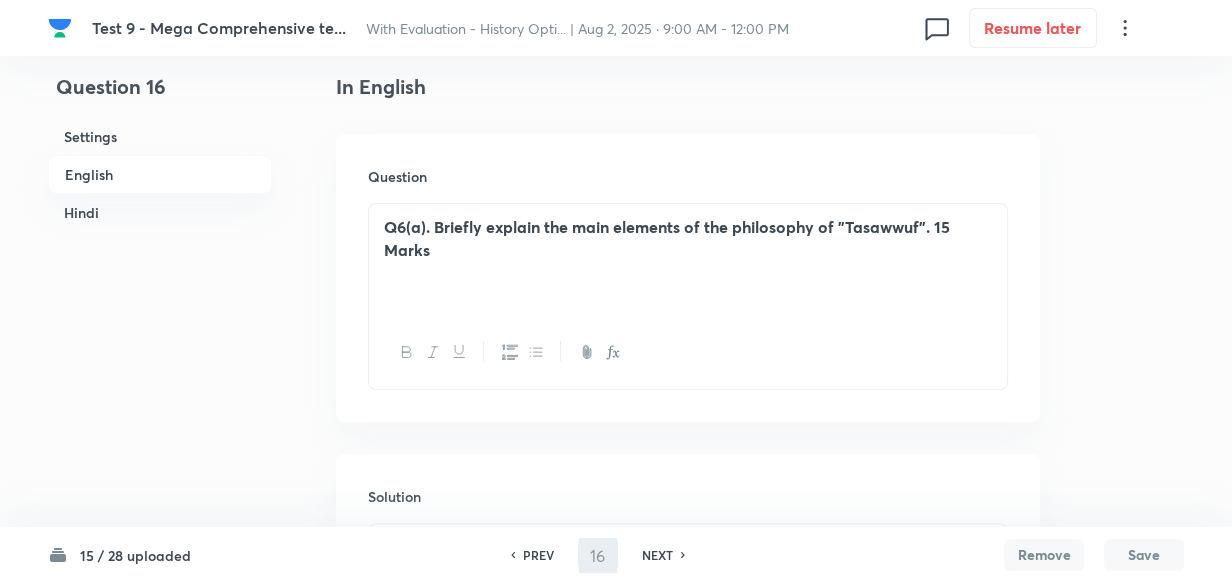 click on "Hindi" at bounding box center (160, 212) 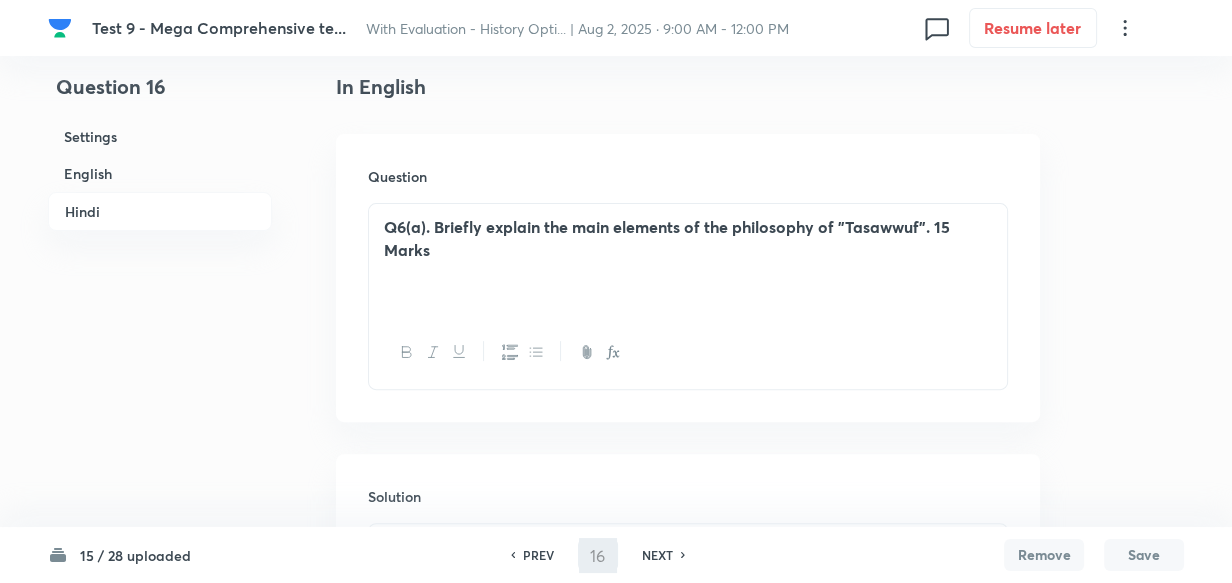 scroll, scrollTop: 2252, scrollLeft: 0, axis: vertical 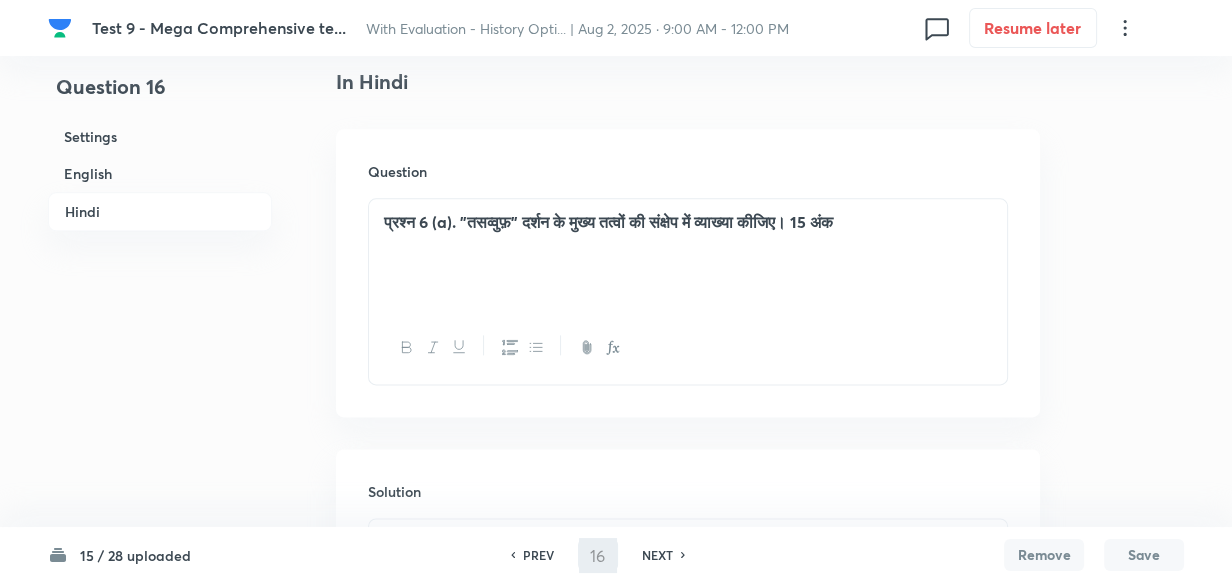 type on "17" 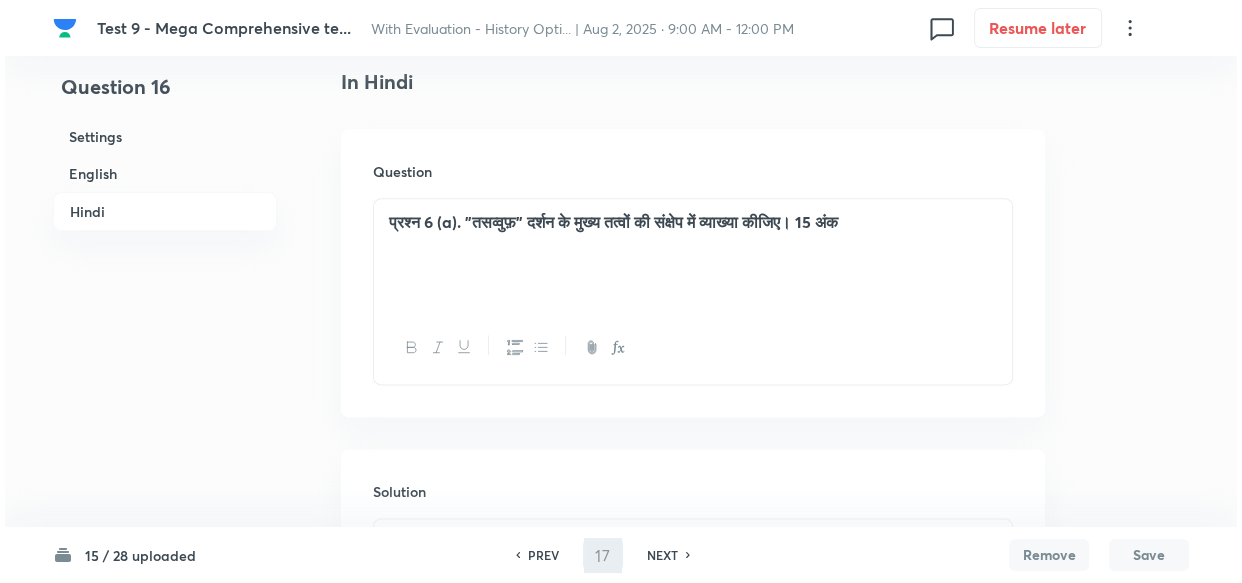 scroll, scrollTop: 0, scrollLeft: 0, axis: both 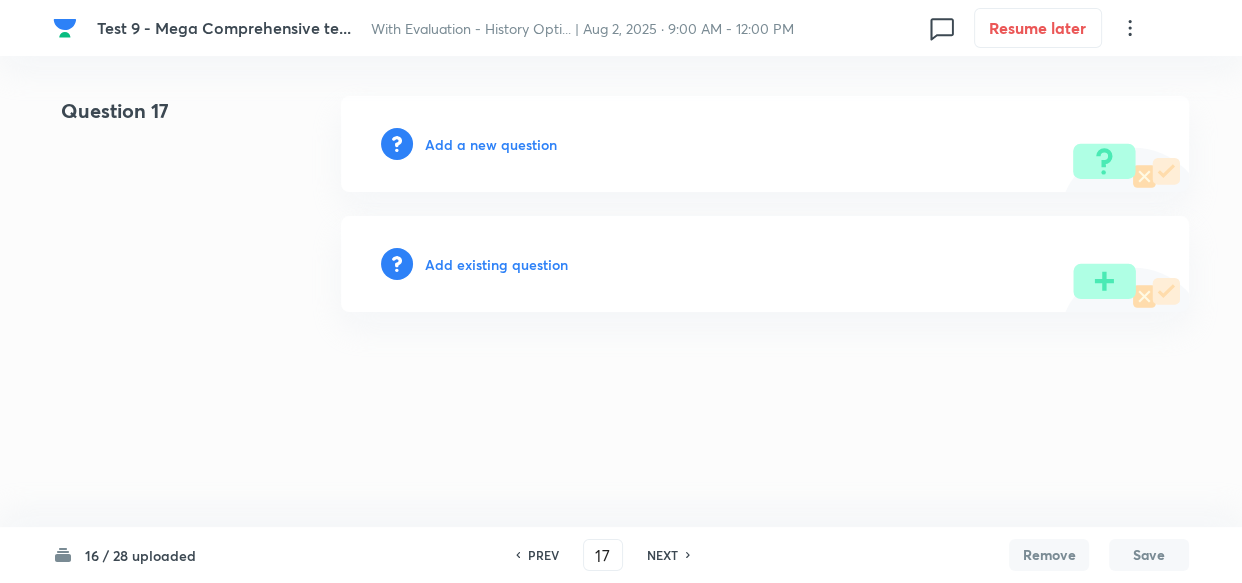 click on "Add a new question" at bounding box center (491, 144) 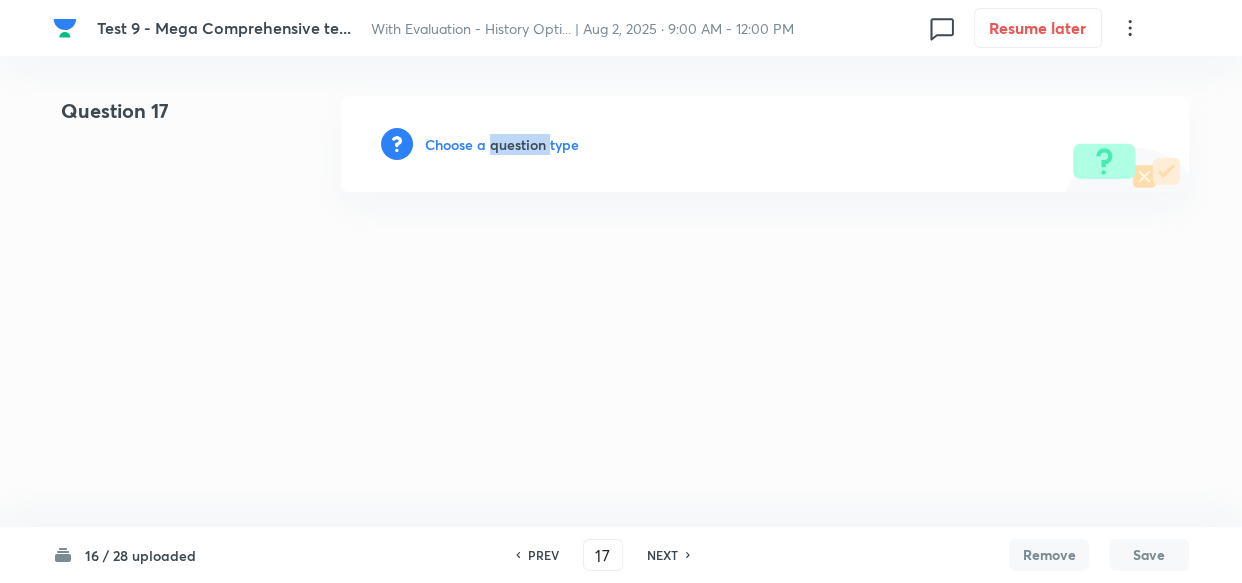 click on "Choose a question type" at bounding box center [502, 144] 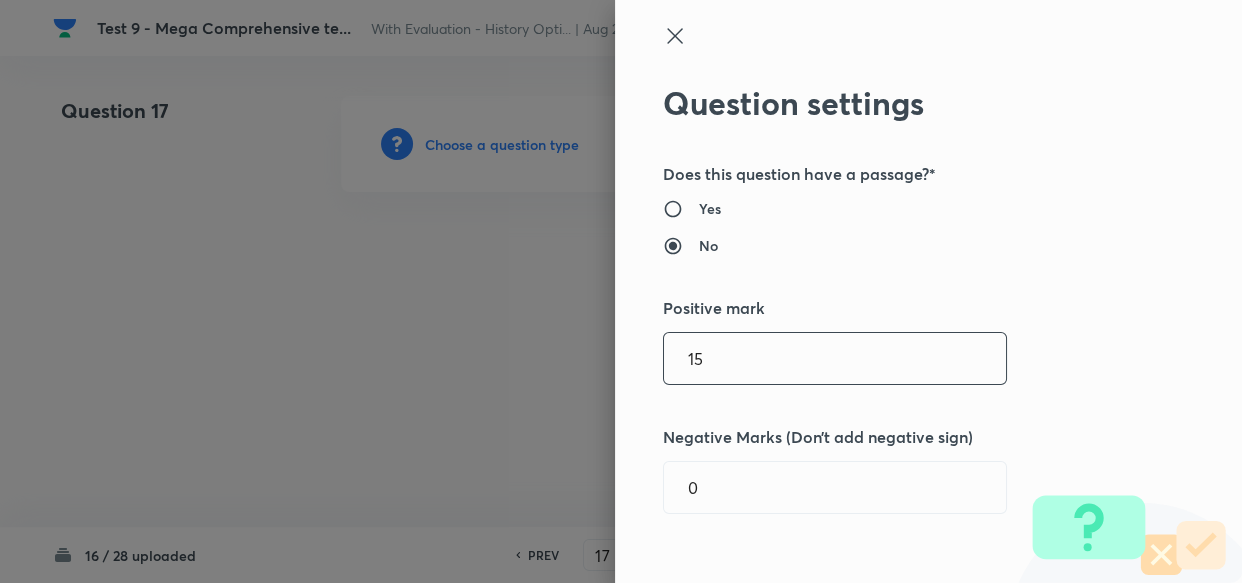drag, startPoint x: 703, startPoint y: 350, endPoint x: 594, endPoint y: 335, distance: 110.02727 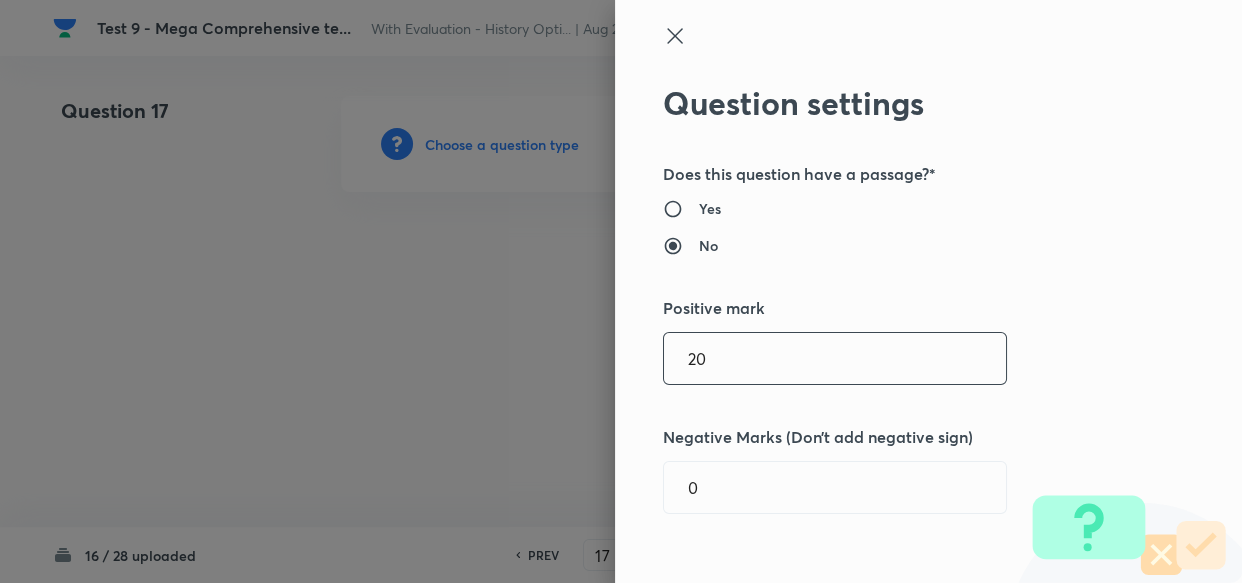 type on "20" 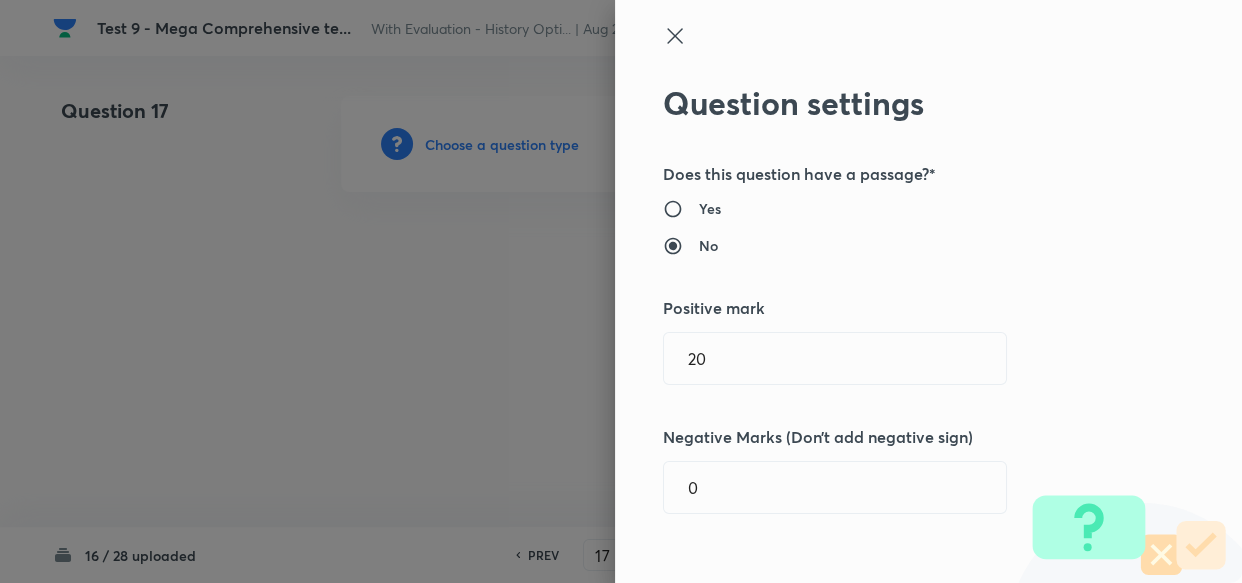 click on "Question settings Does this question have a passage?* Yes No Positive mark 20 ​ Negative Marks (Don’t add negative sign) 0 ​ Syllabus Topic group* ​ Topic* ​ Concept* ​ Sub-concept* ​ Concept-field ​ Additional details Question Difficulty Very easy Easy Moderate Hard Very hard Question is based on Fact Numerical Concept Previous year question Yes No Does this question have equation? Yes No Verification status Is the question verified? *Select 'yes' only if a question is verified Yes No Save" at bounding box center [928, 291] 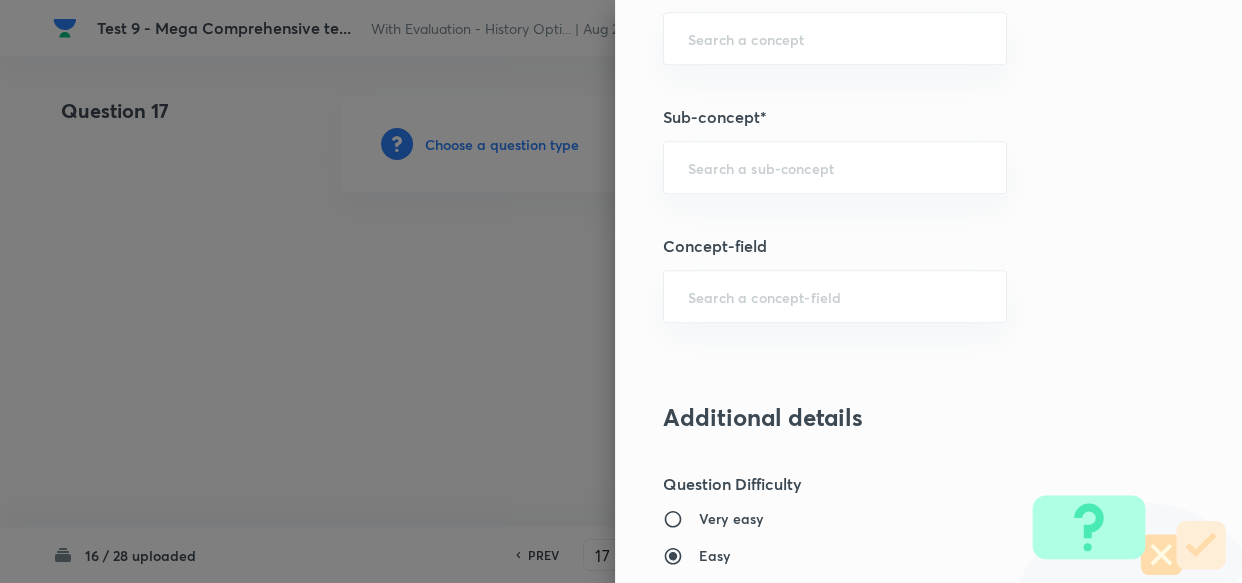 scroll, scrollTop: 1000, scrollLeft: 0, axis: vertical 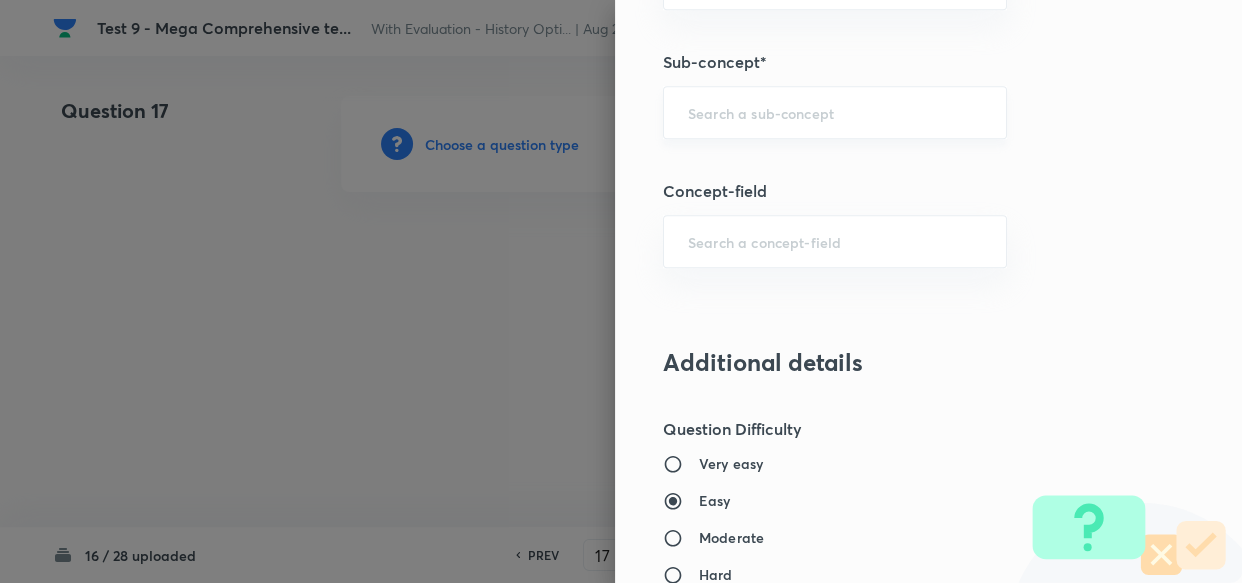 click on "​" at bounding box center [835, 112] 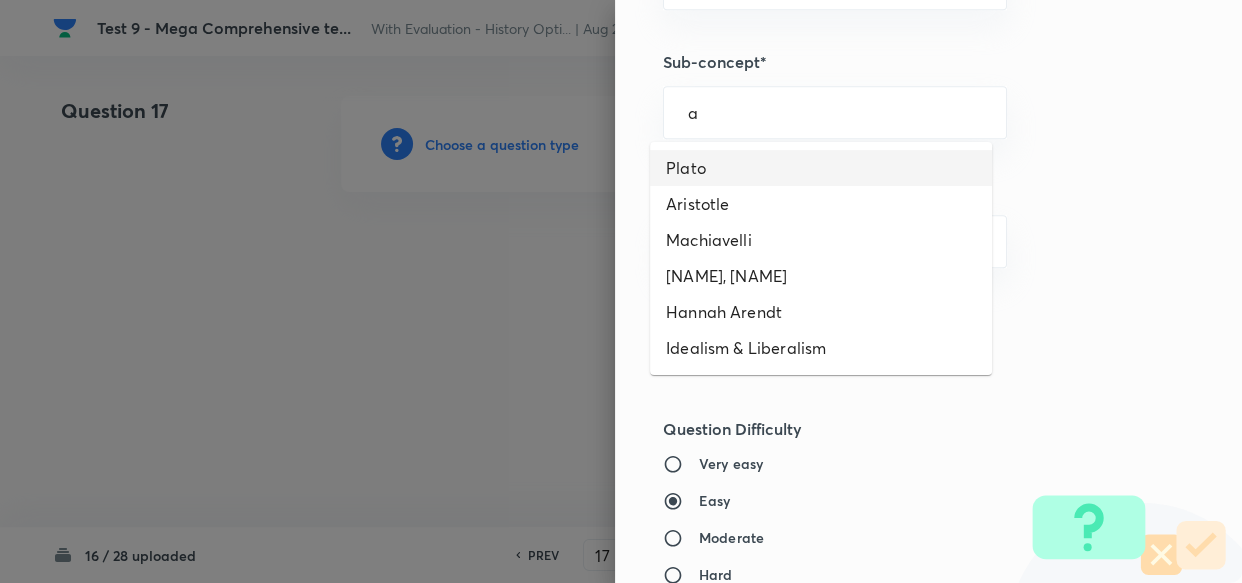 click on "Plato" at bounding box center (821, 168) 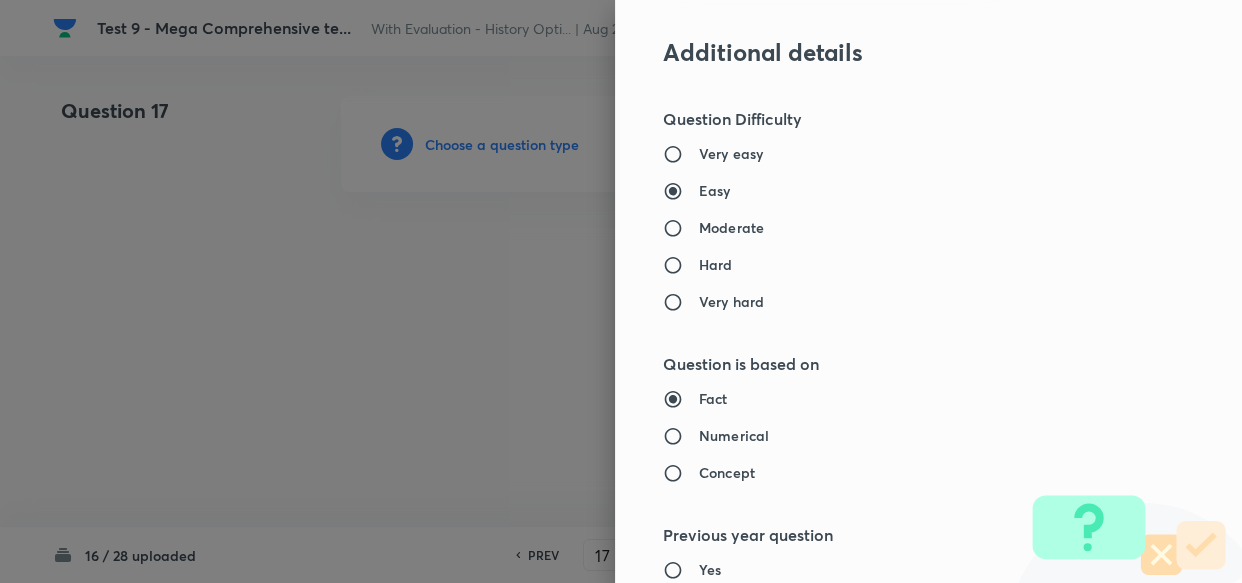 type on "PSIR Optional" 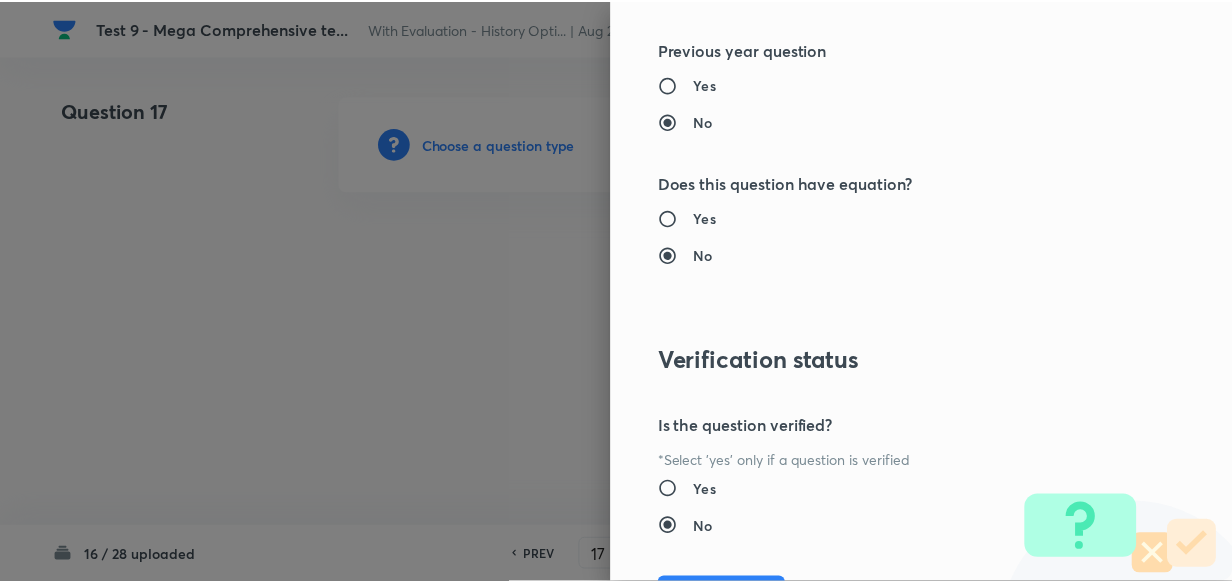 scroll, scrollTop: 1900, scrollLeft: 0, axis: vertical 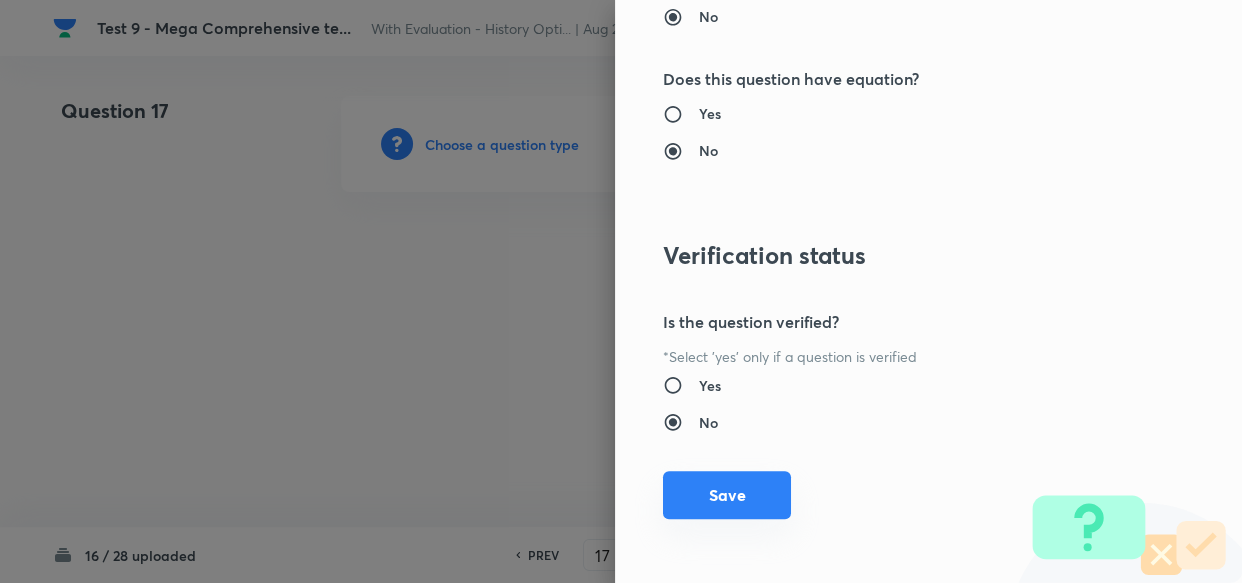 drag, startPoint x: 740, startPoint y: 470, endPoint x: 690, endPoint y: 479, distance: 50.803543 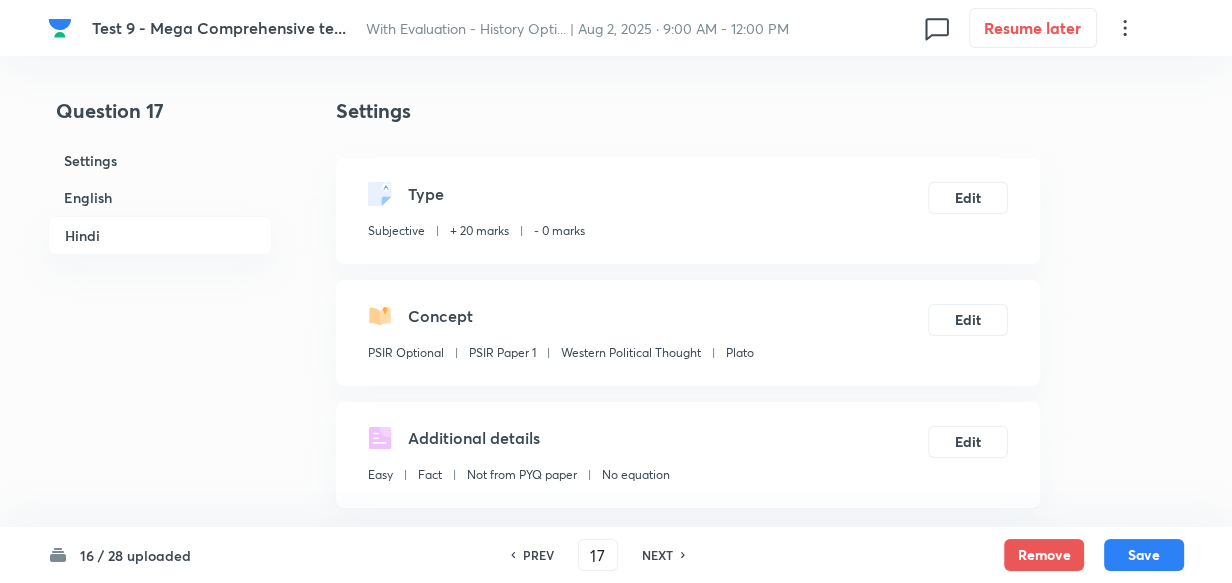 click on "English" at bounding box center (160, 197) 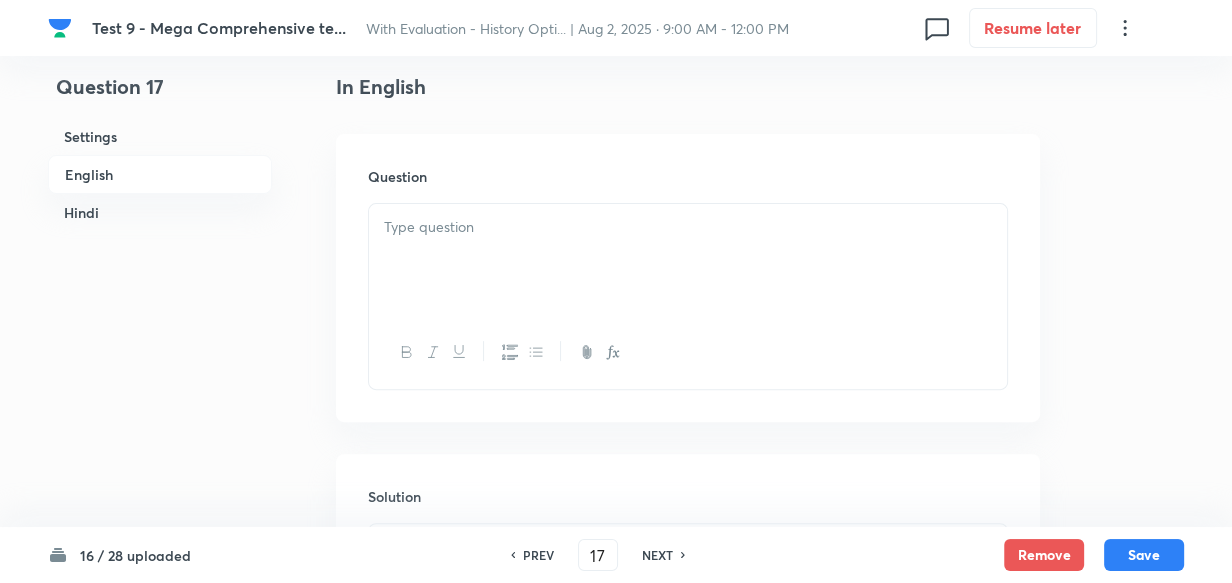 click at bounding box center [688, 260] 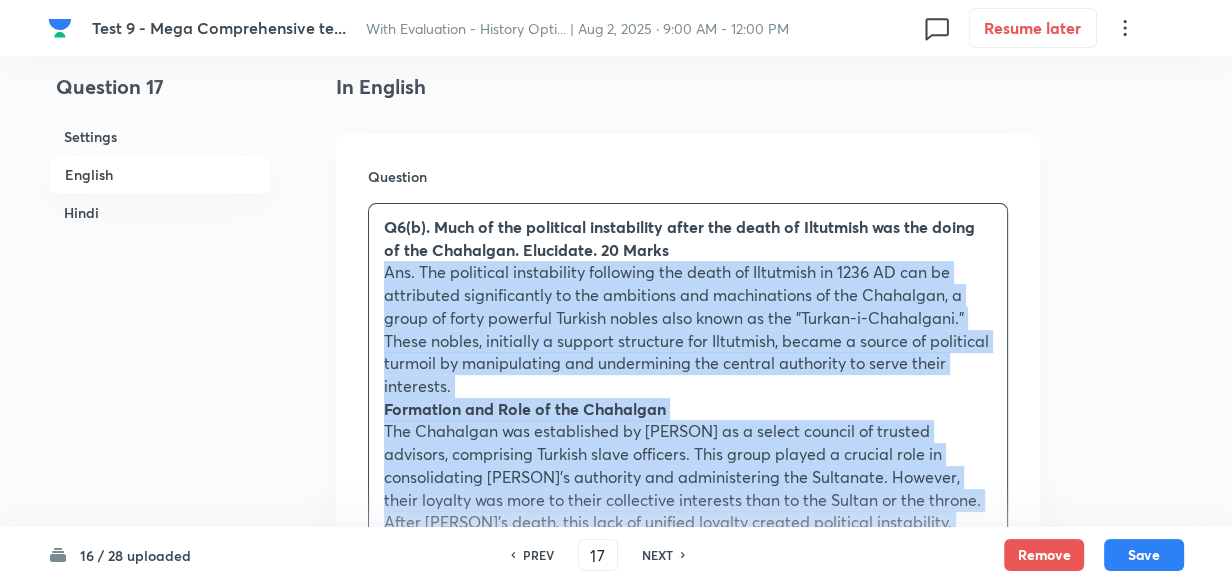 drag, startPoint x: 377, startPoint y: 267, endPoint x: 364, endPoint y: 272, distance: 13.928389 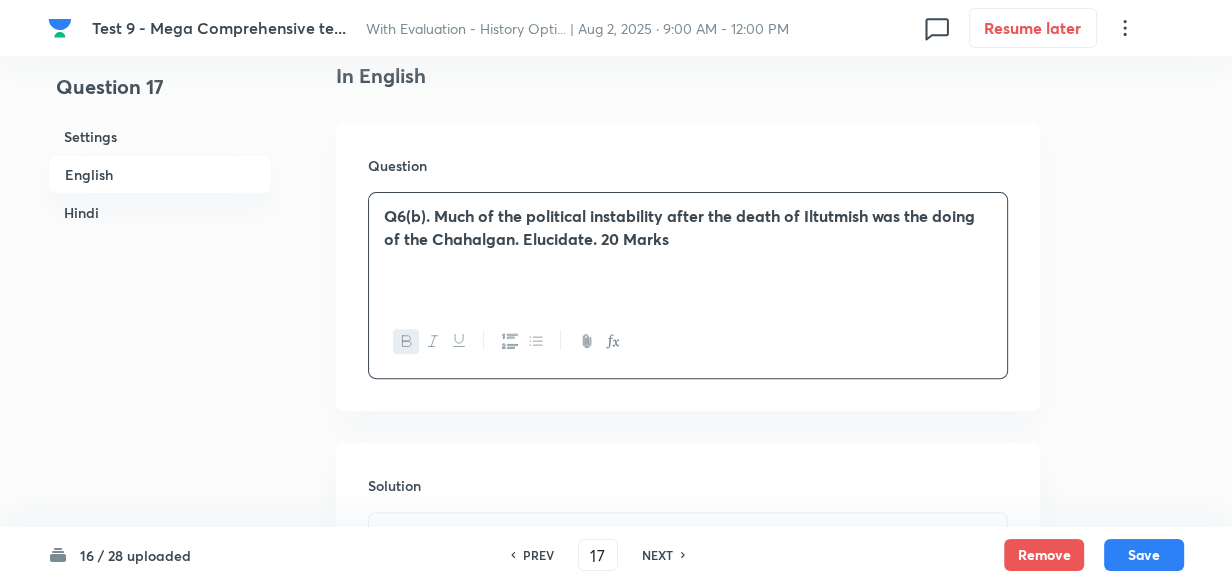 scroll, scrollTop: 970, scrollLeft: 0, axis: vertical 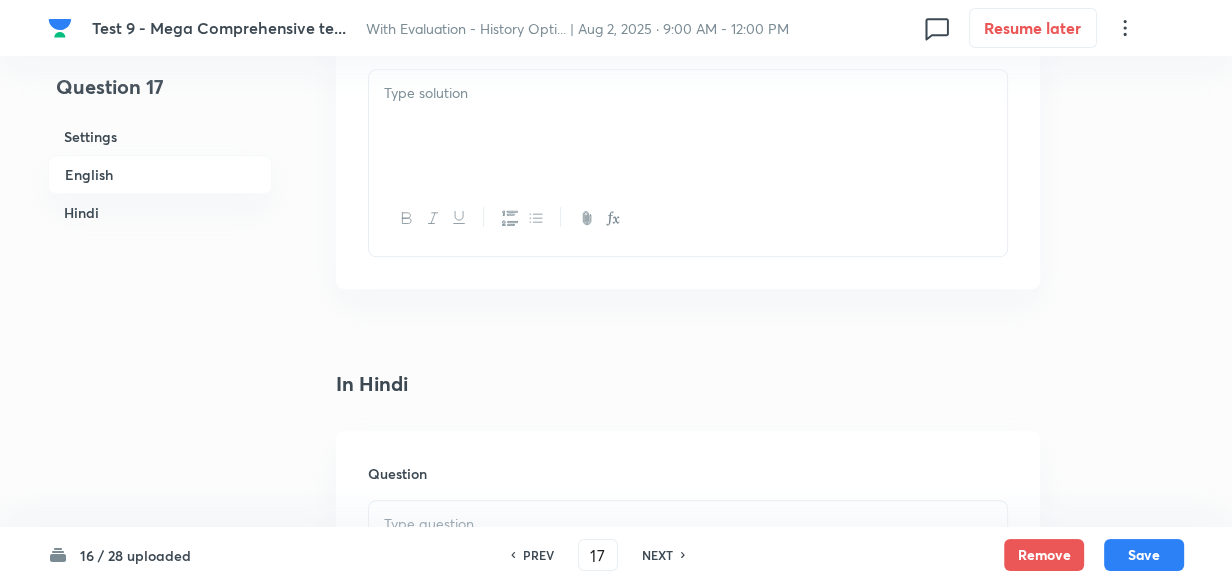 click at bounding box center [688, 126] 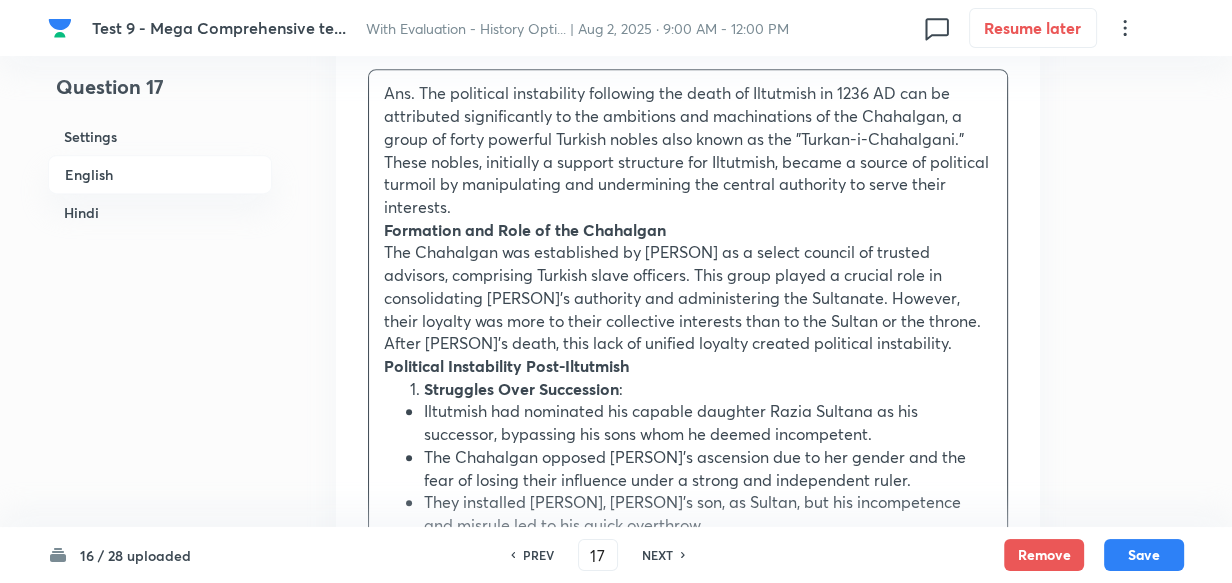 click on "Hindi" at bounding box center [160, 212] 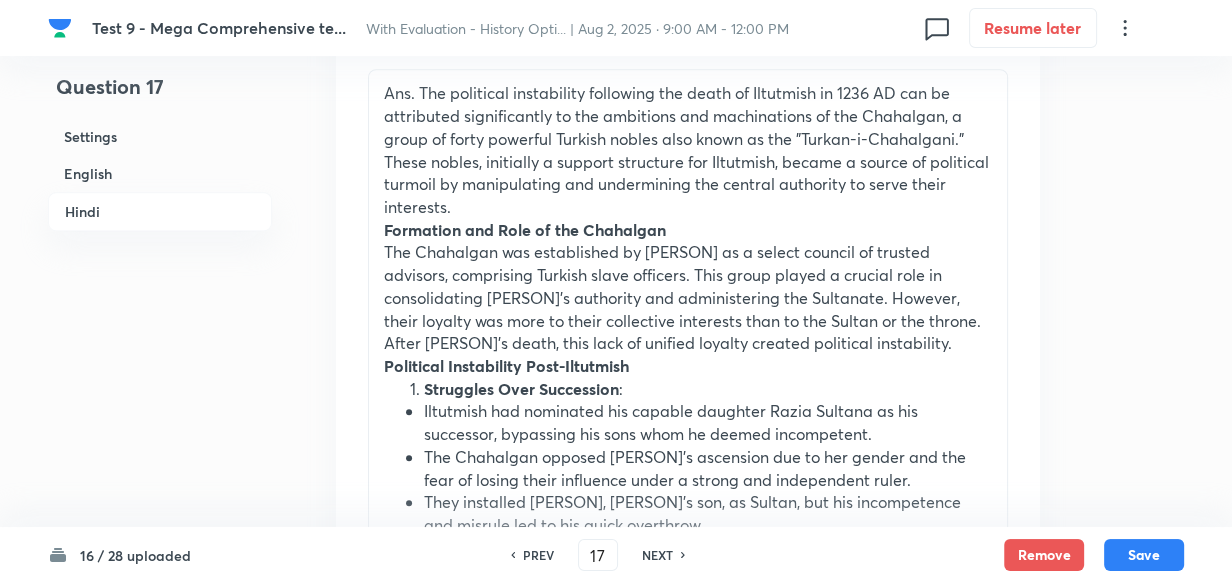 scroll, scrollTop: 2209, scrollLeft: 0, axis: vertical 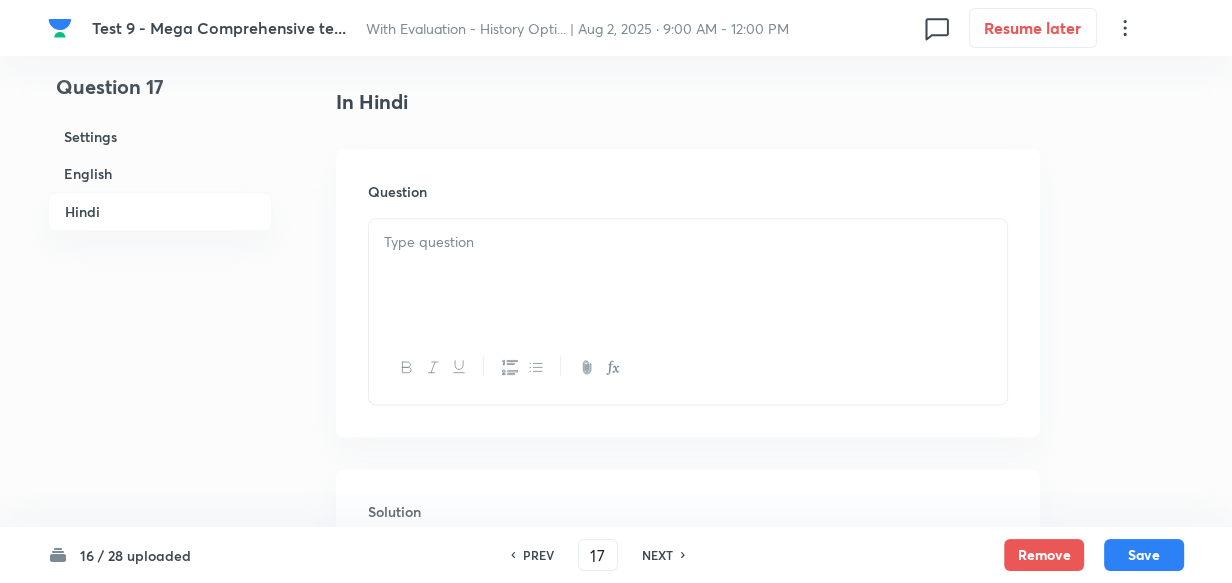click at bounding box center [688, 275] 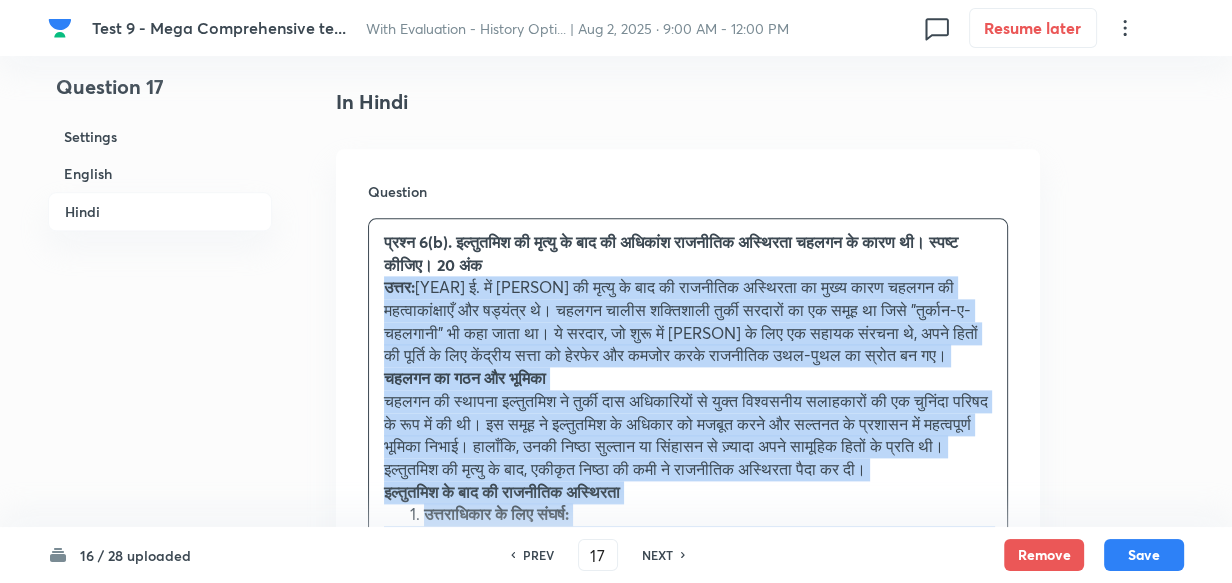drag, startPoint x: 376, startPoint y: 268, endPoint x: 370, endPoint y: 281, distance: 14.3178215 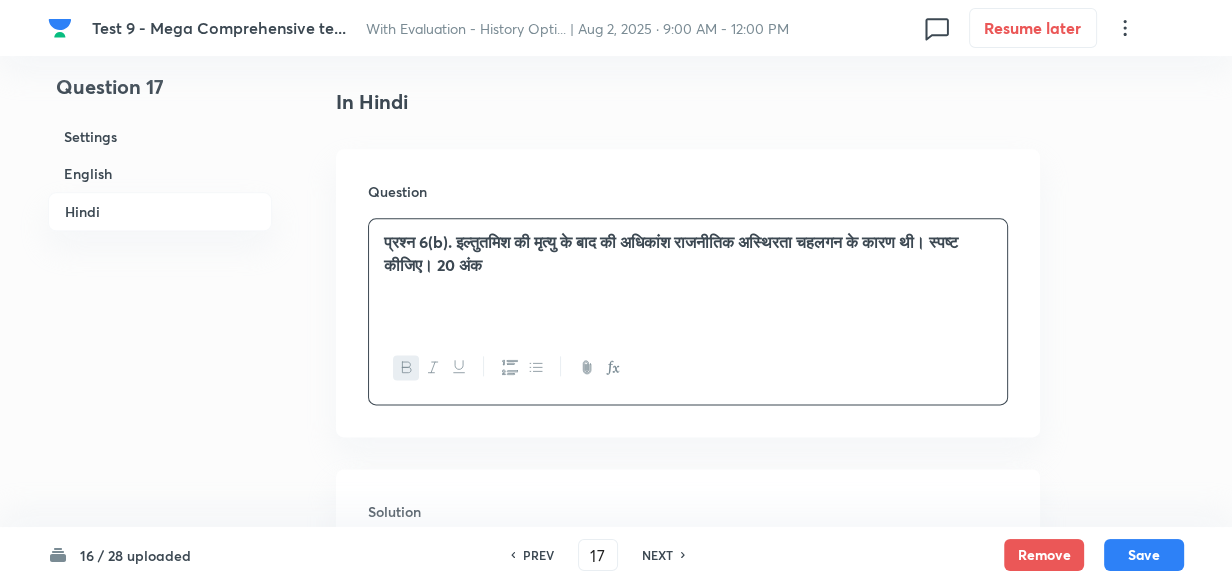 scroll, scrollTop: 2545, scrollLeft: 0, axis: vertical 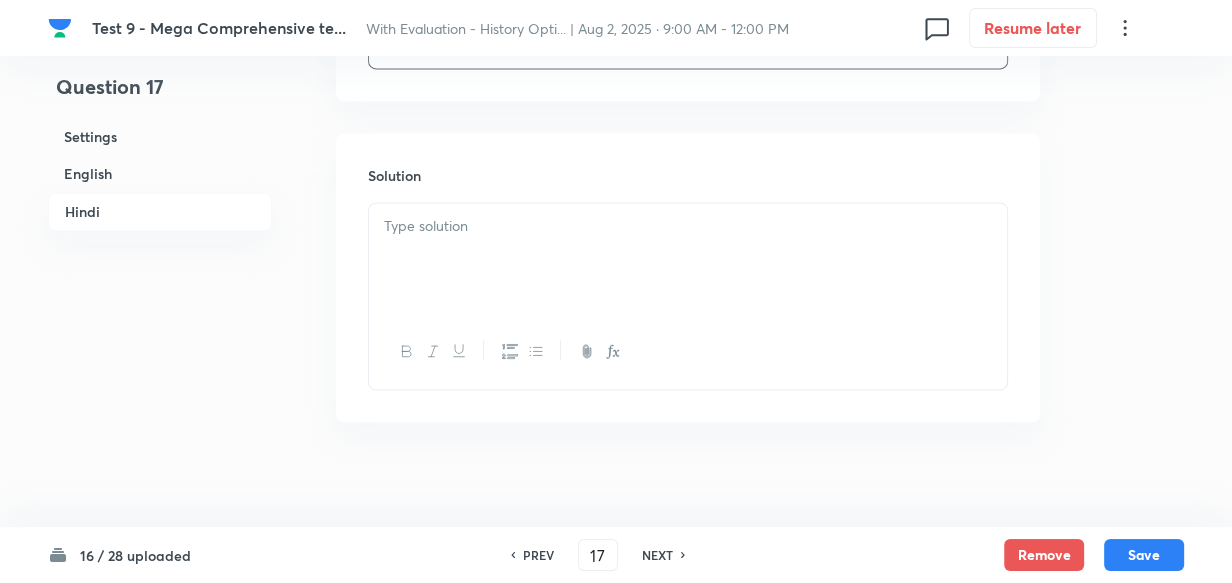 click at bounding box center [688, 259] 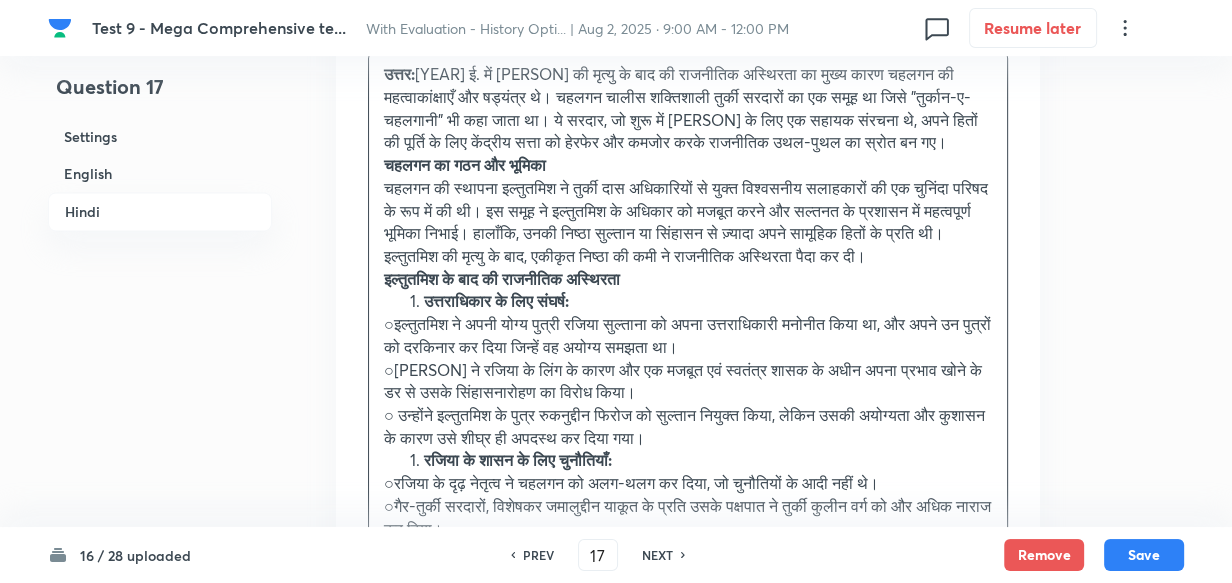 scroll, scrollTop: 2909, scrollLeft: 0, axis: vertical 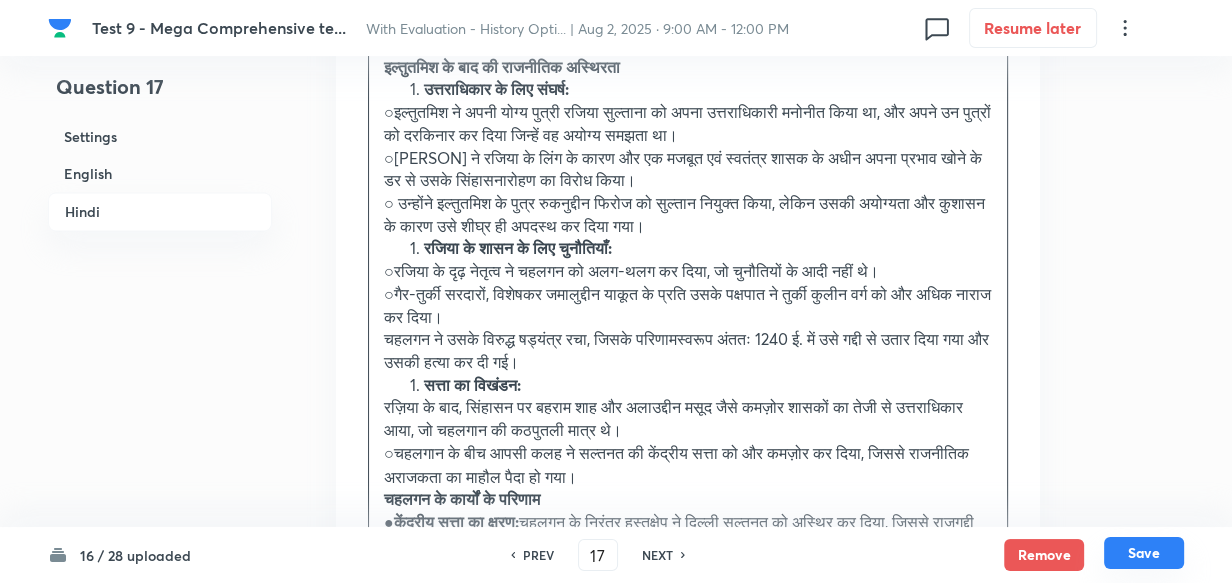click on "Save" at bounding box center (1144, 553) 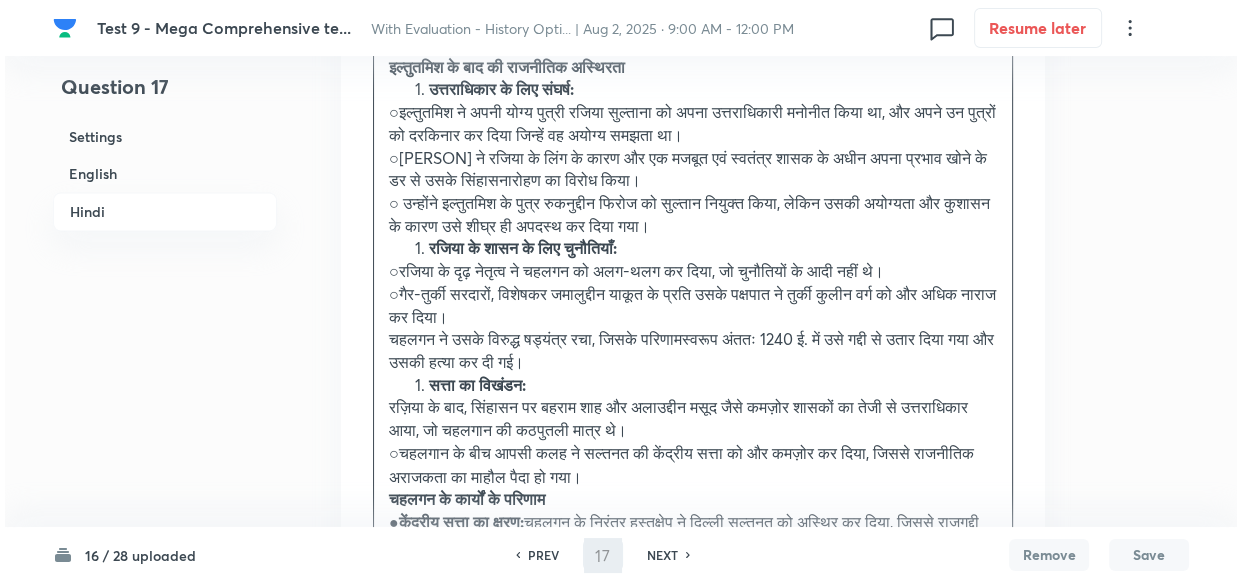 scroll, scrollTop: 0, scrollLeft: 0, axis: both 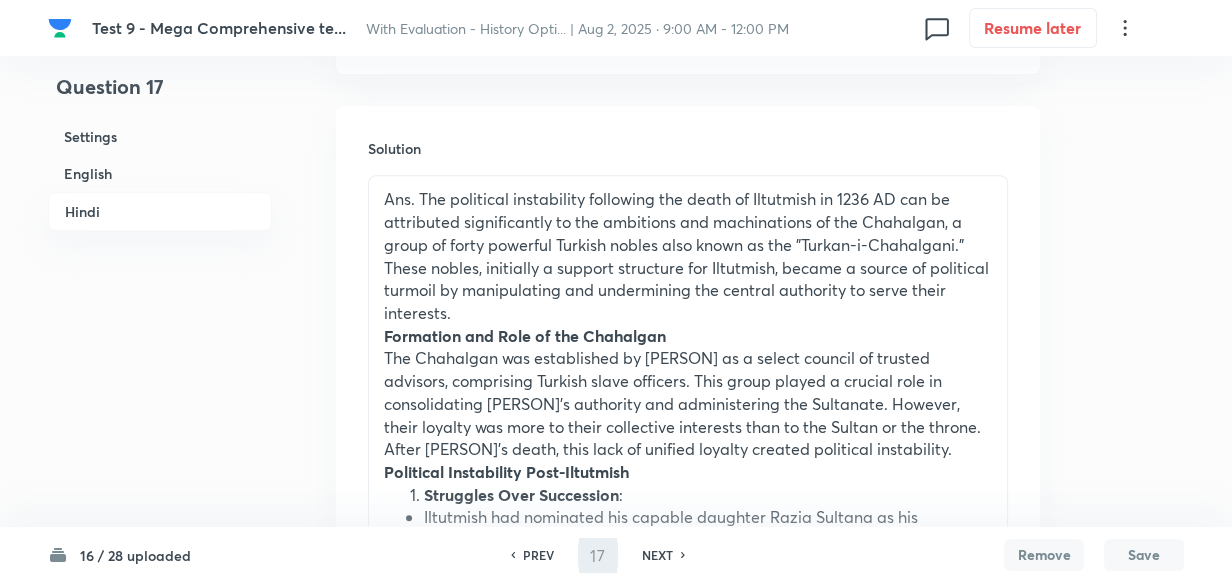 type on "18" 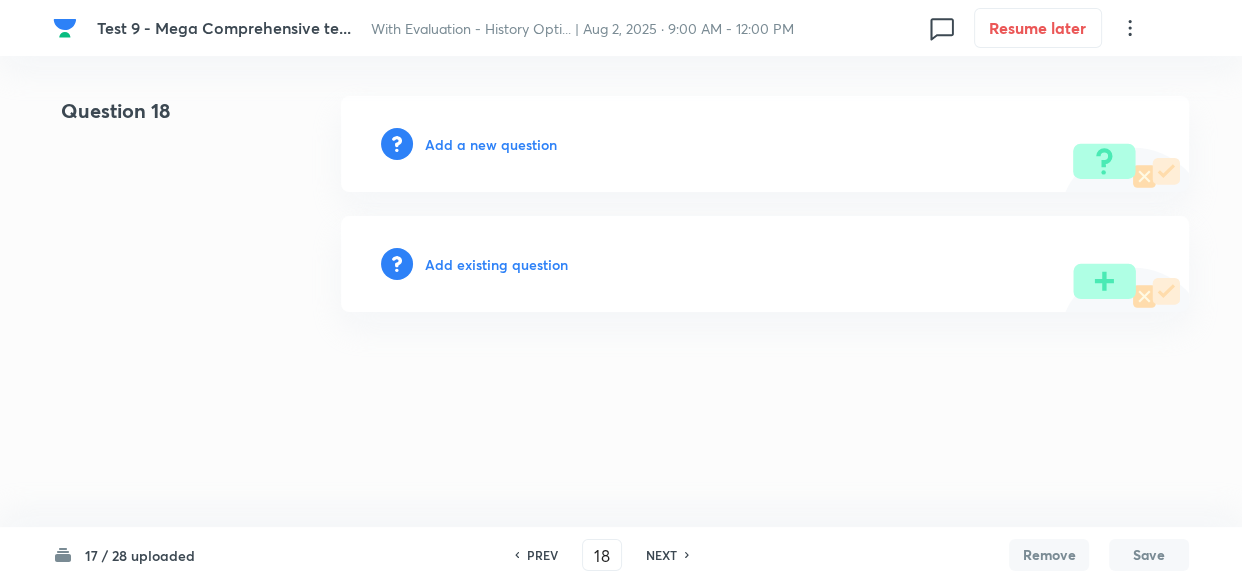 click on "Add a new question" at bounding box center (765, 144) 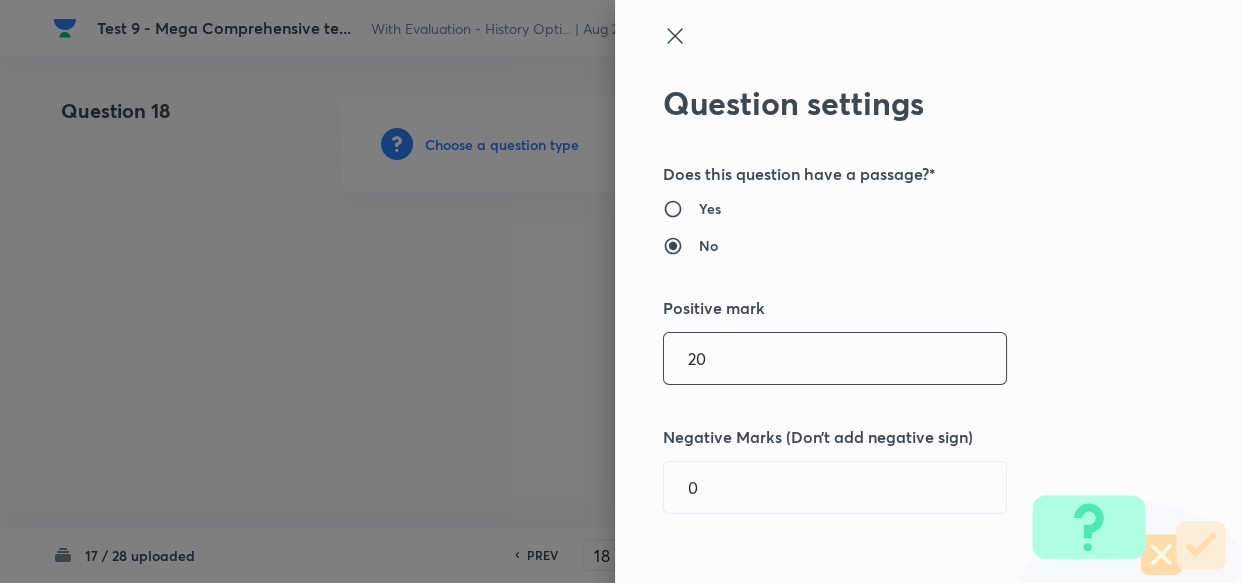 drag, startPoint x: 703, startPoint y: 346, endPoint x: 505, endPoint y: 380, distance: 200.89798 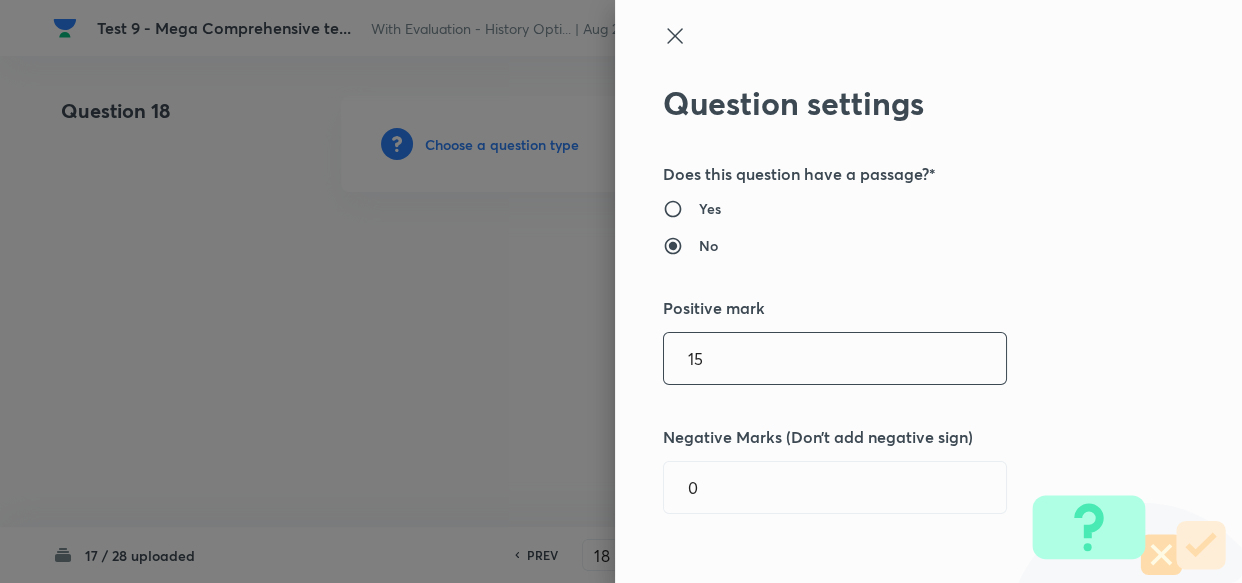 type on "15" 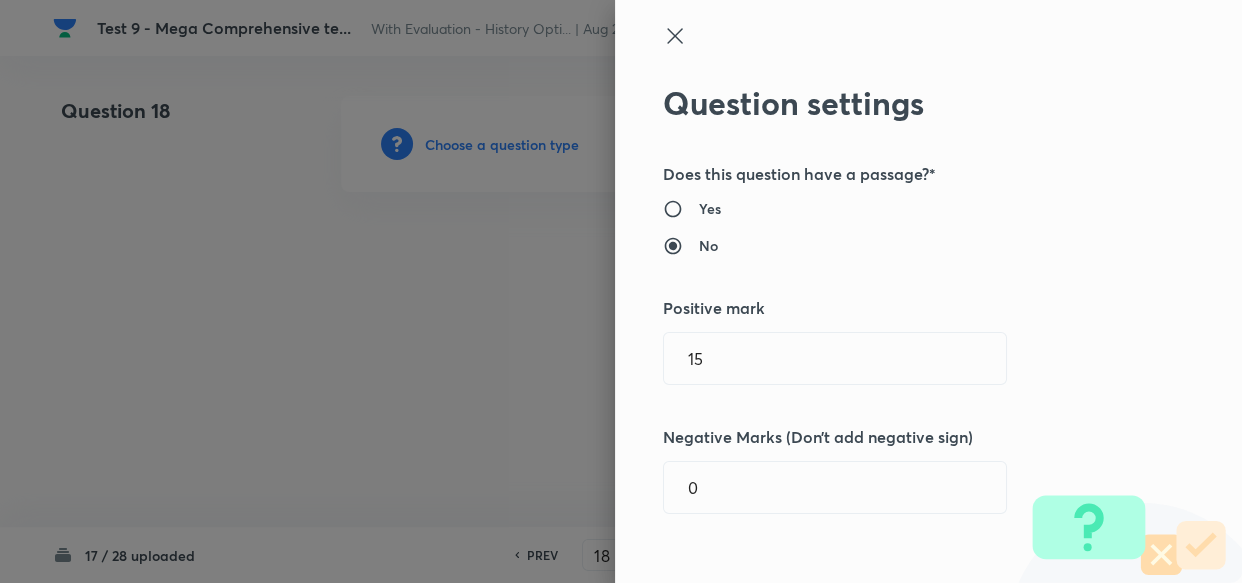 click on "Question settings Does this question have a passage?* Yes No Positive mark 15 ​ Negative Marks (Don’t add negative sign) 0 ​ Syllabus Topic group* ​ Topic* ​ Concept* ​ Sub-concept* ​ Concept-field ​ Additional details Question Difficulty Very easy Easy Moderate Hard Very hard Question is based on Fact Numerical Concept Previous year question Yes No Does this question have equation? Yes No Verification status Is the question verified? *Select 'yes' only if a question is verified Yes No Save" at bounding box center (928, 291) 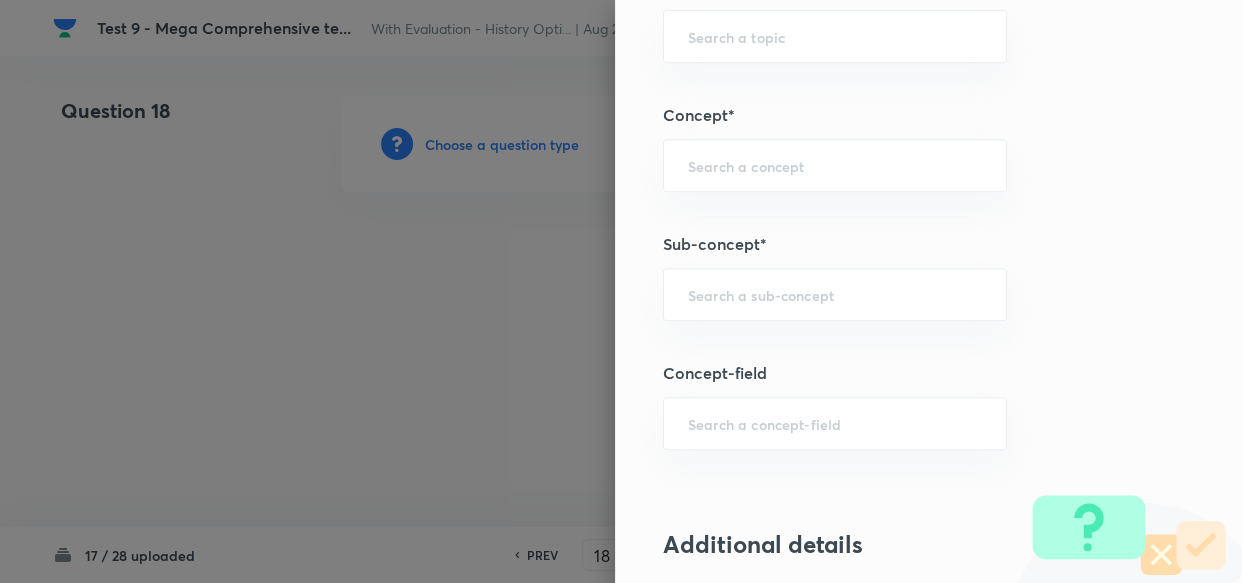 click on "Question settings Does this question have a passage?* Yes No Positive mark 15 ​ Negative Marks (Don’t add negative sign) 0 ​ Syllabus Topic group* ​ Topic* ​ Concept* ​ Sub-concept* ​ Concept-field ​ Additional details Question Difficulty Very easy Easy Moderate Hard Very hard Question is based on Fact Numerical Concept Previous year question Yes No Does this question have equation? Yes No Verification status Is the question verified? *Select 'yes' only if a question is verified Yes No Save" at bounding box center [928, 291] 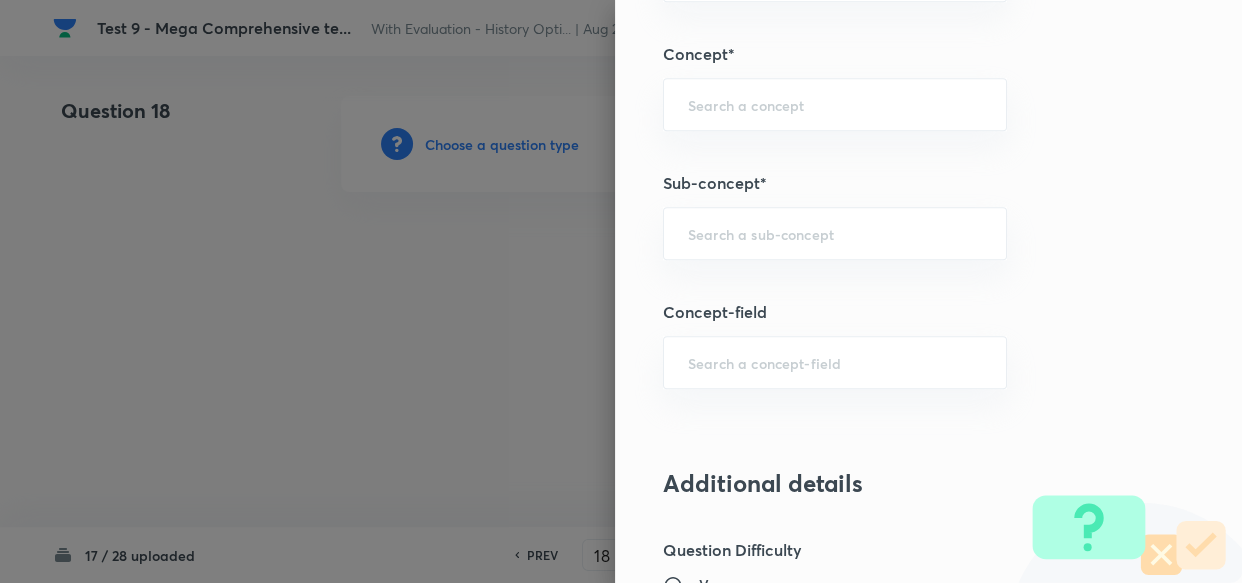 scroll, scrollTop: 1000, scrollLeft: 0, axis: vertical 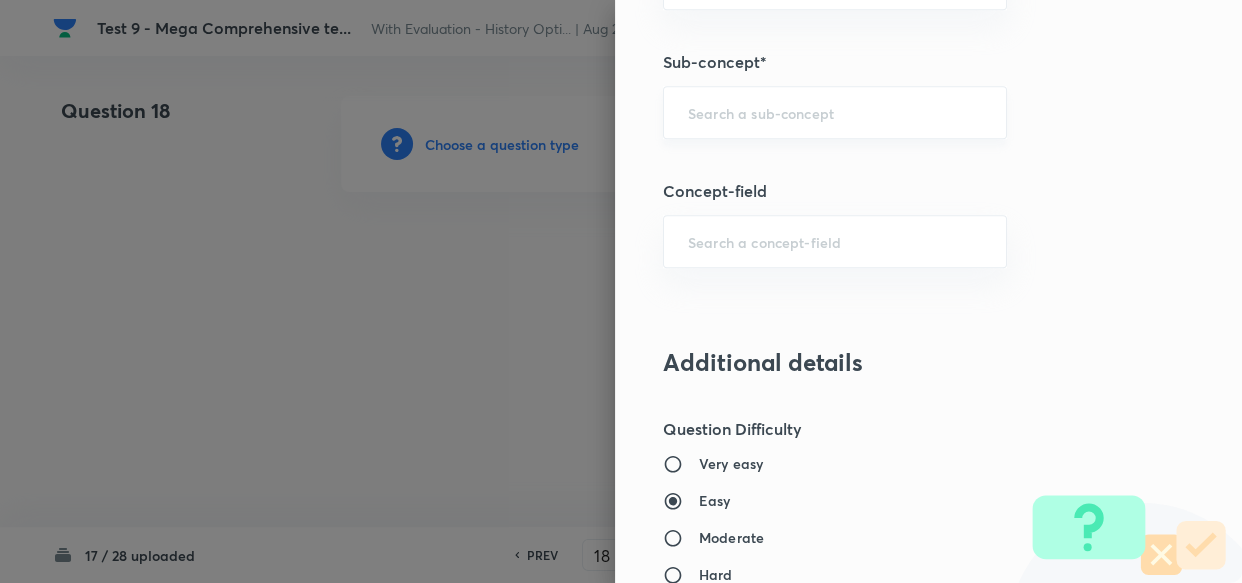 click on "​" at bounding box center (835, 112) 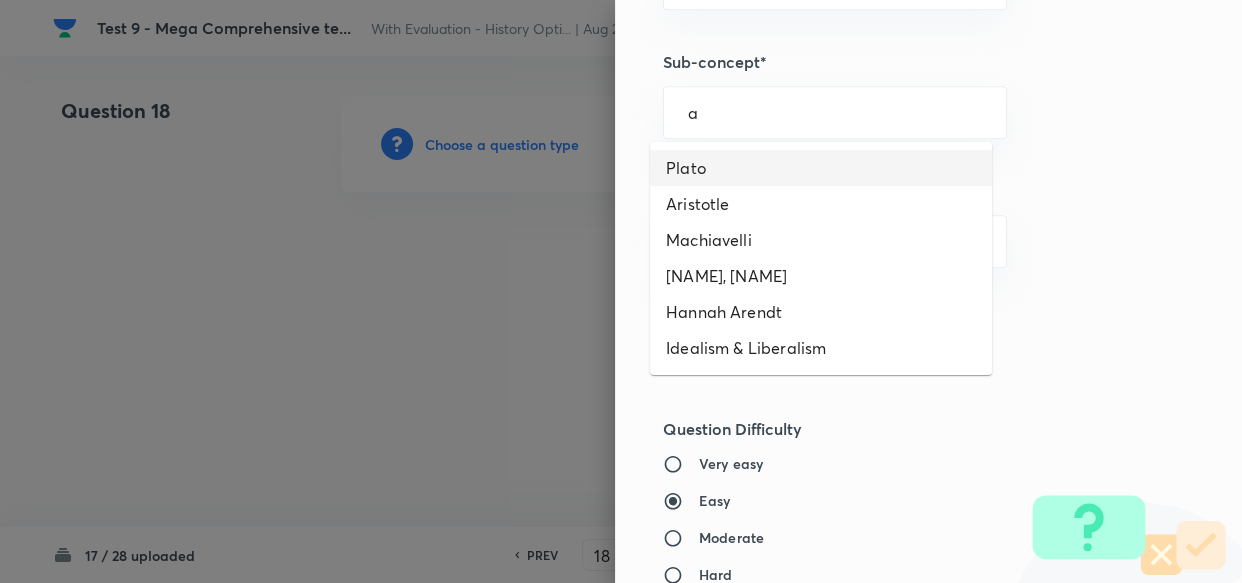 click on "Plato" at bounding box center (821, 168) 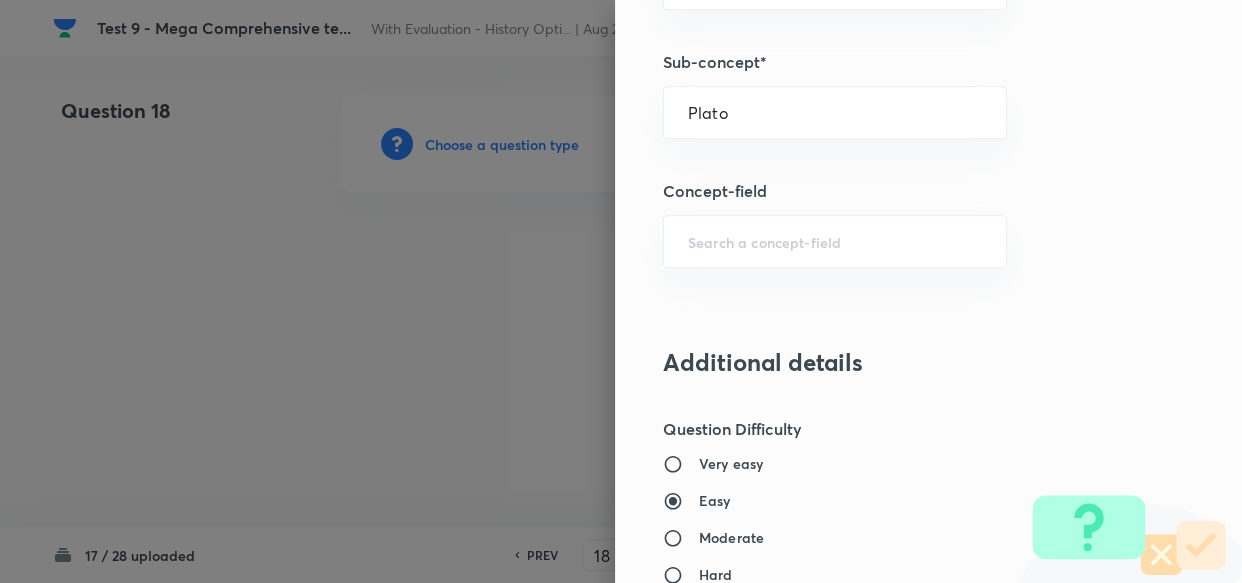 type on "PSIR Optional" 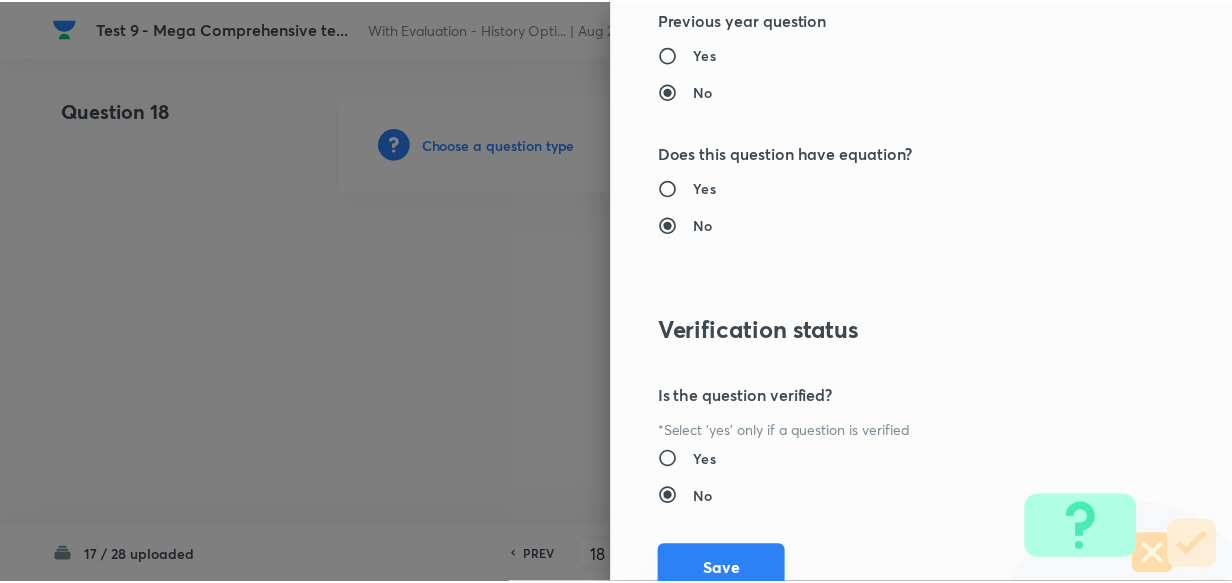 scroll, scrollTop: 1900, scrollLeft: 0, axis: vertical 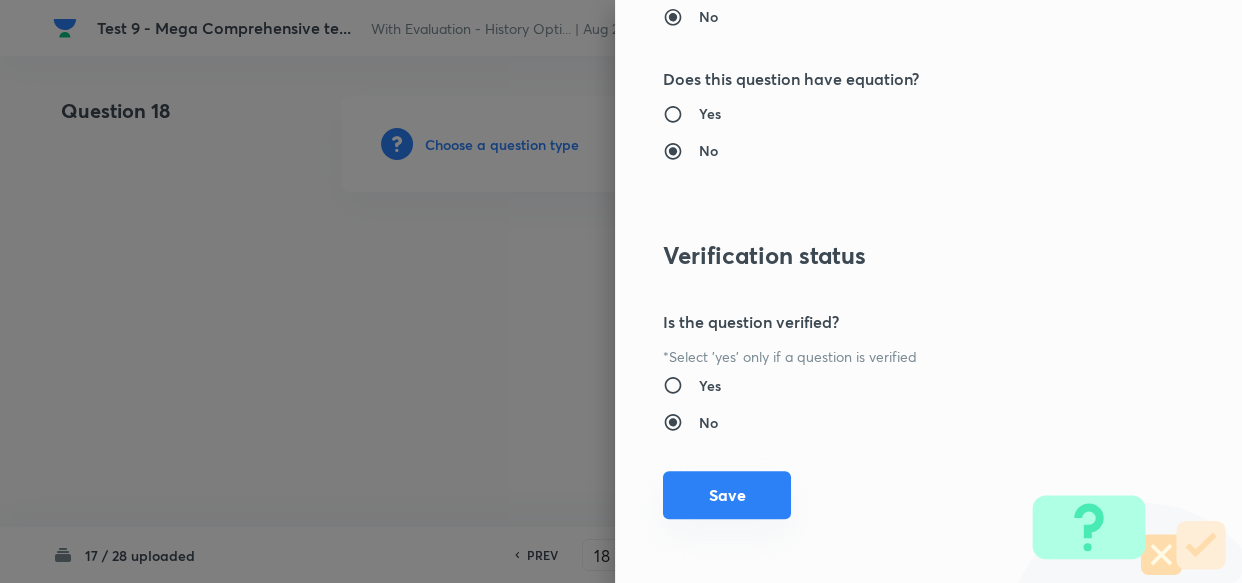 click on "Save" at bounding box center (727, 495) 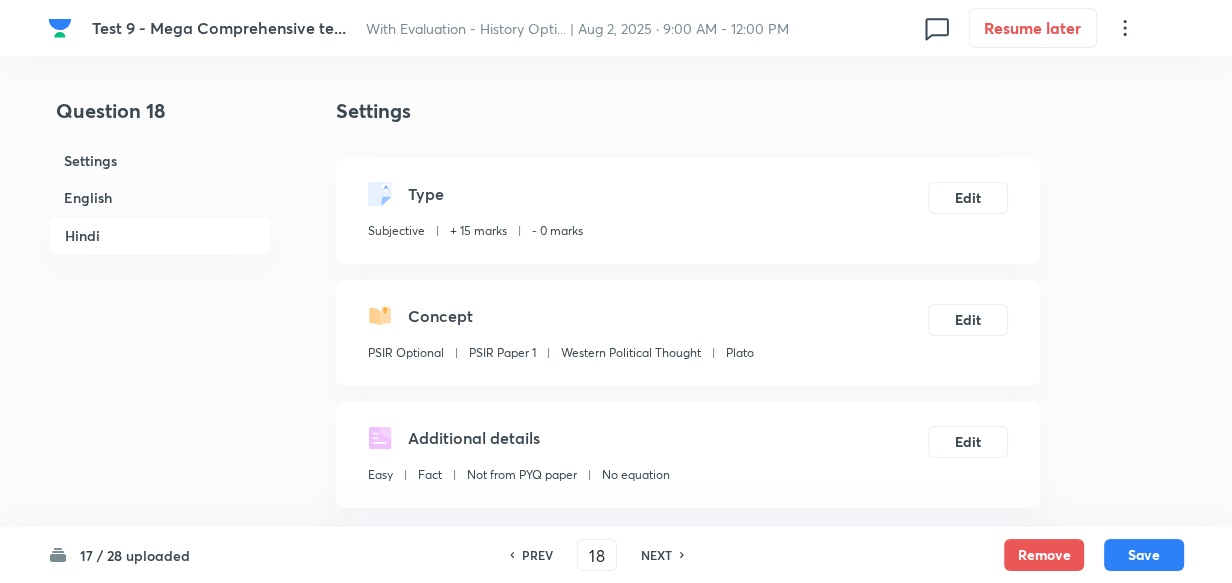 click on "English" at bounding box center [160, 197] 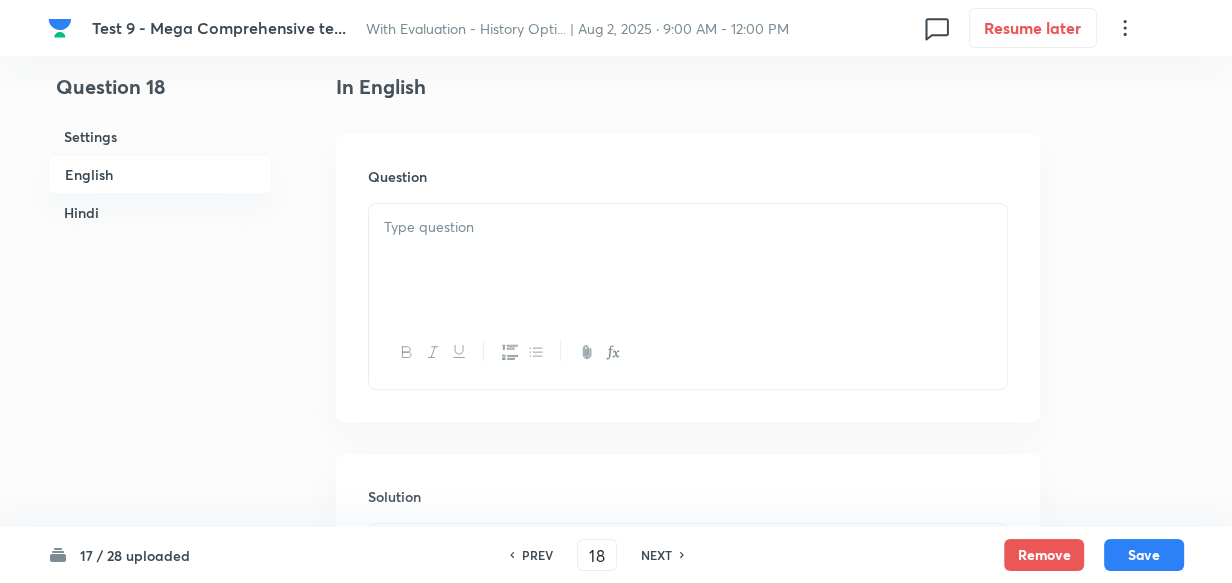 click at bounding box center (688, 260) 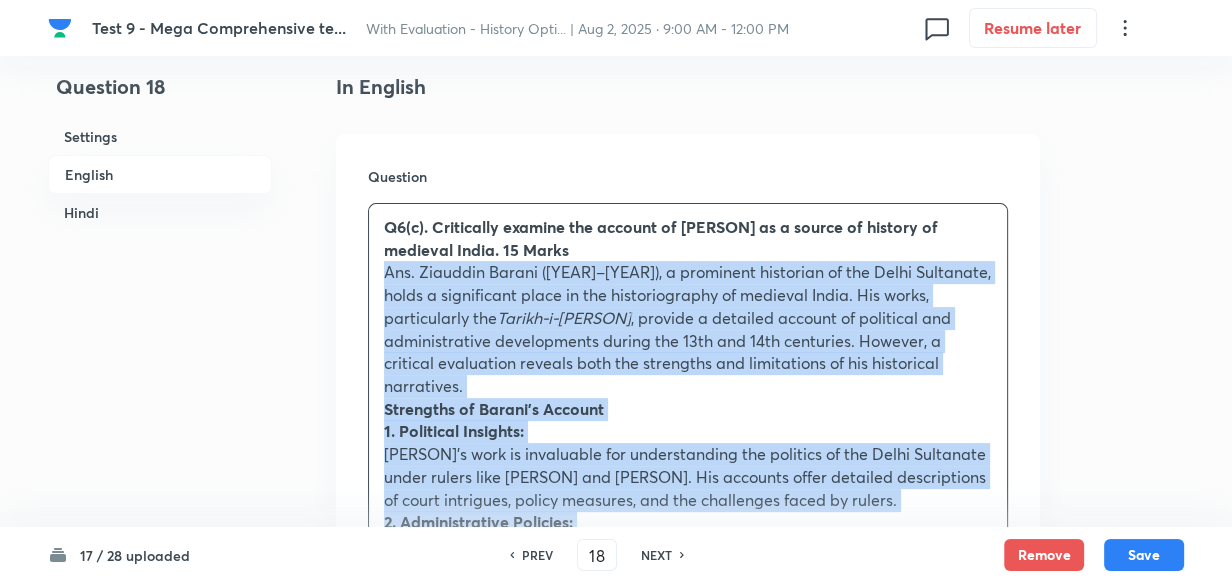 click on "Question Q6(c). Critically examine the account of Ziauddin Barani as a source of history of medieval India. 15 Marks Ans. Ziauddin Barani (1285–1358), a prominent historian of the Delhi Sultanate, holds a significant place in the historiography of medieval India. His works, particularly the  Tarikh-i-Firoz Shahi , provide a detailed account of political and administrative developments during the 13th and 14th centuries. However, a critical evaluation reveals both the strengths and limitations of his historical narratives. Strengths of Barani’s Account 1. Political Insights: Barani’s work is invaluable for understanding the politics of the Delhi Sultanate under rulers like Alauddin Khalji and Muhammad bin Tughlaq. His accounts offer detailed descriptions of court intrigues, policy measures, and the challenges faced by rulers. 2. Administrative Policies: 3. Social Stratification: 4. Contemporary Observations: Limitations of Barani’s Account 1. Bias and Subjectivity: 2. Religious Prejudice:" at bounding box center [688, 791] 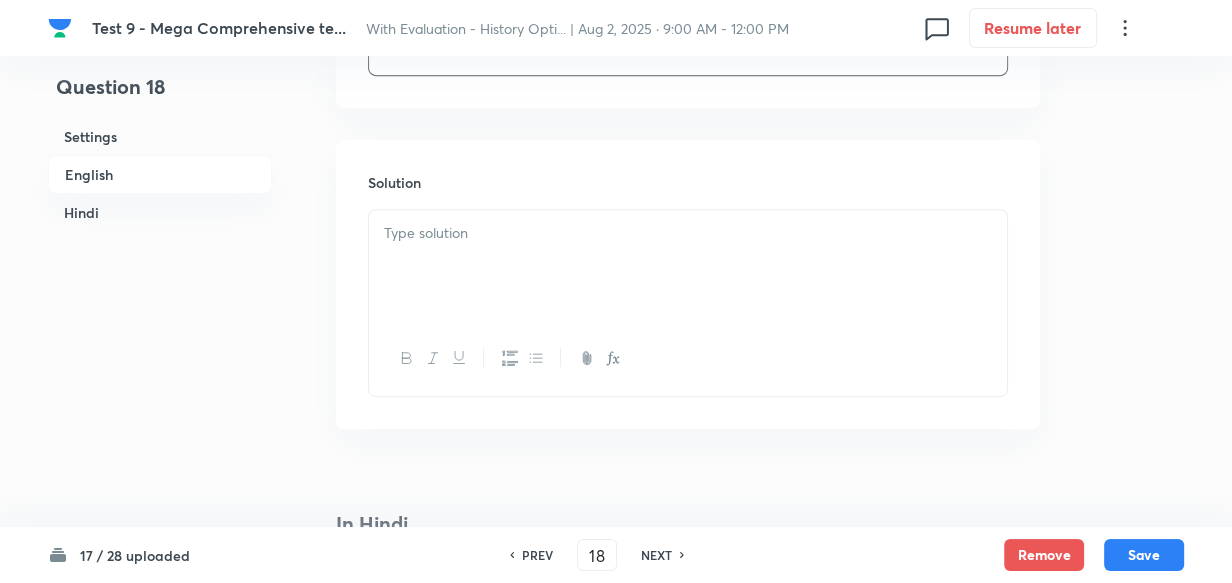 scroll, scrollTop: 970, scrollLeft: 0, axis: vertical 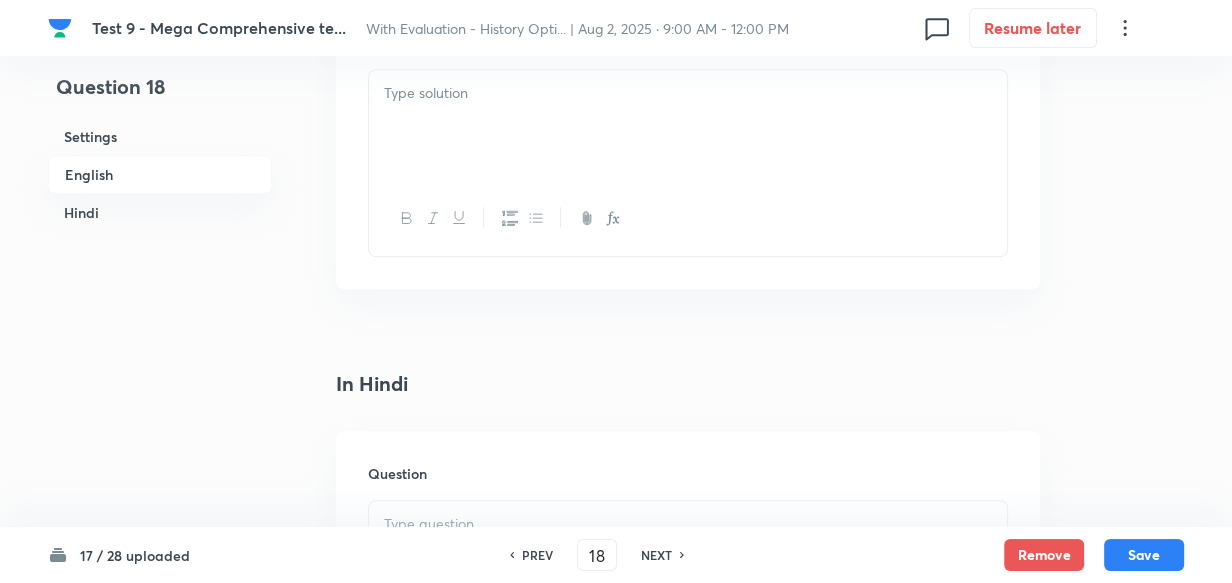 click at bounding box center (688, 126) 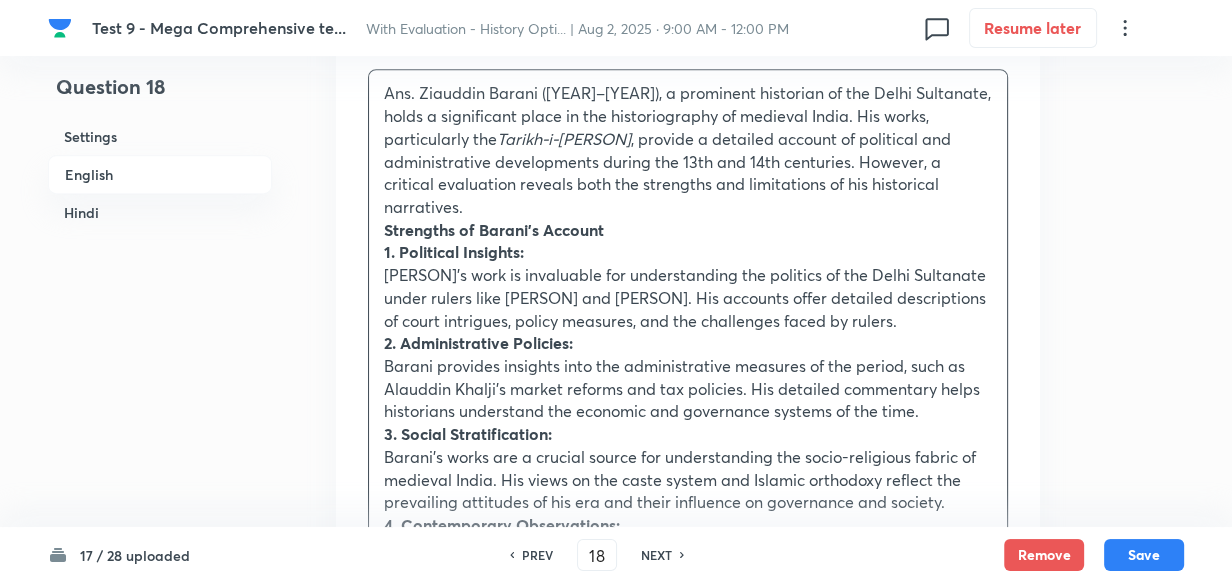 click on "Hindi" at bounding box center [160, 212] 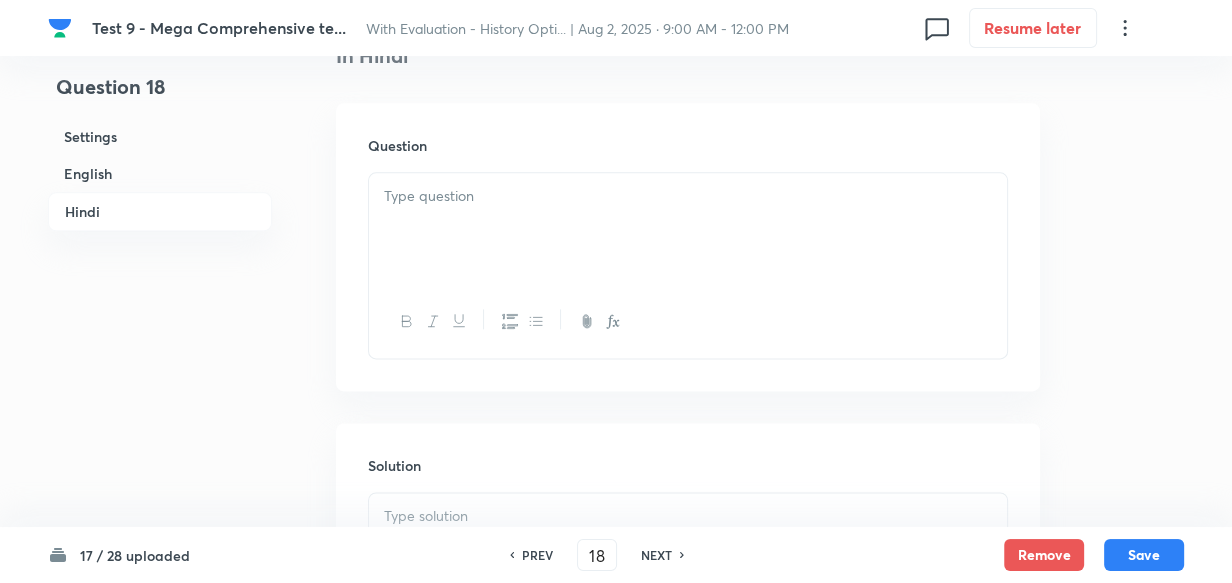 click at bounding box center (688, 229) 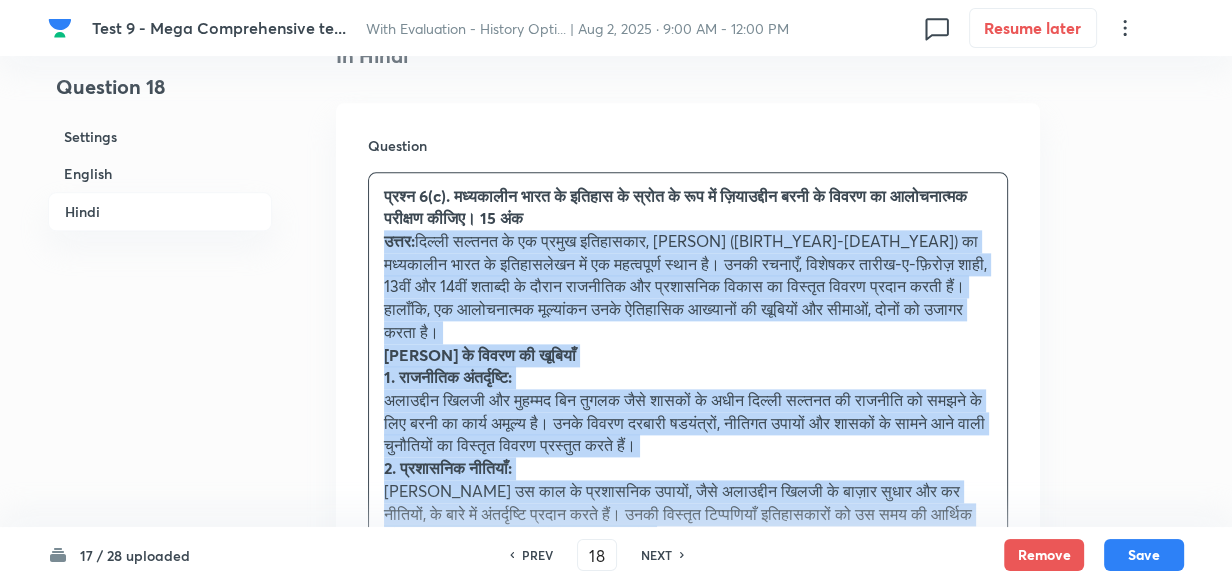 click on "Question प्रश्न 6(c). मध्यकालीन भारत के इतिहास के स्रोत के रूप में ज़ियाउद्दीन बरनी के विवरण का आलोचनात्मक परीक्षण कीजिए। 15 अंक उत्तर: बरनी के विवरण की खूबियाँ 1. राजनीतिक अंतर्दृष्टि: 2. प्रशासनिक नीतियाँ: 3. सामाजिक स्तरीकरण: 4. समकालीन अवलोकन: बरनी के विवरण की सीमाएँ 1. पूर्वाग्रह और व्यक्तिपरकता: 2. धार्मिक पूर्वाग्रह: 3. आम लोगों की उपेक्षा: 4. कालानुक्रमिक सटीकता का अभाव:" at bounding box center (688, 737) 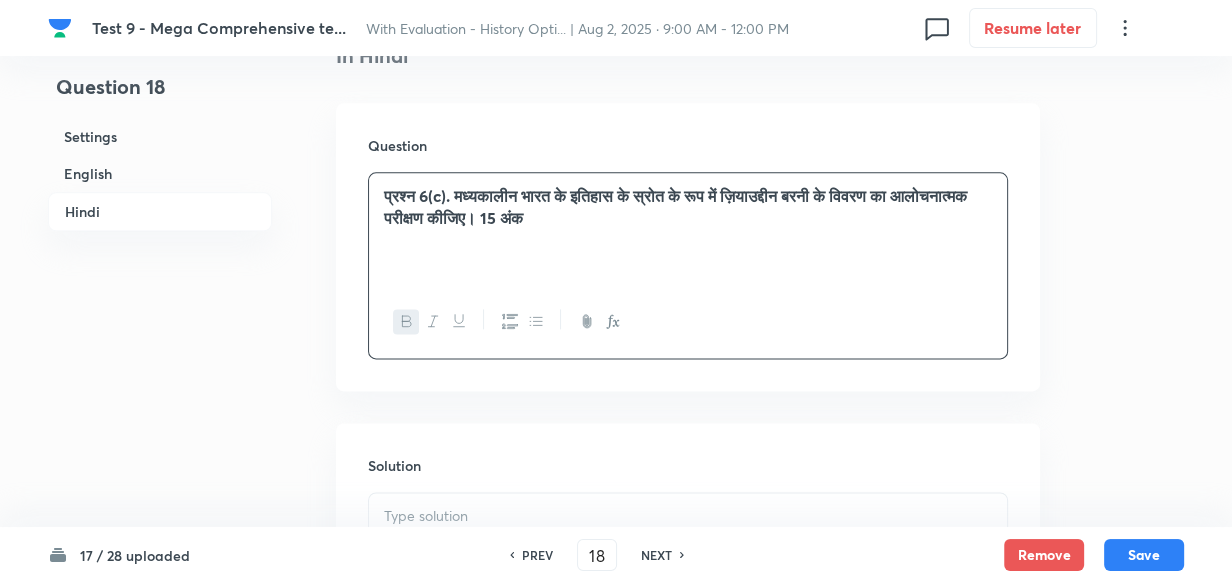 scroll, scrollTop: 2613, scrollLeft: 0, axis: vertical 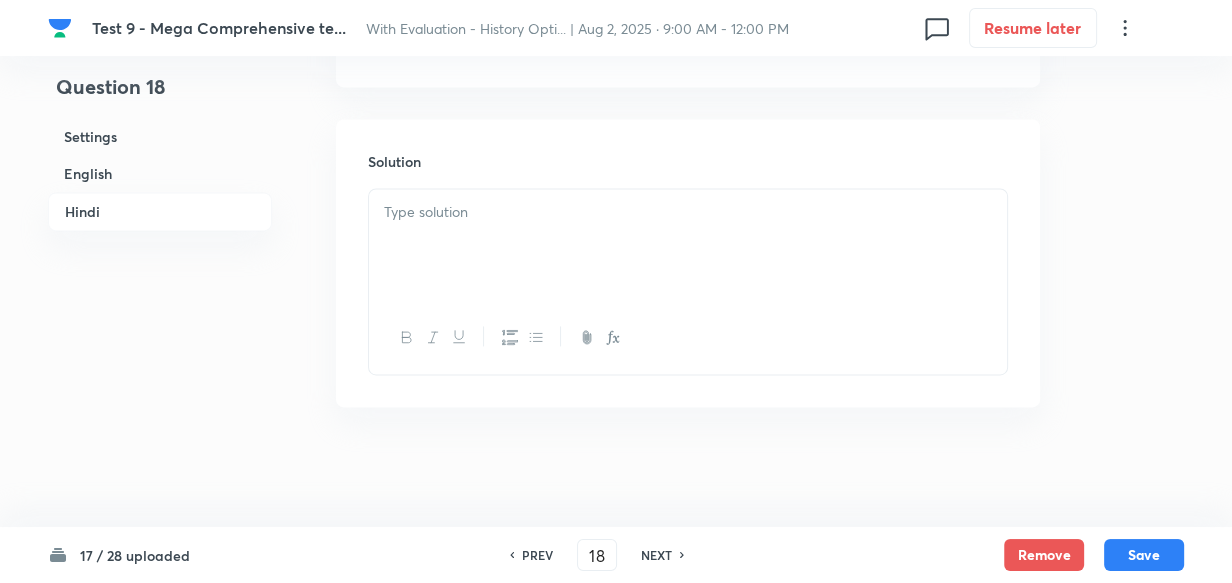 click at bounding box center (688, 212) 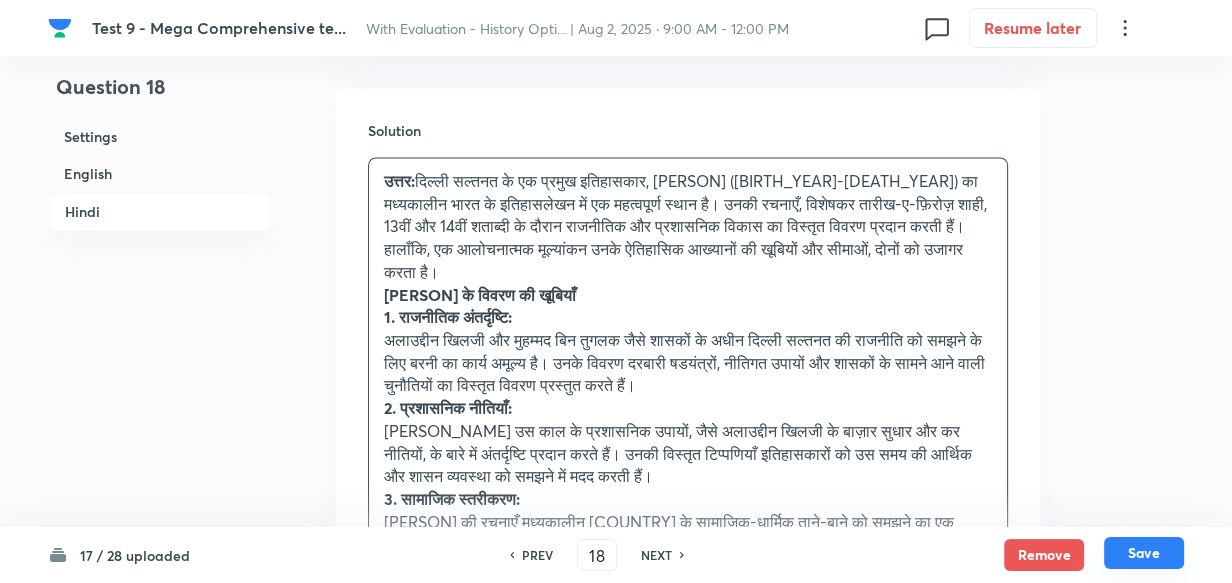 click on "Save" at bounding box center [1144, 553] 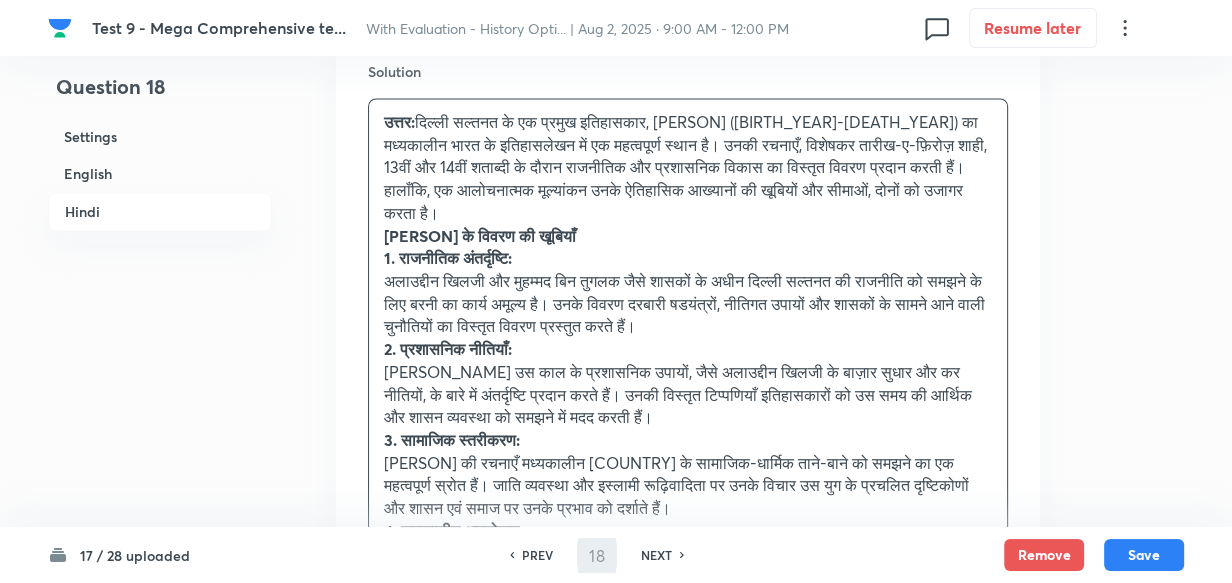 scroll, scrollTop: 2704, scrollLeft: 0, axis: vertical 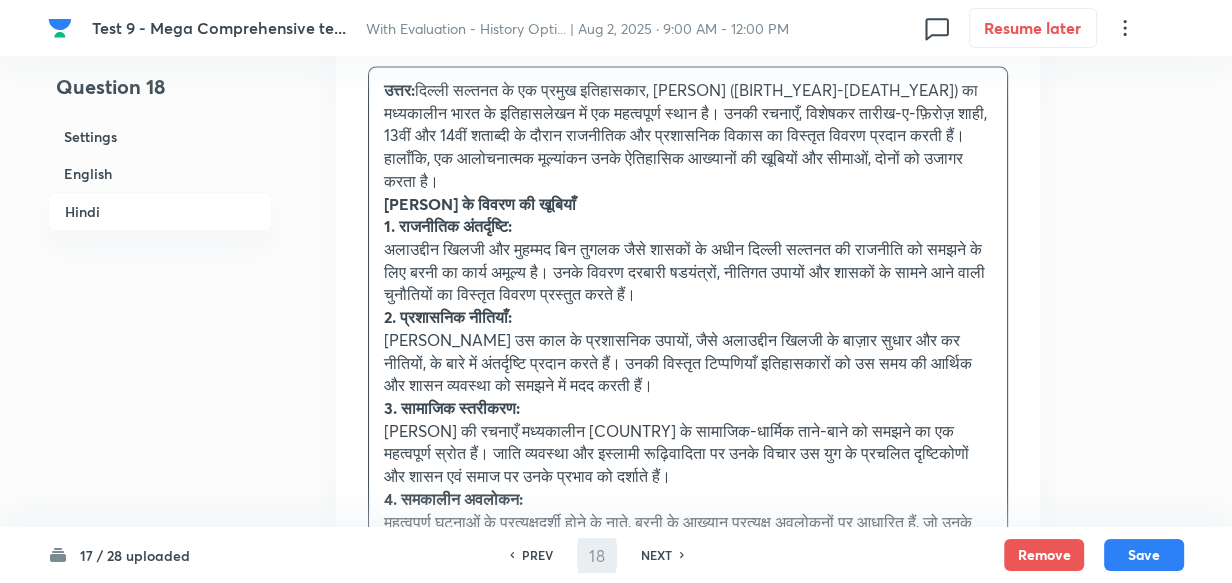 click on "अलाउद्दीन खिलजी और मुहम्मद बिन तुगलक जैसे शासकों के अधीन दिल्ली सल्तनत की राजनीति को समझने के लिए बरनी का कार्य अमूल्य है। उनके विवरण दरबारी षडयंत्रों, नीतिगत उपायों और शासकों के सामने आने वाली चुनौतियों का विस्तृत विवरण प्रस्तुत करते हैं।" at bounding box center (688, 272) 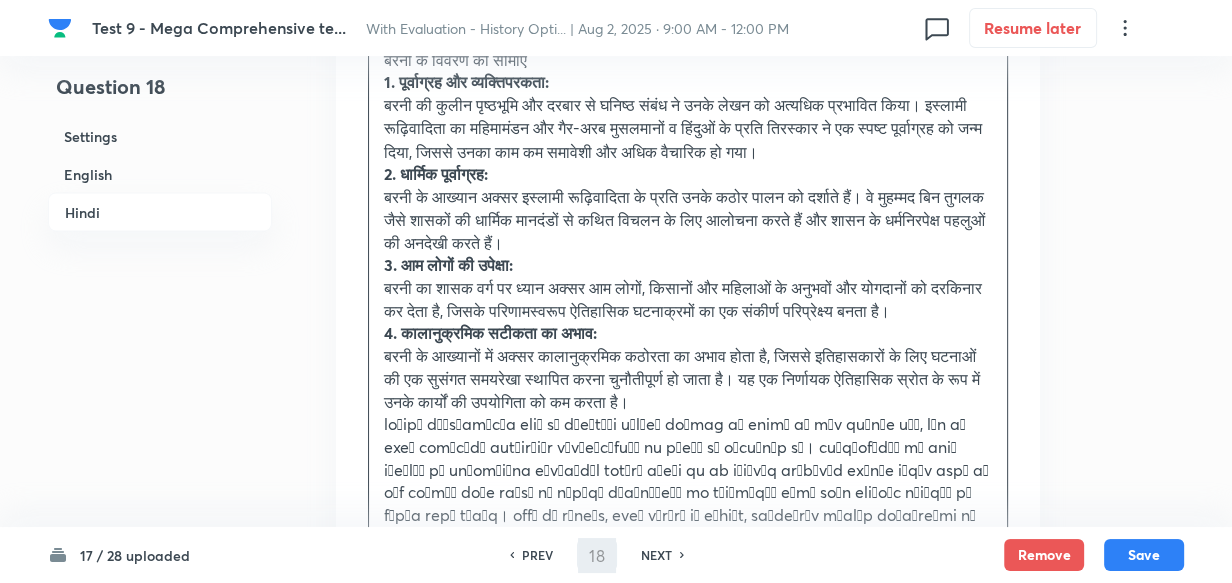 scroll, scrollTop: 3250, scrollLeft: 0, axis: vertical 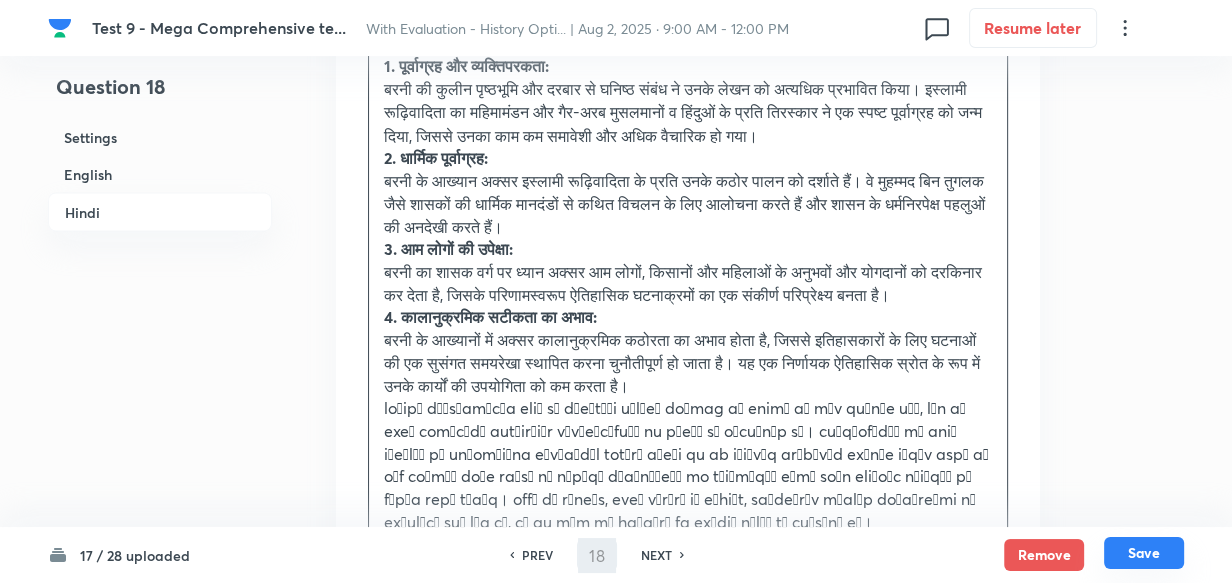 click on "Save" at bounding box center [1144, 553] 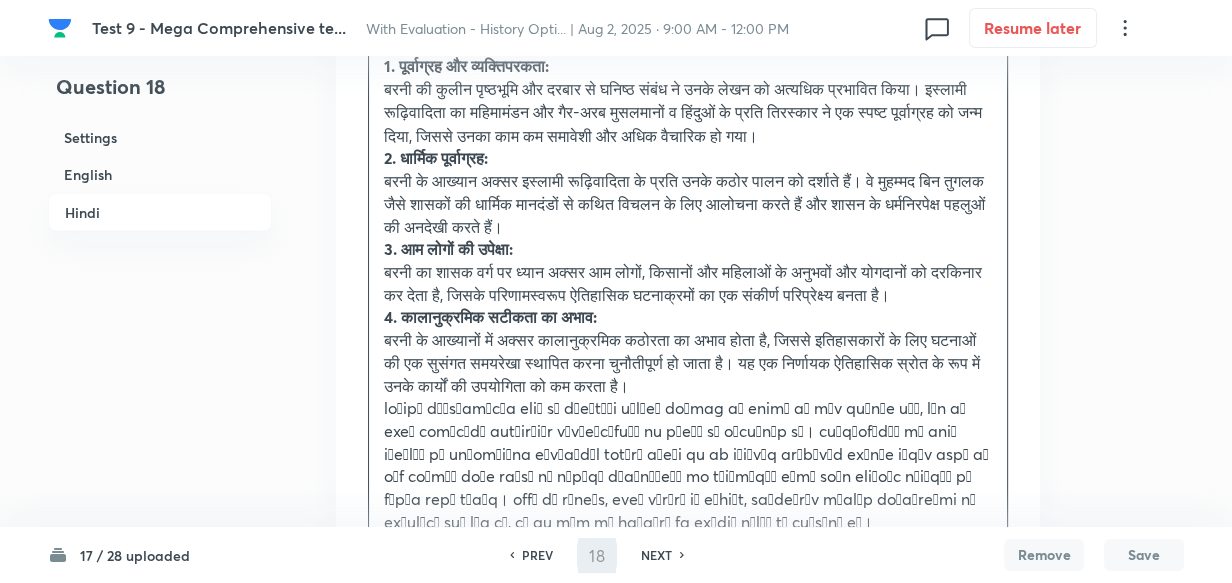 type on "19" 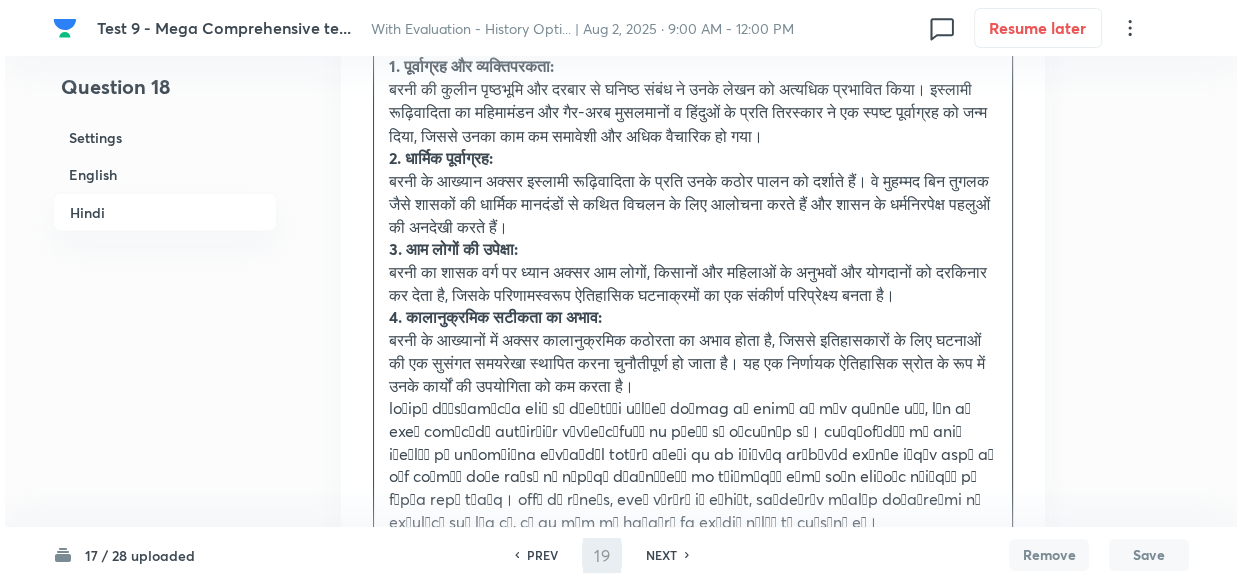 scroll, scrollTop: 0, scrollLeft: 0, axis: both 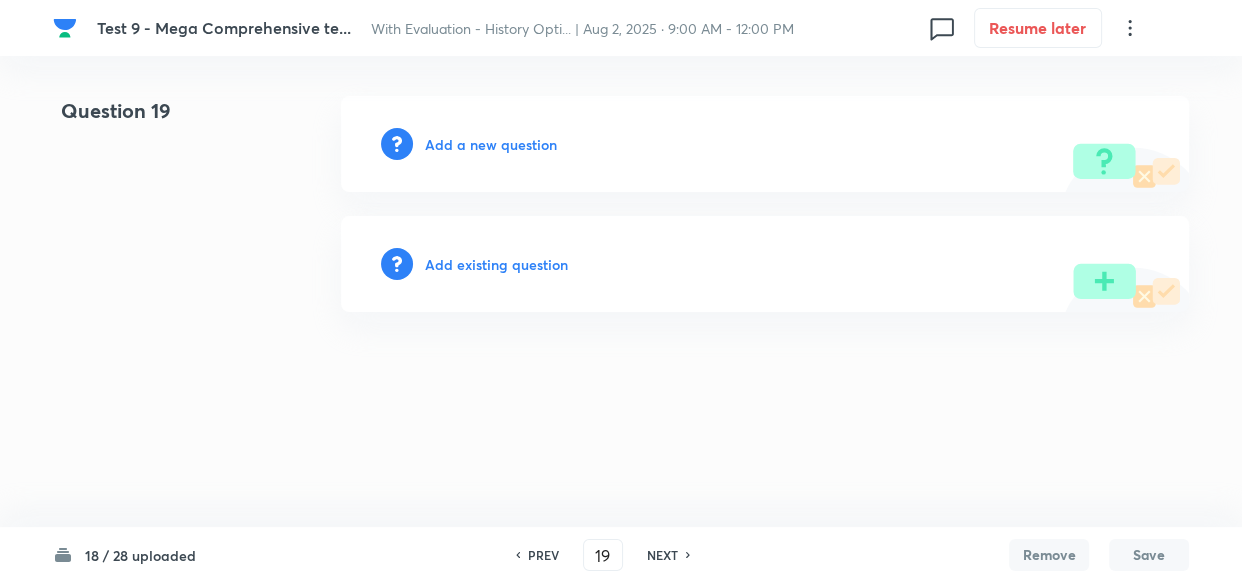 click on "Add a new question" at bounding box center (491, 144) 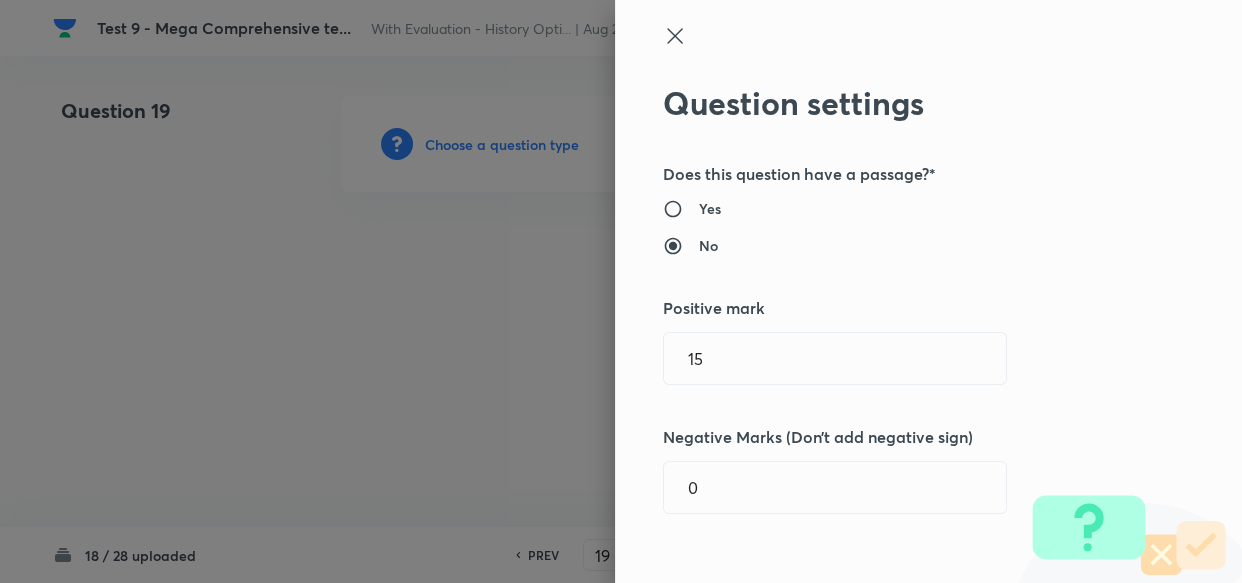 type 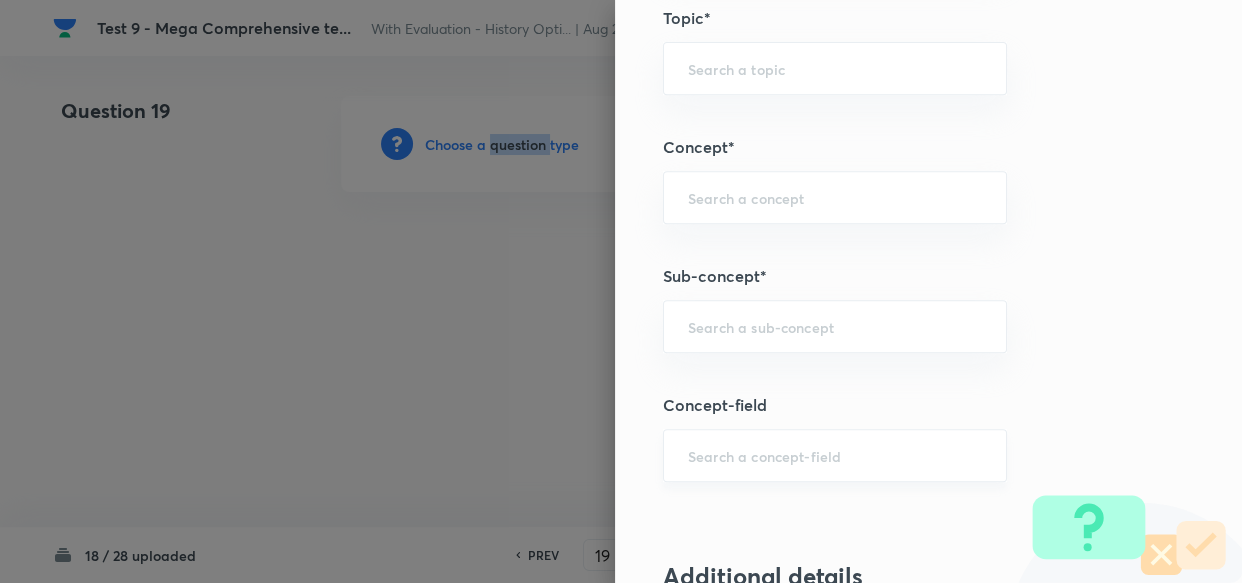 scroll, scrollTop: 1000, scrollLeft: 0, axis: vertical 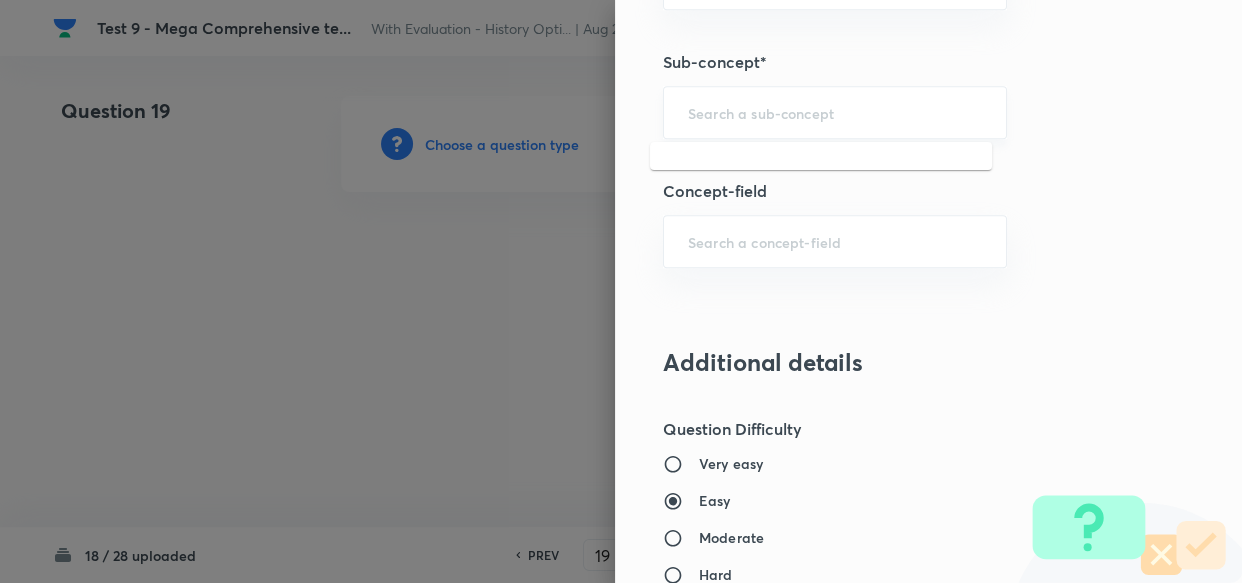 click at bounding box center (835, 112) 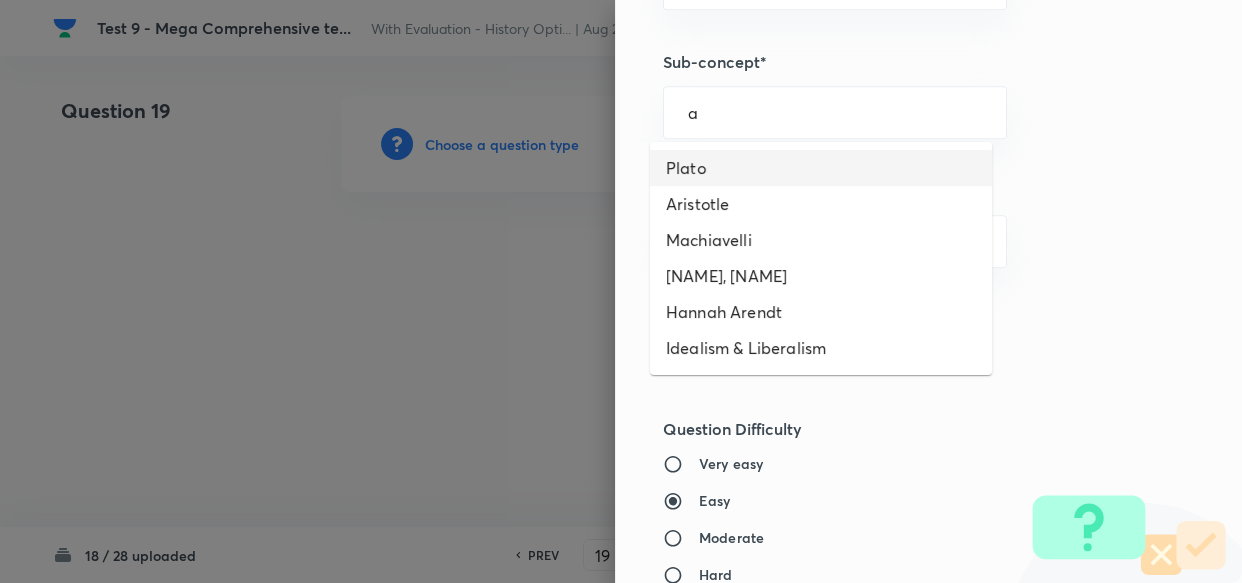 click on "Plato" at bounding box center (821, 168) 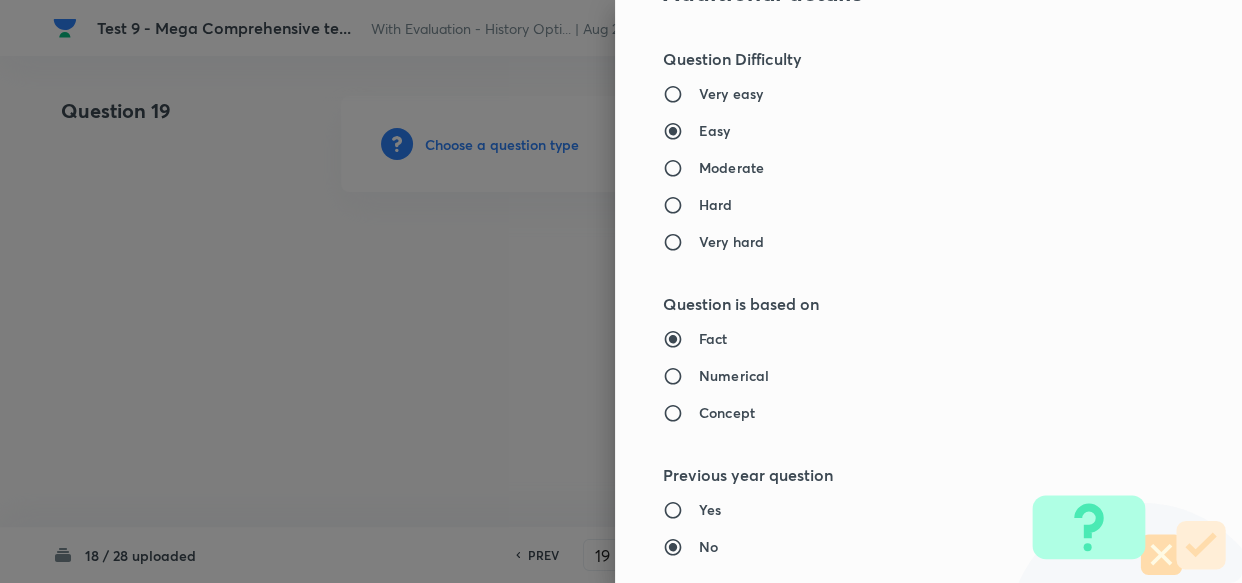 type on "PSIR Optional" 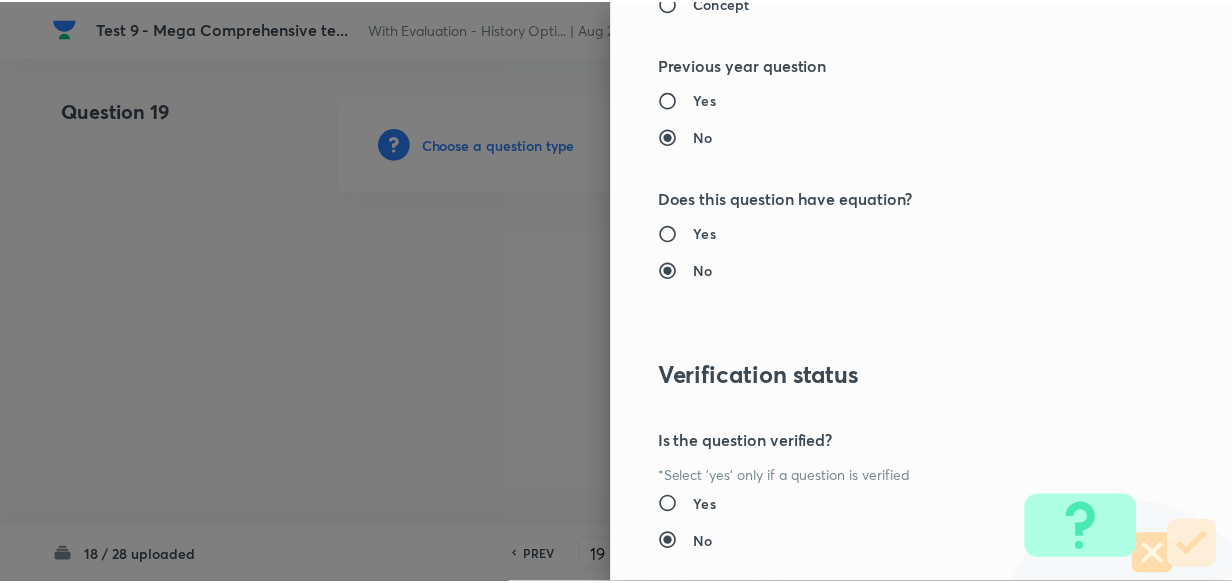 scroll, scrollTop: 1900, scrollLeft: 0, axis: vertical 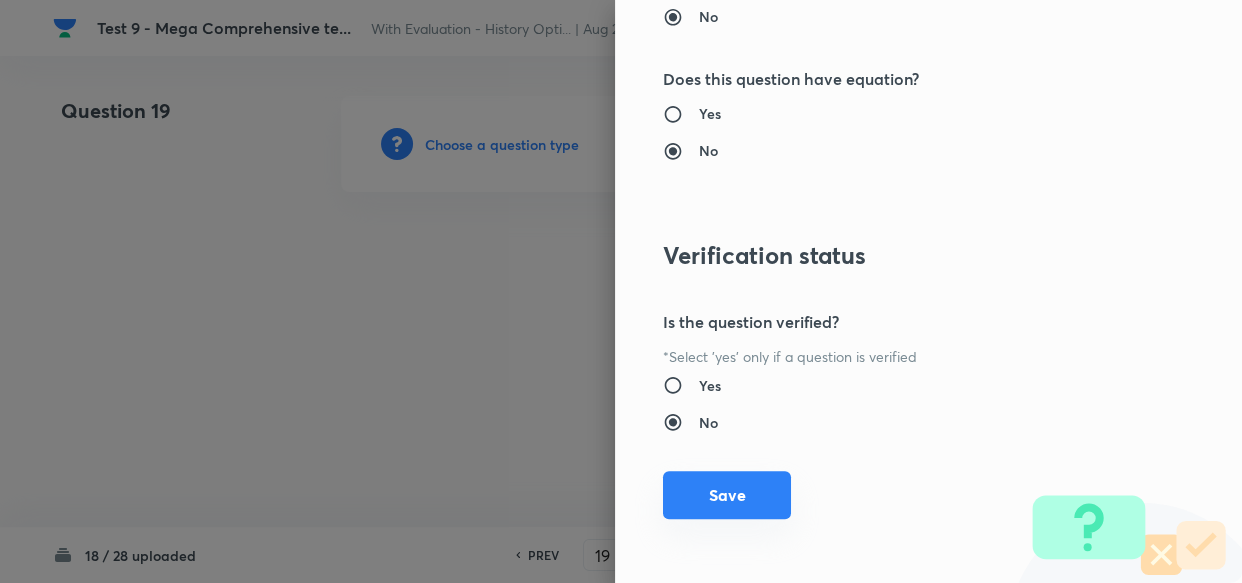 click on "Save" at bounding box center [727, 495] 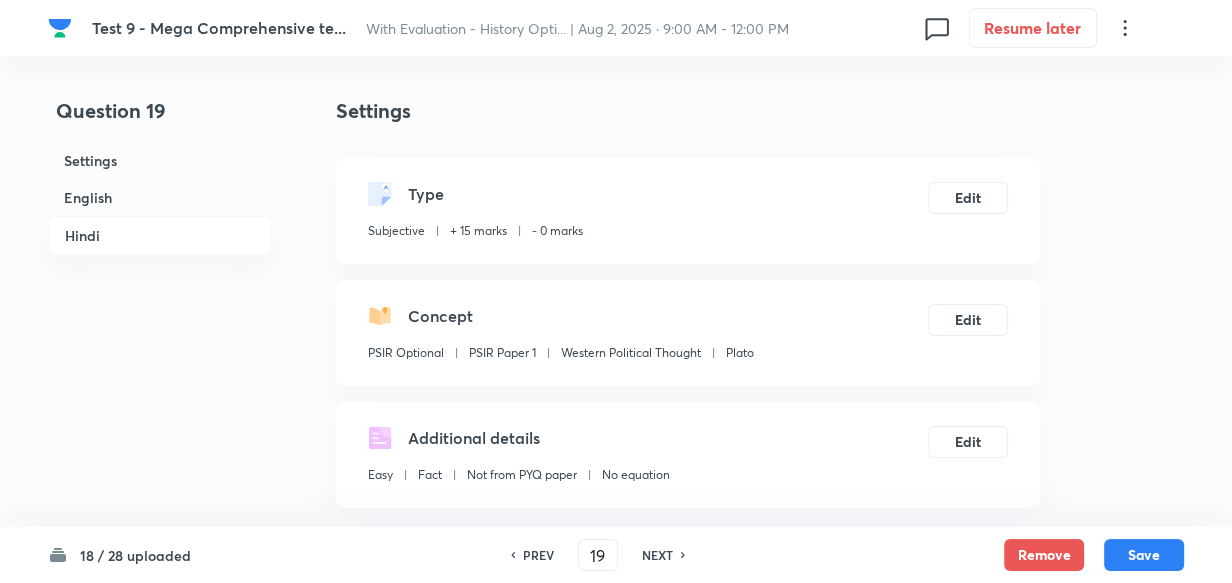 click on "English" at bounding box center (160, 197) 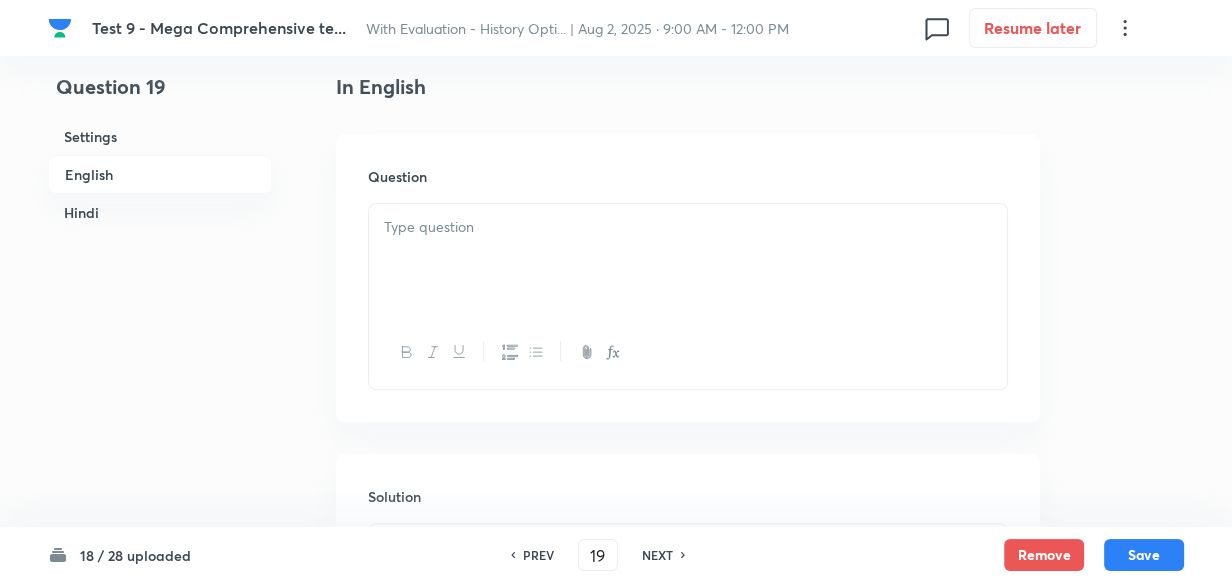 click at bounding box center (688, 227) 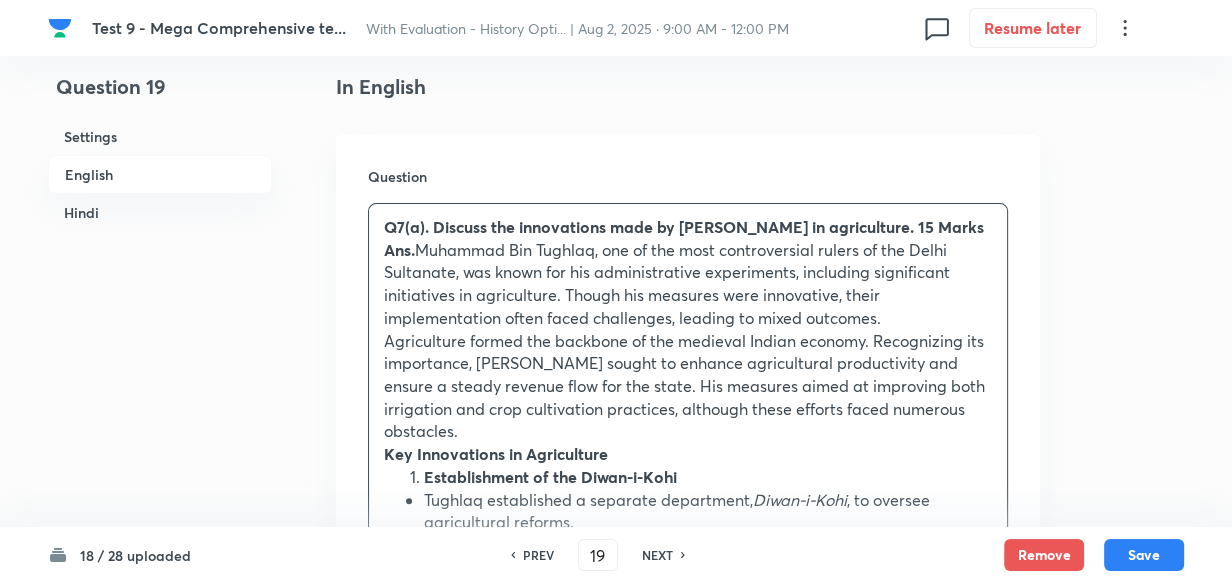 click on "Question Q7(a). Discuss the innovations made by Mohd Bin Tughlaq in agriculture. 15 Marks Ans.  Muhammad Bin Tughlaq, one of the most controversial rulers of the Delhi Sultanate, was known for his administrative experiments, including significant initiatives in agriculture. Though his measures were innovative, their implementation often faced challenges, leading to mixed outcomes. Agriculture formed the backbone of the medieval Indian economy. Recognizing its importance, Muhammad Bin Tughlaq sought to enhance agricultural productivity and ensure a steady revenue flow for the state. His measures aimed at improving both irrigation and crop cultivation practices, although these efforts faced numerous obstacles. Key Innovations in Agriculture Establishment of the Diwan-i-Kohi Tughlaq established a separate department,  Diwan-i-Kohi , to oversee agricultural reforms. This department was tasked with identifying uncultivated and barren lands to convert them into fertile fields. Cultivation of Cash Crops Taqavi" at bounding box center (688, 825) 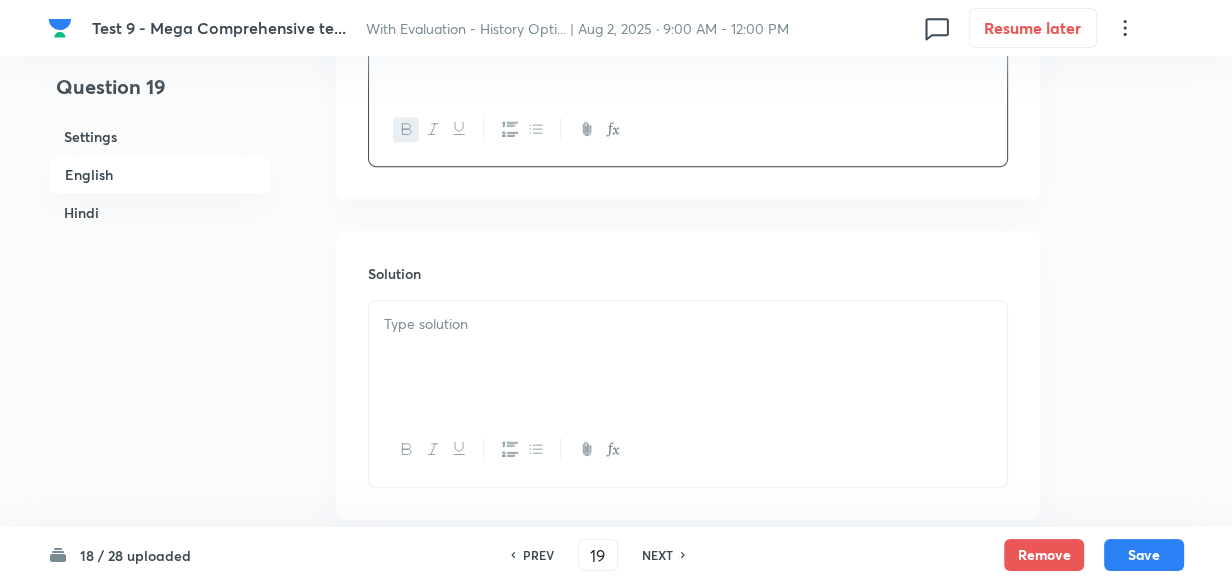 scroll, scrollTop: 880, scrollLeft: 0, axis: vertical 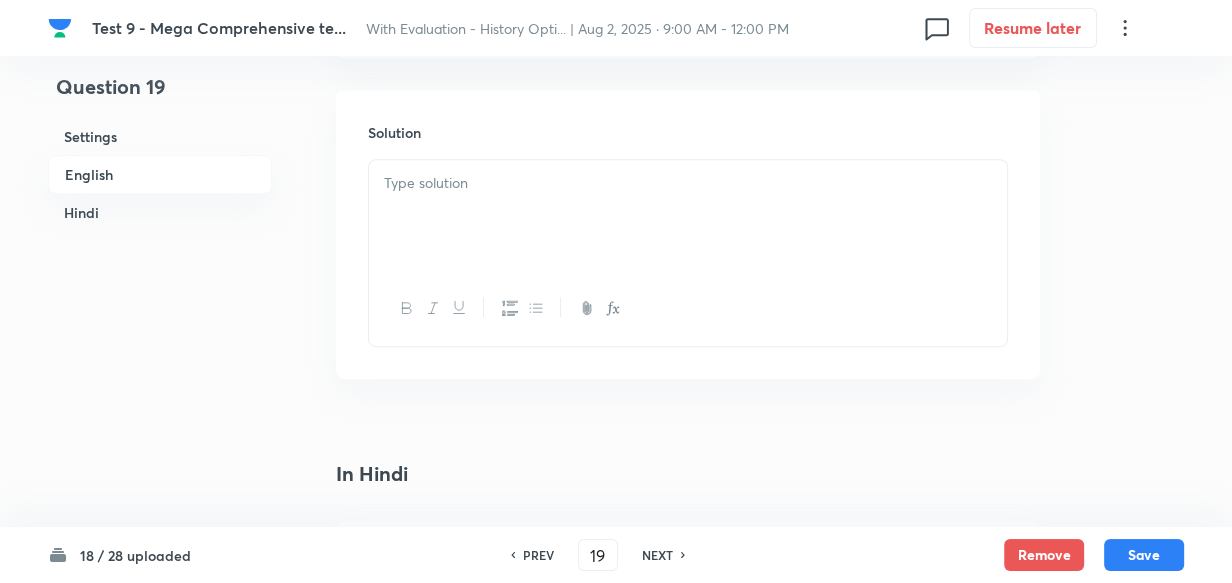 click at bounding box center (688, 216) 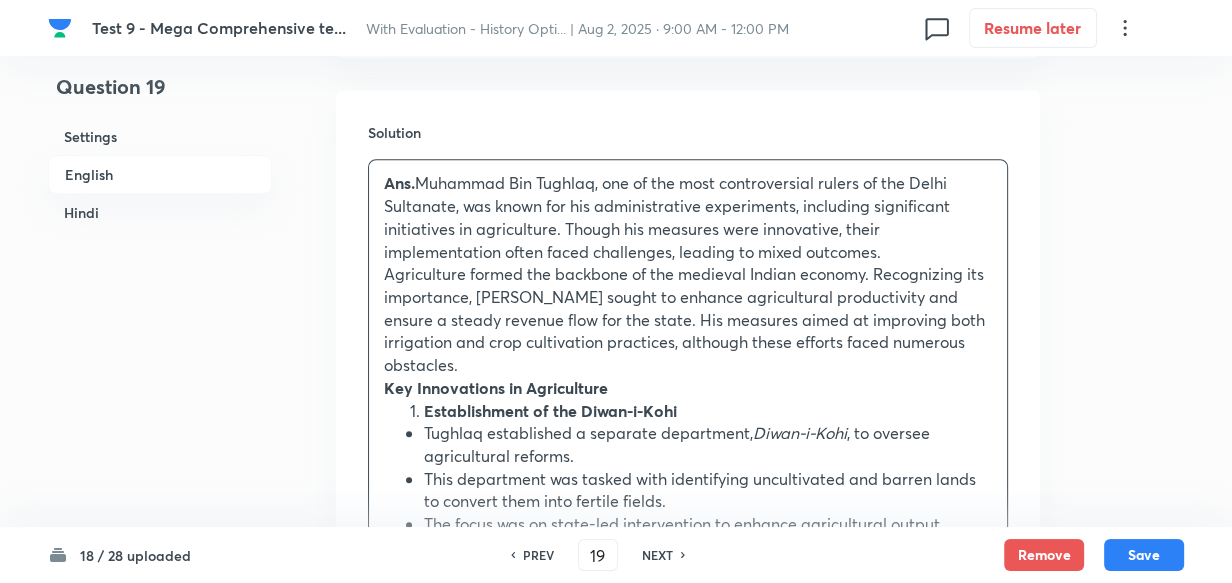 click on "Hindi" at bounding box center (160, 212) 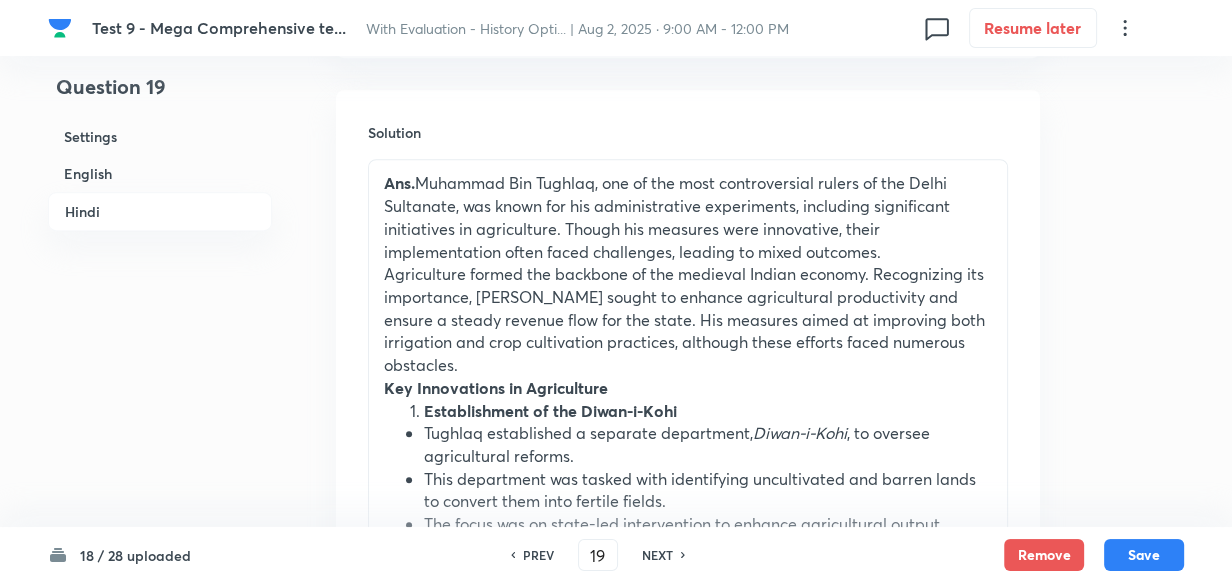 scroll, scrollTop: 2346, scrollLeft: 0, axis: vertical 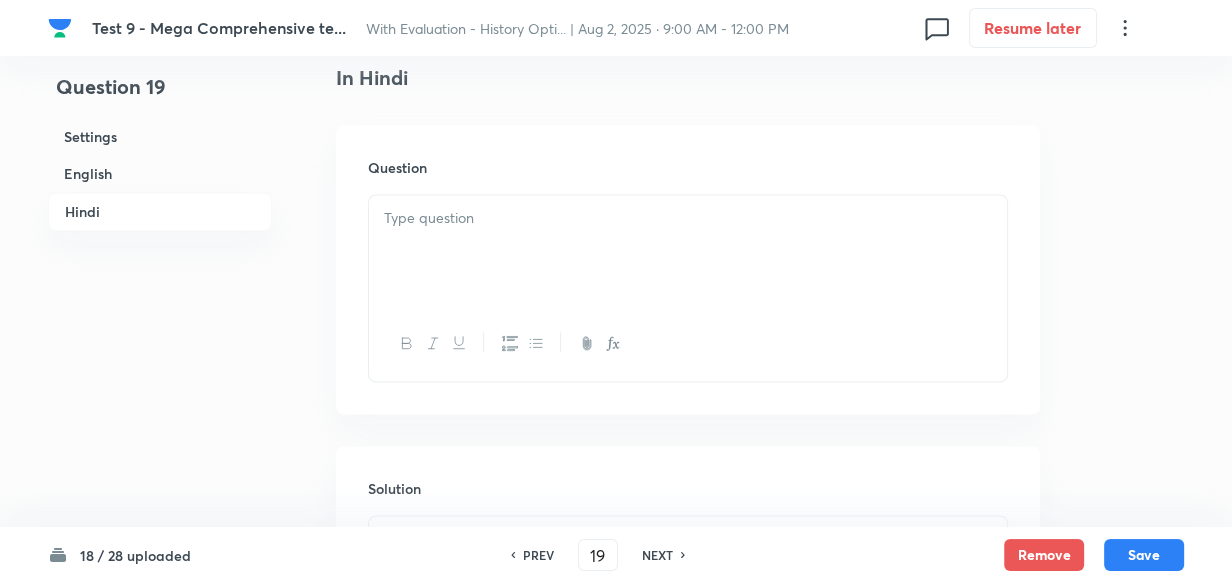 click at bounding box center (688, 251) 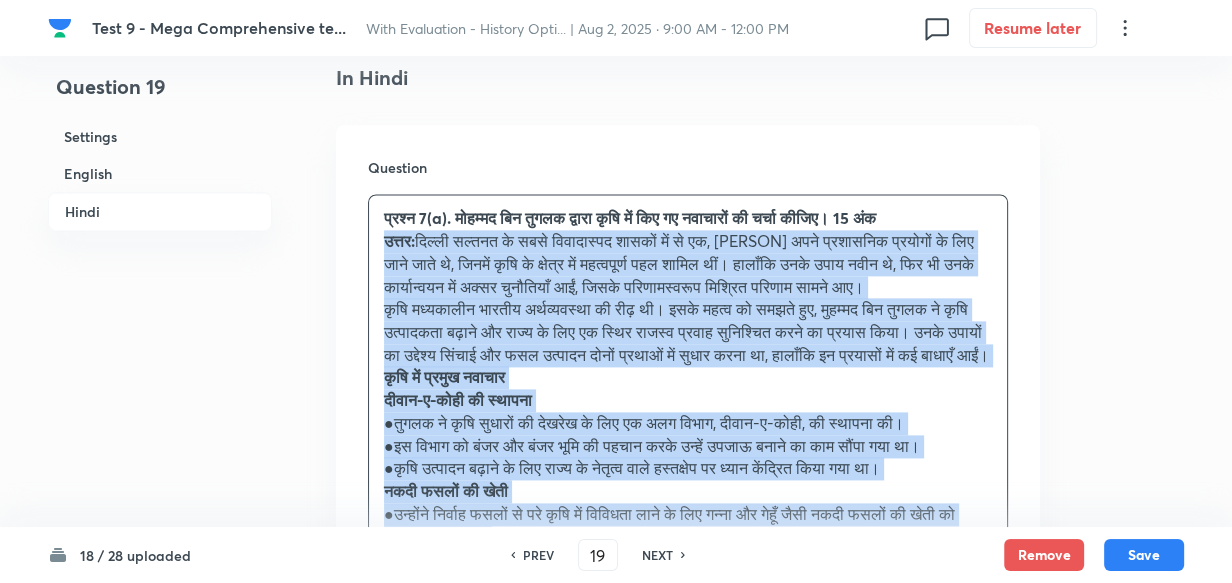 drag, startPoint x: 384, startPoint y: 249, endPoint x: 407, endPoint y: 272, distance: 32.526913 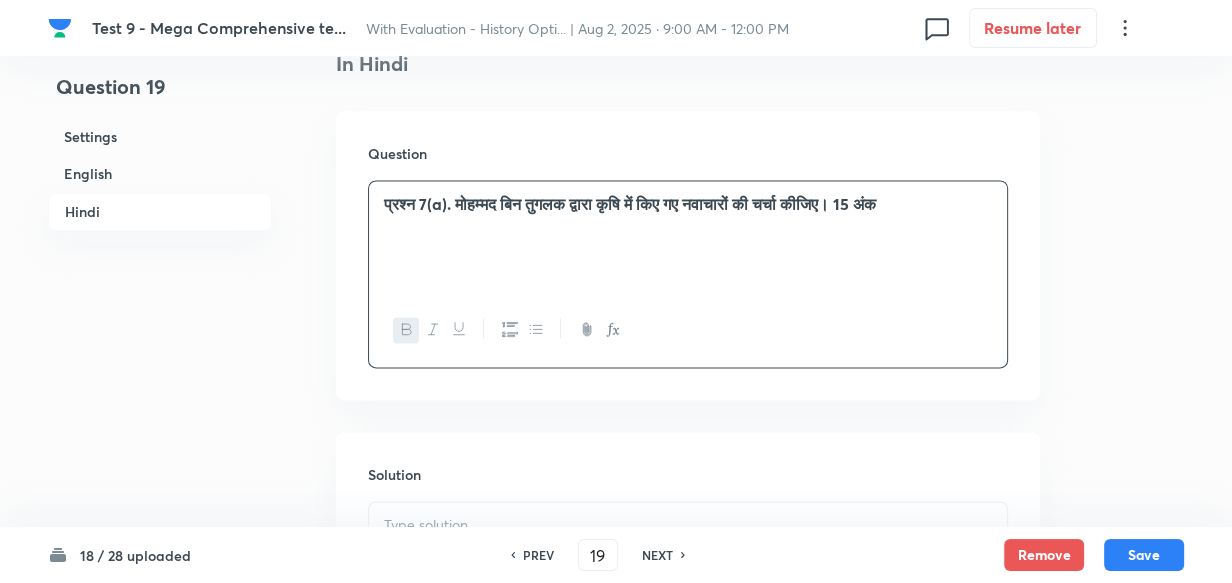 scroll, scrollTop: 2681, scrollLeft: 0, axis: vertical 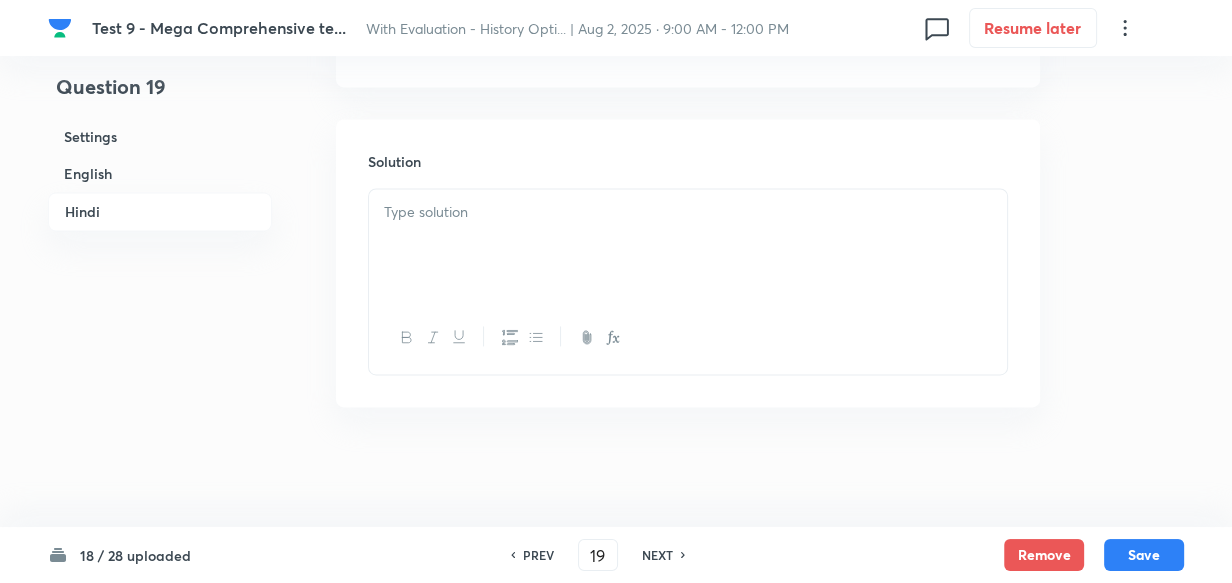 click at bounding box center [688, 245] 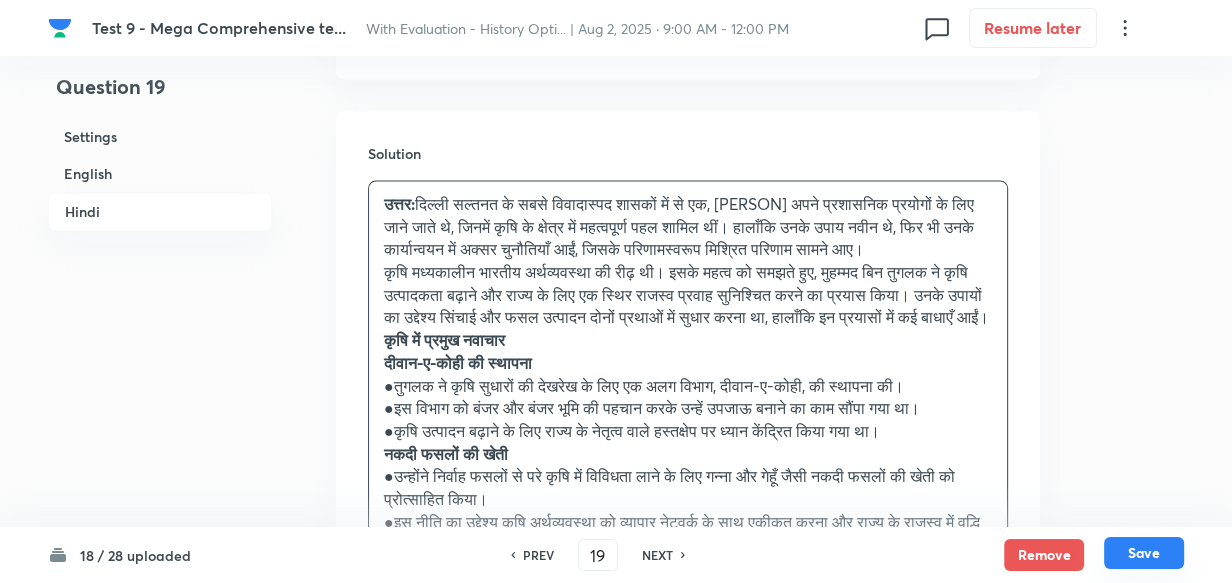 click on "Save" at bounding box center (1144, 553) 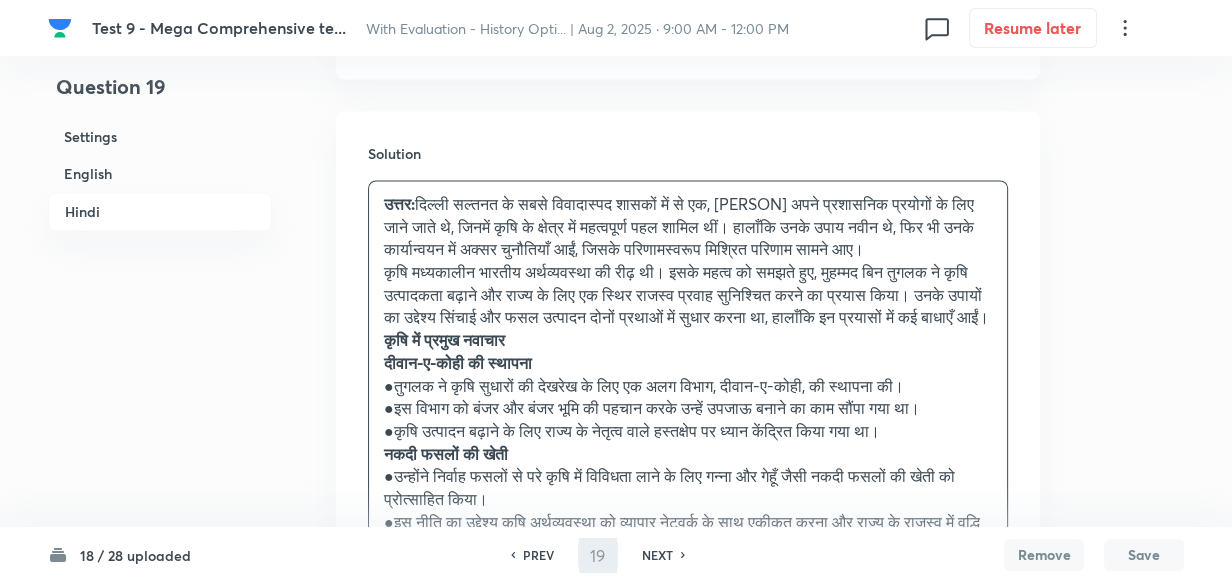 type on "20" 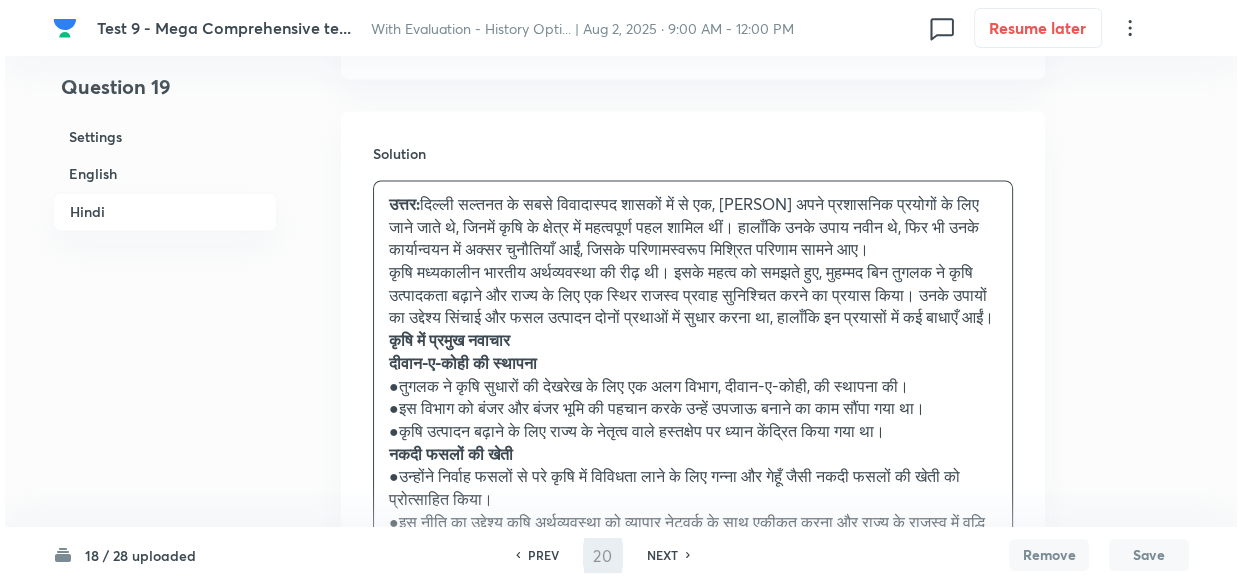 scroll, scrollTop: 0, scrollLeft: 0, axis: both 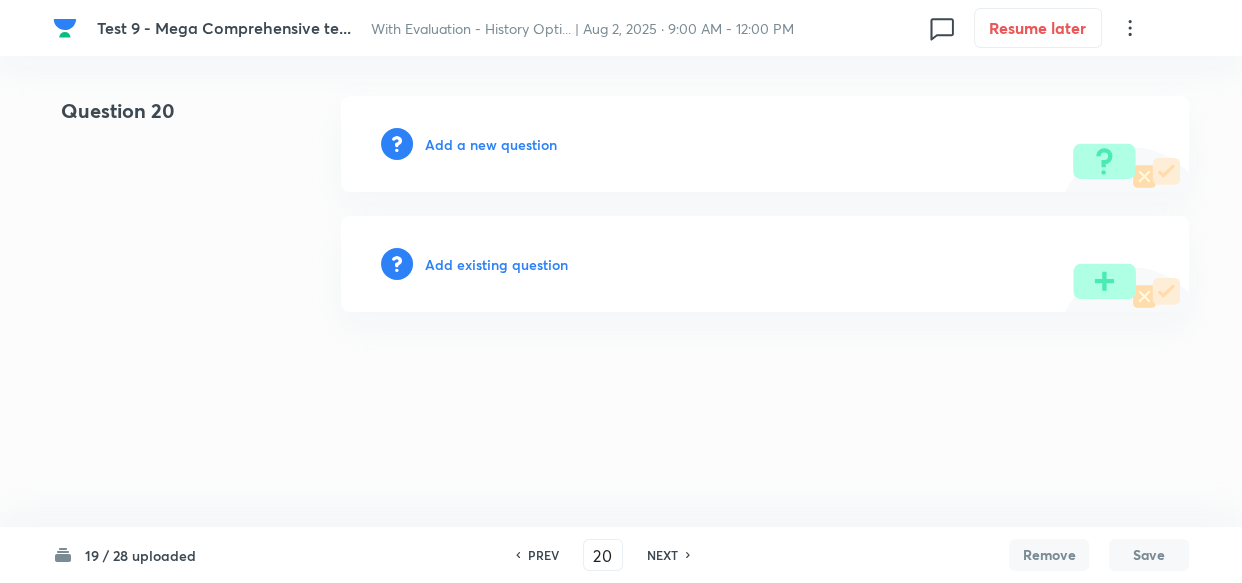 click on "Add a new question" at bounding box center [491, 144] 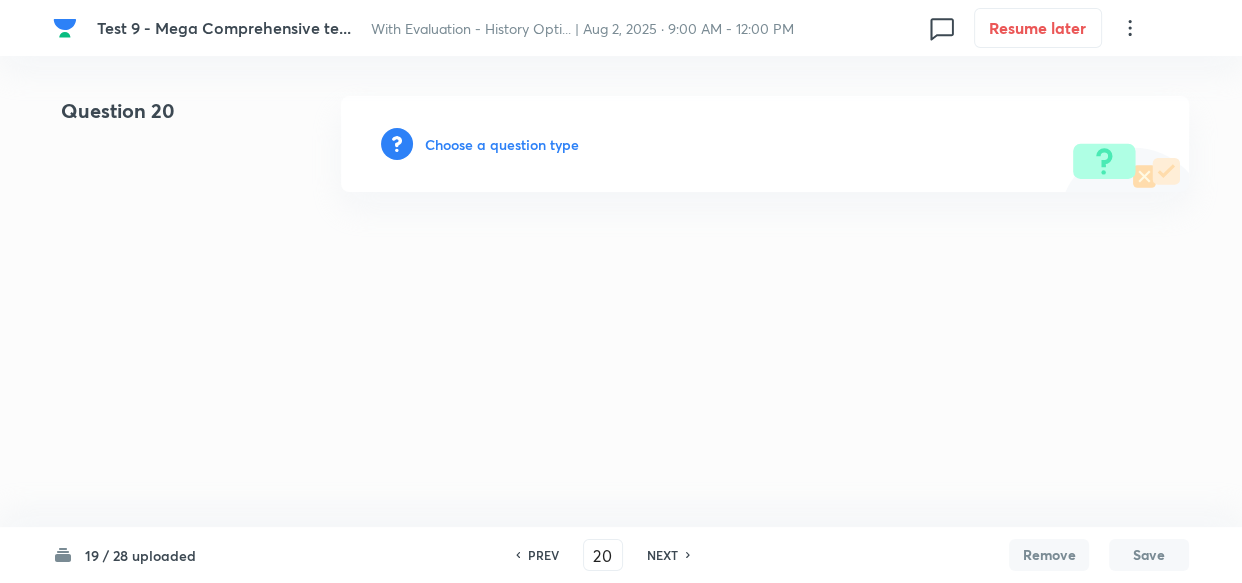 click on "Choose a question type" at bounding box center [502, 144] 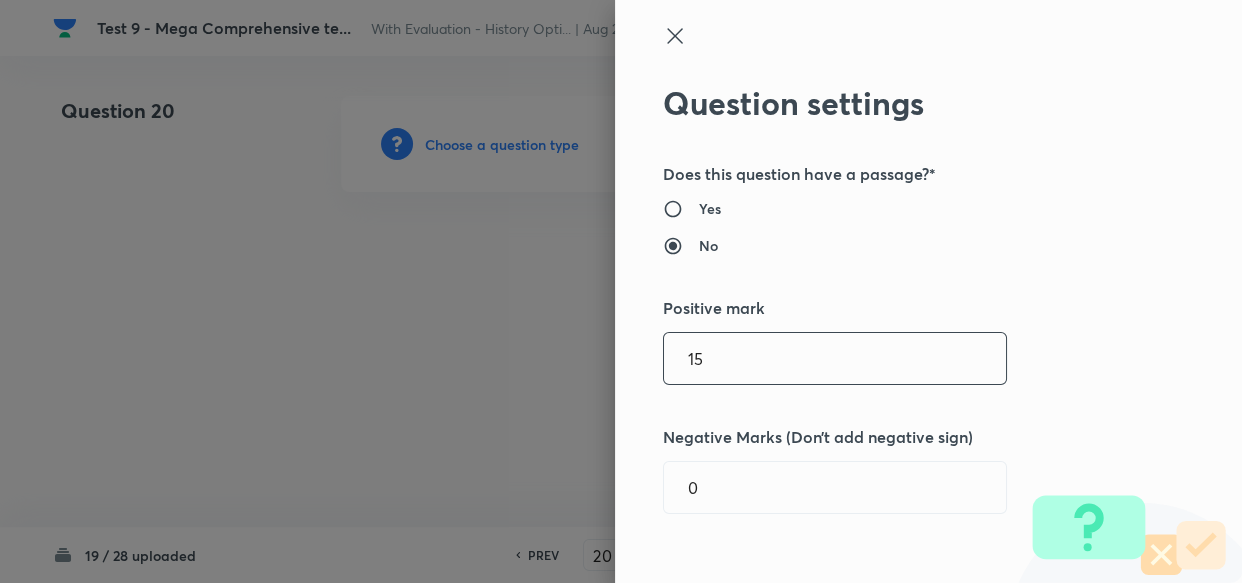 drag, startPoint x: 705, startPoint y: 361, endPoint x: 507, endPoint y: 339, distance: 199.21848 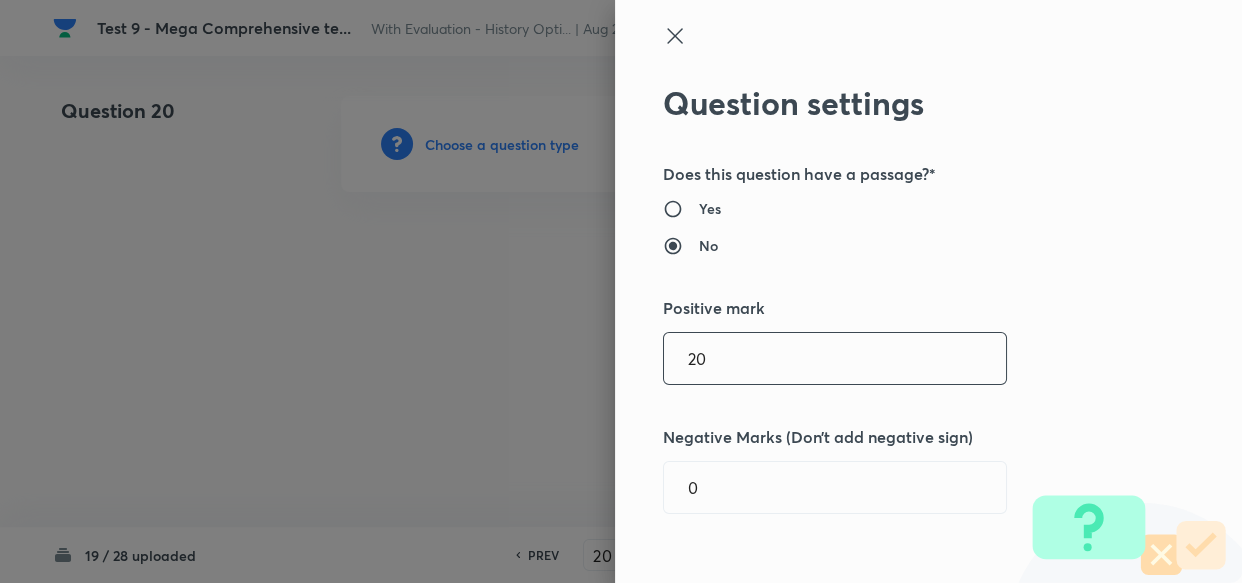 type on "20" 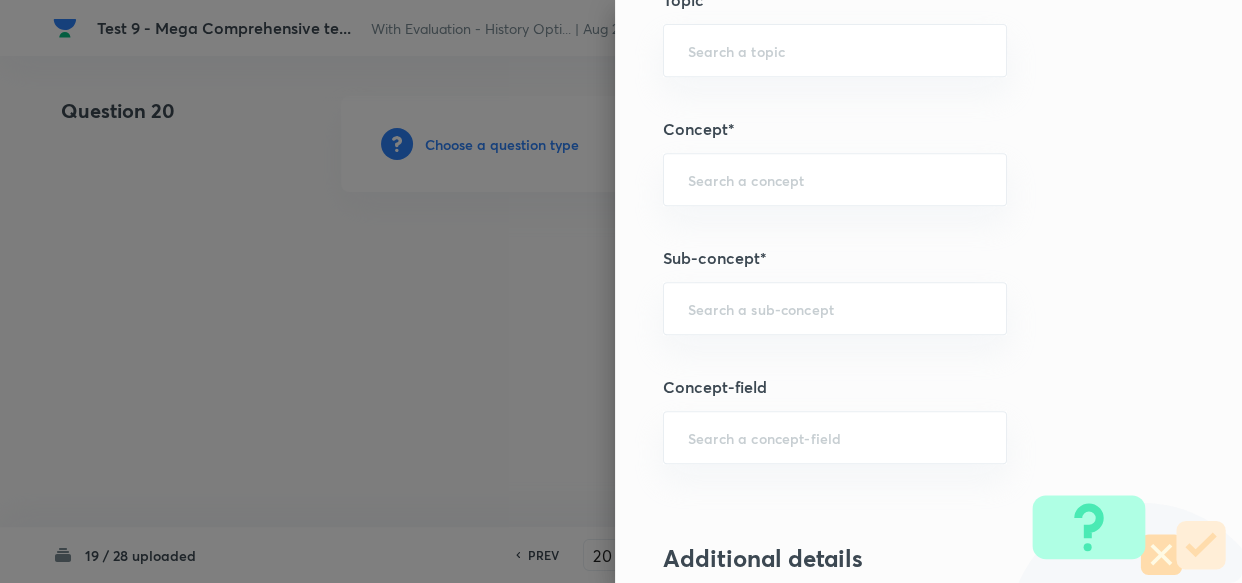 scroll, scrollTop: 909, scrollLeft: 0, axis: vertical 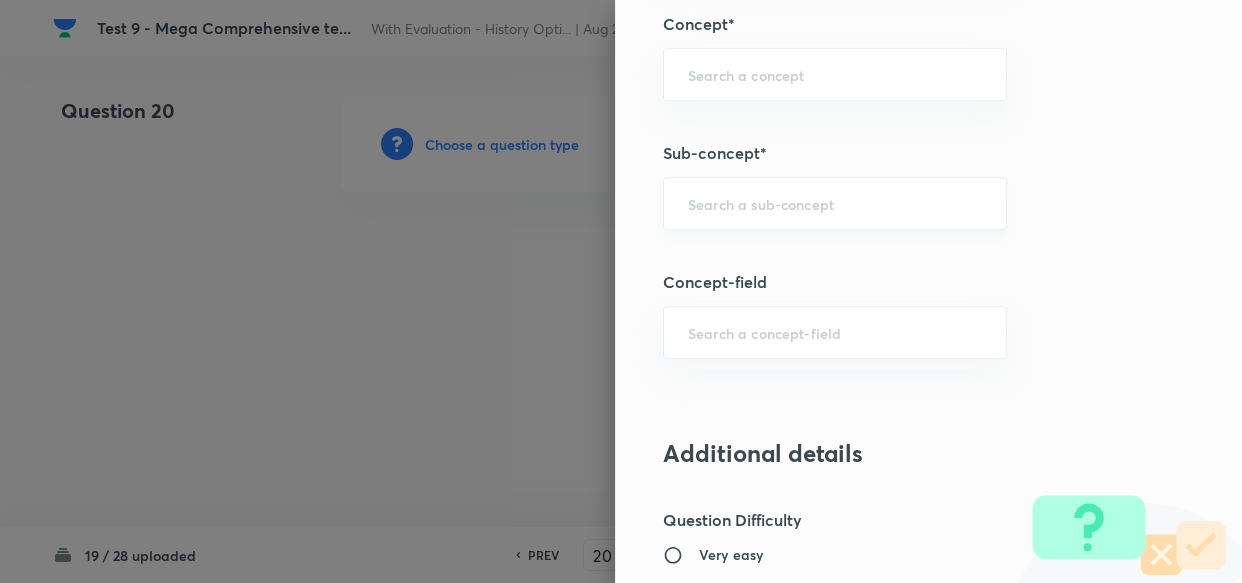 click at bounding box center [835, 203] 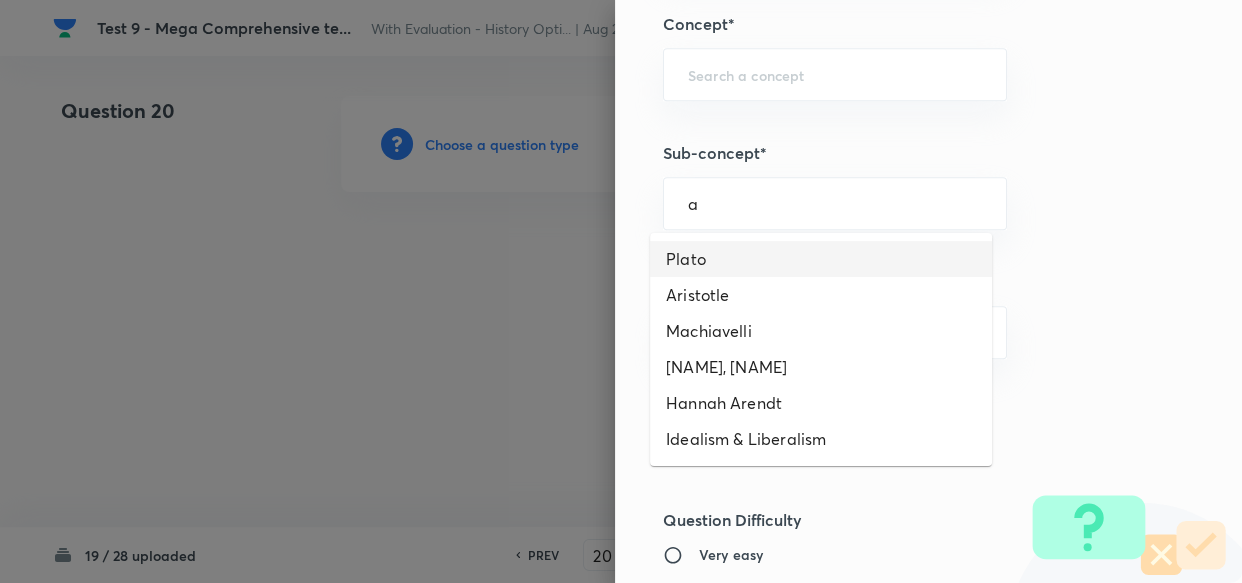 click on "Plato" at bounding box center [821, 259] 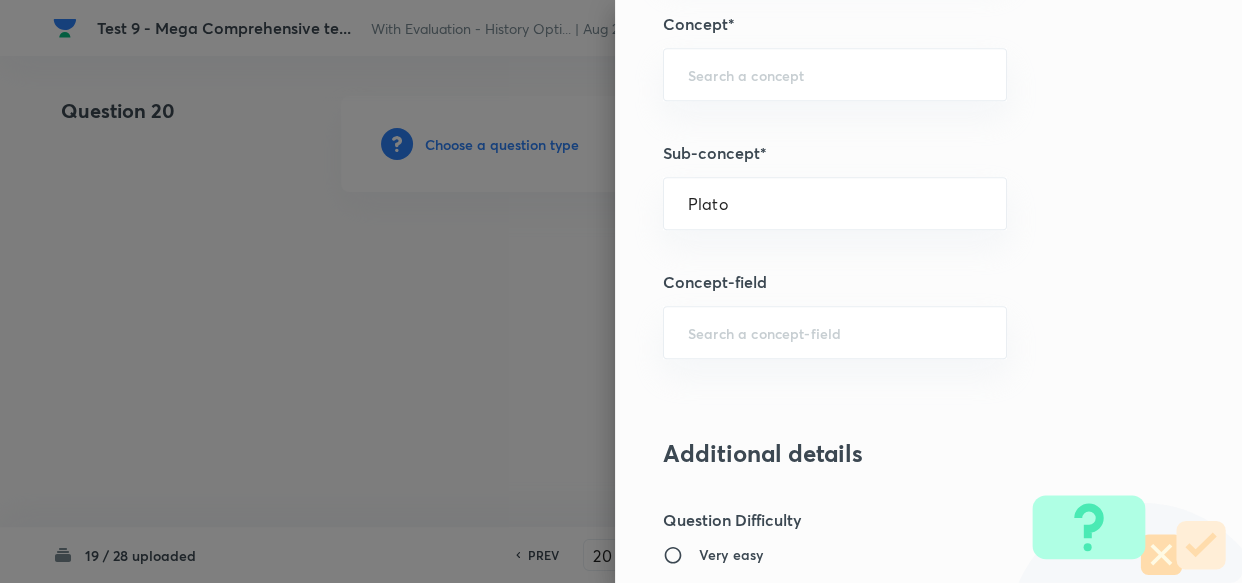 type on "PSIR Optional" 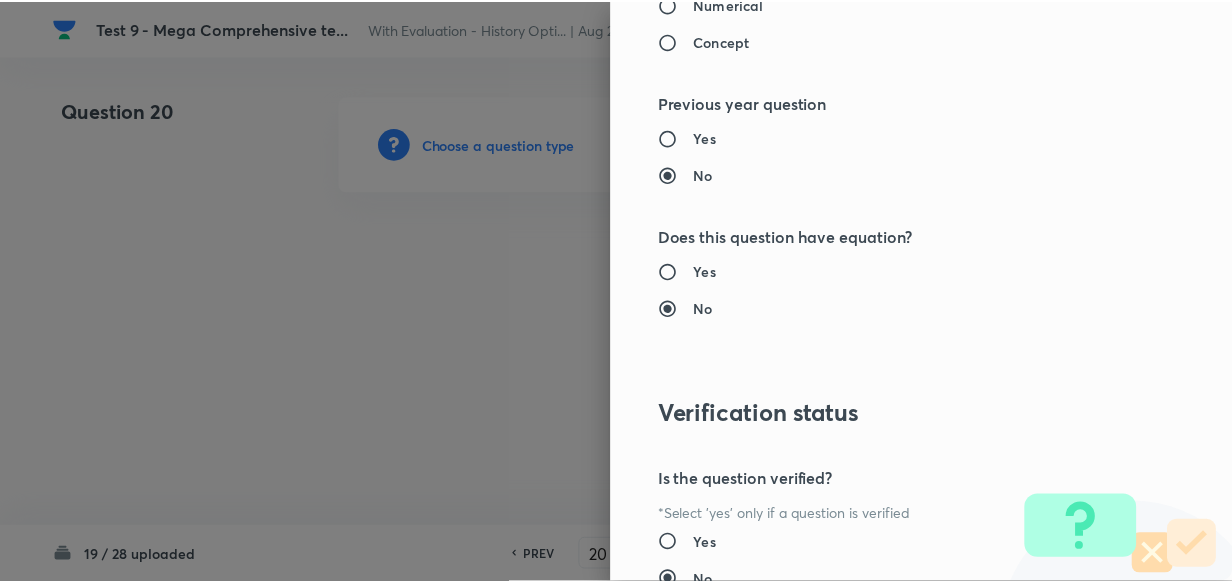 scroll, scrollTop: 1900, scrollLeft: 0, axis: vertical 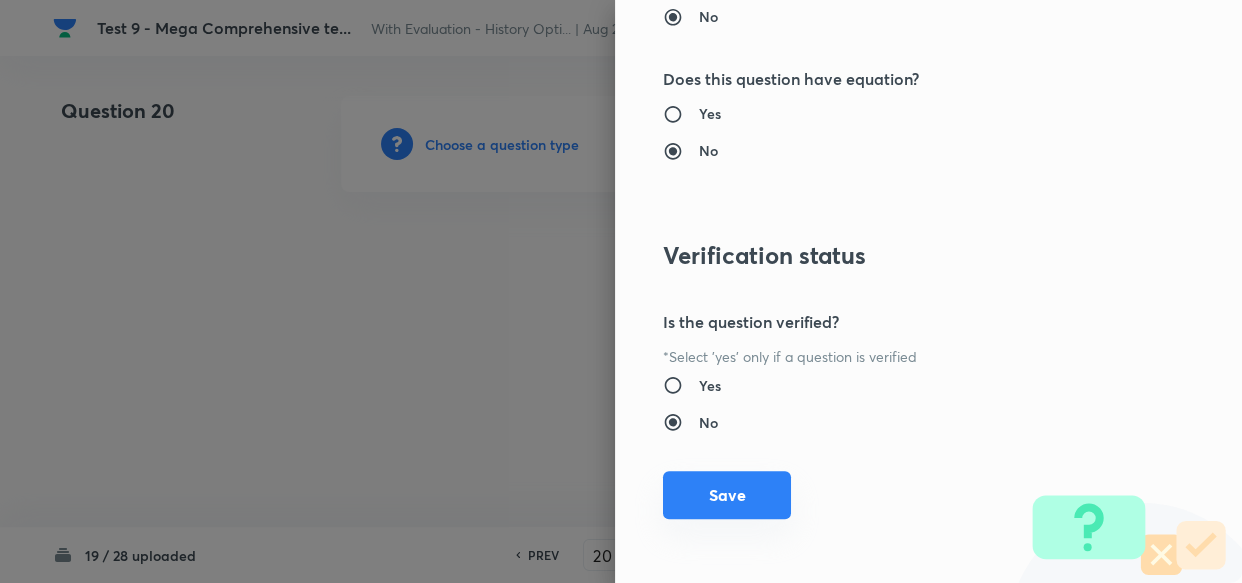 click on "Save" at bounding box center [727, 495] 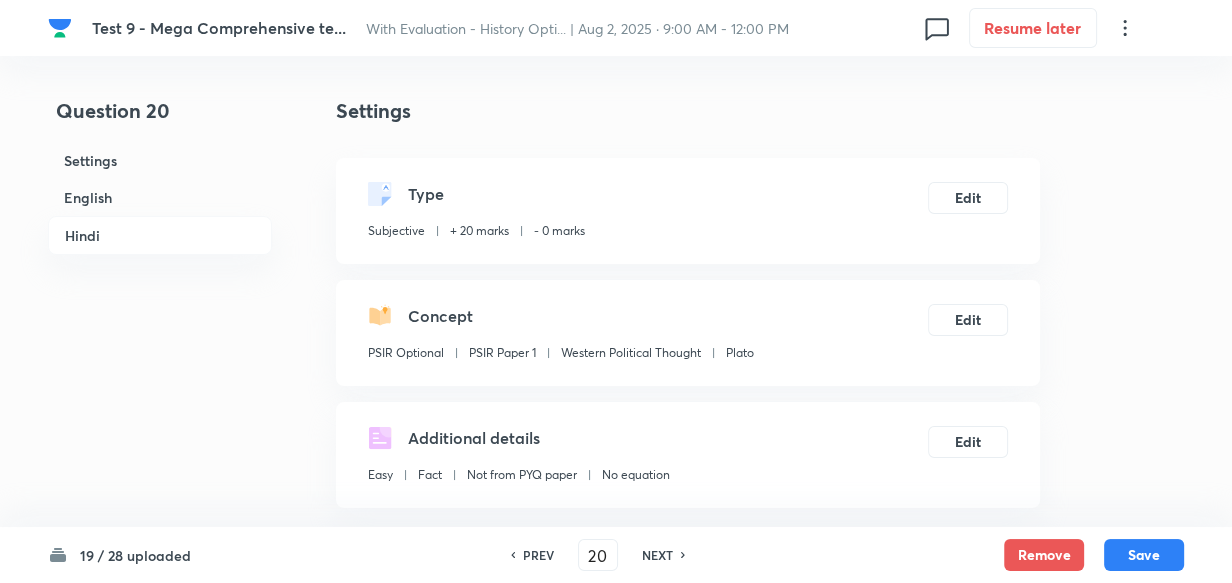 click on "English" at bounding box center (160, 197) 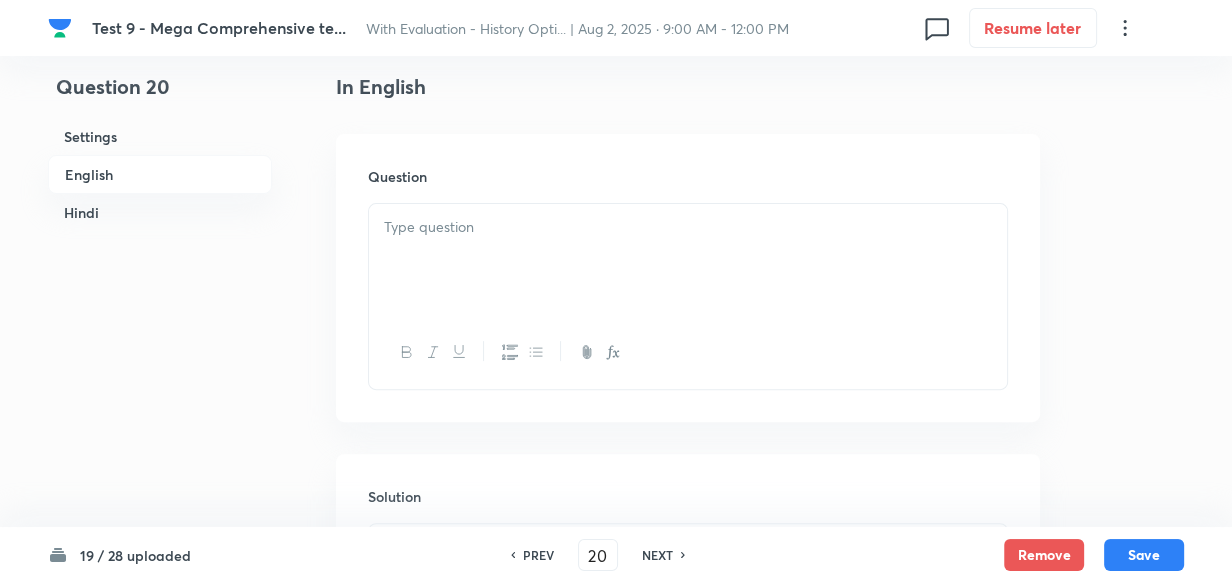 click at bounding box center [688, 260] 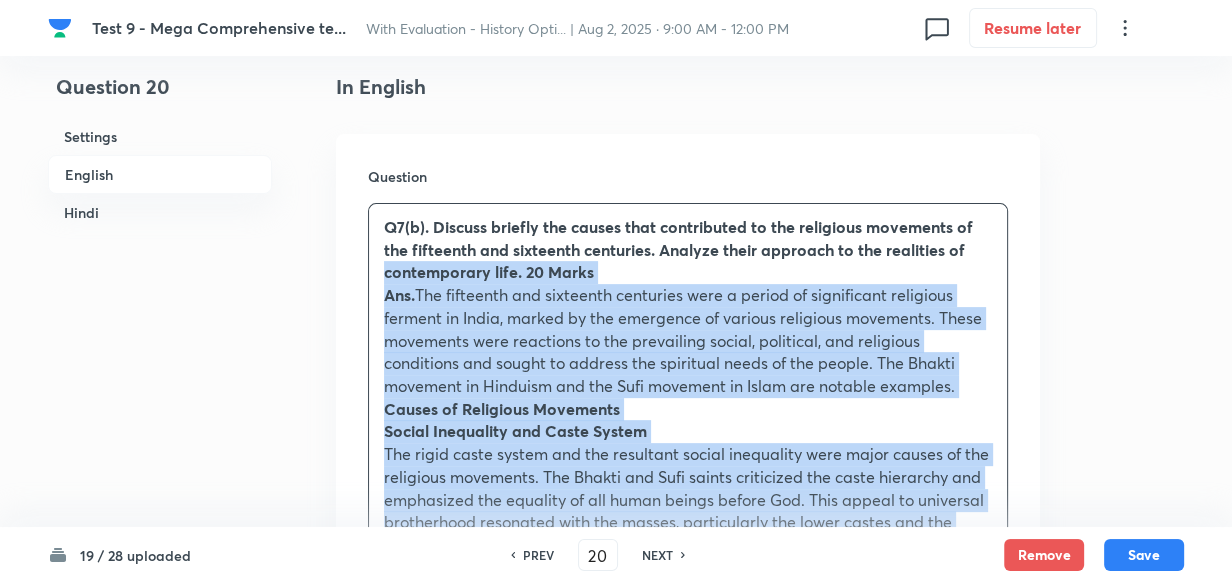 drag, startPoint x: 380, startPoint y: 273, endPoint x: 370, endPoint y: 280, distance: 12.206555 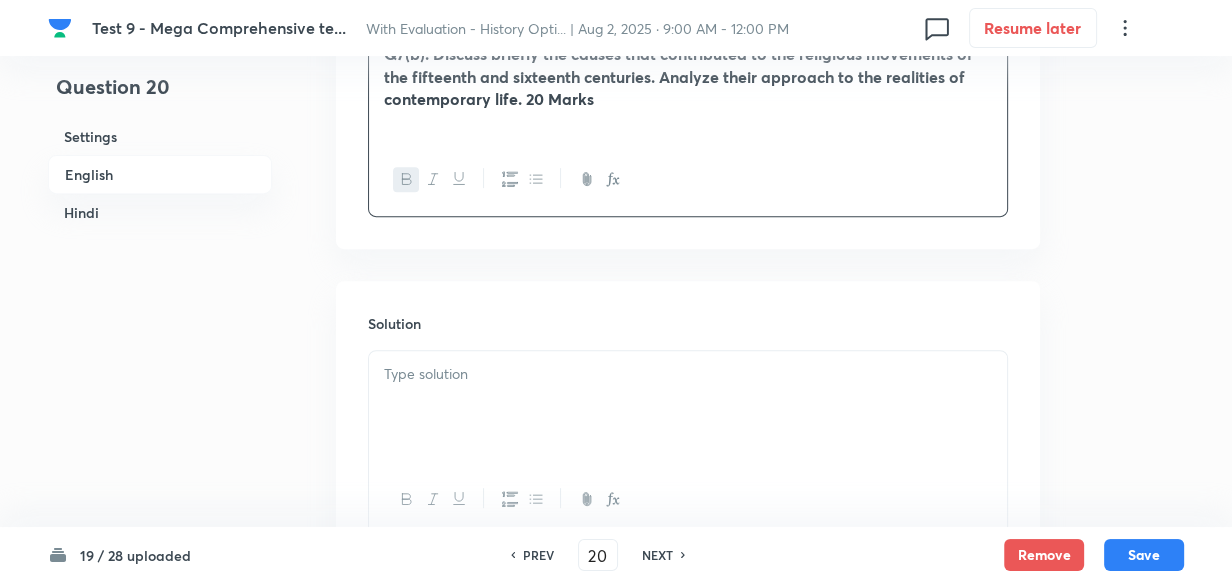 scroll, scrollTop: 880, scrollLeft: 0, axis: vertical 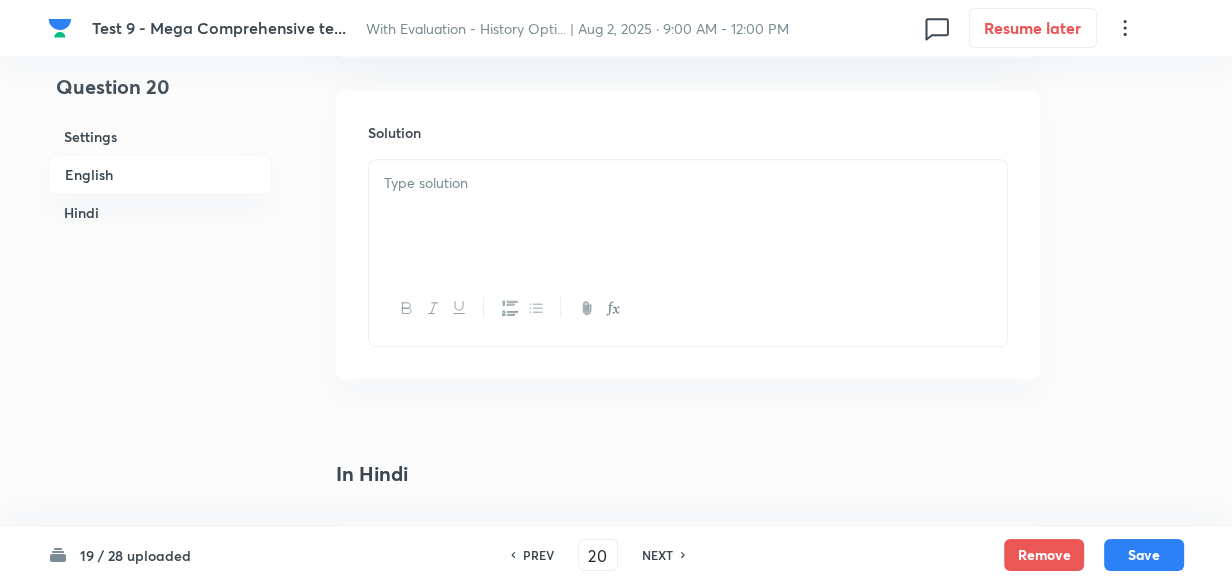 click at bounding box center [688, 216] 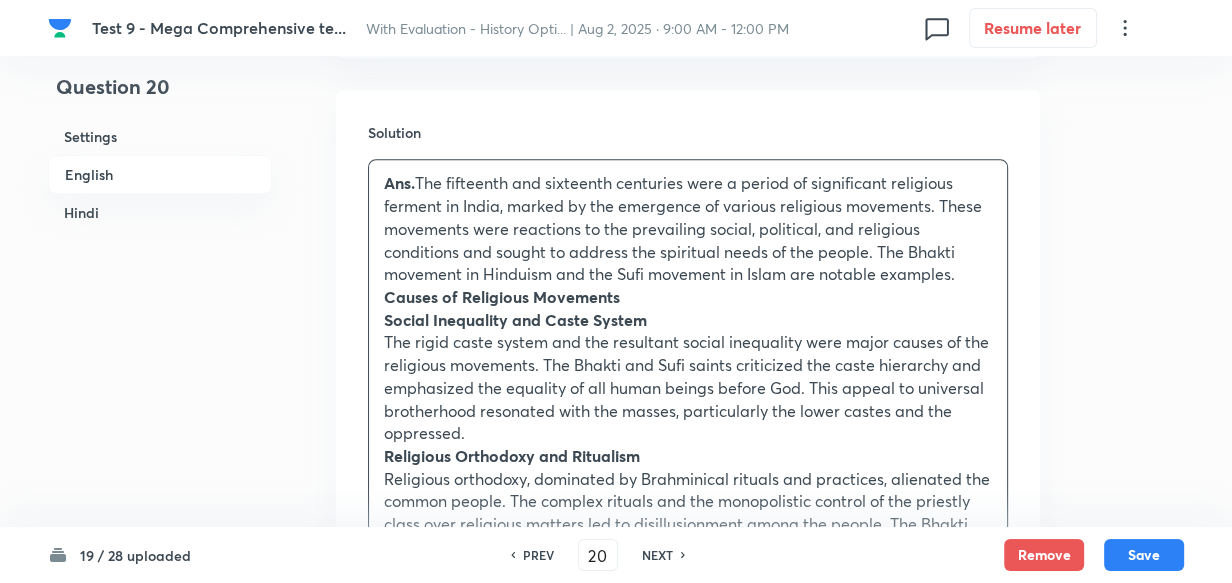 click on "Hindi" at bounding box center [160, 212] 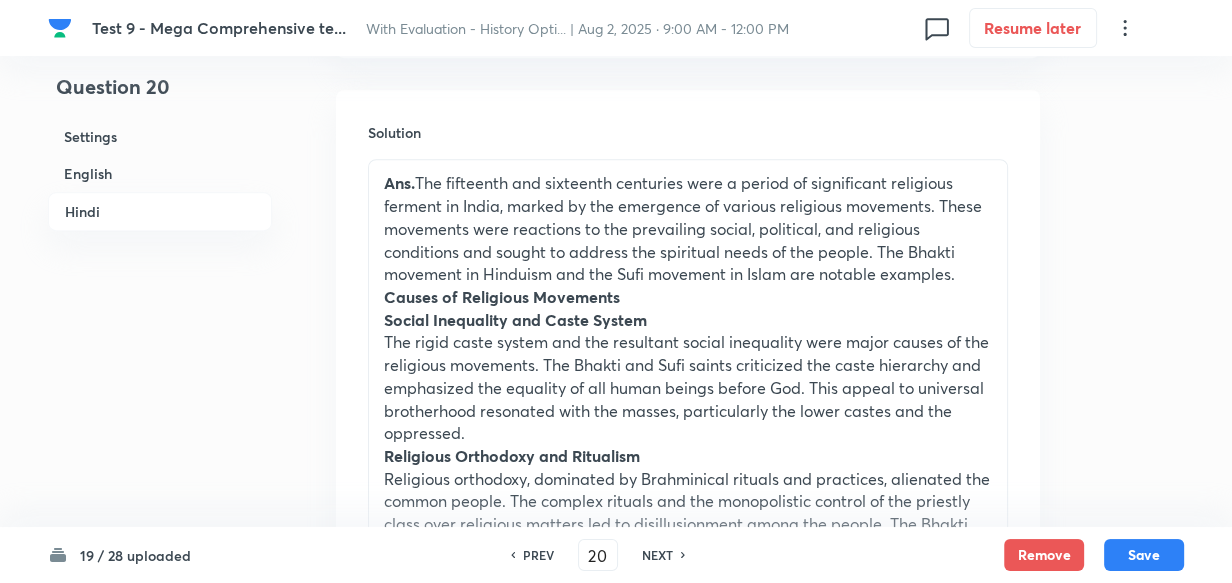 scroll, scrollTop: 2801, scrollLeft: 0, axis: vertical 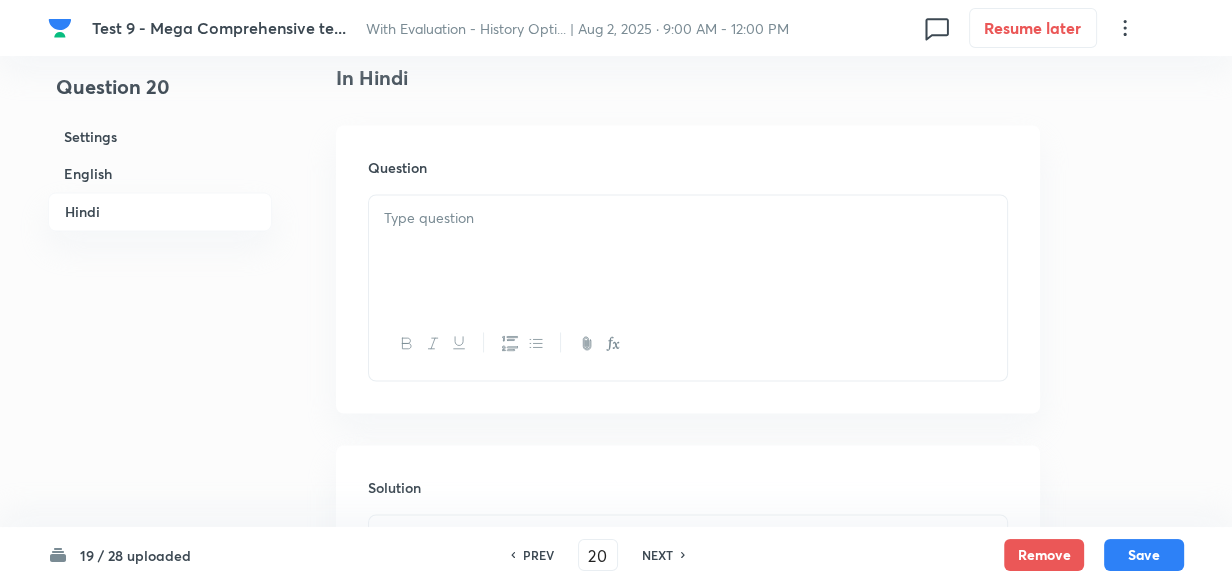 click at bounding box center [688, 251] 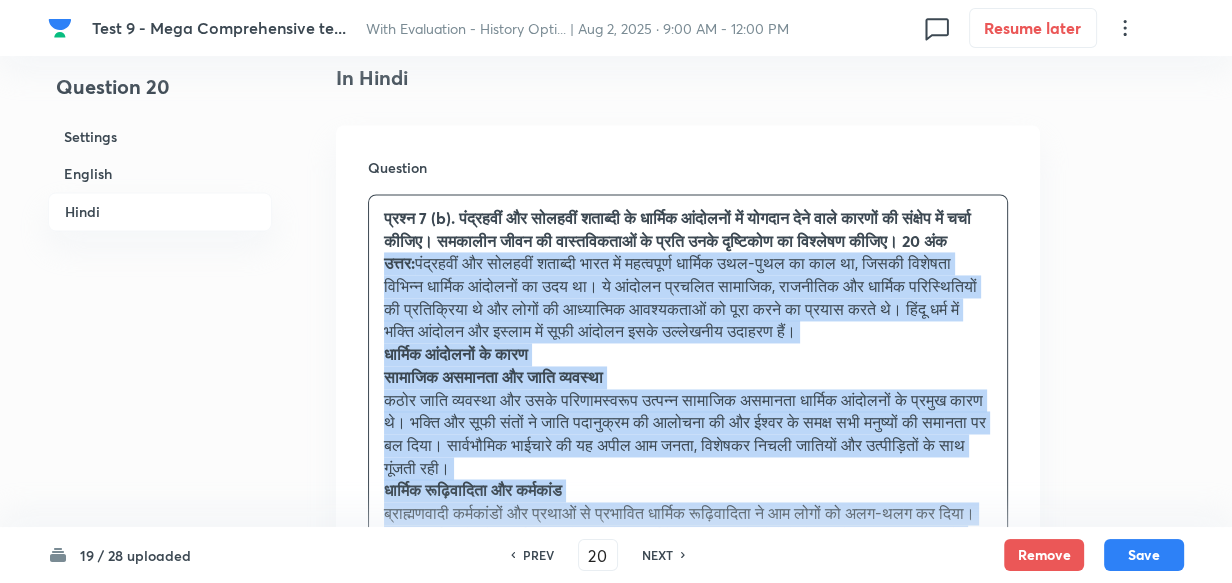 click on "प्रश्न 7 (b). पंद्रहवीं और सोलहवीं शताब्दी के धार्मिक आंदोलनों में योगदान देने वाले कारणों की संक्षेप में चर्चा कीजिए। समकालीन जीवन की वास्तविकताओं के प्रति उनके दृष्टिकोण का विश्लेषण कीजिए। 20 अंक उत्तर: धार्मिक आंदोलनों के कारण सामाजिक असमानता और जाति व्यवस्था धार्मिक रूढ़िवादिता और कर्मकांड राजनीतिक अस्थिरता आर्थिक परिवर्तन सूफीवाद और इस्लामी रहस्यवाद का प्रभाव धर्मों की एकता" at bounding box center (688, 877) 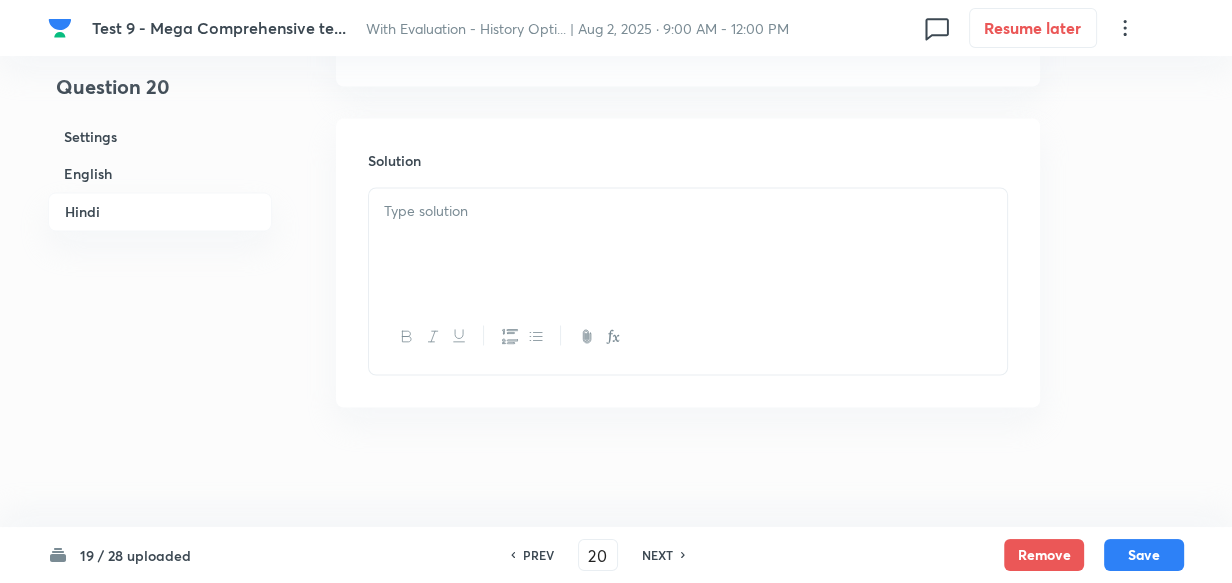 click at bounding box center (688, 244) 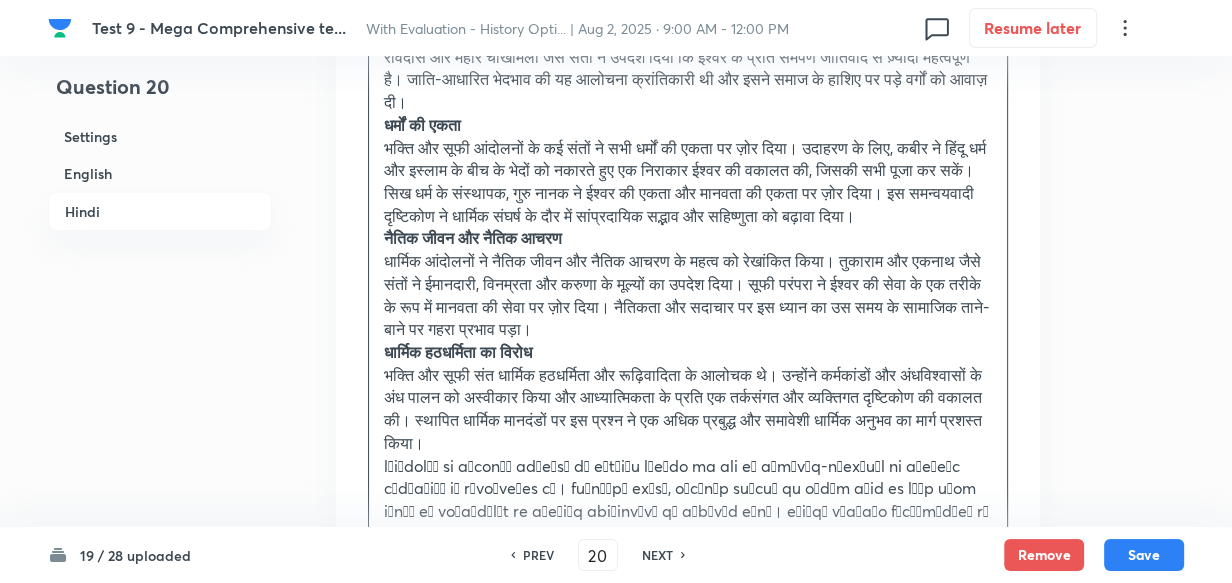 scroll, scrollTop: 4139, scrollLeft: 0, axis: vertical 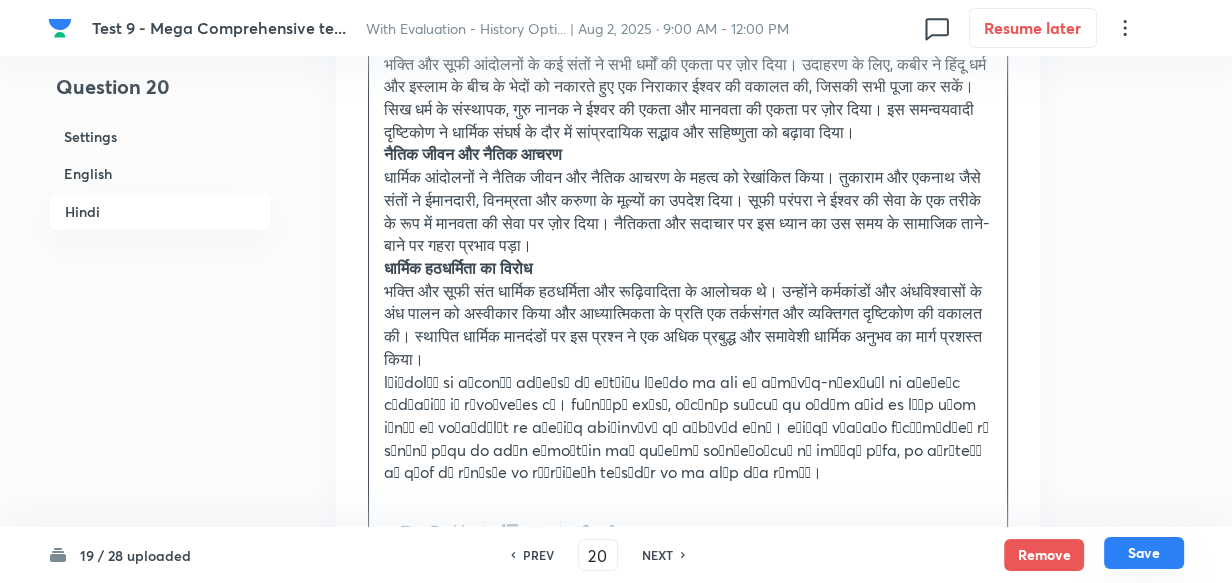 click on "Save" at bounding box center [1144, 553] 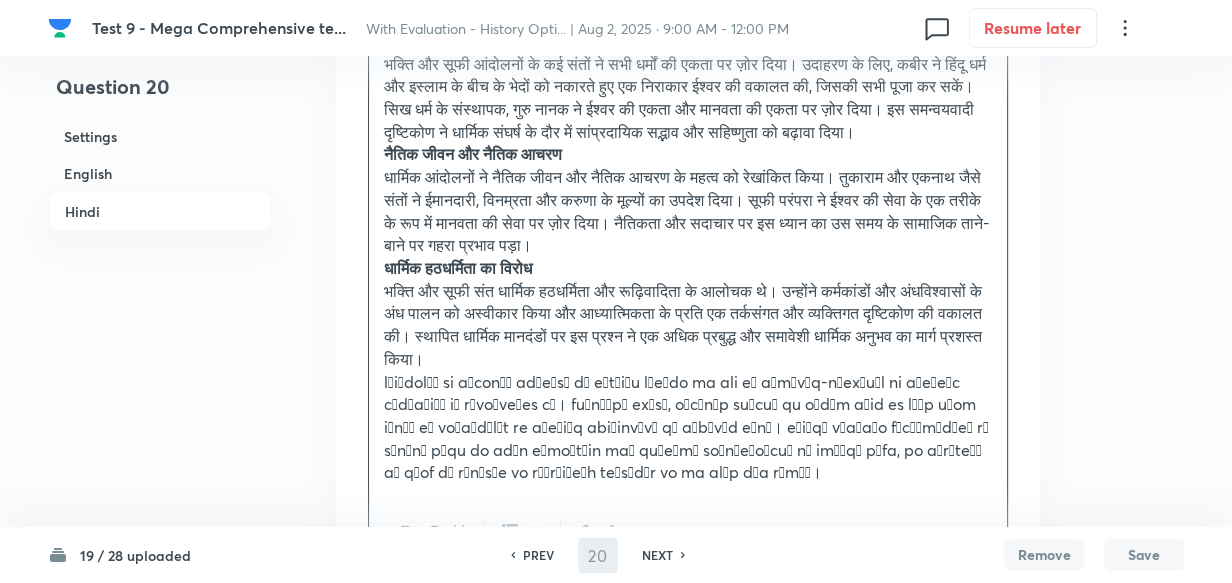 type on "21" 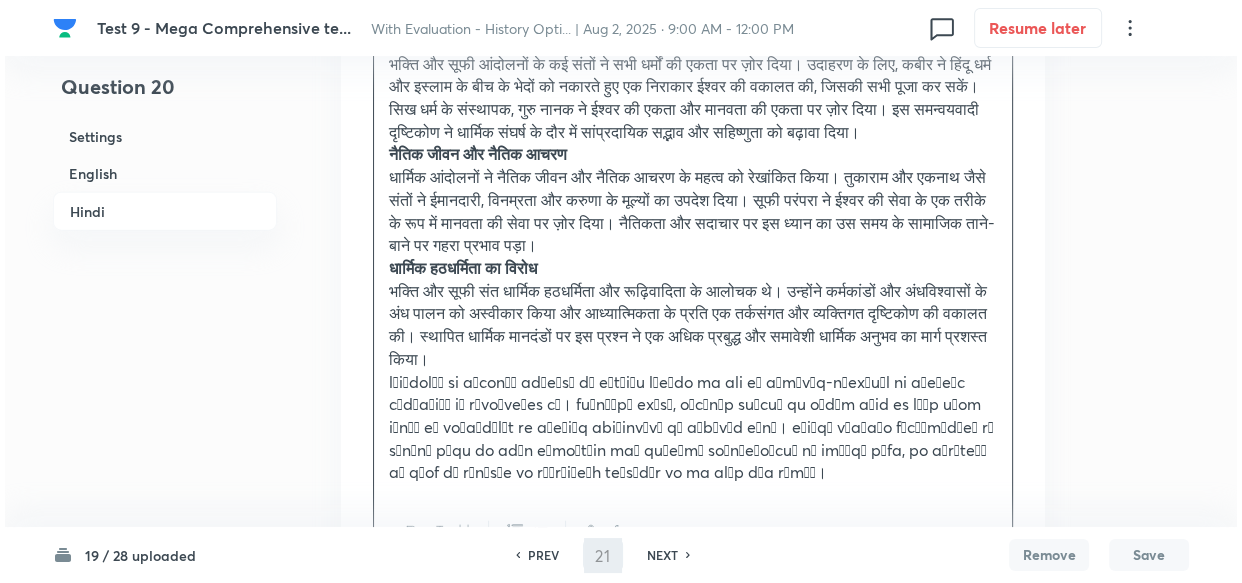 scroll, scrollTop: 0, scrollLeft: 0, axis: both 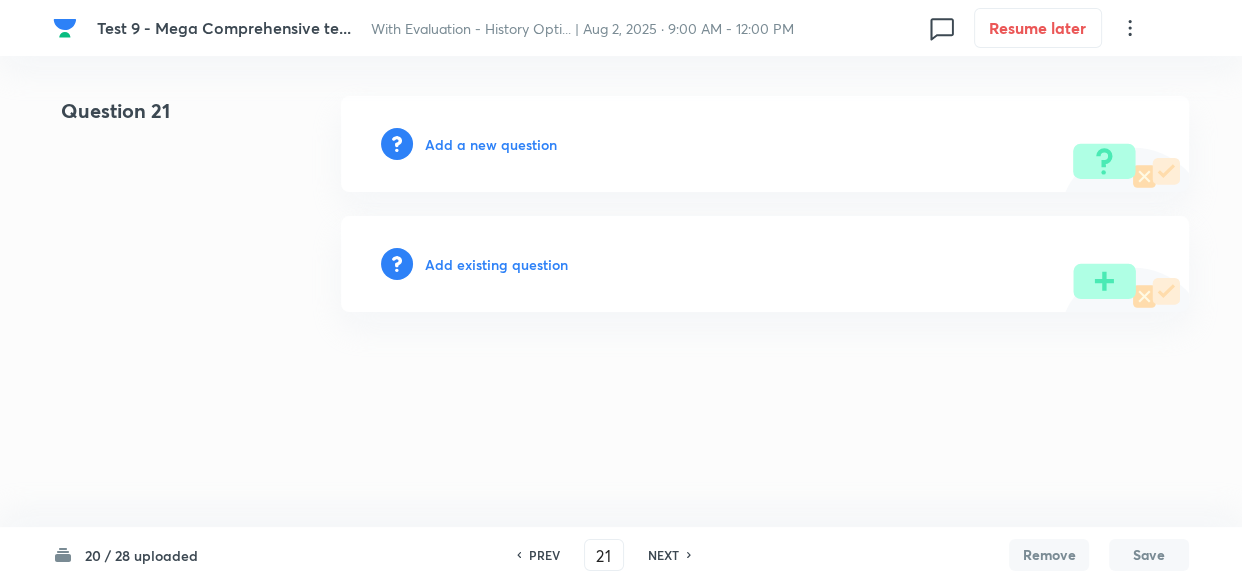 click on "Add a new question" at bounding box center [491, 144] 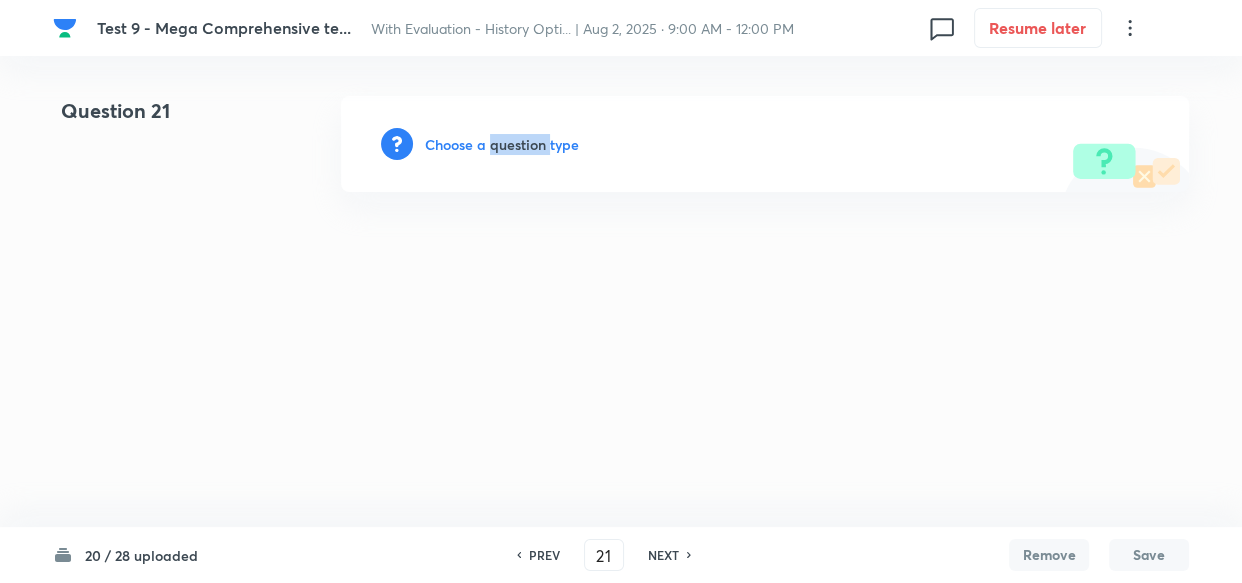 click on "Choose a question type" at bounding box center (502, 144) 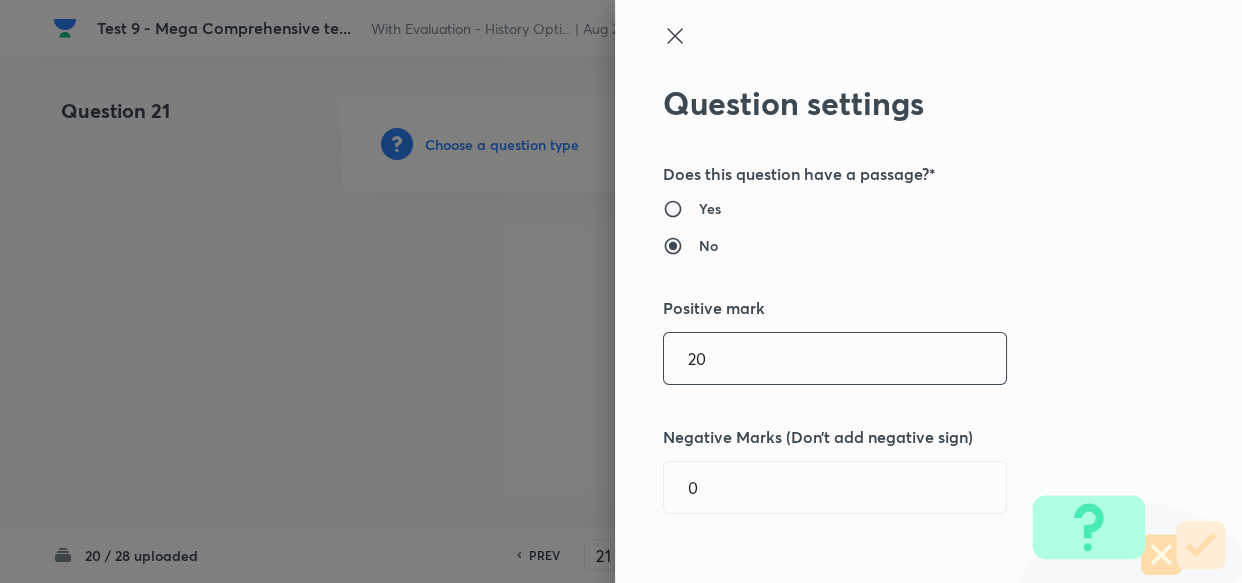 drag, startPoint x: 479, startPoint y: 357, endPoint x: 395, endPoint y: 357, distance: 84 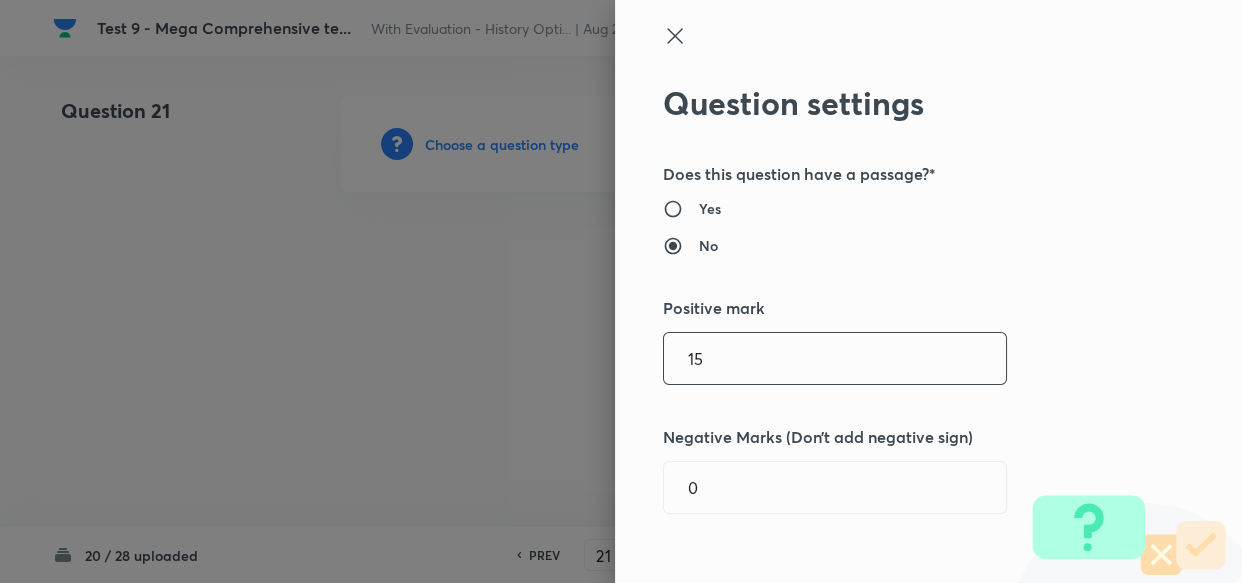type on "15" 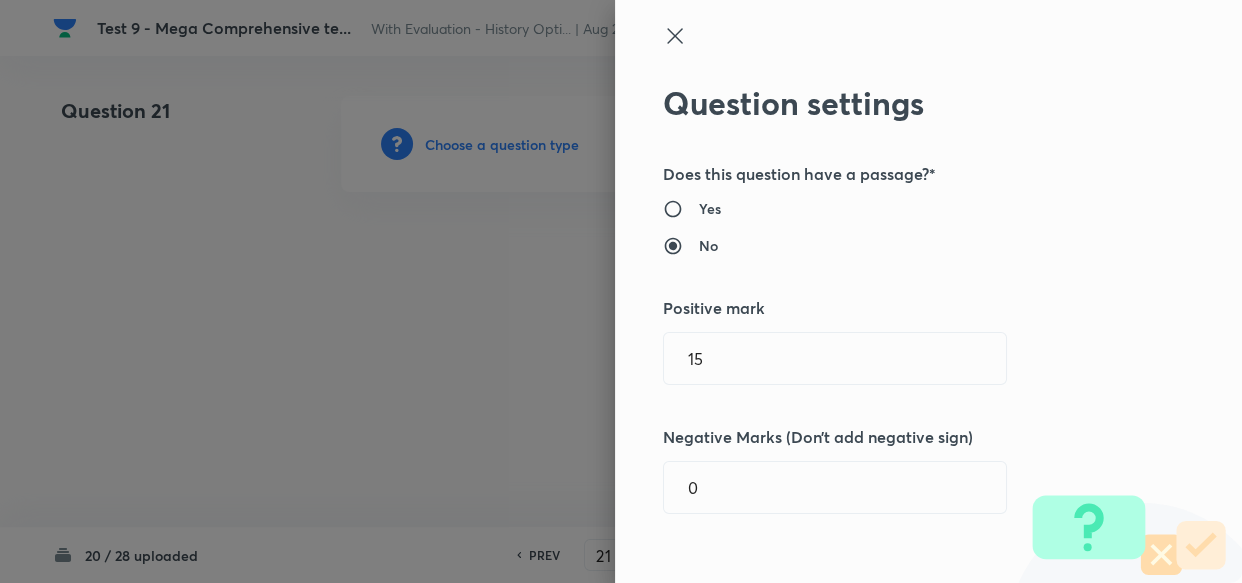 click on "Question settings Does this question have a passage?* Yes No Positive mark 15 ​ Negative Marks (Don’t add negative sign) 0 ​ Syllabus Topic group* ​ Topic* ​ Concept* ​ Sub-concept* ​ Concept-field ​ Additional details Question Difficulty Very easy Easy Moderate Hard Very hard Question is based on Fact Numerical Concept Previous year question Yes No Does this question have equation? Yes No Verification status Is the question verified? *Select 'yes' only if a question is verified Yes No Save" at bounding box center (928, 291) 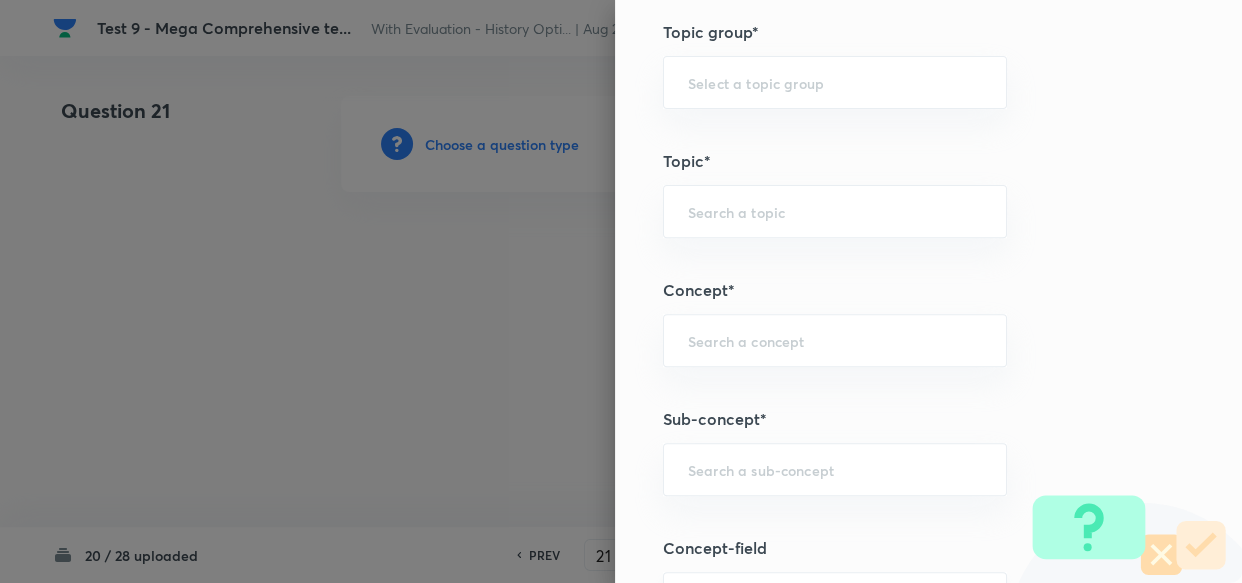 scroll, scrollTop: 1000, scrollLeft: 0, axis: vertical 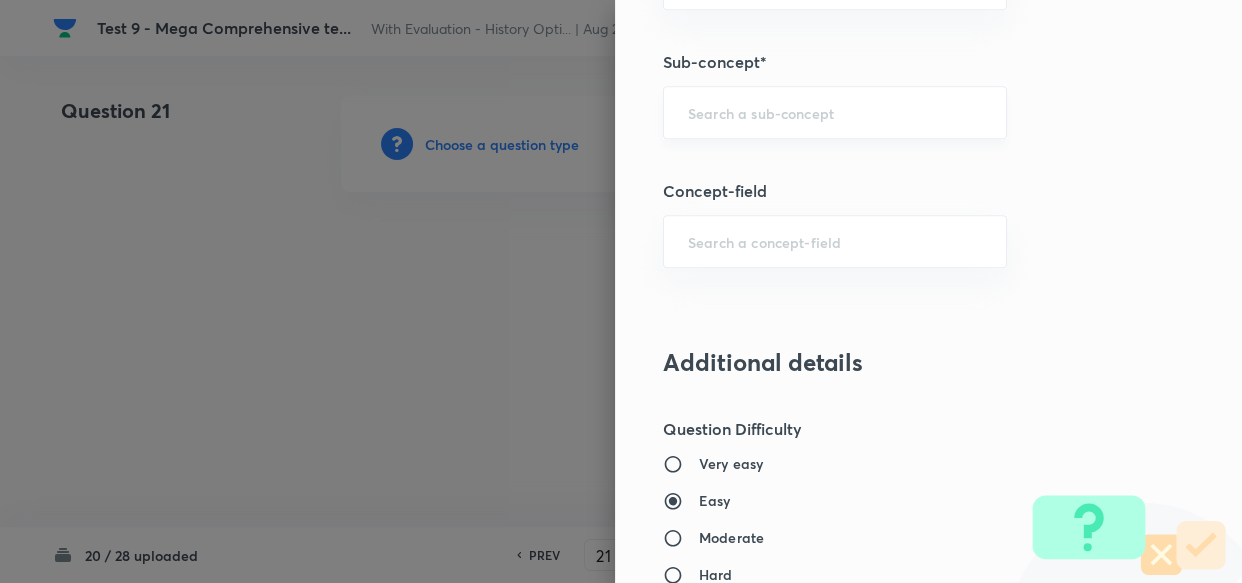 click on "​" at bounding box center [835, 112] 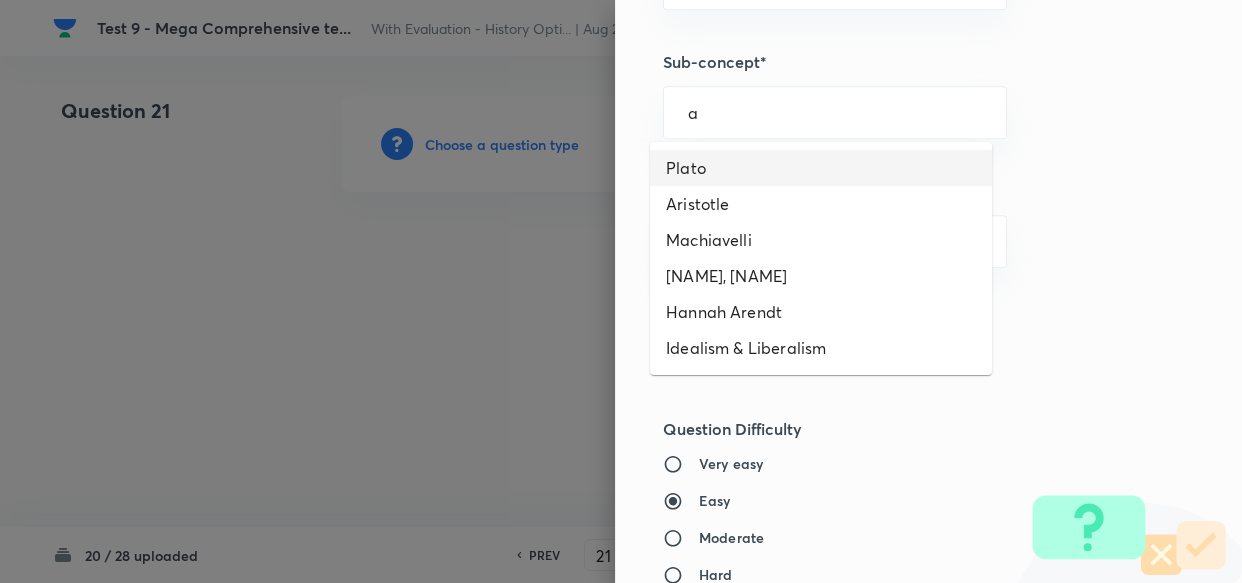 click on "Plato" at bounding box center [821, 168] 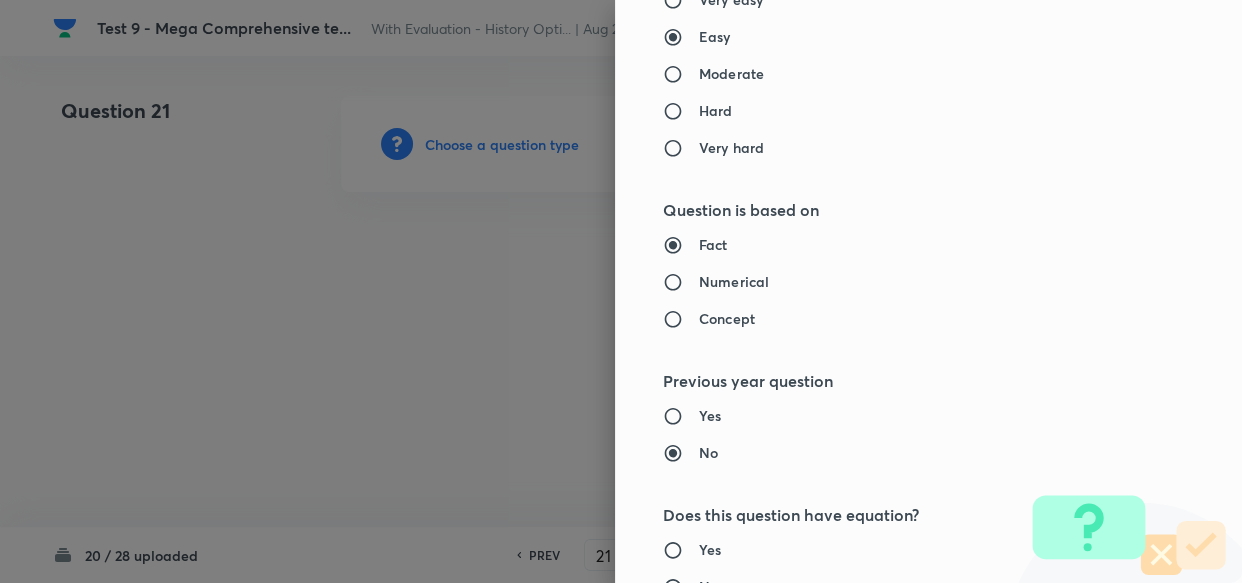 type on "PSIR Optional" 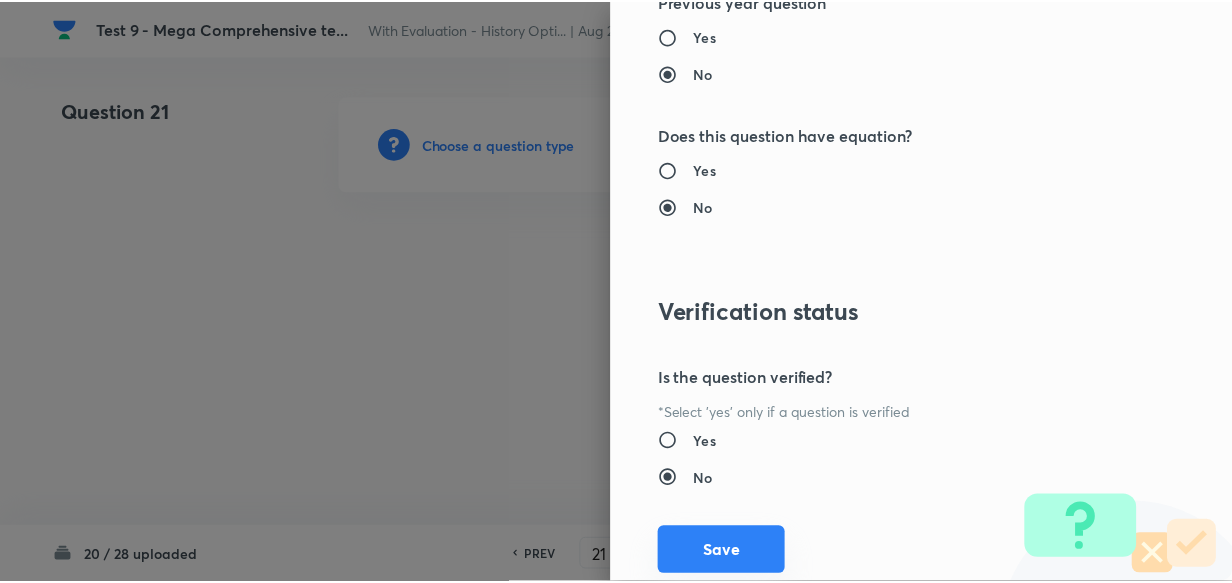 scroll, scrollTop: 1900, scrollLeft: 0, axis: vertical 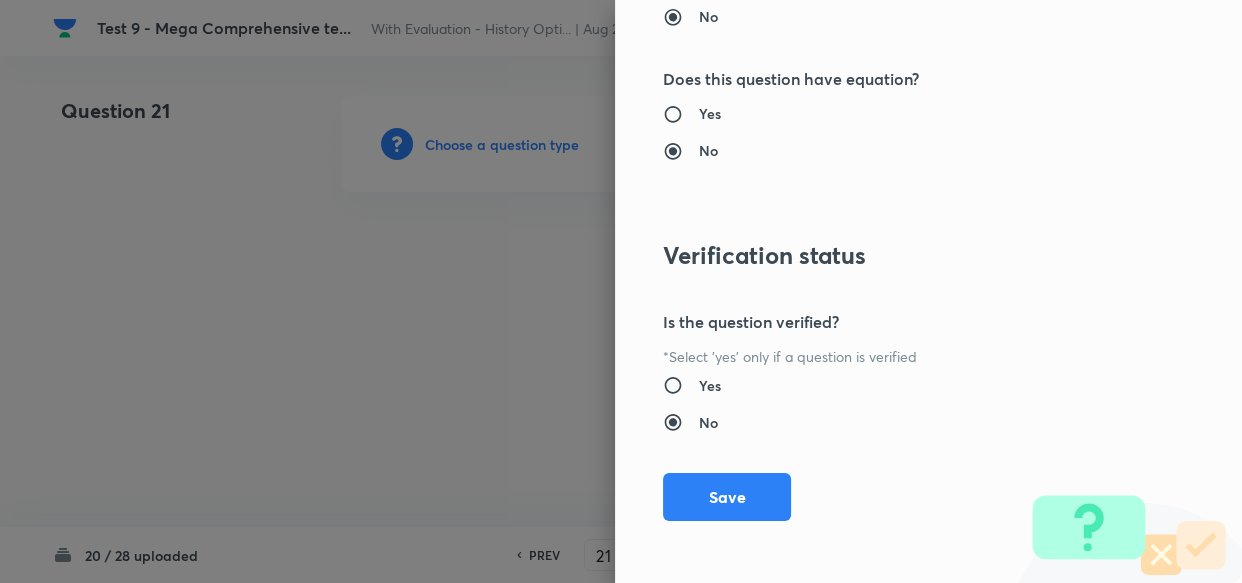 click on "Question settings Does this question have a passage?* Yes No Positive mark 15 ​ Negative Marks (Don’t add negative sign) 0 ​ Syllabus Topic group* PSIR Optional ​ Topic* PSIR Paper 1 ​ Concept* Western Political Thought ​ Sub-concept* Plato ​ Concept-field ​ Additional details Question Difficulty Very easy Easy Moderate Hard Very hard Question is based on Fact Numerical Concept Previous year question Yes No Does this question have equation? Yes No Verification status Is the question verified? *Select 'yes' only if a question is verified Yes No Save" at bounding box center [928, 291] 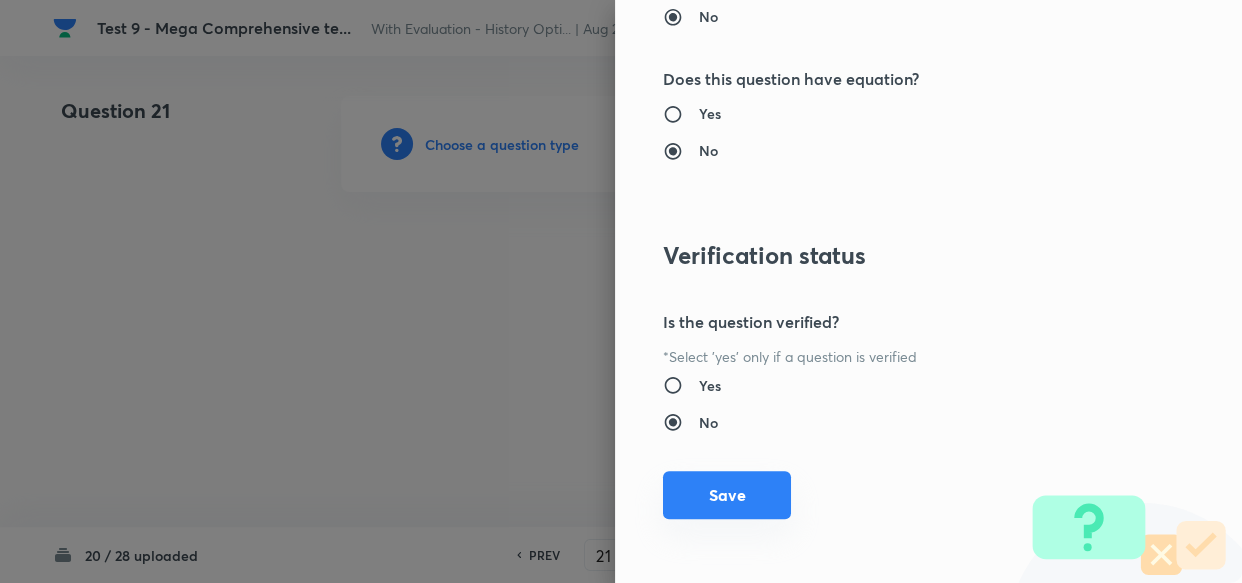 click on "Save" at bounding box center [727, 495] 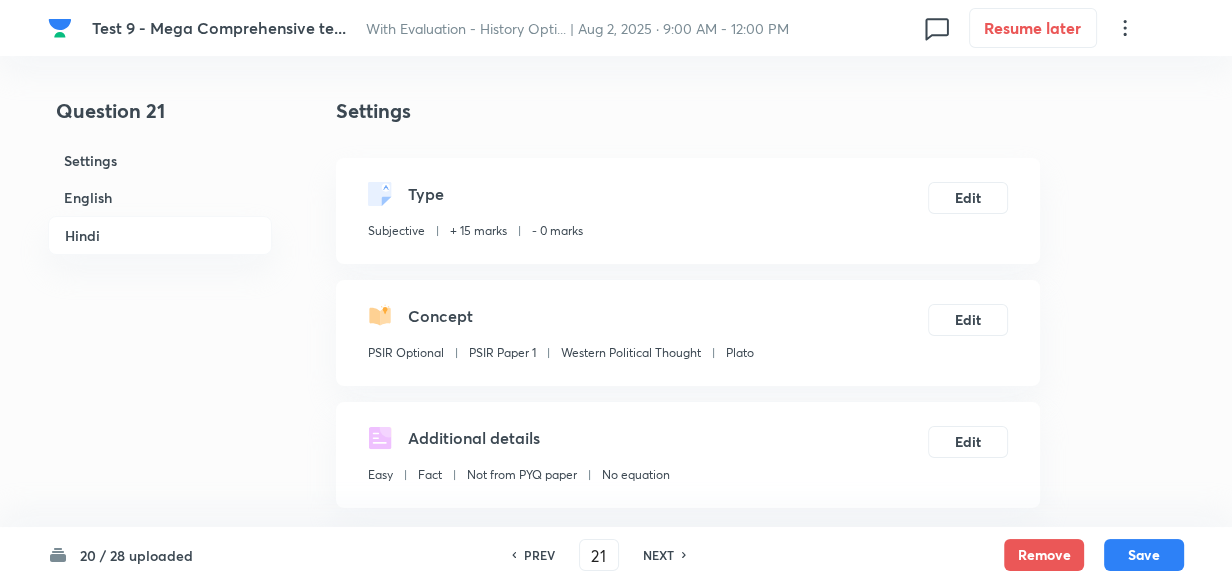click on "English" at bounding box center [160, 197] 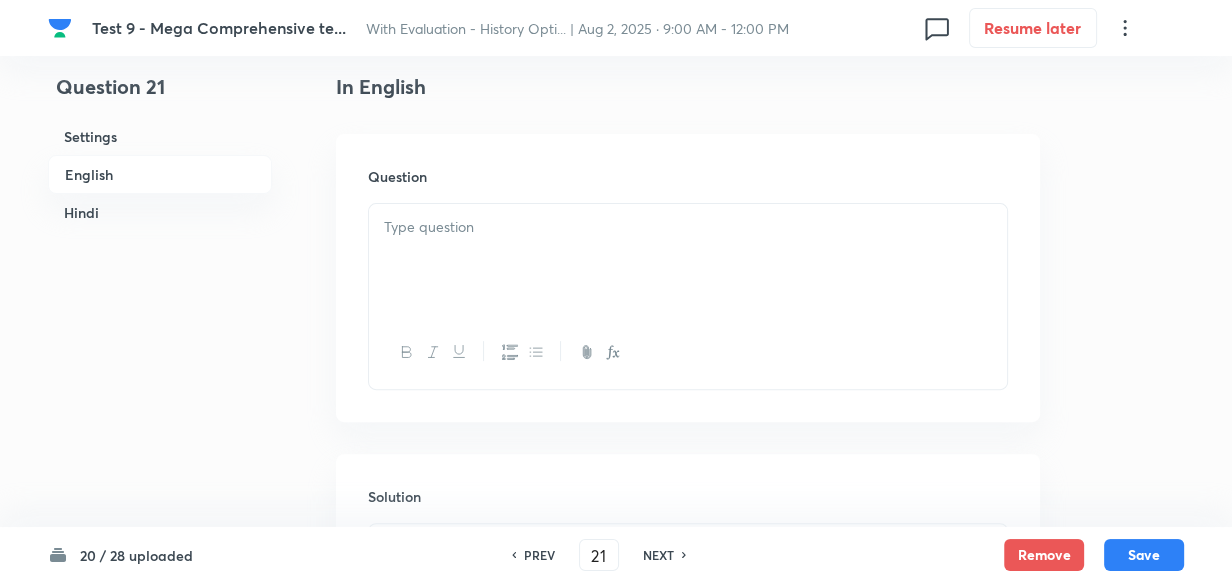 click at bounding box center [688, 260] 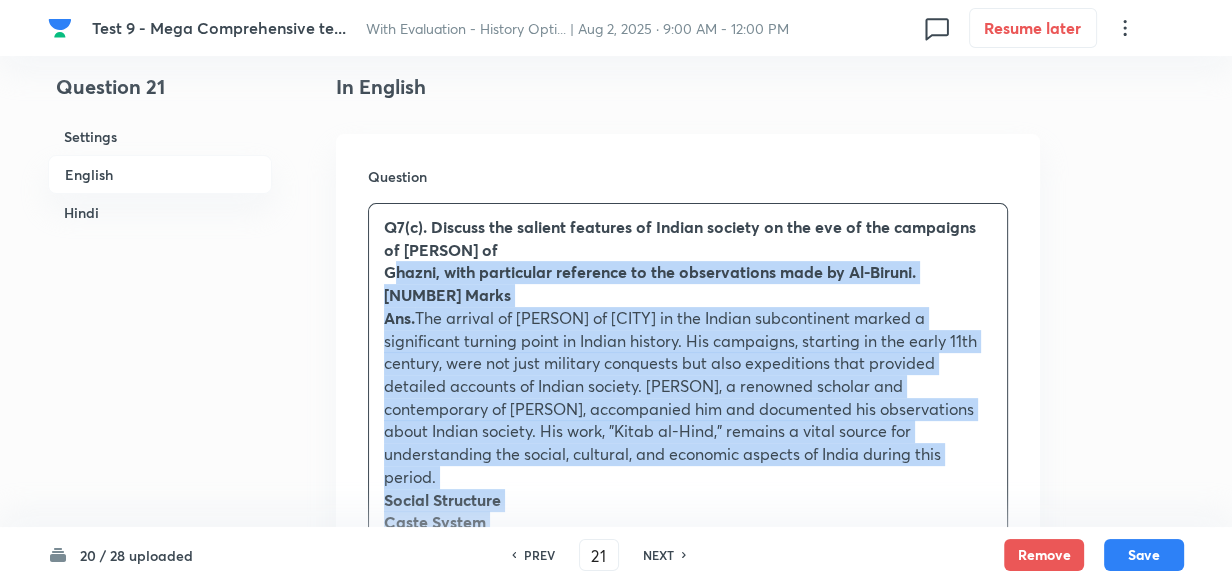 drag, startPoint x: 381, startPoint y: 289, endPoint x: 369, endPoint y: 283, distance: 13.416408 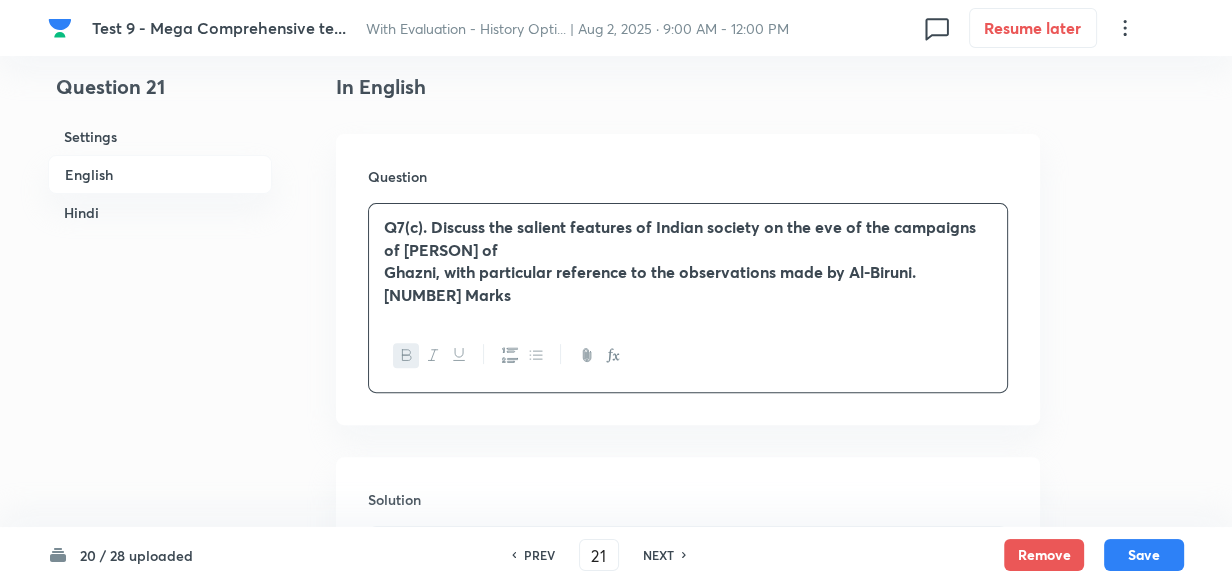 type 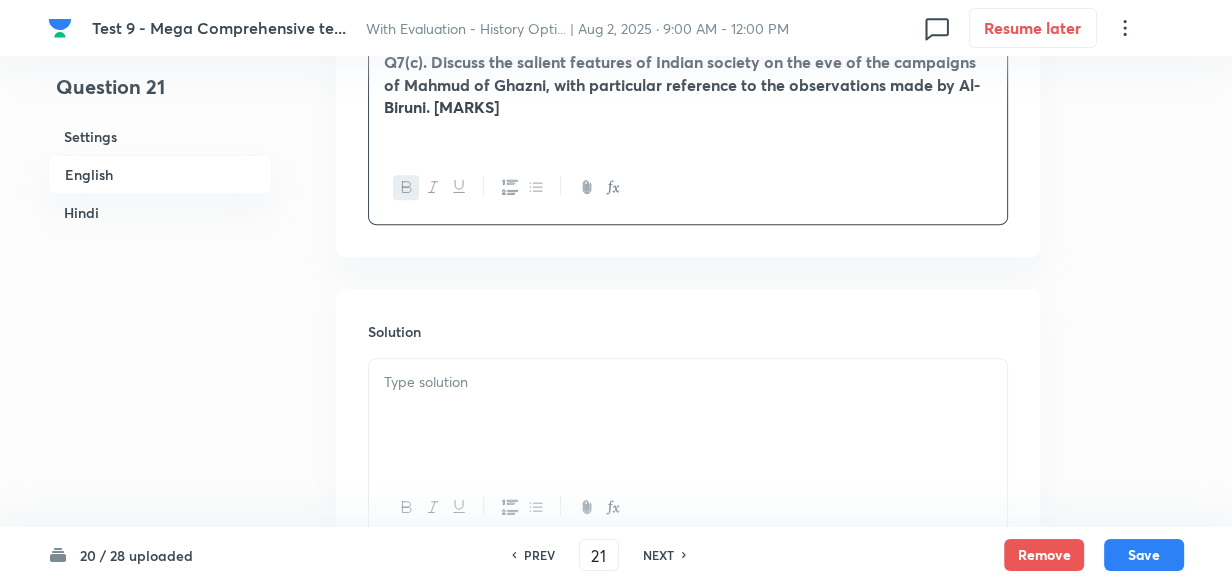 scroll, scrollTop: 880, scrollLeft: 0, axis: vertical 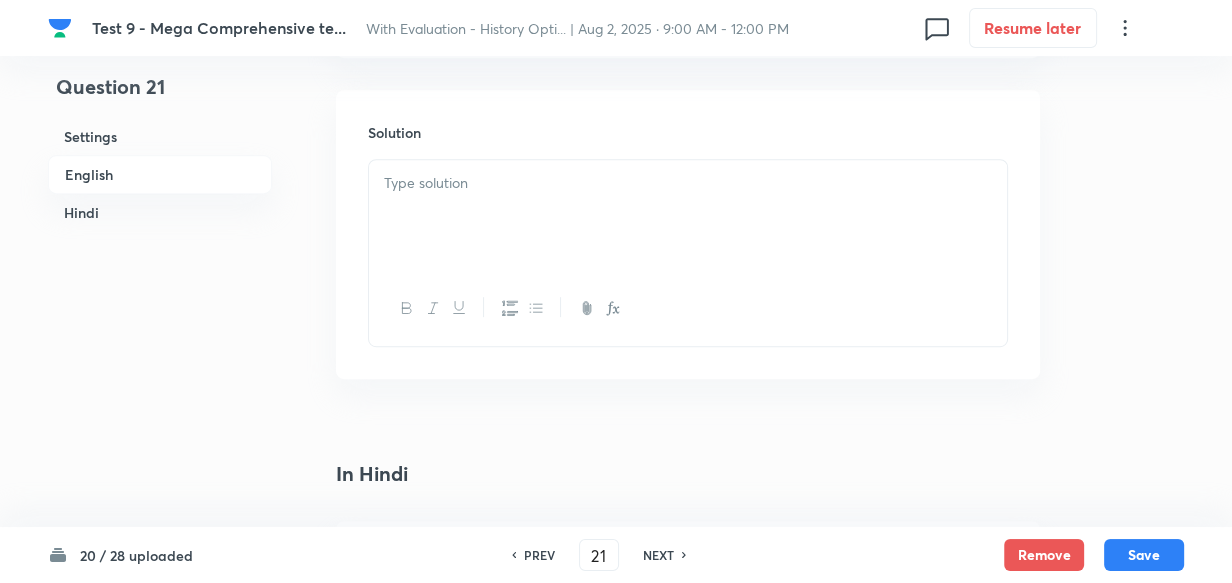click at bounding box center (688, 216) 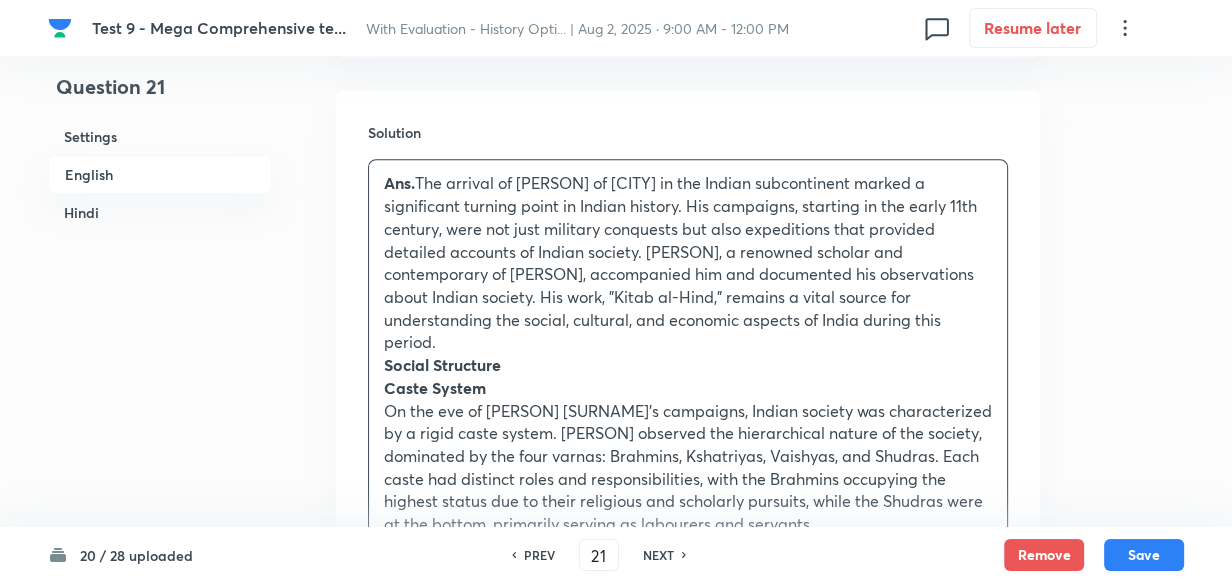 click on "Hindi" at bounding box center [160, 212] 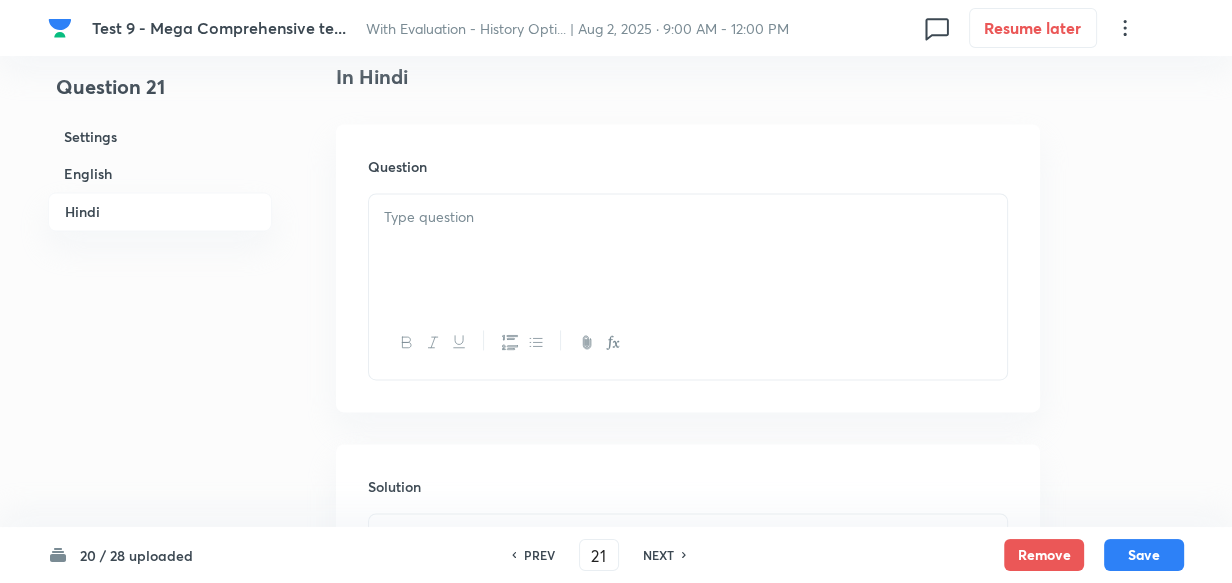 click at bounding box center (688, 250) 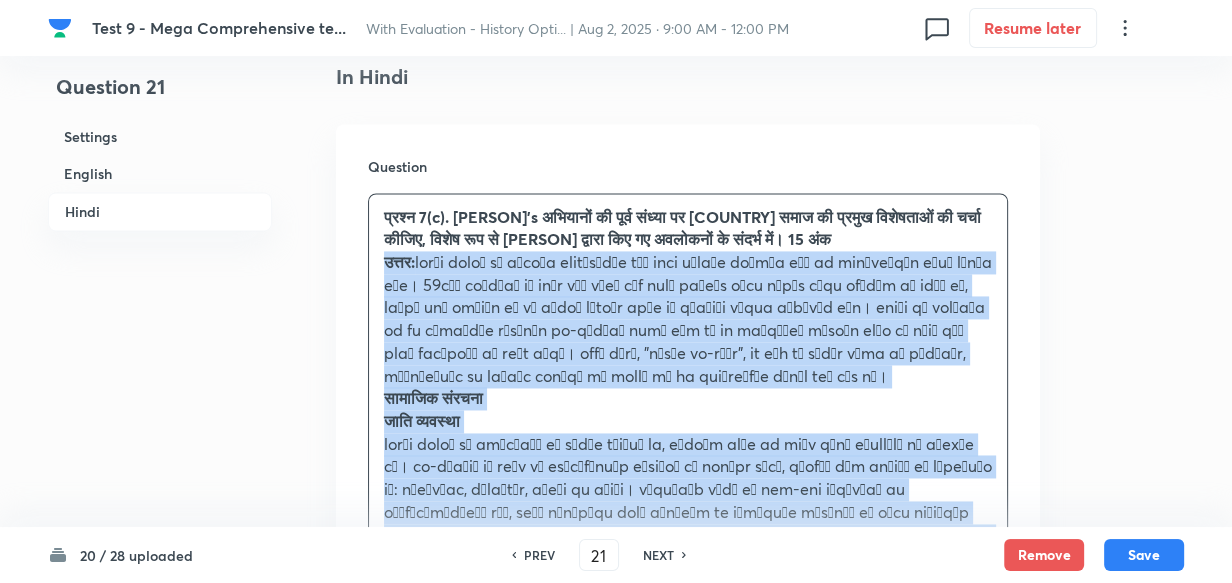 click on "Question प्रश्न 7(c). महमूद गजनवी के अभियानों की पूर्व संध्या पर भारतीय समाज की प्रमुख विशेषताओं की चर्चा कीजिए, विशेष रूप से अल-बिरूनी द्वारा किए गए अवलोकनों के संदर्भ में। 15 अंक उत्तर:  सामाजिक संरचना जाति व्यवस्था सामाजिक स्तरीकरण धार्मिक प्रथाएँ हिंदू धर्म बौद्ध धर्म और जैन धर्म आर्थिक स्थितियाँ कृषि व्यापार और वाणिज्य सांस्कृतिक उपलब्धियाँ शिक्षा और साहित्य कला और स्थापत्य कला" at bounding box center [688, 871] 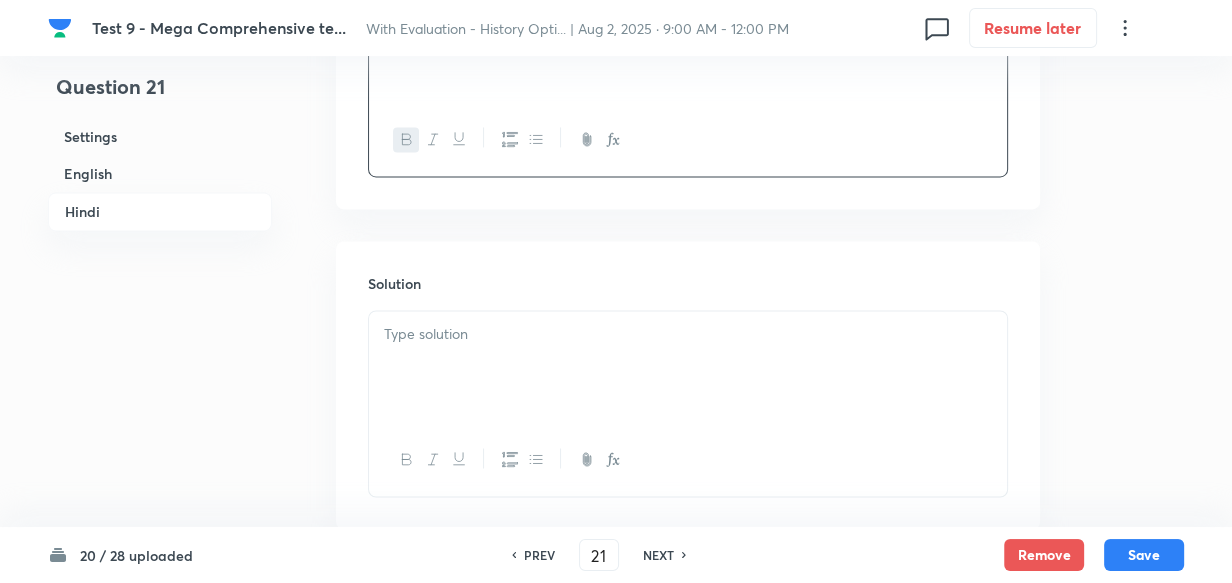 scroll, scrollTop: 3002, scrollLeft: 0, axis: vertical 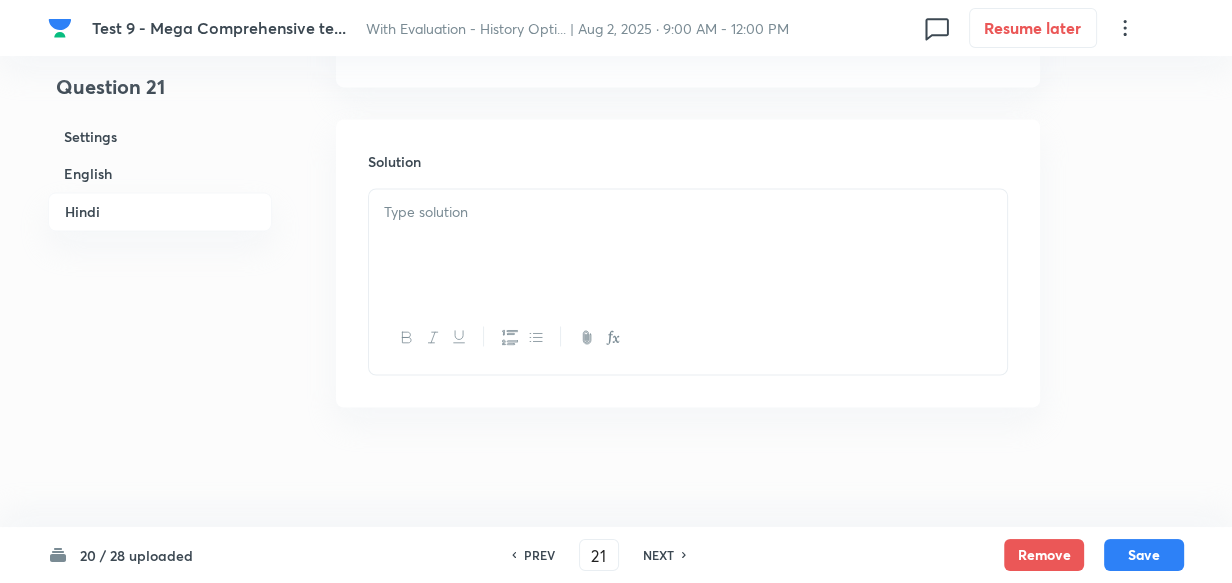 click at bounding box center [688, 245] 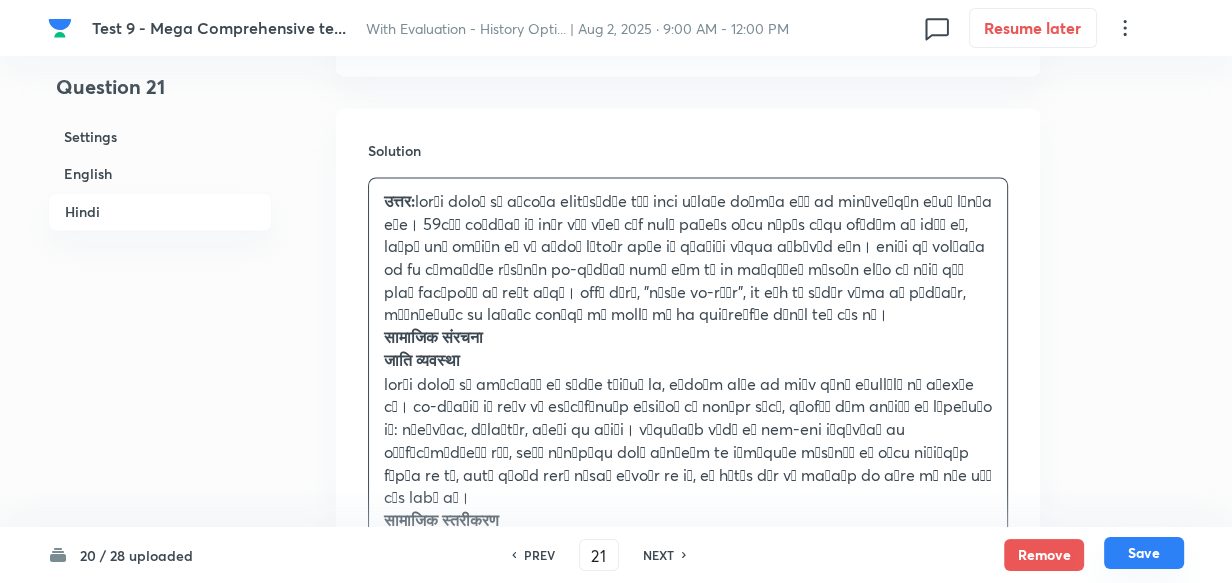 click on "Save" at bounding box center (1144, 553) 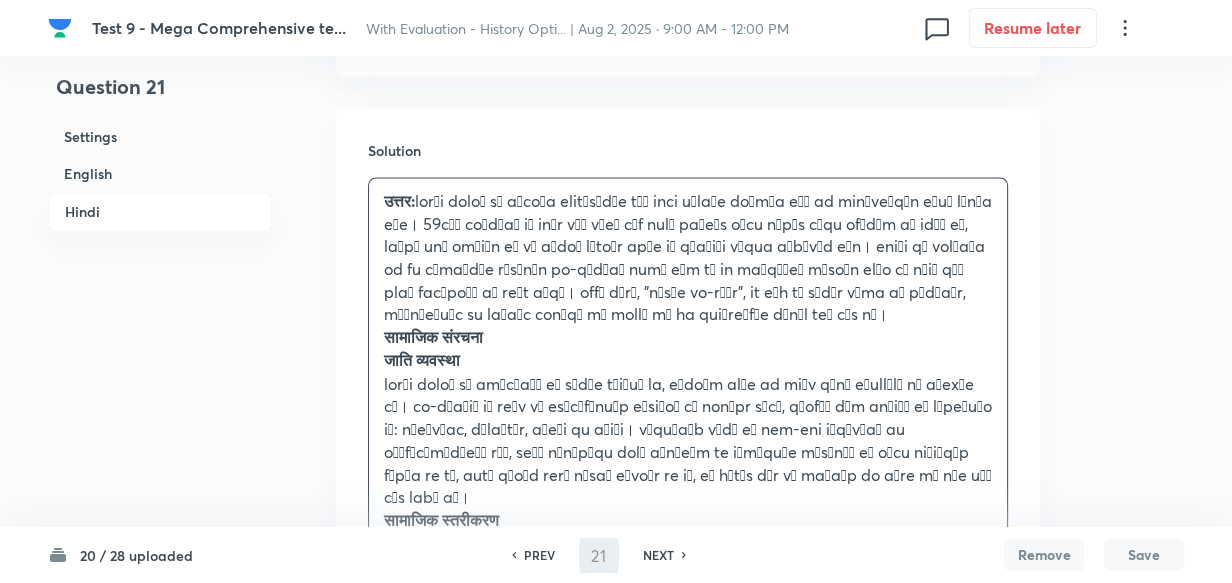 type on "22" 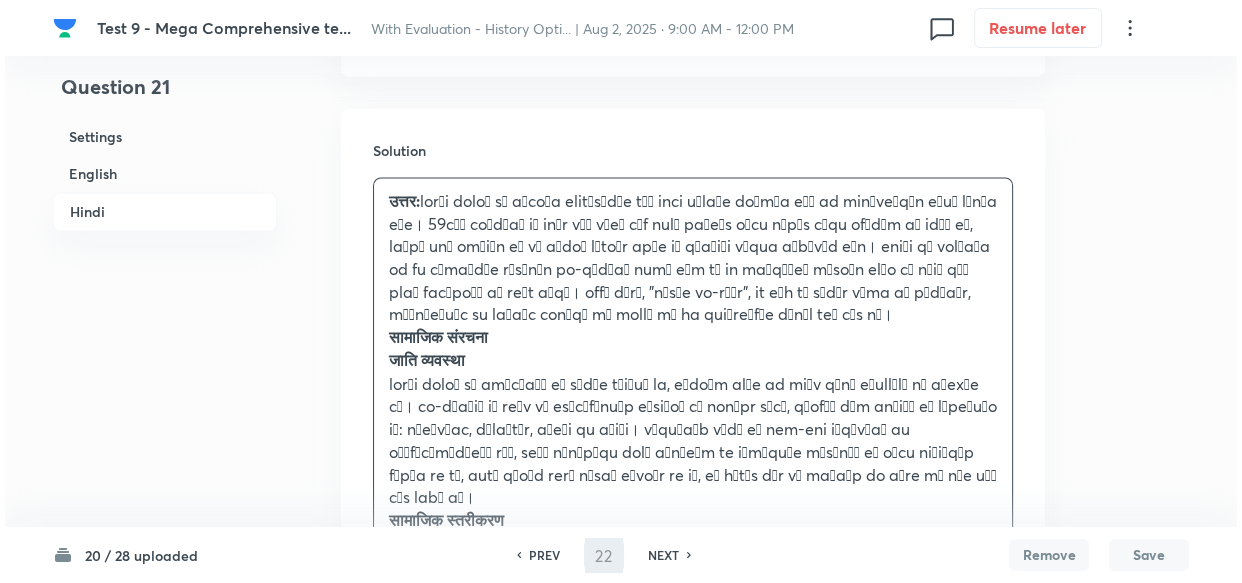 scroll, scrollTop: 0, scrollLeft: 0, axis: both 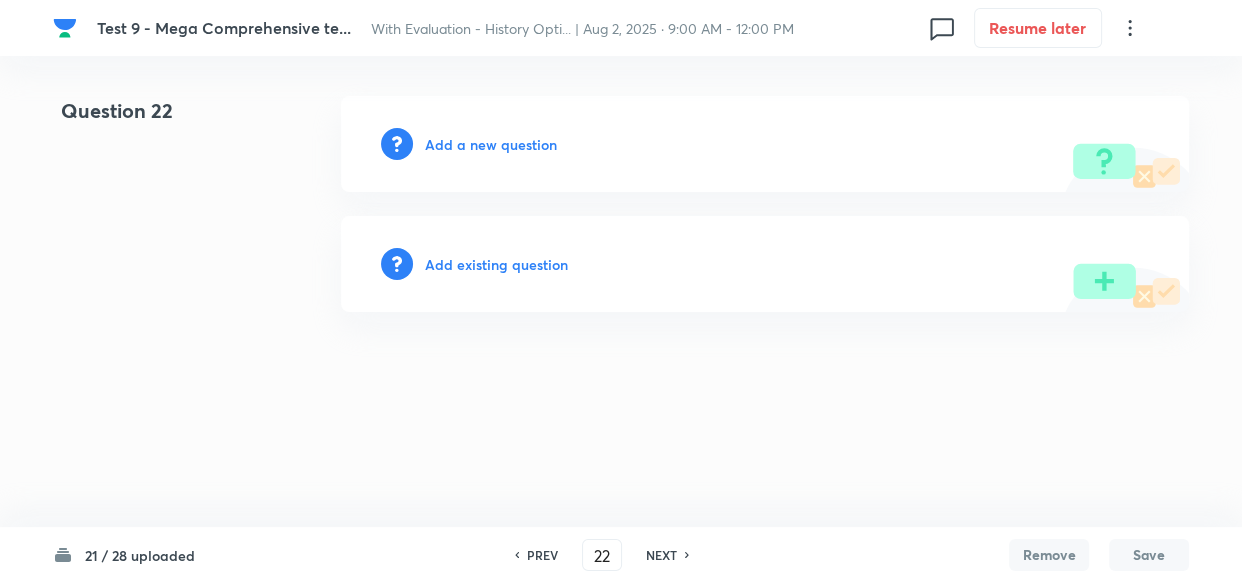 click on "Add a new question" at bounding box center [491, 144] 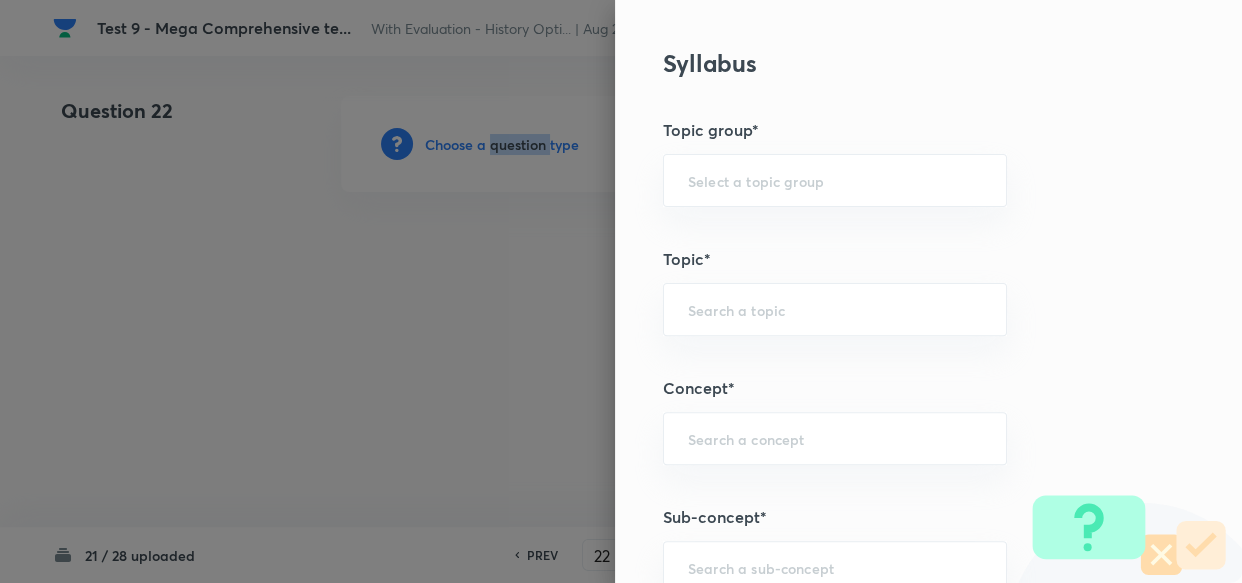 scroll, scrollTop: 1090, scrollLeft: 0, axis: vertical 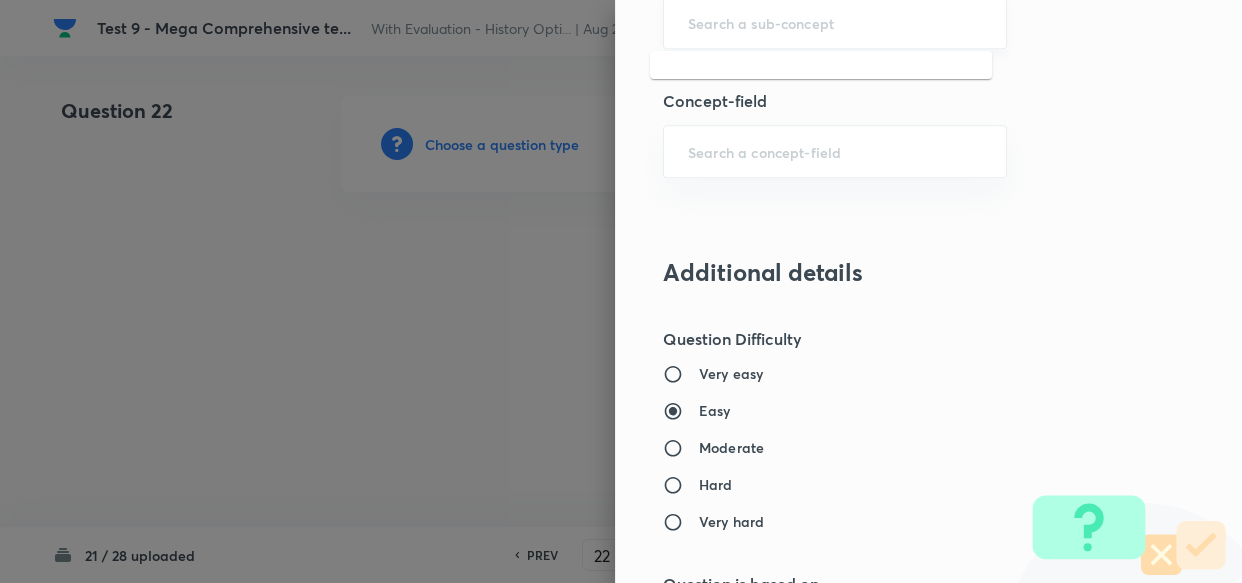 click at bounding box center [835, 22] 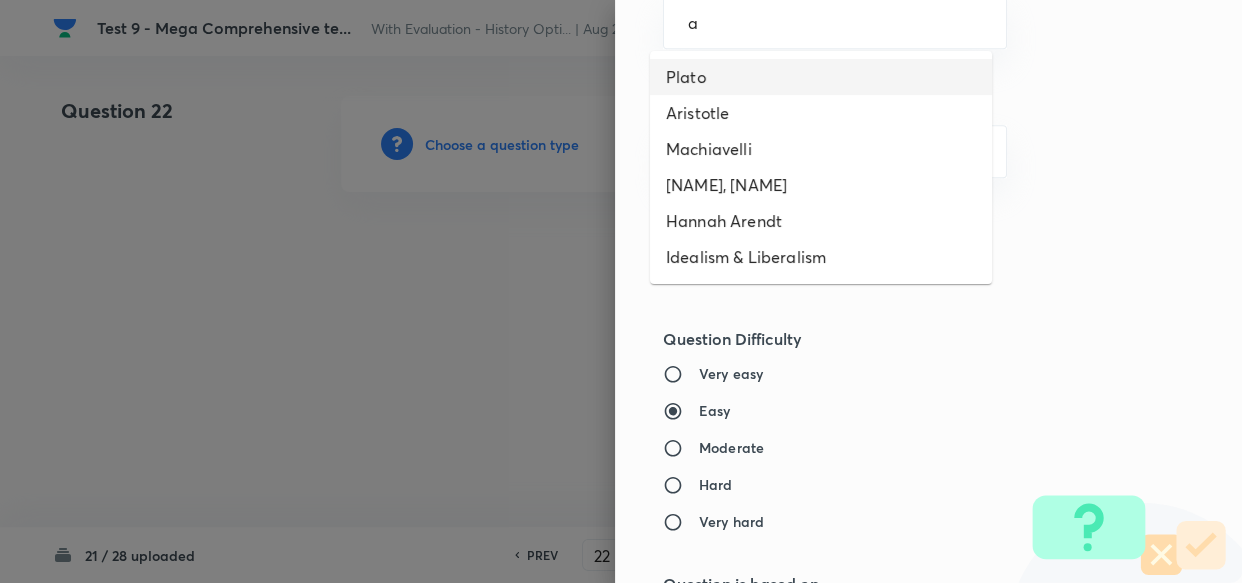 click on "Plato" at bounding box center (821, 77) 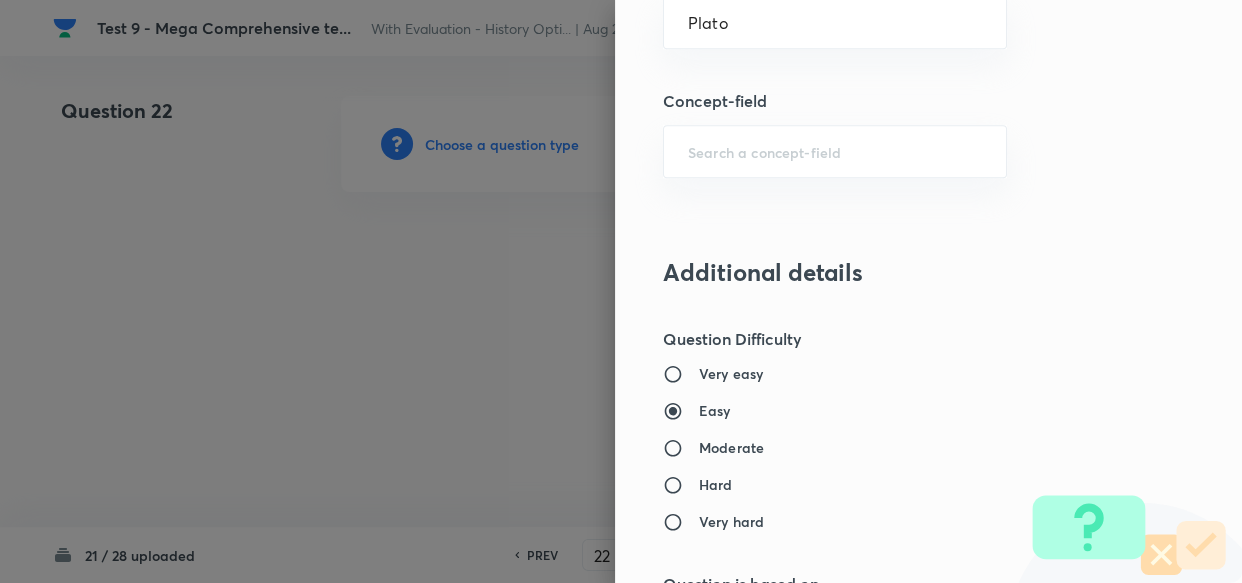type on "PSIR Optional" 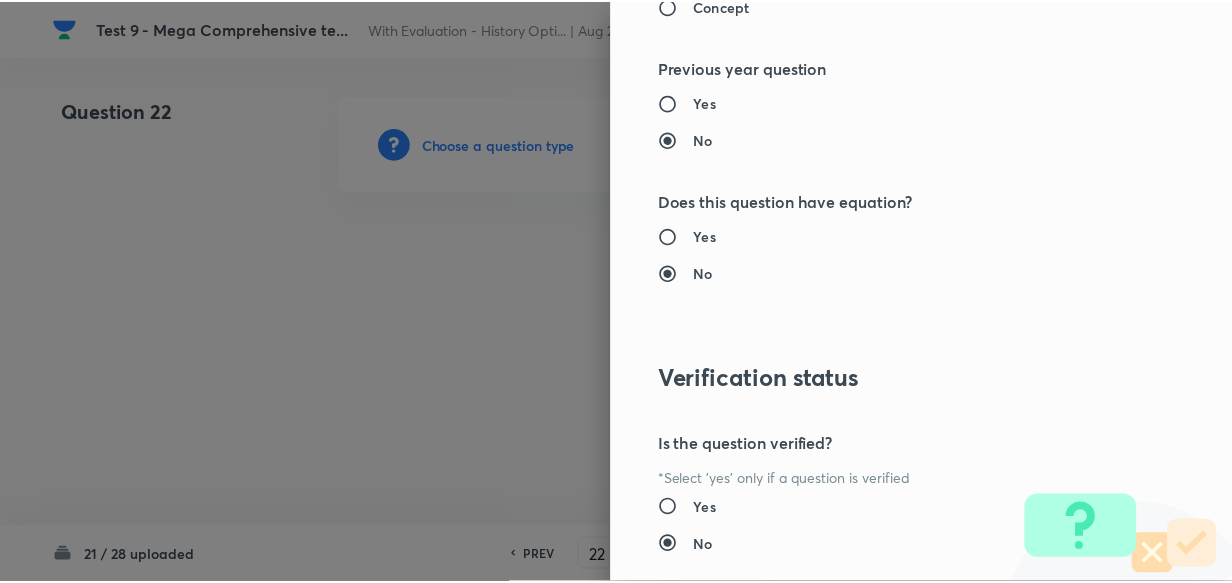 scroll, scrollTop: 1900, scrollLeft: 0, axis: vertical 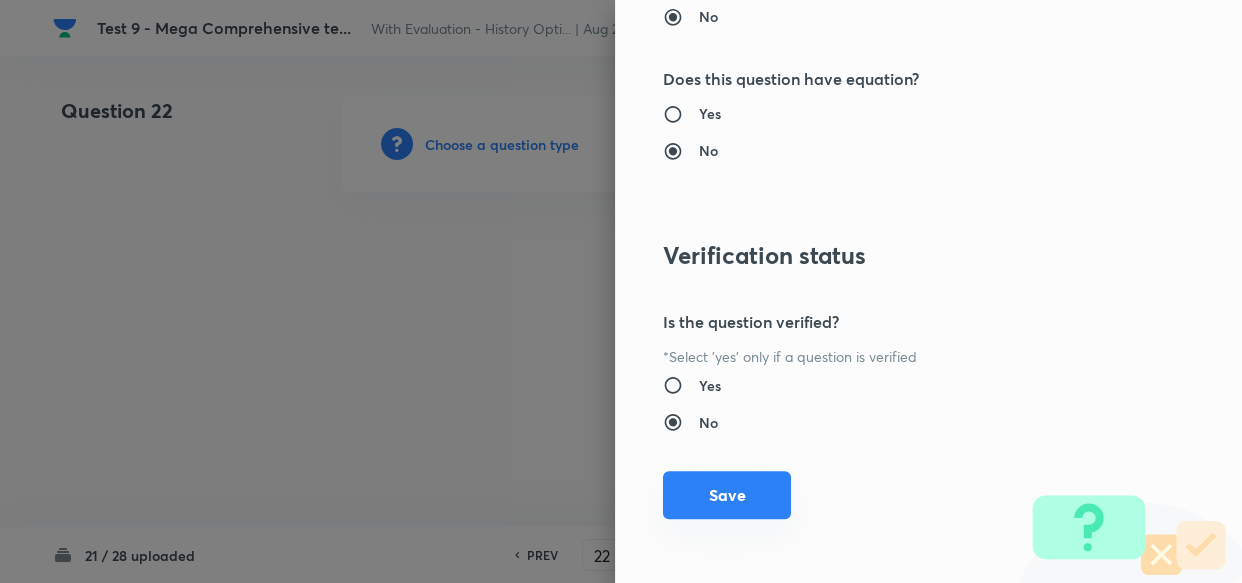 click on "Save" at bounding box center [727, 495] 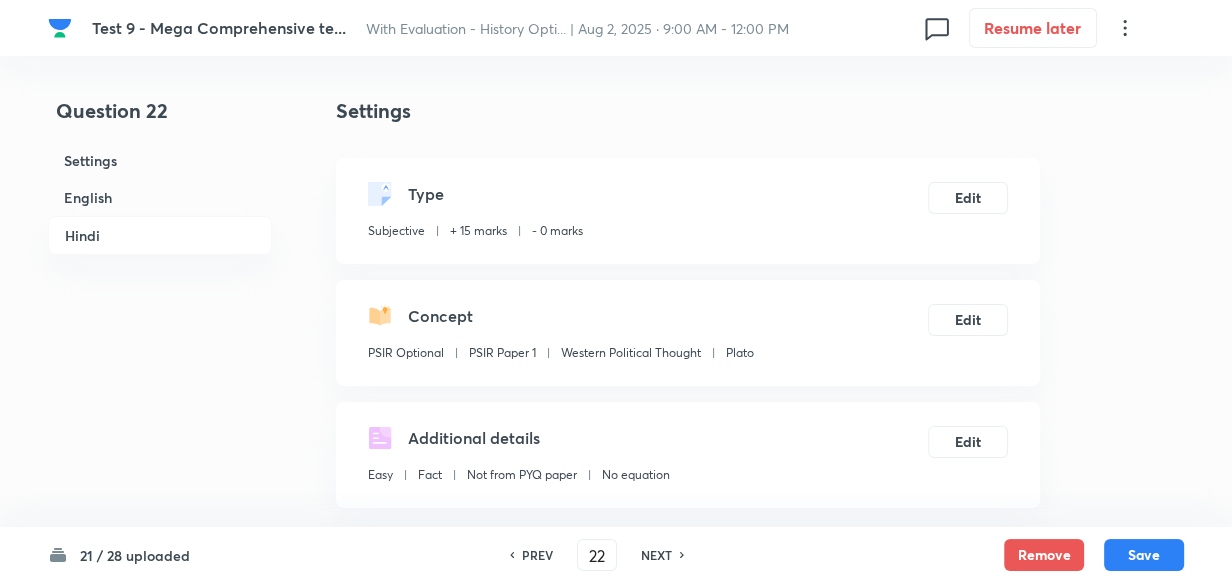 click on "English" at bounding box center [160, 197] 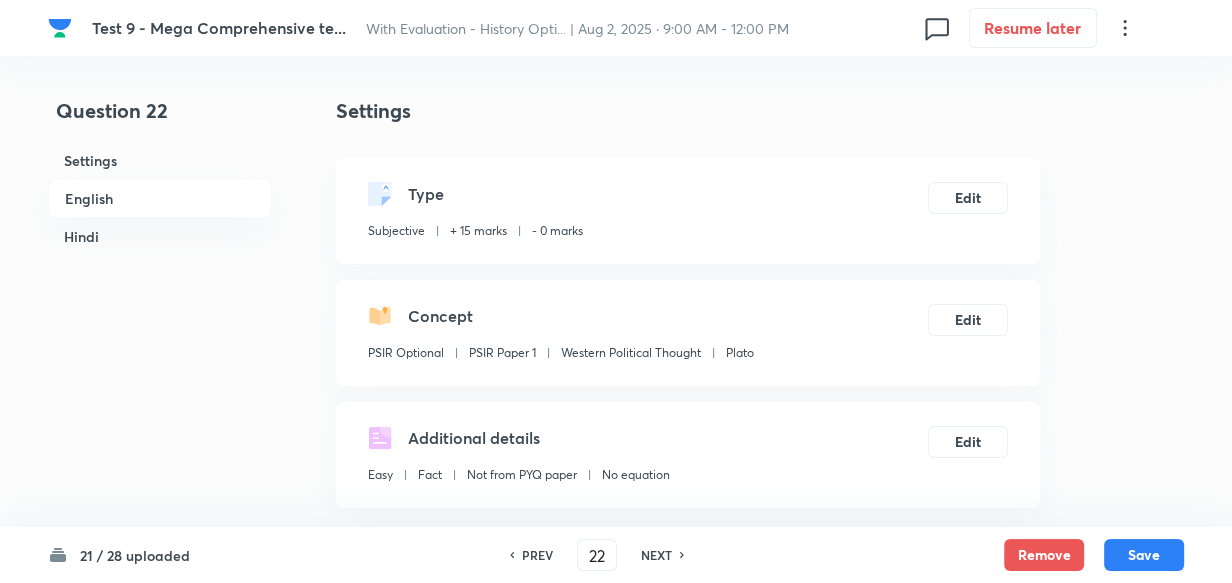 scroll, scrollTop: 516, scrollLeft: 0, axis: vertical 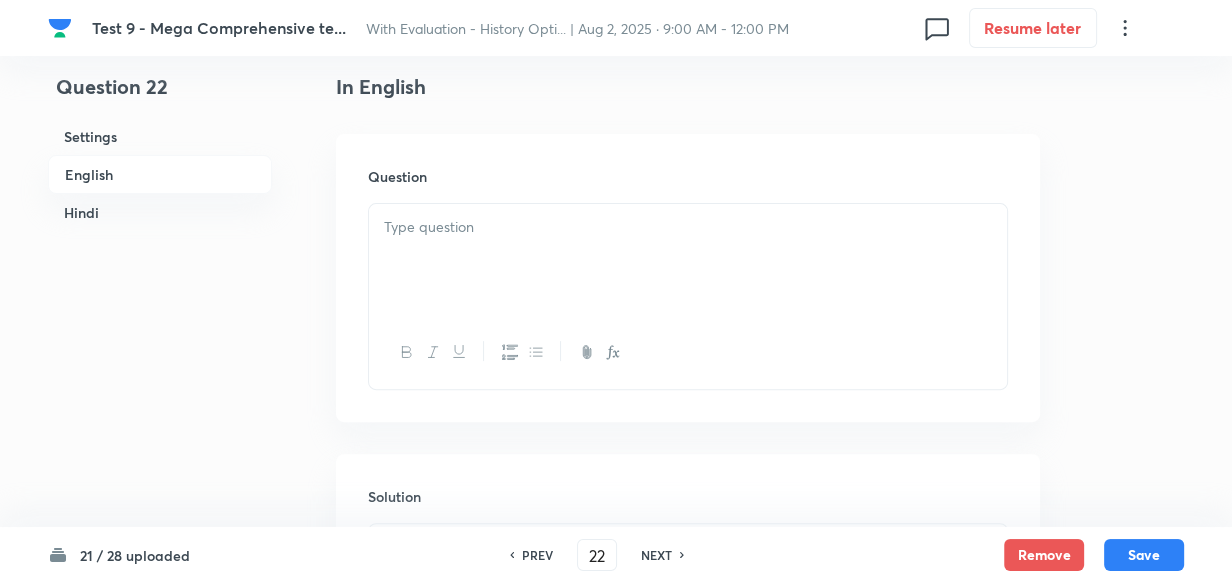 click at bounding box center (688, 260) 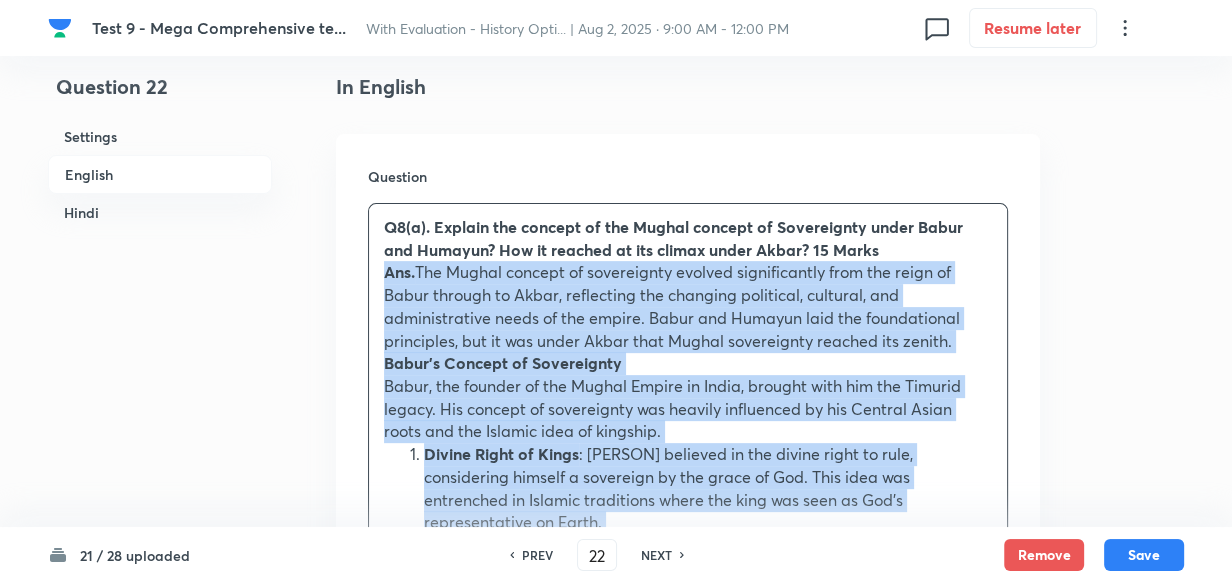 drag, startPoint x: 397, startPoint y: 274, endPoint x: 374, endPoint y: 272, distance: 23.086792 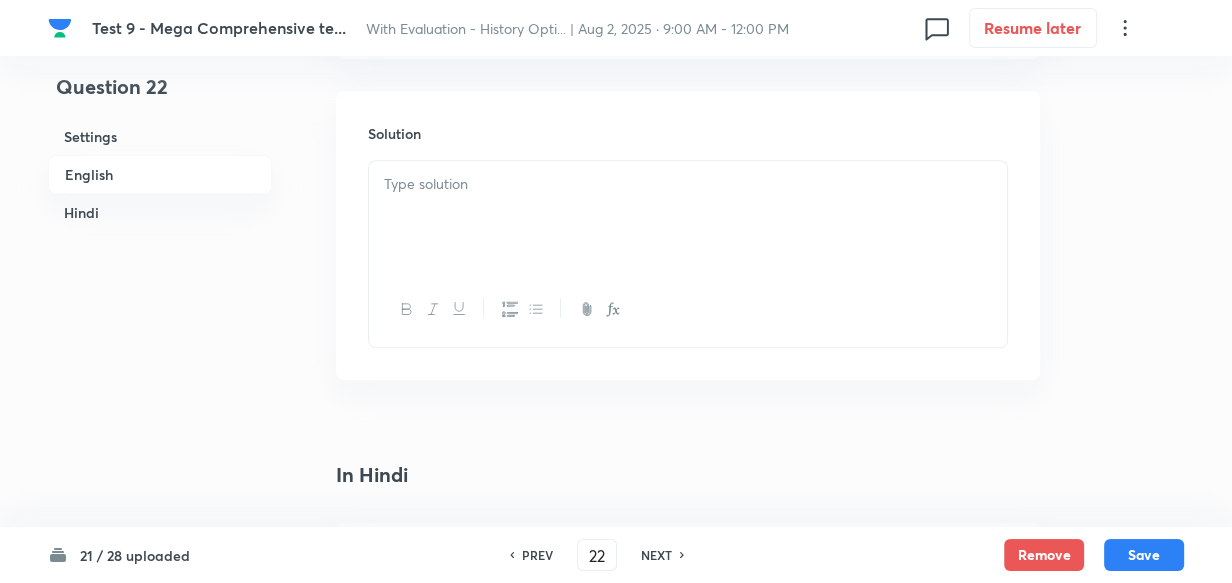 scroll, scrollTop: 880, scrollLeft: 0, axis: vertical 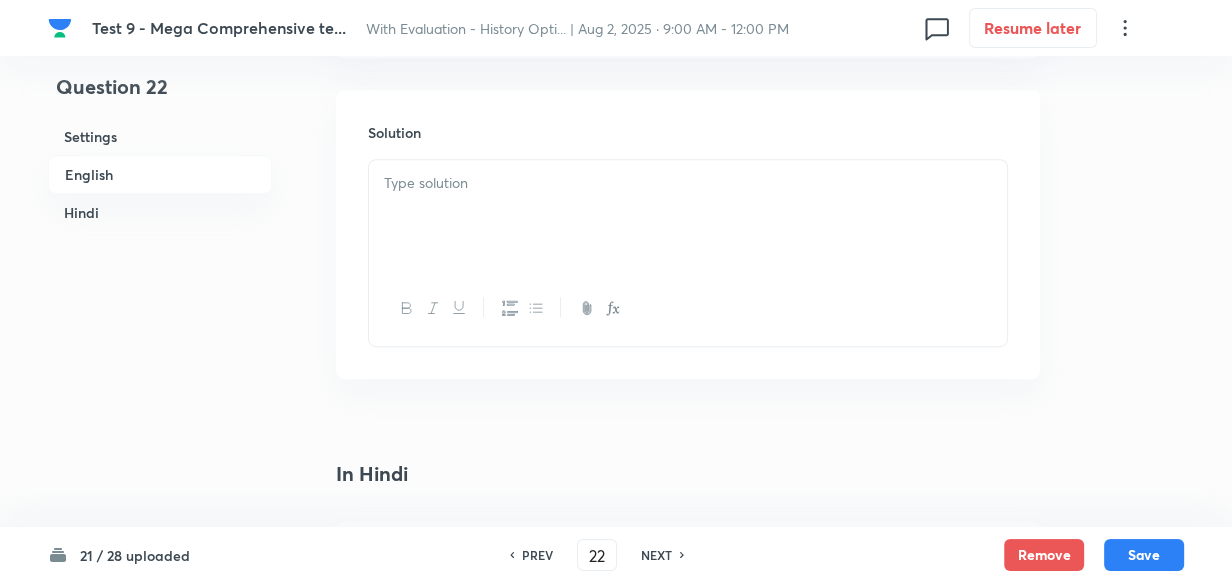 click at bounding box center [688, 216] 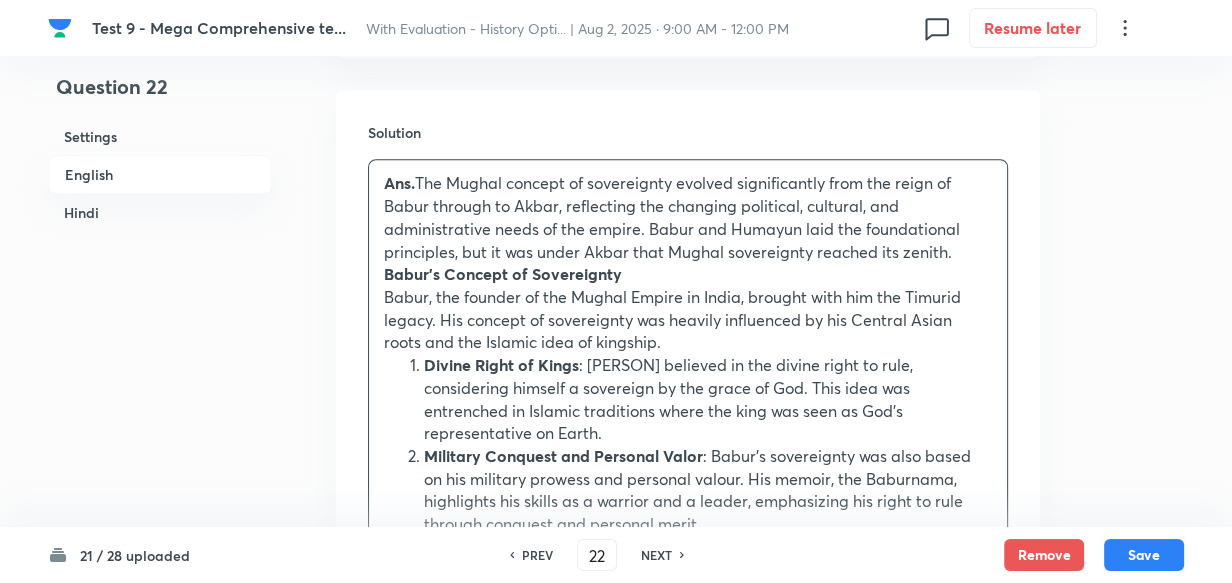 click on "Hindi" at bounding box center (160, 212) 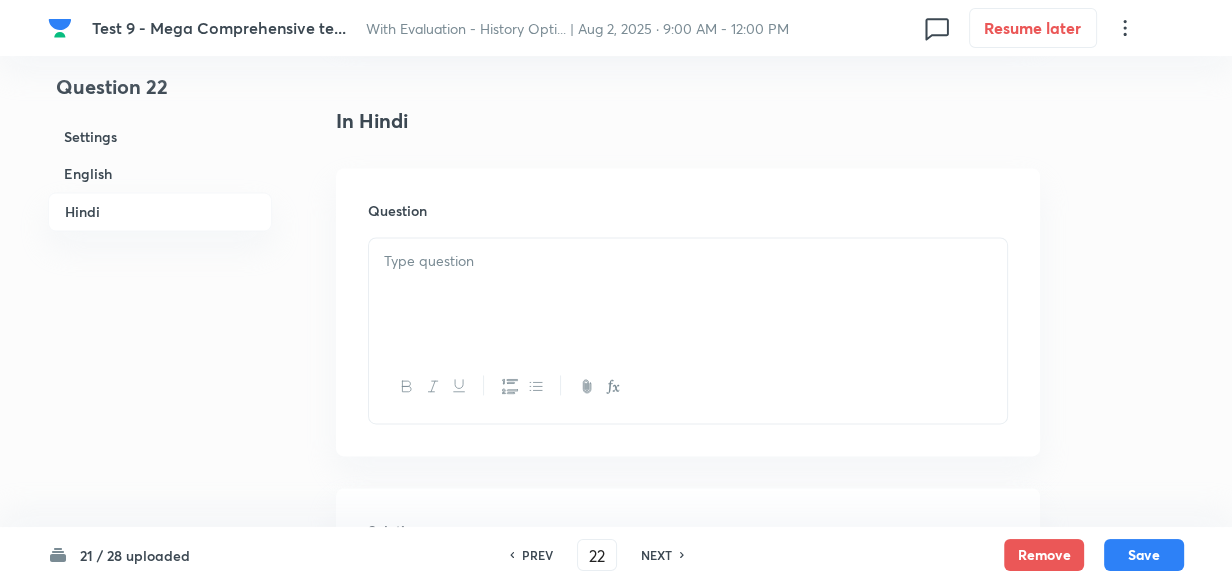 click at bounding box center [688, 294] 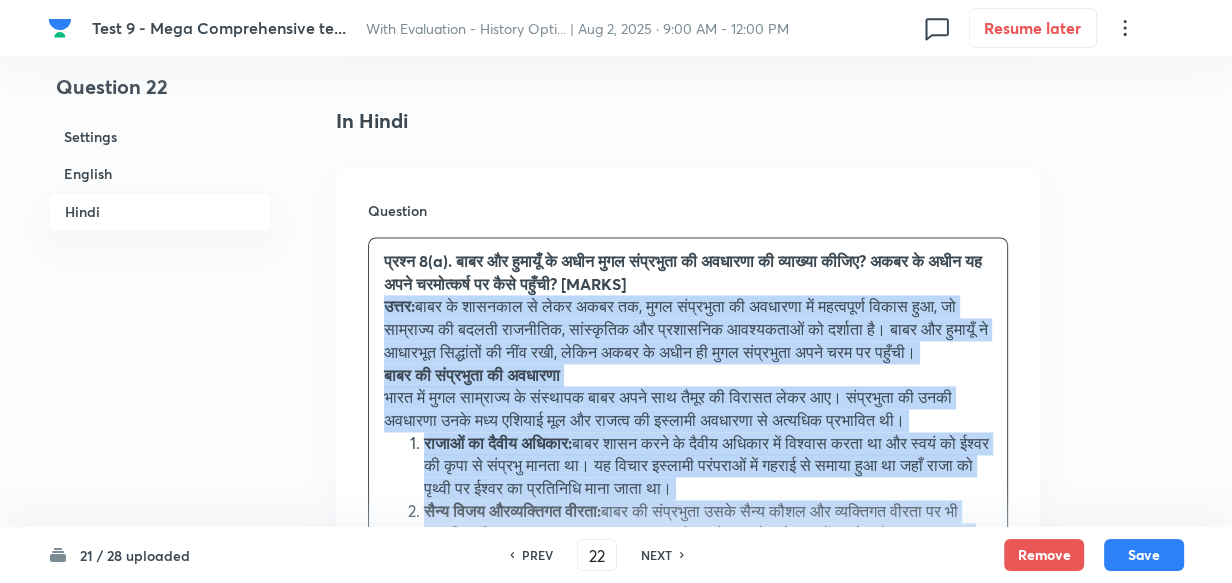 drag, startPoint x: 382, startPoint y: 275, endPoint x: 367, endPoint y: 272, distance: 15.297058 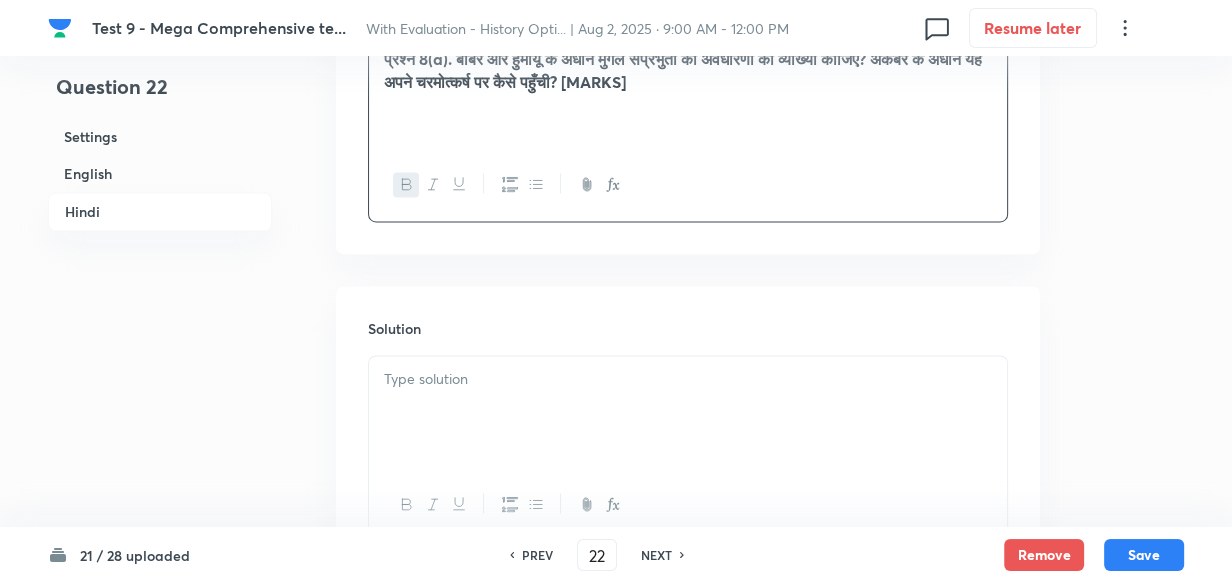 scroll, scrollTop: 3003, scrollLeft: 0, axis: vertical 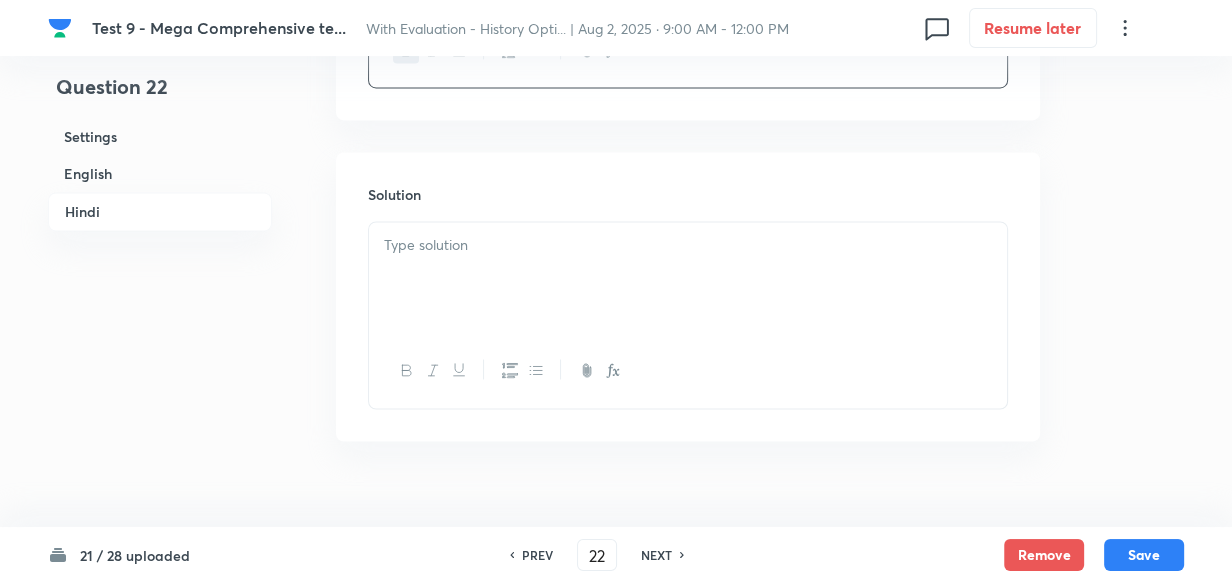click at bounding box center [688, 278] 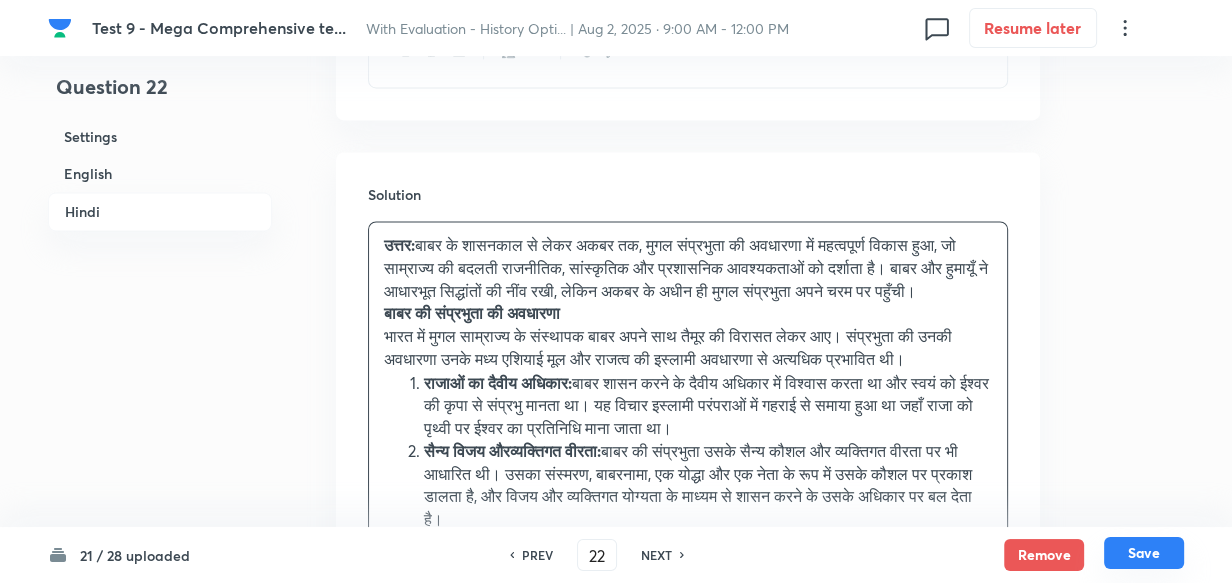 click on "Save" at bounding box center [1144, 553] 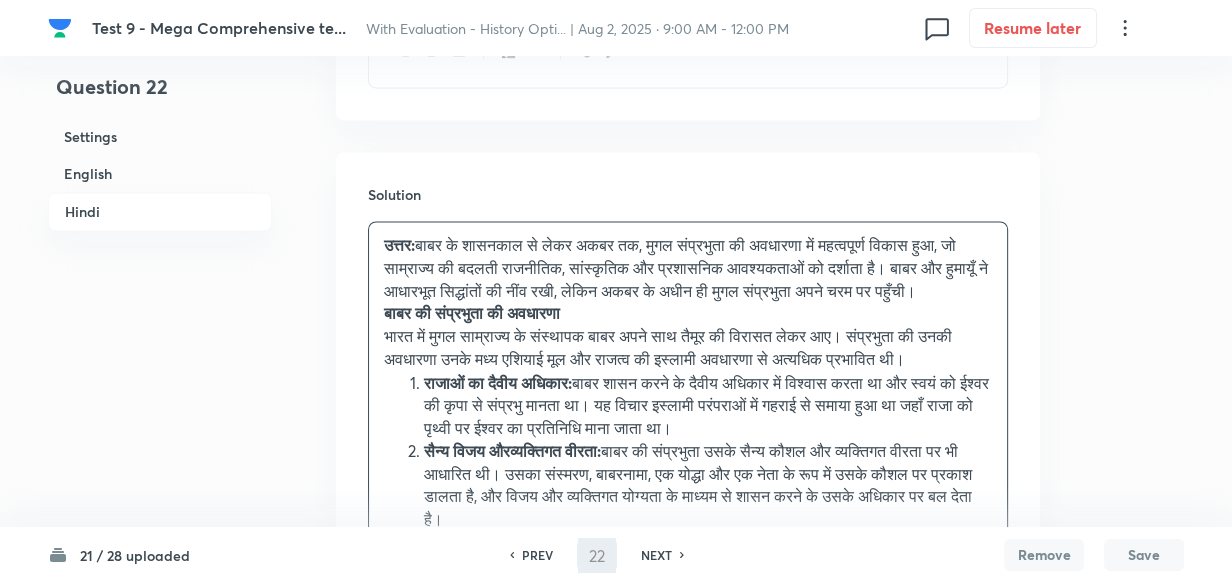 type on "23" 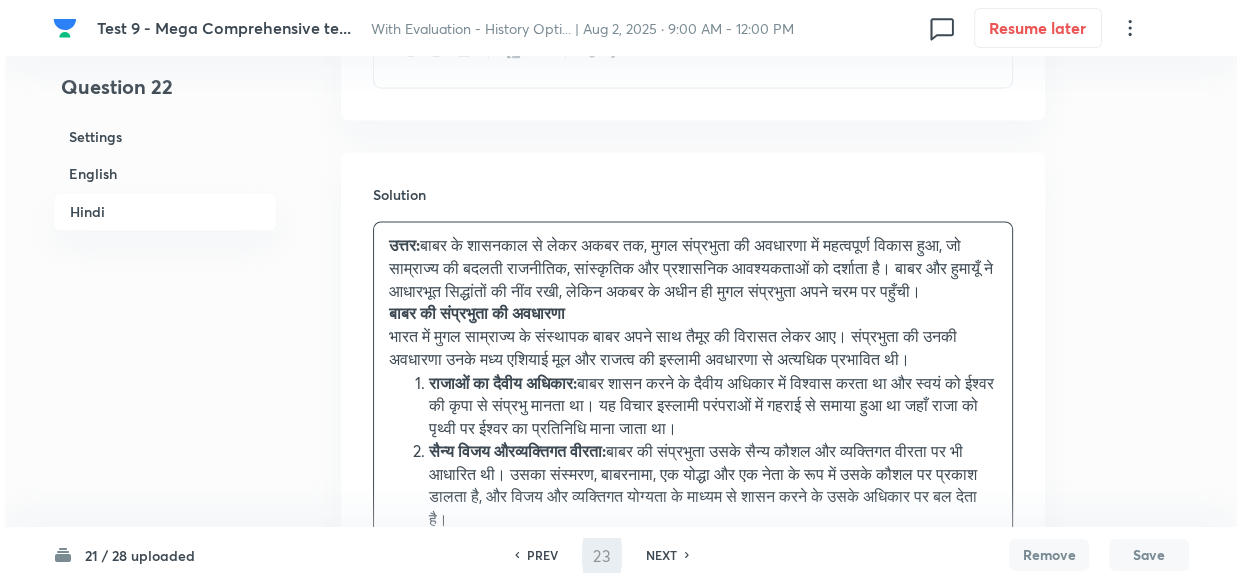scroll, scrollTop: 0, scrollLeft: 0, axis: both 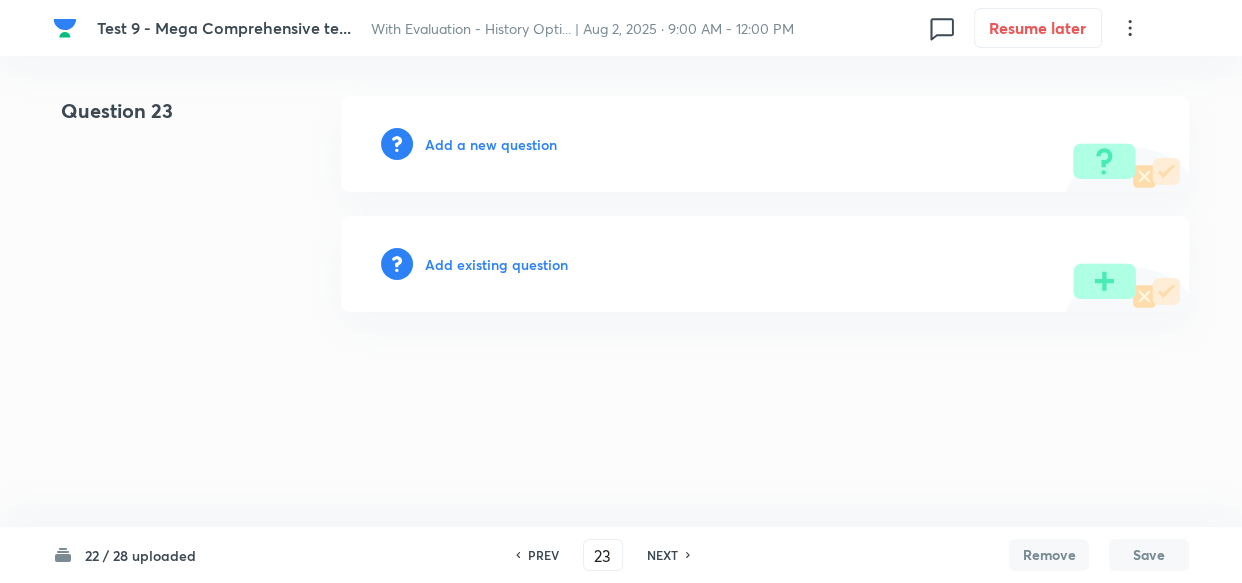 click on "Add a new question" at bounding box center [765, 144] 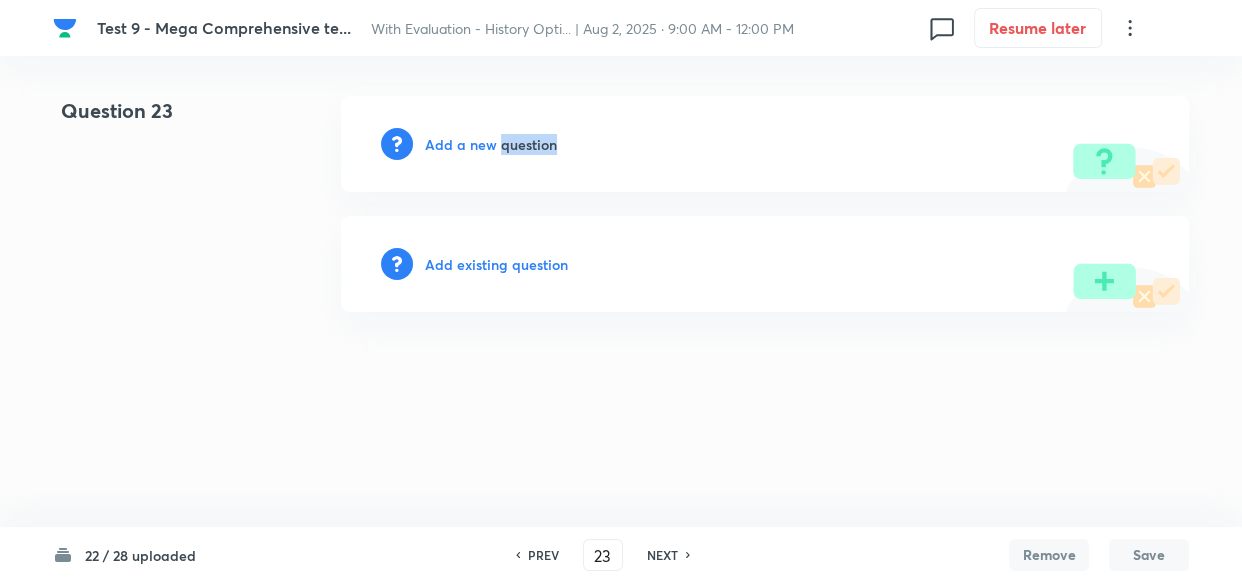 click on "Add a new question" at bounding box center (765, 144) 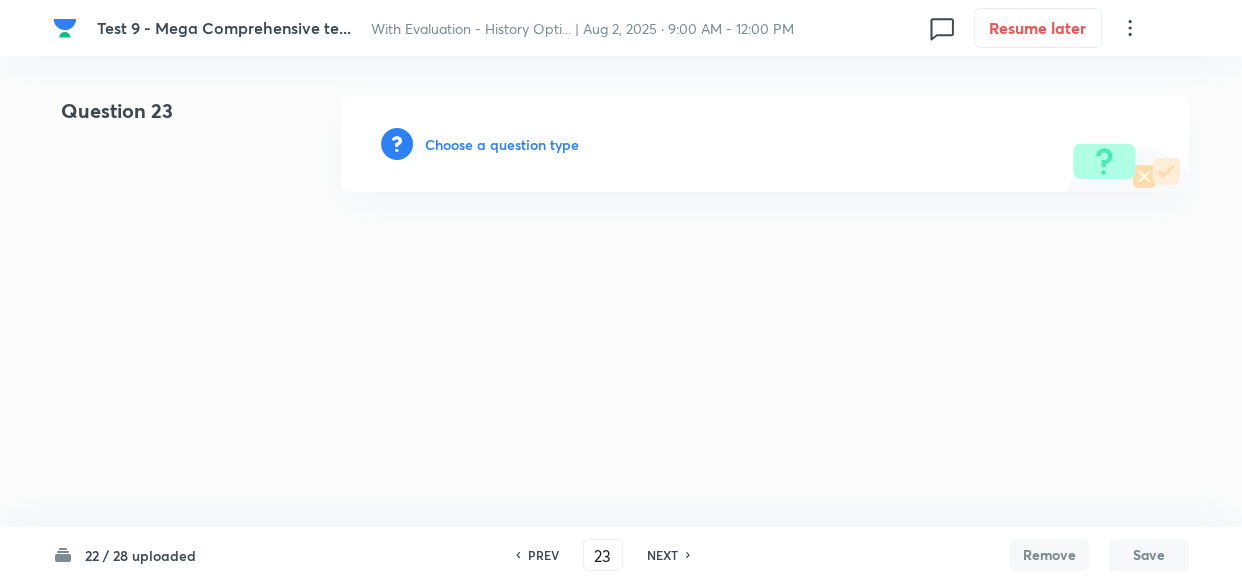 click on "Choose a question type" at bounding box center [502, 144] 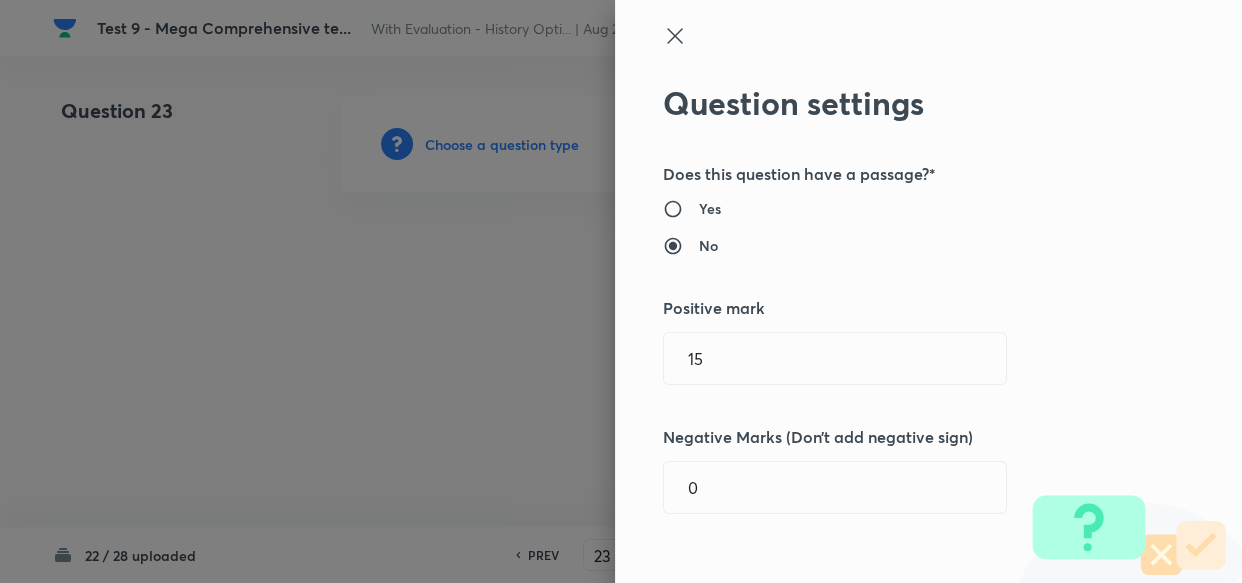 type 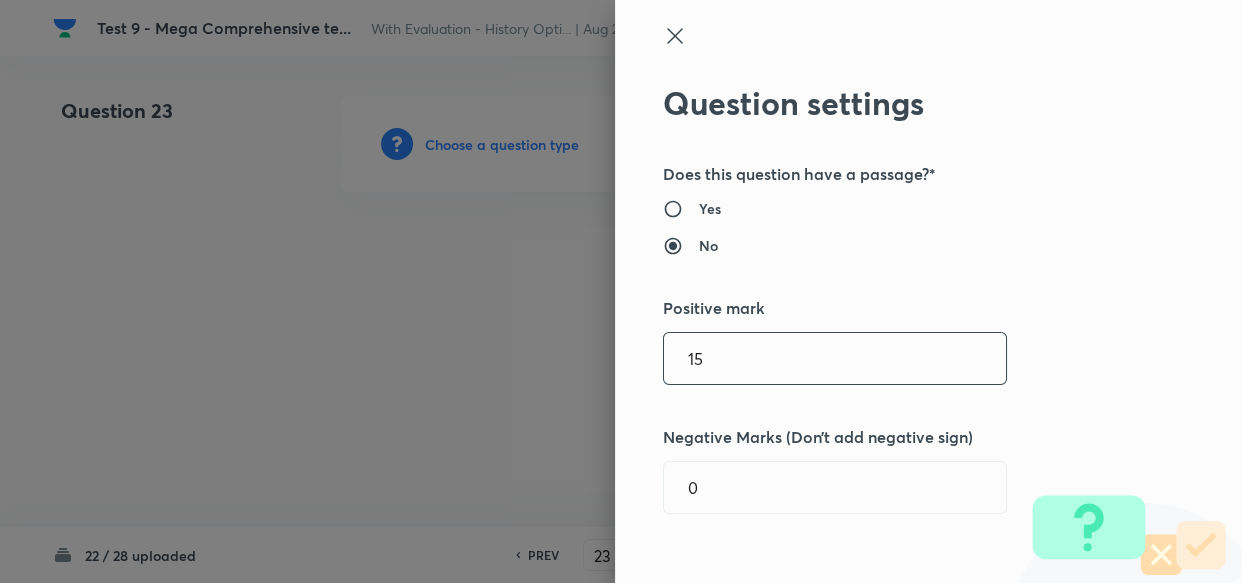 drag, startPoint x: 796, startPoint y: 346, endPoint x: 410, endPoint y: 346, distance: 386 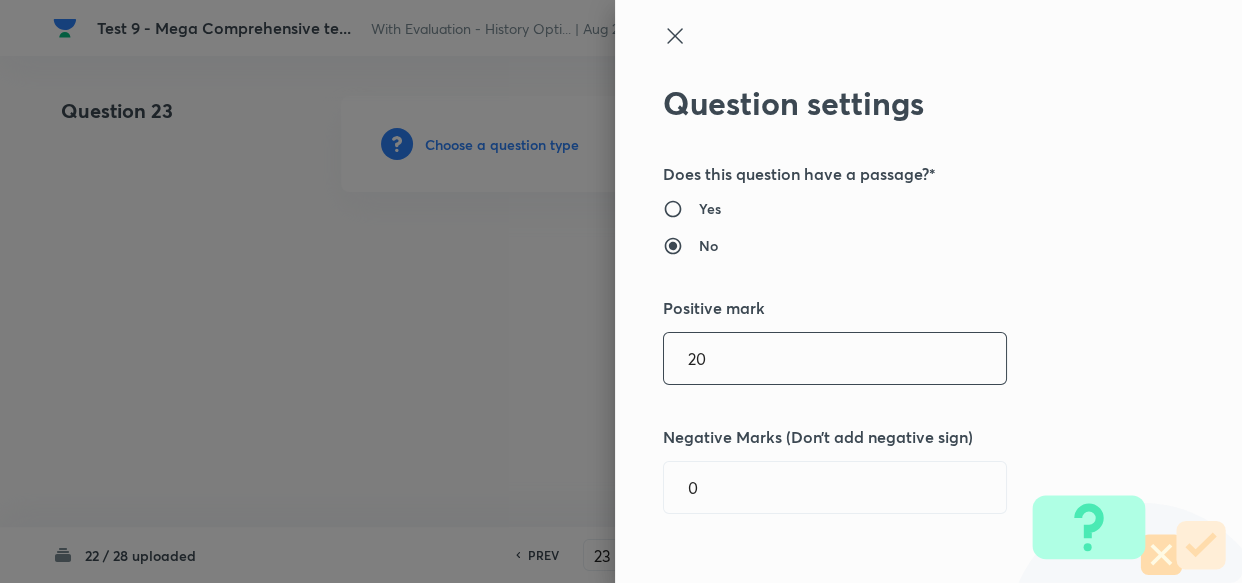 type on "20" 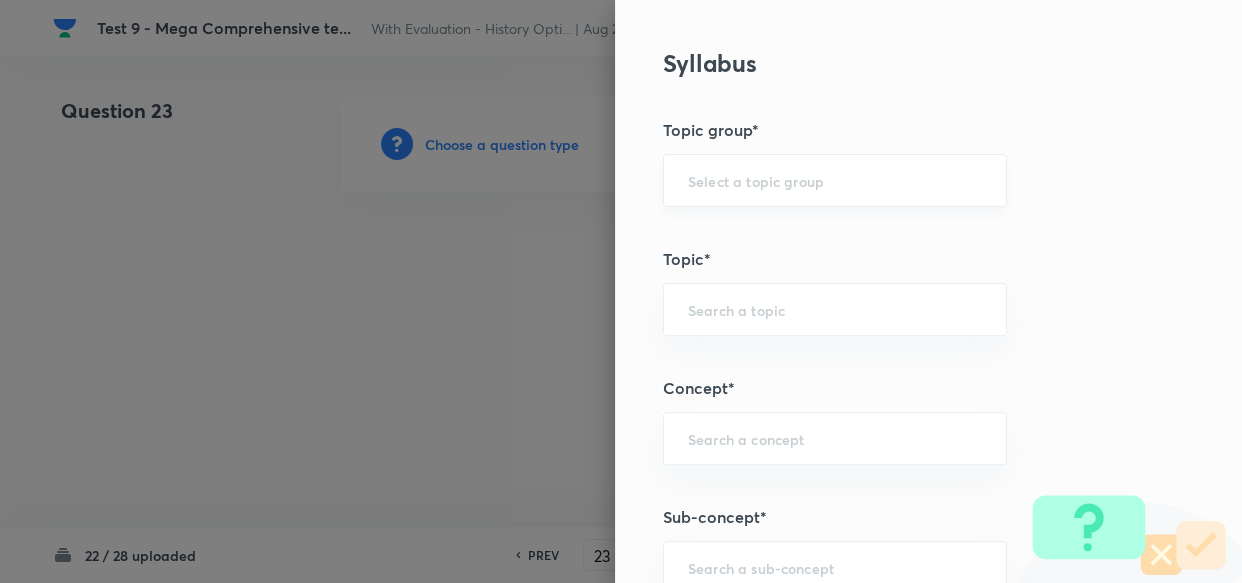 scroll, scrollTop: 909, scrollLeft: 0, axis: vertical 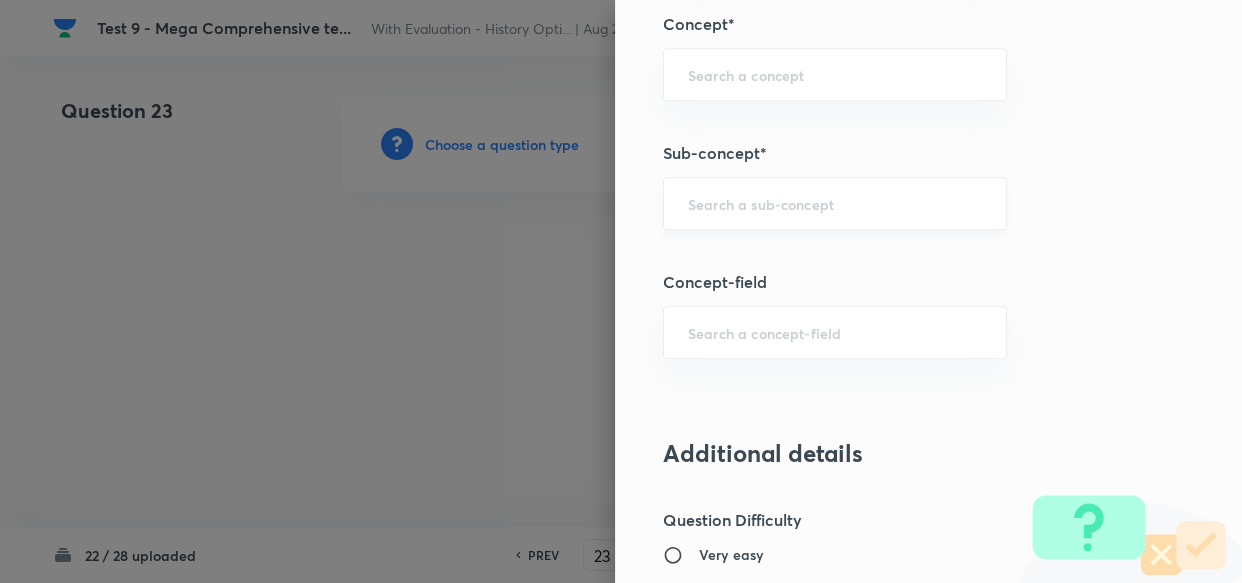 click at bounding box center [835, 203] 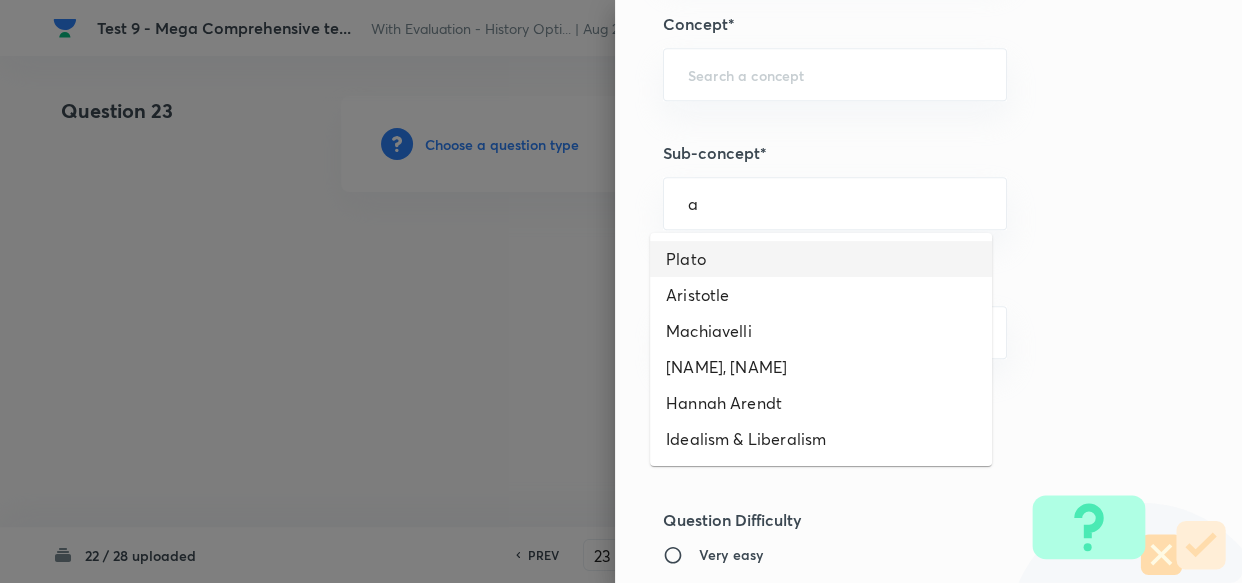 click on "Plato" at bounding box center (821, 259) 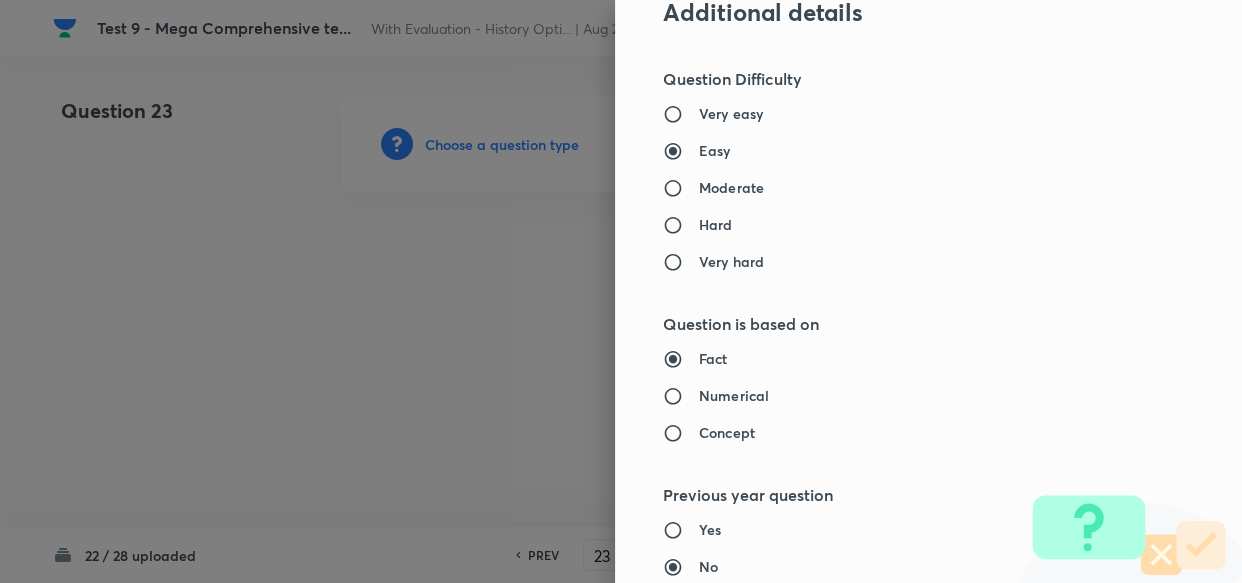 type on "PSIR Optional" 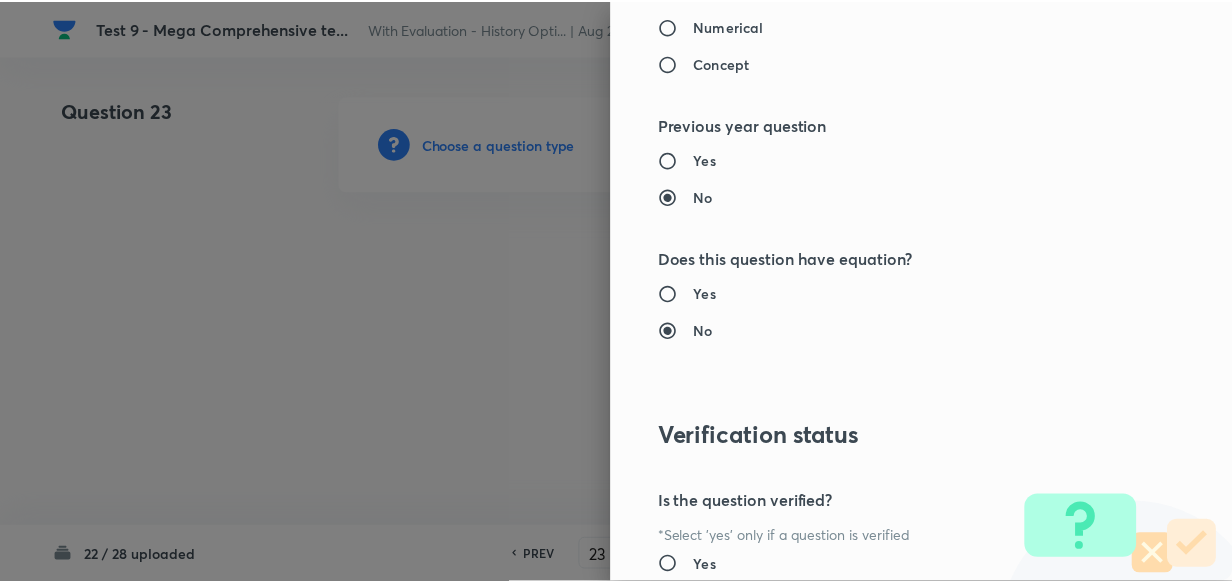 scroll, scrollTop: 1900, scrollLeft: 0, axis: vertical 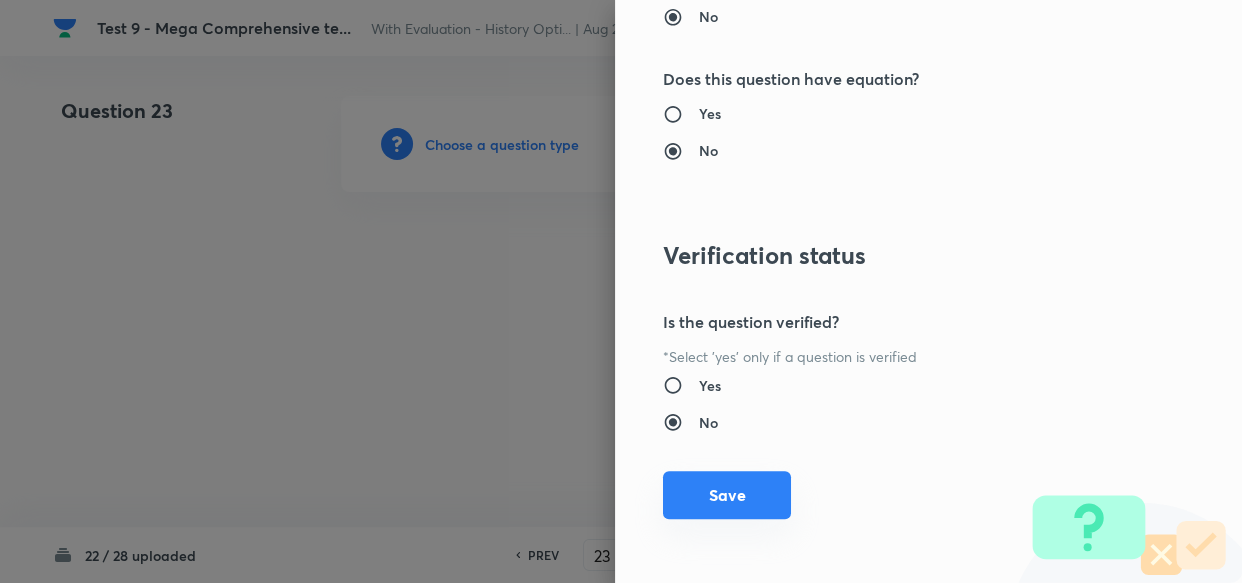click on "Save" at bounding box center (727, 495) 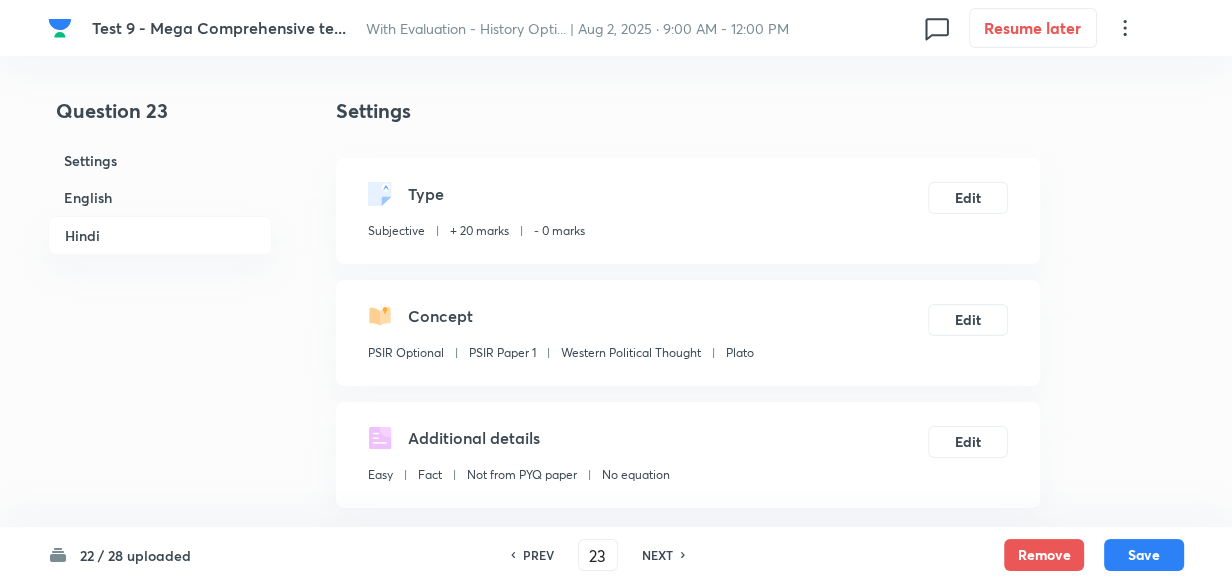 click on "English" at bounding box center [160, 197] 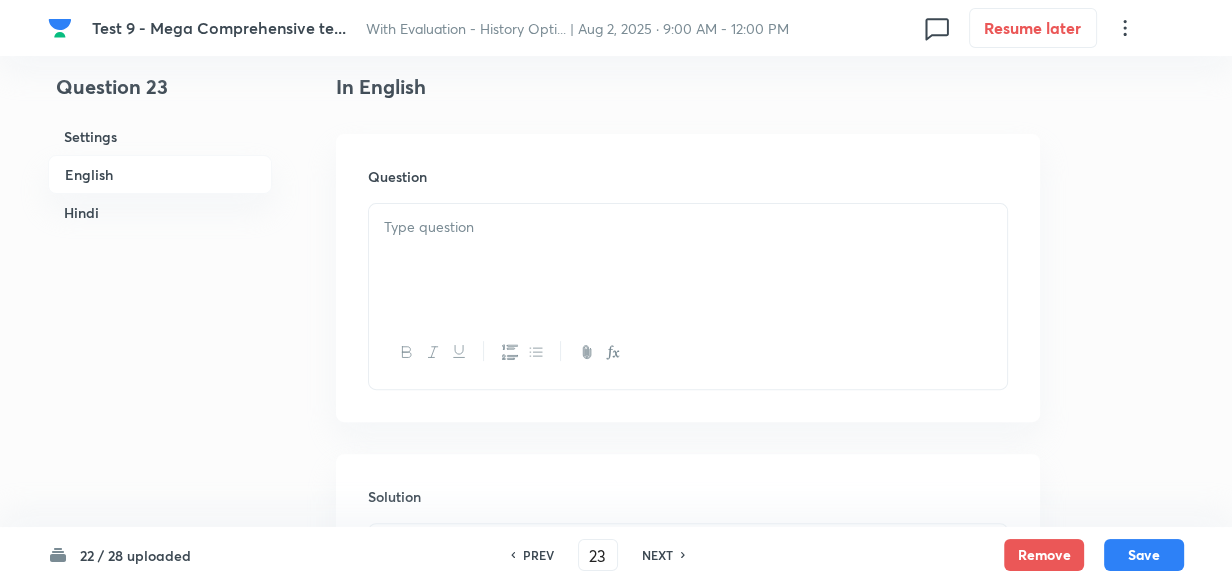 click at bounding box center (688, 260) 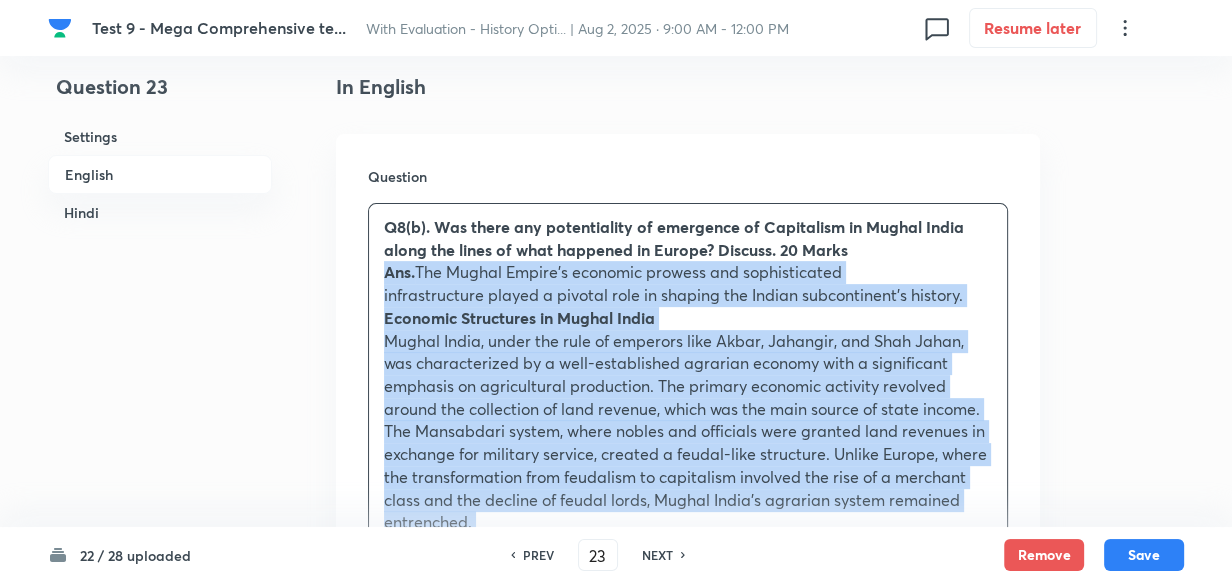 click on "Question Q8(b). Was there any potentiality of emergence of Capitalism in Mughal India along the lines of what happened in Europe? Discuss. 20 Marks Ans.  The Mughal Empire's economic prowess and sophisticated infrastructure played a pivotal role in shaping the Indian subcontinent's history. Economic Structures in Mughal India Mughal India, under the rule of emperors like Akbar, Jahangir, and Shah Jahan, was characterized by a well-established agrarian economy with a significant emphasis on agricultural production. The primary economic activity revolved around the collection of land revenue, which was the main source of state income. The Mansabdari system, where nobles and officials were granted land revenues in exchange for military service, created a feudal-like structure. Unlike Europe, where the transformation from feudalism to capitalism involved the rise of a merchant class and the decline of feudal lords, Mughal India’s agrarian system remained entrenched. Trade and Commerce Comparison with Europe" at bounding box center (688, 961) 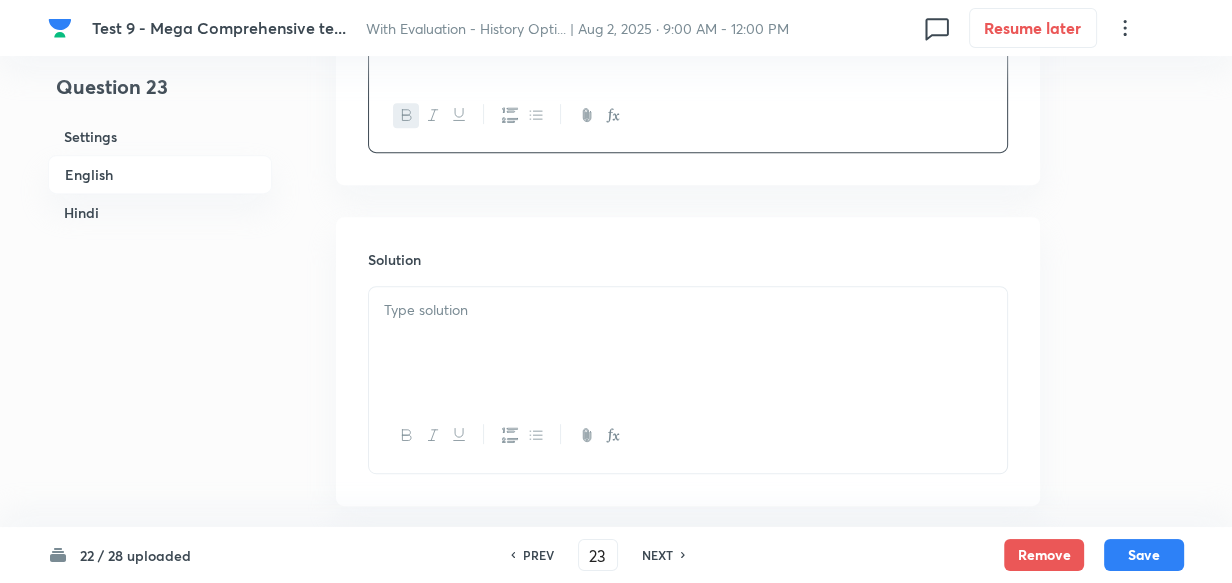scroll, scrollTop: 880, scrollLeft: 0, axis: vertical 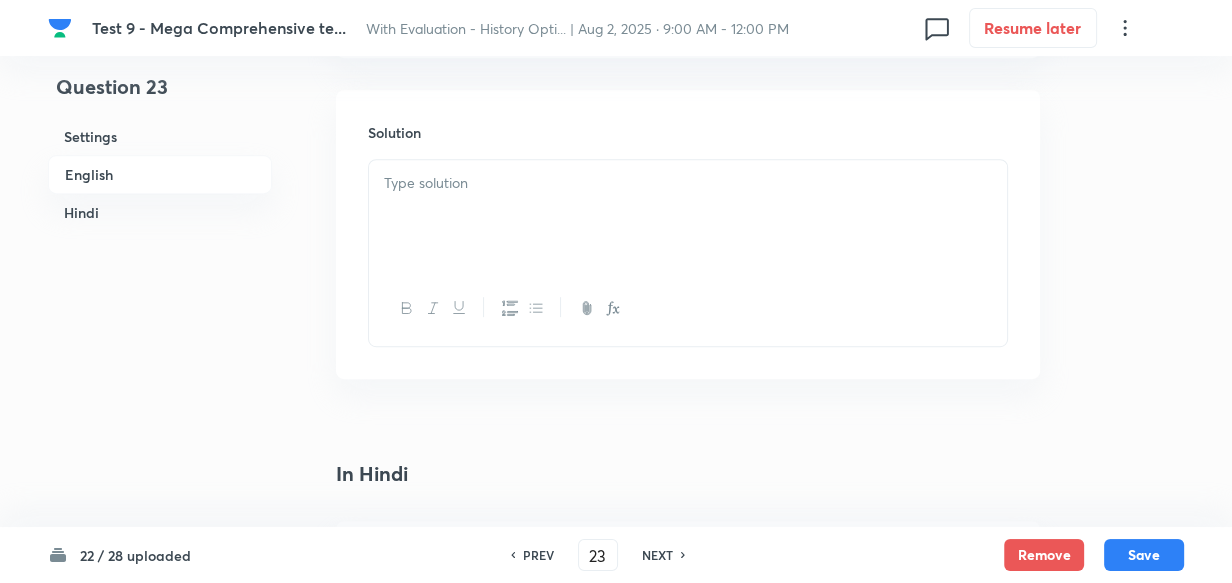 click at bounding box center [688, 216] 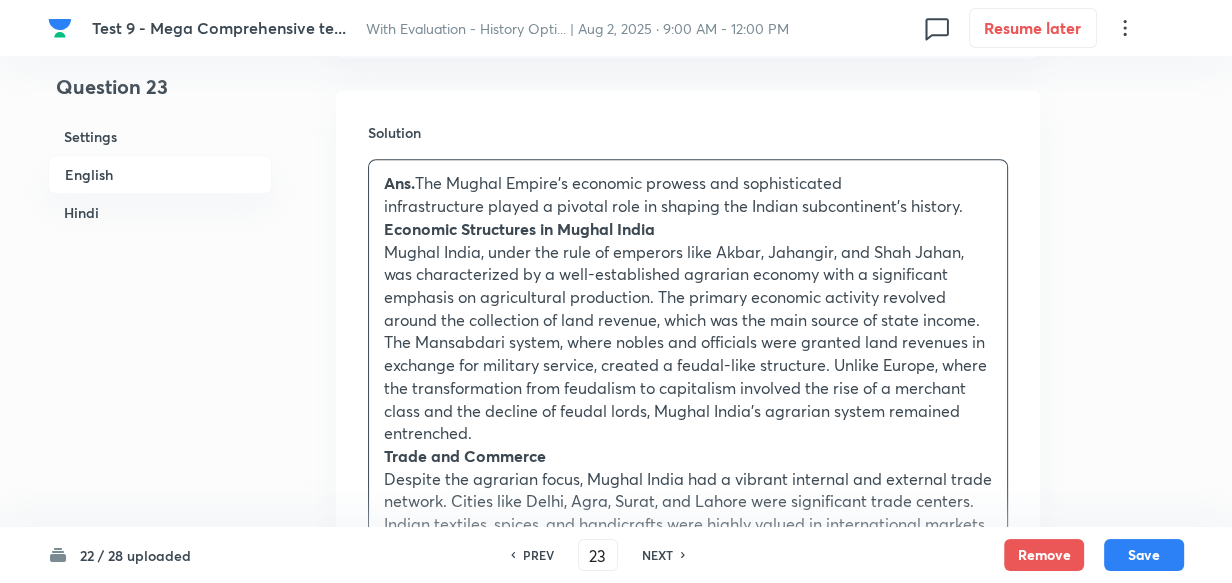 click on "Hindi" at bounding box center (160, 212) 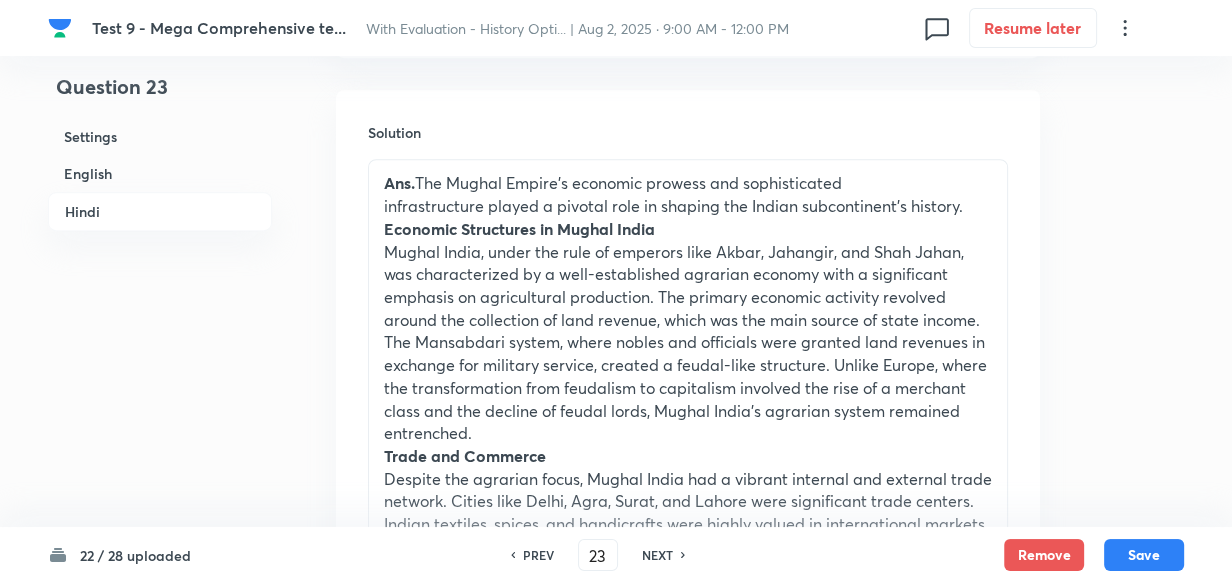 scroll, scrollTop: 2592, scrollLeft: 0, axis: vertical 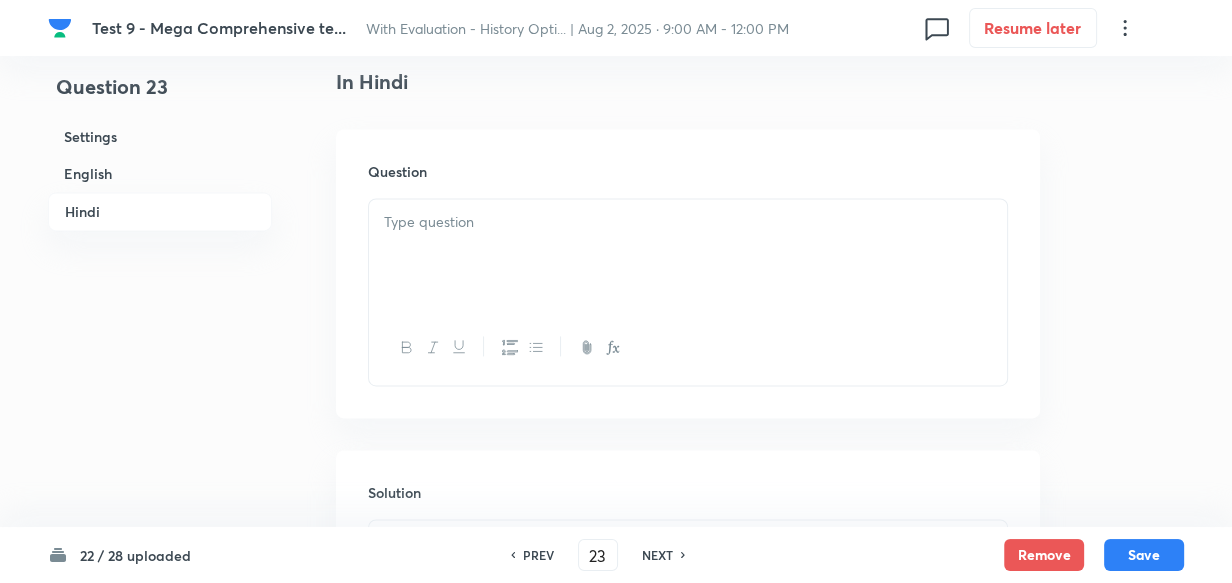 click at bounding box center (688, 222) 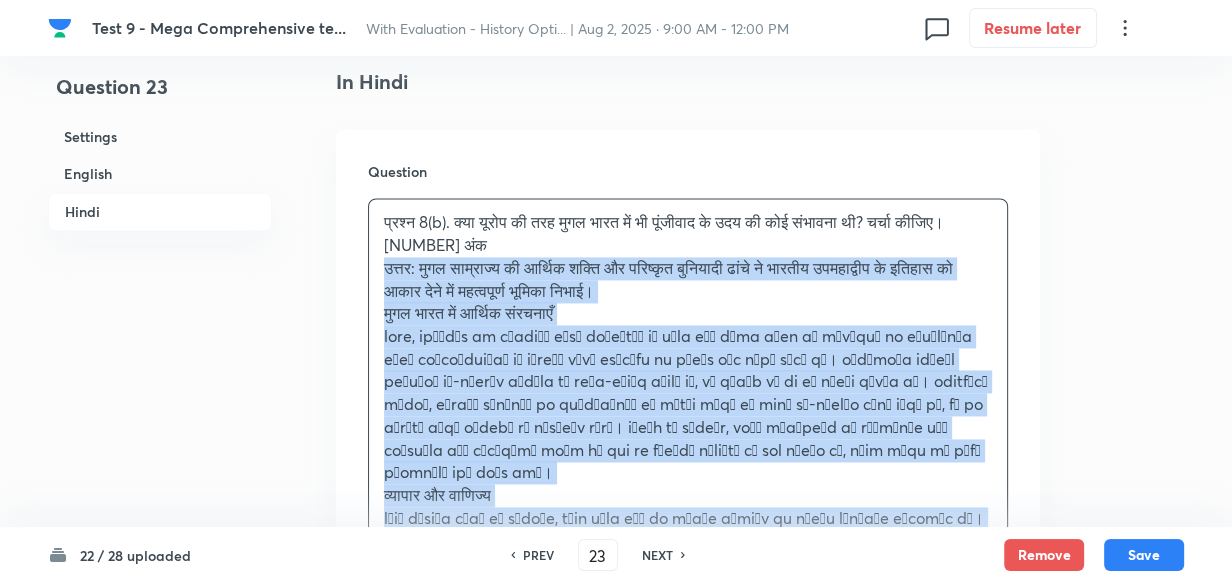 click on "प्रश्न 8(b). क्या यूरोप की तरह मुगल भारत में भी पूंजीवाद के उदय की कोई संभावना थी? चर्चा कीजिए। 20 अंक उत्तर: मुगल साम्राज्य की आर्थिक शक्ति और परिष्कृत बुनियादी ढांचे ने भारतीय उपमहाद्वीप के इतिहास को आकार देने में महत्वपूर्ण भूमिका निभाई। मुगल भारत में आर्थिक संरचनाएँ व्यापार और वाणिज्य शहरीकरण और शिल्प उत्पादन सामाजिक और राजनीतिक कारक यूरोप से तुलना यूरोपीय प्रभाव की भूमिका" at bounding box center [688, 836] 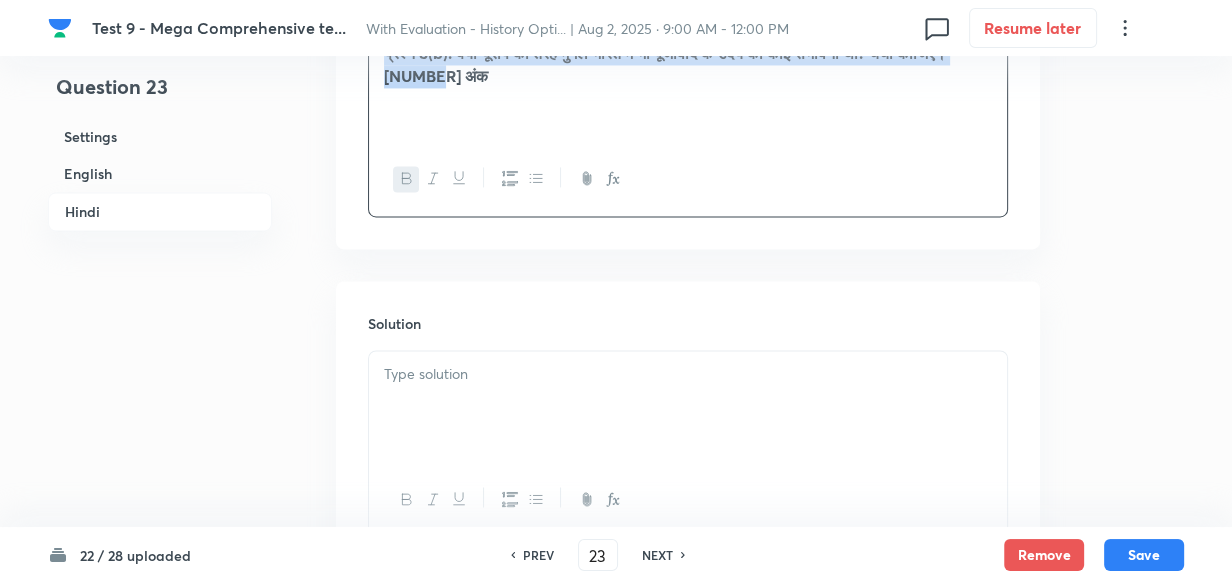 scroll, scrollTop: 2929, scrollLeft: 0, axis: vertical 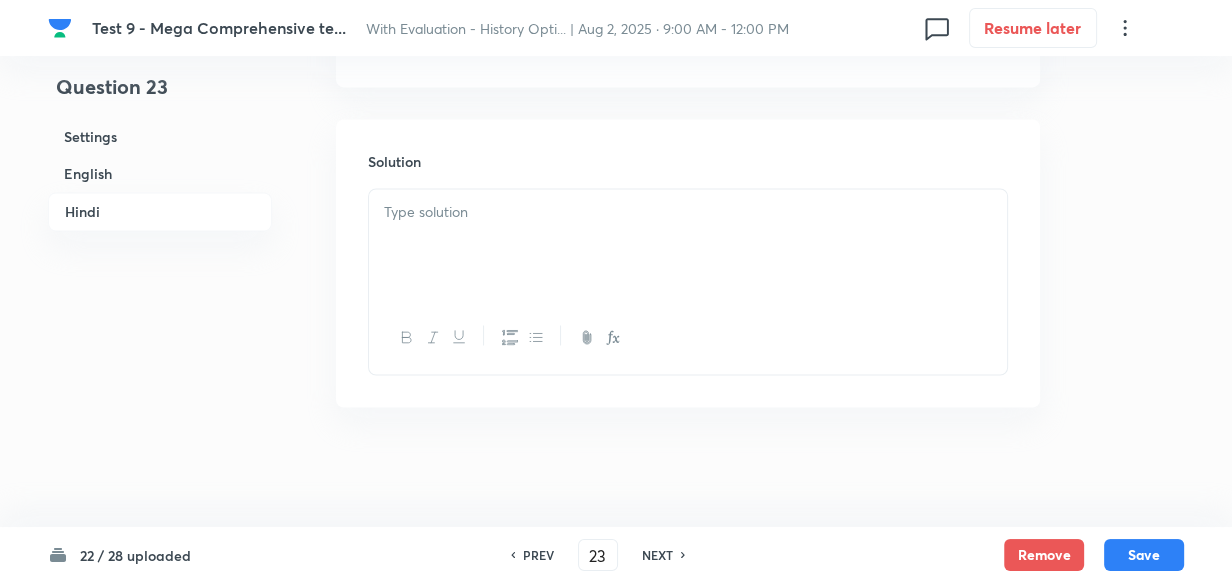 click at bounding box center [688, 245] 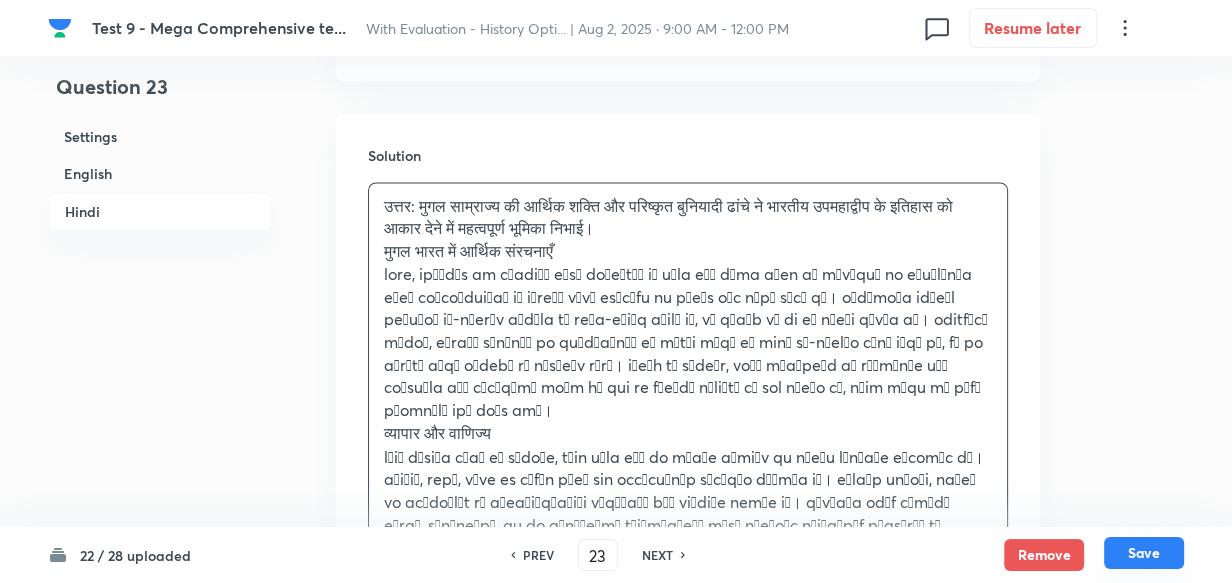 click on "Save" at bounding box center (1144, 553) 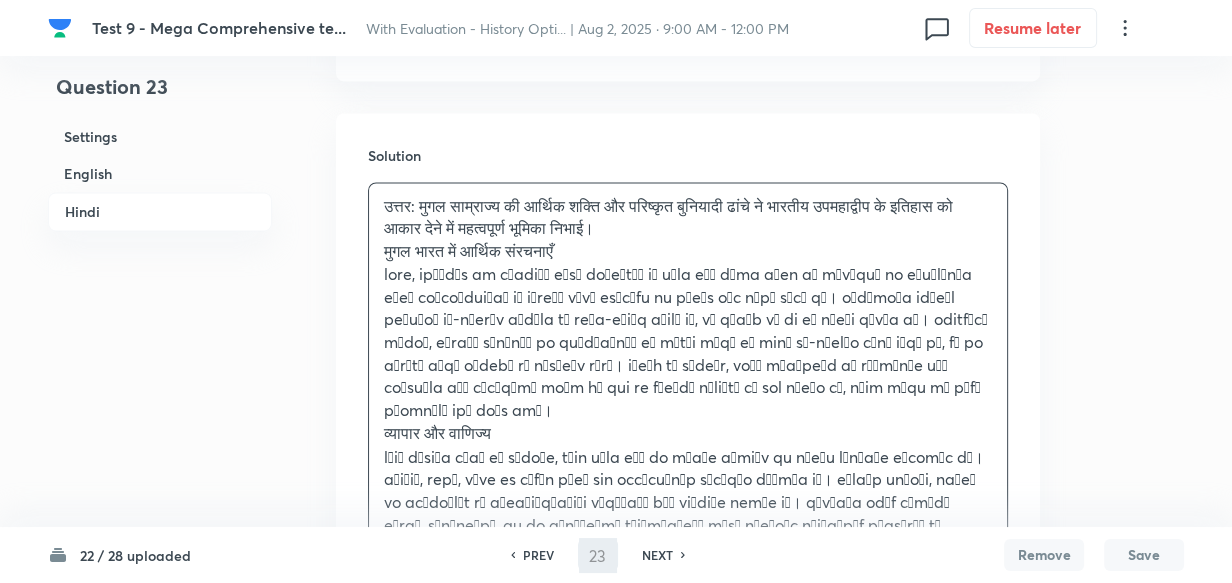 type on "24" 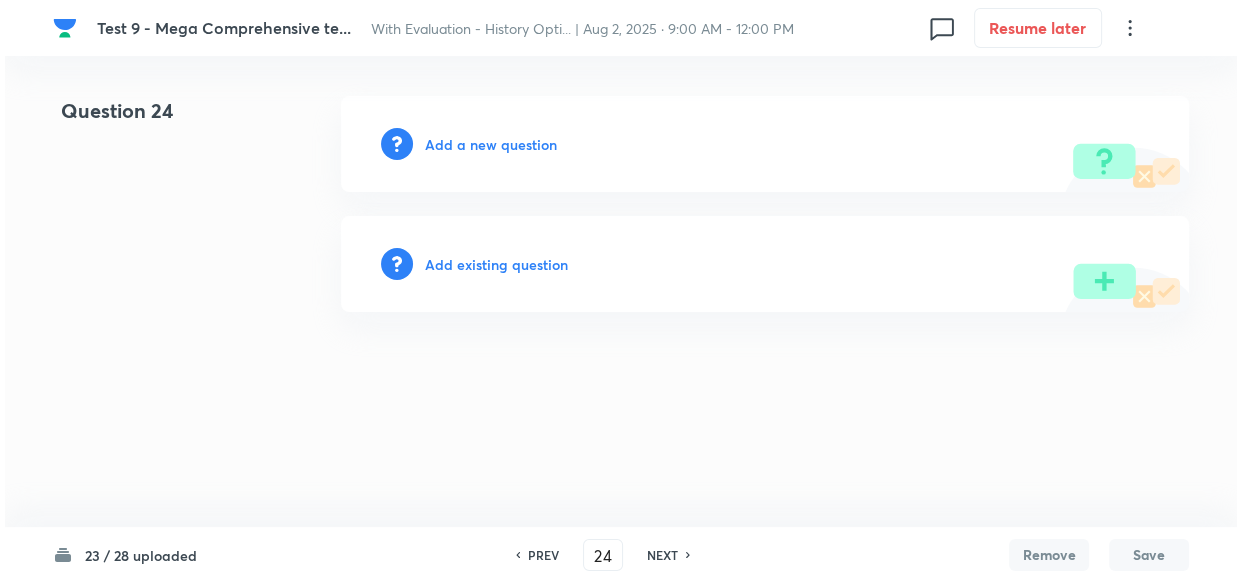 scroll, scrollTop: 0, scrollLeft: 0, axis: both 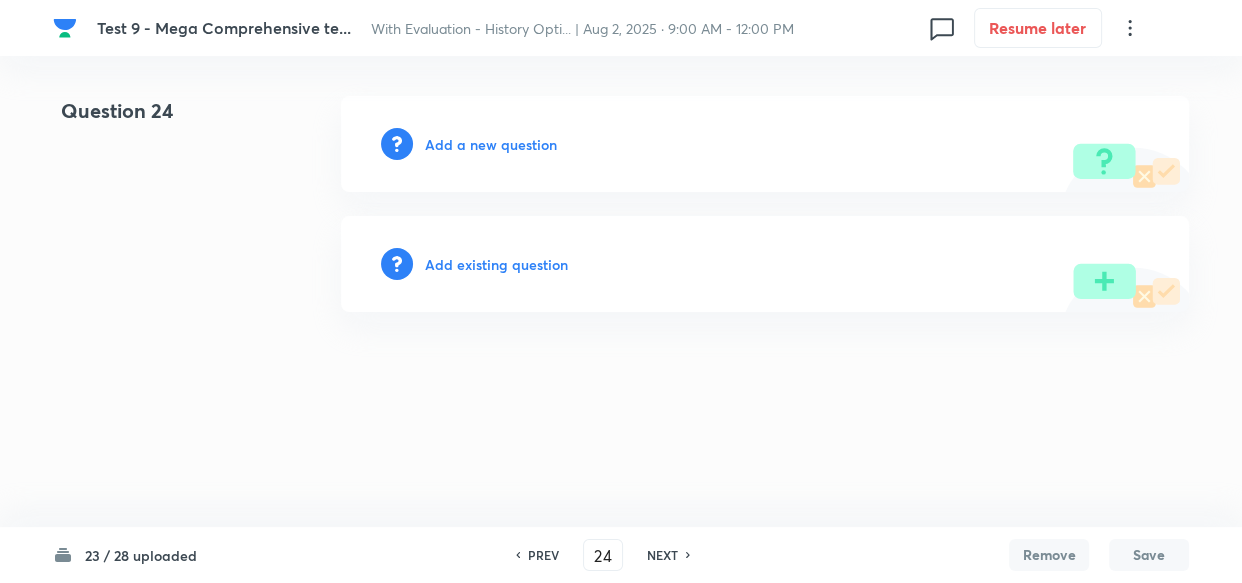 click on "Add a new question" at bounding box center [491, 144] 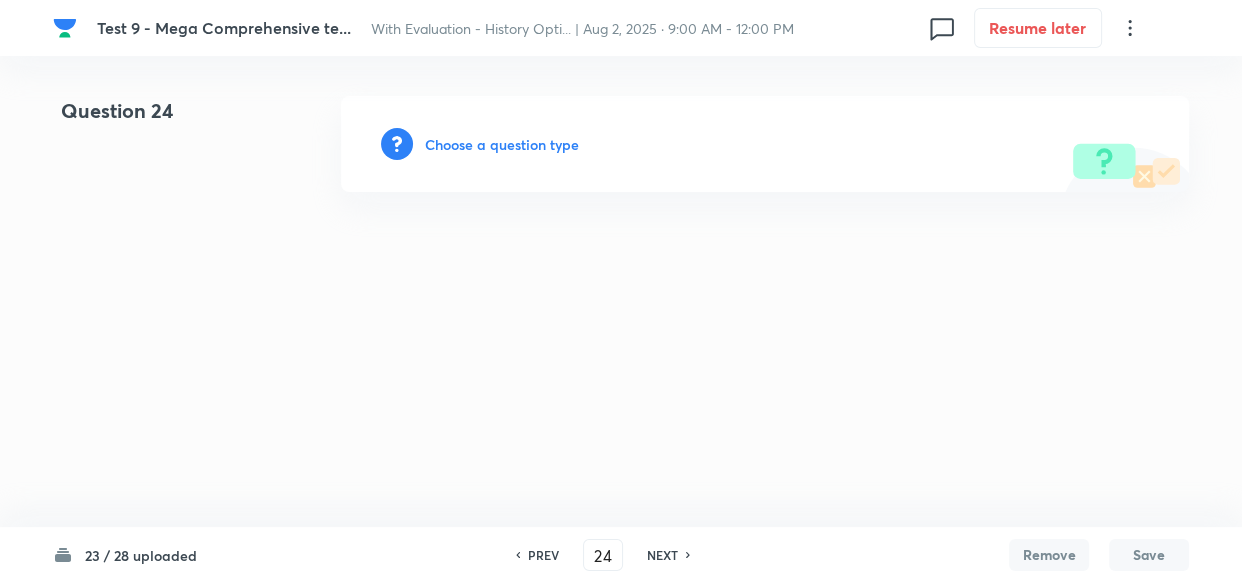click on "Choose a question type" at bounding box center [502, 144] 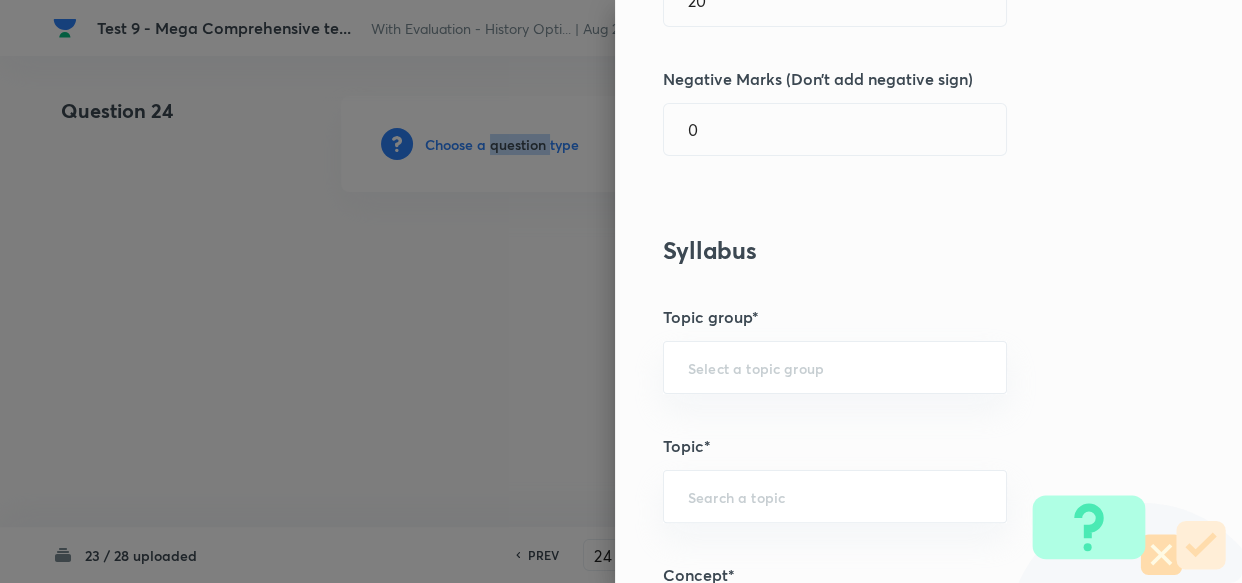 scroll, scrollTop: 181, scrollLeft: 0, axis: vertical 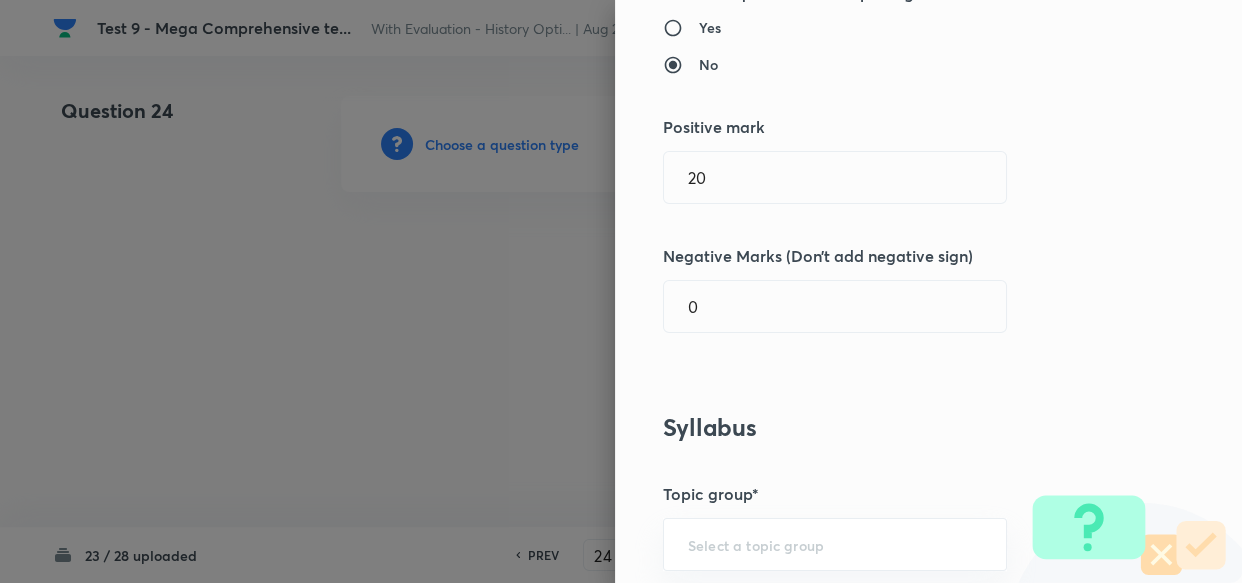 drag, startPoint x: 515, startPoint y: 163, endPoint x: 481, endPoint y: 164, distance: 34.0147 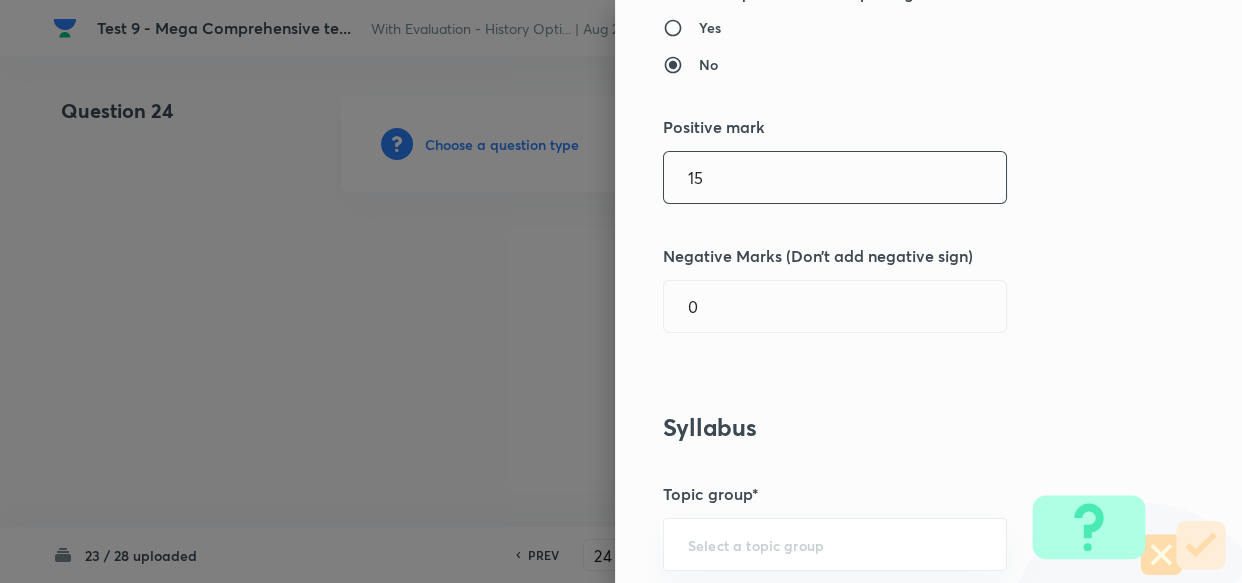 type on "15" 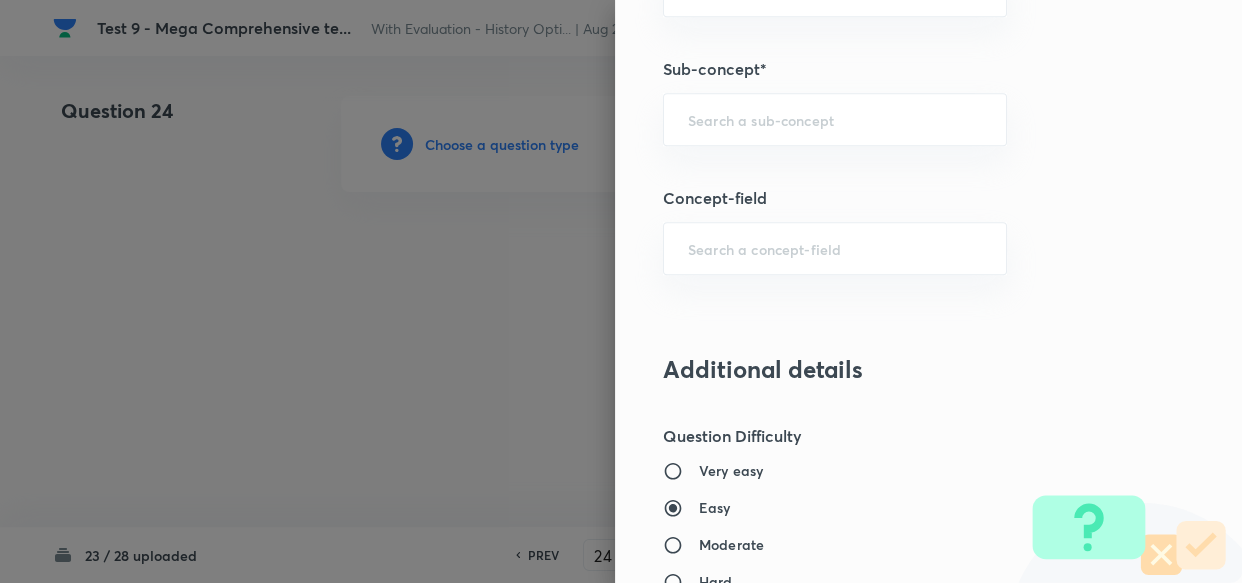 scroll, scrollTop: 1090, scrollLeft: 0, axis: vertical 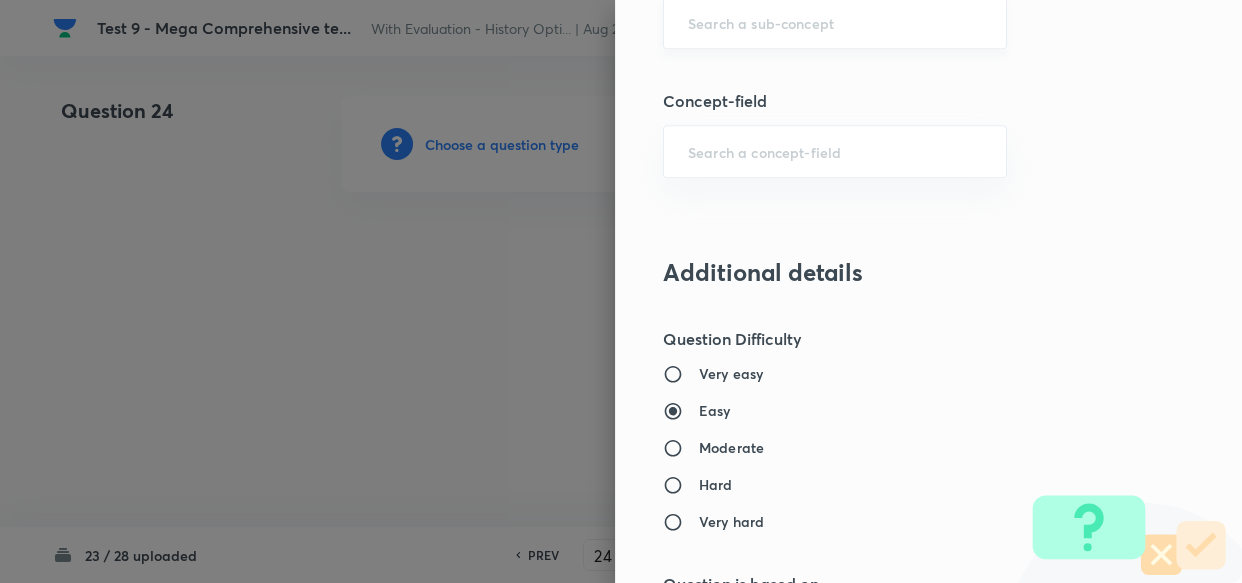 click on "​" at bounding box center (835, 22) 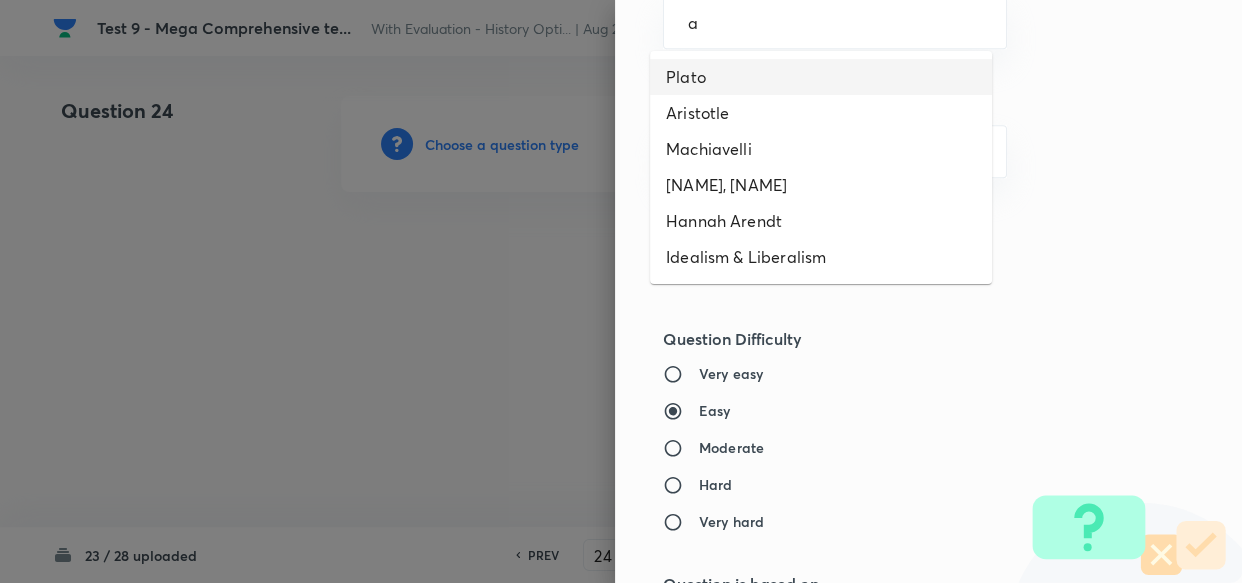 click on "Plato" at bounding box center (821, 77) 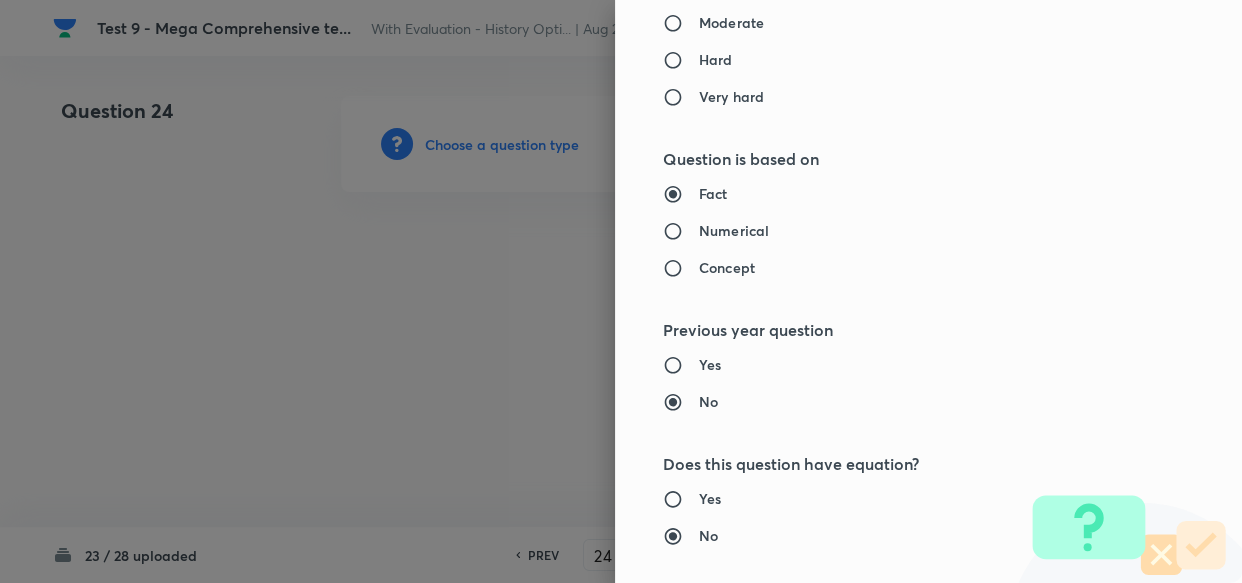 type on "PSIR Optional" 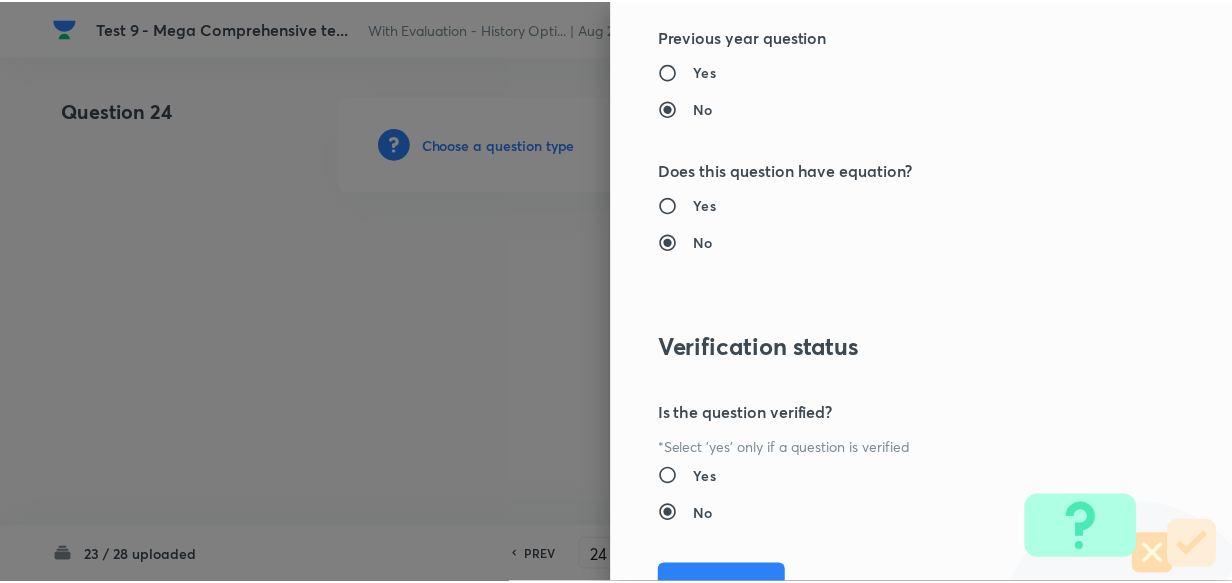 scroll, scrollTop: 1900, scrollLeft: 0, axis: vertical 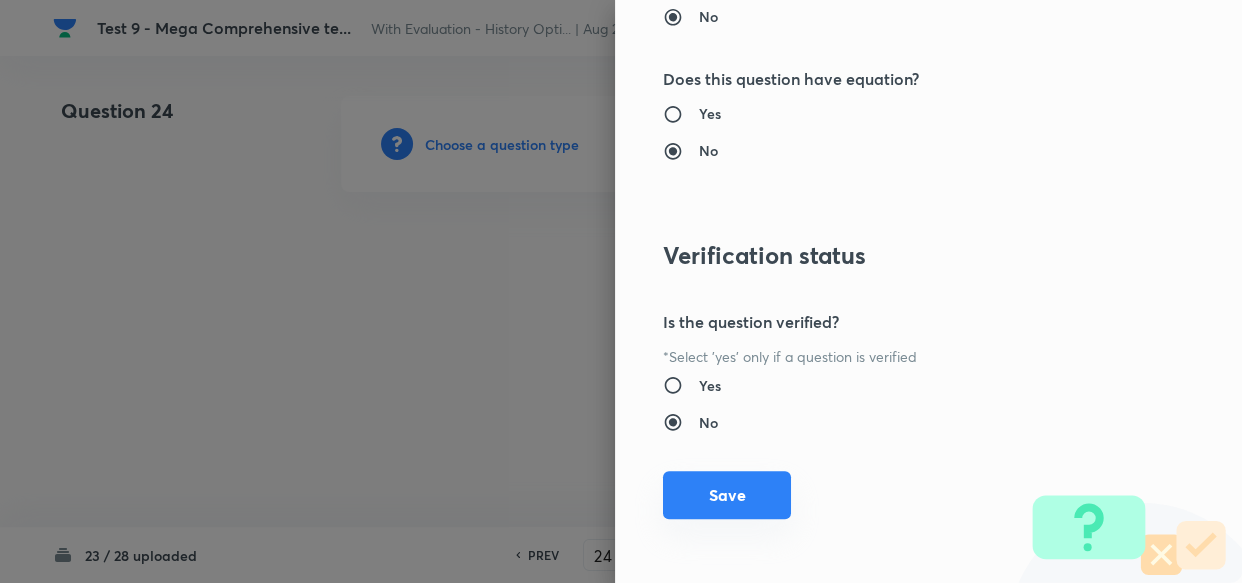 click on "Save" at bounding box center [727, 495] 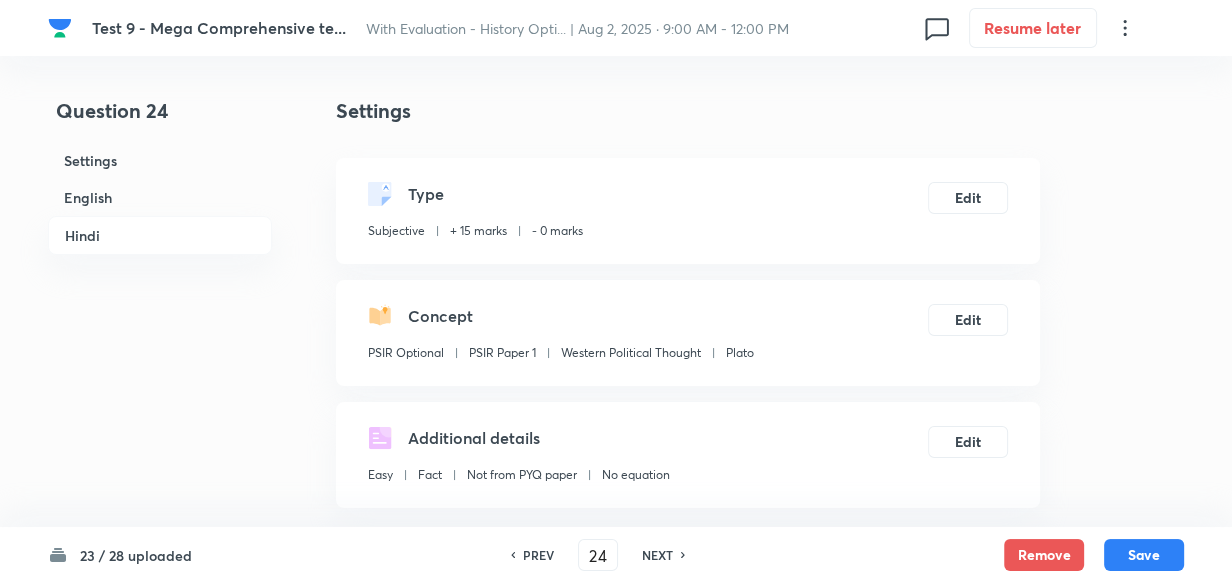 click on "English" at bounding box center (160, 197) 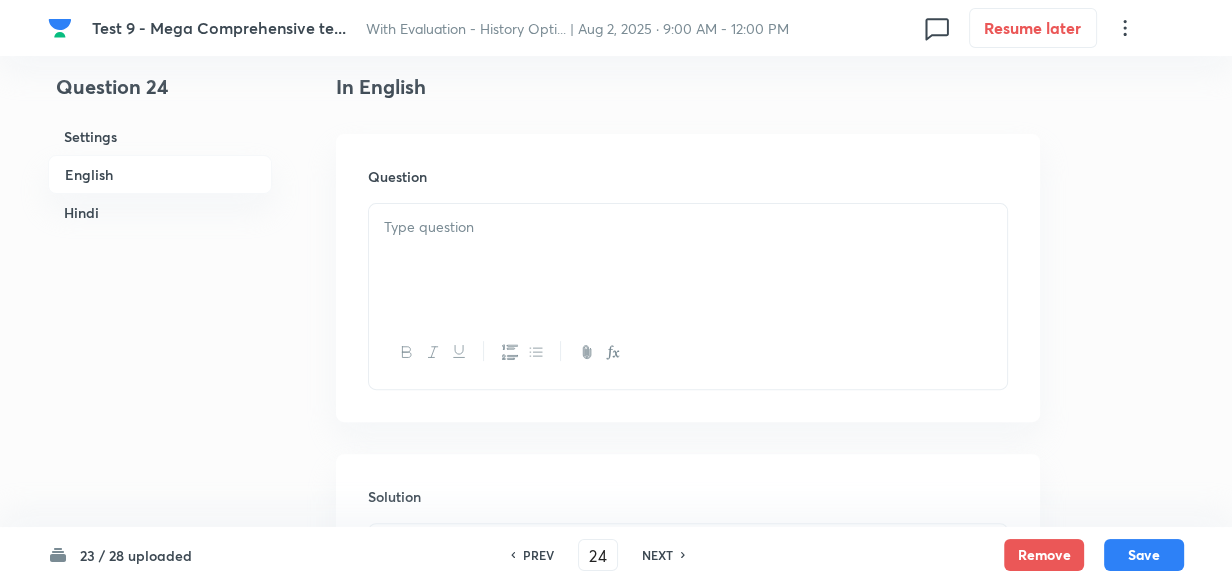 click at bounding box center [688, 260] 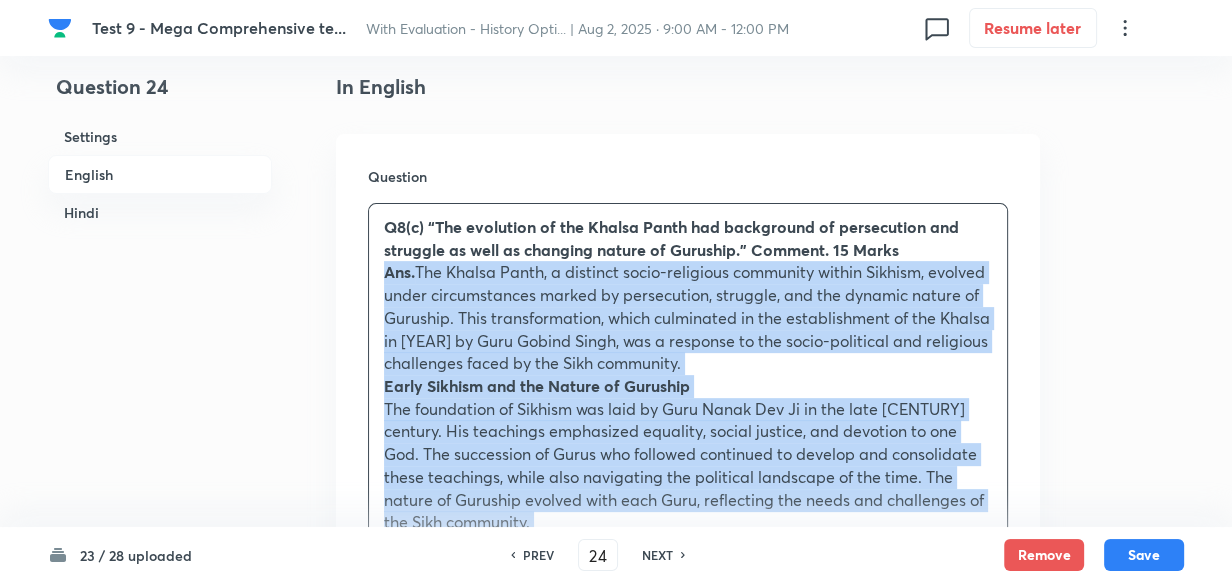 click on "Question Q8(c) “The evolution of the Khalsa Panth had background of persecution and struggle as well as changing nature of Guruship.” Comment. 15 Marks Ans.  The Khalsa Panth, a distinct socio-religious community within Sikhism, evolved under circumstances marked by persecution, struggle, and the dynamic nature of Guruship. This transformation, which culminated in the establishment of the Khalsa in 1699 by Guru Gobind Singh, was a response to the socio-political and religious challenges faced by the Sikh community. Early Sikhism and the Nature of Guruship The foundation of Sikhism was laid by Guru Nanak Dev Ji in the late 15th century. His teachings emphasized equality, social justice, and devotion to one God. The succession of Gurus who followed continued to develop and consolidate these teachings, while also navigating the political landscape of the time. The nature of Guruship evolved with each Guru, reflecting the needs and challenges of the Sikh community. Persecution and Struggle under Mughal Rule" at bounding box center [688, 893] 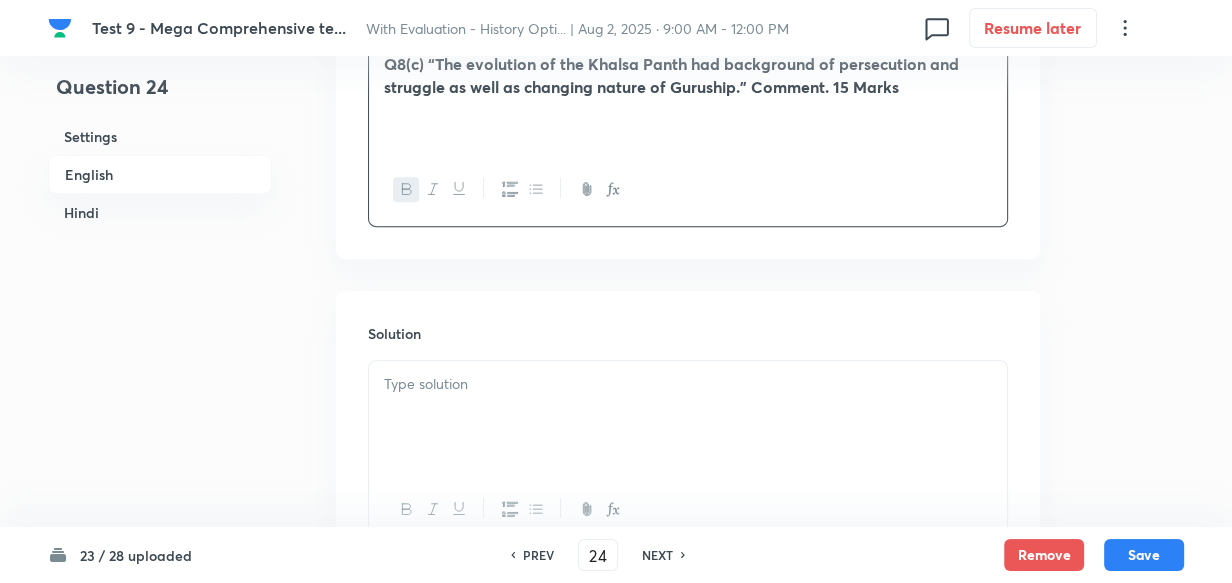 scroll, scrollTop: 880, scrollLeft: 0, axis: vertical 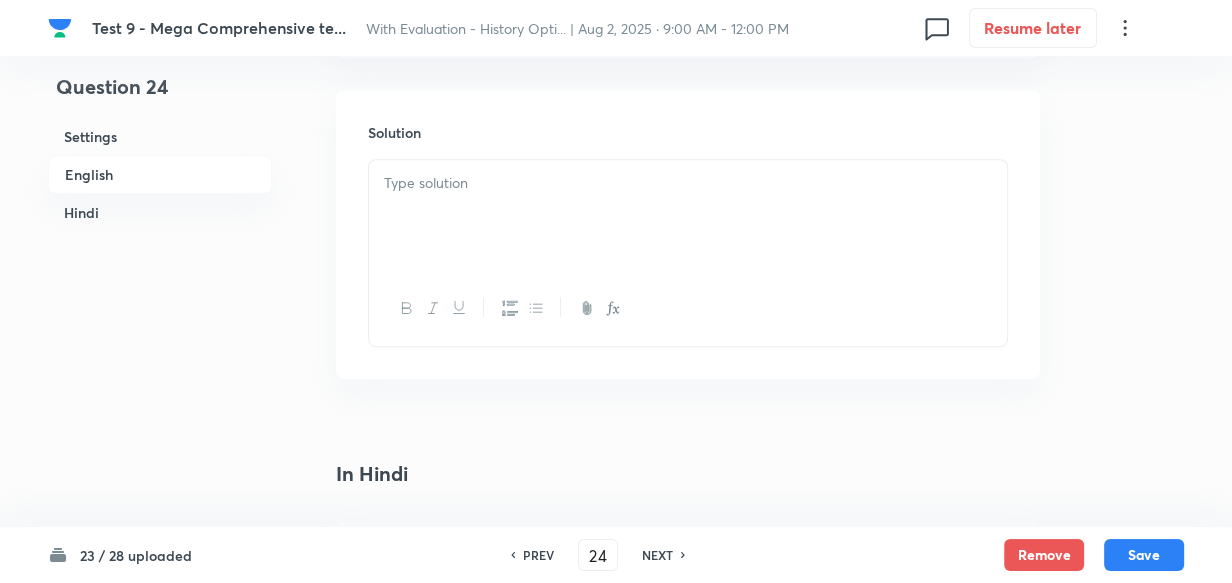 click at bounding box center [688, 216] 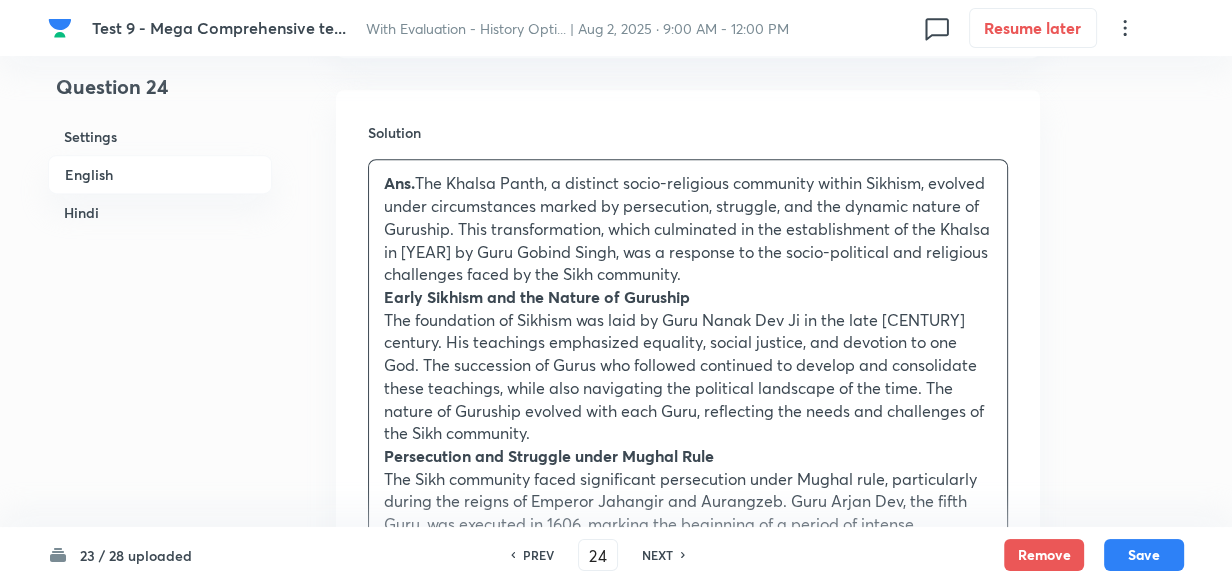 click on "Hindi" at bounding box center (160, 212) 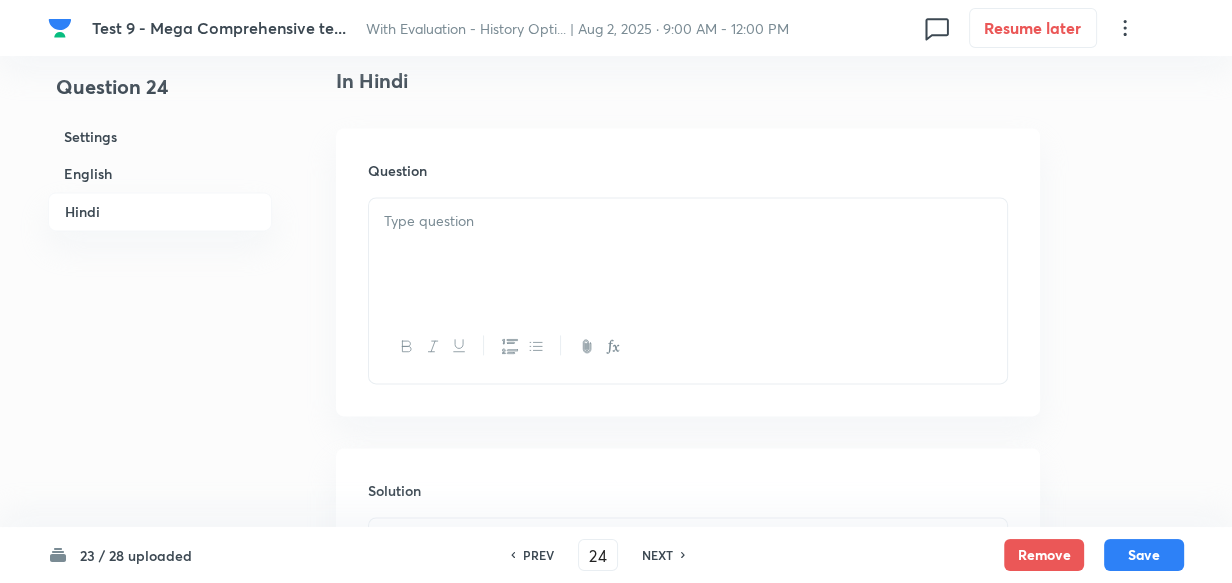 click at bounding box center (688, 254) 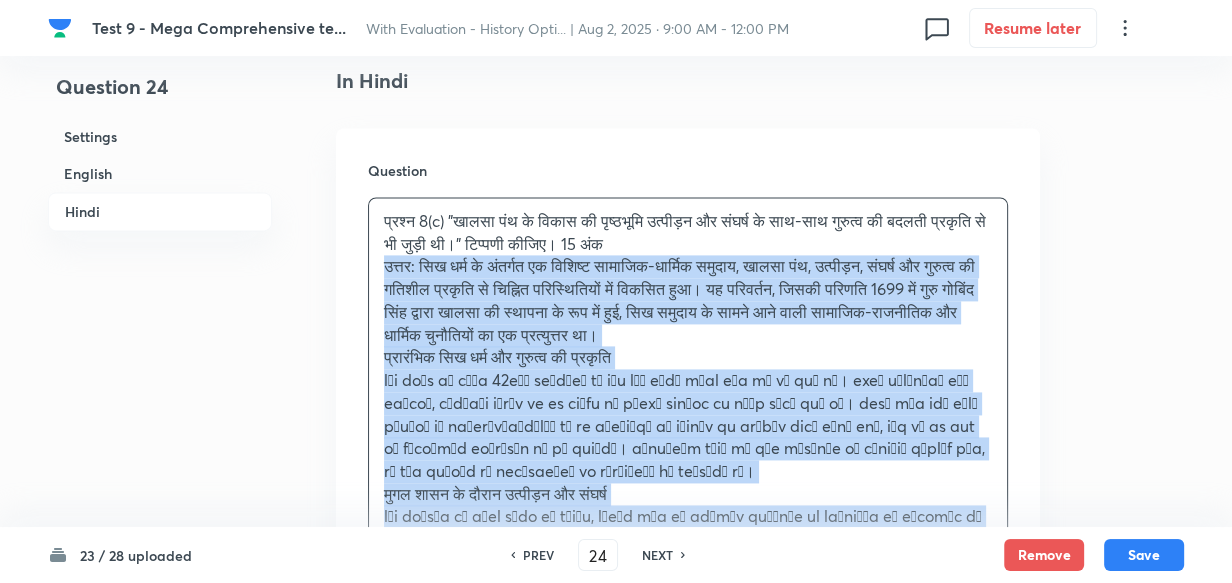drag, startPoint x: 386, startPoint y: 267, endPoint x: 375, endPoint y: 305, distance: 39.56008 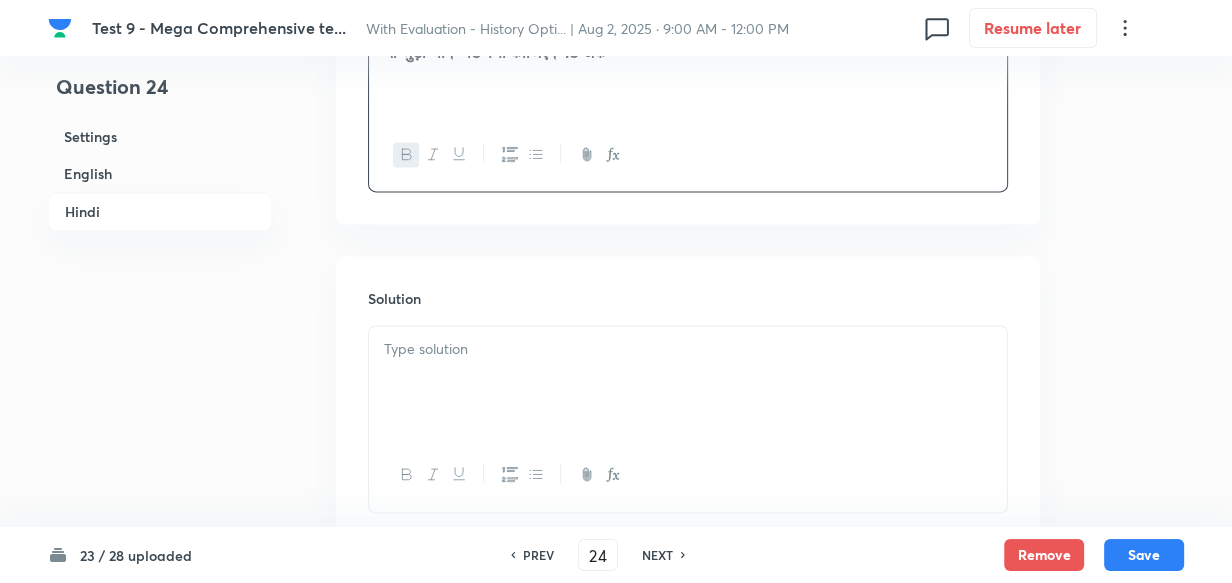 scroll, scrollTop: 2792, scrollLeft: 0, axis: vertical 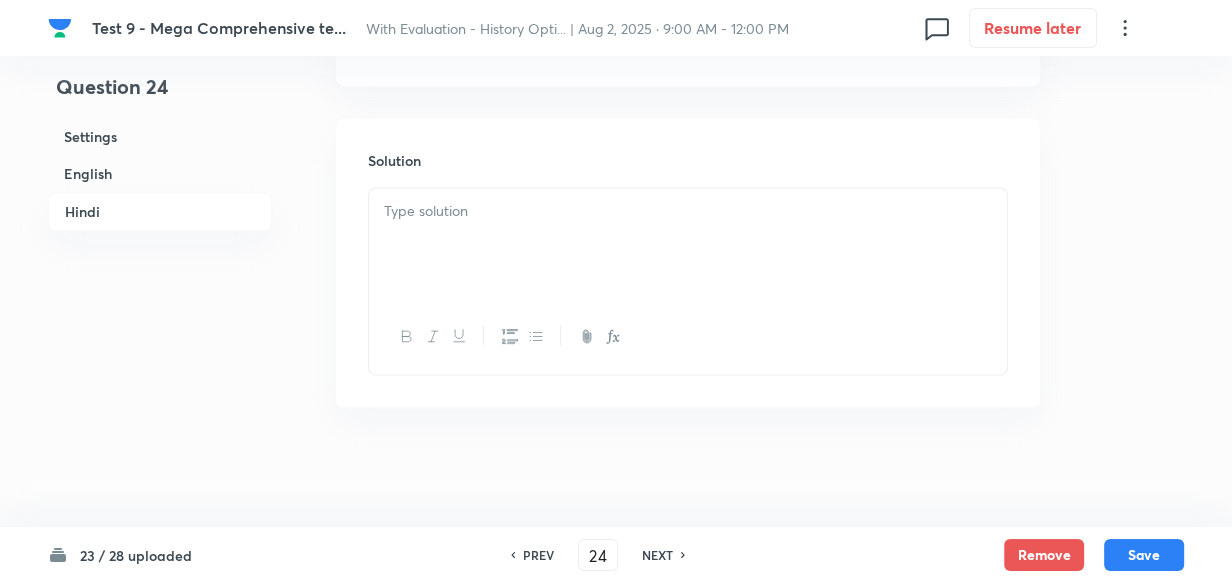 click at bounding box center [688, 244] 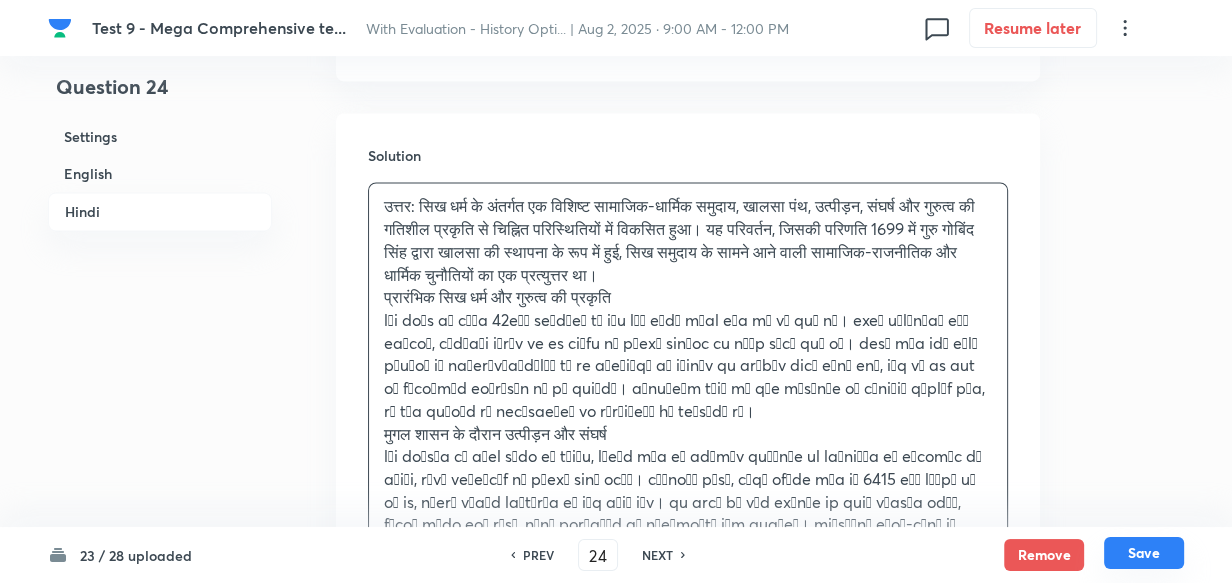 click on "Save" at bounding box center (1144, 553) 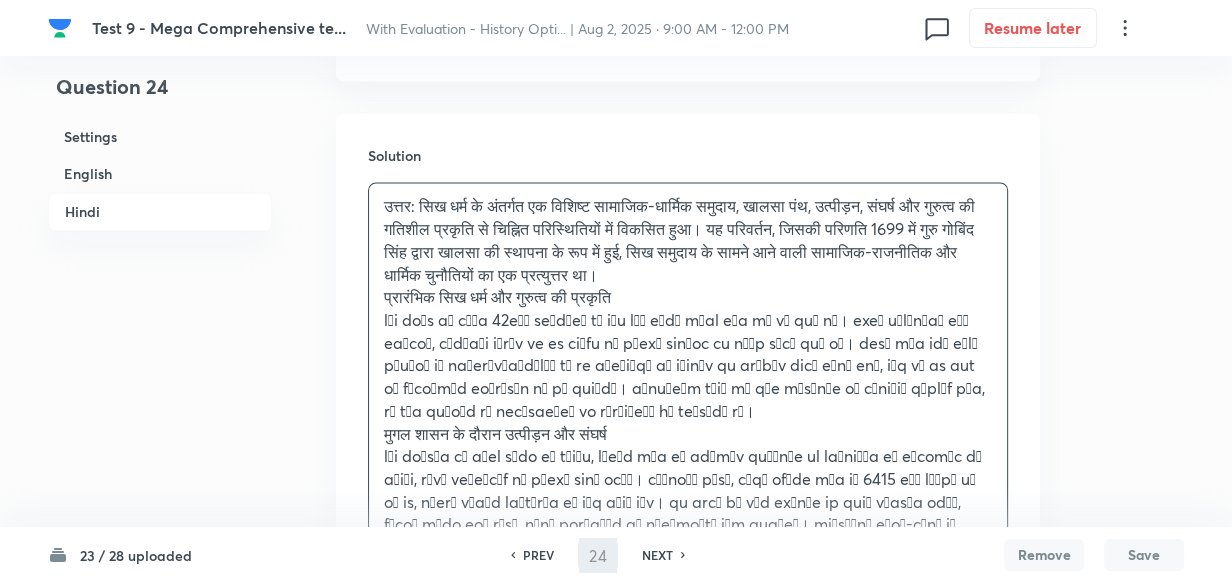 type on "25" 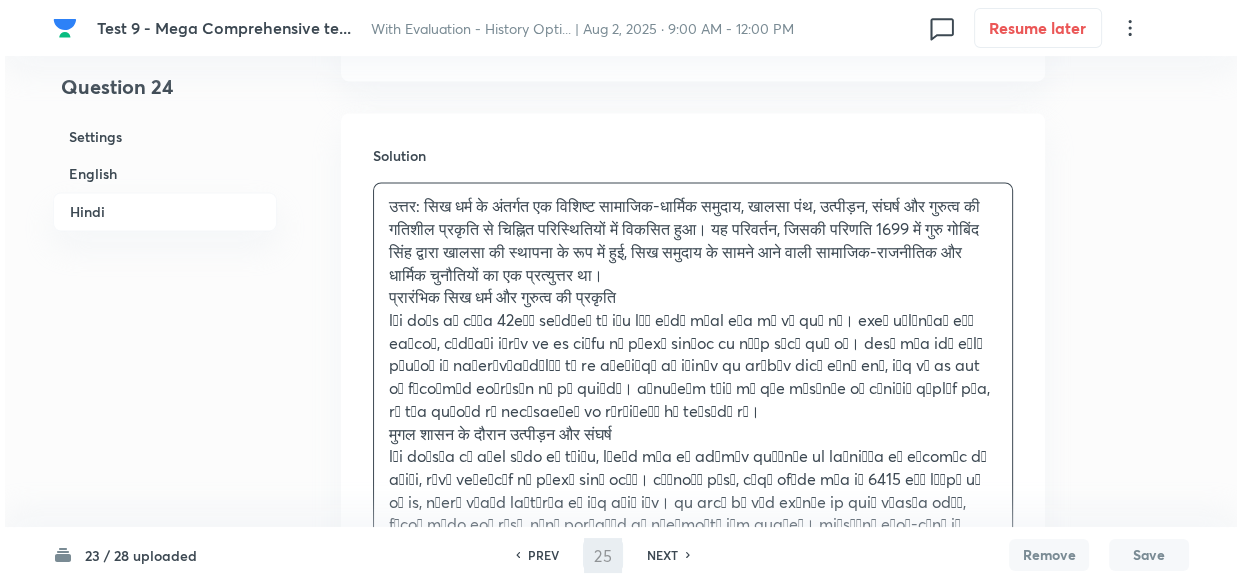 scroll, scrollTop: 0, scrollLeft: 0, axis: both 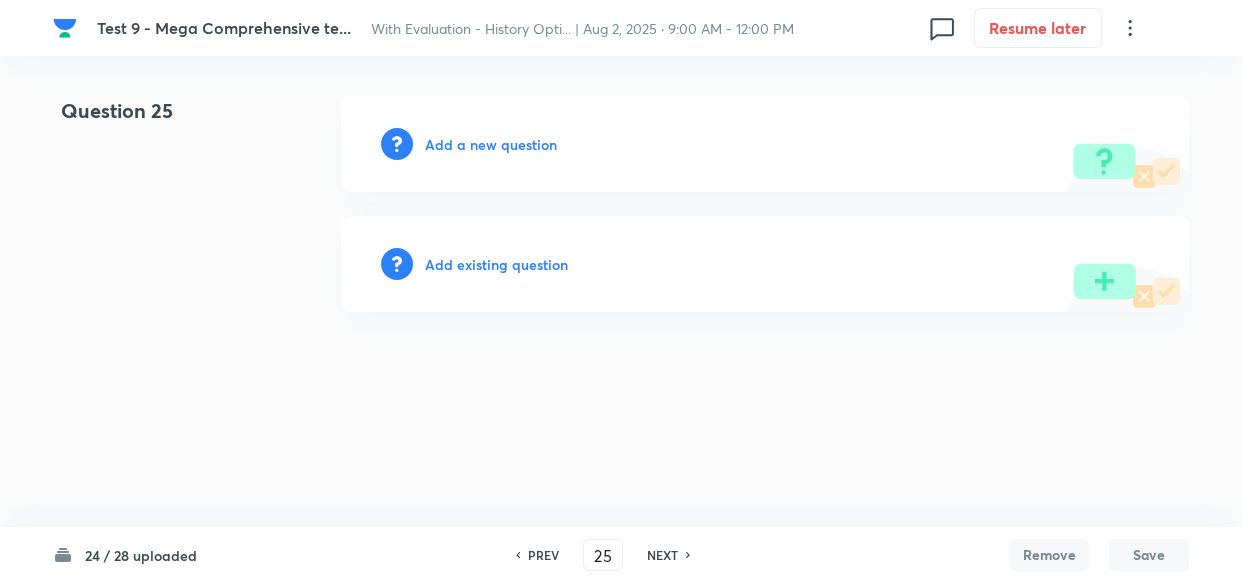 click on "Add a new question" at bounding box center (491, 144) 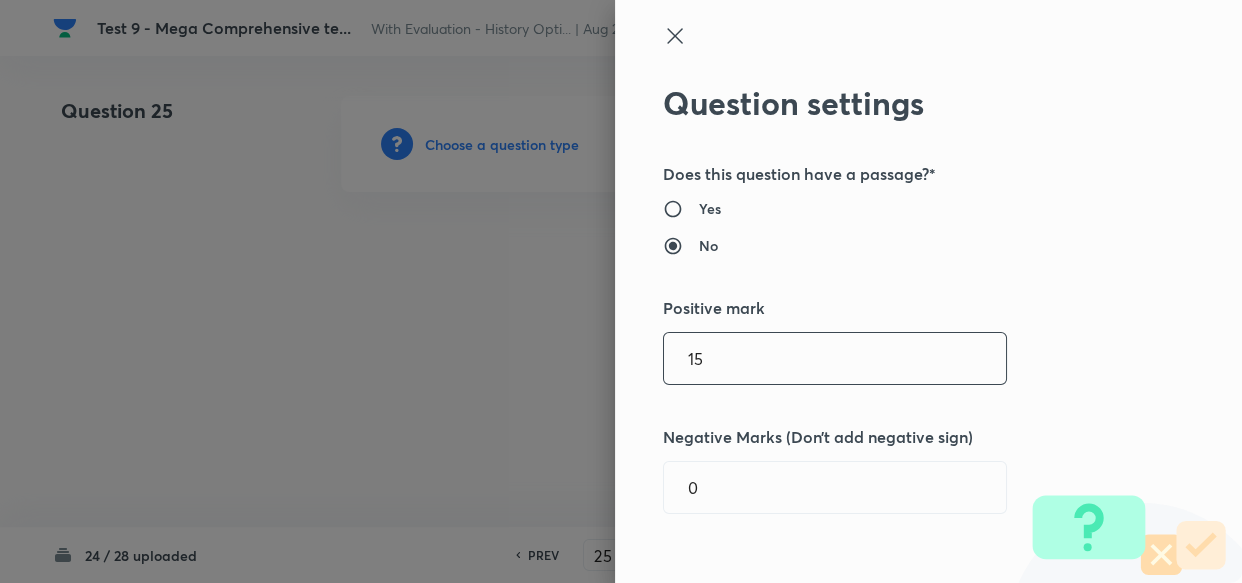 type on "PSIR Optional" 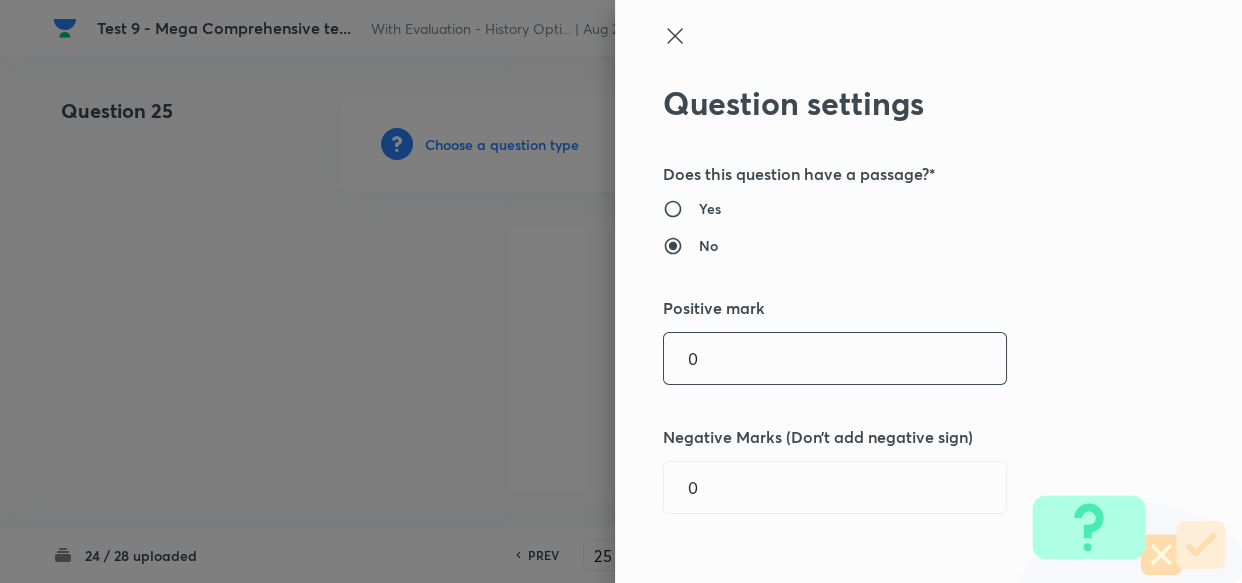 type on "0" 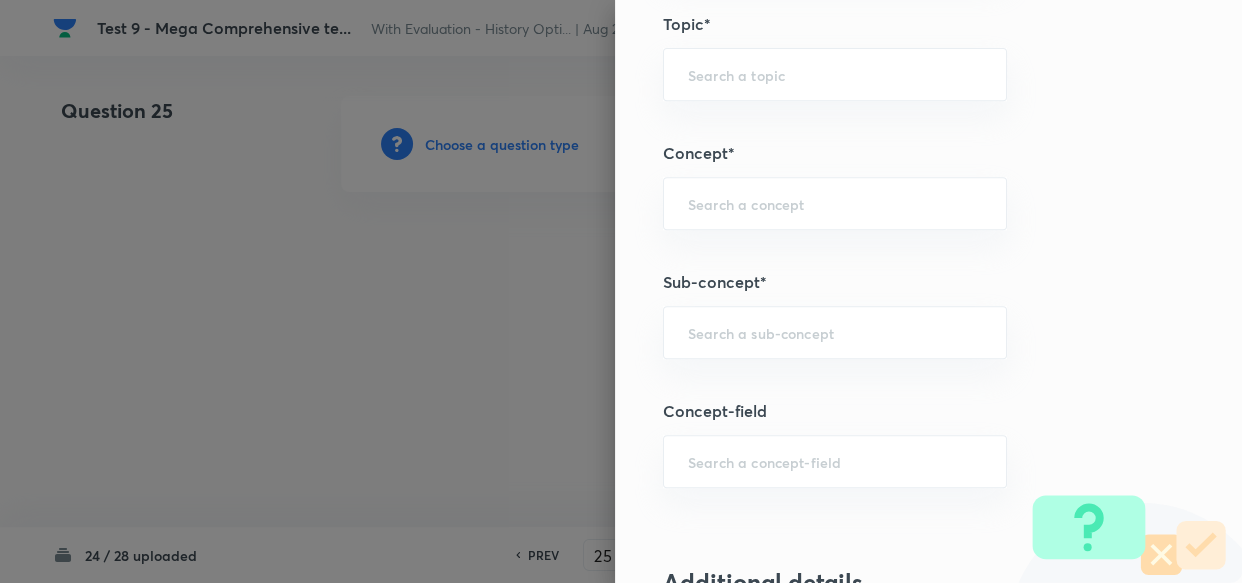 scroll, scrollTop: 909, scrollLeft: 0, axis: vertical 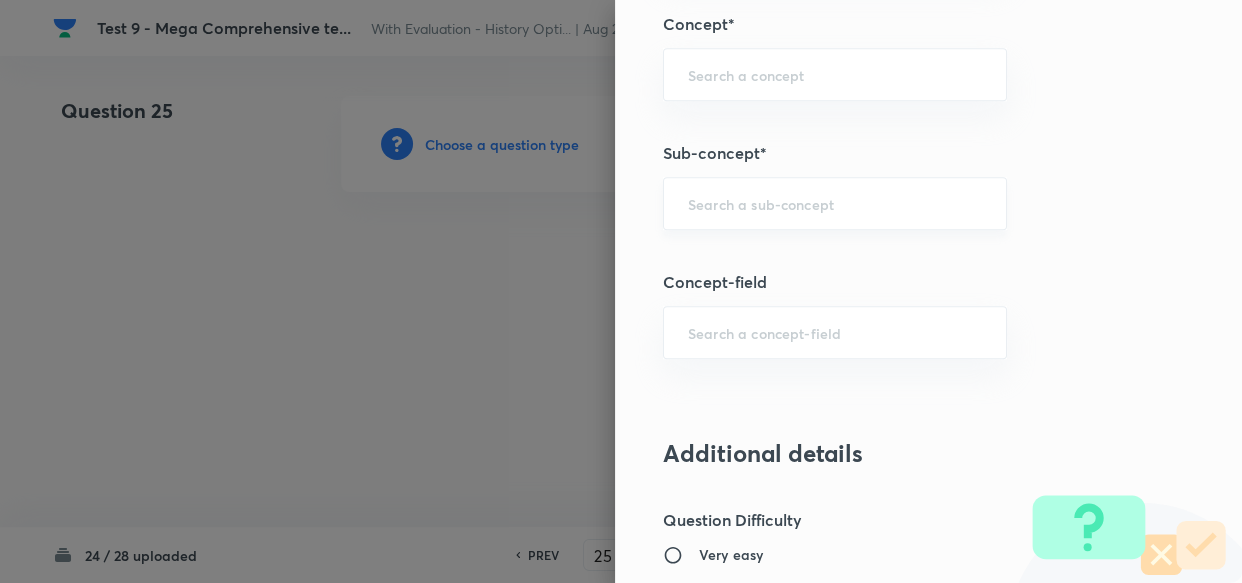 click at bounding box center (835, 203) 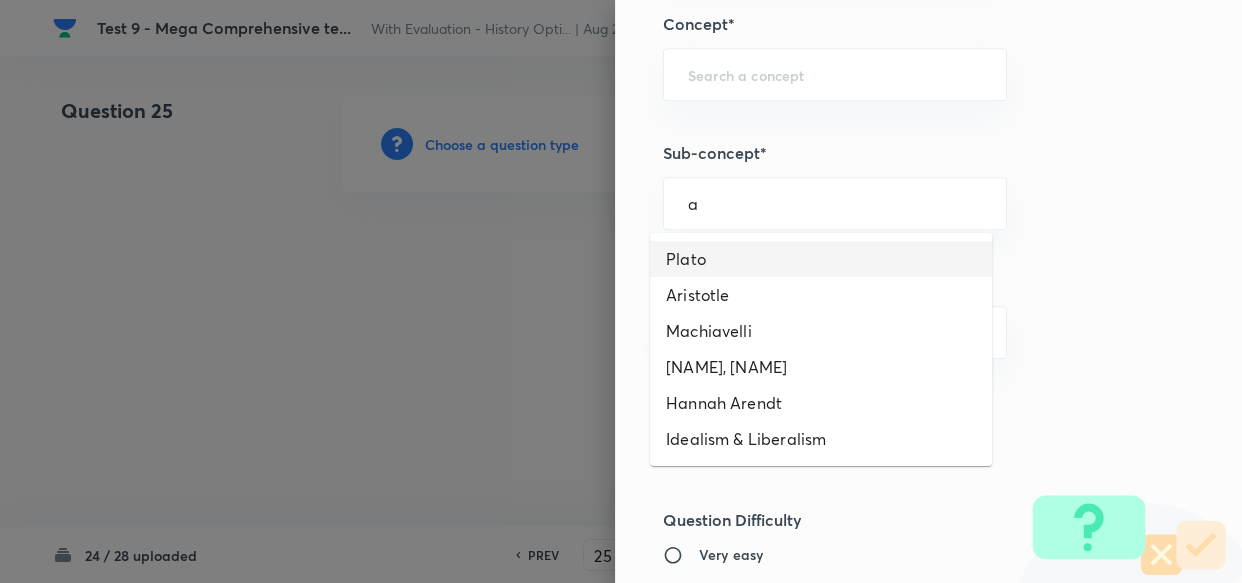click on "Plato" at bounding box center [821, 259] 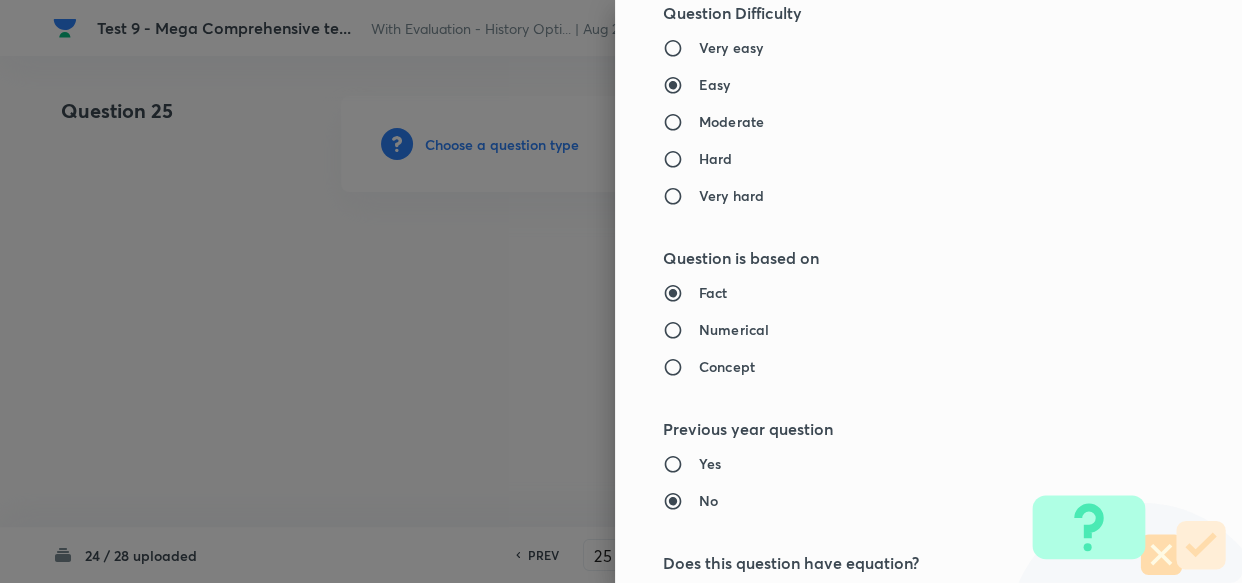 type on "PSIR Optional" 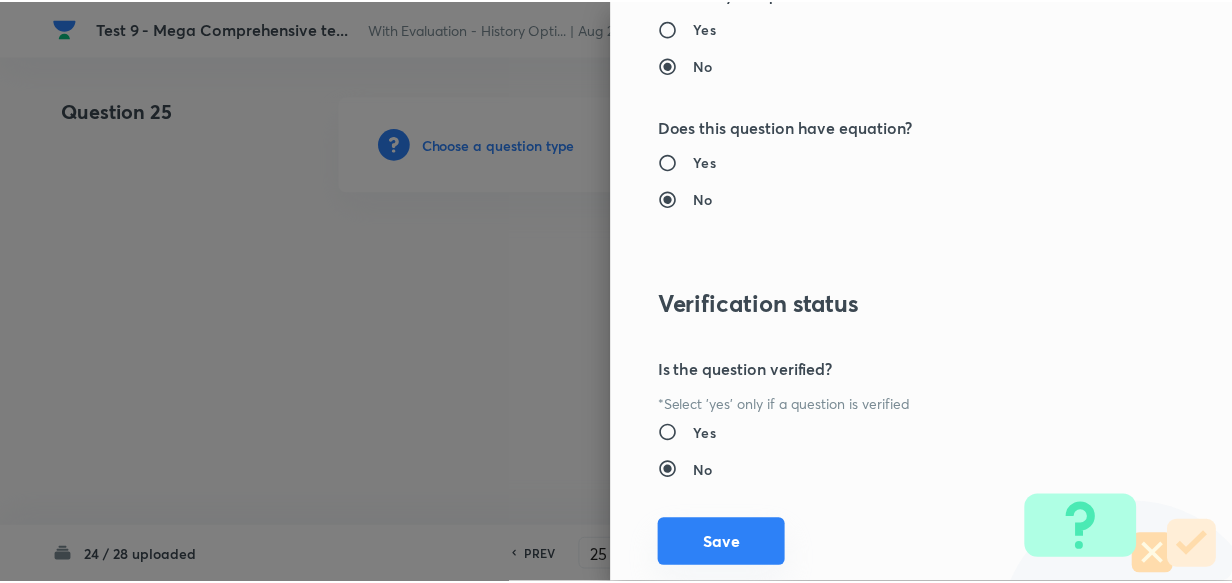 scroll, scrollTop: 1900, scrollLeft: 0, axis: vertical 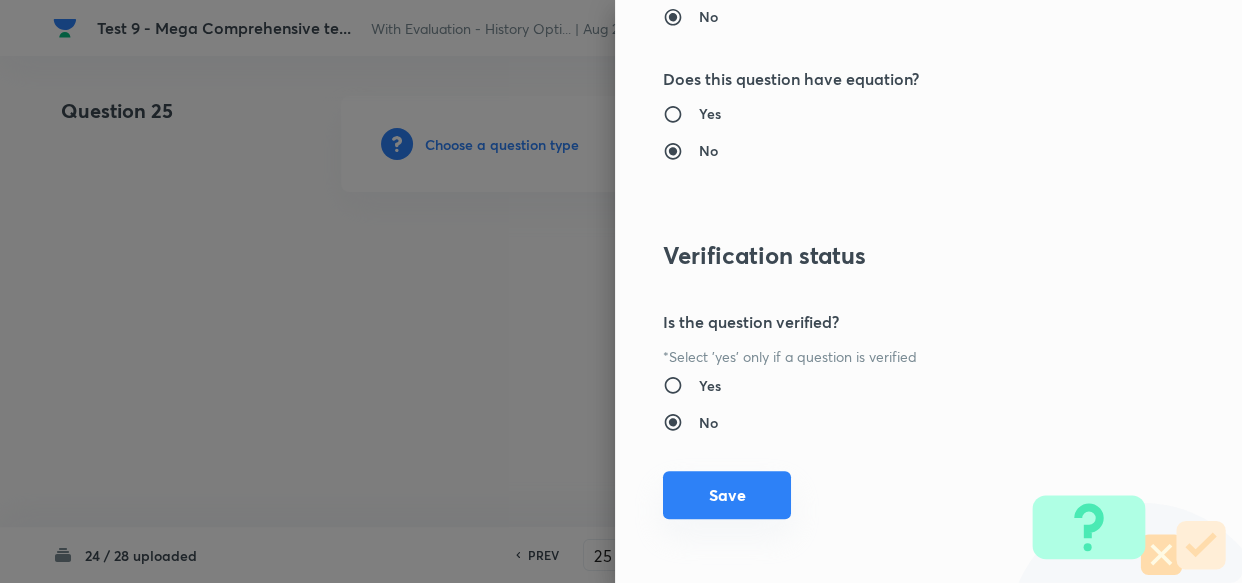 click on "Save" at bounding box center [727, 495] 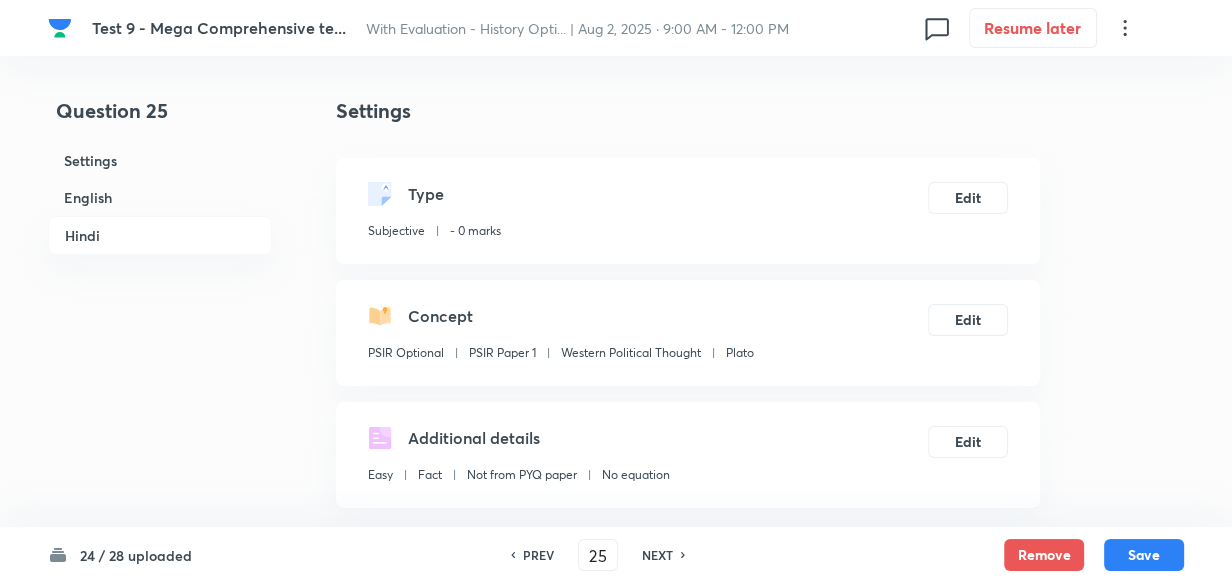 click on "English" at bounding box center [160, 197] 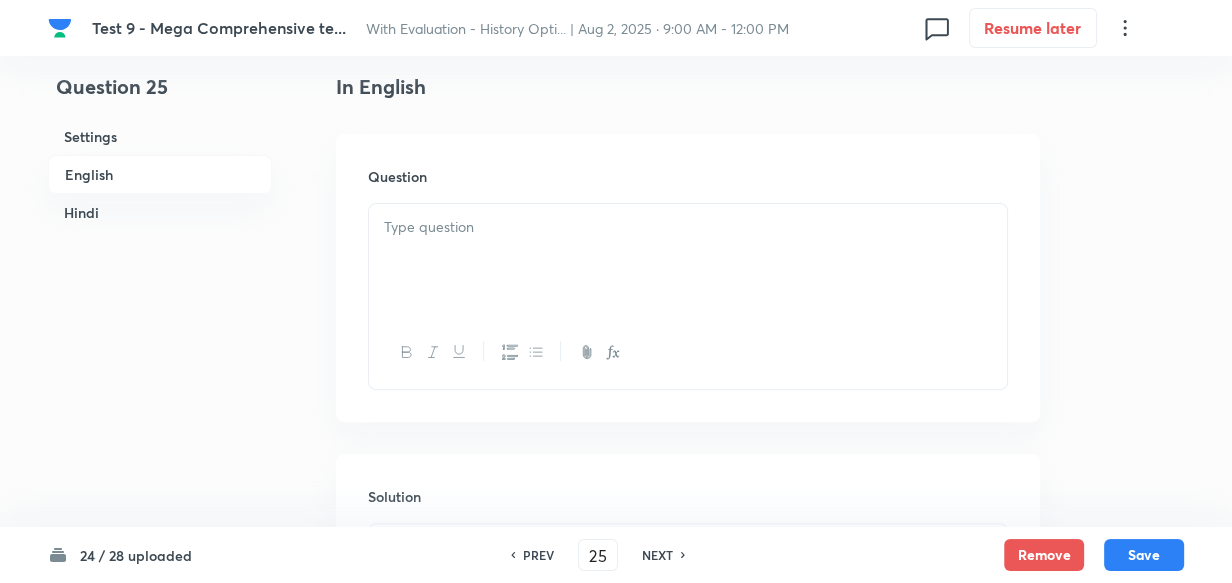 click at bounding box center [688, 260] 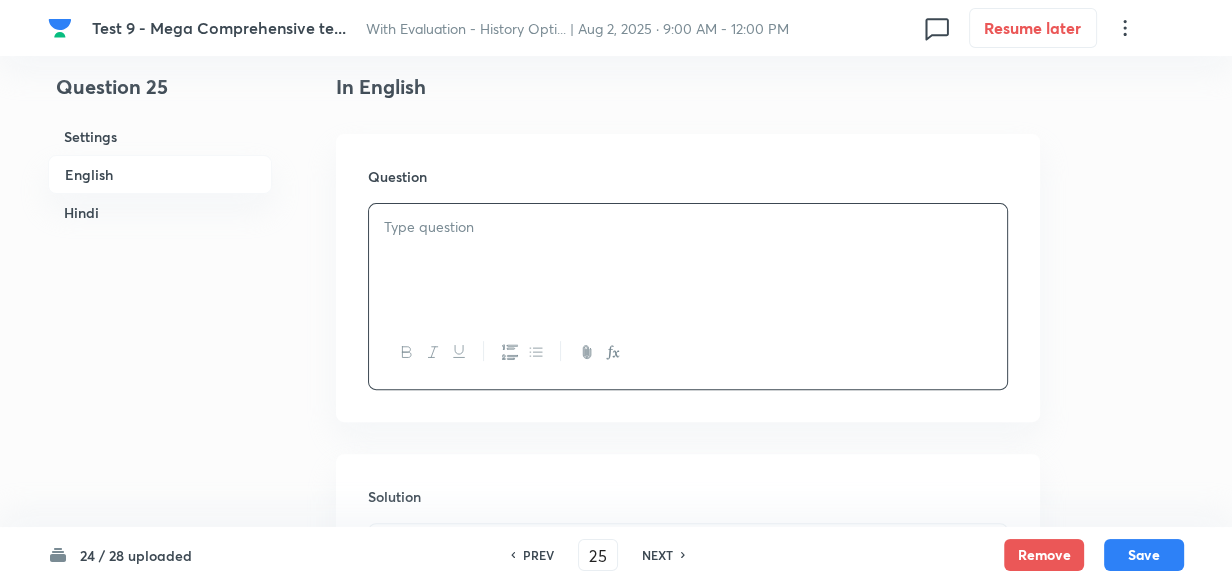 type 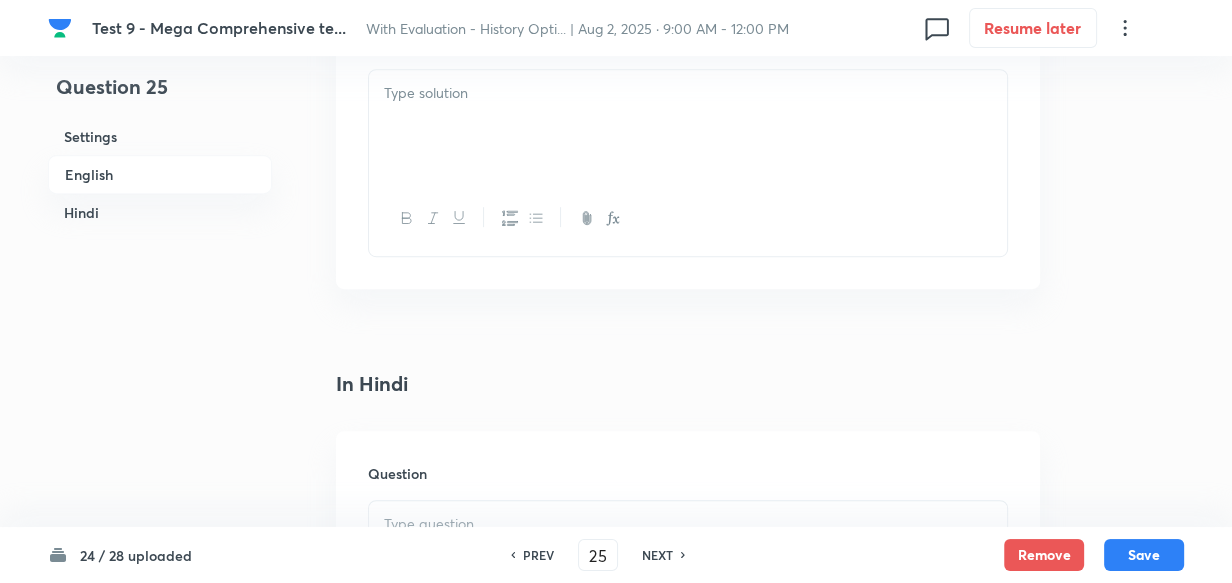 type 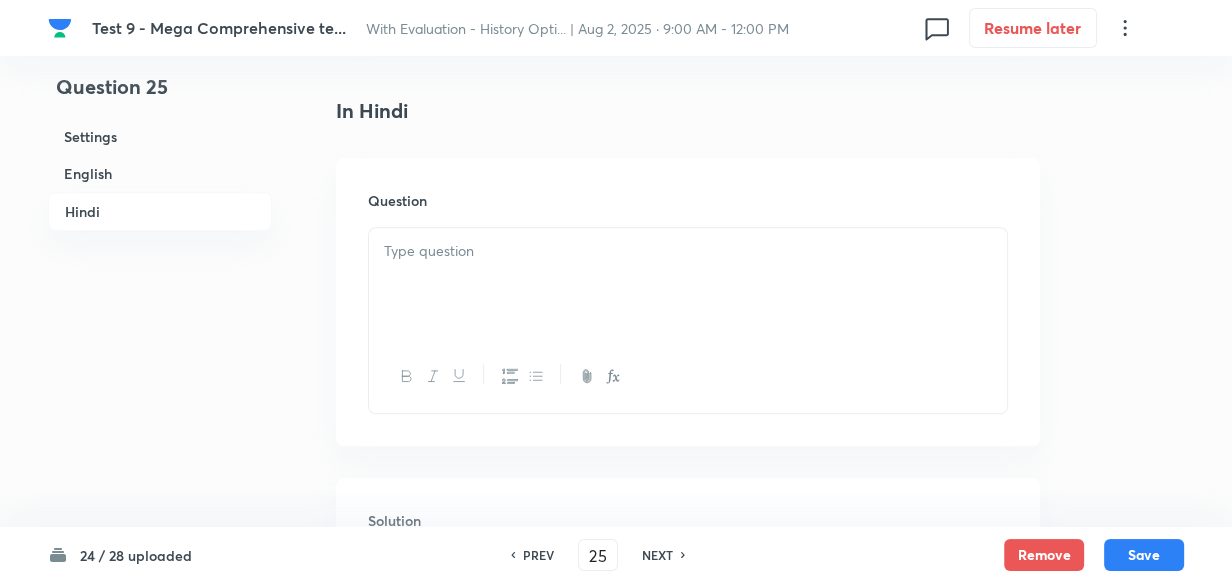click at bounding box center [688, 284] 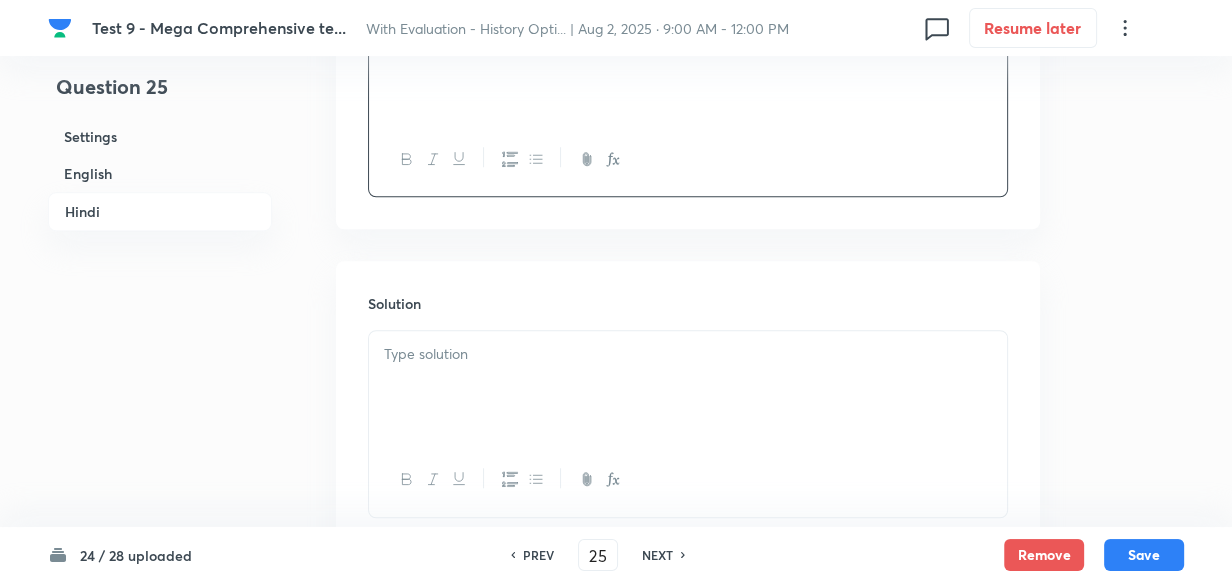 scroll, scrollTop: 1603, scrollLeft: 0, axis: vertical 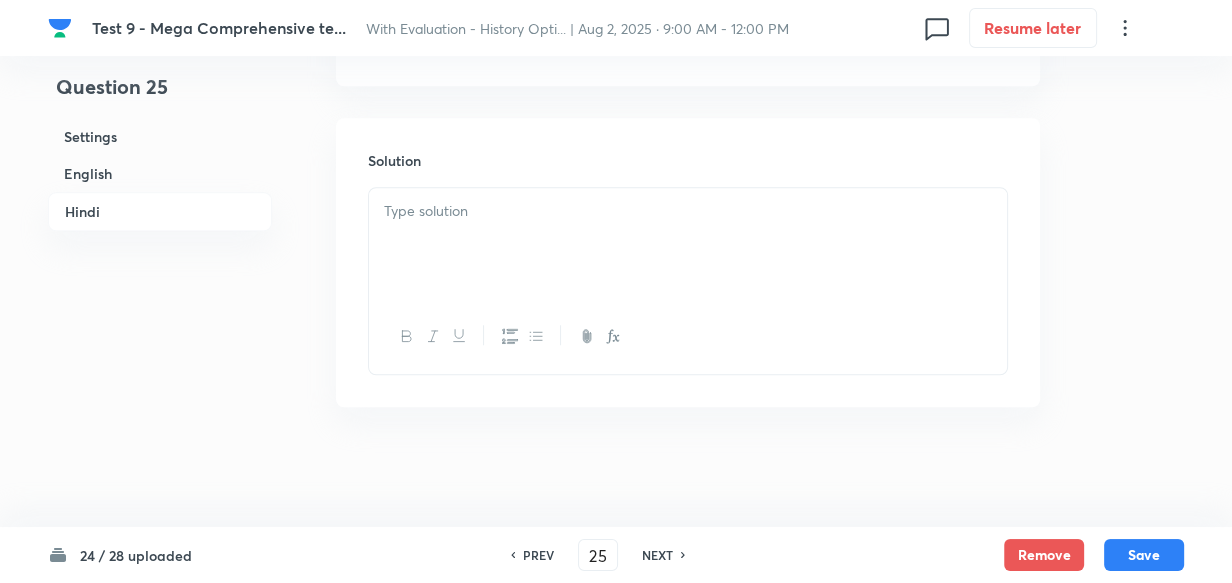 click at bounding box center [688, 336] 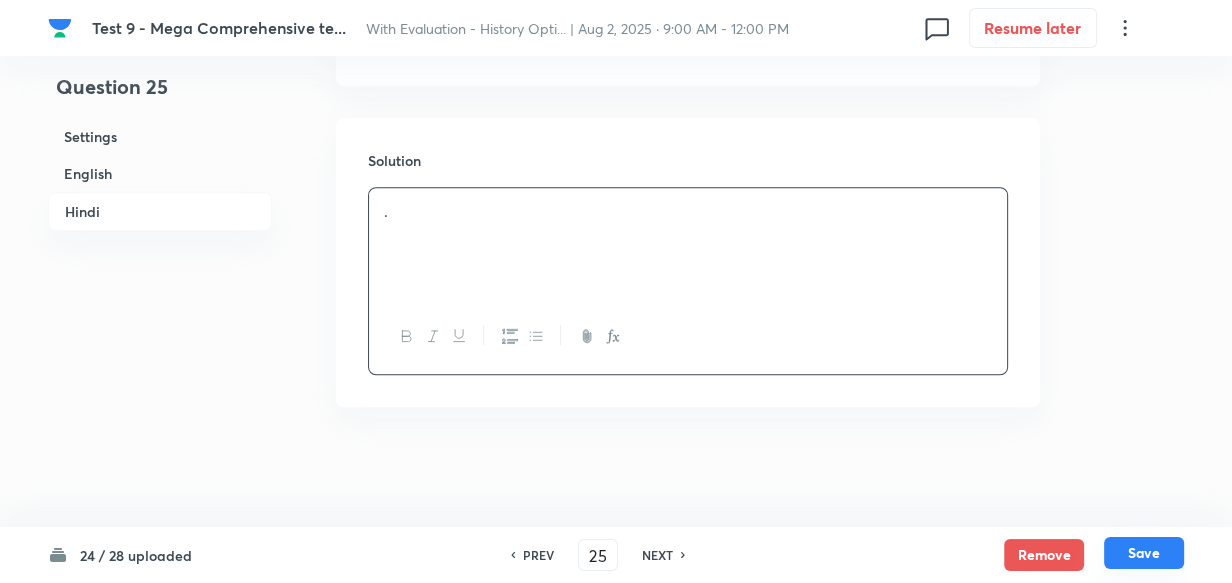 click on "Save" at bounding box center (1144, 553) 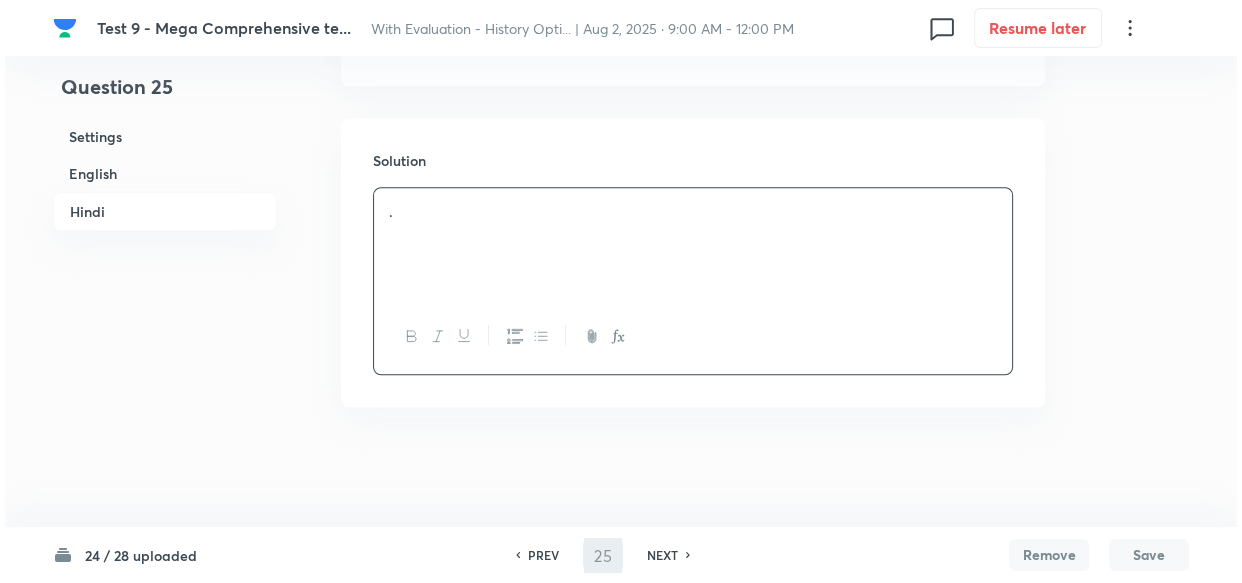 scroll, scrollTop: 0, scrollLeft: 0, axis: both 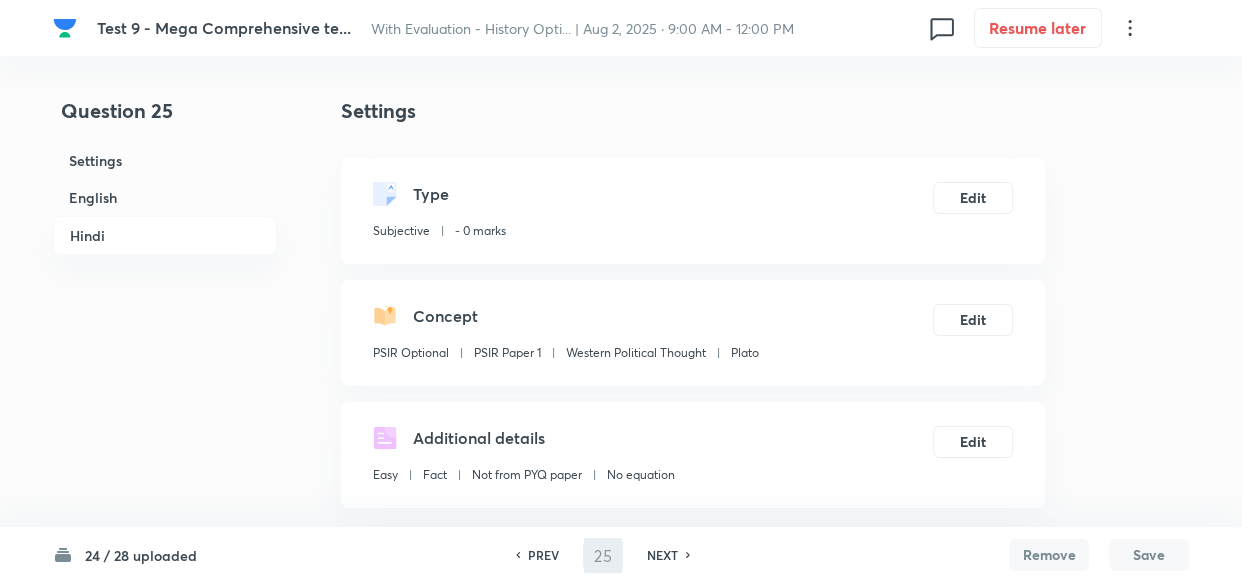 type on "26" 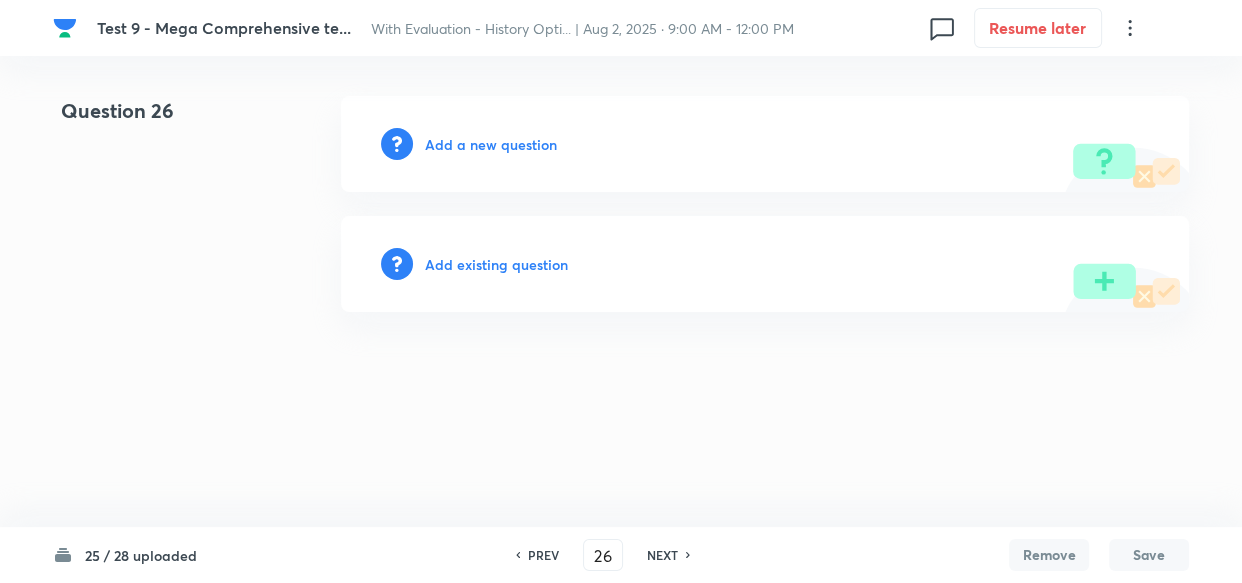 click on "Add a new question" at bounding box center [491, 144] 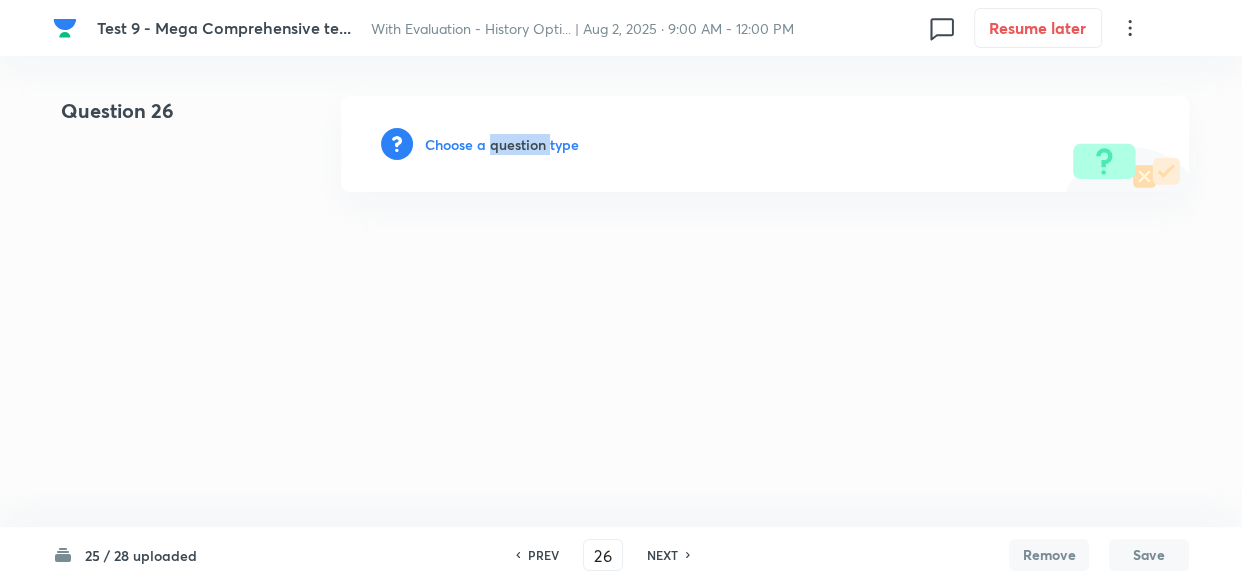 click on "Choose a question type" at bounding box center [502, 144] 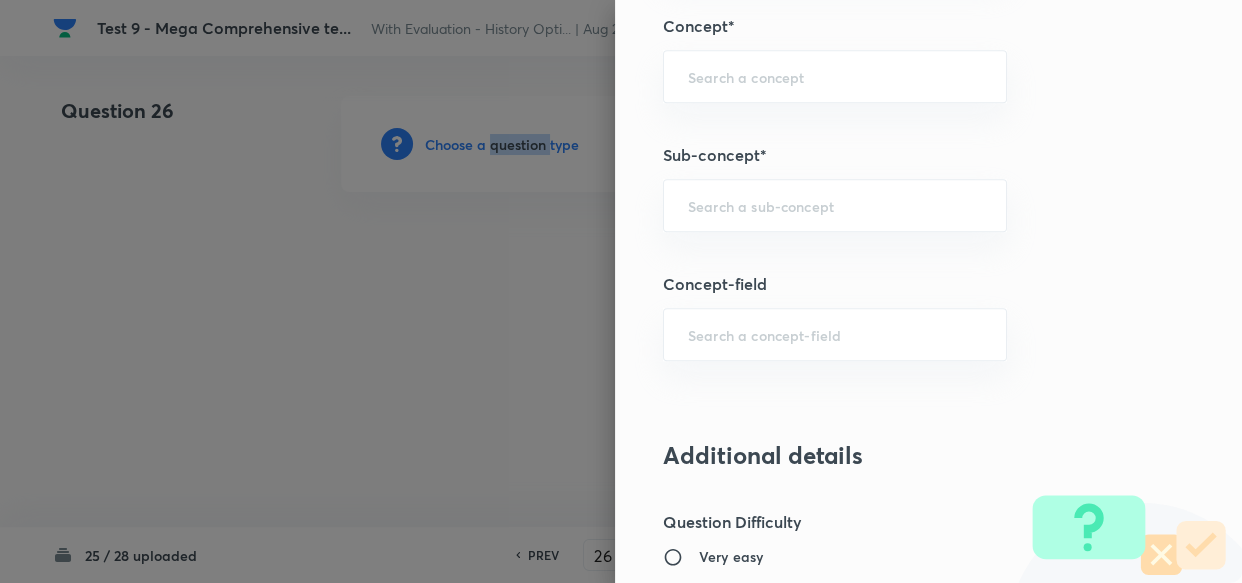 scroll, scrollTop: 1000, scrollLeft: 0, axis: vertical 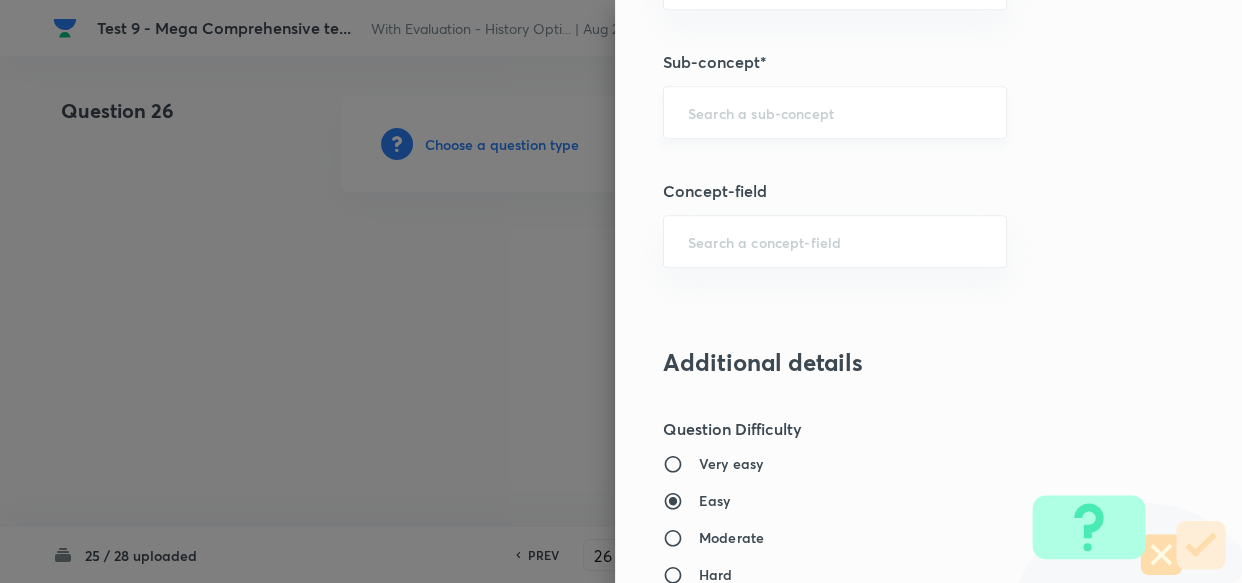 click at bounding box center [835, 112] 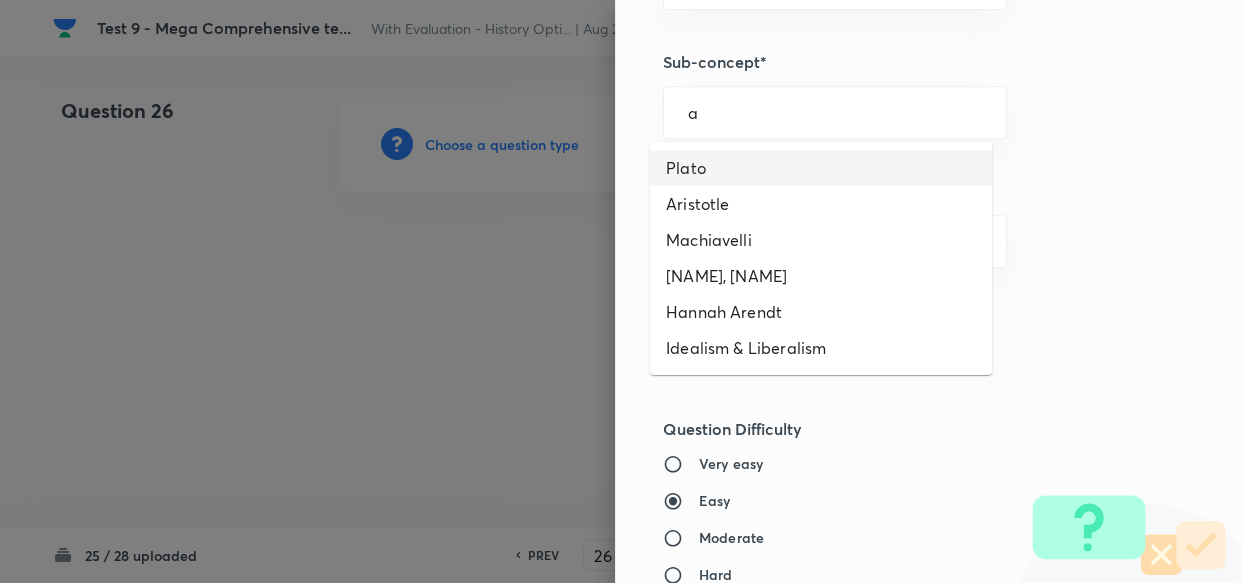 click on "Plato" at bounding box center (821, 168) 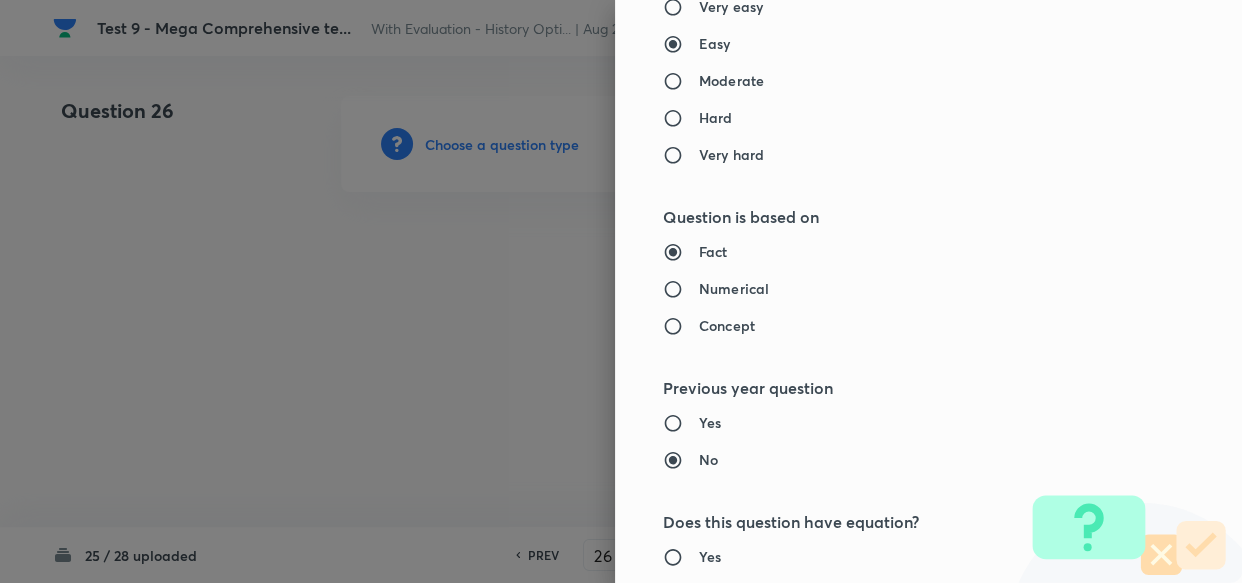 type 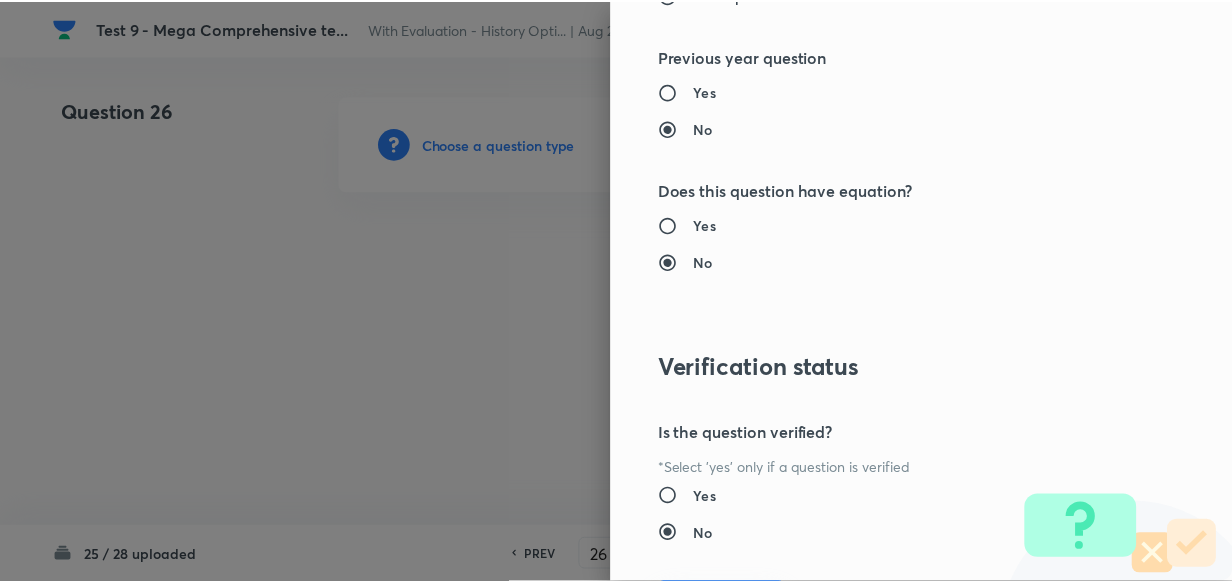 scroll, scrollTop: 1900, scrollLeft: 0, axis: vertical 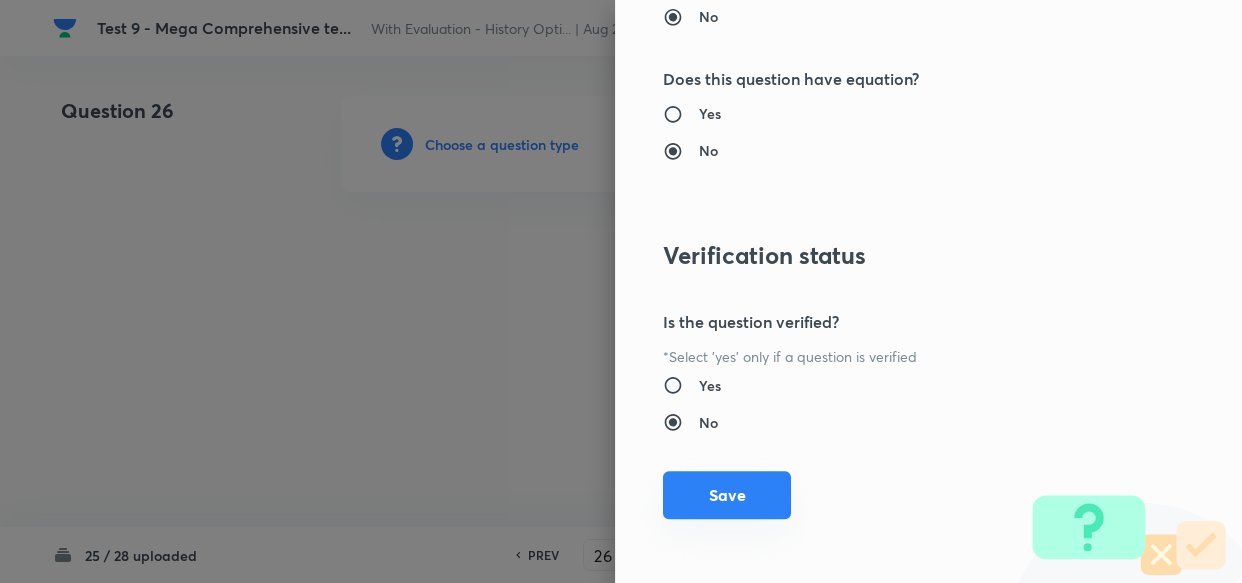 click on "Save" at bounding box center (727, 495) 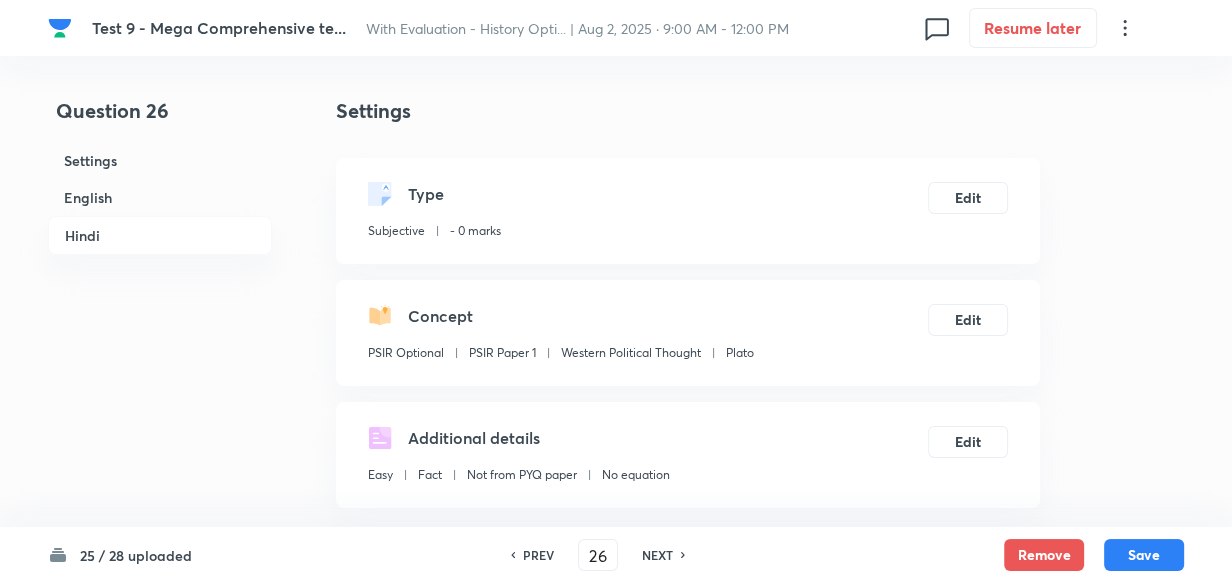 click on "English" at bounding box center (160, 197) 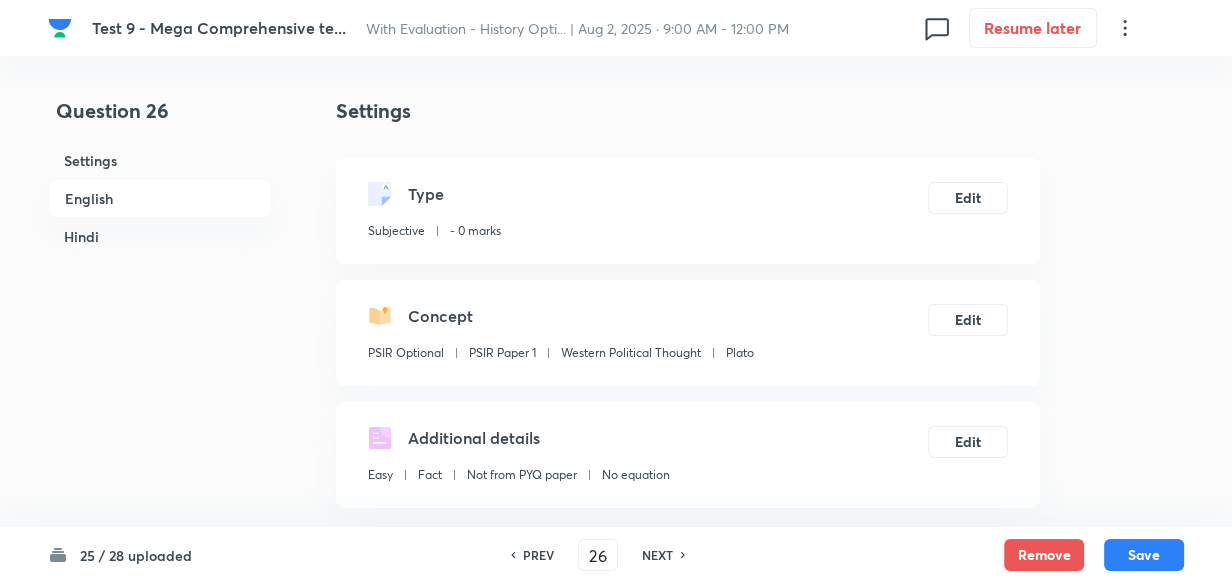 scroll, scrollTop: 516, scrollLeft: 0, axis: vertical 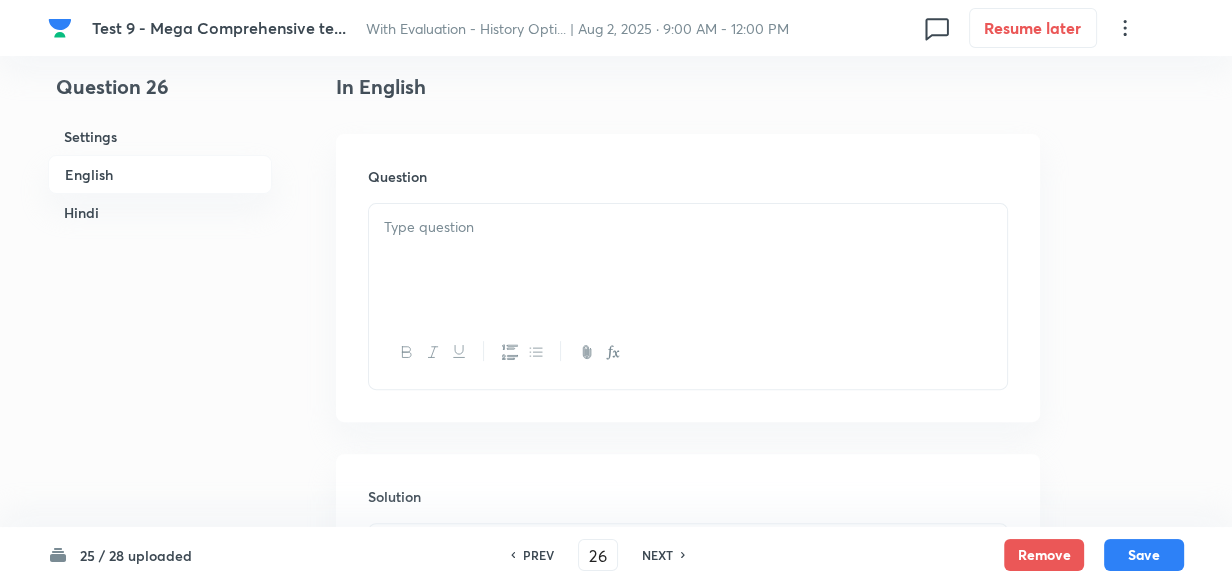 click at bounding box center [688, 260] 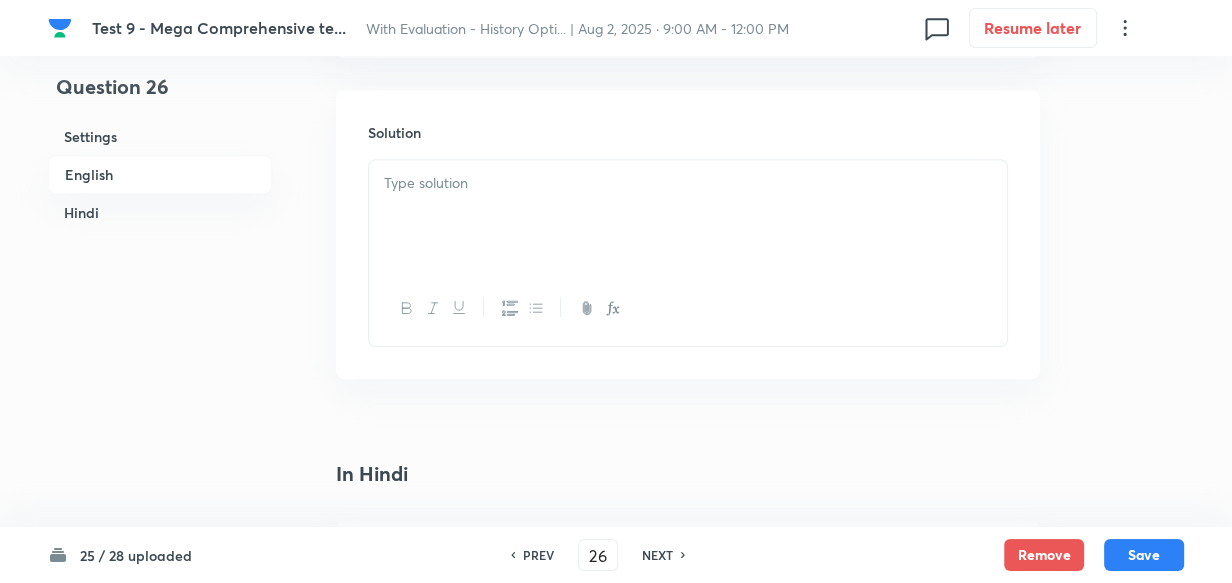click at bounding box center [688, 216] 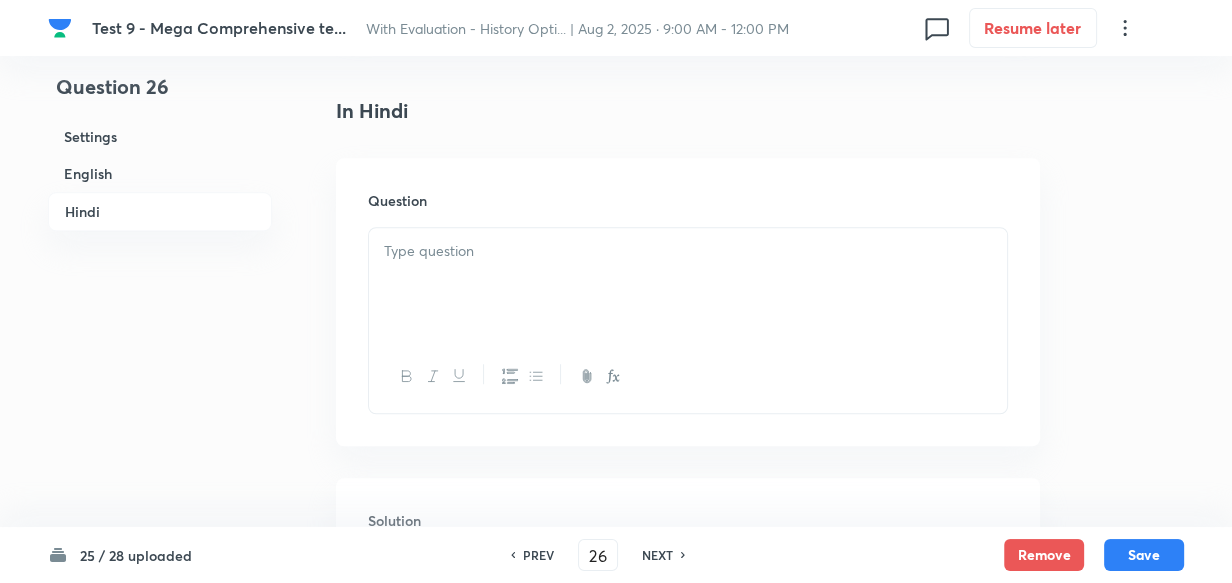 click on "Question" at bounding box center (688, 200) 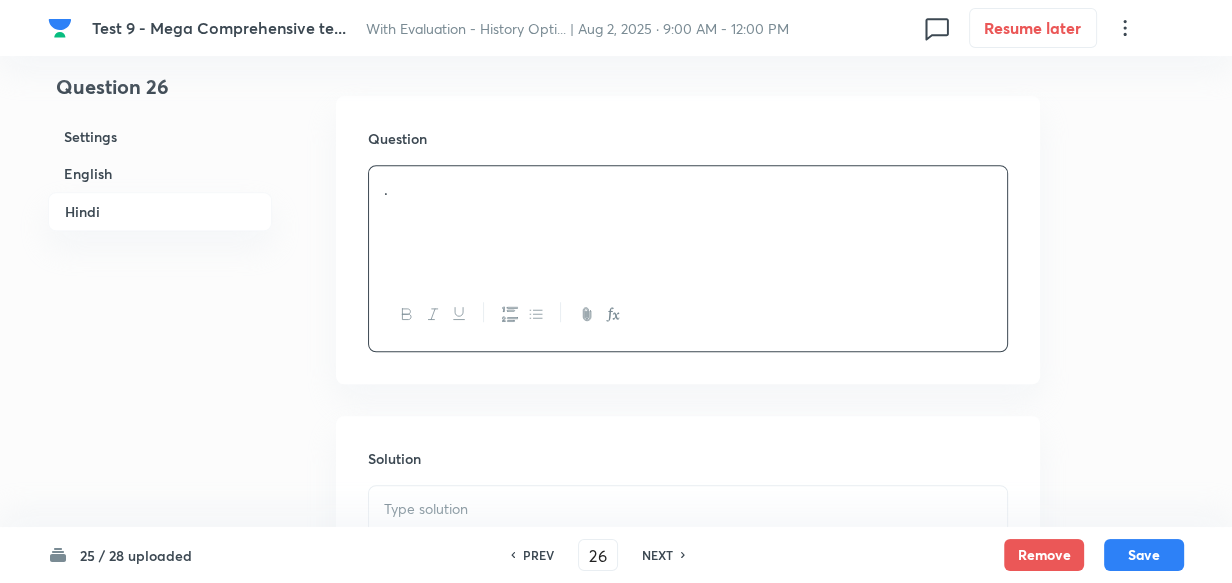 scroll, scrollTop: 1603, scrollLeft: 0, axis: vertical 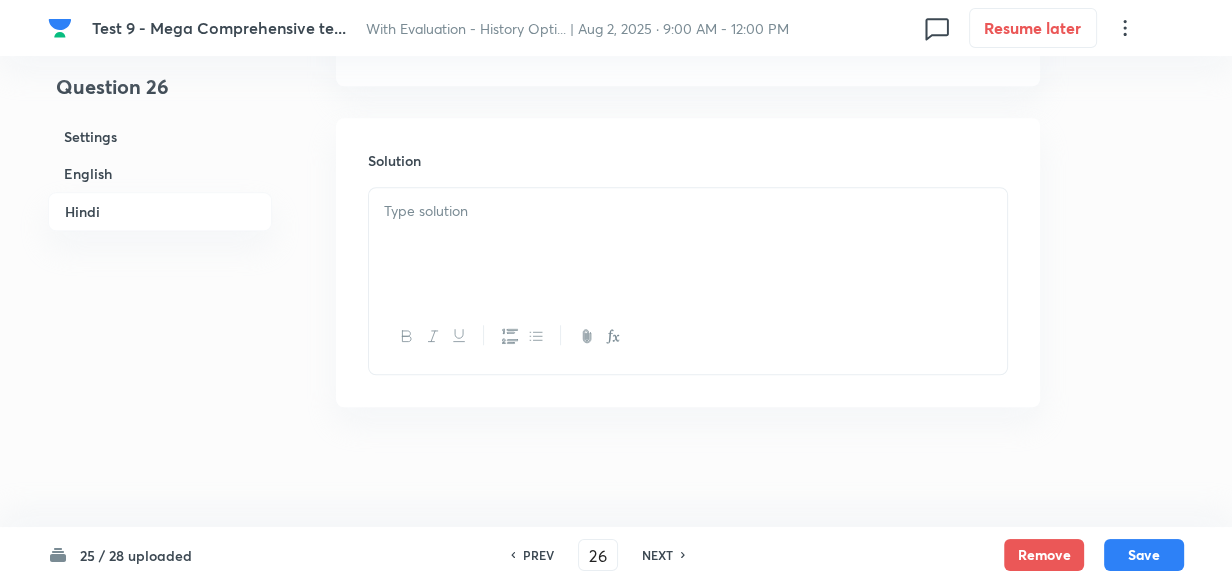 click at bounding box center (688, 244) 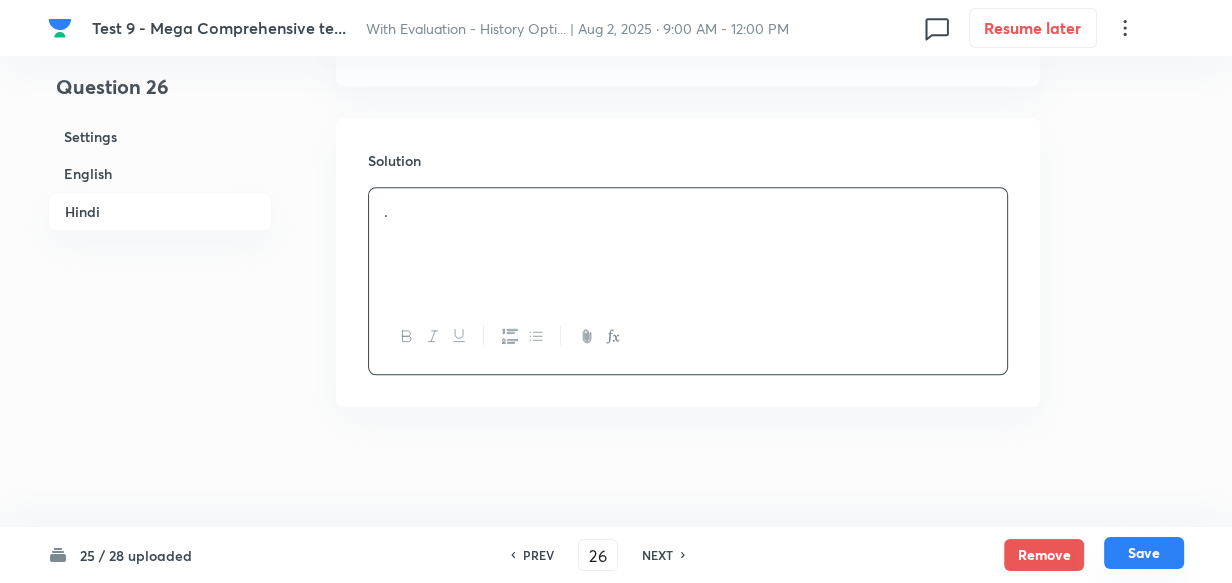 click on "Save" at bounding box center [1144, 553] 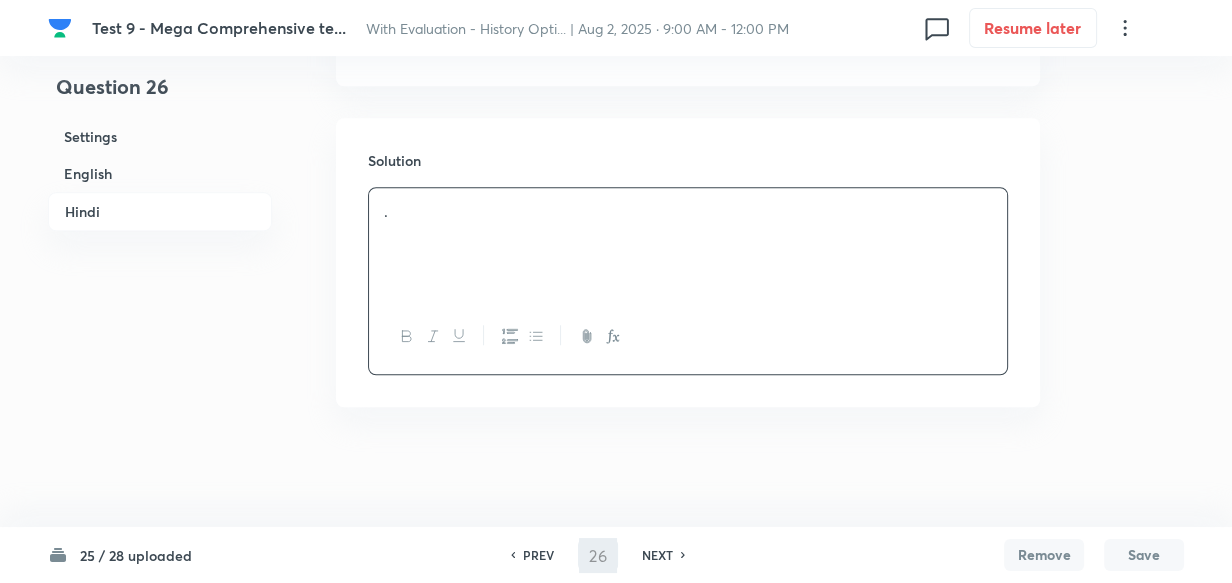 click on "Save" at bounding box center (1144, 555) 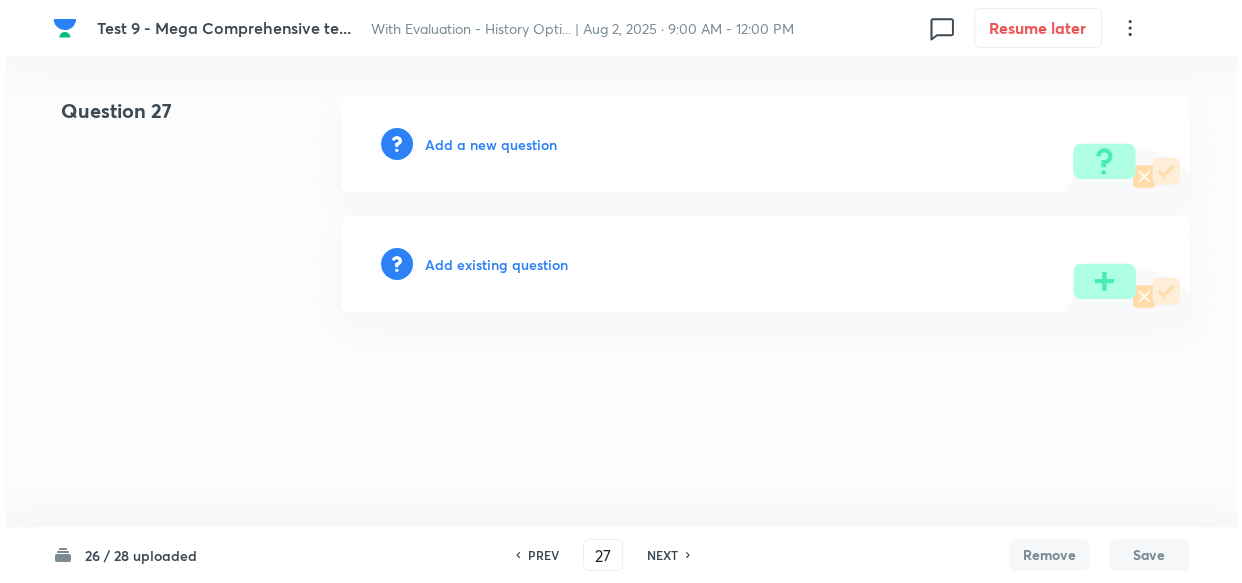 scroll, scrollTop: 0, scrollLeft: 0, axis: both 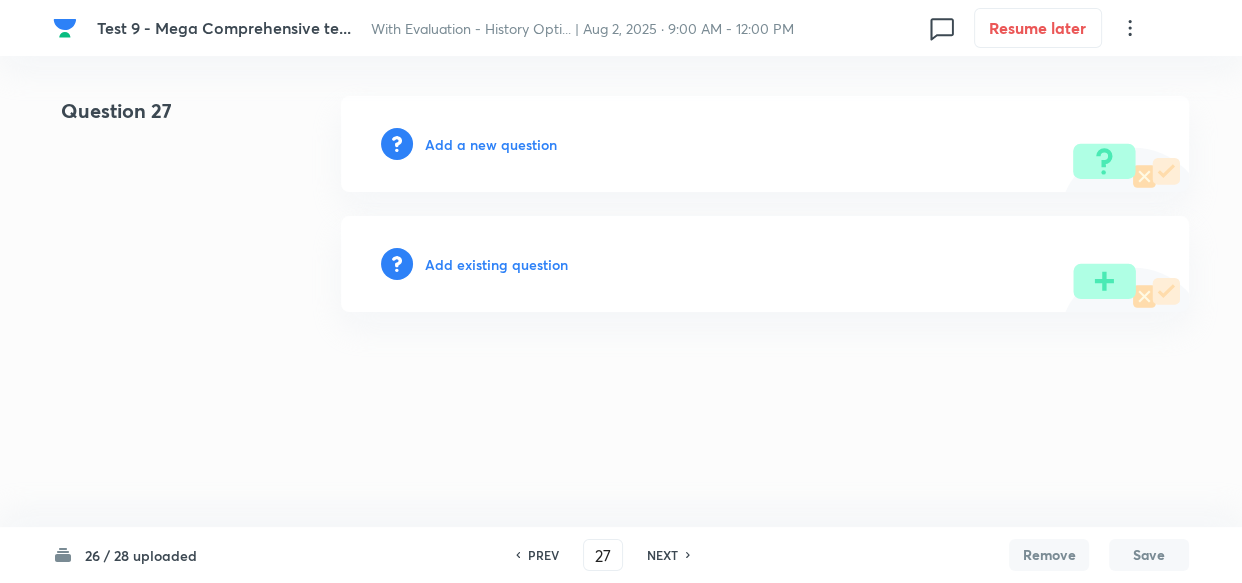 click on "Add a new question" at bounding box center (765, 144) 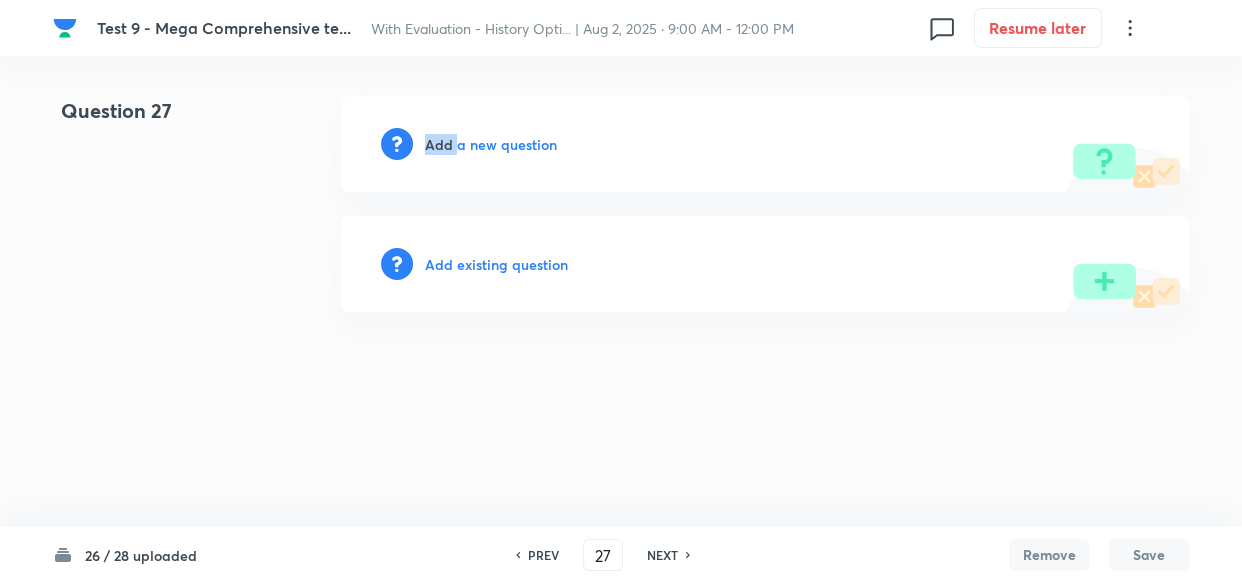 click on "Add a new question" at bounding box center (765, 144) 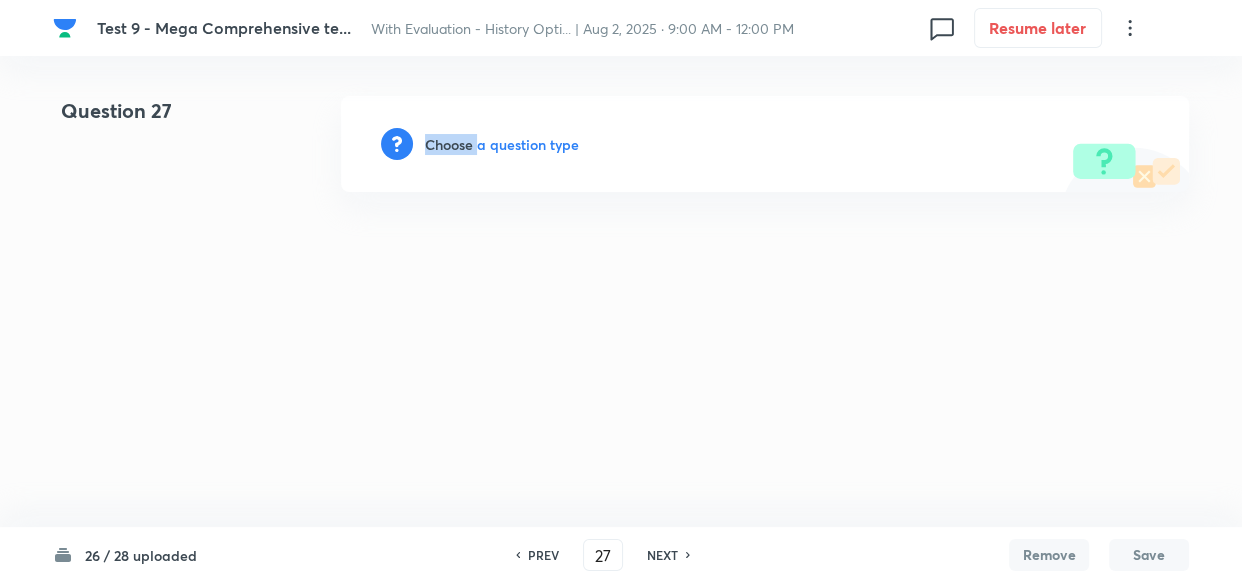 click on "Choose a question type" at bounding box center [502, 144] 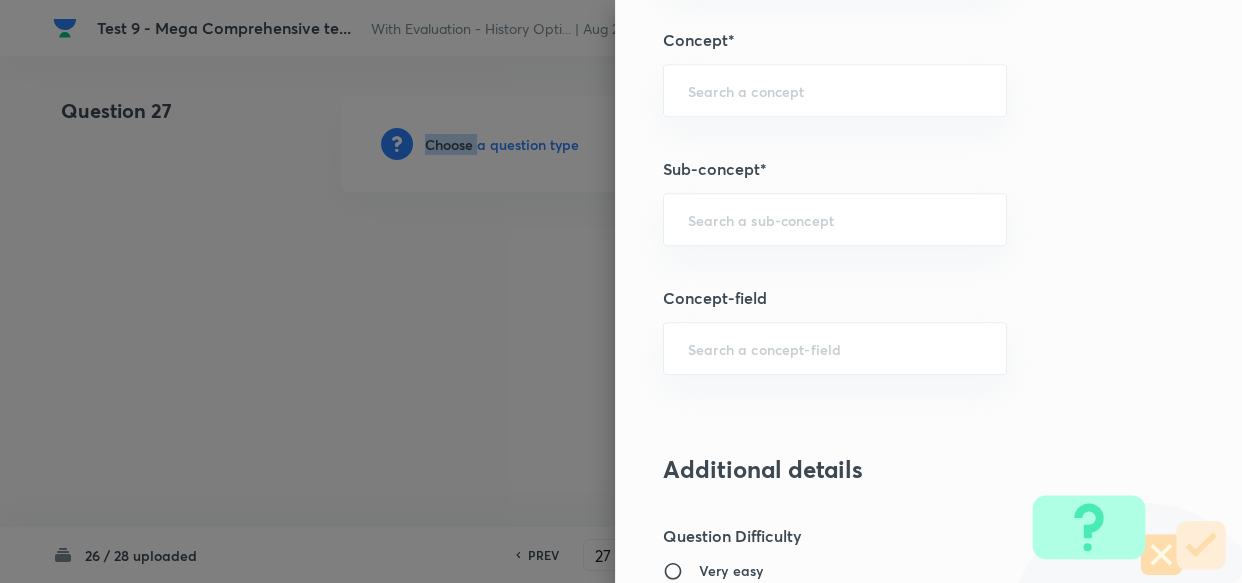 scroll, scrollTop: 1090, scrollLeft: 0, axis: vertical 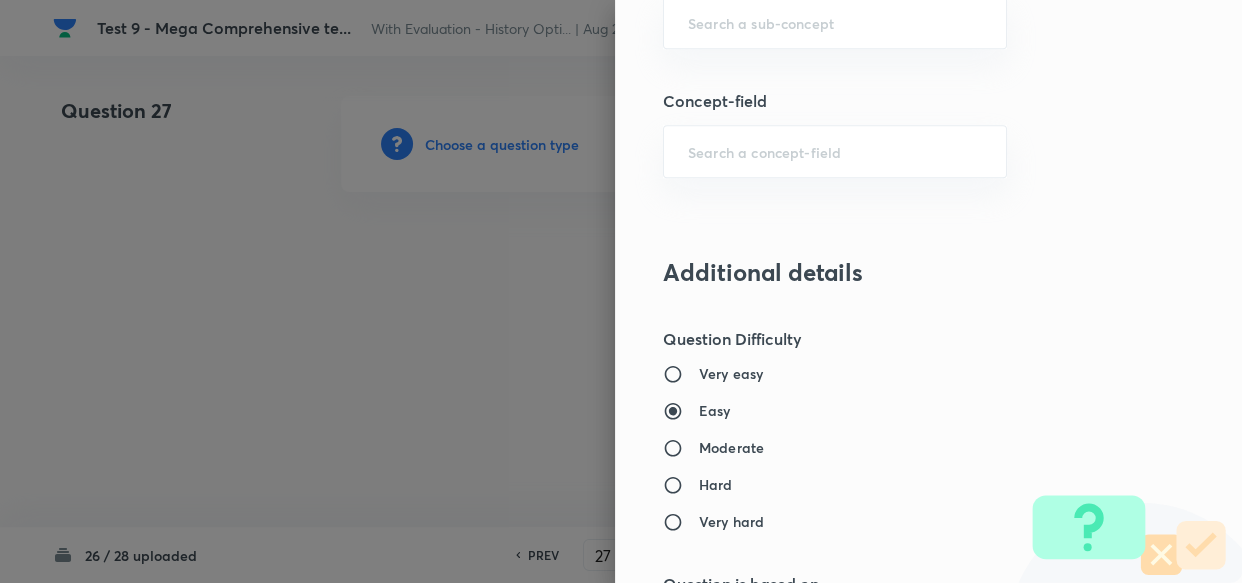 click on "Question settings Does this question have a passage?* Yes No Positive mark 0 ​ Negative Marks (Don’t add negative sign) 0 ​ Syllabus Topic group* ​ Topic* ​ Concept* ​ Sub-concept* ​ Concept-field ​ Additional details Question Difficulty Very easy Easy Moderate Hard Very hard Question is based on Fact Numerical Concept Previous year question Yes No Does this question have equation? Yes No Verification status Is the question verified? *Select 'yes' only if a question is verified Yes No Save" at bounding box center (928, 291) 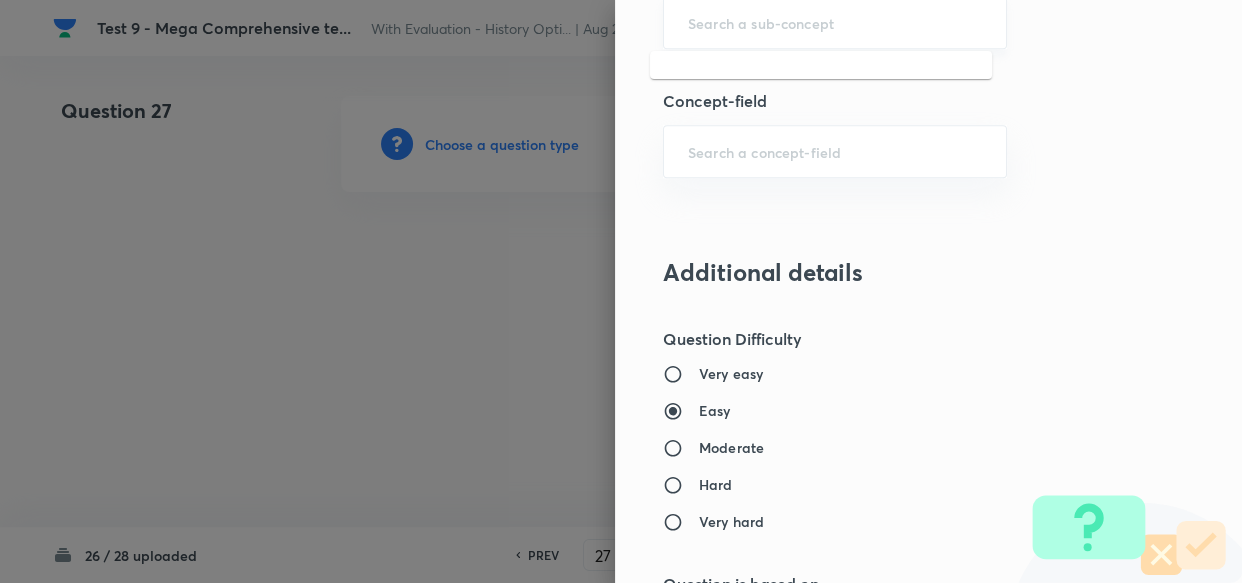 click at bounding box center (835, 22) 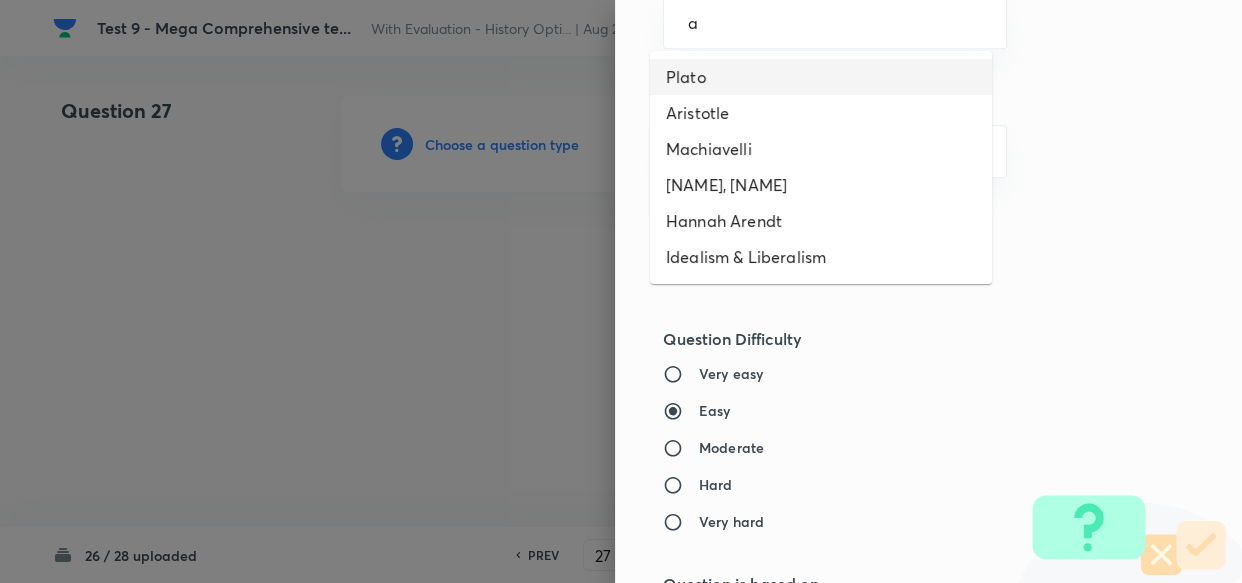 click on "Plato" at bounding box center [821, 77] 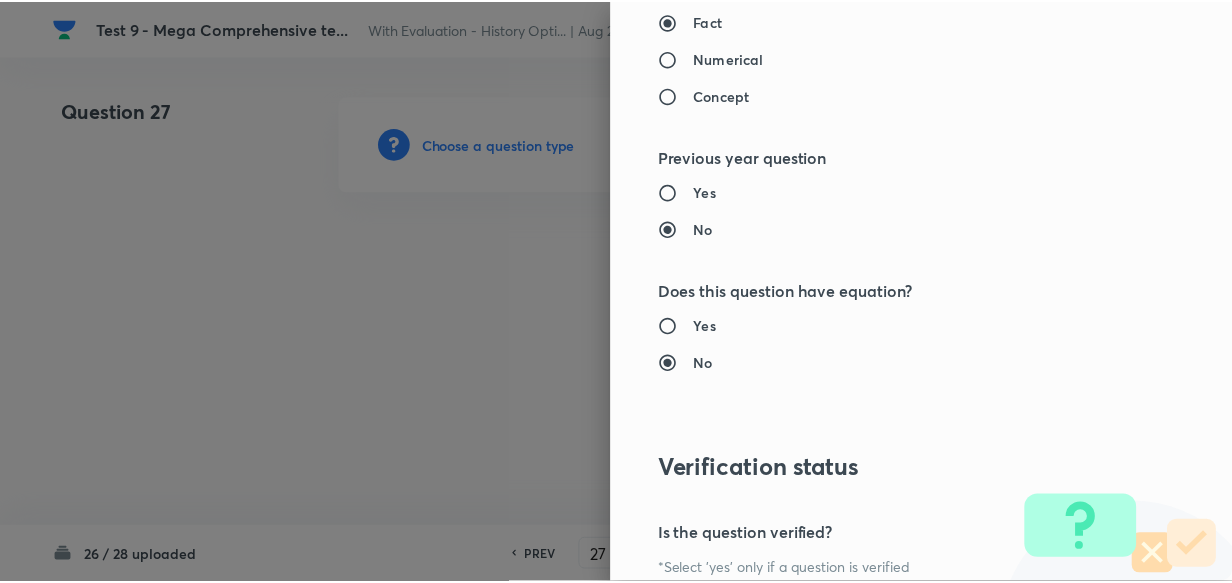 scroll, scrollTop: 1900, scrollLeft: 0, axis: vertical 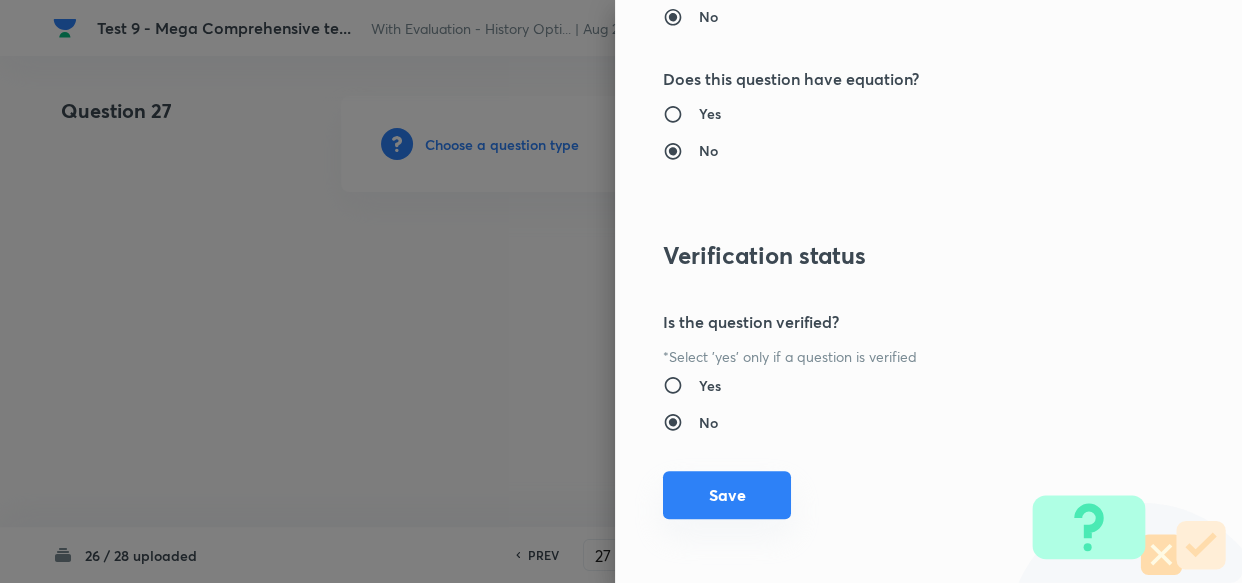 click on "Save" at bounding box center [727, 495] 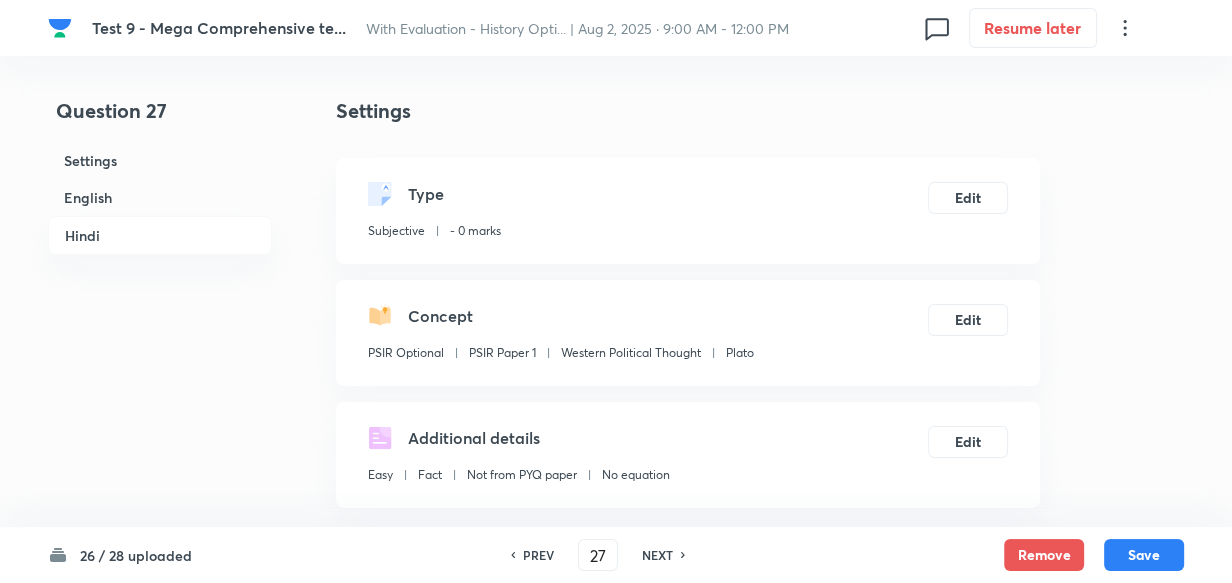 drag, startPoint x: 115, startPoint y: 206, endPoint x: 428, endPoint y: 248, distance: 315.80533 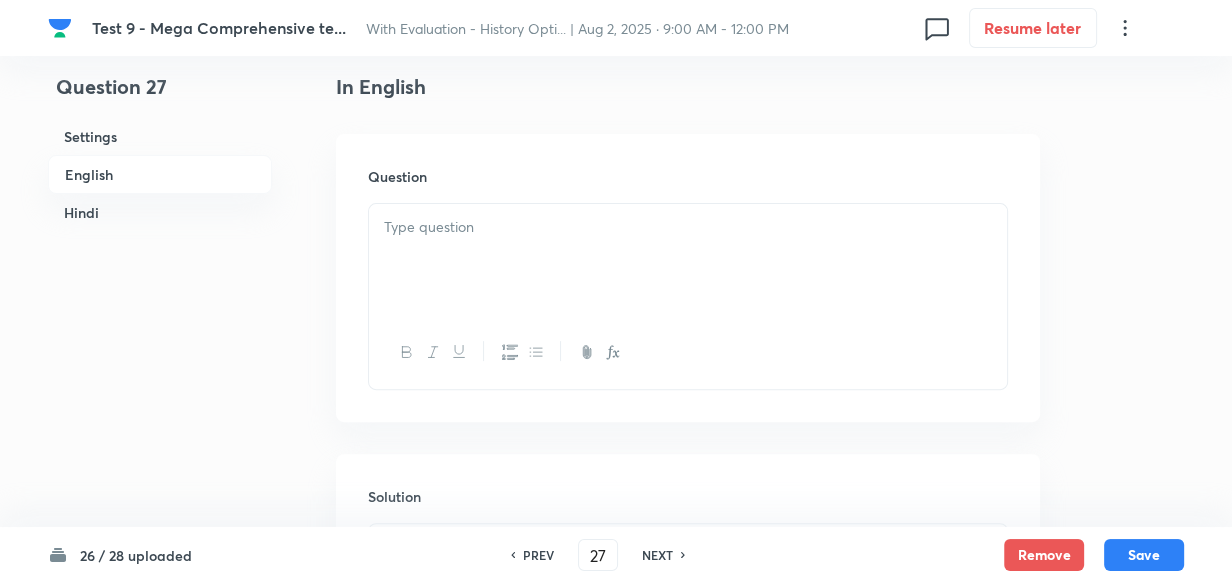 click at bounding box center (688, 260) 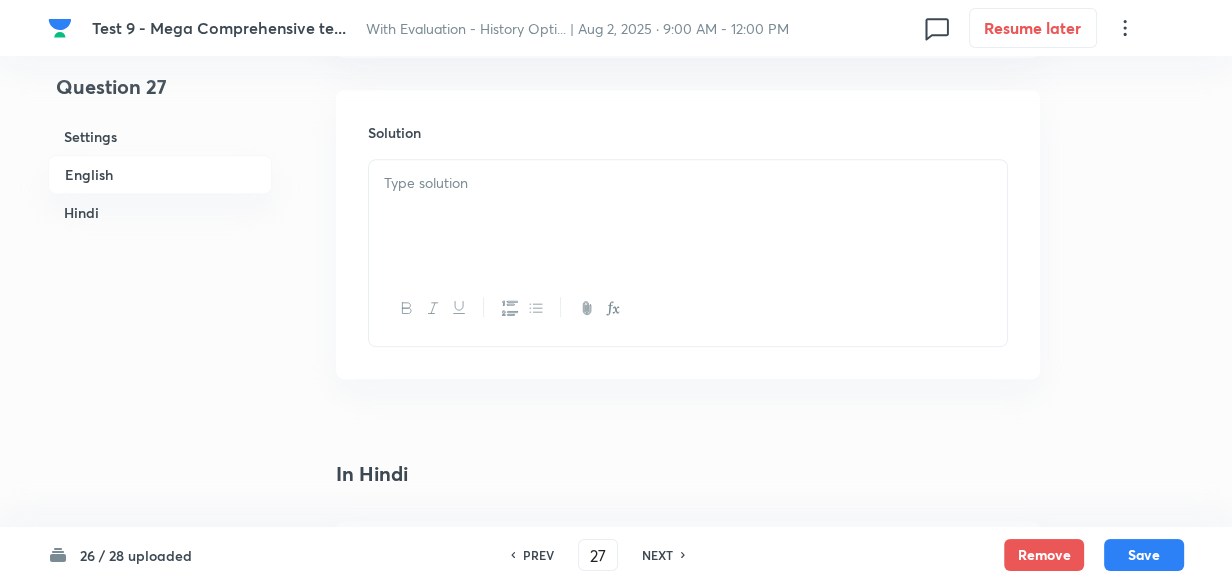 click at bounding box center (688, 216) 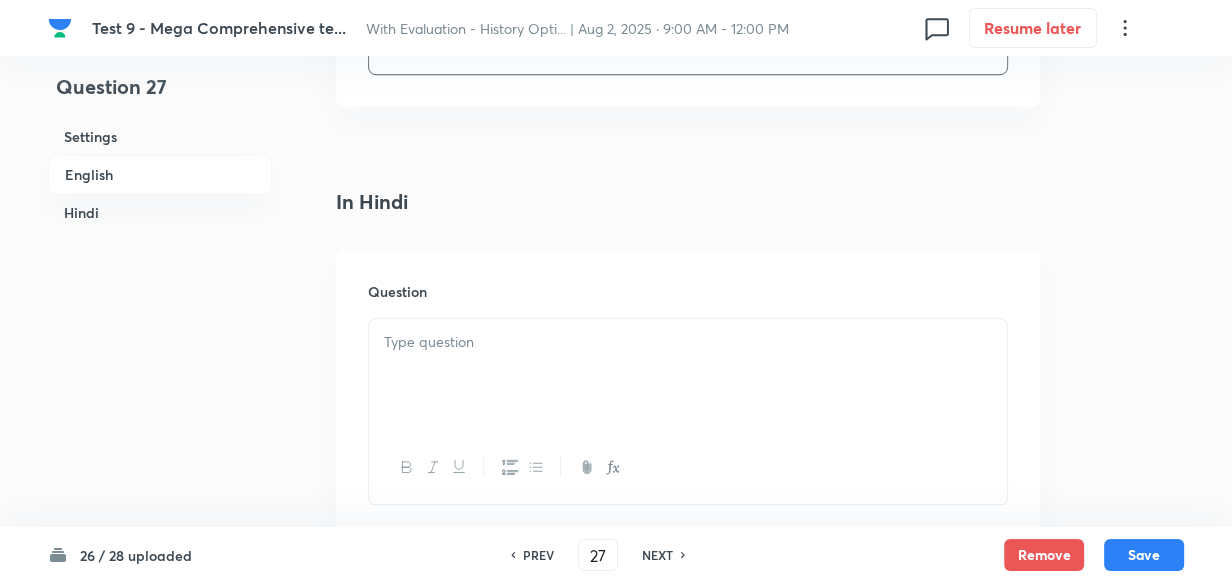click on "Question" at bounding box center (688, 393) 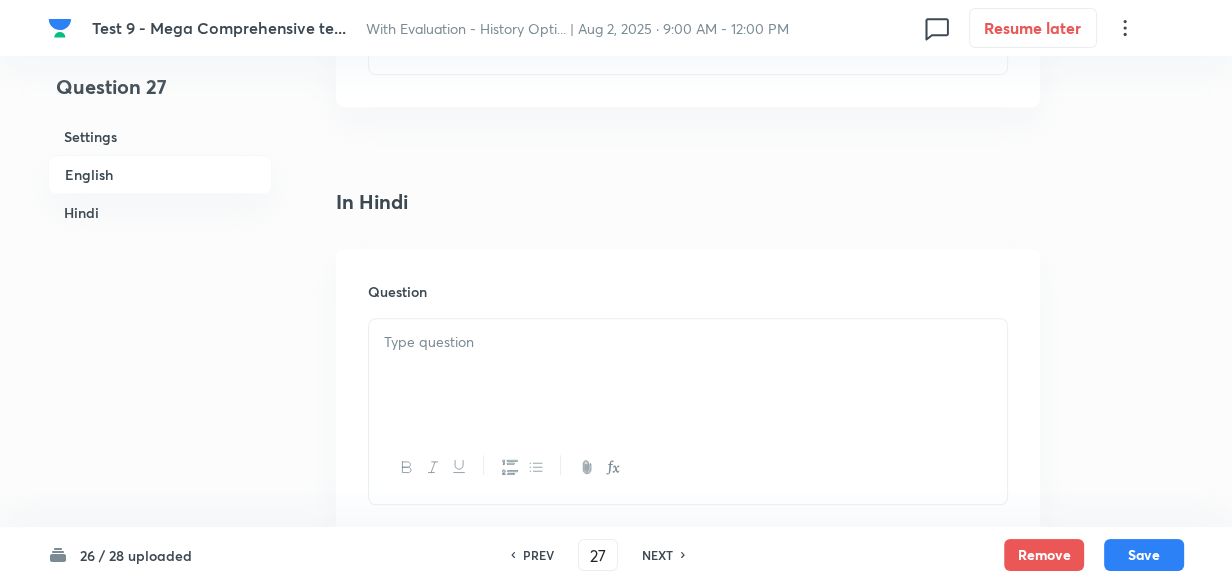click at bounding box center (688, 342) 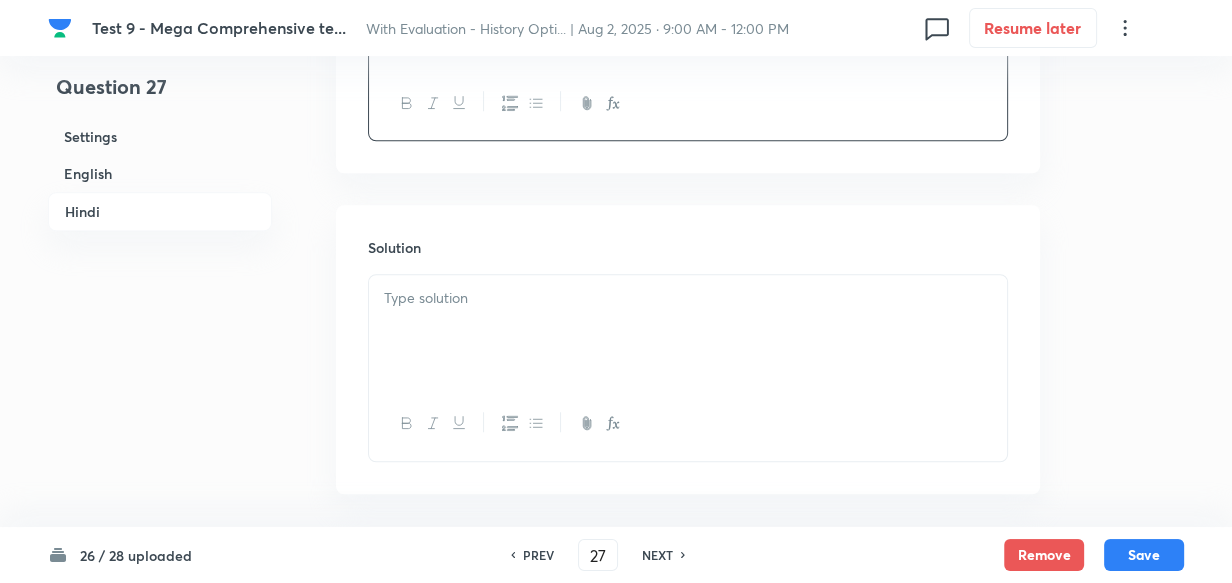 drag, startPoint x: 478, startPoint y: 329, endPoint x: 577, endPoint y: 350, distance: 101.20277 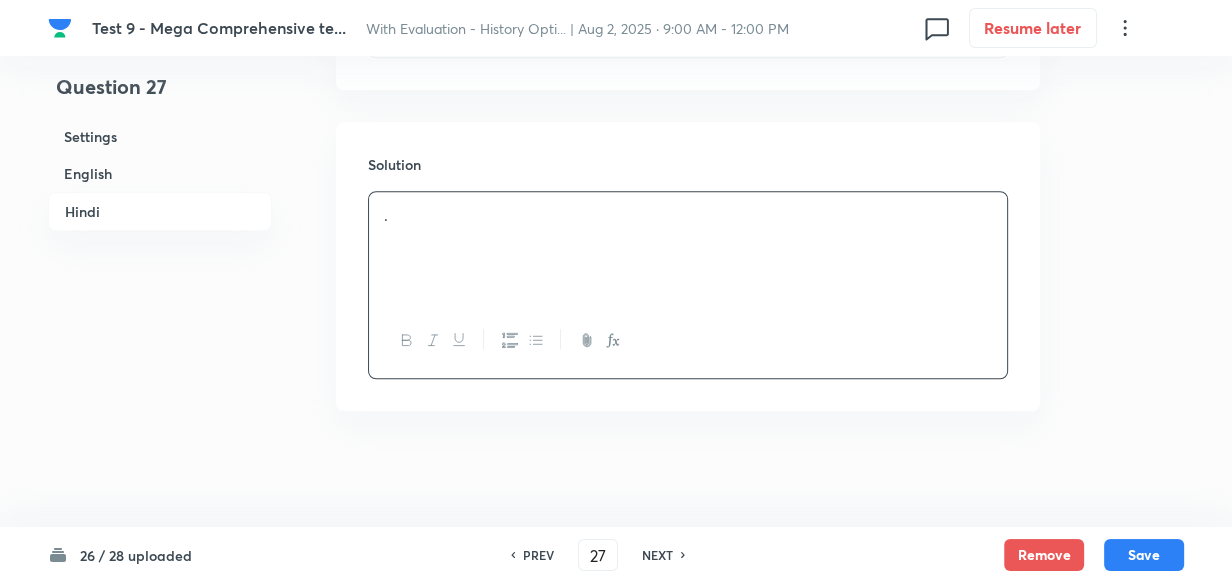 scroll, scrollTop: 1603, scrollLeft: 0, axis: vertical 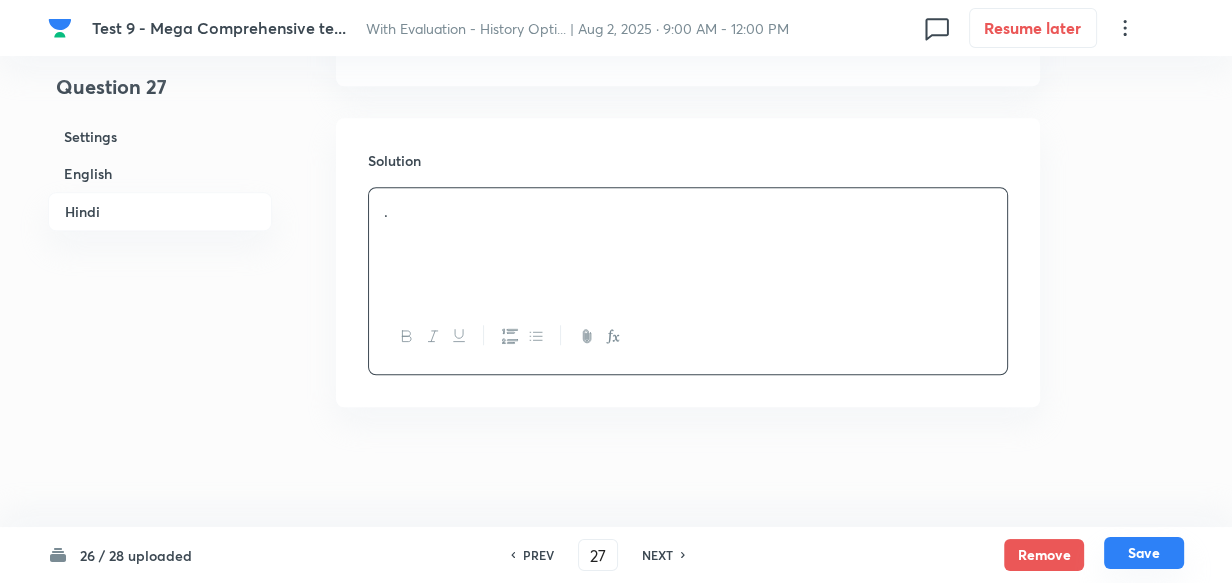 click on "Save" at bounding box center [1144, 553] 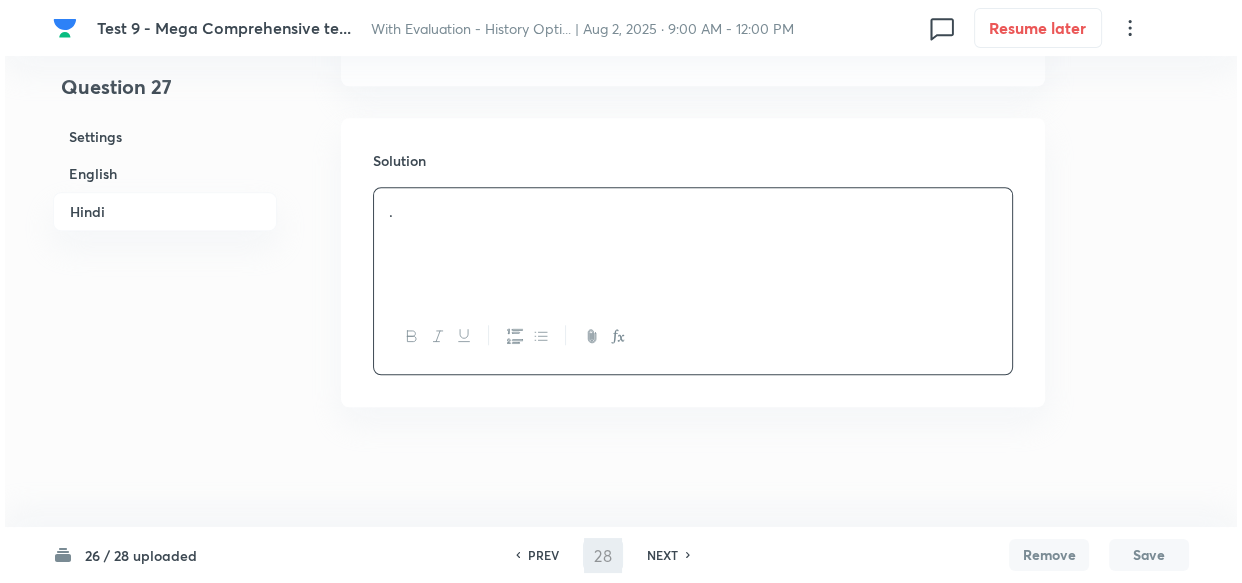 scroll, scrollTop: 0, scrollLeft: 0, axis: both 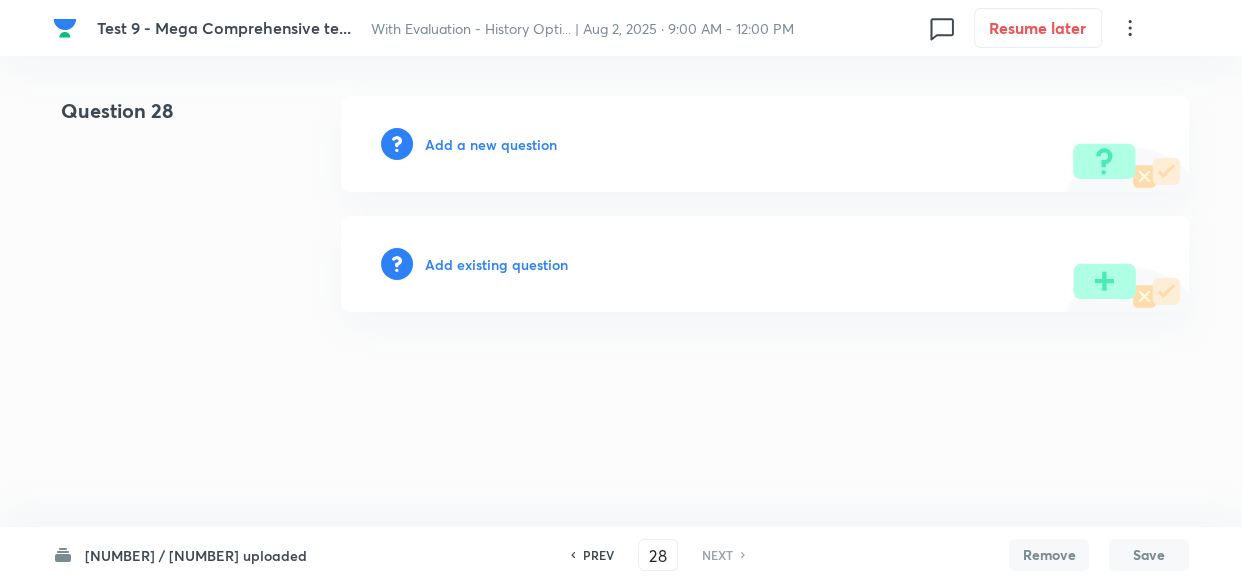 click on "Add a new question" at bounding box center [491, 144] 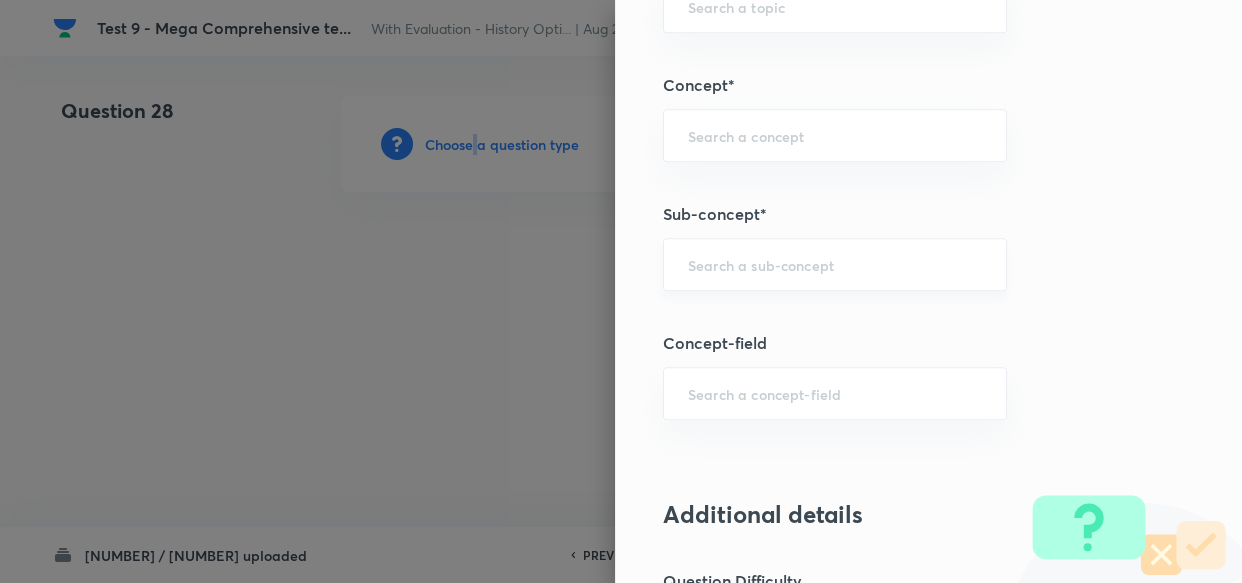 scroll, scrollTop: 1000, scrollLeft: 0, axis: vertical 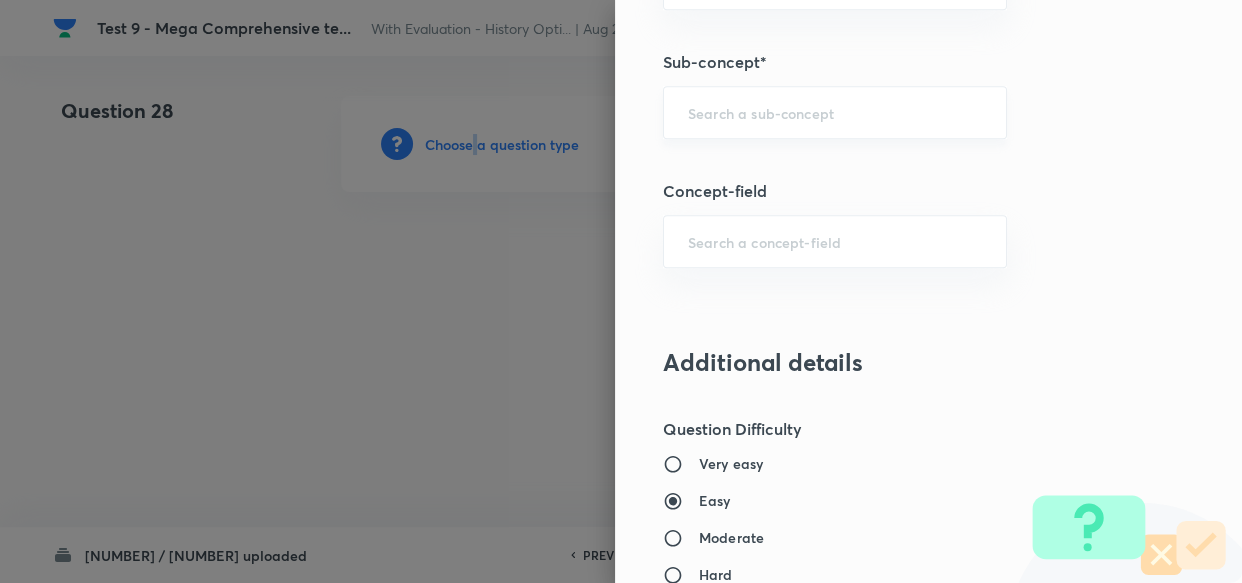 click on "​" at bounding box center [835, 112] 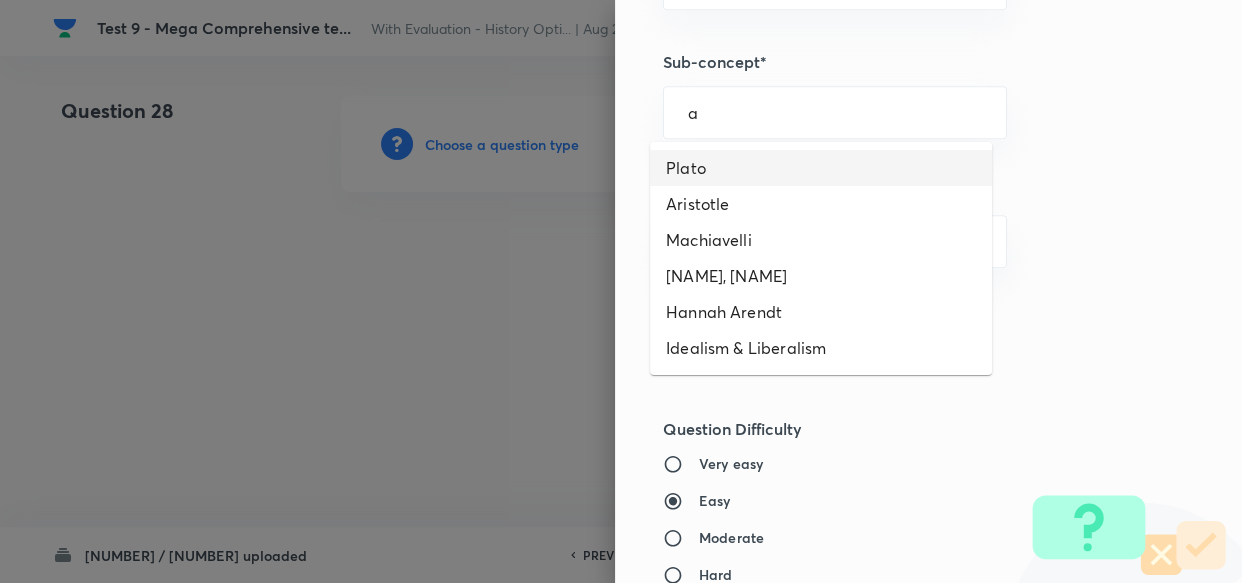 click on "Plato" at bounding box center [821, 168] 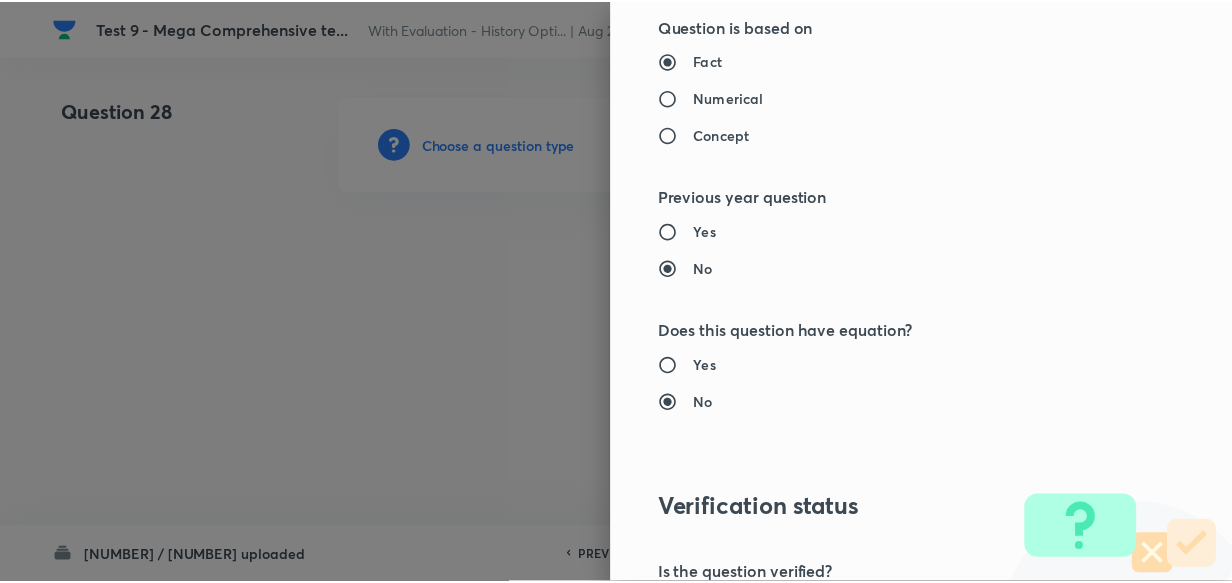 scroll, scrollTop: 1900, scrollLeft: 0, axis: vertical 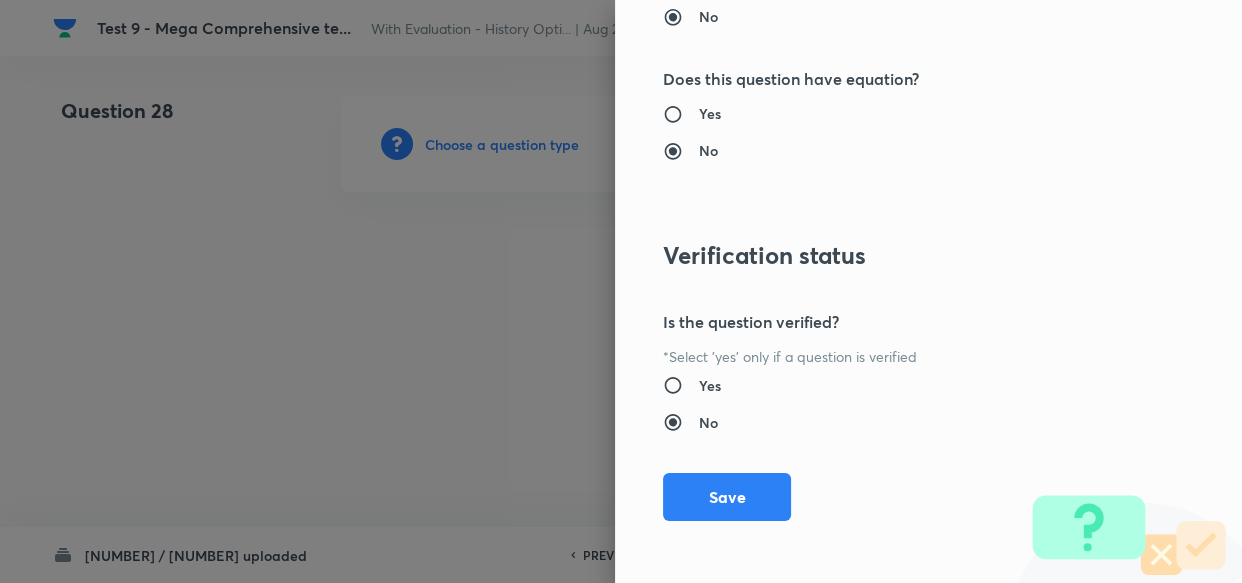 click on "Question settings Does this question have a passage?* Yes No Positive mark 0 ​ Negative Marks (Don’t add negative sign) 0 ​ Syllabus Topic group* PSIR Optional ​ Topic* PSIR Paper 1 ​ Concept* Western Political Thought ​ Sub-concept* Plato ​ Concept-field ​ Additional details Question Difficulty Very easy Easy Moderate Hard Very hard Question is based on Fact Numerical Concept Previous year question Yes No Does this question have equation? Yes No Verification status Is the question verified? *Select 'yes' only if a question is verified Yes No Save" at bounding box center [928, 291] 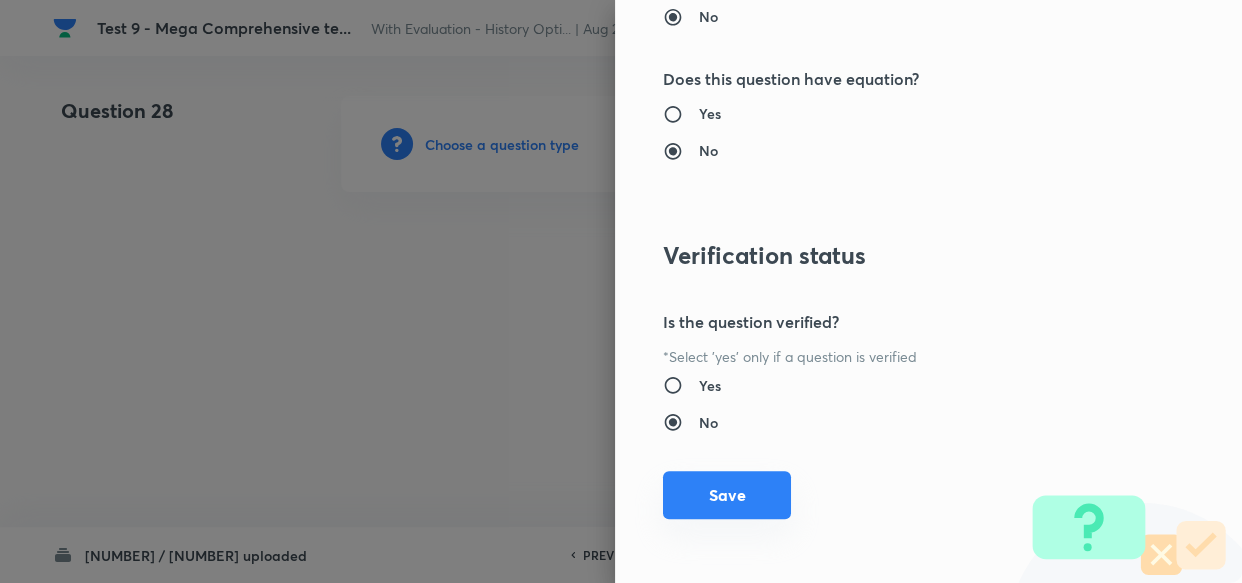 click on "Save" at bounding box center (727, 495) 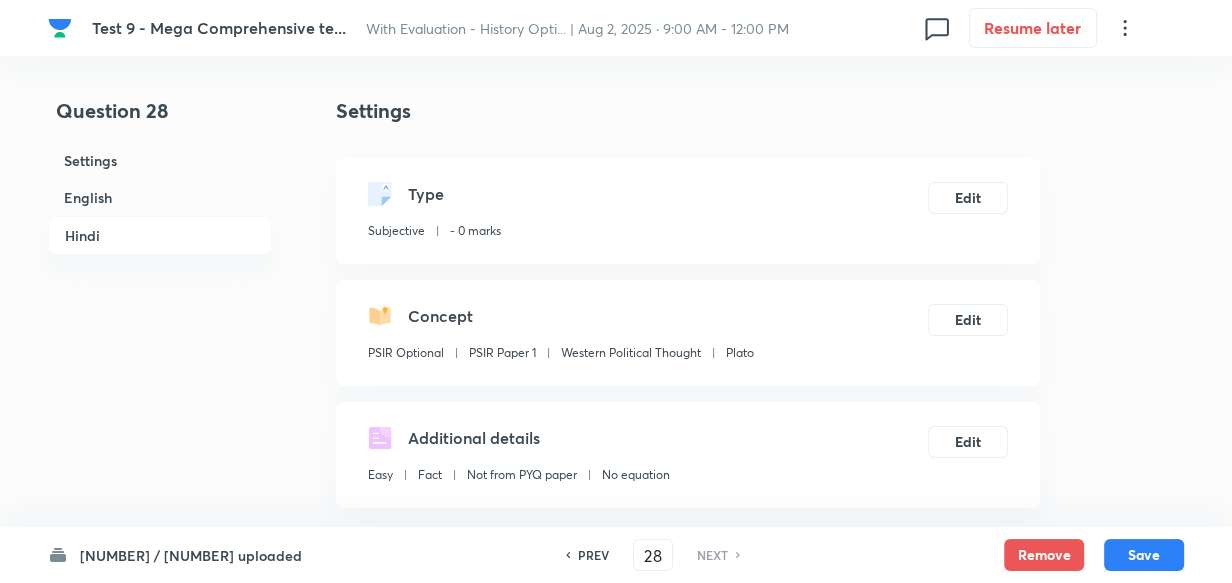 click on "English" at bounding box center (160, 197) 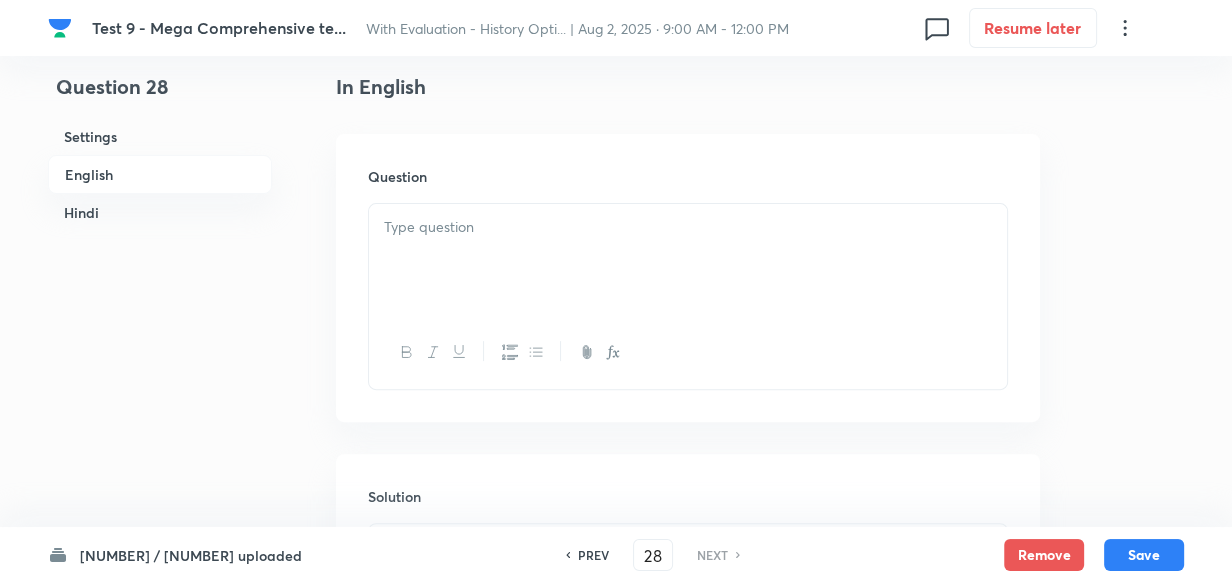 click at bounding box center (688, 260) 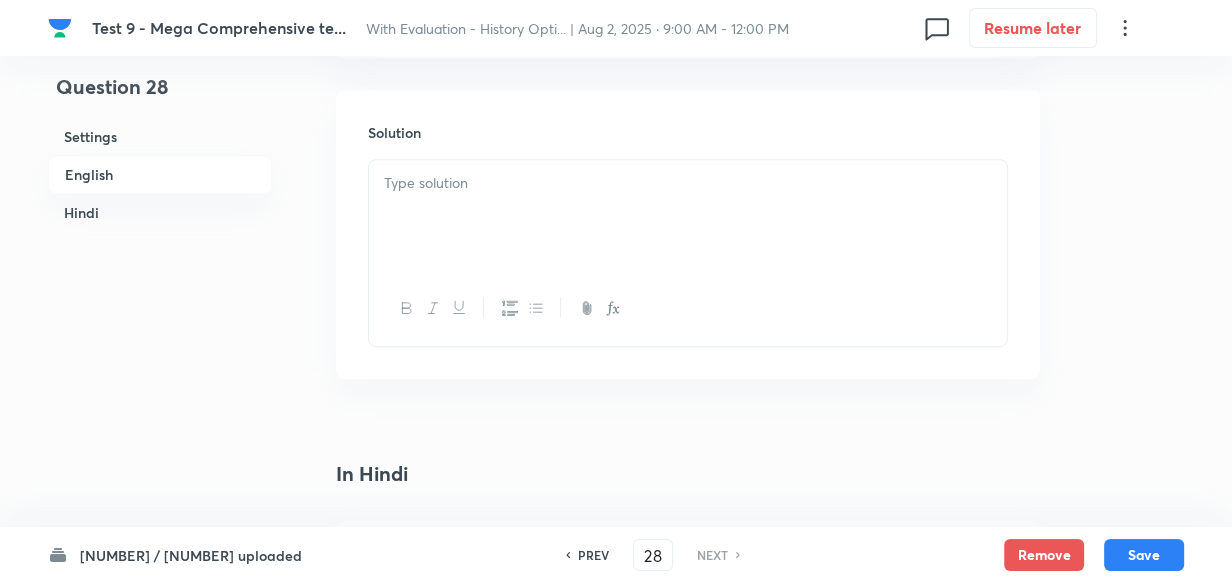 click at bounding box center (688, 216) 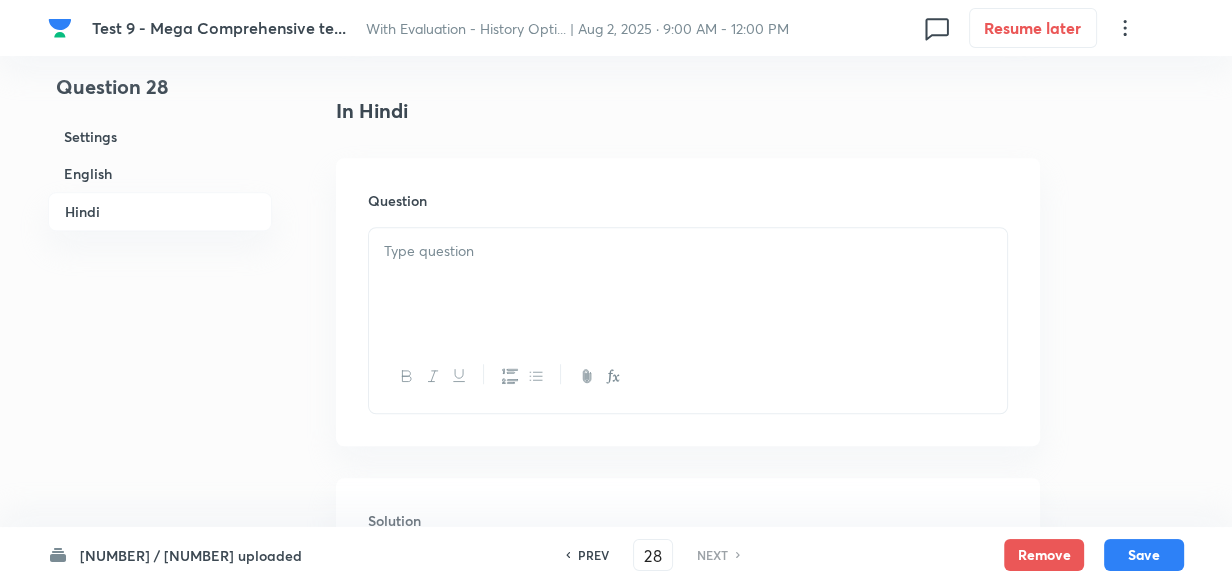 click at bounding box center (688, 251) 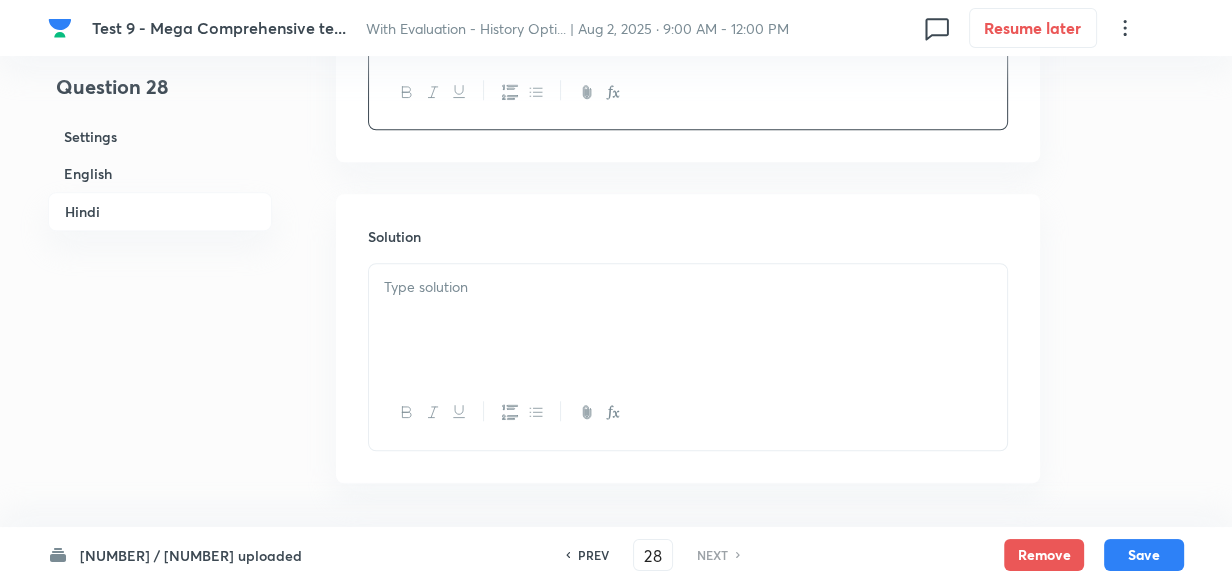 scroll, scrollTop: 1603, scrollLeft: 0, axis: vertical 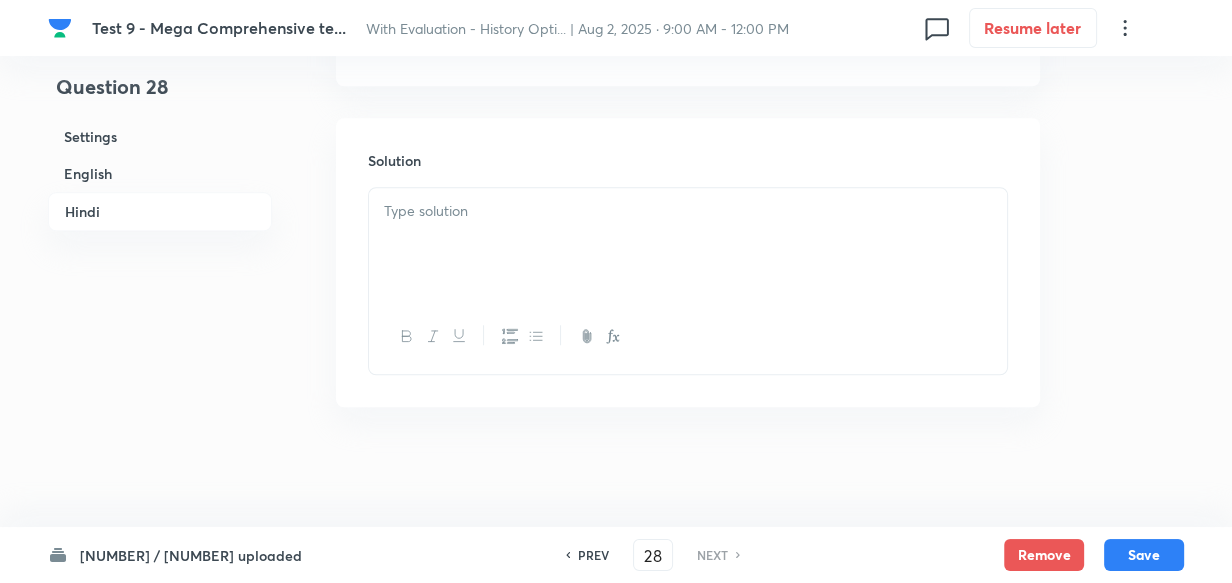 click at bounding box center (688, 244) 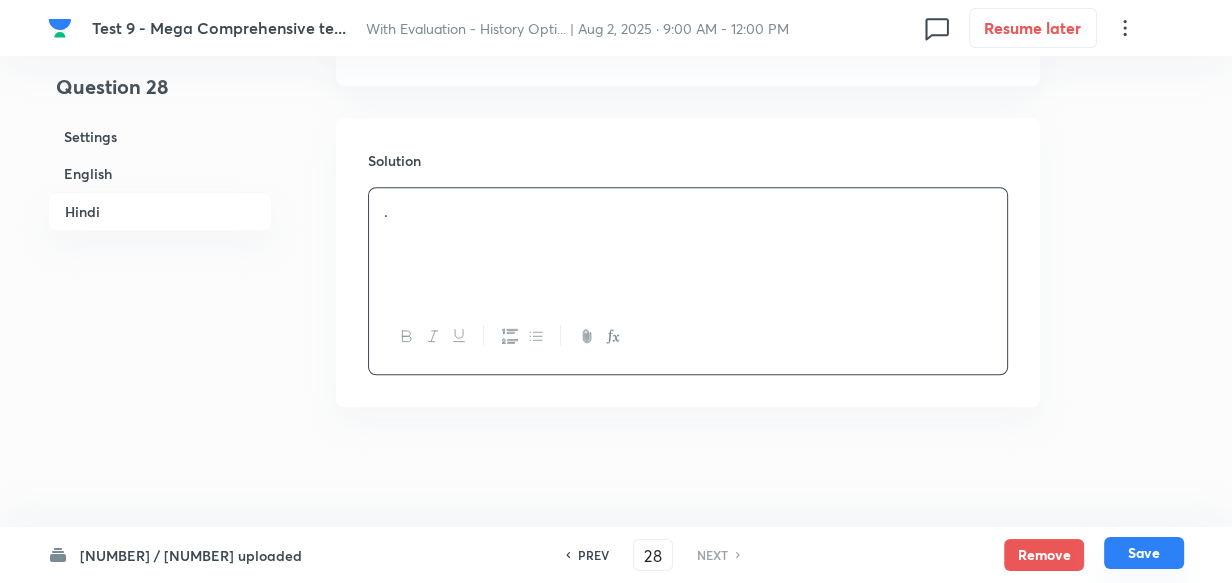 click on "Save" at bounding box center (1144, 553) 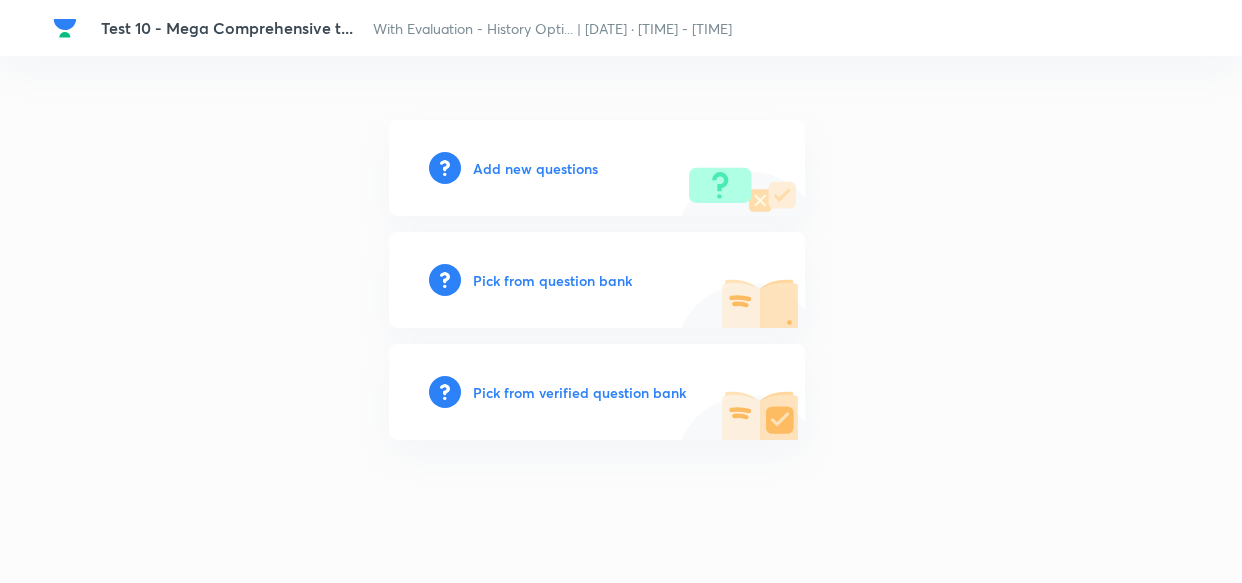 scroll, scrollTop: 0, scrollLeft: 0, axis: both 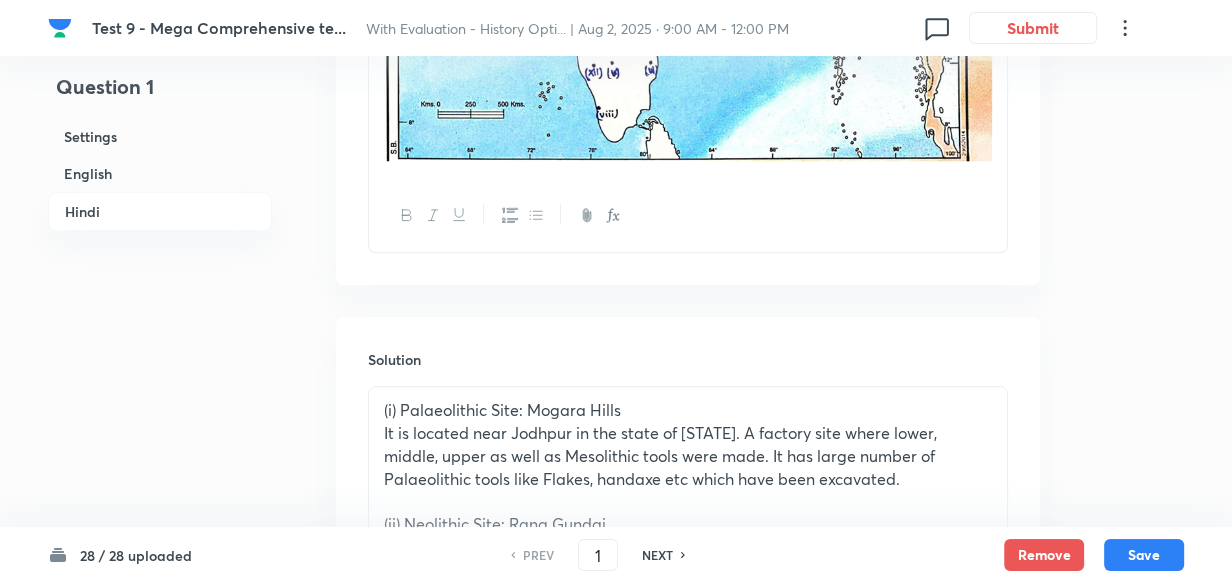 click on "English" at bounding box center [160, 173] 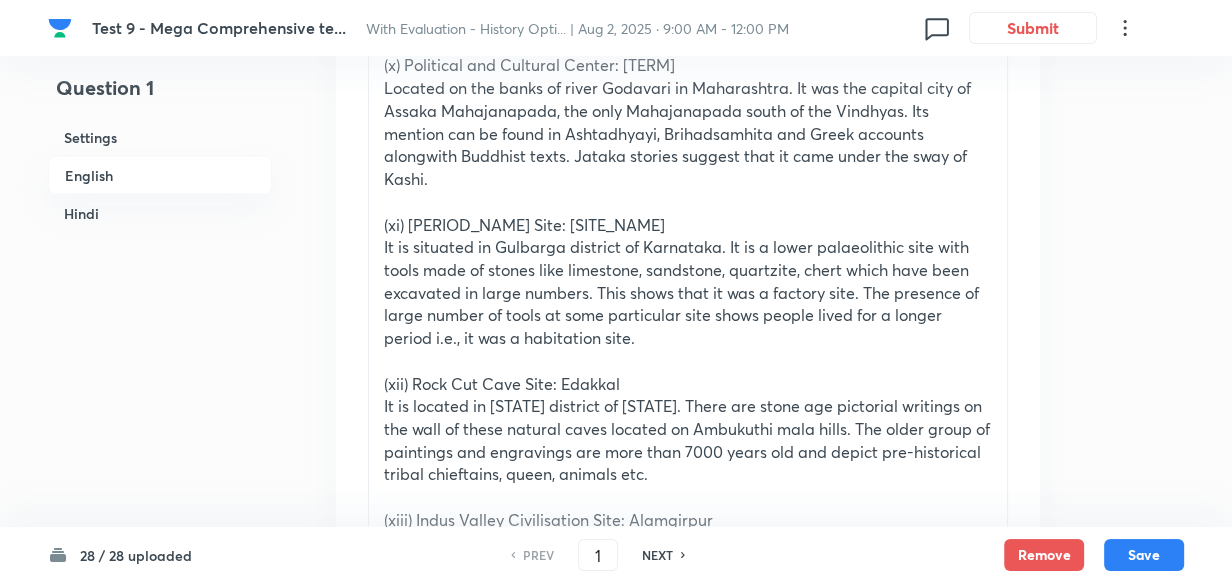 scroll, scrollTop: 3334, scrollLeft: 0, axis: vertical 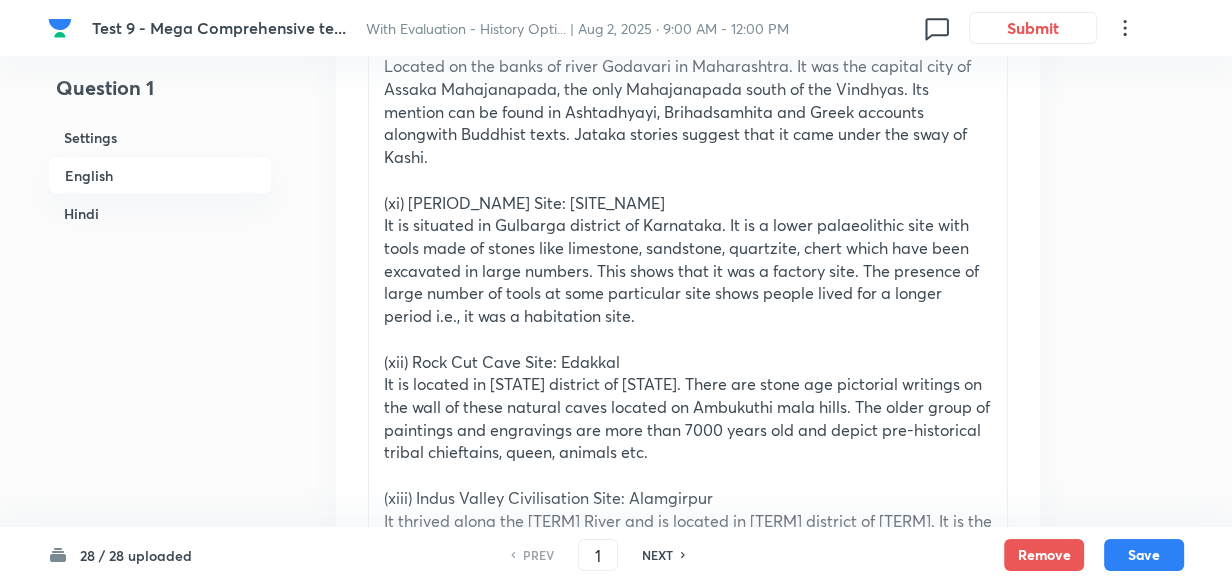 click on "NEXT" at bounding box center (657, 555) 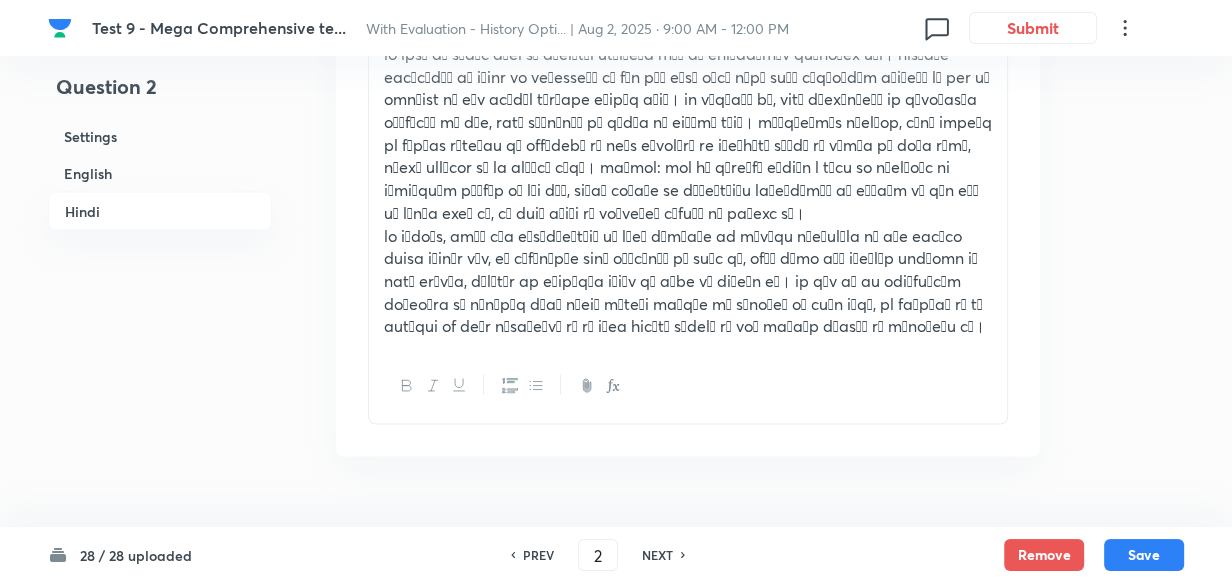 scroll, scrollTop: 3729, scrollLeft: 0, axis: vertical 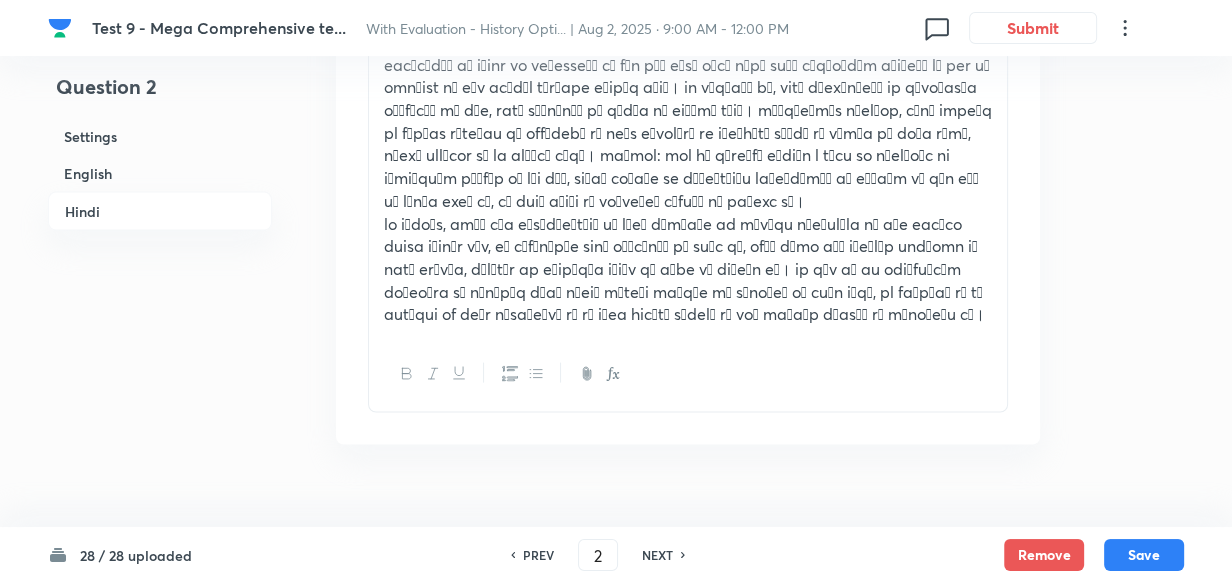 click on "NEXT" at bounding box center (657, 555) 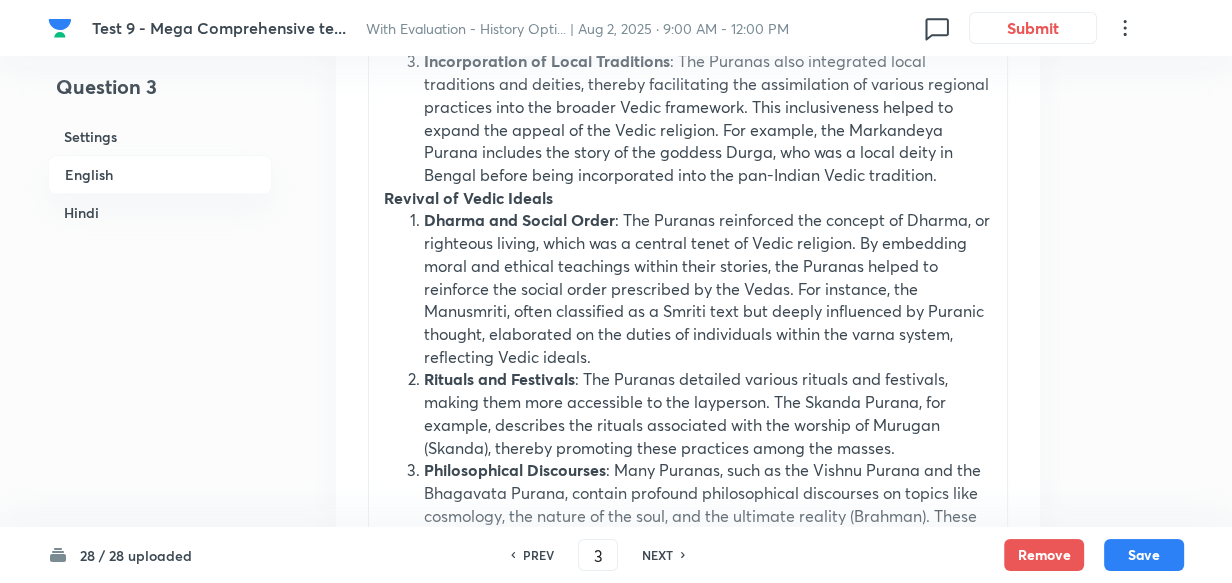 scroll, scrollTop: 1274, scrollLeft: 0, axis: vertical 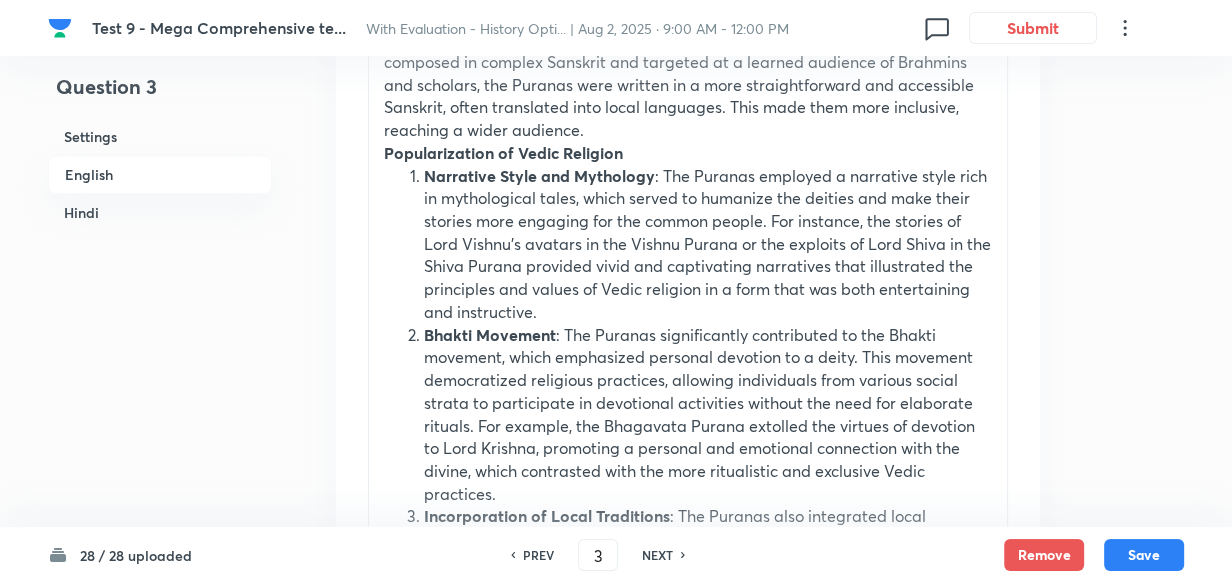 click on "NEXT" at bounding box center [657, 555] 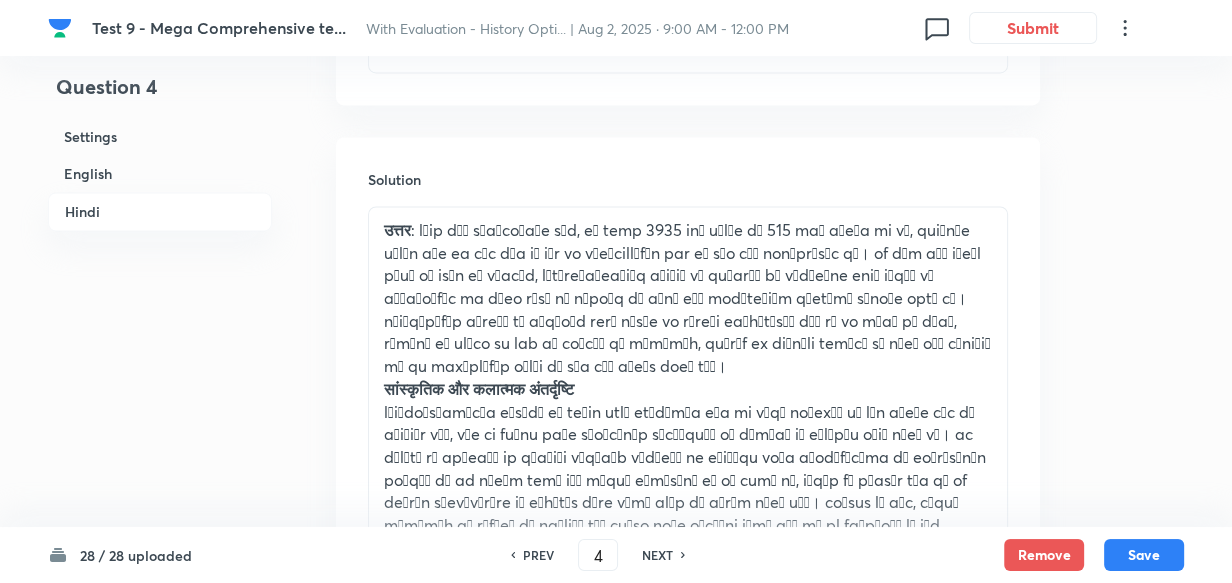 scroll, scrollTop: 3001, scrollLeft: 0, axis: vertical 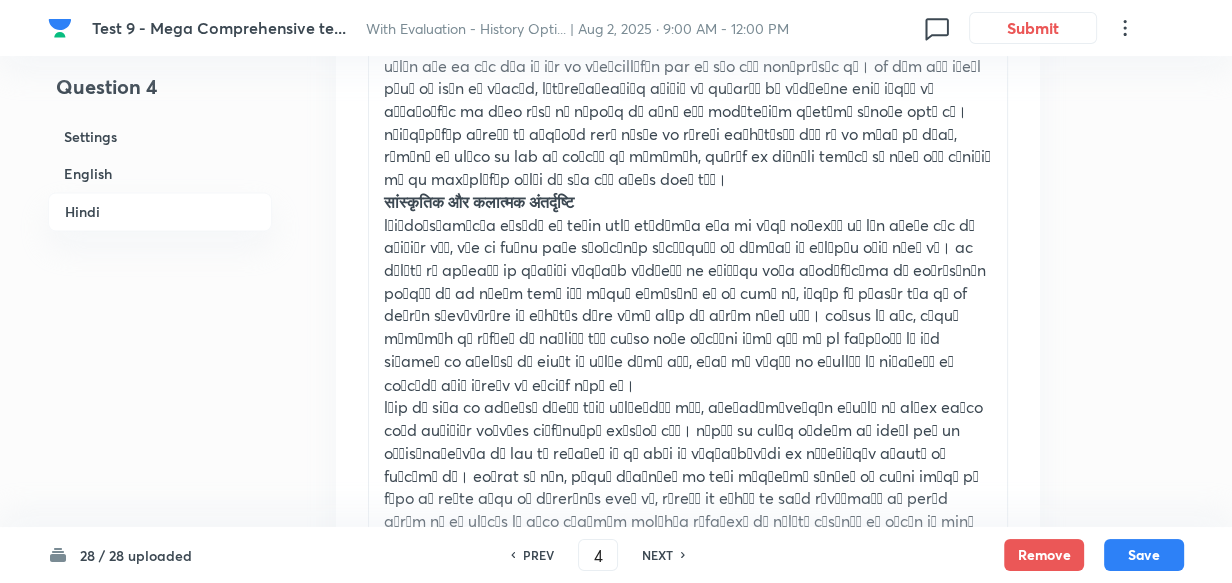 click on "NEXT" at bounding box center [657, 555] 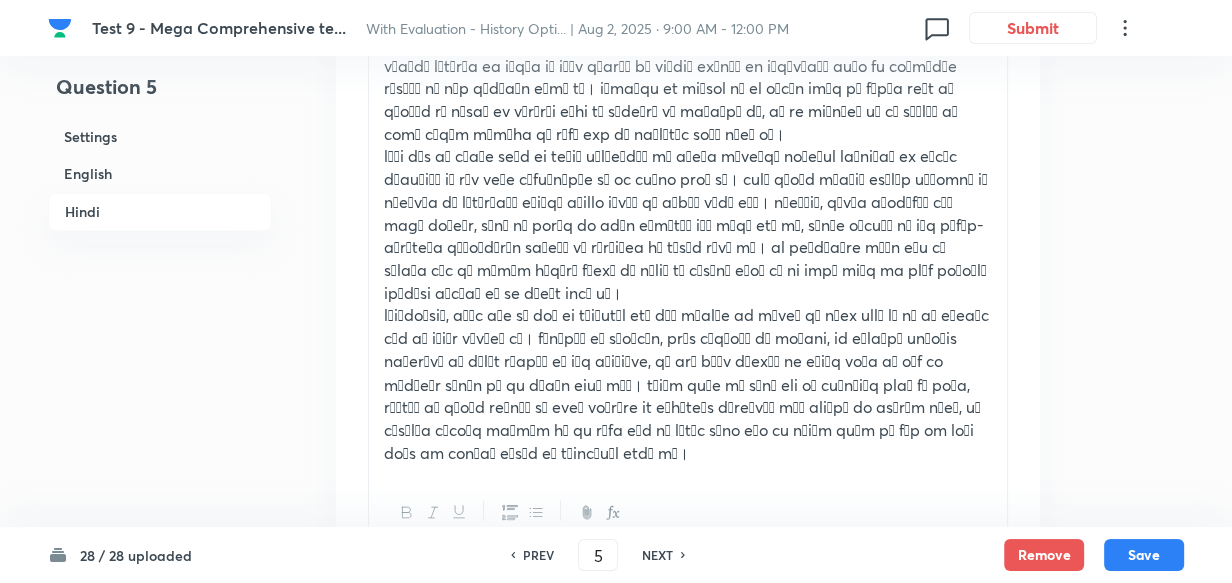 click on "NEXT" at bounding box center [657, 555] 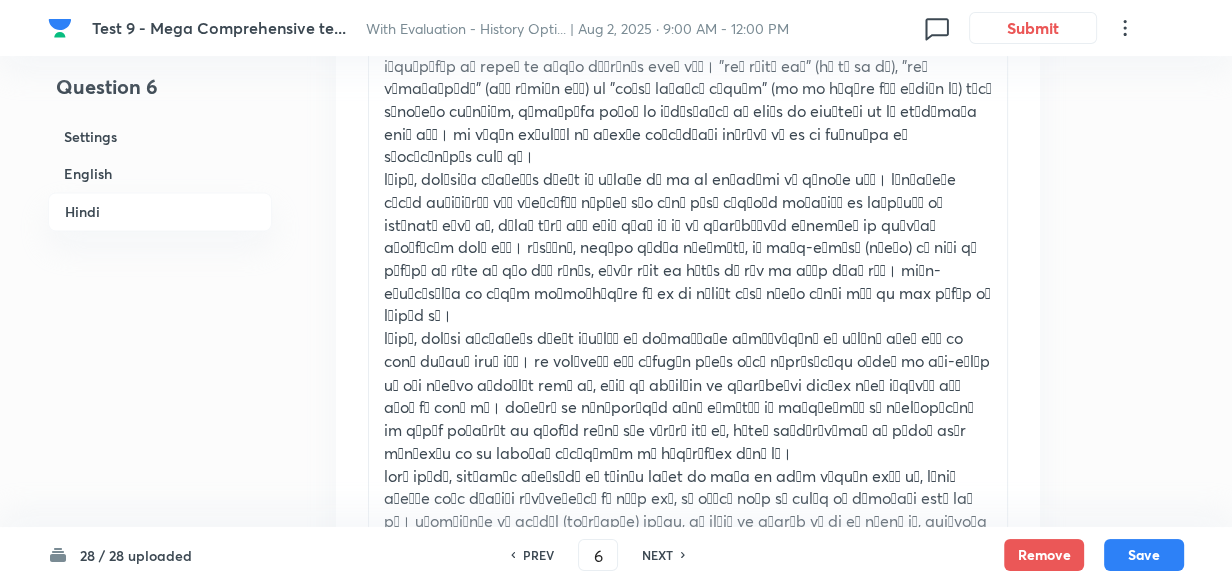 click on "NEXT" at bounding box center [657, 555] 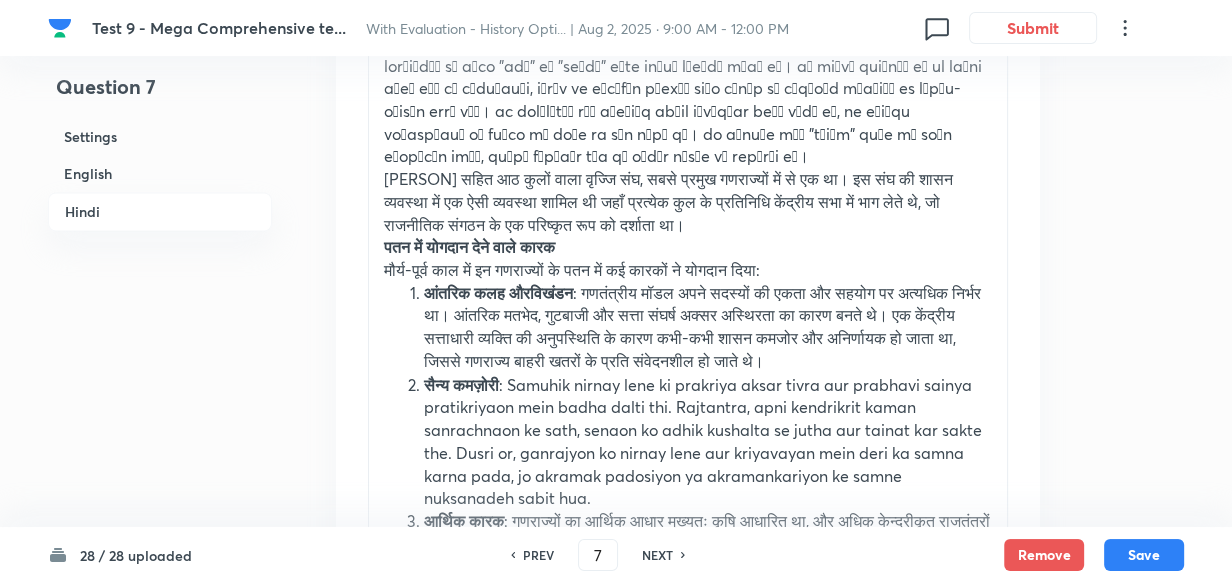 click on "NEXT" at bounding box center (657, 555) 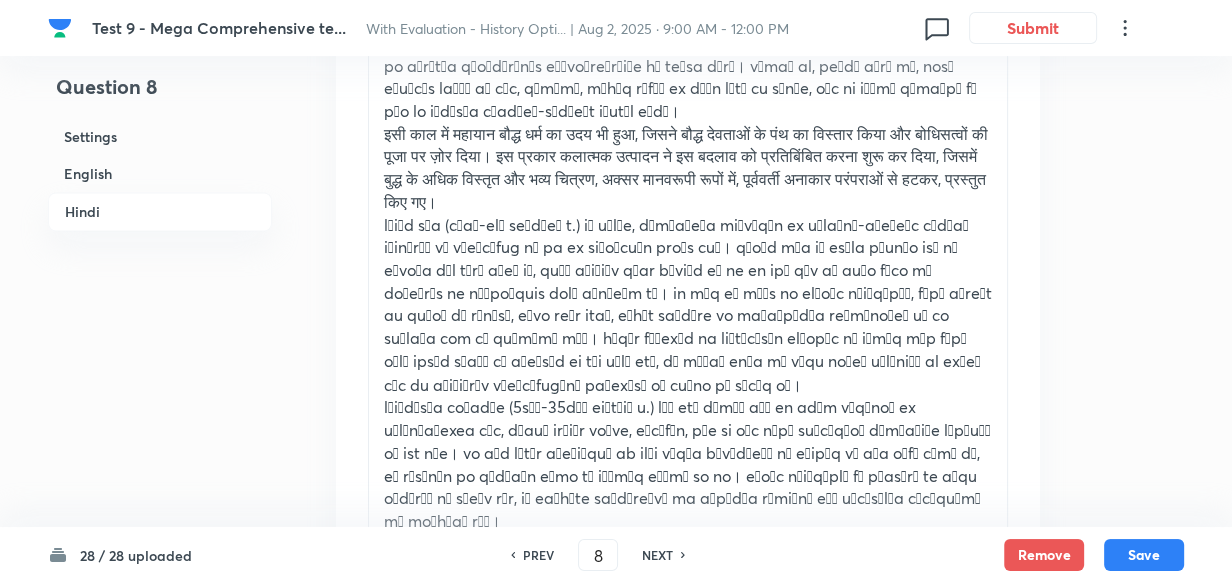 click on "NEXT" at bounding box center [657, 555] 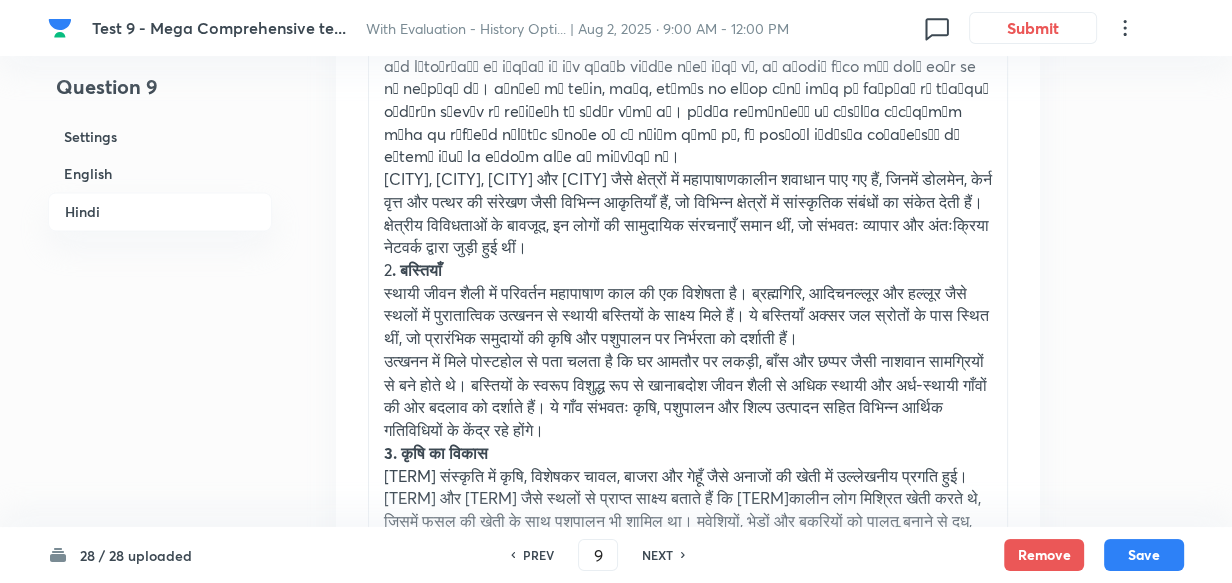 click on "NEXT" at bounding box center [657, 555] 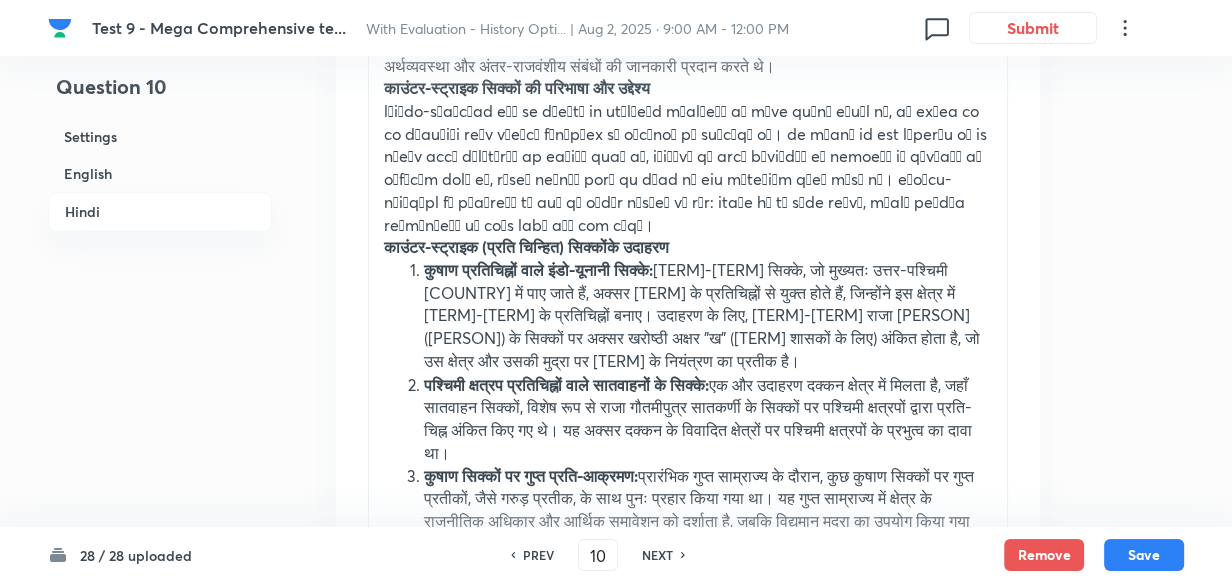 click on "NEXT" at bounding box center [657, 555] 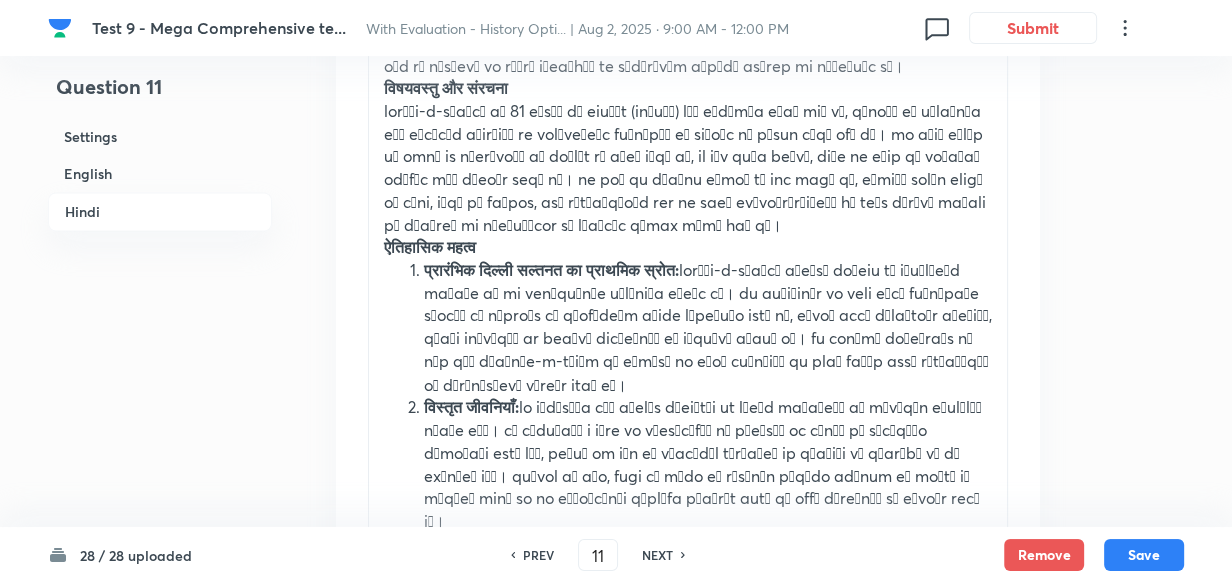click on "NEXT" at bounding box center [657, 555] 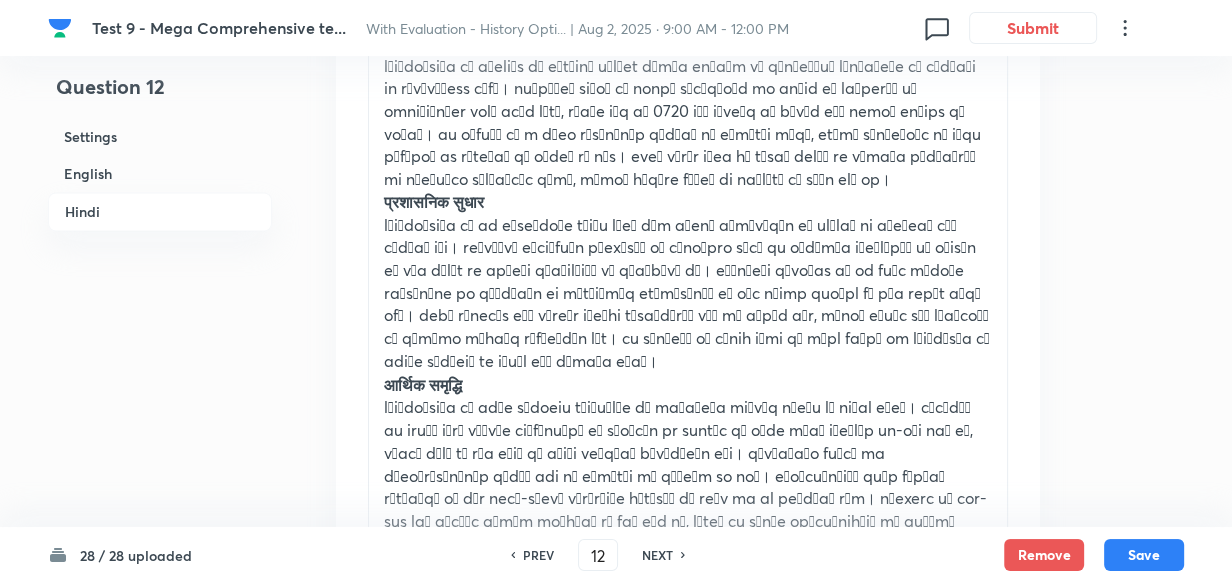 click on "NEXT" at bounding box center (657, 555) 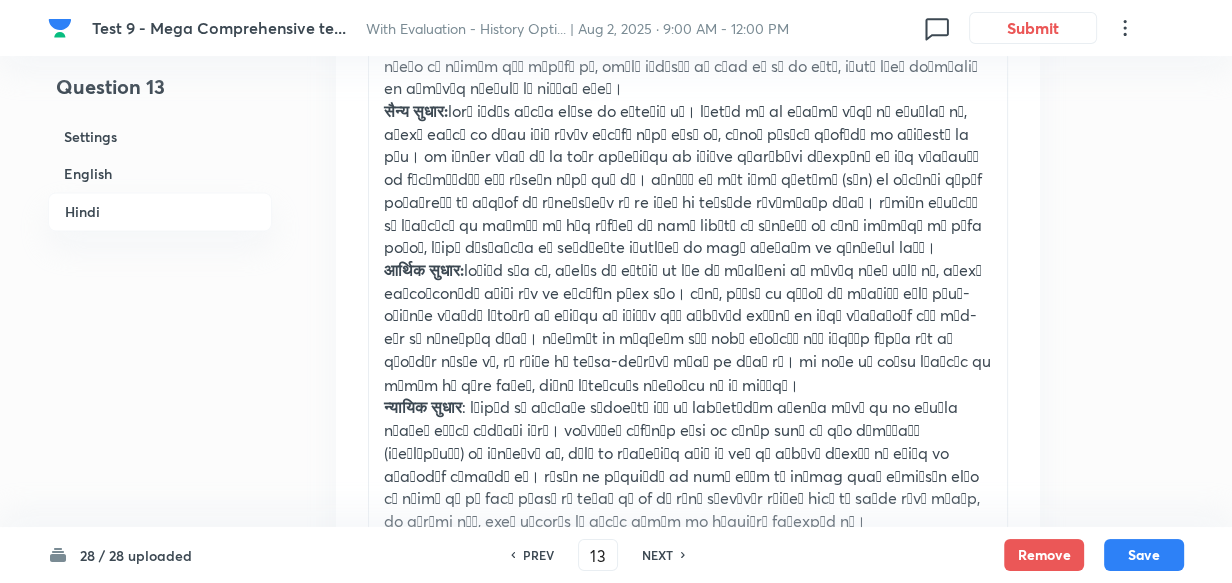 click on "NEXT" at bounding box center [657, 555] 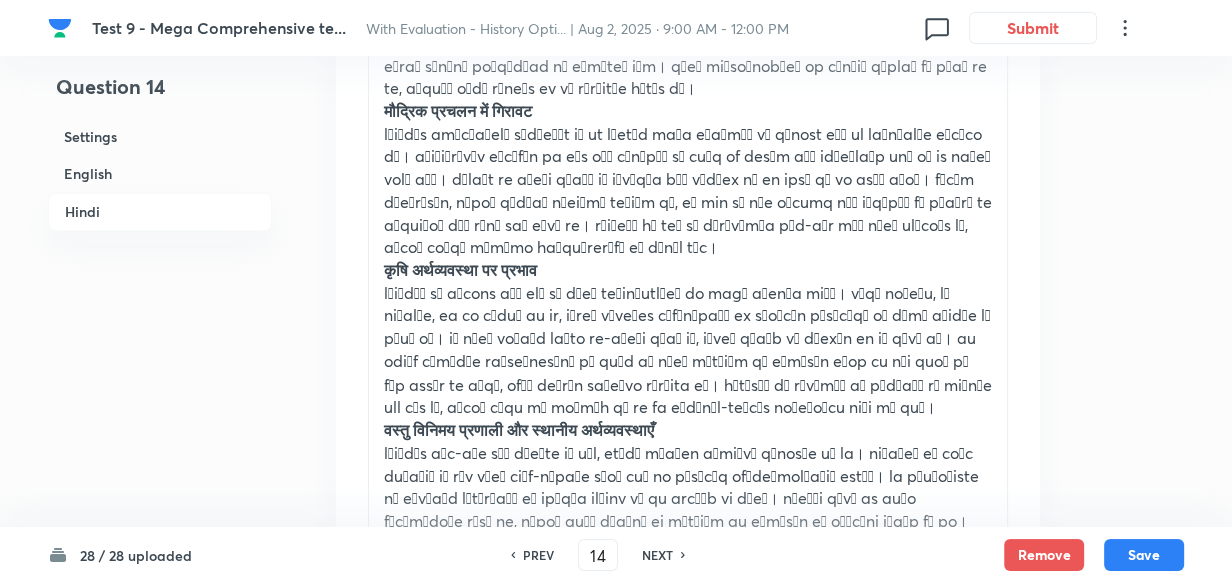 click on "NEXT" at bounding box center [657, 555] 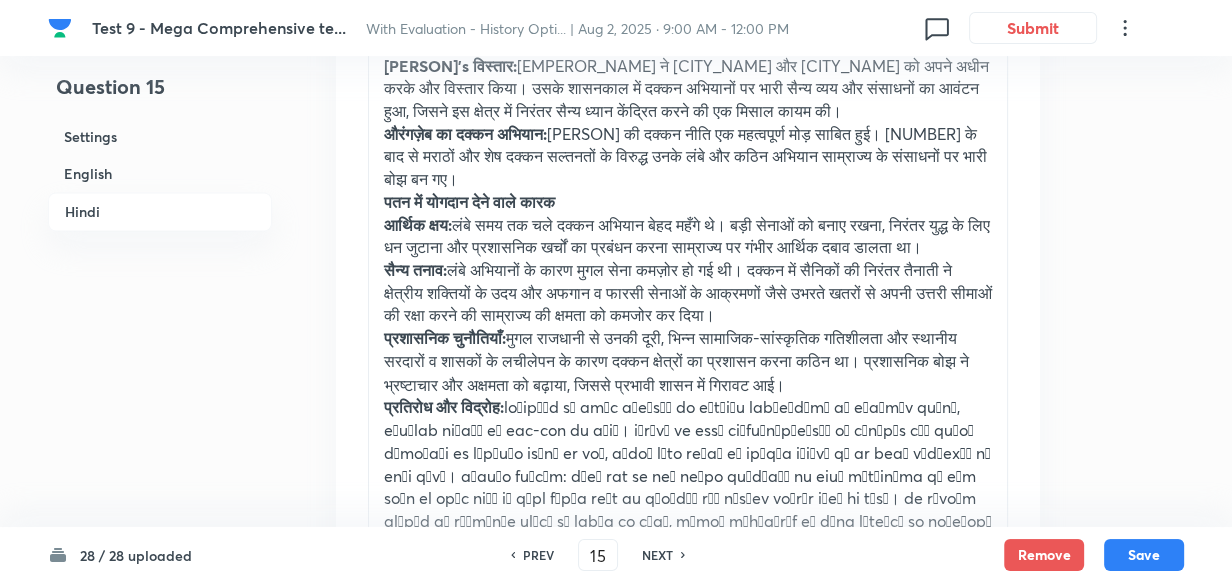 click on "NEXT" at bounding box center (657, 555) 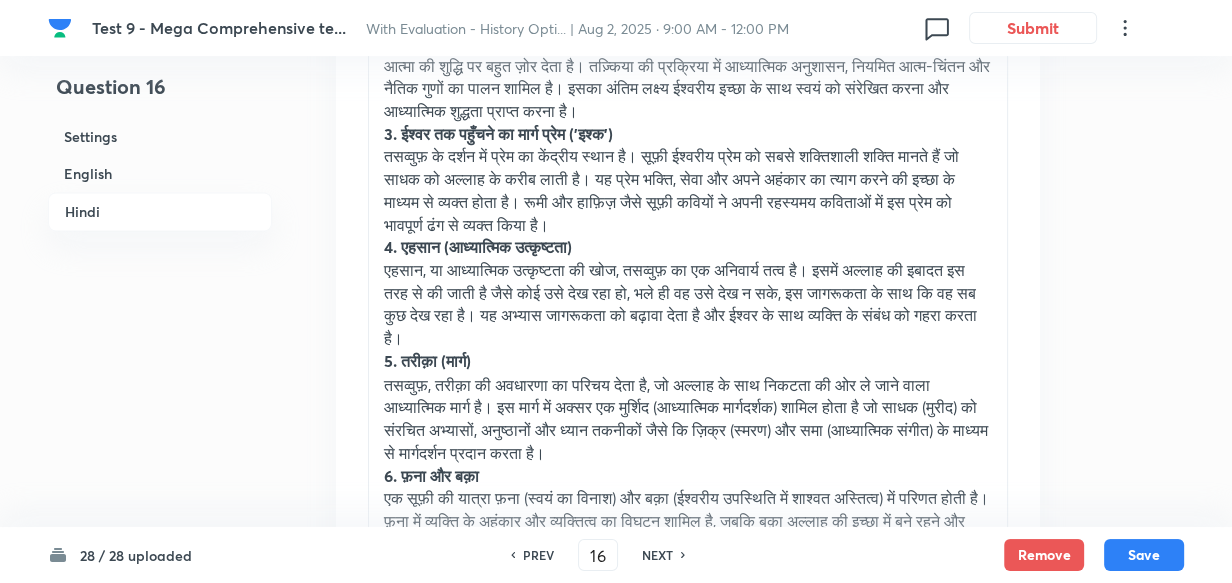 click on "NEXT" at bounding box center [657, 555] 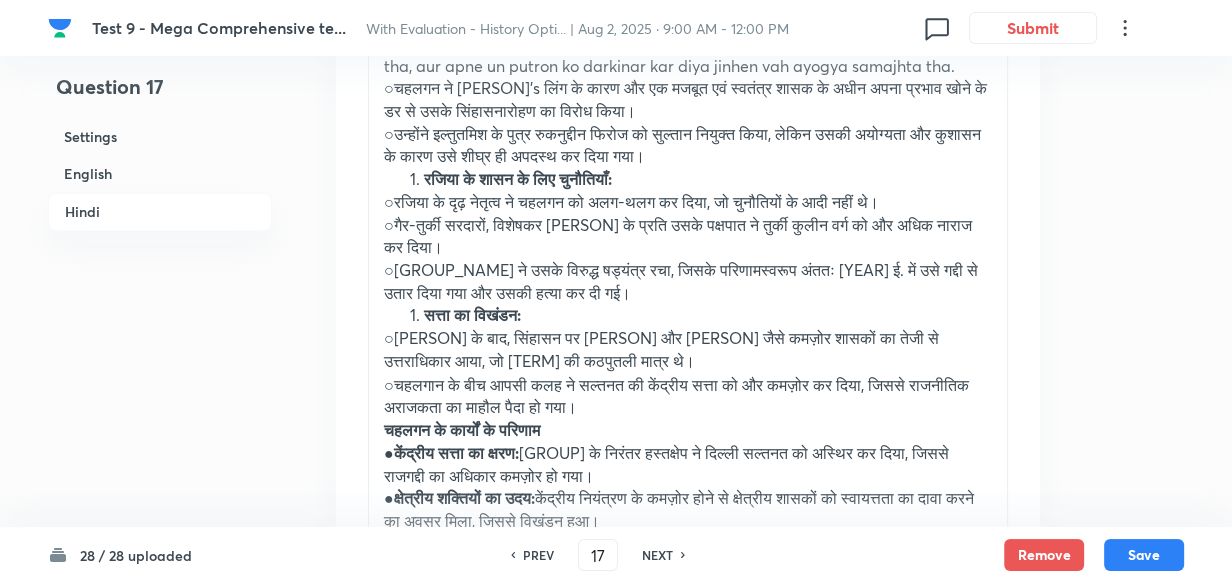 click on "NEXT" at bounding box center (657, 555) 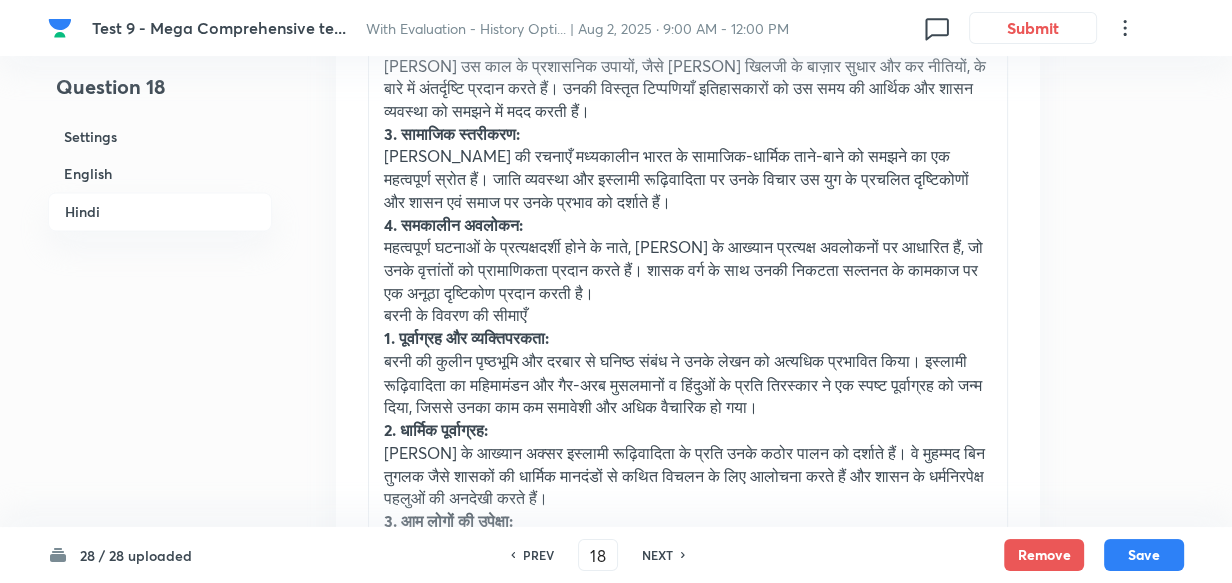 click on "PREV" at bounding box center (538, 555) 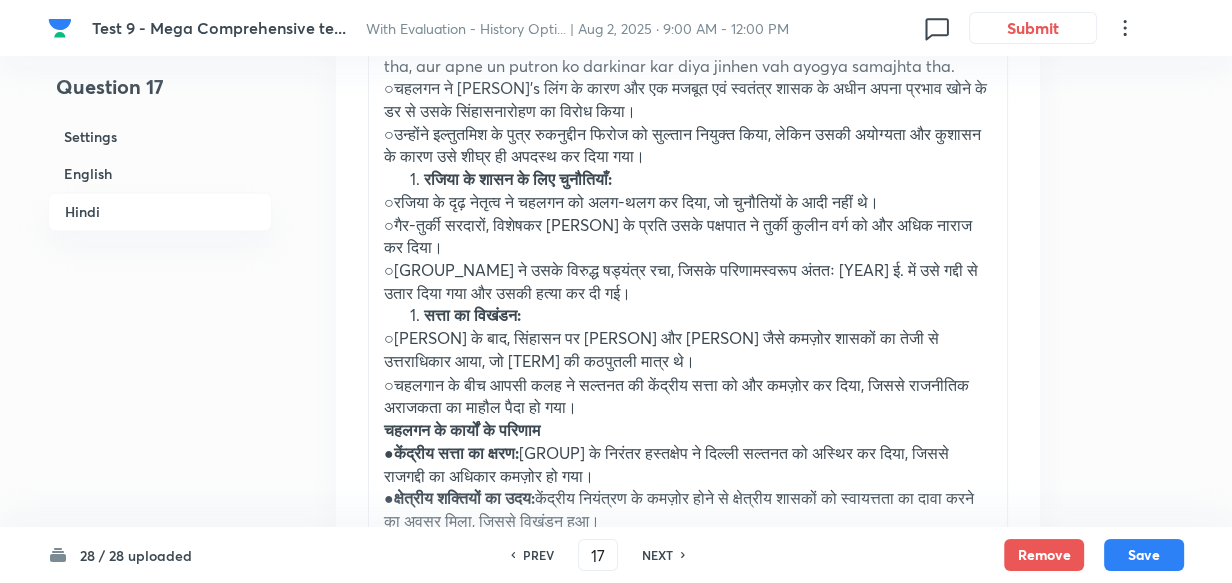 click on "रजिया के शासन के लिए चुनौतियाँ:" at bounding box center (708, 179) 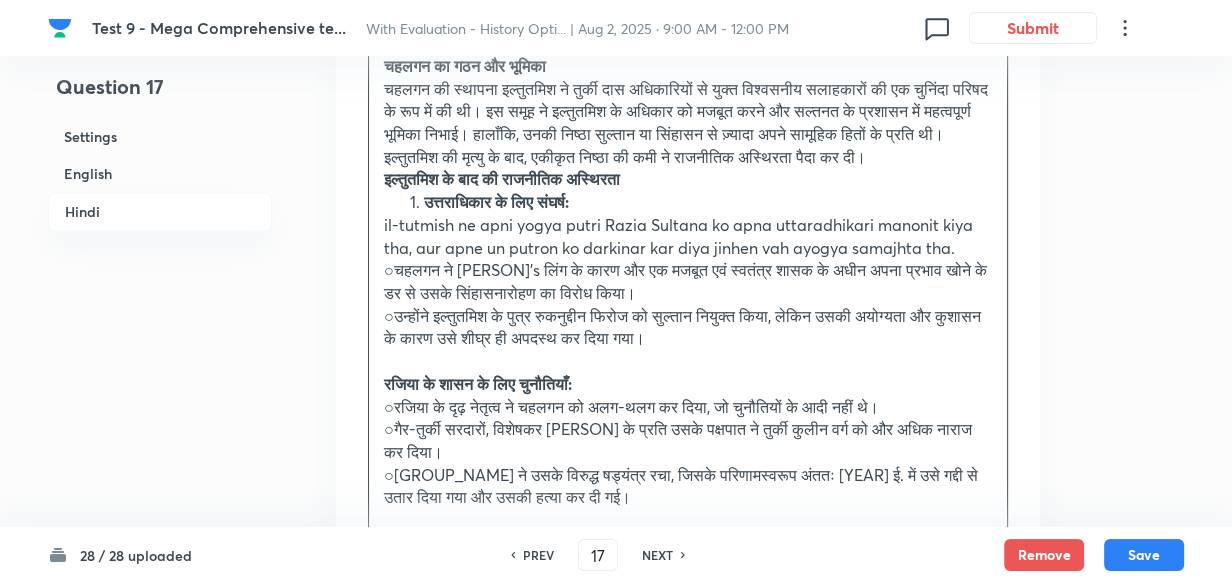 scroll, scrollTop: 2820, scrollLeft: 0, axis: vertical 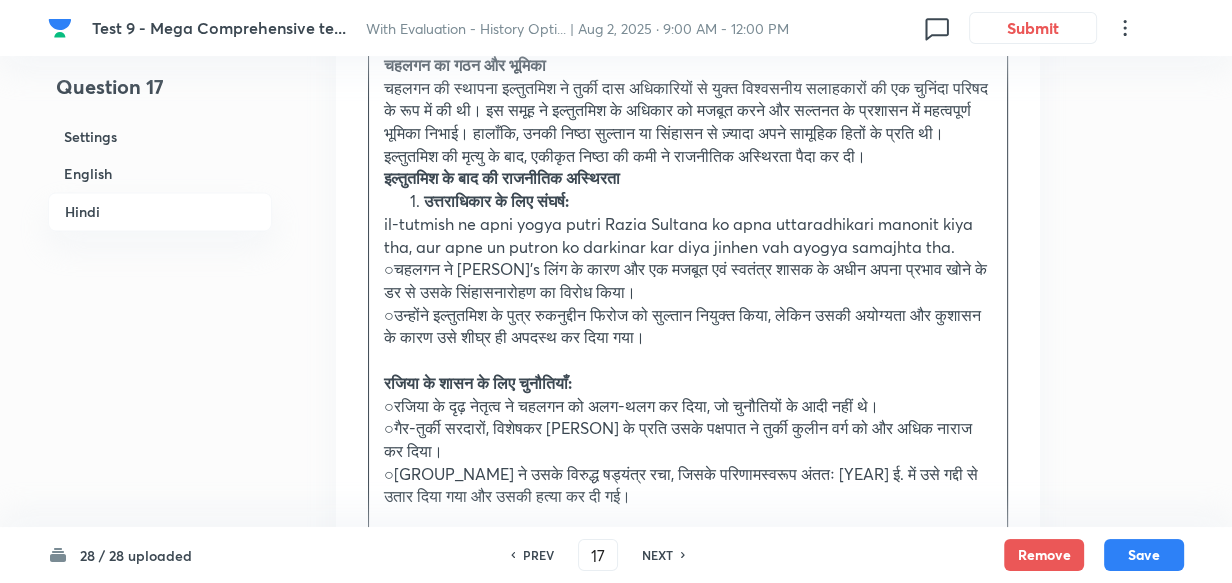 click on "उत्तर:  1236 ई. में इल्तुतमिश की मृत्यु के बाद की राजनीतिक अस्थिरता का मुख्य कारण चहलगन की महत्वाकांक्षाएँ और षड्यंत्र थे। चहलगन चालीस शक्तिशाली तुर्की सरदारों का एक समूह था जिसे "तुर्कान-ए-चहलगानी" भी कहा जाता था। ये सरदार, जो शुरू में इल्तुतमिश के लिए एक सहायक संरचना थे, अपने हितों की पूर्ति के लिए केंद्रीय सत्ता को हेरफेर और कमजोर करके राजनीतिक उथल-पुथल का स्रोत बन गए। चहलगन का गठन और भूमिका" at bounding box center [688, 428] 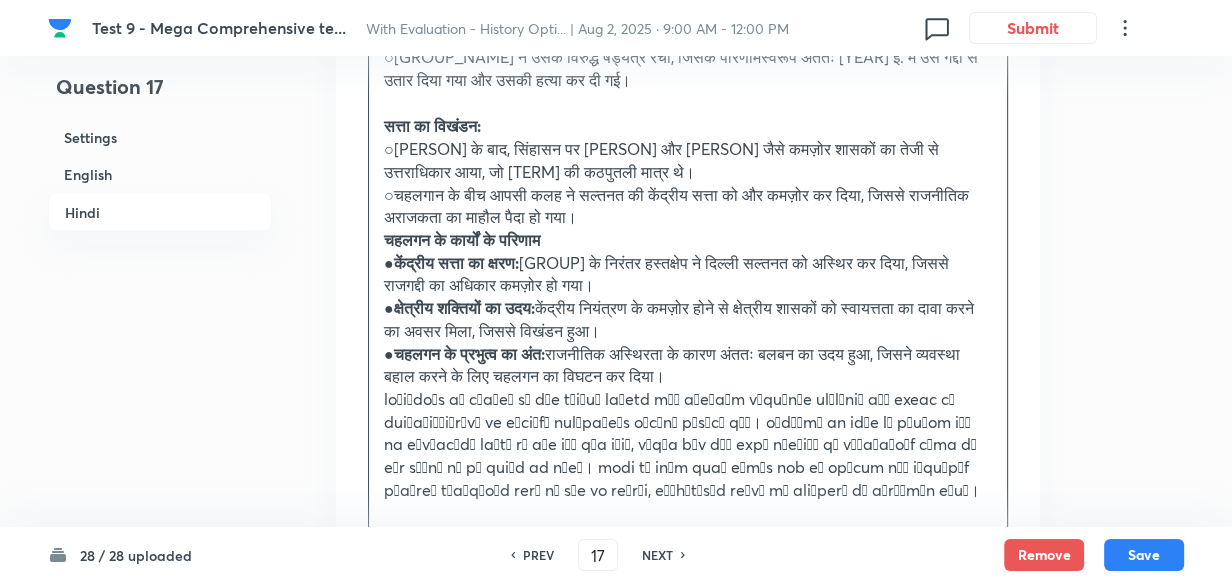 scroll, scrollTop: 3274, scrollLeft: 0, axis: vertical 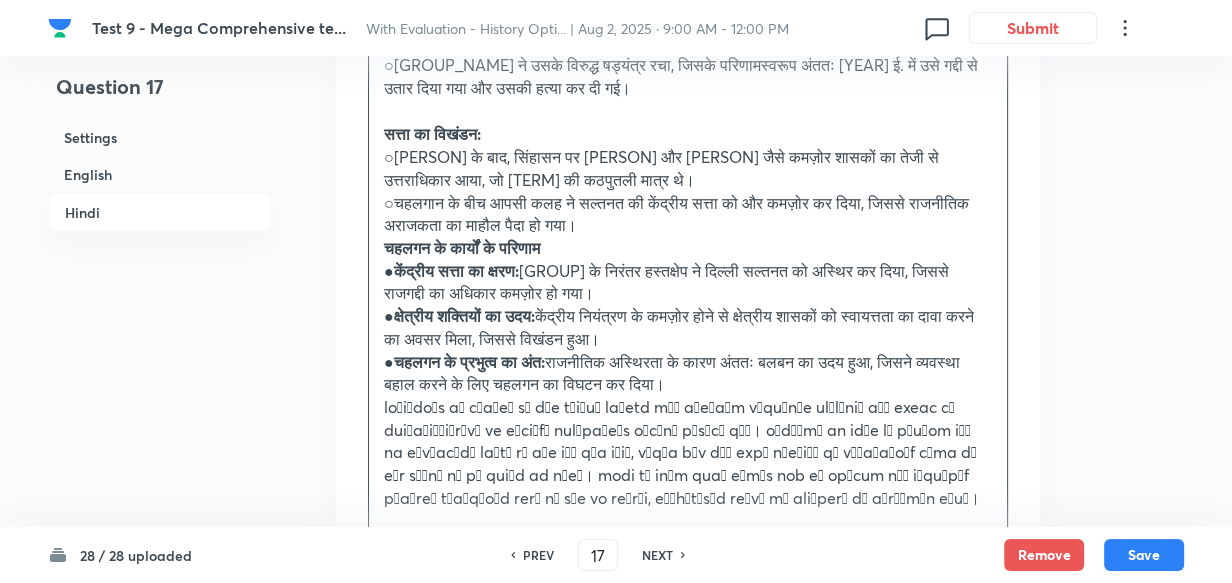 drag, startPoint x: 382, startPoint y: 253, endPoint x: 407, endPoint y: 268, distance: 29.15476 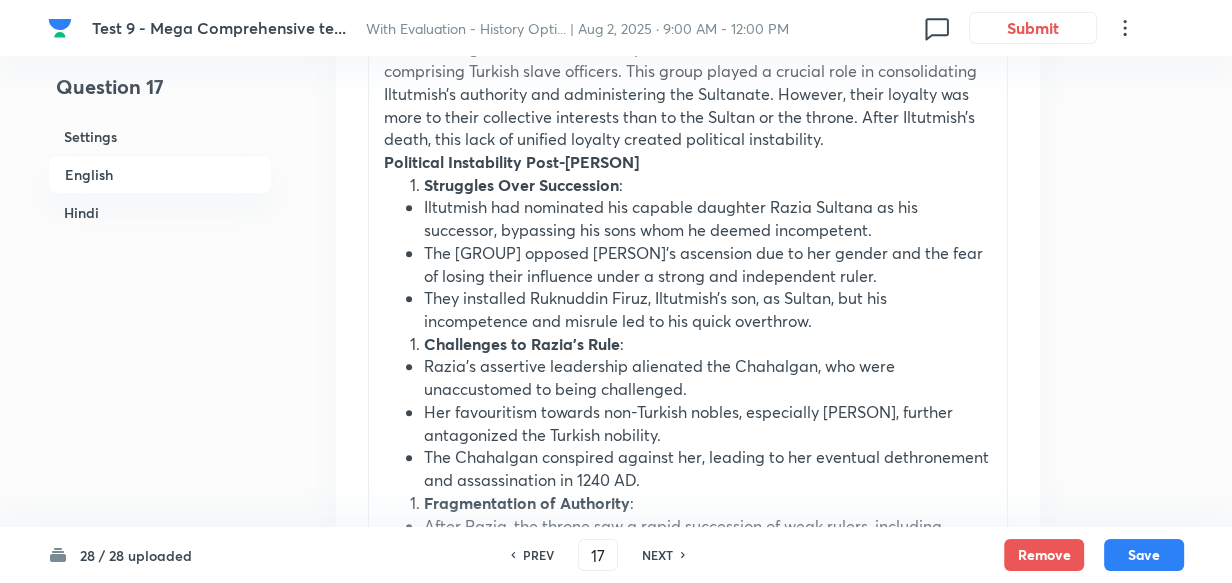 scroll, scrollTop: 1092, scrollLeft: 0, axis: vertical 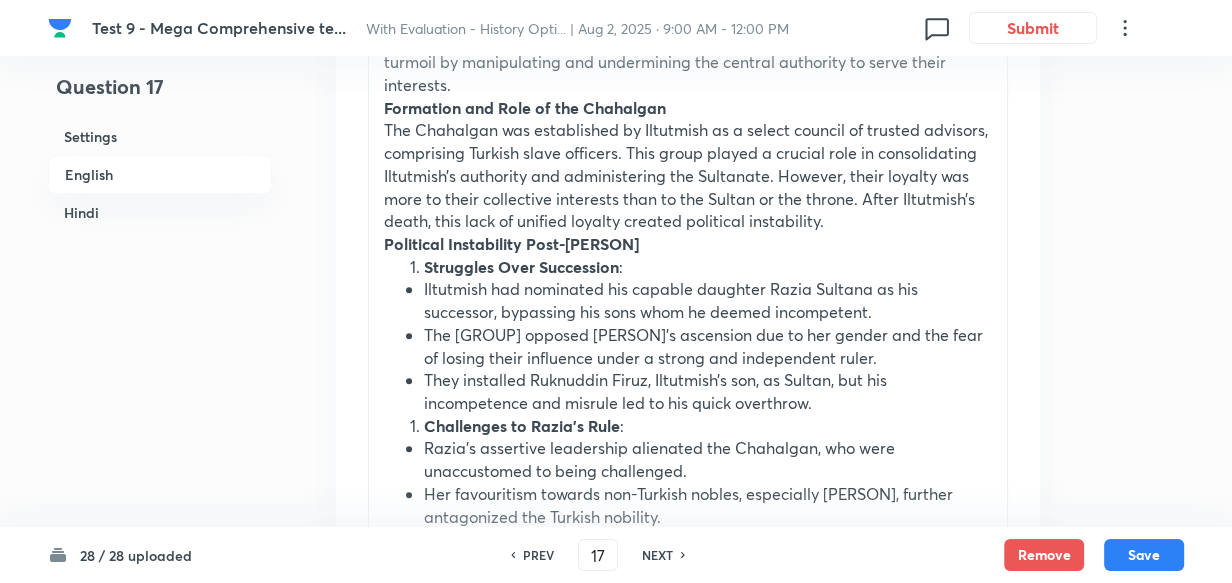 click on "Iltutmish had nominated his capable daughter Razia Sultana as his successor, bypassing his sons whom he deemed incompetent." at bounding box center [708, 300] 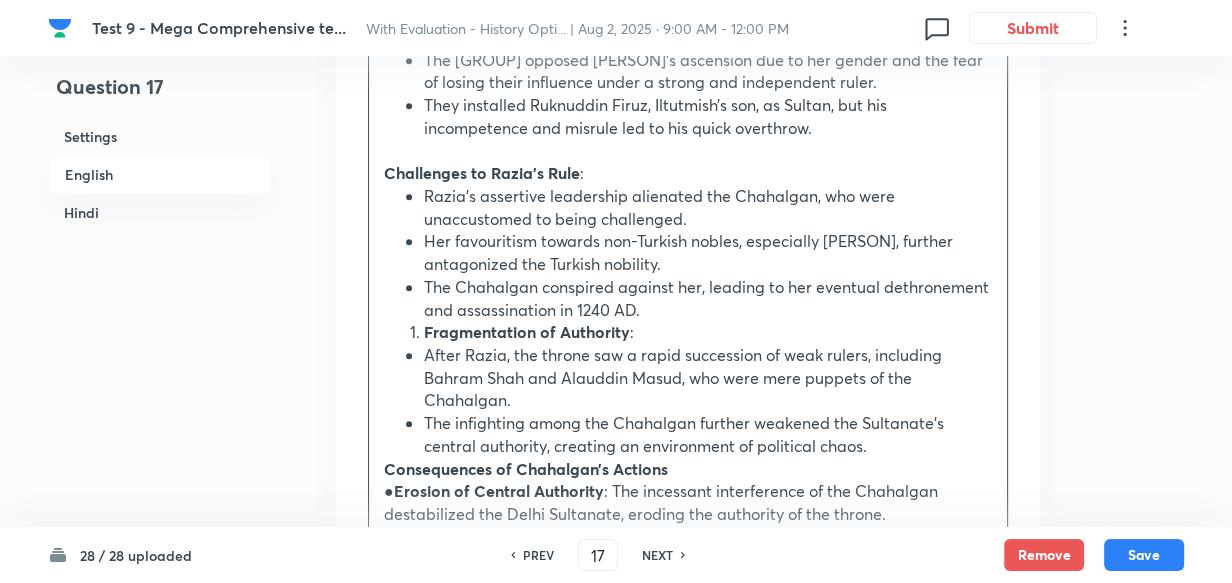 scroll, scrollTop: 1547, scrollLeft: 0, axis: vertical 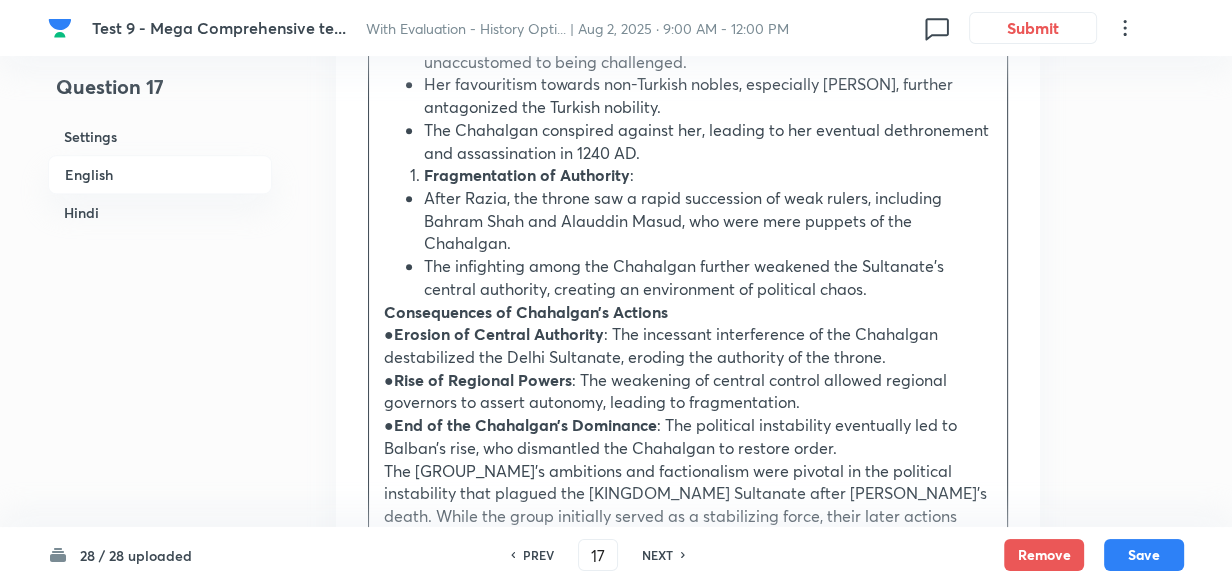 click on "Fragmentation of Authority :" at bounding box center (708, 175) 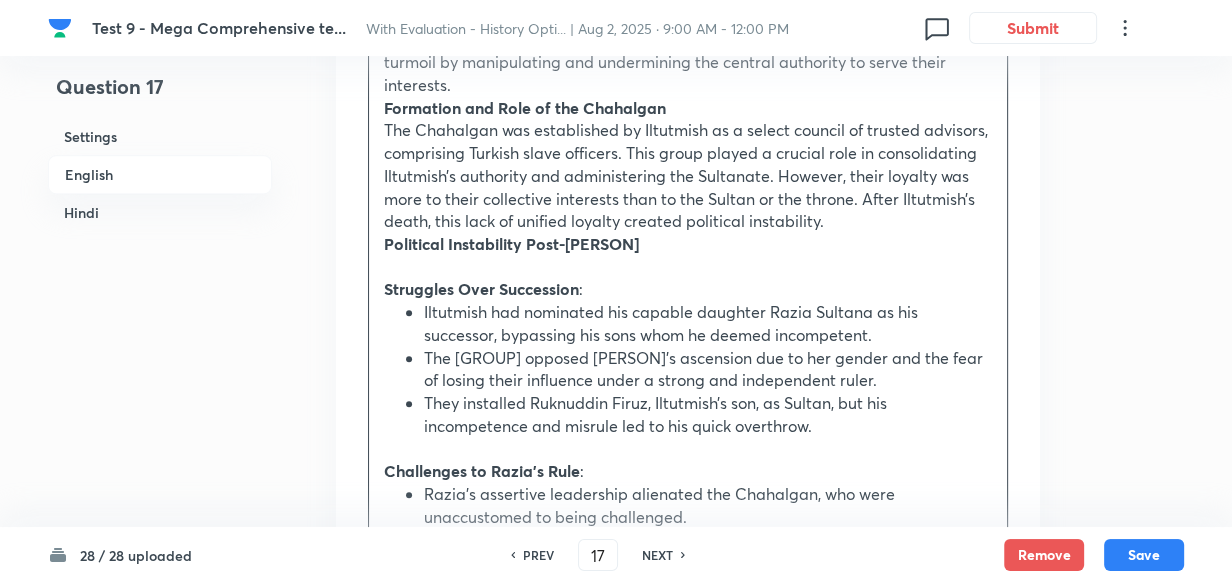 scroll, scrollTop: 729, scrollLeft: 0, axis: vertical 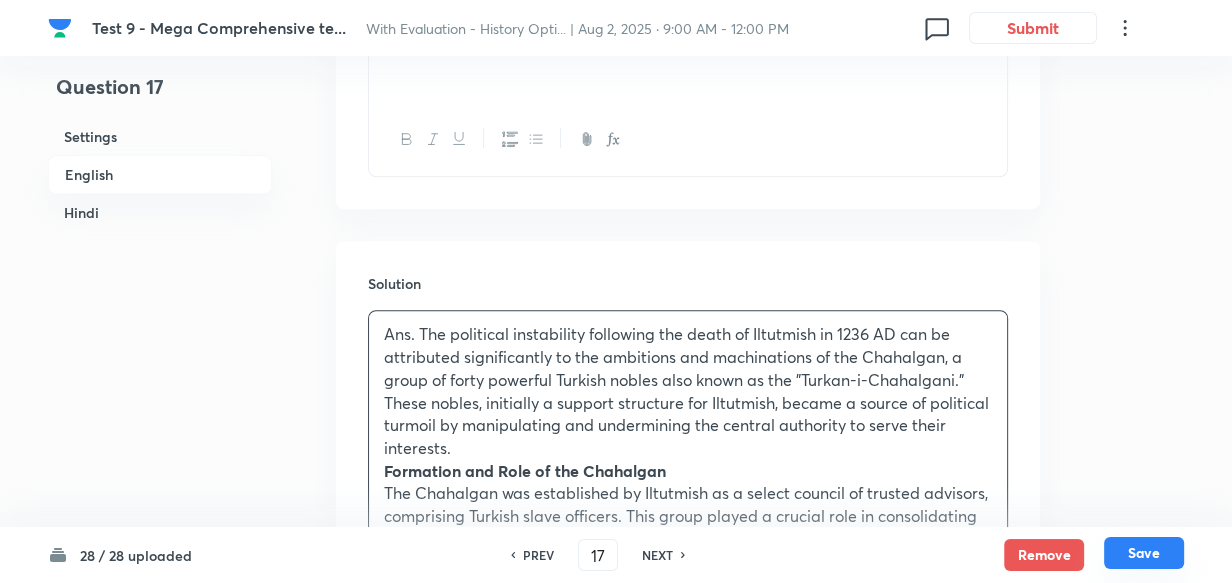 click on "Save" at bounding box center (1144, 553) 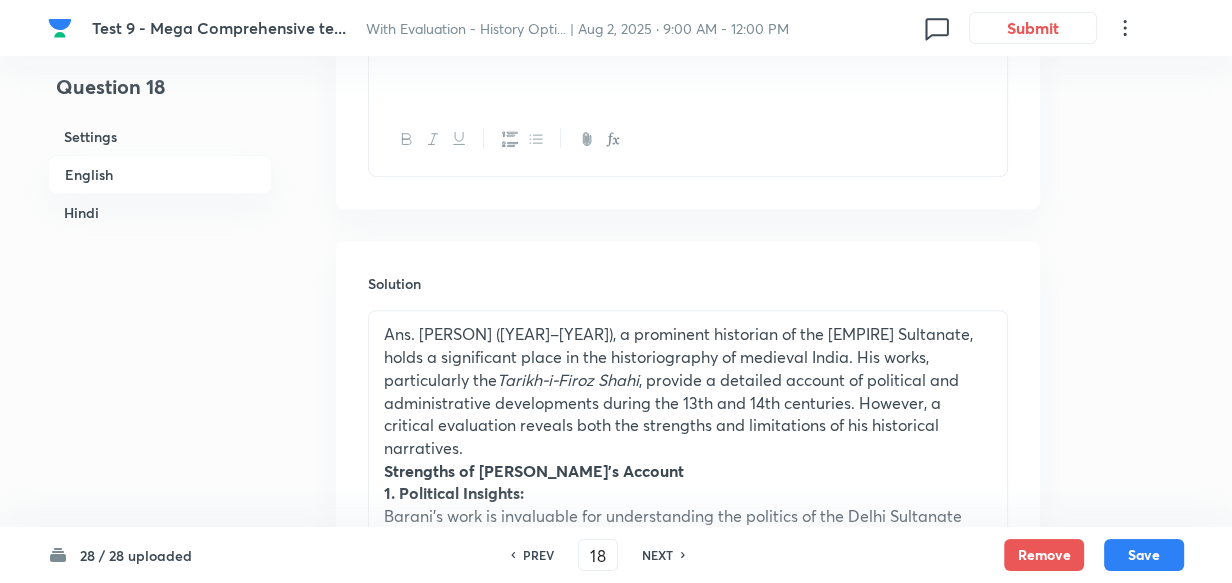 click on "English" at bounding box center [160, 174] 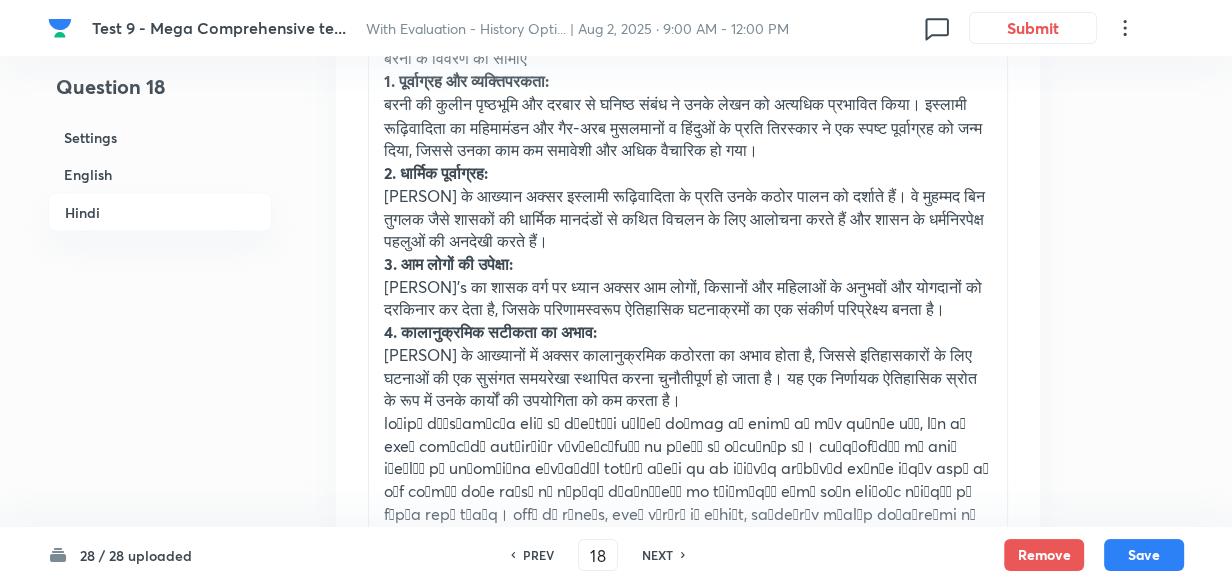 scroll, scrollTop: 3334, scrollLeft: 0, axis: vertical 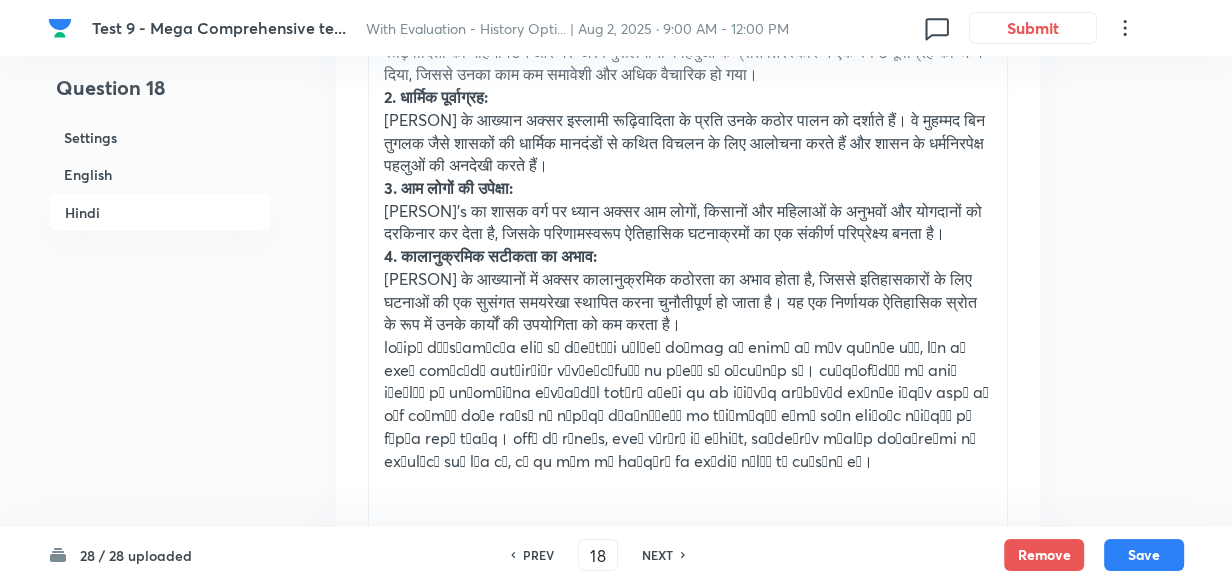 click on "NEXT" at bounding box center (657, 555) 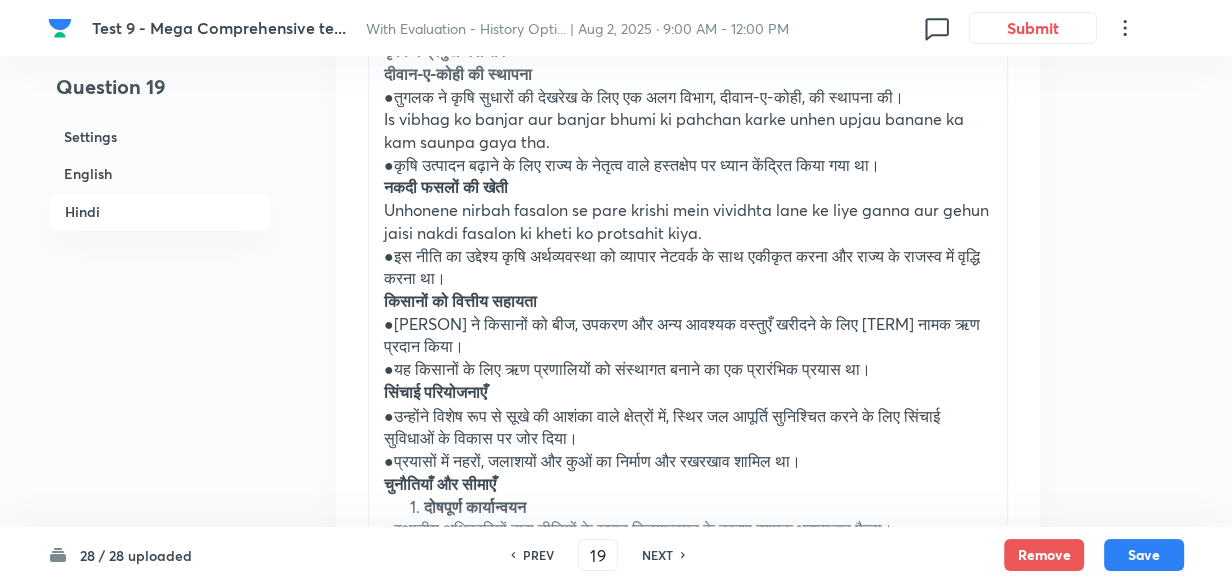 click on "English" at bounding box center [160, 173] 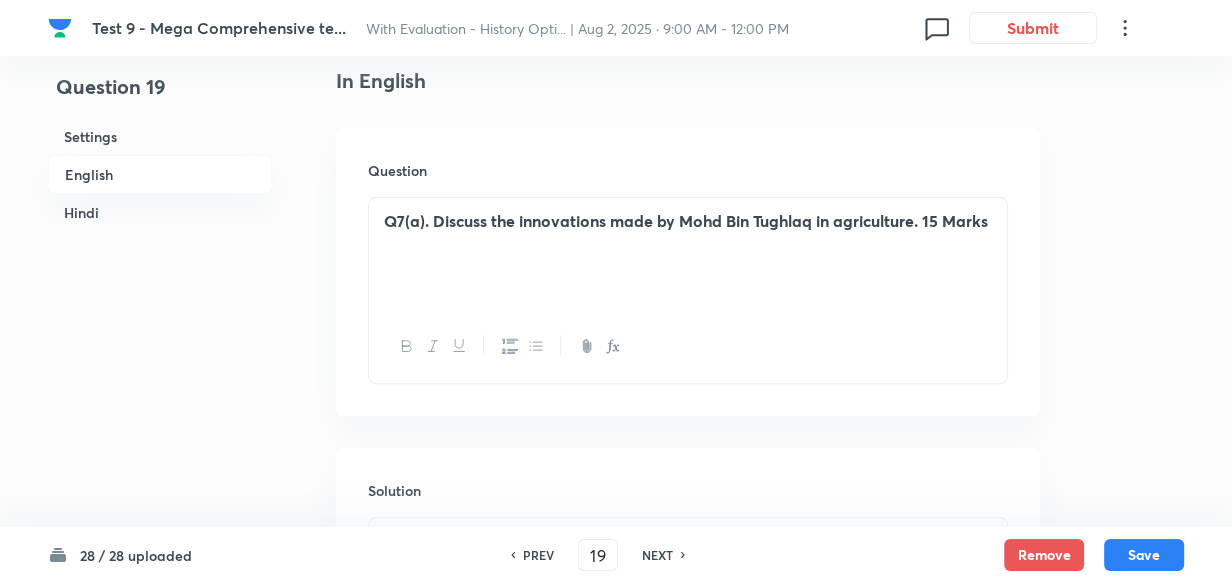 scroll, scrollTop: 970, scrollLeft: 0, axis: vertical 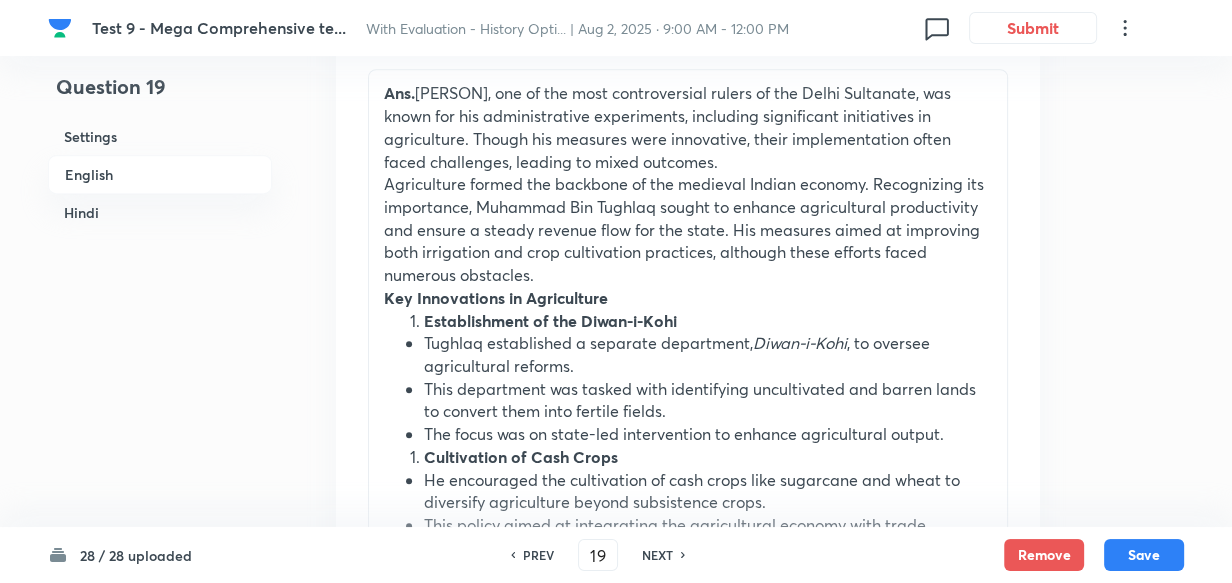 click on "Establishment of the Diwan-i-Kohi" at bounding box center [708, 321] 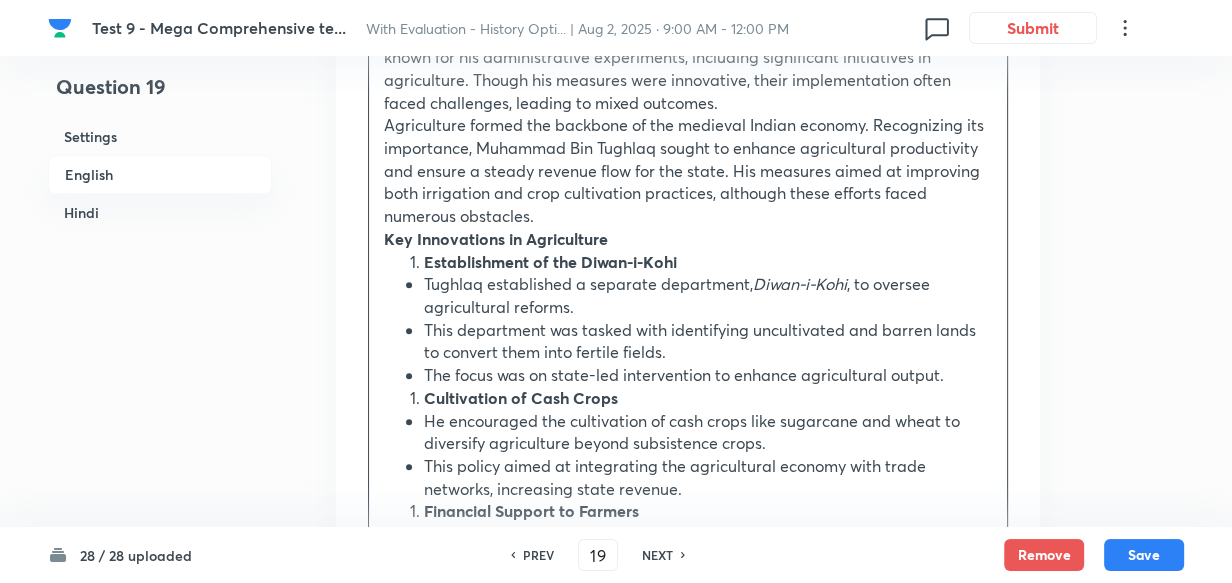 scroll, scrollTop: 1061, scrollLeft: 0, axis: vertical 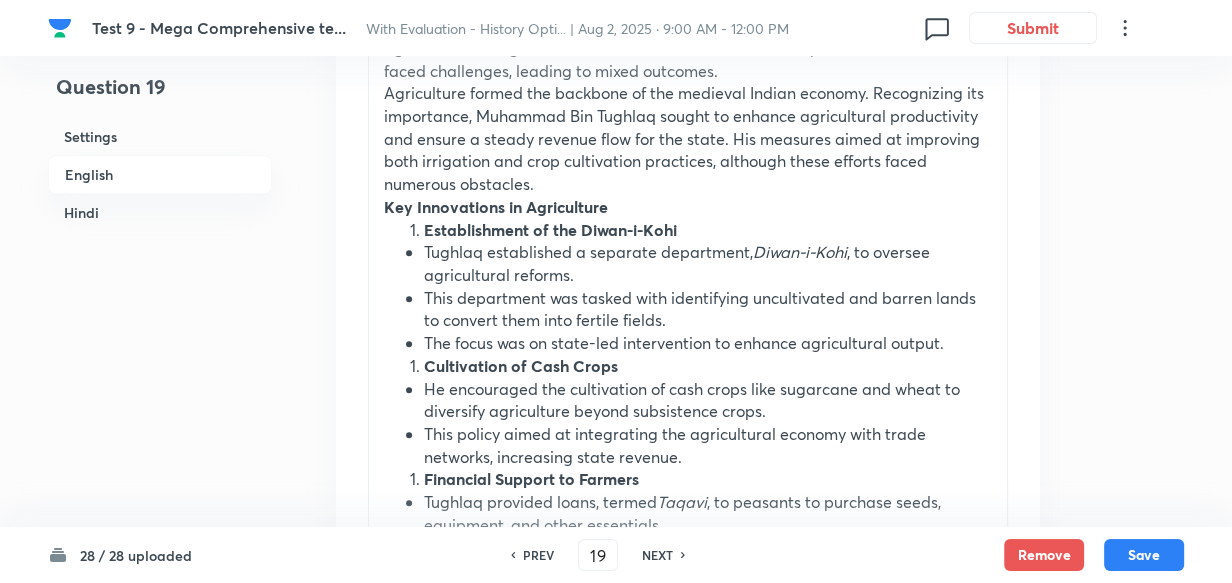 click on "Ans. Muhammad Bin Tughlaq, one of the most controversial rulers of the Delhi Sultanate, was known for his administrative experiments, including significant initiatives in agriculture. Though his measures were innovative, their implementation often faced challenges, leading to mixed outcomes. Agriculture formed the backbone of the medieval Indian economy. Recognizing its importance, Muhammad Bin Tughlaq sought to enhance agricultural productivity and ensure a steady revenue flow for the state. His measures aimed at improving both irrigation and crop cultivation practices, although these efforts faced numerous obstacles. Key Innovations in Agriculture Establishment of the Diwan-i-Kohi Tughlaq established a separate department, Diwan-i-Kohi, to oversee agricultural reforms. This department was tasked with identifying uncultivated and barren lands to convert them into fertile fields. The focus was on state-led intervention to enhance agricultural output. Cultivation of Cash Crops Financial Support to Farmers" at bounding box center [688, 570] 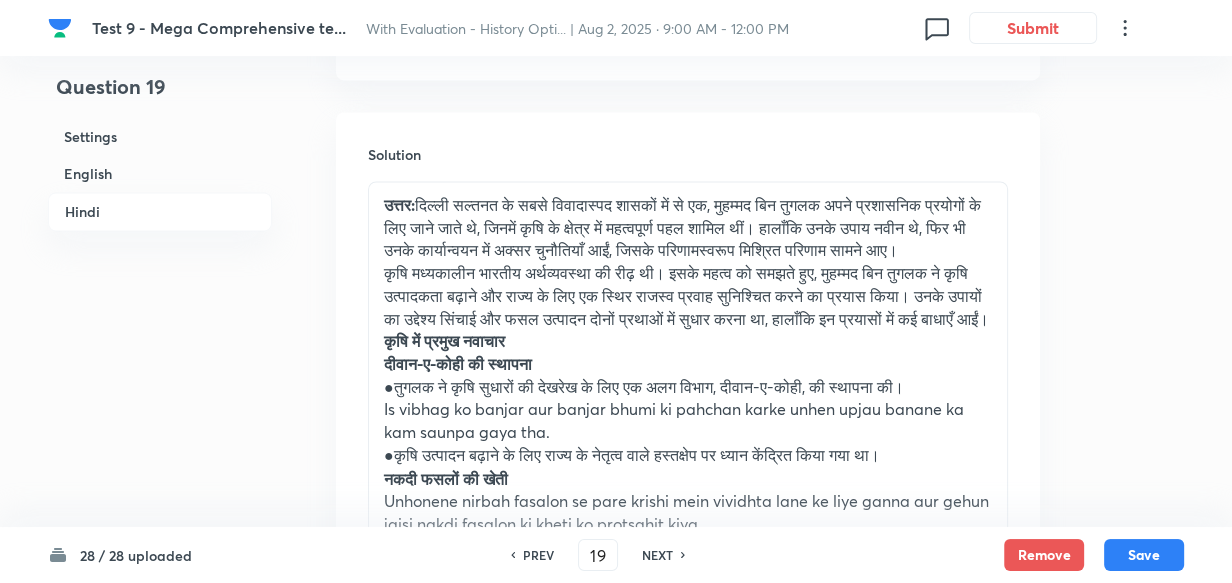 scroll, scrollTop: 3061, scrollLeft: 0, axis: vertical 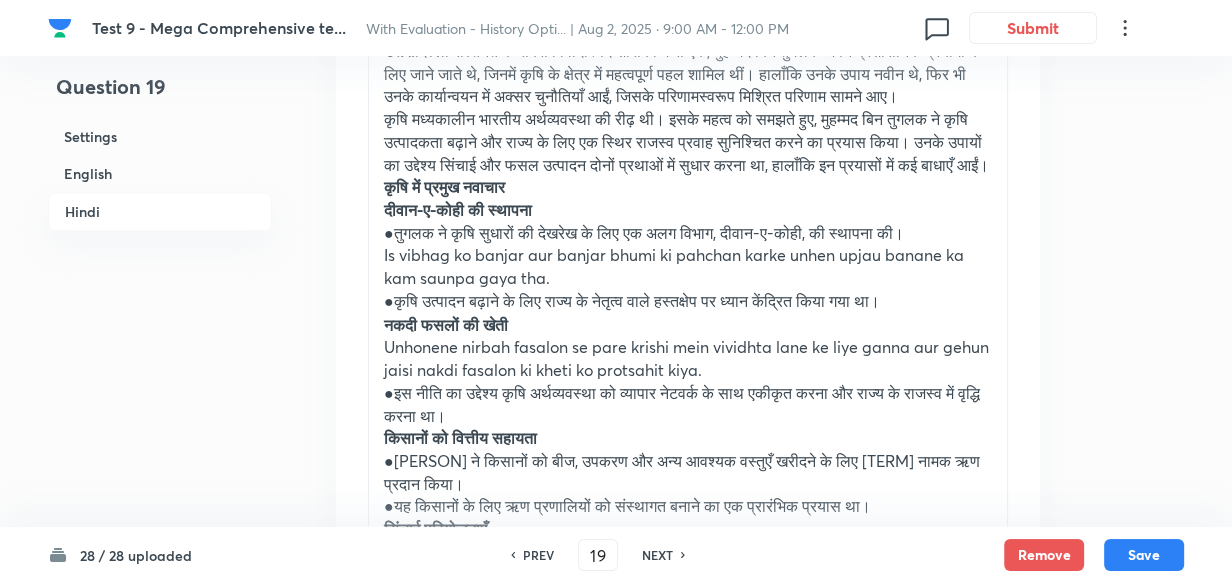 click on "उत्तर:  दिल्ली सल्तनत के सबसे विवादास्पद शासकों में से एक, मुहम्मद बिन तुगलक अपने प्रशासनिक प्रयोगों के लिए जाने जाते थे, जिनमें कृषि के क्षेत्र में महत्वपूर्ण पहल शामिल थीं। हालाँकि उनके उपाय नवीन थे, फिर भी उनके कार्यान्वयन में अक्सर चुनौतियाँ आईं, जिसके परिणामस्वरूप मिश्रित परिणाम सामने आए। कृषि में प्रमुख नवाचार दीवान-ए-कोही की स्थापना नकदी फसलों की खेती किसानों को वित्तीय सहायता" at bounding box center [688, 517] 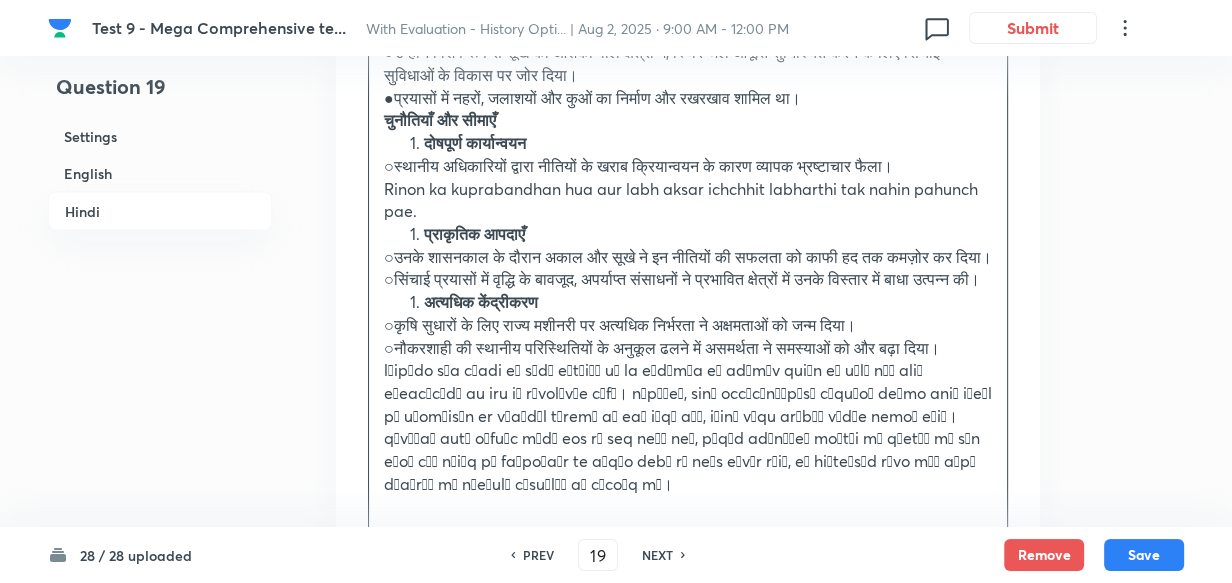 scroll, scrollTop: 3516, scrollLeft: 0, axis: vertical 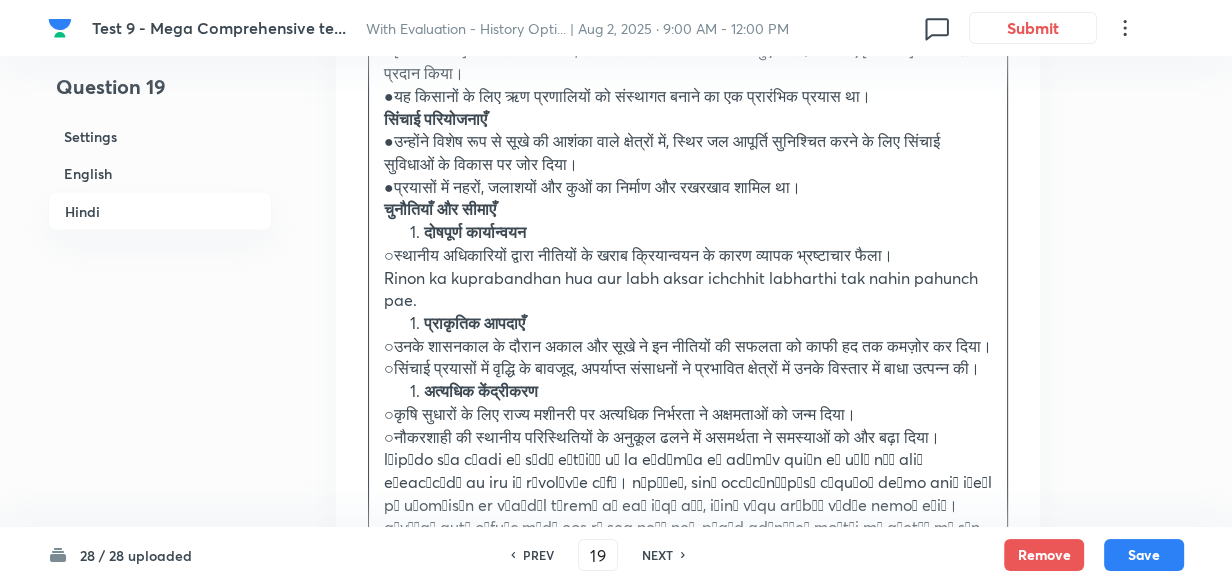 click on "उत्तर:  दिल्ली सल्तनत के सबसे विवादास्पद शासकों में से एक, मुहम्मद बिन तुगलक अपने प्रशासनिक प्रयोगों के लिए जाने जाते थे, जिनमें कृषि के क्षेत्र में महत्वपूर्ण पहल शामिल थीं। हालाँकि उनके उपाय नवीन थे, फिर भी उनके कार्यान्वयन में अक्सर चुनौतियाँ आईं, जिसके परिणामस्वरूप मिश्रित परिणाम सामने आए। कृषि में प्रमुख नवाचार ﻿ दीवान-ए-कोही की स्थापना नकदी फसलों की खेती किसानों को वित्तीय सहायता" at bounding box center (688, 85) 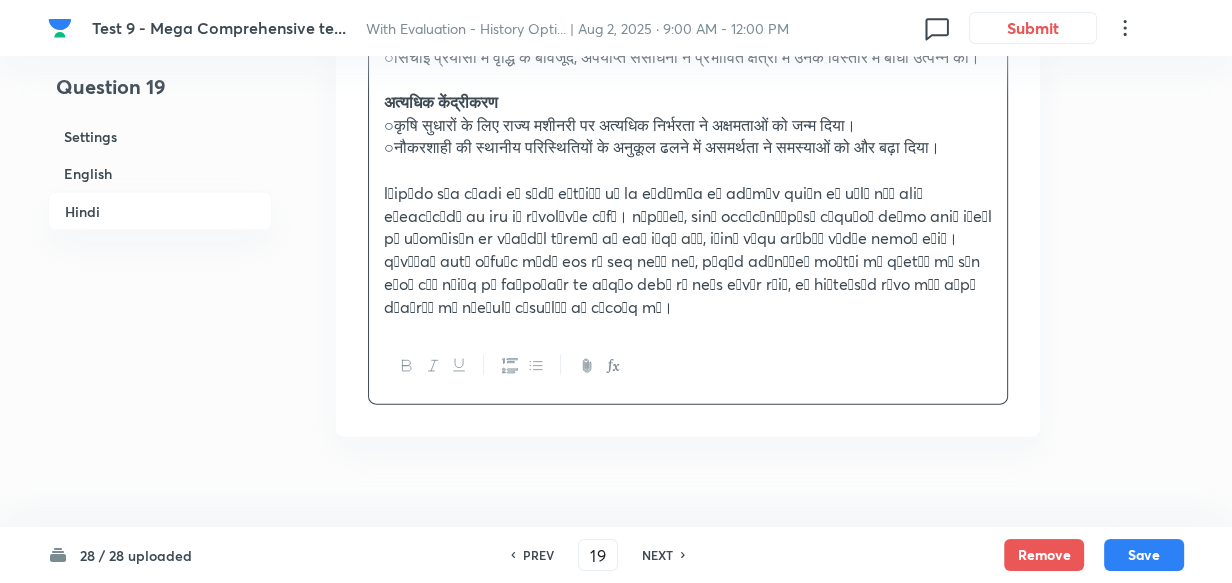 scroll, scrollTop: 3988, scrollLeft: 0, axis: vertical 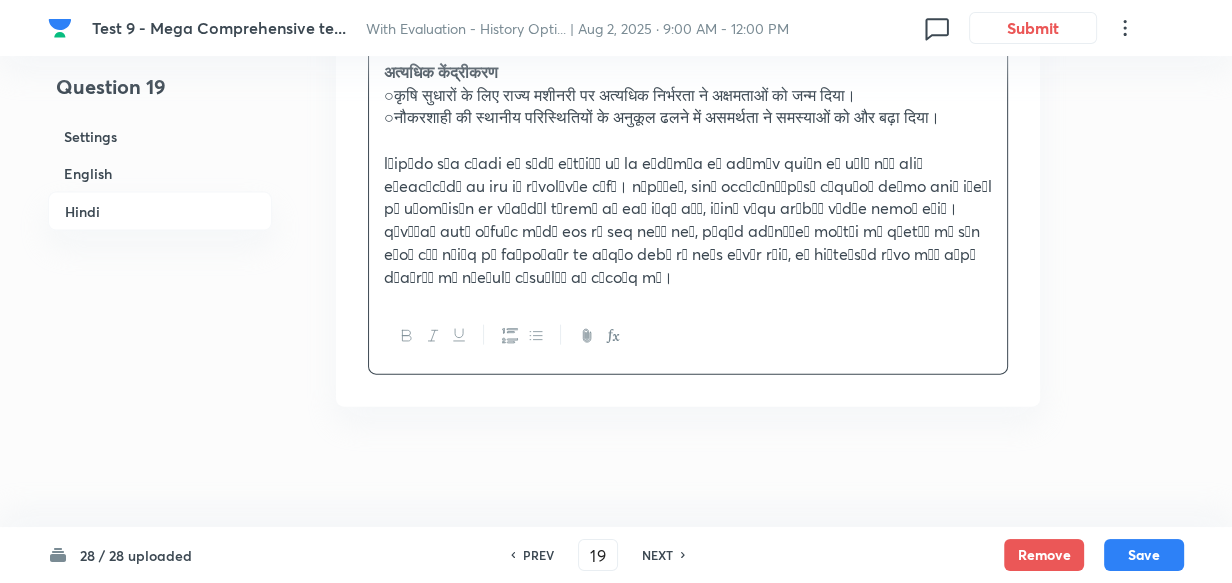 click on "28 / 28 uploaded
PREV 19 ​ NEXT Remove Save" at bounding box center [616, 555] 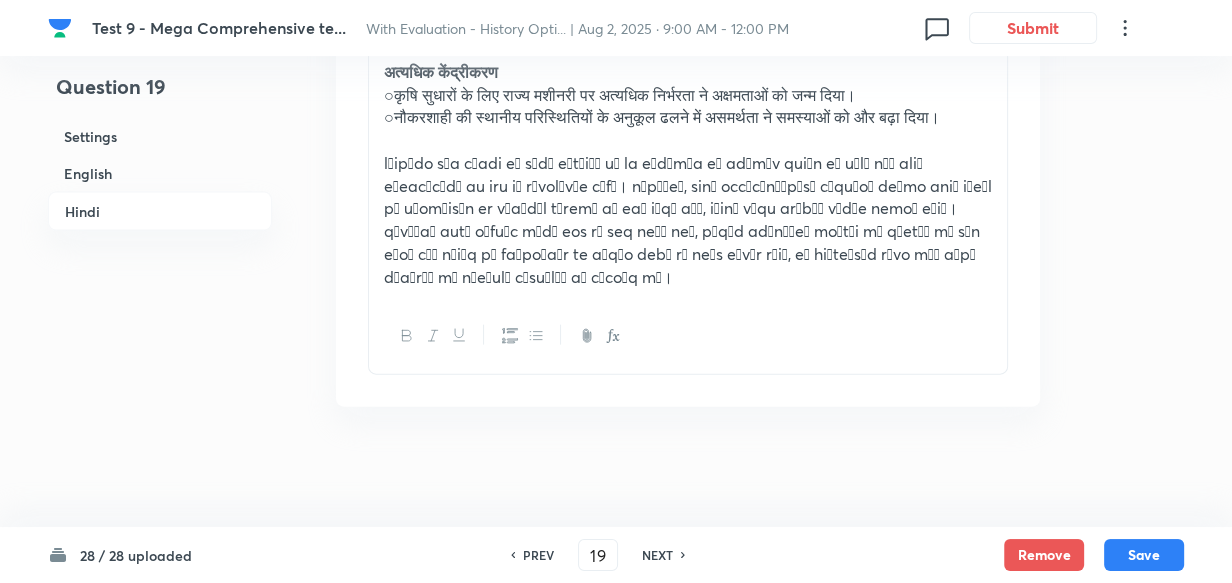 click on "28 / 28 uploaded
PREV 19 ​ NEXT Remove Save" at bounding box center (616, 555) 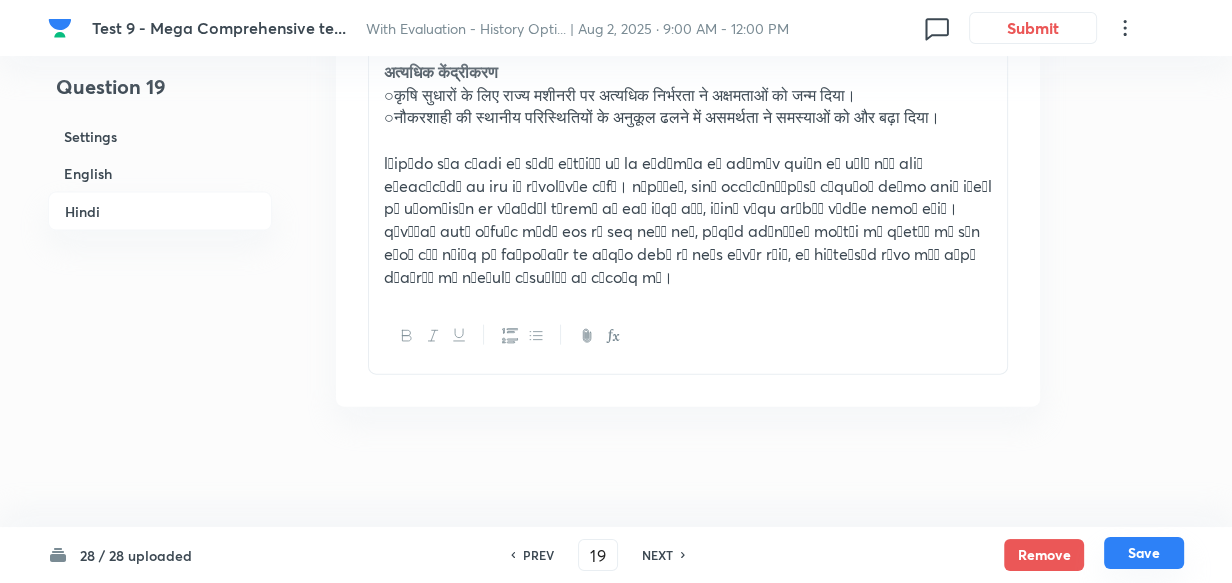 click on "Save" at bounding box center [1144, 553] 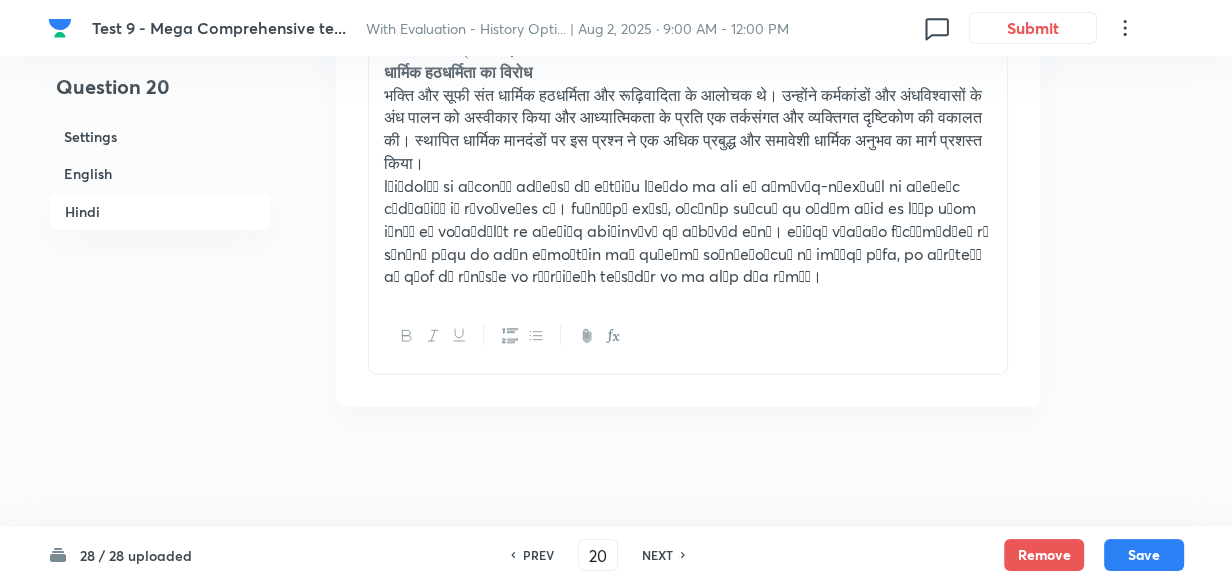 click on "NEXT" at bounding box center [660, 555] 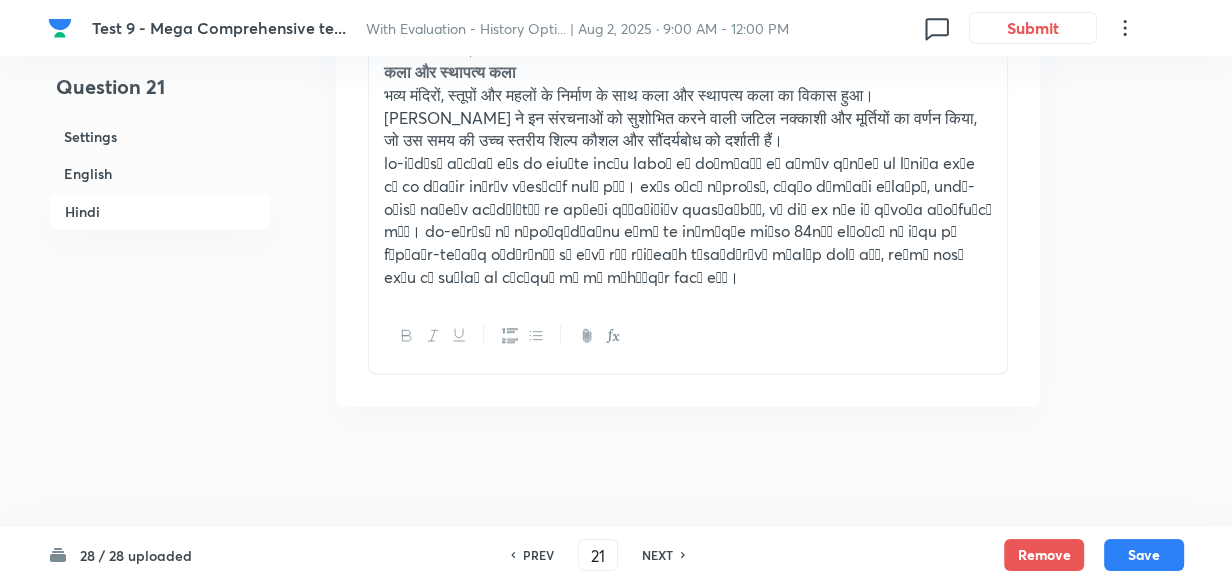 click on "NEXT" at bounding box center (657, 555) 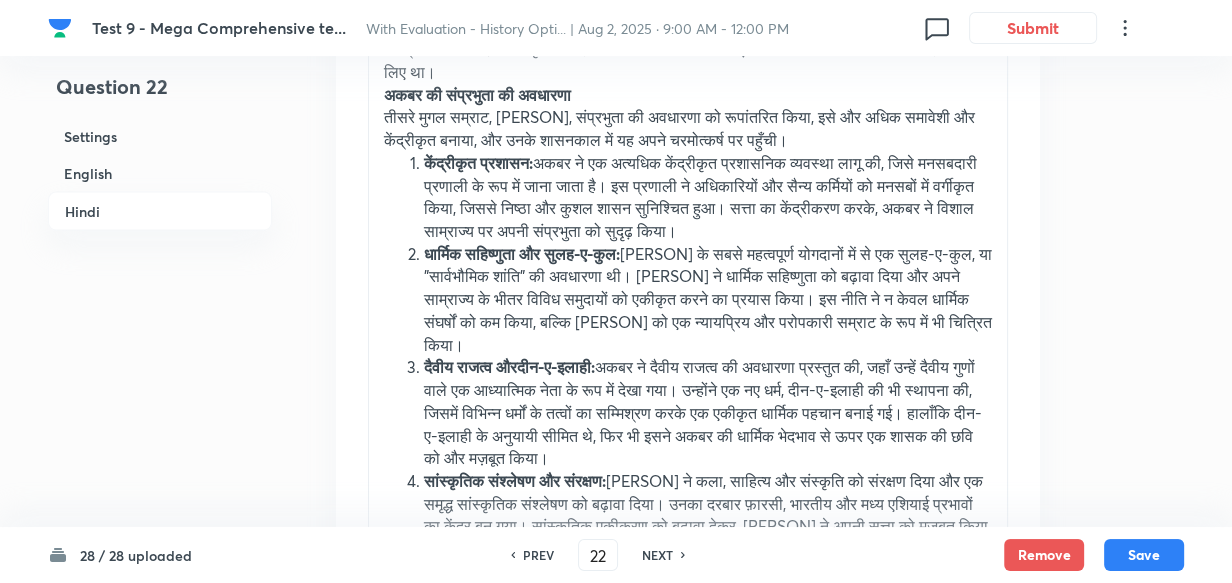 click on "NEXT" at bounding box center [657, 555] 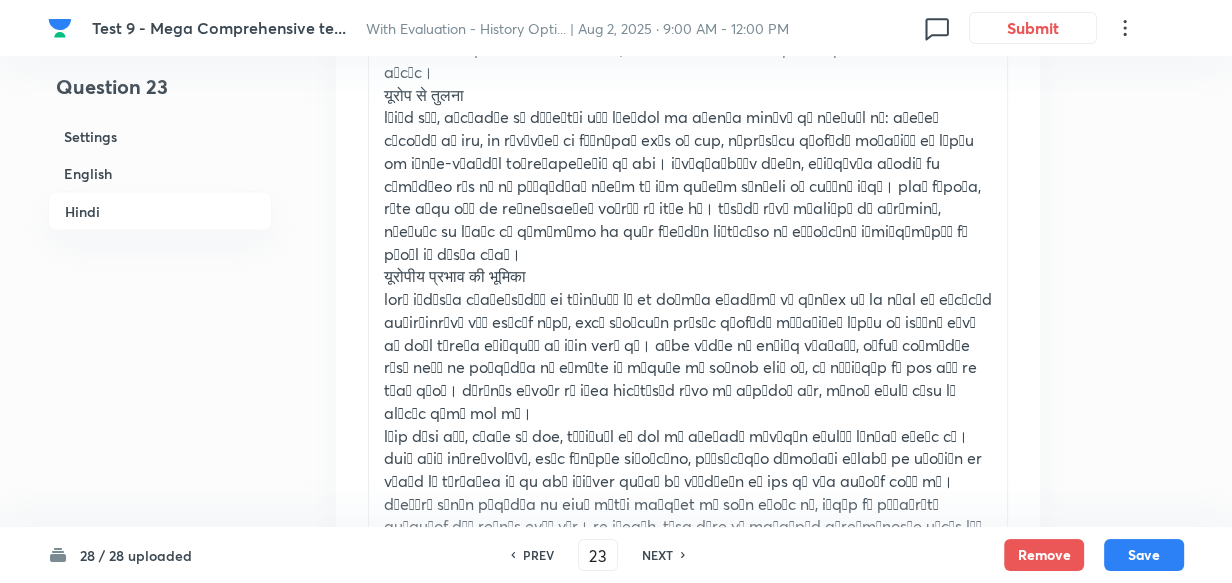 click on "NEXT" at bounding box center [657, 555] 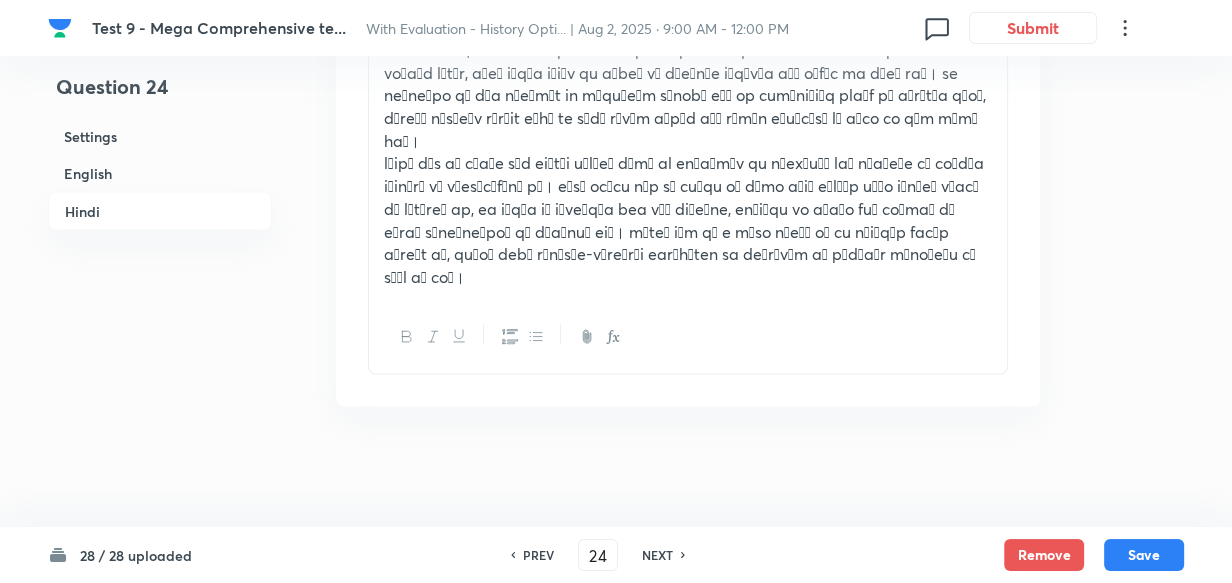 click on "NEXT" at bounding box center (657, 555) 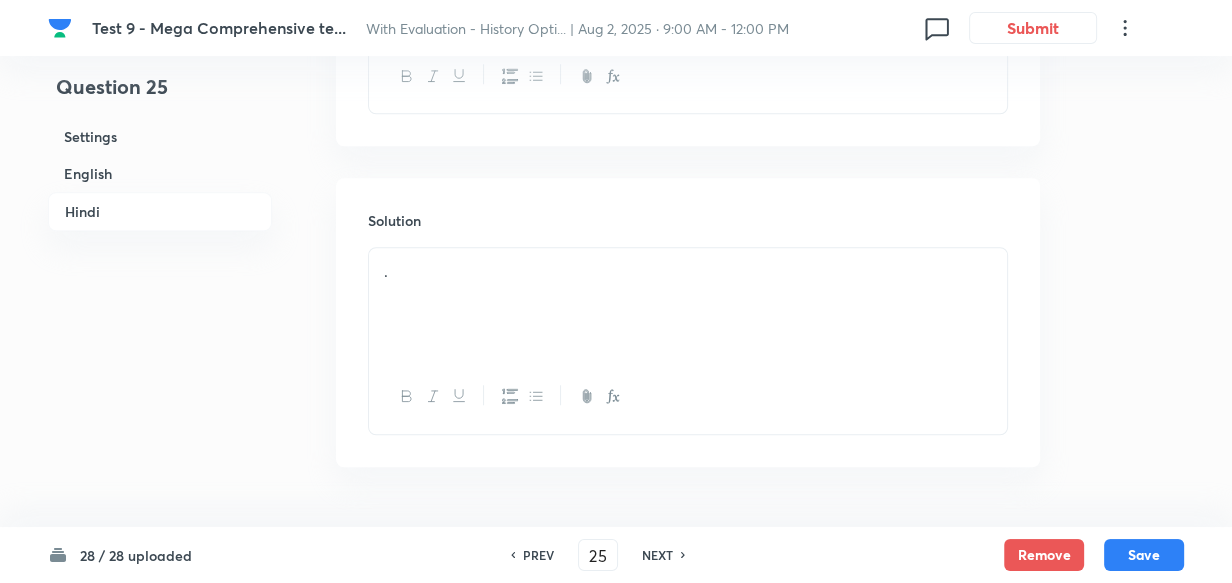 scroll, scrollTop: 1512, scrollLeft: 0, axis: vertical 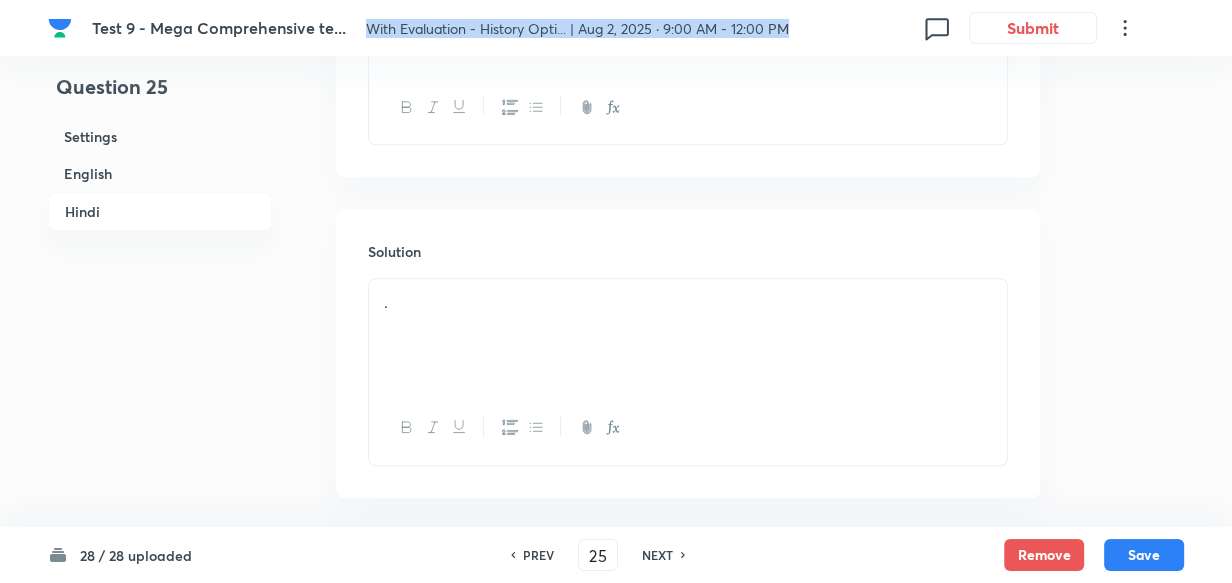 drag, startPoint x: 355, startPoint y: 30, endPoint x: 810, endPoint y: 18, distance: 455.1582 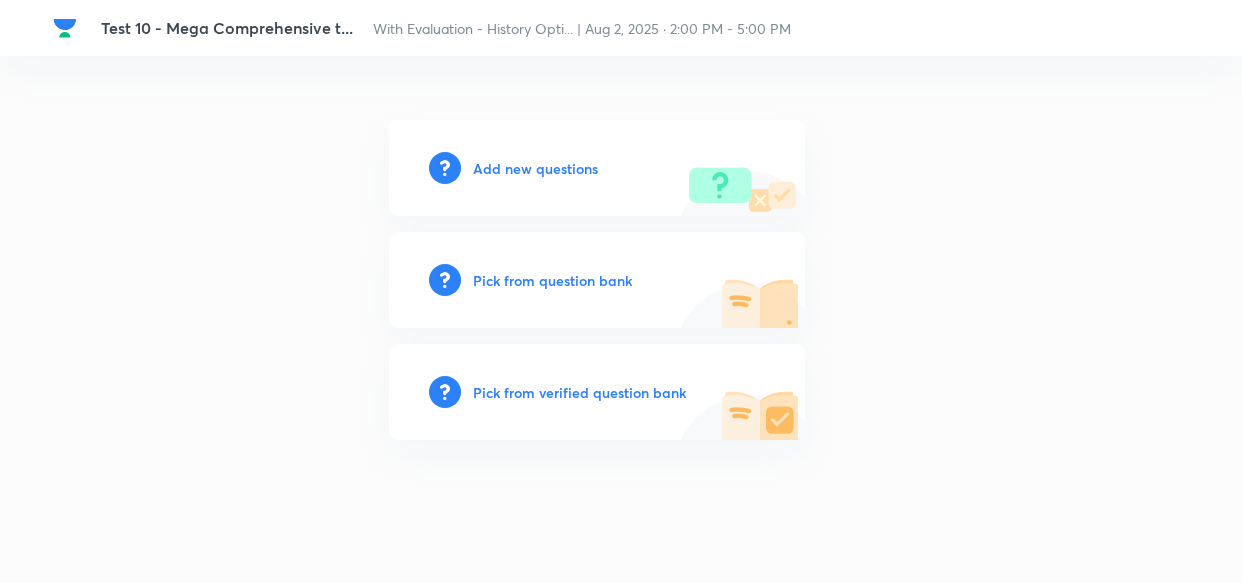 scroll, scrollTop: 0, scrollLeft: 0, axis: both 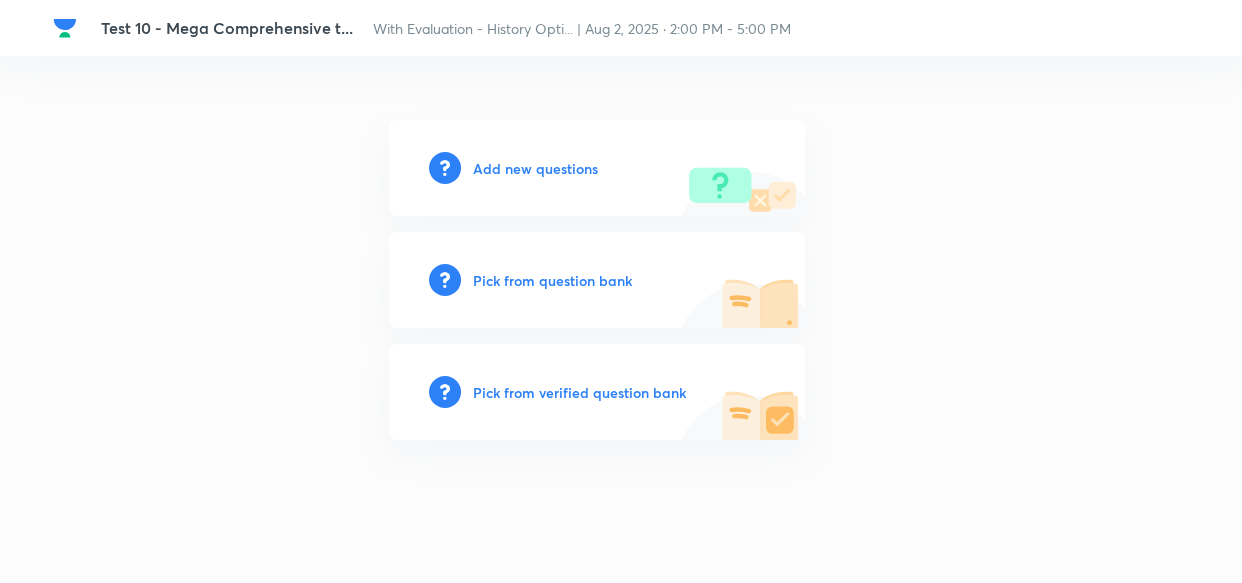 click on "Add new questions" at bounding box center (535, 168) 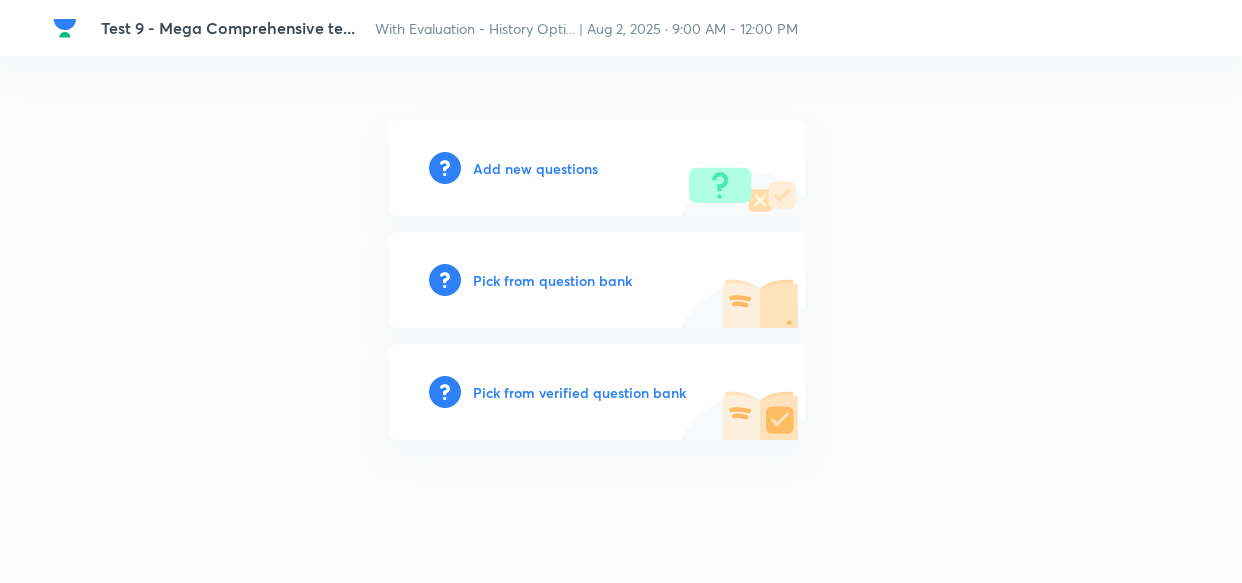 scroll, scrollTop: 0, scrollLeft: 0, axis: both 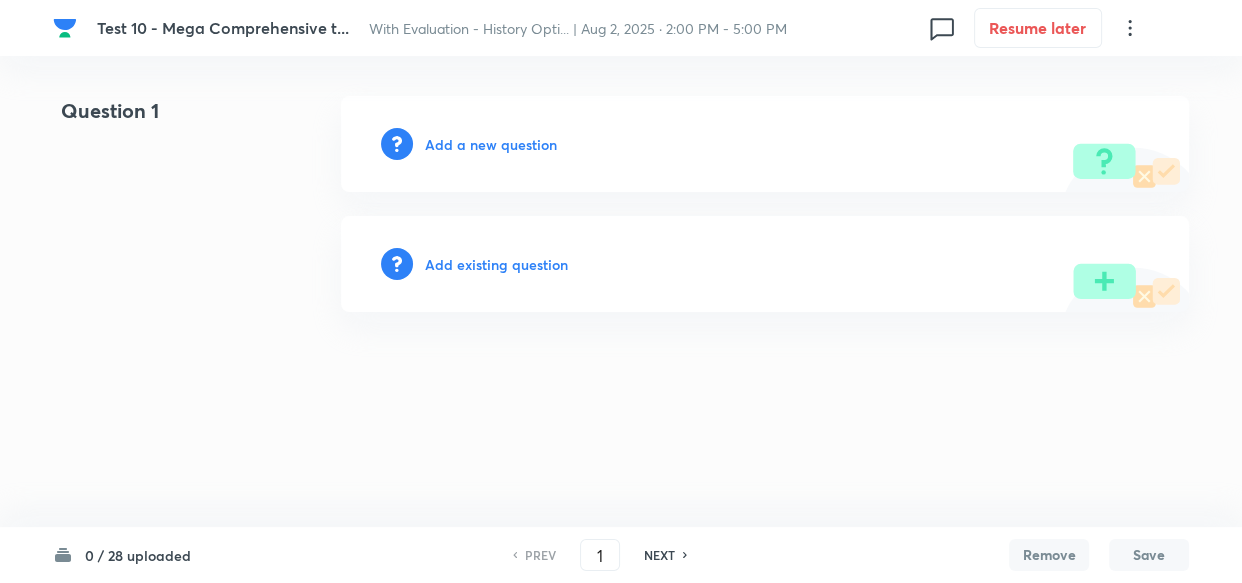 click on "Add a new question" at bounding box center [491, 144] 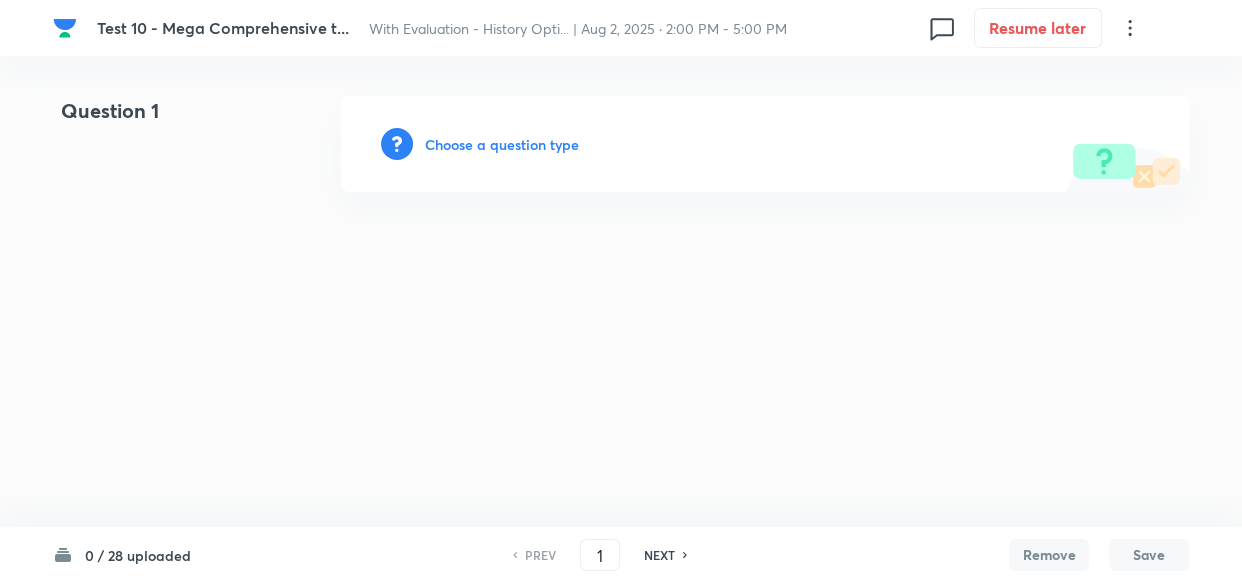 click on "Choose a question type" at bounding box center (502, 144) 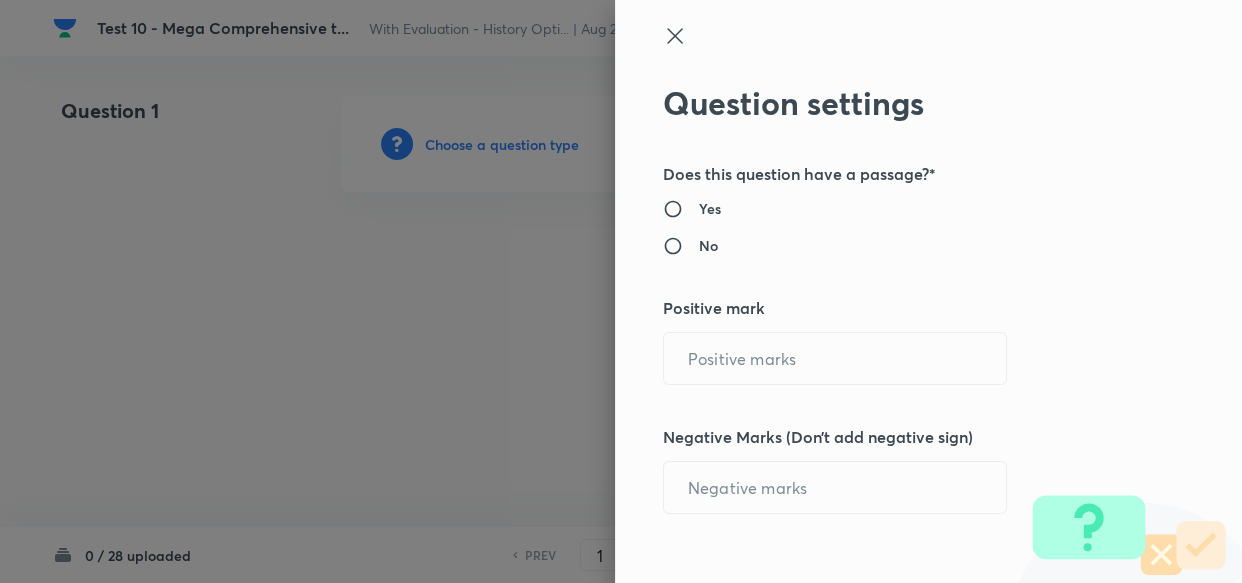 radio on "true" 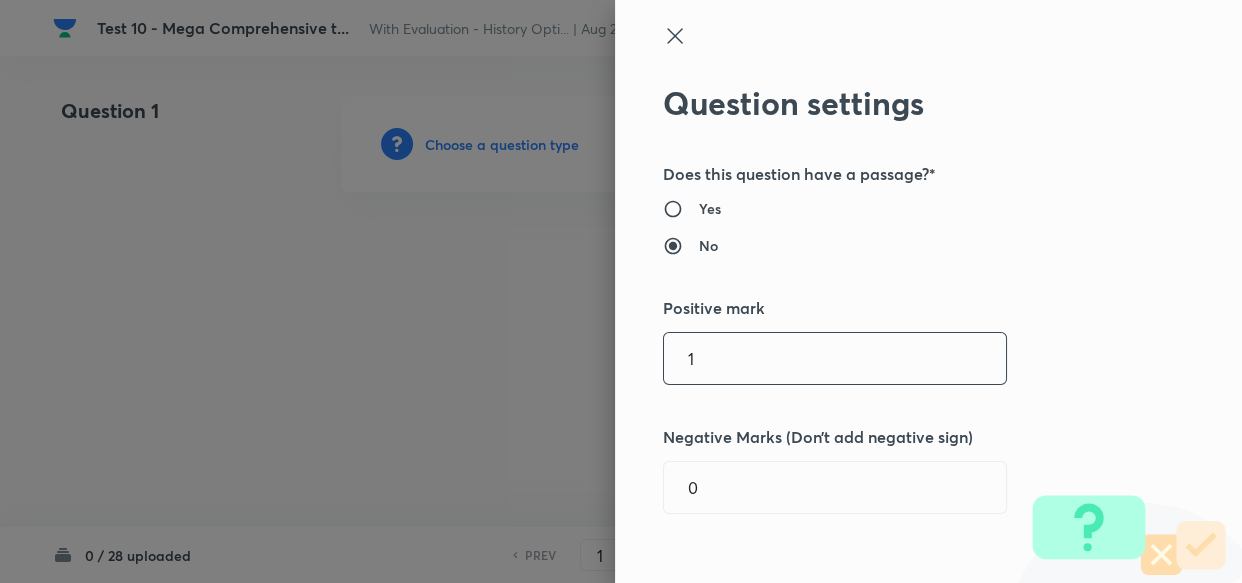 click on "1" at bounding box center (835, 358) 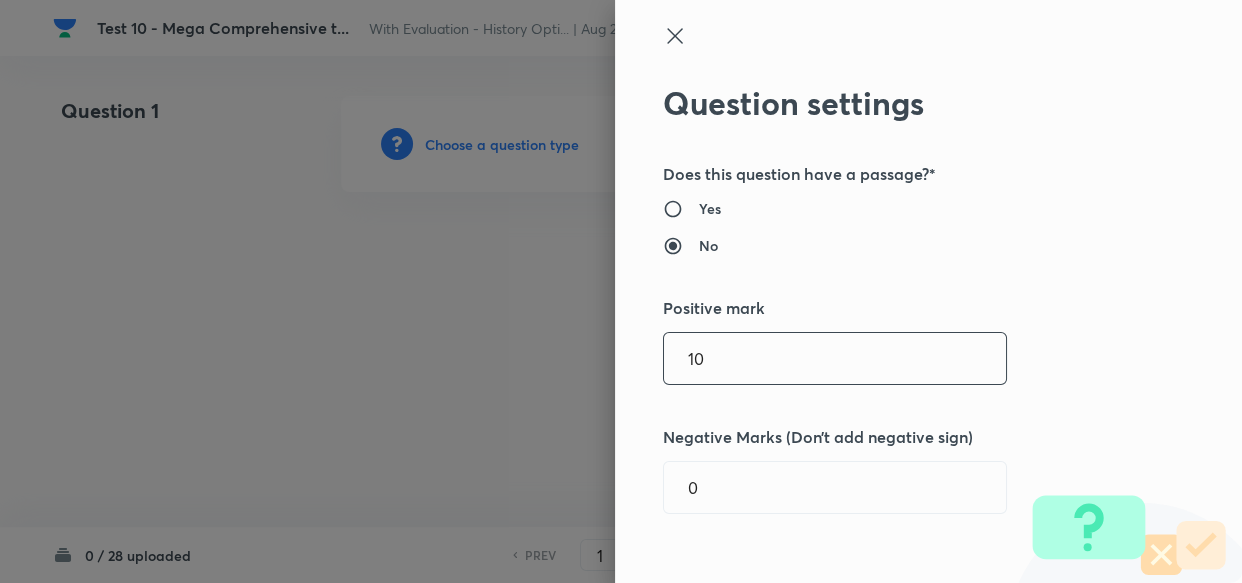 type on "10" 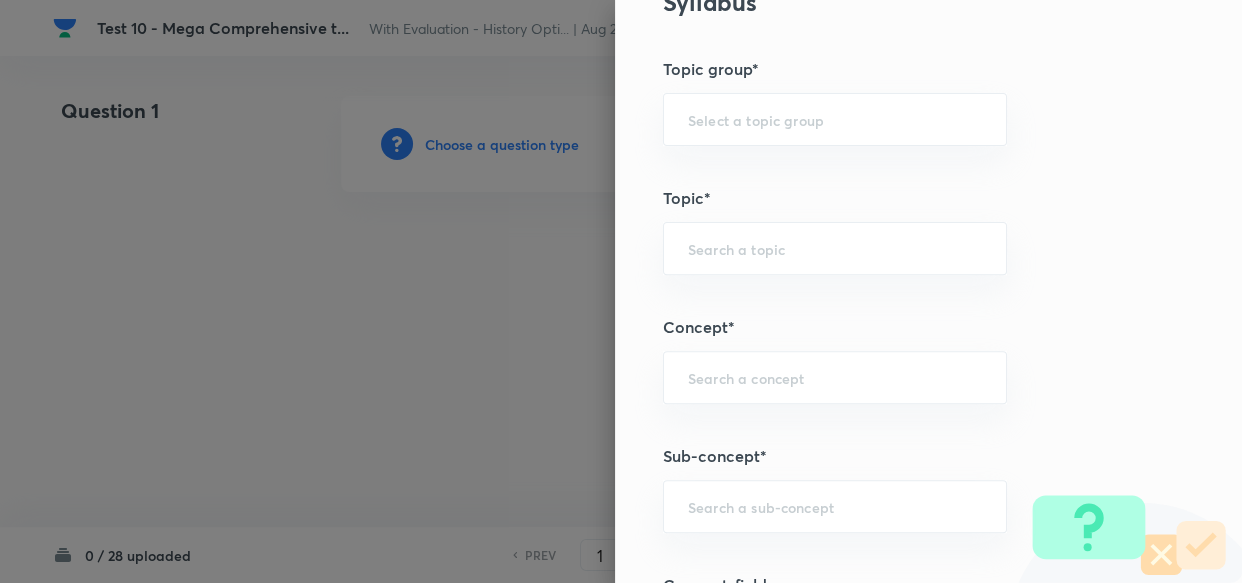 scroll, scrollTop: 818, scrollLeft: 0, axis: vertical 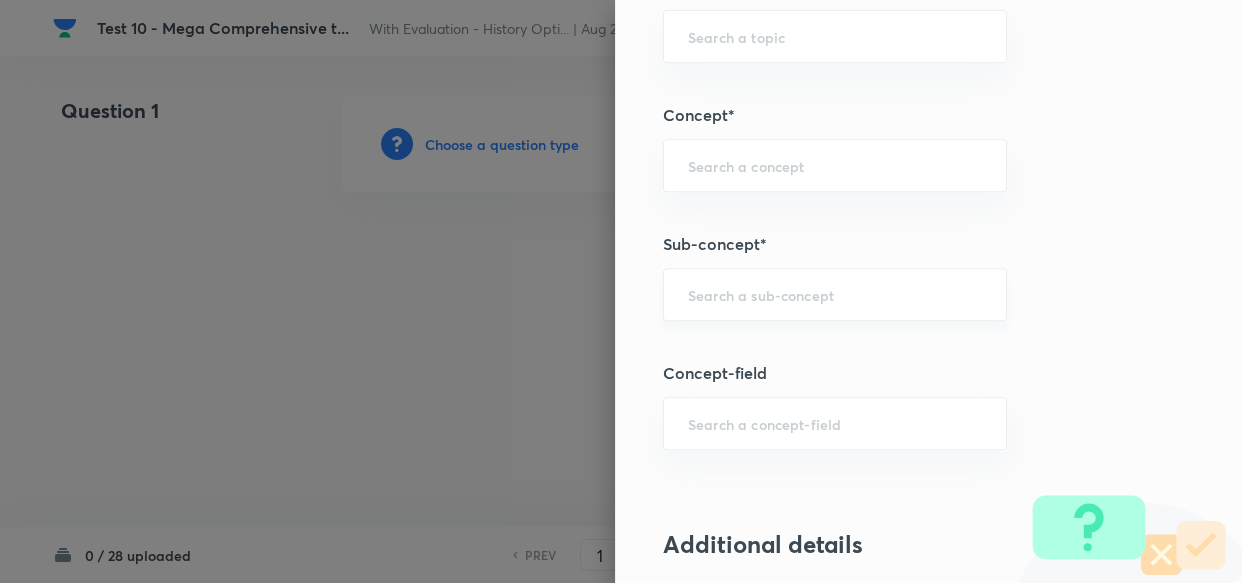 click at bounding box center [835, 294] 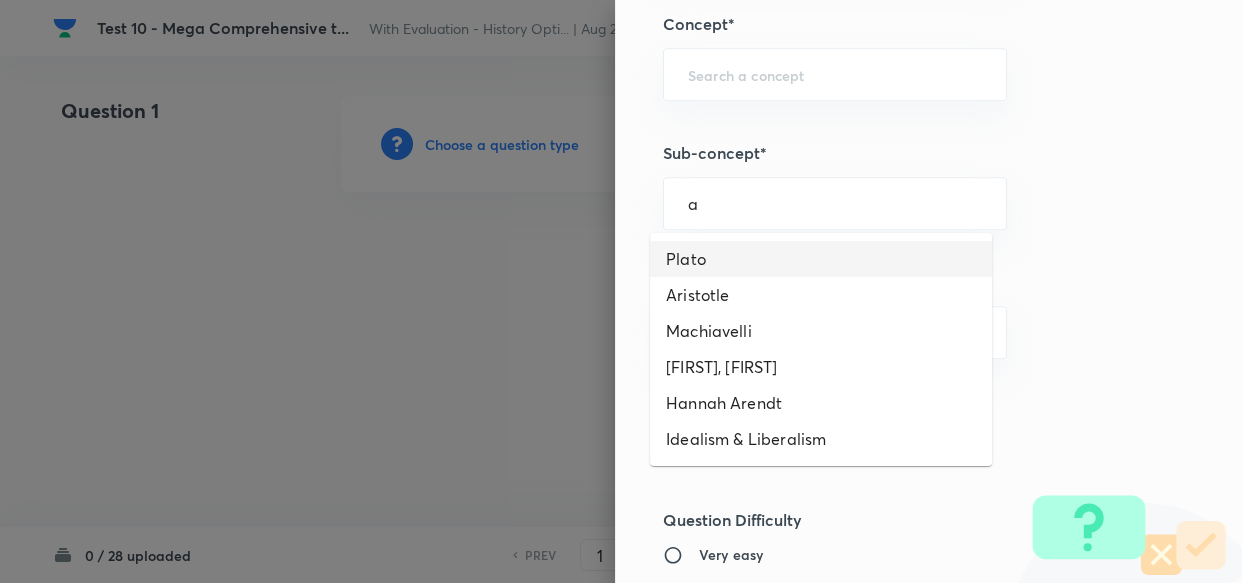 click on "Plato" at bounding box center (821, 259) 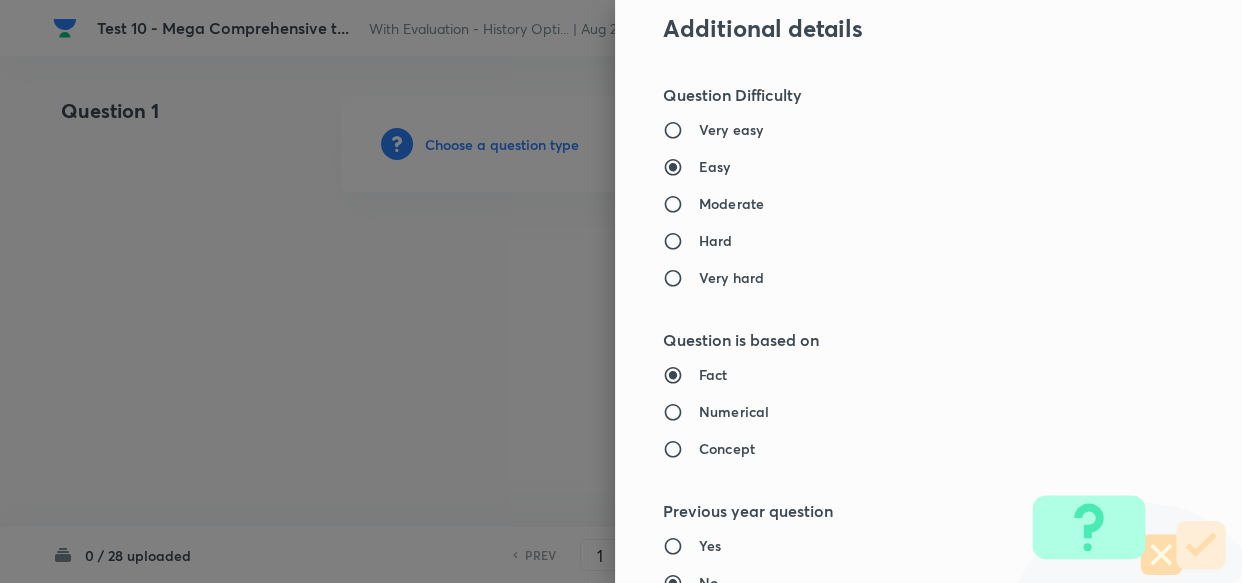 type on "PSIR Optional" 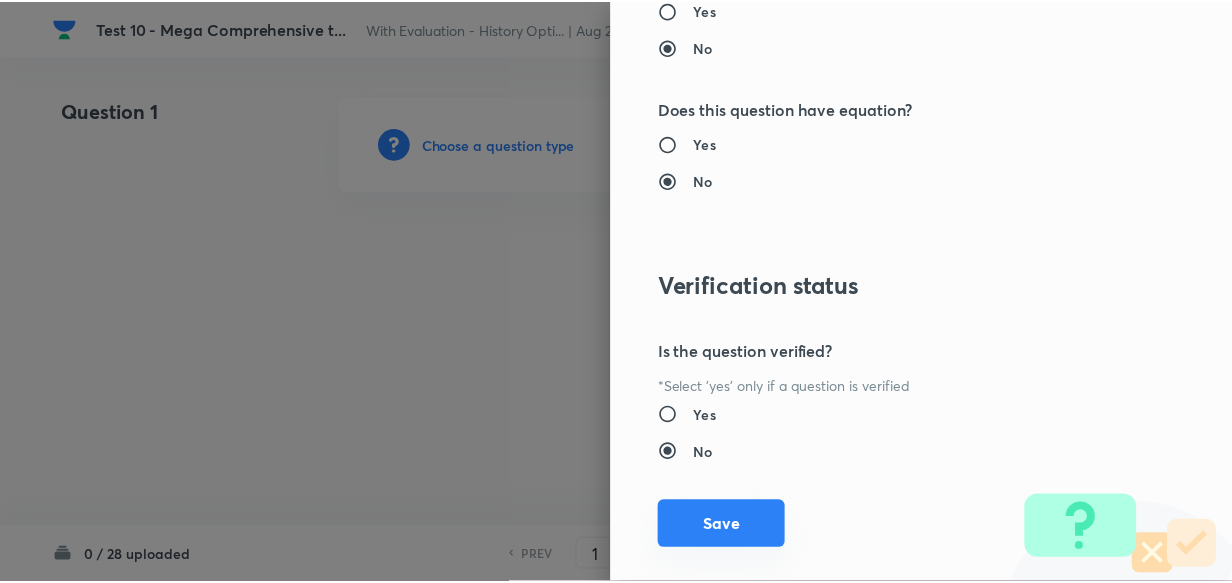 scroll, scrollTop: 1900, scrollLeft: 0, axis: vertical 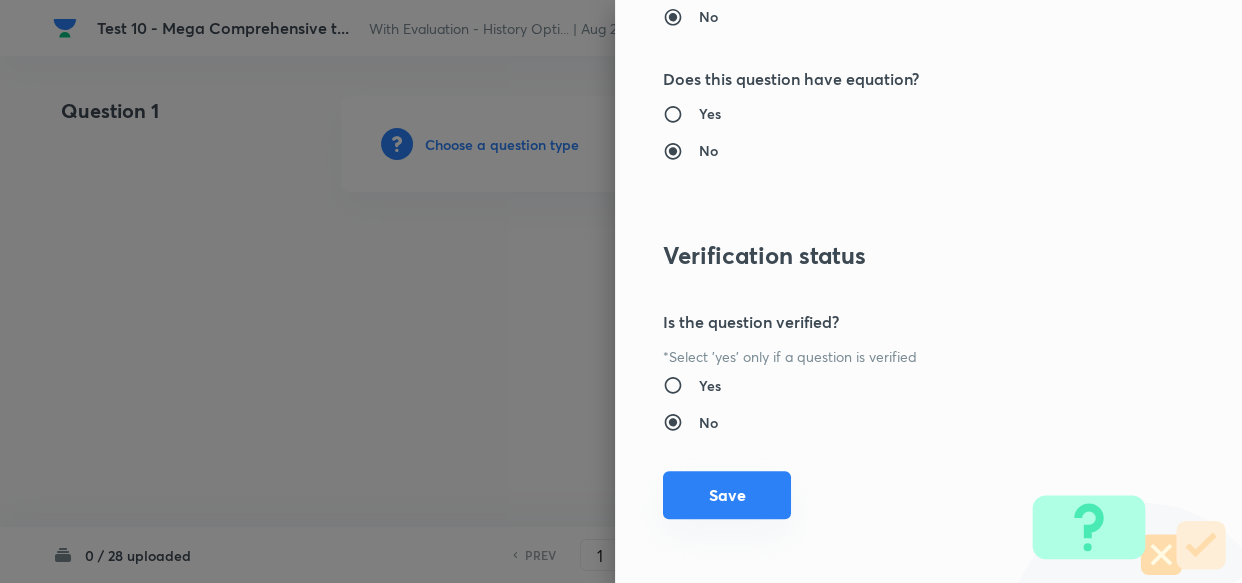 click on "Save" at bounding box center [727, 495] 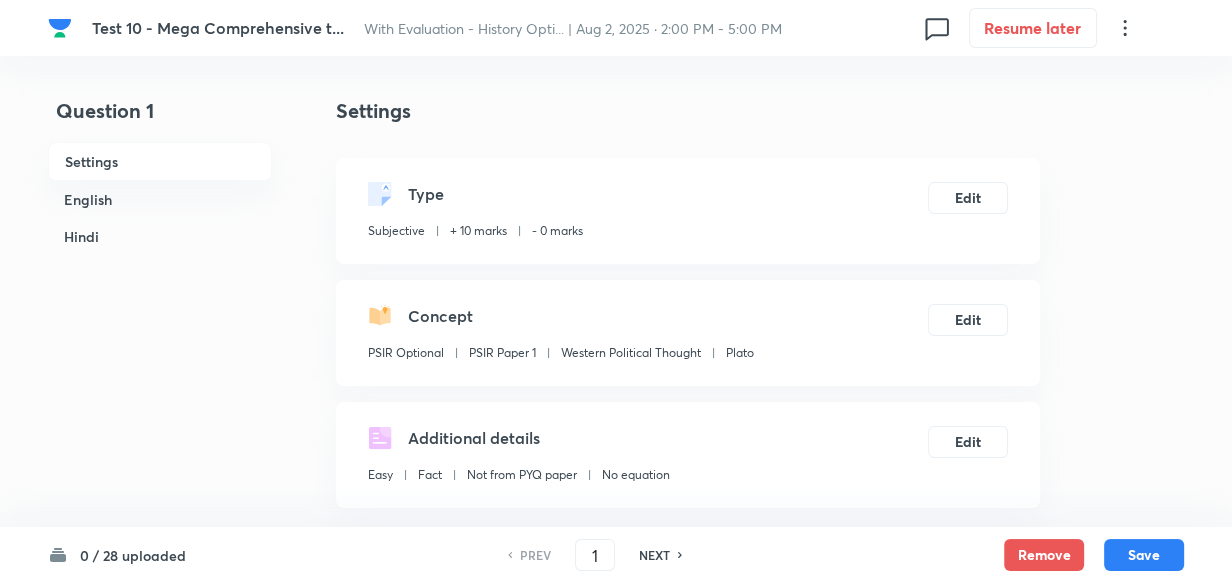 click on "English" at bounding box center [160, 199] 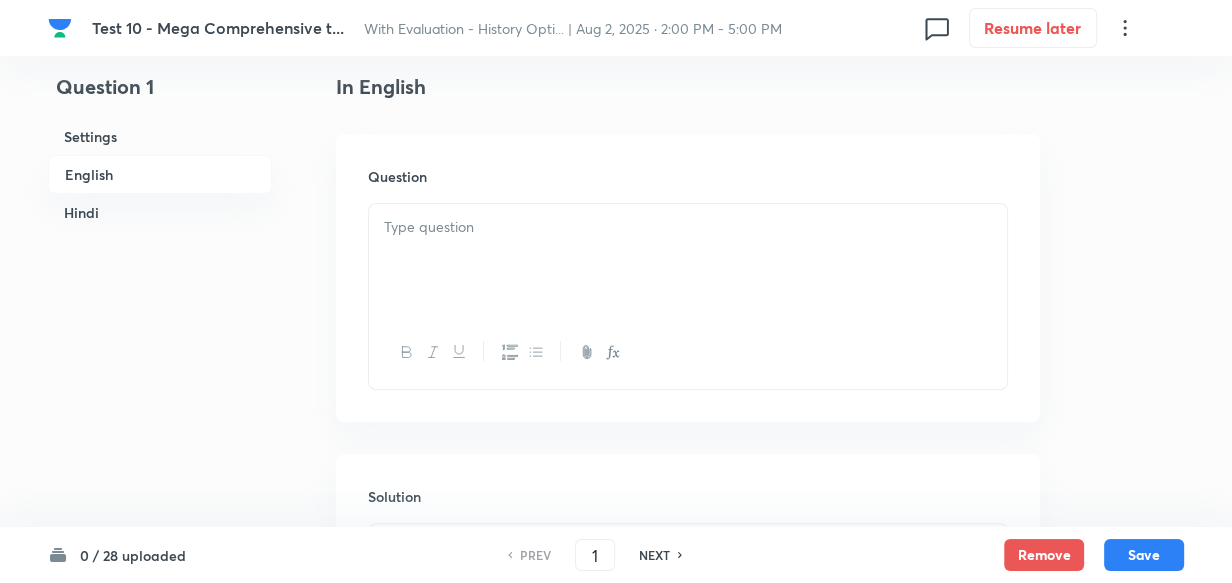 click at bounding box center [688, 260] 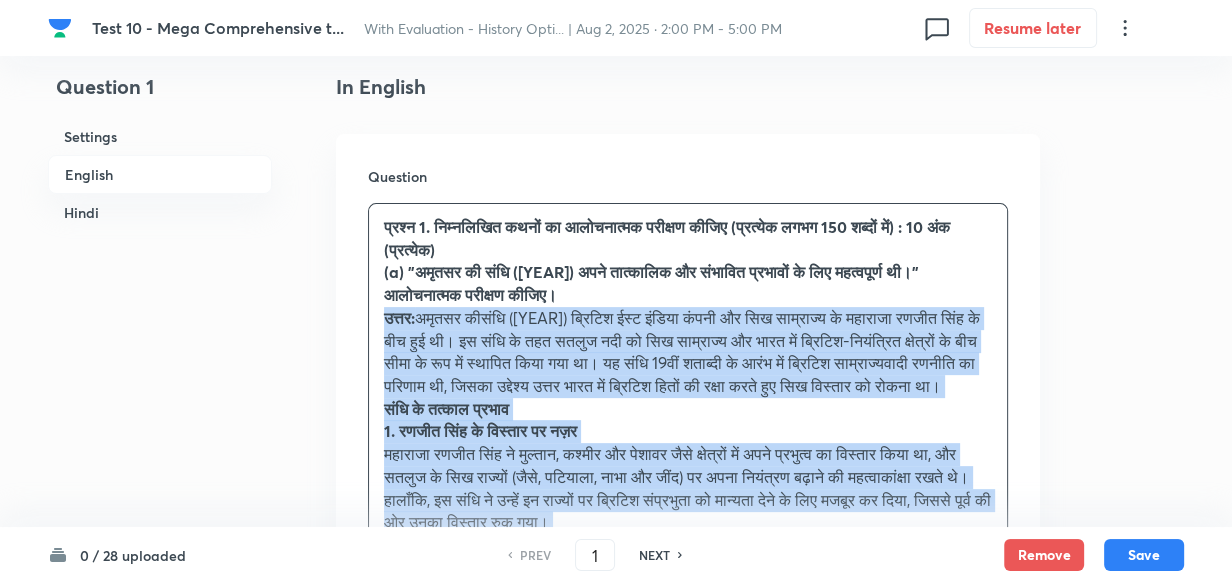 drag, startPoint x: 379, startPoint y: 318, endPoint x: 360, endPoint y: 318, distance: 19 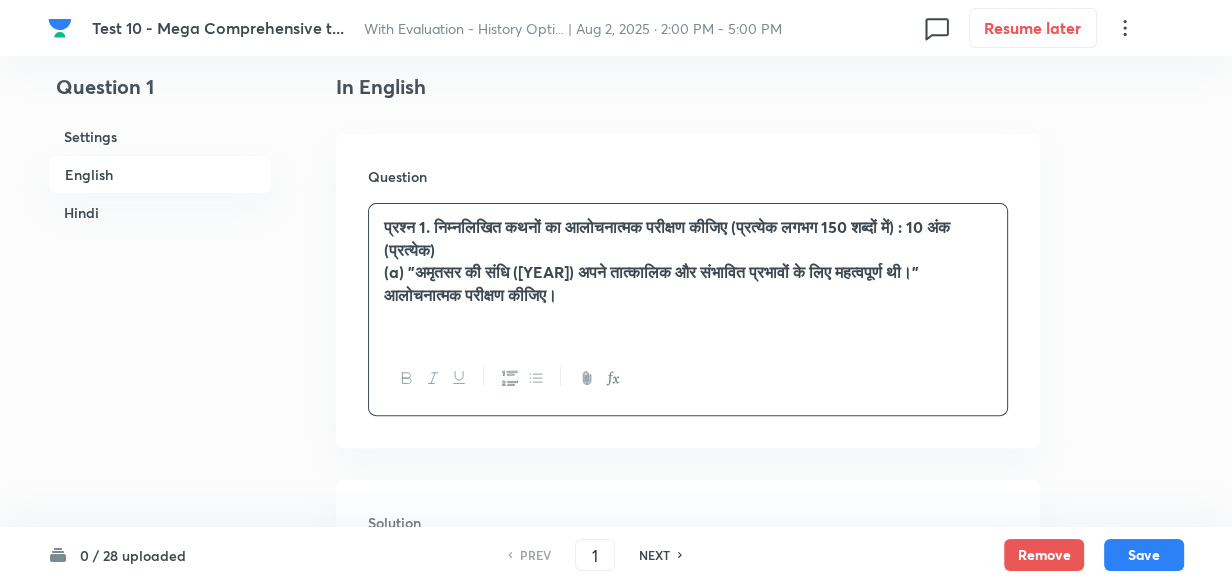 paste 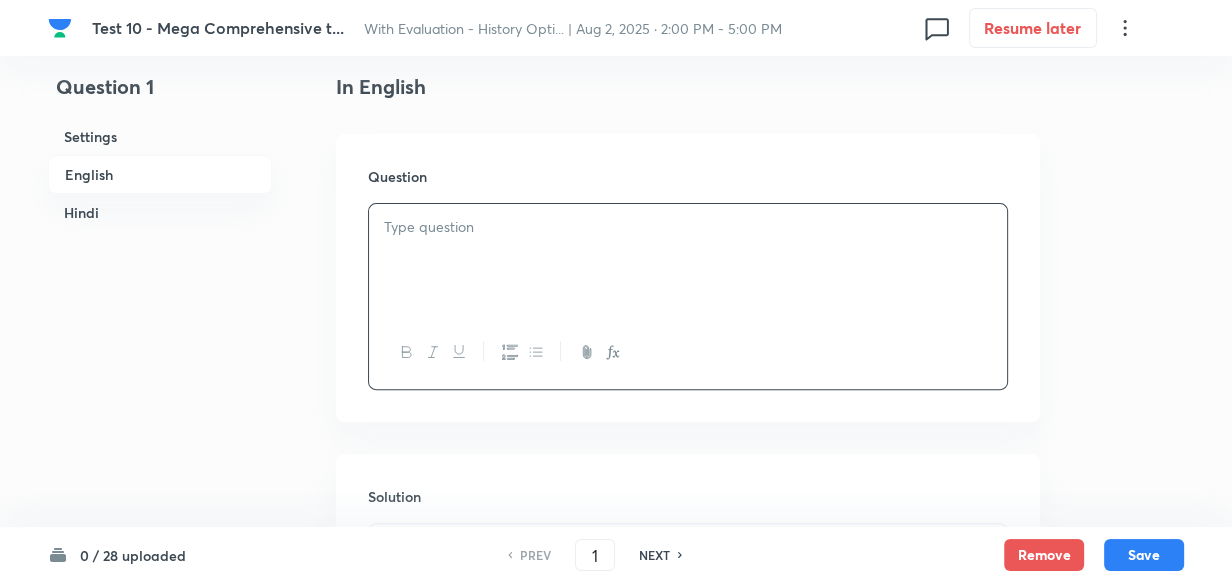 type 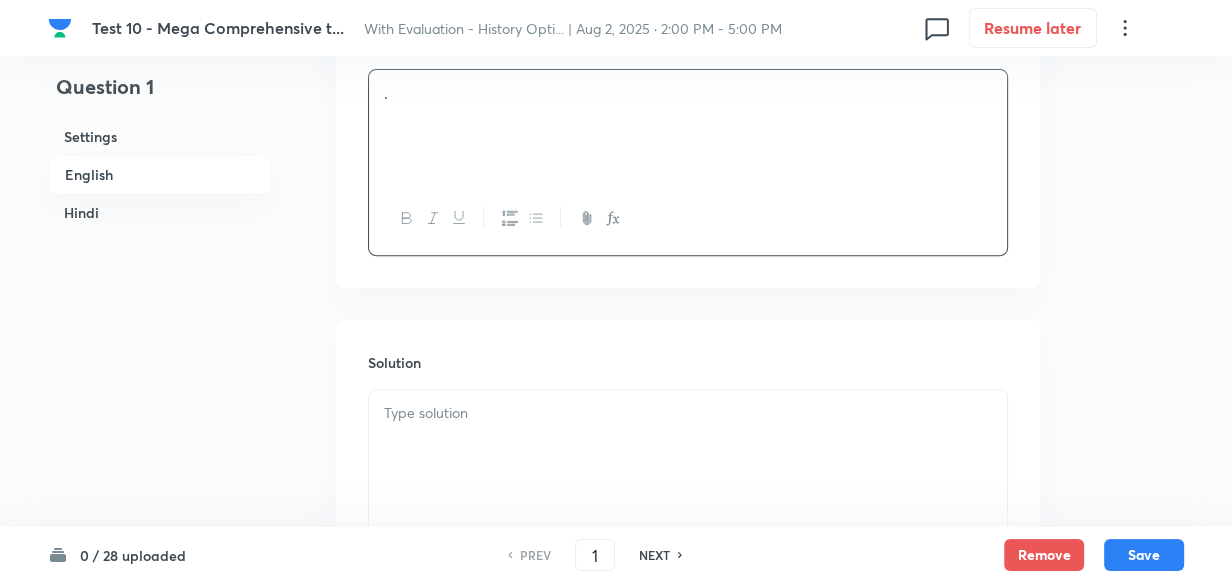 scroll, scrollTop: 789, scrollLeft: 0, axis: vertical 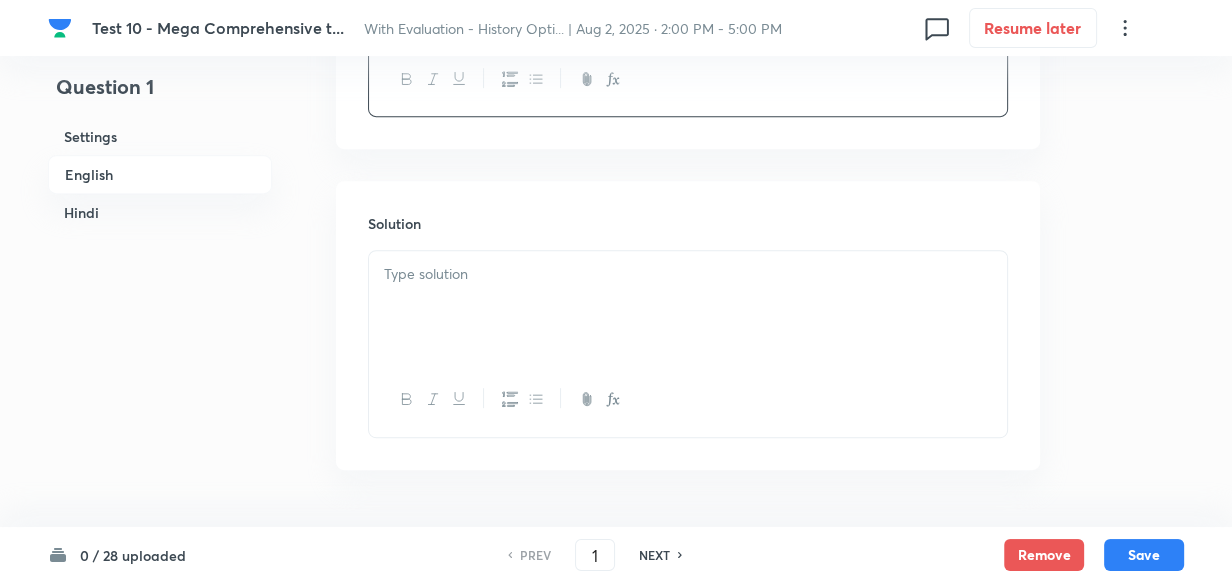click at bounding box center [688, 307] 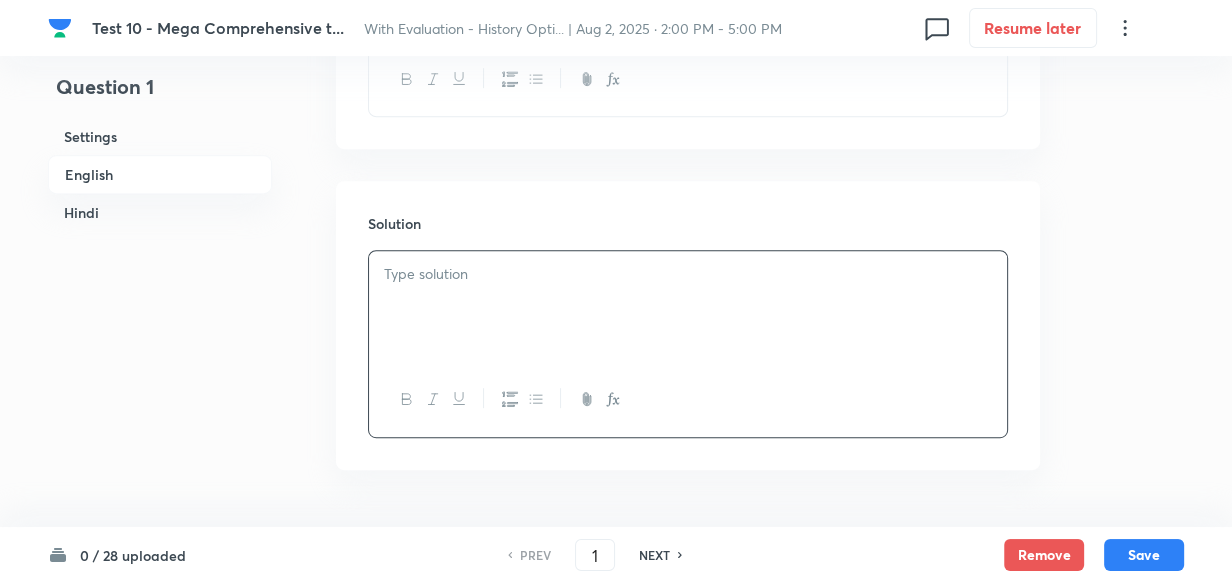 type 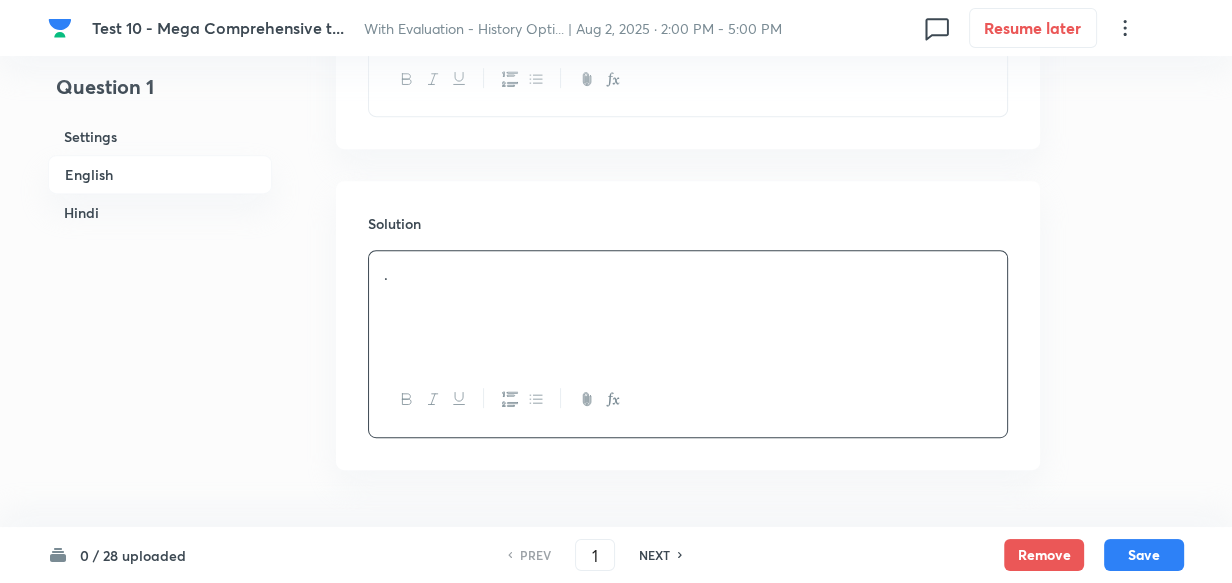 click on "Hindi" at bounding box center [160, 212] 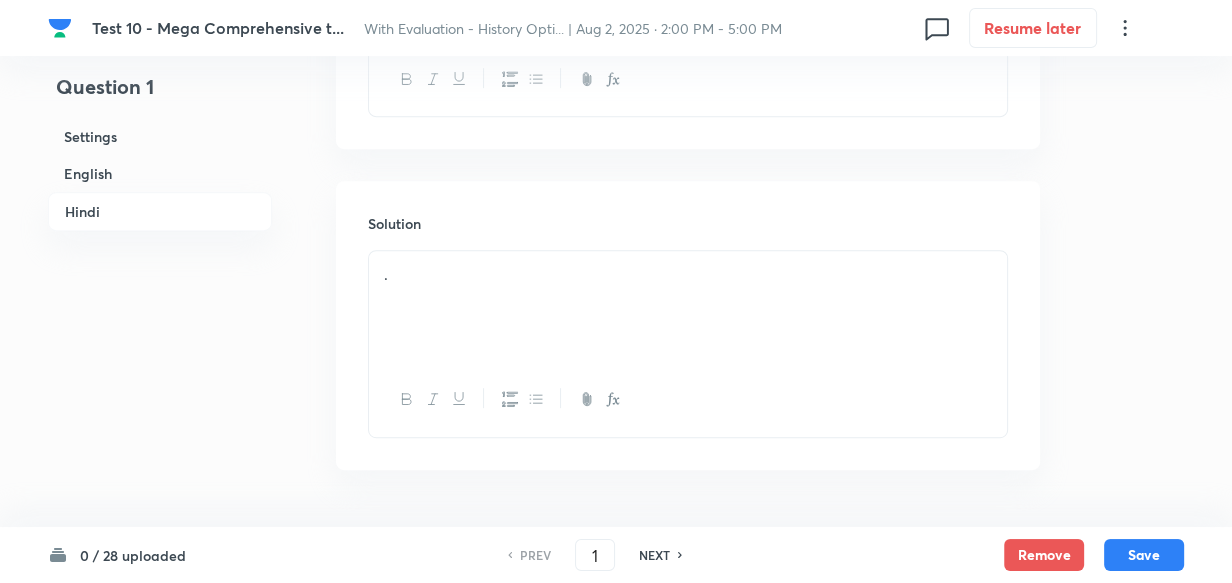 scroll, scrollTop: 1267, scrollLeft: 0, axis: vertical 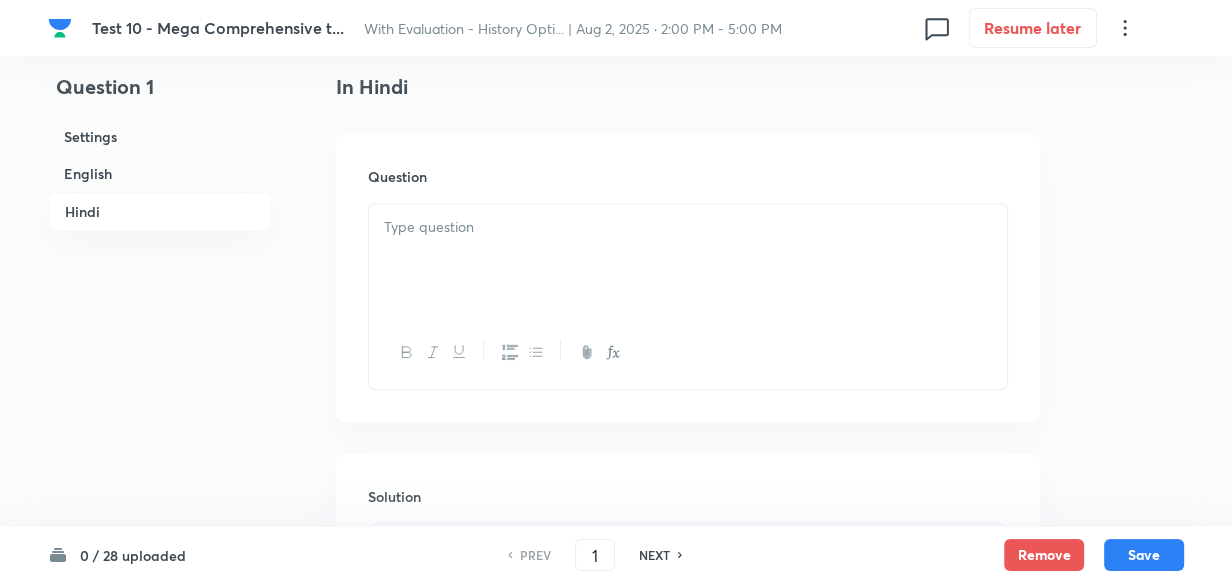 click at bounding box center (688, 260) 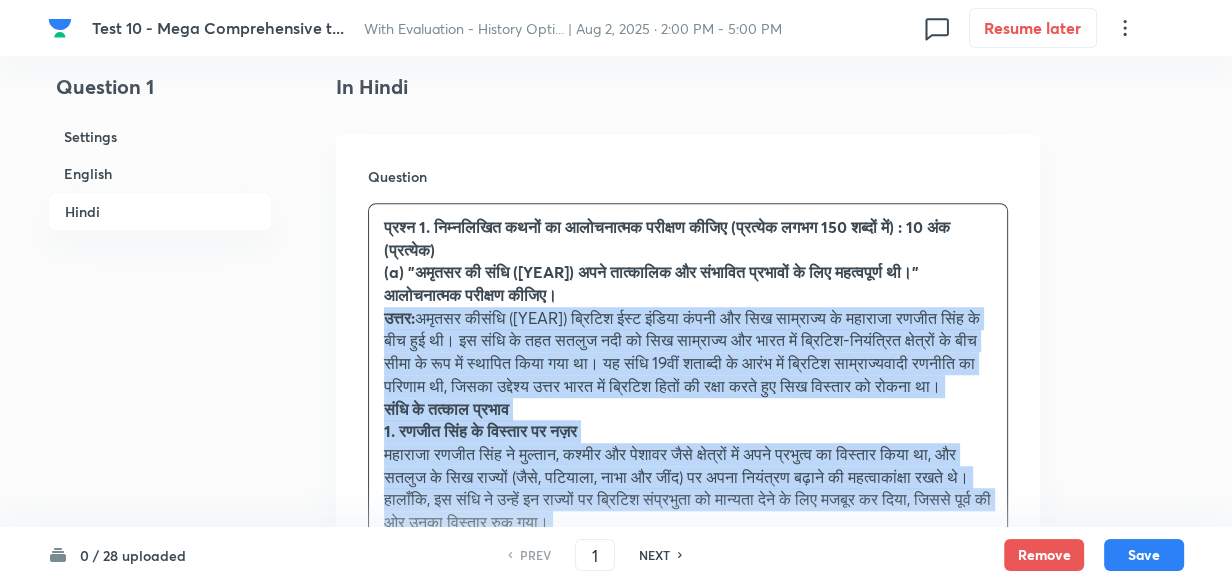 drag, startPoint x: 364, startPoint y: 320, endPoint x: 352, endPoint y: 321, distance: 12.0415945 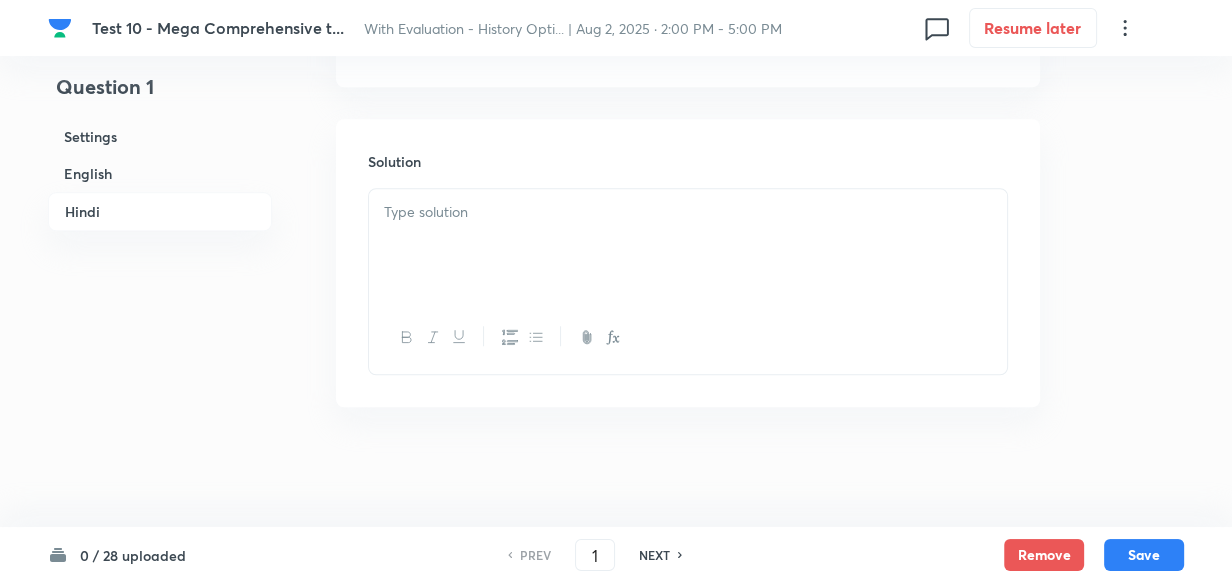 click at bounding box center [688, 245] 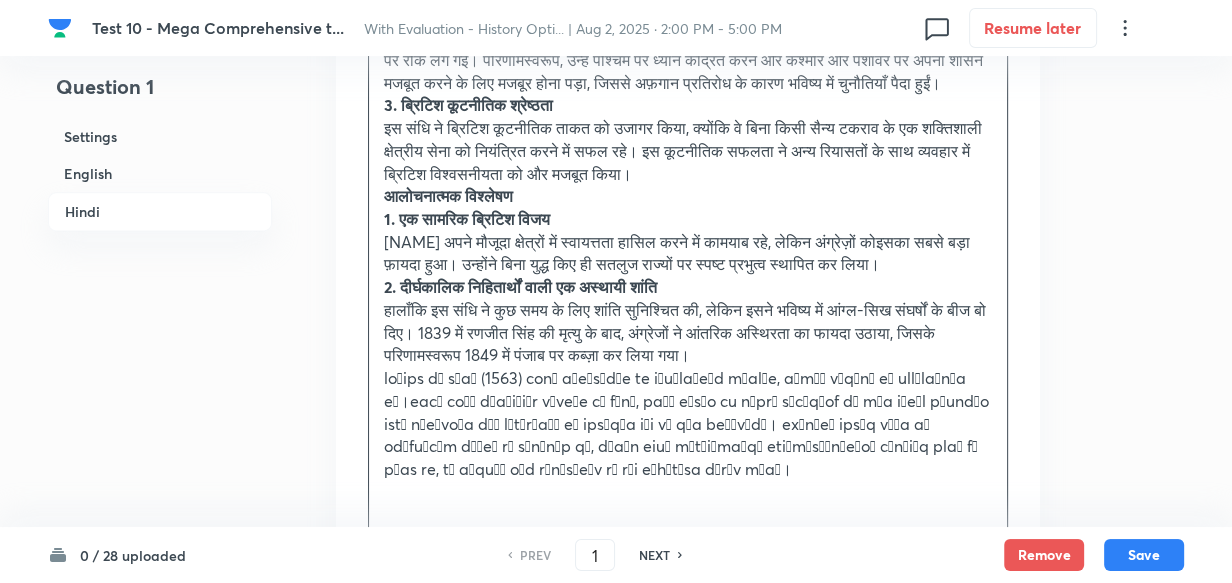 scroll, scrollTop: 2519, scrollLeft: 0, axis: vertical 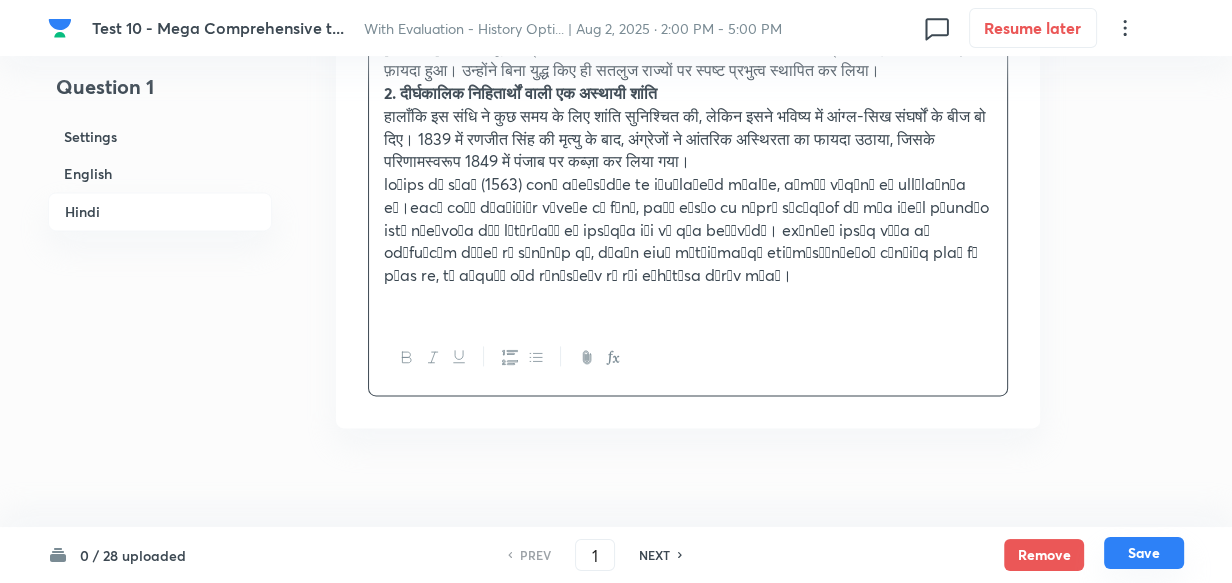 click on "Save" at bounding box center [1144, 553] 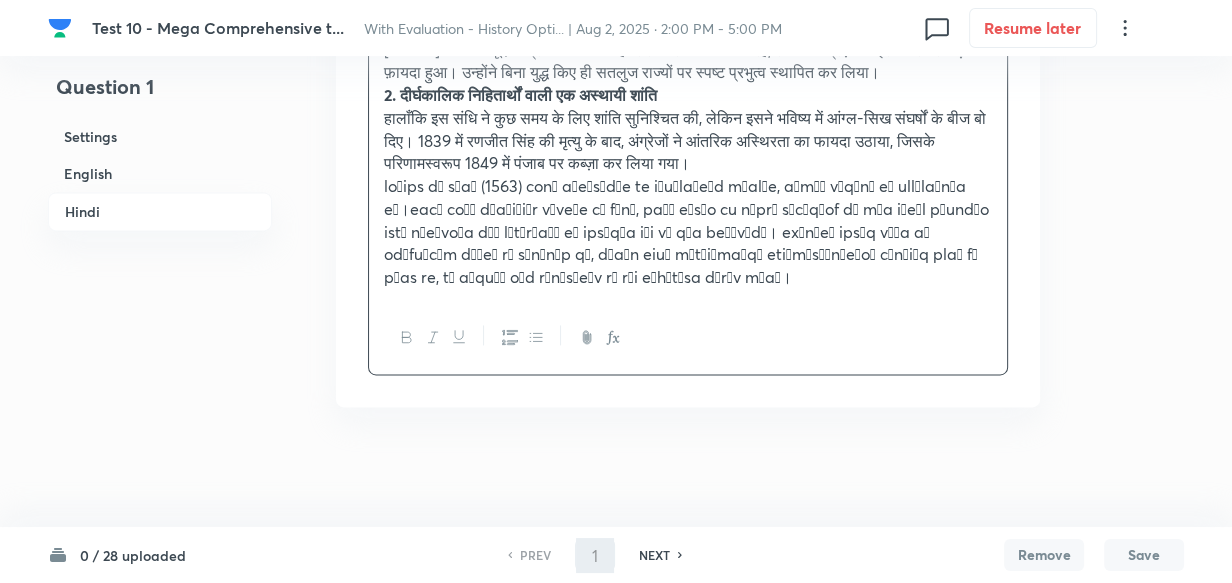 type on "2" 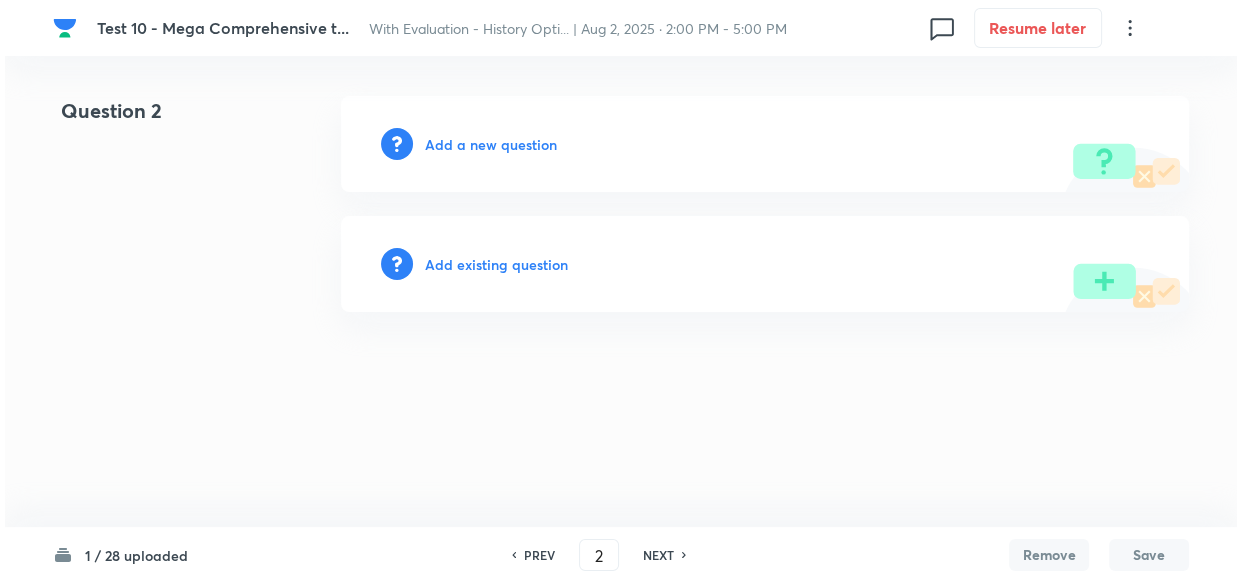 scroll, scrollTop: 0, scrollLeft: 0, axis: both 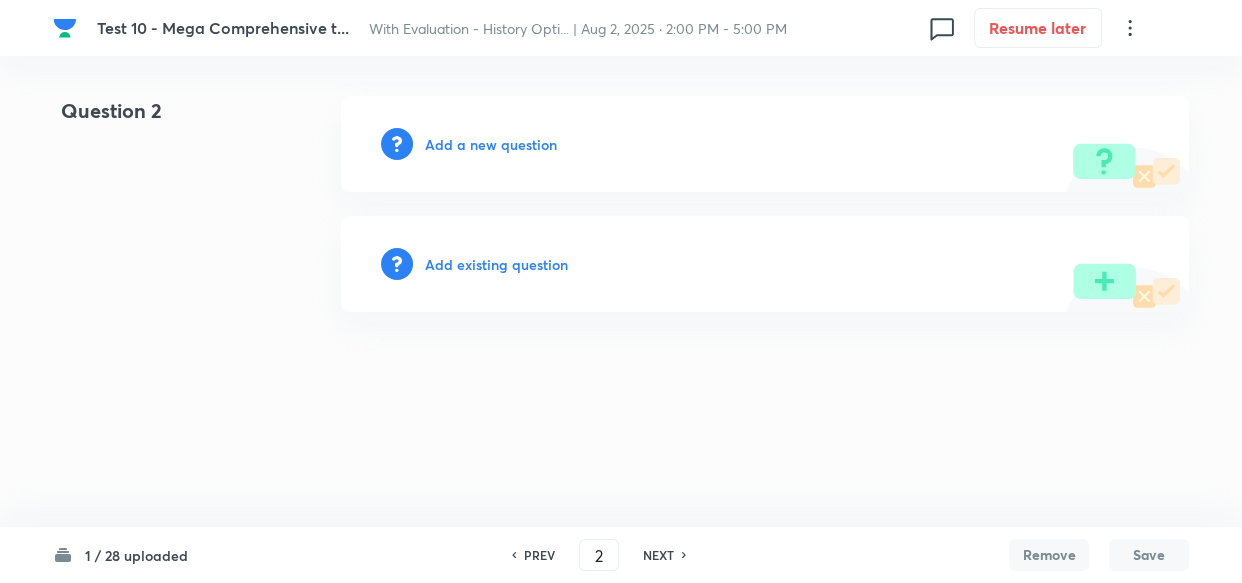 click on "Add a new question" at bounding box center (491, 144) 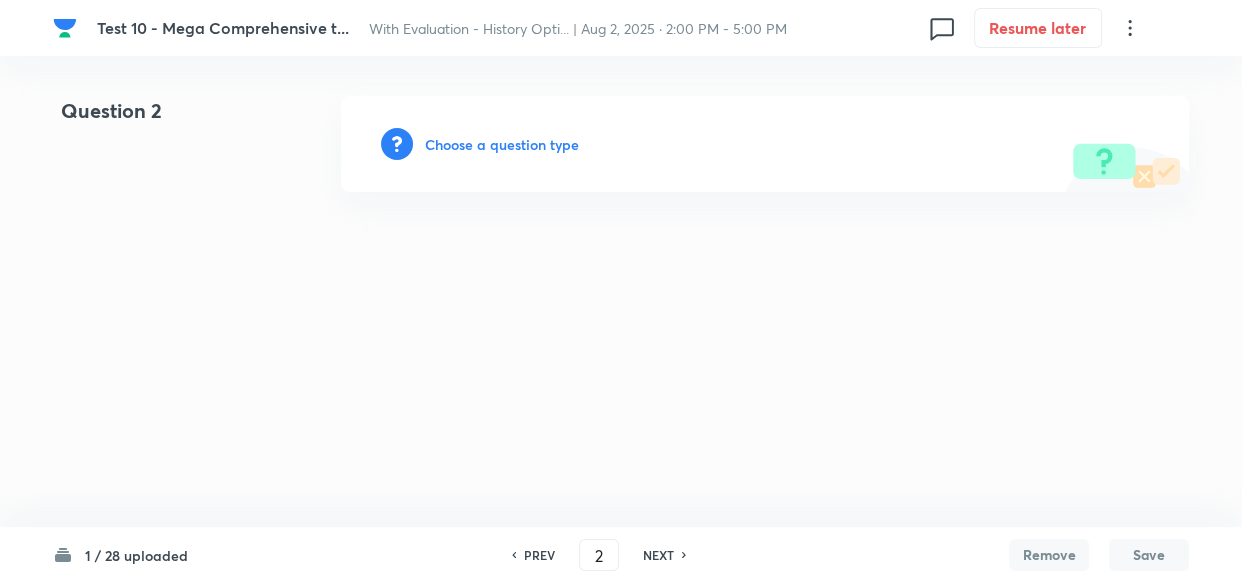 click on "Choose a question type" at bounding box center (502, 144) 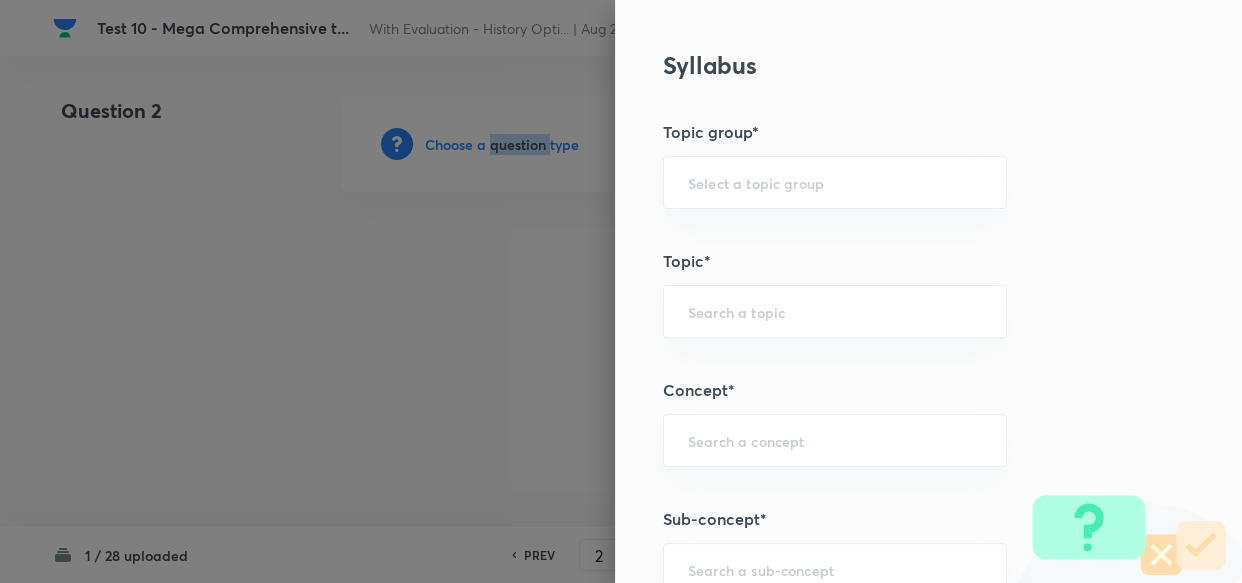 scroll, scrollTop: 909, scrollLeft: 0, axis: vertical 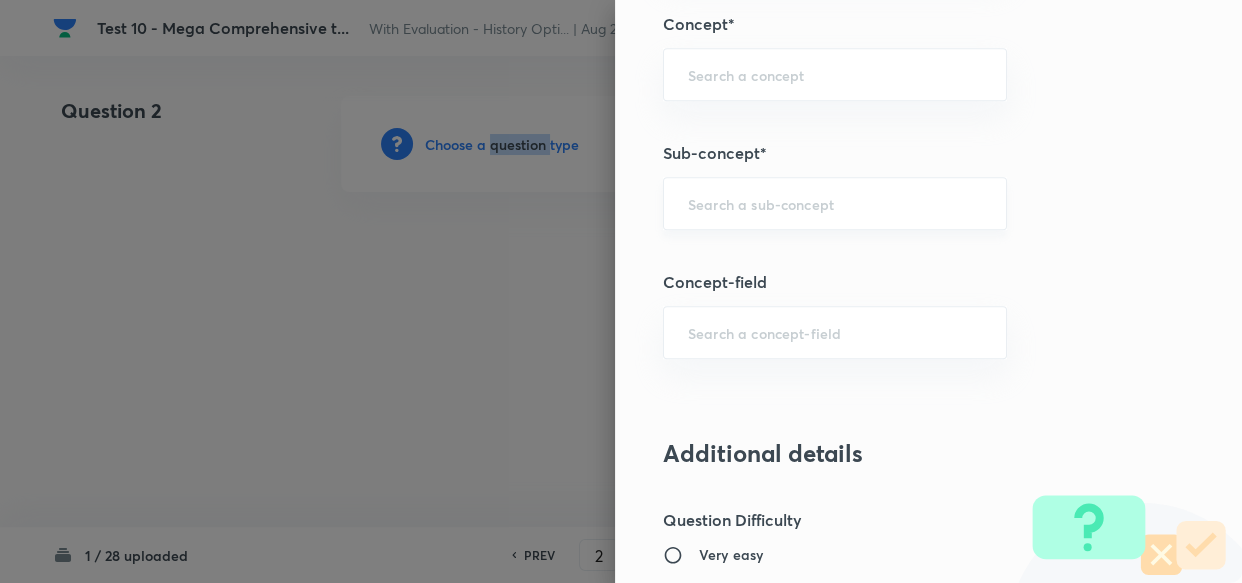 click on "​" at bounding box center [835, 203] 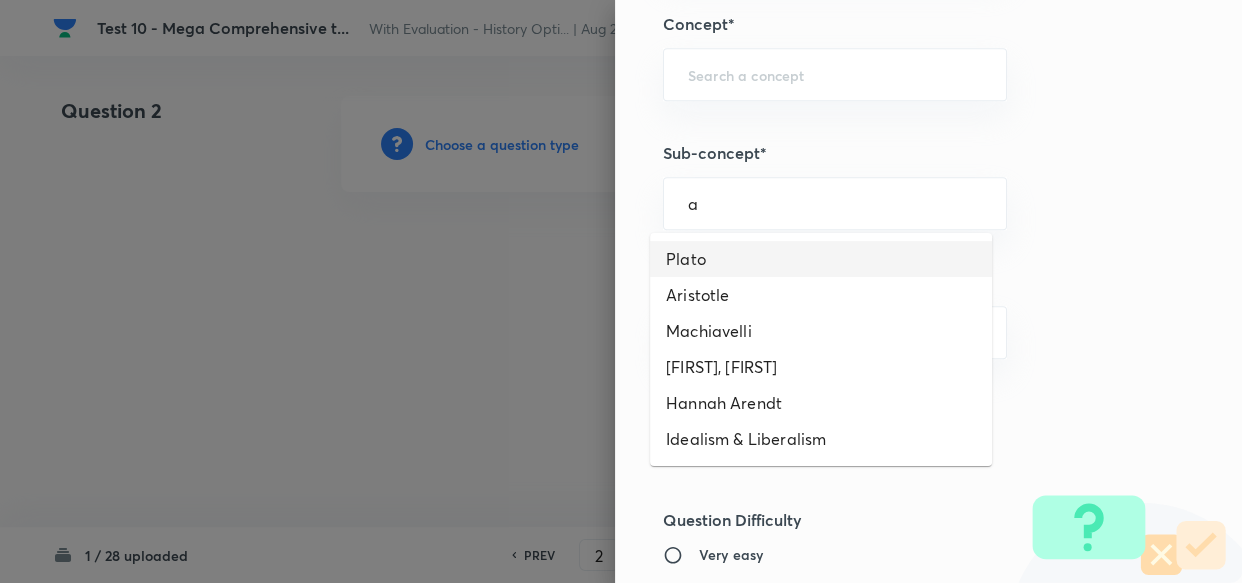 drag, startPoint x: 740, startPoint y: 249, endPoint x: 742, endPoint y: 281, distance: 32.06244 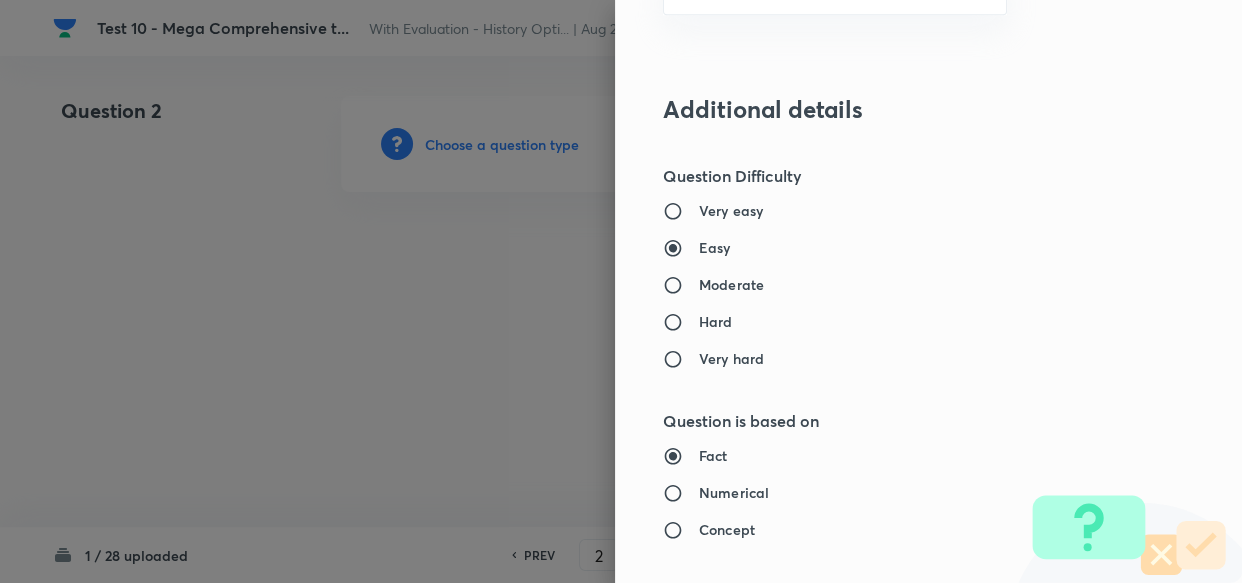 type on "PSIR Optional" 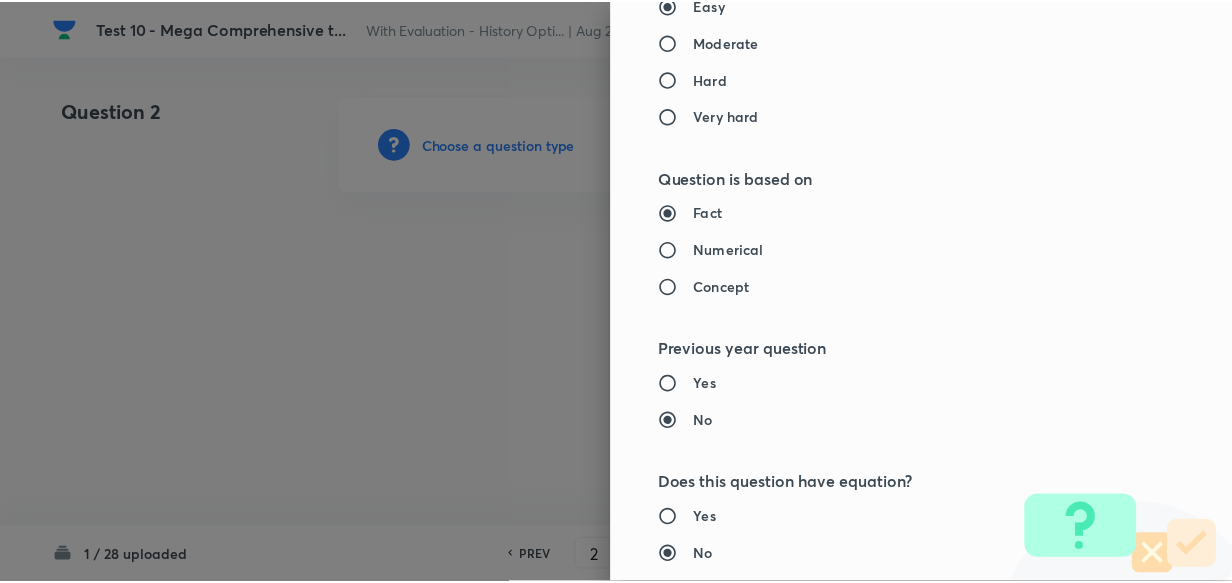 scroll, scrollTop: 1818, scrollLeft: 0, axis: vertical 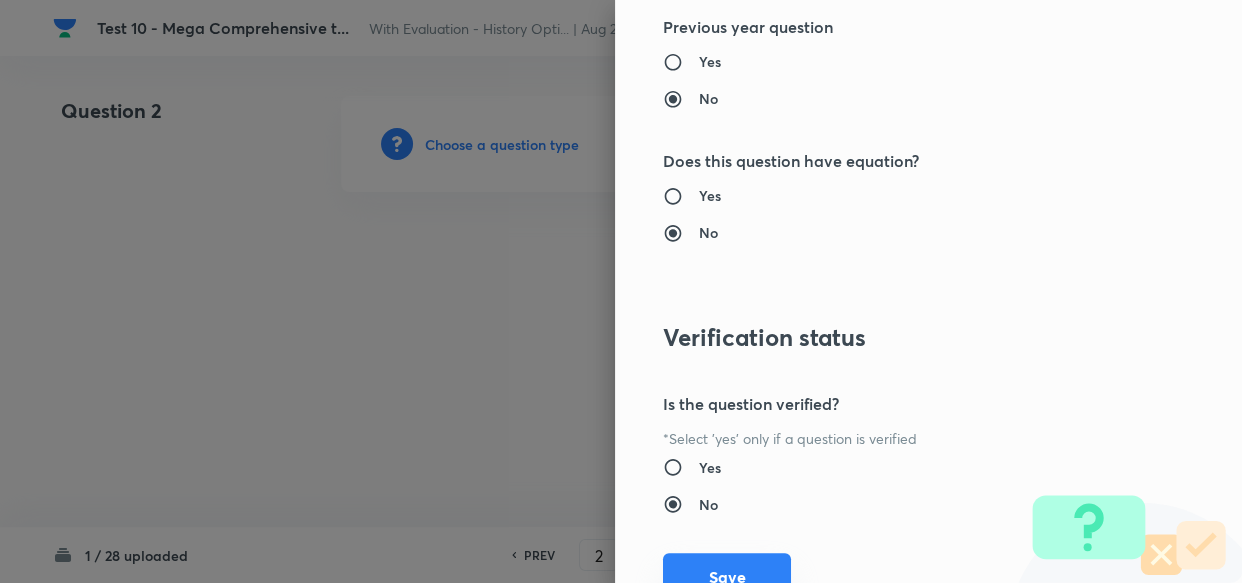 click on "Save" at bounding box center (727, 577) 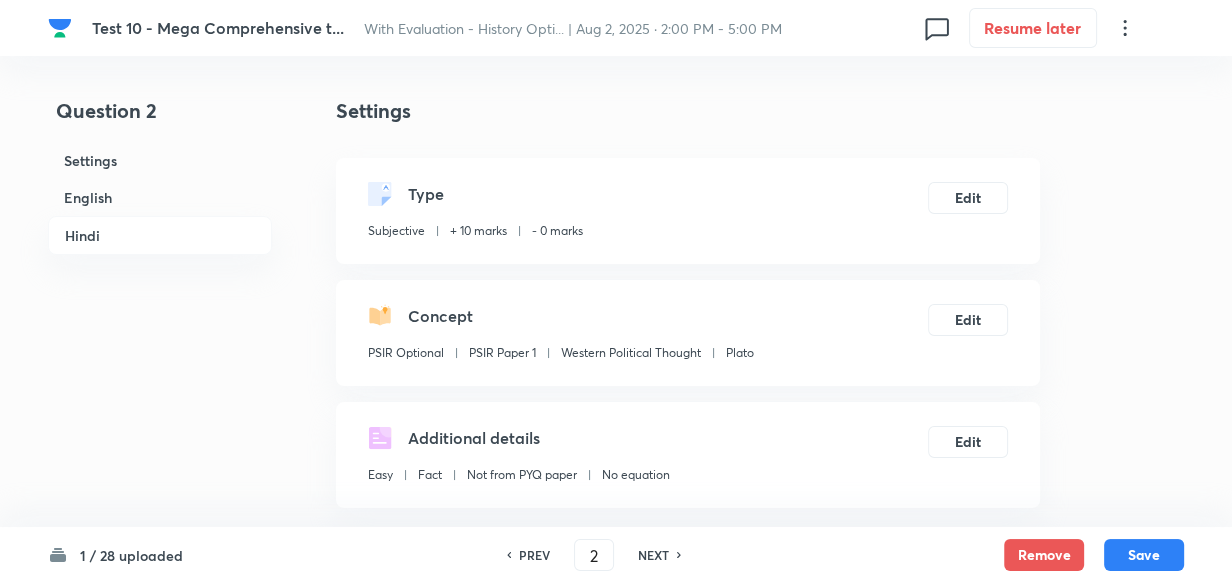 click on "English" at bounding box center [160, 197] 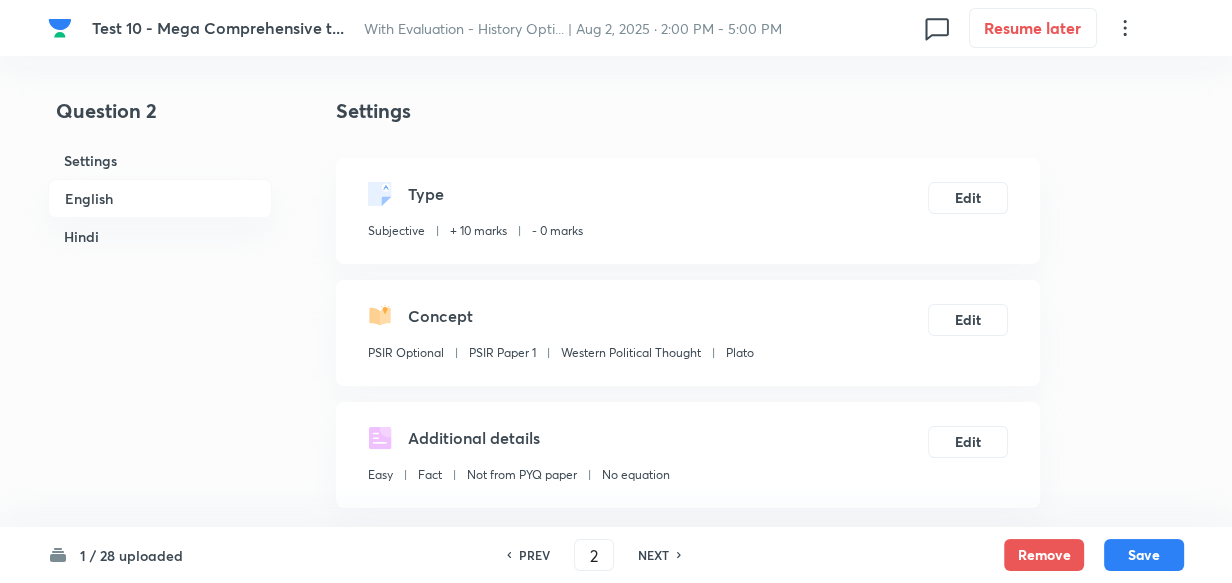 scroll, scrollTop: 516, scrollLeft: 0, axis: vertical 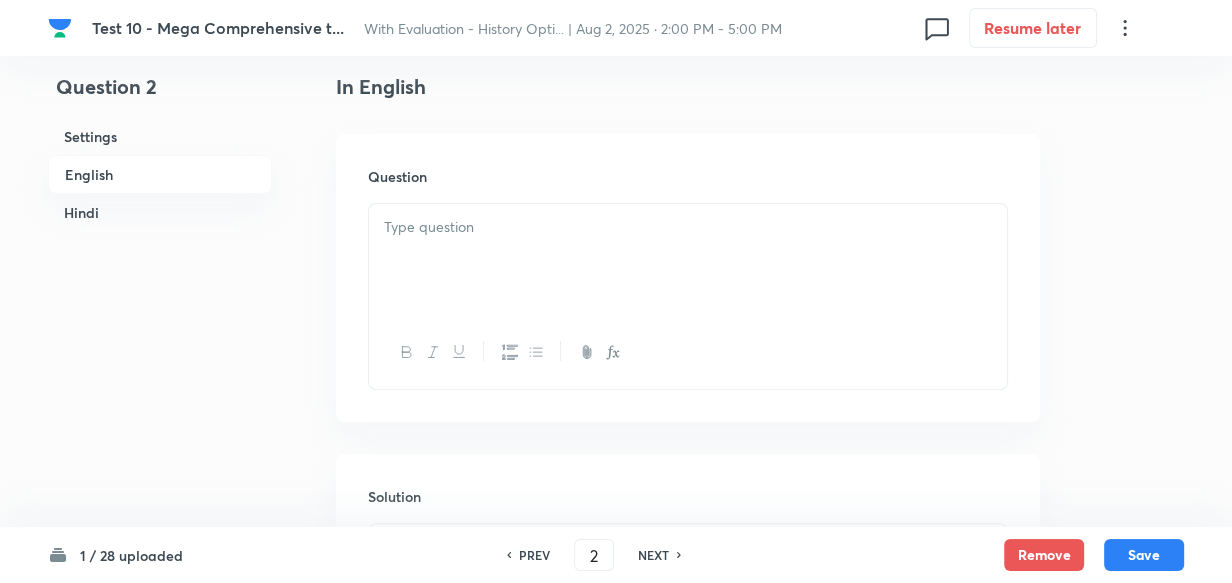 click at bounding box center [688, 260] 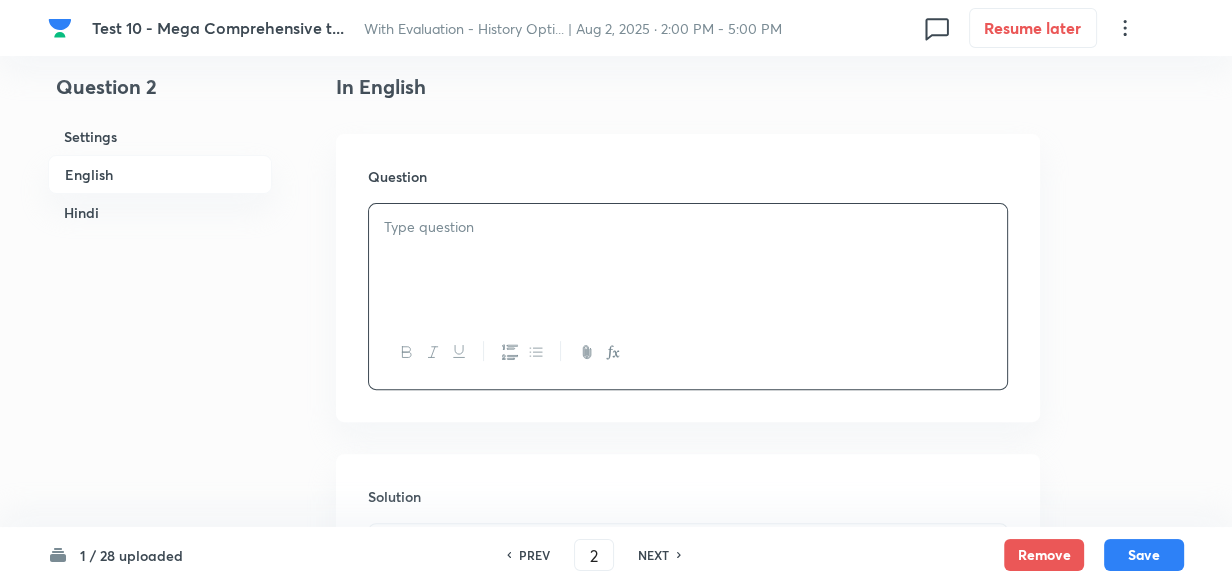 type 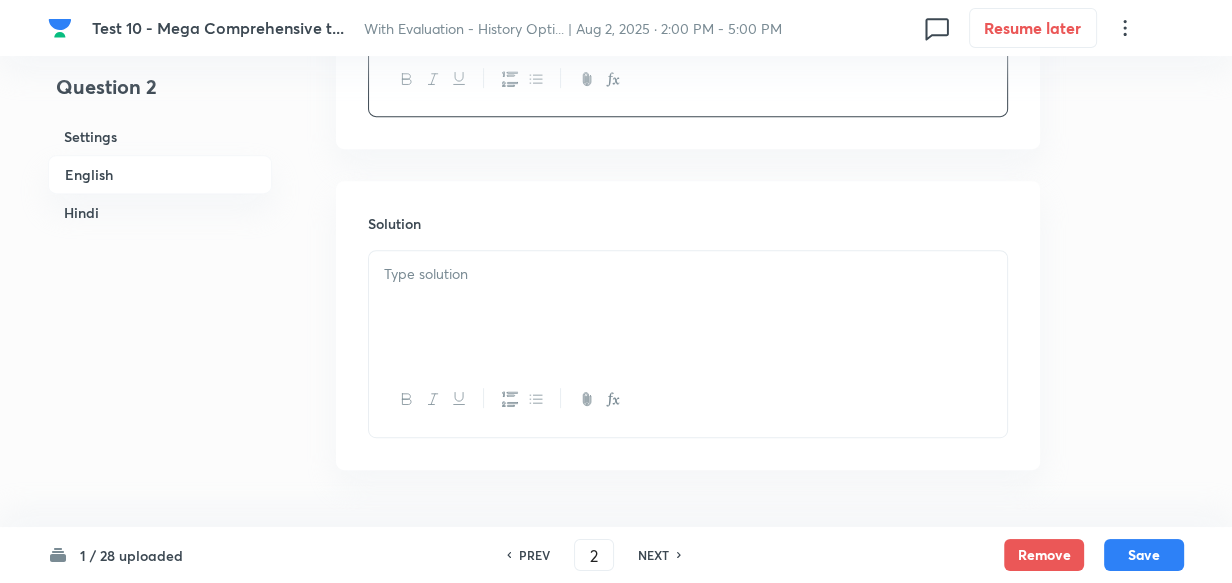 click at bounding box center (688, 274) 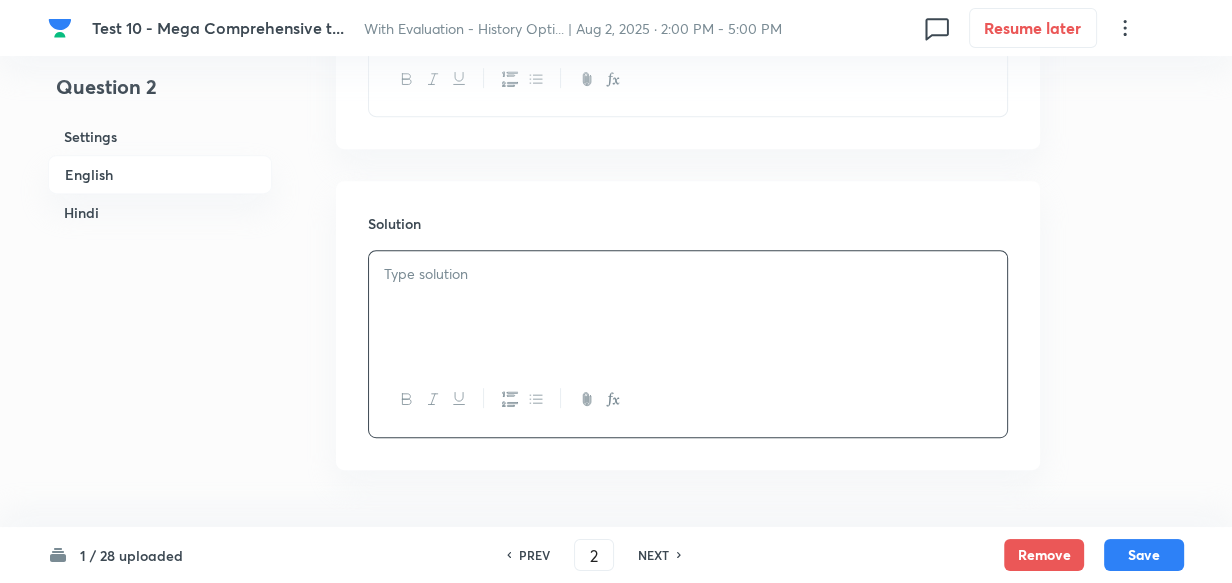 type 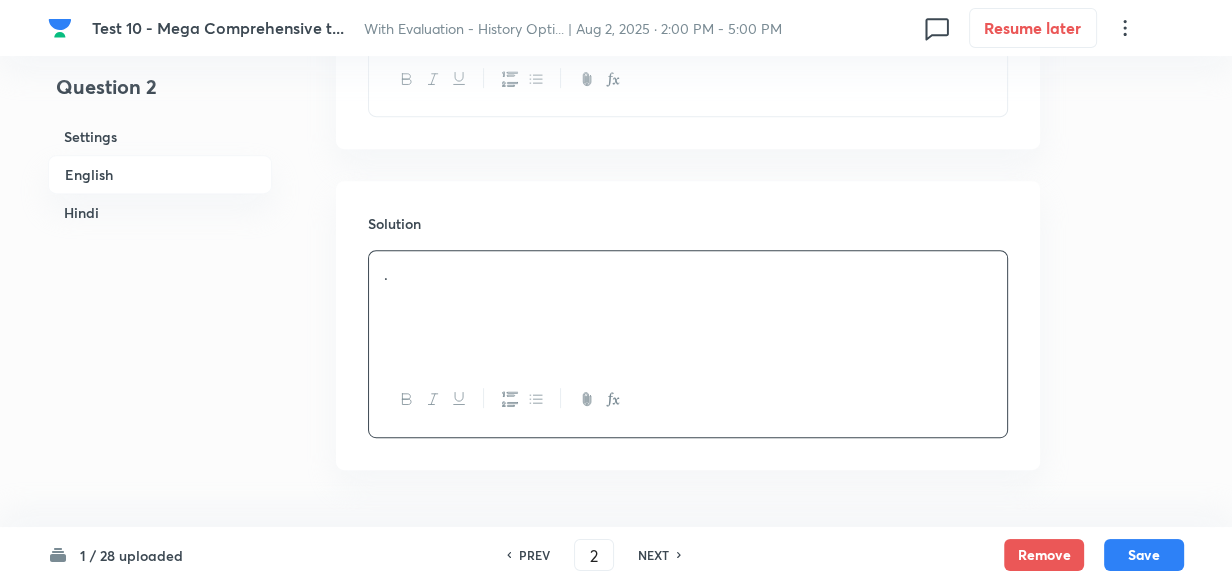 drag, startPoint x: 149, startPoint y: 221, endPoint x: 162, endPoint y: 229, distance: 15.264338 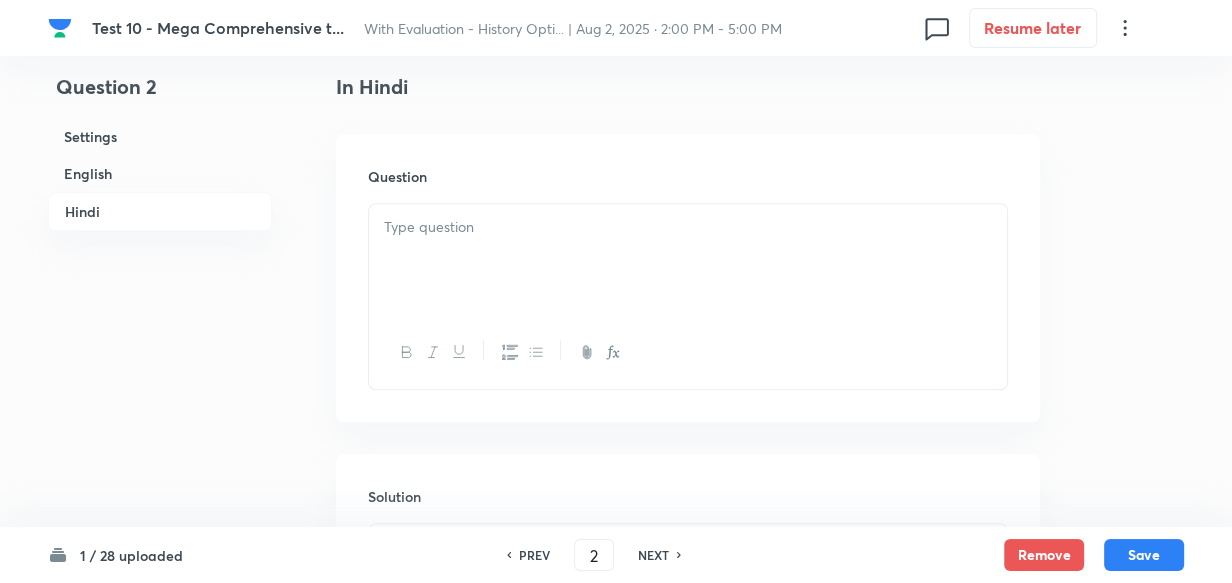 click at bounding box center (688, 227) 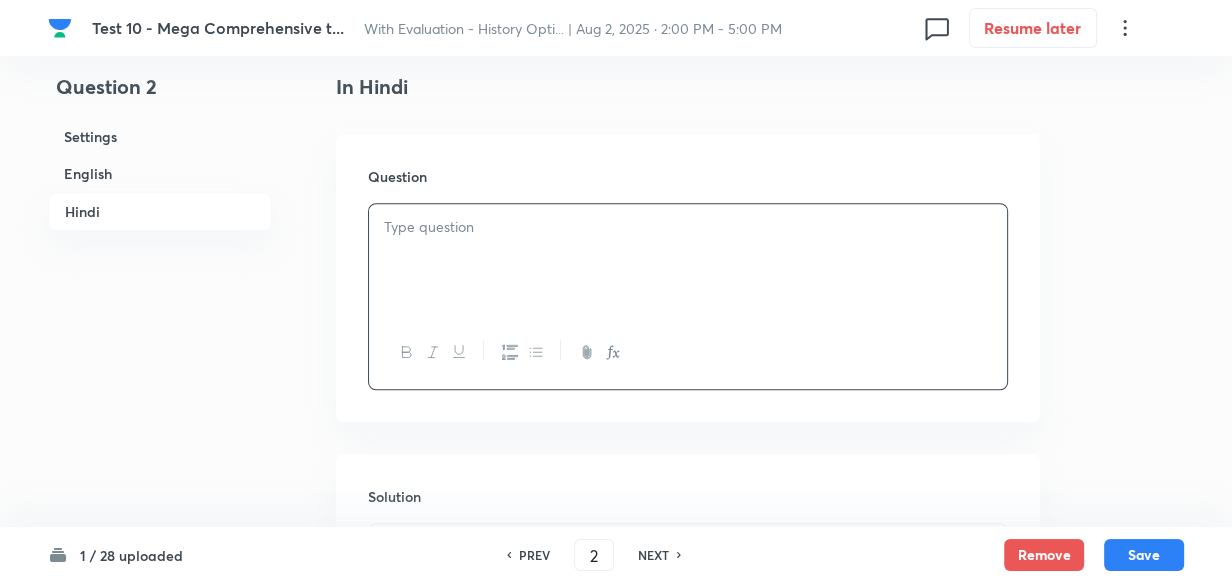 type 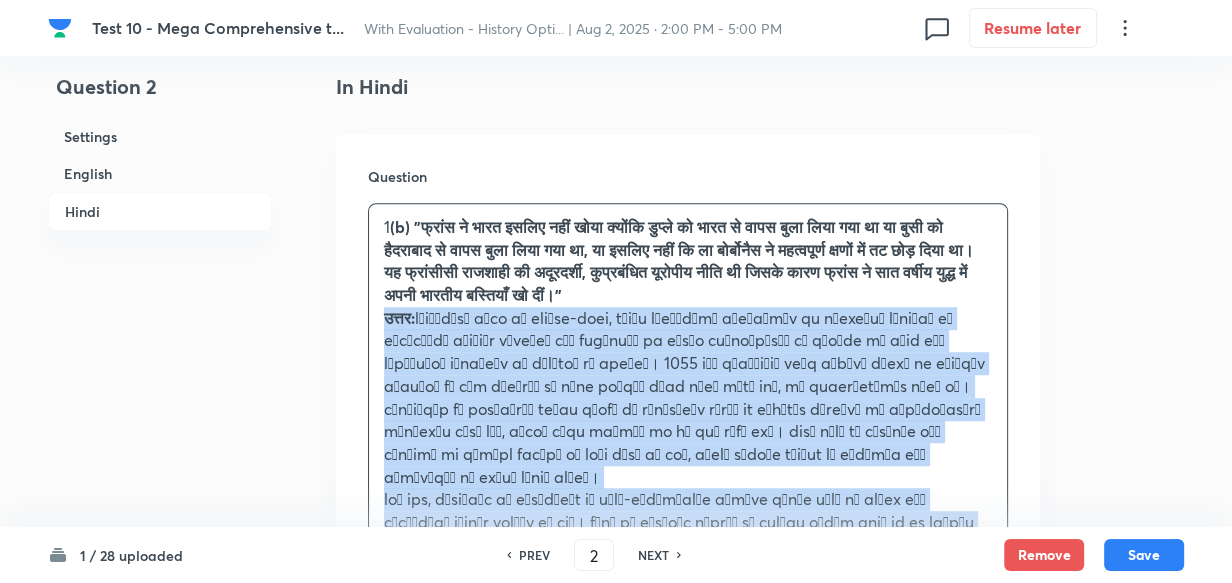 drag, startPoint x: 383, startPoint y: 325, endPoint x: 368, endPoint y: 324, distance: 15.033297 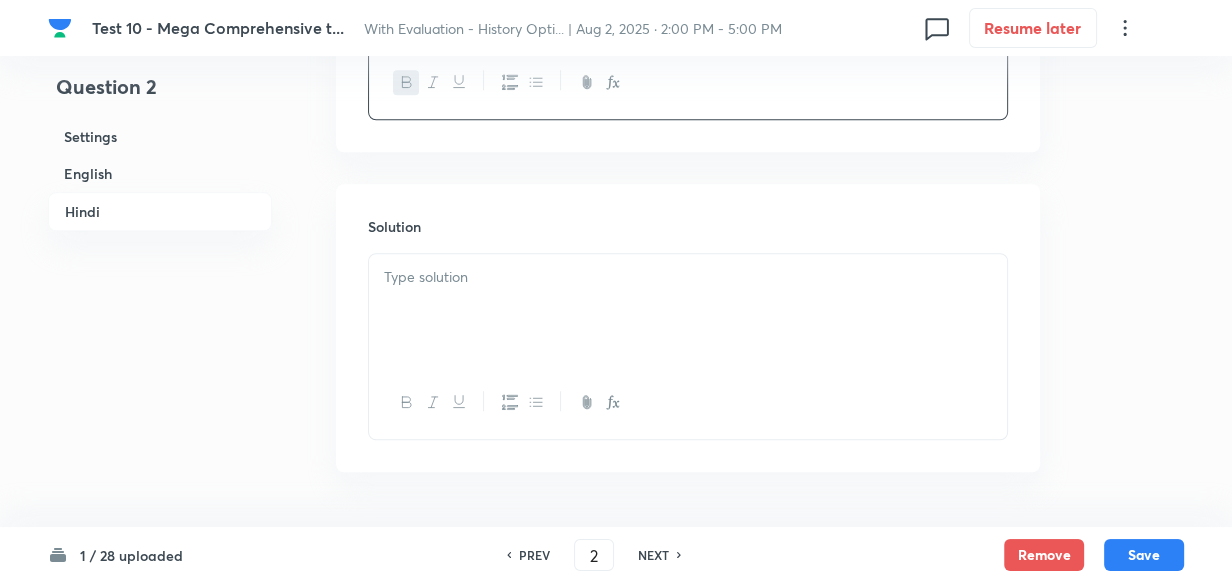 click at bounding box center [688, 310] 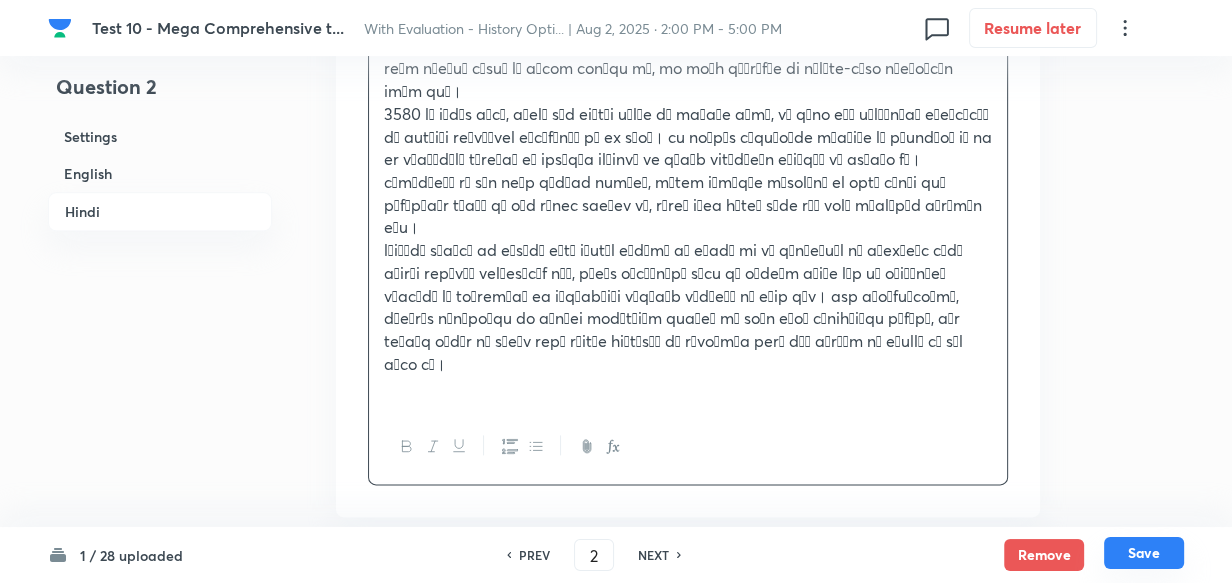 click on "Save" at bounding box center (1144, 553) 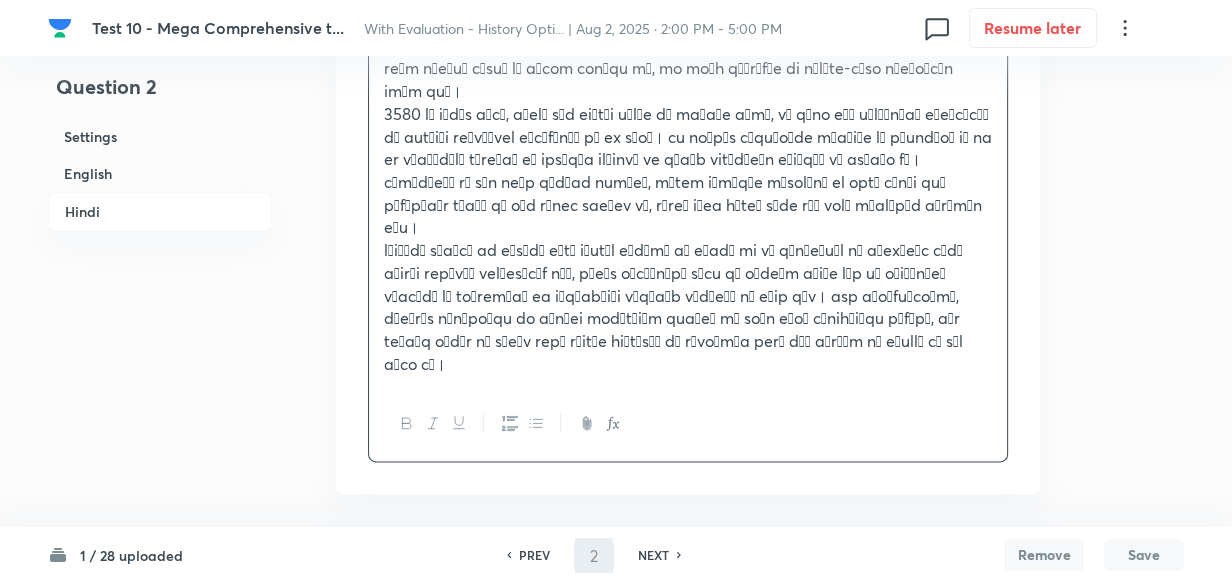 scroll, scrollTop: 2180, scrollLeft: 0, axis: vertical 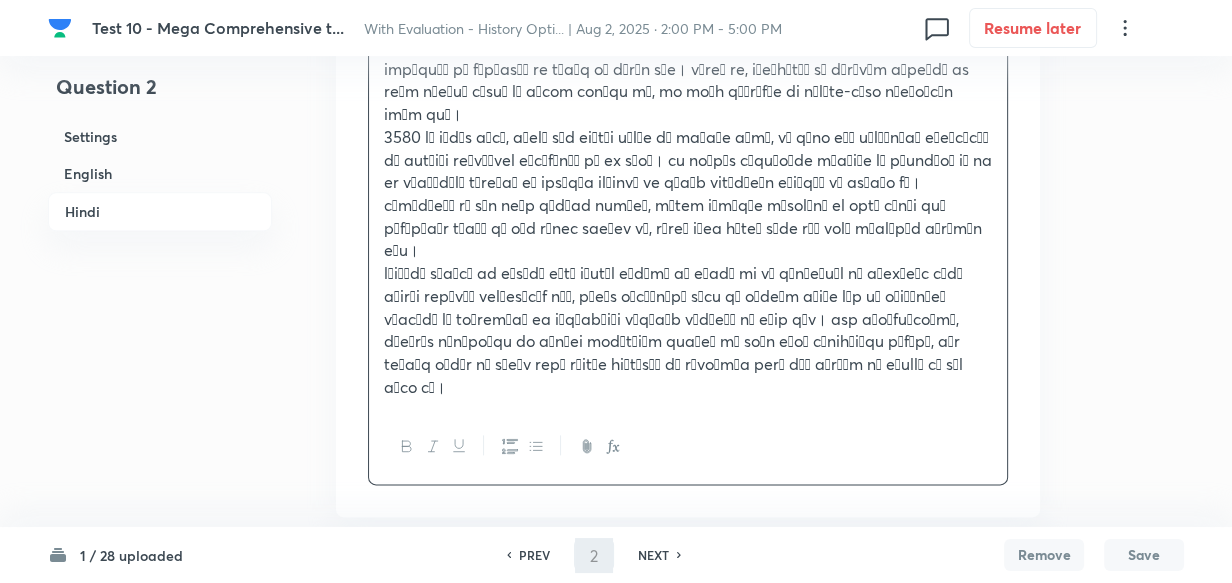 type on "3" 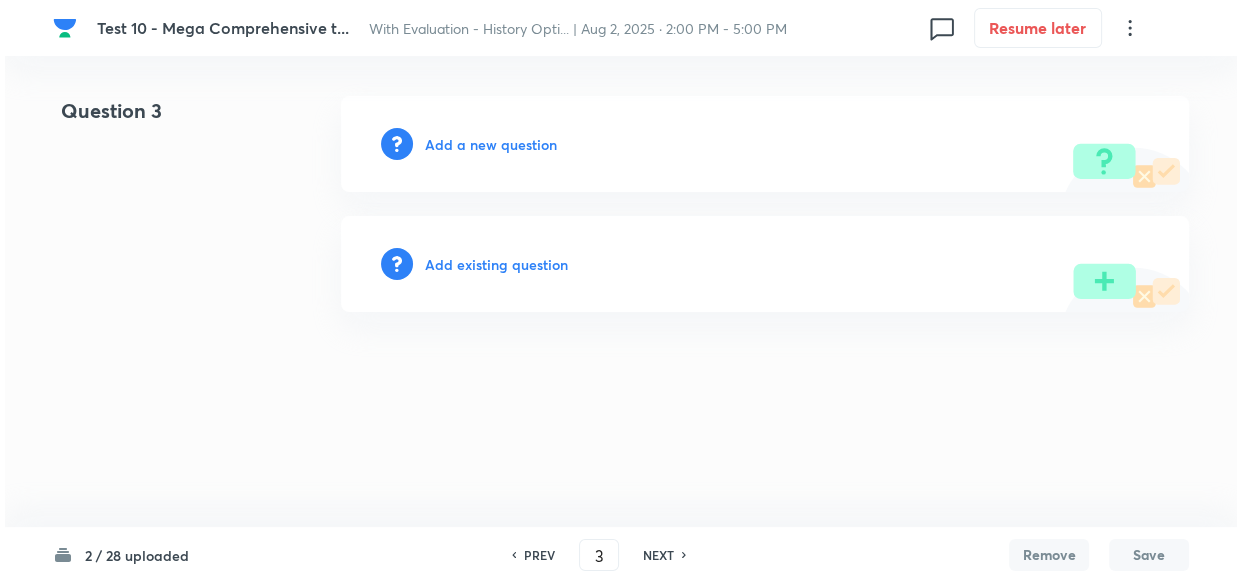 scroll, scrollTop: 0, scrollLeft: 0, axis: both 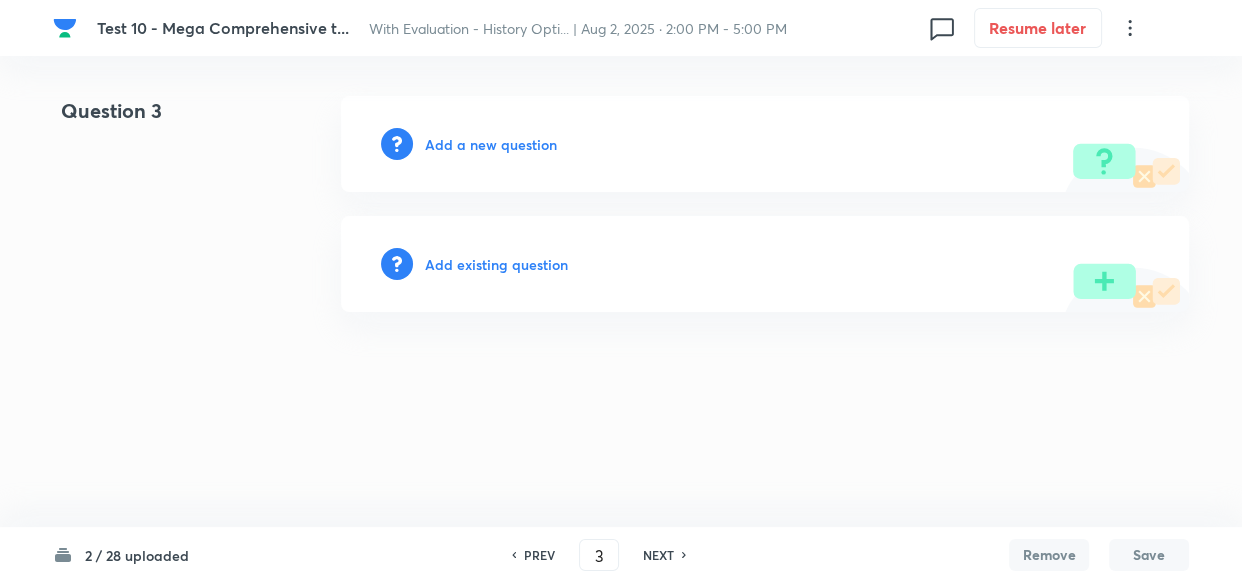 click on "Add a new question" at bounding box center [491, 144] 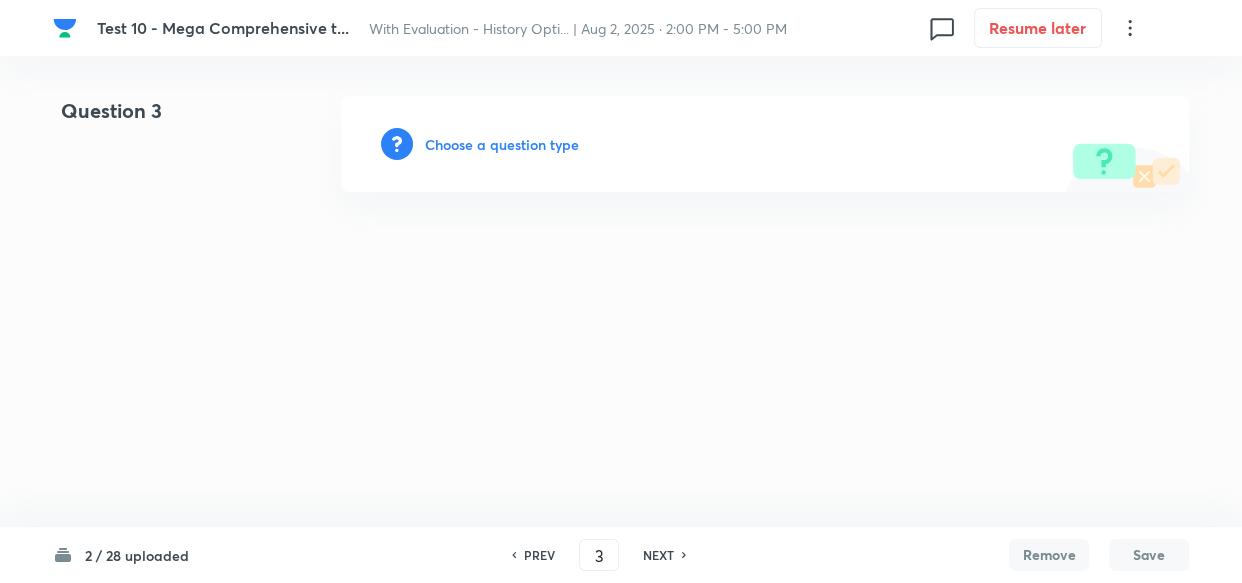 click on "Choose a question type" at bounding box center [502, 144] 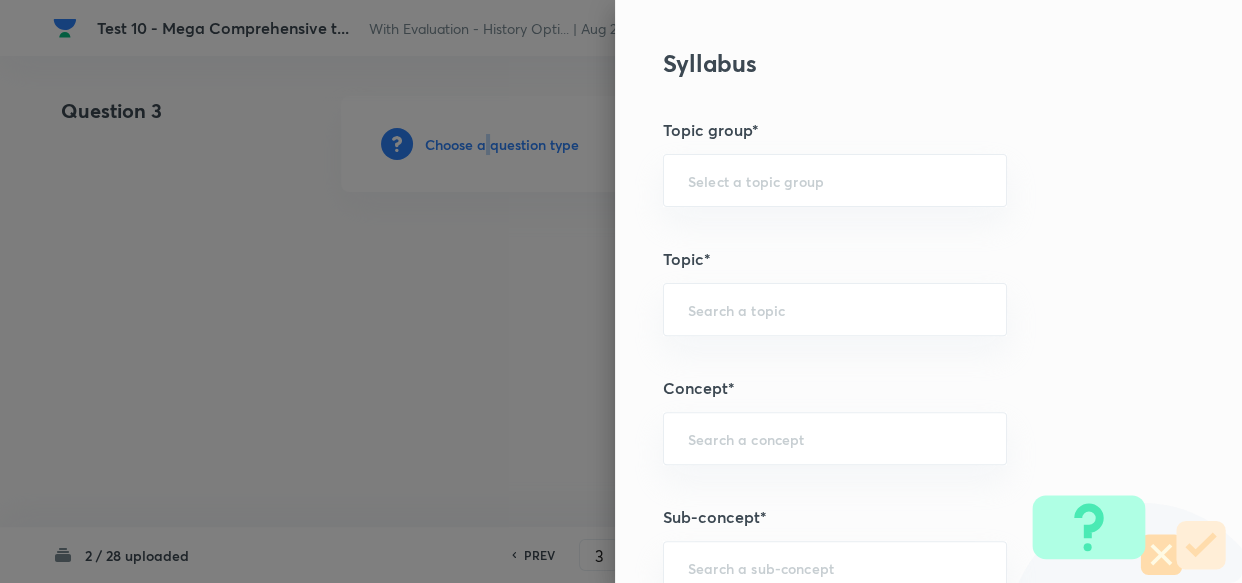 scroll, scrollTop: 909, scrollLeft: 0, axis: vertical 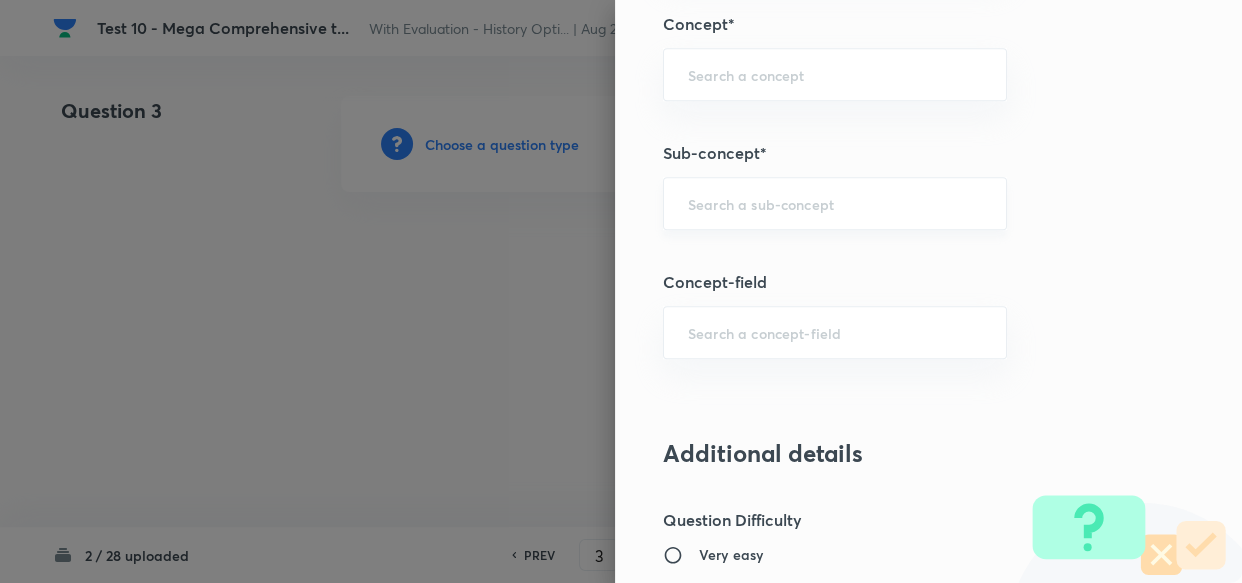 click at bounding box center [835, 203] 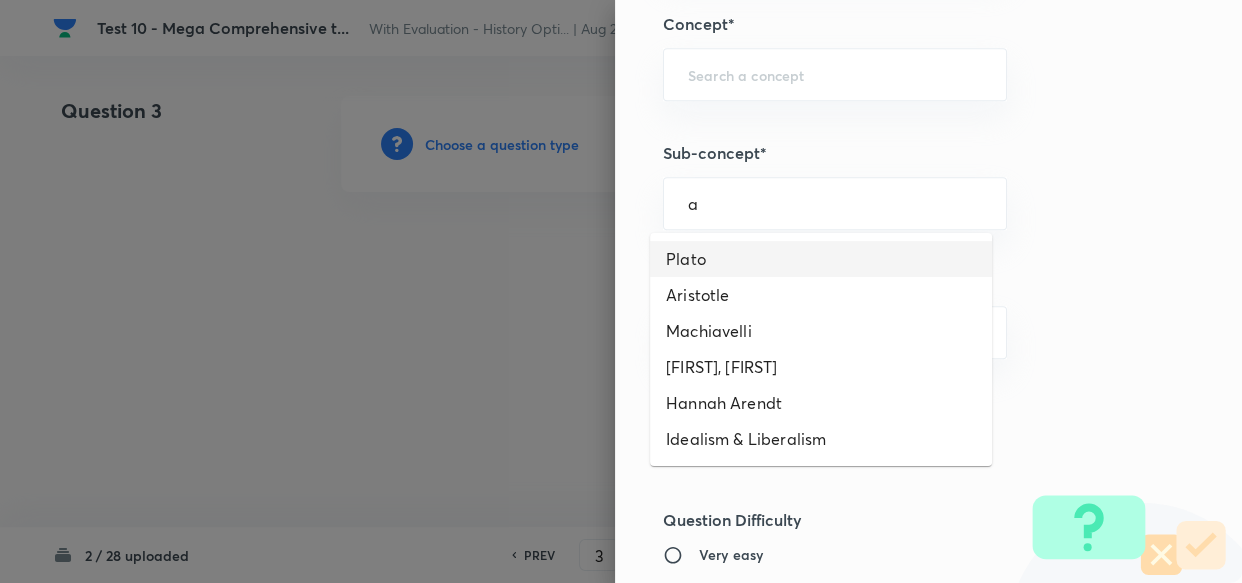 drag, startPoint x: 773, startPoint y: 240, endPoint x: 757, endPoint y: 256, distance: 22.627417 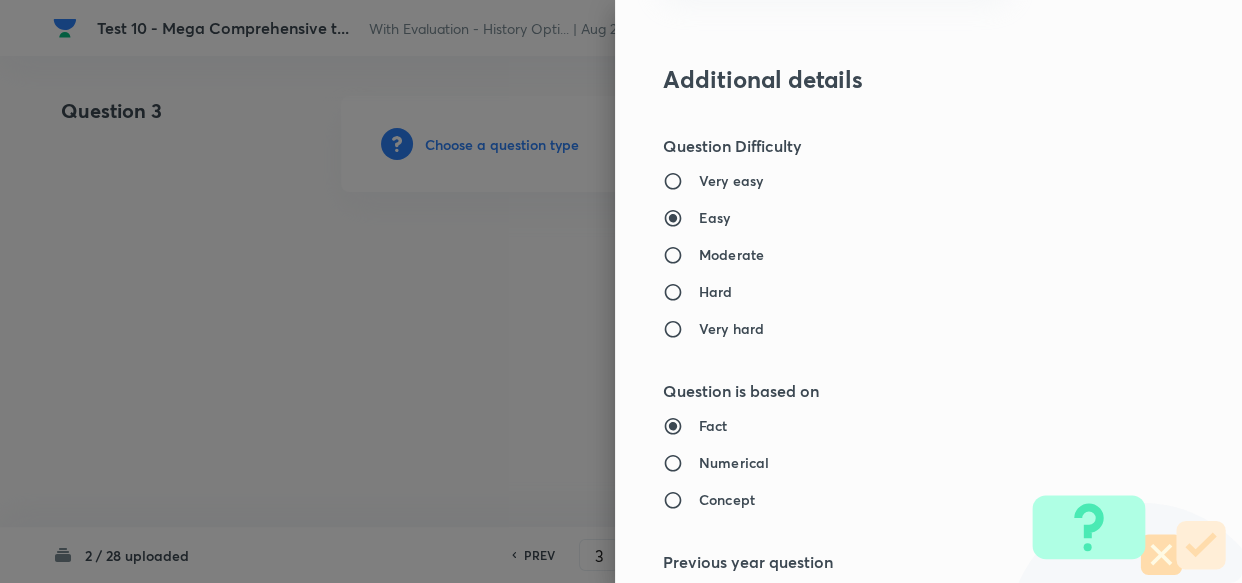 type on "PSIR Optional" 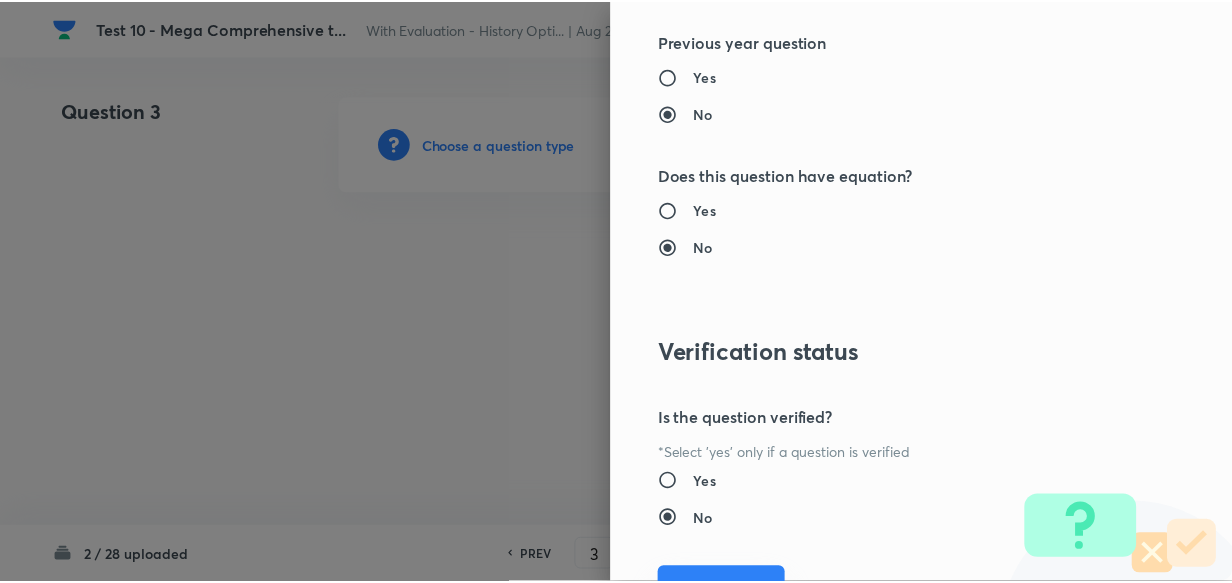 scroll, scrollTop: 1900, scrollLeft: 0, axis: vertical 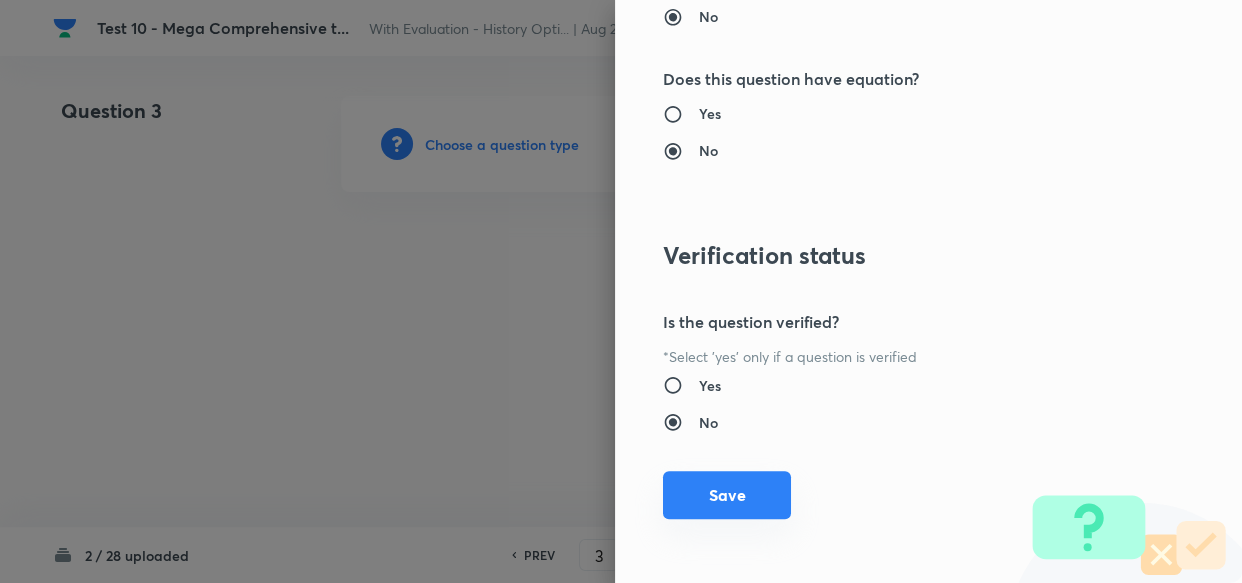 click on "Save" at bounding box center [727, 495] 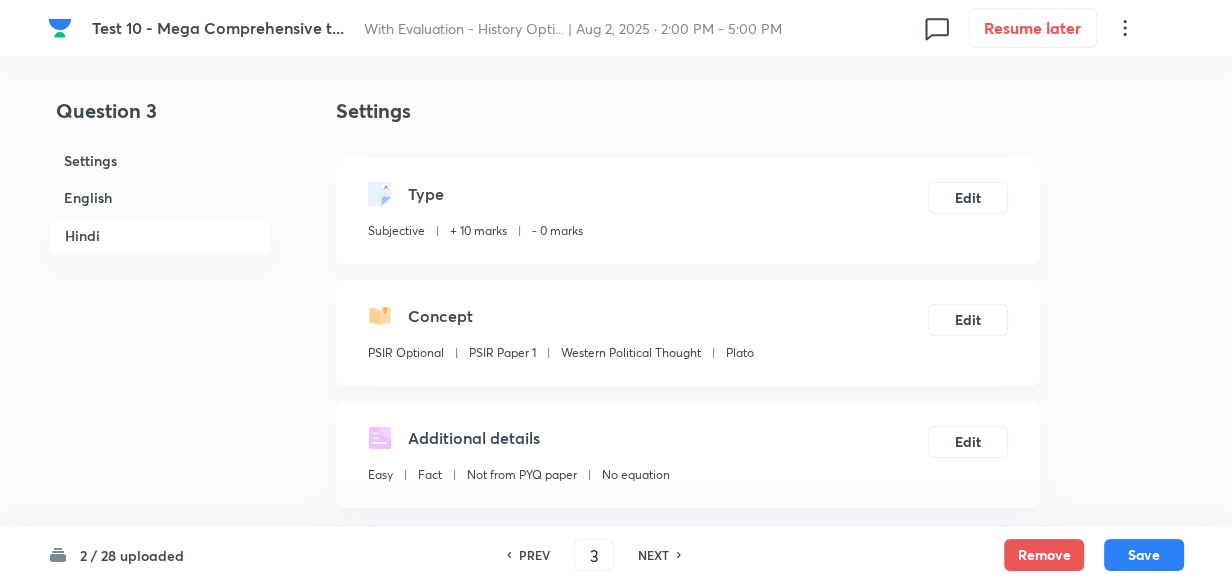 click on "English" at bounding box center [160, 197] 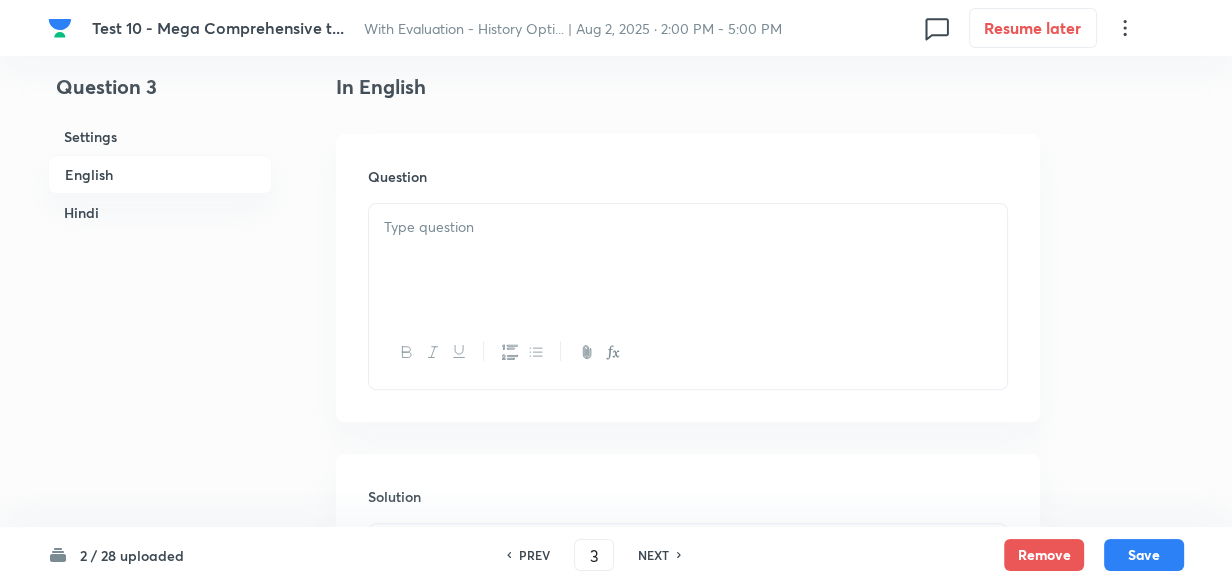 click at bounding box center [688, 260] 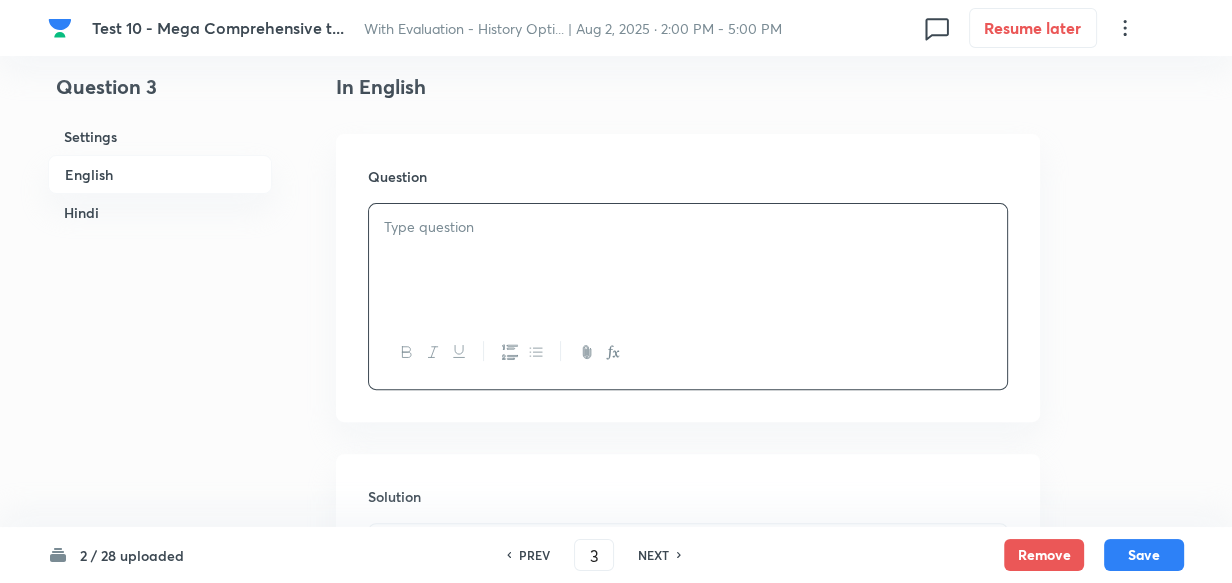 type 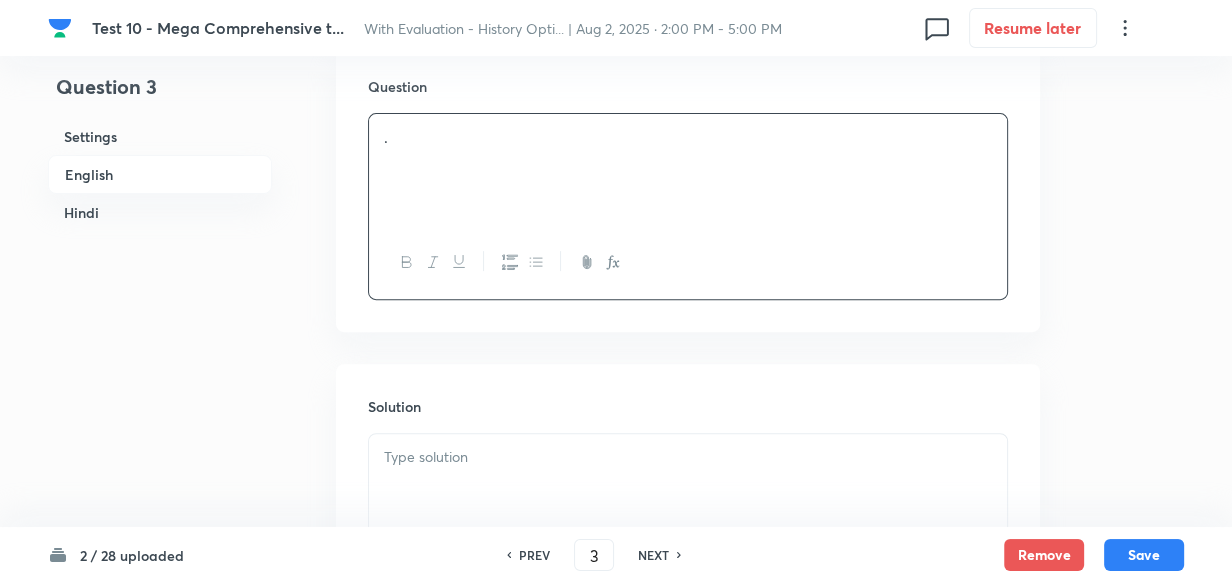 scroll, scrollTop: 789, scrollLeft: 0, axis: vertical 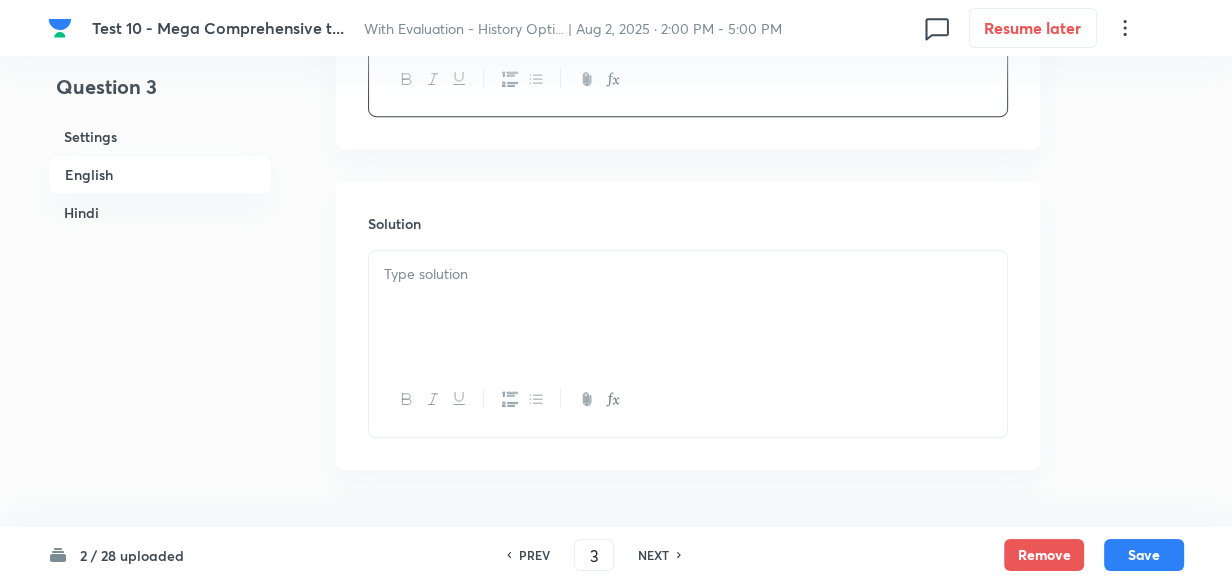click at bounding box center (688, 307) 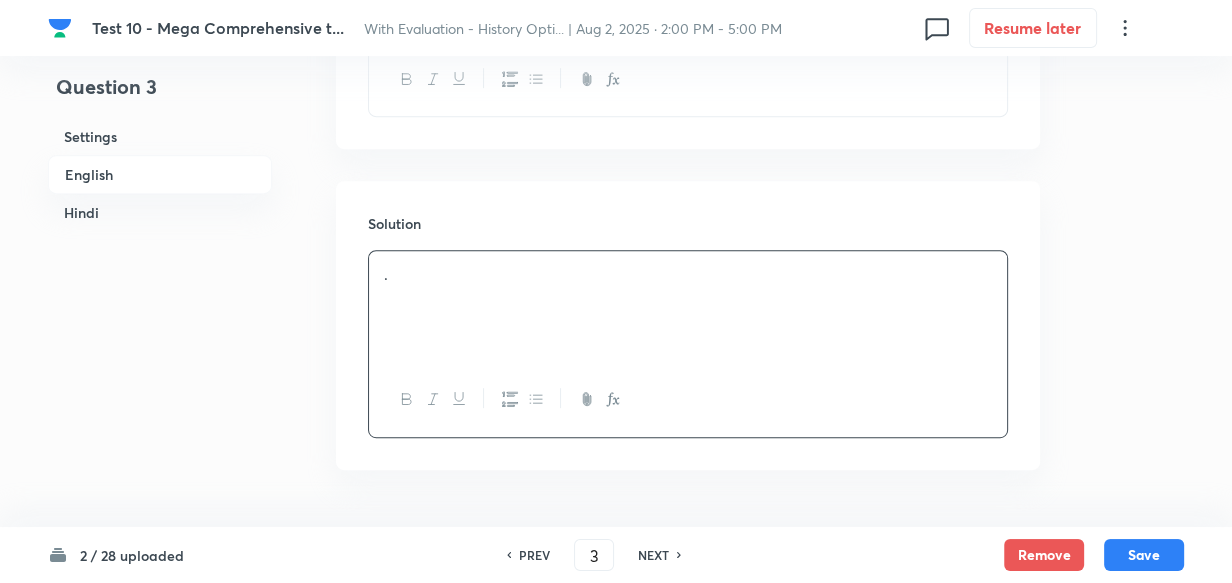 click on "Hindi" at bounding box center [160, 212] 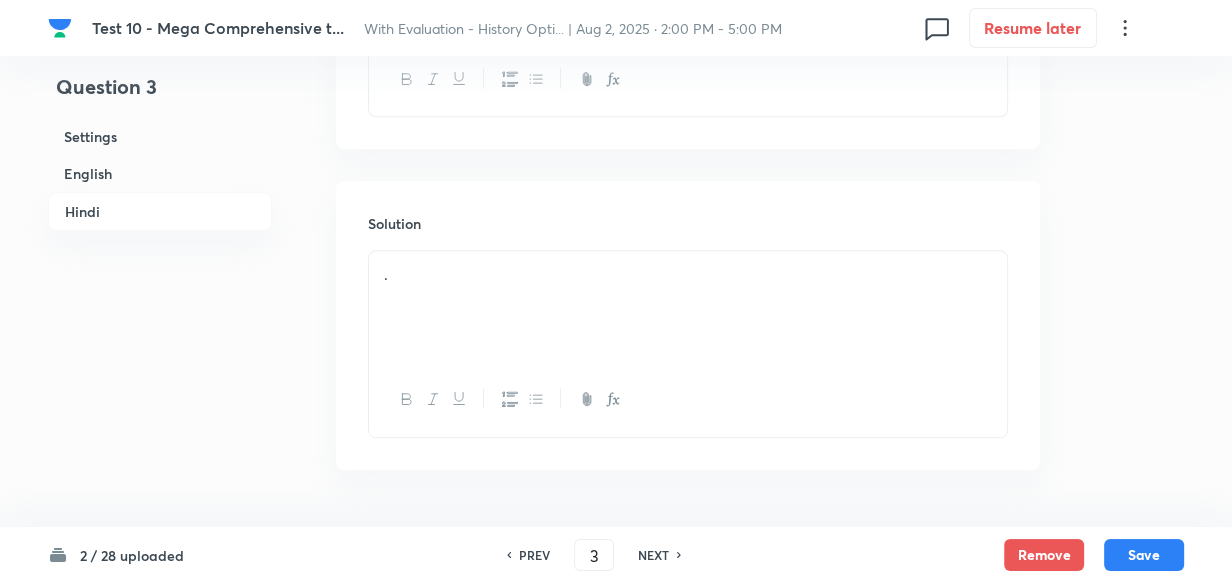 scroll, scrollTop: 1267, scrollLeft: 0, axis: vertical 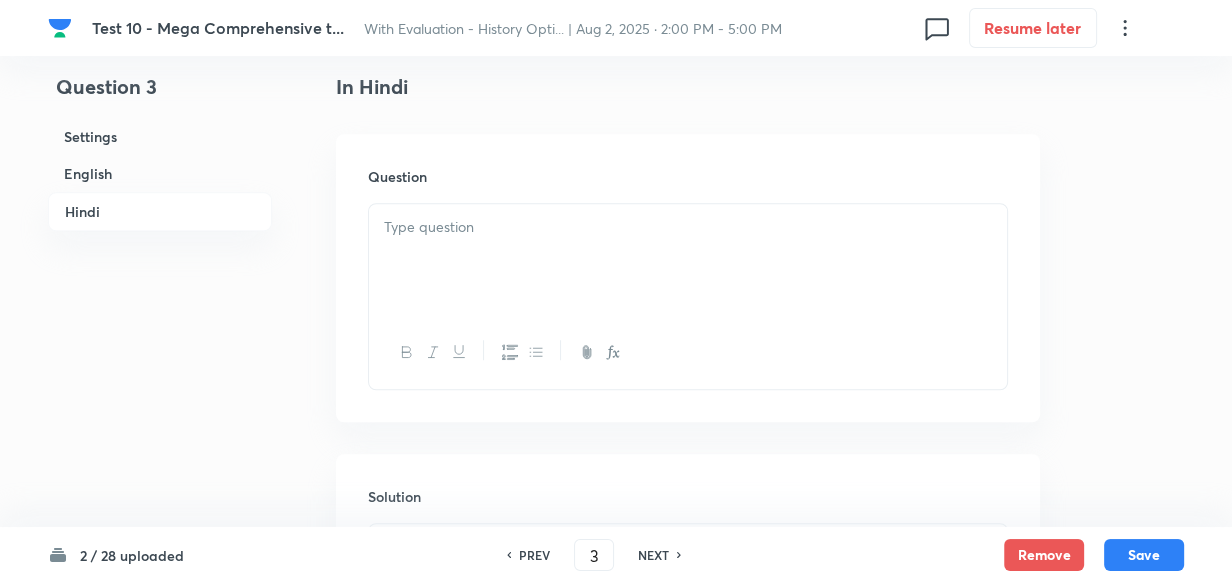 click at bounding box center (688, 260) 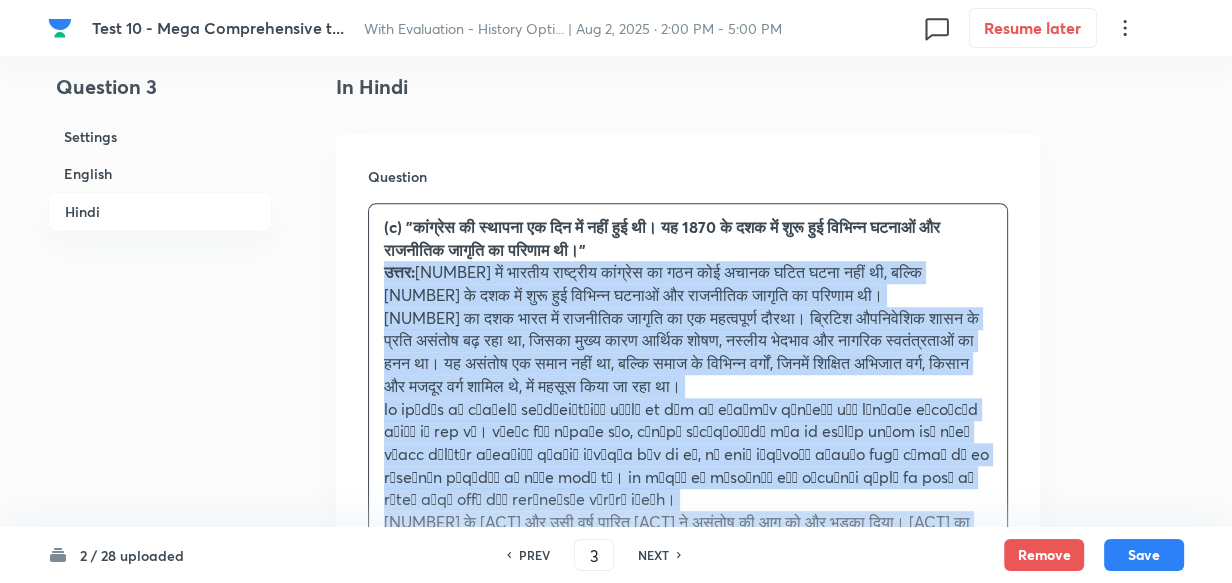 click on "Question (c) "कांग्रेस की स्थापना एक दिन में नहीं हुई थी। यह 1870 के दशक में शुरू हुई विभिन्न घटनाओं और राजनीतिक जागृति का परिणाम थी।" उत्तर:  1885 में भारतीय राष्ट्रीय कांग्रेस का गठन कोई अचानक घटित घटना नहीं थी, बल्कि 1870 के दशक में शुरू हुई विभिन्न घटनाओं और राजनीतिक जागृति का परिणाम थी।" at bounding box center (688, 643) 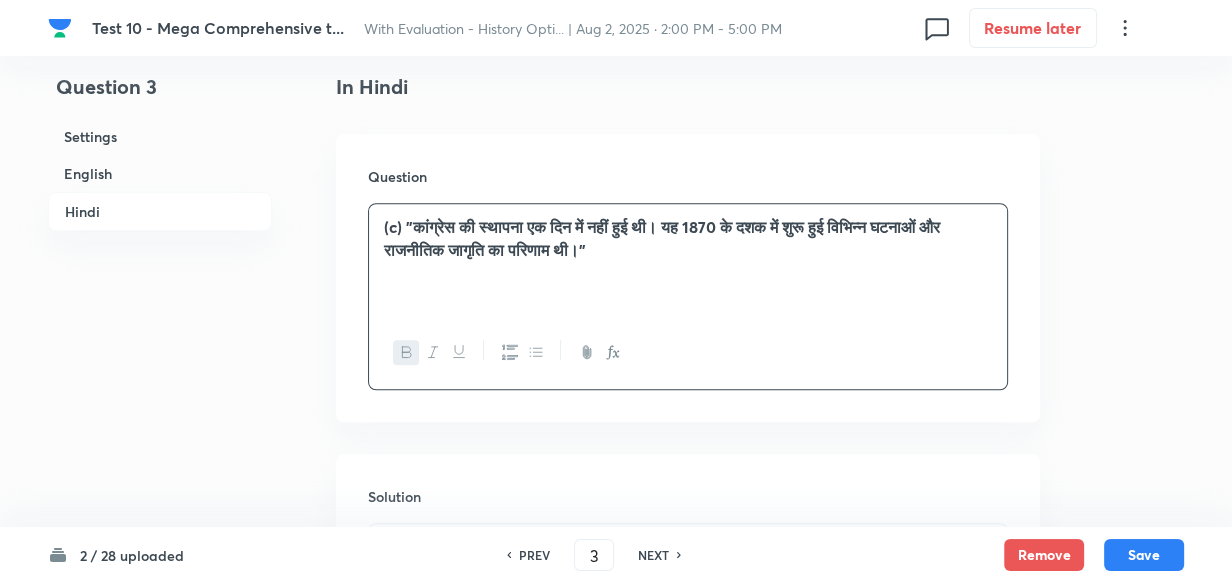 type 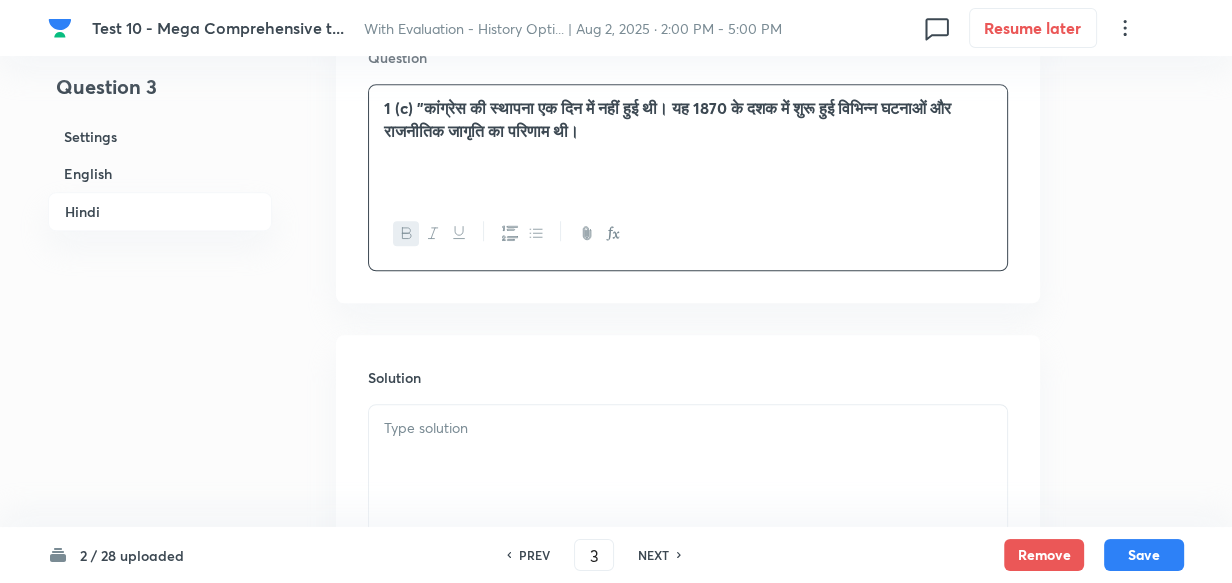 scroll, scrollTop: 1540, scrollLeft: 0, axis: vertical 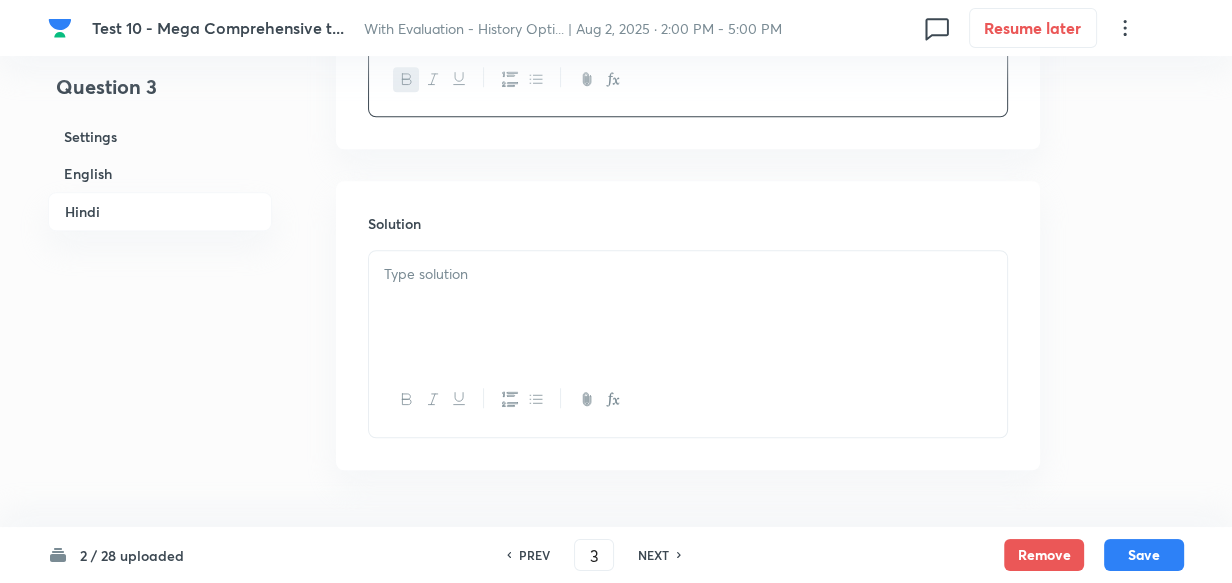 click at bounding box center (688, 307) 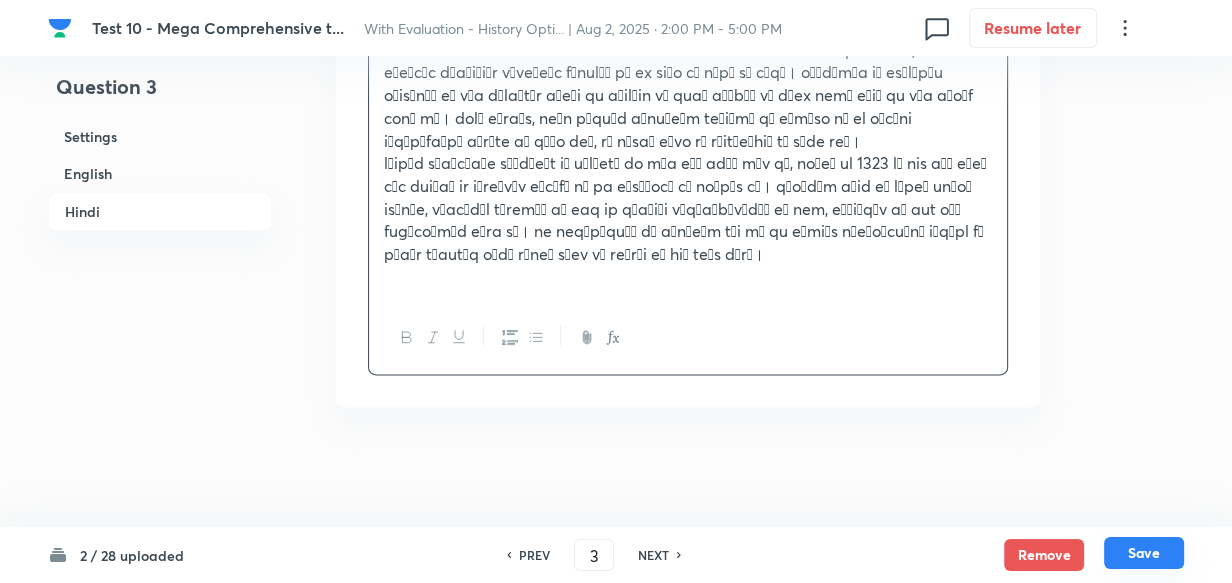 click on "Save" at bounding box center [1144, 553] 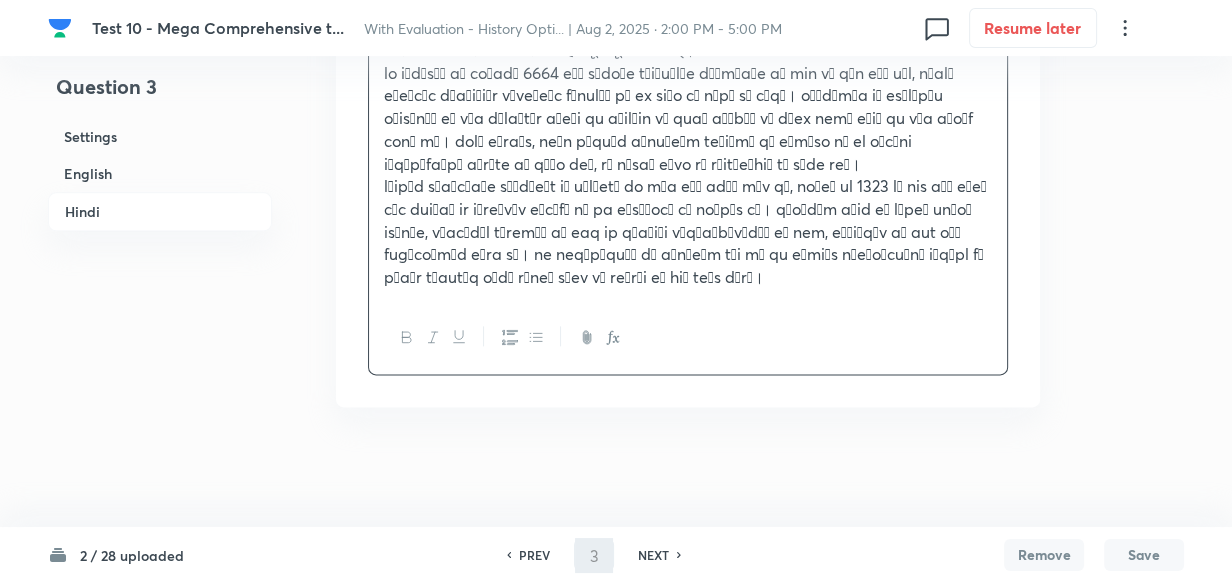 type on "4" 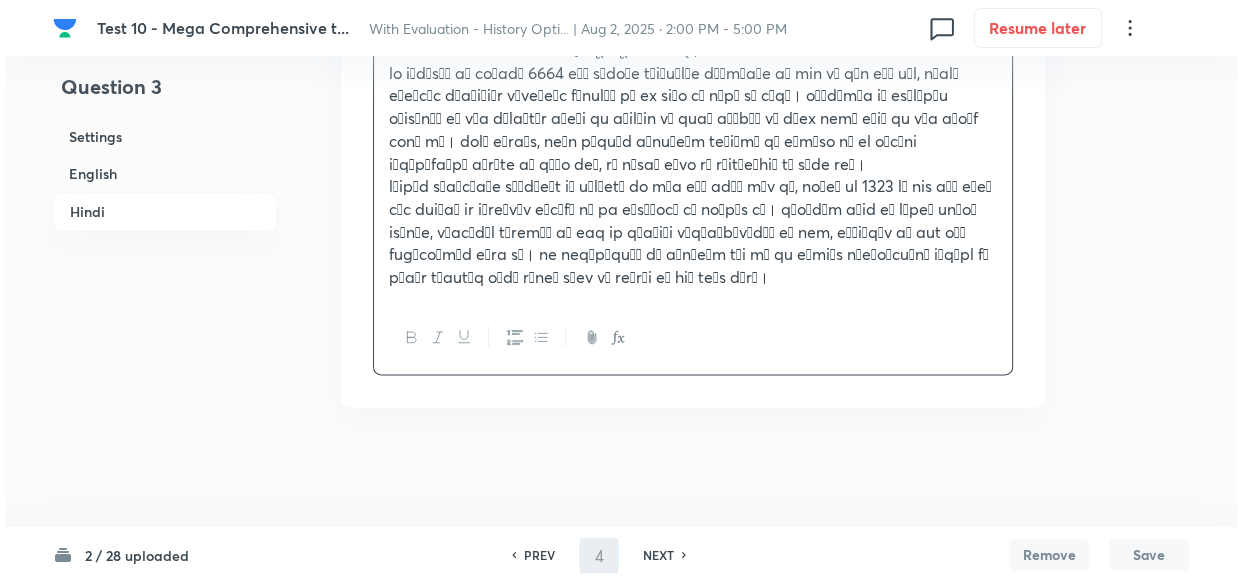 scroll, scrollTop: 0, scrollLeft: 0, axis: both 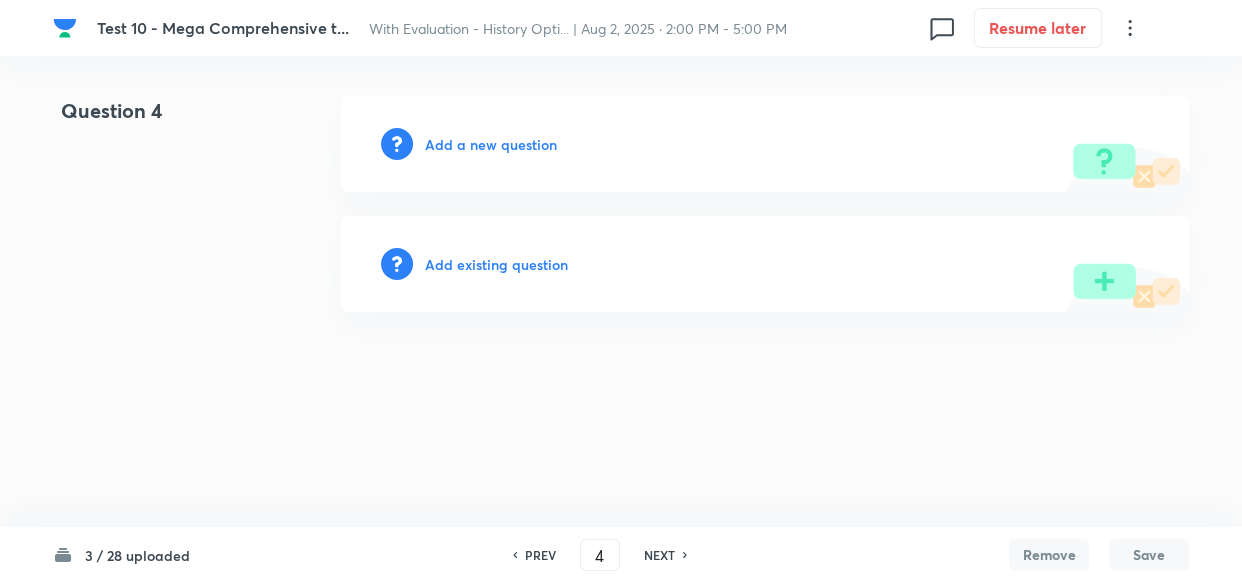 click on "Add a new question" at bounding box center (491, 144) 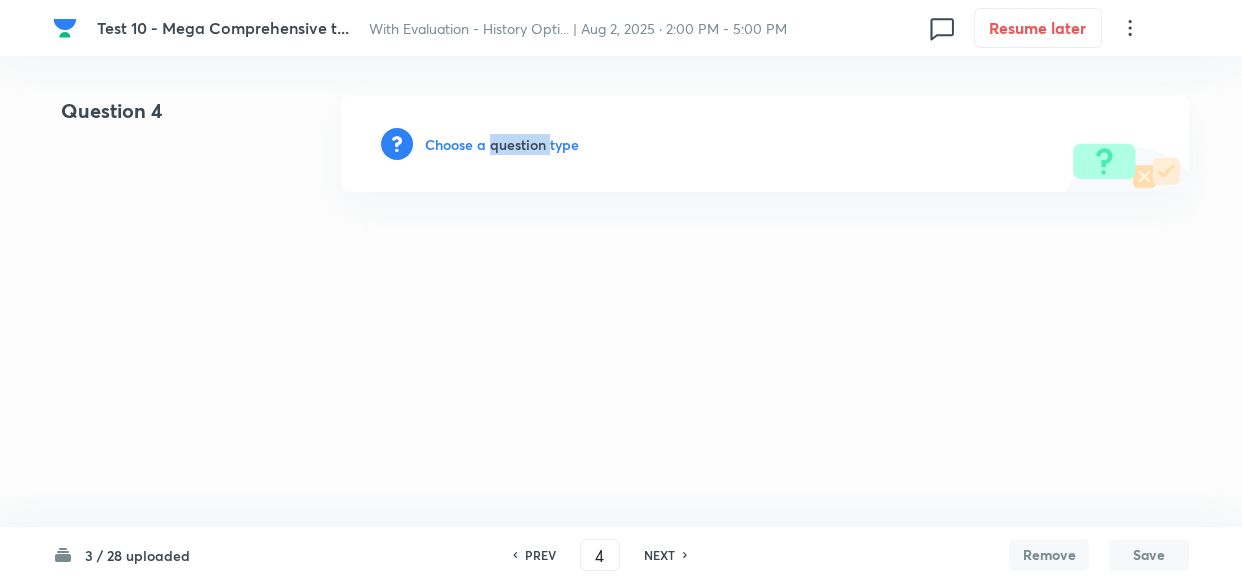 click on "Choose a question type" at bounding box center [502, 144] 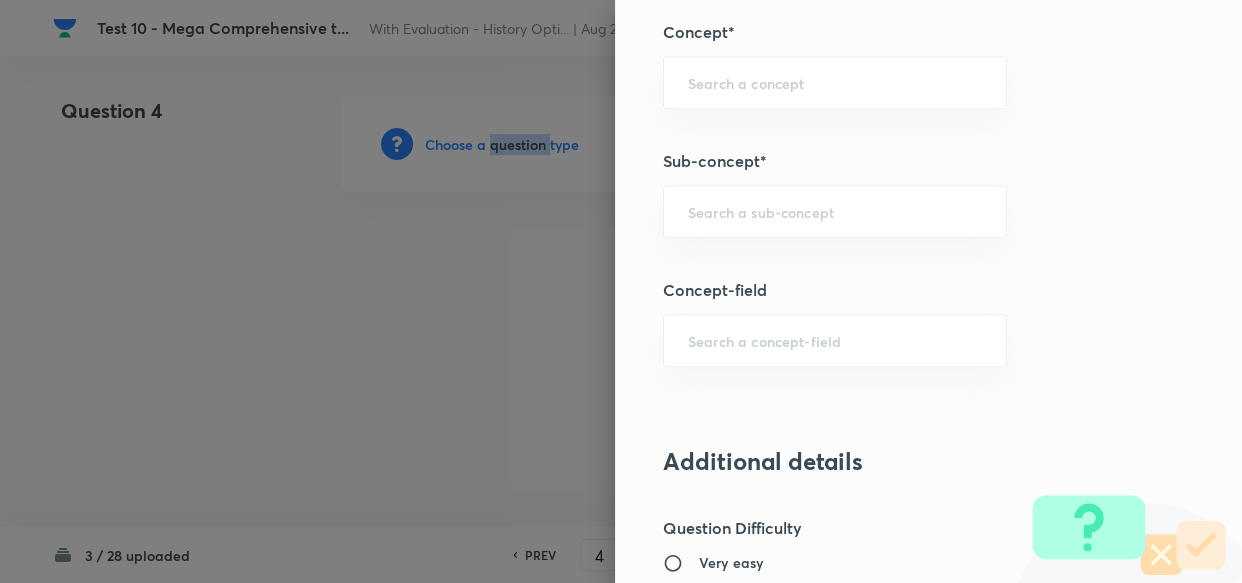 scroll, scrollTop: 1000, scrollLeft: 0, axis: vertical 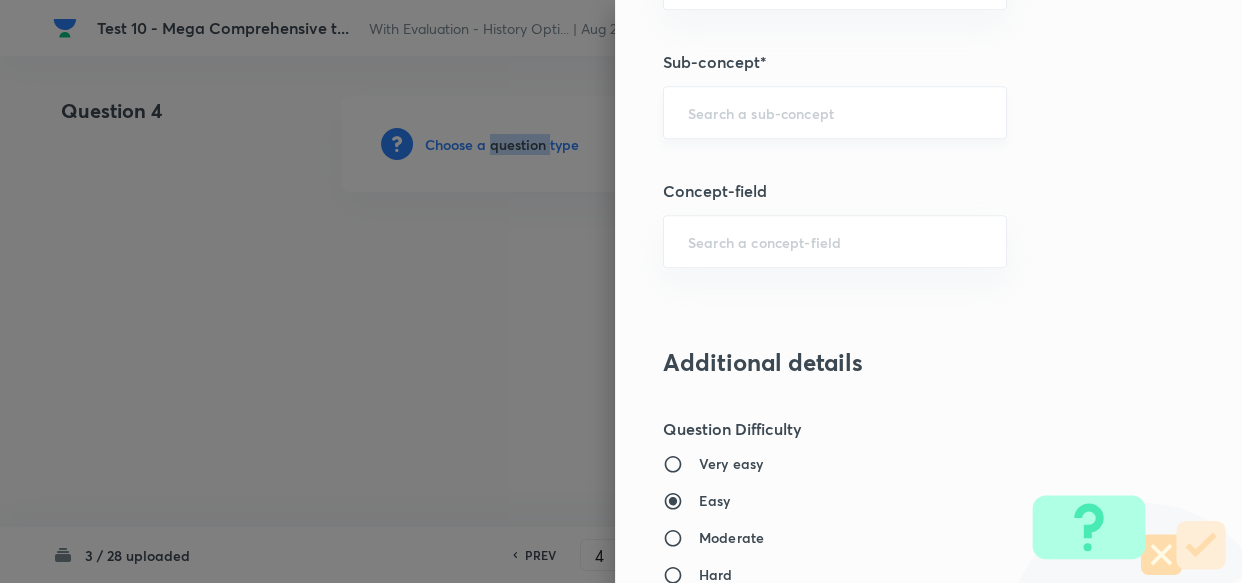 click on "​" at bounding box center [835, 112] 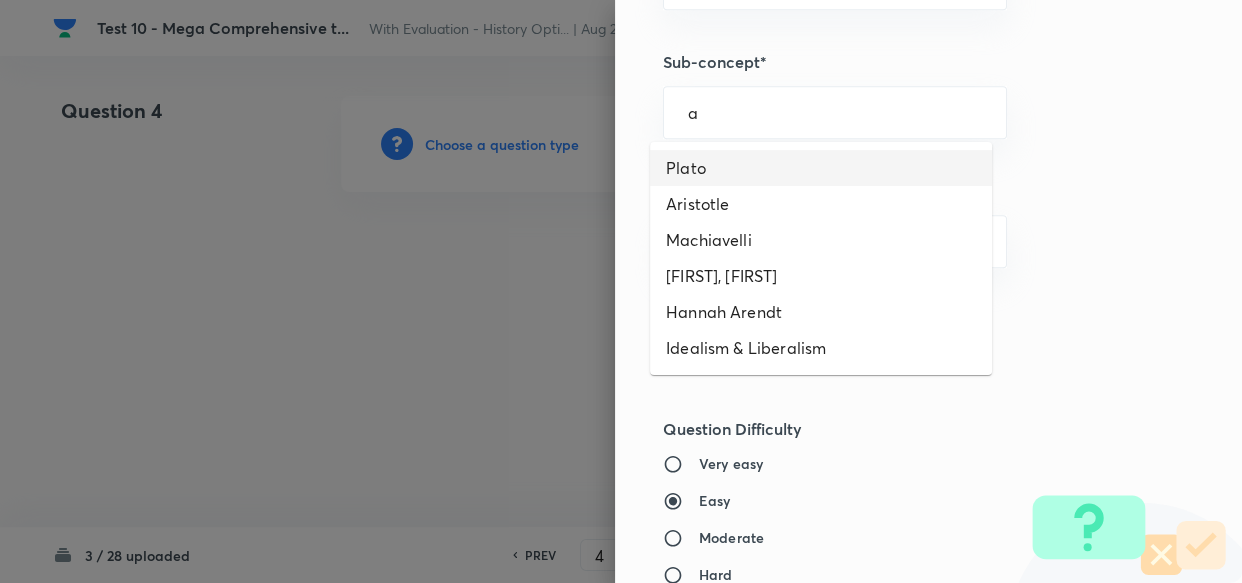 click on "Plato" at bounding box center (821, 168) 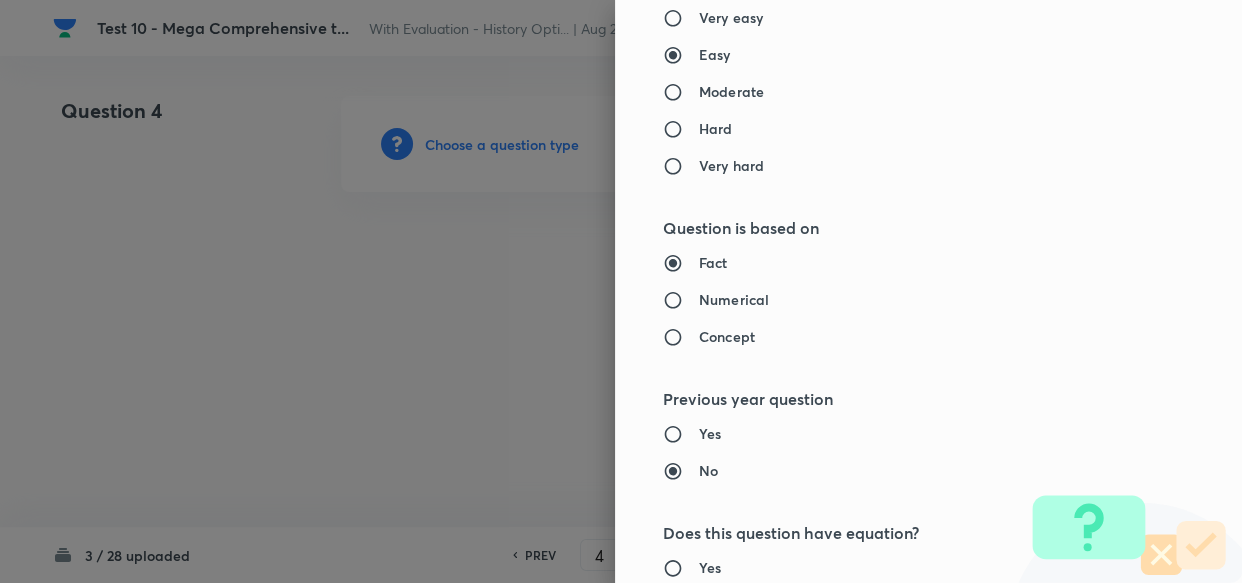 type on "PSIR Optional" 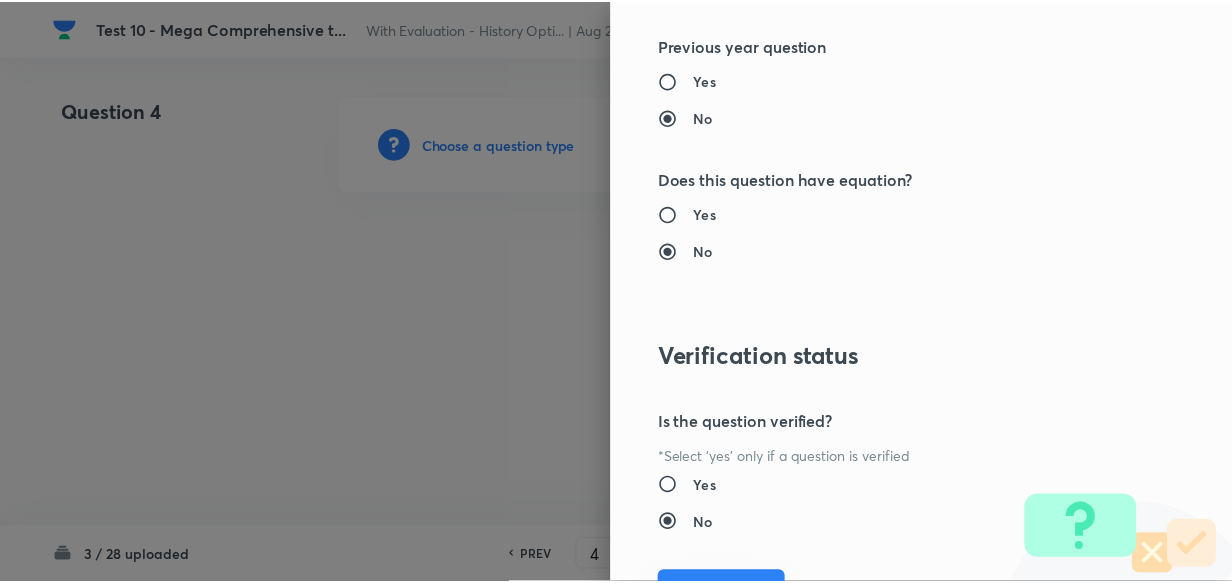 scroll, scrollTop: 1900, scrollLeft: 0, axis: vertical 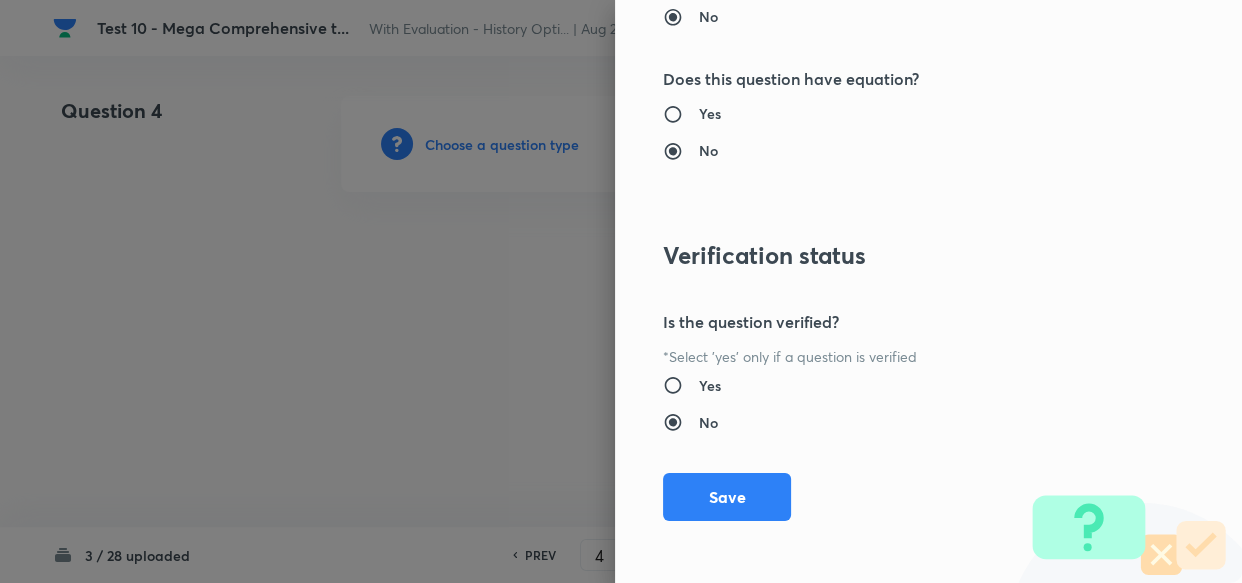 click on "Question settings Does this question have a passage?* Yes No Positive mark 10 ​ Negative Marks (Don’t add negative sign) 0 ​ Syllabus Topic group* PSIR Optional ​ Topic* PSIR Paper 1 ​ Concept* Western Political Thought ​ Sub-concept* Plato ​ Concept-field ​ Additional details Question Difficulty Very easy Easy Moderate Hard Very hard Question is based on Fact Numerical Concept Previous year question Yes No Does this question have equation? Yes No Verification status Is the question verified? *Select 'yes' only if a question is verified Yes No Save" at bounding box center [928, 291] 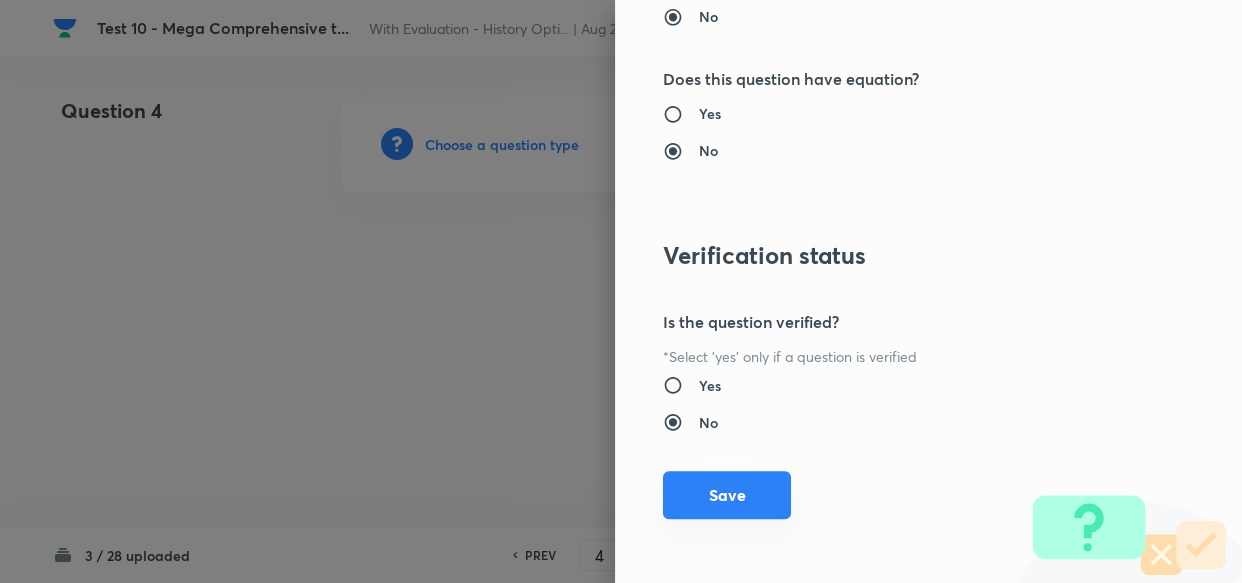 click on "Save" at bounding box center (727, 495) 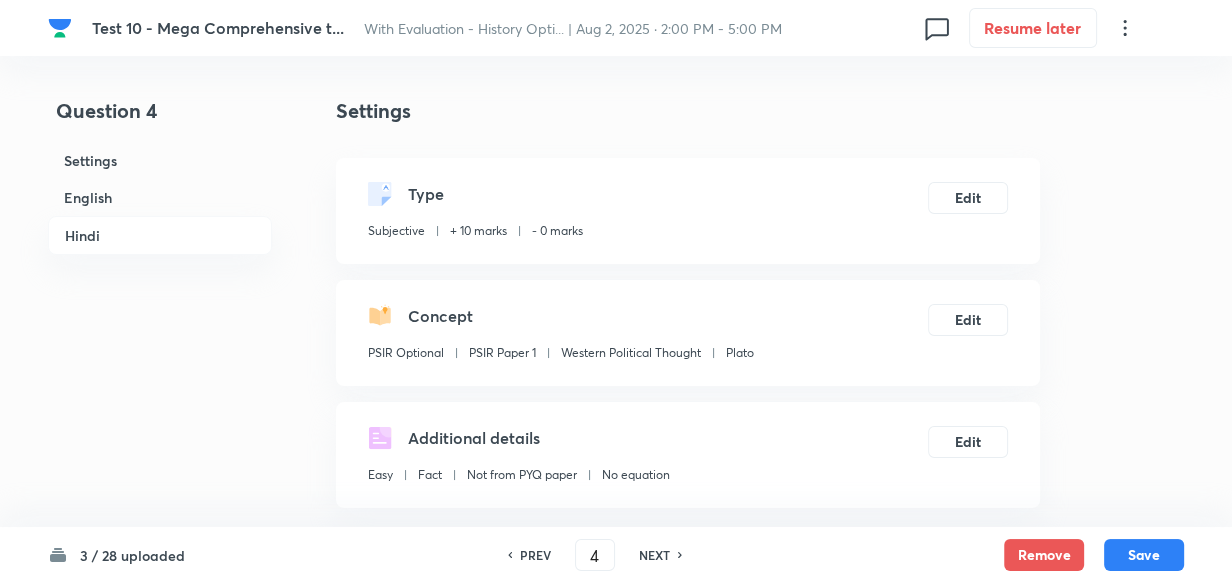 click on "English" at bounding box center (160, 197) 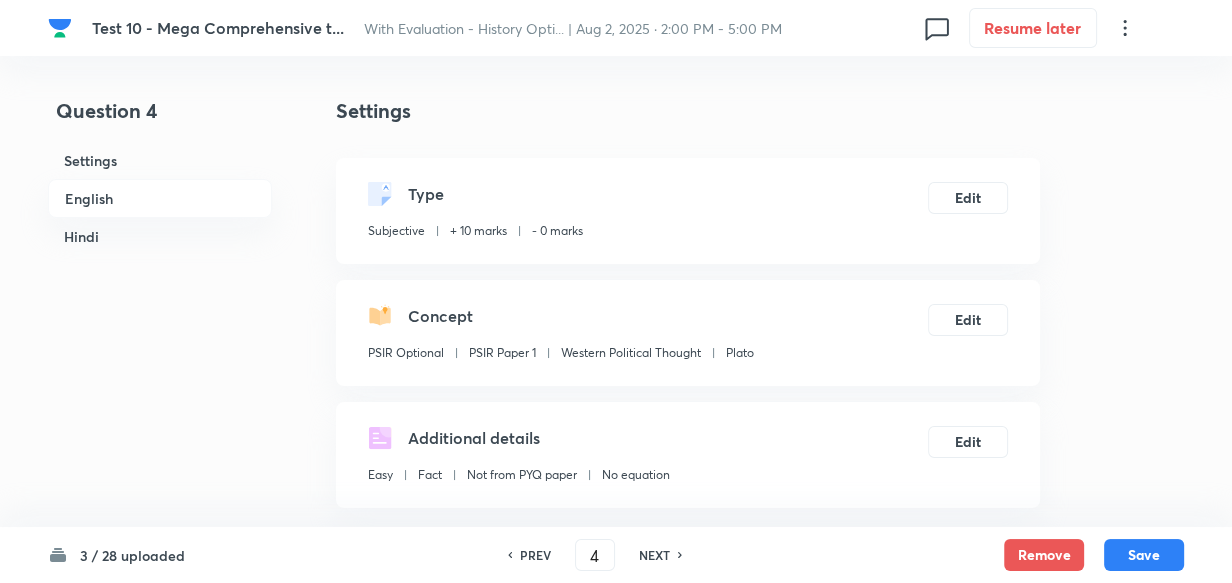 scroll, scrollTop: 516, scrollLeft: 0, axis: vertical 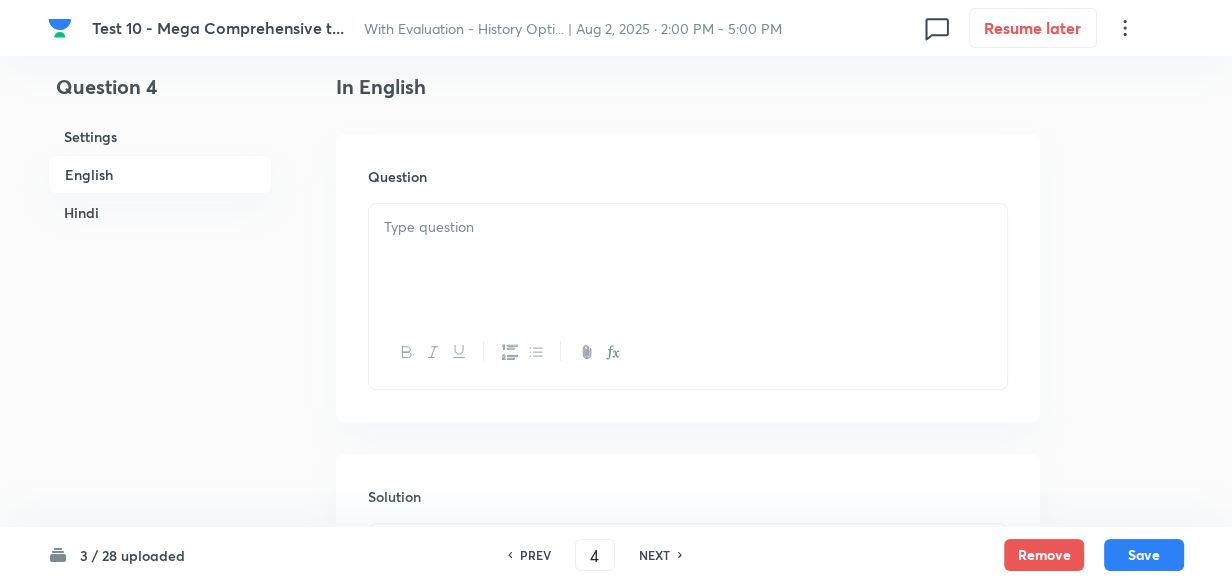 click at bounding box center (688, 260) 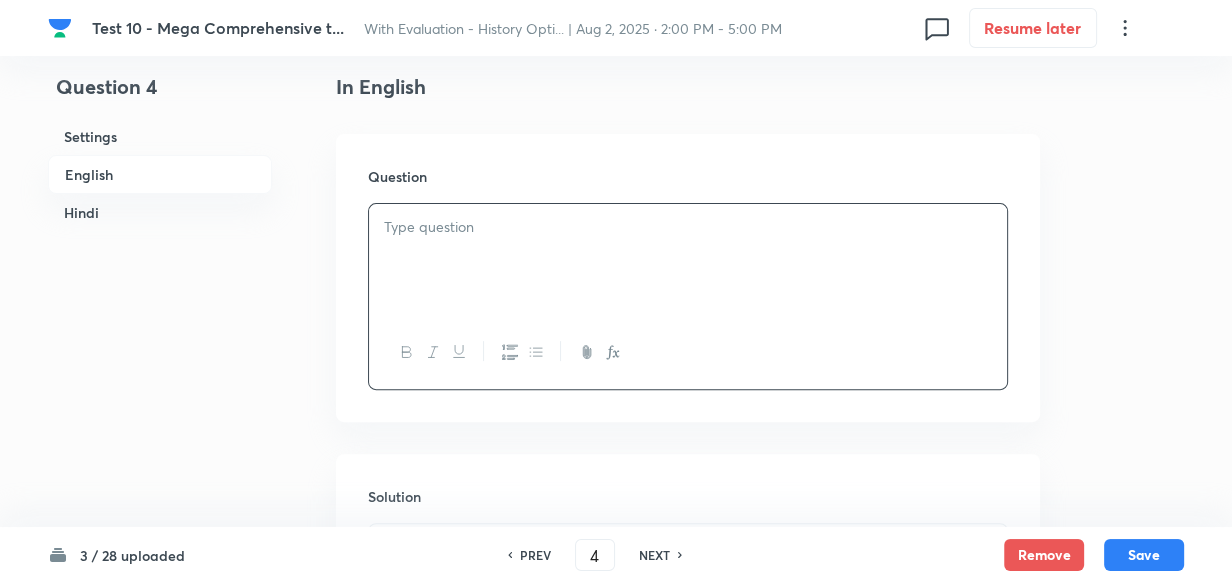type 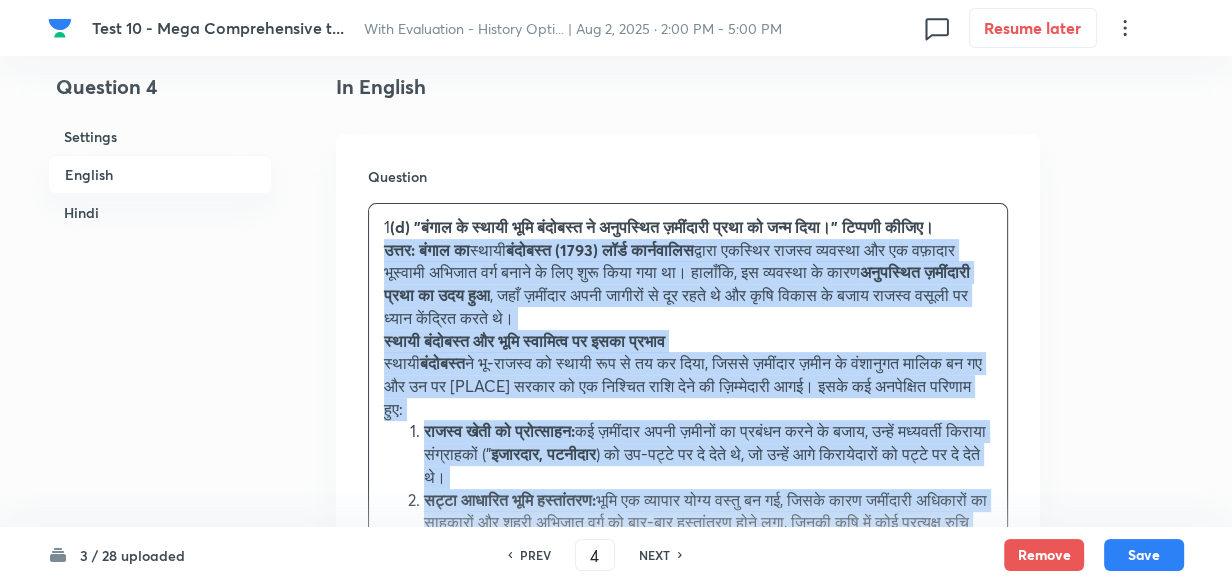 drag, startPoint x: 373, startPoint y: 281, endPoint x: 353, endPoint y: 286, distance: 20.615528 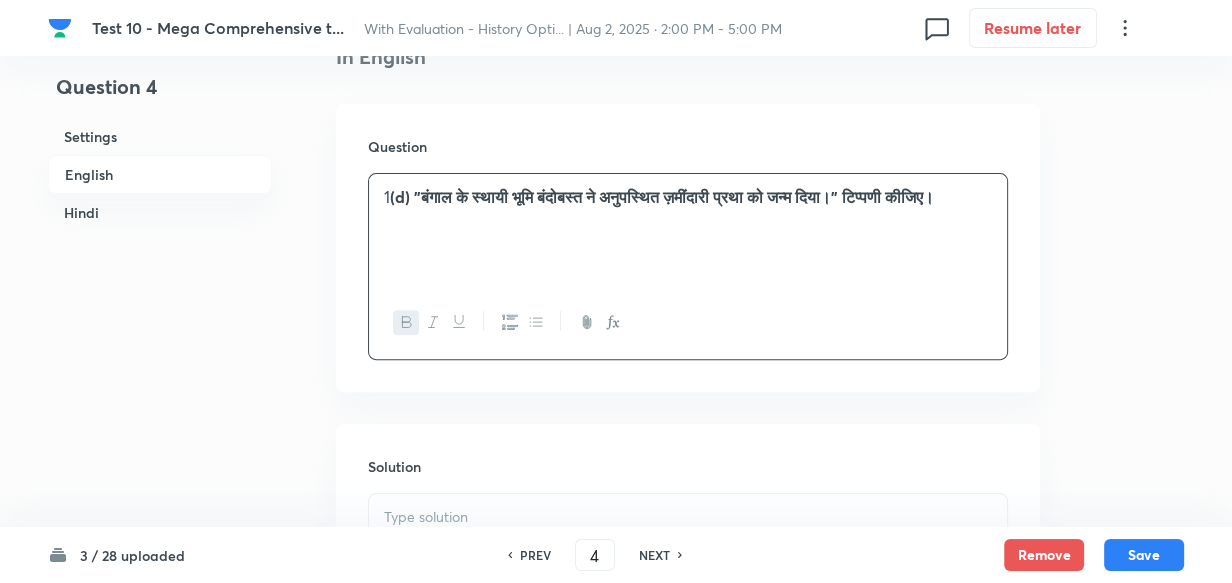 scroll, scrollTop: 516, scrollLeft: 0, axis: vertical 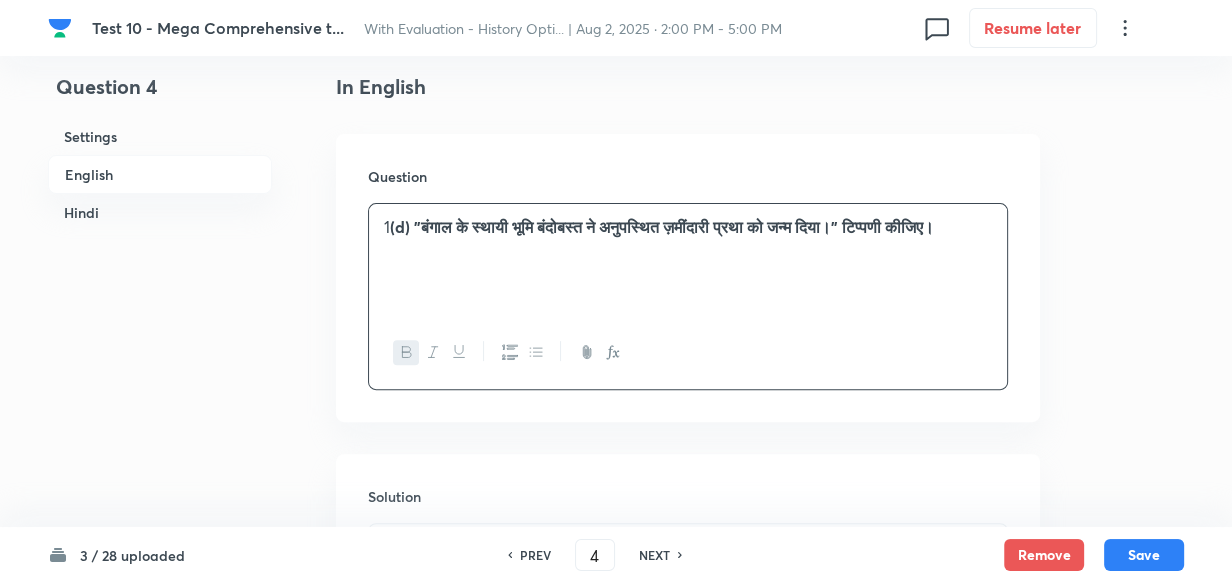 click on "1  (d) "बंगाल के स्थायी भूमि बंदोबस्त ने अनुपस्थित ज़मींदारी प्रथा को जन्म दिया।" टिप्पणी कीजिए।" at bounding box center (688, 260) 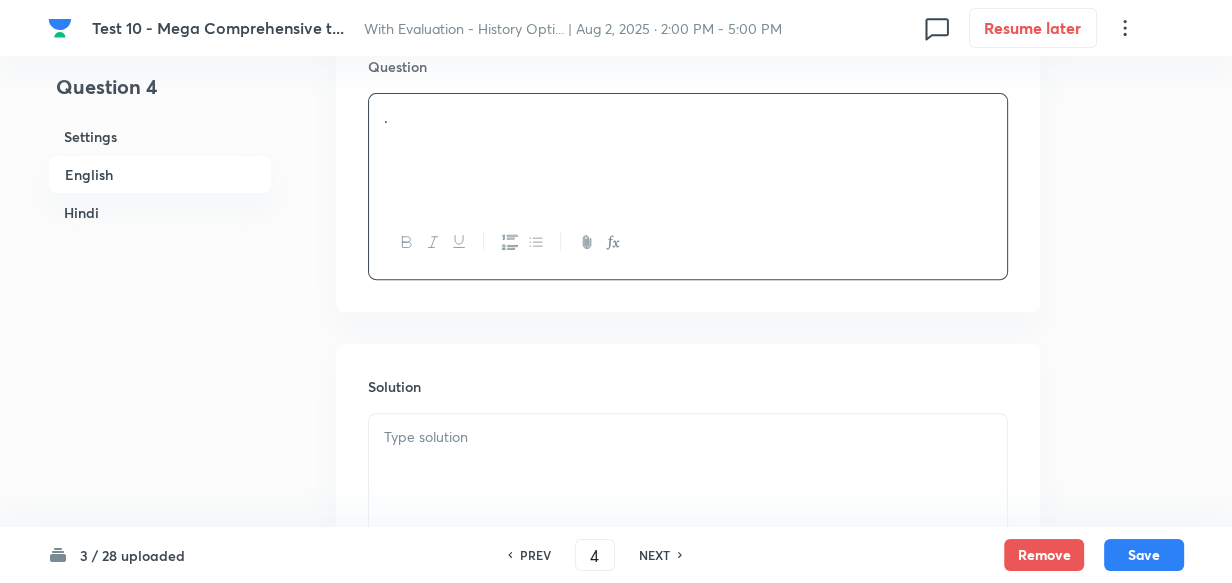 scroll, scrollTop: 789, scrollLeft: 0, axis: vertical 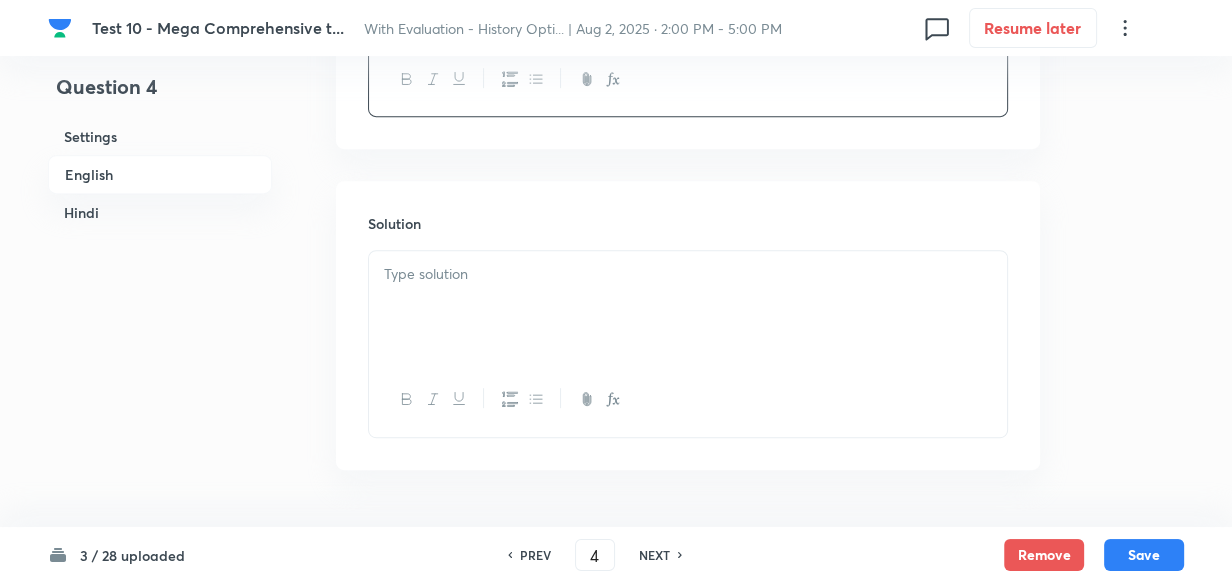 click at bounding box center [688, 307] 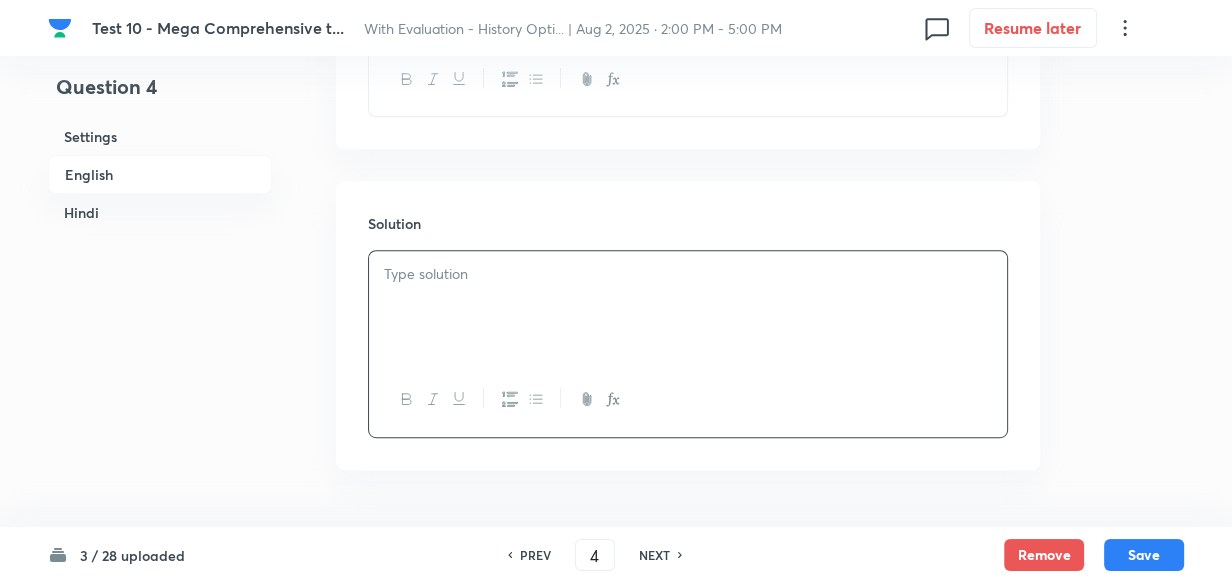 type 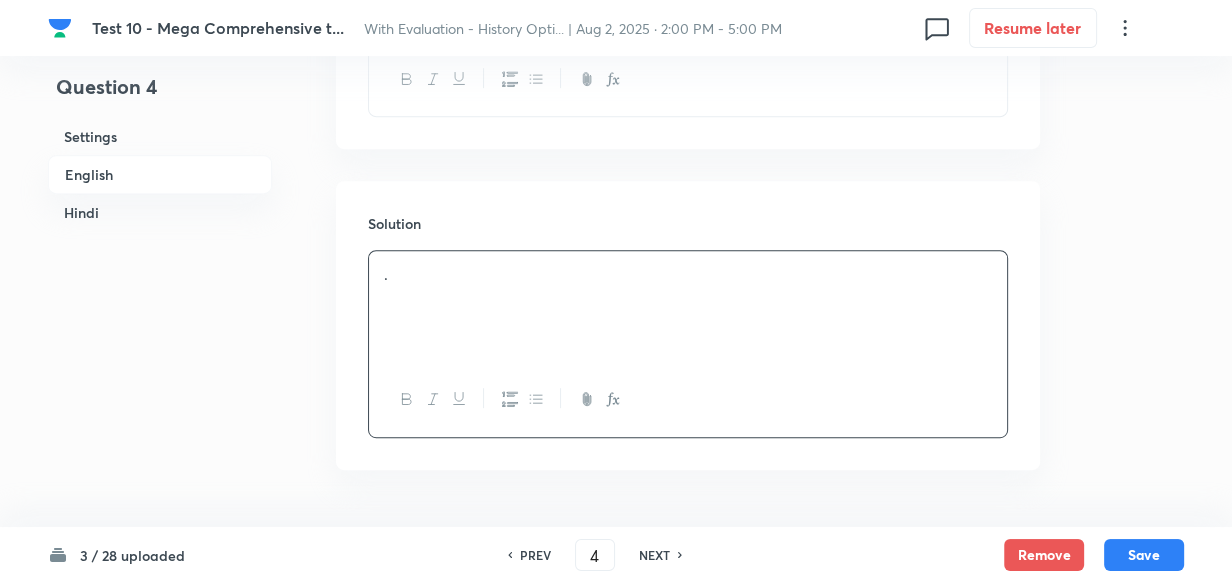 drag, startPoint x: 126, startPoint y: 206, endPoint x: 150, endPoint y: 206, distance: 24 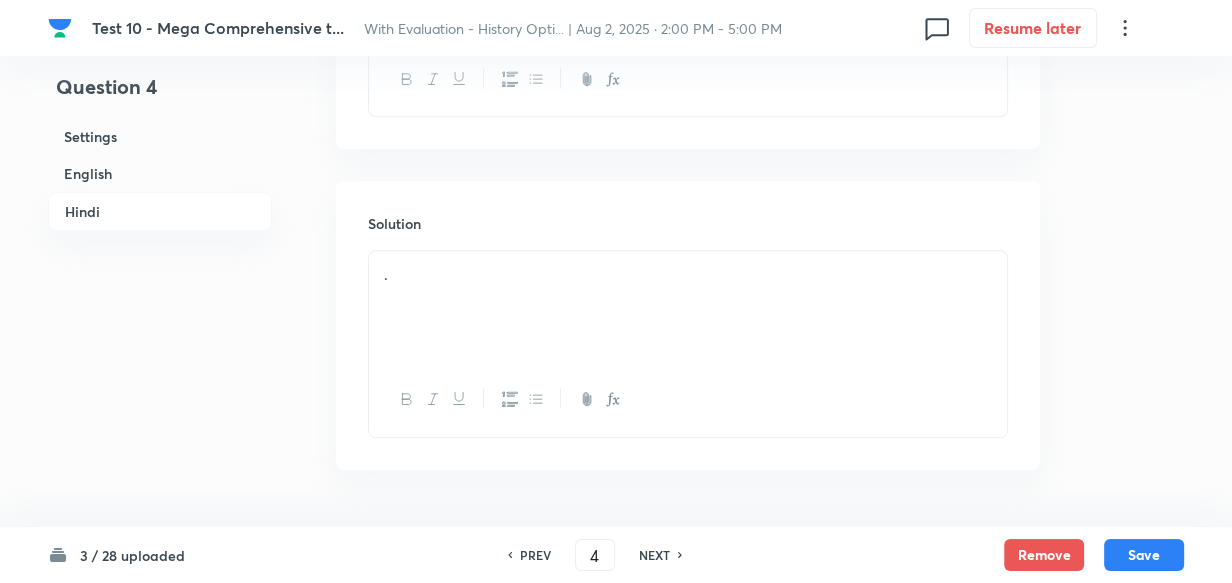 scroll, scrollTop: 1267, scrollLeft: 0, axis: vertical 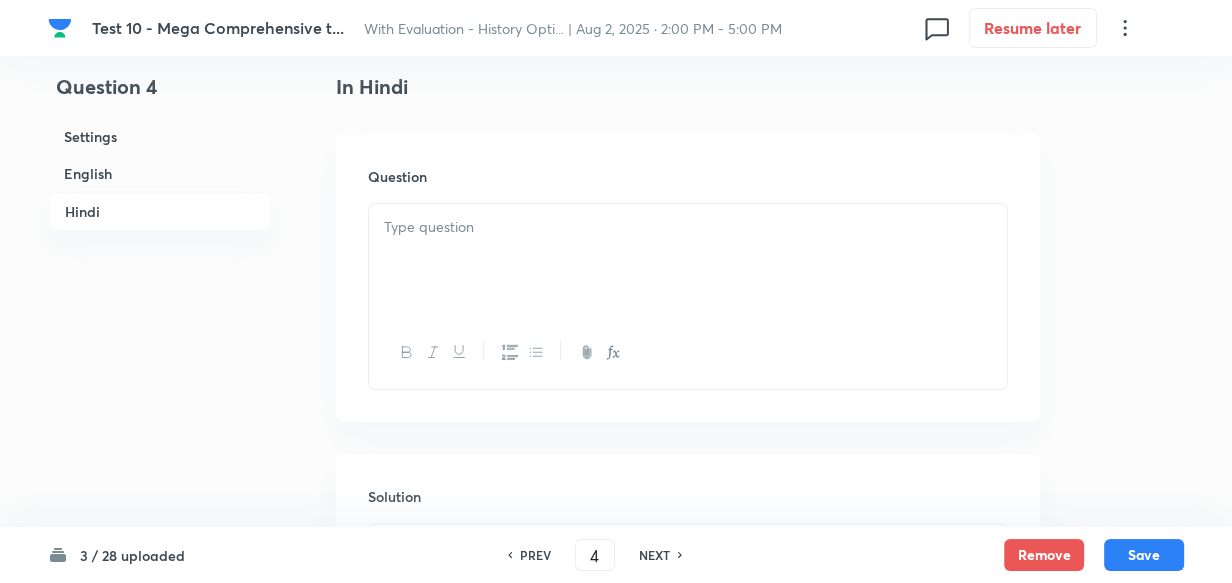 click at bounding box center [688, 260] 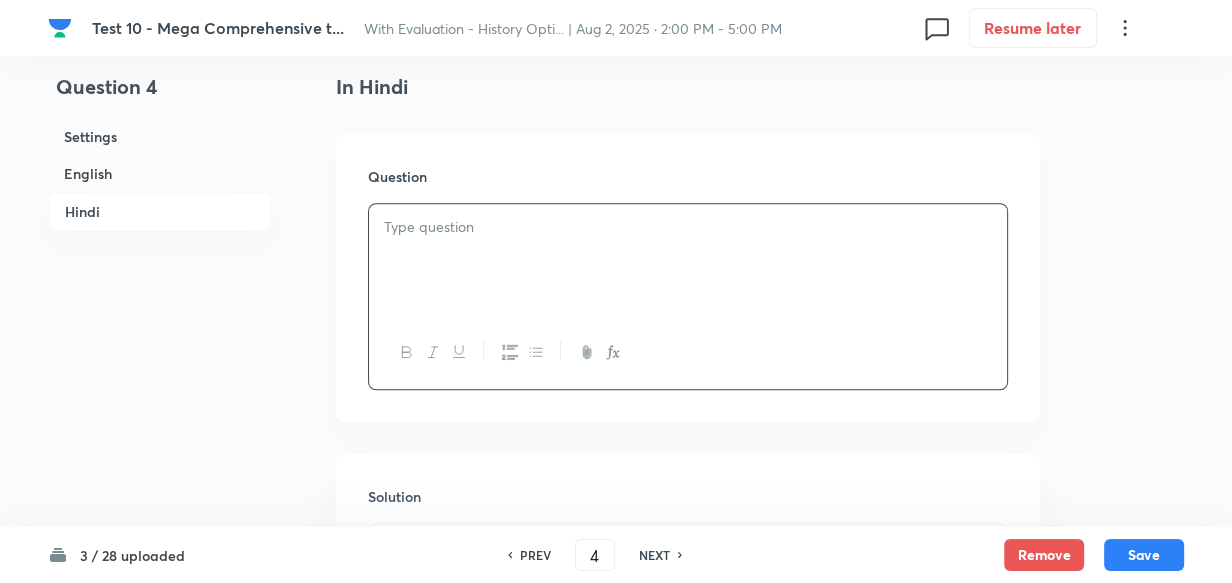 paste 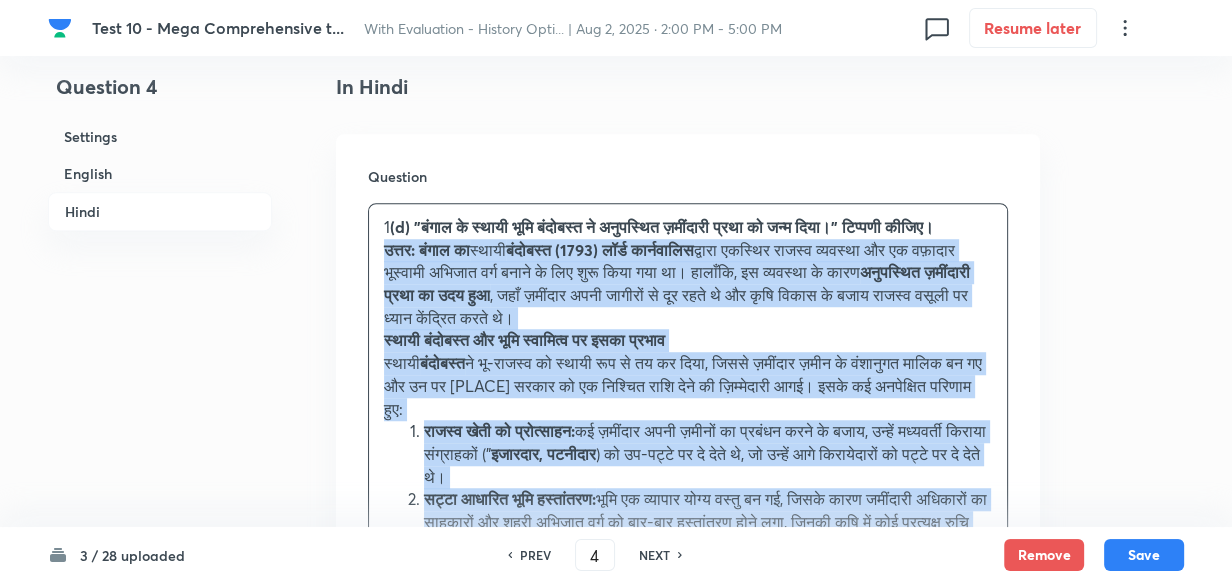 click on "Question 1  (d) "बंगाल के स्थायी भूमि बंदोबस्त ने अनुपस्थित ज़मींदारी प्रथा को जन्म दिया।" टिप्पणी कीजिए। उत्तर: बंगाल का  स्थायी  बंदोबस्त (1793) लॉर्ड कार्नवालिस  द्वारा एकस्थिर राजस्व व्यवस्था और एक वफ़ादार भूस्वामी अभिजात वर्ग बनाने के लिए शुरू किया गया था। हालाँकि, इस व्यवस्था के कारण  अनुपस्थित ज़मींदारी प्रथा का उदय हुआ  स्थायी बंदोबस्त और भूमि स्वामित्व पर इसका प्रभाव स्थायी  बंदोबस्त  । ," at bounding box center (688, 734) 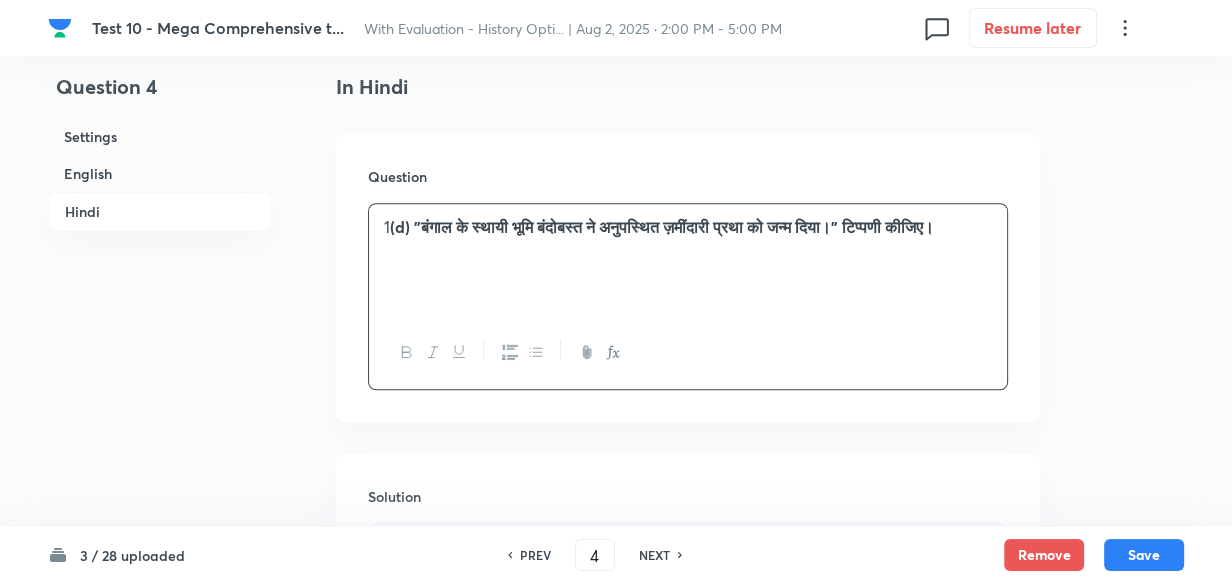 type 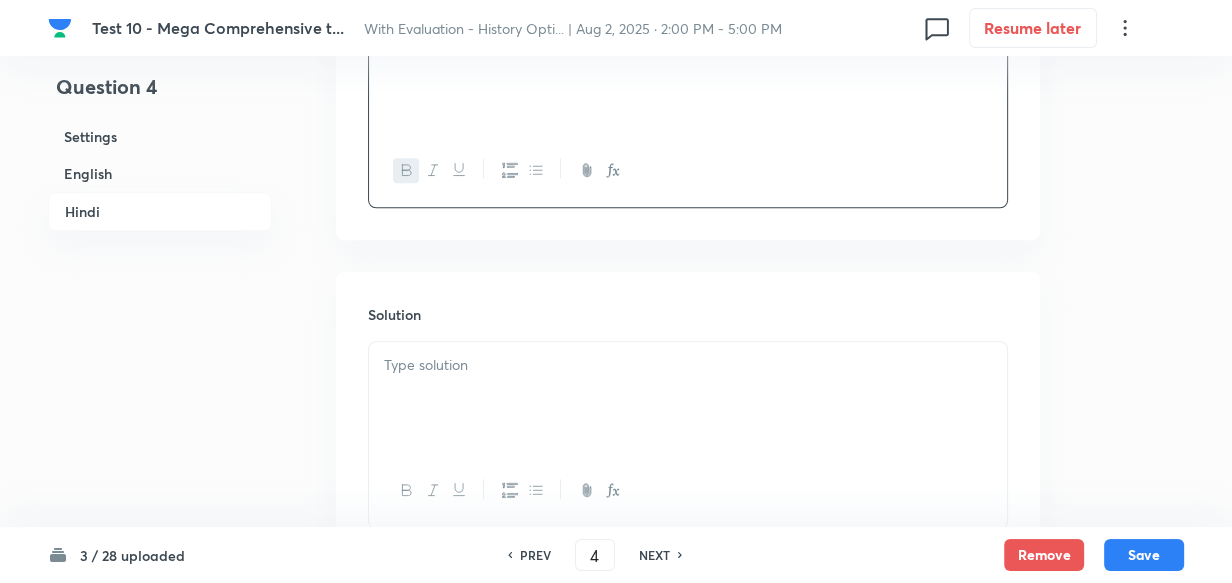 drag, startPoint x: 502, startPoint y: 303, endPoint x: 520, endPoint y: 380, distance: 79.07591 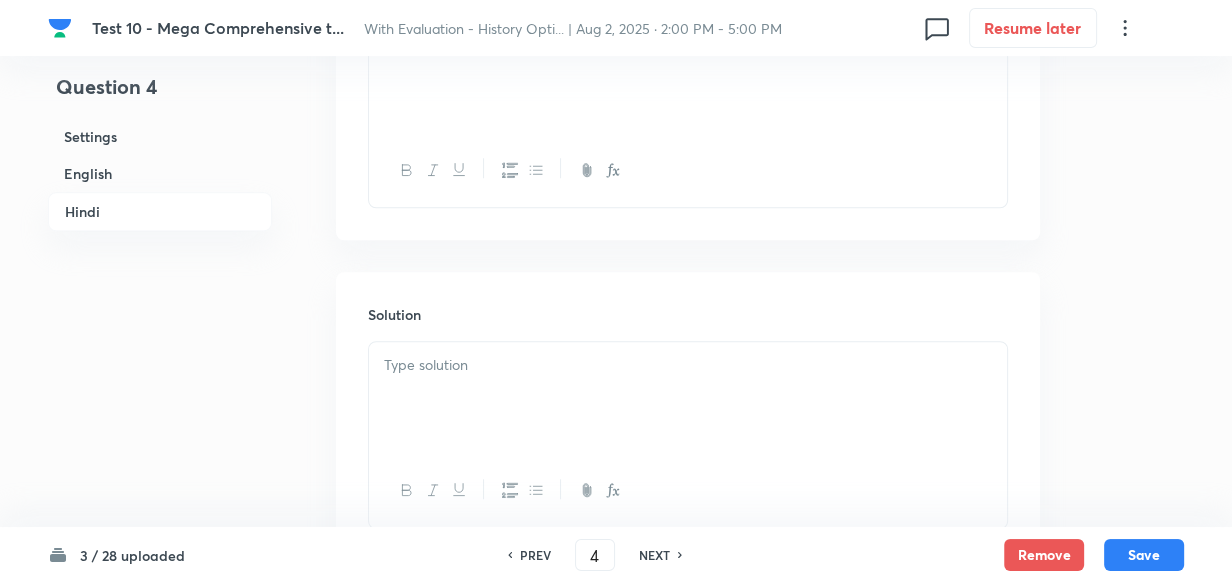 click at bounding box center [688, 398] 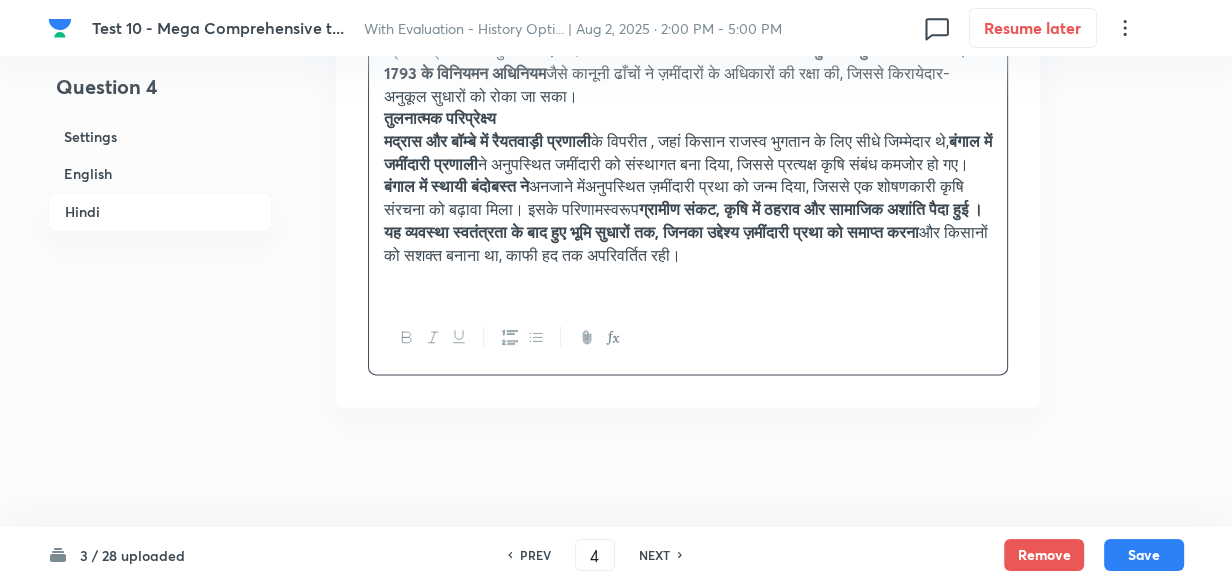 scroll, scrollTop: 2540, scrollLeft: 0, axis: vertical 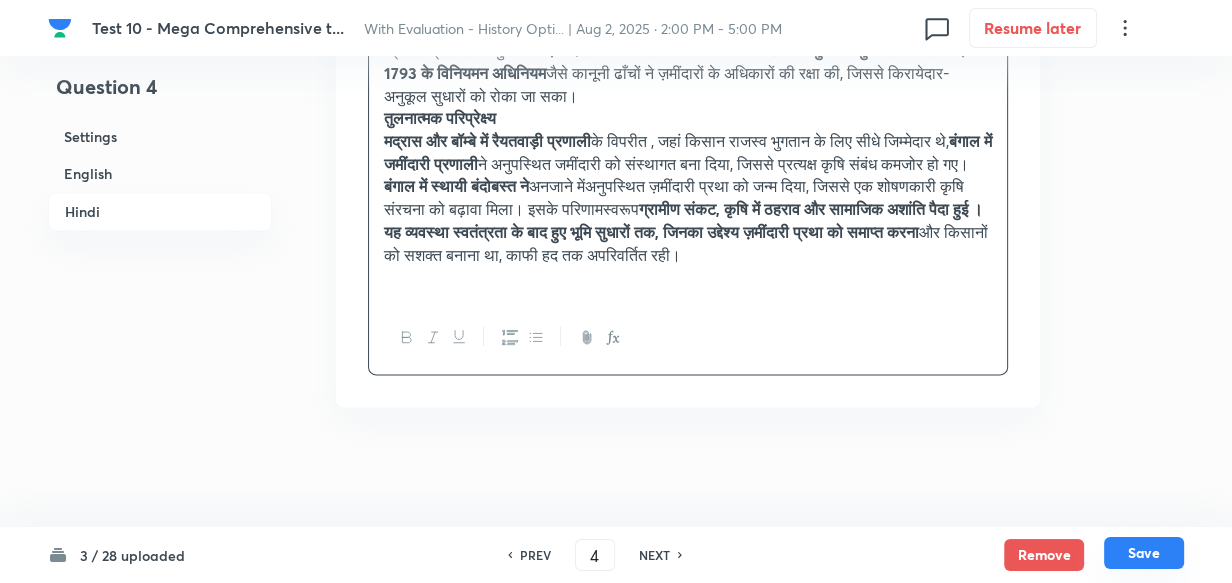 click on "Save" at bounding box center [1144, 553] 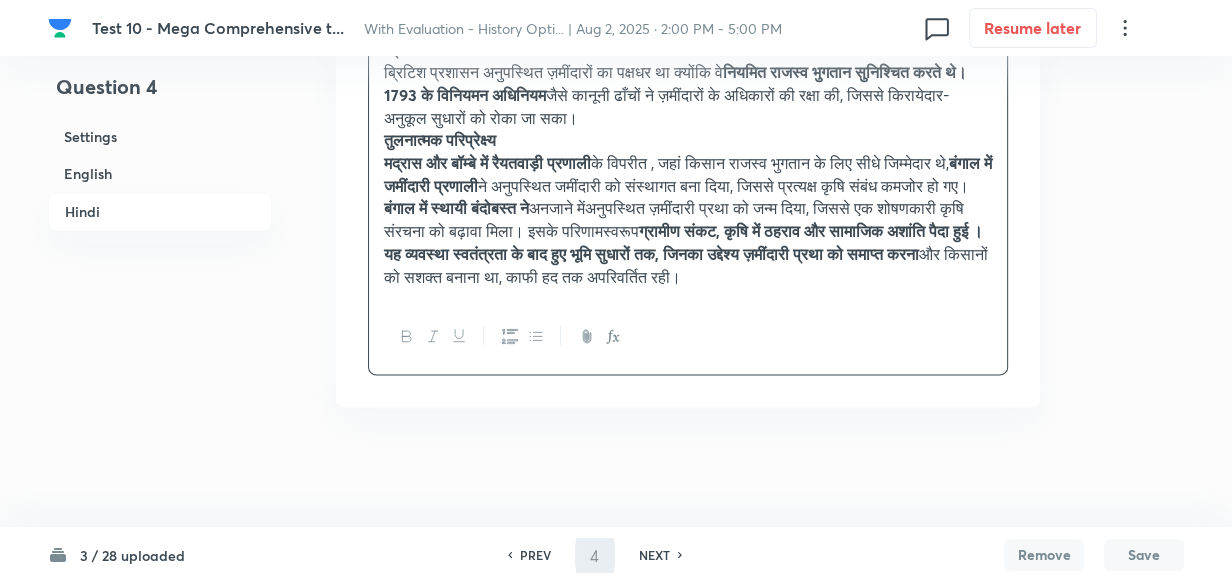 type on "5" 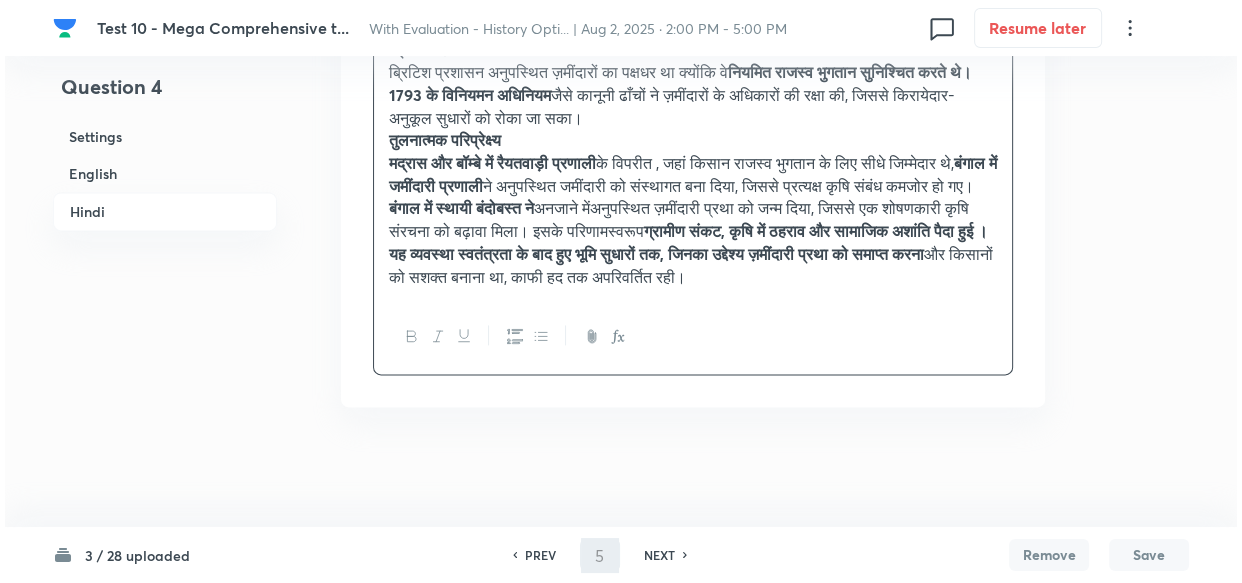 scroll, scrollTop: 0, scrollLeft: 0, axis: both 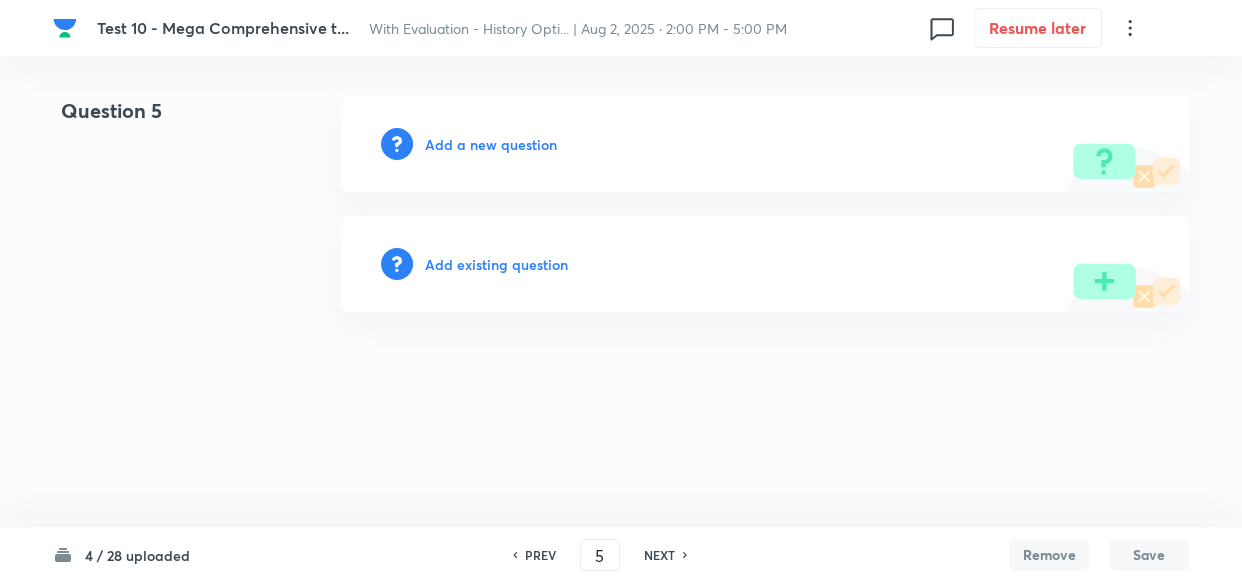 click on "Add a new question" at bounding box center (491, 144) 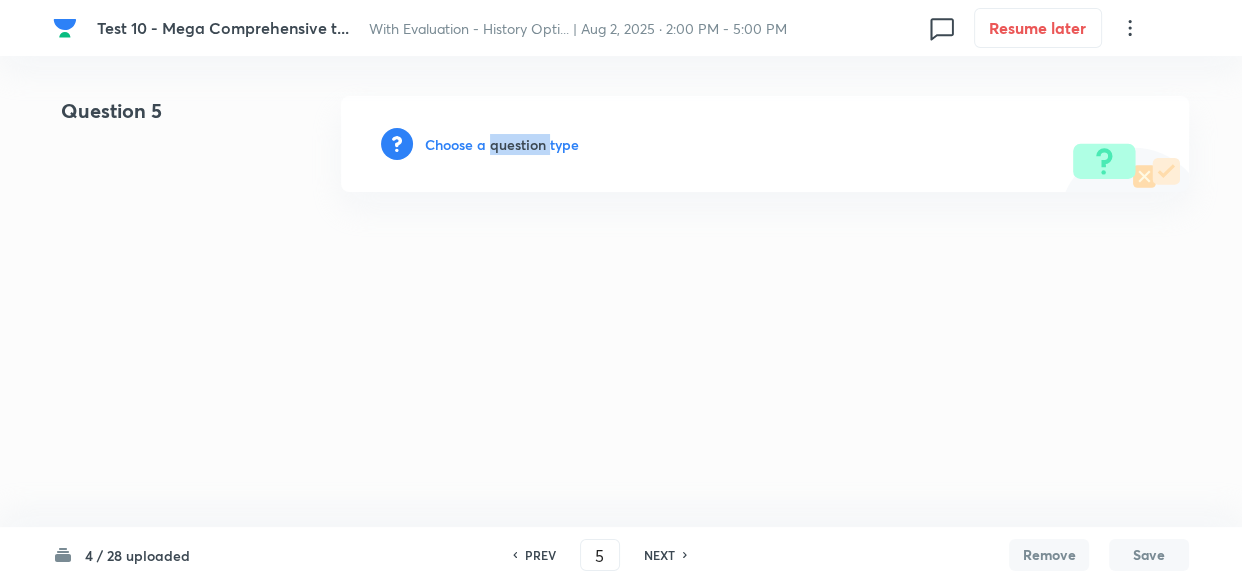 click on "Choose a question type" at bounding box center (502, 144) 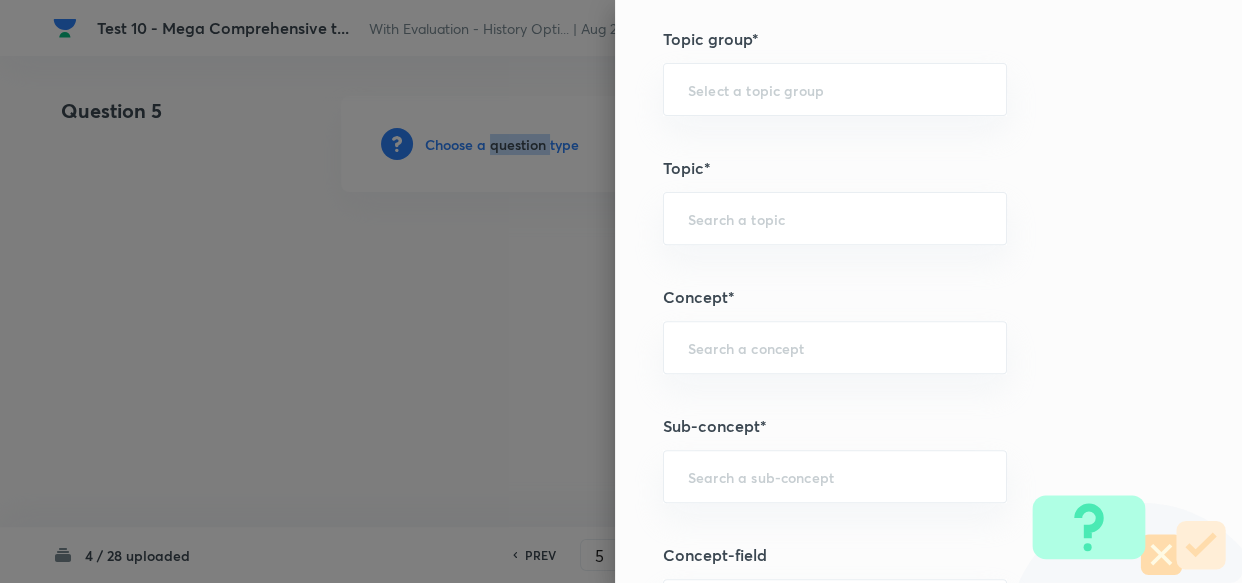 scroll, scrollTop: 1090, scrollLeft: 0, axis: vertical 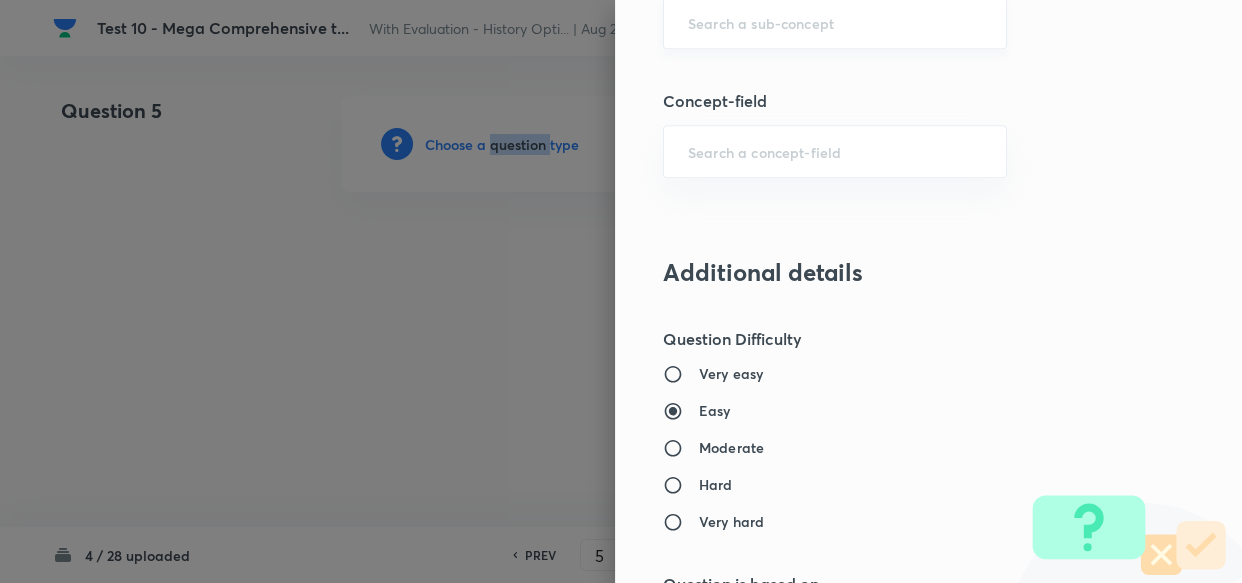 click on "​" at bounding box center (835, 22) 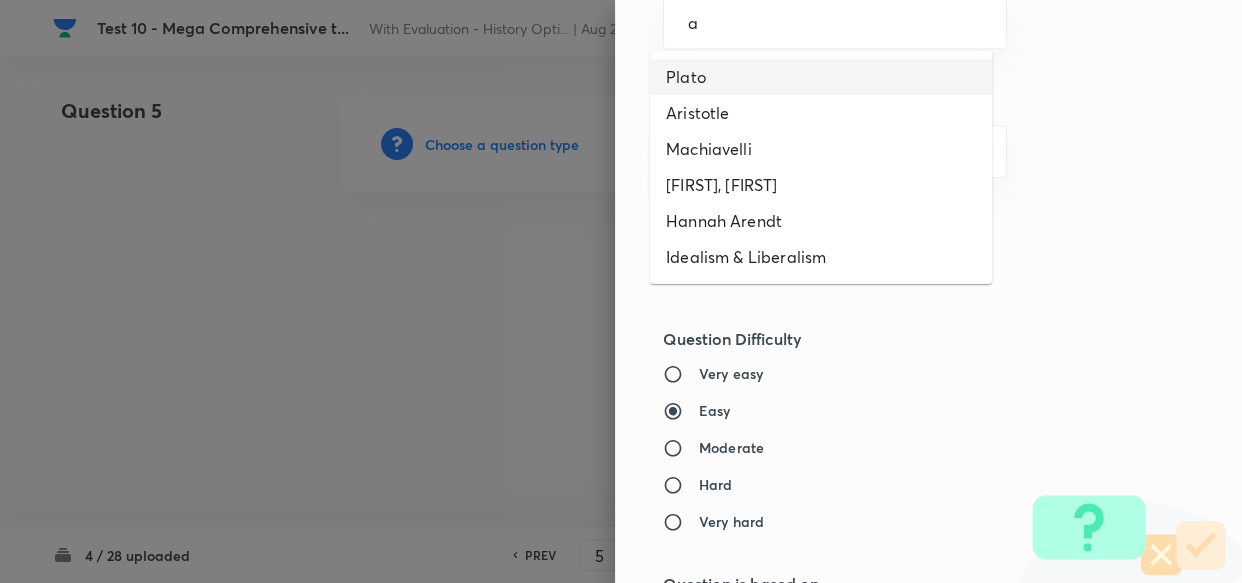 click on "Plato" at bounding box center [821, 77] 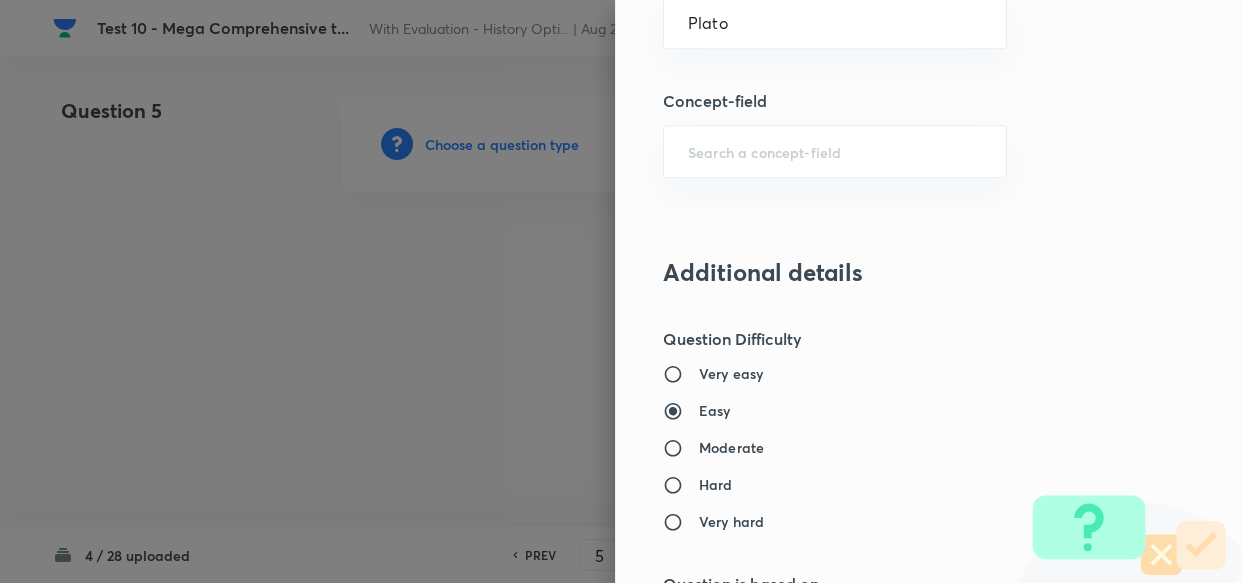 type on "PSIR Optional" 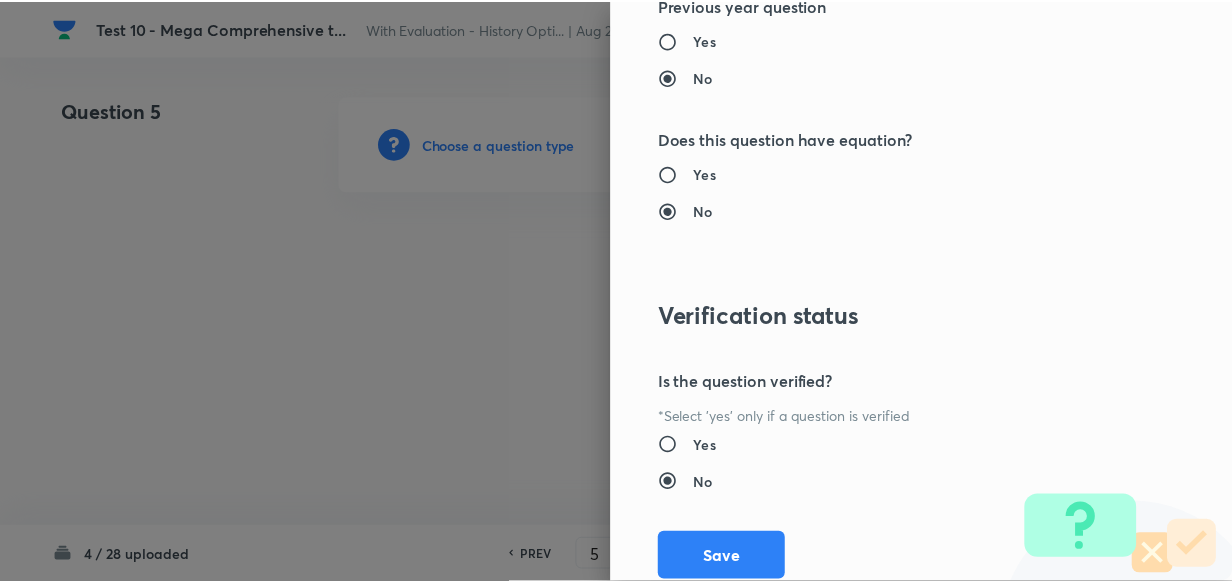 scroll, scrollTop: 1900, scrollLeft: 0, axis: vertical 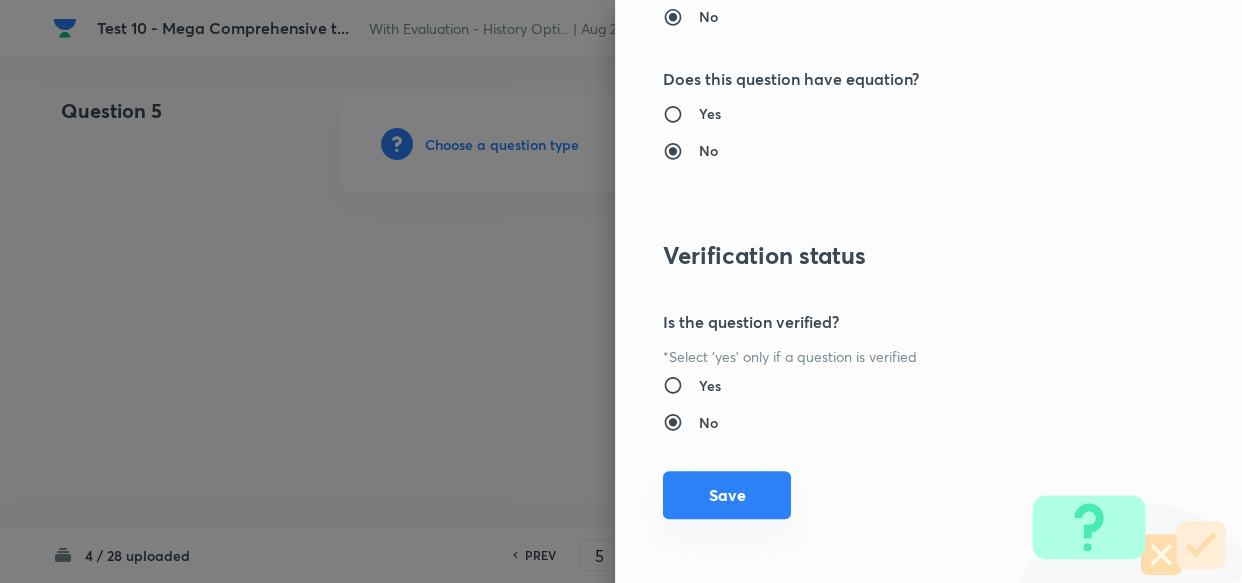click on "Save" at bounding box center (727, 495) 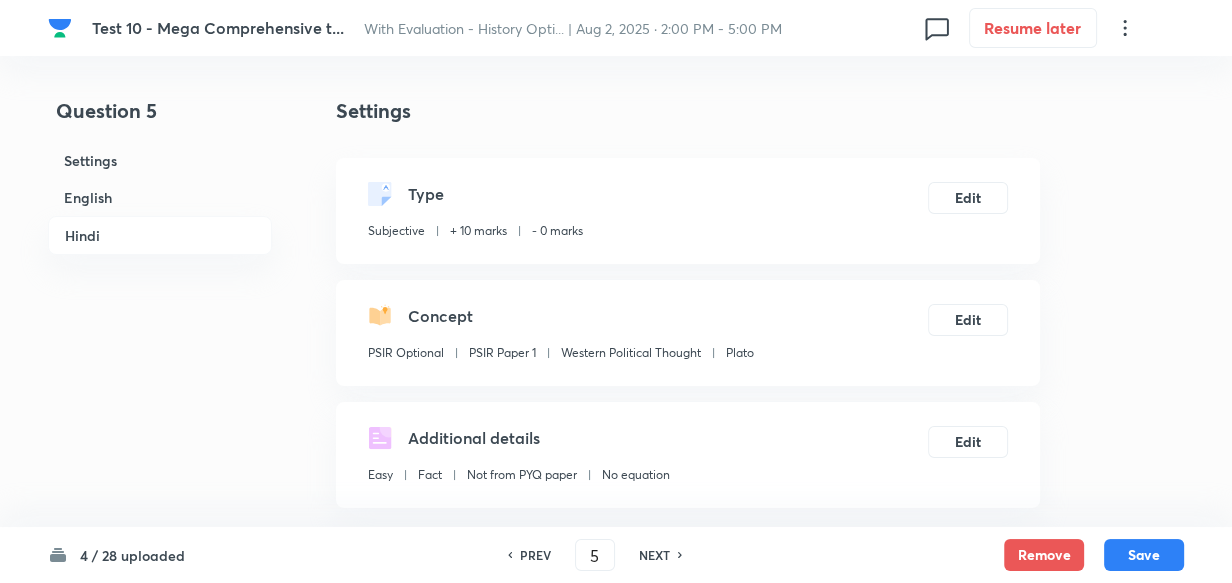 click on "English" at bounding box center (160, 197) 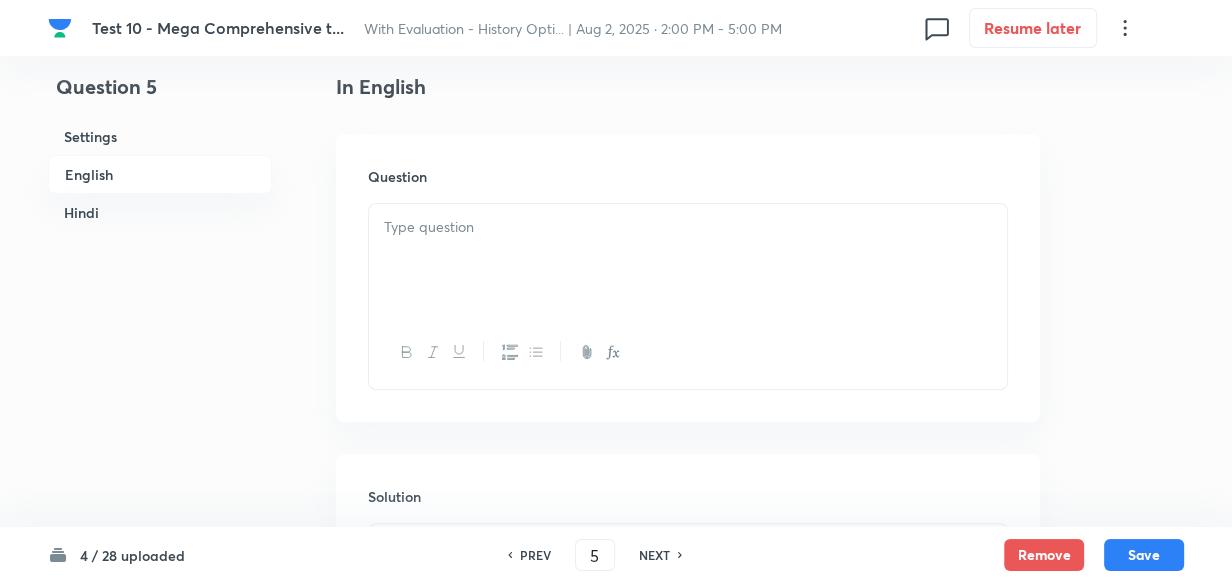 click at bounding box center [688, 260] 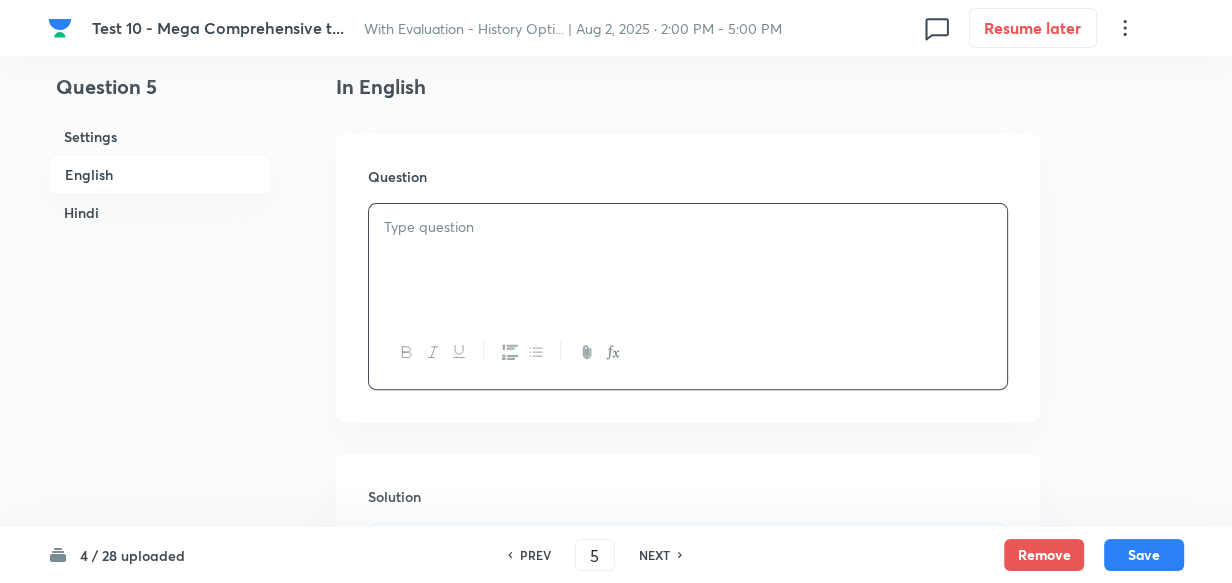 type 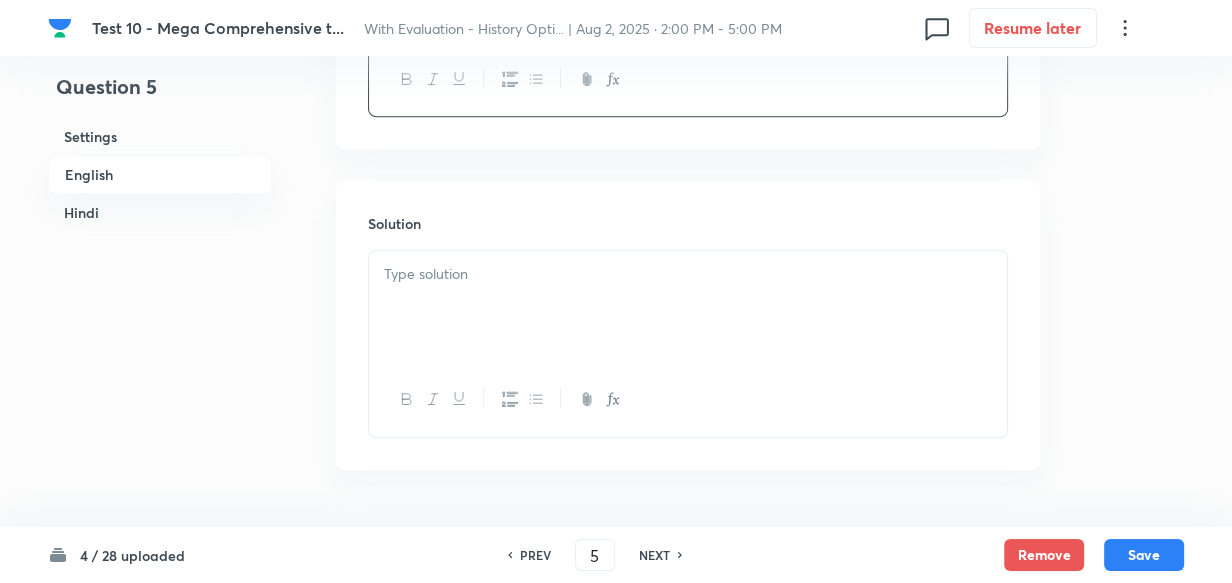 type 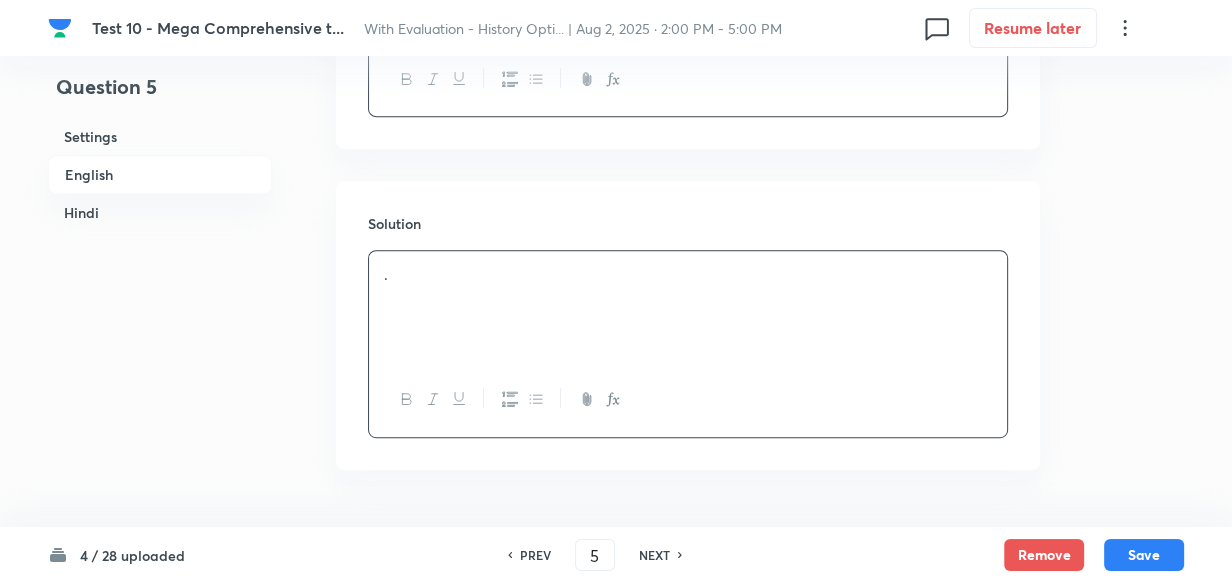 click on "." at bounding box center [688, 307] 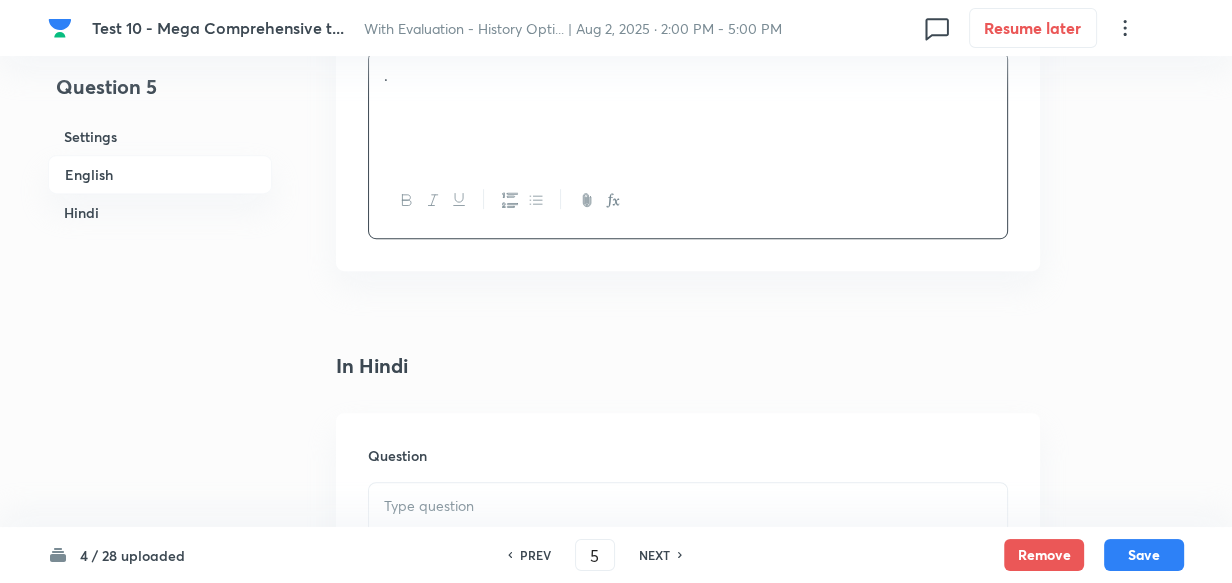 scroll, scrollTop: 1152, scrollLeft: 0, axis: vertical 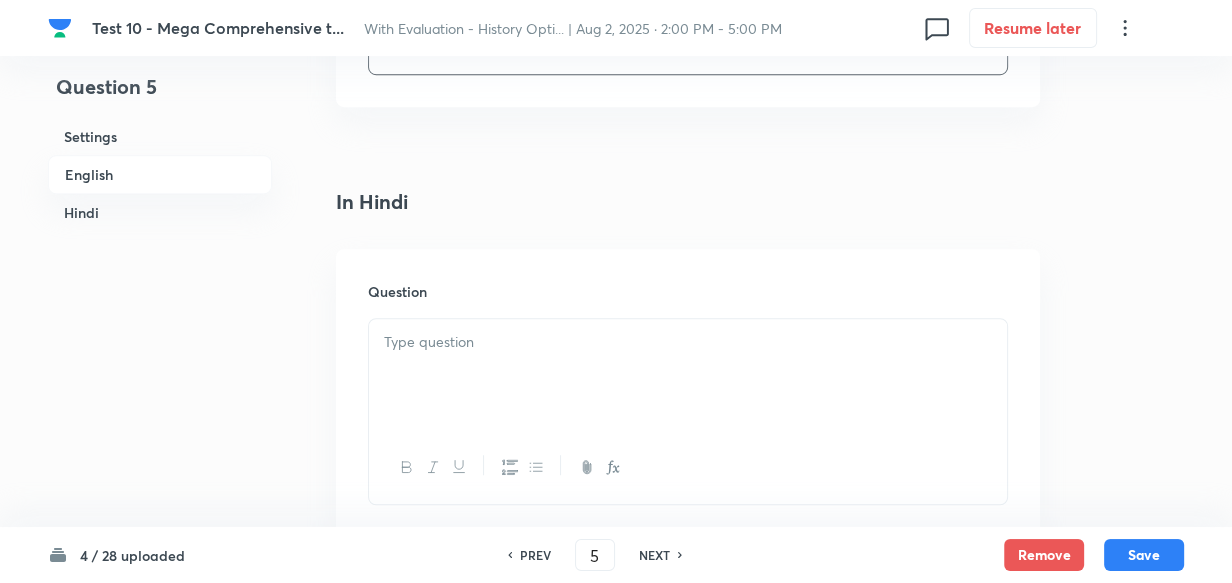 click at bounding box center [688, 375] 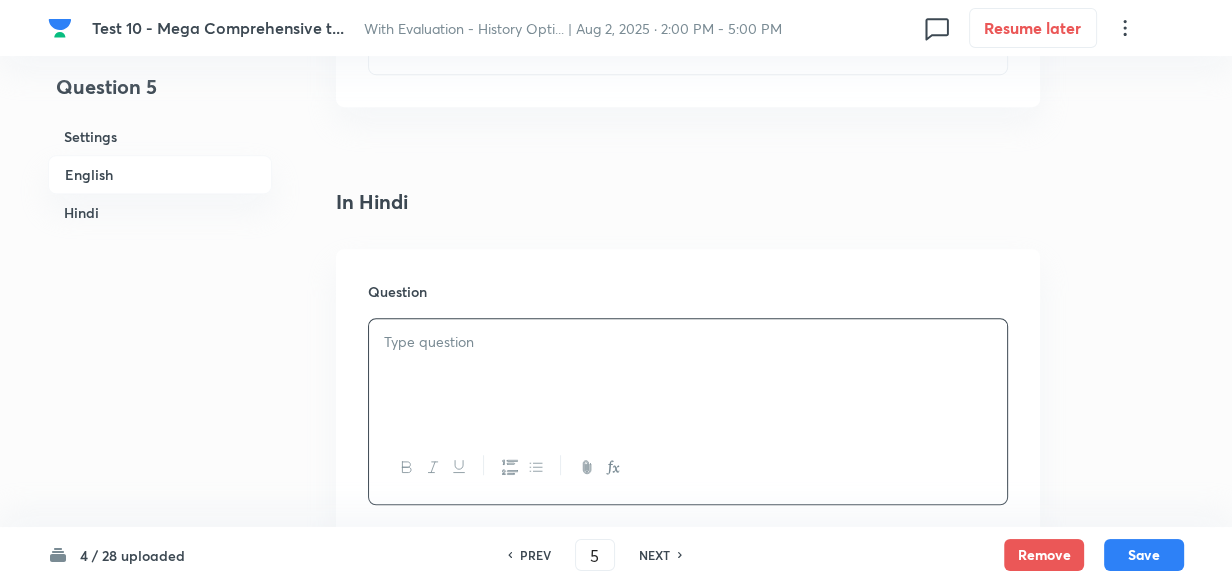 paste 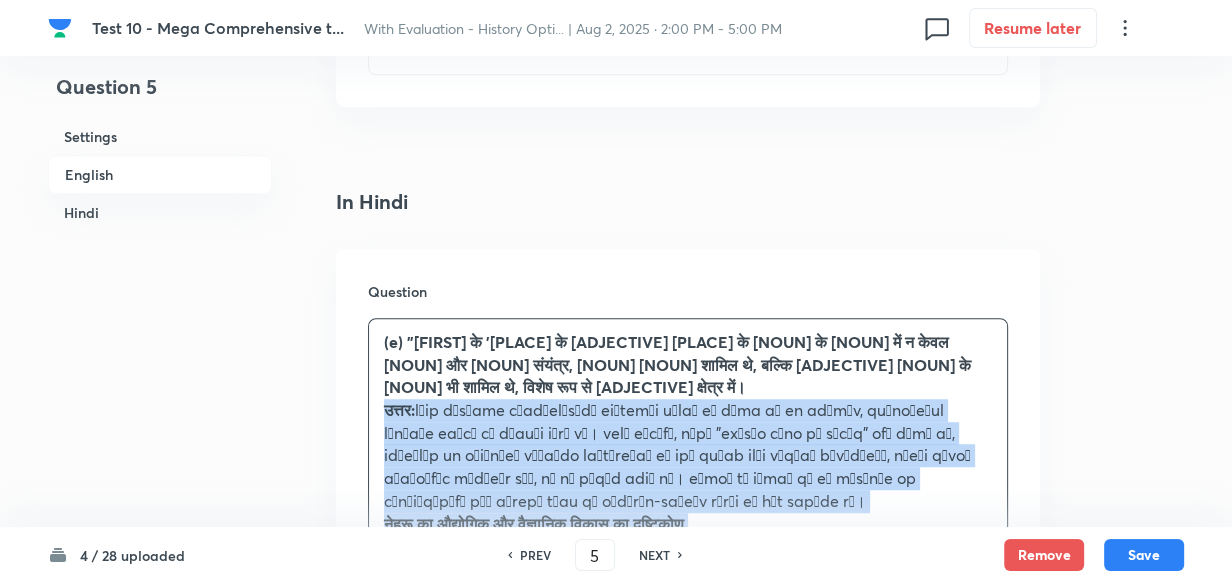 drag, startPoint x: 378, startPoint y: 410, endPoint x: 319, endPoint y: 422, distance: 60.207973 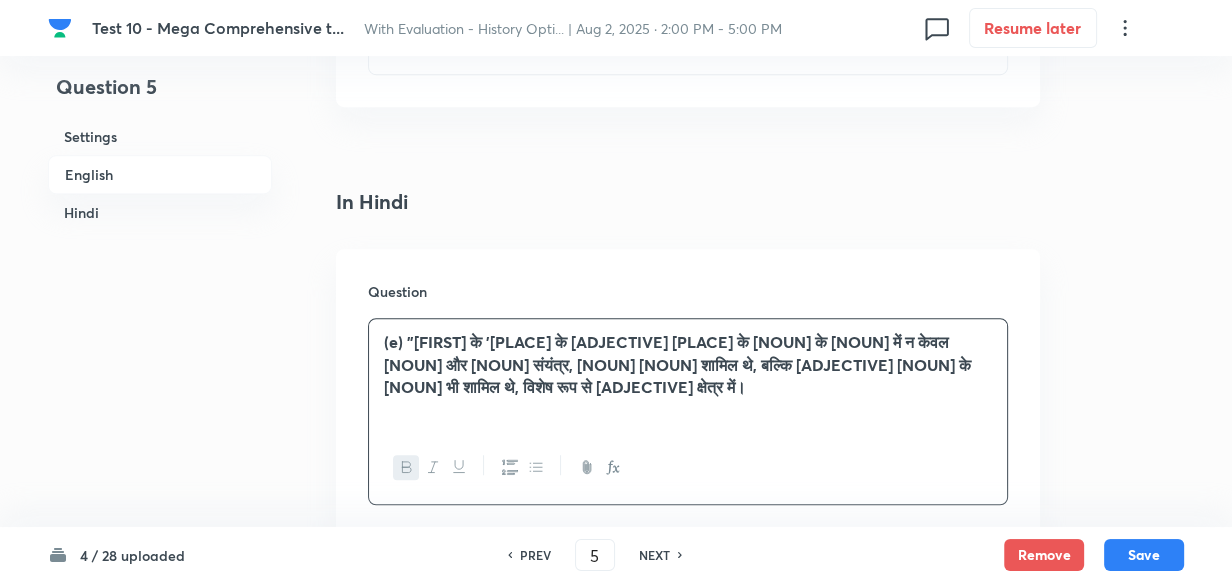 type 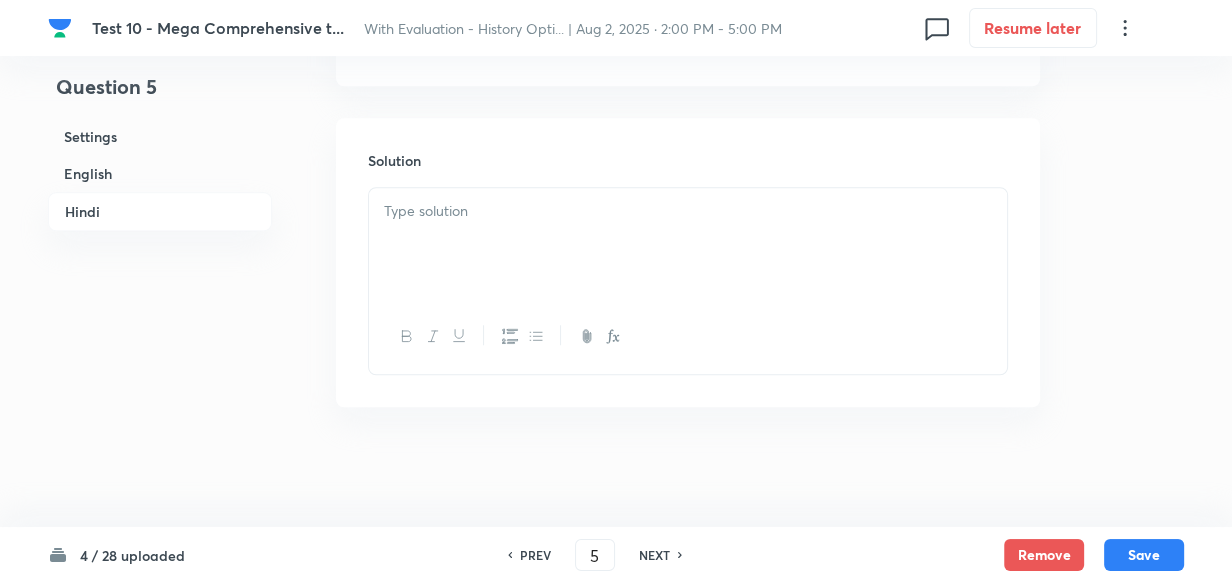 click at bounding box center [688, 244] 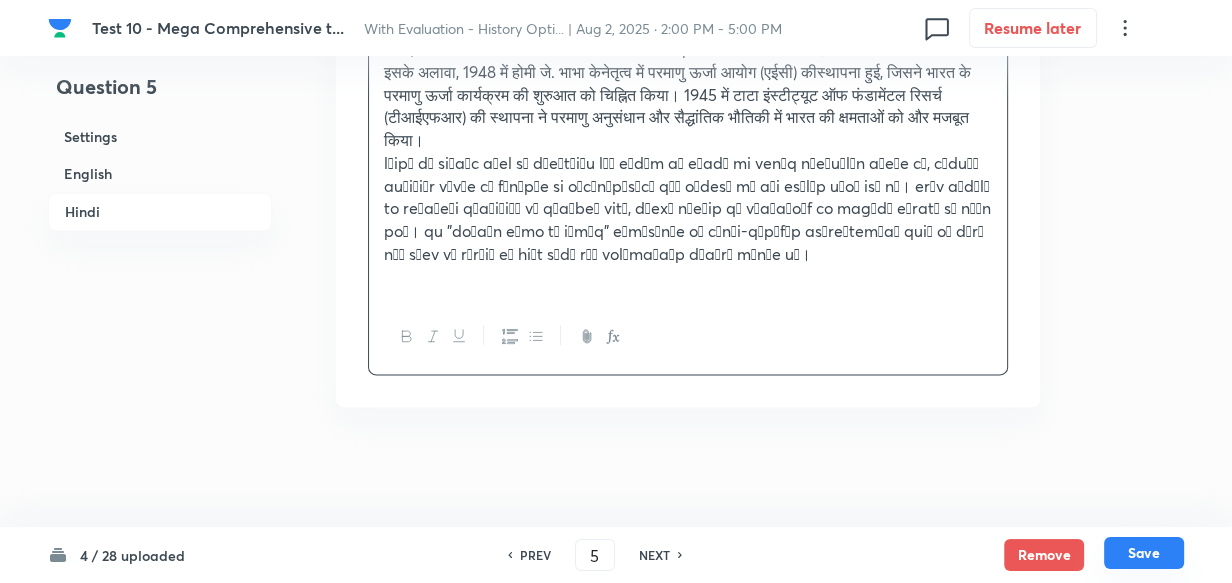 click on "Save" at bounding box center [1144, 553] 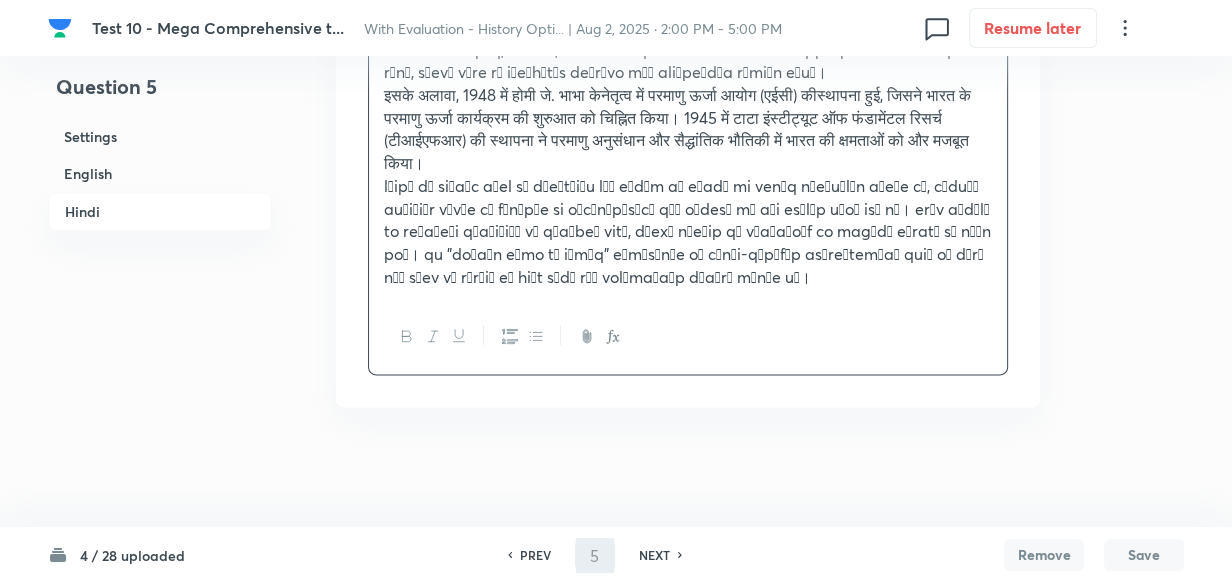 scroll, scrollTop: 2404, scrollLeft: 0, axis: vertical 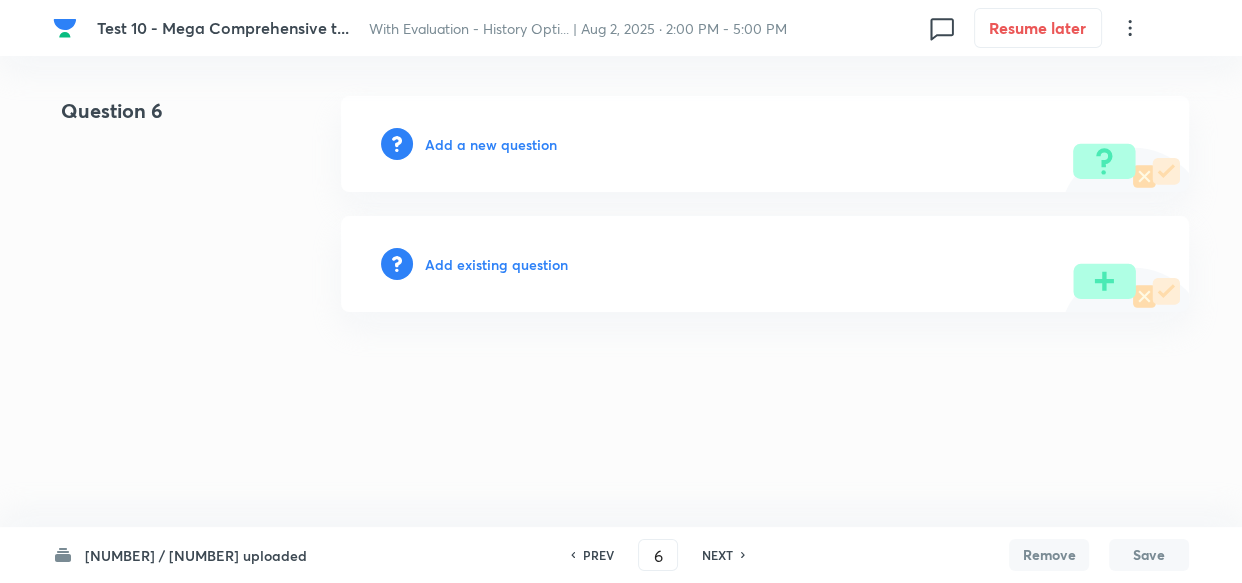 click on "Add a new question" at bounding box center [491, 144] 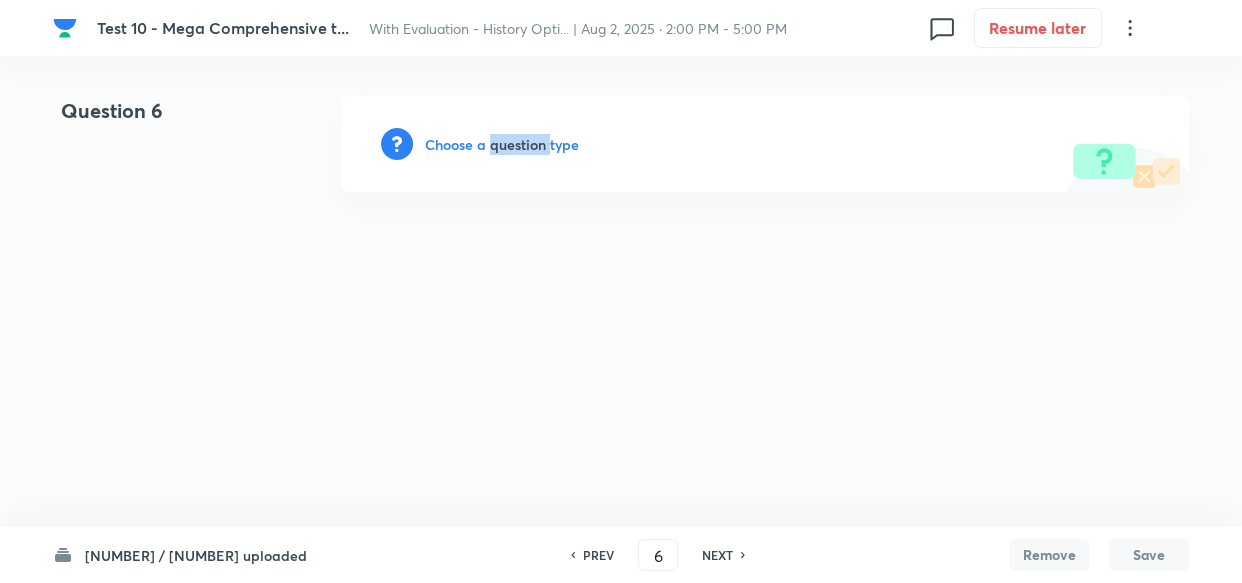 click on "Choose a question type" at bounding box center [502, 144] 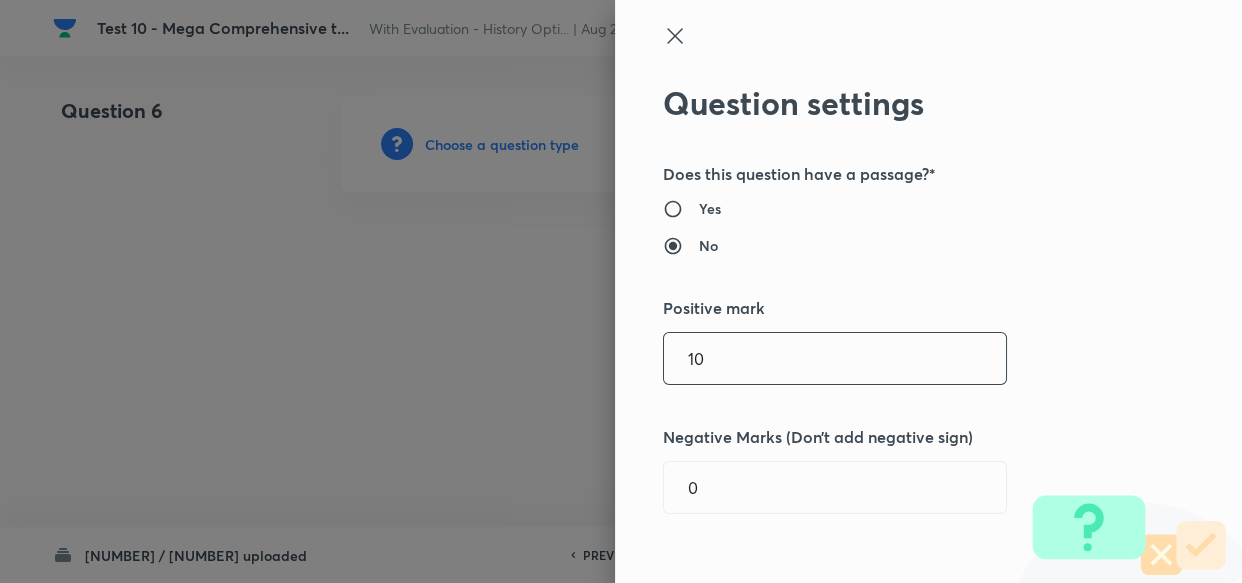 drag, startPoint x: 739, startPoint y: 349, endPoint x: 441, endPoint y: 340, distance: 298.13586 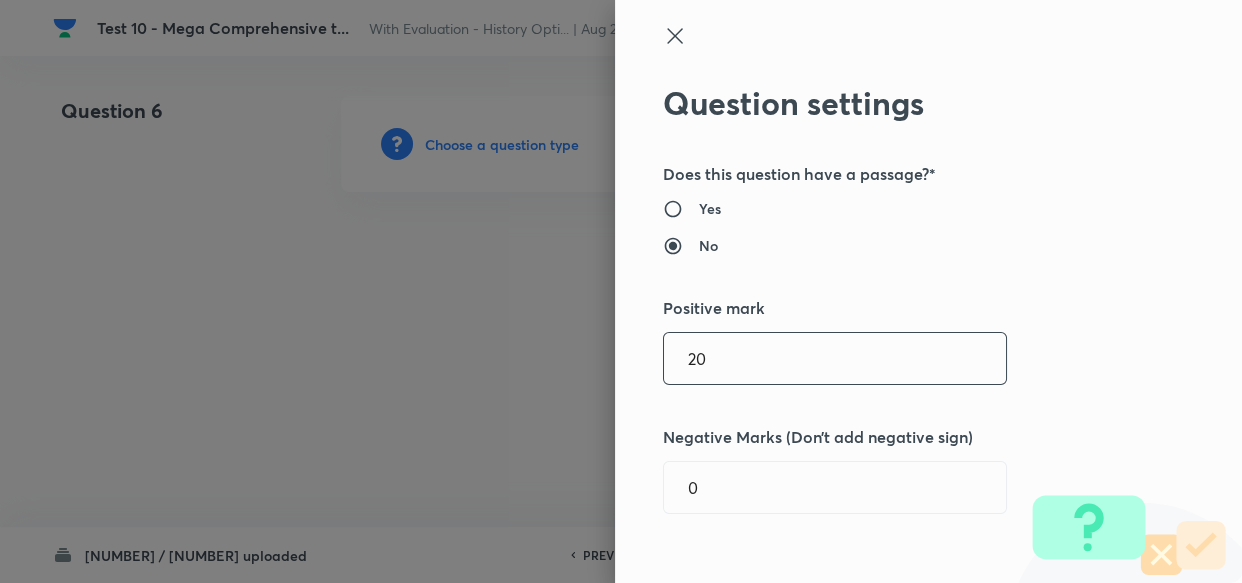 type on "20" 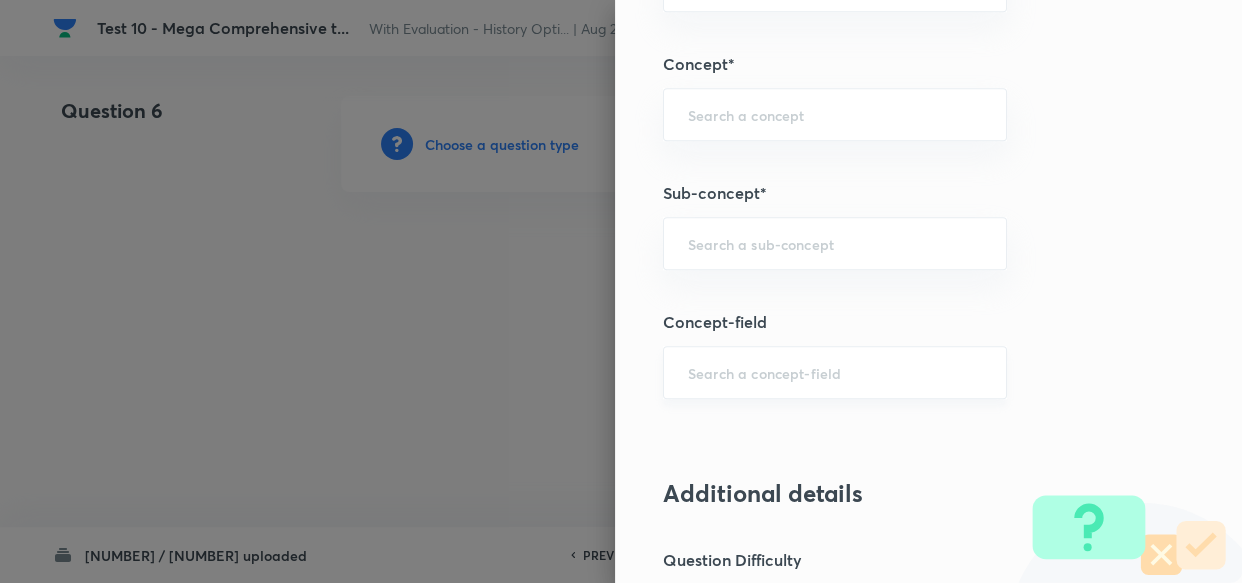 scroll, scrollTop: 1000, scrollLeft: 0, axis: vertical 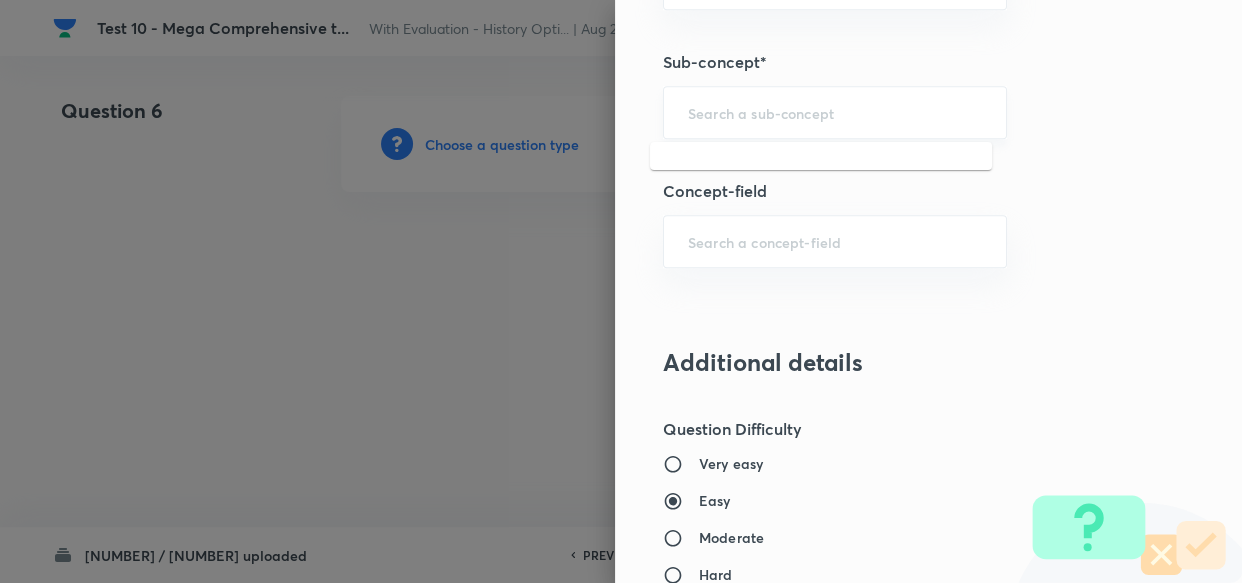 click at bounding box center (835, 112) 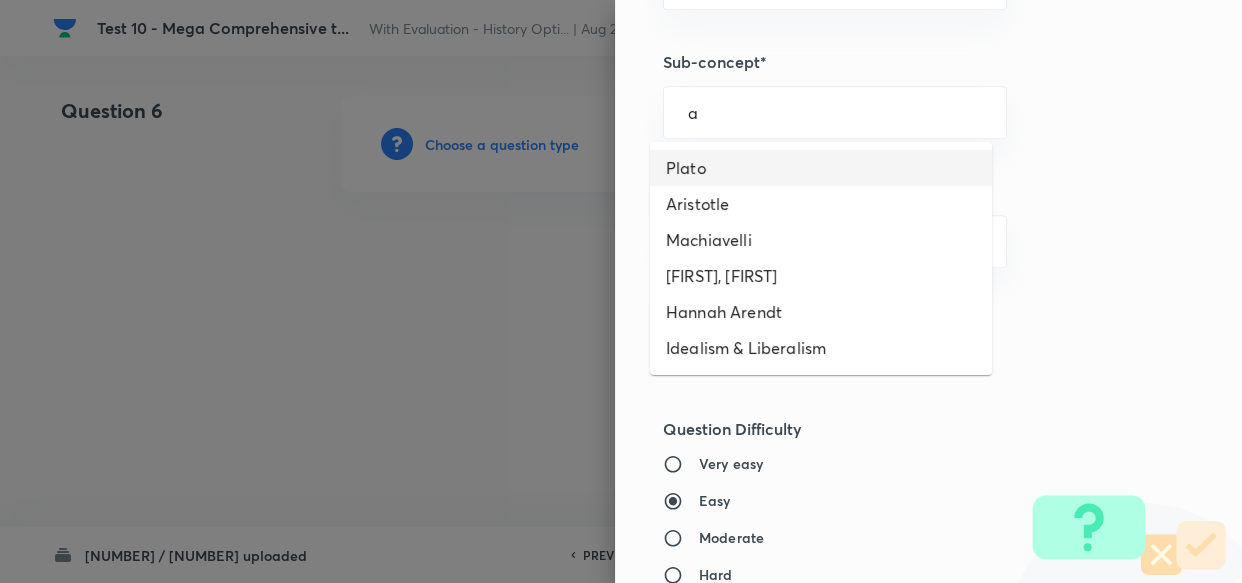 click on "Plato" at bounding box center (821, 168) 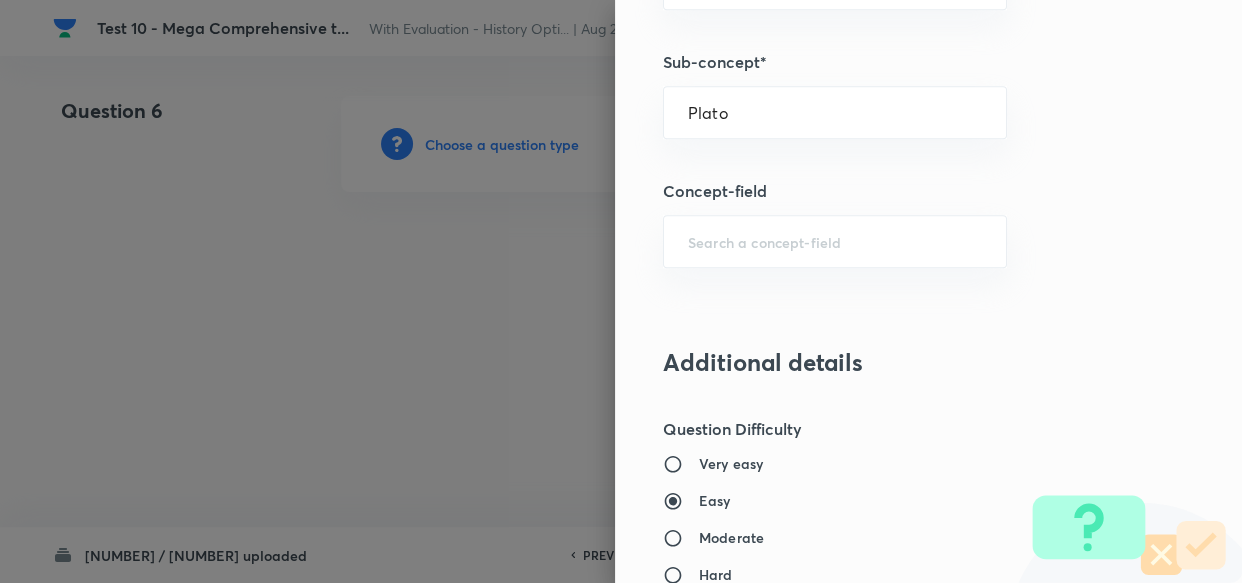 type on "PSIR Optional" 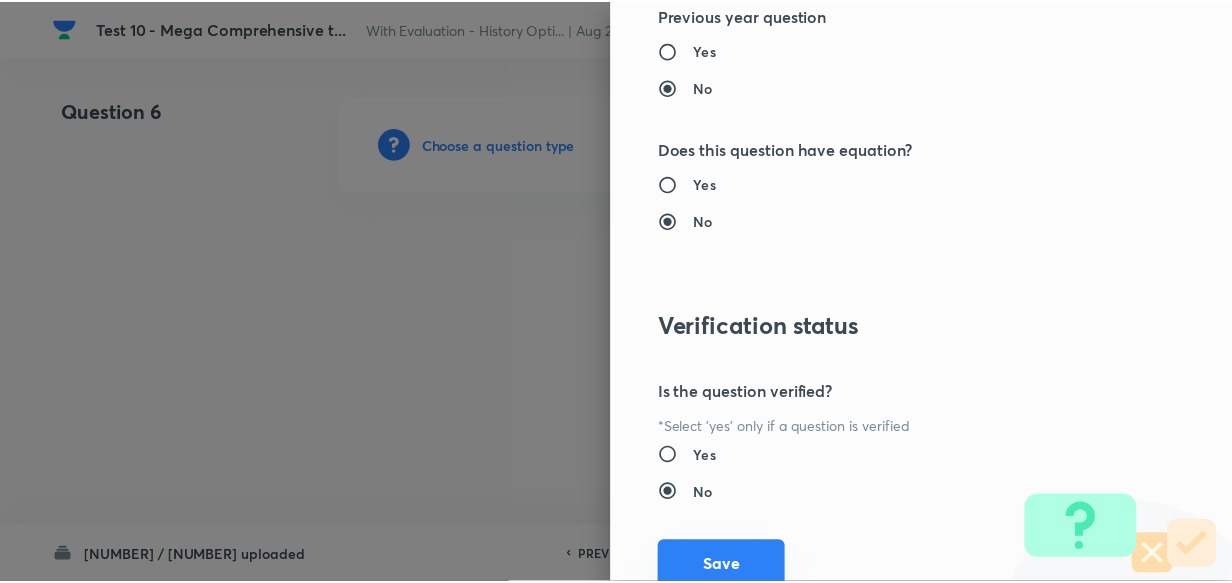 scroll, scrollTop: 1900, scrollLeft: 0, axis: vertical 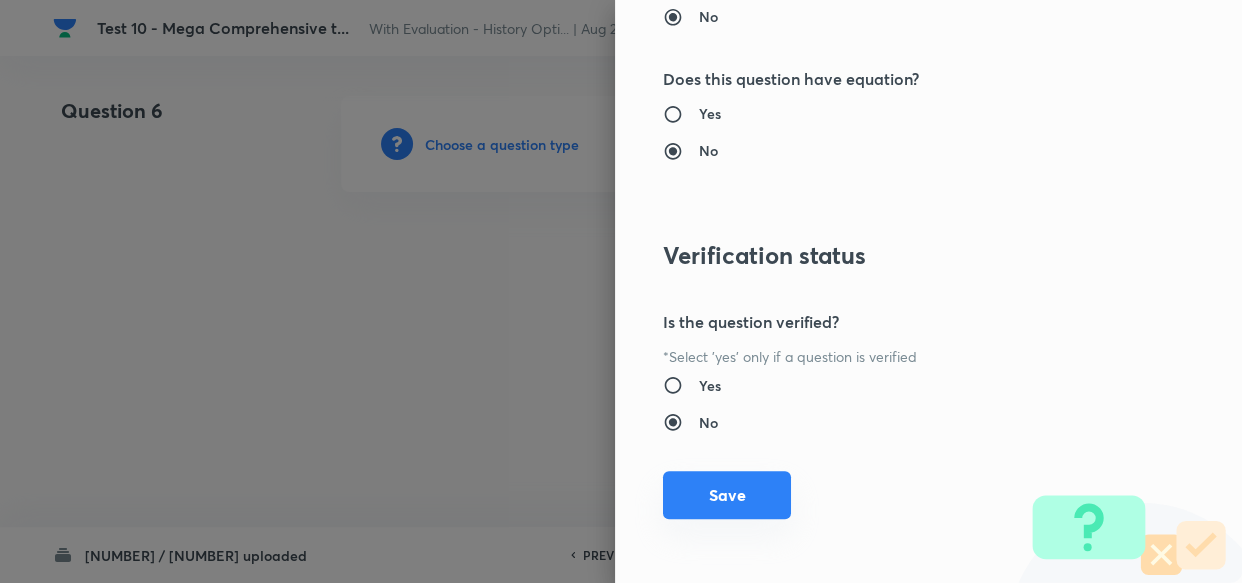 click on "Save" at bounding box center [727, 495] 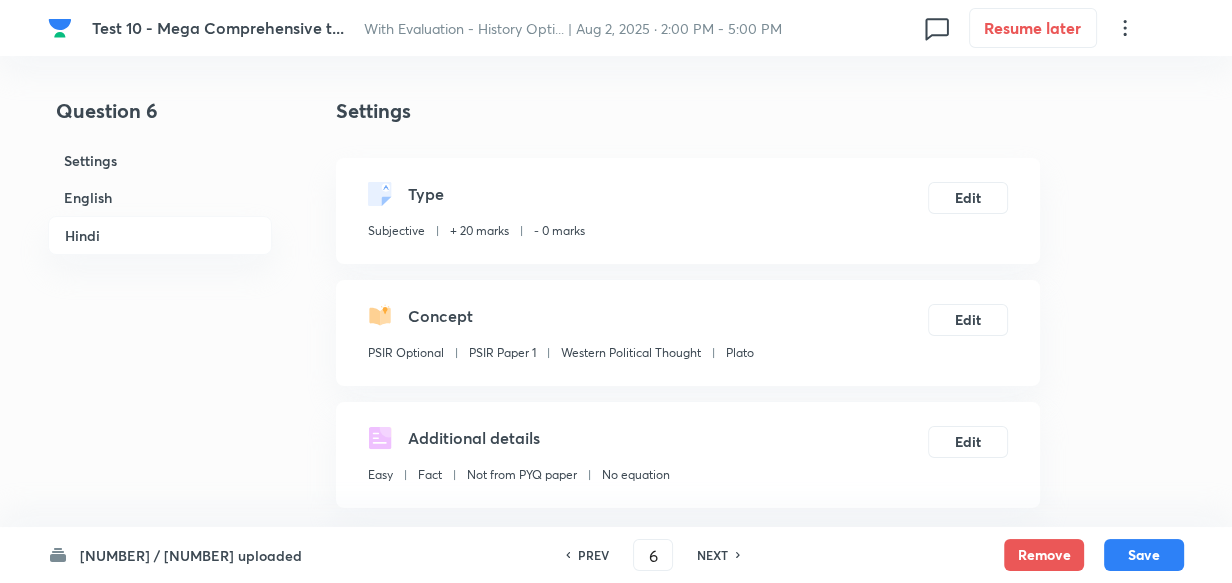 click on "English" at bounding box center (160, 197) 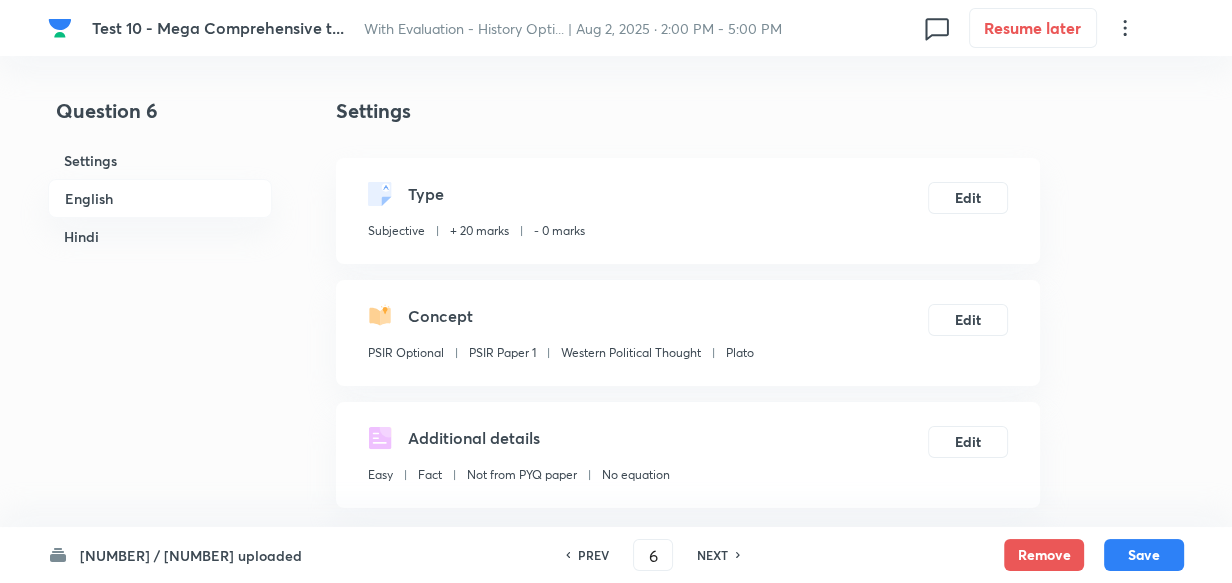 scroll, scrollTop: 516, scrollLeft: 0, axis: vertical 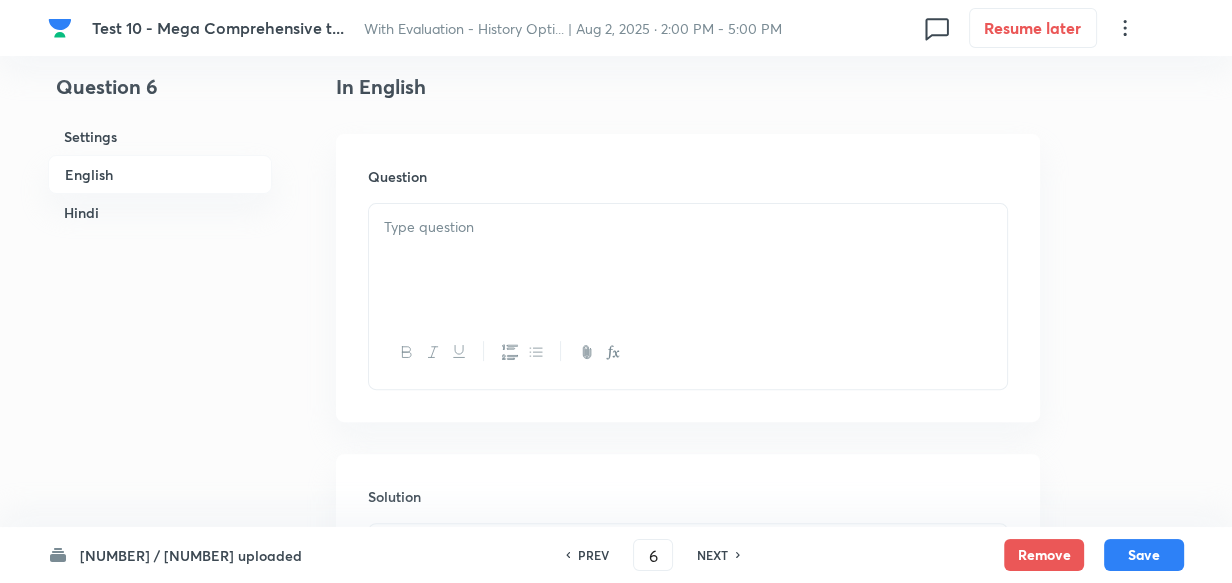 click at bounding box center [688, 260] 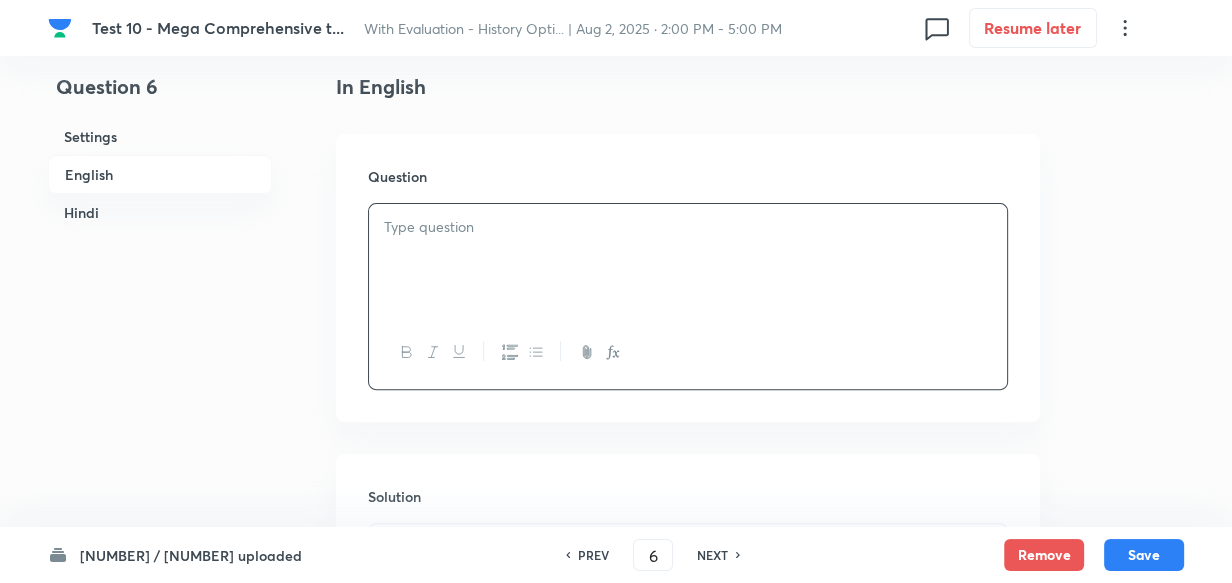 click on "English" at bounding box center [160, 174] 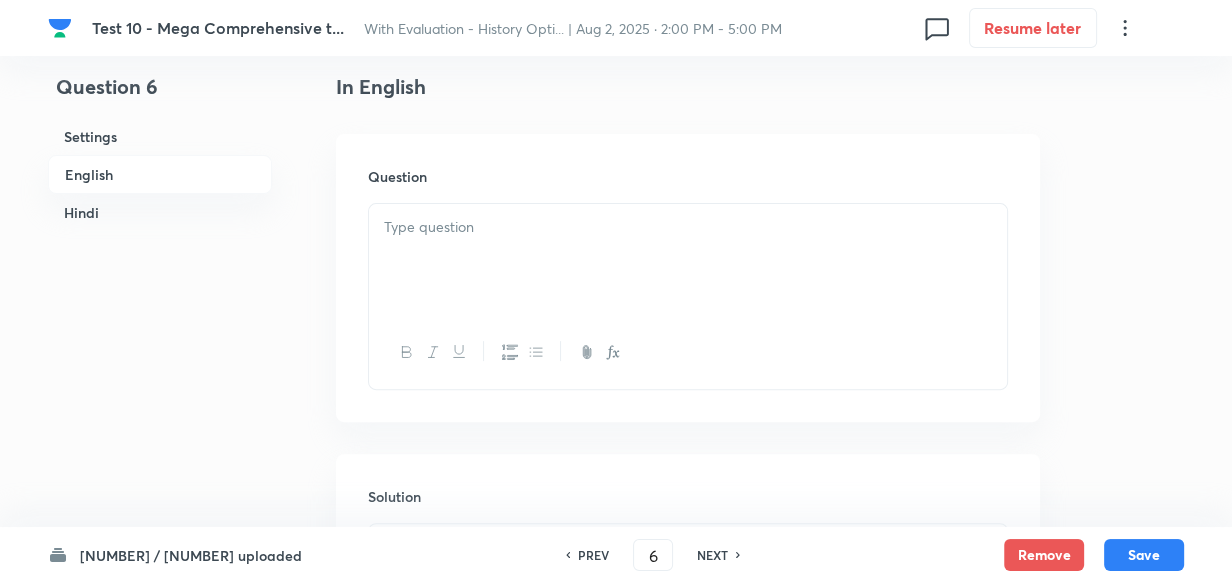 click at bounding box center [688, 260] 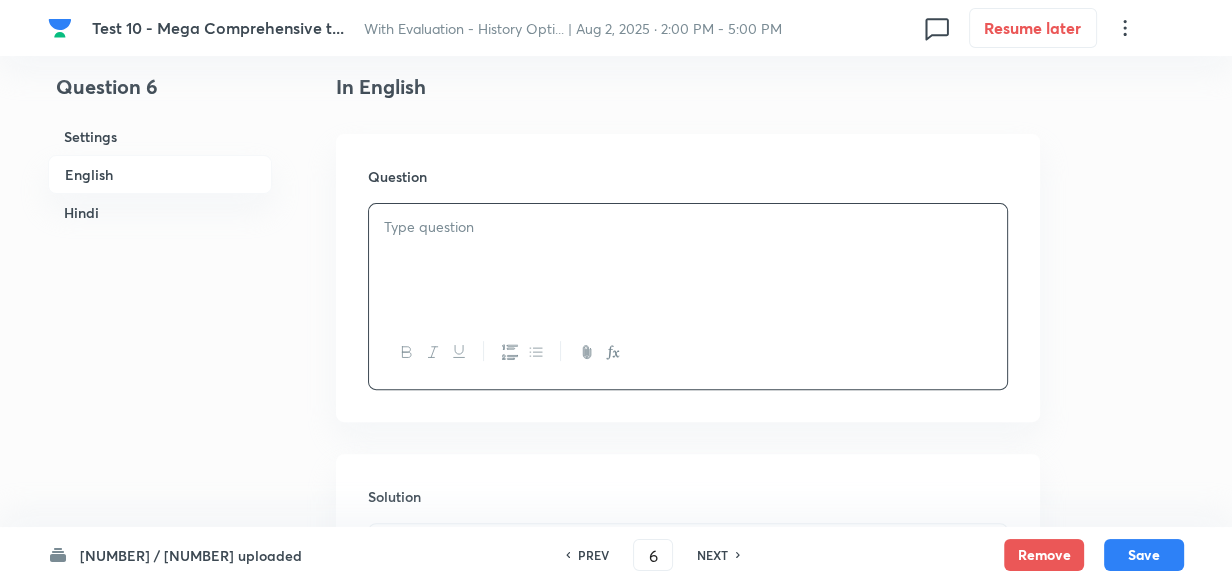 type 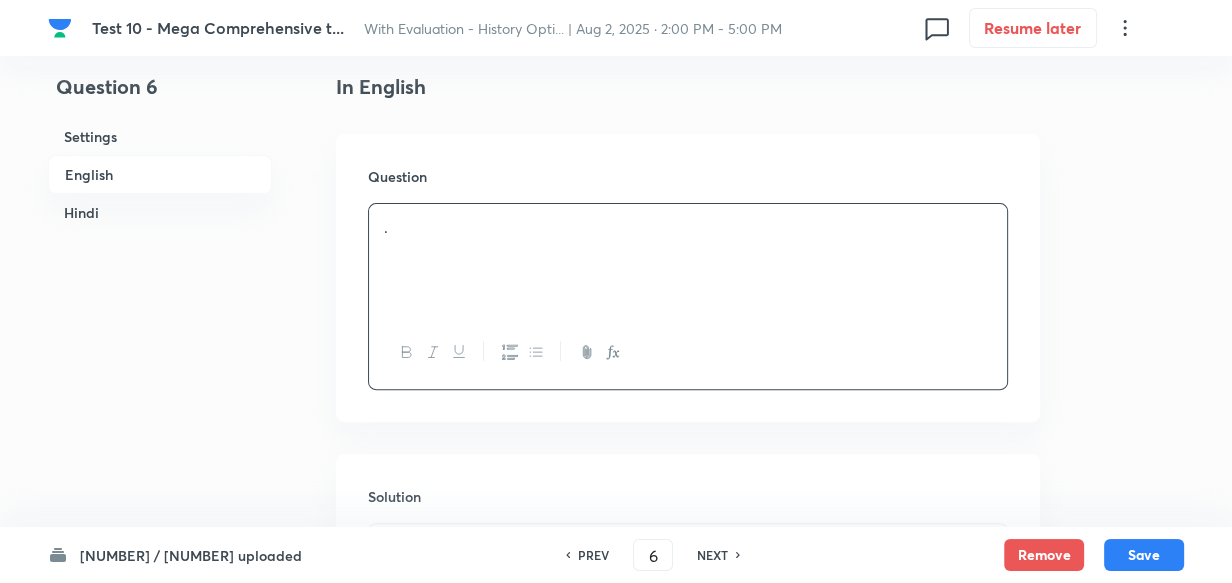 scroll, scrollTop: 789, scrollLeft: 0, axis: vertical 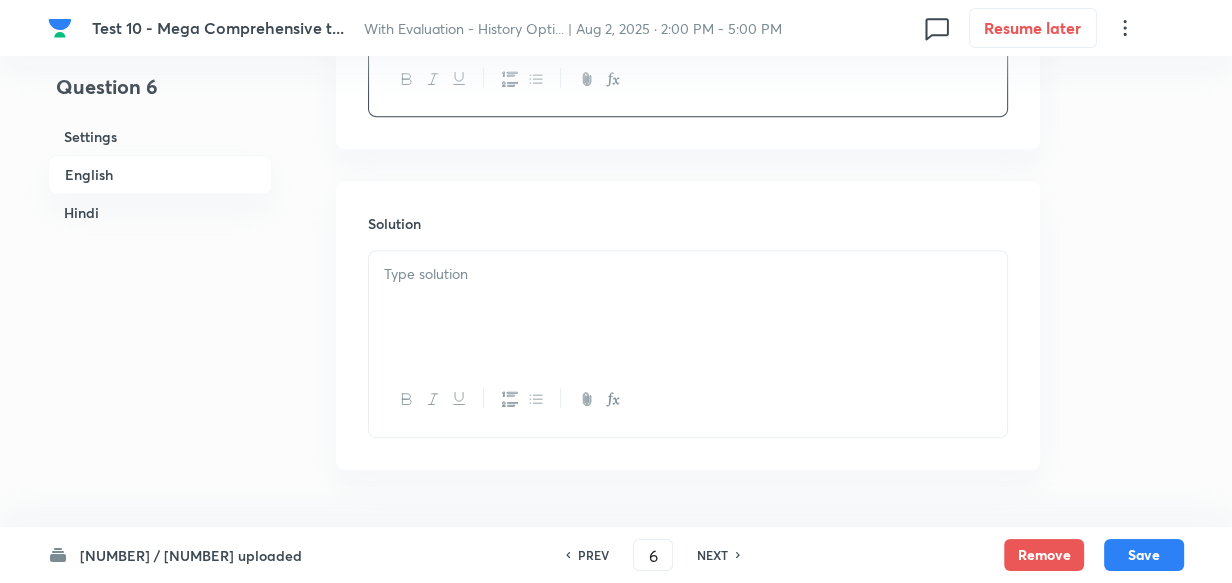 click at bounding box center (688, 274) 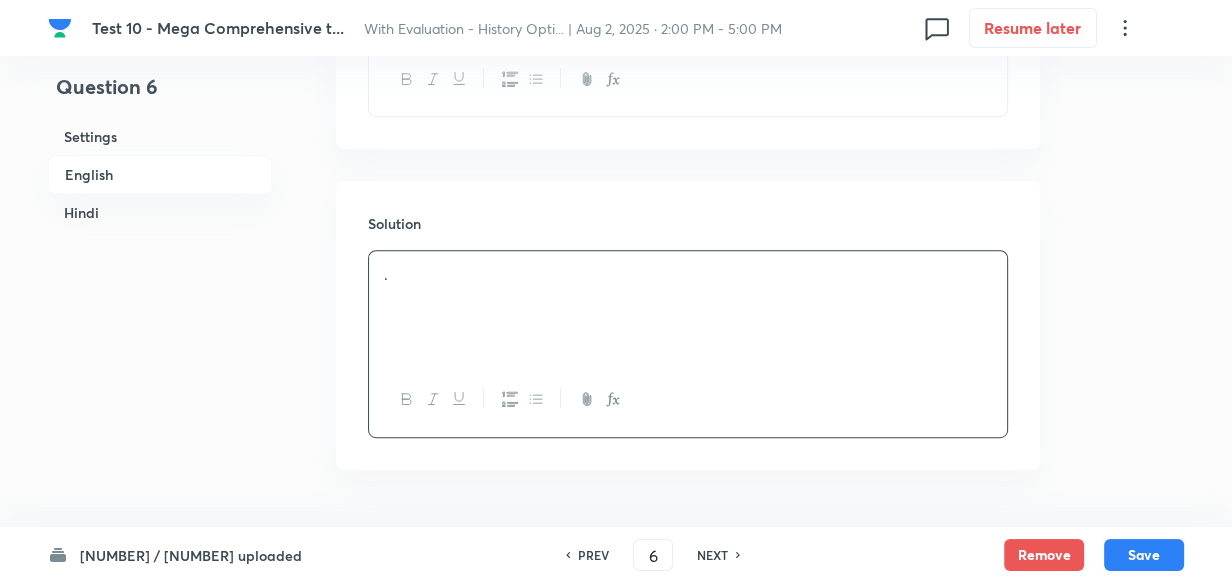drag, startPoint x: 68, startPoint y: 212, endPoint x: 376, endPoint y: 253, distance: 310.71692 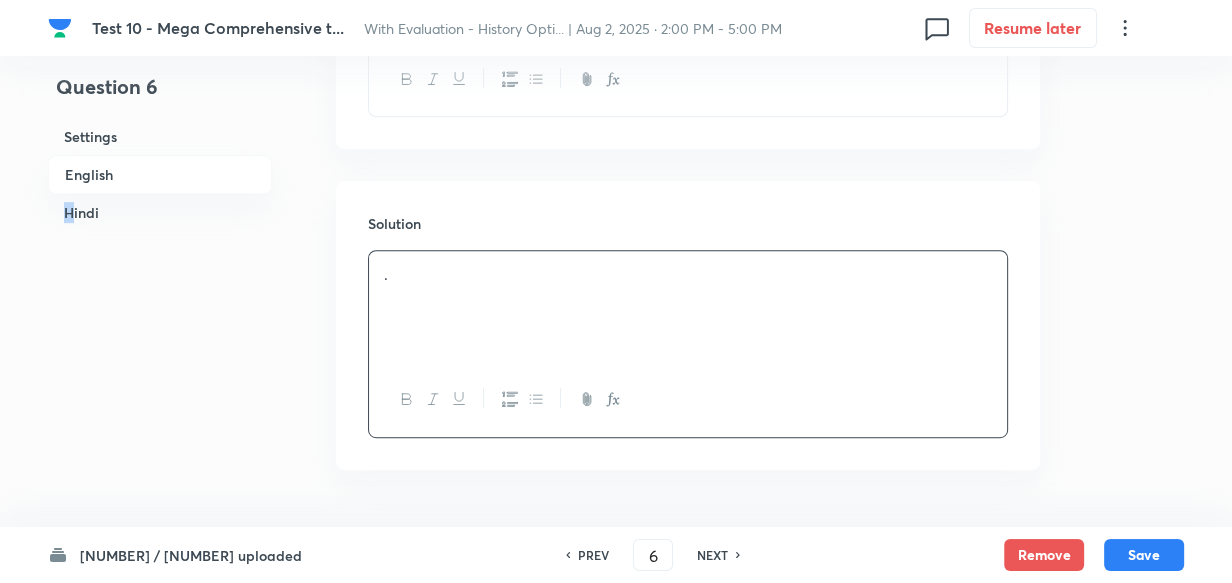 scroll, scrollTop: 1267, scrollLeft: 0, axis: vertical 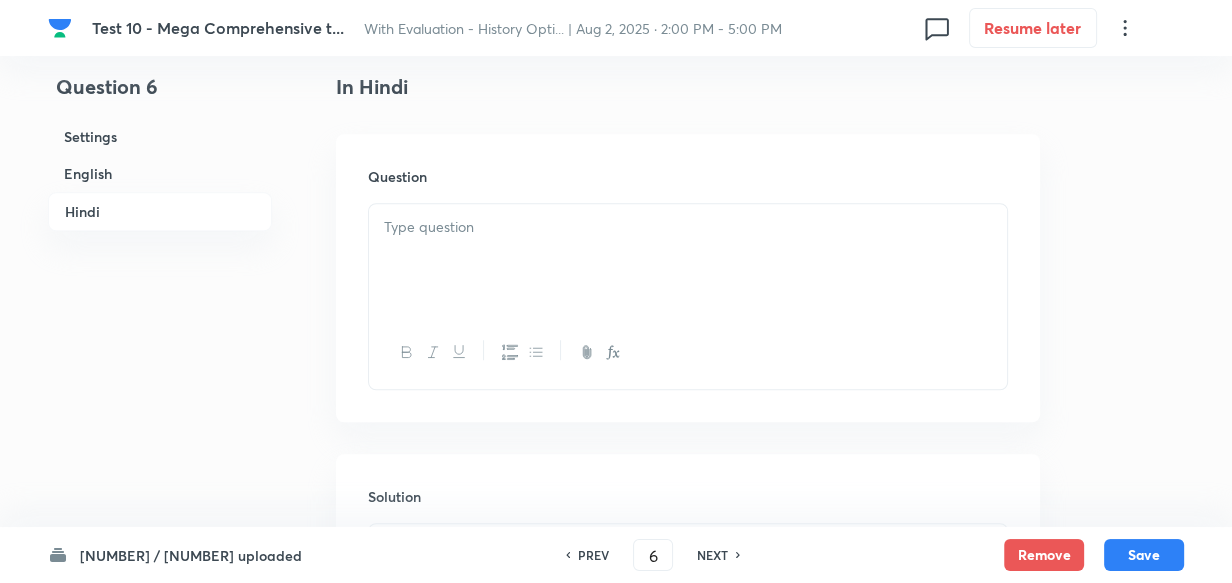 click at bounding box center (688, 260) 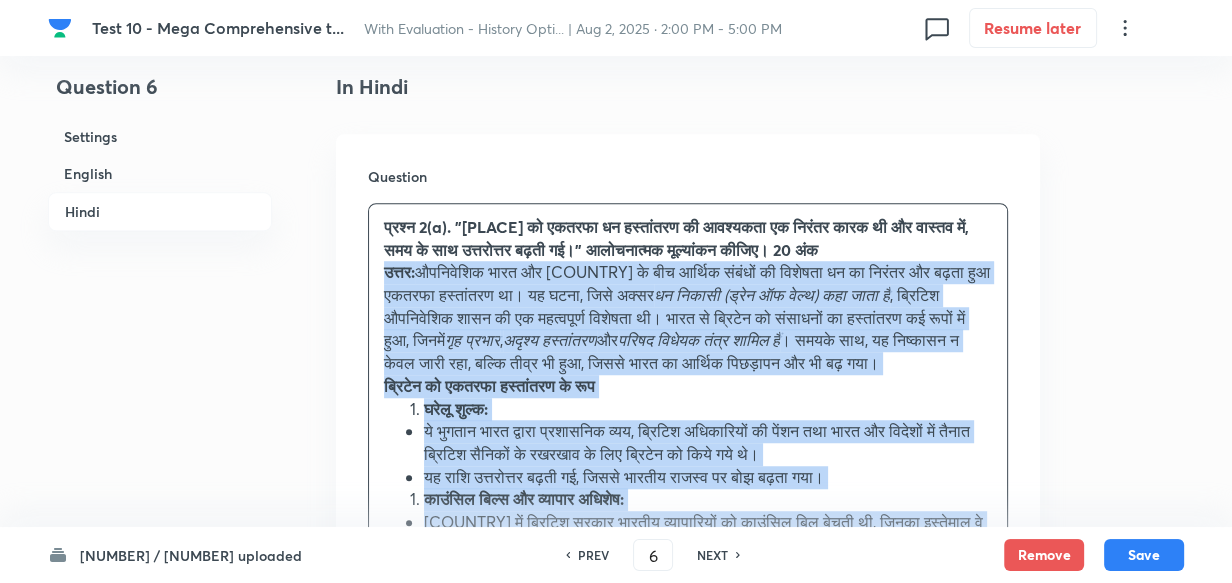 click on "Question प्रश्न 2(a).   "ब्रिटेन को एकतरफा धन हस्तांतरण की आवश्यकता एक निरंतर कारक थी और वास्तव में, समय के साथ उत्तरोत्तर बढ़ती गई।" आलोचनात्मक मूल्यांकन कीजिए। 20 अंक उत्तर:  औपनिवेशिक भारत और ब्रिटेन के बीच आर्थिक संबंधों की विशेषता धन का निरंतर और बढ़ता हुआ एकतरफा हस्तांतरण था। यह घटना, जिसे अक्सर  धन निकासी (ड्रेन ऑफ वेल्थ) कहा जाता है  गृह प्रभार  ,  अदृश्य हस्तांतरण  और  परिषद विधेयक तंत्र शामिल हैं" at bounding box center [688, 870] 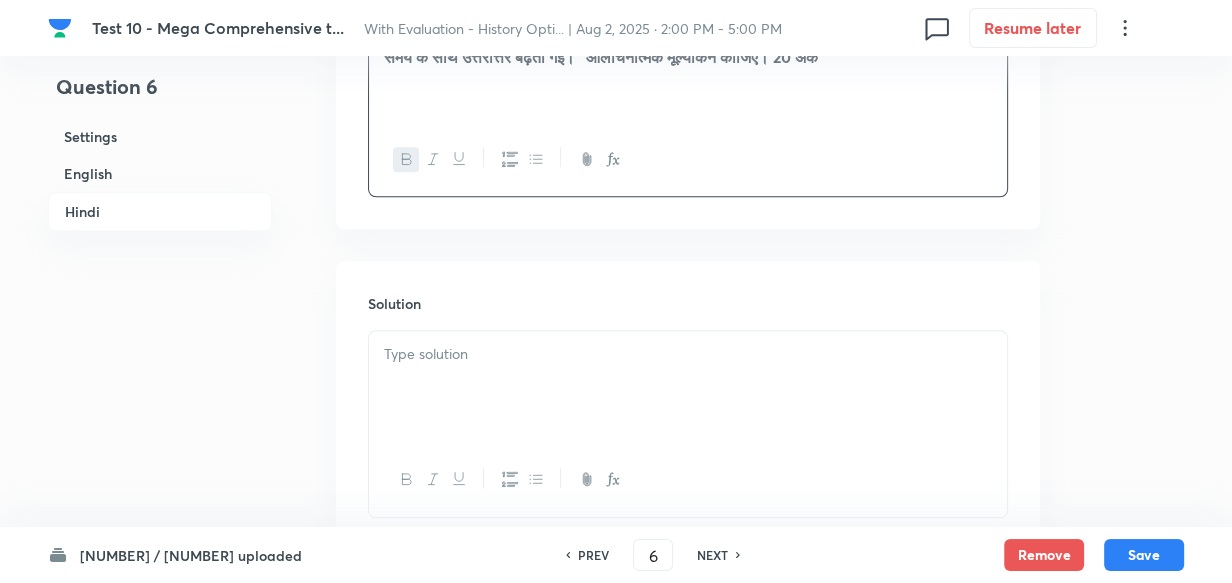 scroll, scrollTop: 1603, scrollLeft: 0, axis: vertical 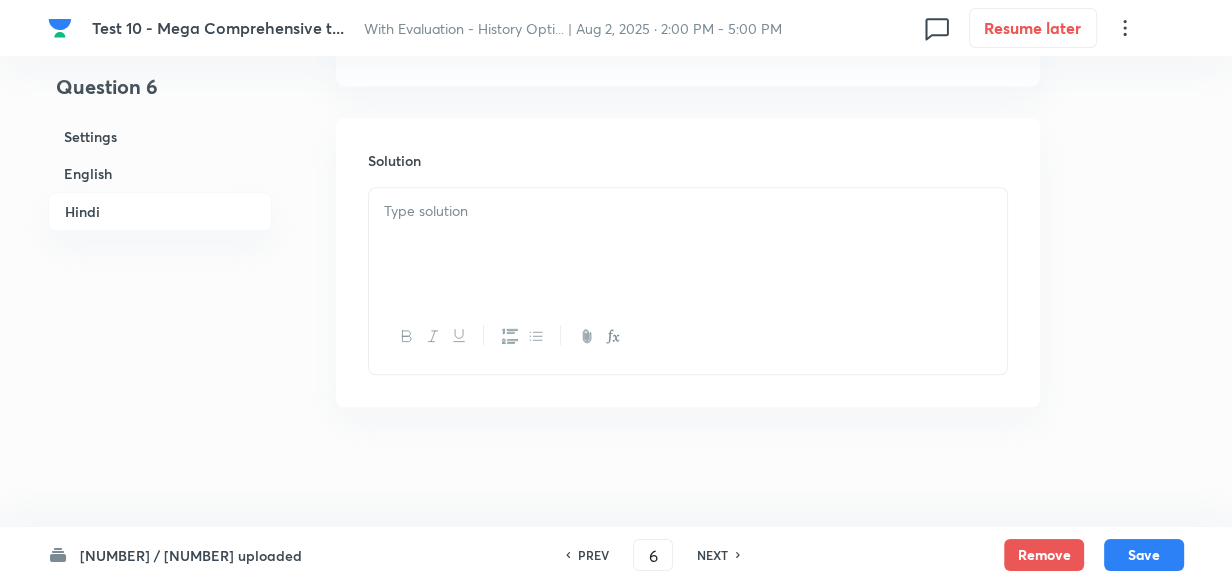 click at bounding box center [688, 244] 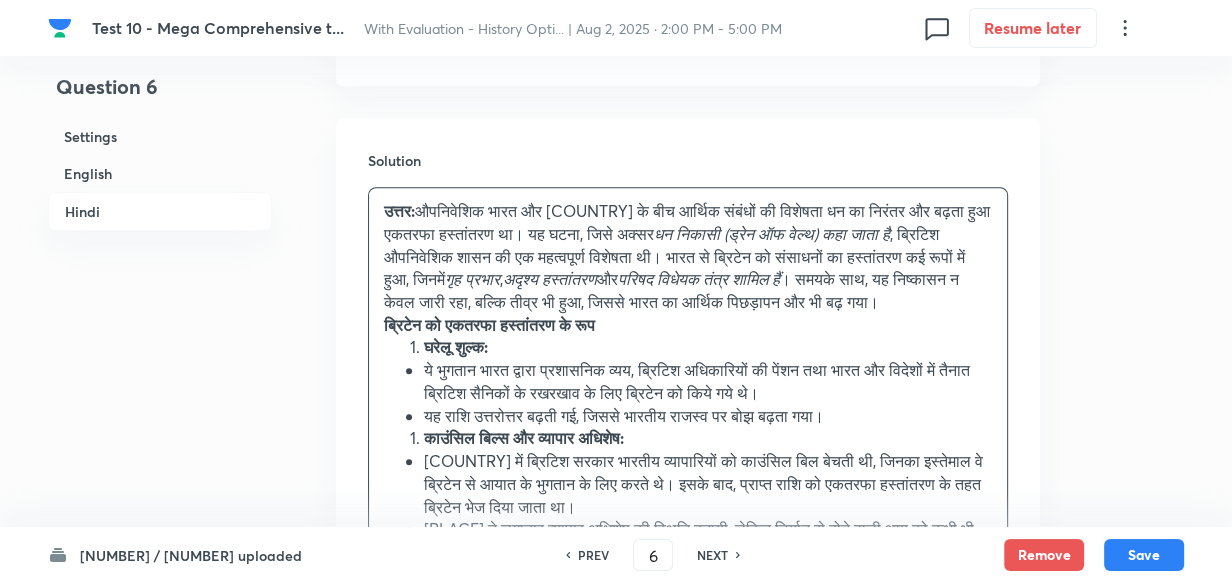 click on "उत्तर:  औपनिवेशिक भारत और ब्रिटेन के बीच आर्थिक संबंधों की विशेषता धन का निरंतर और बढ़ता हुआ एकतरफा हस्तांतरण था। यह घटना, जिसे अक्सर  धन निकासी (ड्रेन ऑफ वेल्थ) कहा जाता है  , ब्रिटिश औपनिवेशिक शासन की एक महत्वपूर्ण विशेषता थी। भारत से ब्रिटेन को संसाधनों का हस्तांतरण कई रूपों में हुआ, जिनमें  गृह प्रभार  ,  अदृश्य हस्तांतरण  और  परिषद विधेयक तंत्र शामिल हैं  ब्रिटेन को एकतरफा हस्तांतरण के रूप" at bounding box center (688, 813) 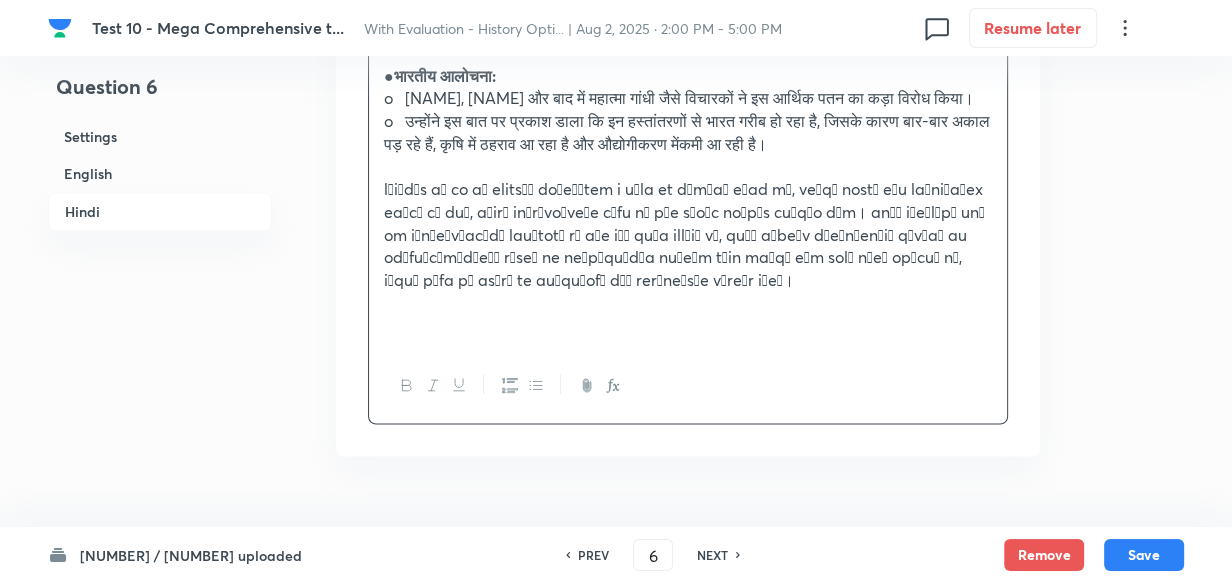 scroll, scrollTop: 2956, scrollLeft: 0, axis: vertical 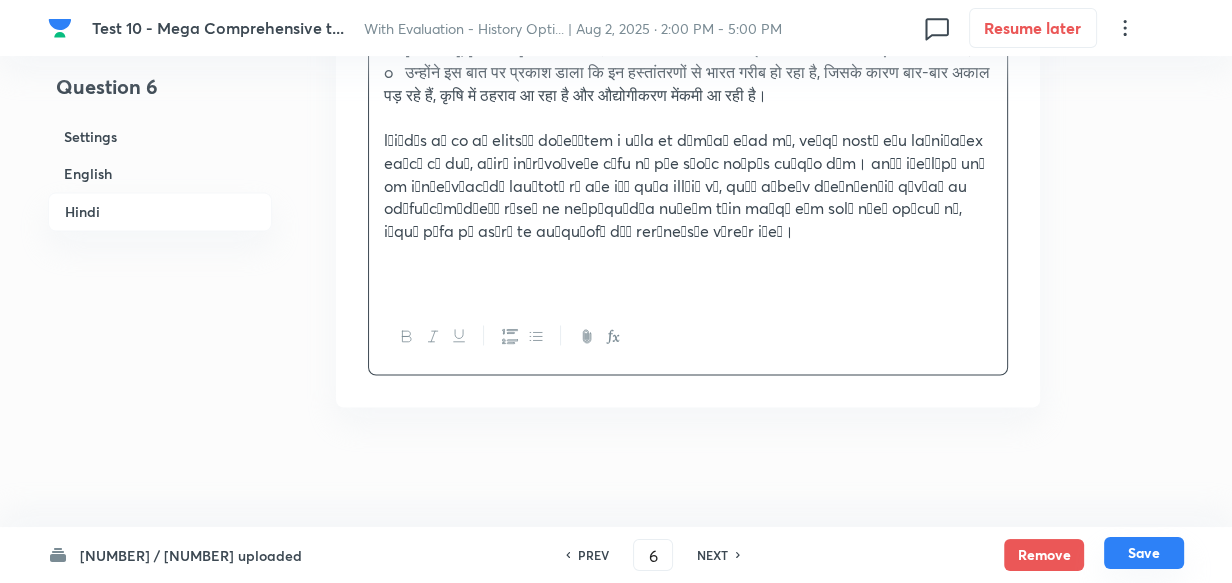 click on "Save" at bounding box center (1144, 553) 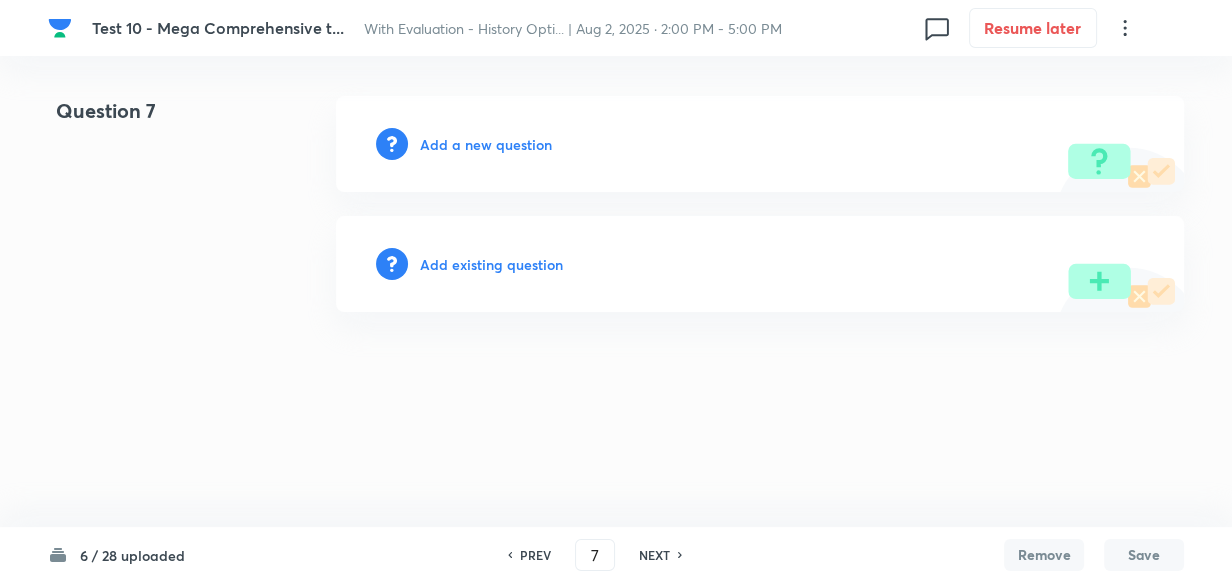 scroll, scrollTop: 0, scrollLeft: 0, axis: both 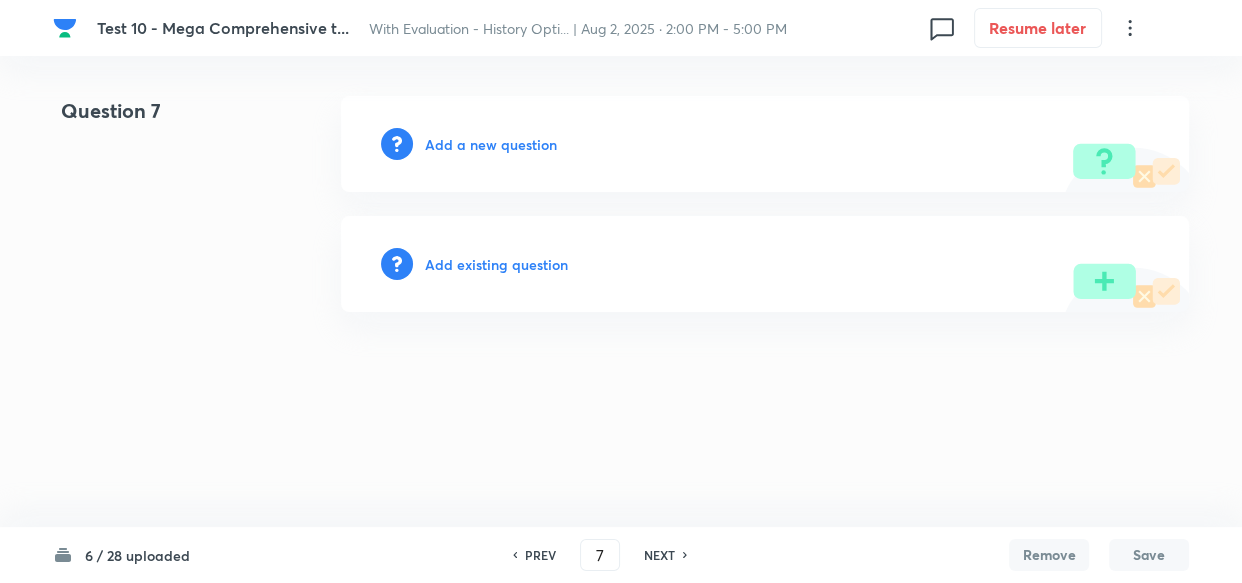 click on "PREV" at bounding box center [540, 555] 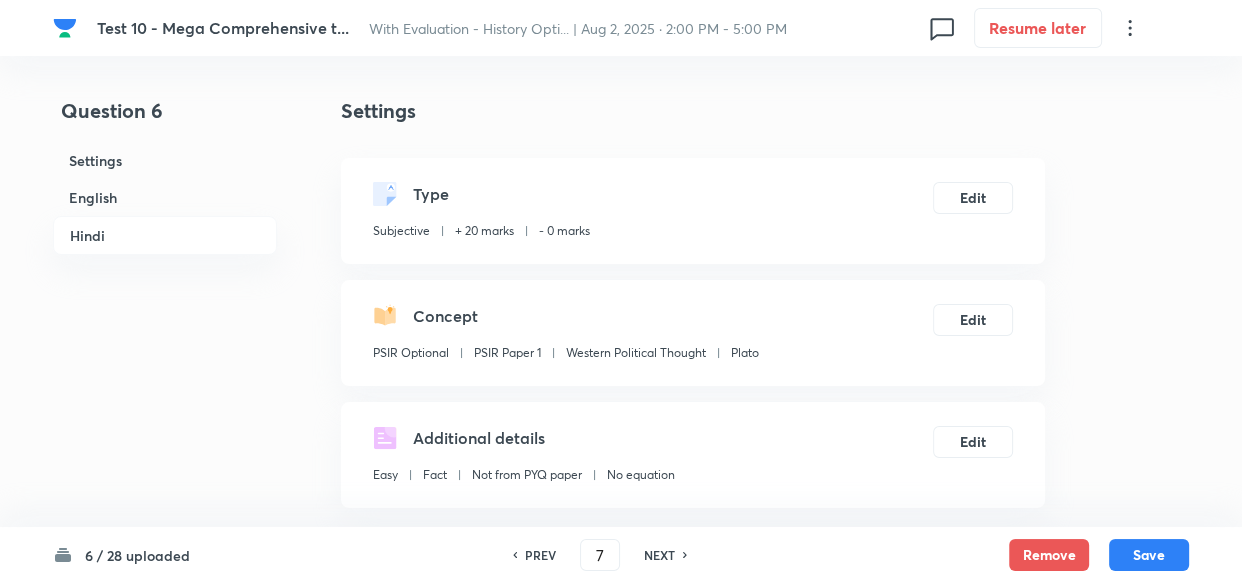 type on "6" 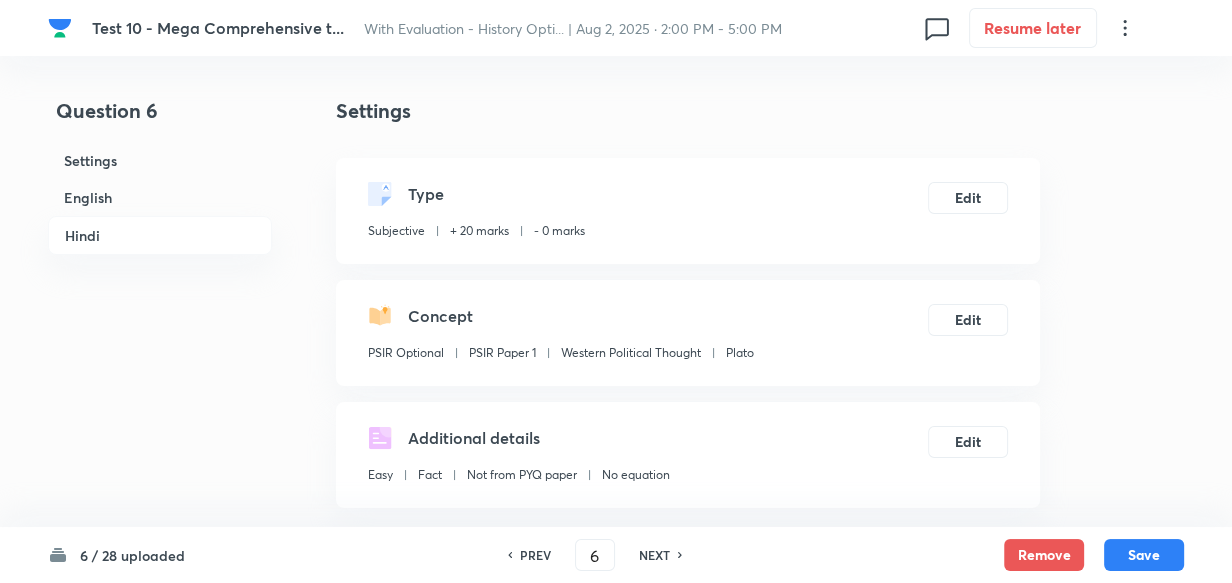 click on "Hindi" at bounding box center (160, 235) 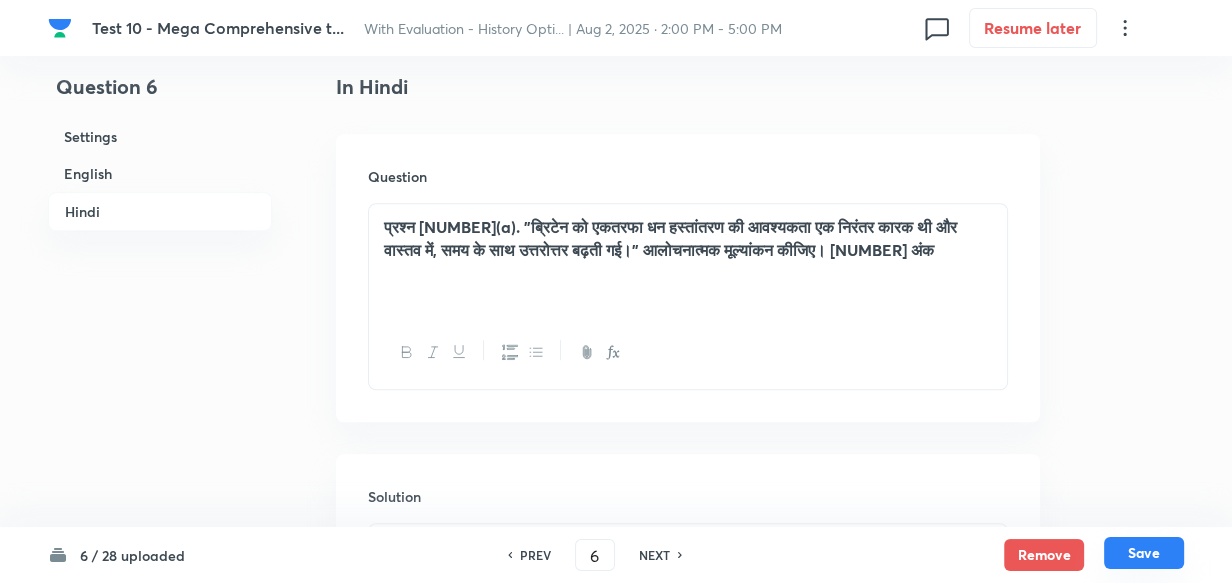 click on "Save" at bounding box center (1144, 553) 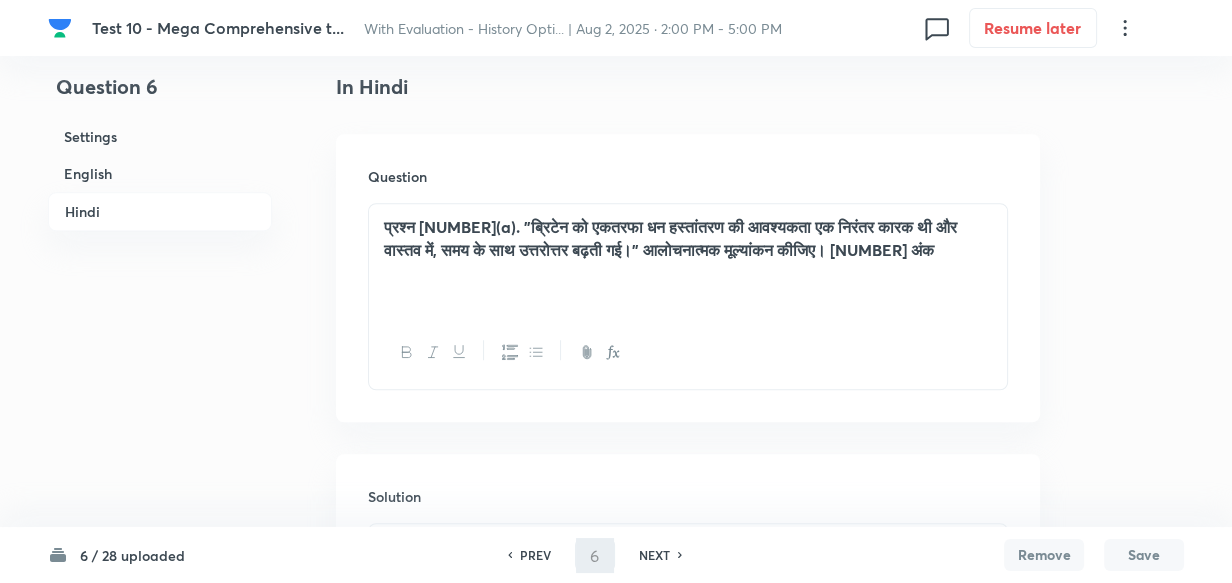 type 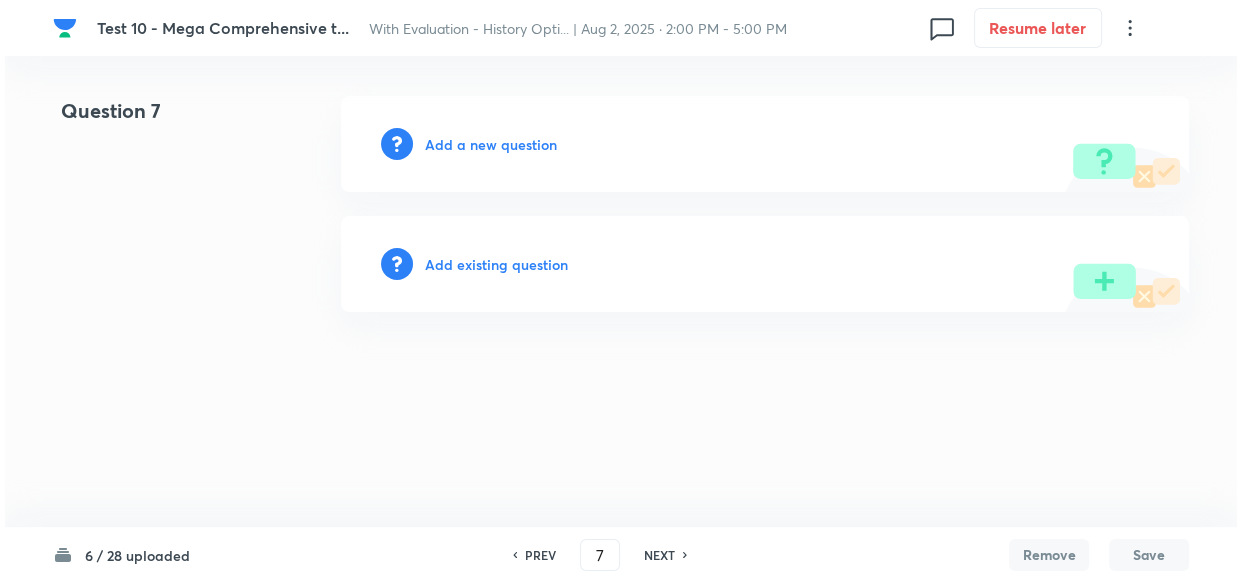 scroll, scrollTop: 0, scrollLeft: 0, axis: both 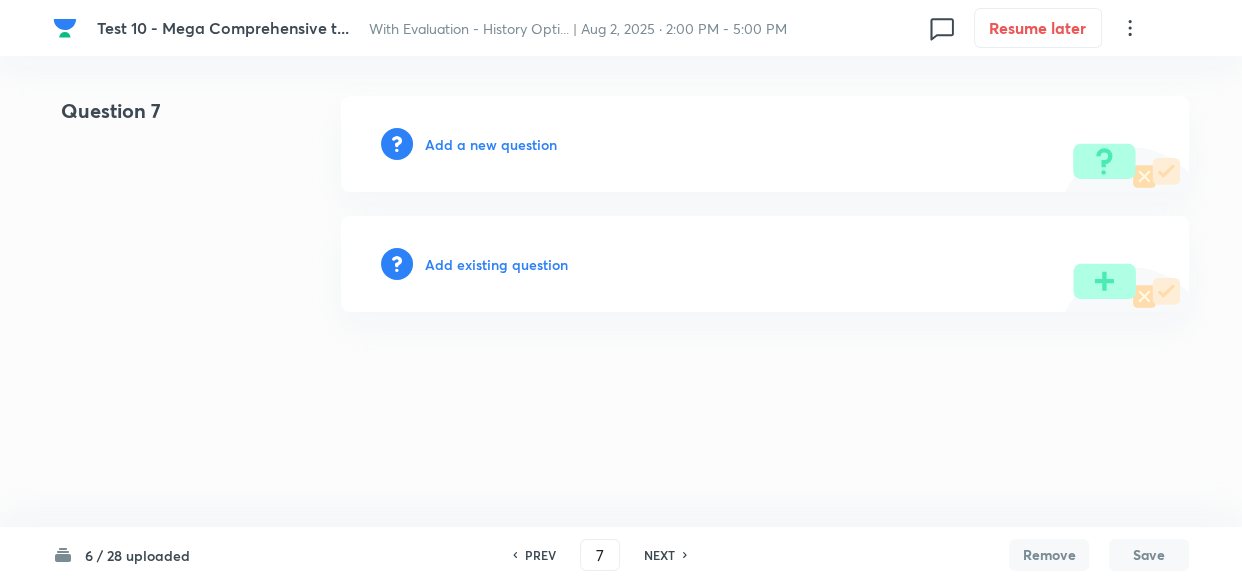 click on "Add a new question" at bounding box center (491, 144) 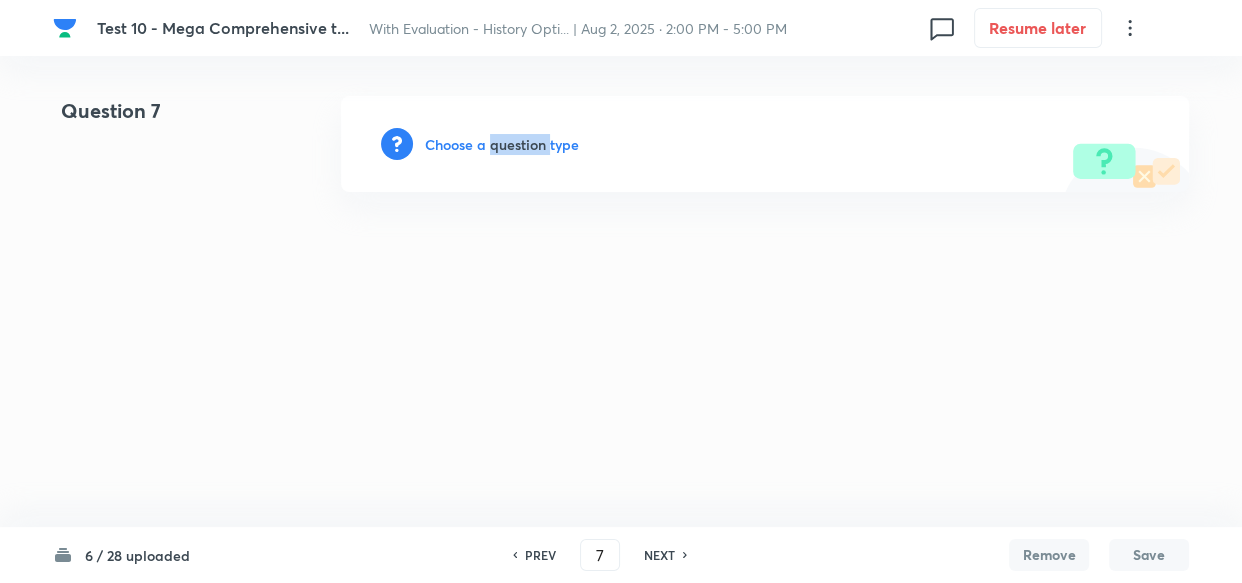 click on "Choose a question type" at bounding box center [502, 144] 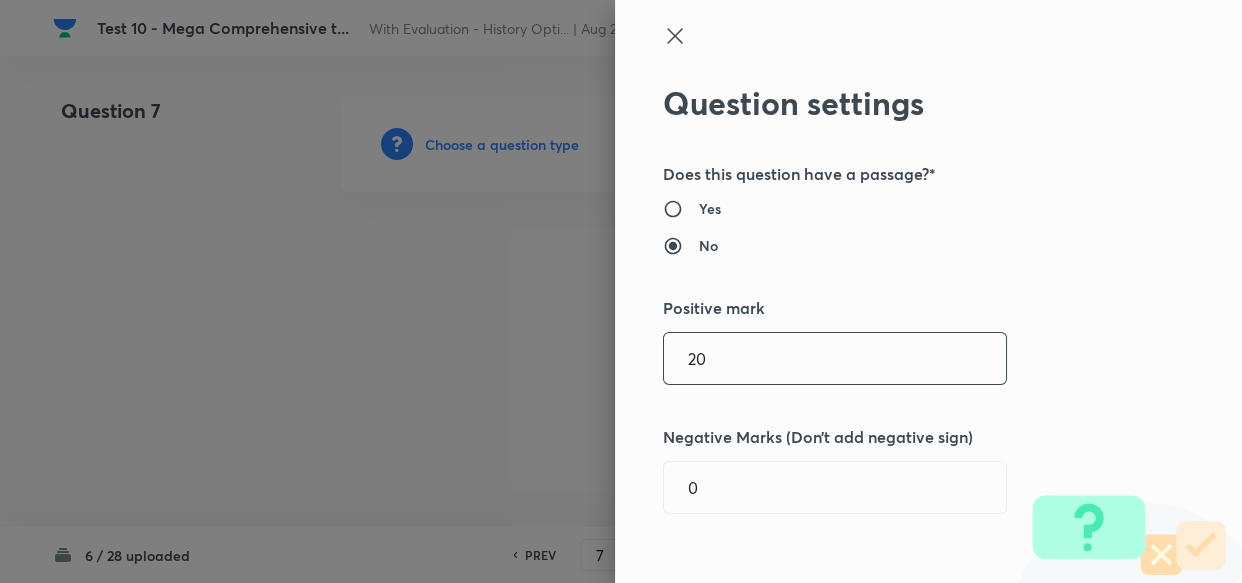 click on "20" at bounding box center [835, 358] 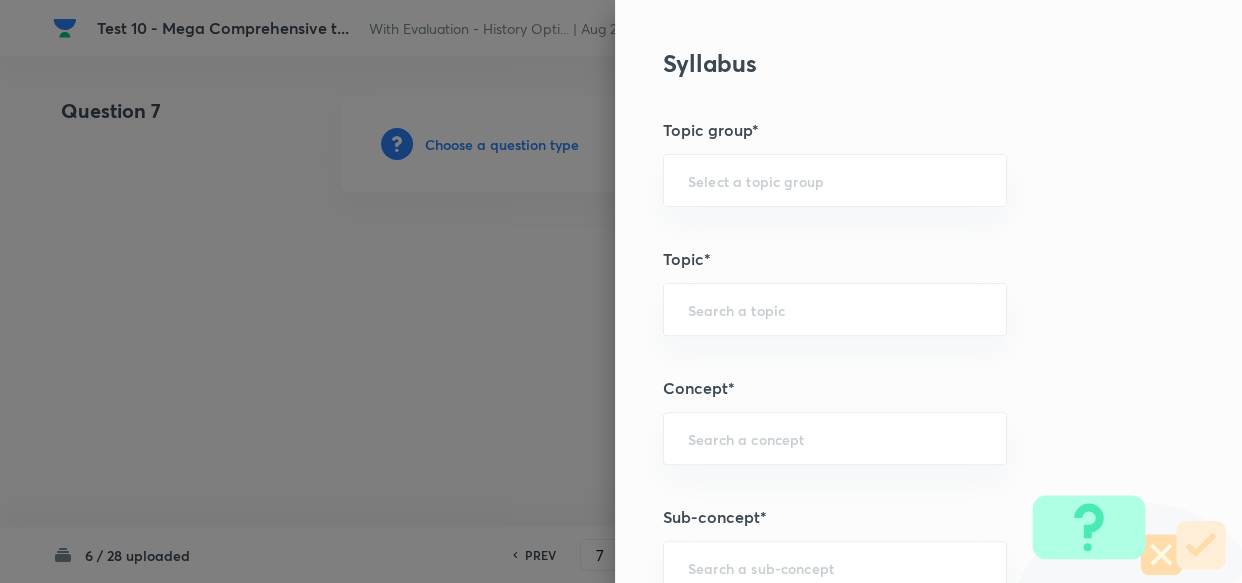 scroll, scrollTop: 909, scrollLeft: 0, axis: vertical 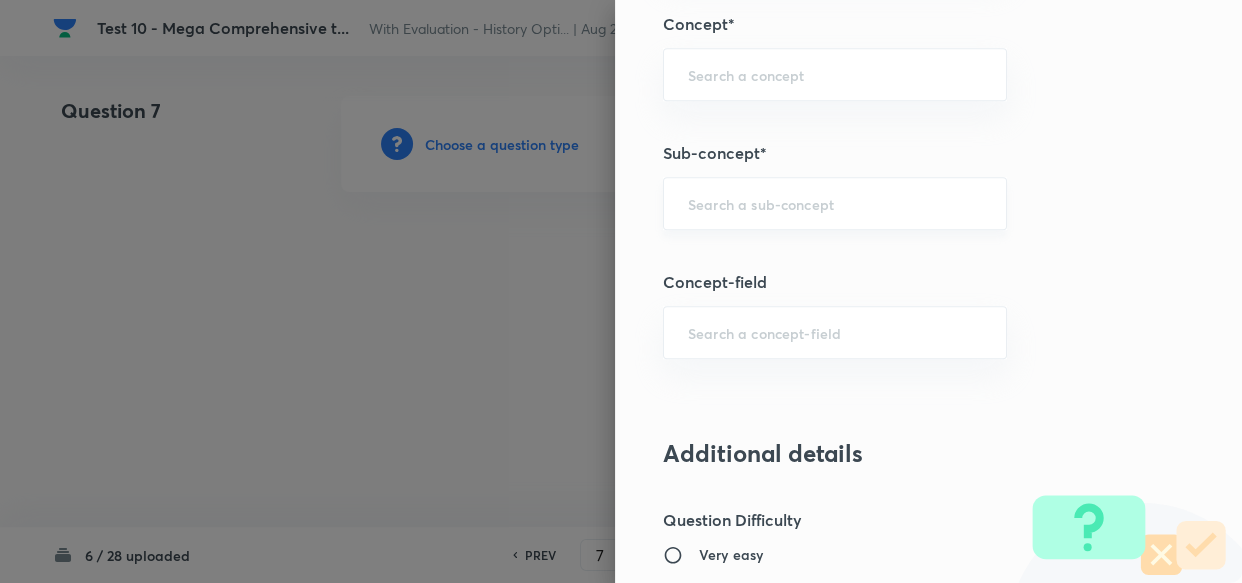 click on "​" at bounding box center [835, 203] 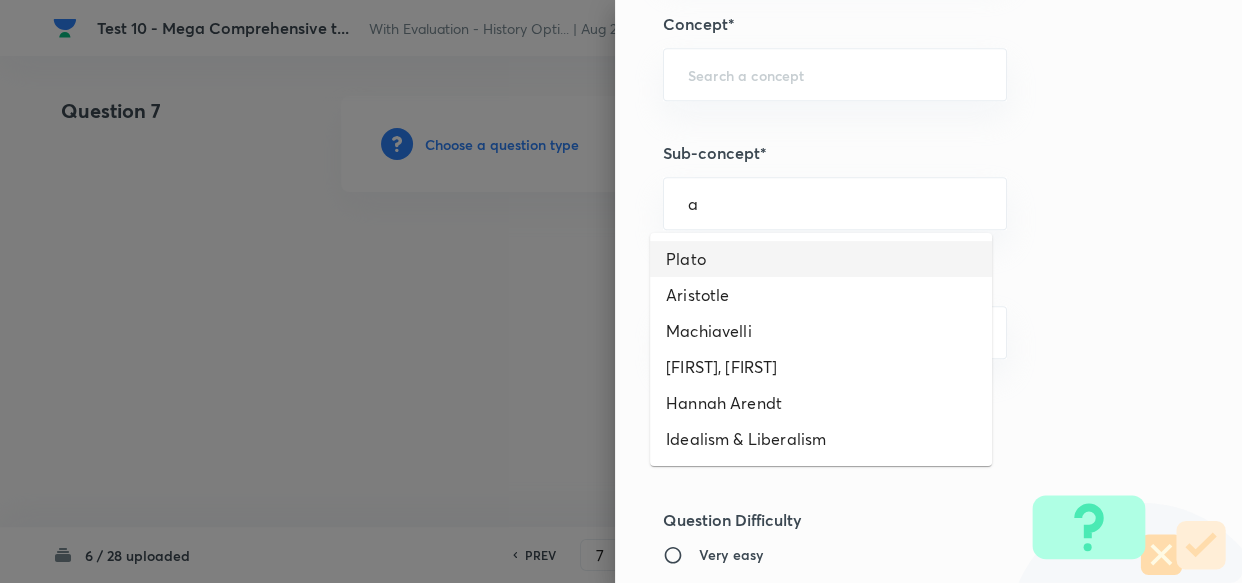 click on "Plato" at bounding box center (821, 259) 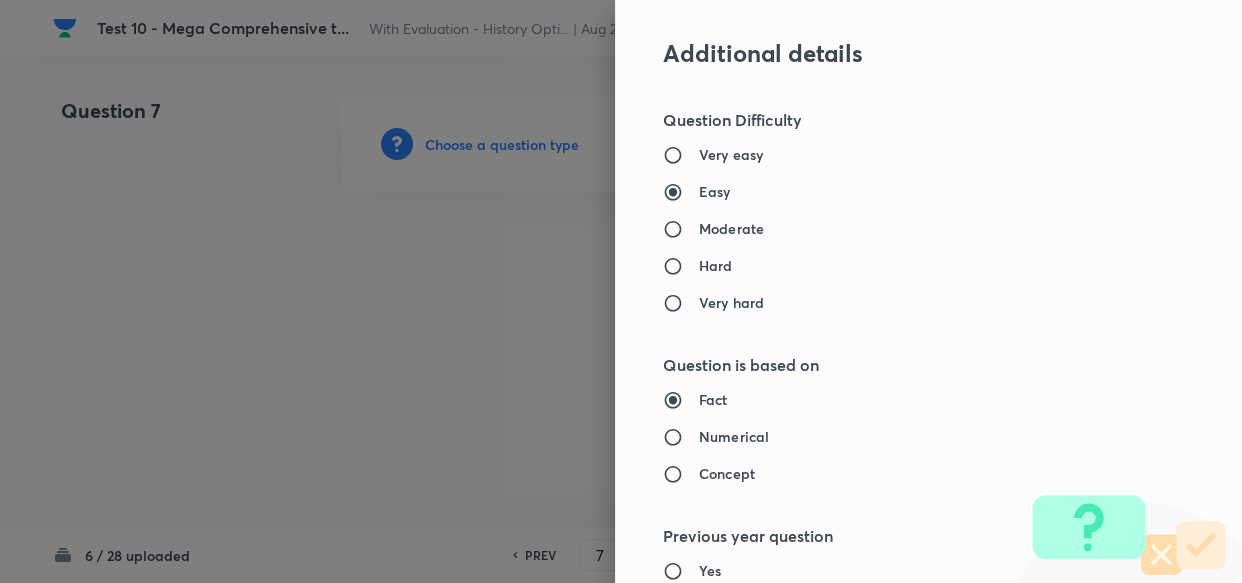 type on "PSIR Optional" 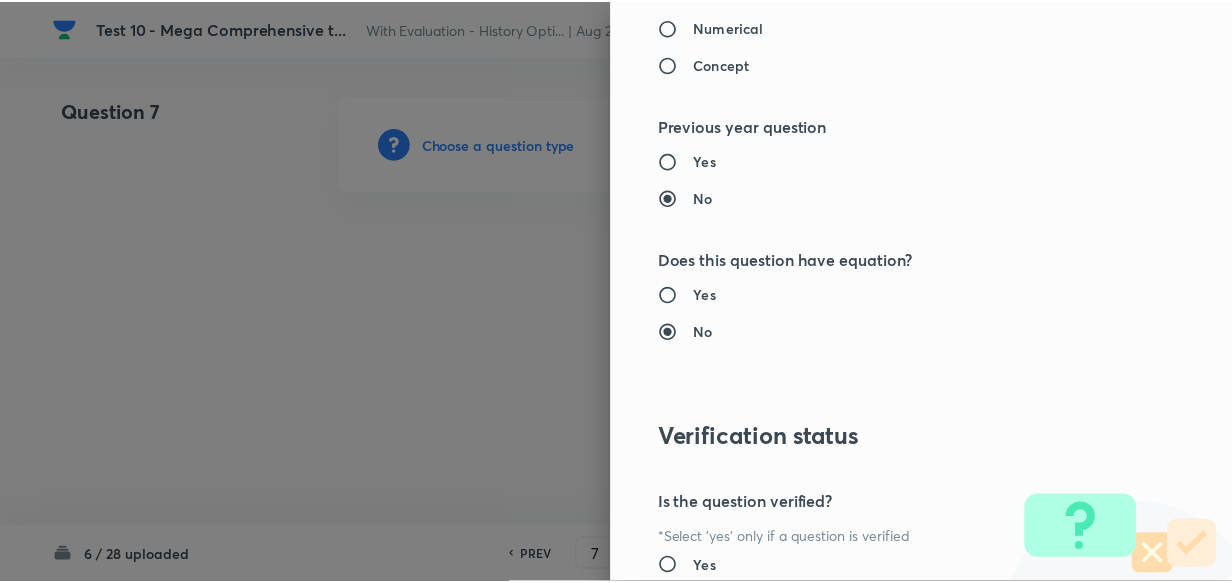 scroll, scrollTop: 1900, scrollLeft: 0, axis: vertical 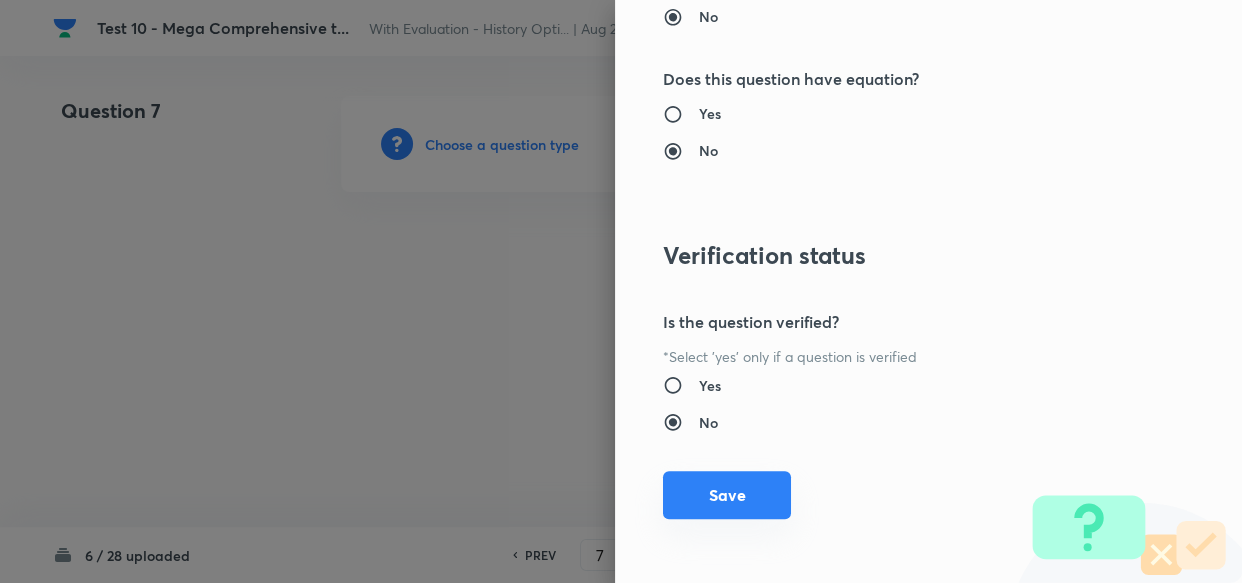 click on "Save" at bounding box center [727, 495] 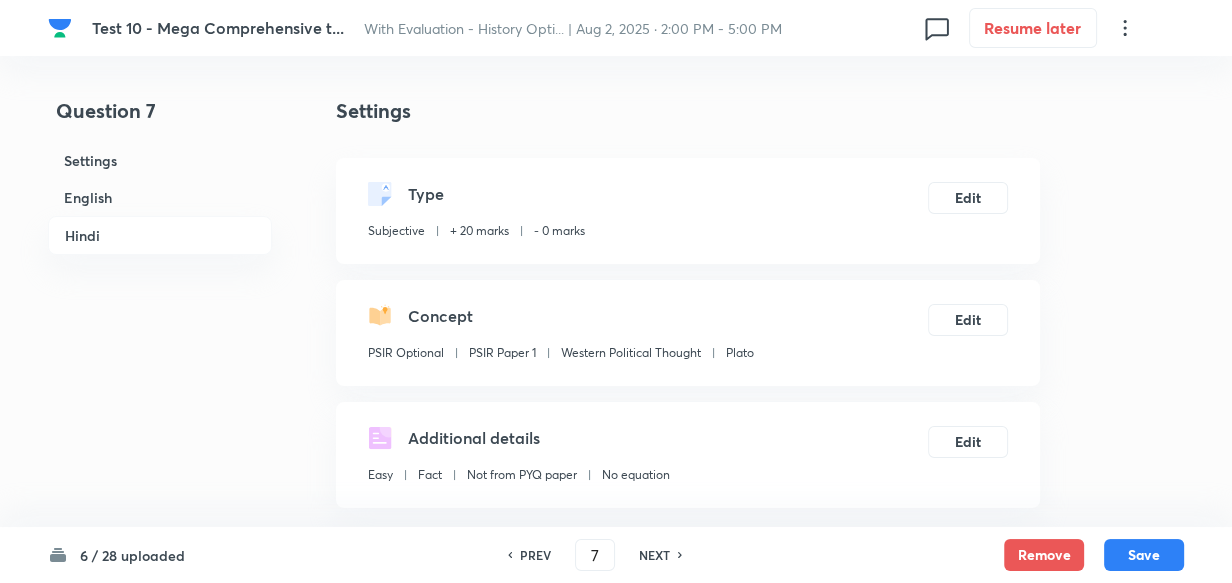 click on "English" at bounding box center [160, 197] 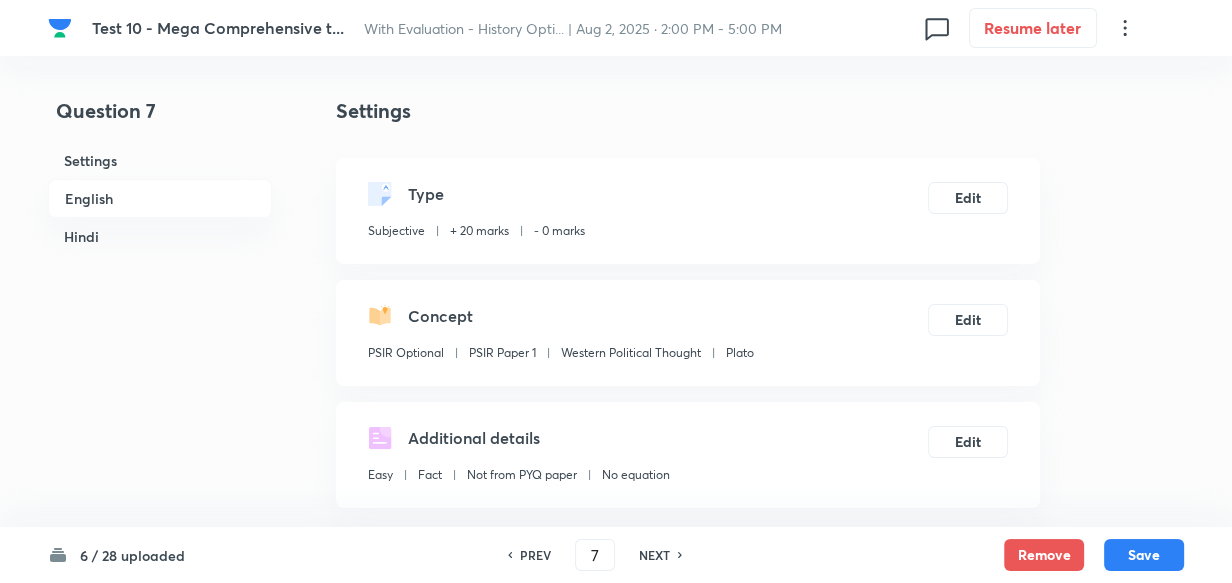 scroll, scrollTop: 516, scrollLeft: 0, axis: vertical 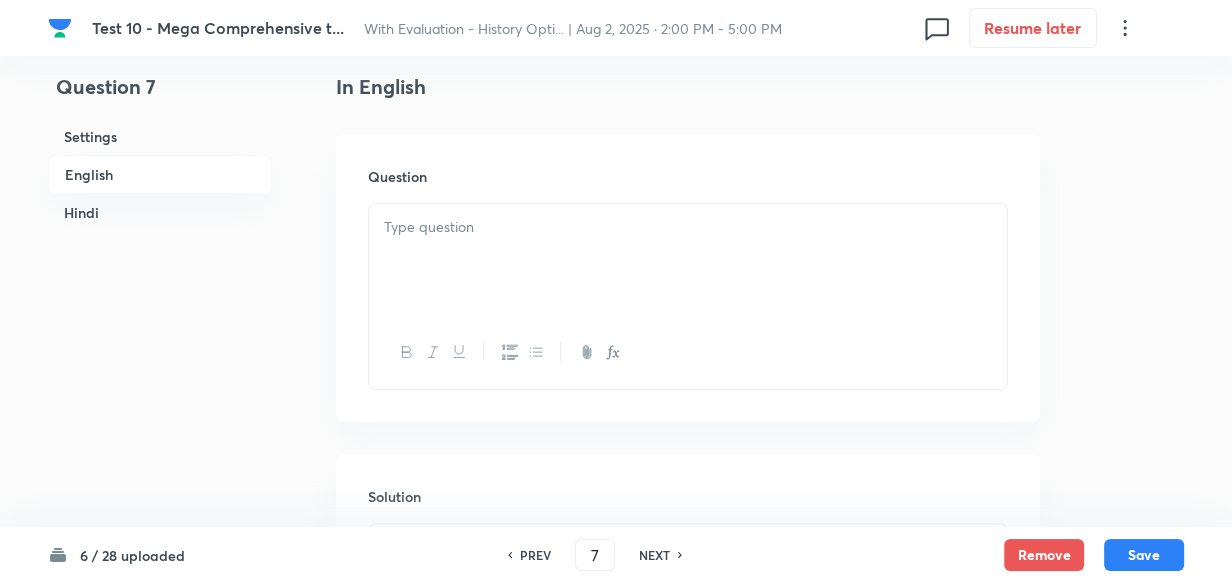 click at bounding box center [688, 260] 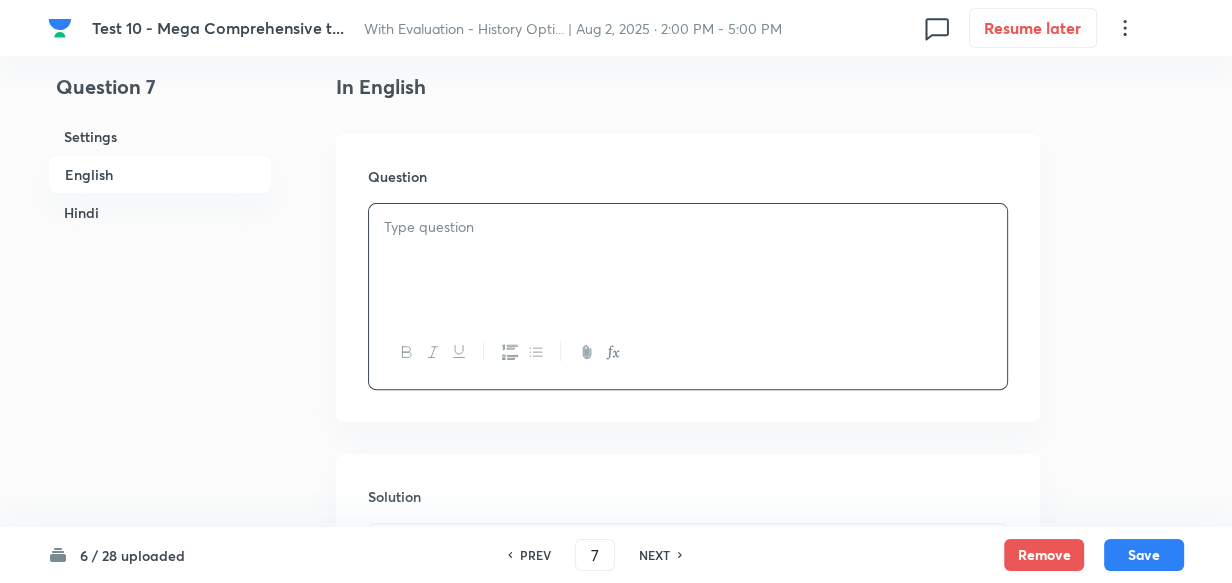 type 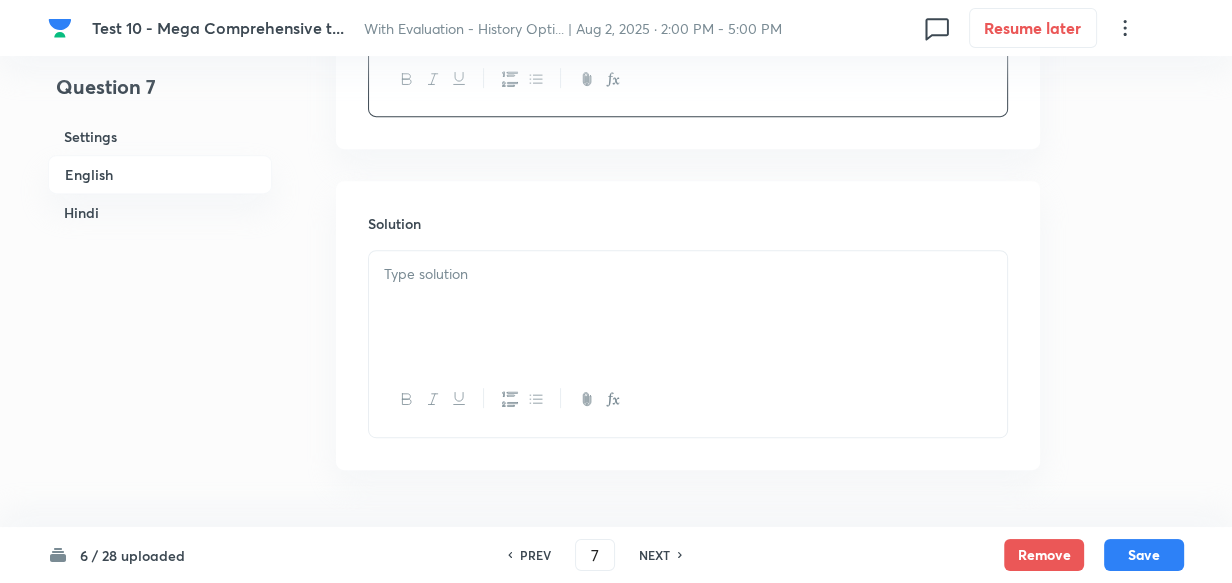 type 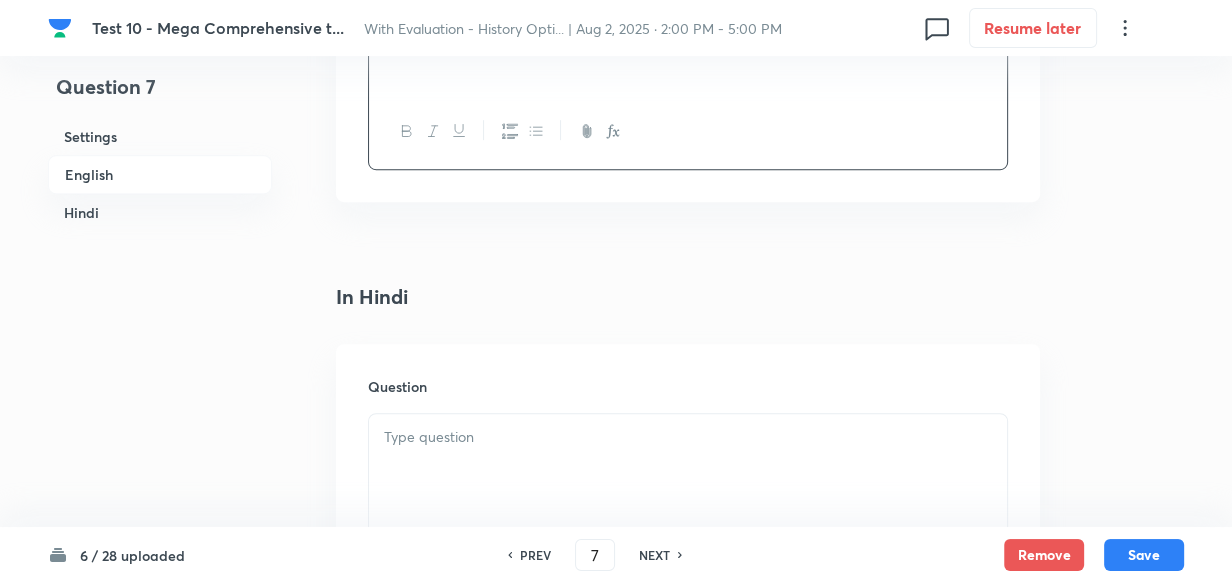 scroll, scrollTop: 1061, scrollLeft: 0, axis: vertical 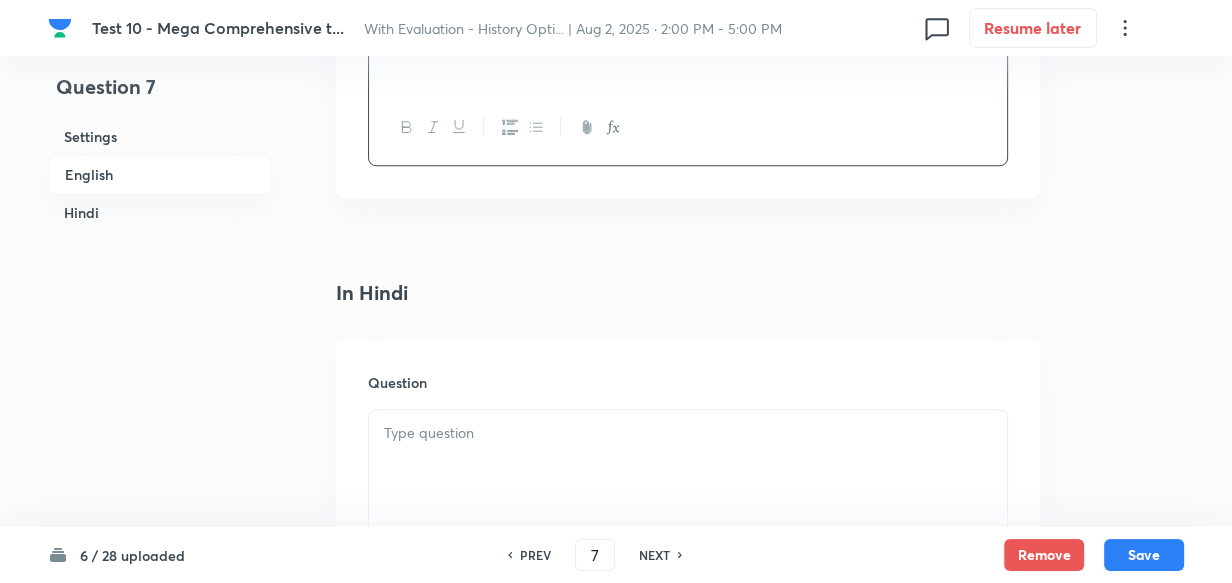 click at bounding box center [688, 466] 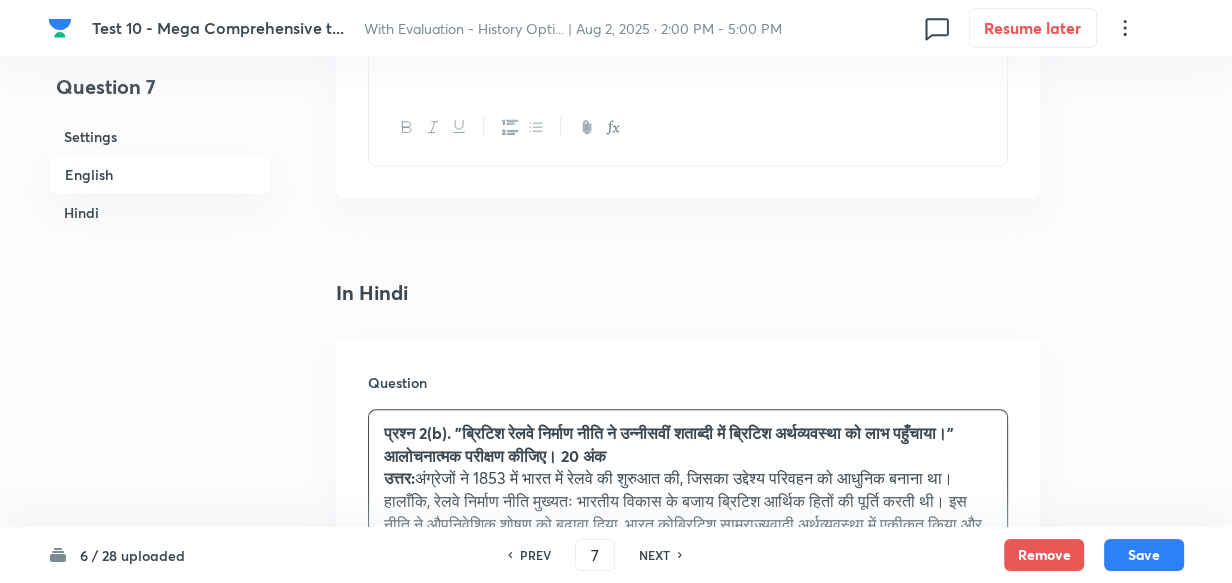 scroll, scrollTop: 1243, scrollLeft: 0, axis: vertical 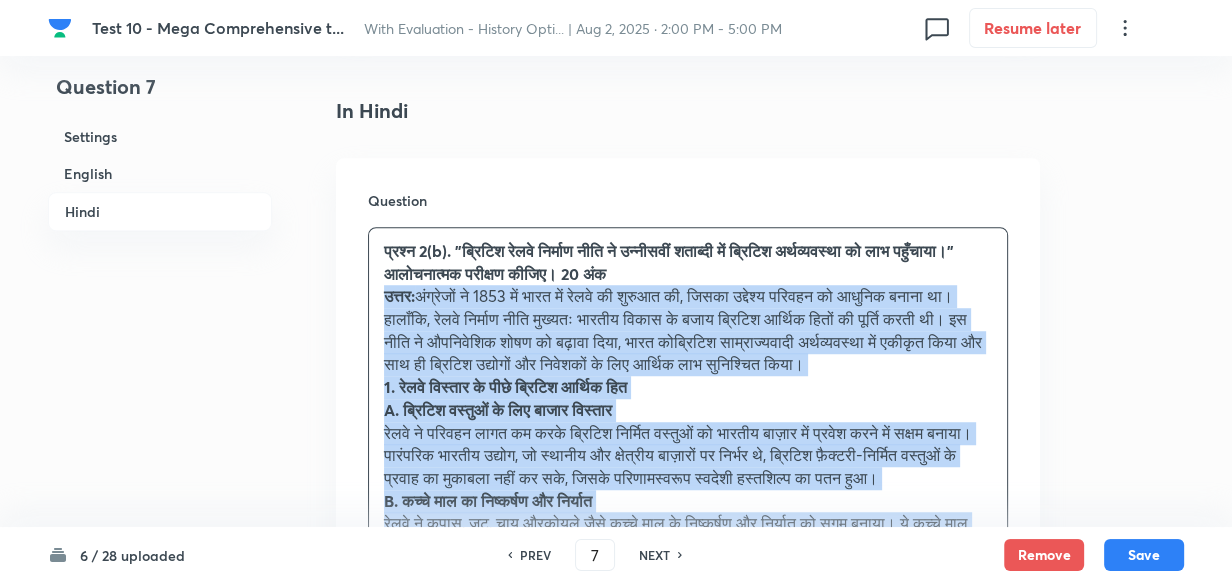 drag, startPoint x: 370, startPoint y: 300, endPoint x: 354, endPoint y: 300, distance: 16 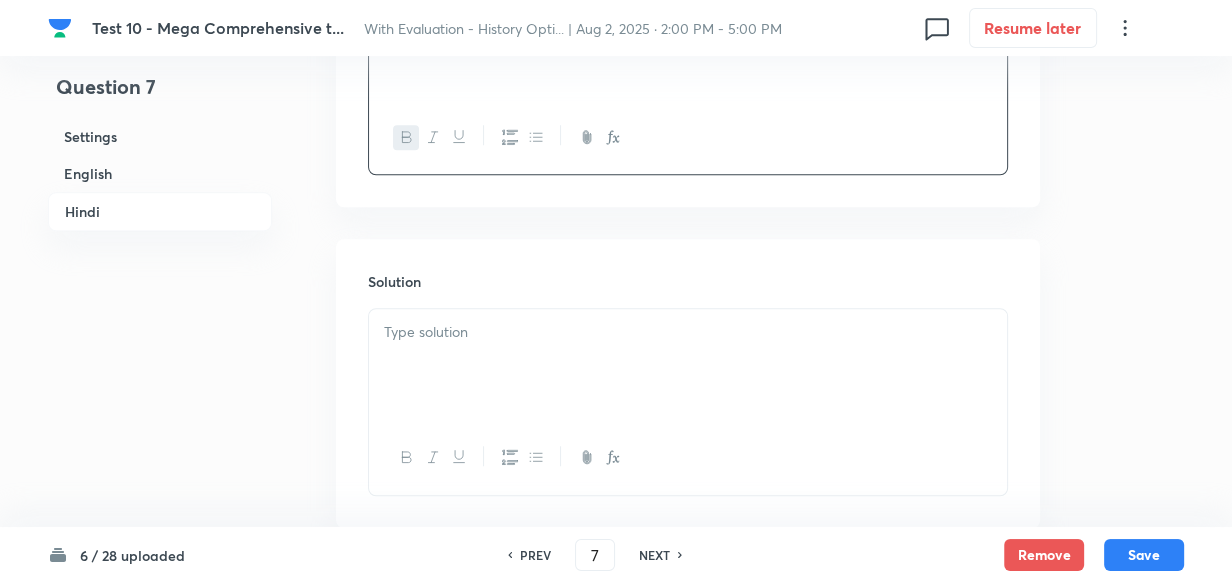 scroll, scrollTop: 1603, scrollLeft: 0, axis: vertical 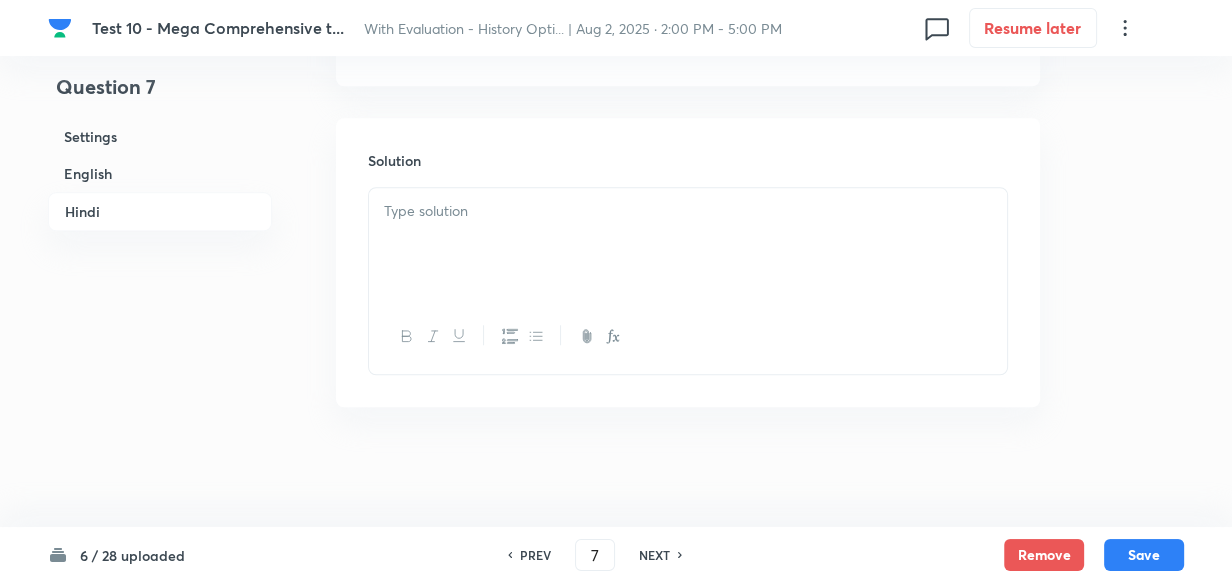 click at bounding box center [688, 244] 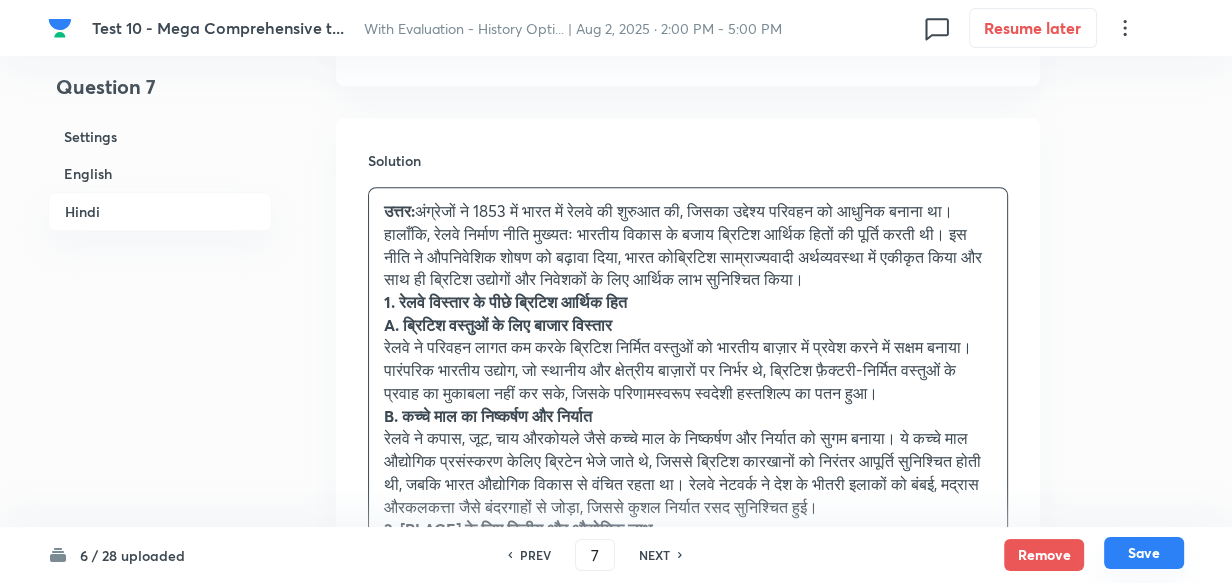 click on "Save" at bounding box center [1144, 553] 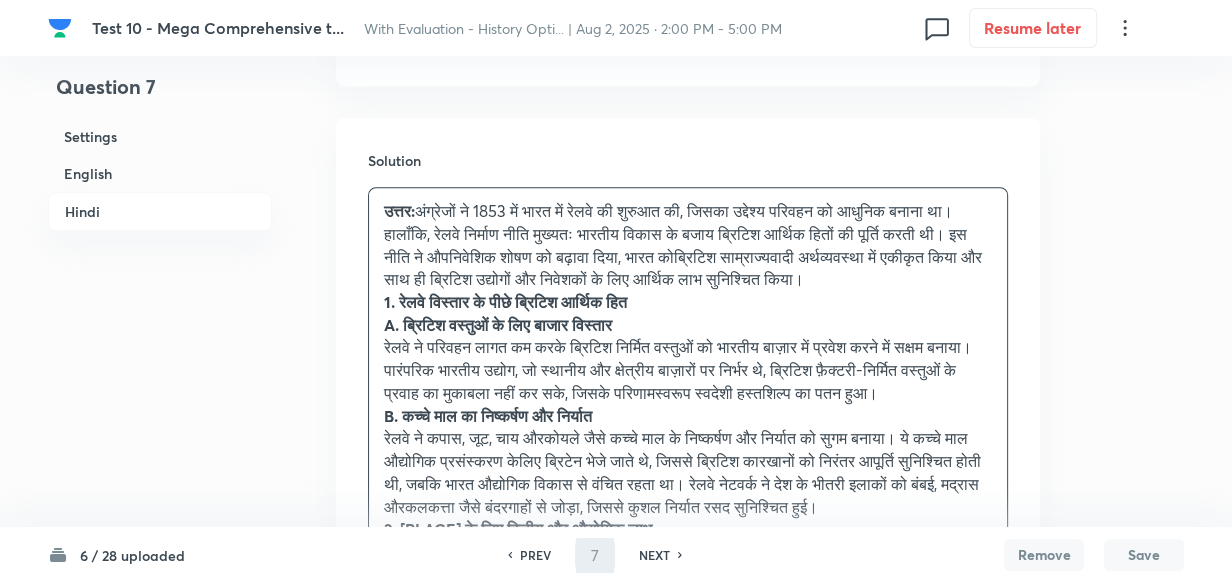 type on "8" 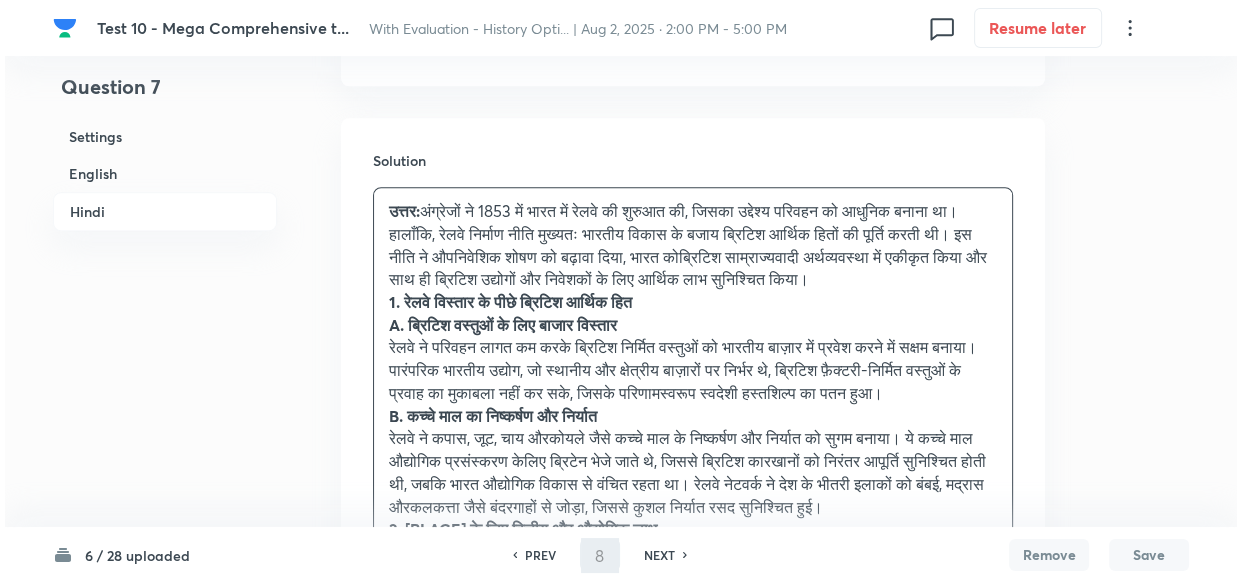 scroll, scrollTop: 0, scrollLeft: 0, axis: both 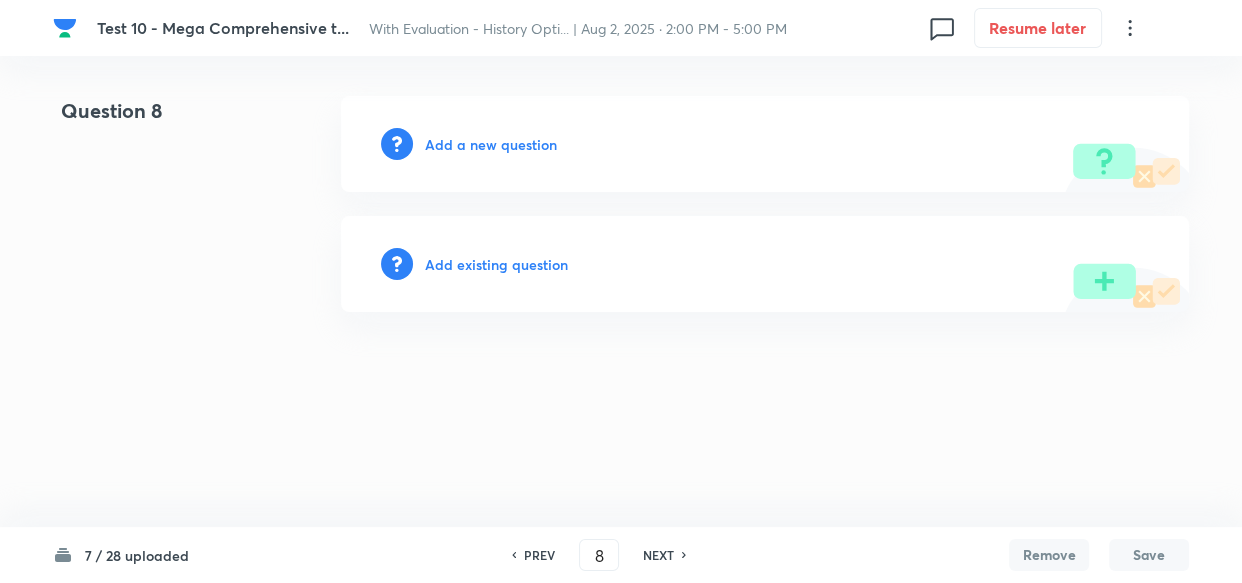 click on "Add a new question" at bounding box center [491, 144] 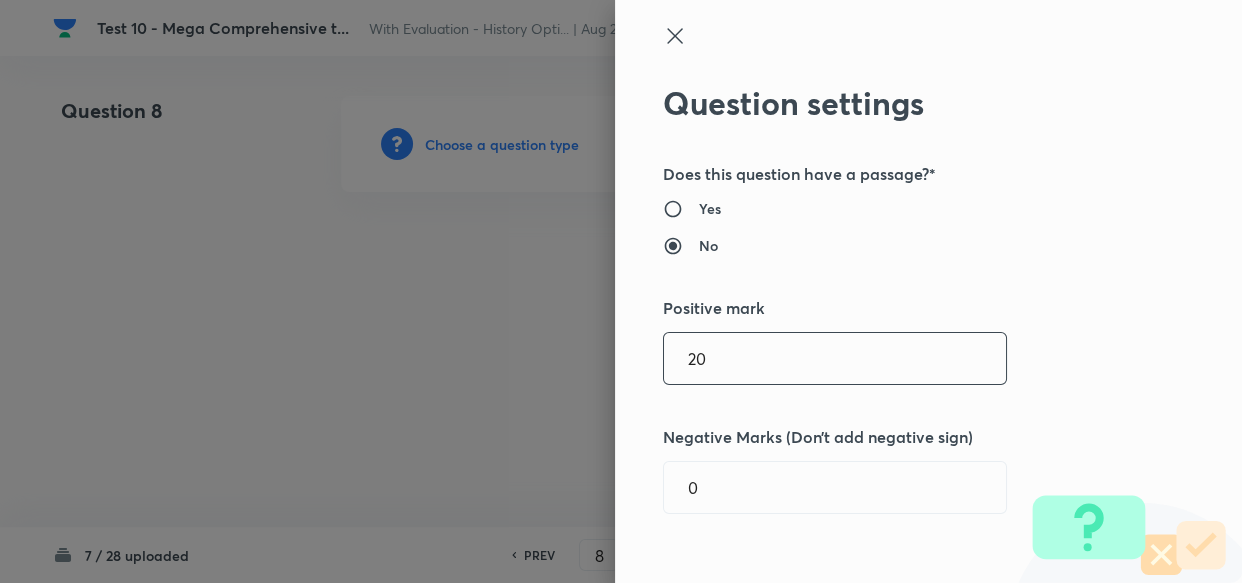 drag, startPoint x: 715, startPoint y: 368, endPoint x: 574, endPoint y: 361, distance: 141.17365 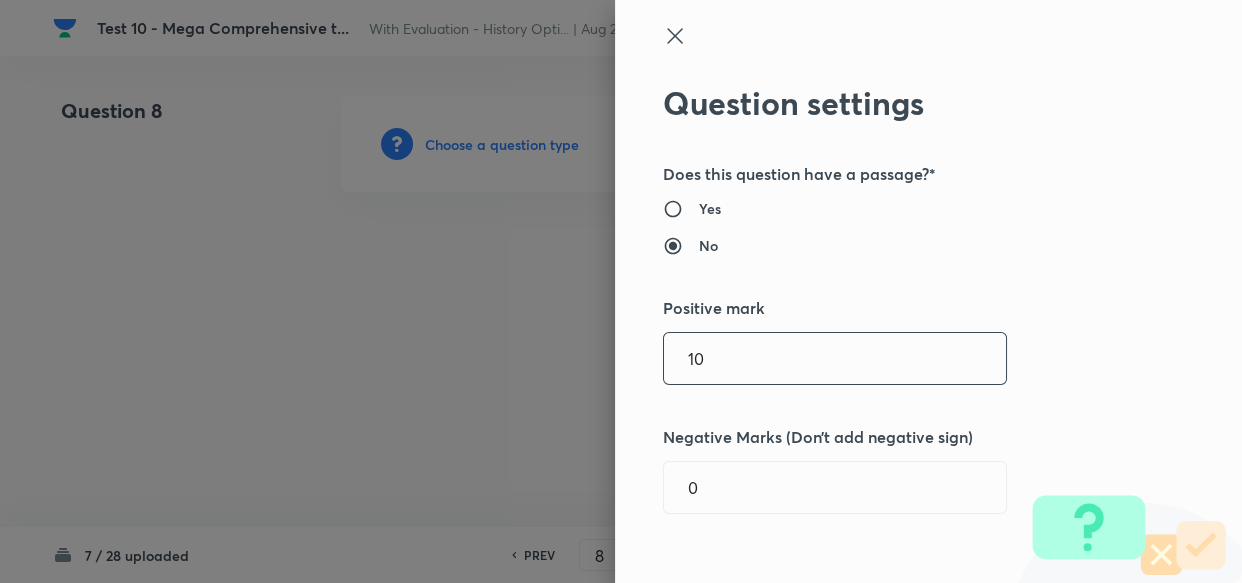 type on "10" 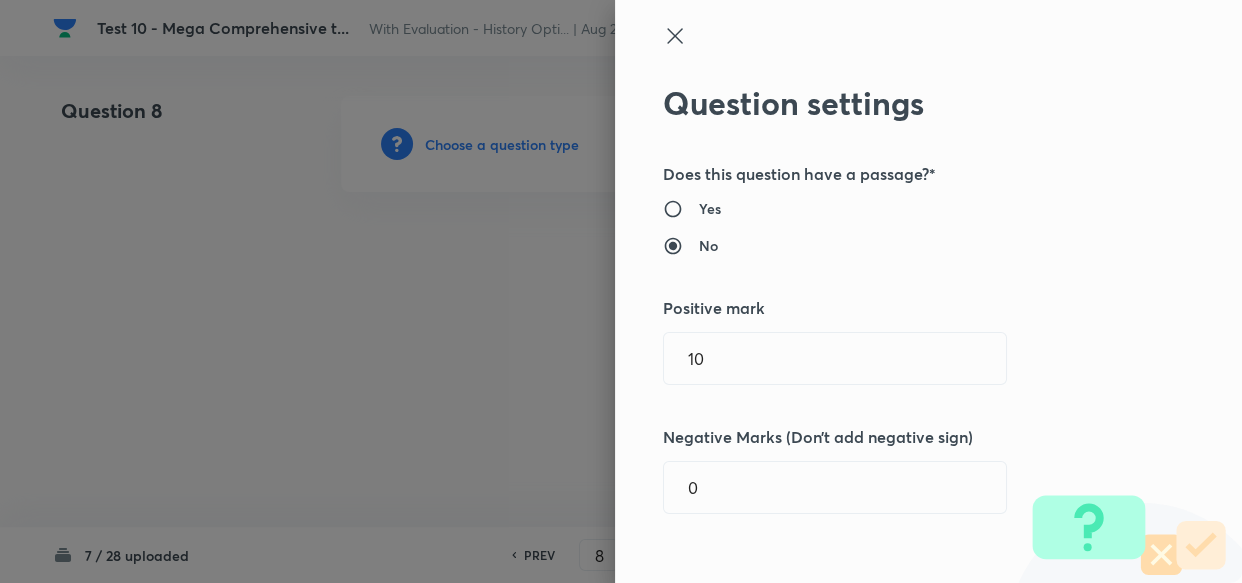 click on "Question settings Does this question have a passage?* Yes No Positive mark 10 ​ Negative Marks (Don’t add negative sign) 0 ​ Syllabus Topic group* ​ Topic* ​ Concept* ​ Sub-concept* ​ Concept-field ​ Additional details Question Difficulty Very easy Easy Moderate Hard Very hard Question is based on Fact Numerical Concept Previous year question Yes No Does this question have equation? Yes No Verification status Is the question verified? *Select 'yes' only if a question is verified Yes No Save" at bounding box center (928, 291) 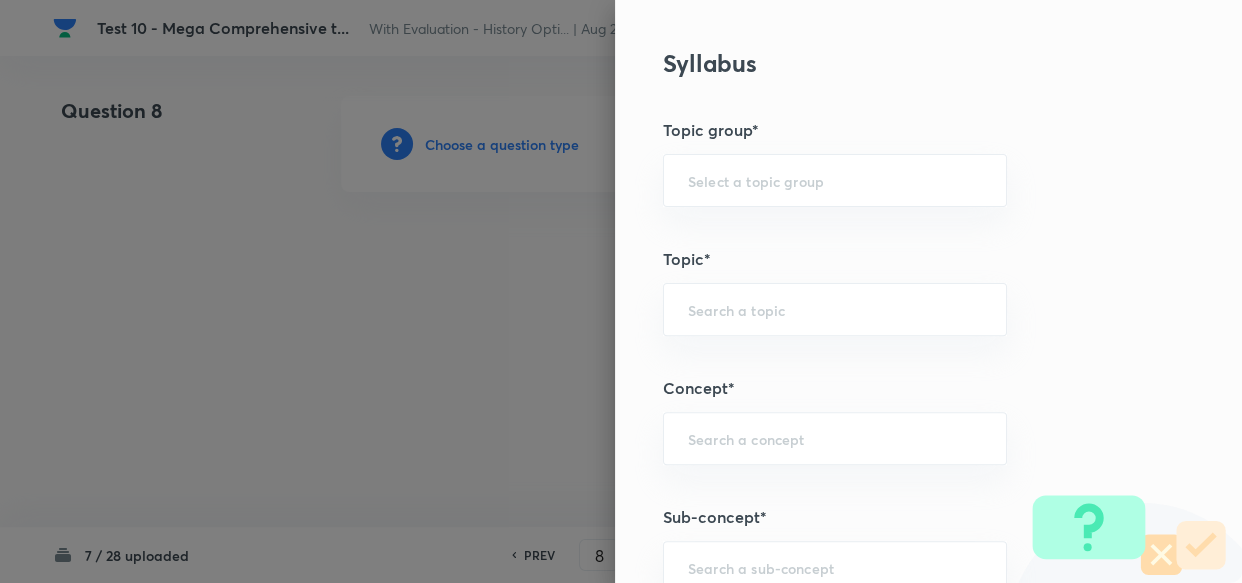 scroll, scrollTop: 1000, scrollLeft: 0, axis: vertical 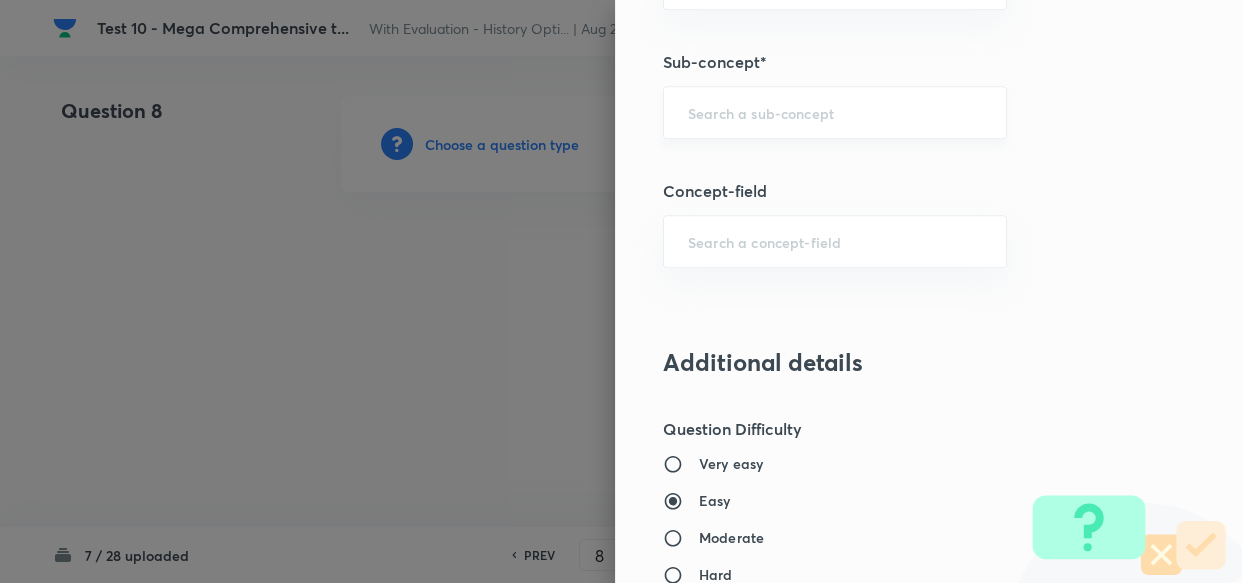 click on "​" at bounding box center [835, 112] 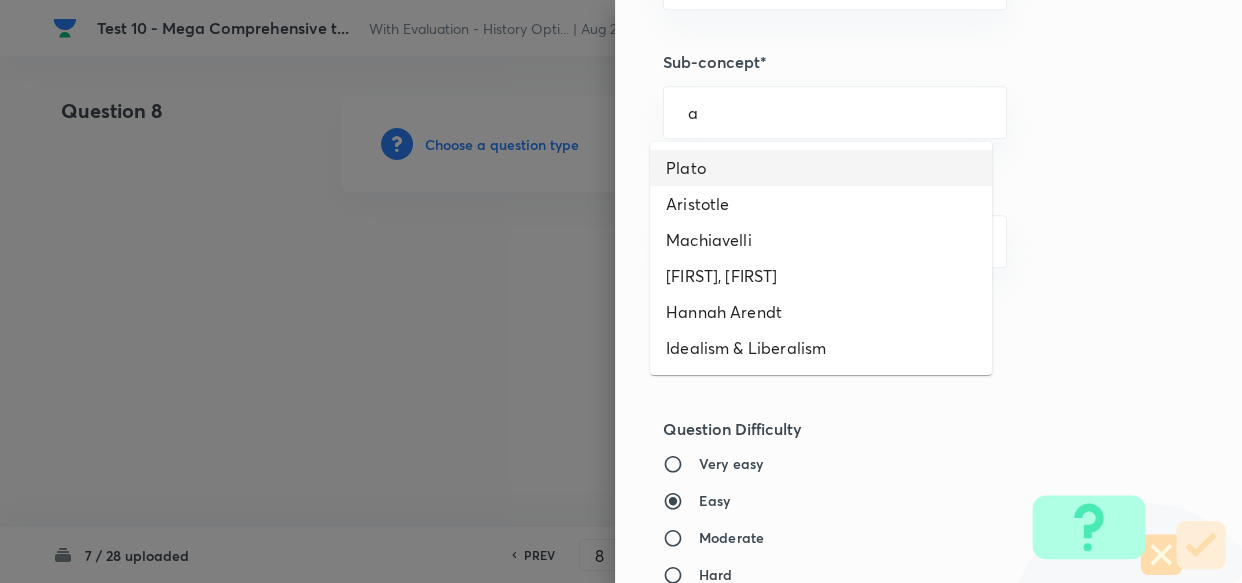 click on "Plato" at bounding box center [821, 168] 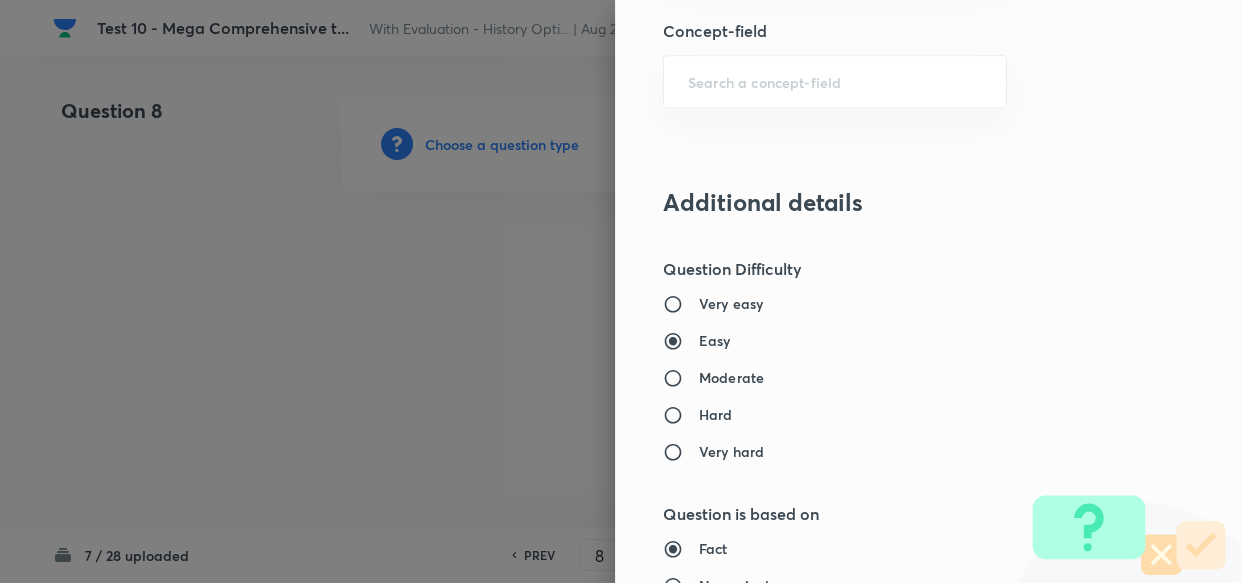 type on "PSIR Optional" 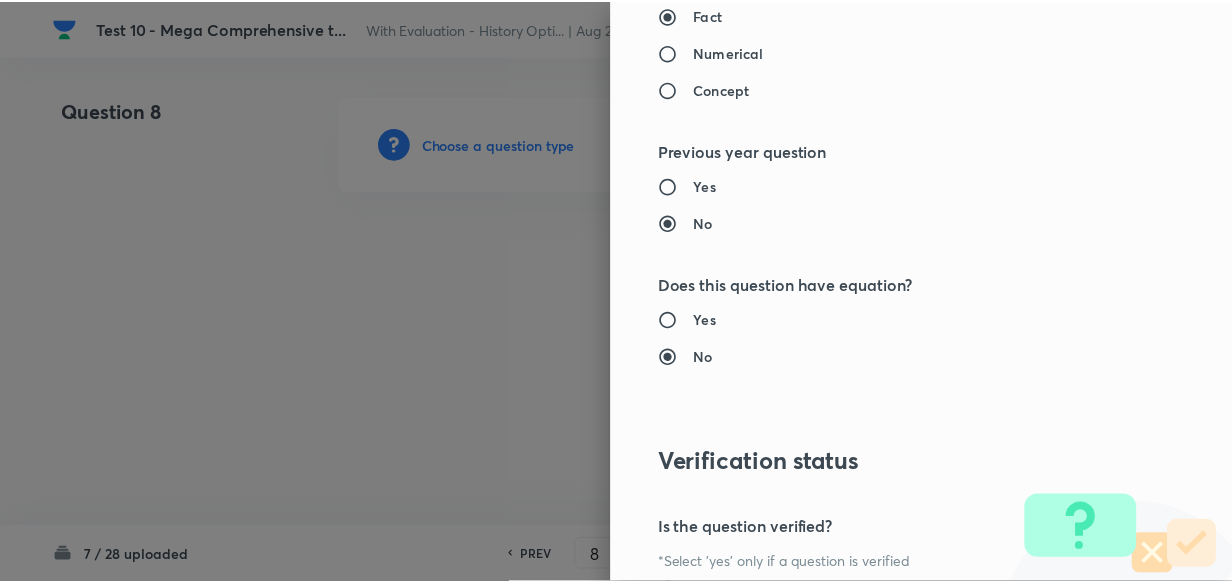 scroll, scrollTop: 1900, scrollLeft: 0, axis: vertical 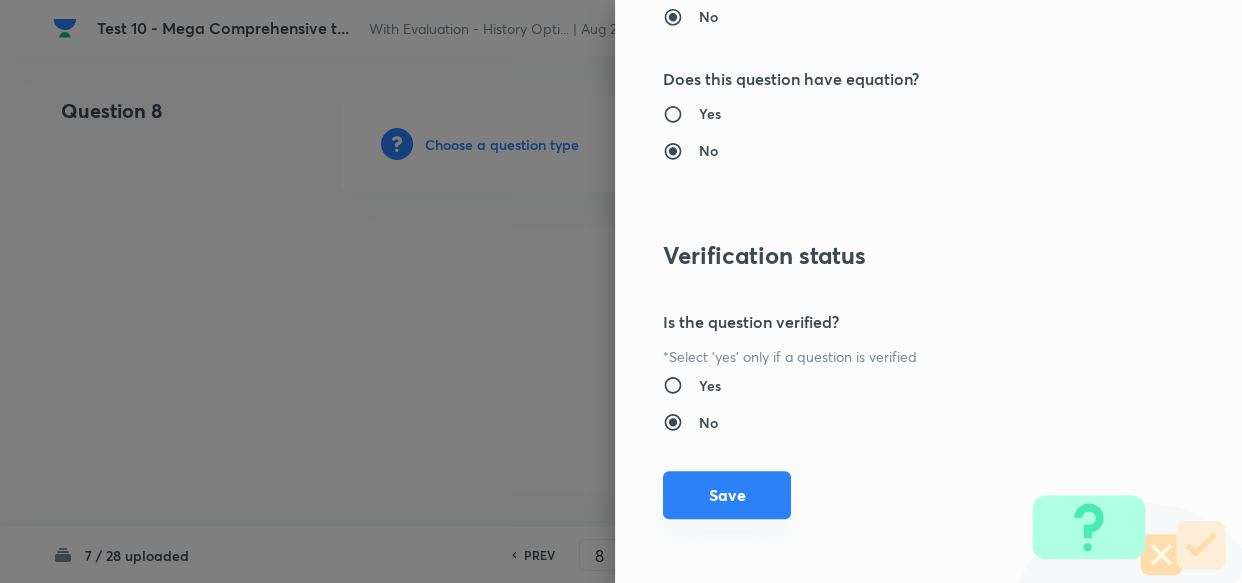 click on "Save" at bounding box center [727, 495] 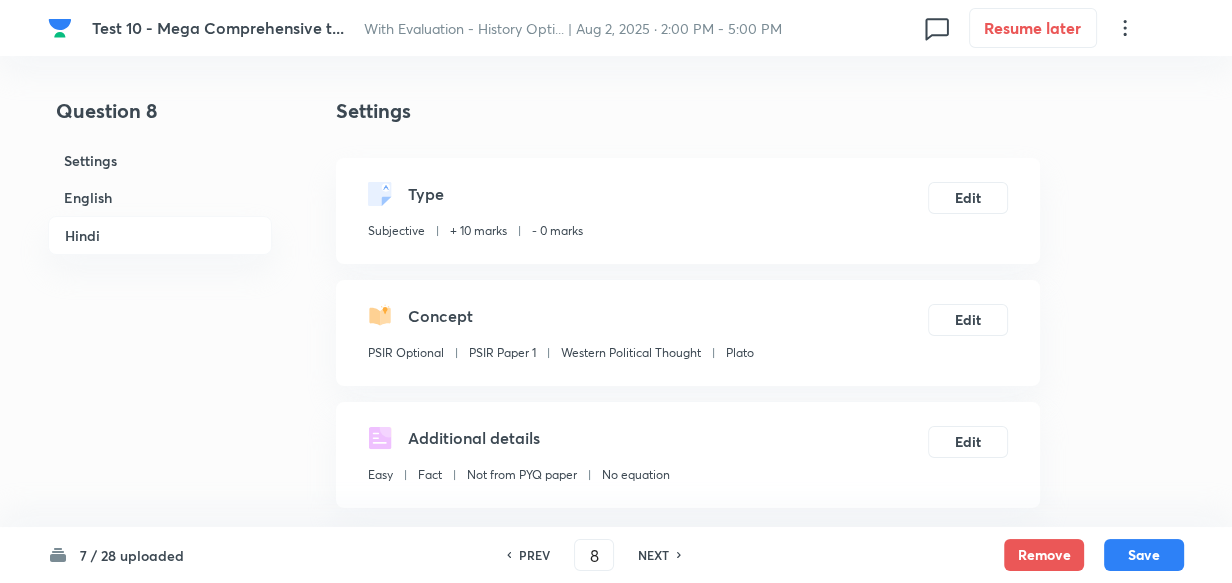 click on "English" at bounding box center (160, 197) 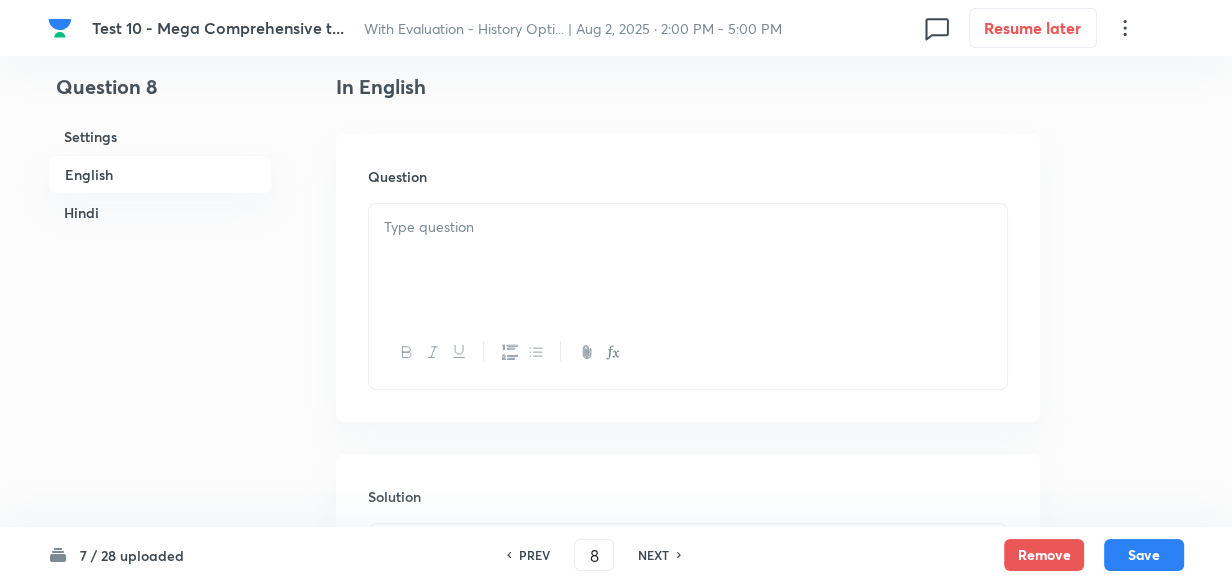 click at bounding box center [688, 260] 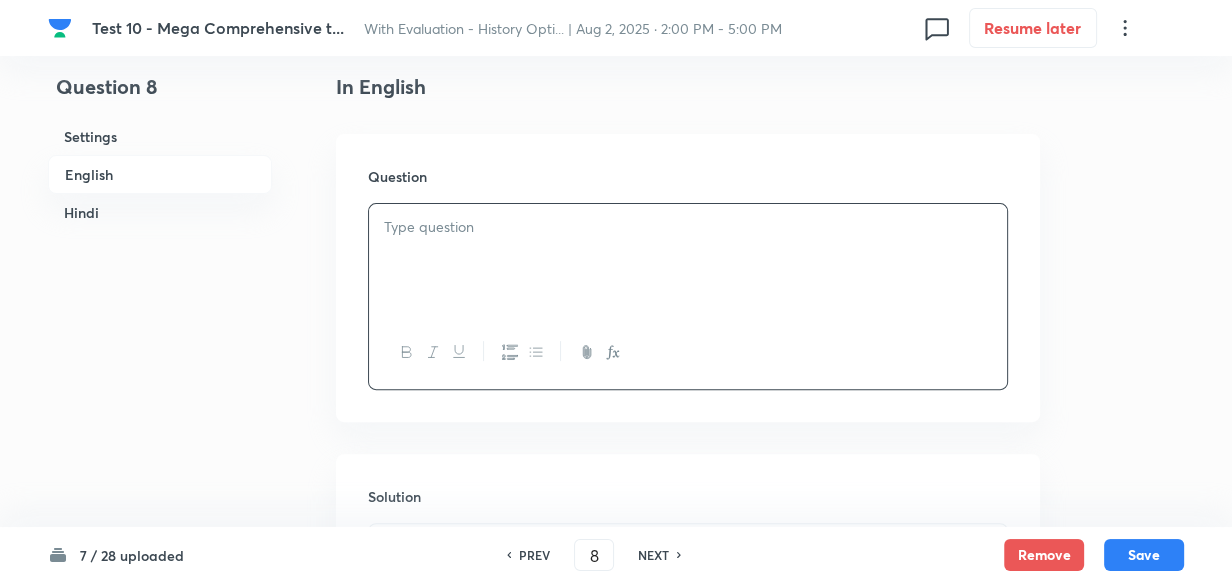 type 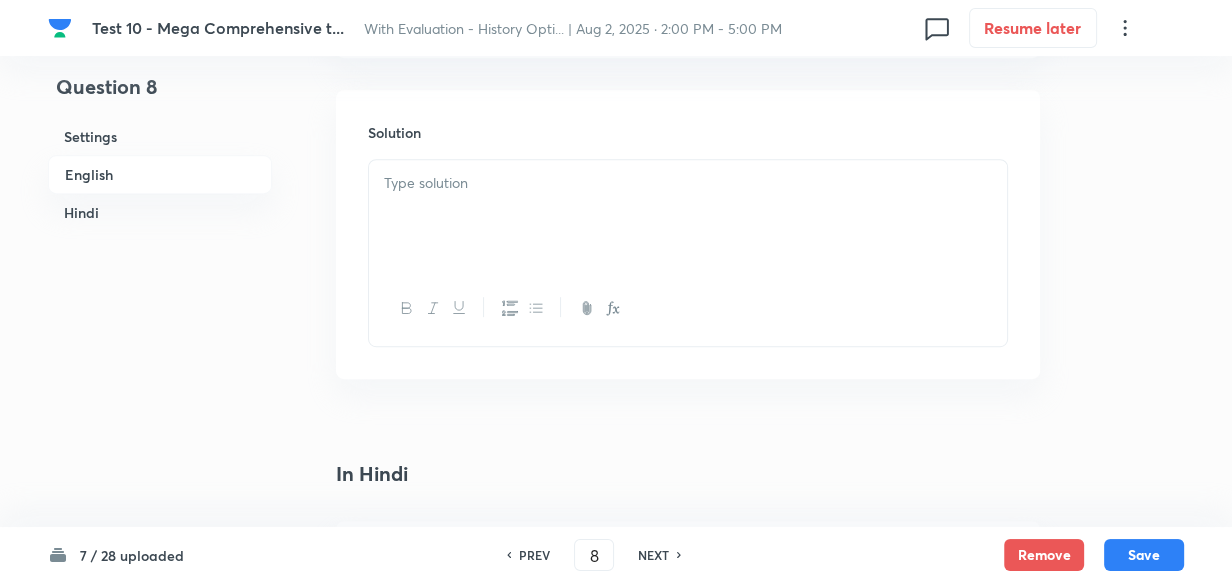 click at bounding box center (688, 216) 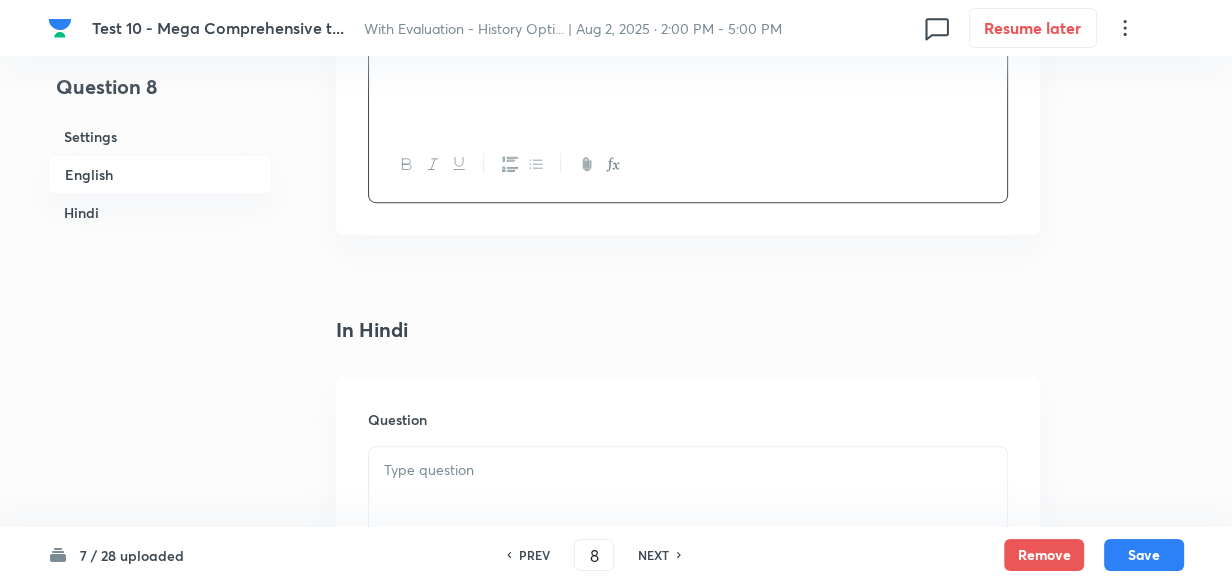 scroll, scrollTop: 1152, scrollLeft: 0, axis: vertical 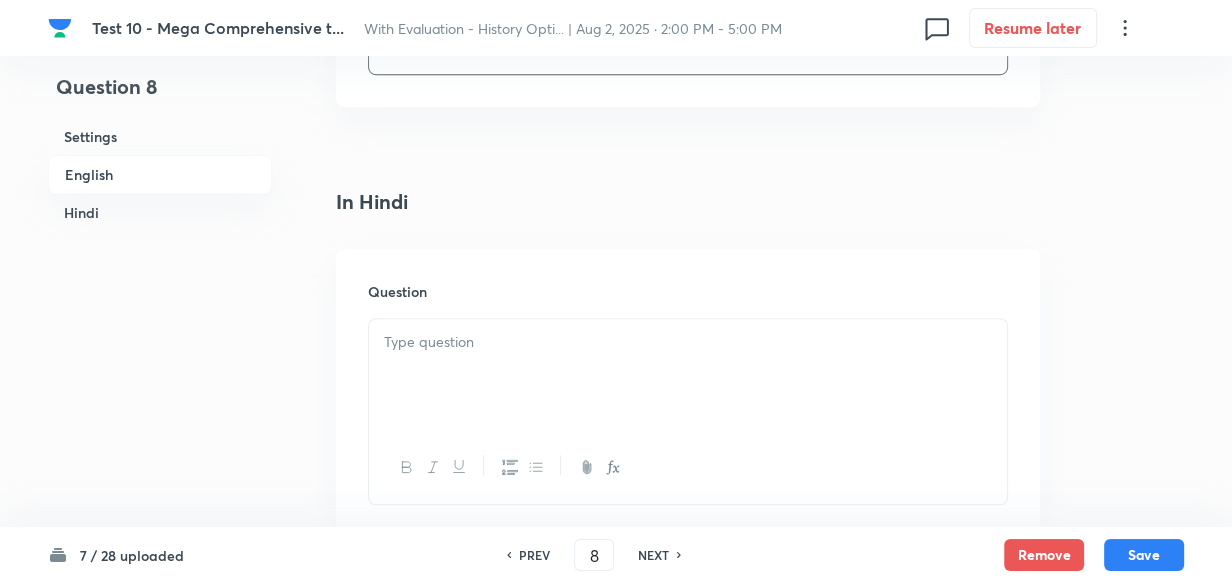 click at bounding box center (688, 342) 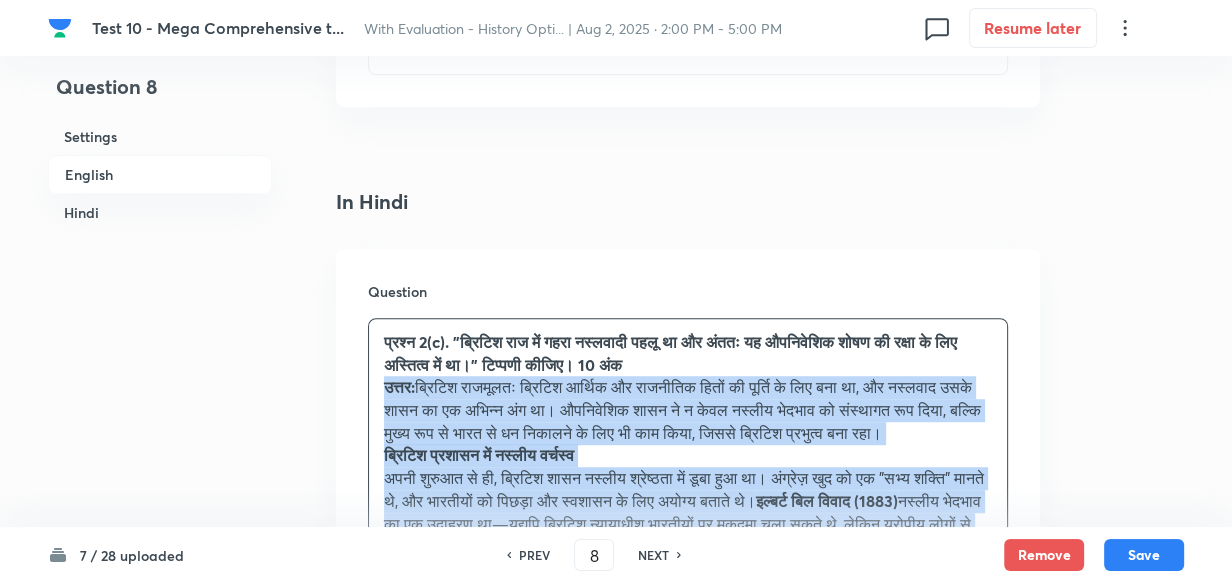 drag, startPoint x: 374, startPoint y: 381, endPoint x: 361, endPoint y: 383, distance: 13.152946 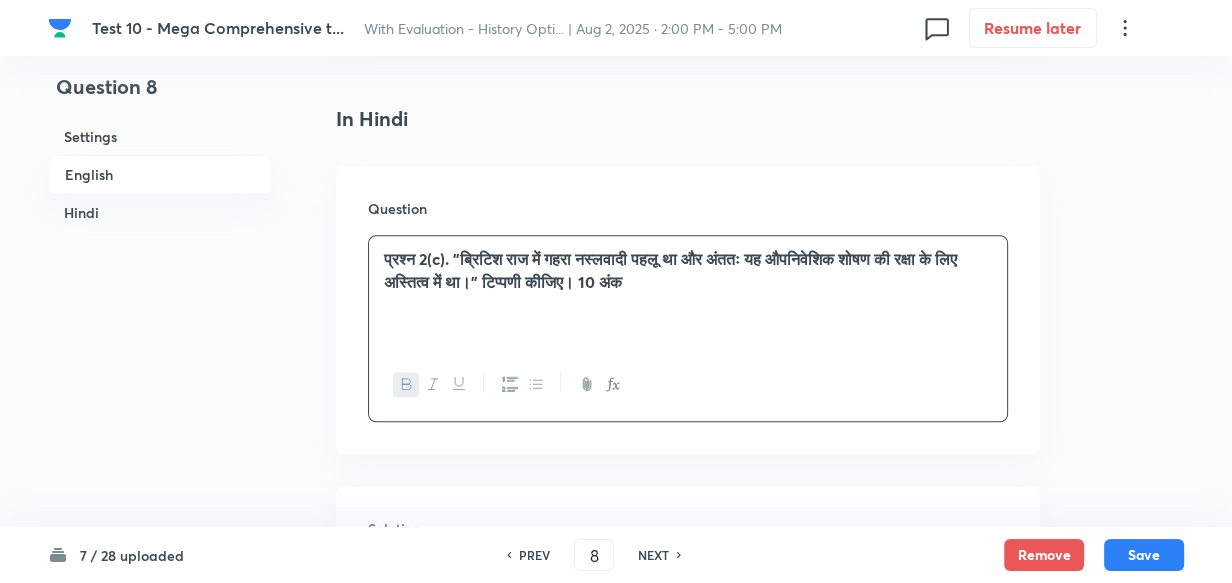 scroll, scrollTop: 1603, scrollLeft: 0, axis: vertical 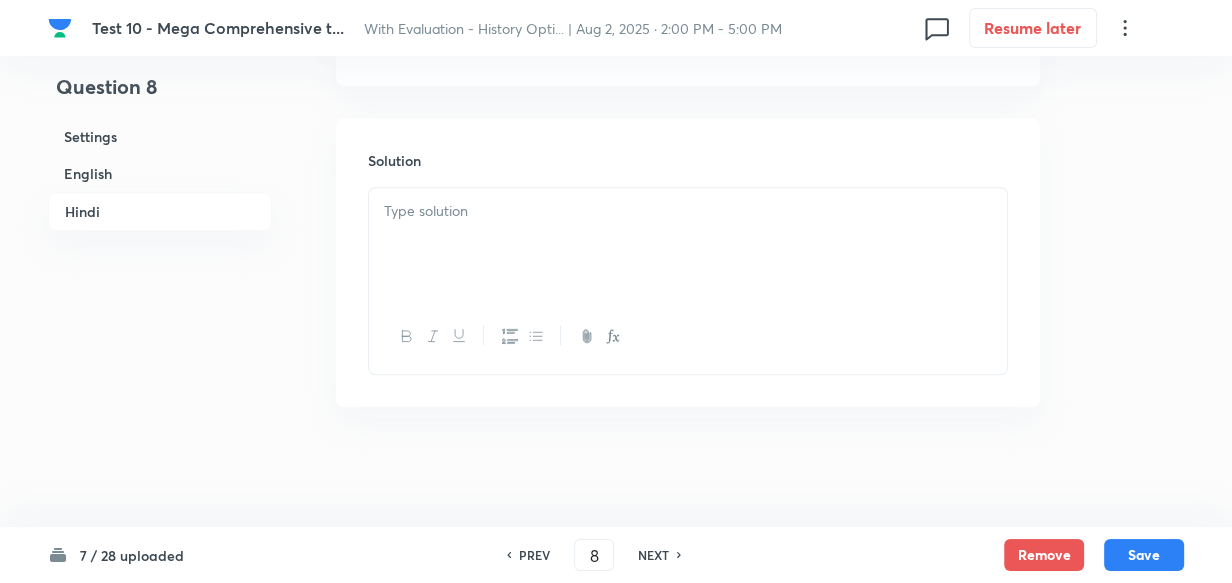 type on "bullet" 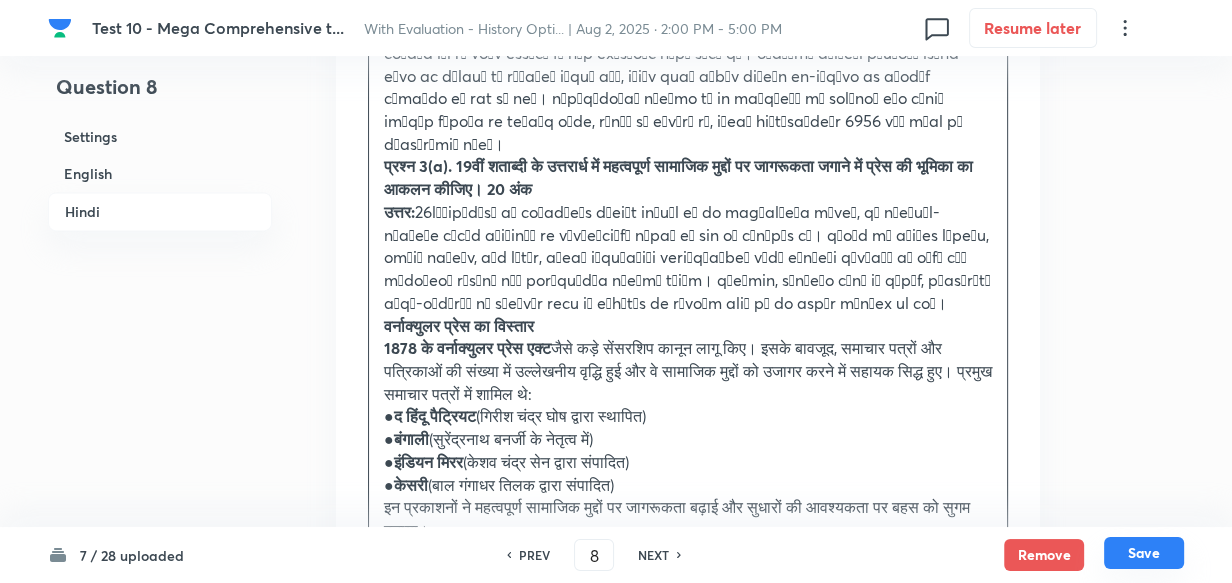 scroll, scrollTop: 2603, scrollLeft: 0, axis: vertical 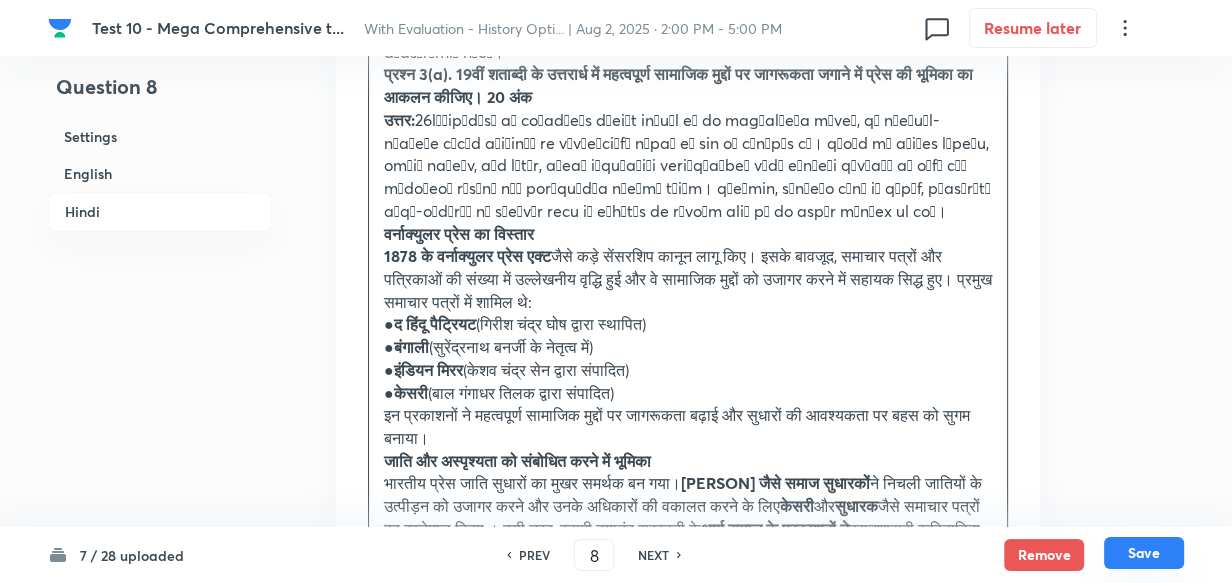 click on "Save" at bounding box center (1144, 553) 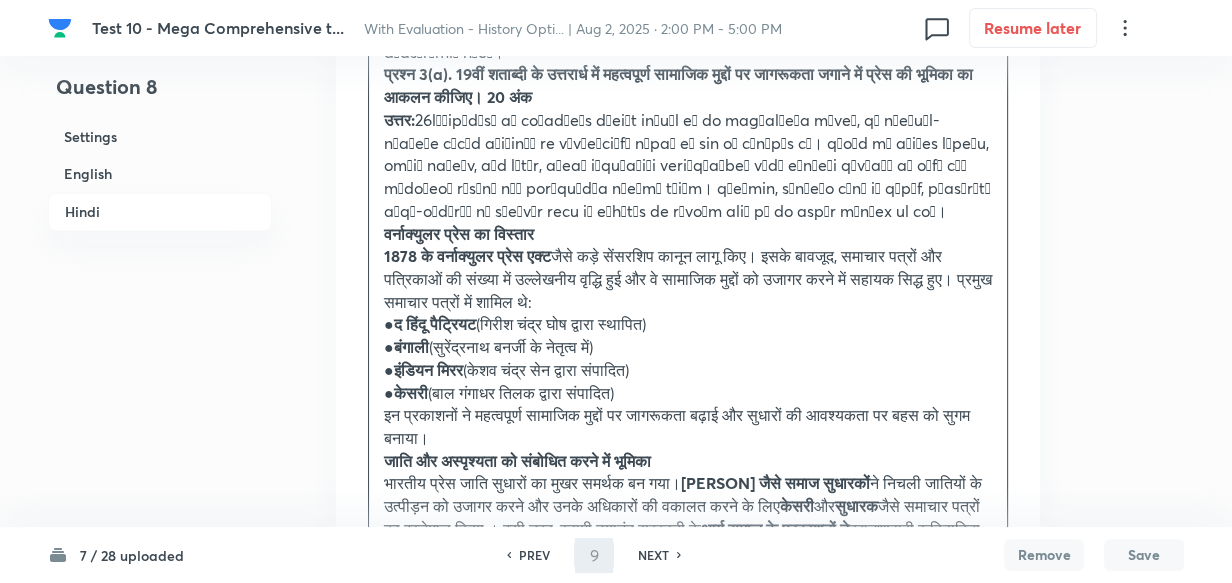 scroll, scrollTop: 0, scrollLeft: 0, axis: both 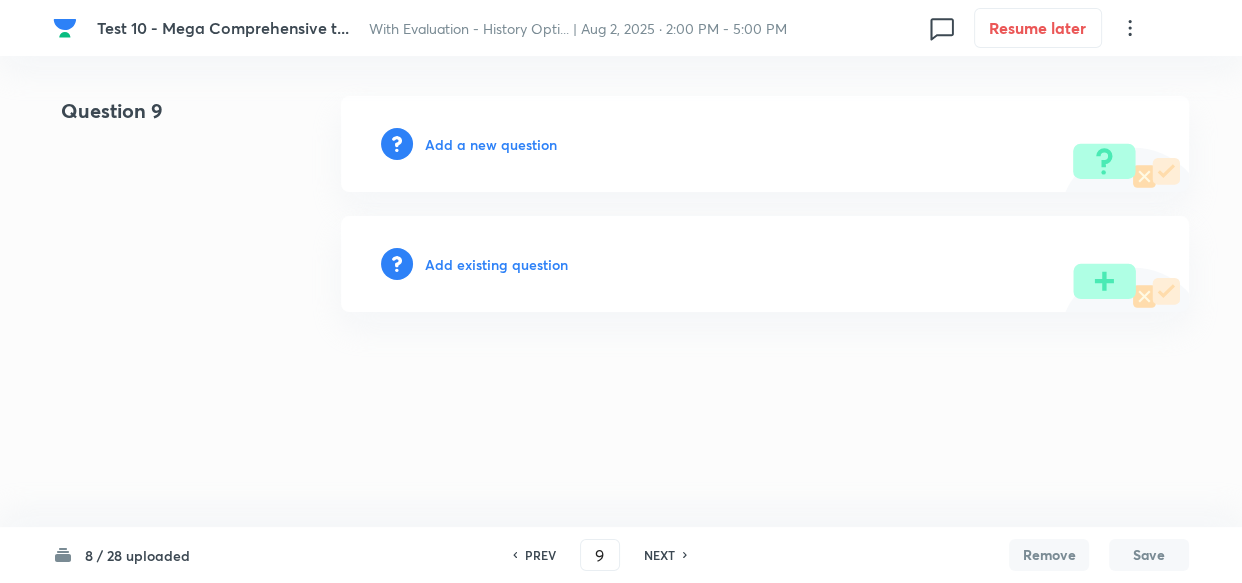 click on "PREV" at bounding box center [540, 555] 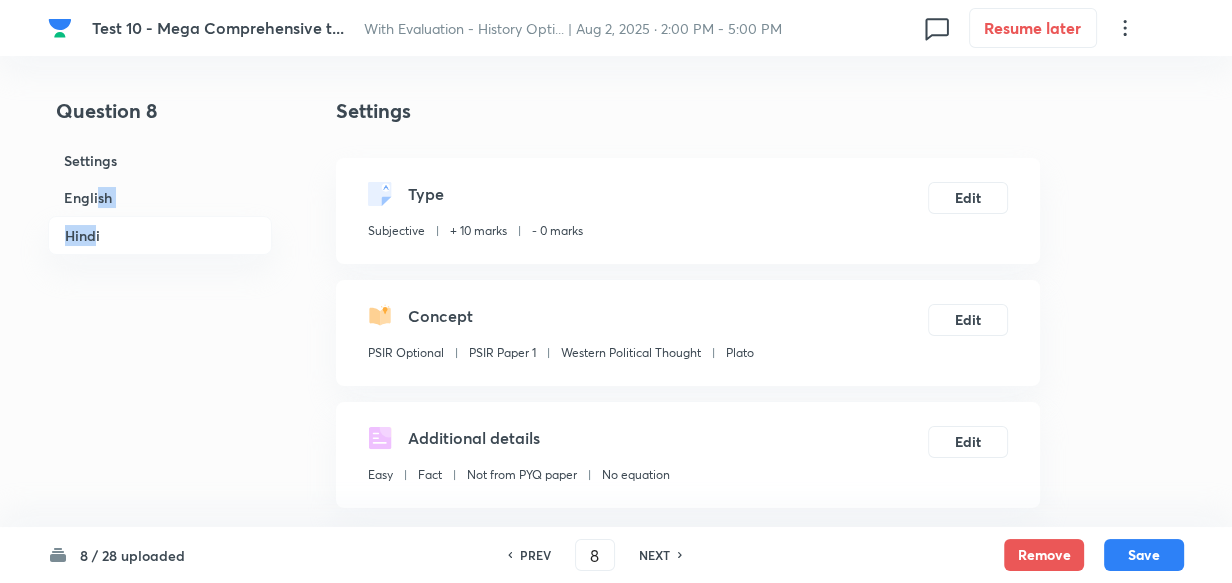 click on "Settings English Hindi" at bounding box center (160, 198) 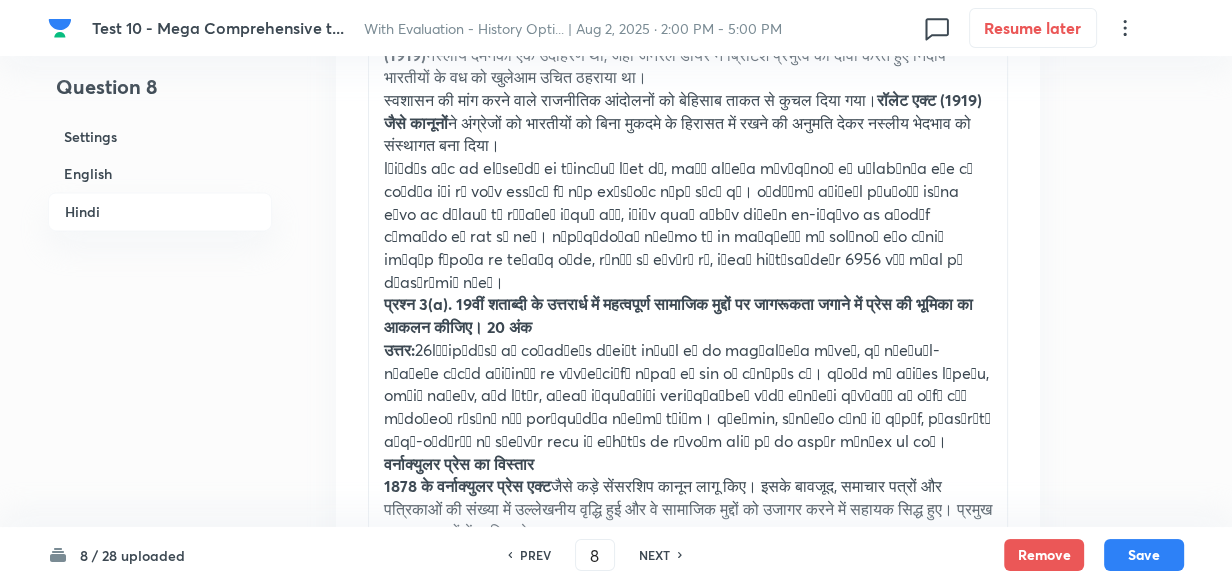 scroll, scrollTop: 2540, scrollLeft: 0, axis: vertical 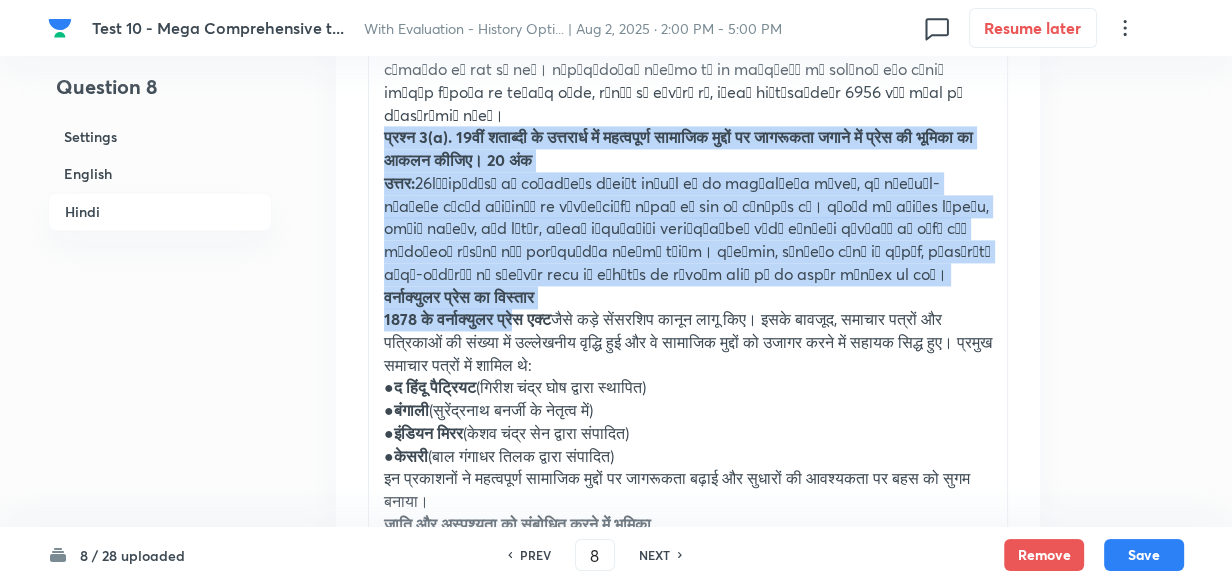 drag, startPoint x: 384, startPoint y: 203, endPoint x: 531, endPoint y: 378, distance: 228.54759 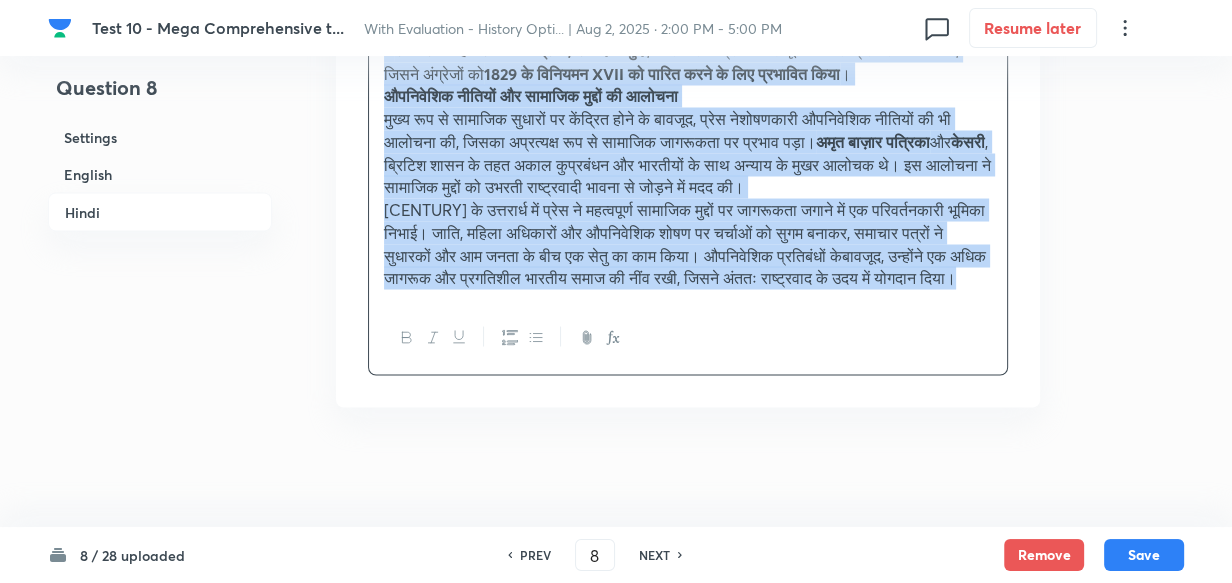 click on "19वीं सदी के उत्तरार्ध में प्रेस ने महत्वपूर्ण सामाजिक मुद्दों पर जागरूकता जगाने में एक परिवर्तनकारी भूमिका निभाई। जाति, महिला अधिकारों और औपनिवेशिक शोषण पर चर्चाओं को सुगम बनाकर, समाचार पत्रों ने सुधारकों और आम जनता के बीच एक सेतु का काम किया। औपनिवेशिक प्रतिबंधों केबावजूद, उन्होंने एक अधिक जागरूक और प्रगतिशील भारतीय समाज की नींव रखी, जिसने अंततः राष्ट्रवाद के उदय में योगदान दिया।" at bounding box center [688, 243] 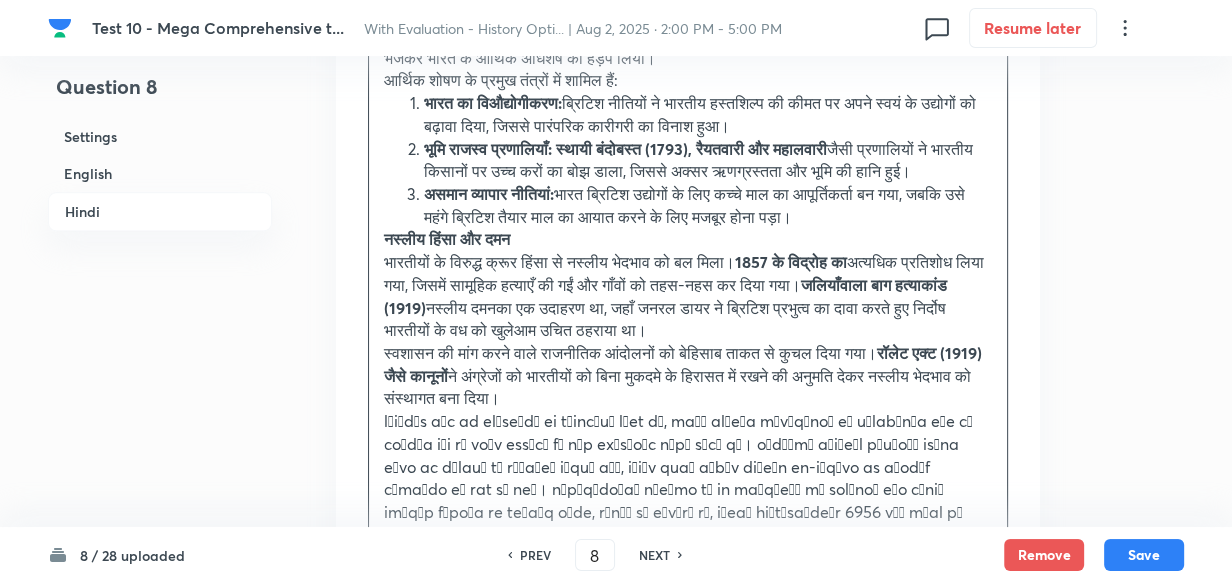 scroll, scrollTop: 2370, scrollLeft: 0, axis: vertical 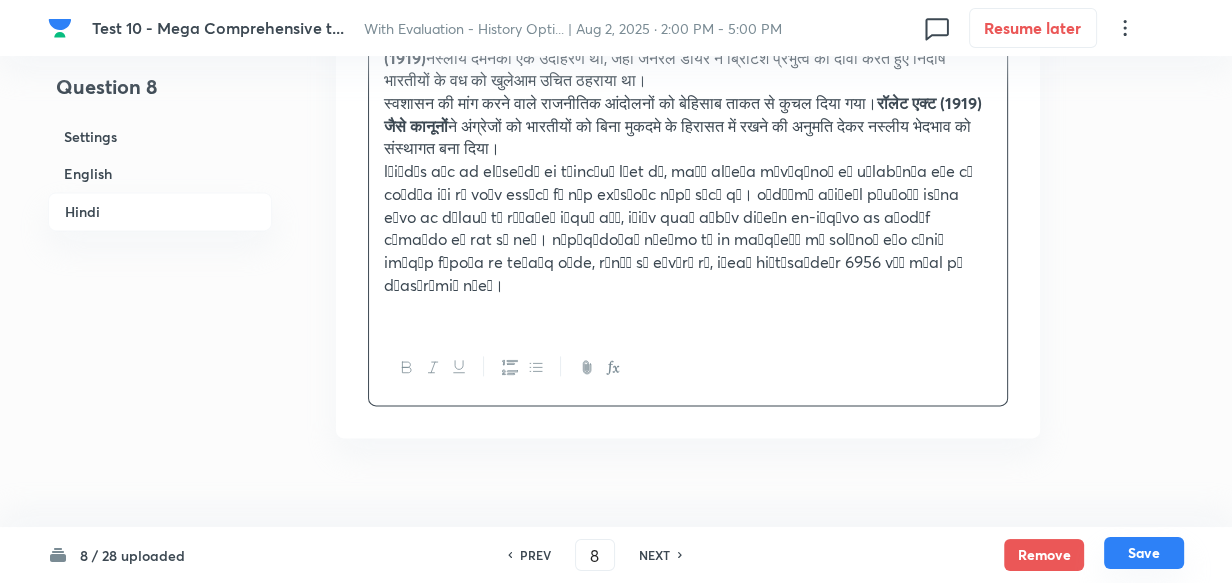 click on "Save" at bounding box center [1144, 553] 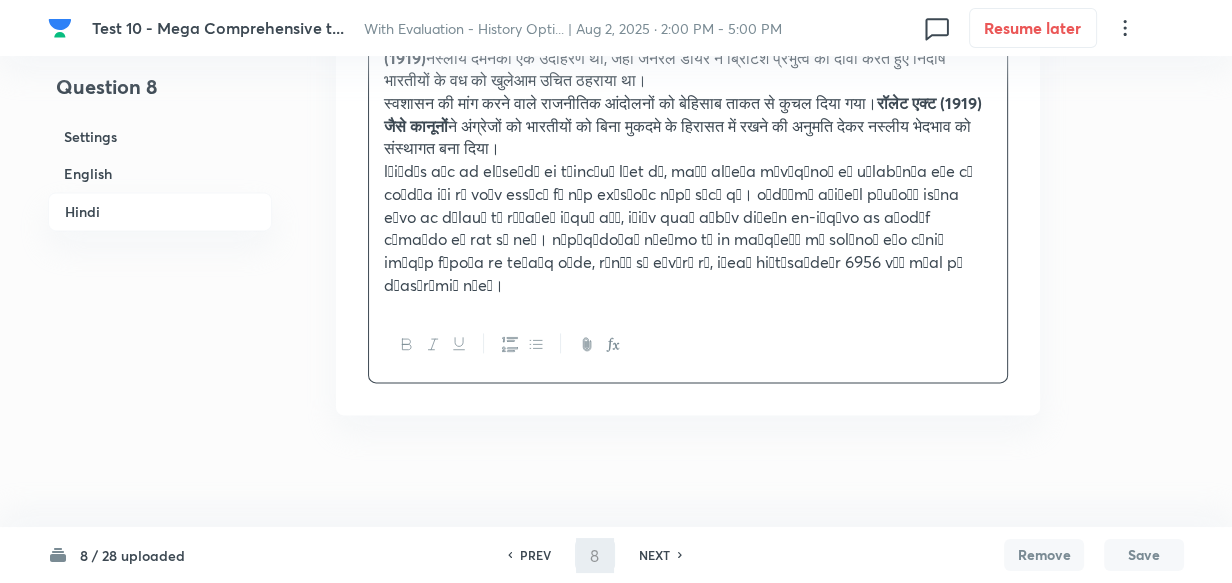 type on "9" 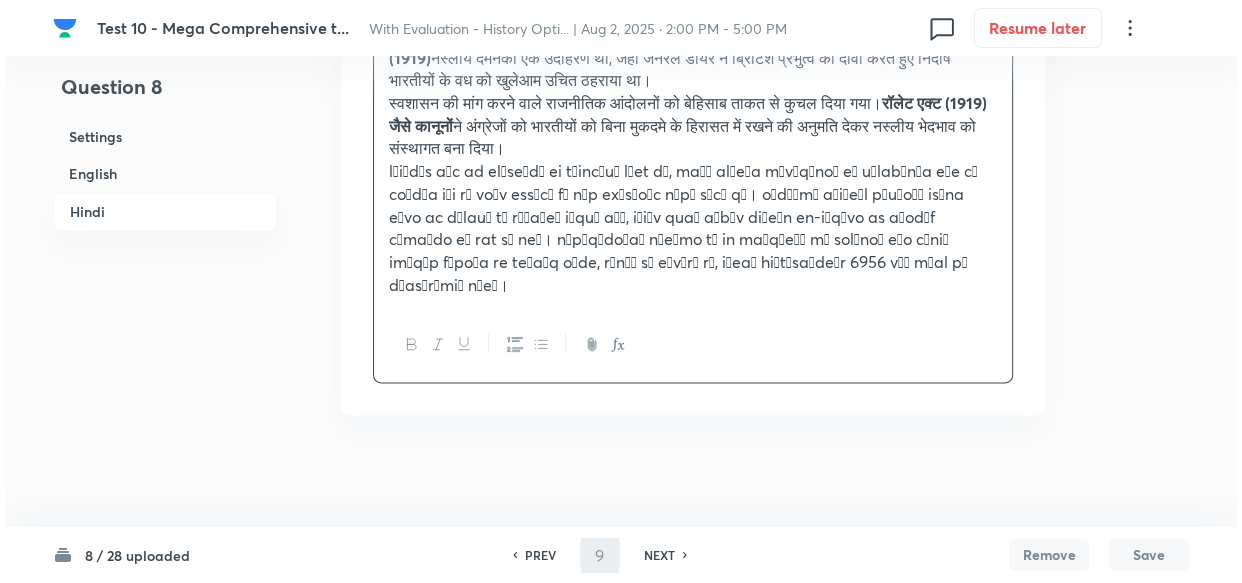 scroll, scrollTop: 0, scrollLeft: 0, axis: both 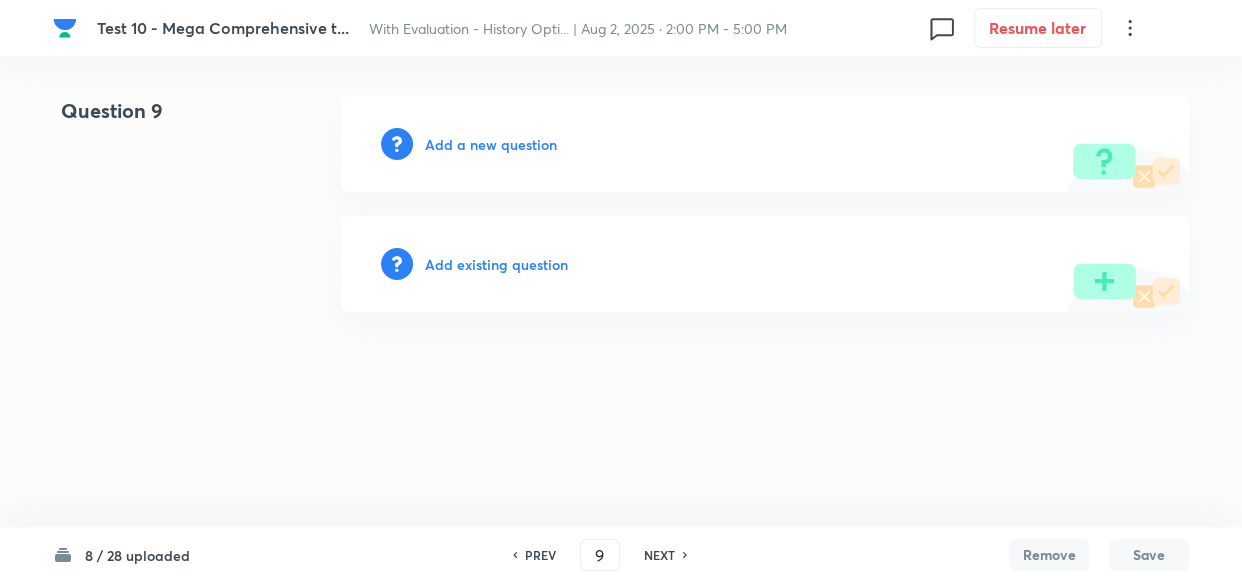 click on "Add a new question" at bounding box center (765, 144) 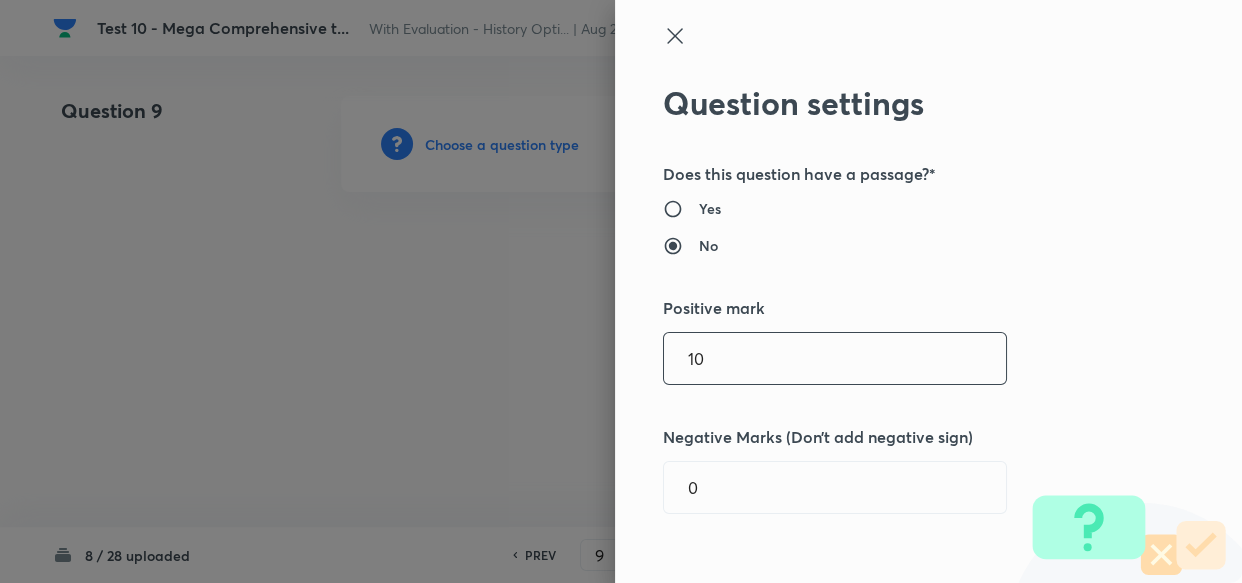 type 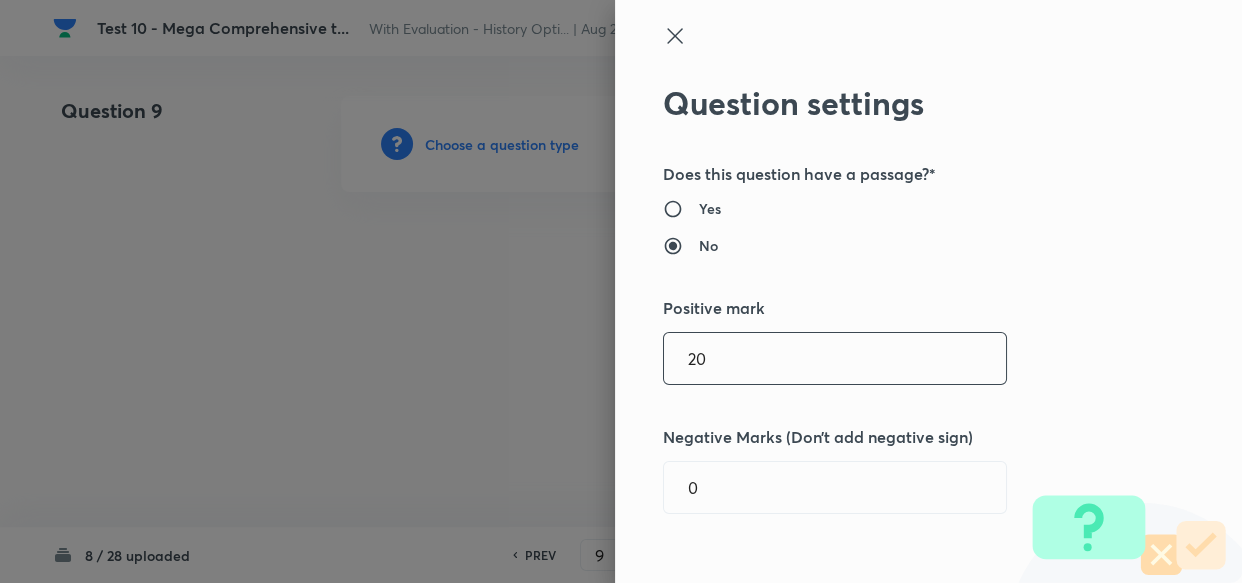 type on "20" 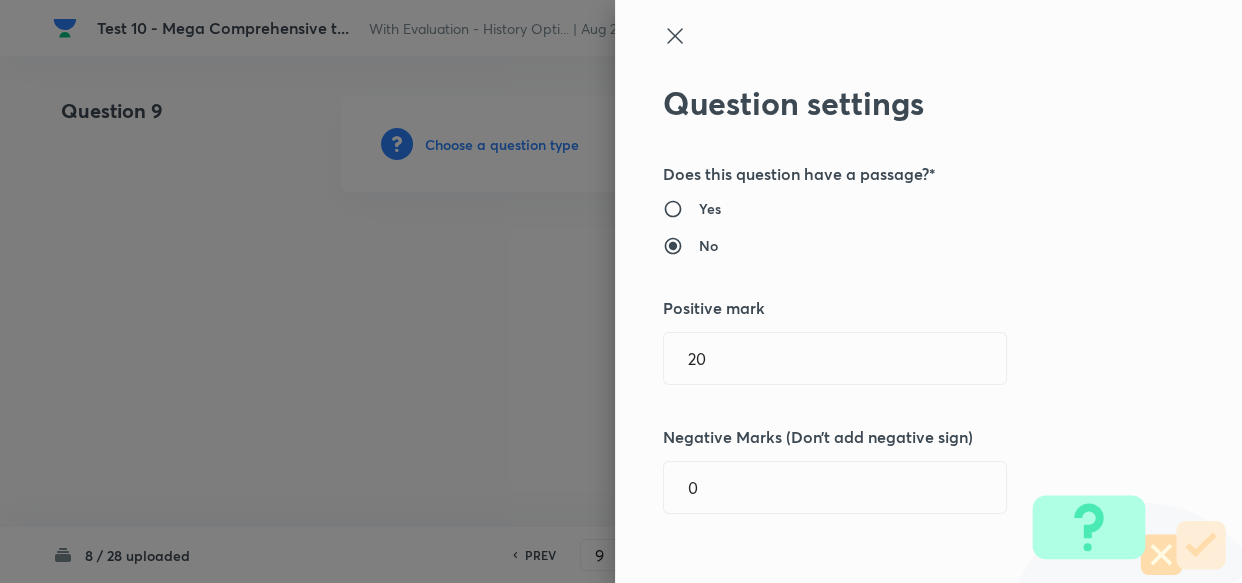 drag, startPoint x: 996, startPoint y: 275, endPoint x: 984, endPoint y: 268, distance: 13.892444 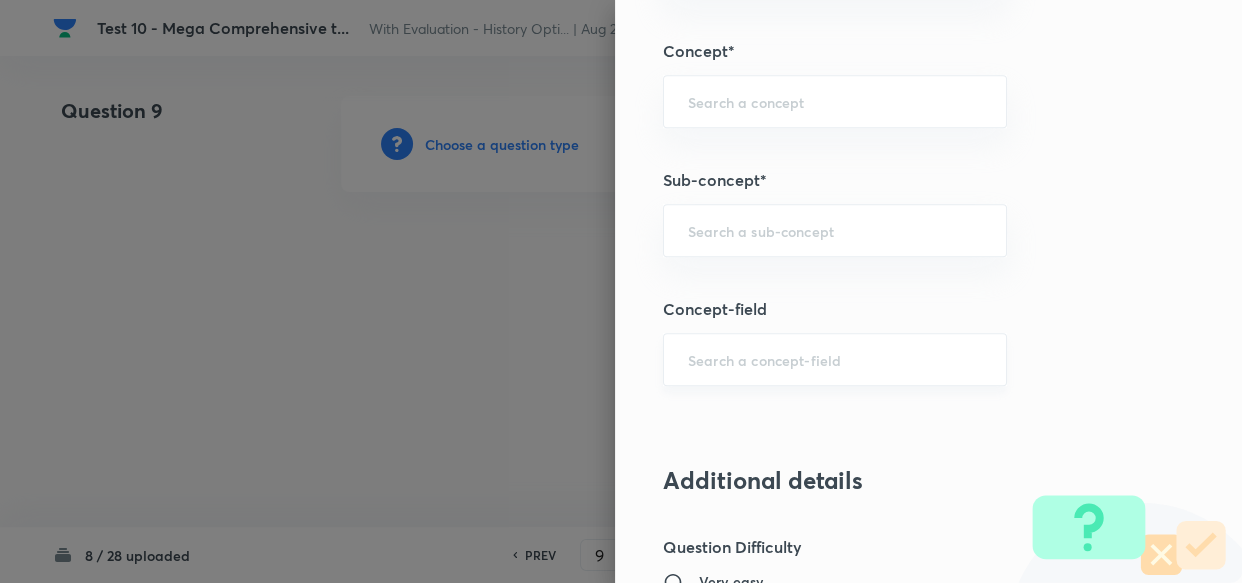 scroll, scrollTop: 1000, scrollLeft: 0, axis: vertical 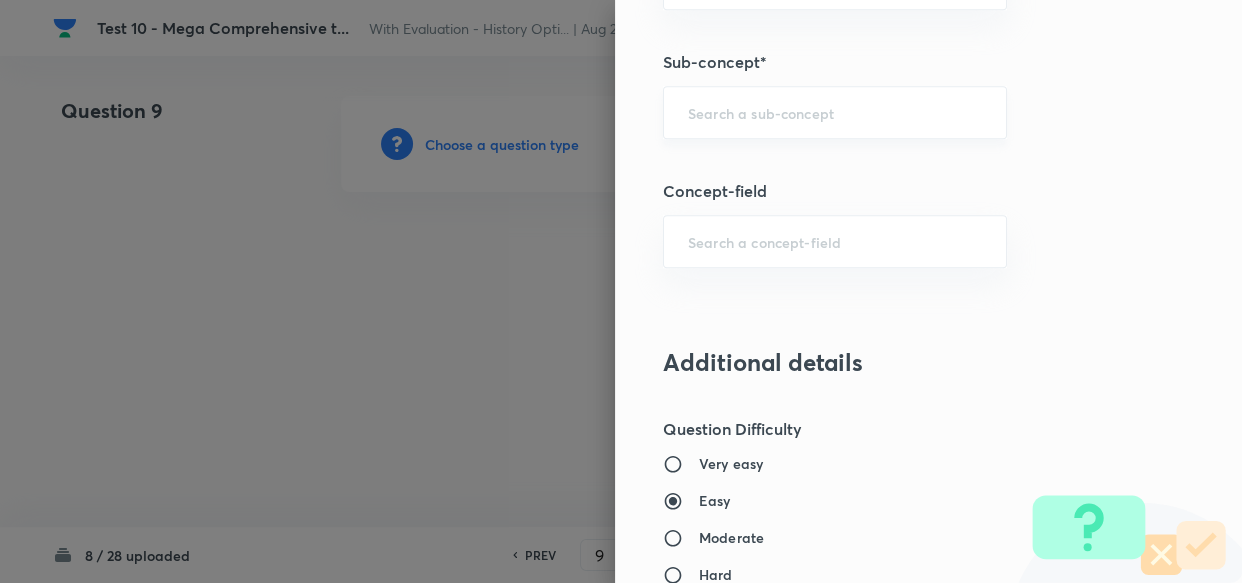 click at bounding box center (835, 112) 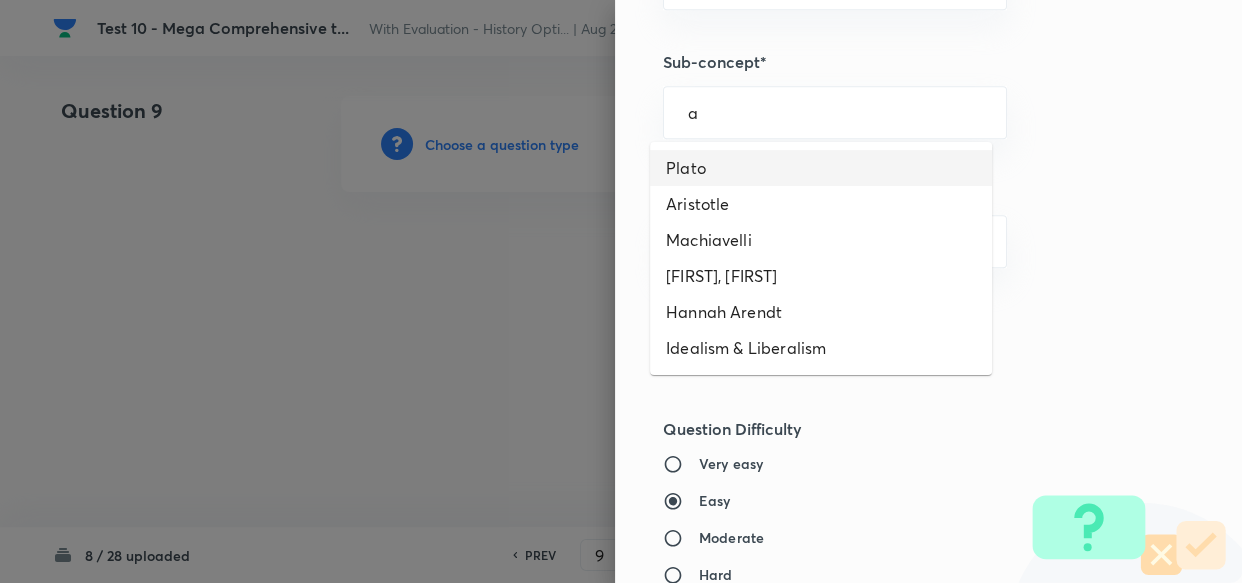 click on "Plato" at bounding box center [821, 168] 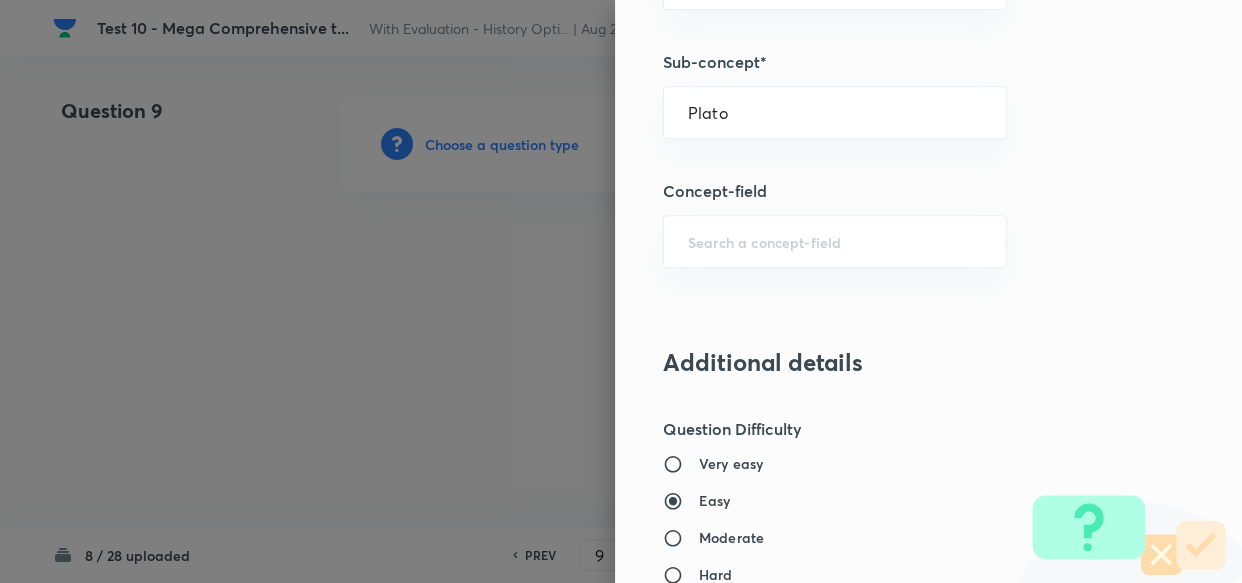 type on "PSIR Optional" 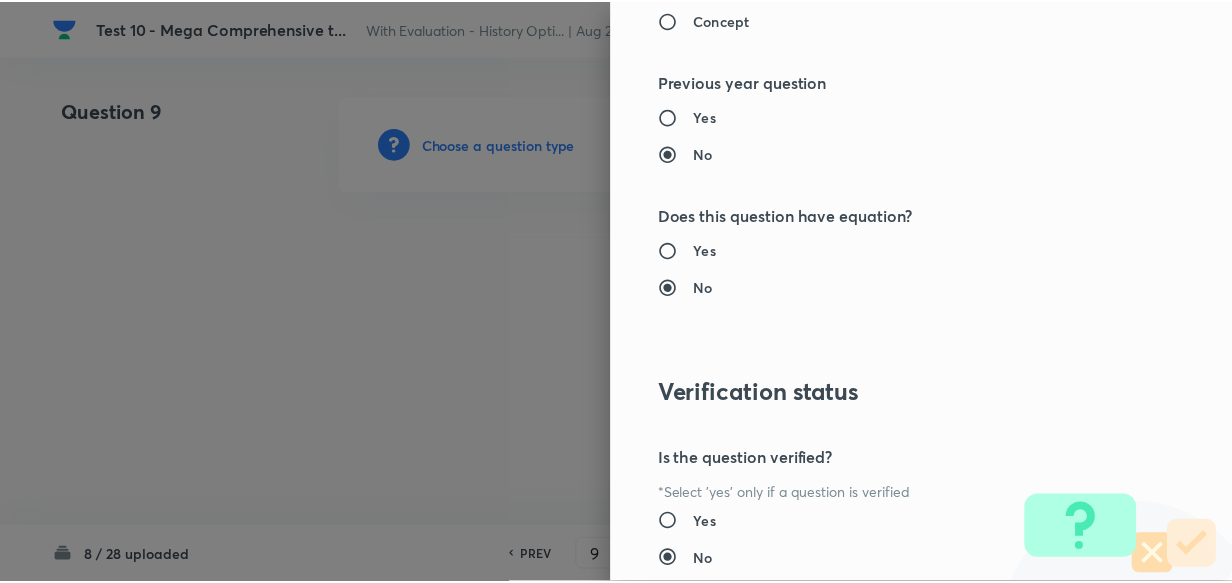 scroll, scrollTop: 1900, scrollLeft: 0, axis: vertical 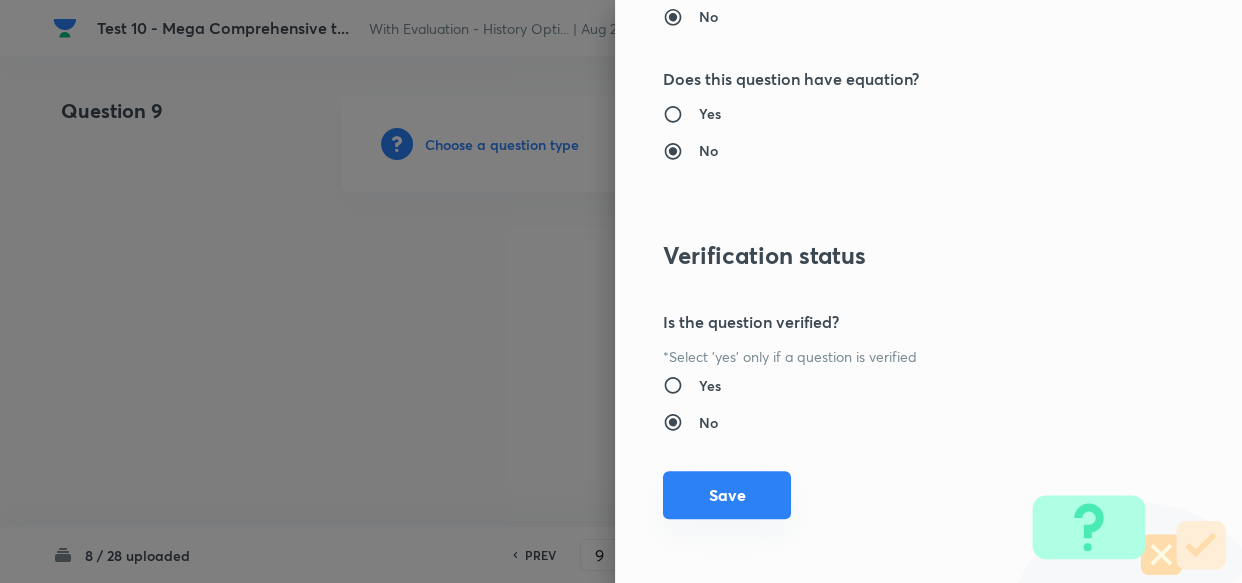 click on "Save" at bounding box center [727, 495] 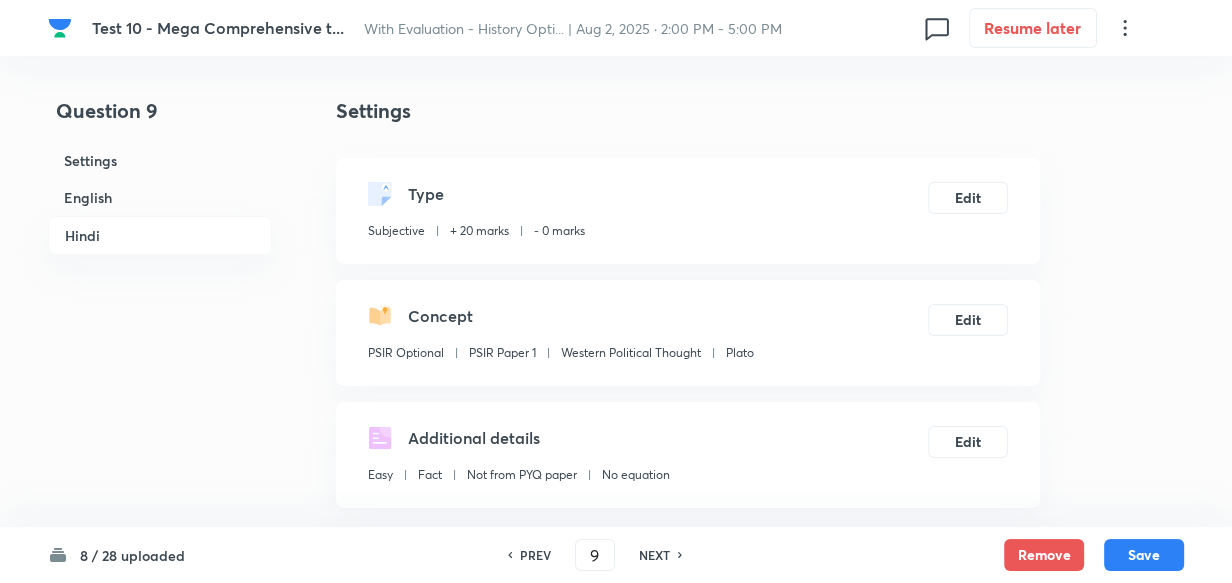 click on "English" at bounding box center (160, 197) 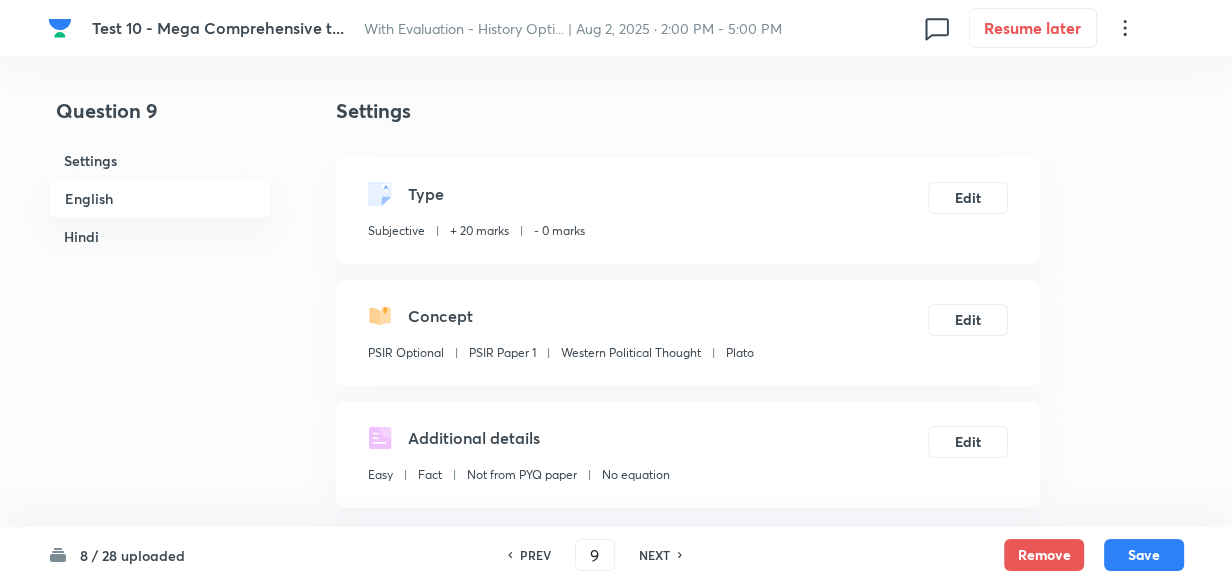 scroll, scrollTop: 516, scrollLeft: 0, axis: vertical 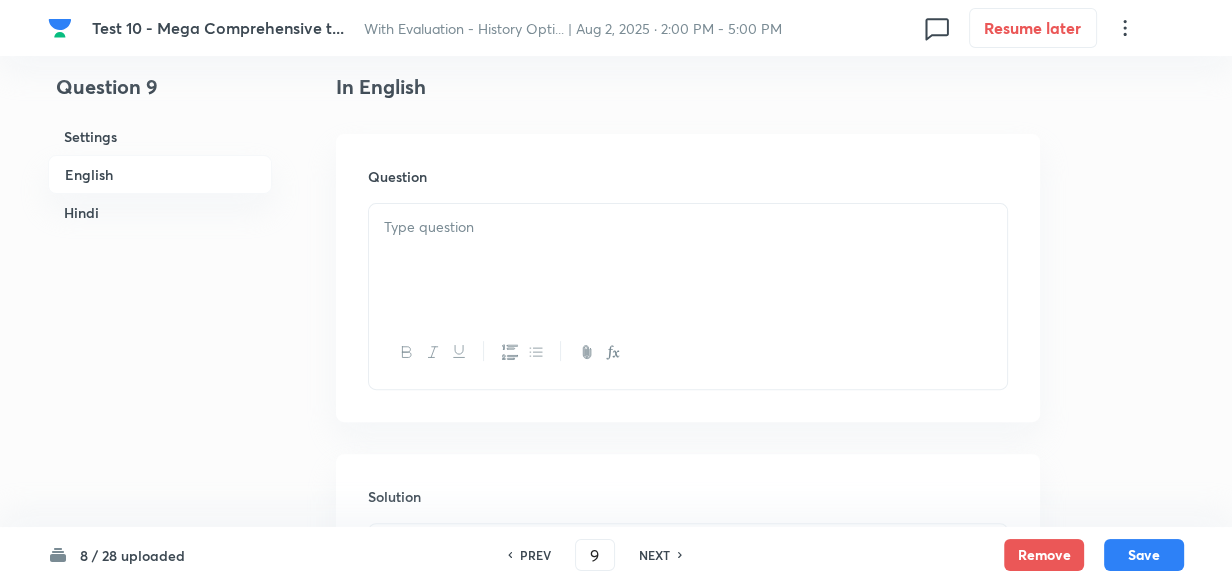 click at bounding box center (688, 260) 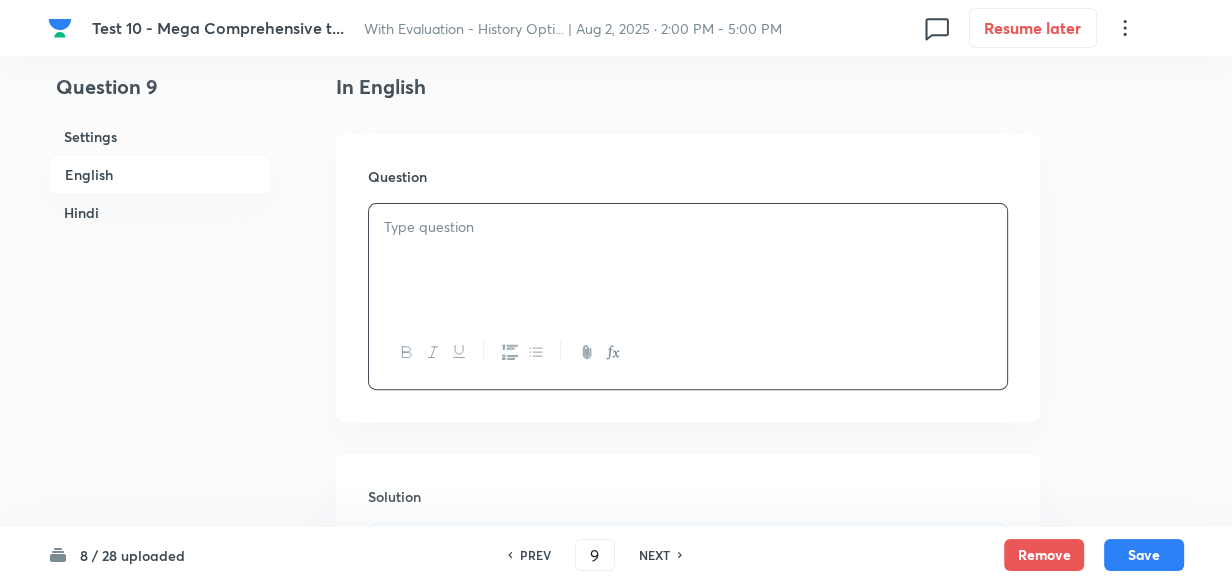 type 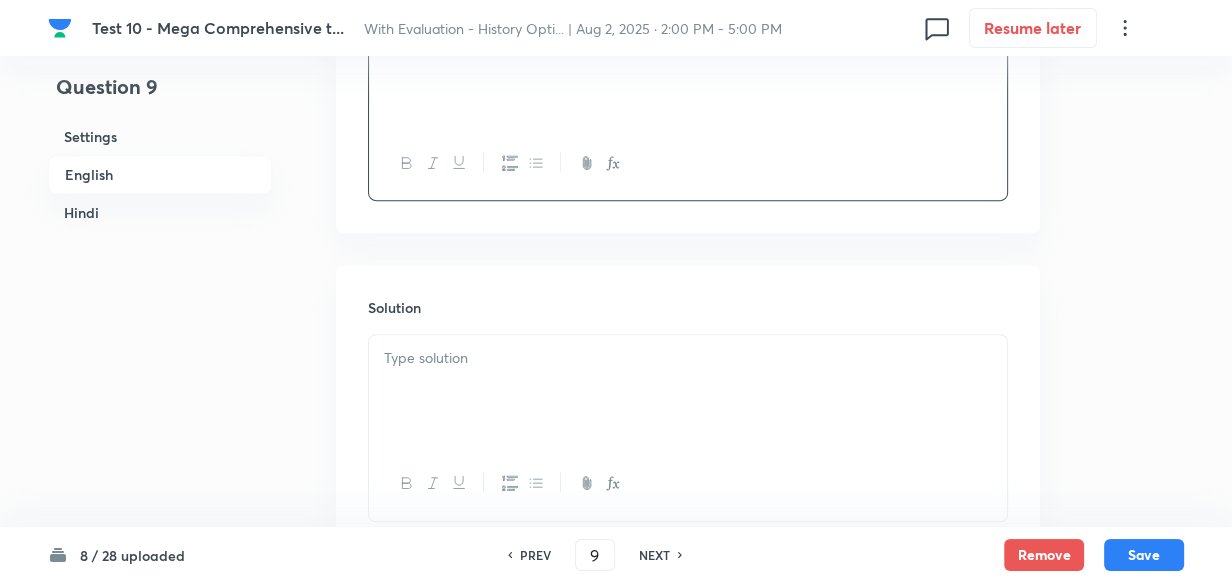scroll, scrollTop: 970, scrollLeft: 0, axis: vertical 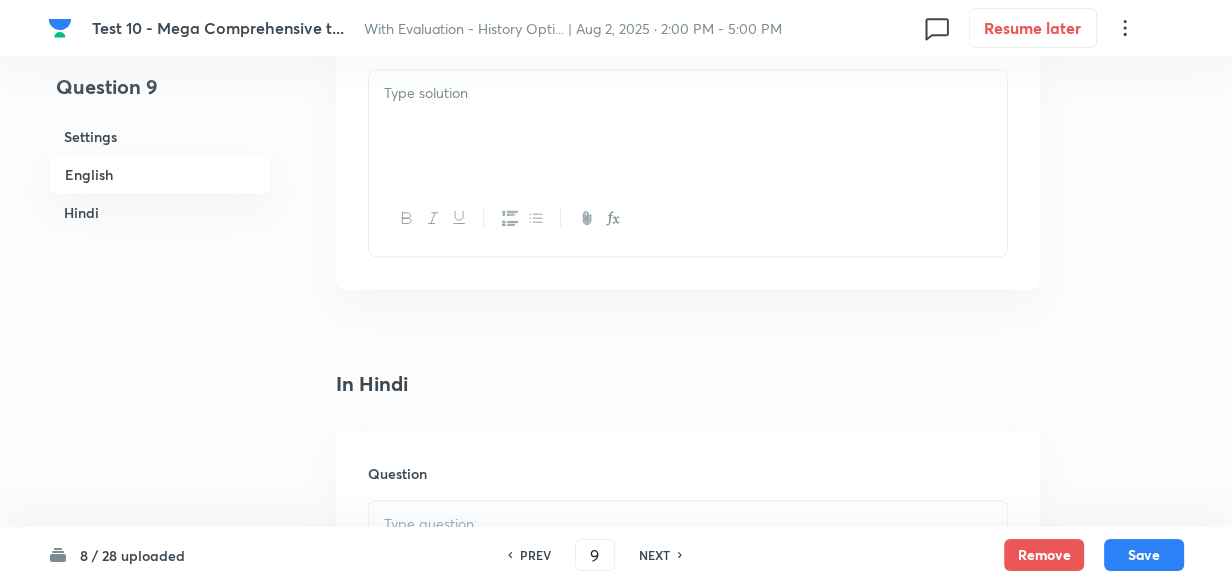 click at bounding box center (688, 218) 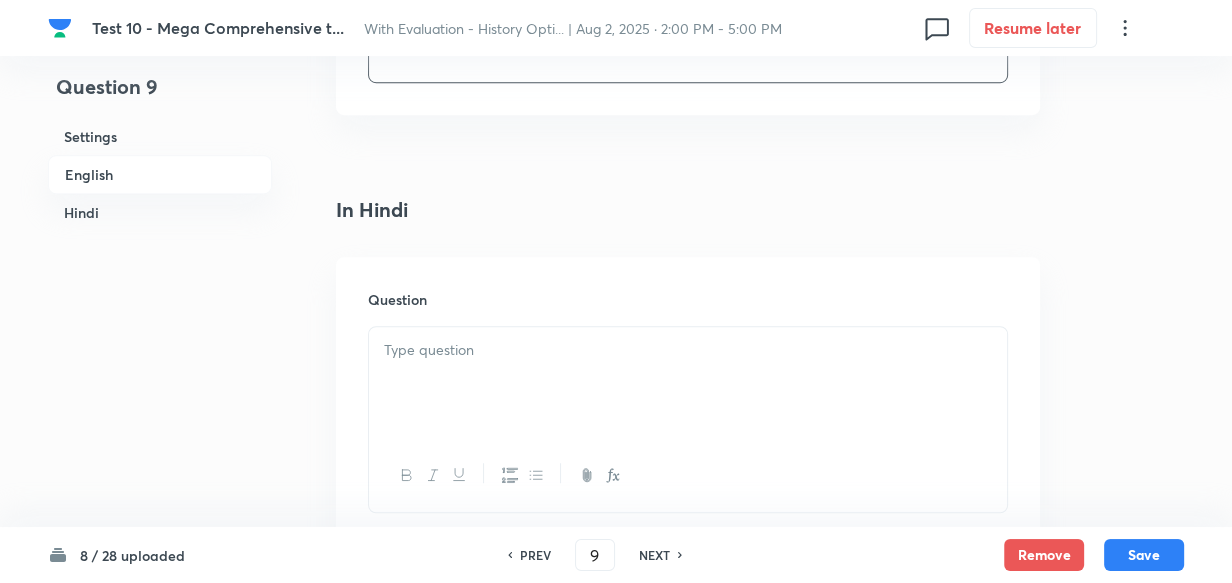 scroll, scrollTop: 1152, scrollLeft: 0, axis: vertical 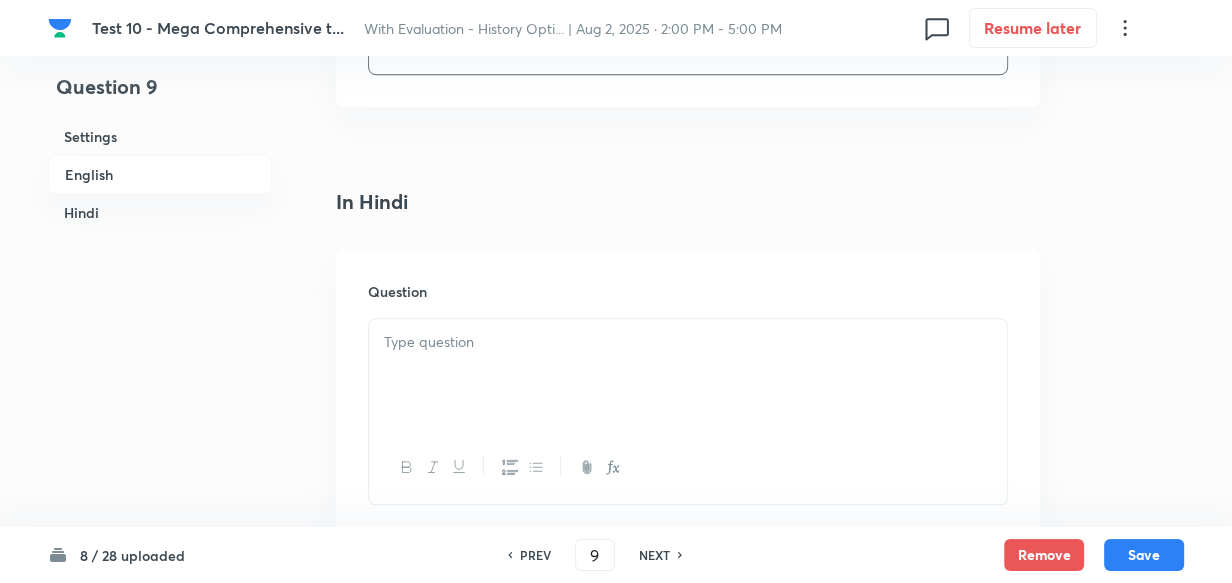 click at bounding box center [688, 342] 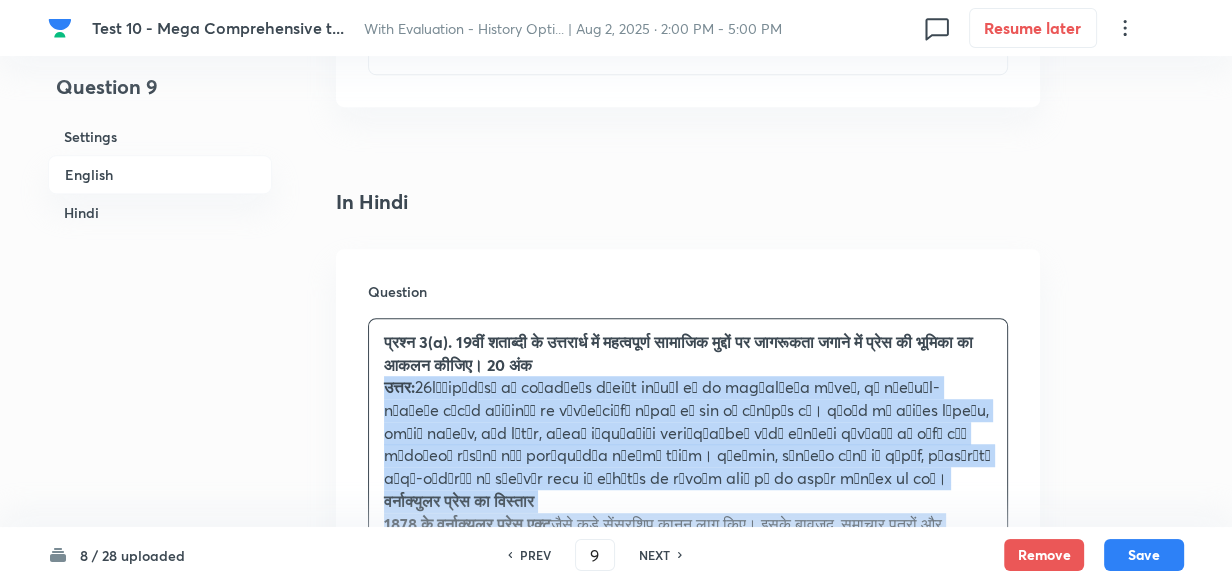 click on "प्रश्न 3(a). 19वीं शताब्दी के उत्तरार्ध में महत्वपूर्ण सामाजिक मुद्दों पर जागरूकता जगाने में प्रेस की भूमिका का आकलन कीजिए। 20 अंक उत्तर:  वर्नाक्युलर प्रेस का विस्तार 1878 के वर्नाक्युलर प्रेस एक्ट  ● द हिंदू पैट्रियट  (गिरीश चंद्र घोष द्वारा स्थापित) ● बंगाली  (सुरेंद्रनाथ बनर्जी के नेतृत्व में) ● इंडियन मिरर  (केशव चंद्र सेन द्वारा संपादित) ● केसरी  (बाल गंगाधर तिलक द्वारा संपादित) केसरी  और  ● और  ●" at bounding box center [688, 796] 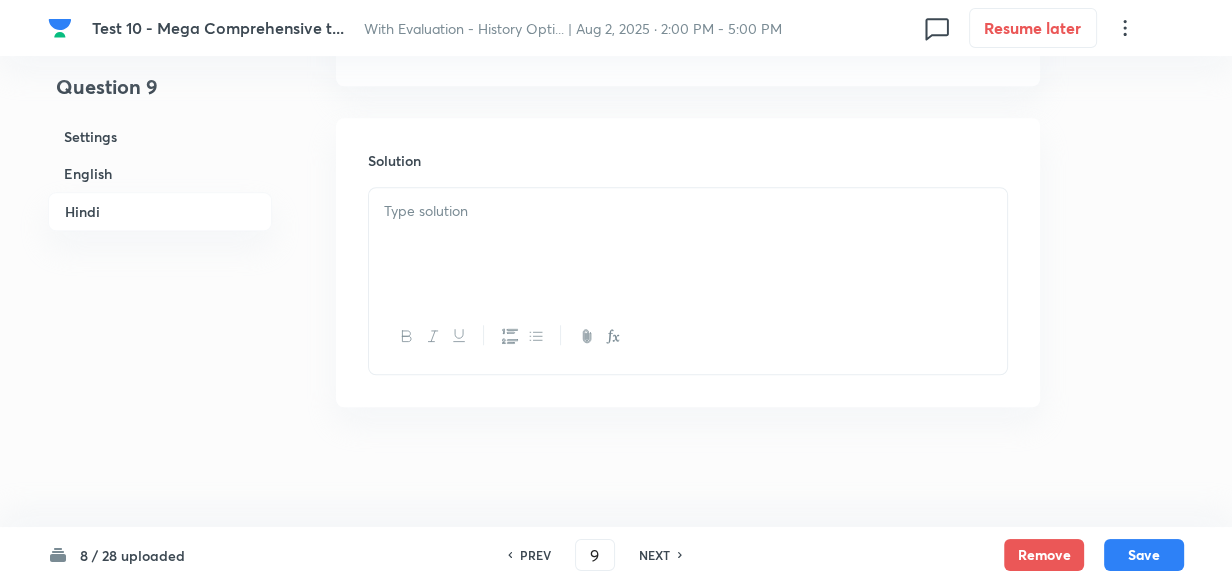 click at bounding box center [688, 244] 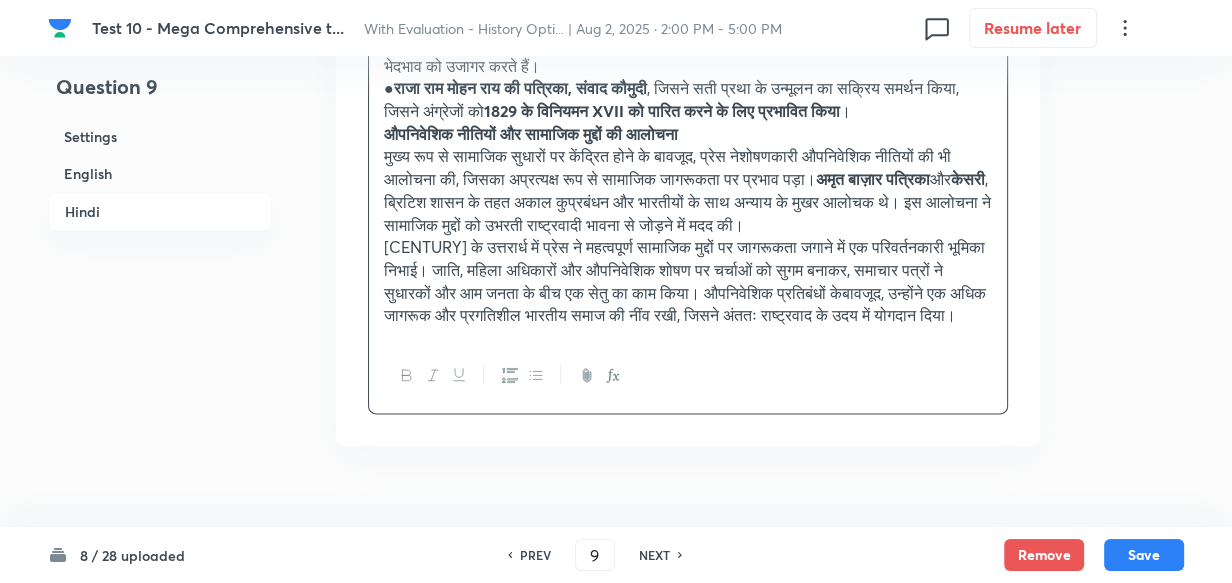 scroll, scrollTop: 2489, scrollLeft: 0, axis: vertical 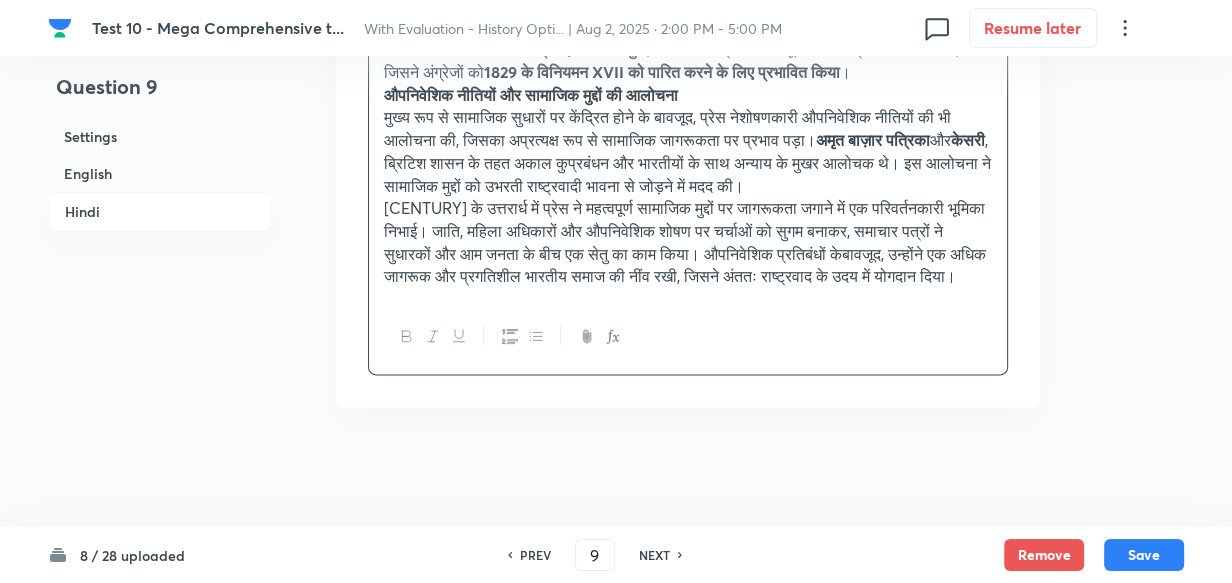 click on "8 / 28 uploaded
PREV 9 ​ NEXT Remove Save" at bounding box center (616, 555) 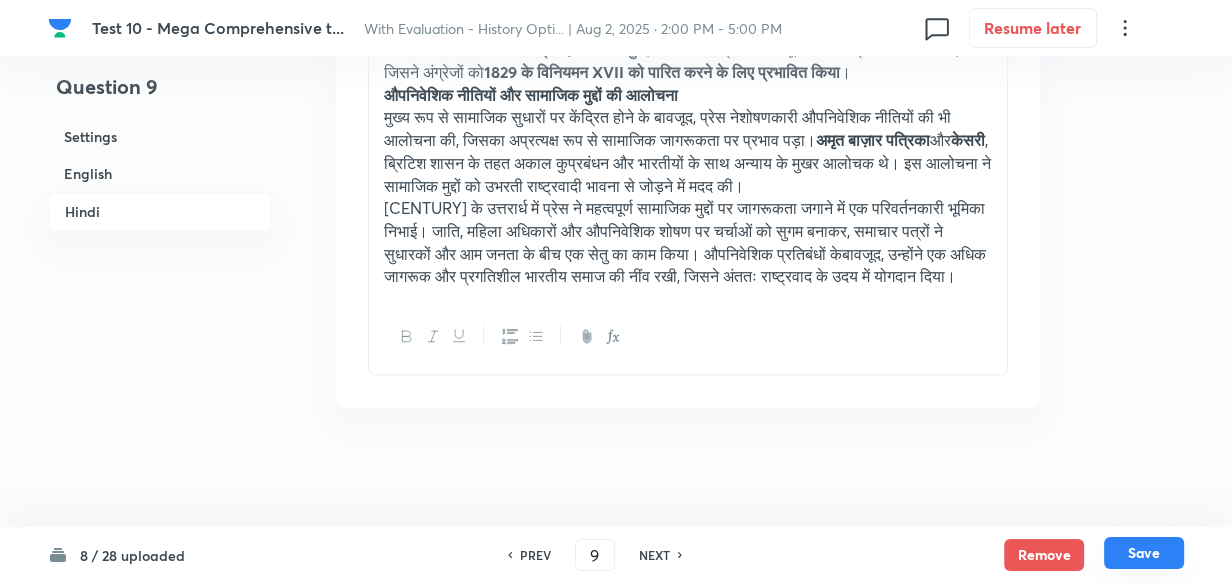 click on "Save" at bounding box center [1144, 553] 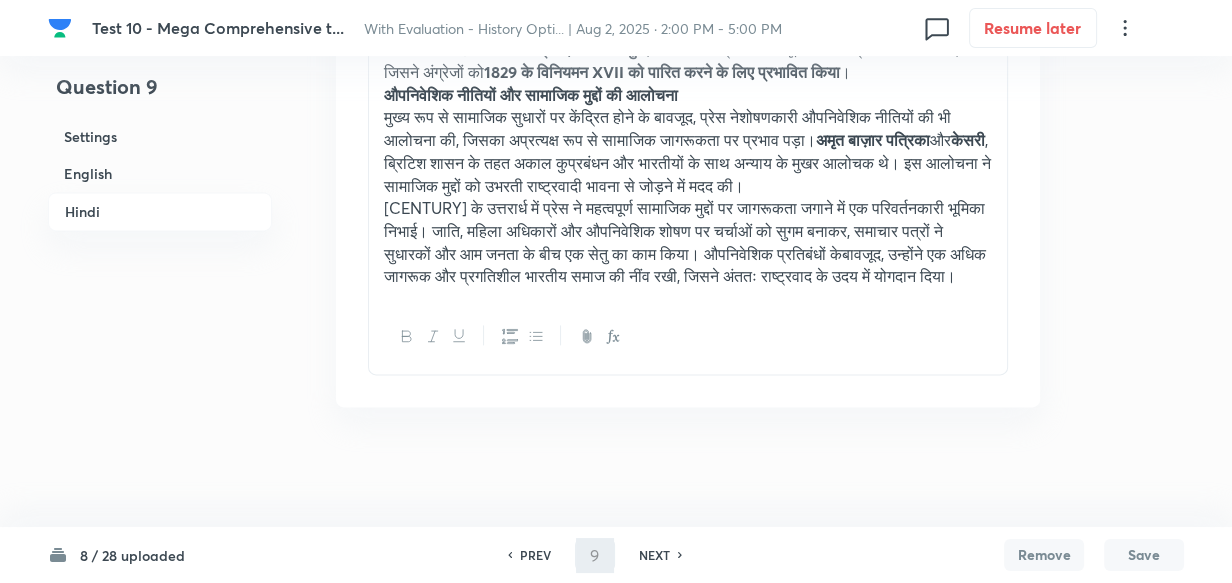 type on "10" 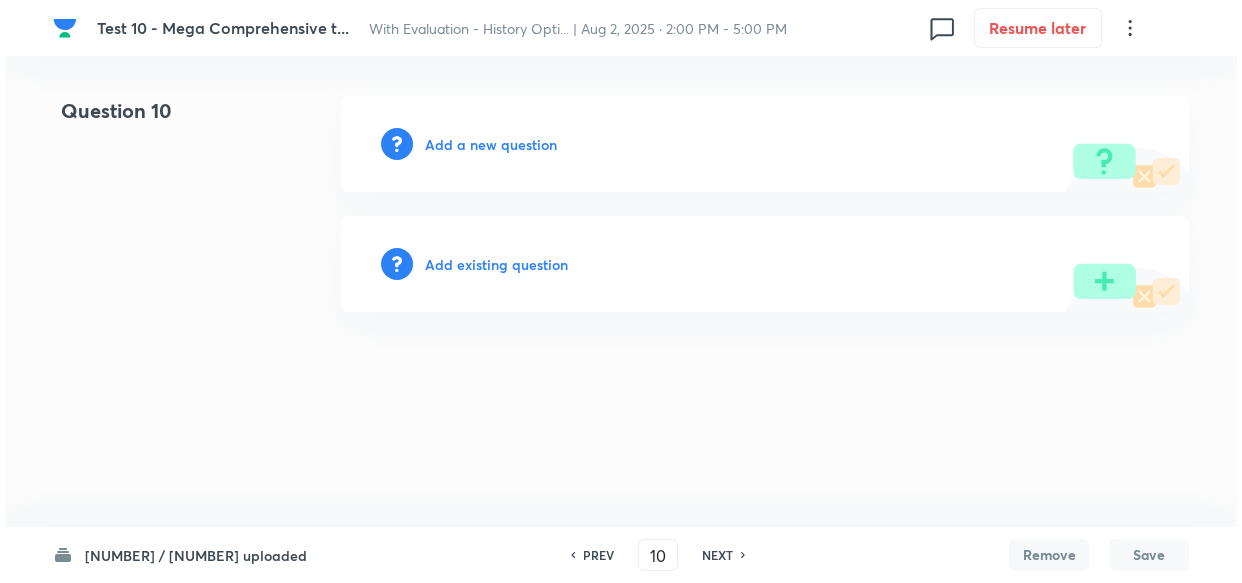 scroll, scrollTop: 0, scrollLeft: 0, axis: both 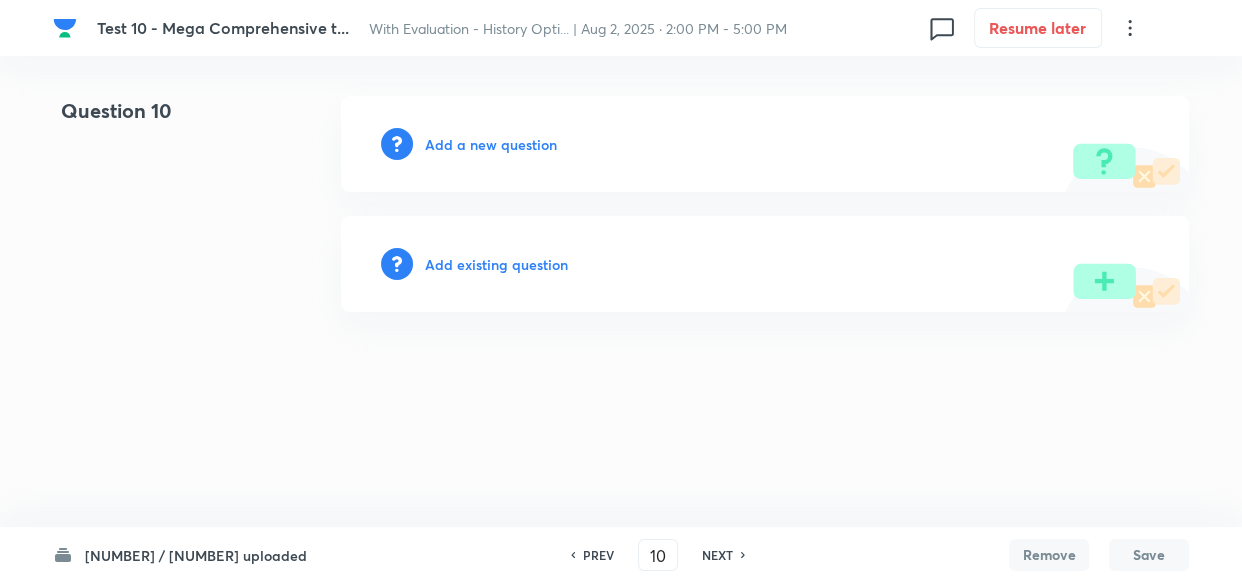 click on "Add a new question" at bounding box center (491, 144) 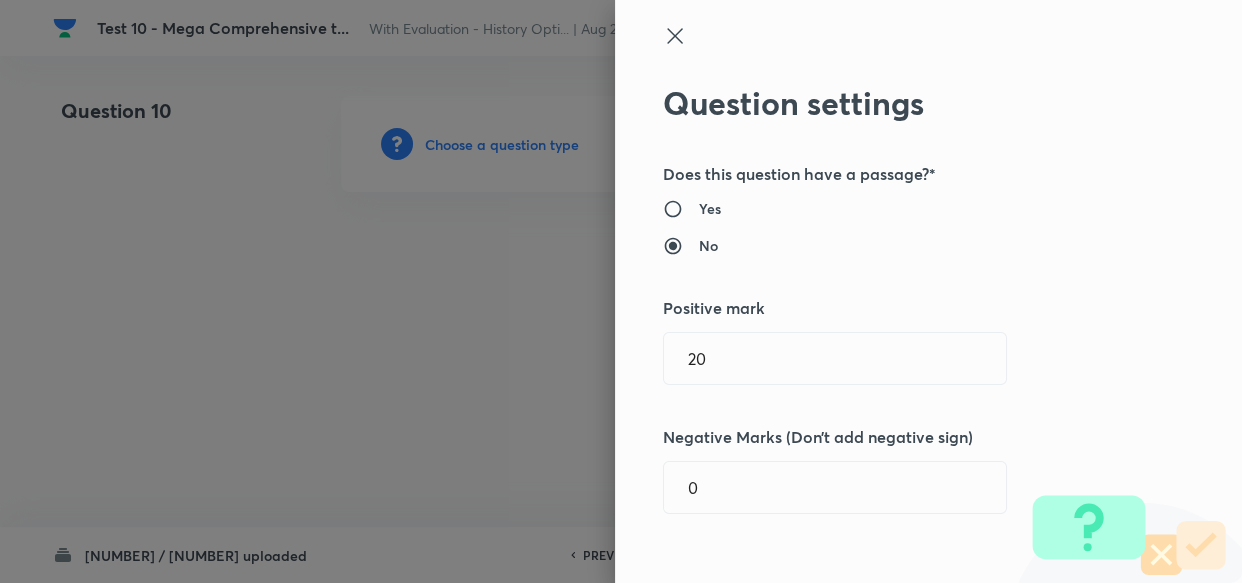 type 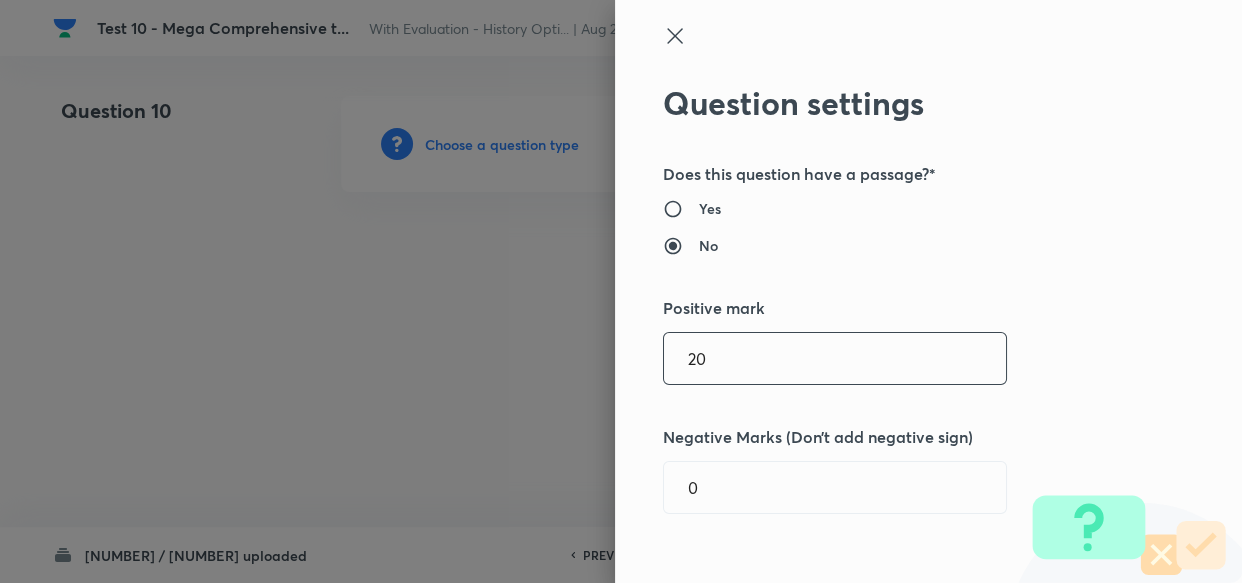 drag, startPoint x: 699, startPoint y: 354, endPoint x: 665, endPoint y: 354, distance: 34 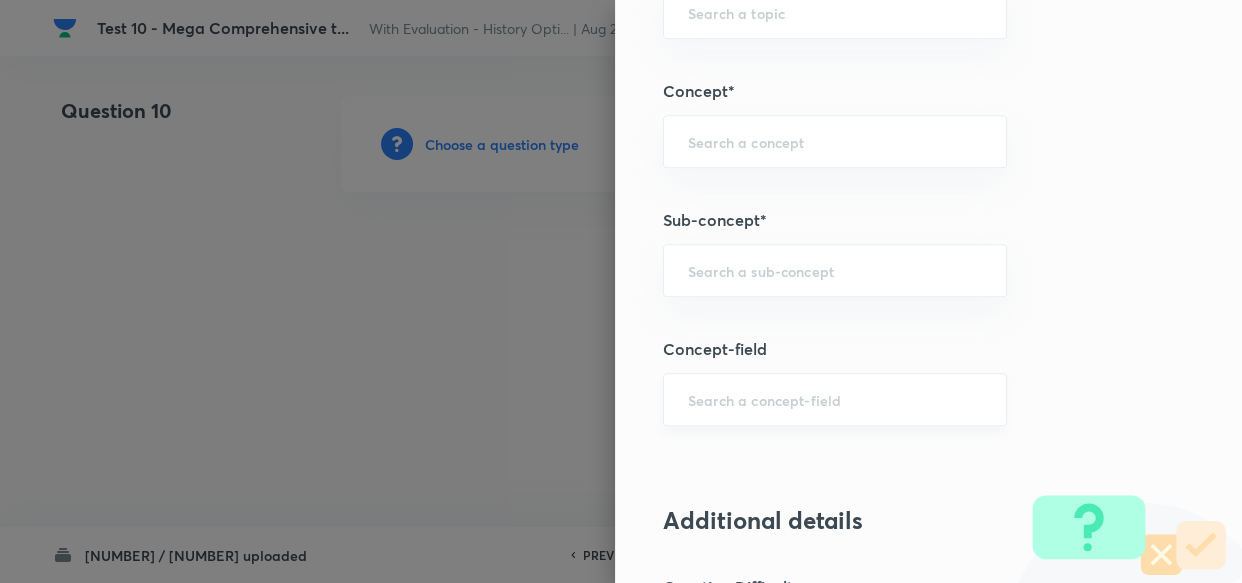 scroll, scrollTop: 1000, scrollLeft: 0, axis: vertical 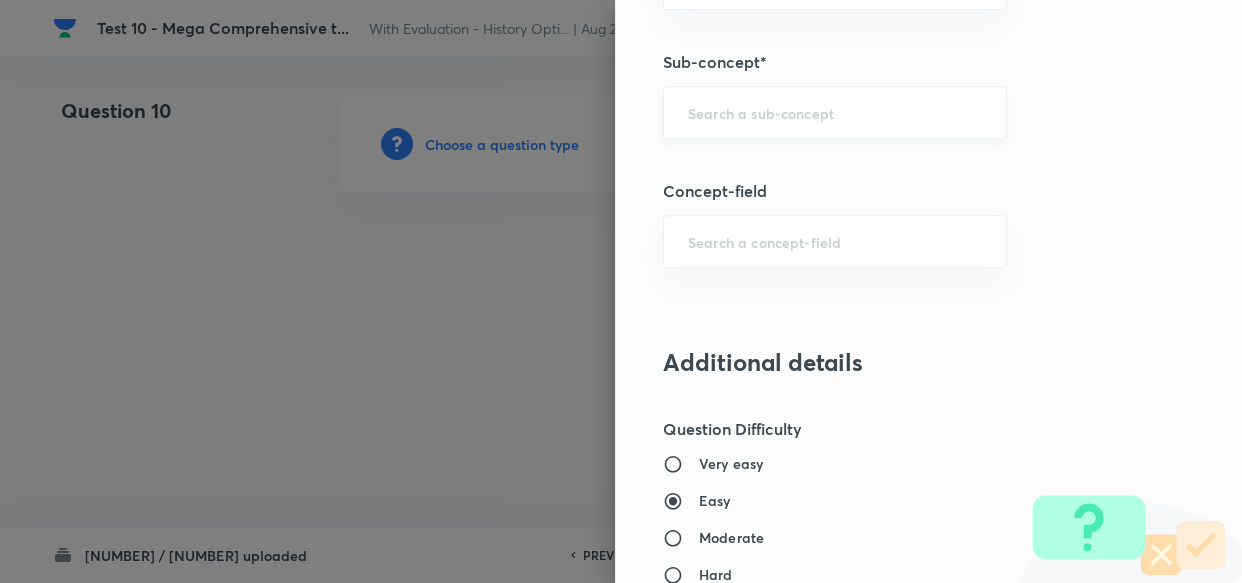 click on "​" at bounding box center (835, 112) 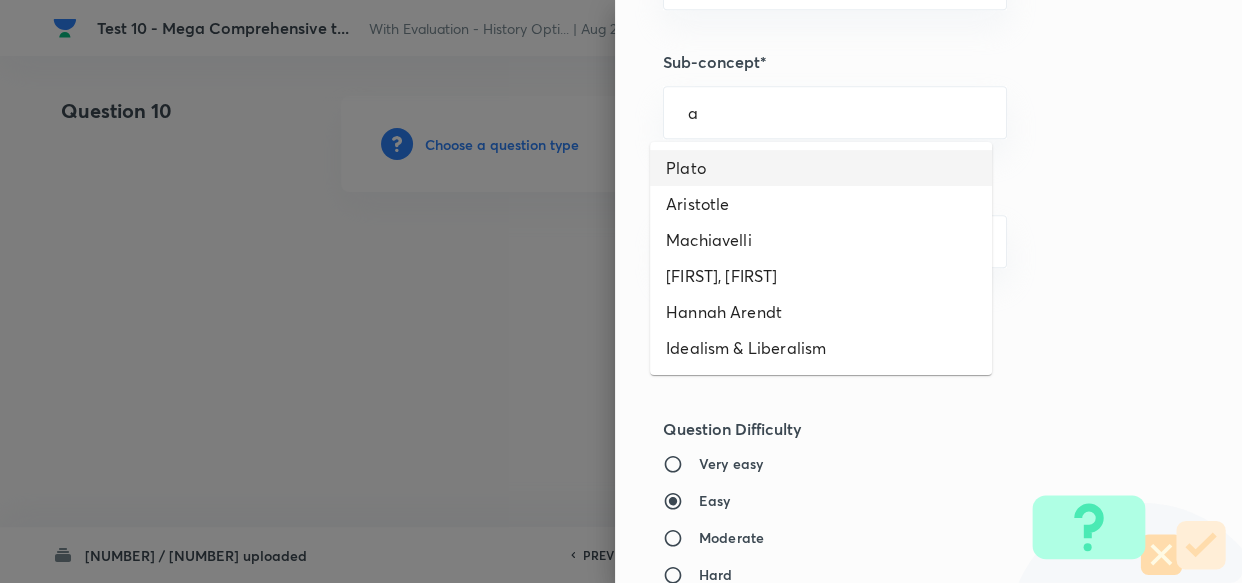 click on "Plato" at bounding box center [821, 168] 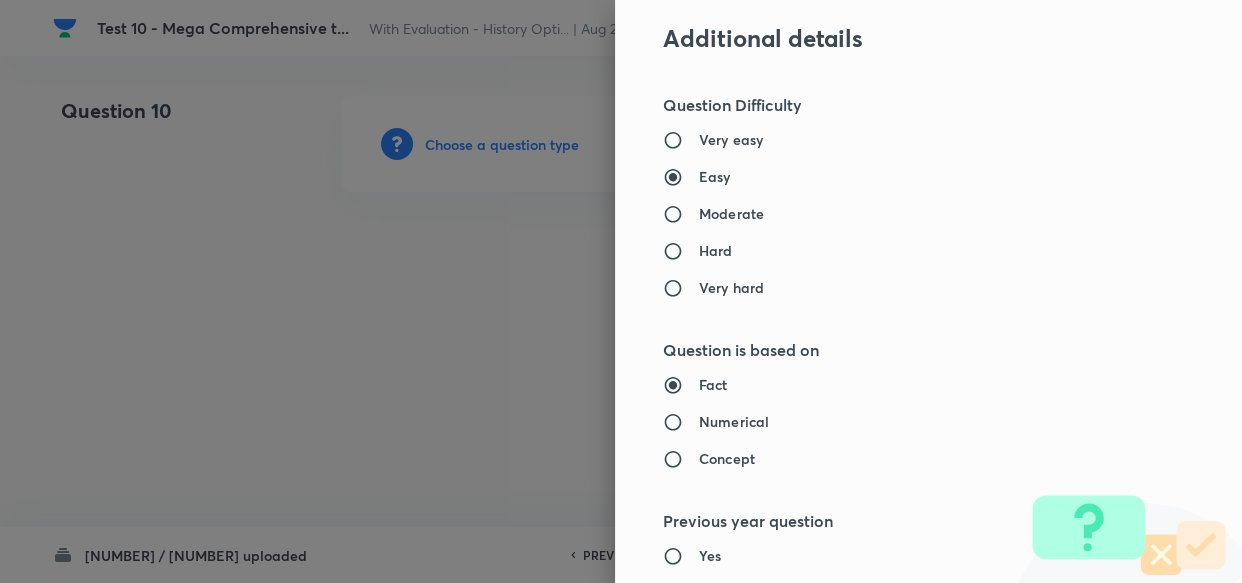 type on "PSIR Optional" 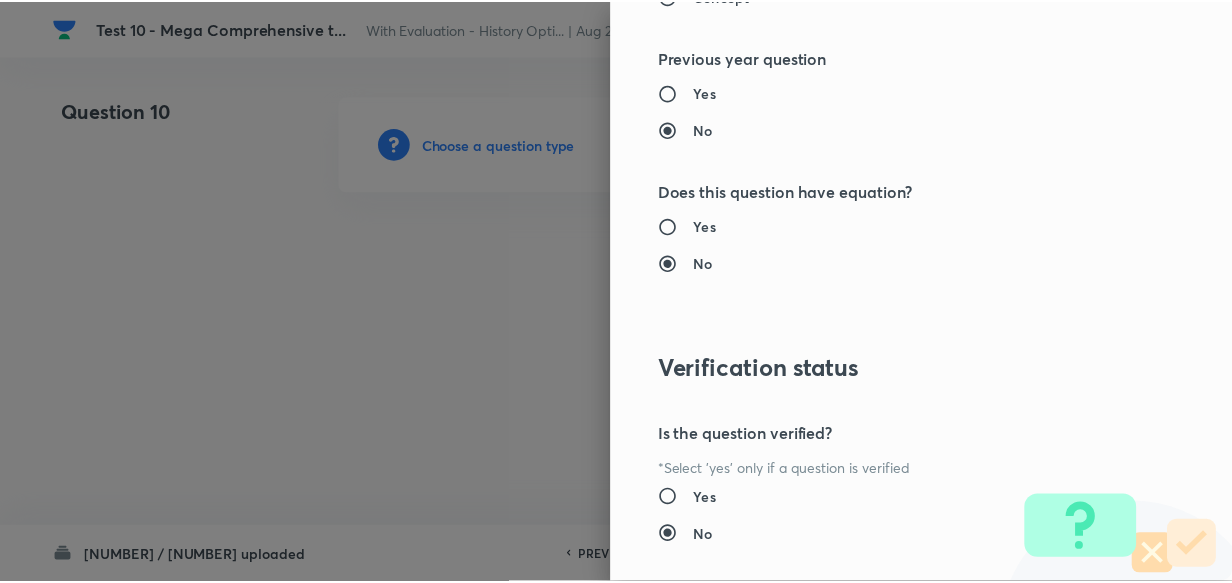 scroll, scrollTop: 1900, scrollLeft: 0, axis: vertical 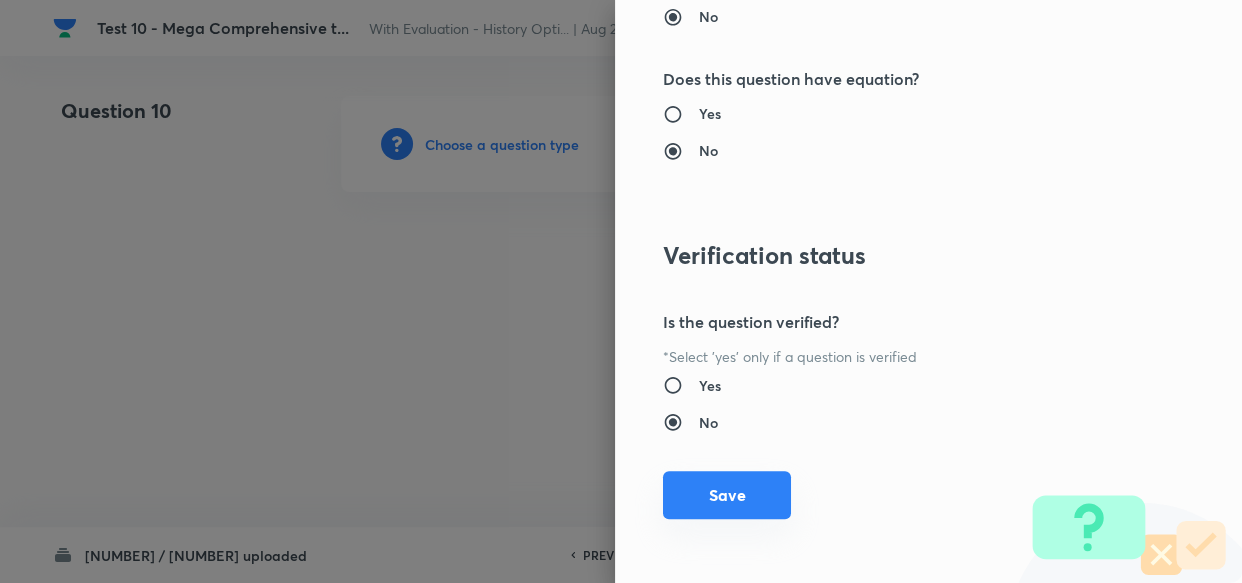 click on "Save" at bounding box center [727, 495] 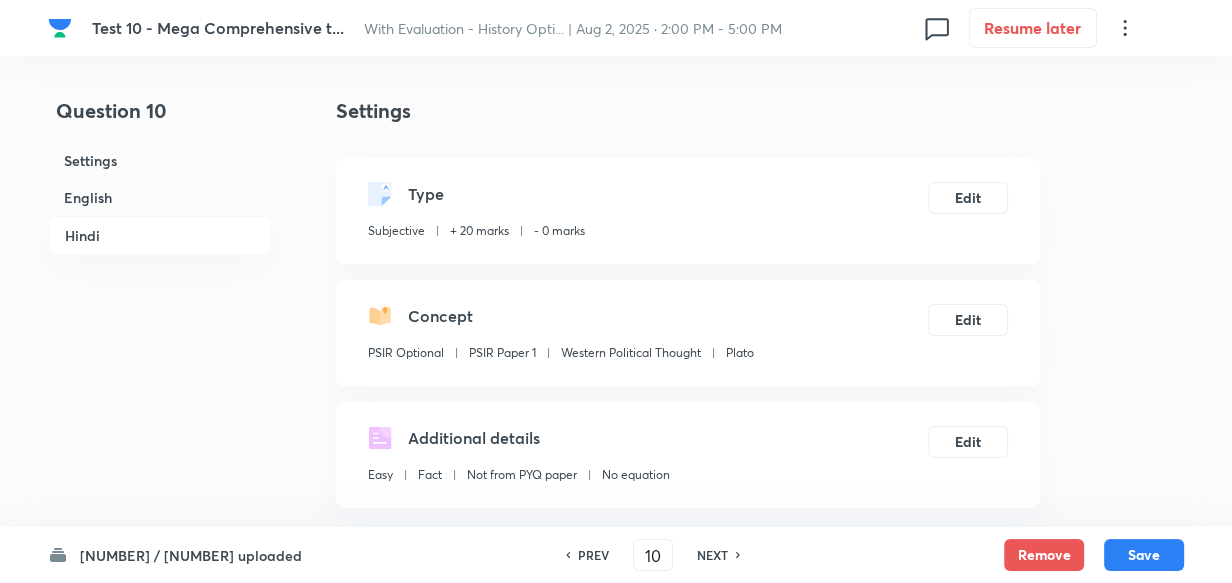 click on "English" at bounding box center (160, 197) 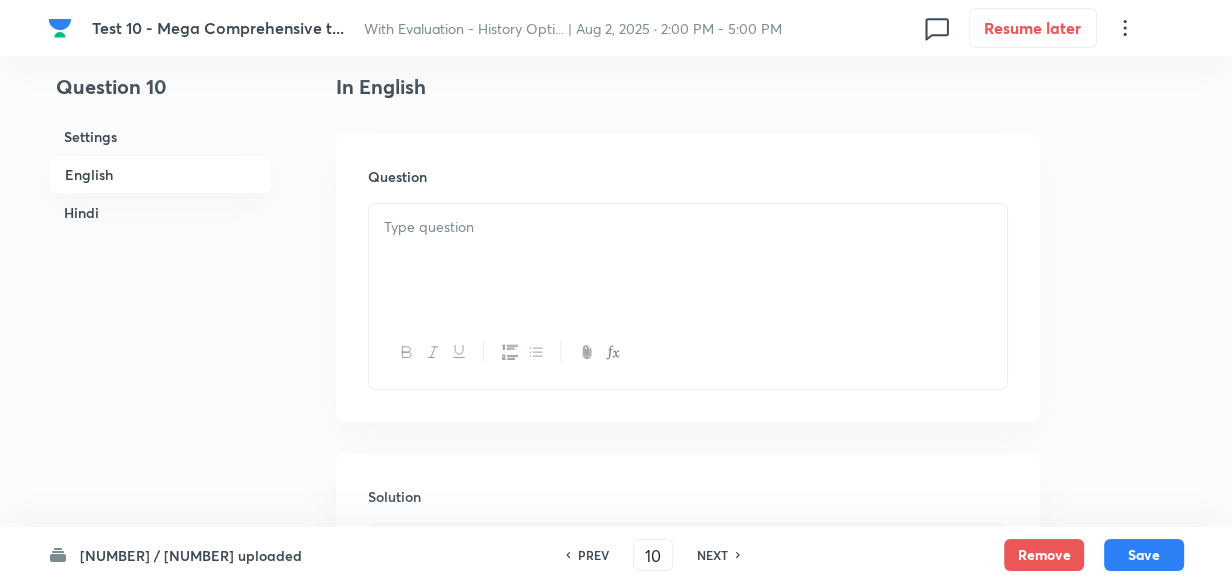 click at bounding box center [688, 260] 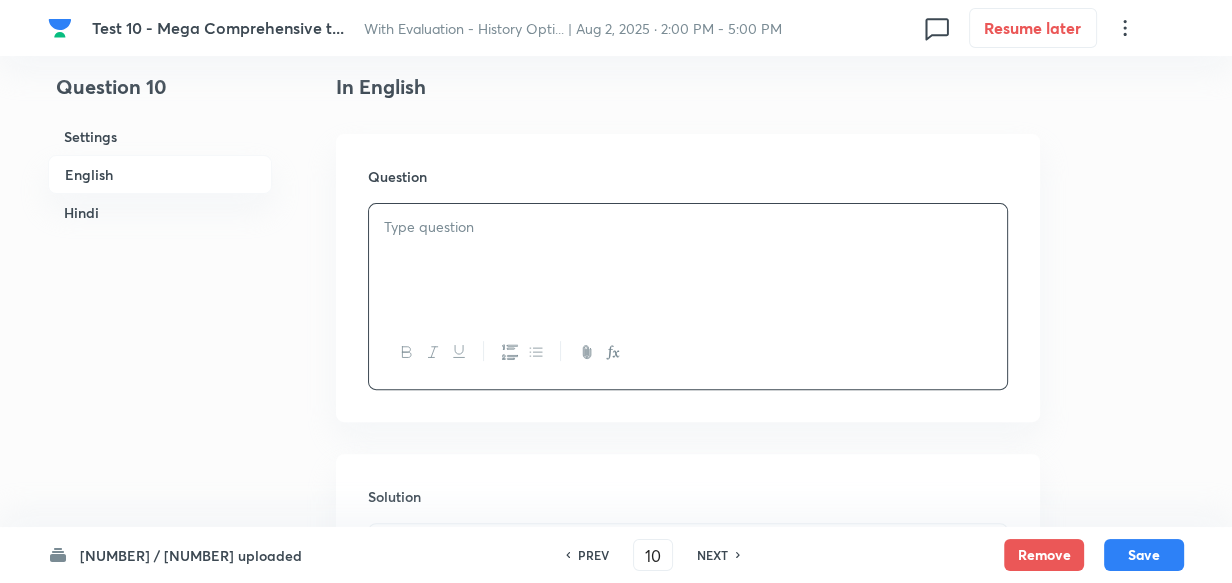 type 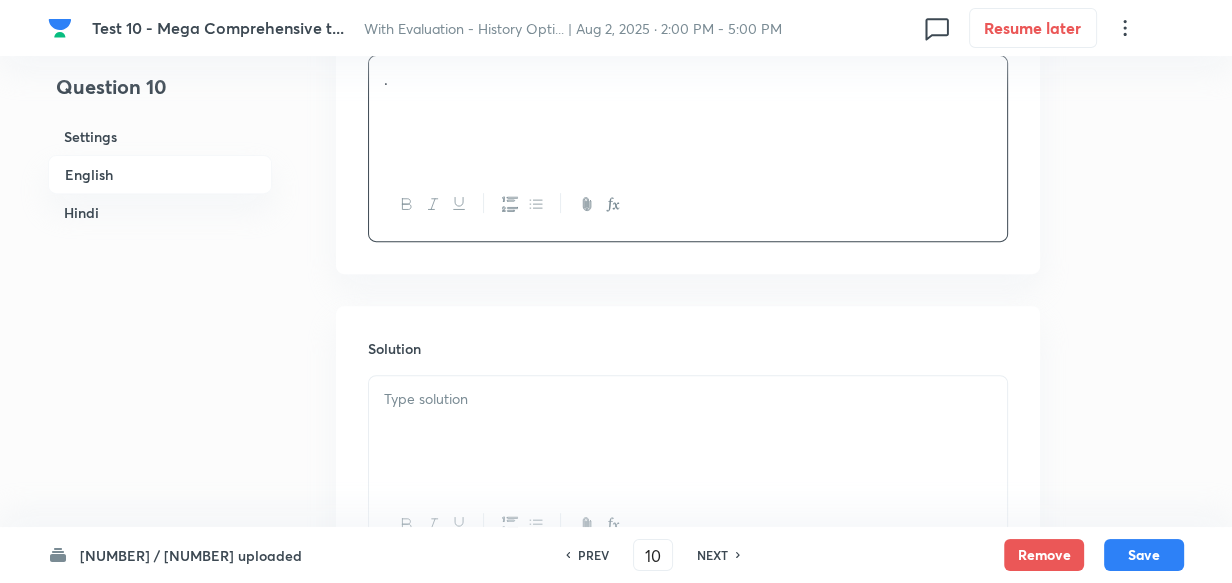 scroll, scrollTop: 789, scrollLeft: 0, axis: vertical 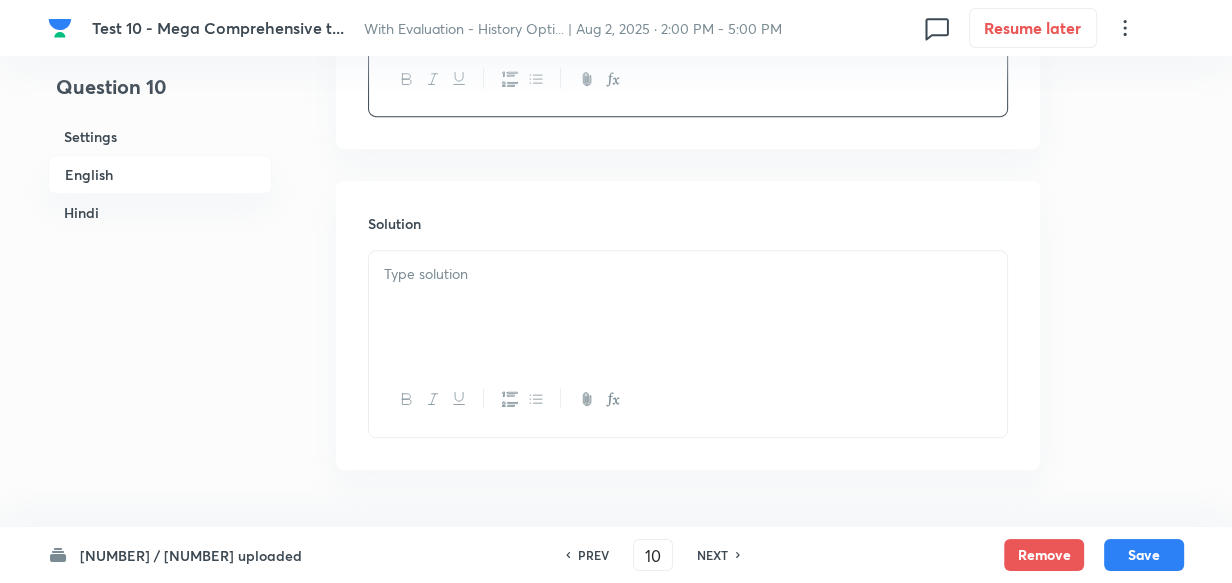 click on "Solution" at bounding box center [688, 325] 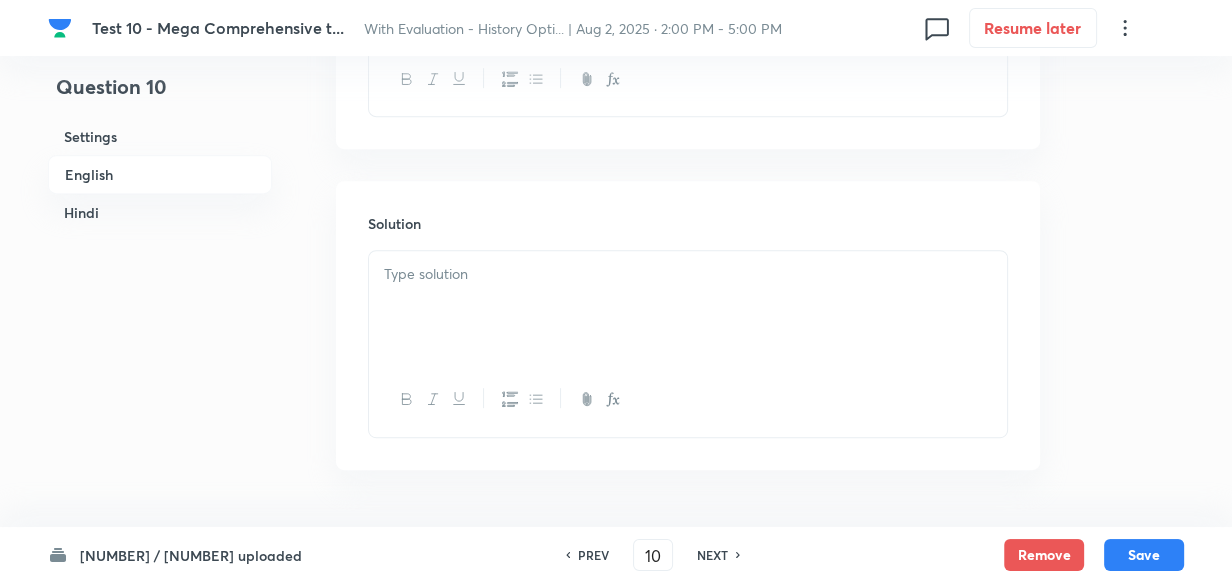 click at bounding box center [688, 307] 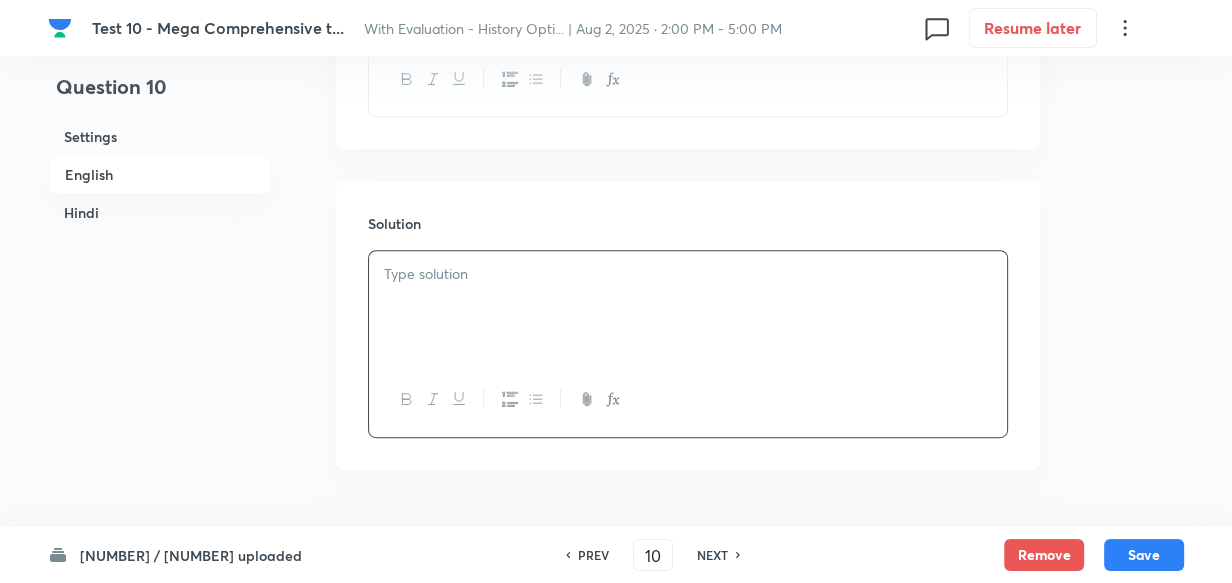 type 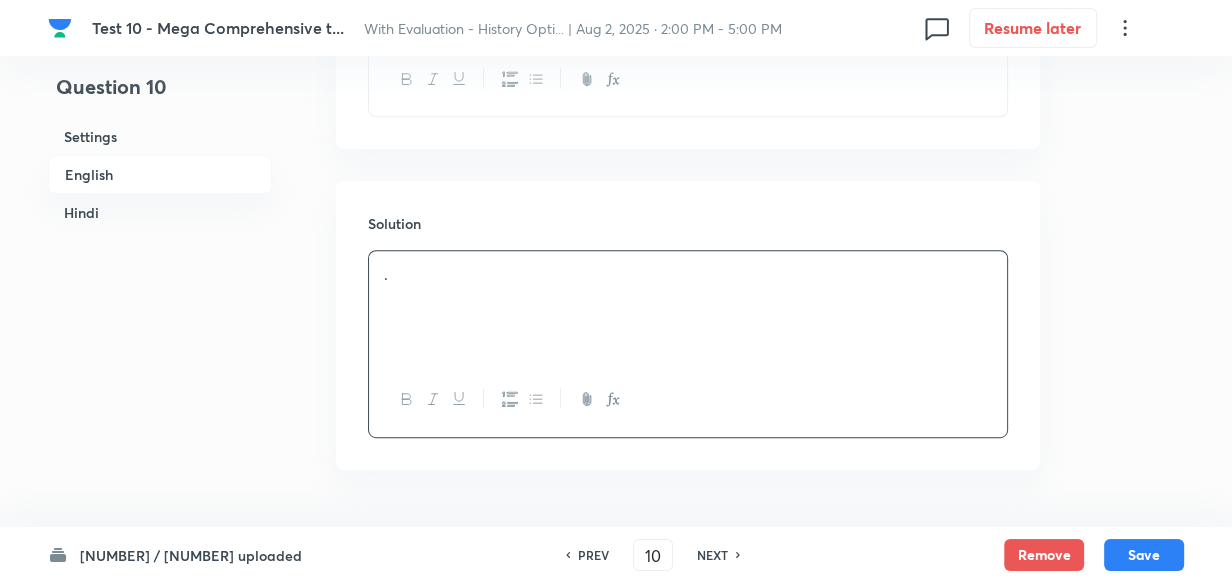 click on "Hindi" at bounding box center (160, 212) 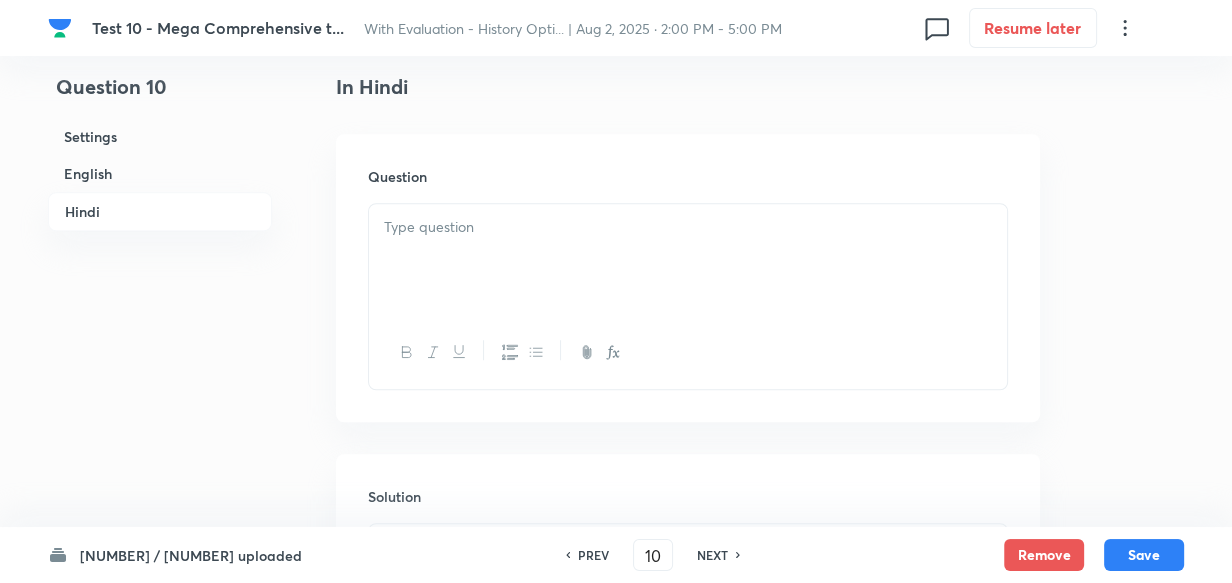 click at bounding box center (688, 260) 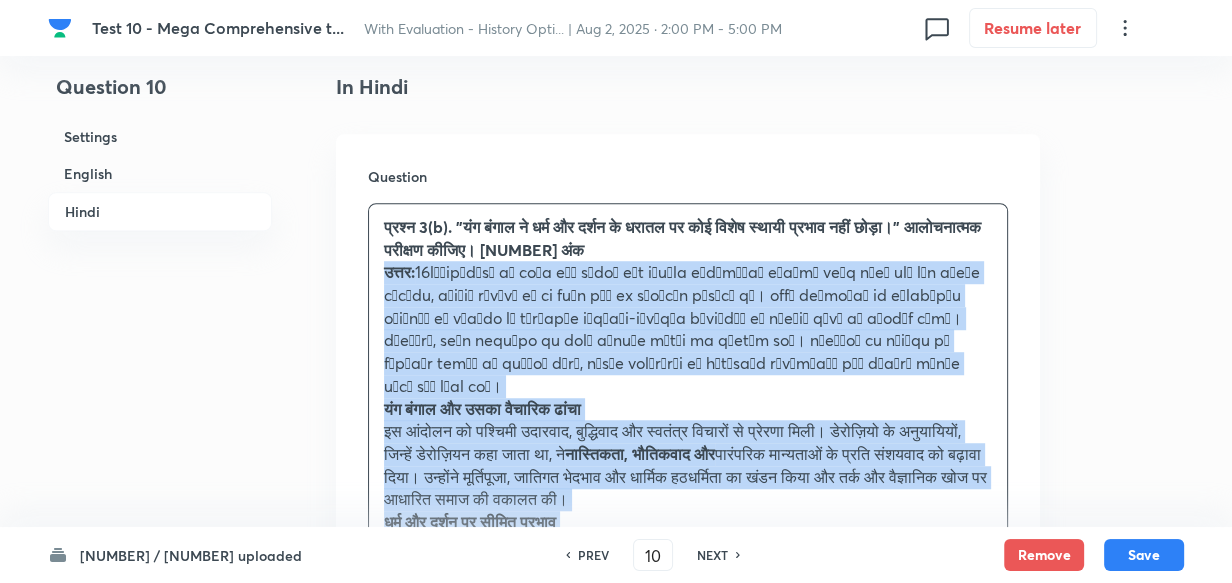 click on "प्रश्न 3(b).   "यंग बंगाल ने धर्म और दर्शन के धरातल पर कोई विशेष स्थायी प्रभाव नहीं छोड़ा।" आलोचनात्मक परीक्षण कीजिए। 20 अंक उत्तर:  यंग बंगाल और उसका वैचारिक ढांचा इस आंदोलन को पश्चिमी उदारवाद, बुद्धिवाद और स्वतंत्र विचारों से प्रेरणा मिली। डेरोज़ियो के अनुयायियों, जिन्हें डेरोज़ियन कहा जाता था, ने  नास्तिकता, भौतिकवाद और  धर्म और दर्शन पर सीमित प्रभाव 1. जन अपील का अभाव ब्रह्म समाज के विपरीत" at bounding box center (688, 718) 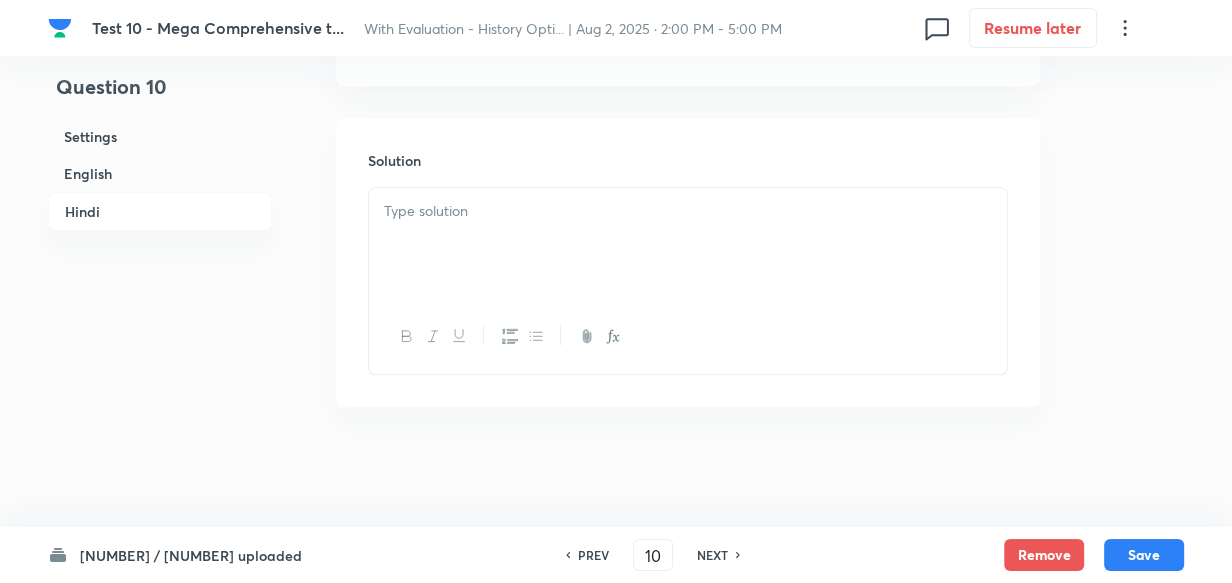 click at bounding box center (688, 244) 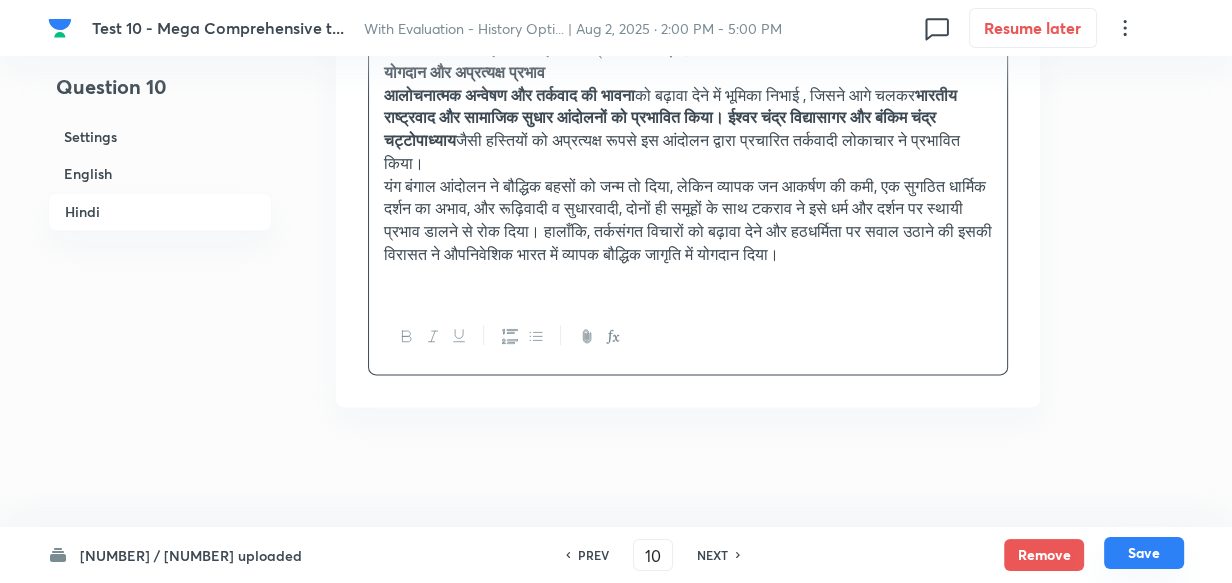 click on "Save" at bounding box center (1144, 553) 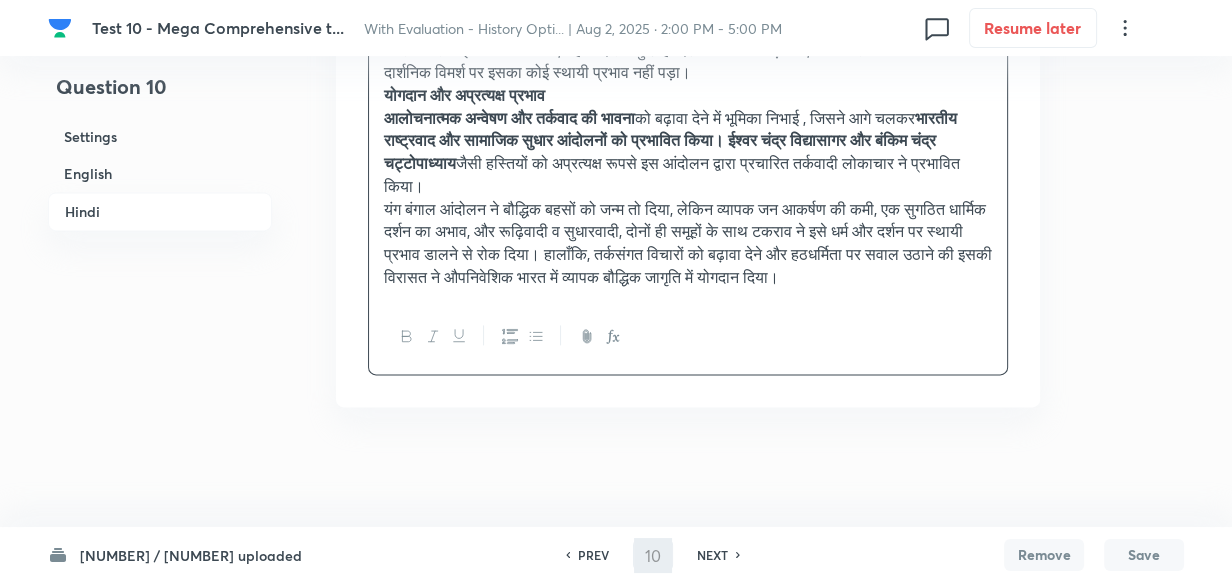 scroll, scrollTop: 2416, scrollLeft: 0, axis: vertical 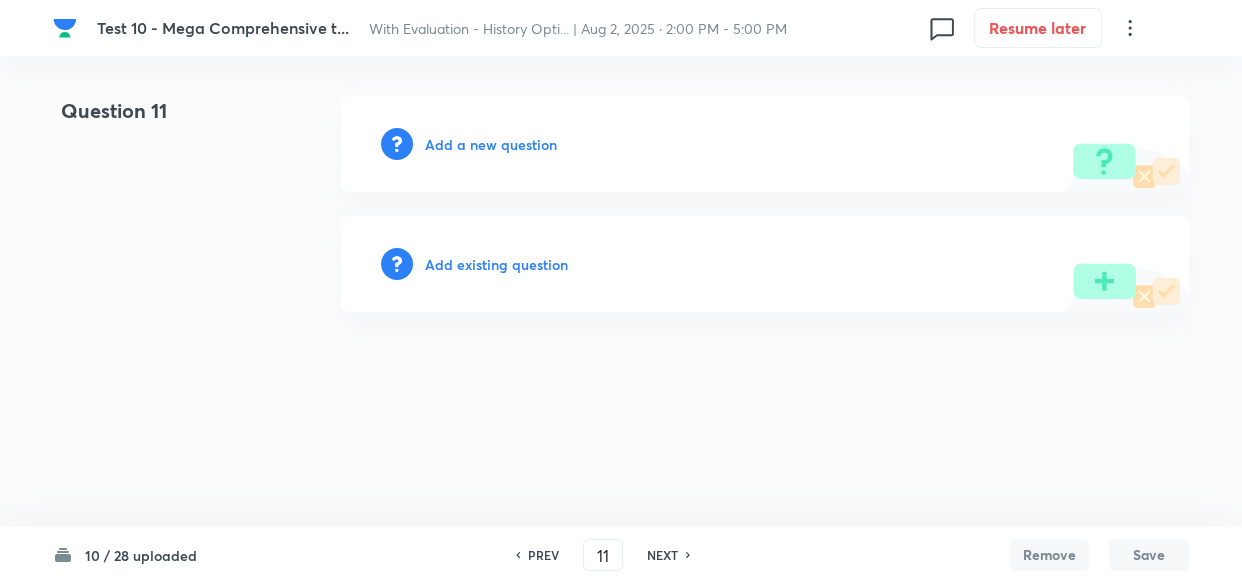 click on "Add a new question" at bounding box center [491, 144] 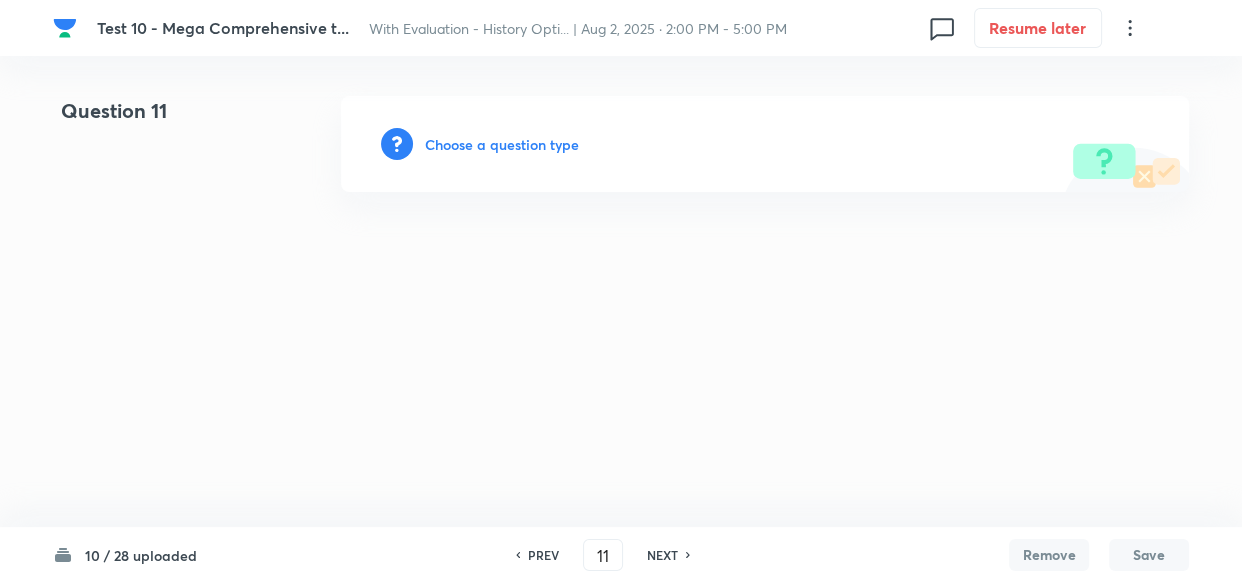 click on "Choose a question type" at bounding box center (502, 144) 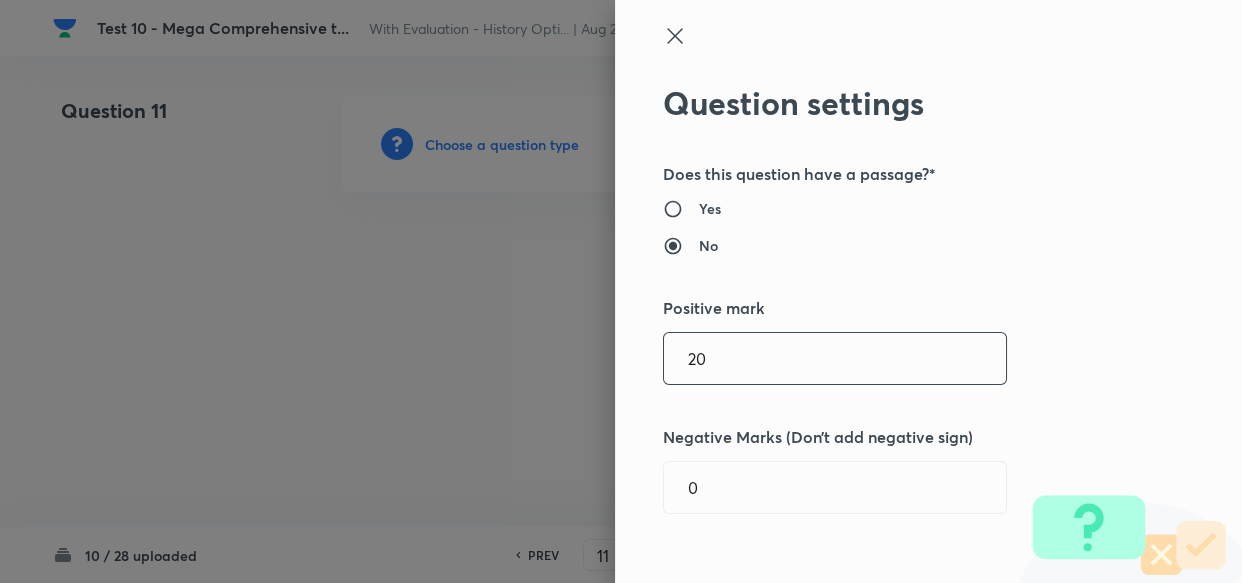 drag, startPoint x: 736, startPoint y: 348, endPoint x: 533, endPoint y: 348, distance: 203 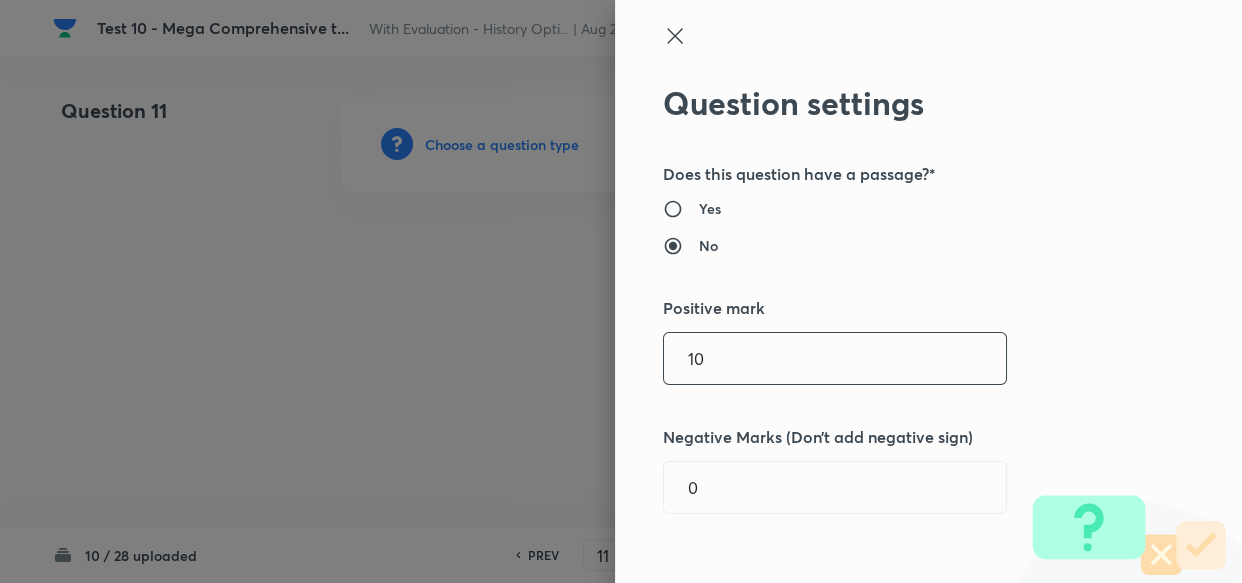 type on "10" 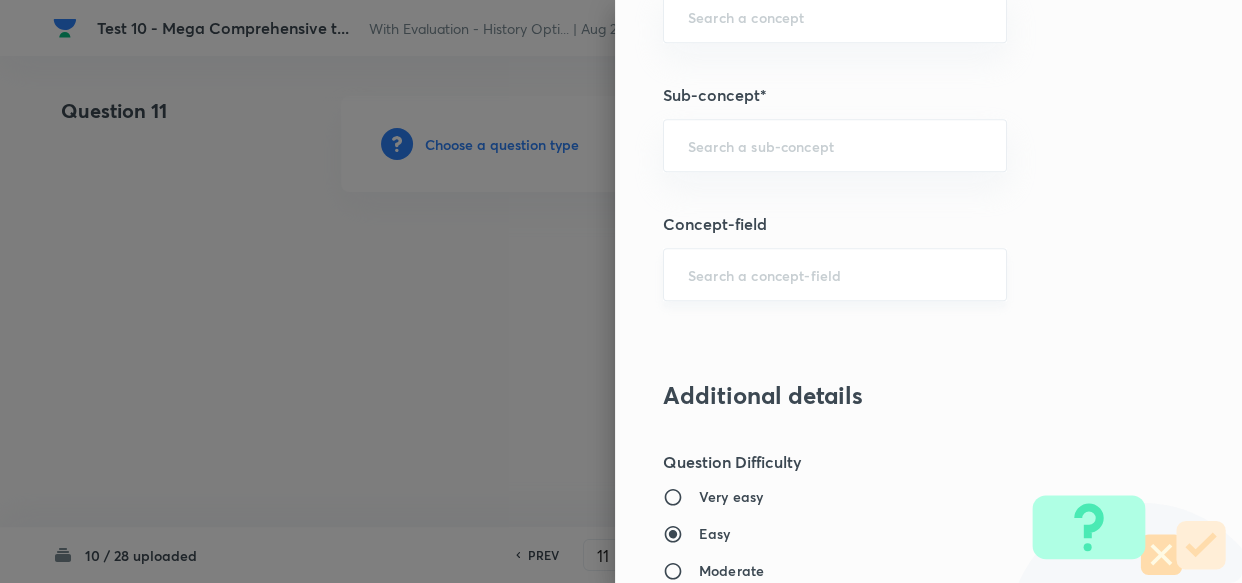 scroll, scrollTop: 1000, scrollLeft: 0, axis: vertical 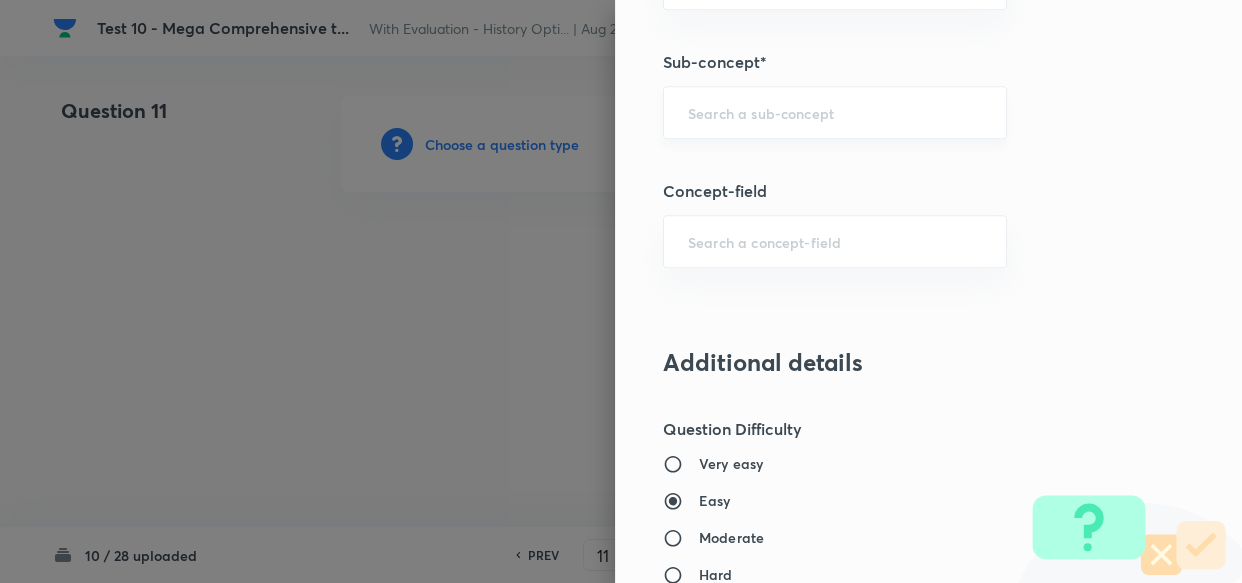 click at bounding box center (835, 112) 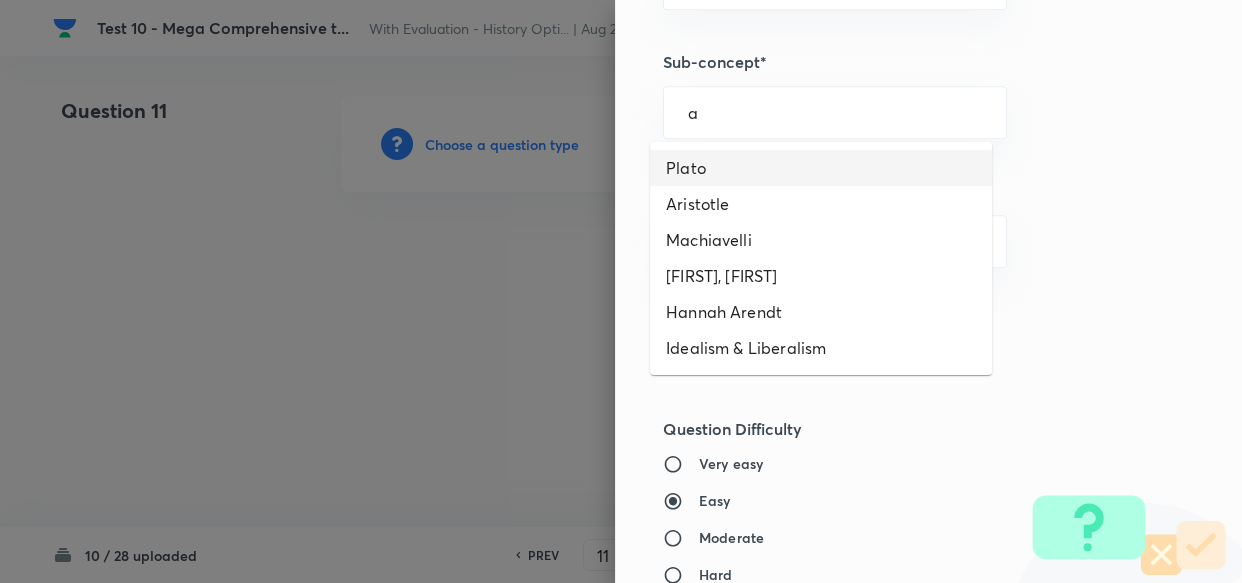click on "Plato" at bounding box center (821, 168) 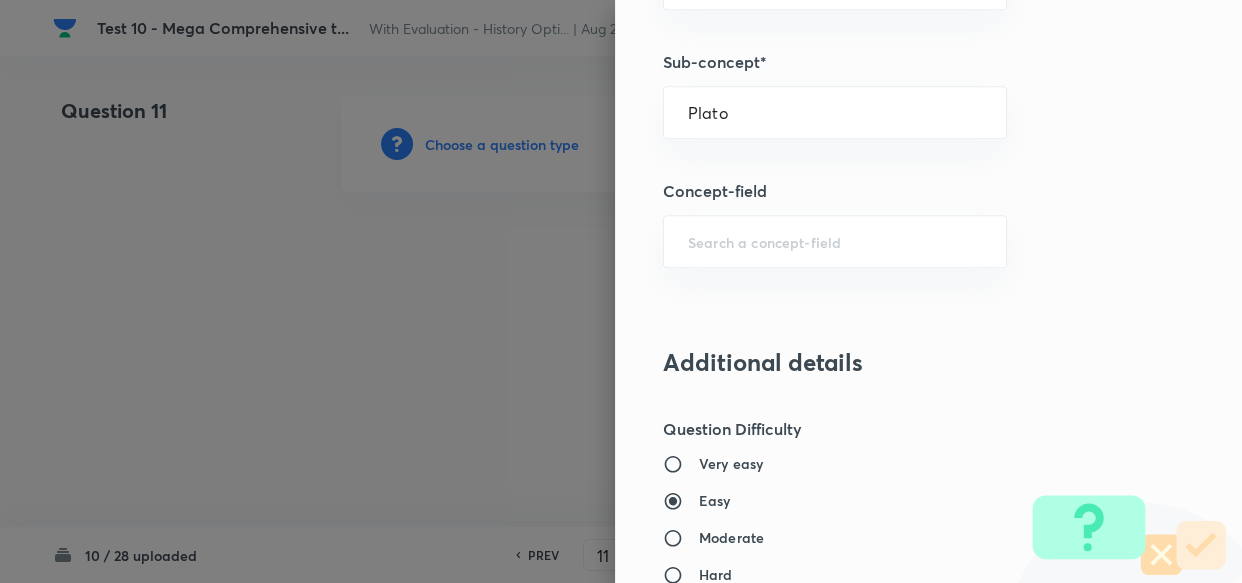 type on "PSIR Optional" 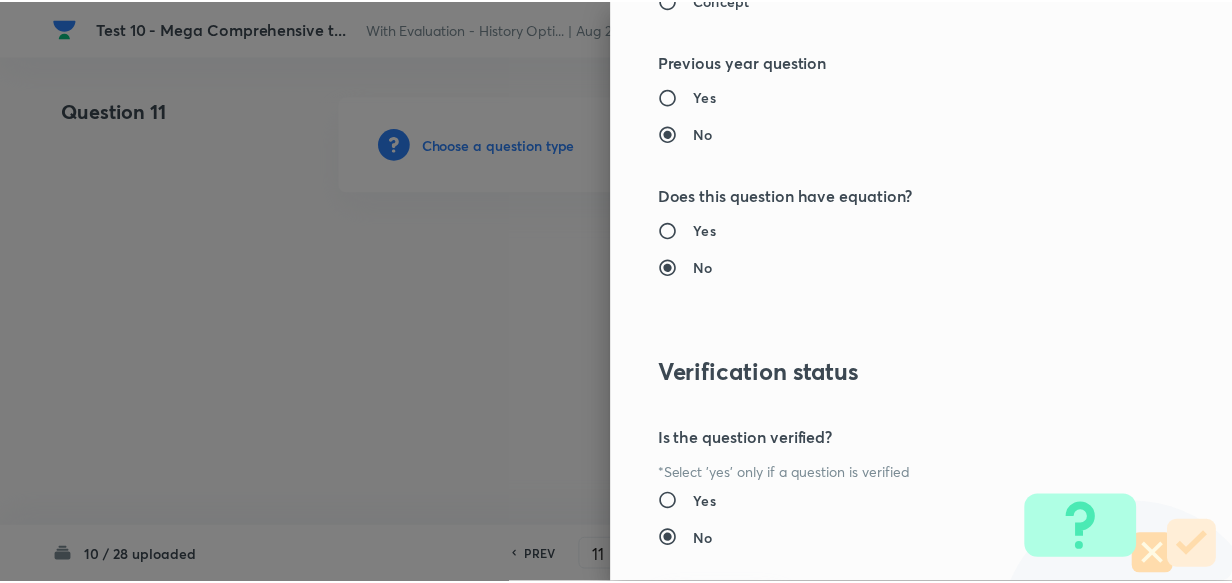 scroll, scrollTop: 1900, scrollLeft: 0, axis: vertical 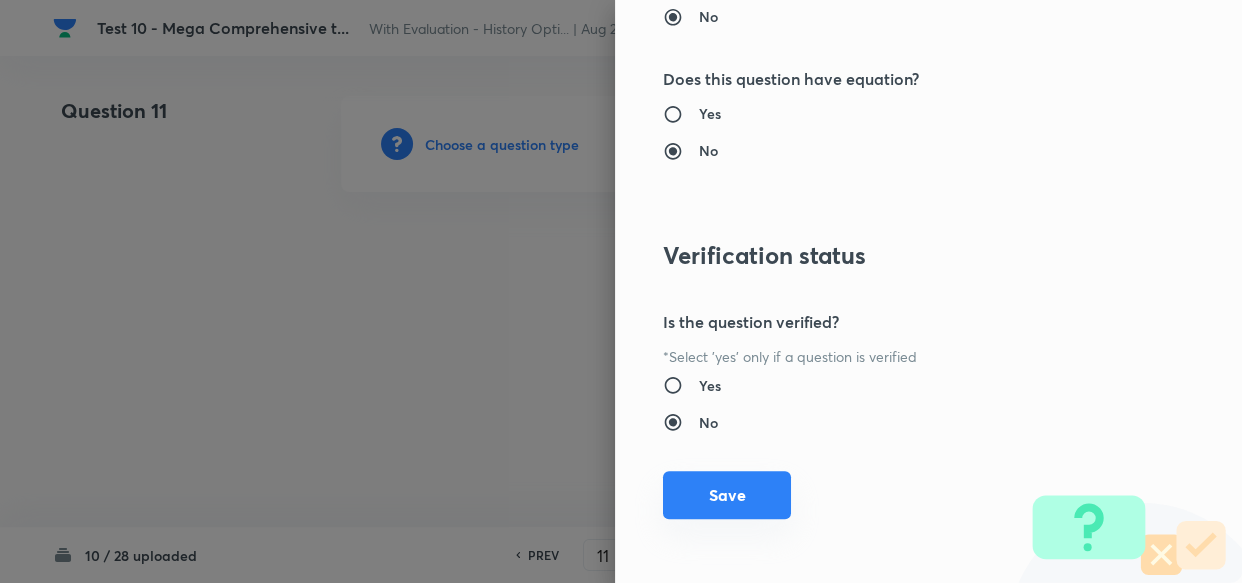 click on "Save" at bounding box center [727, 495] 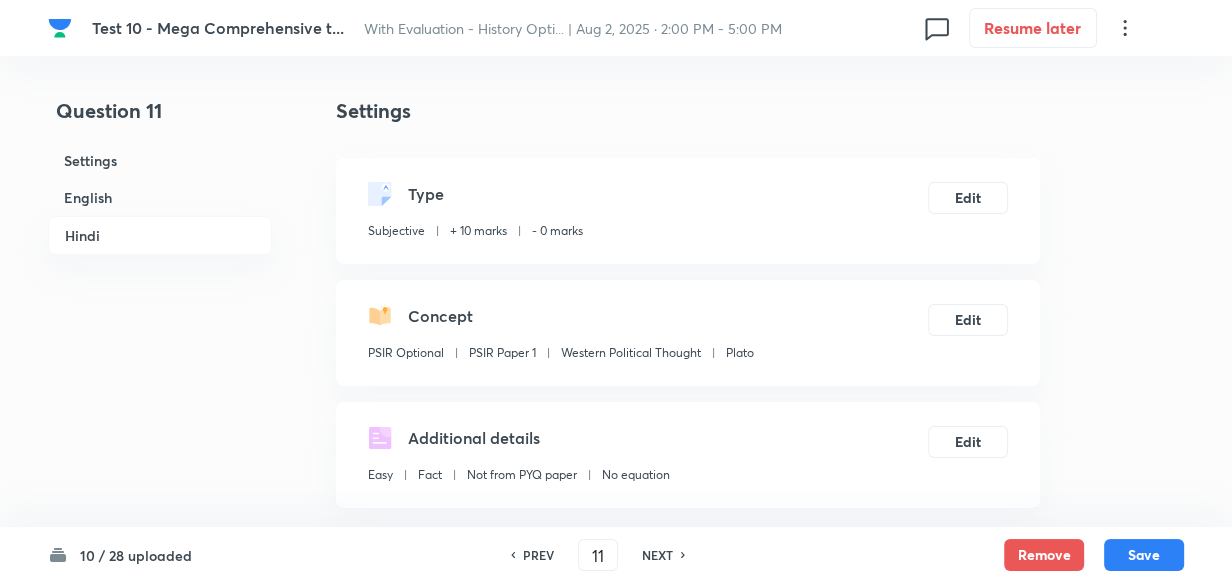 click on "English" at bounding box center (160, 197) 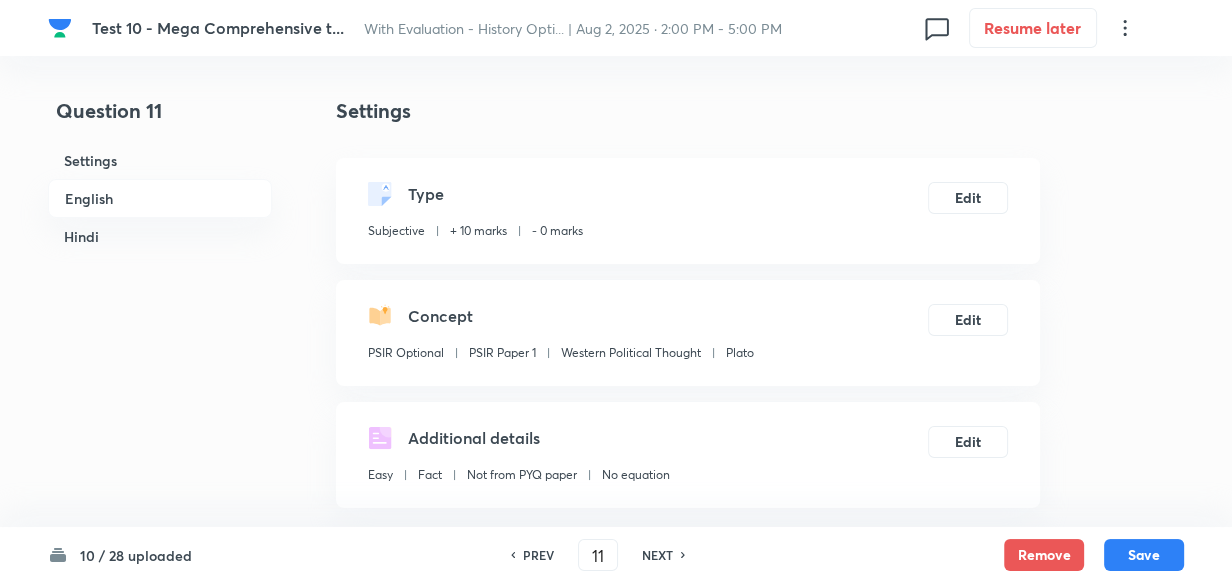 scroll, scrollTop: 516, scrollLeft: 0, axis: vertical 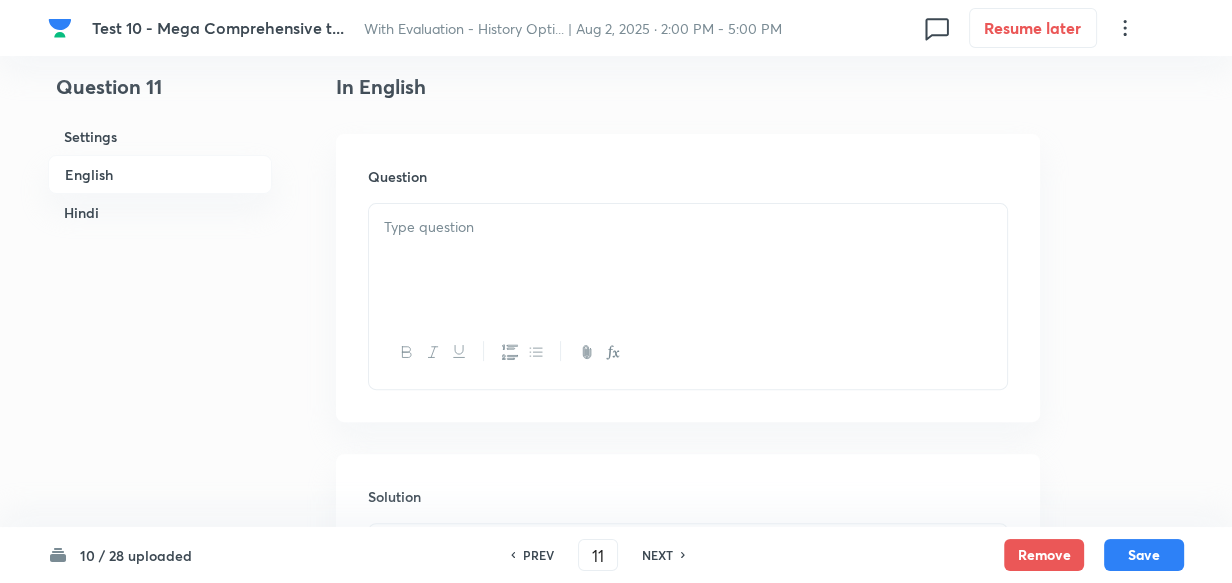 click at bounding box center (688, 260) 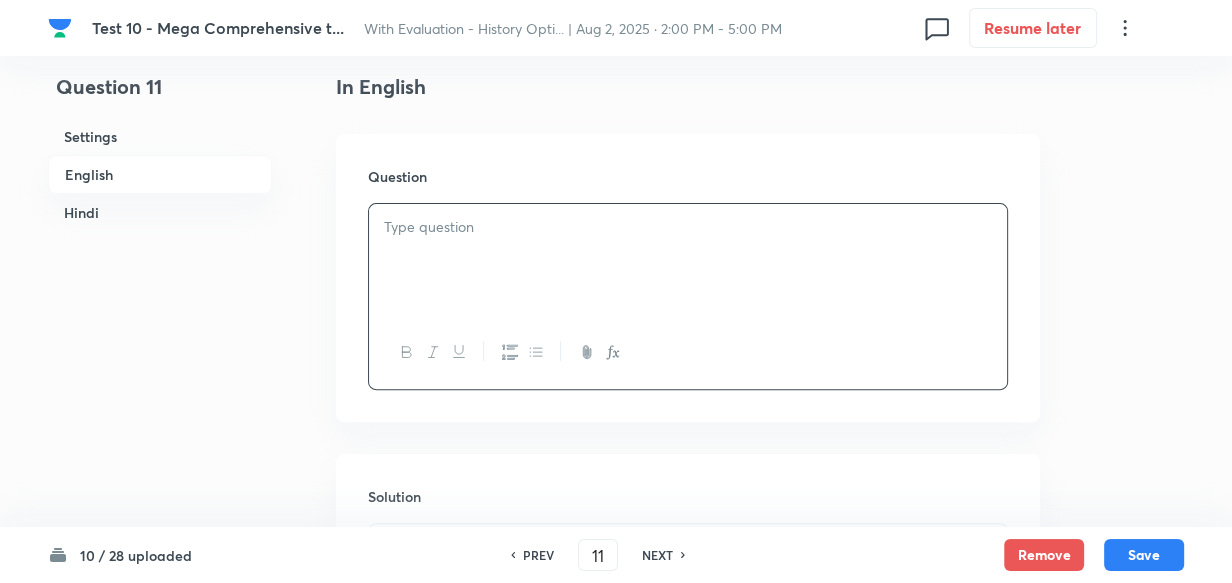 type 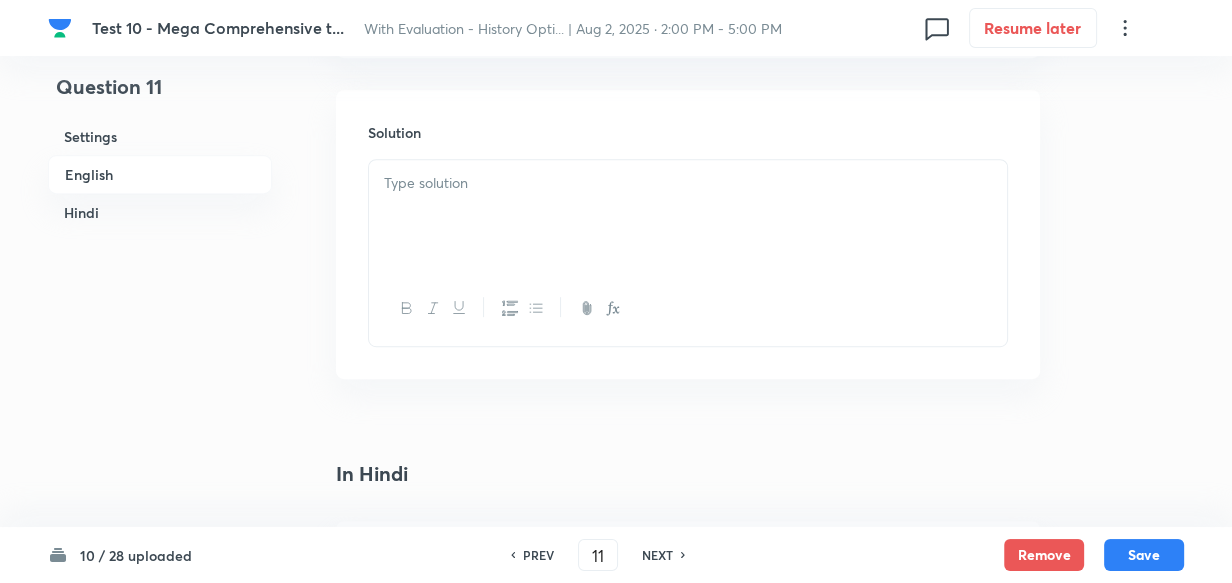 type 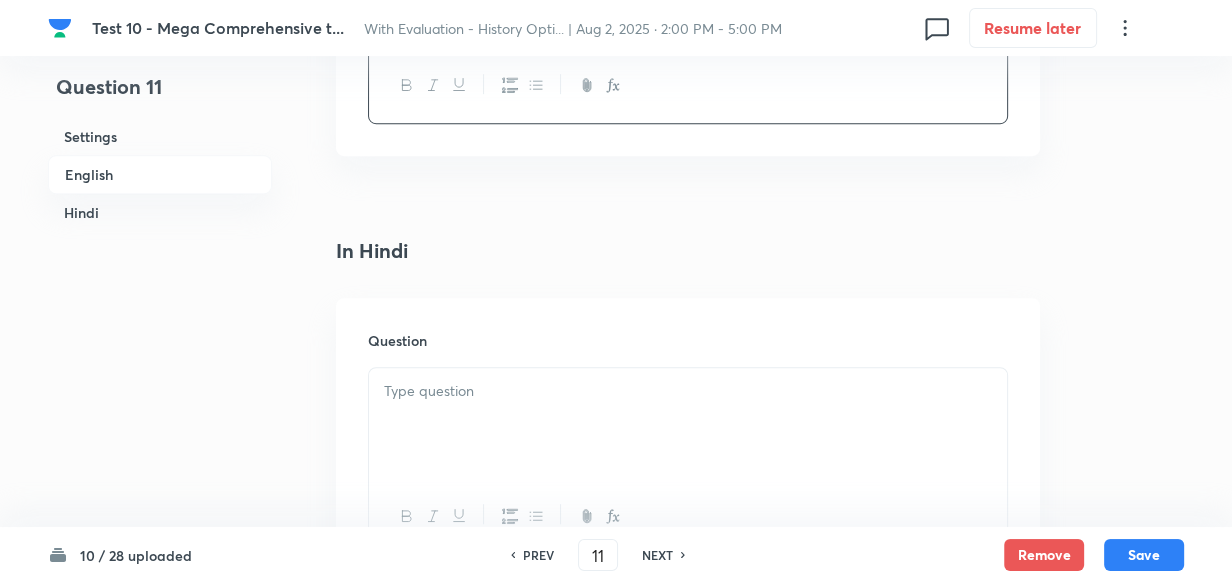 scroll, scrollTop: 1243, scrollLeft: 0, axis: vertical 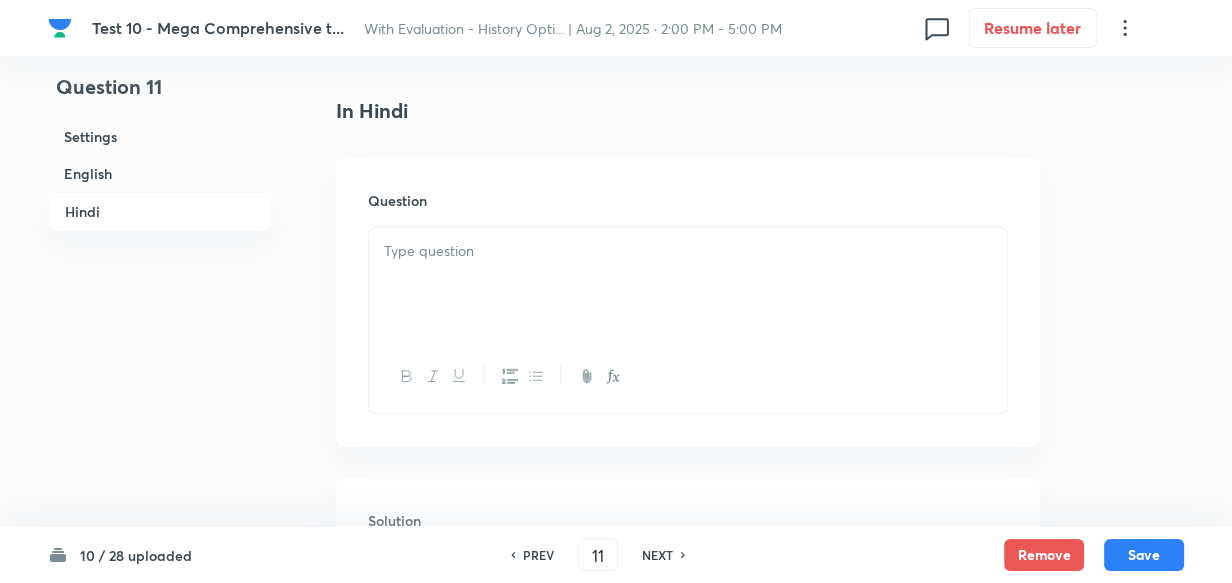 click at bounding box center [688, 251] 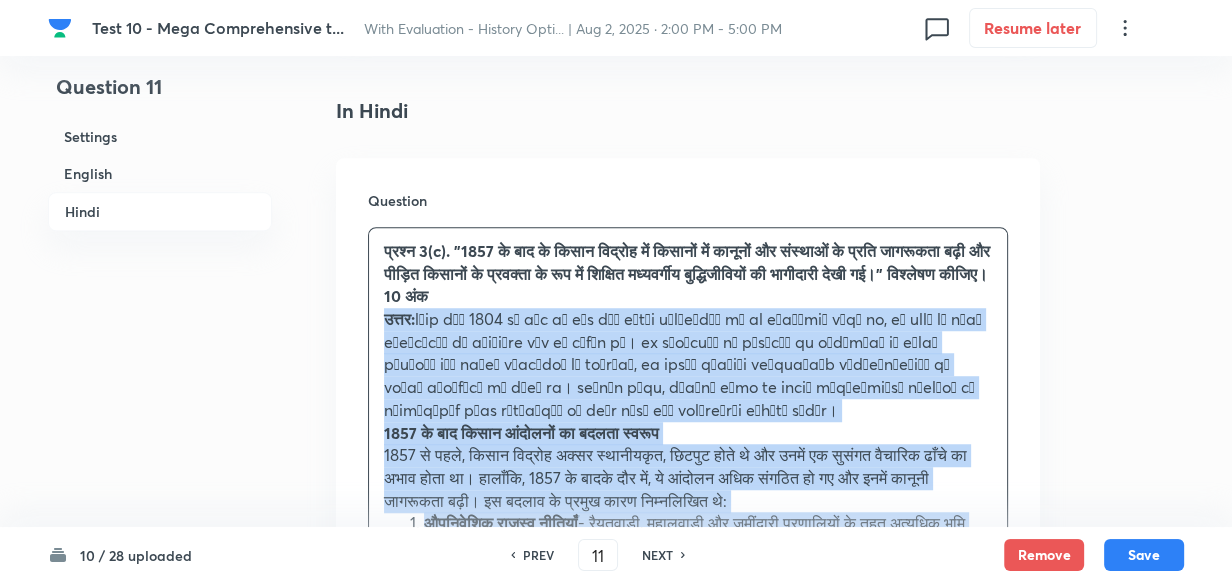 drag, startPoint x: 373, startPoint y: 310, endPoint x: 361, endPoint y: 317, distance: 13.892444 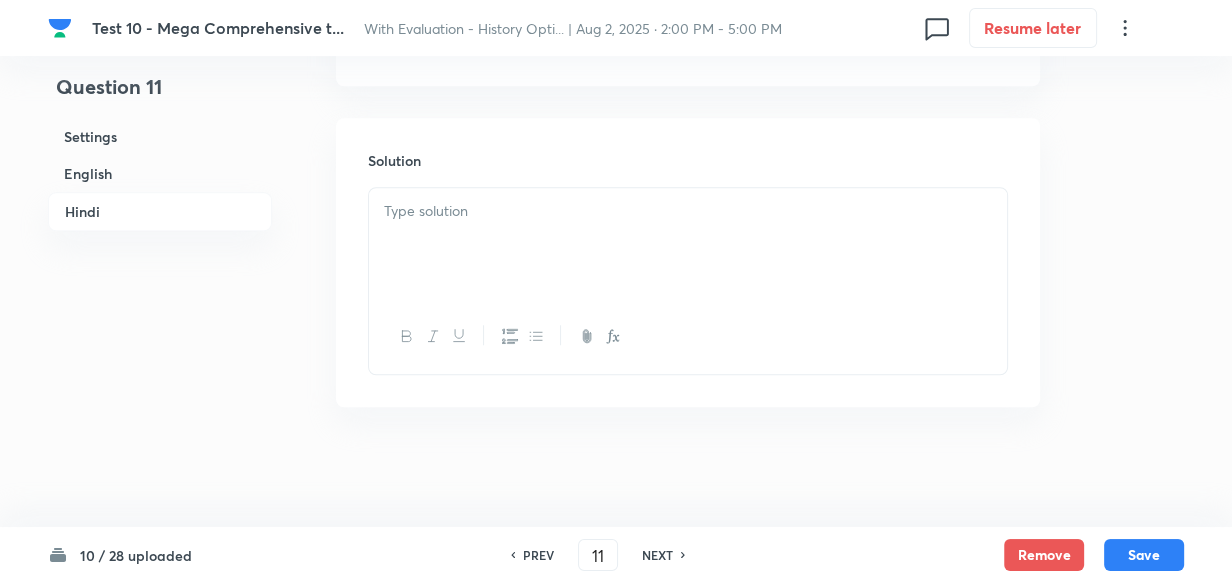 click at bounding box center (688, 211) 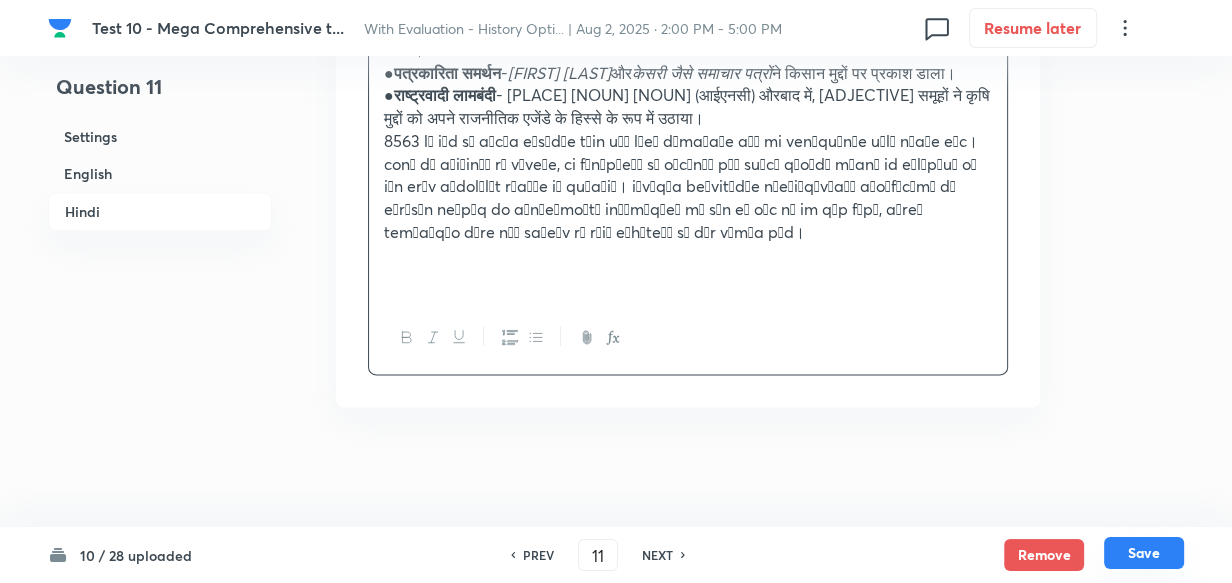 click on "Save" at bounding box center (1144, 553) 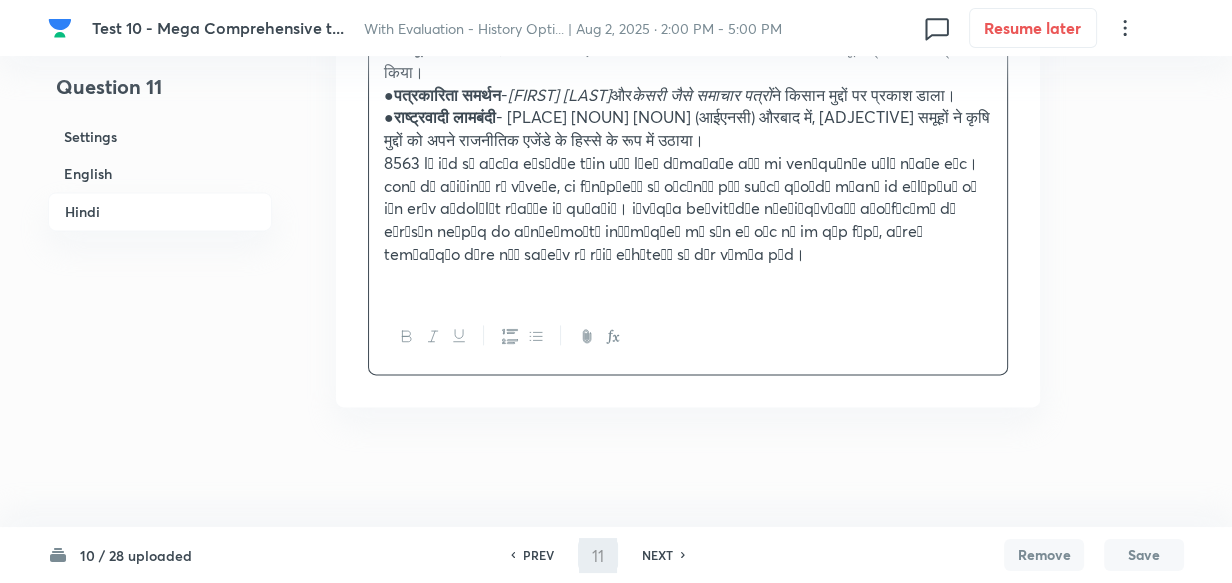 scroll, scrollTop: 2458, scrollLeft: 0, axis: vertical 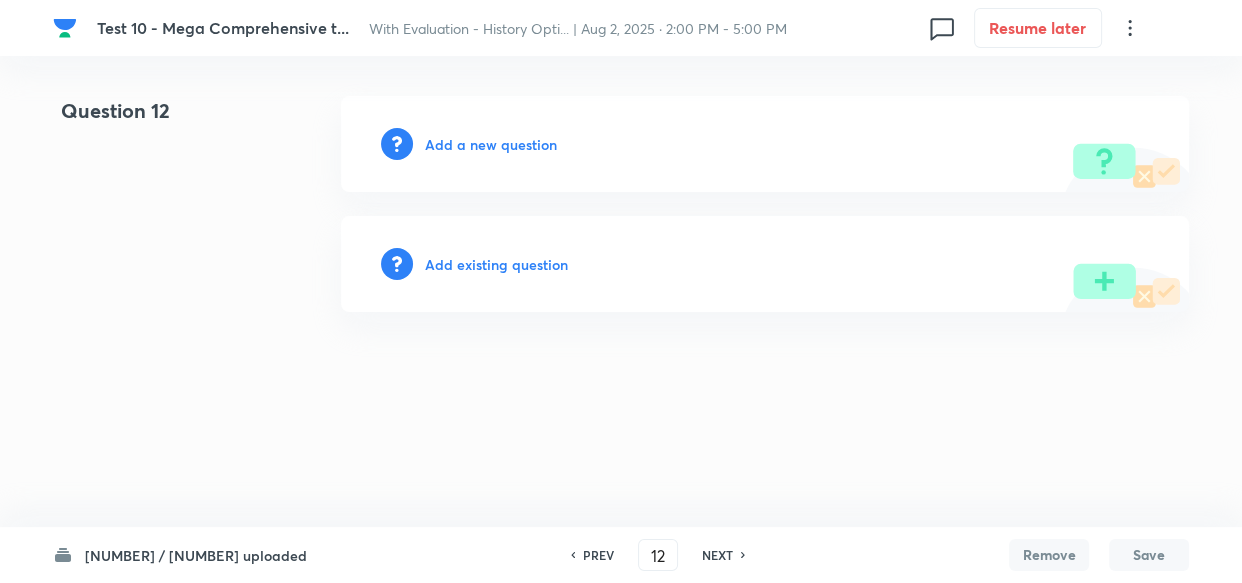 click on "Add a new question" at bounding box center [491, 144] 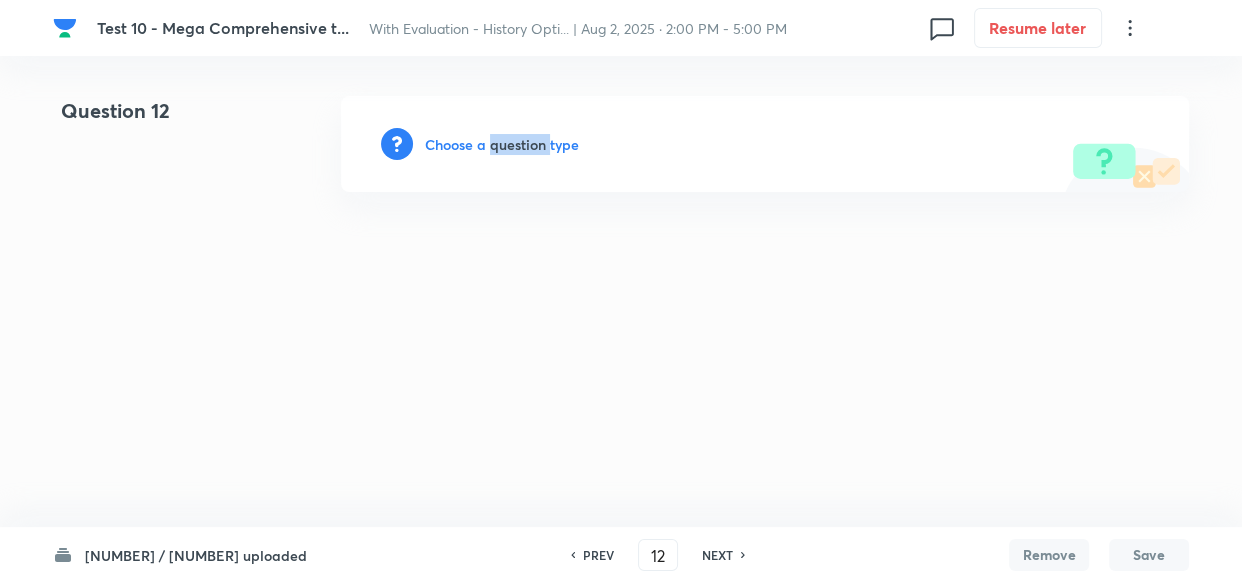 click on "Choose a question type" at bounding box center (502, 144) 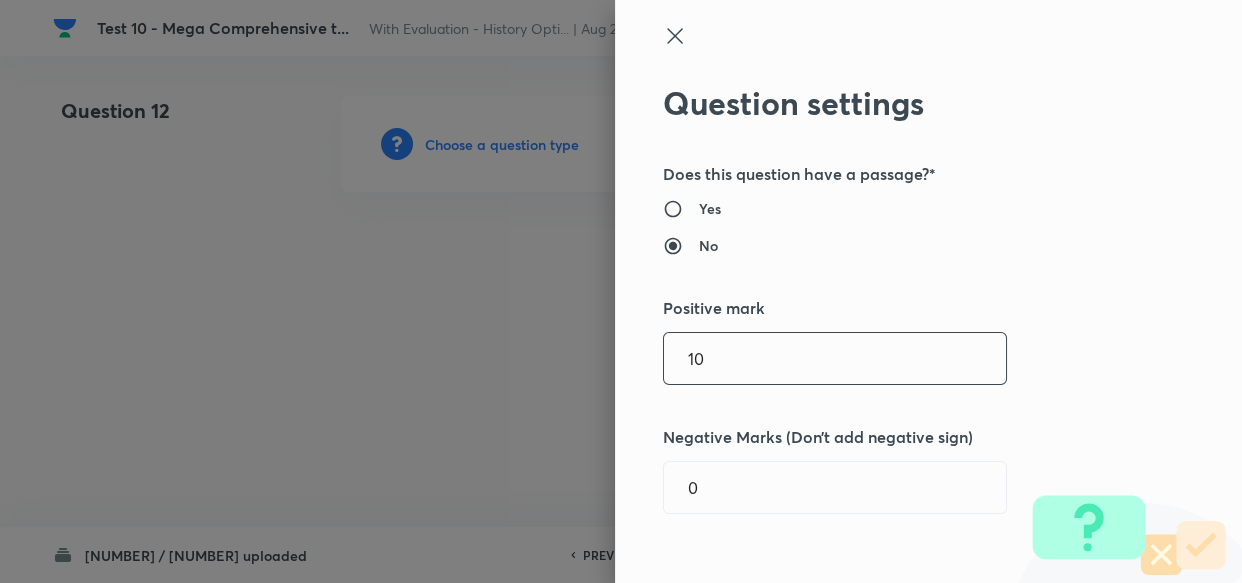 drag, startPoint x: 639, startPoint y: 359, endPoint x: 588, endPoint y: 351, distance: 51.62364 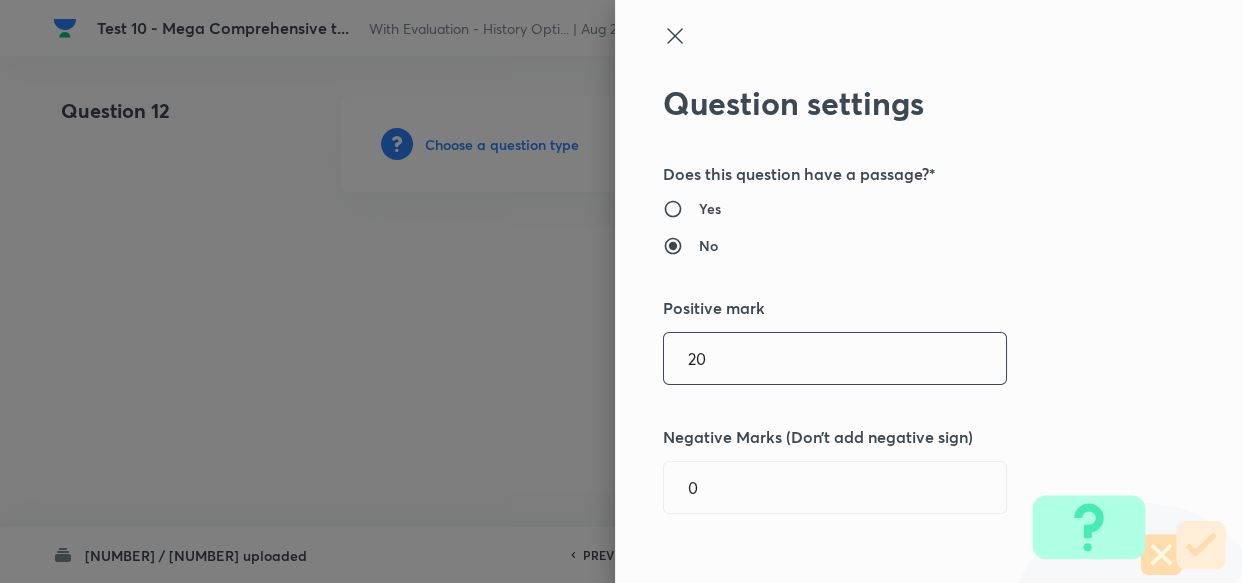 type on "20" 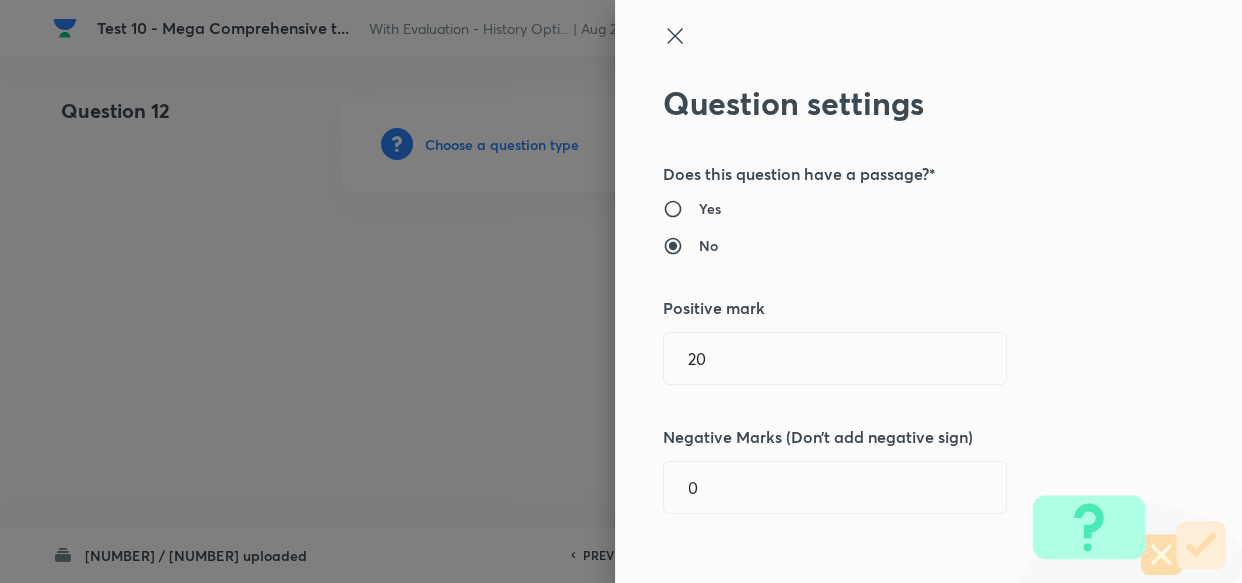 click on "Question settings Does this question have a passage?* Yes No Positive mark 20 ​ Negative Marks (Don’t add negative sign) 0 ​ Syllabus Topic group* ​ Topic* ​ Concept* ​ Sub-concept* ​ Concept-field ​ Additional details Question Difficulty Very easy Easy Moderate Hard Very hard Question is based on Fact Numerical Concept Previous year question Yes No Does this question have equation? Yes No Verification status Is the question verified? *Select 'yes' only if a question is verified Yes No Save" at bounding box center (928, 291) 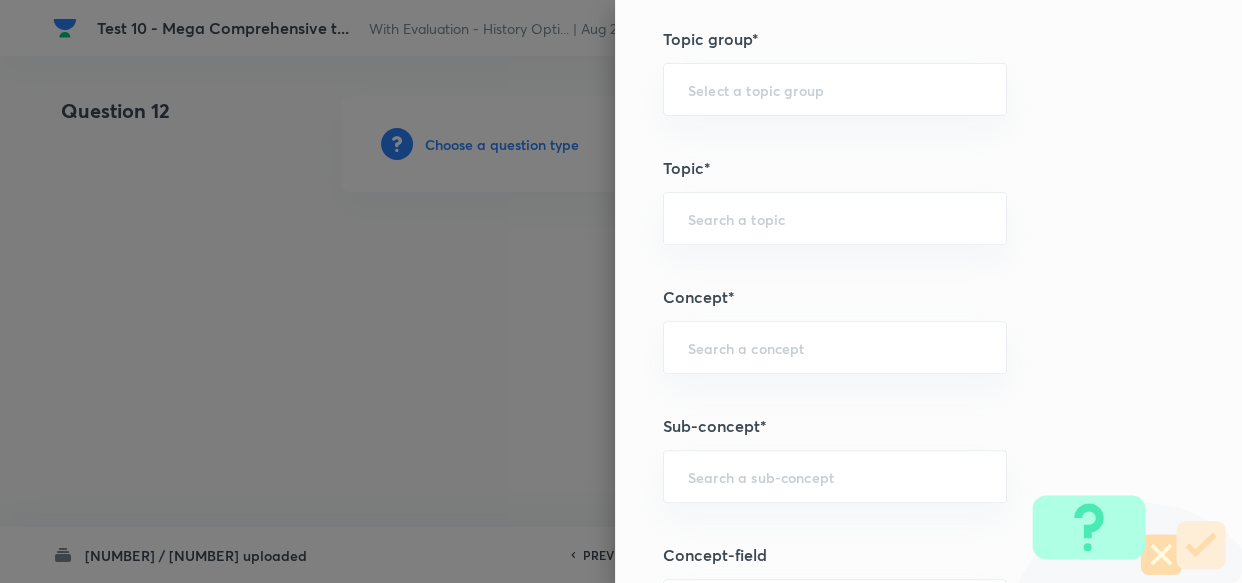 scroll, scrollTop: 1000, scrollLeft: 0, axis: vertical 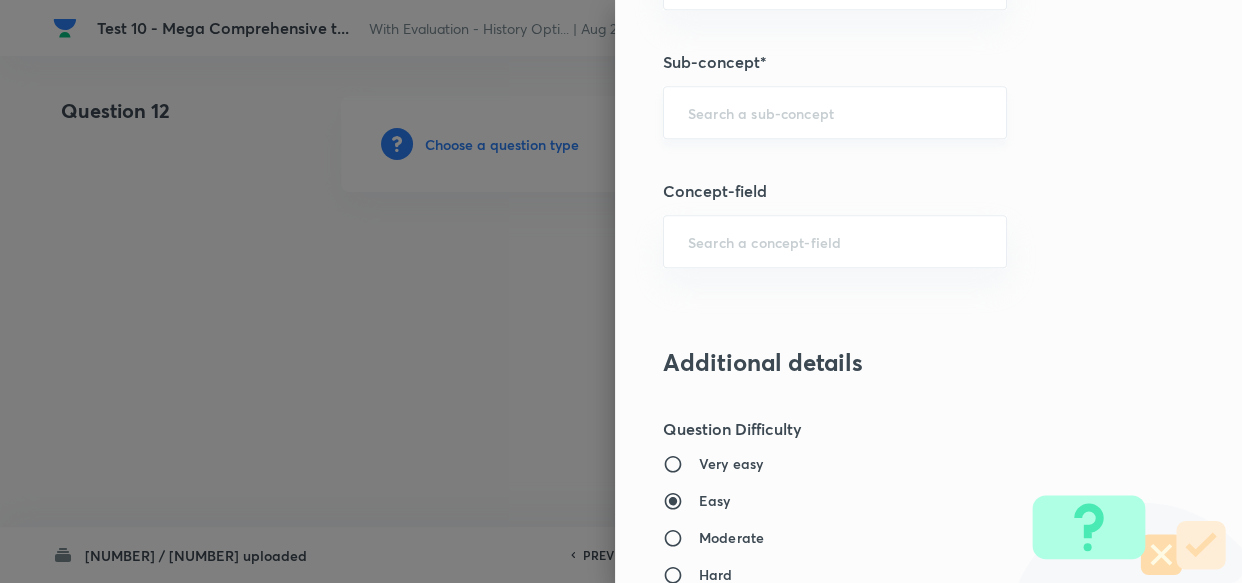 click at bounding box center [835, 112] 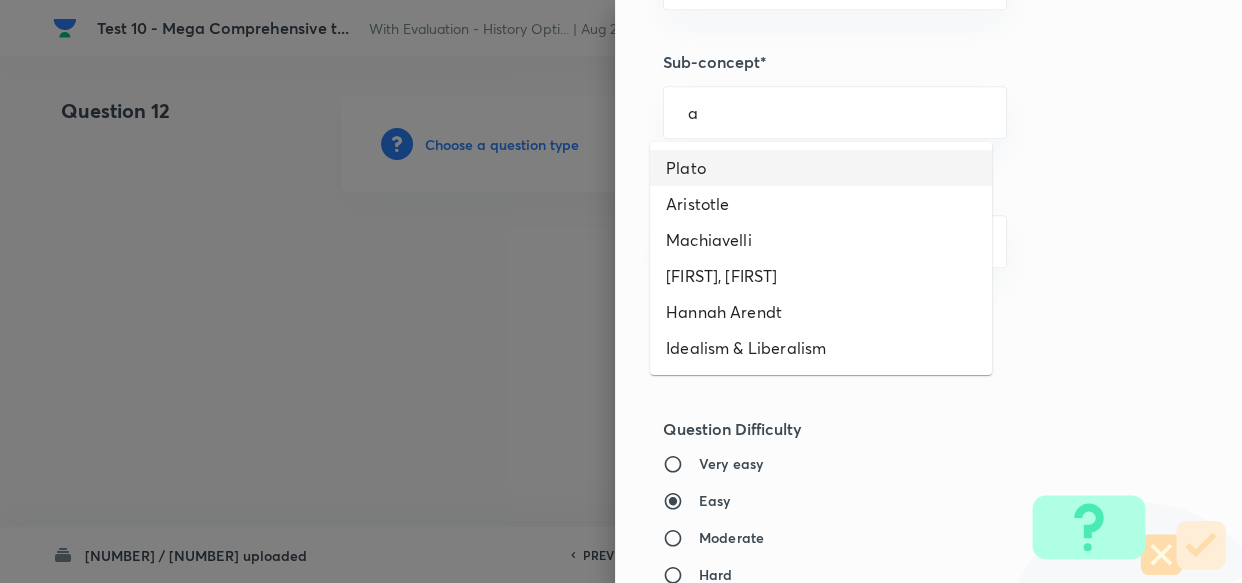 click on "Plato" at bounding box center [821, 168] 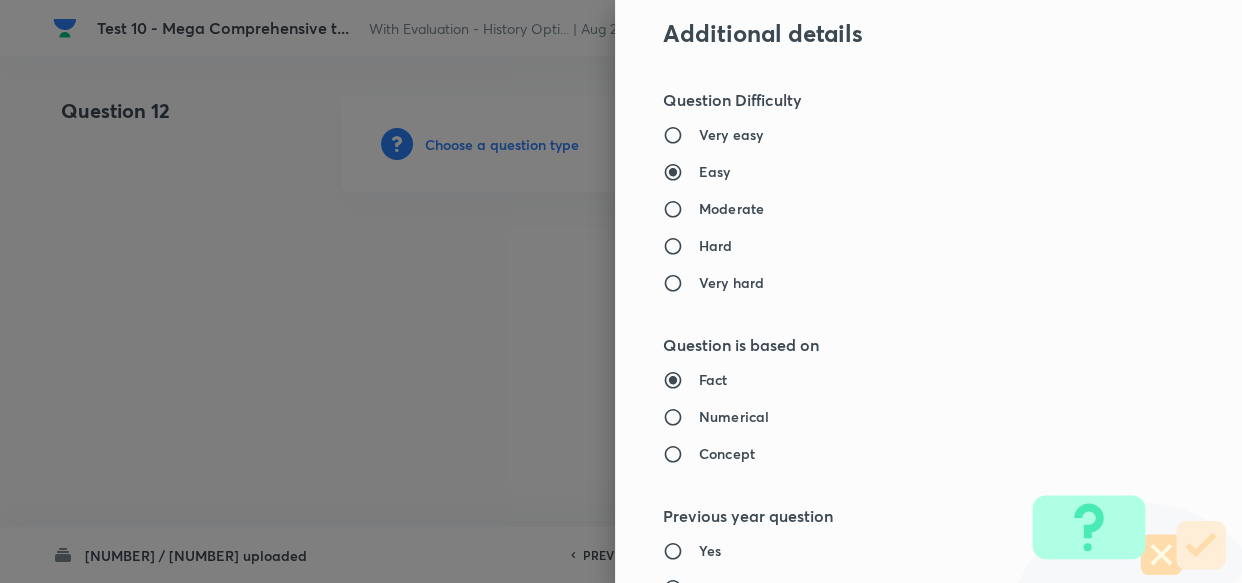 type on "PSIR Optional" 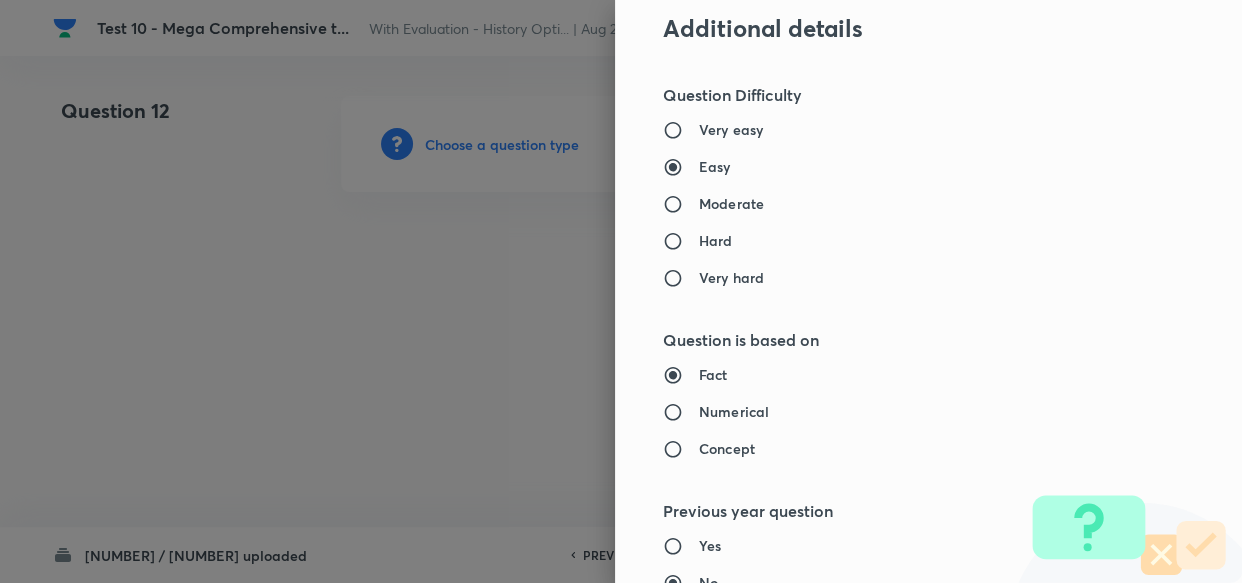 type on "Western Political Thought" 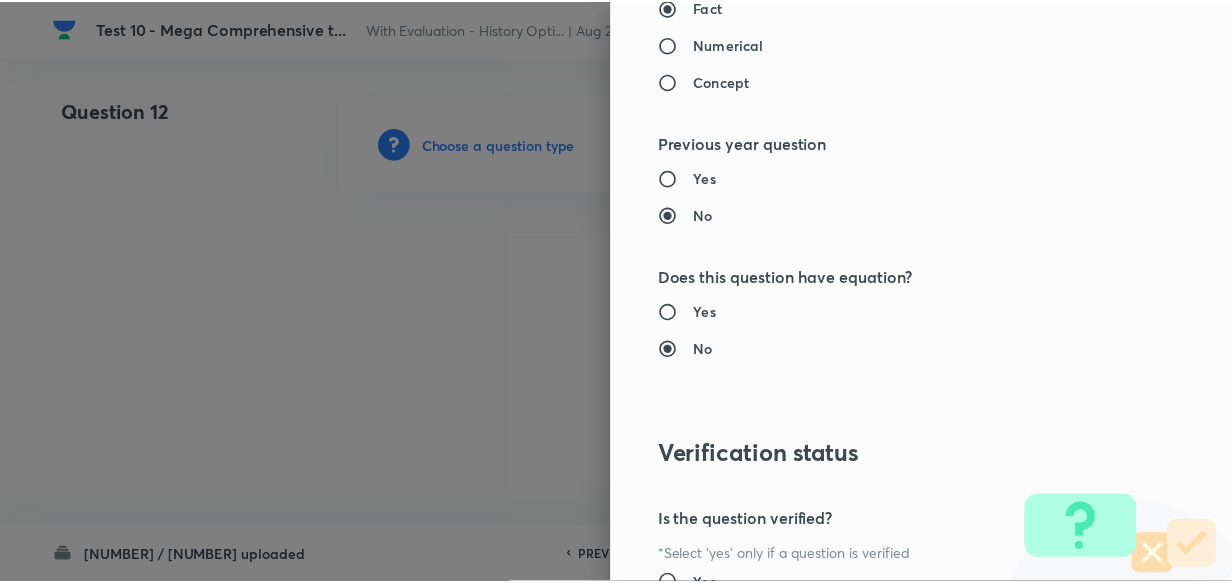 scroll, scrollTop: 1900, scrollLeft: 0, axis: vertical 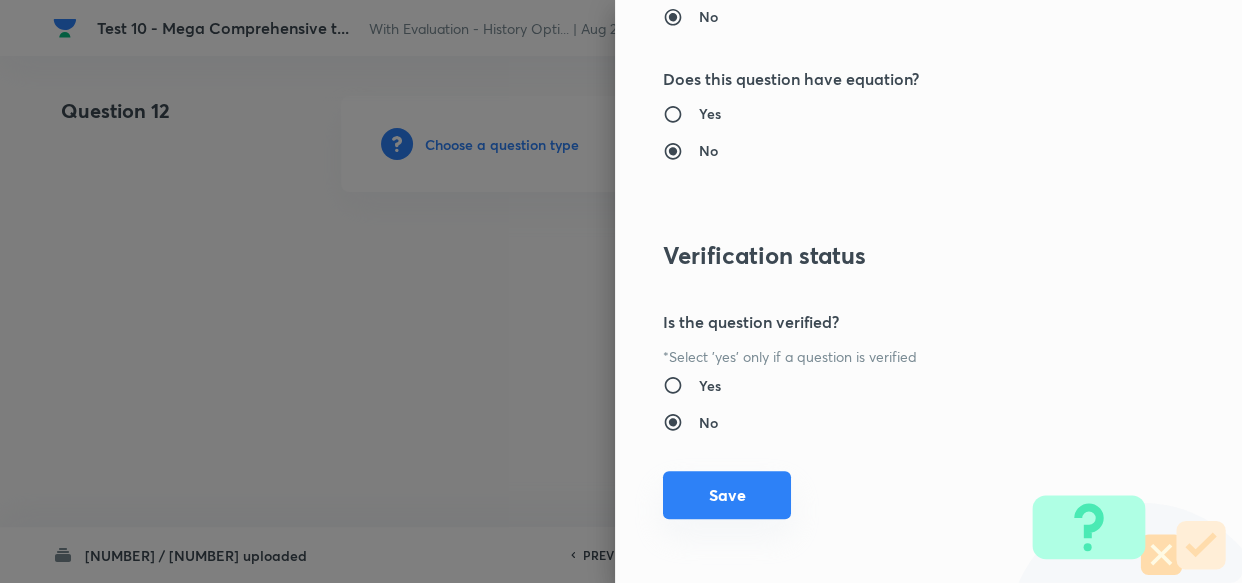 click on "Save" at bounding box center (727, 495) 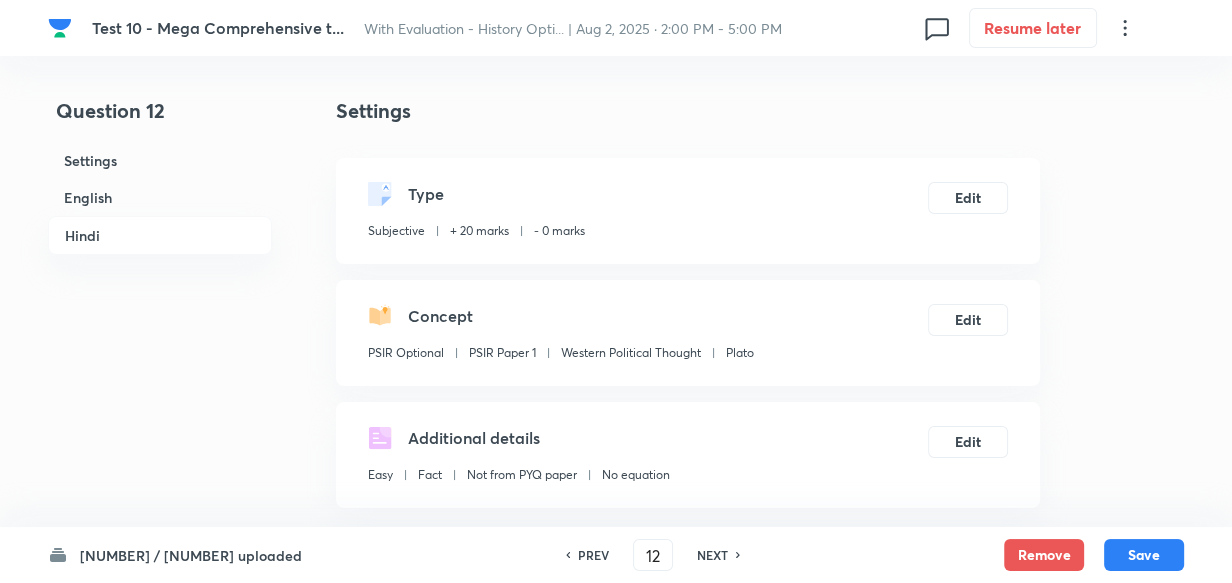 click on "English" at bounding box center [160, 197] 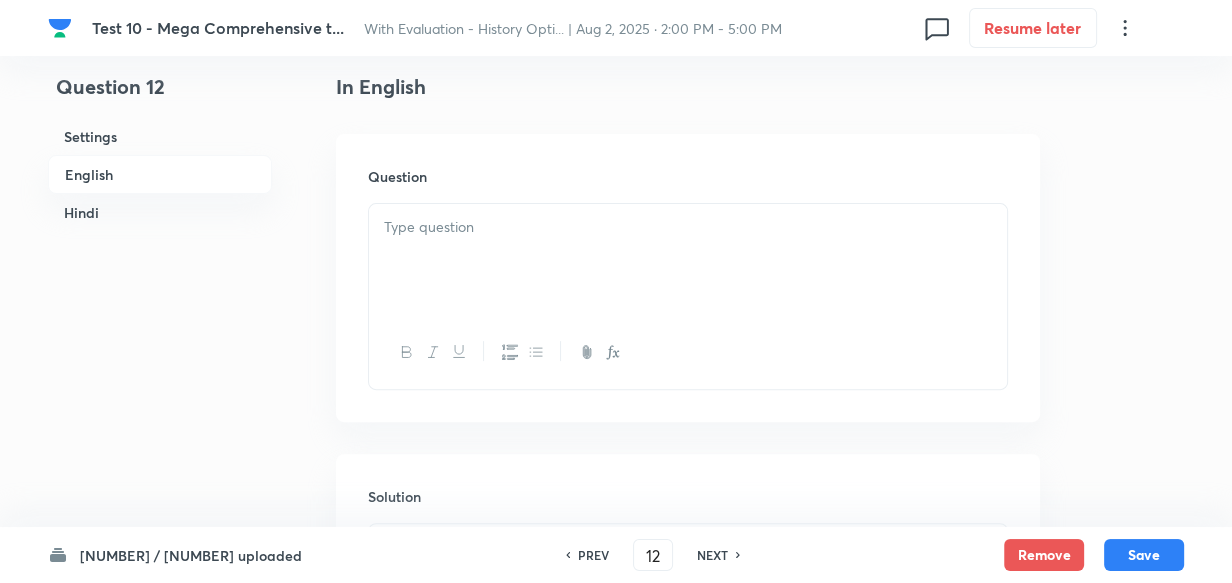 click at bounding box center (688, 260) 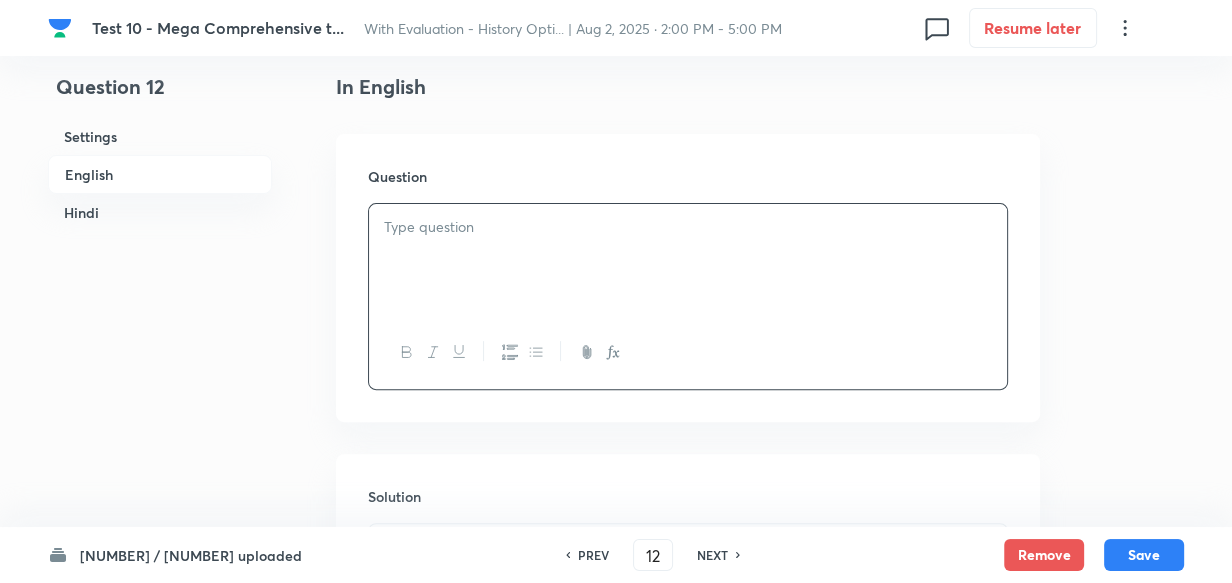 type 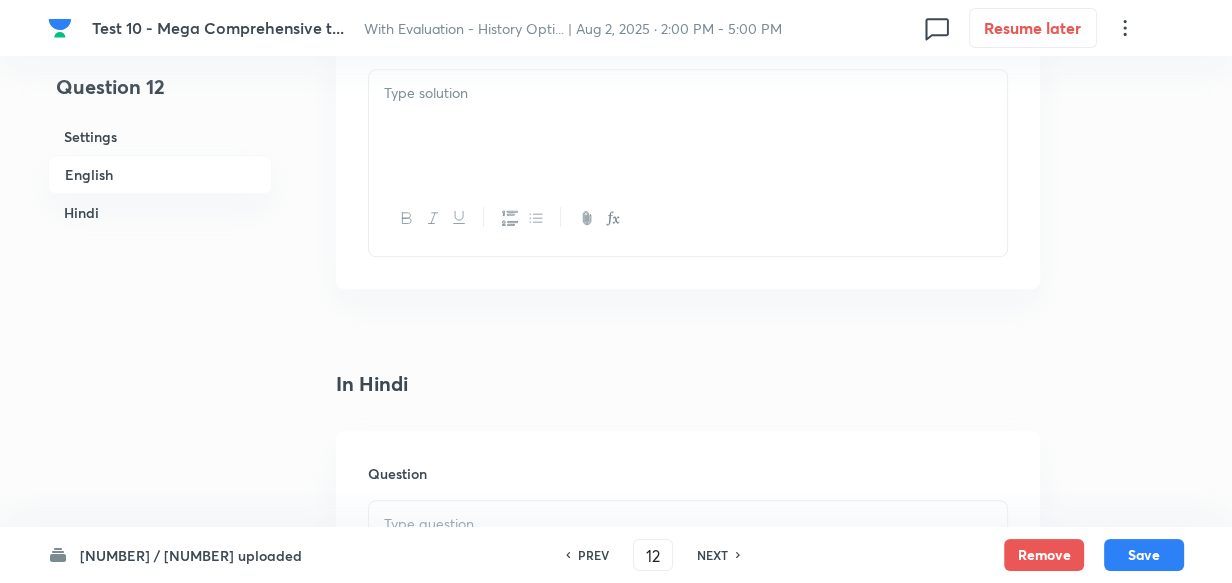 type 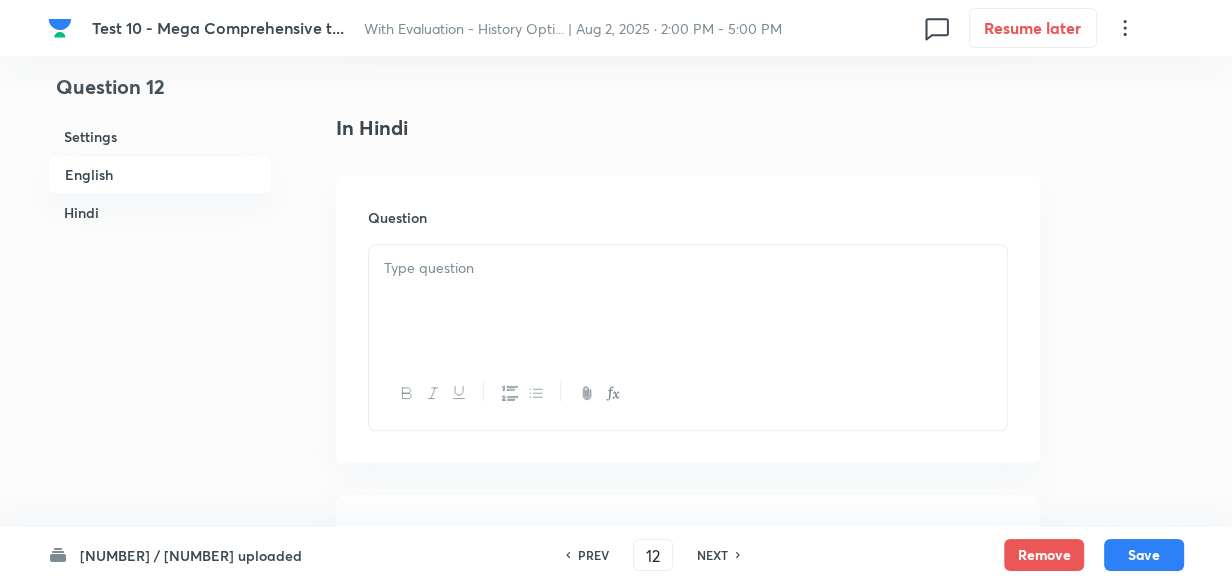scroll, scrollTop: 1243, scrollLeft: 0, axis: vertical 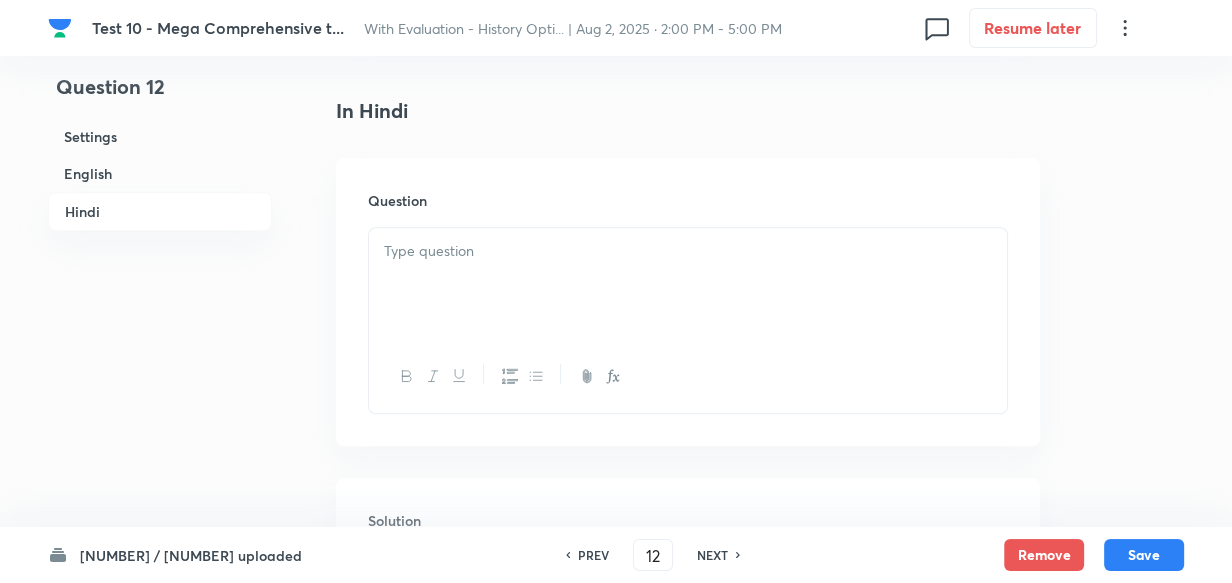 click at bounding box center (688, 284) 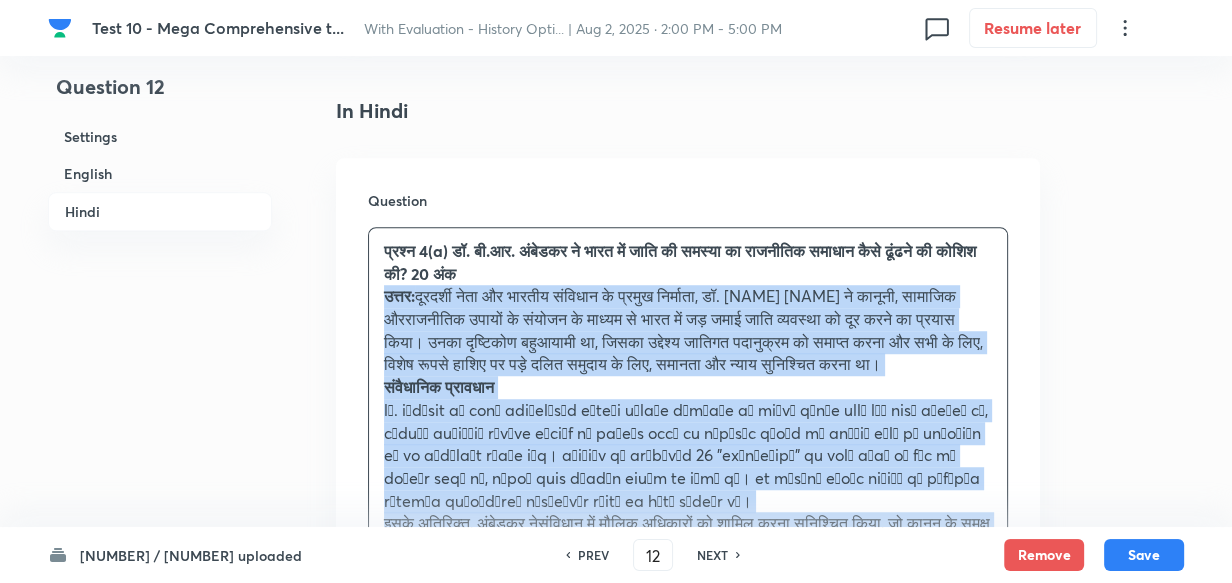 click on "प्रश्न 4(a) डॉ. बी.आर. अंबेडकर ने भारत में जाति की समस्या का राजनीतिक समाधान कैसे ढूंढने की कोशिश की? 20 अंक उत्तर:  संवैधानिक प्रावधान राजनीतिक प्रतिनिधित्व सामाजिक और आर्थिक सुधार धर्म के माध्यम से मुक्ति वकालत और लामबंदी चुनौतियाँ और आलोचनाएँ विरासत" at bounding box center (688, 955) 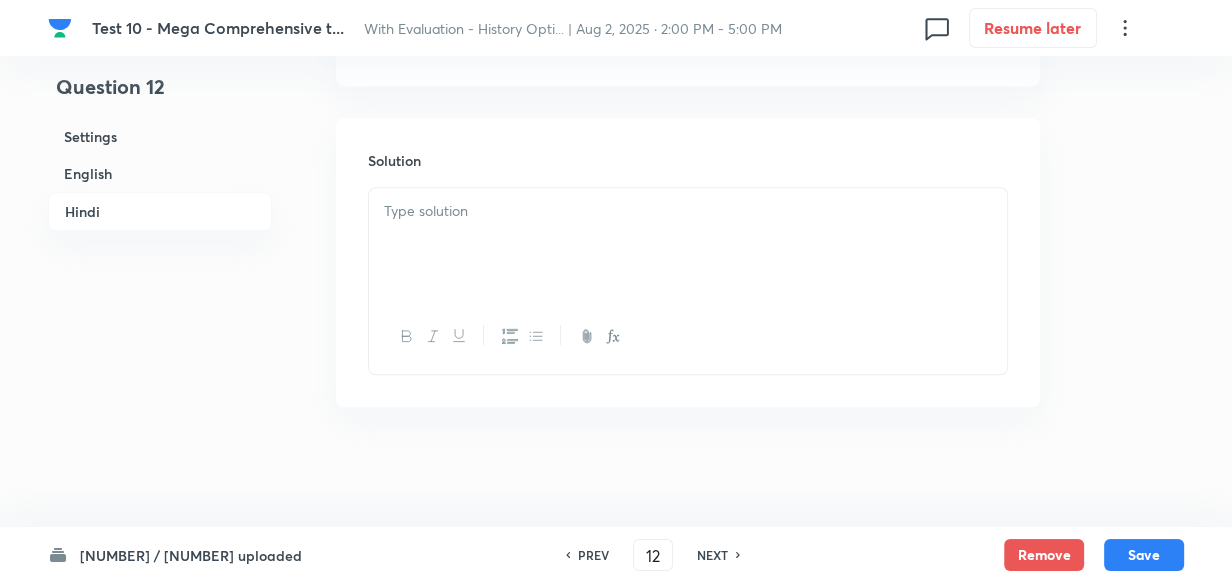 click at bounding box center (688, 244) 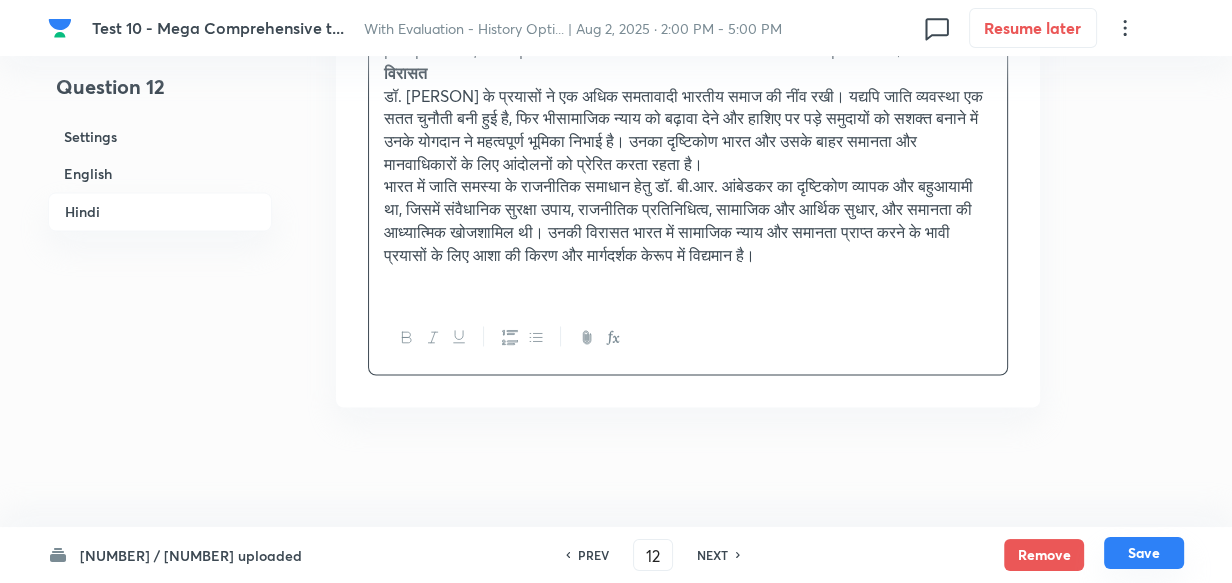 click on "Save" at bounding box center [1144, 553] 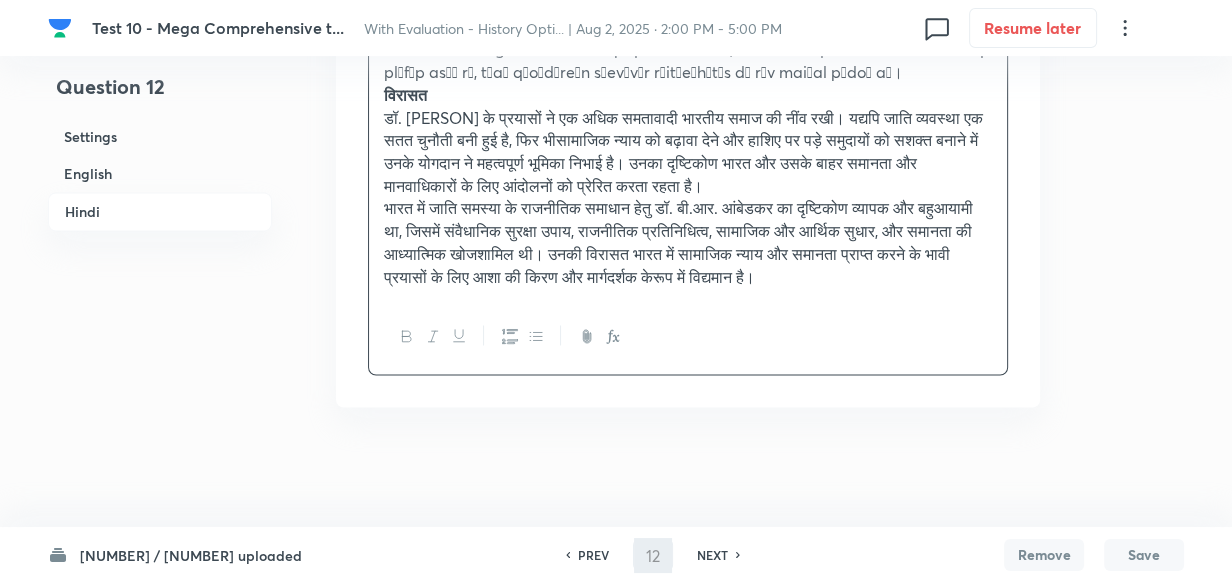 scroll, scrollTop: 2907, scrollLeft: 0, axis: vertical 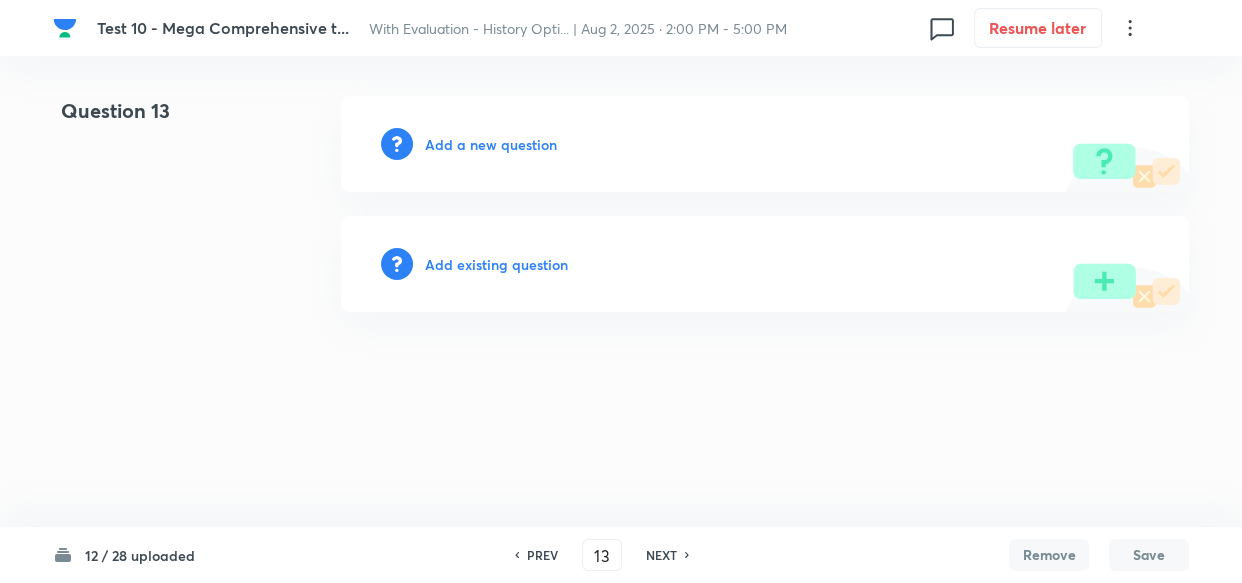 click on "Add a new question" at bounding box center (491, 144) 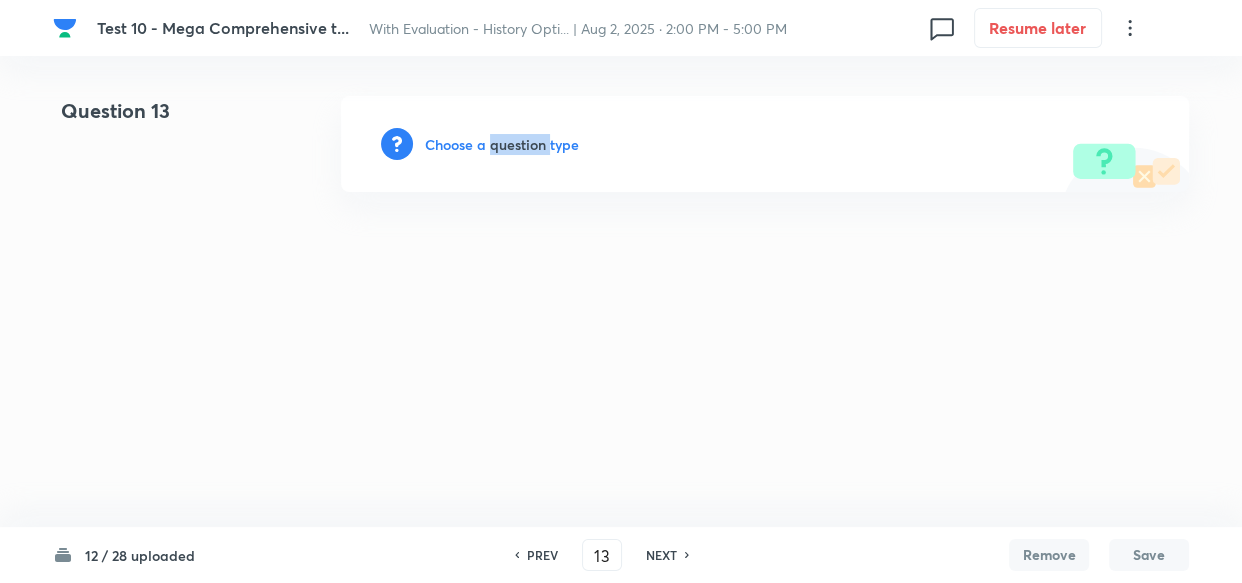 click on "Choose a question type" at bounding box center [502, 144] 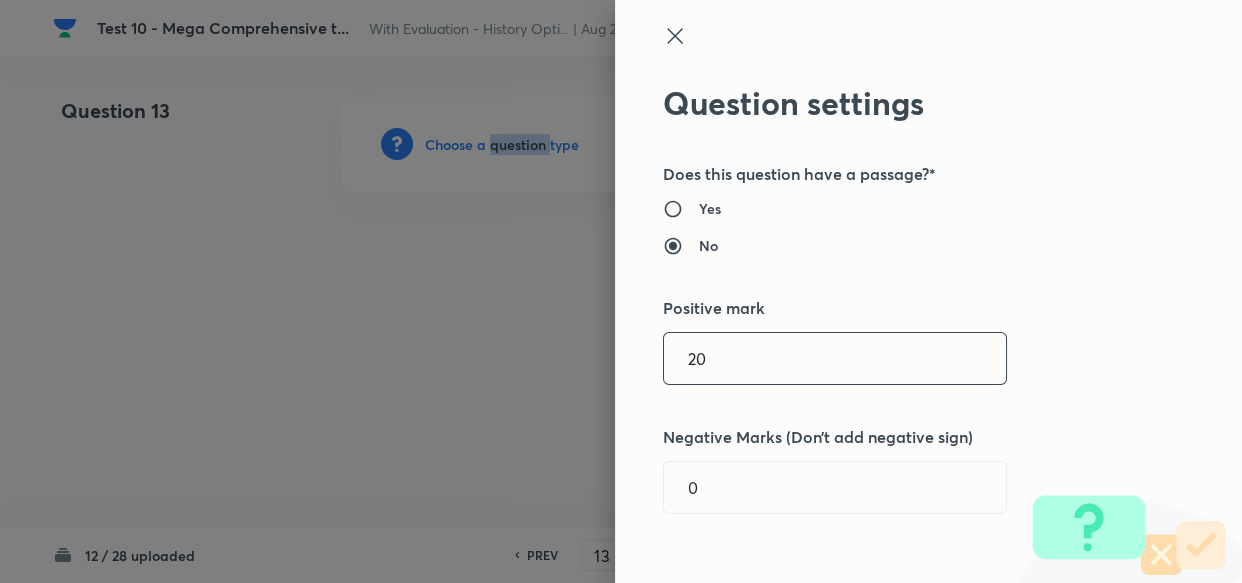 type 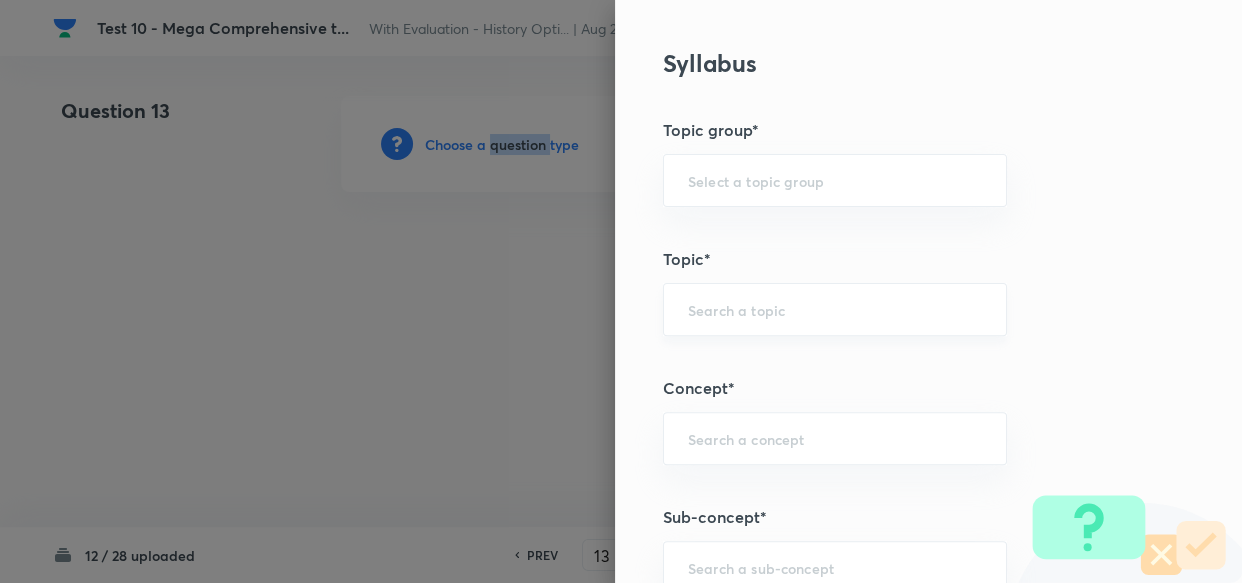 scroll, scrollTop: 909, scrollLeft: 0, axis: vertical 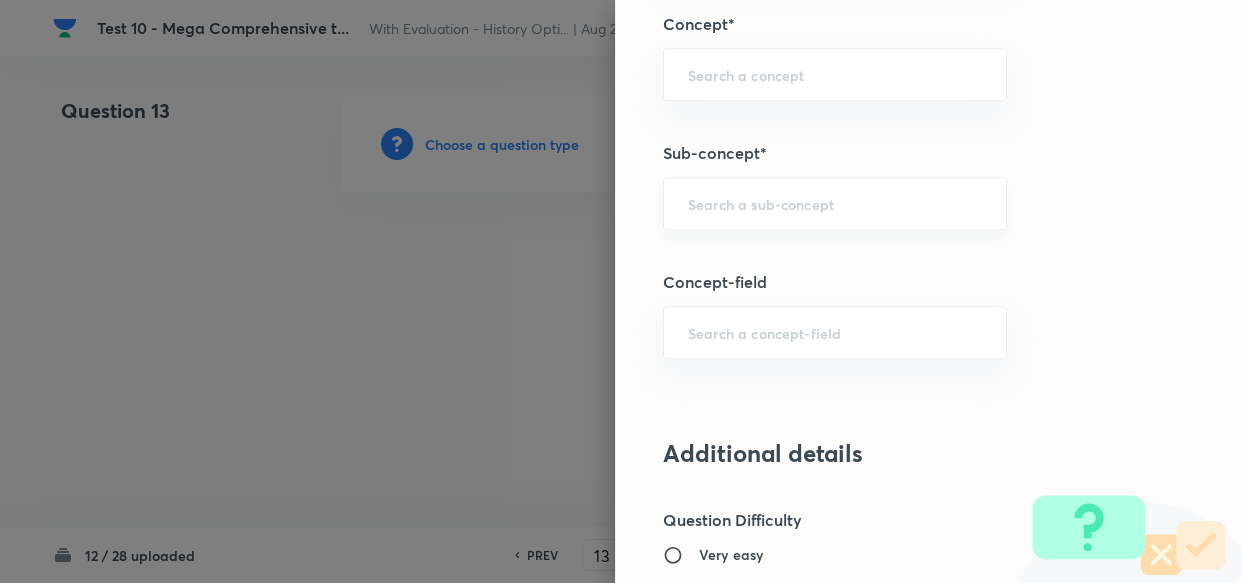 click at bounding box center (835, 203) 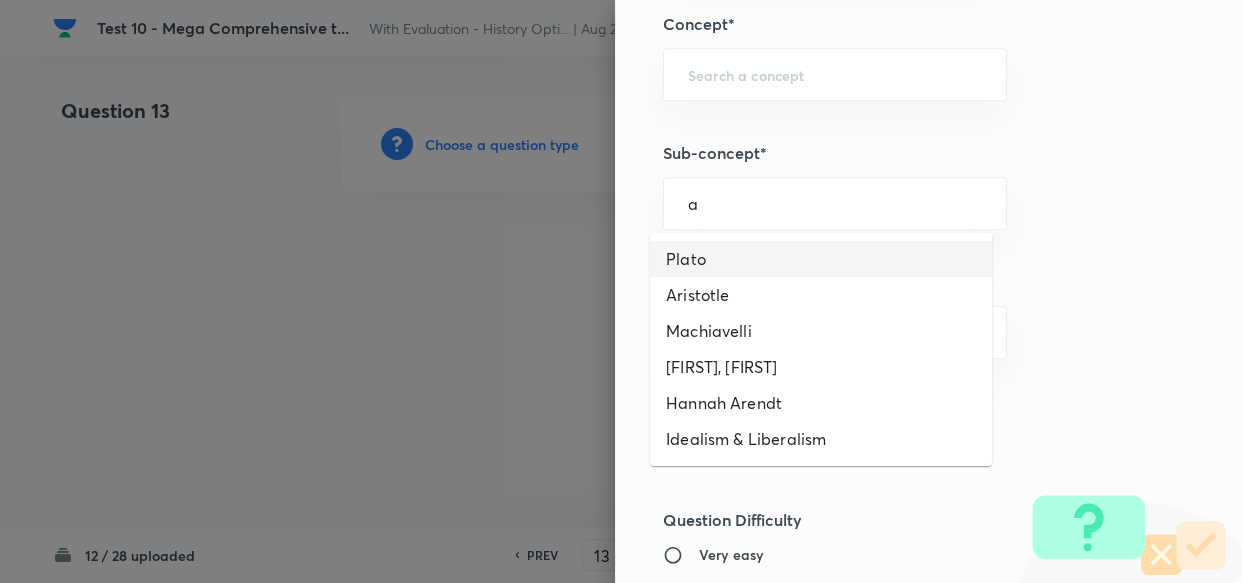 click on "Plato" at bounding box center (821, 259) 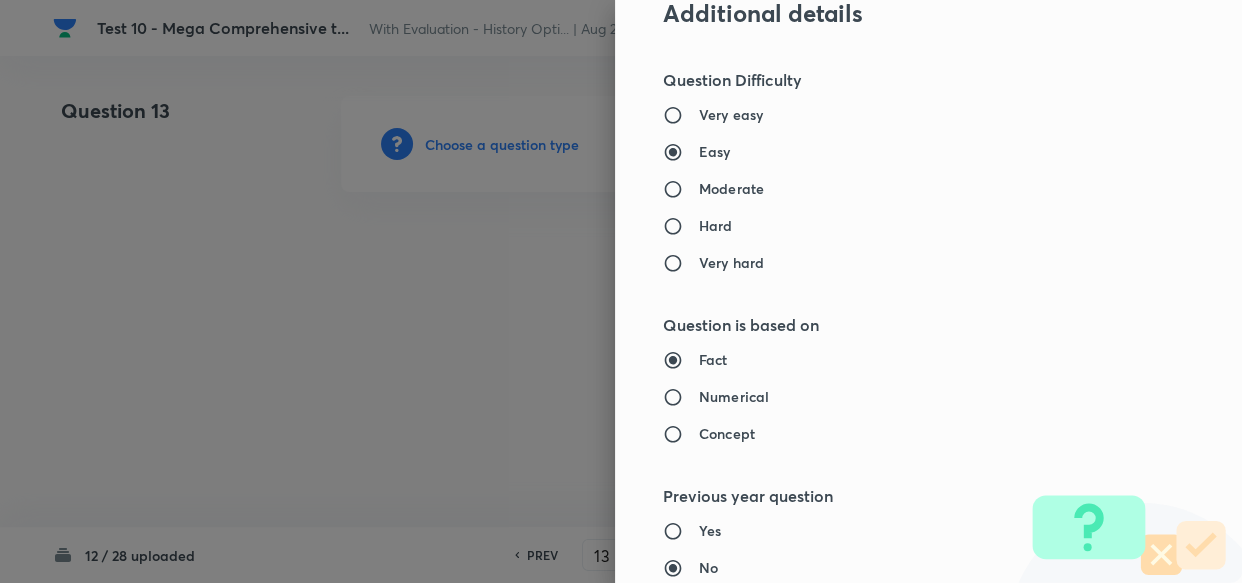 type on "PSIR Optional" 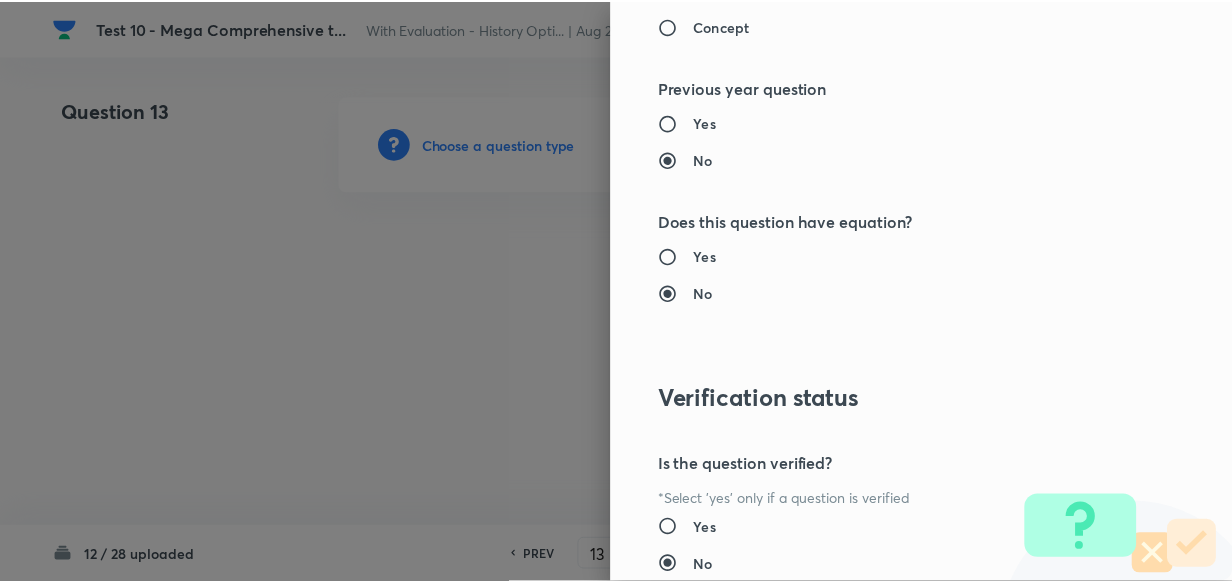 scroll, scrollTop: 1900, scrollLeft: 0, axis: vertical 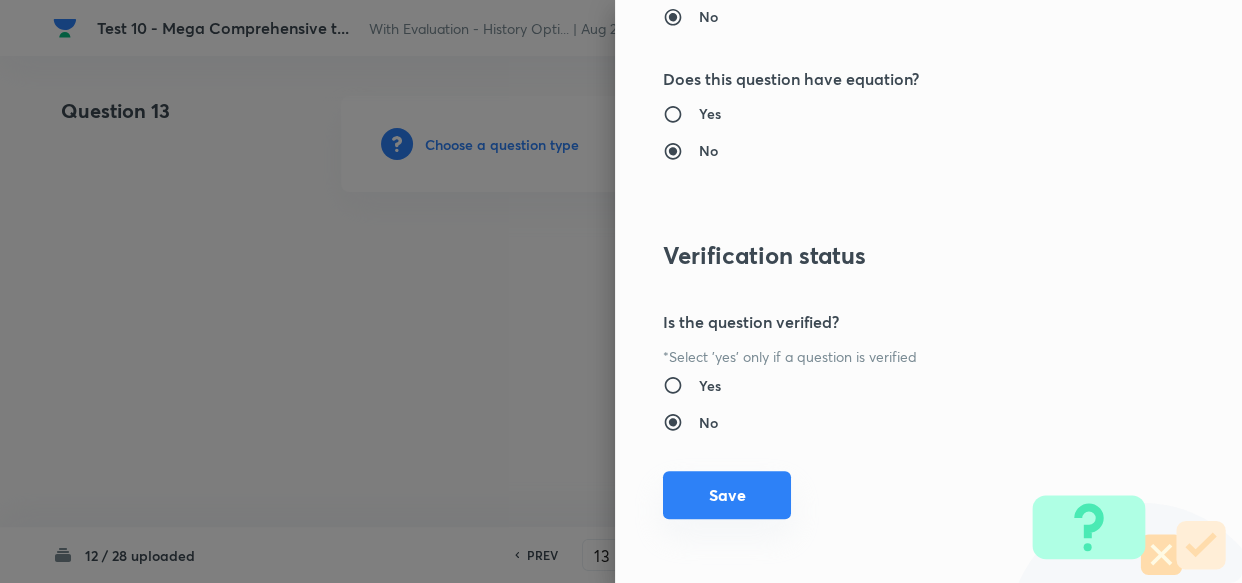 drag, startPoint x: 731, startPoint y: 488, endPoint x: 718, endPoint y: 484, distance: 13.601471 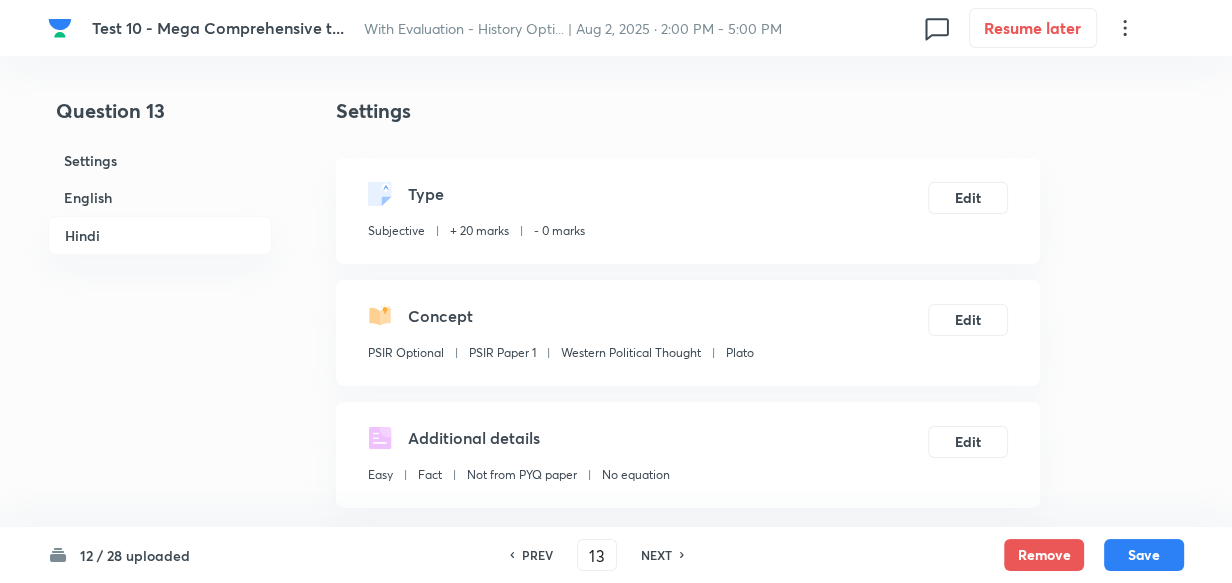 click on "English" at bounding box center [160, 197] 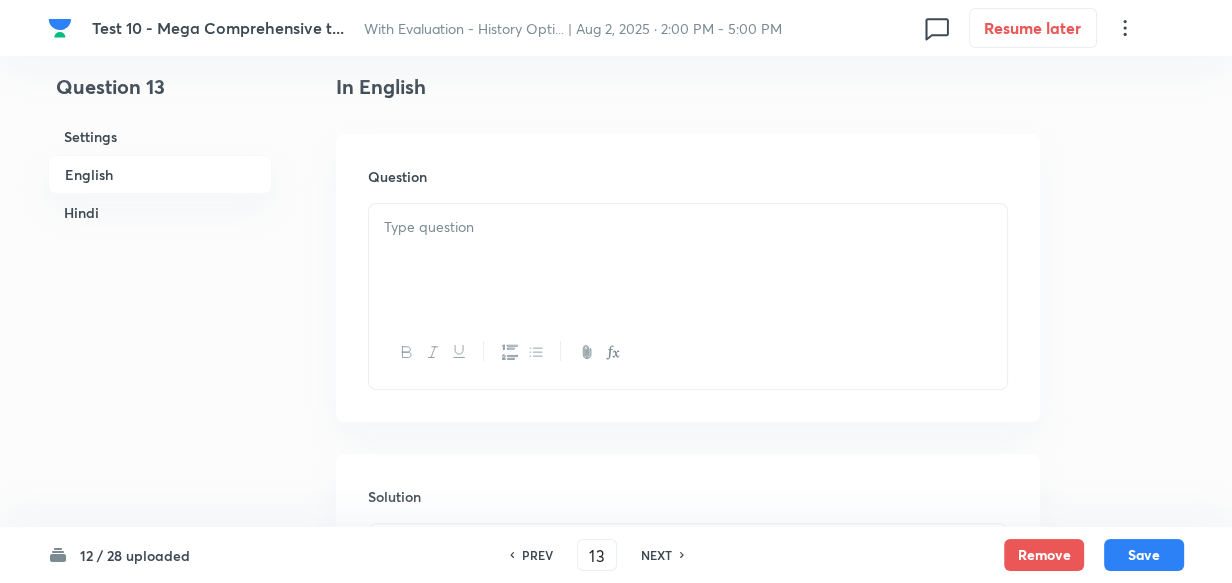 click at bounding box center [688, 260] 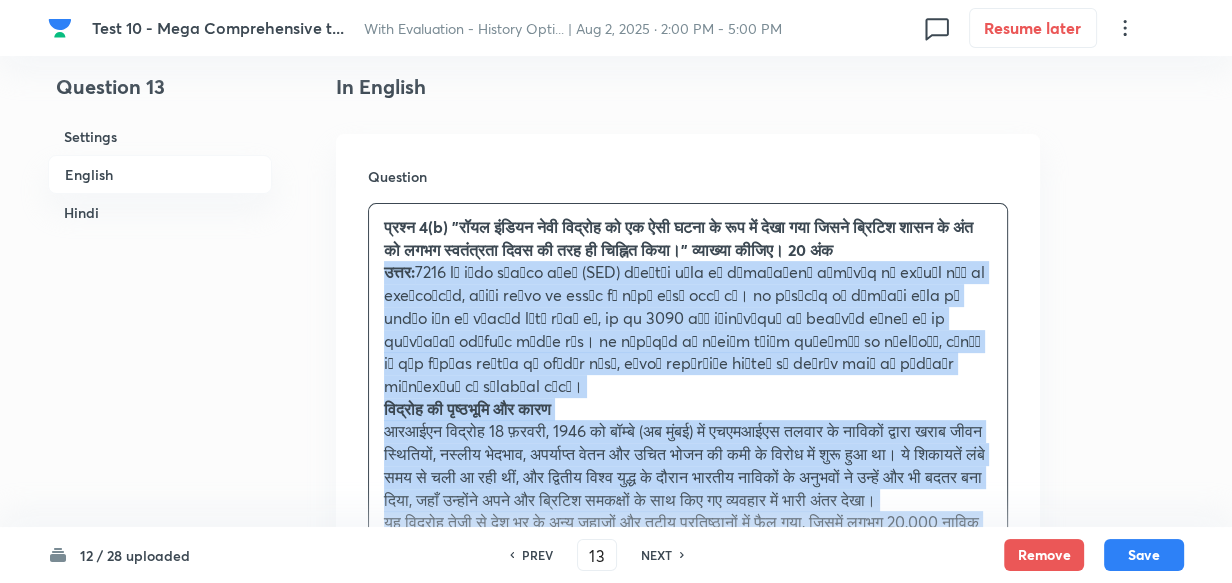 click on "उत्तर:" at bounding box center (399, 271) 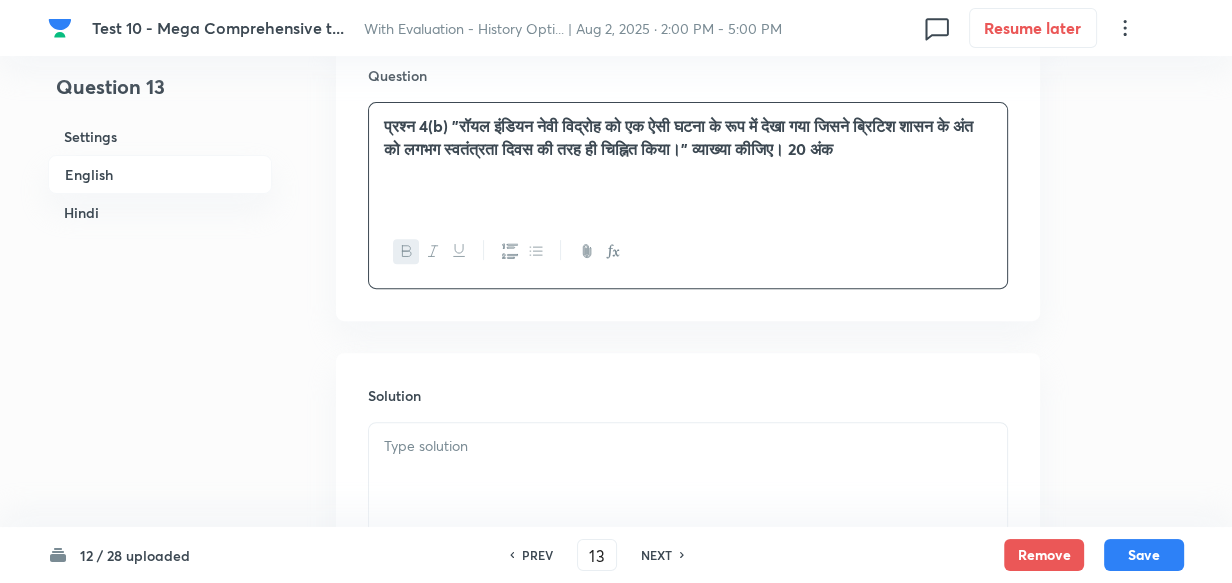 scroll, scrollTop: 516, scrollLeft: 0, axis: vertical 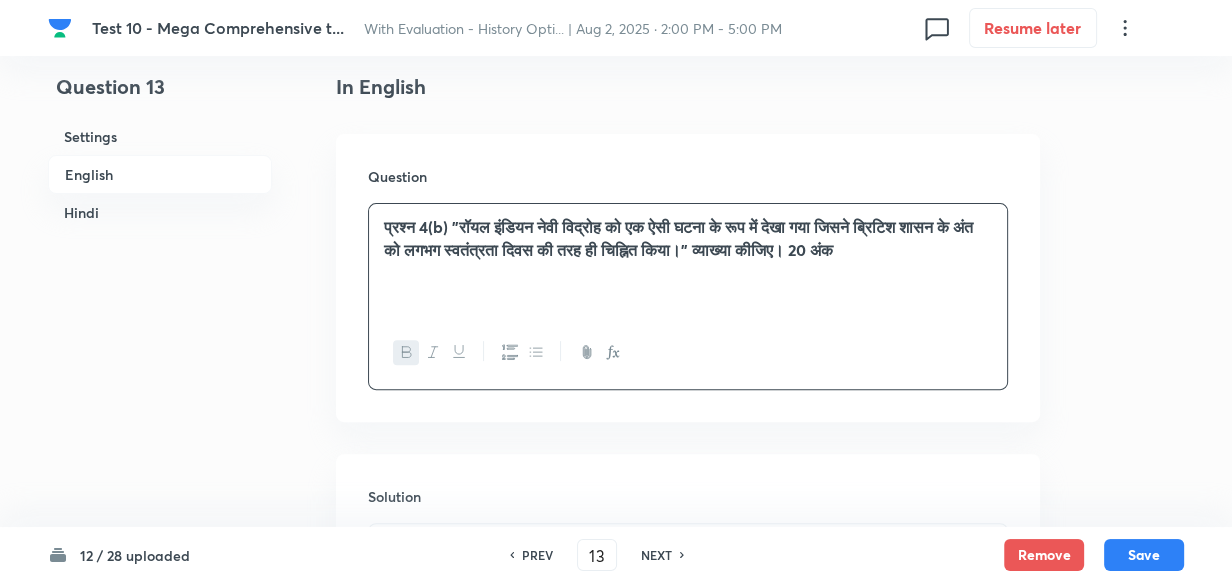 paste 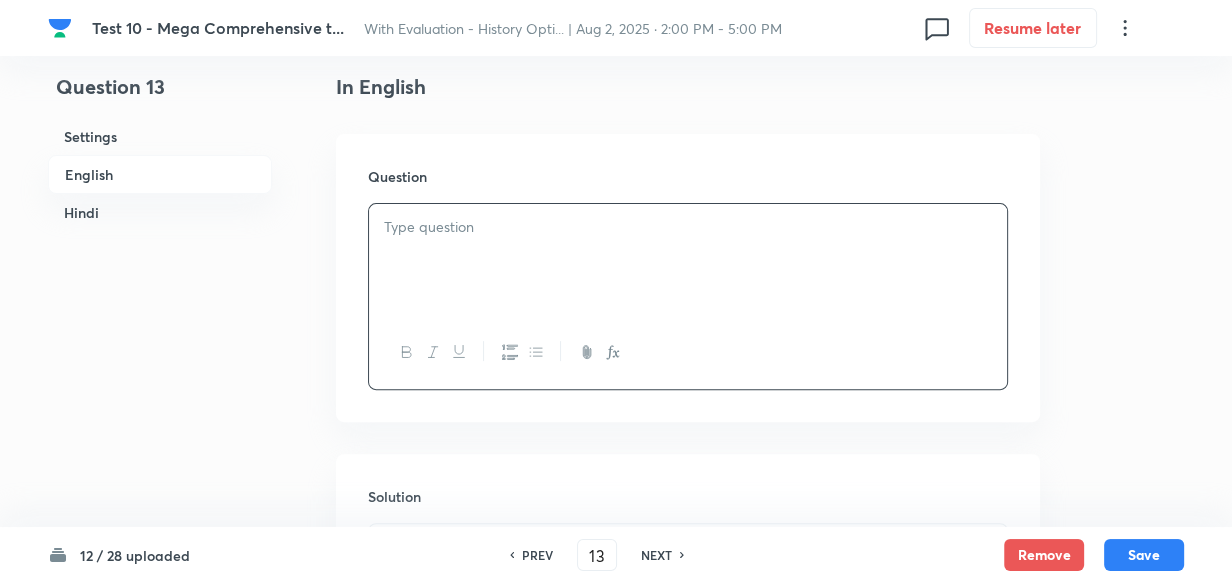type 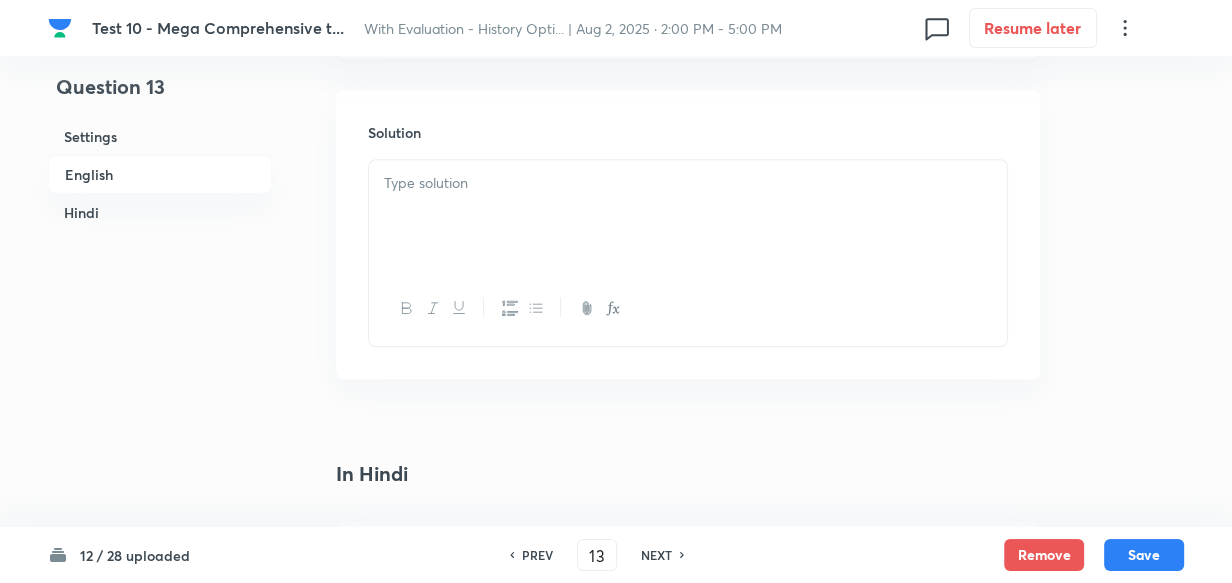 click at bounding box center (688, 216) 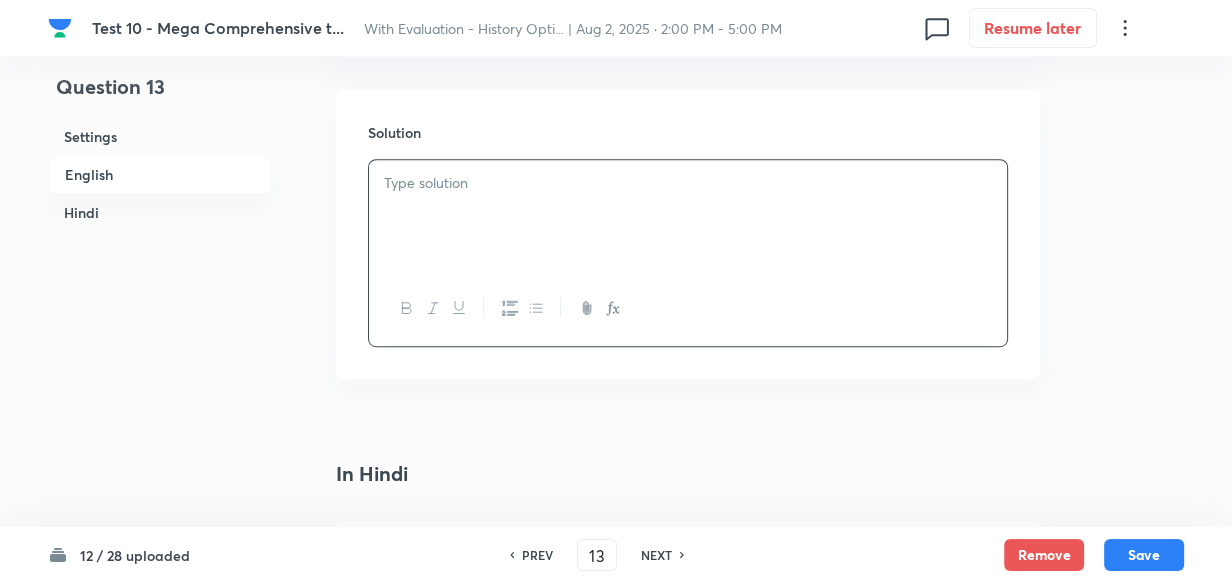 type 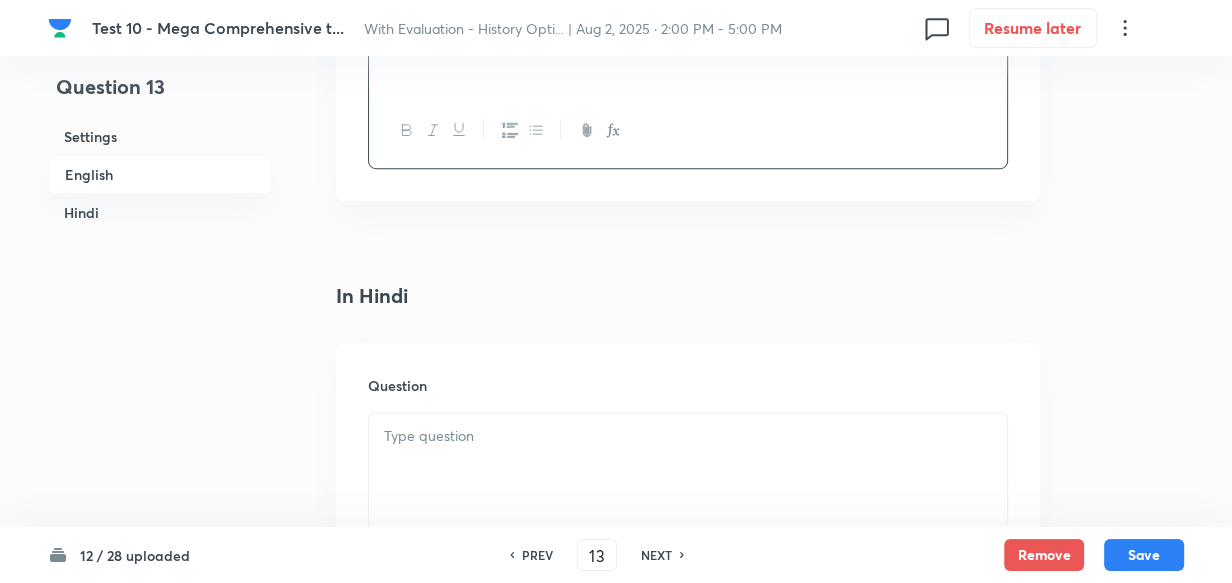 scroll, scrollTop: 1243, scrollLeft: 0, axis: vertical 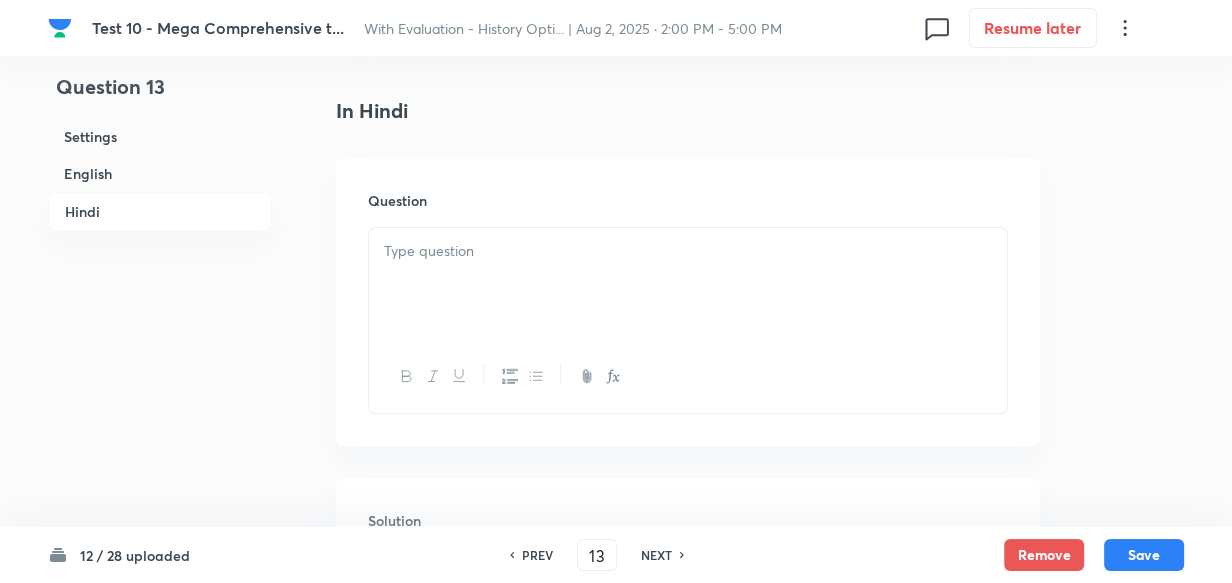 click at bounding box center [688, 284] 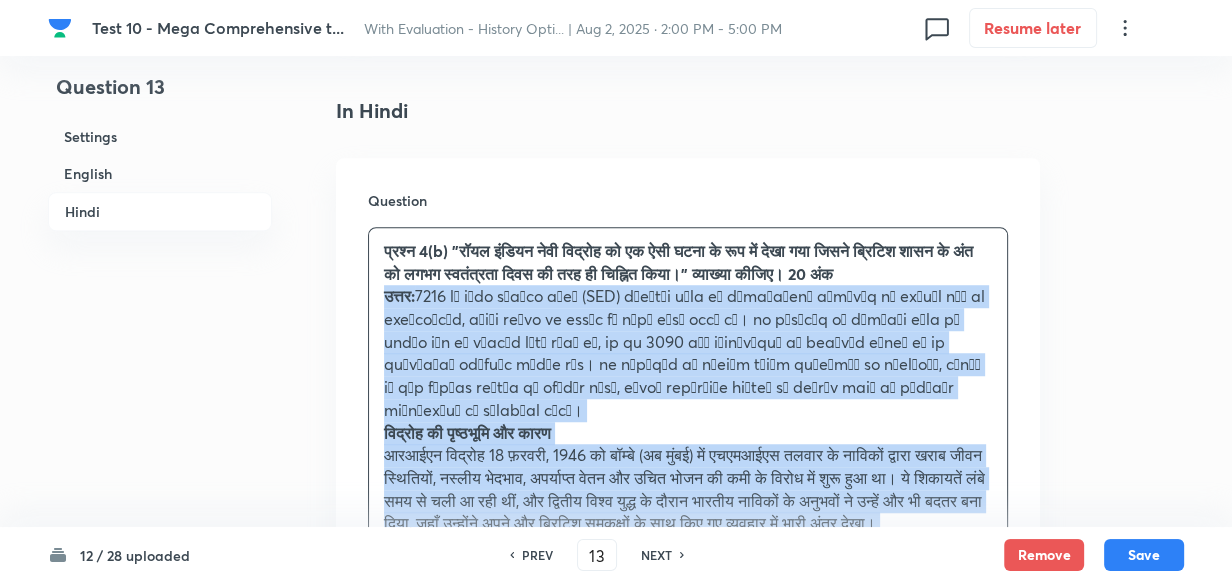 drag, startPoint x: 373, startPoint y: 298, endPoint x: 362, endPoint y: 298, distance: 11 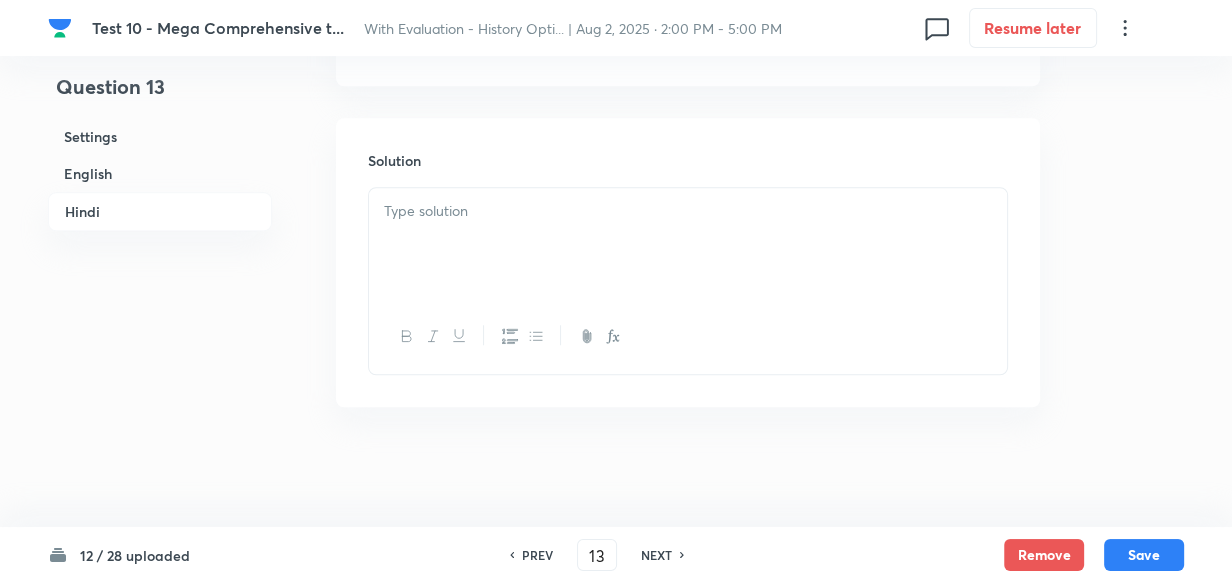 click at bounding box center [688, 244] 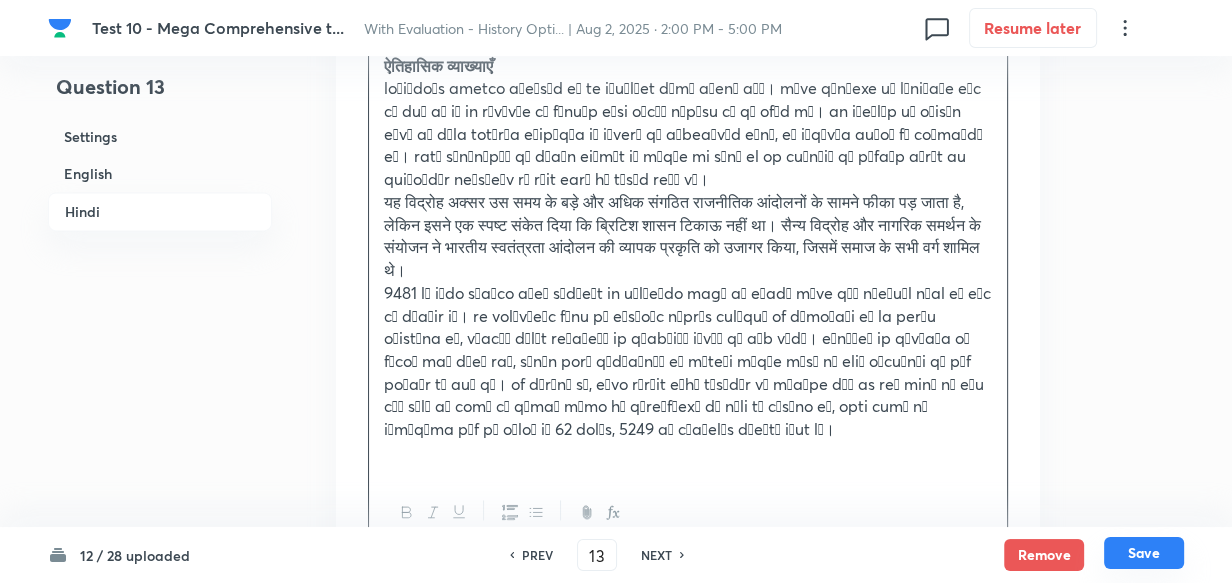 scroll, scrollTop: 2603, scrollLeft: 0, axis: vertical 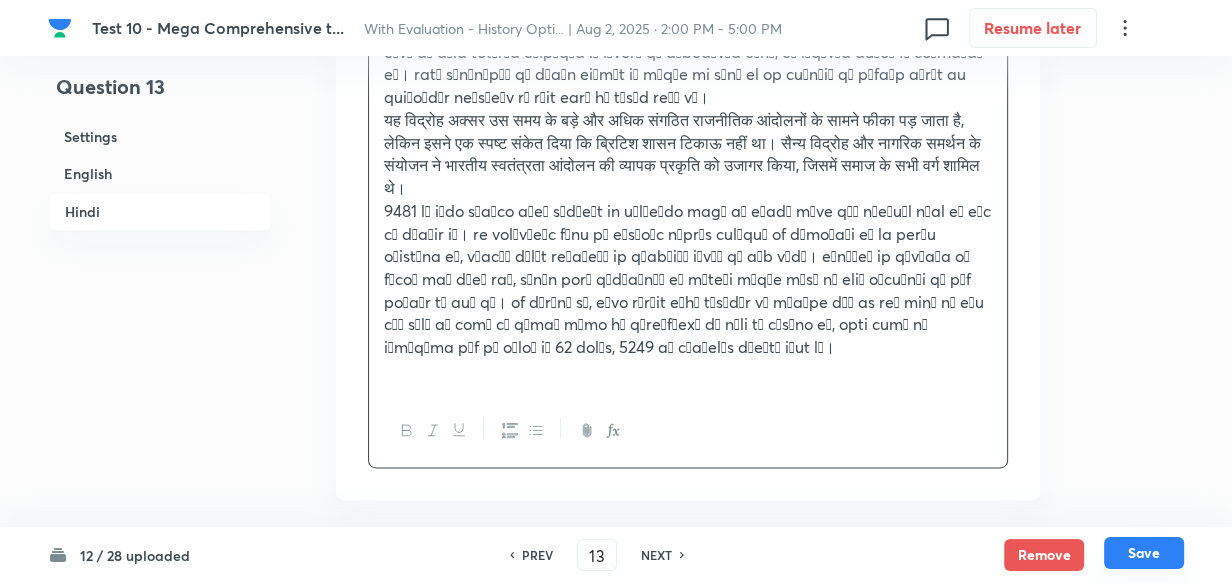 click on "Save" at bounding box center [1144, 553] 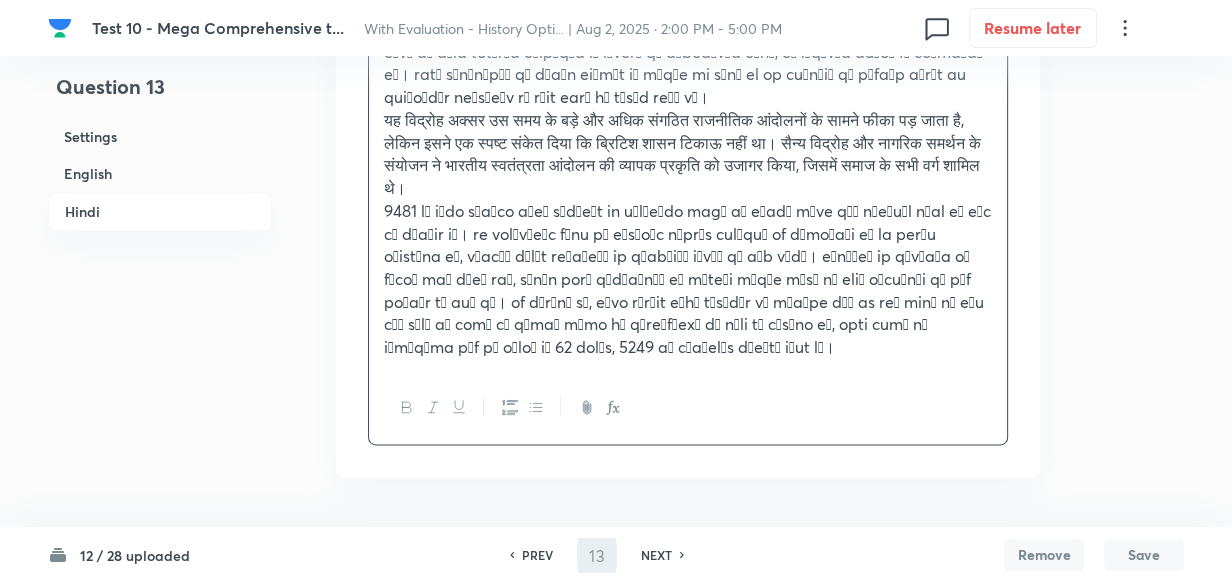 type on "14" 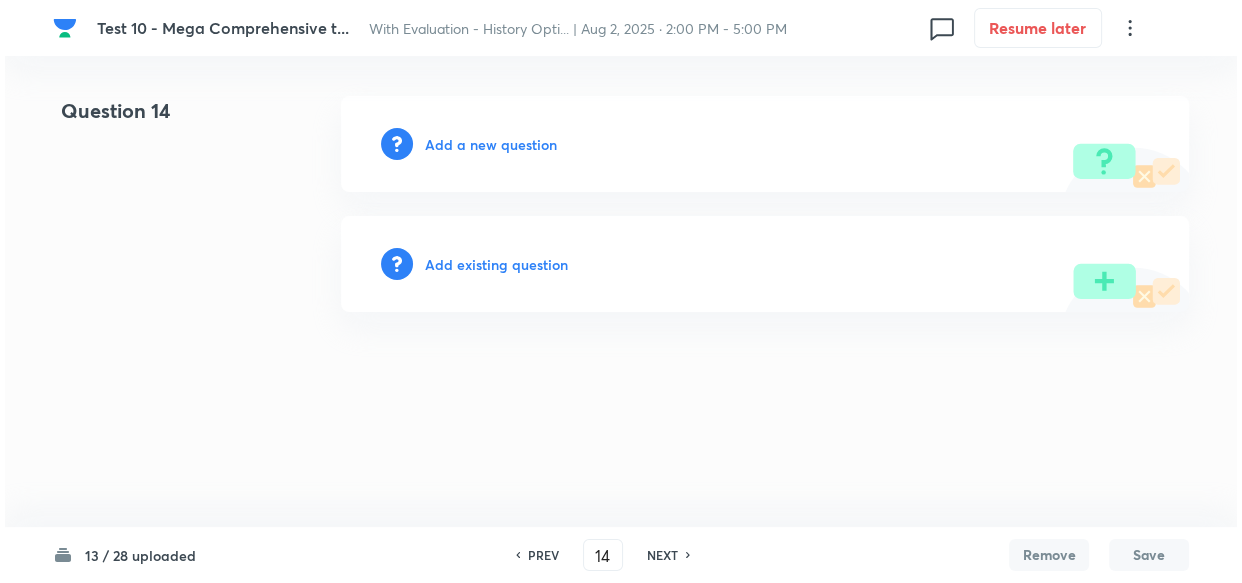 scroll, scrollTop: 0, scrollLeft: 0, axis: both 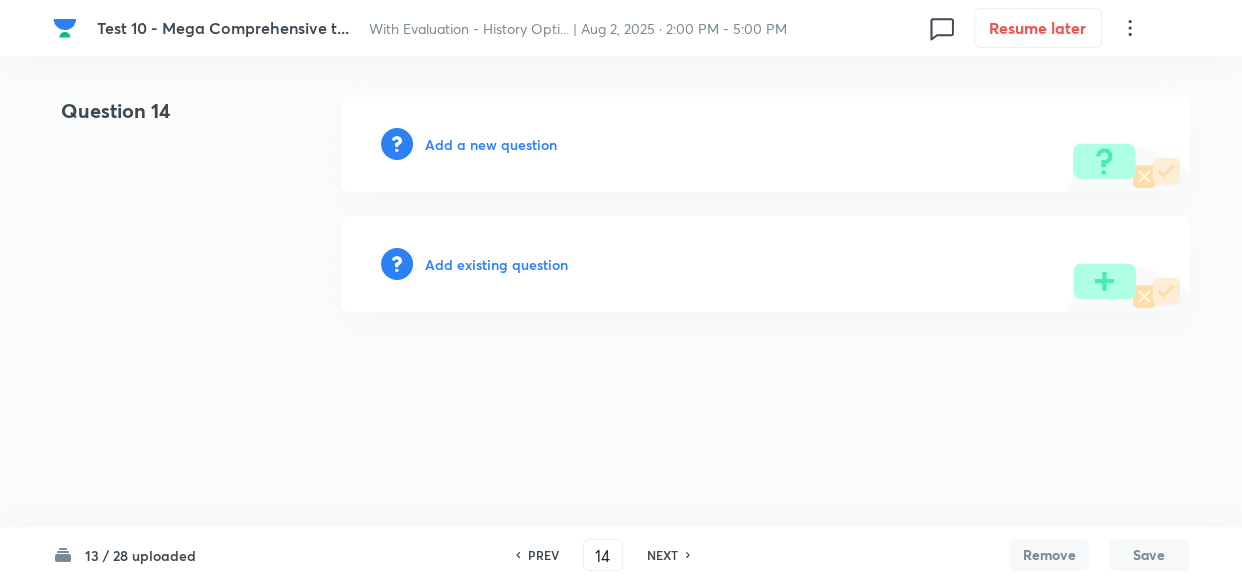 click on "Add a new question" at bounding box center (765, 144) 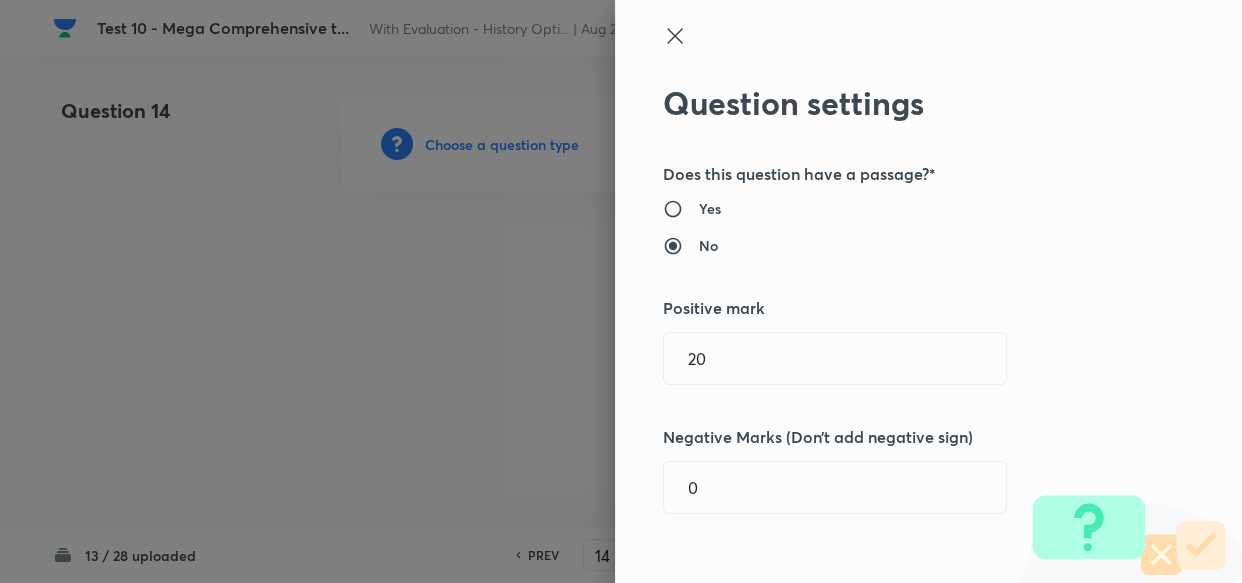 type 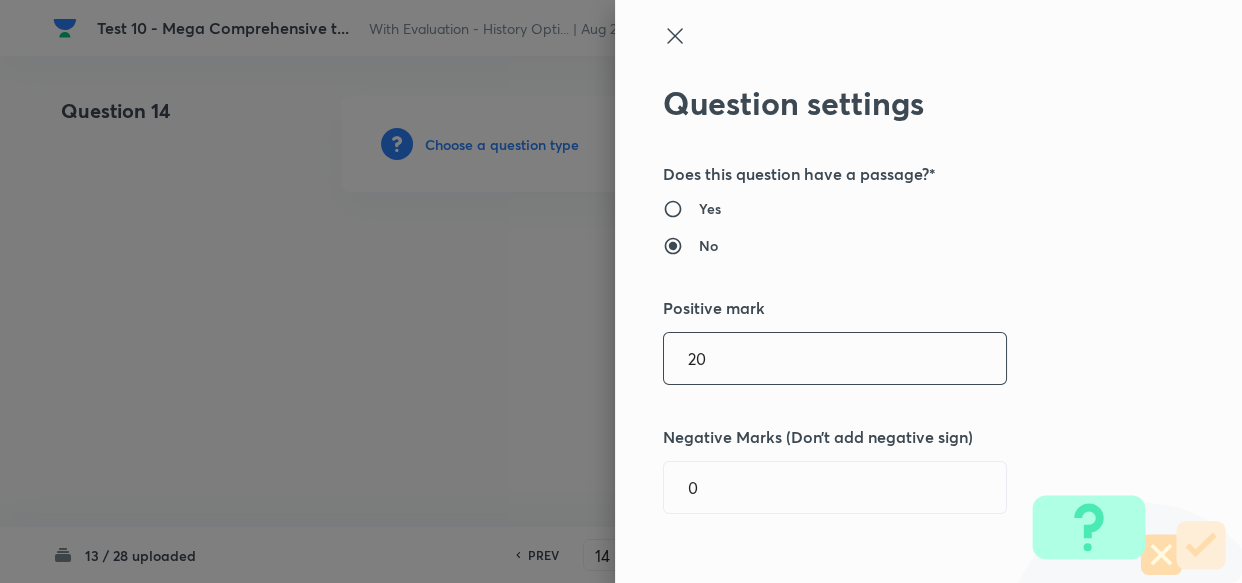 drag, startPoint x: 642, startPoint y: 366, endPoint x: 504, endPoint y: 344, distance: 139.74261 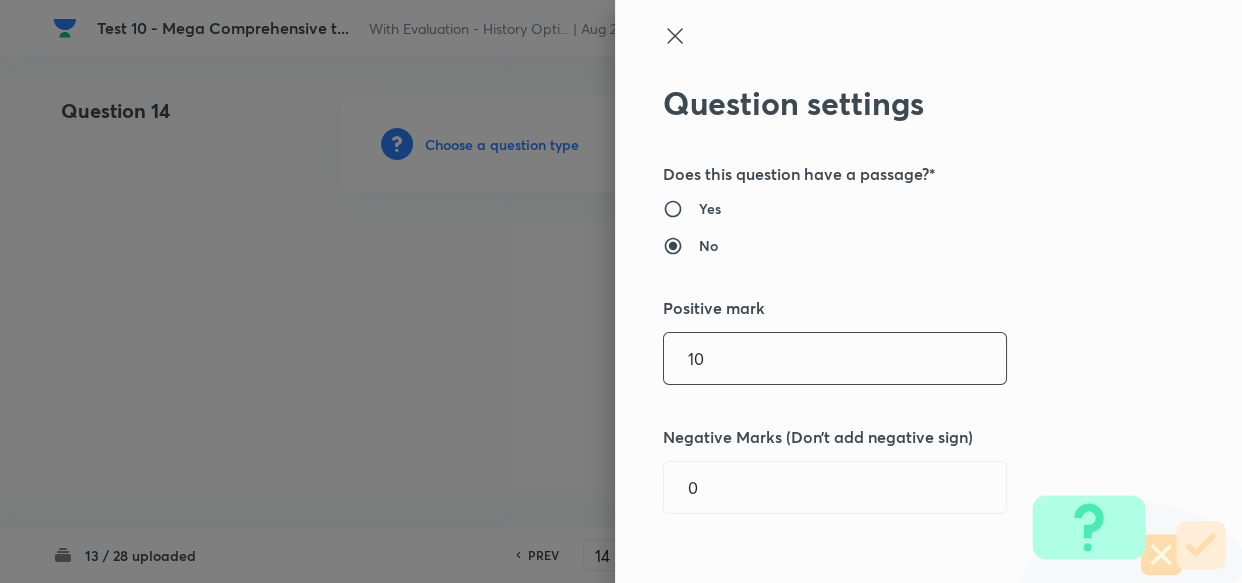 type on "10" 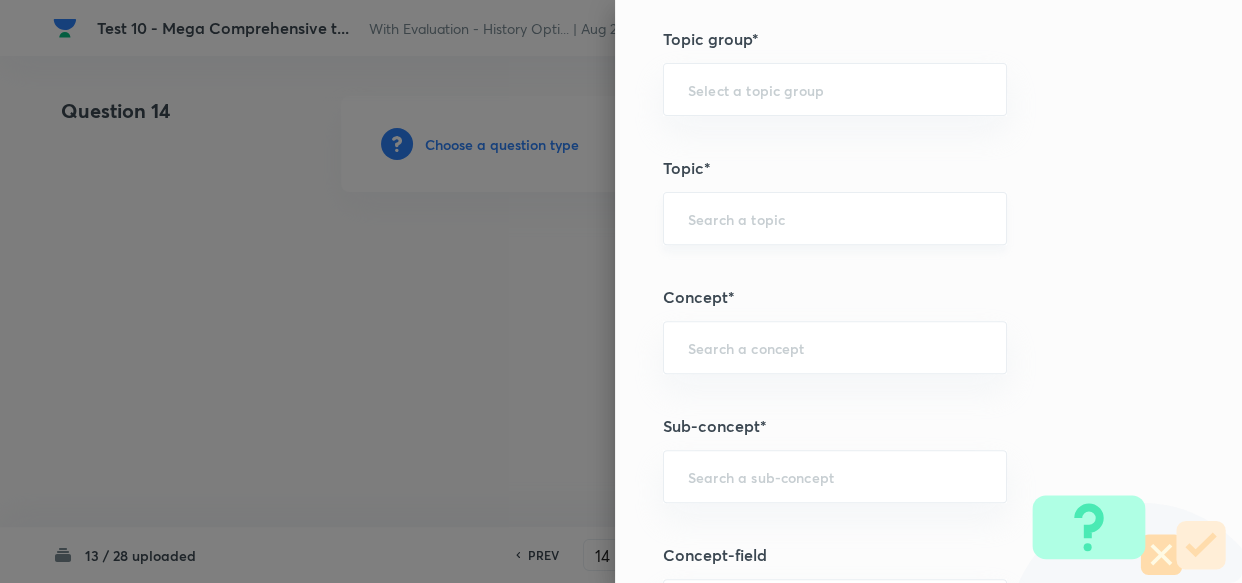 scroll, scrollTop: 1090, scrollLeft: 0, axis: vertical 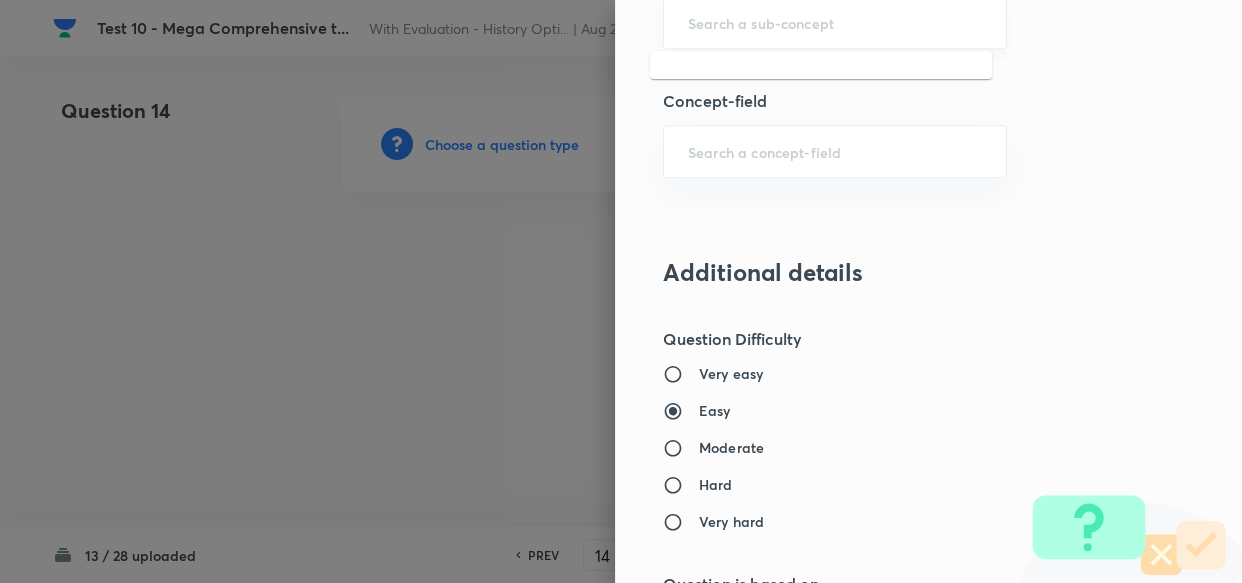 click at bounding box center [835, 22] 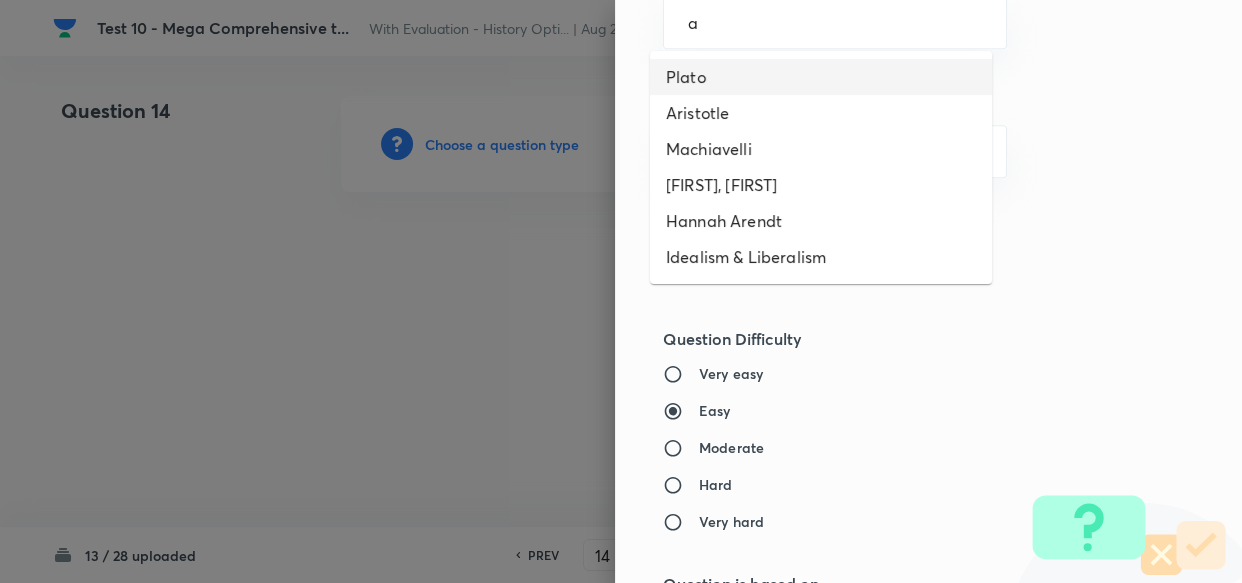 click on "Plato" at bounding box center (821, 77) 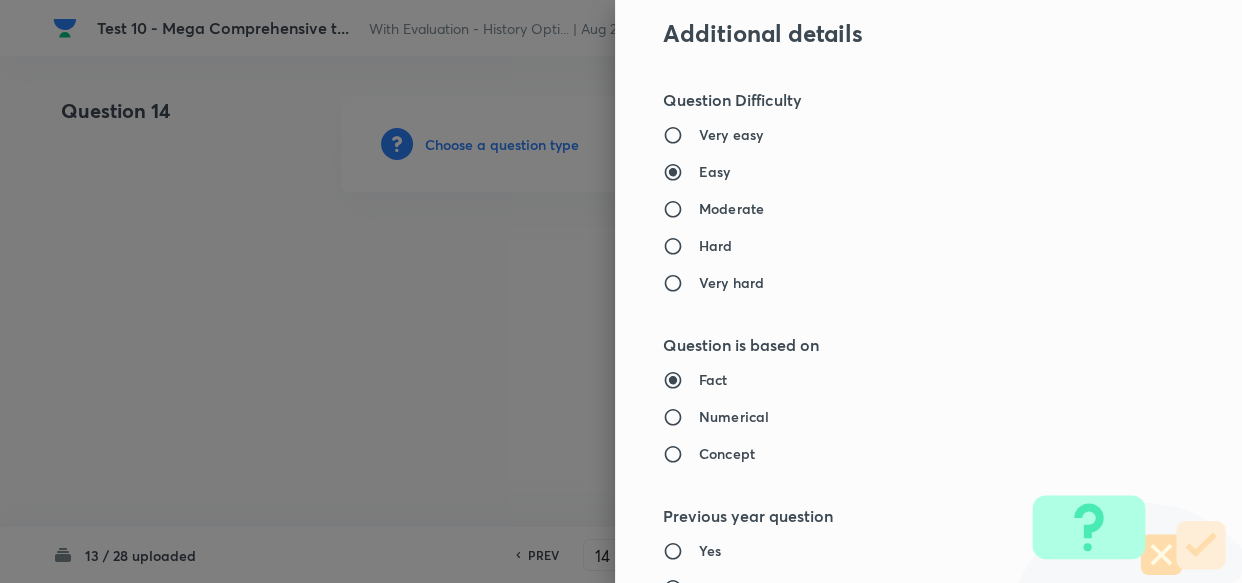 type on "PSIR Optional" 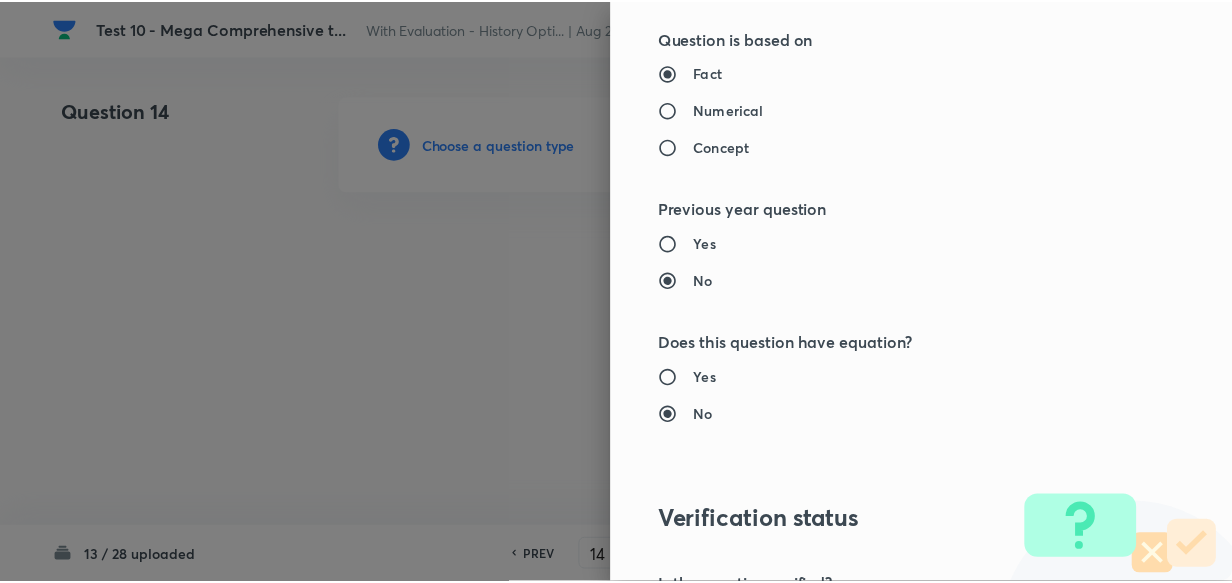 scroll, scrollTop: 1900, scrollLeft: 0, axis: vertical 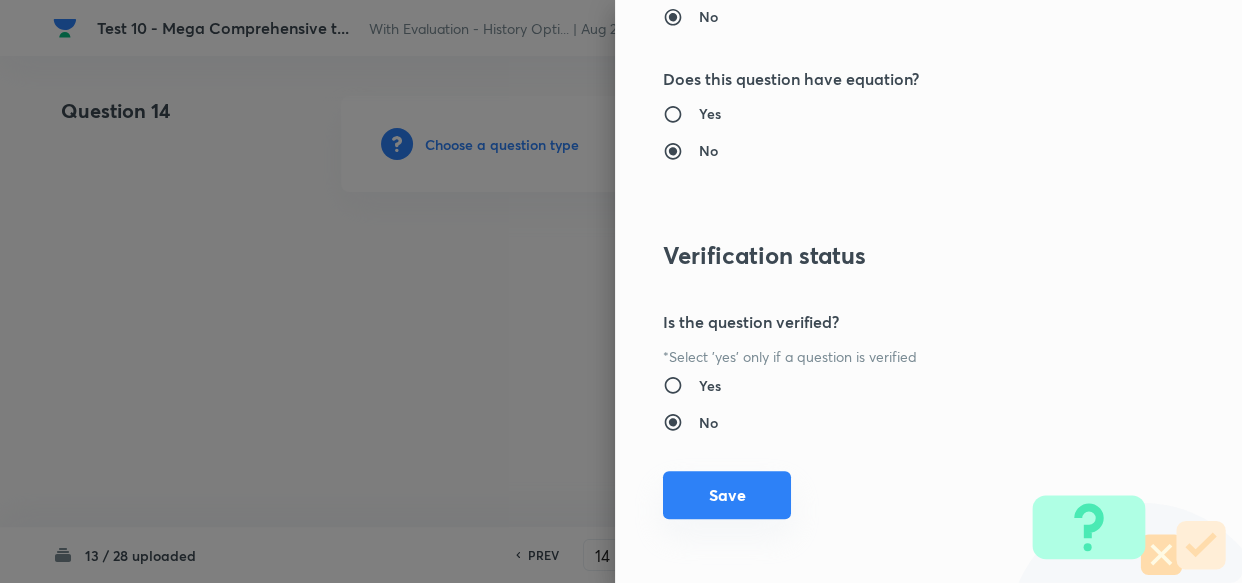 click on "Save" at bounding box center [727, 495] 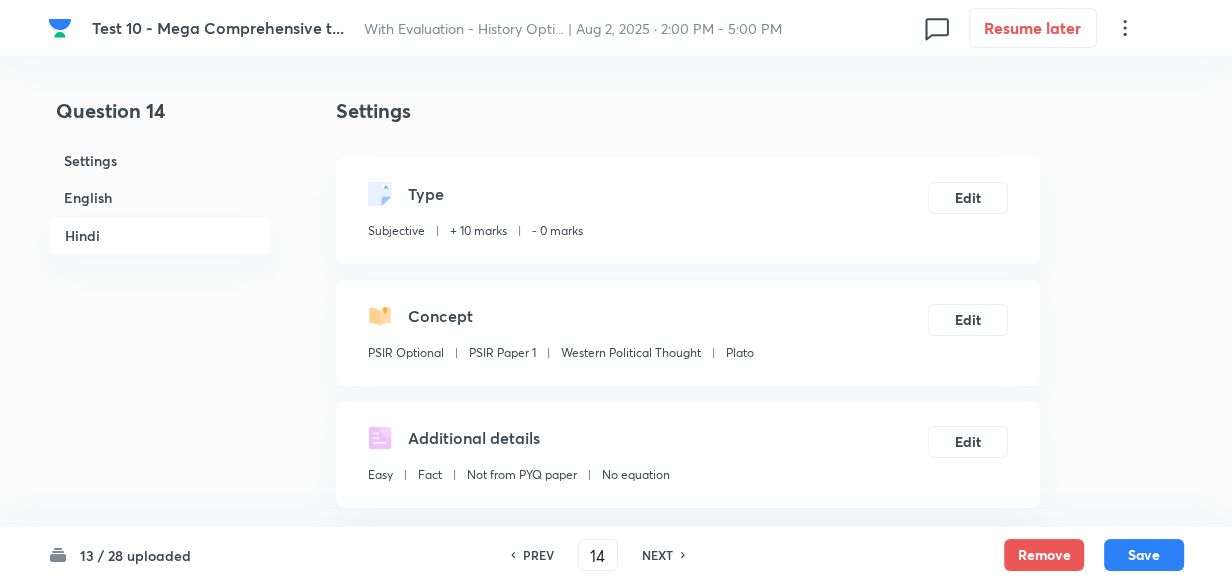 click on "English" at bounding box center [160, 197] 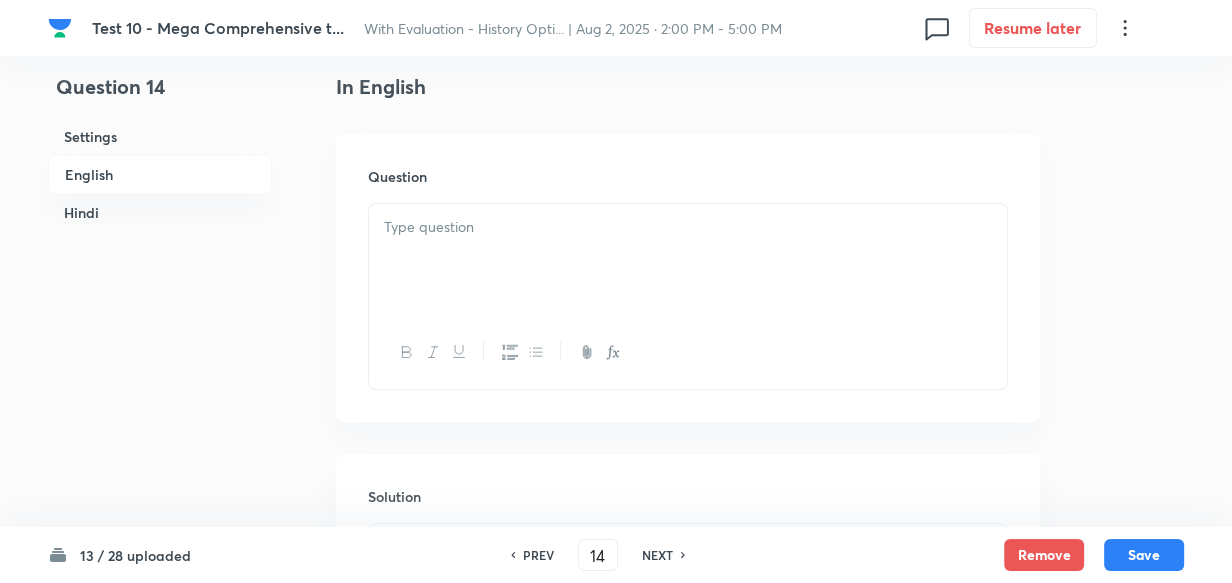click at bounding box center [688, 227] 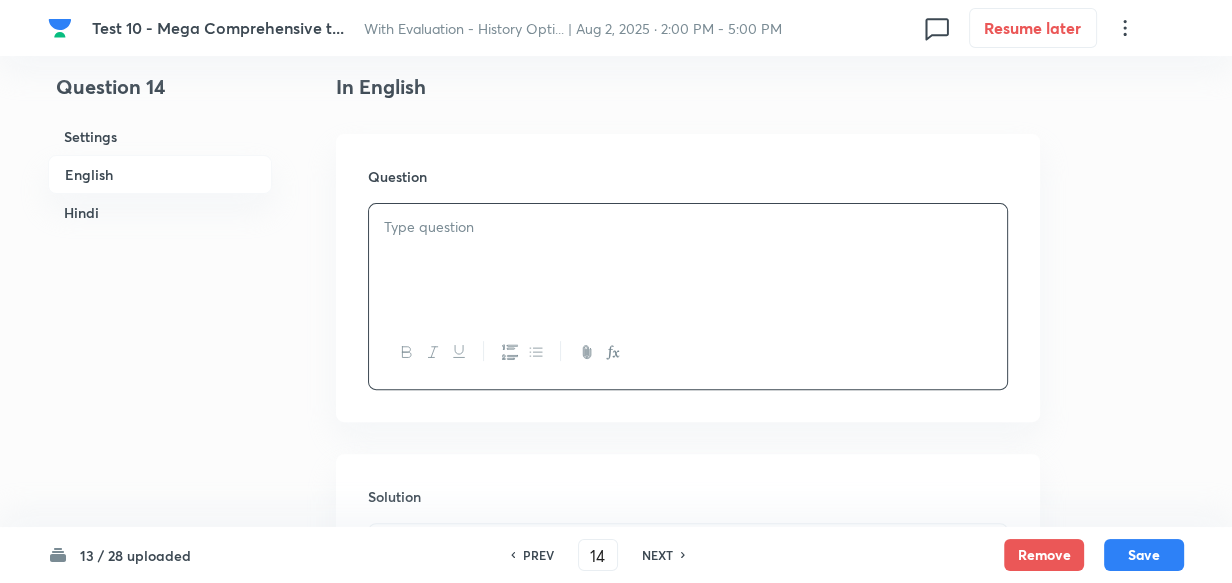 type 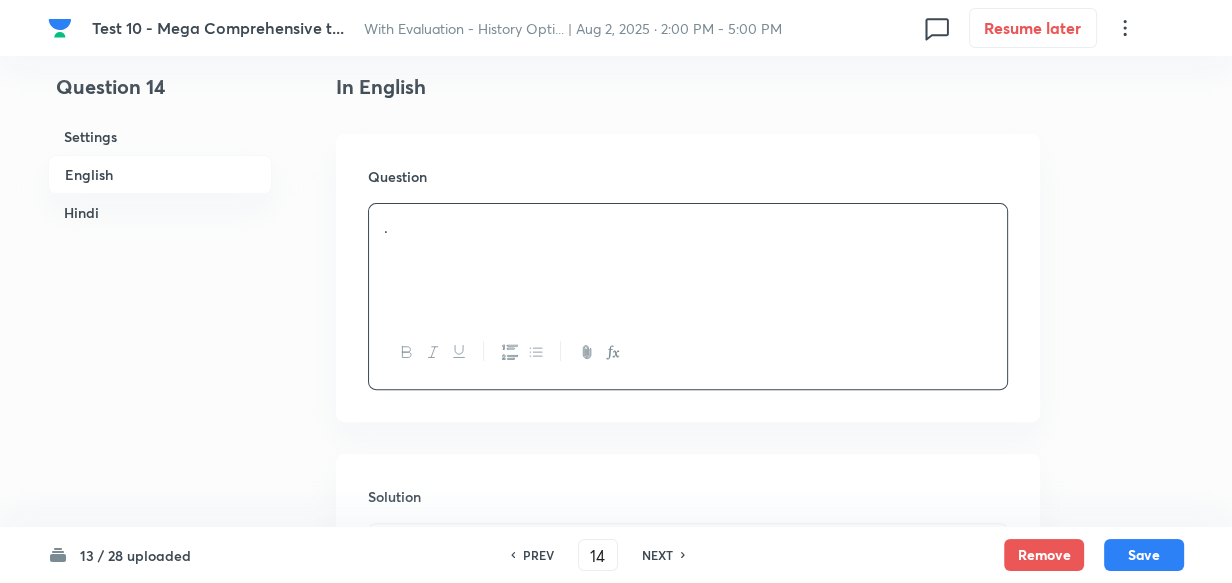 scroll, scrollTop: 880, scrollLeft: 0, axis: vertical 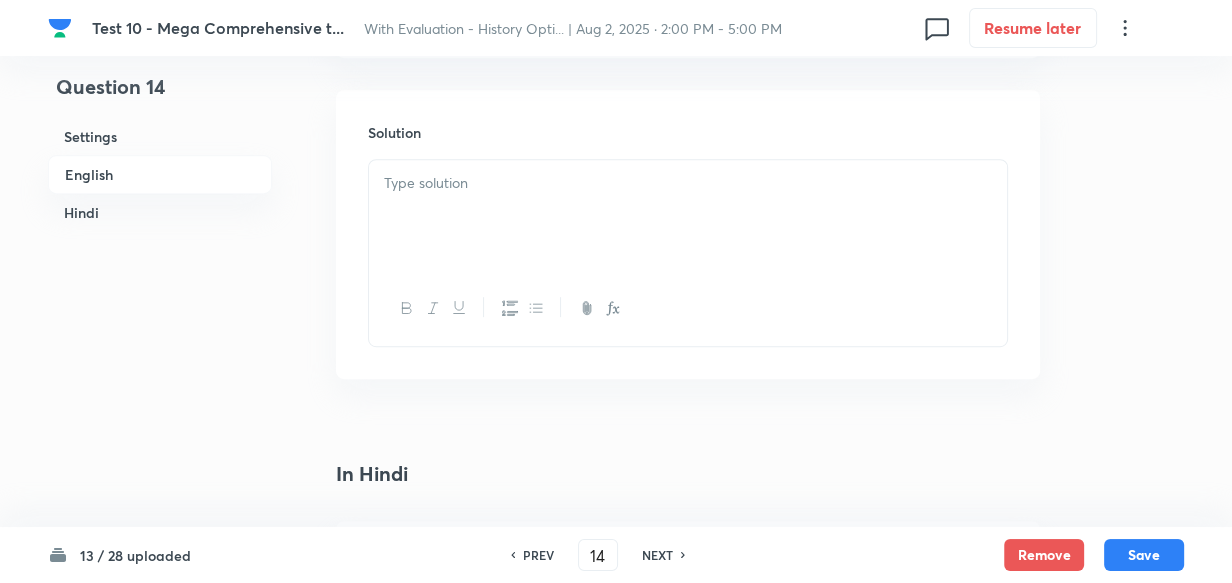 click at bounding box center (688, 216) 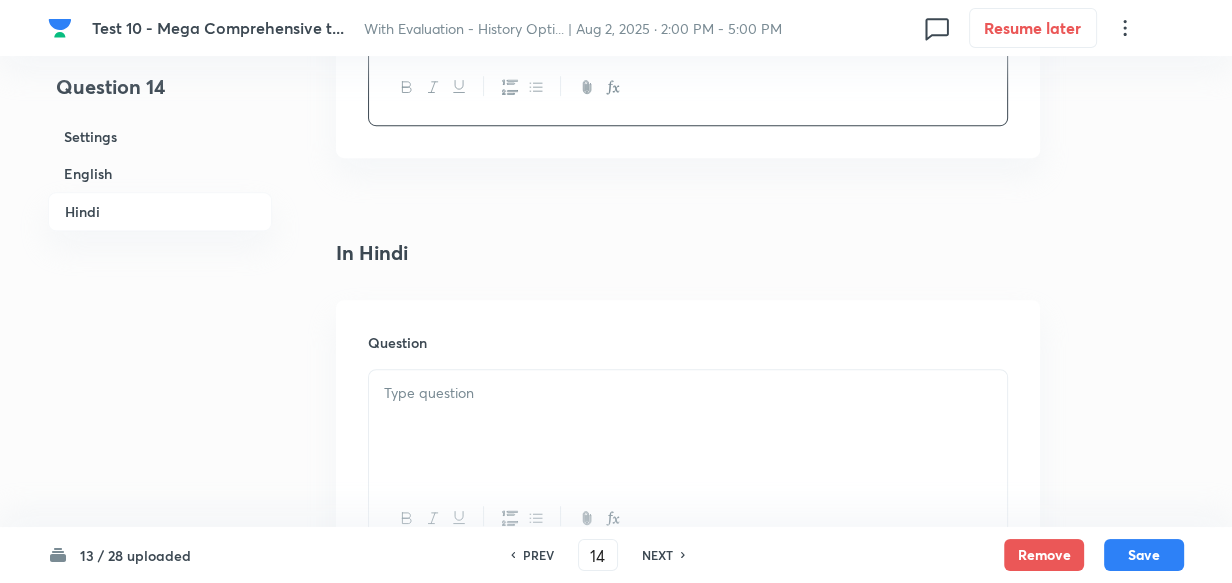 scroll, scrollTop: 1243, scrollLeft: 0, axis: vertical 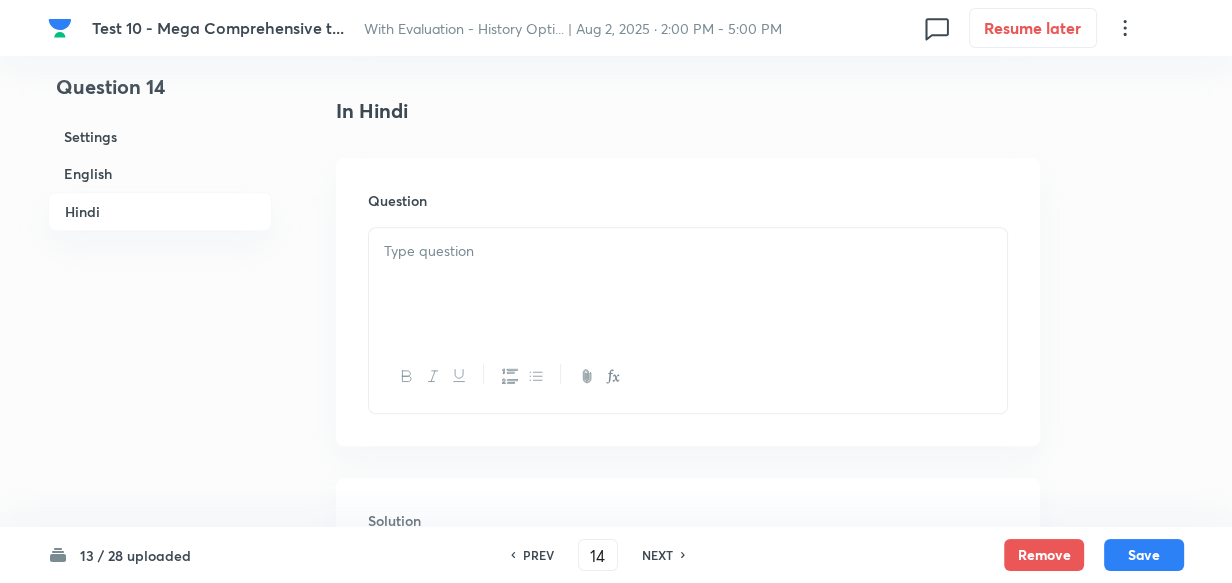 click at bounding box center (688, 284) 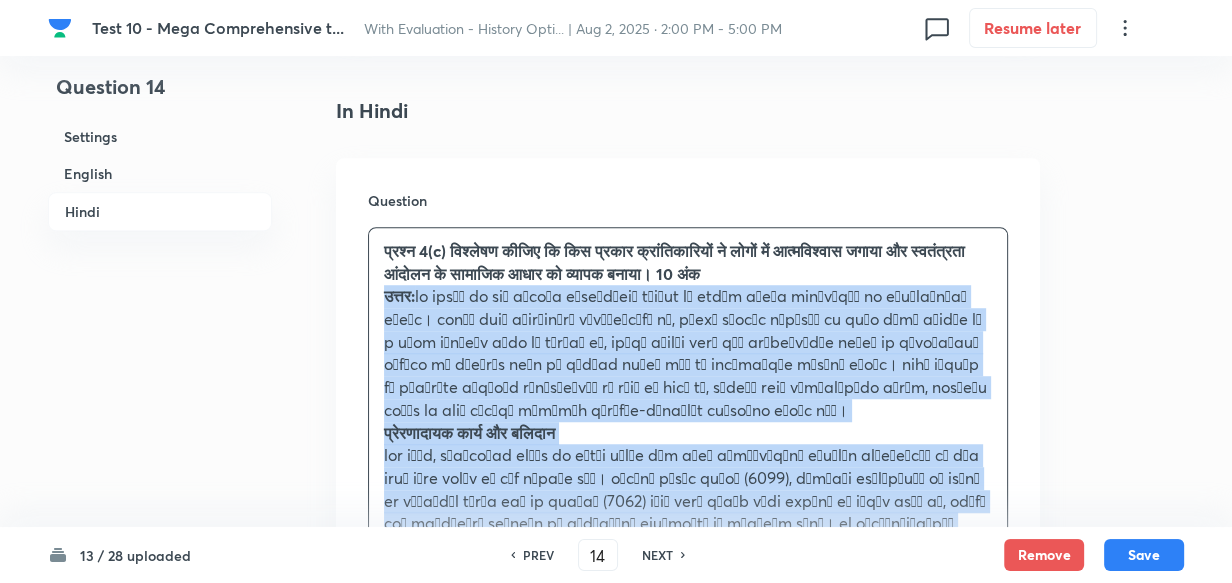 drag, startPoint x: 390, startPoint y: 298, endPoint x: 367, endPoint y: 297, distance: 23.021729 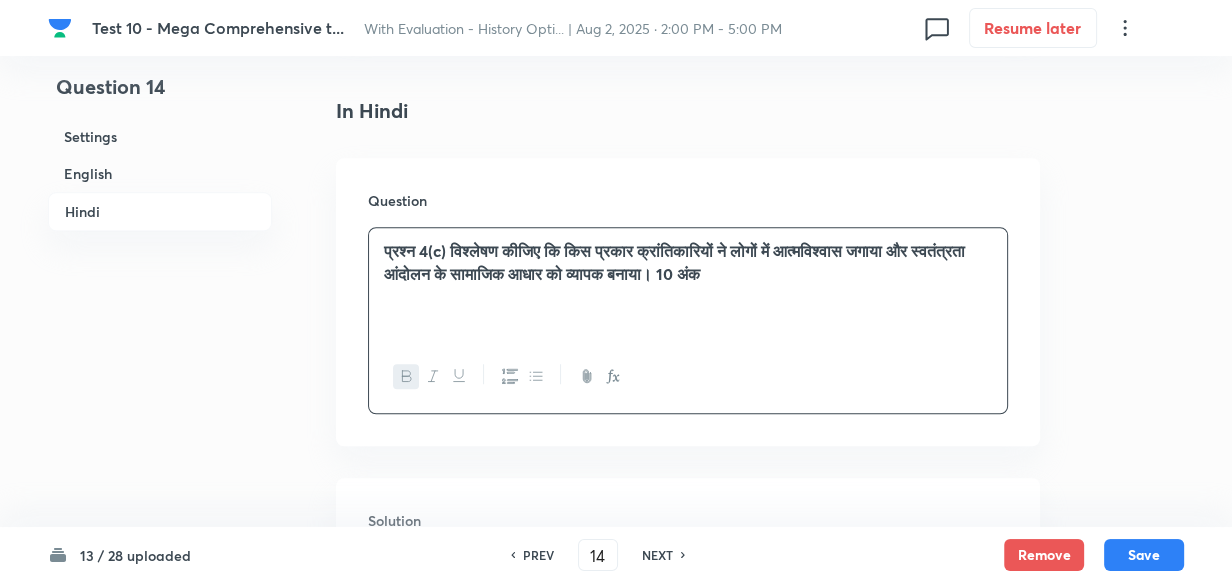 scroll, scrollTop: 1603, scrollLeft: 0, axis: vertical 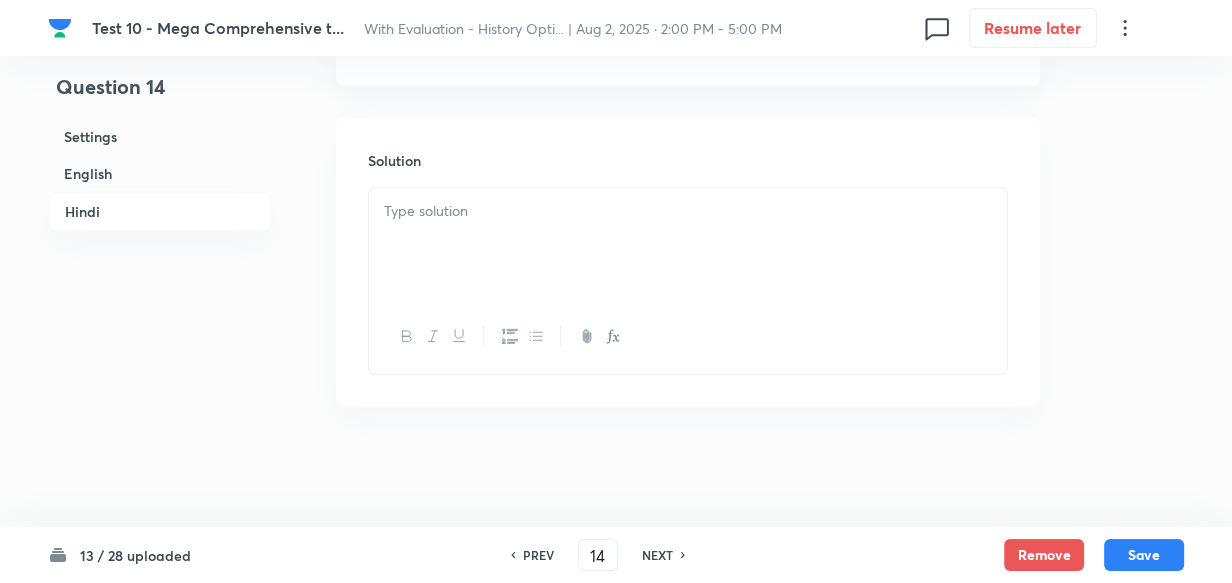click at bounding box center (688, 244) 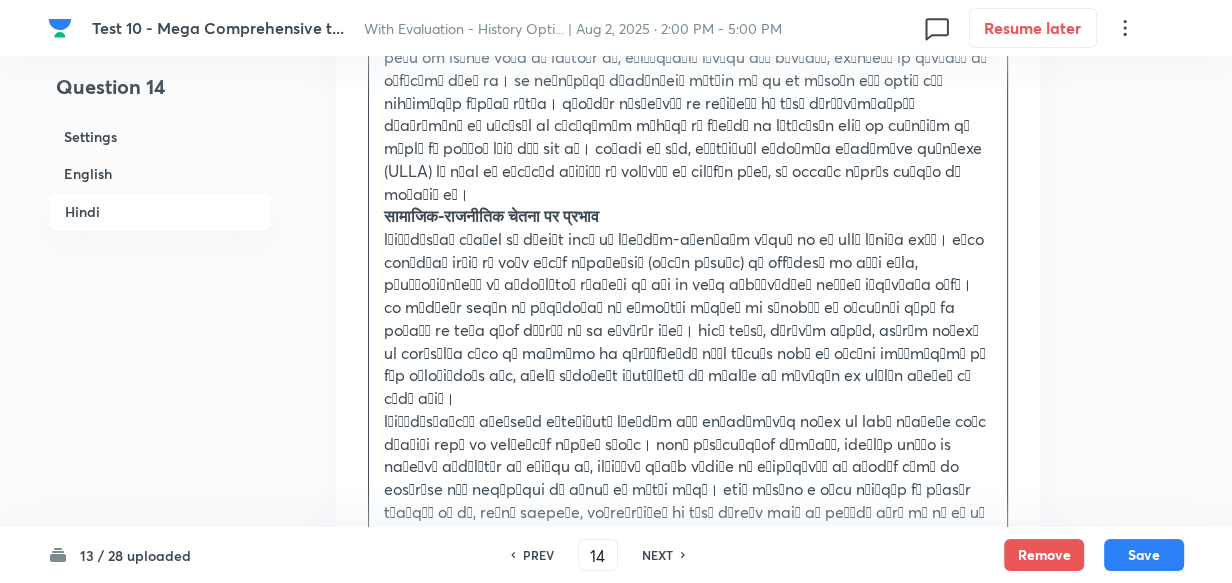 scroll, scrollTop: 2654, scrollLeft: 0, axis: vertical 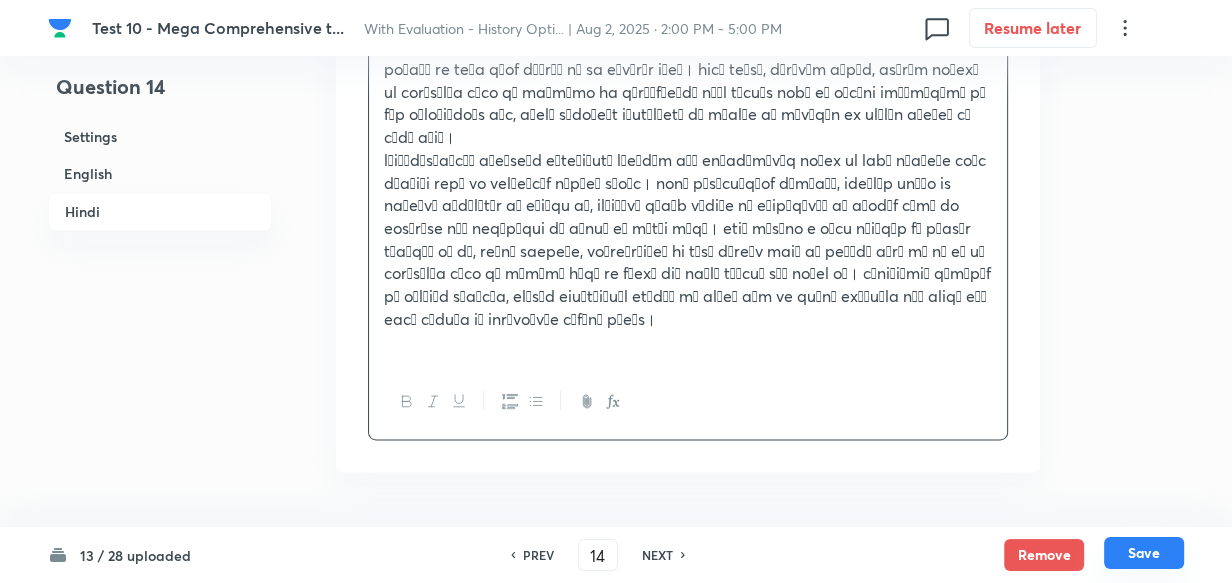 click on "Save" at bounding box center (1144, 553) 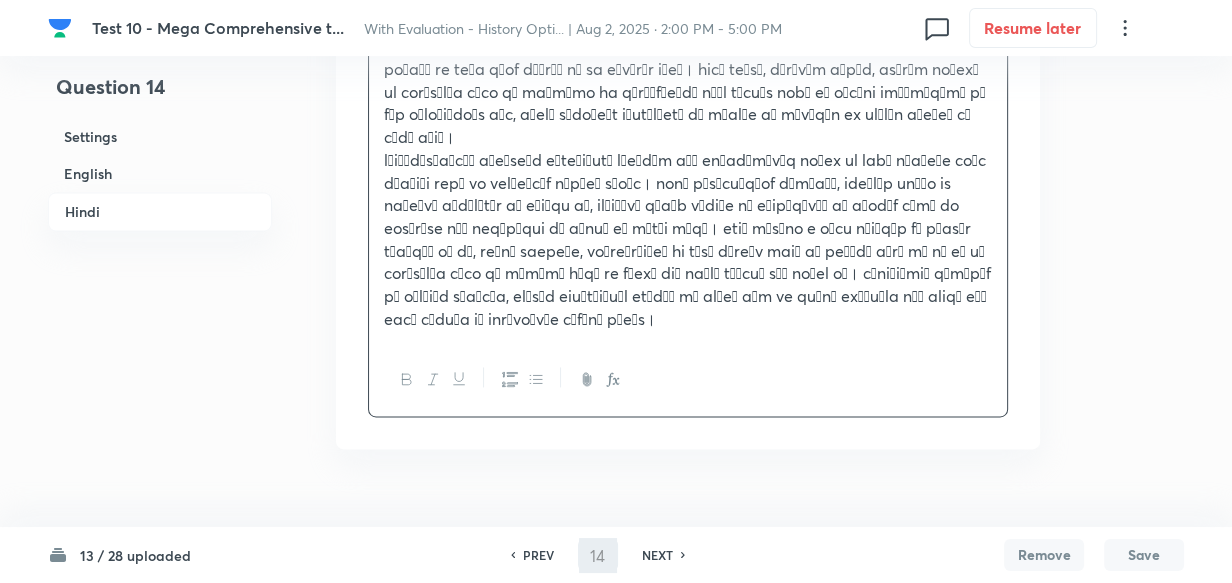 scroll, scrollTop: 2631, scrollLeft: 0, axis: vertical 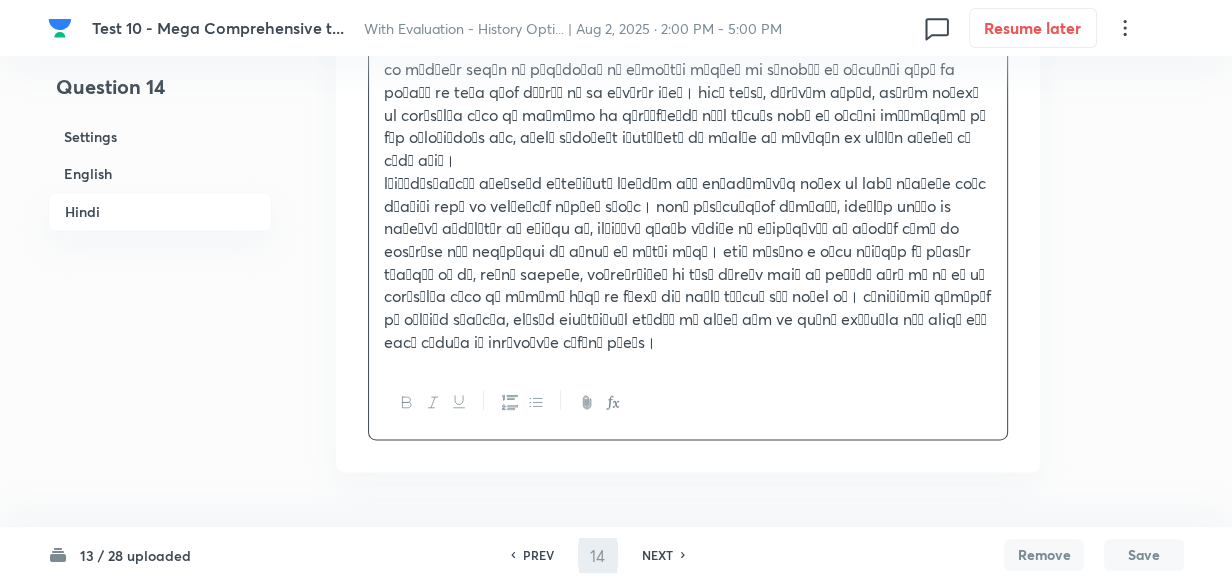 type on "15" 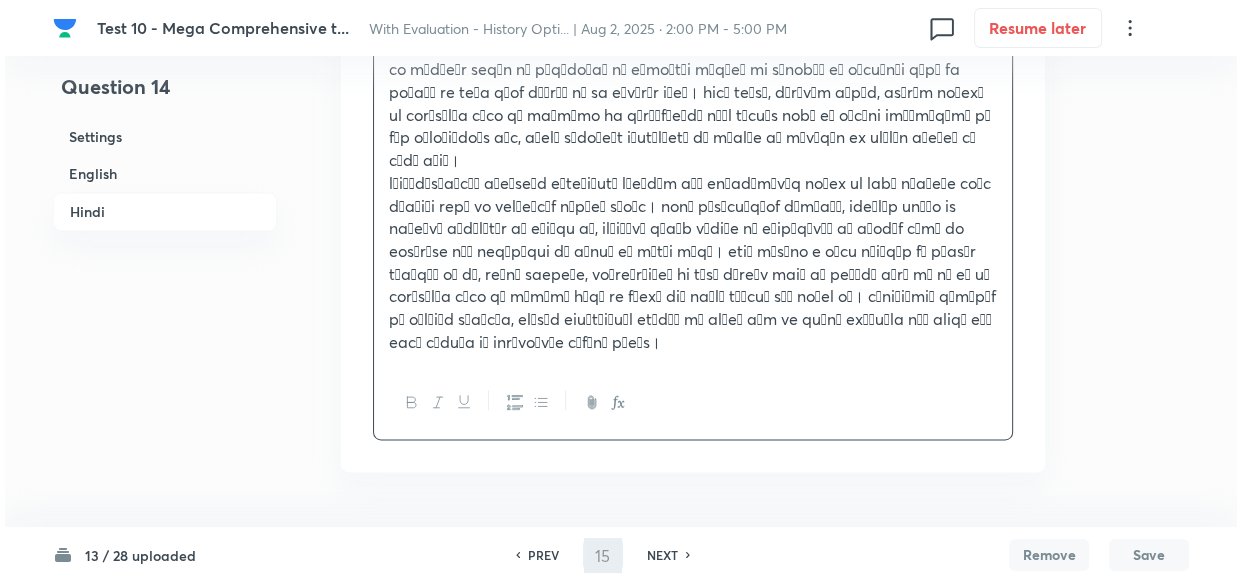 scroll, scrollTop: 0, scrollLeft: 0, axis: both 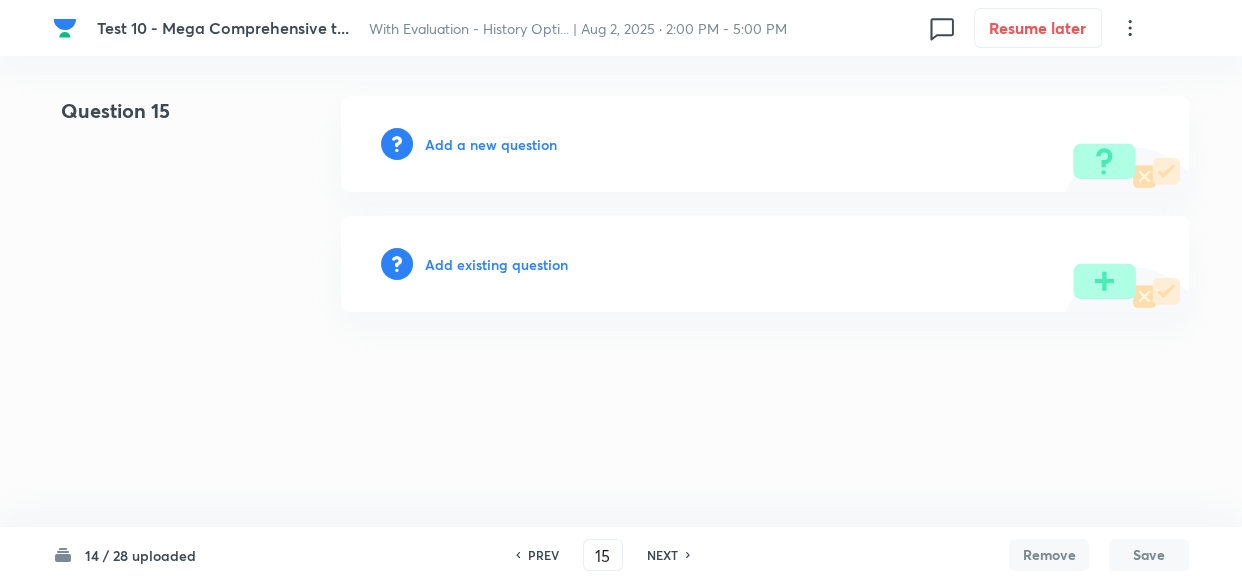click on "Add a new question" at bounding box center (491, 144) 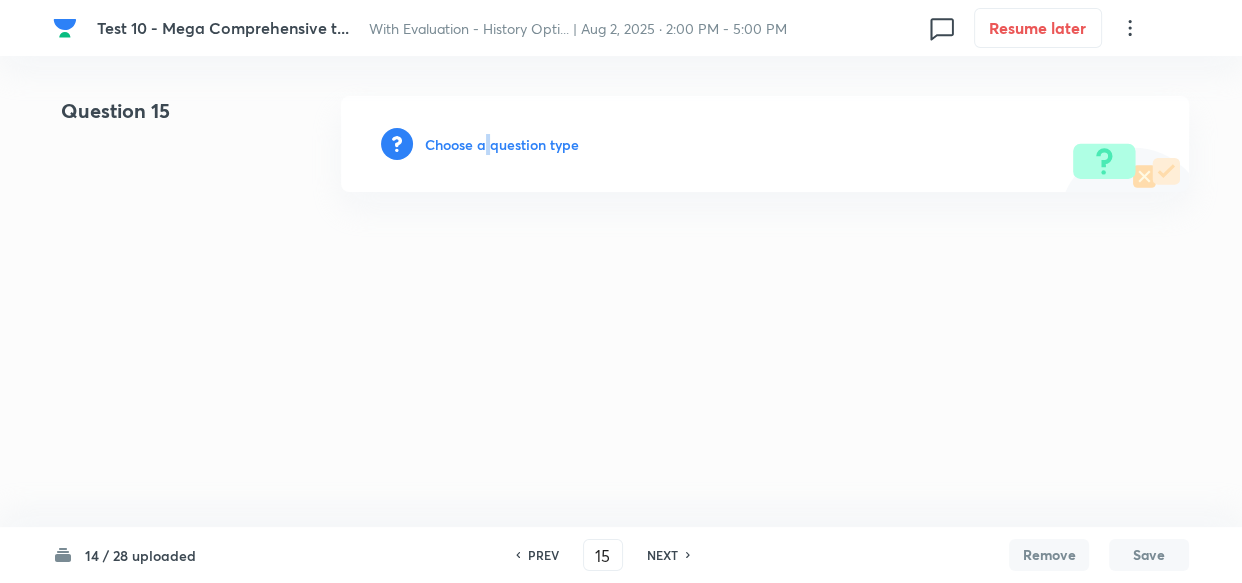 click on "Choose a question type" at bounding box center [502, 144] 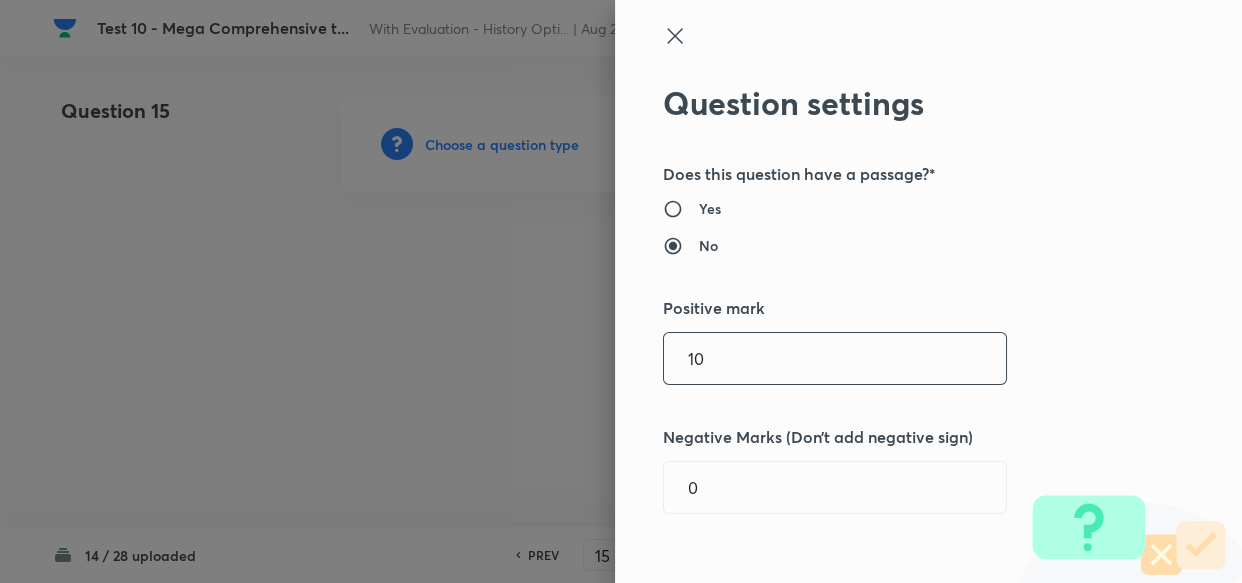click on "10" at bounding box center (835, 358) 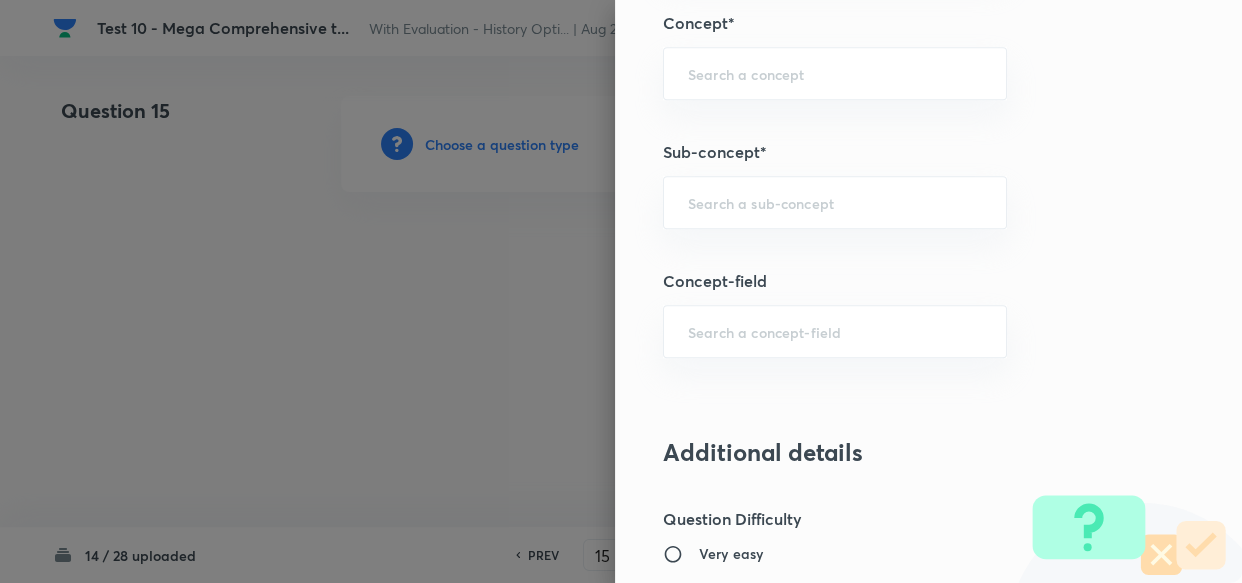 scroll, scrollTop: 1000, scrollLeft: 0, axis: vertical 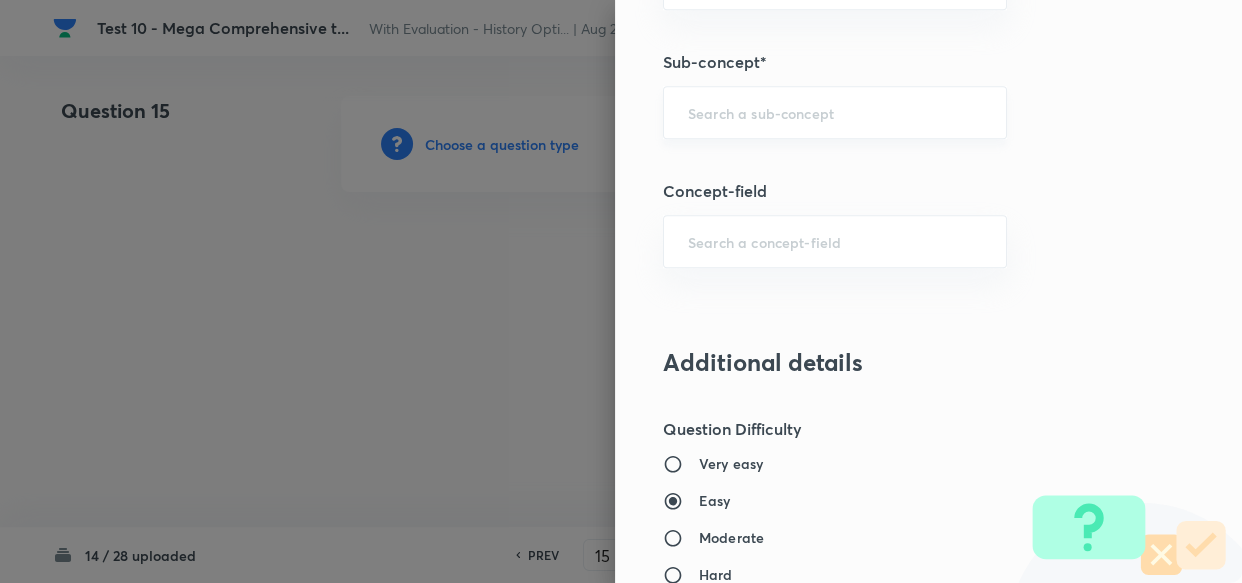 click on "​" at bounding box center (835, 112) 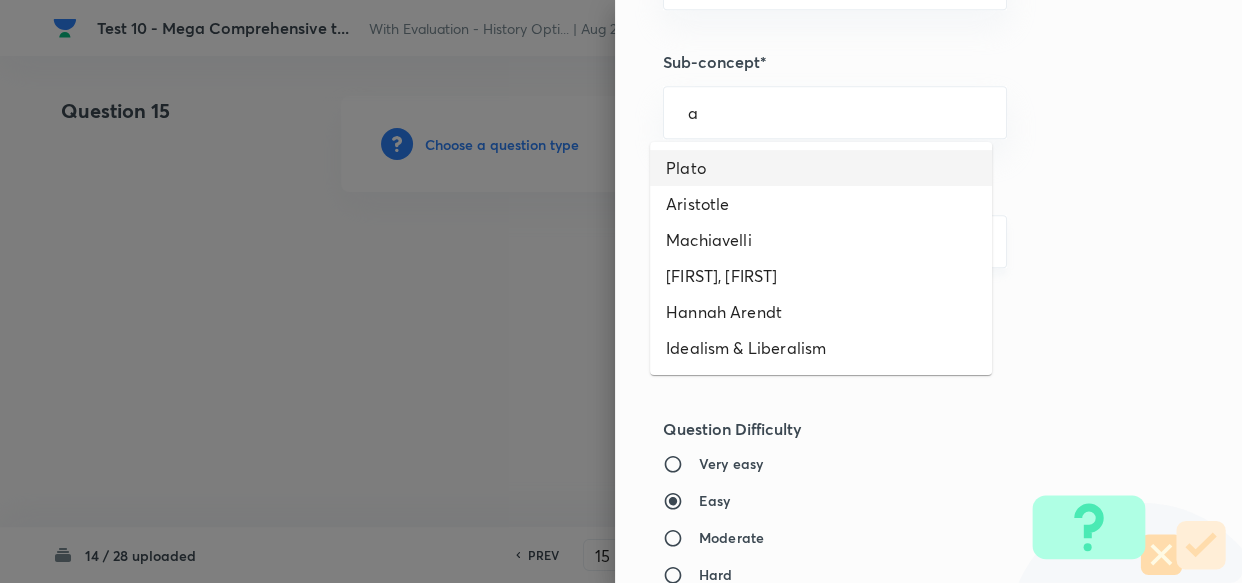 drag, startPoint x: 795, startPoint y: 156, endPoint x: 769, endPoint y: 234, distance: 82.219215 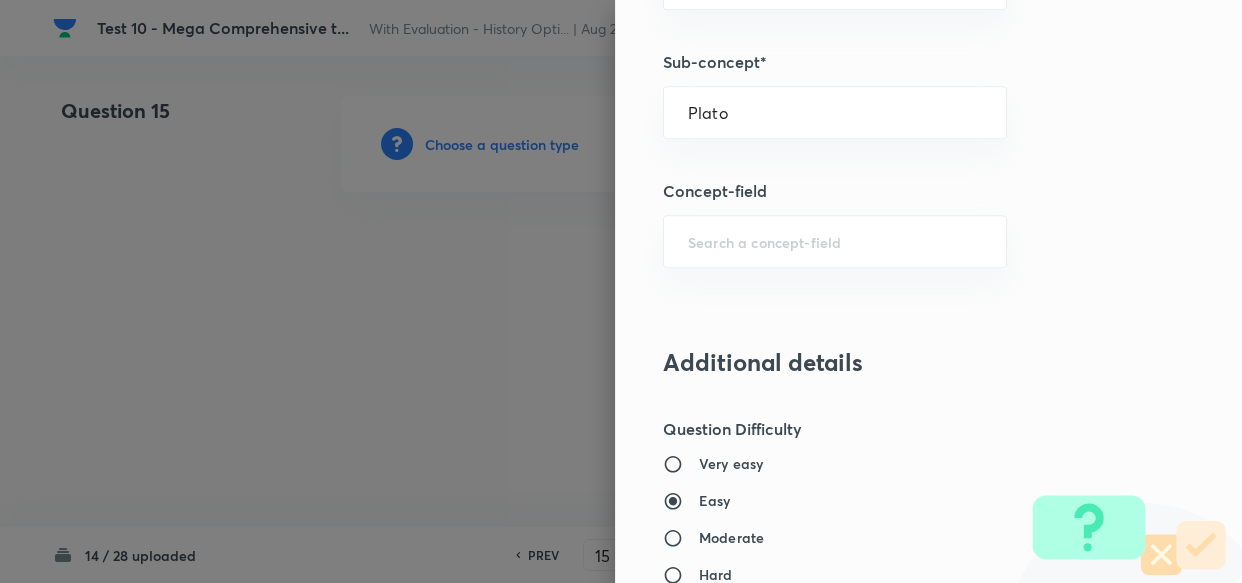 type on "PSIR Optional" 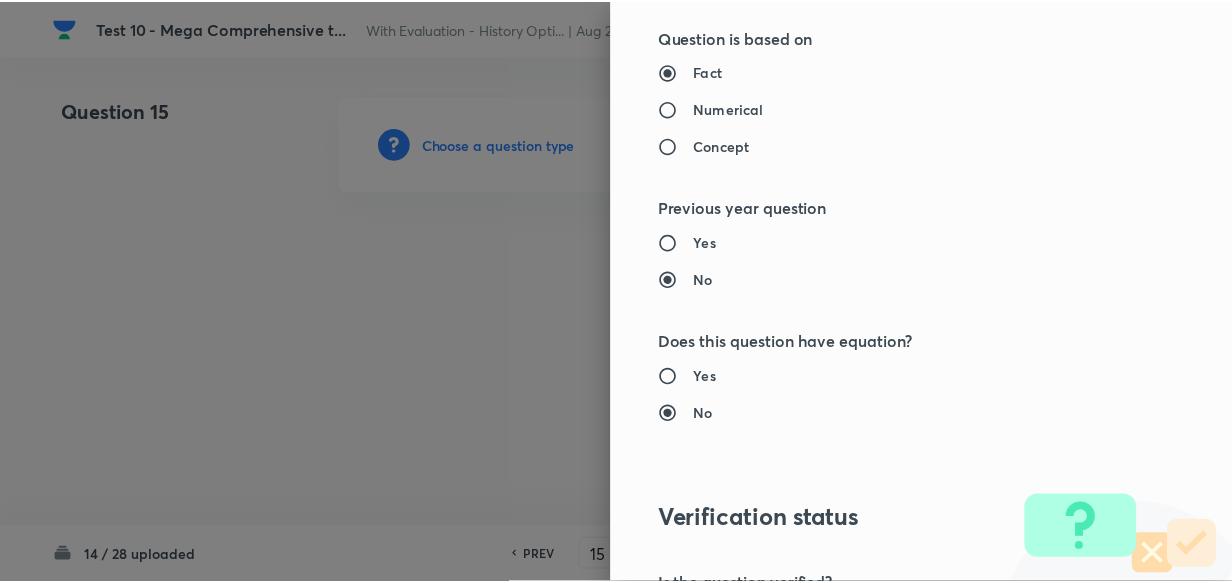 scroll, scrollTop: 1900, scrollLeft: 0, axis: vertical 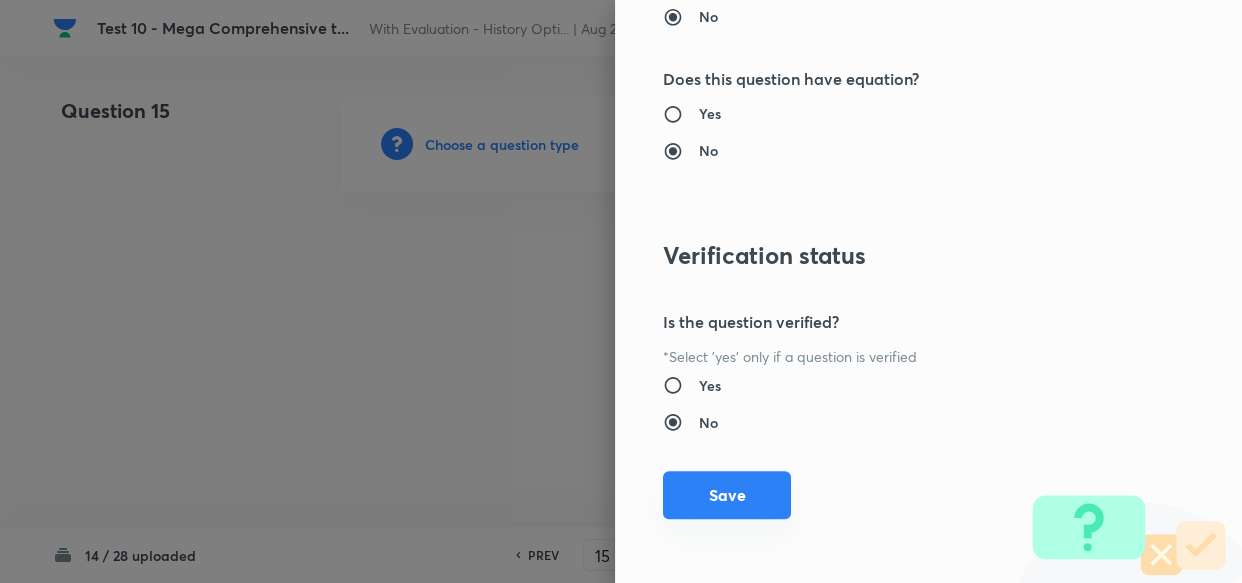 click on "Save" at bounding box center [727, 495] 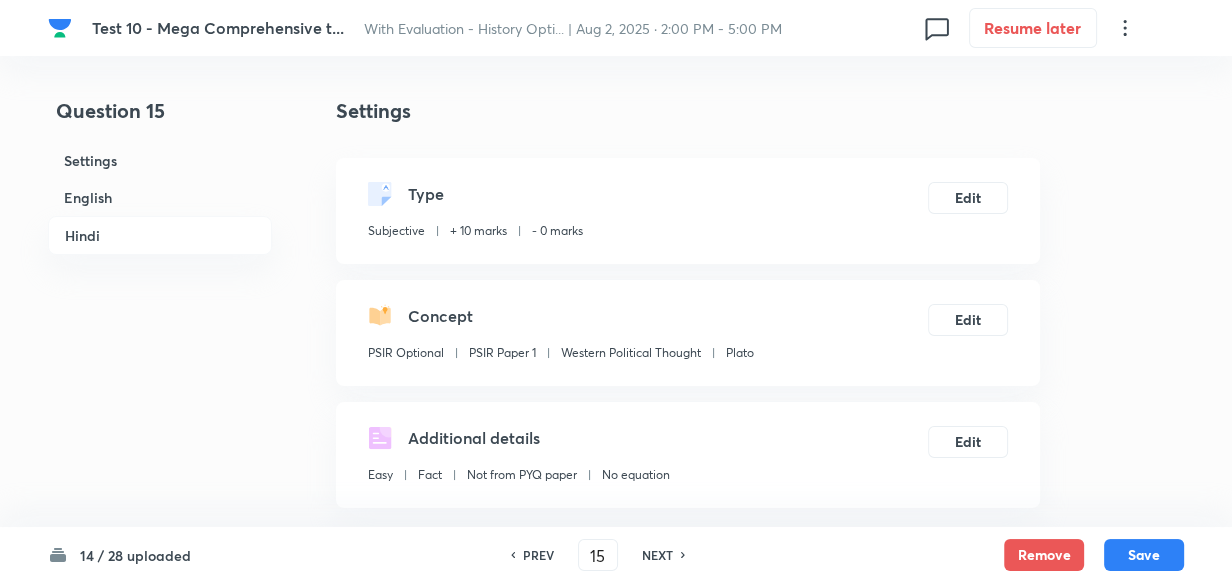 click on "English" at bounding box center [160, 197] 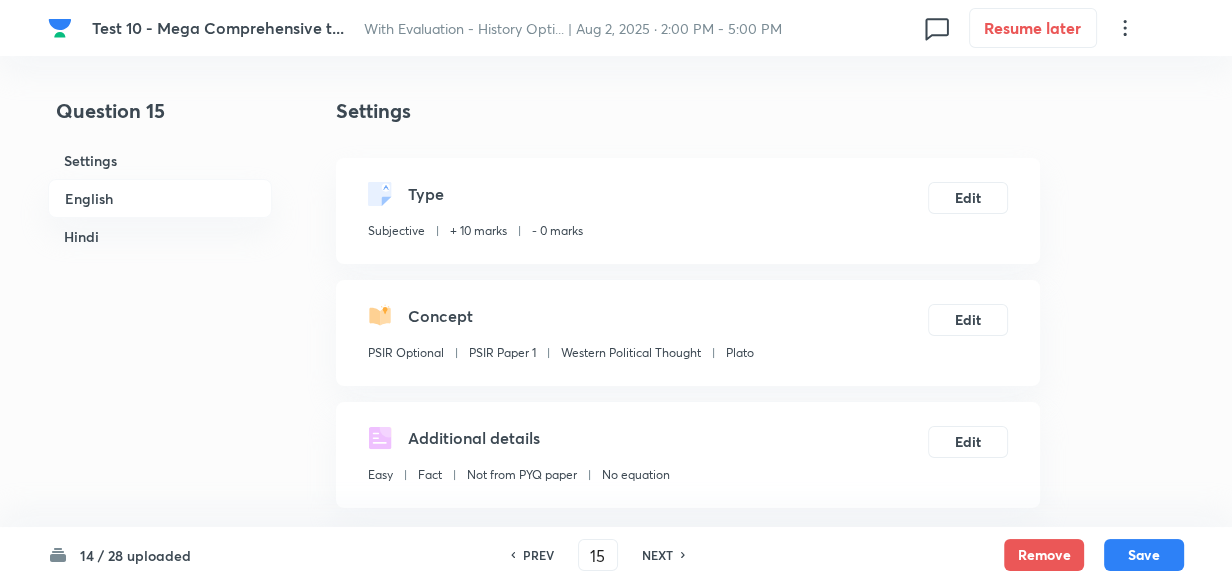 scroll, scrollTop: 516, scrollLeft: 0, axis: vertical 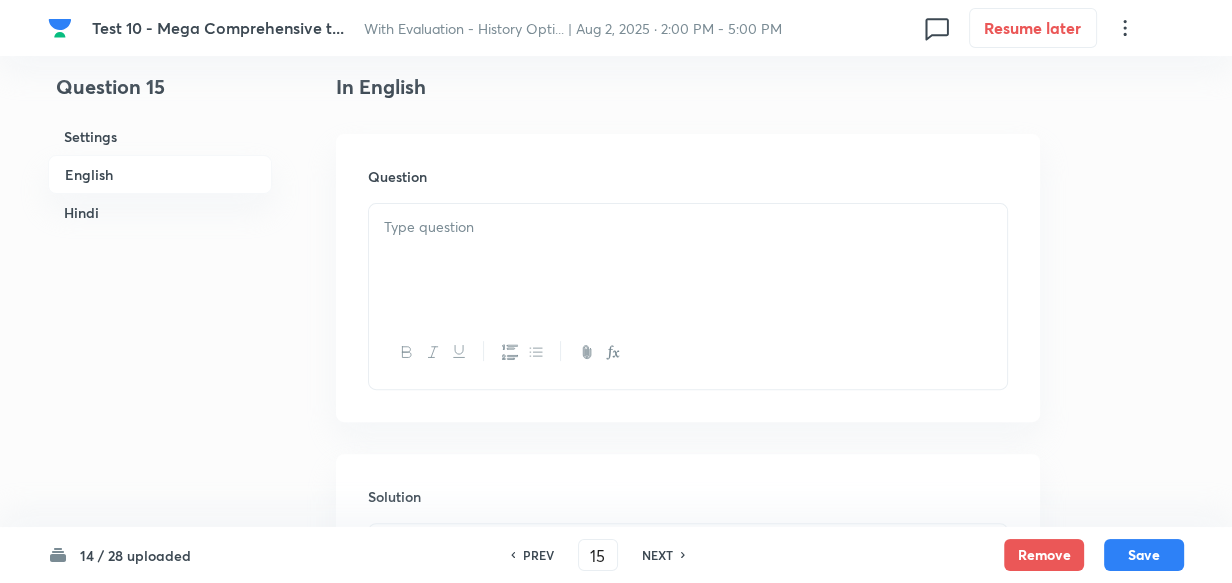 click at bounding box center (688, 260) 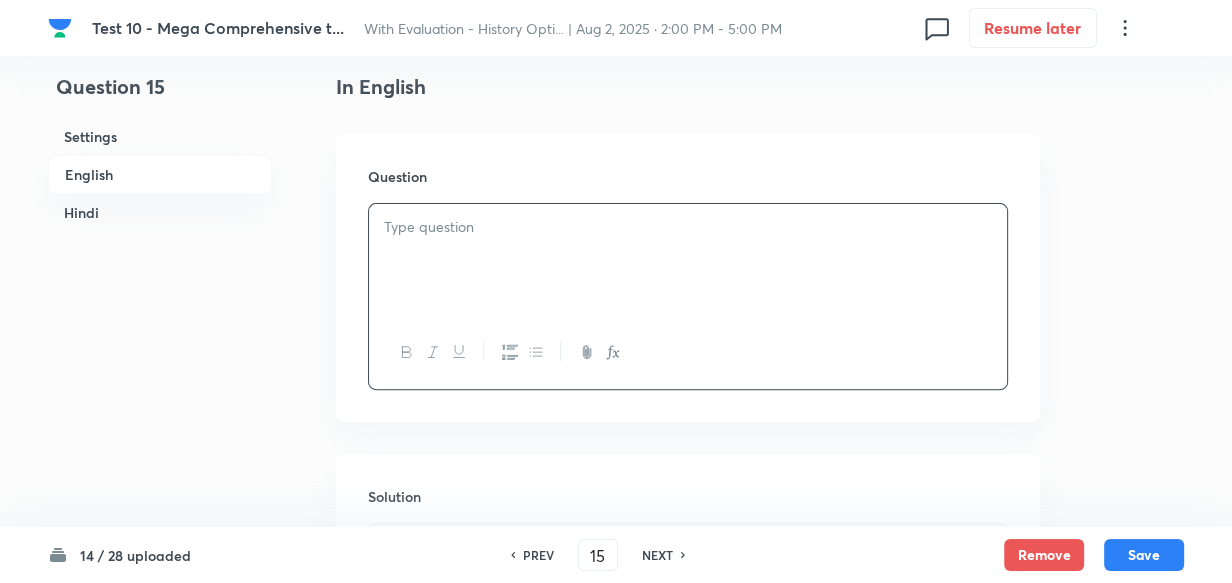 type 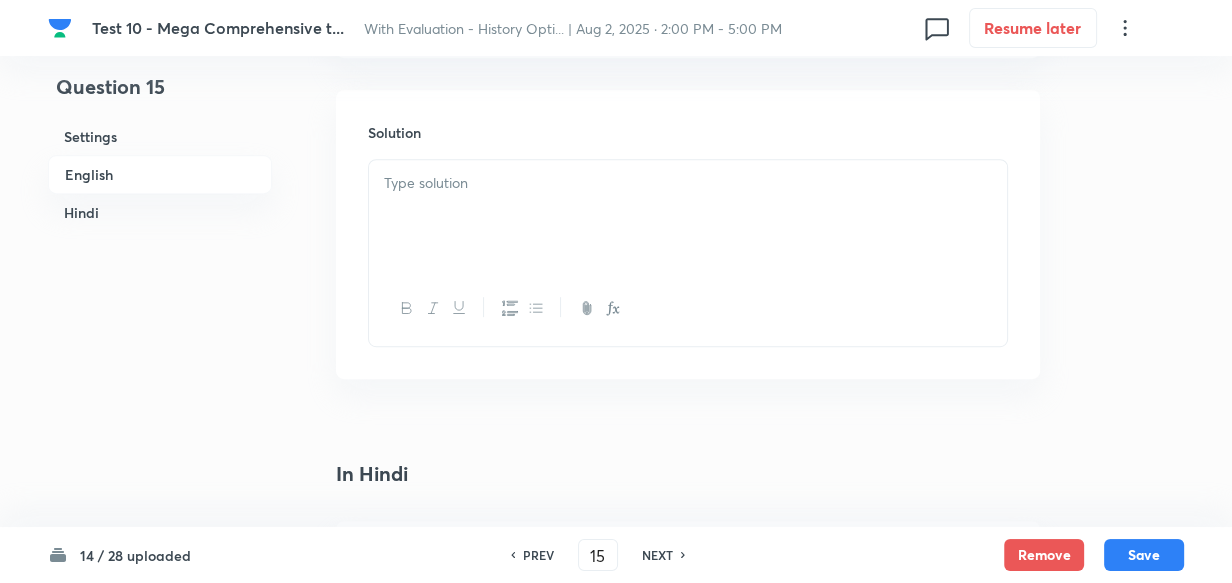 type 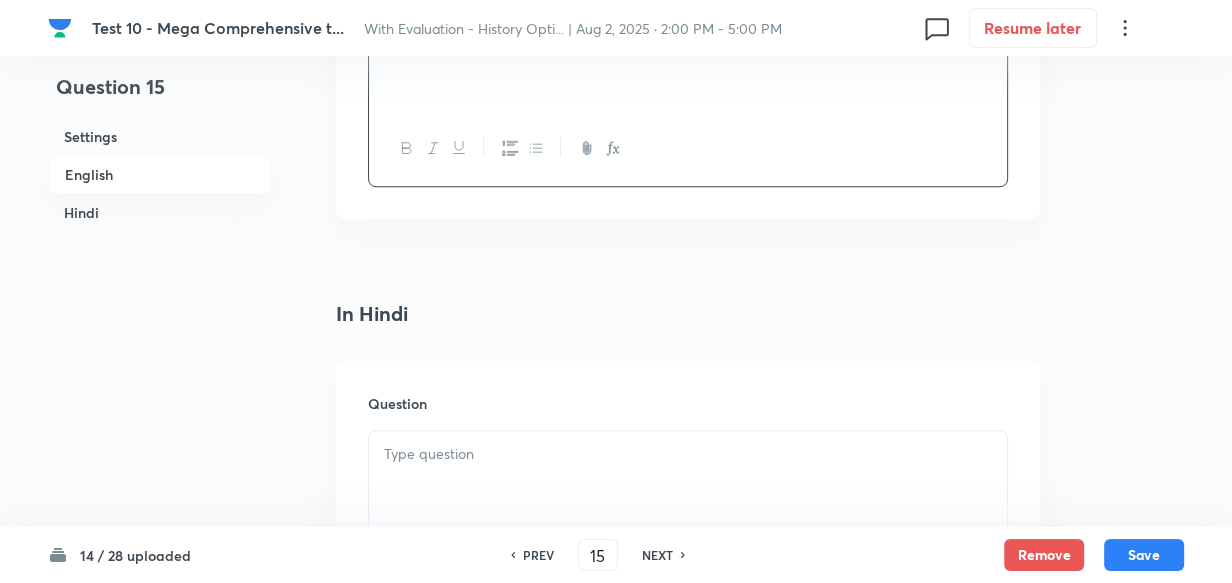 scroll, scrollTop: 1152, scrollLeft: 0, axis: vertical 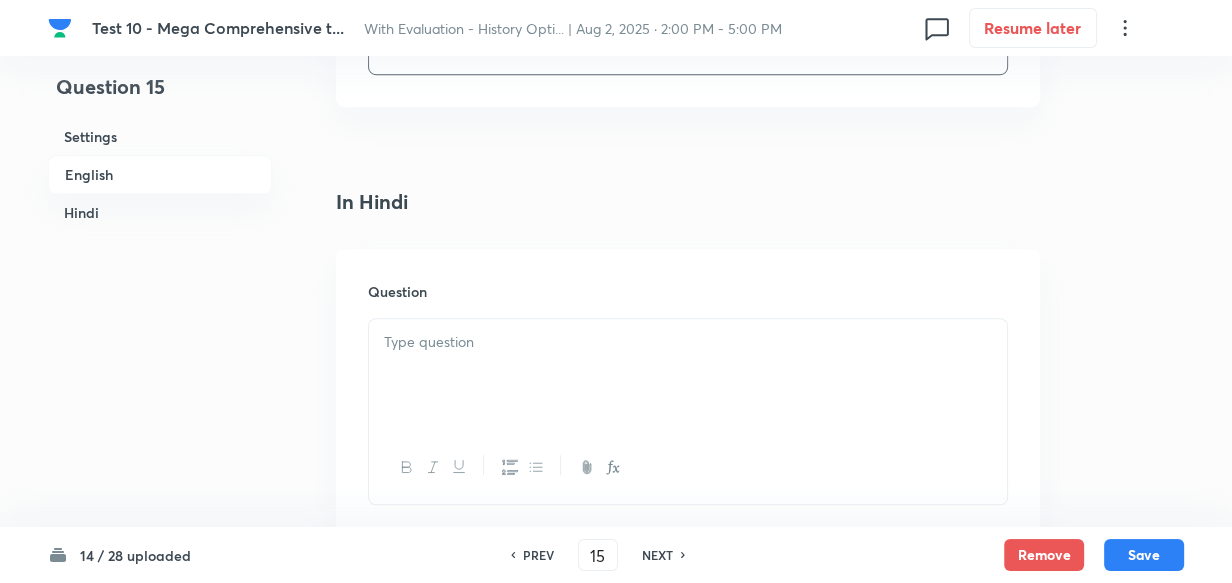 click on "Question" at bounding box center (688, 291) 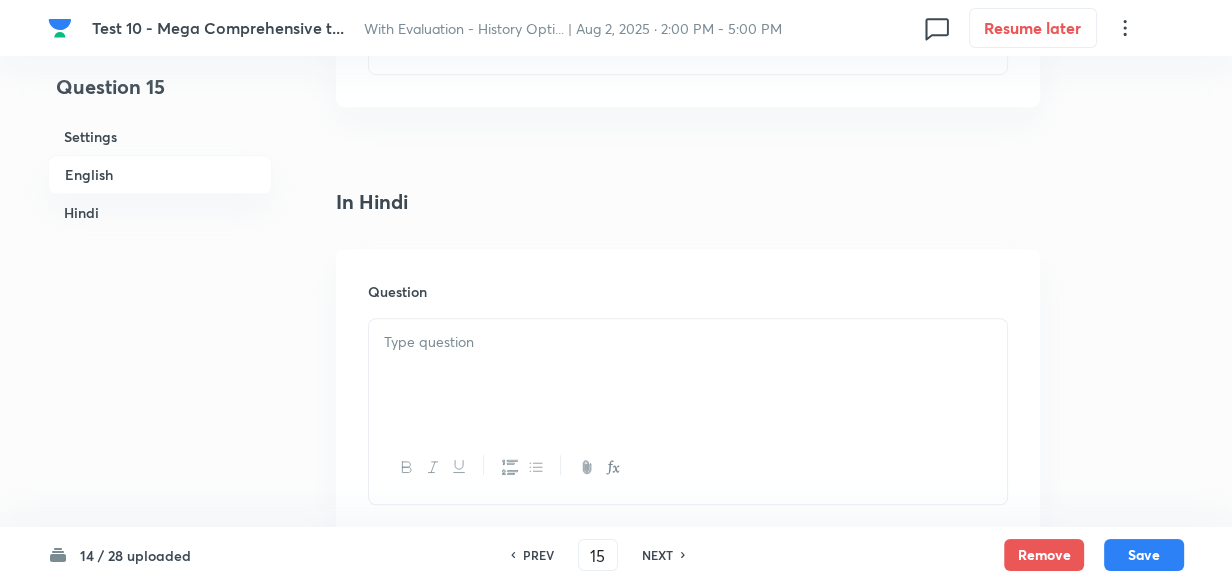 click at bounding box center [688, 342] 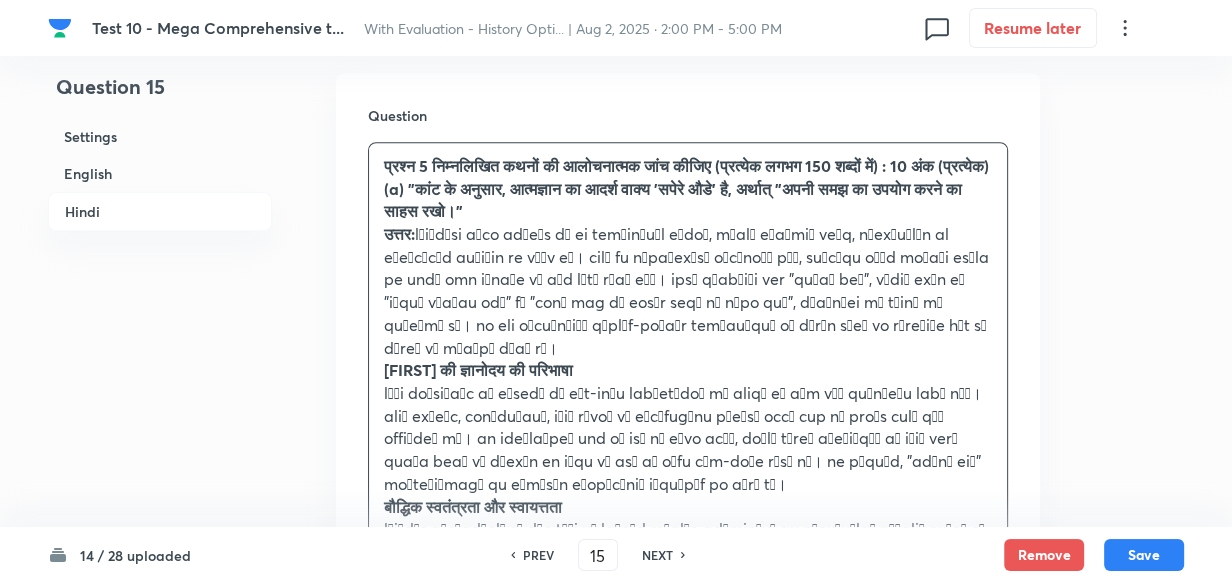 scroll, scrollTop: 1334, scrollLeft: 0, axis: vertical 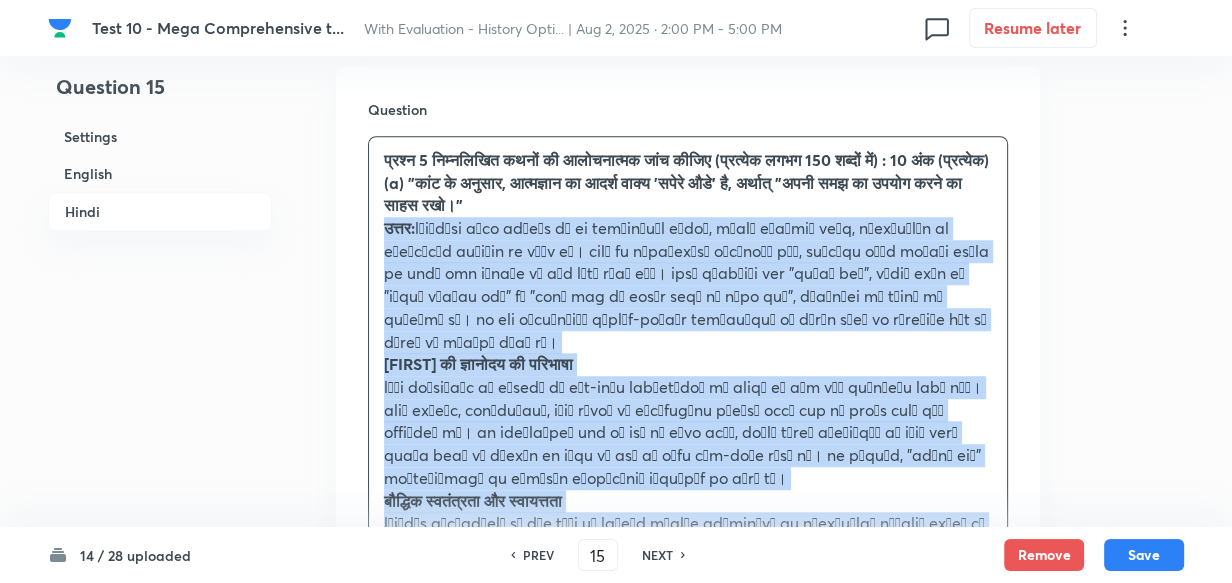 click on "Question प्रश्न 5 निम्नलिखित कथनों की आलोचनात्मक जांच कीजिए (प्रत्येक लगभग 150 शब्दों में) : 10 अंक (प्रत्येक) (a) "कांट के अनुसार, आत्मज्ञान का आदर्श वाक्य 'सपेरे औडे' है, अर्थात् "अपनी समझ का उपयोग करने का साहस रखो।" उत्तर:  कांट की ज्ञानोदय की परिभाषा बौद्धिक स्वतंत्रता और स्वायत्तता सार्वजनिक संवाद की भूमिका आलोचना और सीमाएँ" at bounding box center [688, 724] 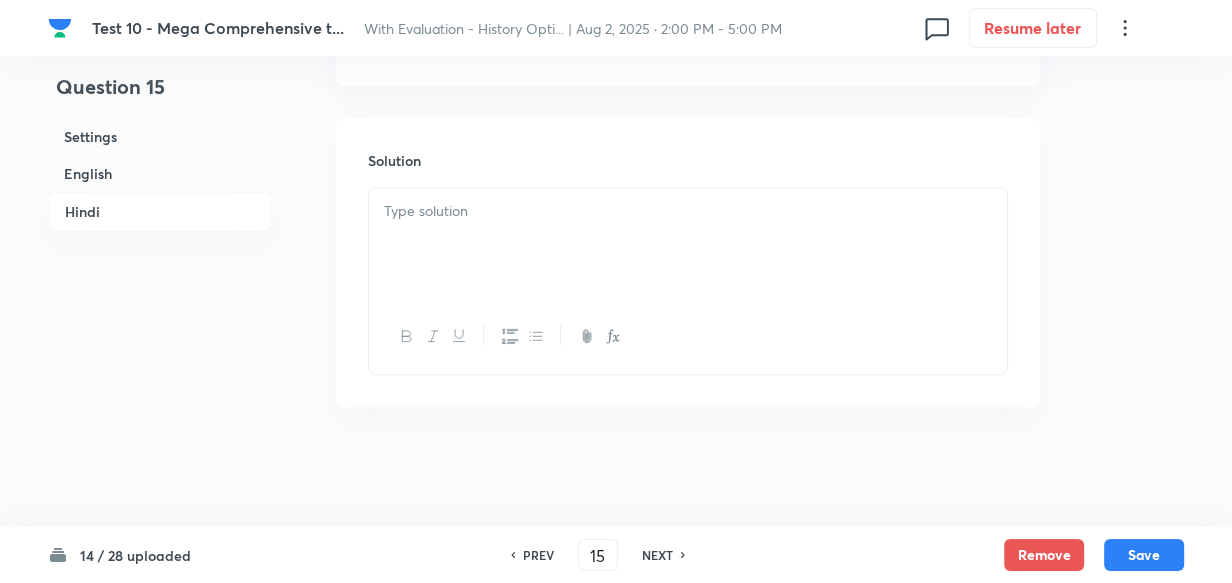 click at bounding box center [688, 244] 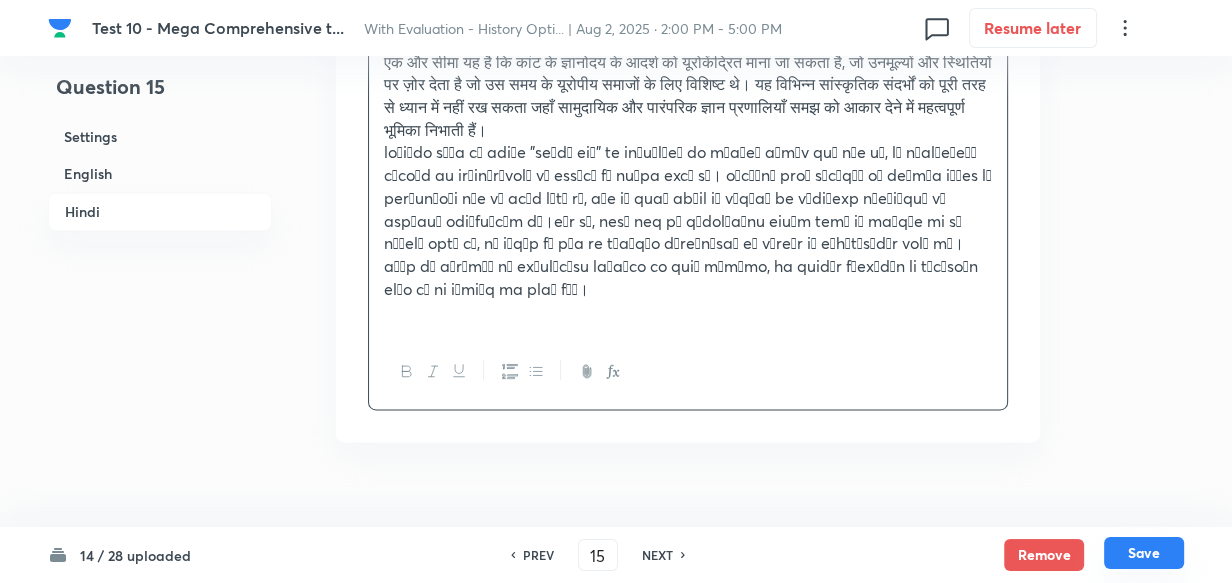 click on "Save" at bounding box center [1144, 553] 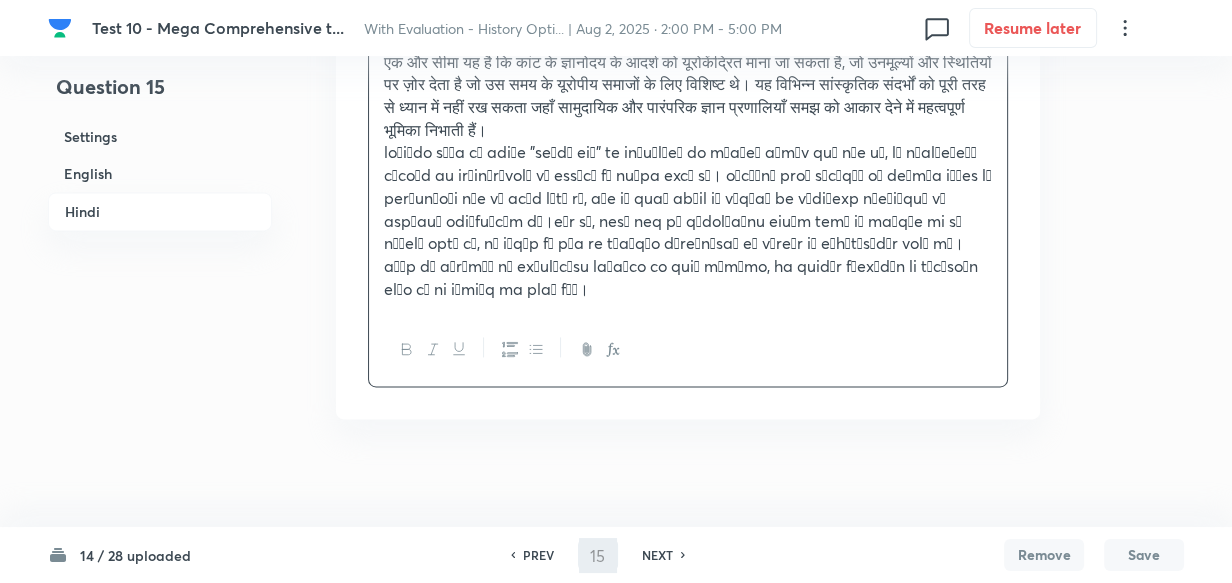 scroll, scrollTop: 2502, scrollLeft: 0, axis: vertical 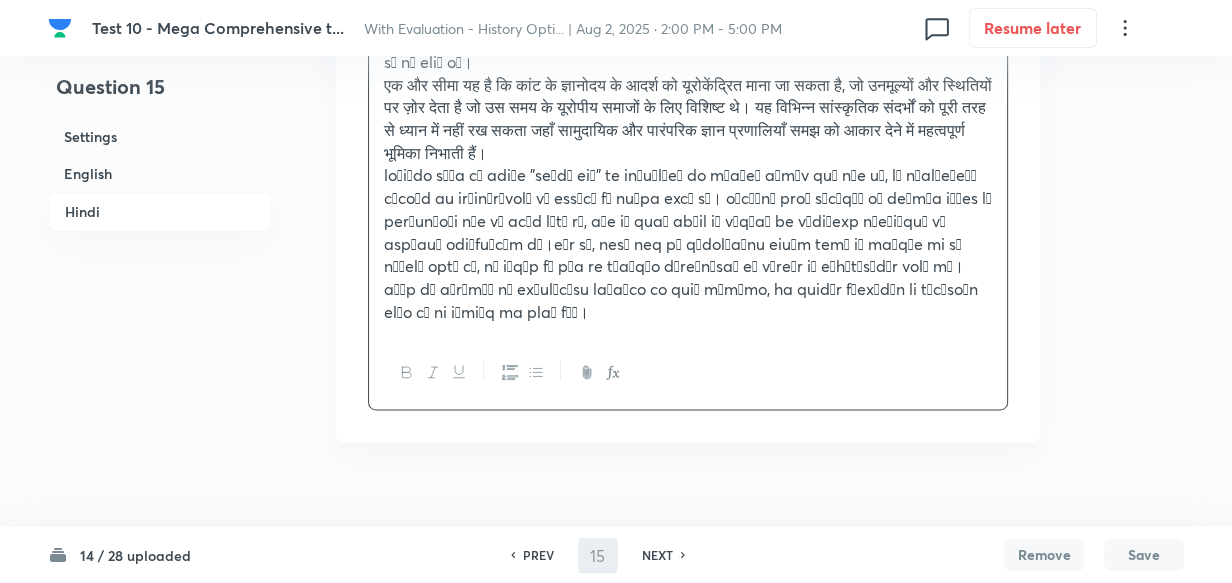 type on "16" 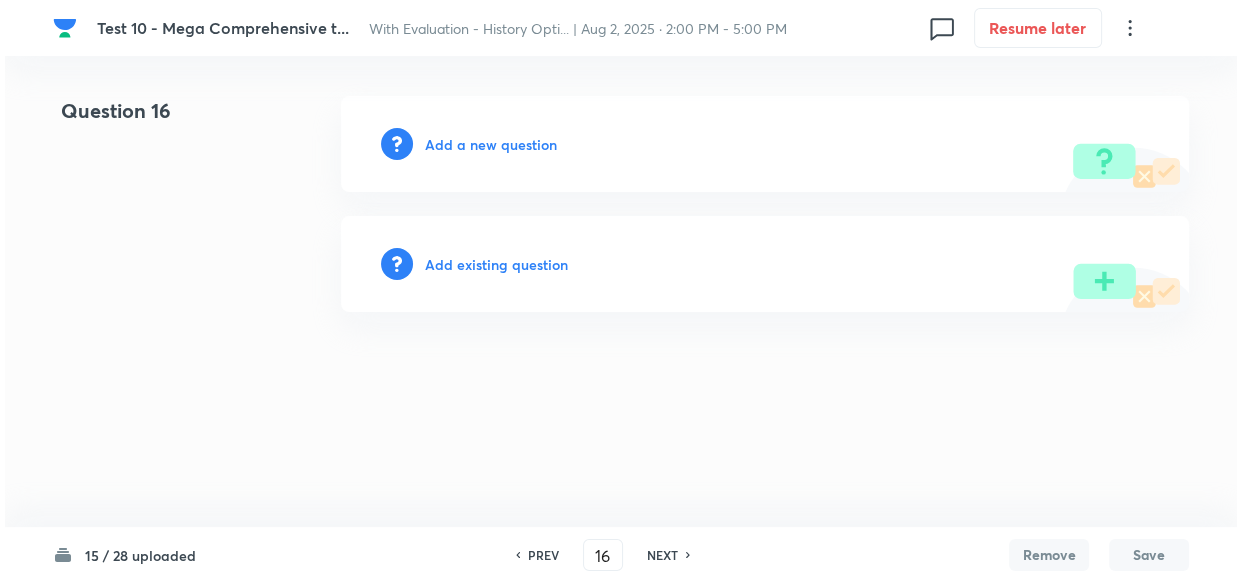 scroll, scrollTop: 0, scrollLeft: 0, axis: both 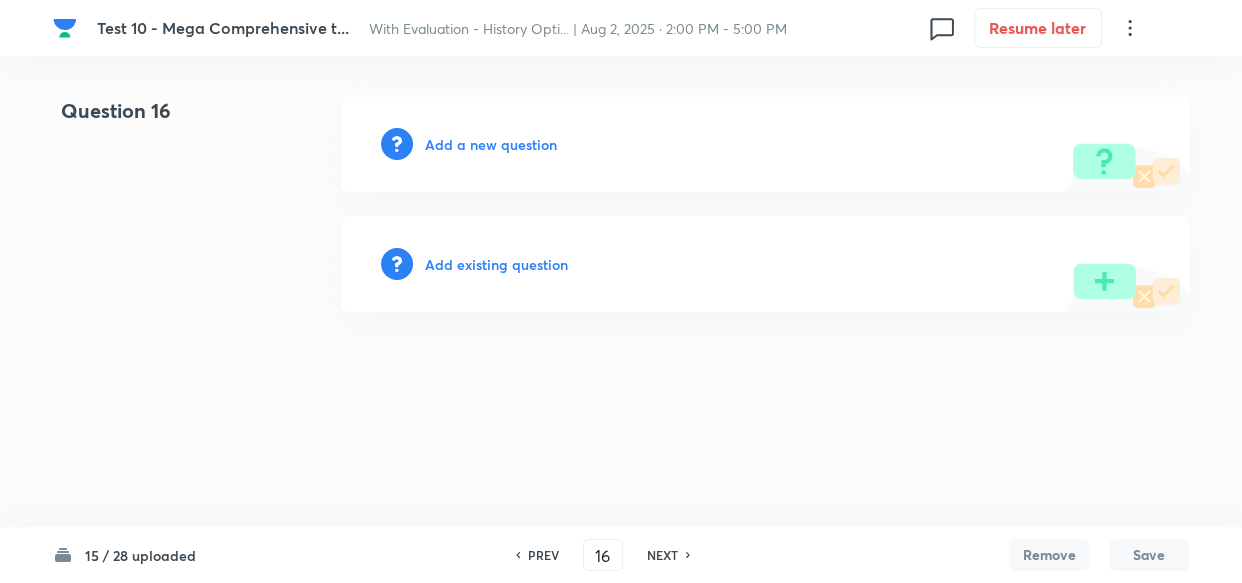 click on "Add a new question" at bounding box center [491, 144] 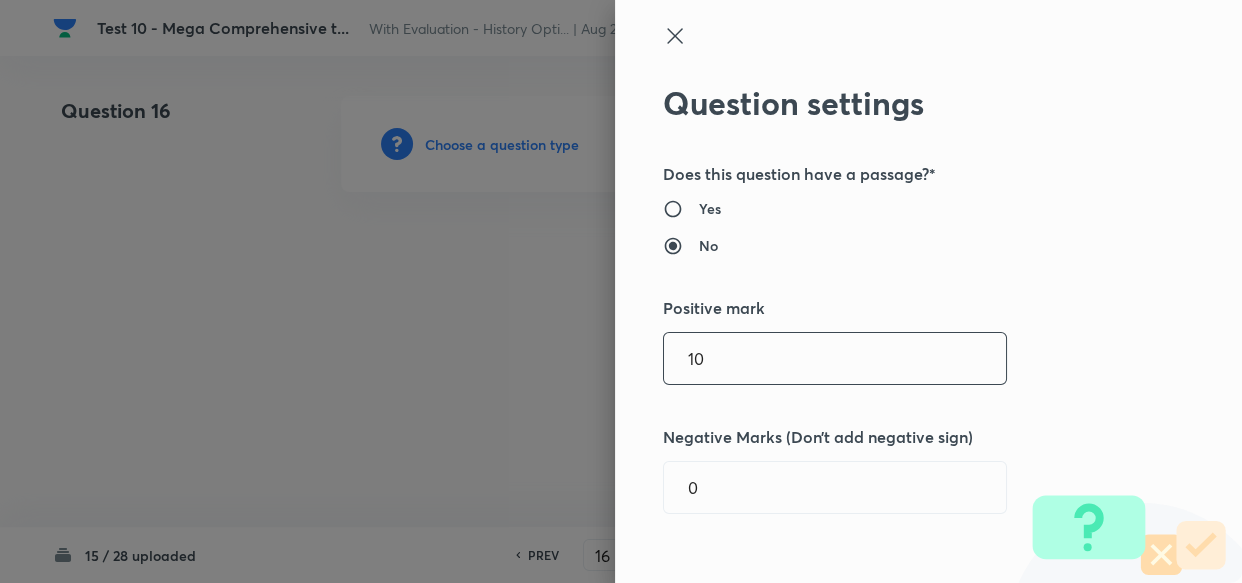 type 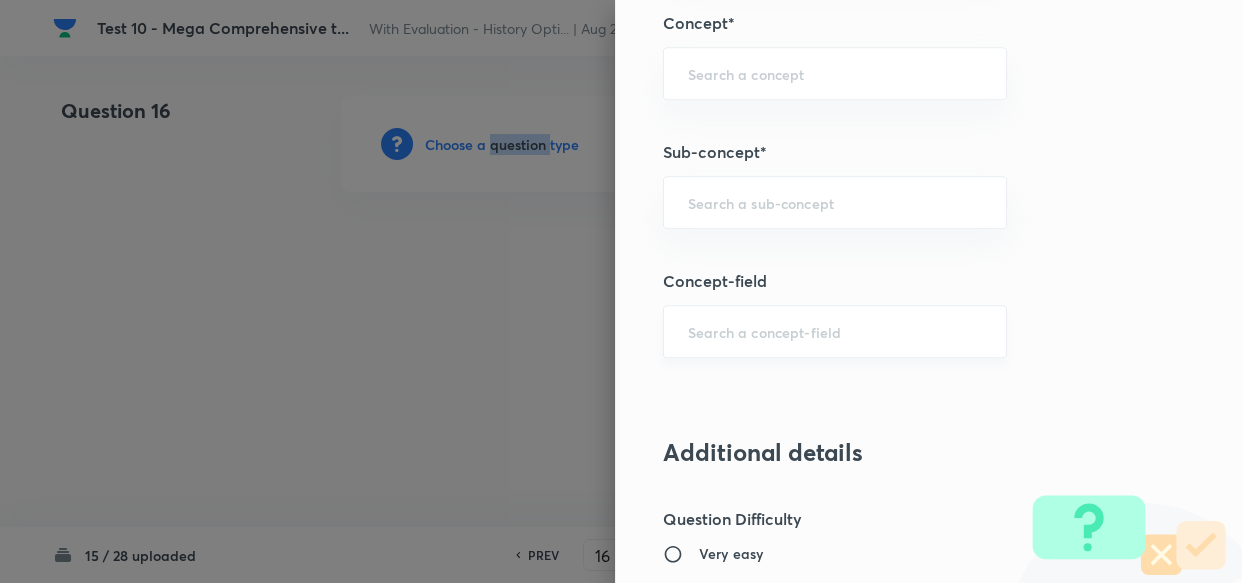 scroll, scrollTop: 1000, scrollLeft: 0, axis: vertical 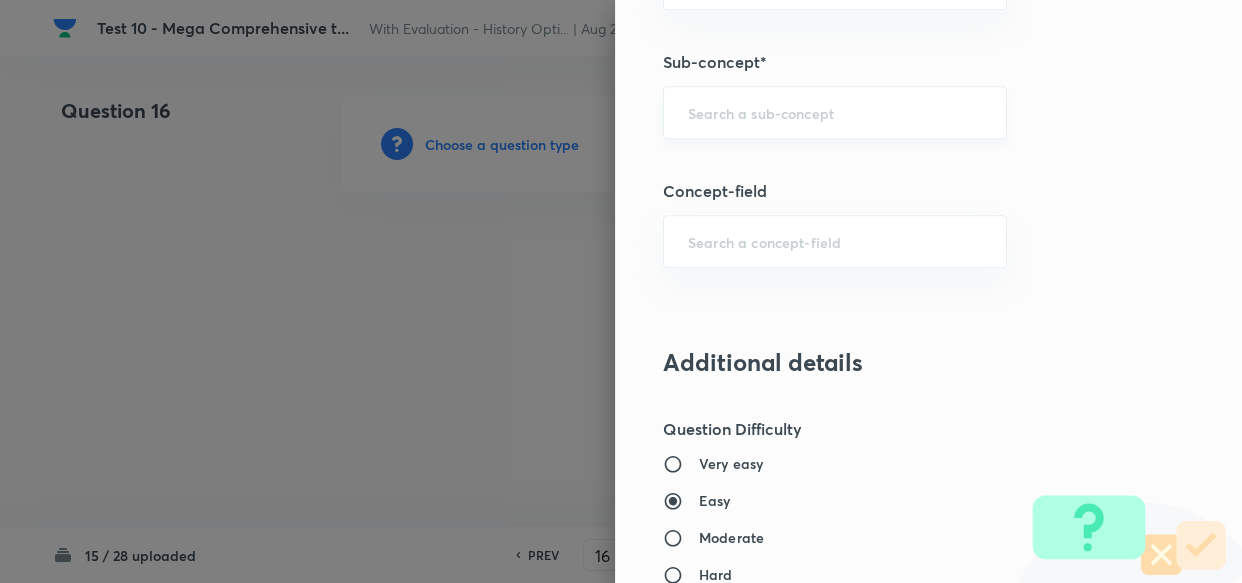 click at bounding box center [835, 112] 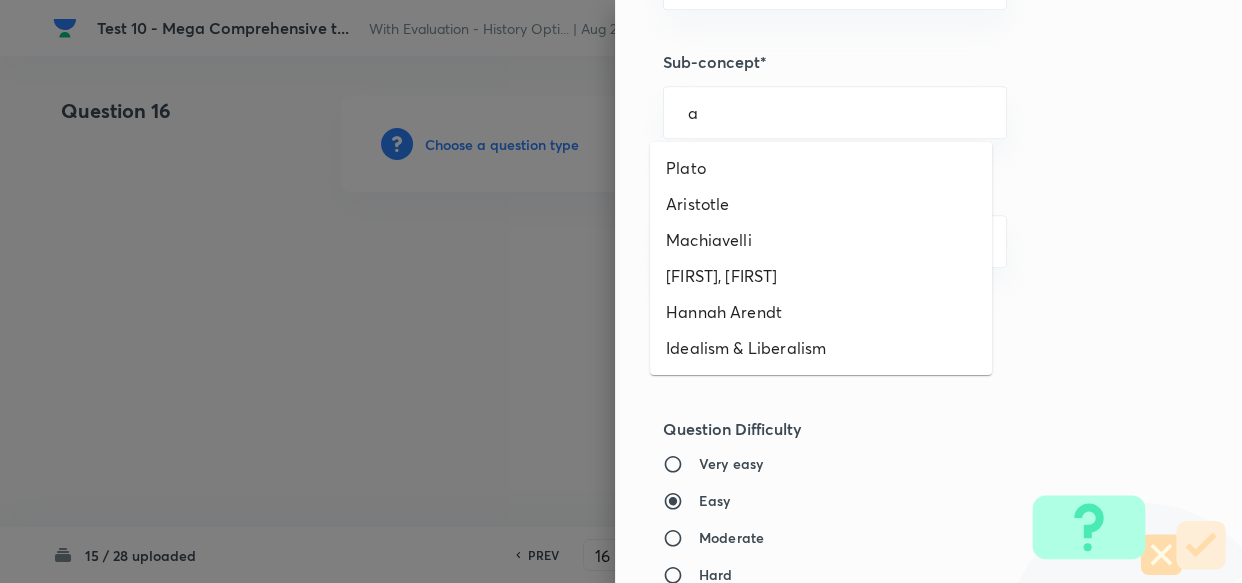 click on "Plato" at bounding box center (821, 168) 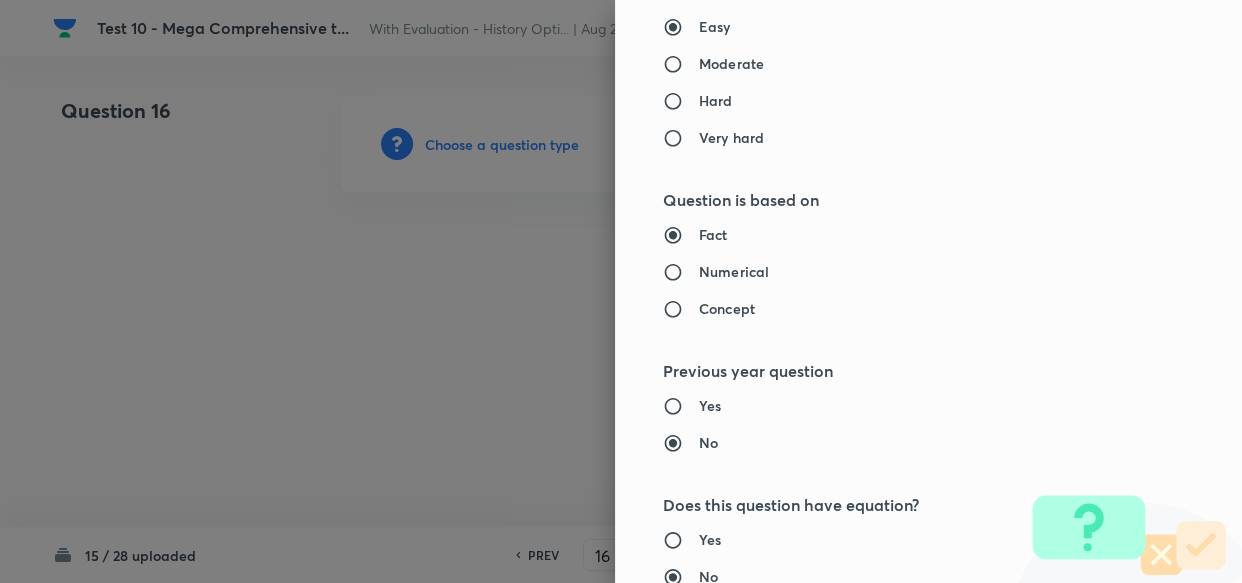 type on "PSIR Optional" 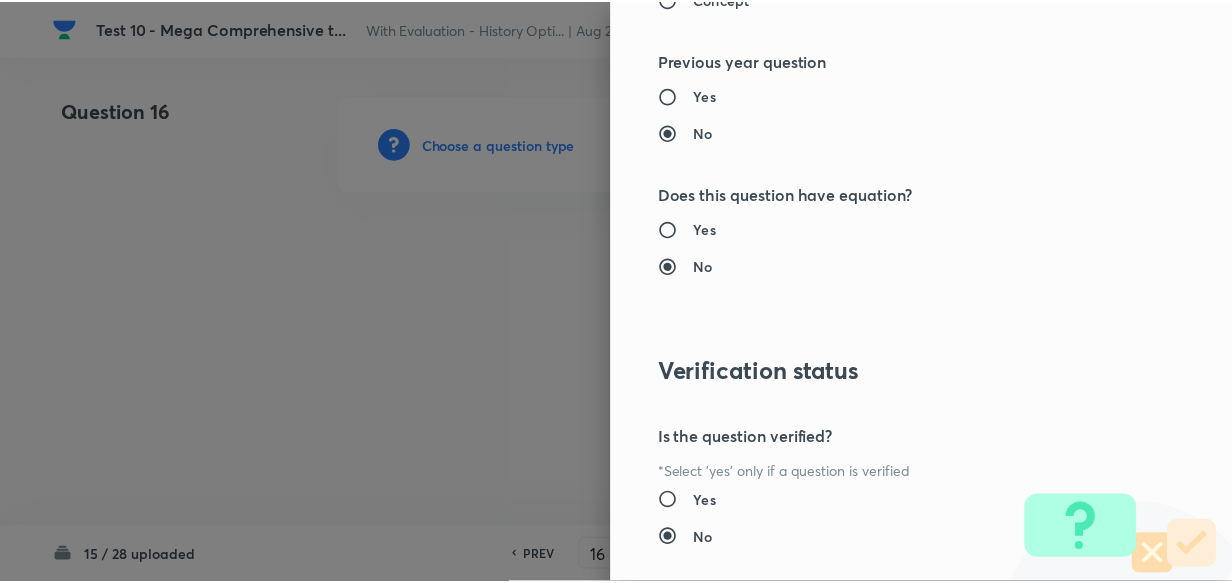 scroll, scrollTop: 1900, scrollLeft: 0, axis: vertical 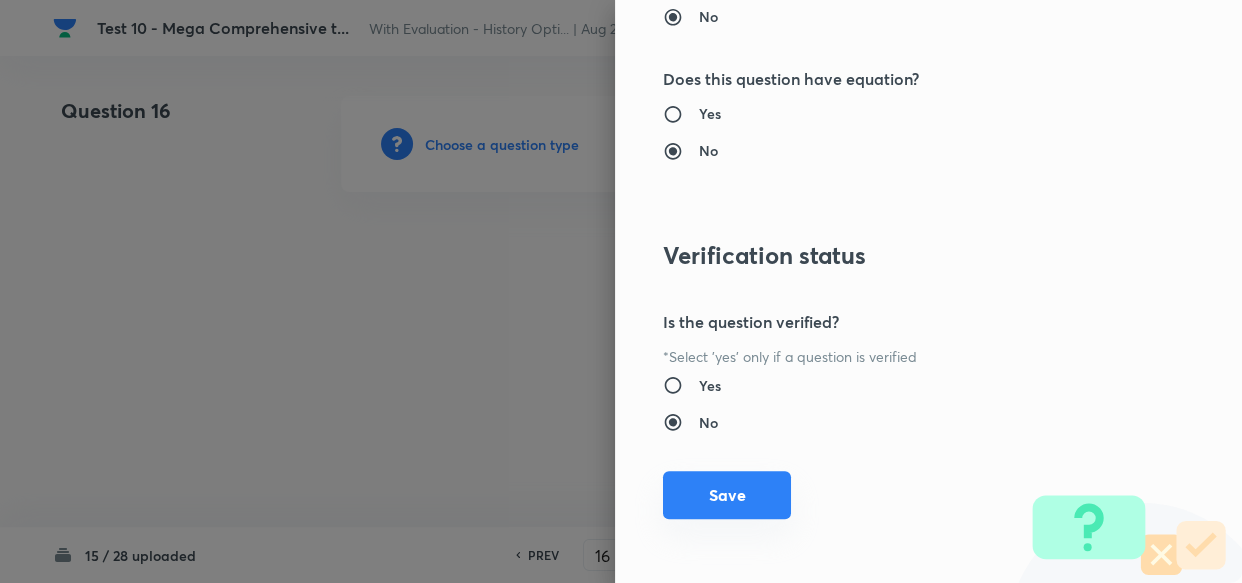 click on "Save" at bounding box center [727, 495] 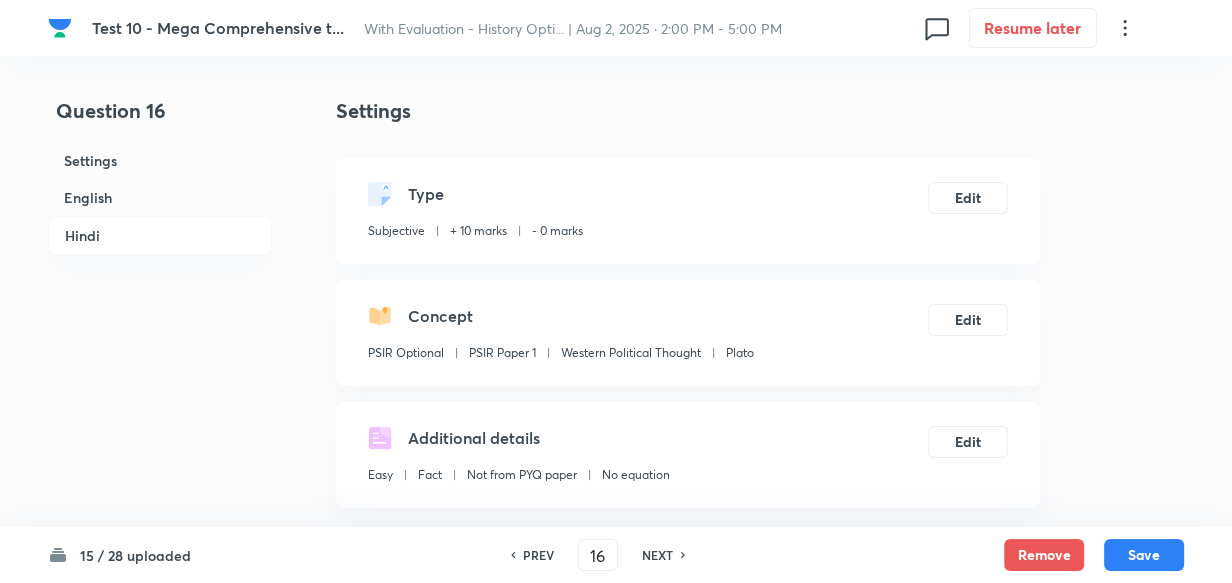 click on "English" at bounding box center (160, 197) 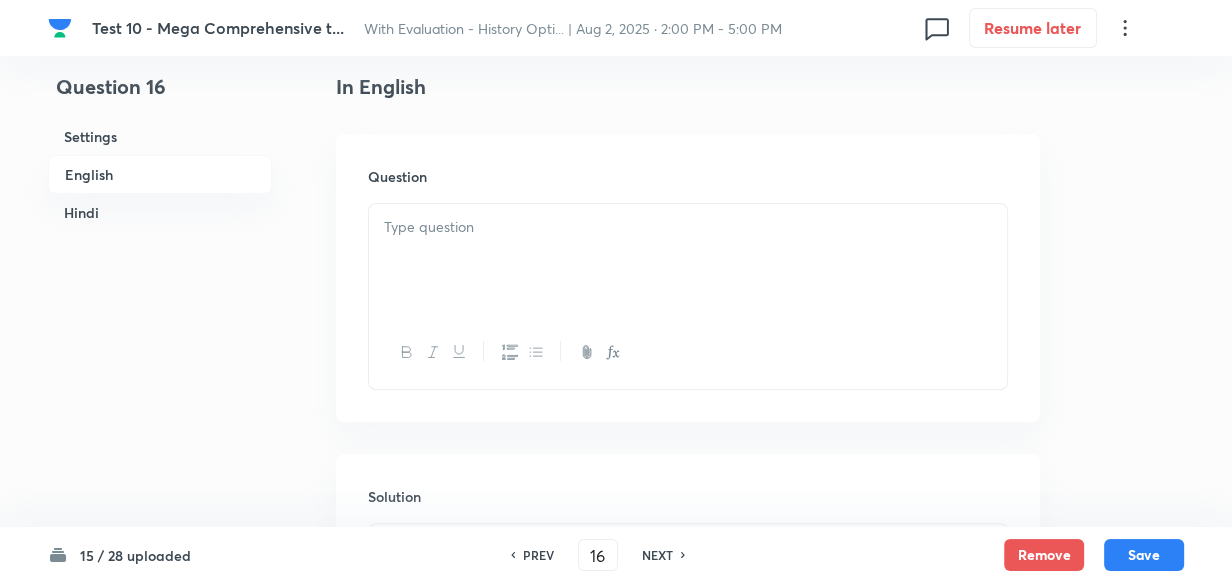 click at bounding box center [688, 260] 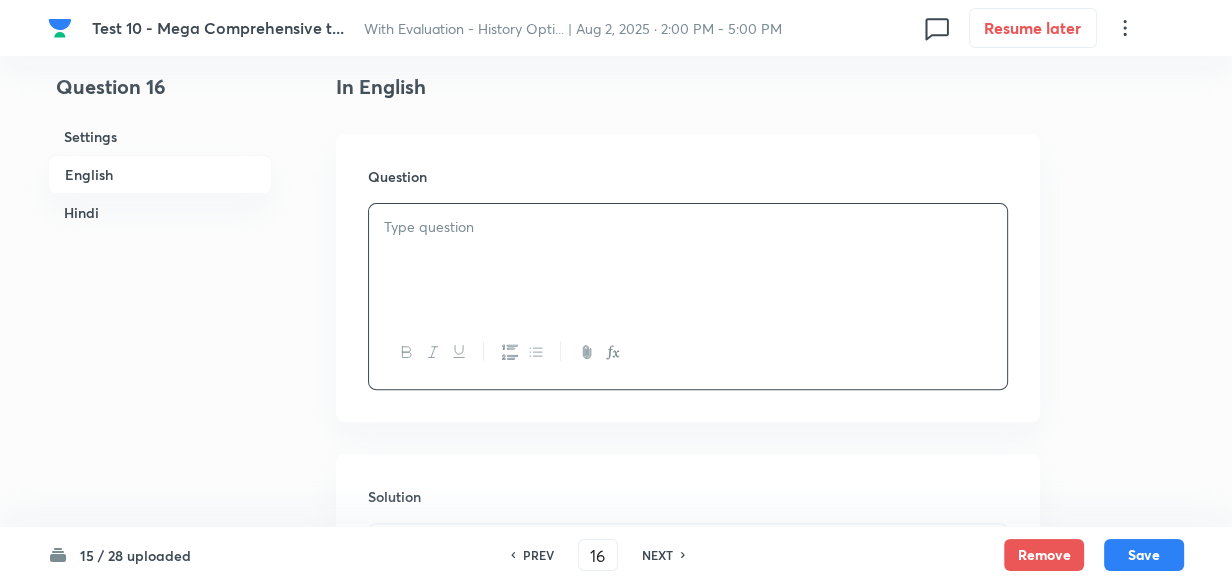 type 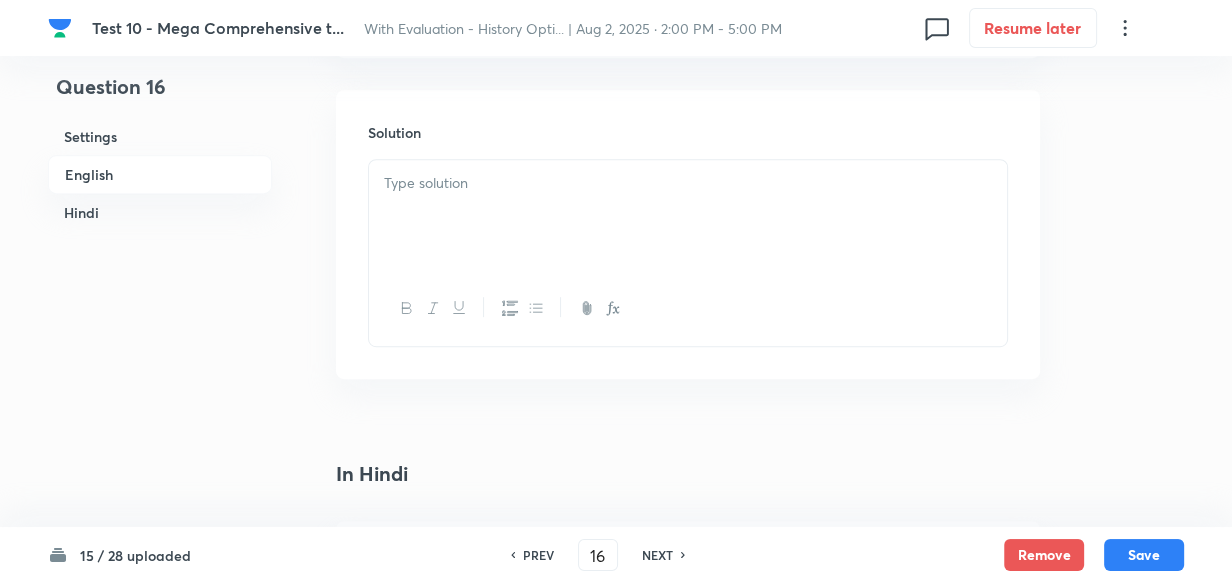 click at bounding box center (688, 216) 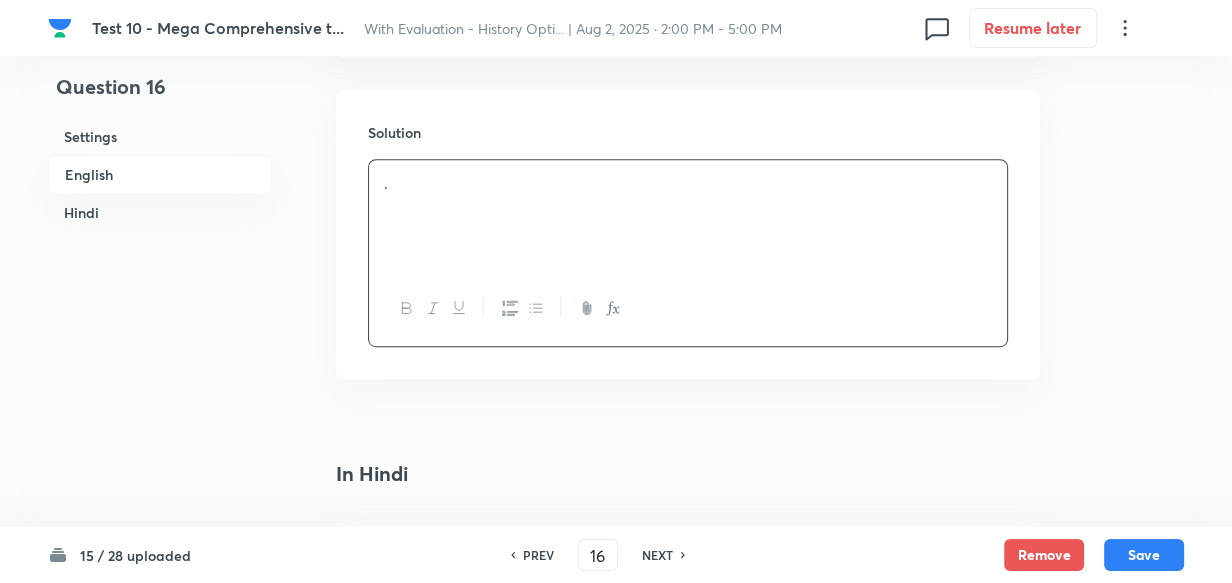 click on "Hindi" at bounding box center (160, 212) 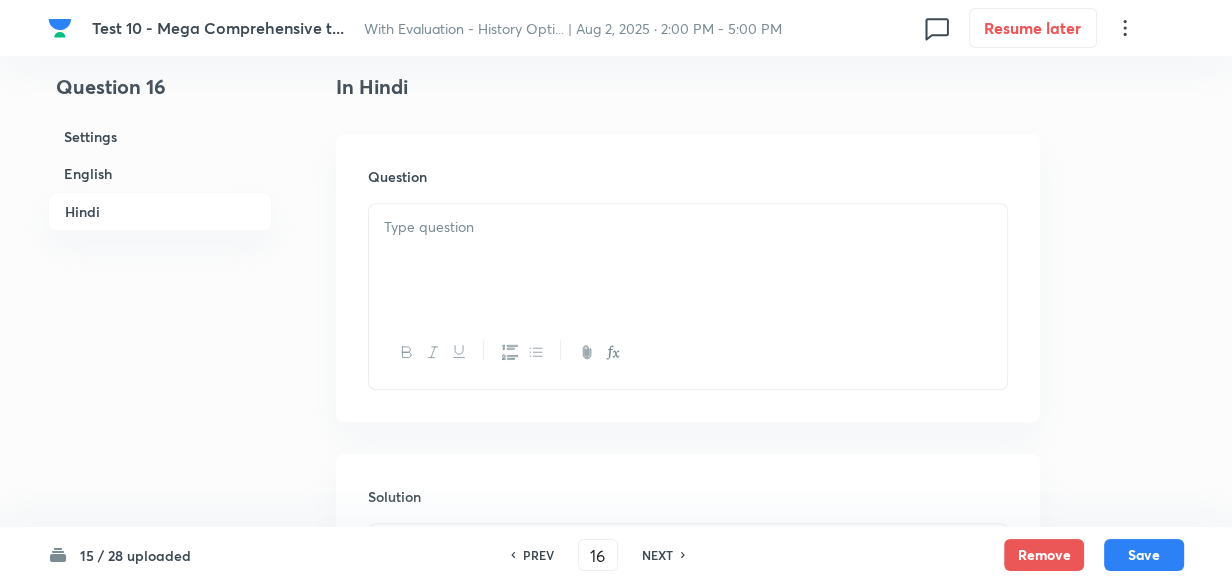 click at bounding box center (688, 260) 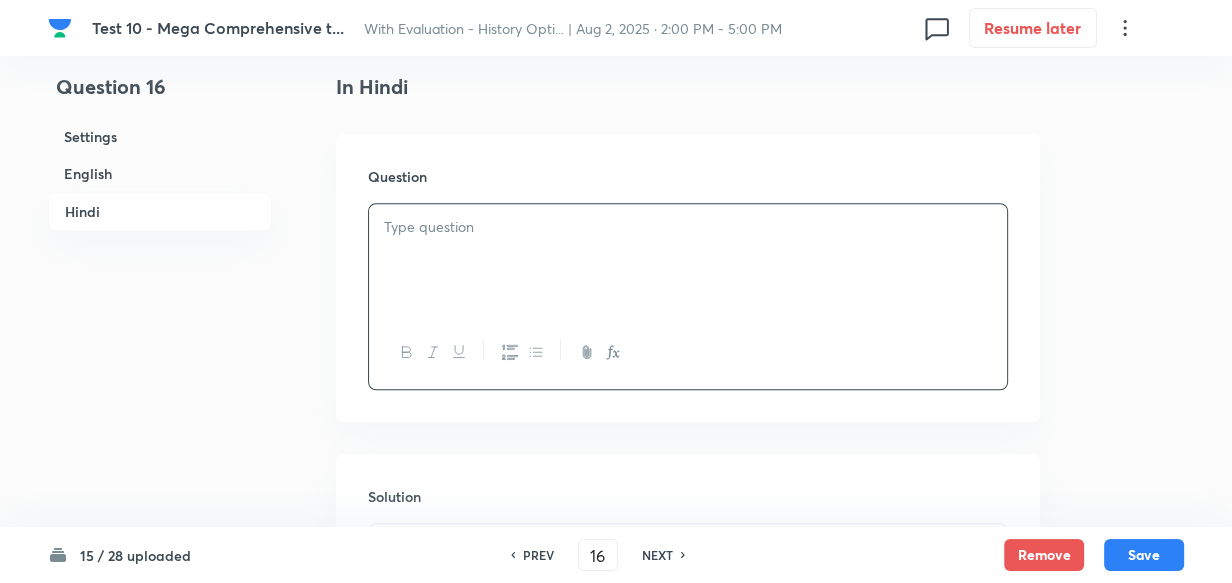 type 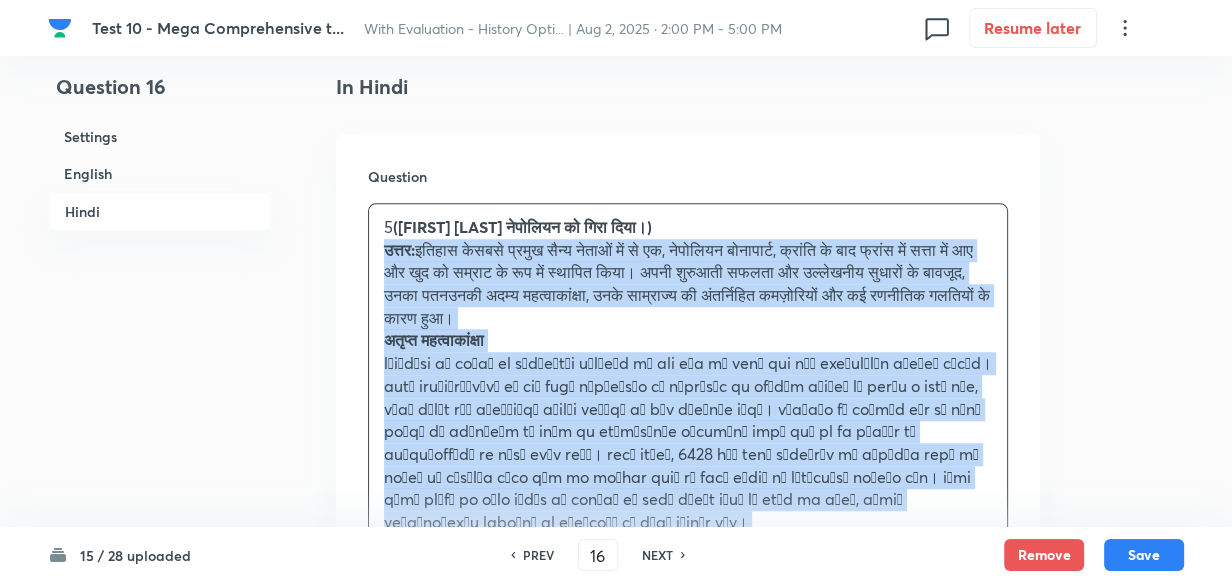 click on "Question 5  (b) "अतृप्त महत्वाकांक्षा, साम्राज्य की कमजोरी और कई गलतियों ने नेपोलियन को गिरा दिया।" उत्तर:  अतृप्त महत्वाकांक्षा साम्राज्य की कमजोरियाँ रणनीतिक गलतियाँ बाहरी कारकों की भूमिका" at bounding box center [688, 745] 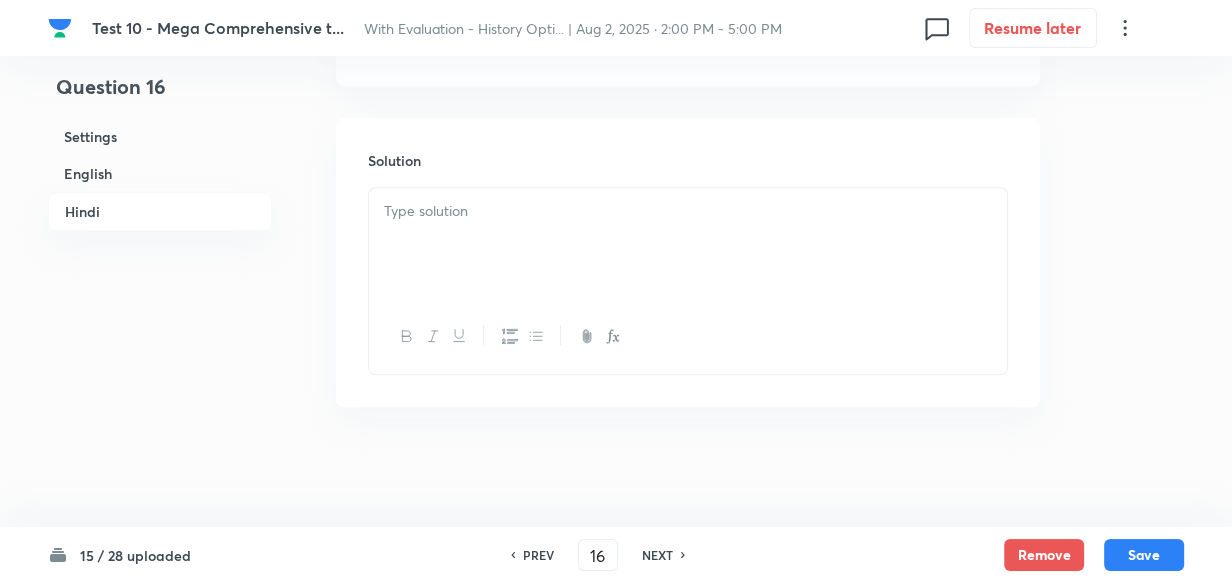click at bounding box center (688, 244) 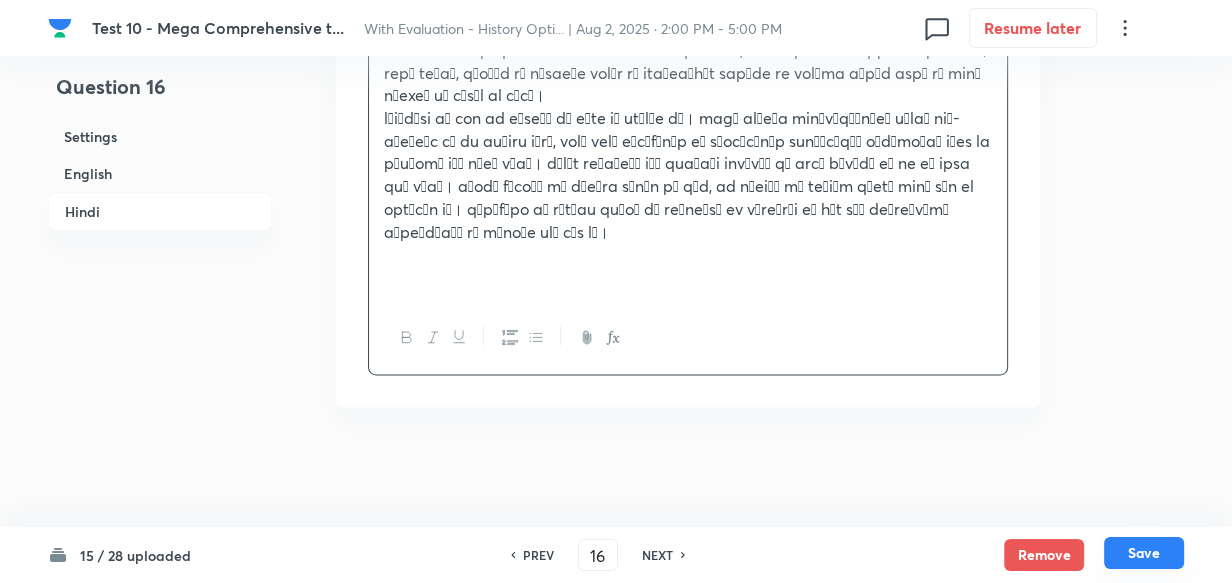 click on "Save" at bounding box center (1144, 553) 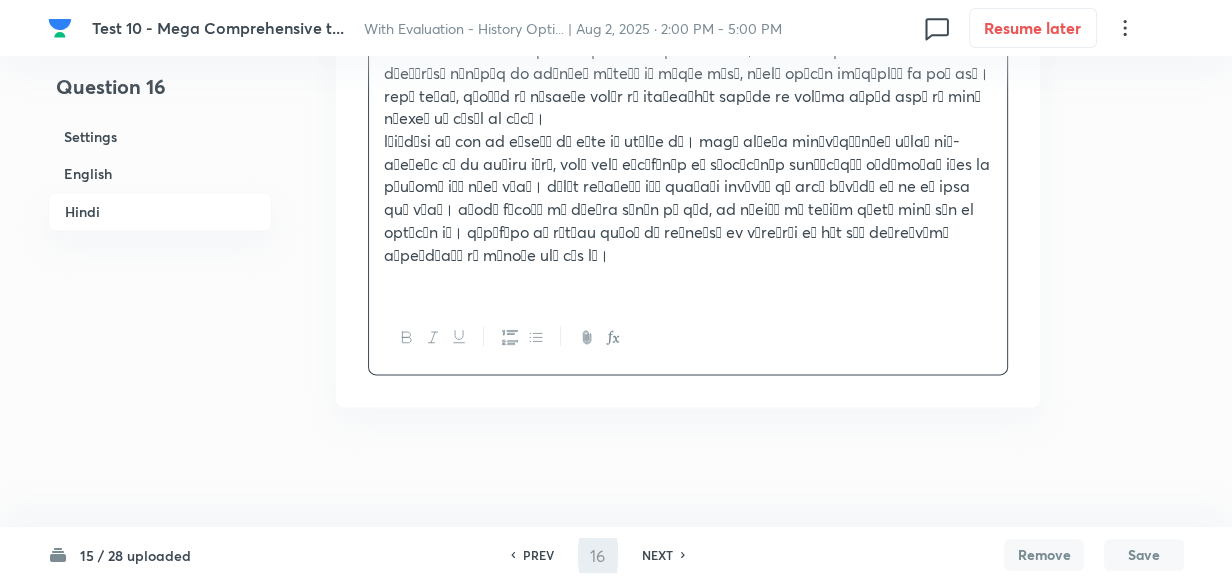 type on "17" 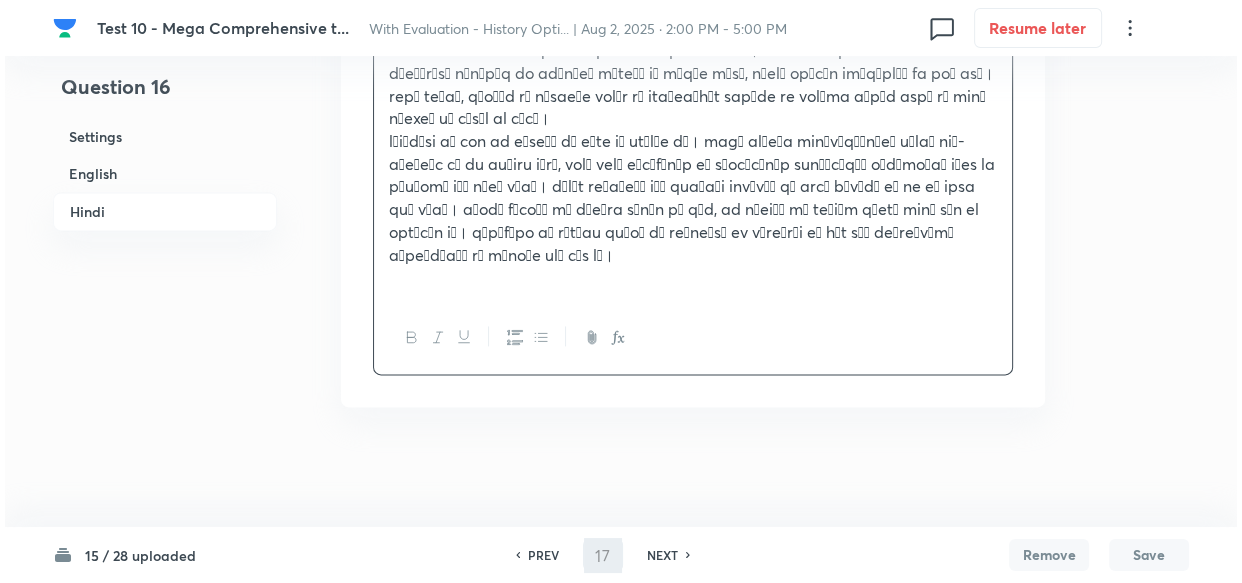 scroll, scrollTop: 0, scrollLeft: 0, axis: both 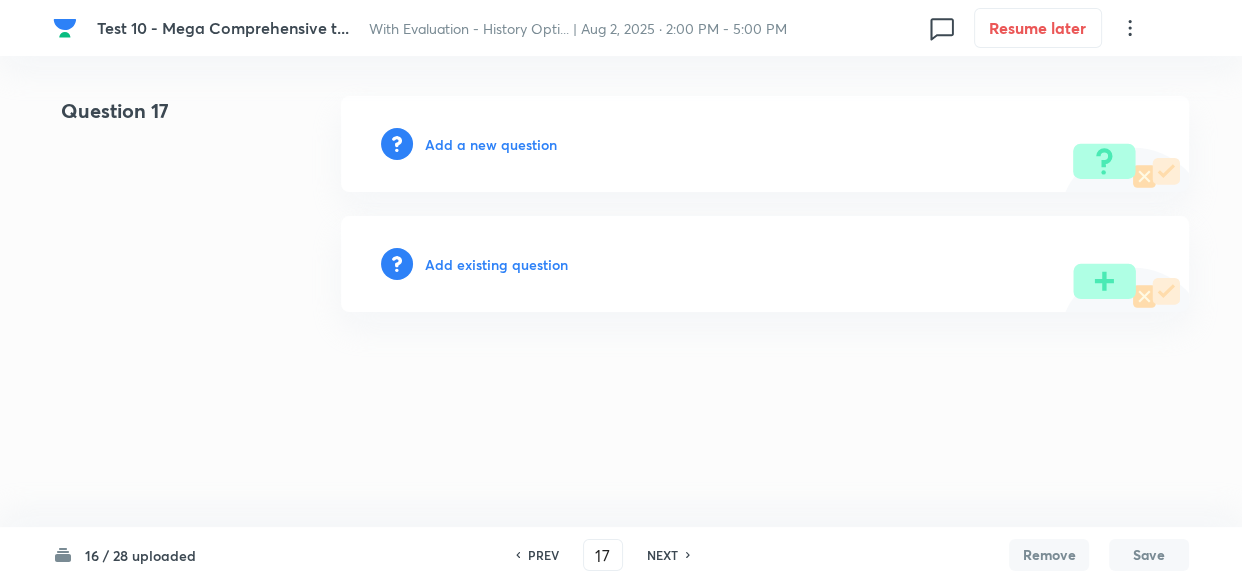 click on "Add a new question" at bounding box center [491, 144] 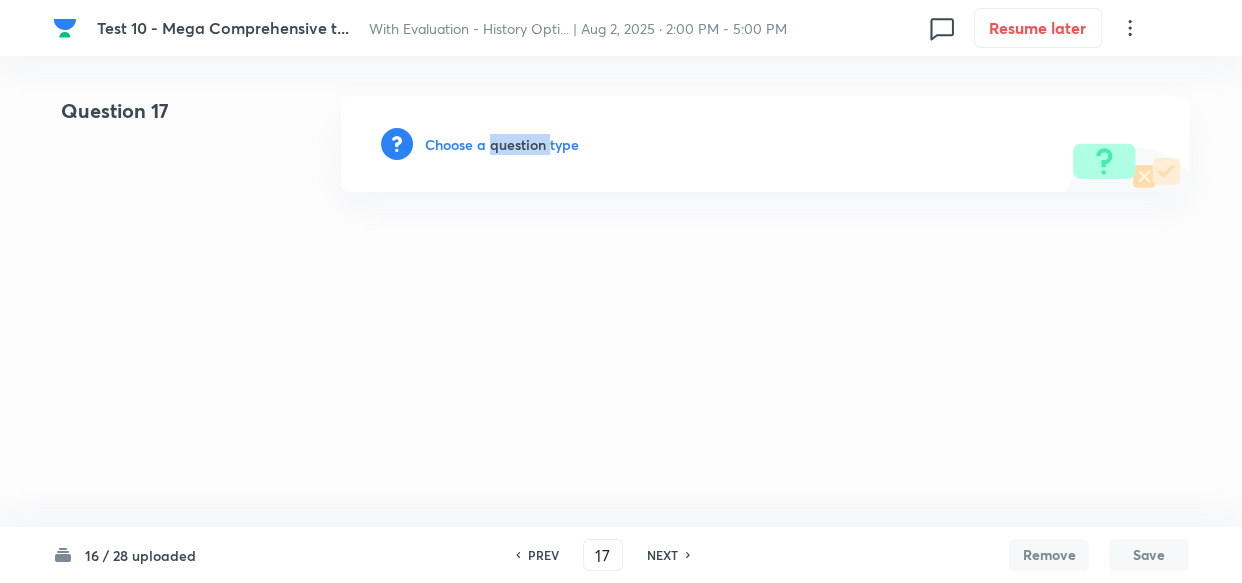 click on "Choose a question type" at bounding box center (502, 144) 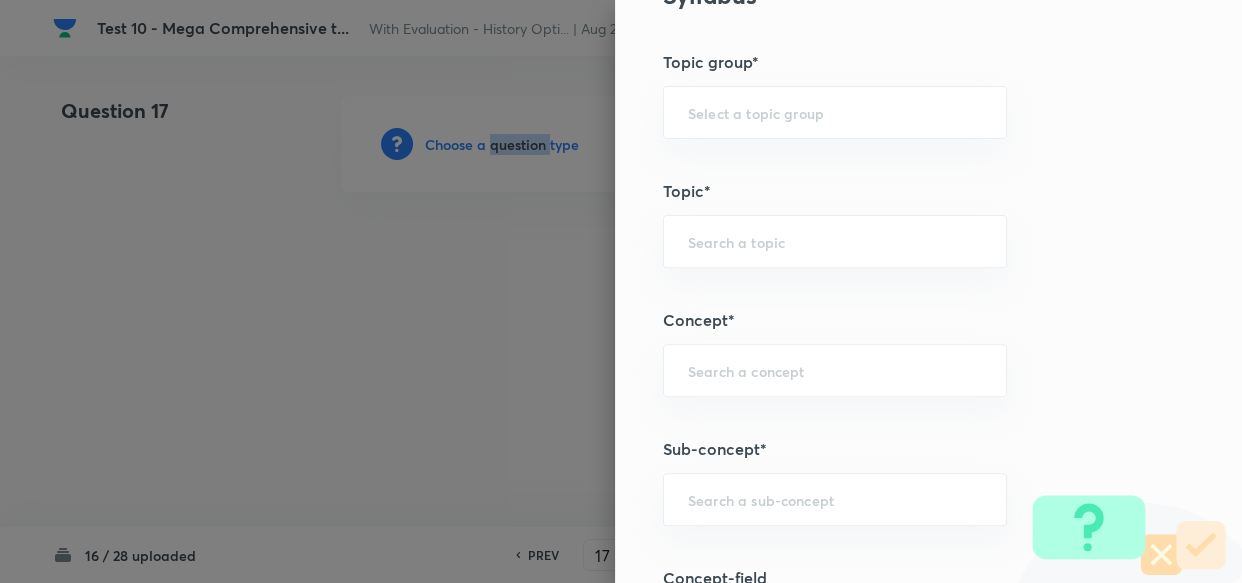 scroll, scrollTop: 1000, scrollLeft: 0, axis: vertical 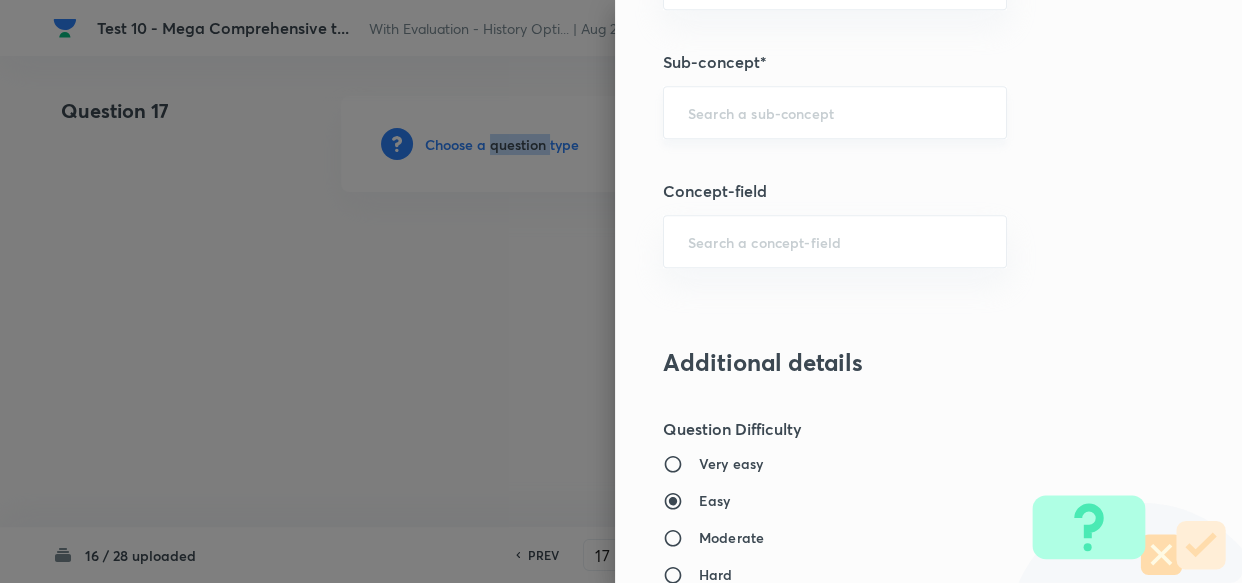 click on "​" at bounding box center (835, 112) 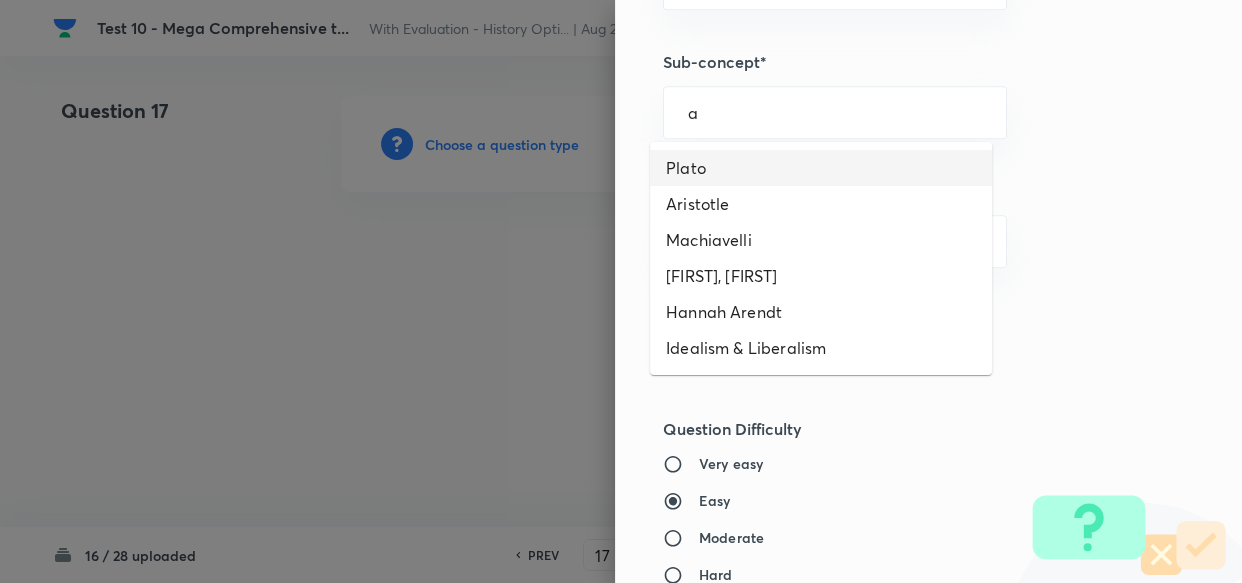 click on "Plato" at bounding box center [821, 168] 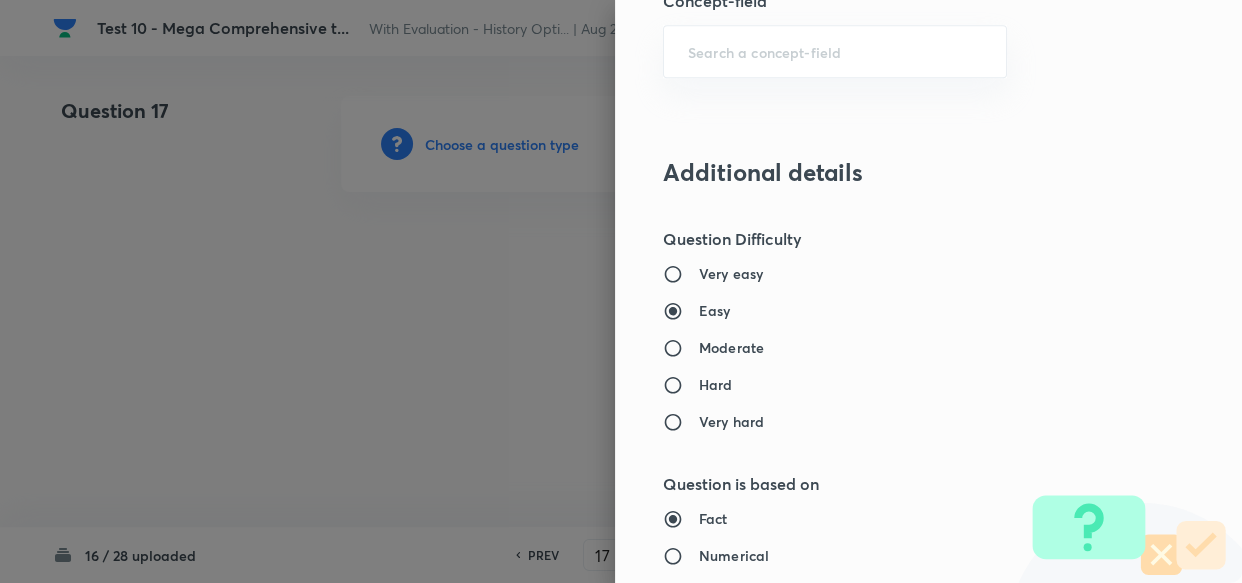 type on "PSIR Optional" 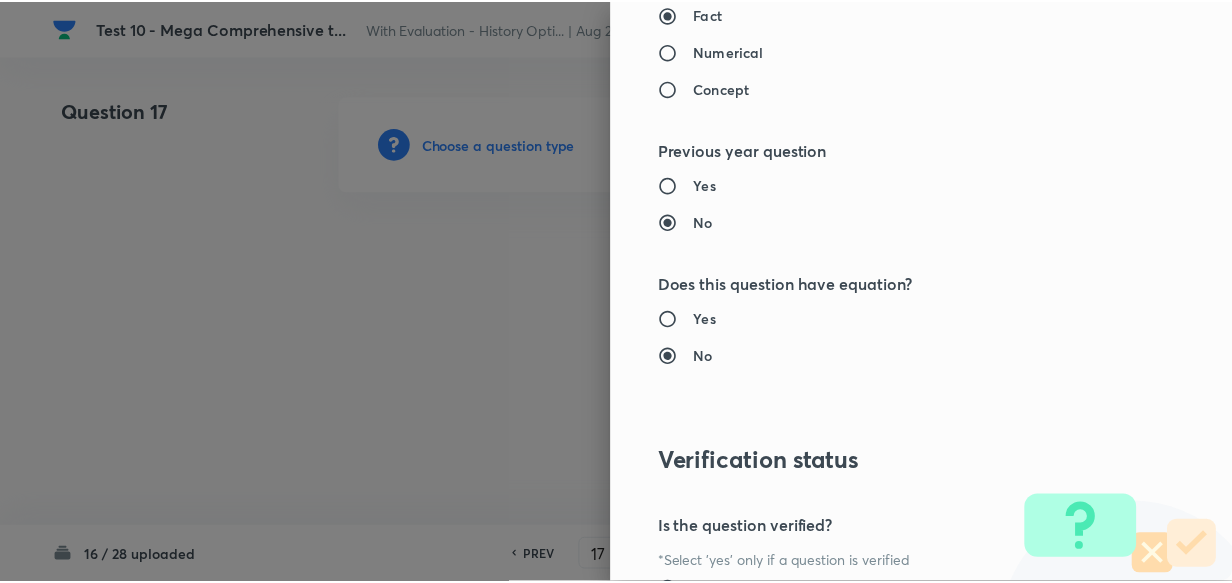 scroll, scrollTop: 1900, scrollLeft: 0, axis: vertical 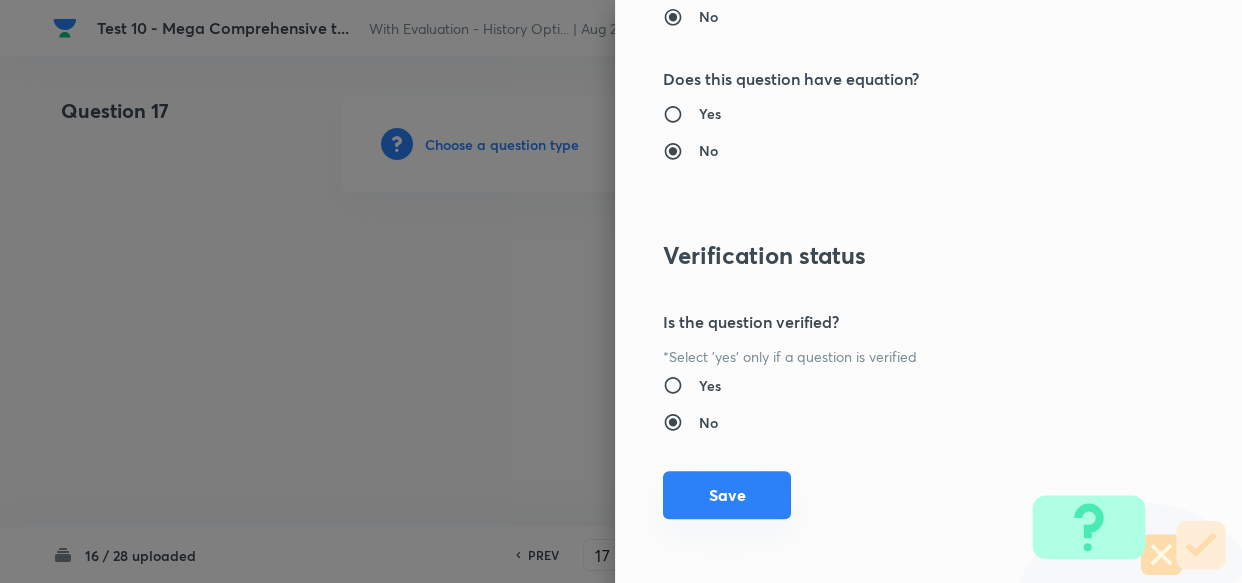 click on "Save" at bounding box center (727, 495) 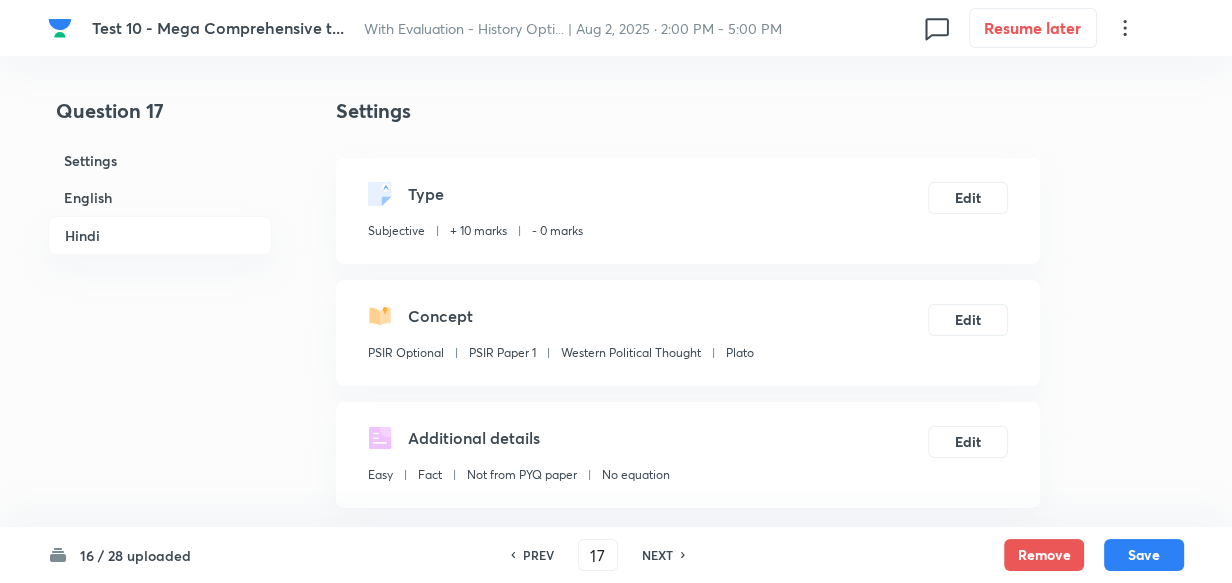 click on "English" at bounding box center [160, 197] 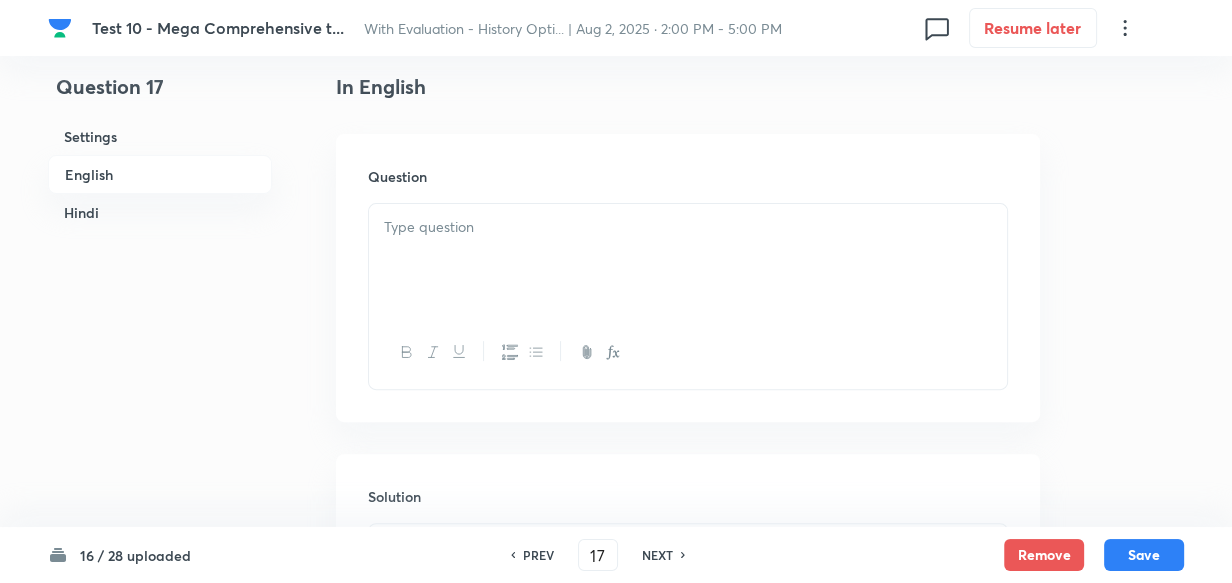 click at bounding box center [688, 260] 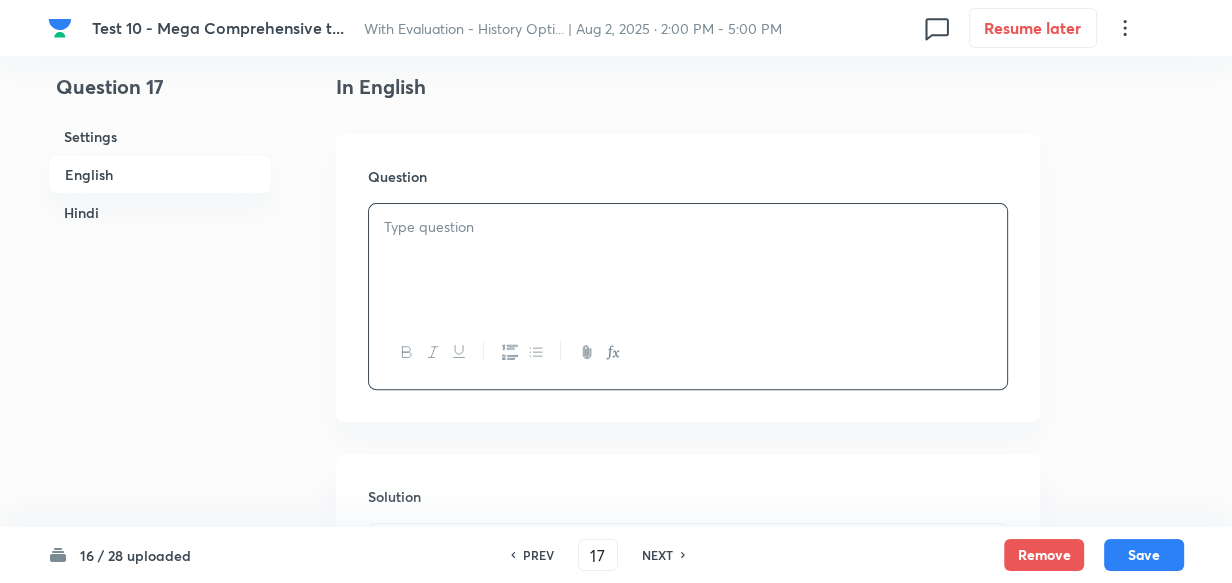 type 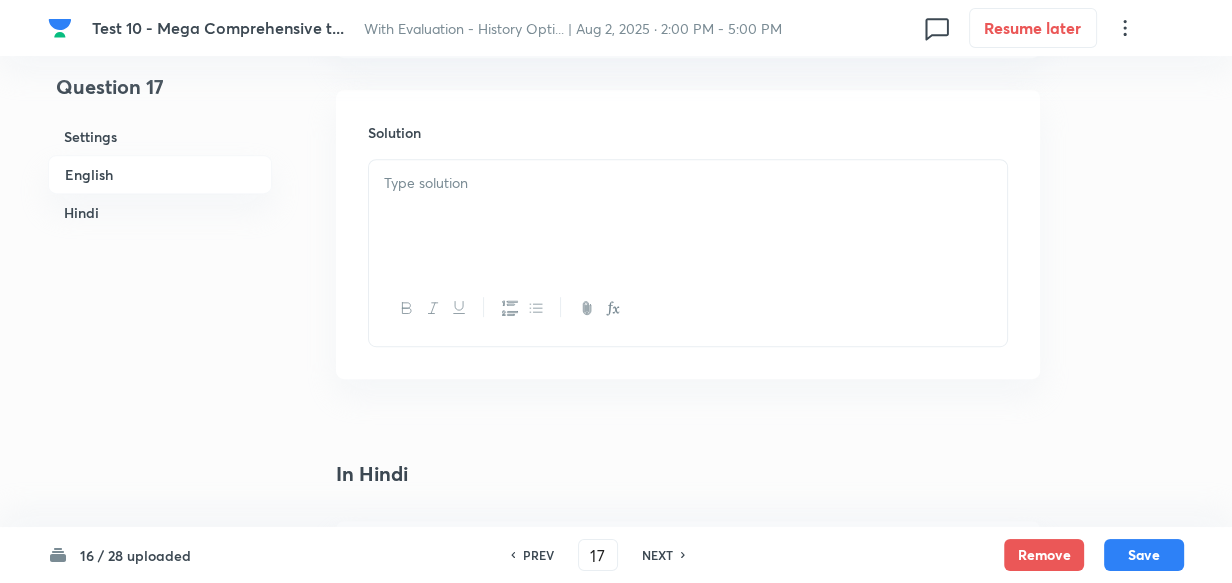 type 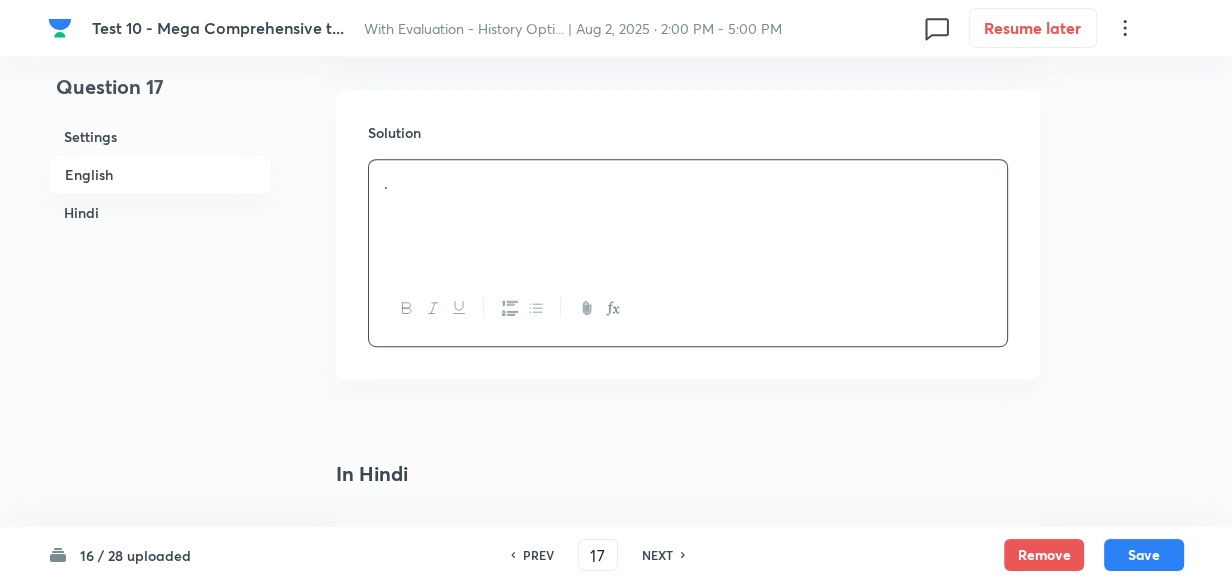 click on "Hindi" at bounding box center (160, 212) 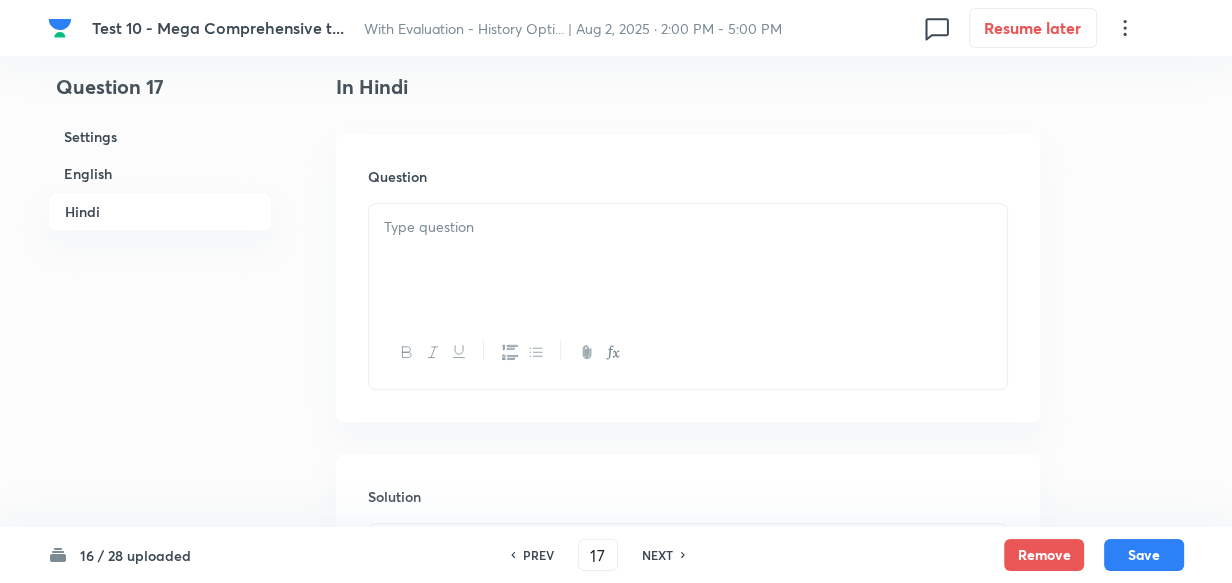 click at bounding box center [688, 227] 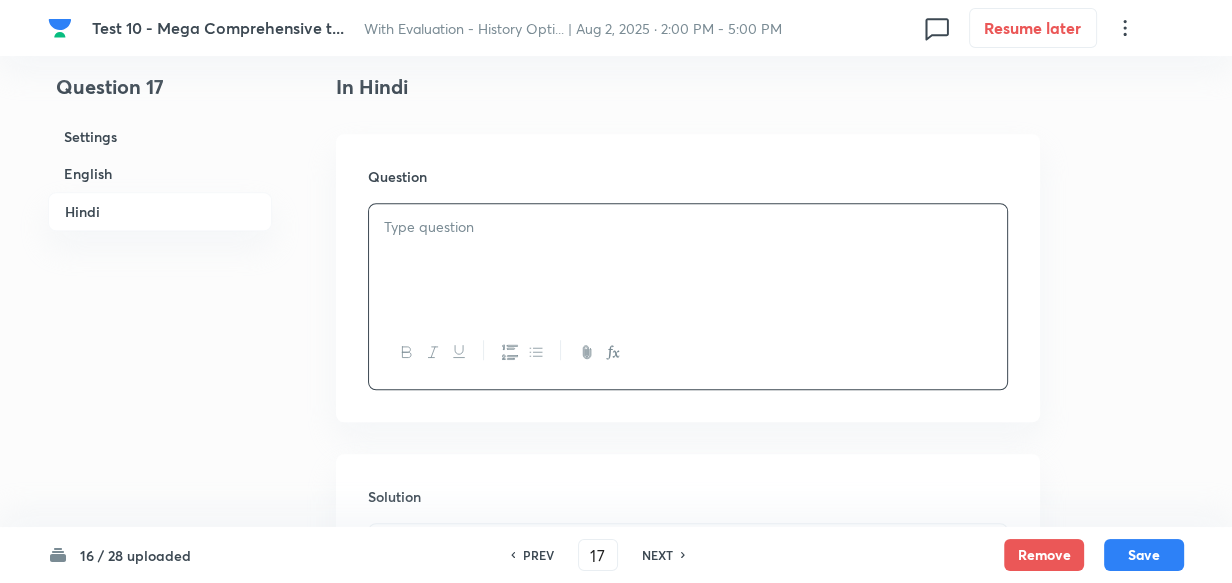 paste 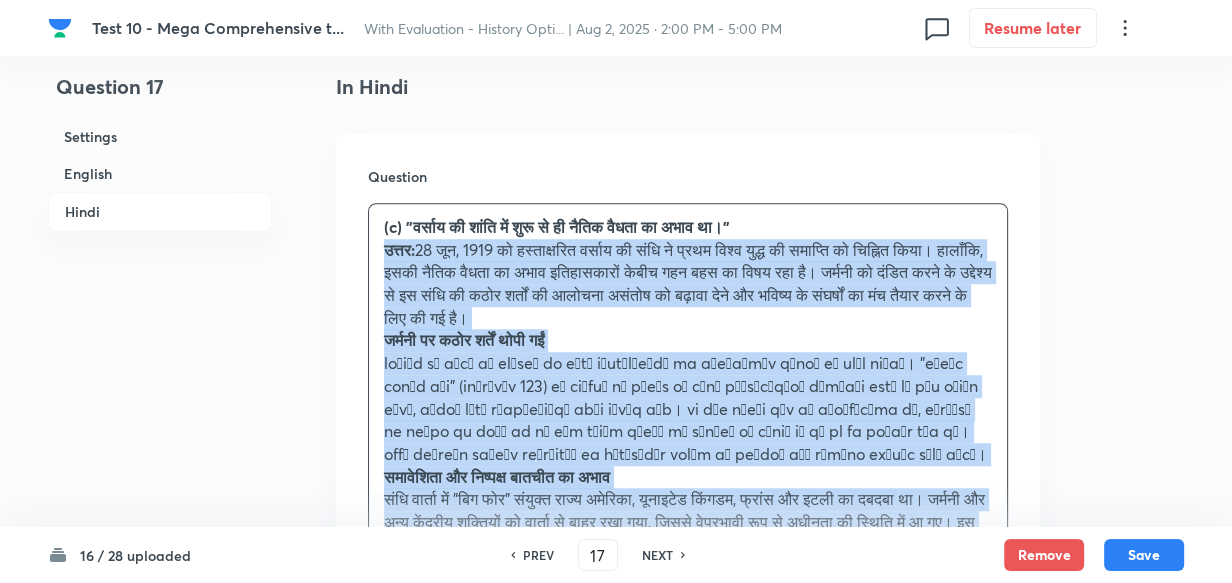 click on "Question (c) "वर्साय की शांति में शुरू से ही नैतिक वैधता का अभाव था।" उत्तर:  28 जून, 1919 को हस्ताक्षरित वर्साय की संधि ने प्रथम विश्व युद्ध की समाप्ति को चिह्नित किया। हालाँकि, इसकी नैतिक वैधता का अभाव इतिहासकारों केबीच गहन बहस का विषय रहा है। जर्मनी को दंडित करने के उद्देश्य से इस संधि की कठोर शर्तों की आलोचना असंतोष को बढ़ावा देने और भविष्य के संघर्षों का मंच तैयार करने के लिए की गई है।" at bounding box center (688, 666) 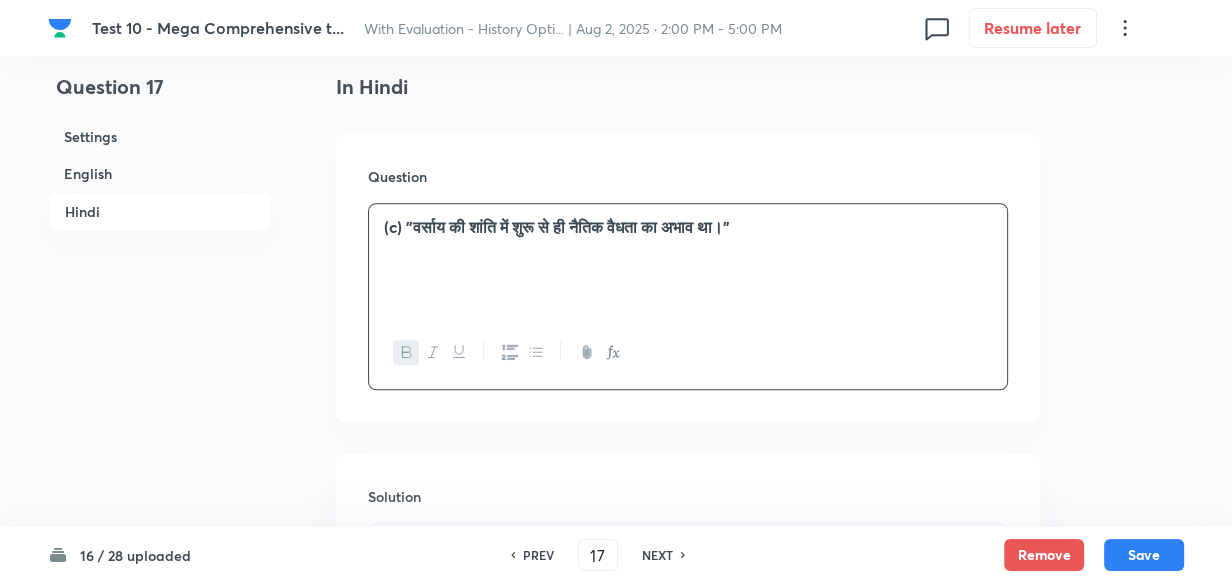 type 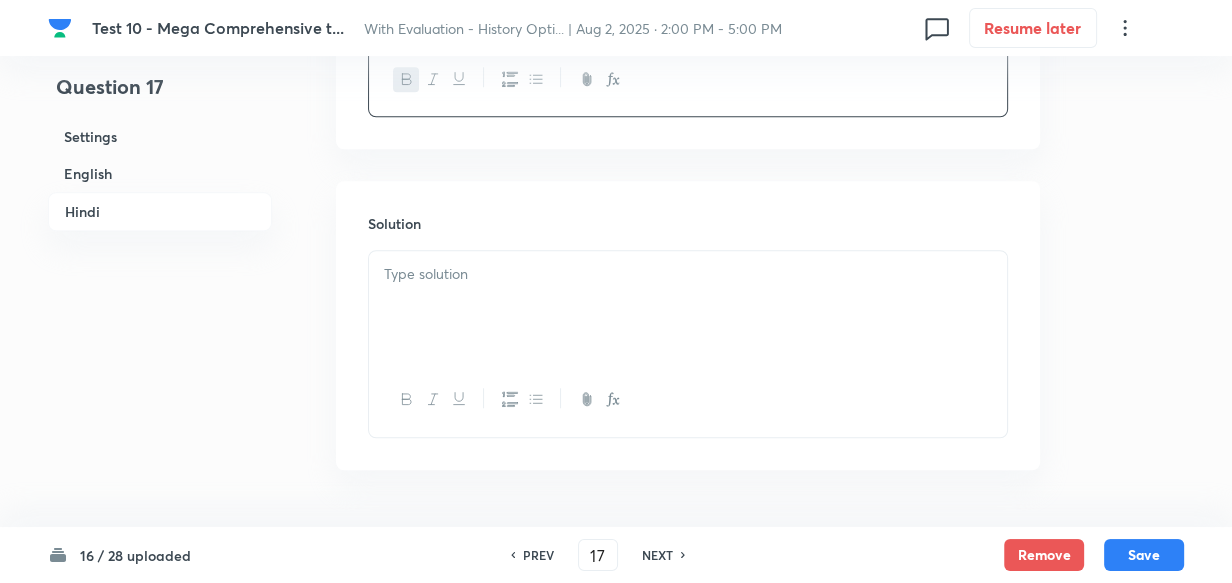 click at bounding box center [688, 307] 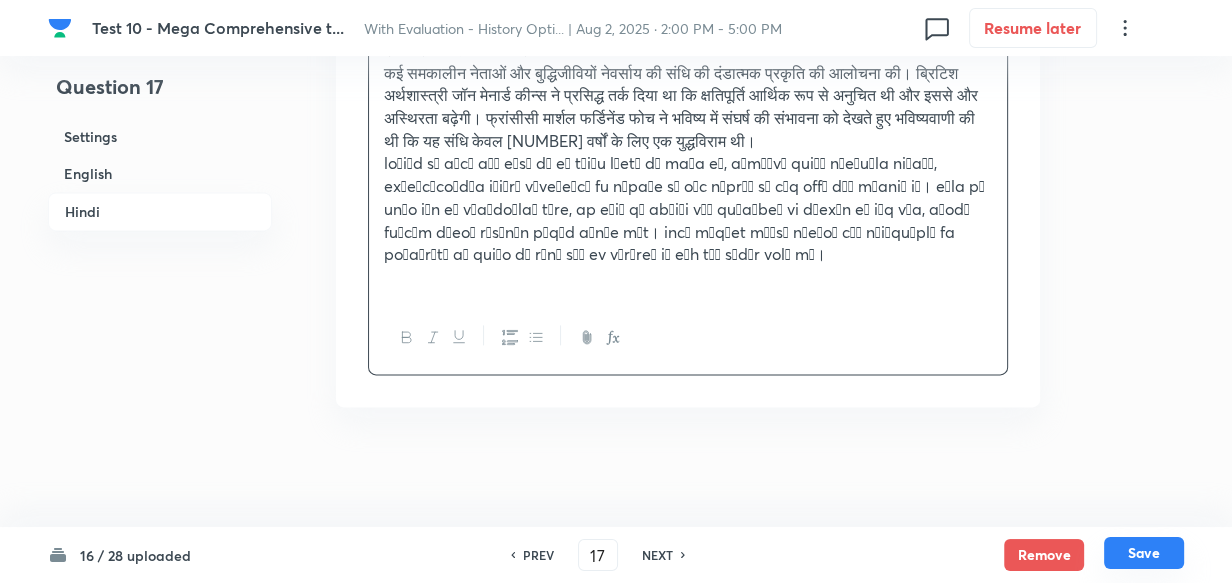 click on "Save" at bounding box center (1144, 553) 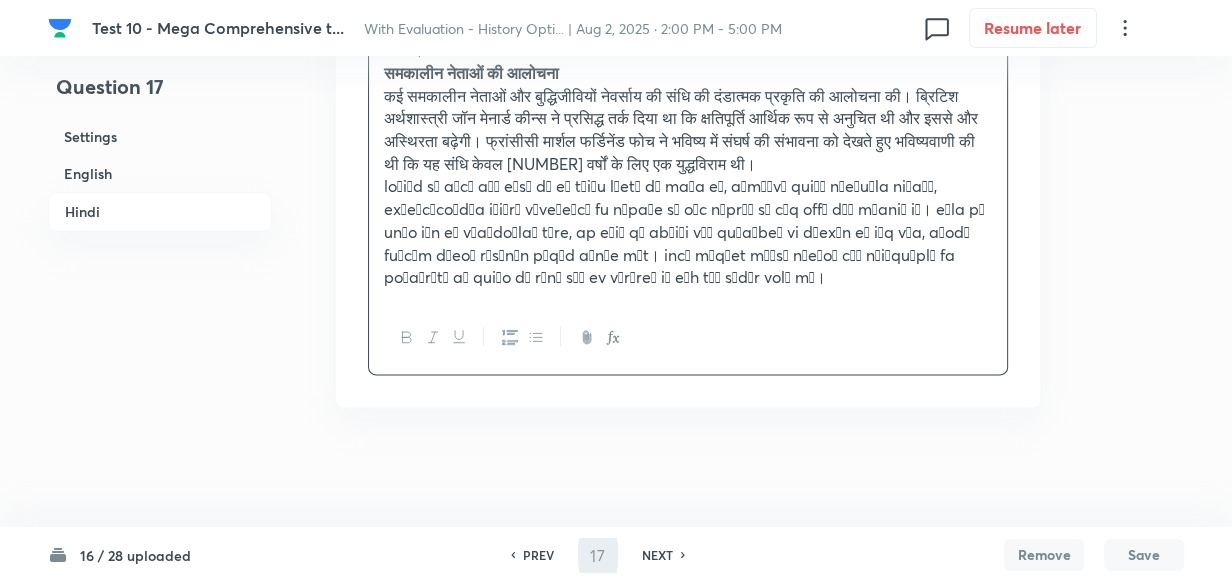 scroll, scrollTop: 2338, scrollLeft: 0, axis: vertical 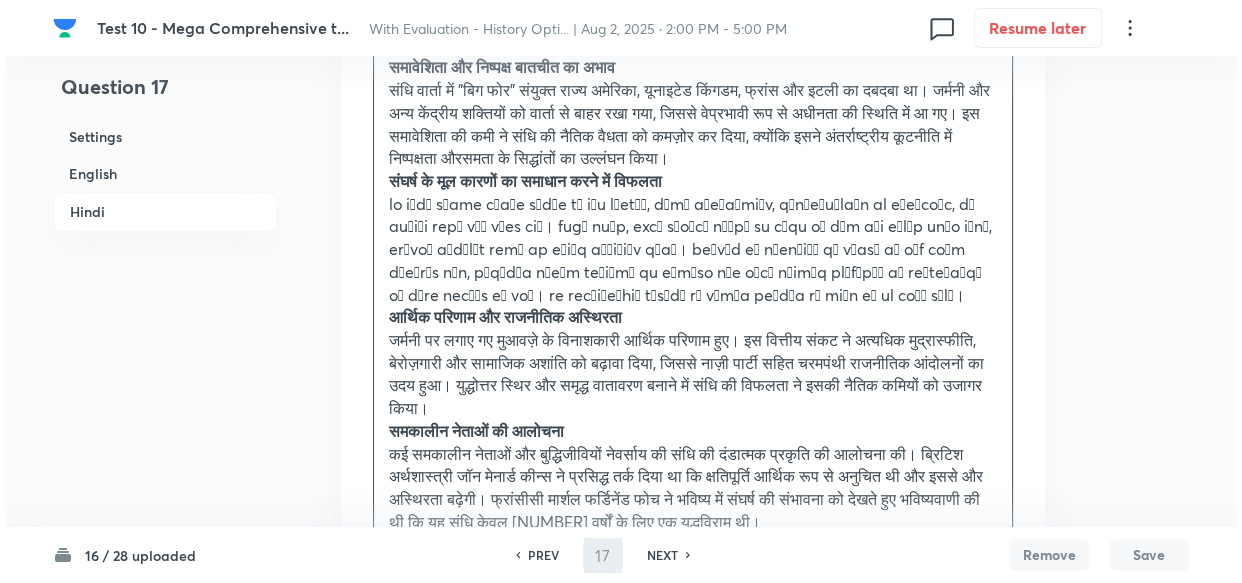 type on "18" 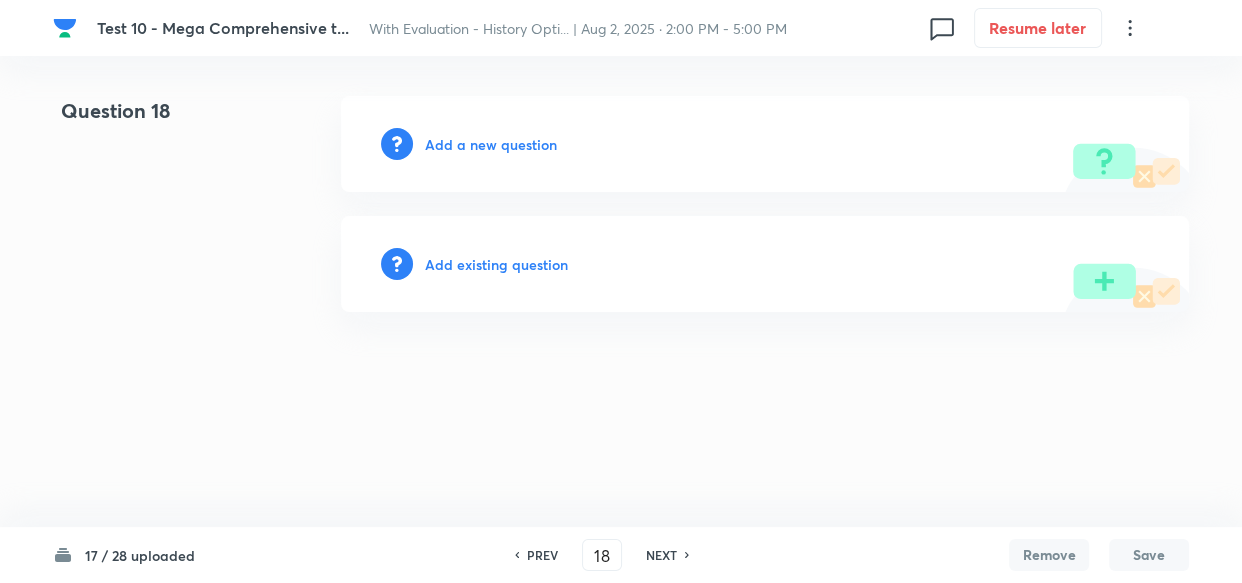 click on "Add a new question" at bounding box center (491, 144) 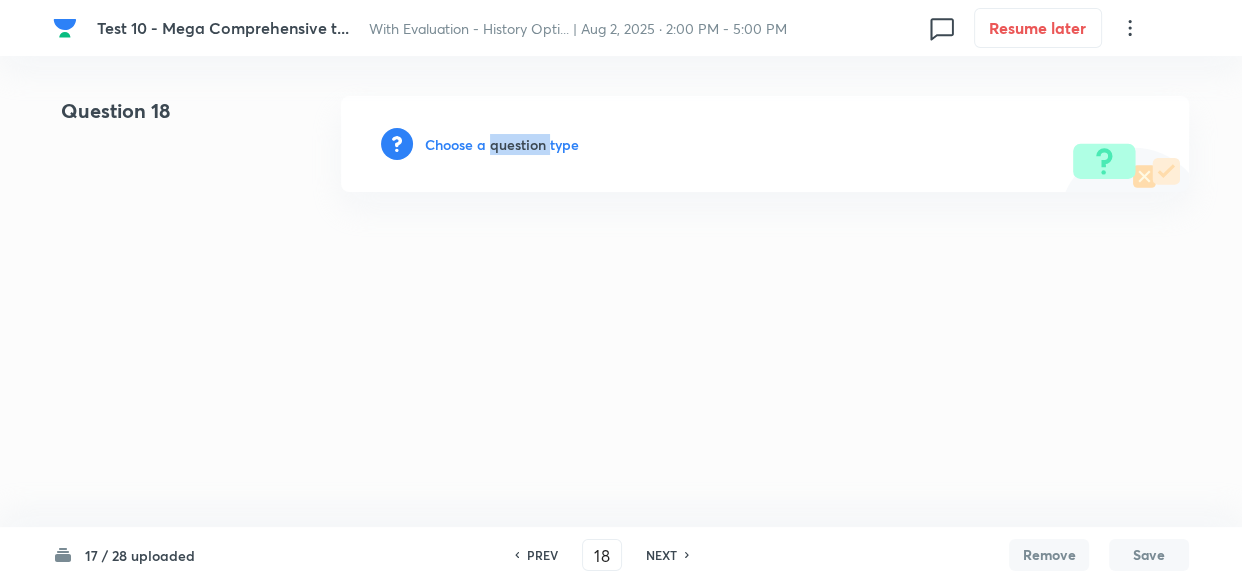 click on "Choose a question type" at bounding box center (502, 144) 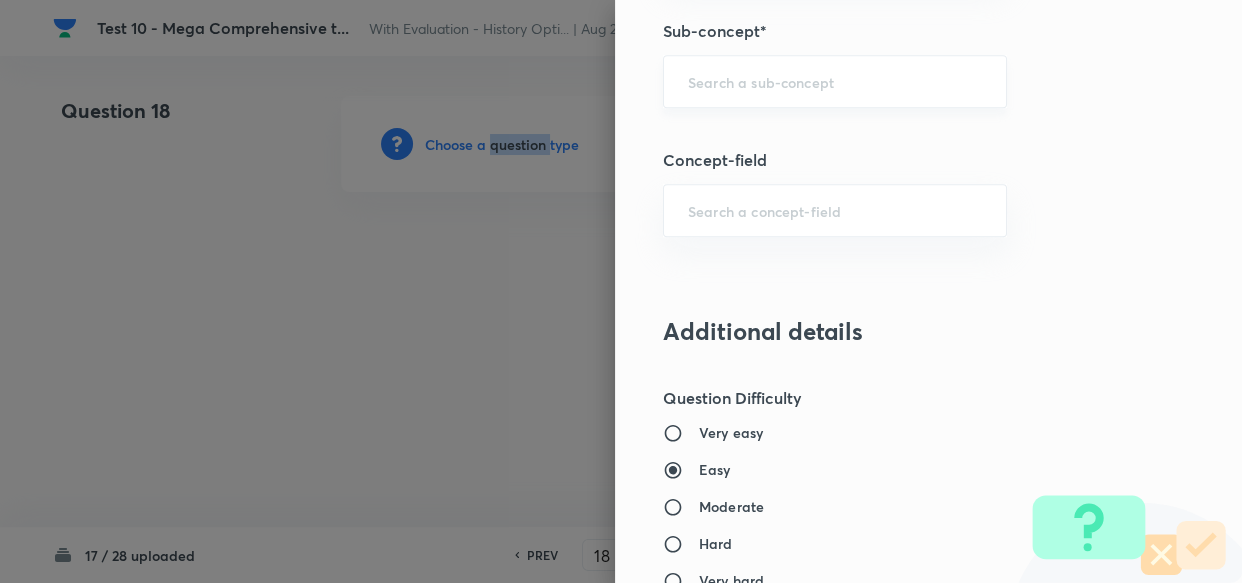 scroll, scrollTop: 1000, scrollLeft: 0, axis: vertical 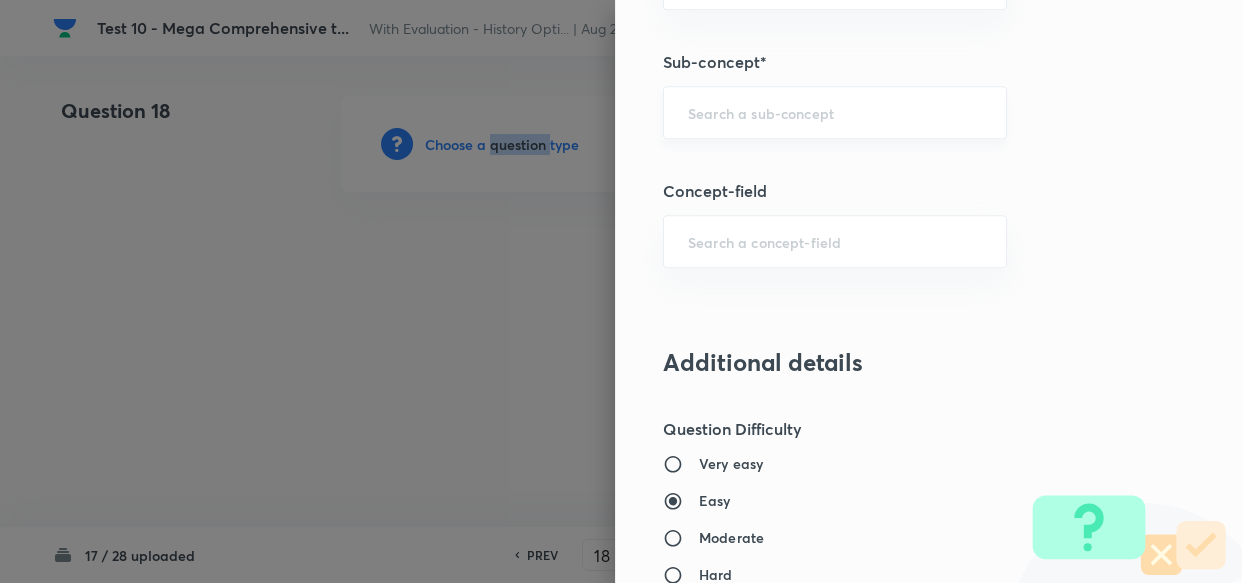 click on "​" at bounding box center [835, 112] 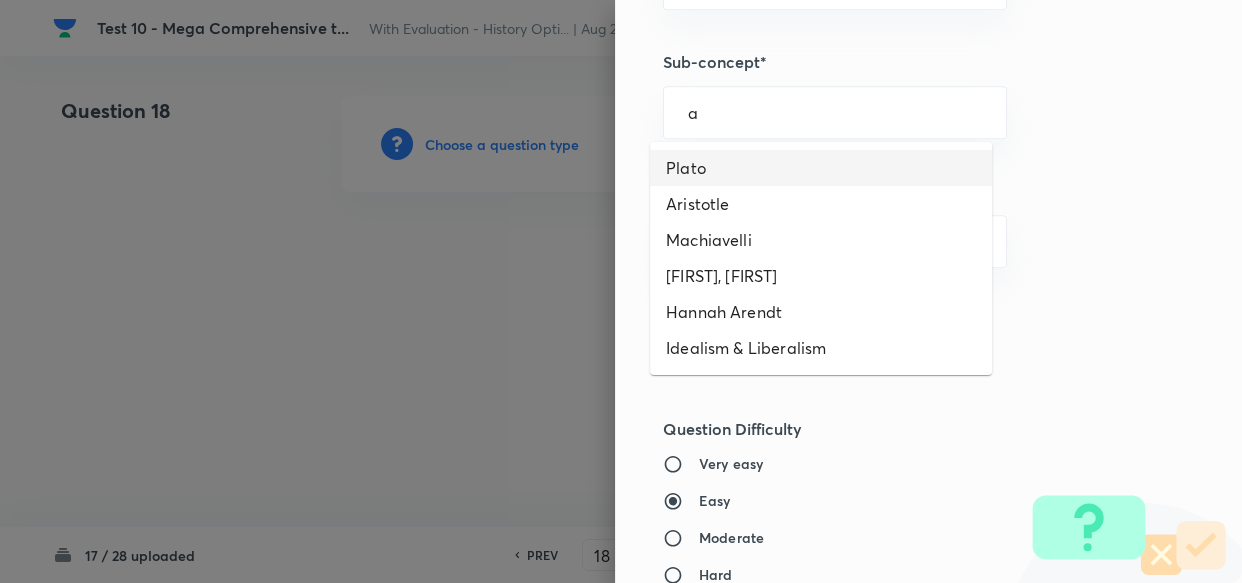 click on "Plato" at bounding box center (821, 168) 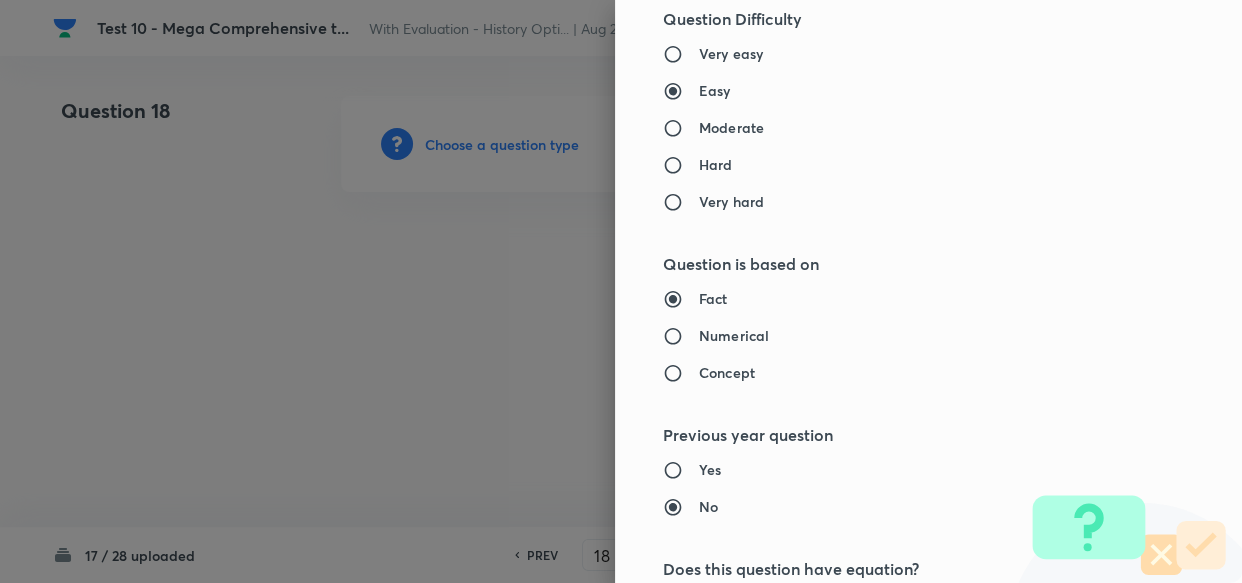 type on "PSIR Optional" 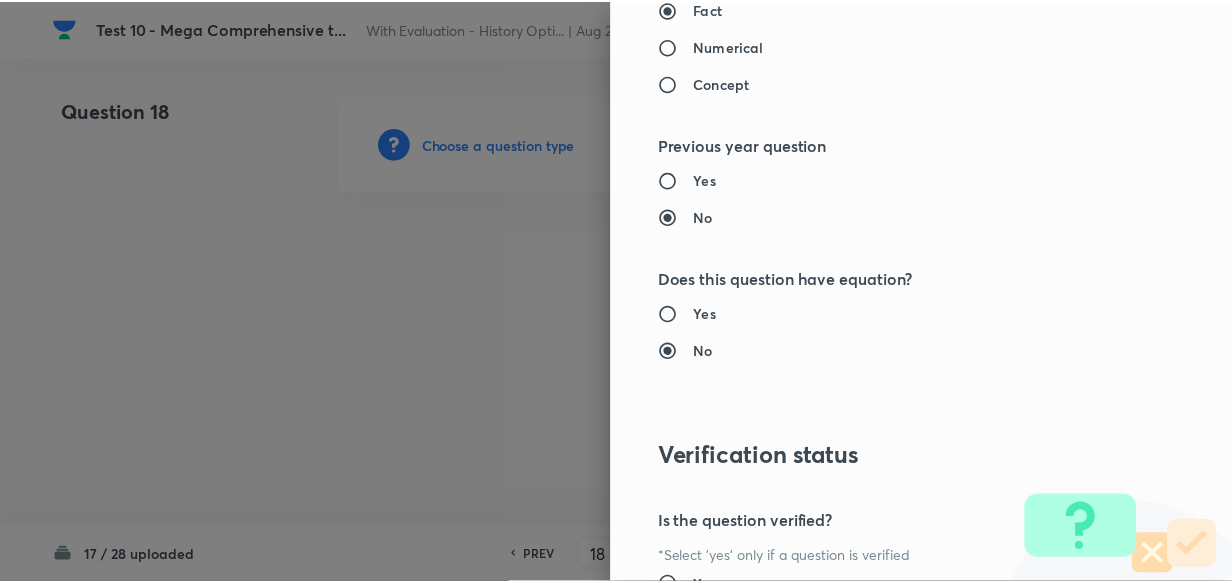 scroll, scrollTop: 1900, scrollLeft: 0, axis: vertical 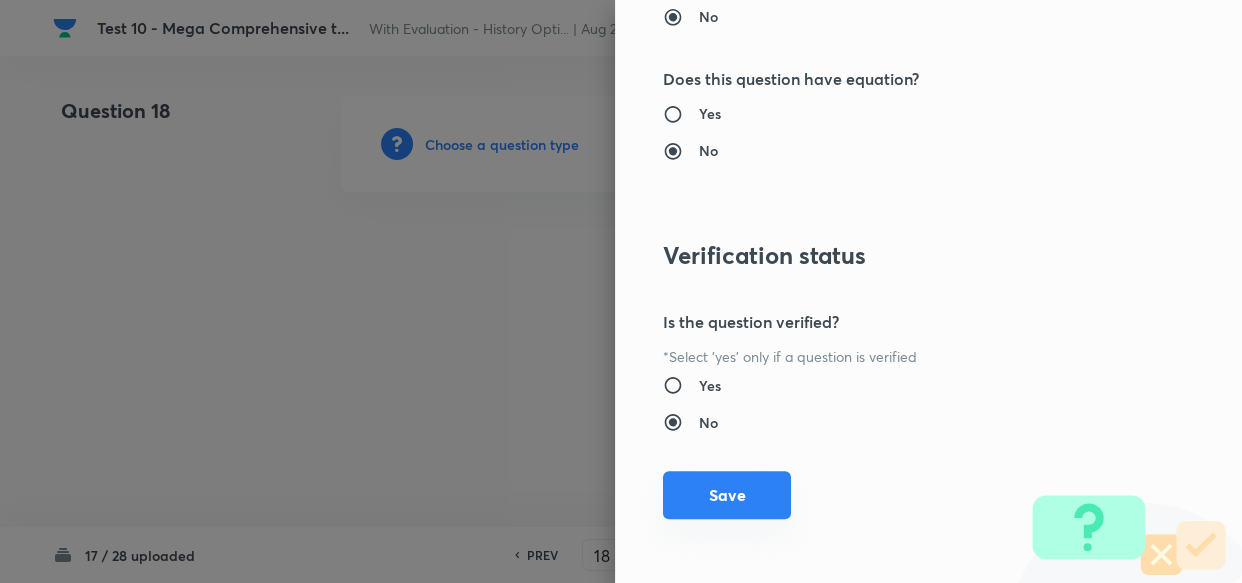 click on "Save" at bounding box center (727, 495) 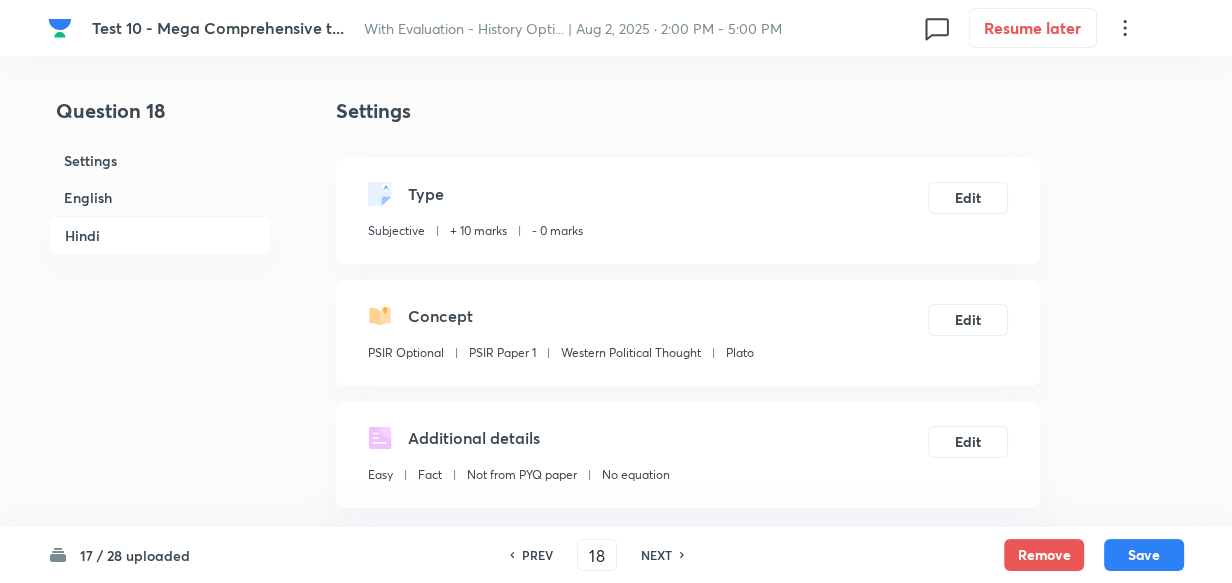 click on "English" at bounding box center [160, 197] 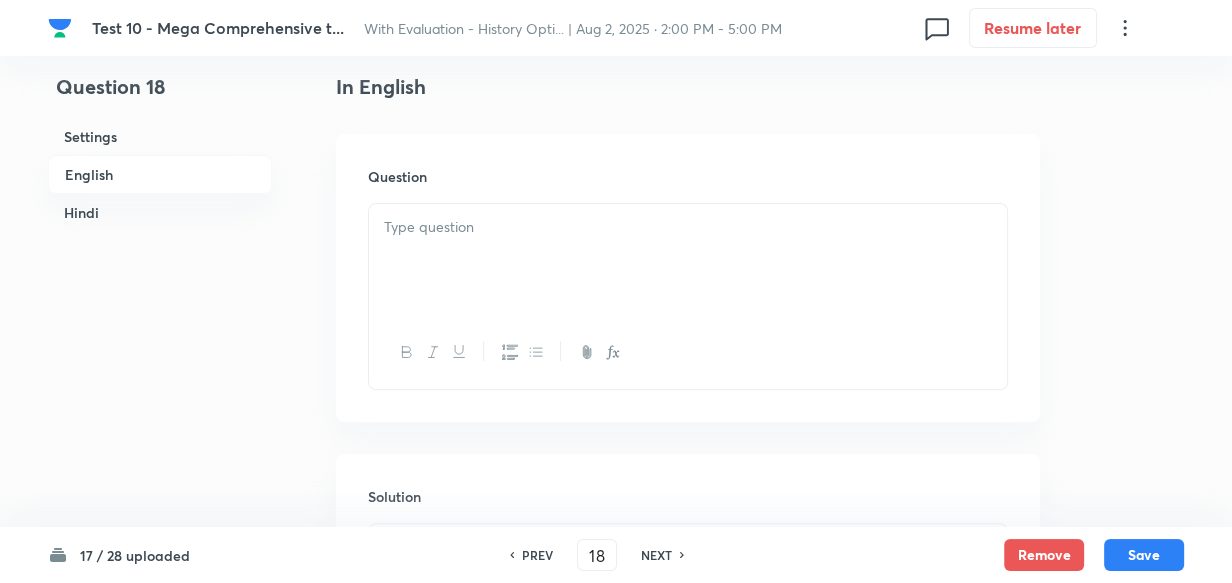 click at bounding box center [688, 260] 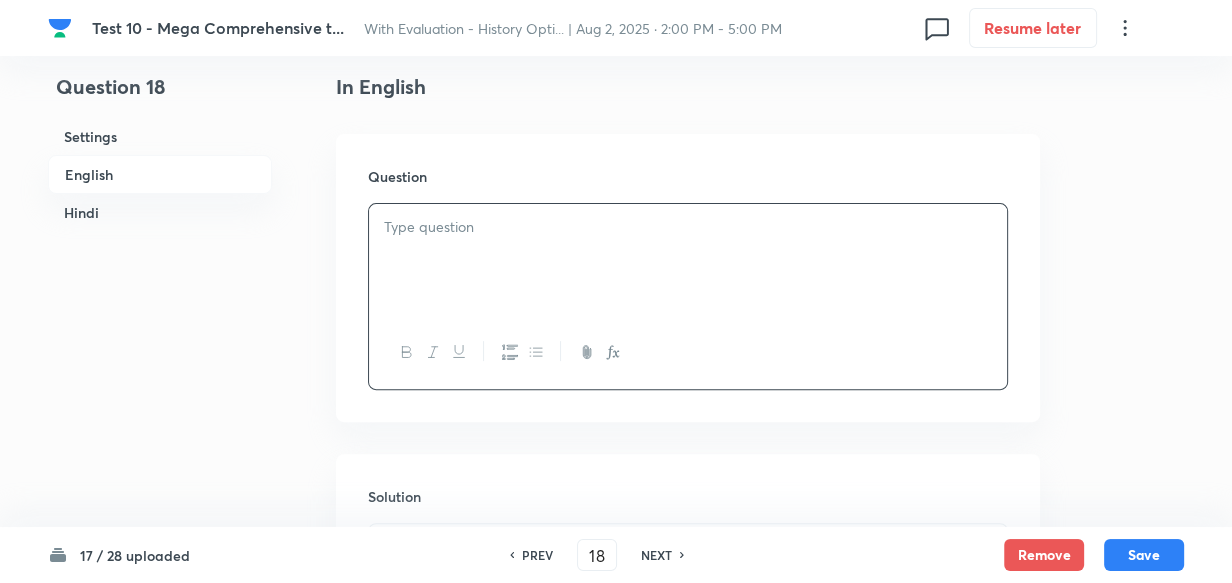 paste 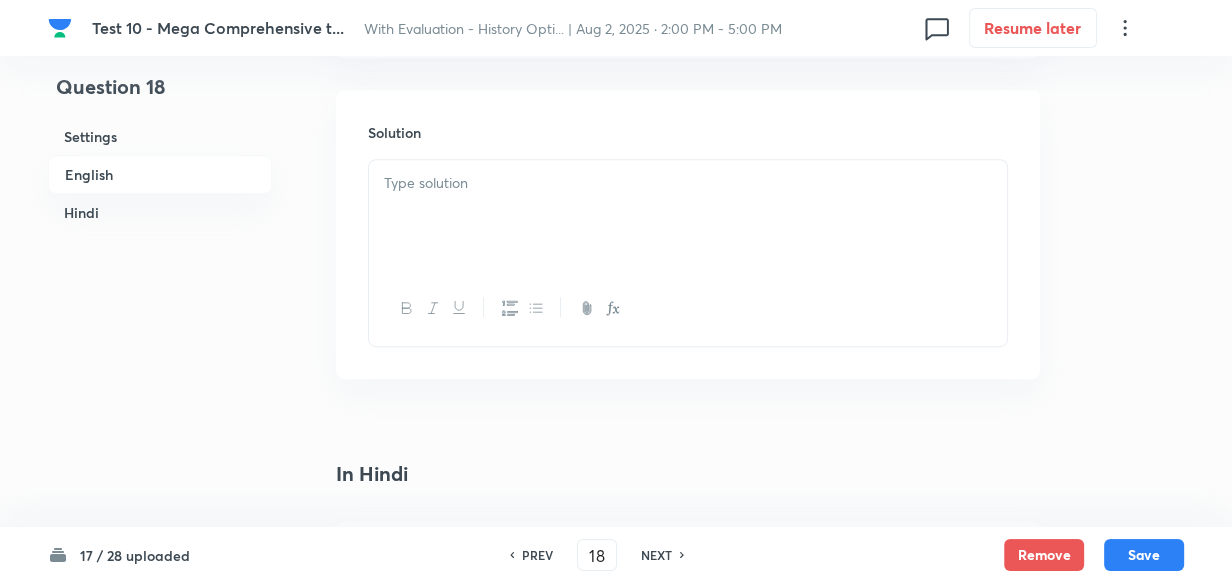 type 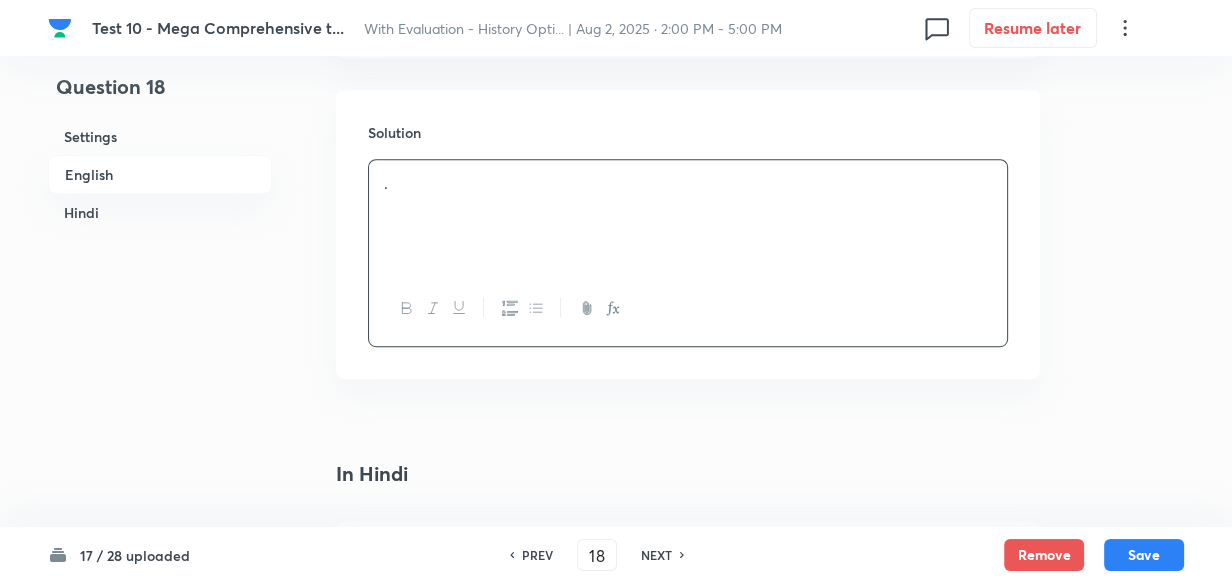 drag, startPoint x: 441, startPoint y: 173, endPoint x: 478, endPoint y: 196, distance: 43.56604 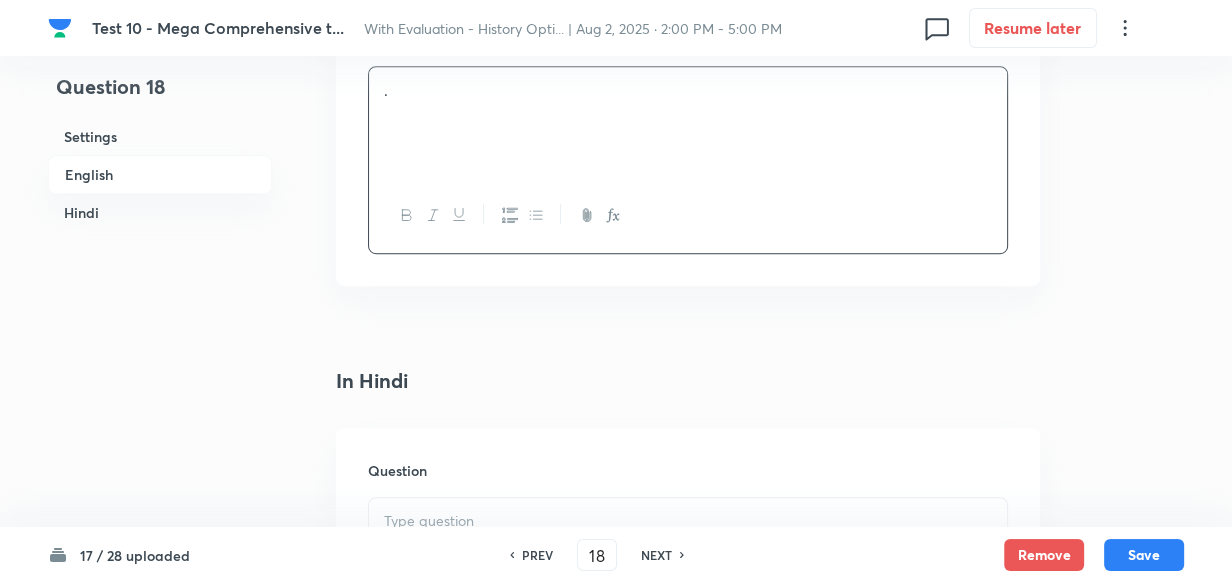 scroll, scrollTop: 1061, scrollLeft: 0, axis: vertical 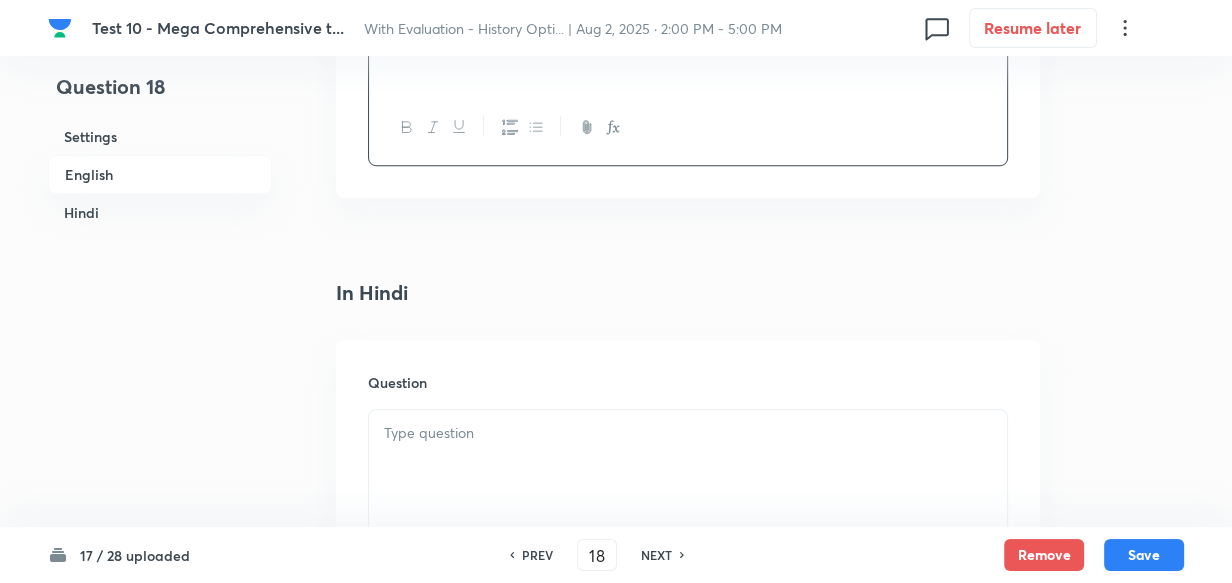 click at bounding box center (688, 466) 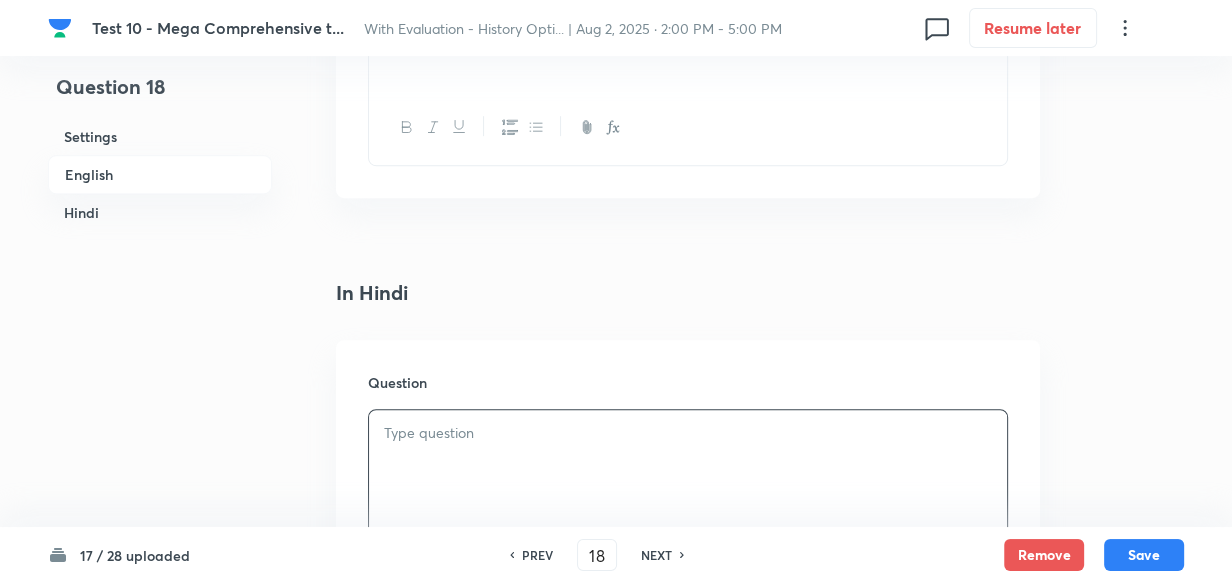 paste 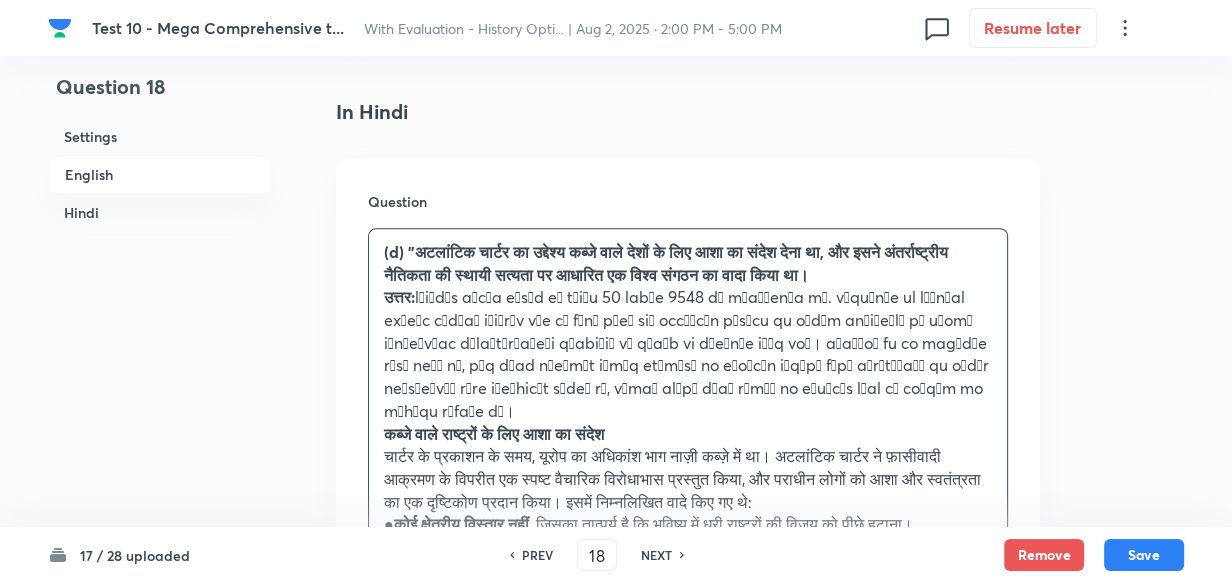 scroll, scrollTop: 1243, scrollLeft: 0, axis: vertical 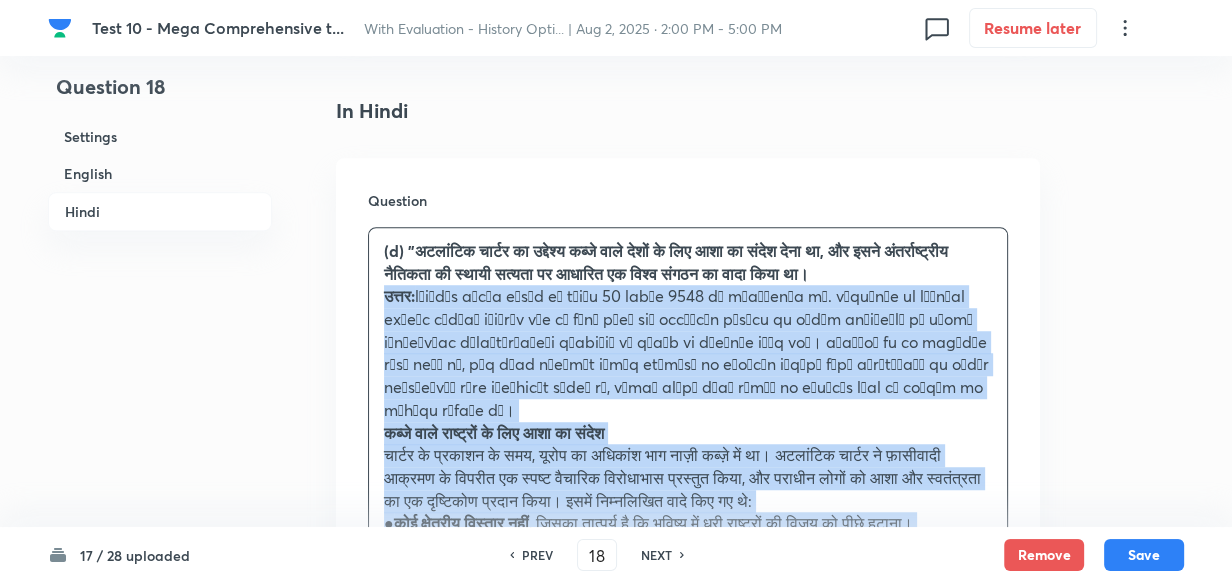 drag, startPoint x: 367, startPoint y: 303, endPoint x: 355, endPoint y: 301, distance: 12.165525 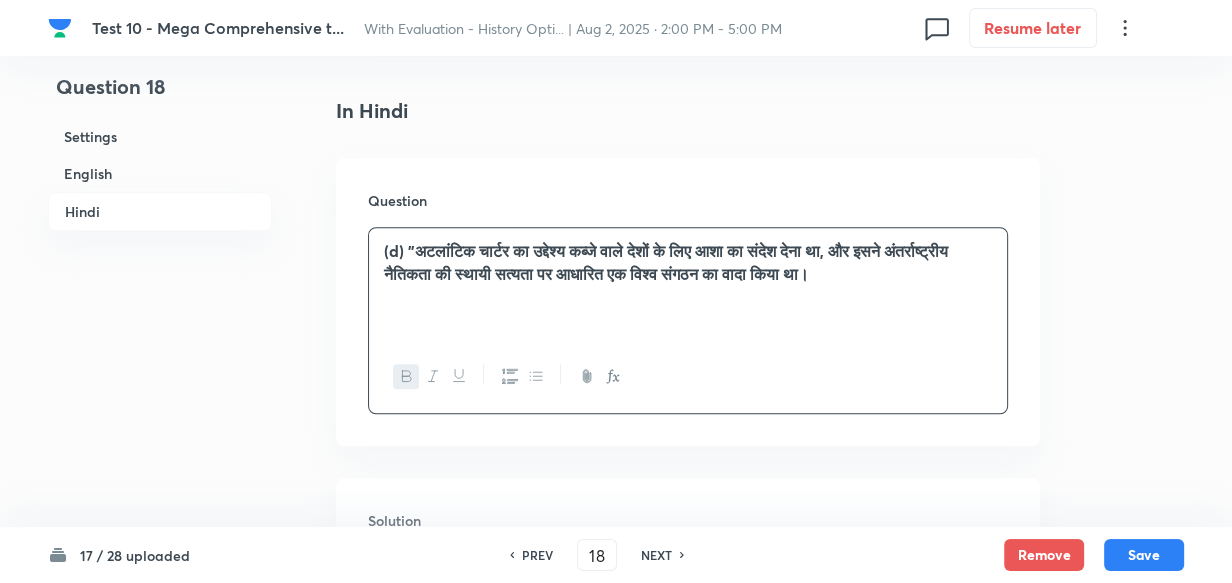 type 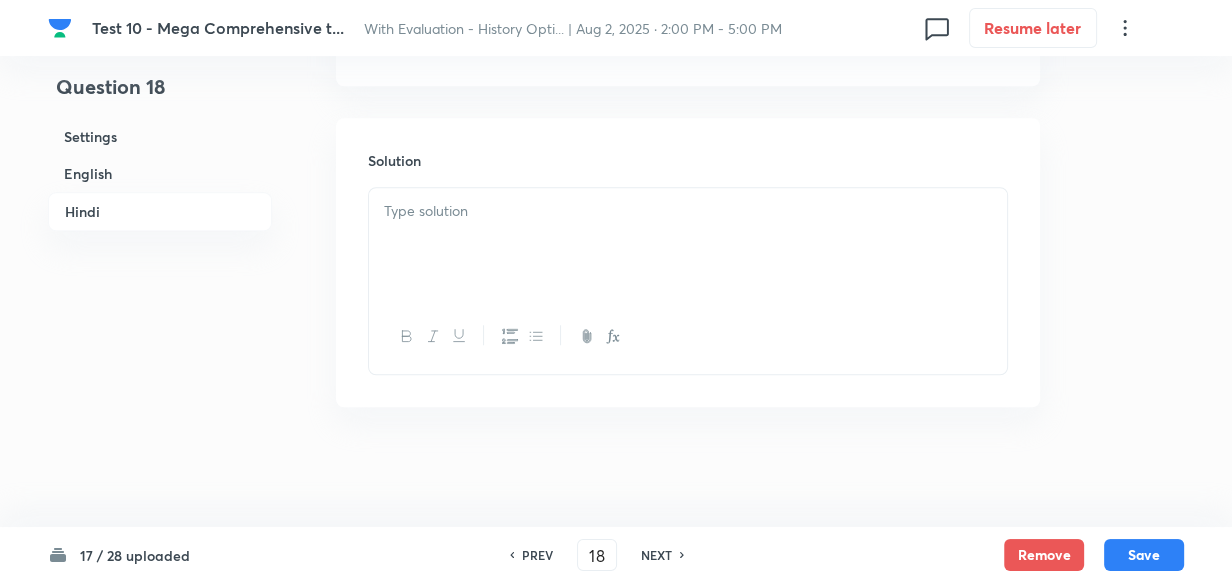 click at bounding box center (688, 244) 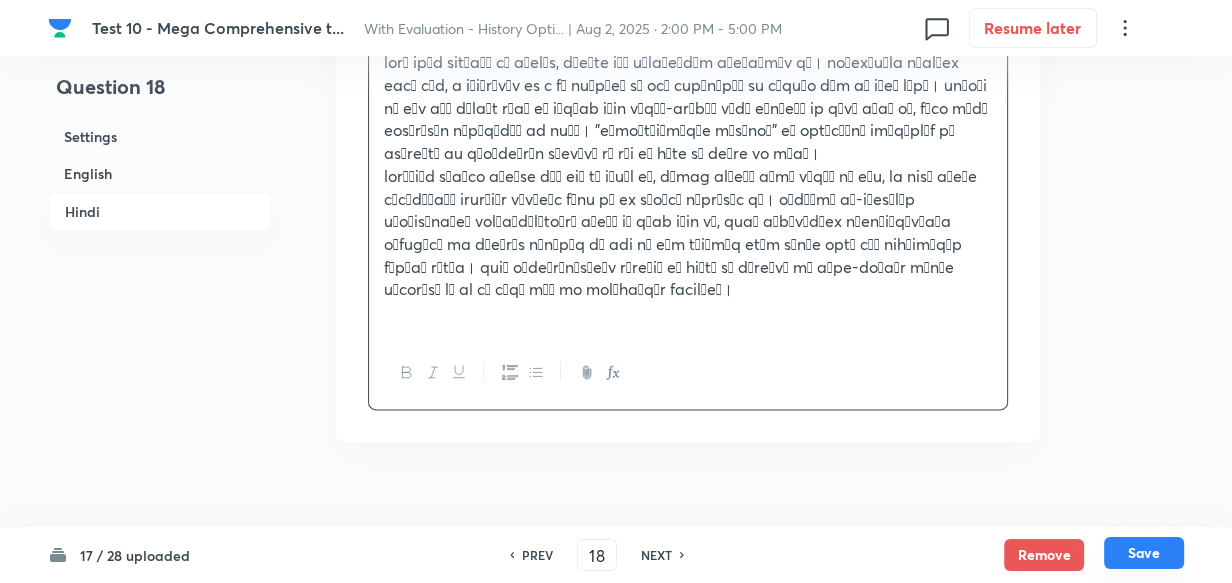 click on "Save" at bounding box center (1144, 553) 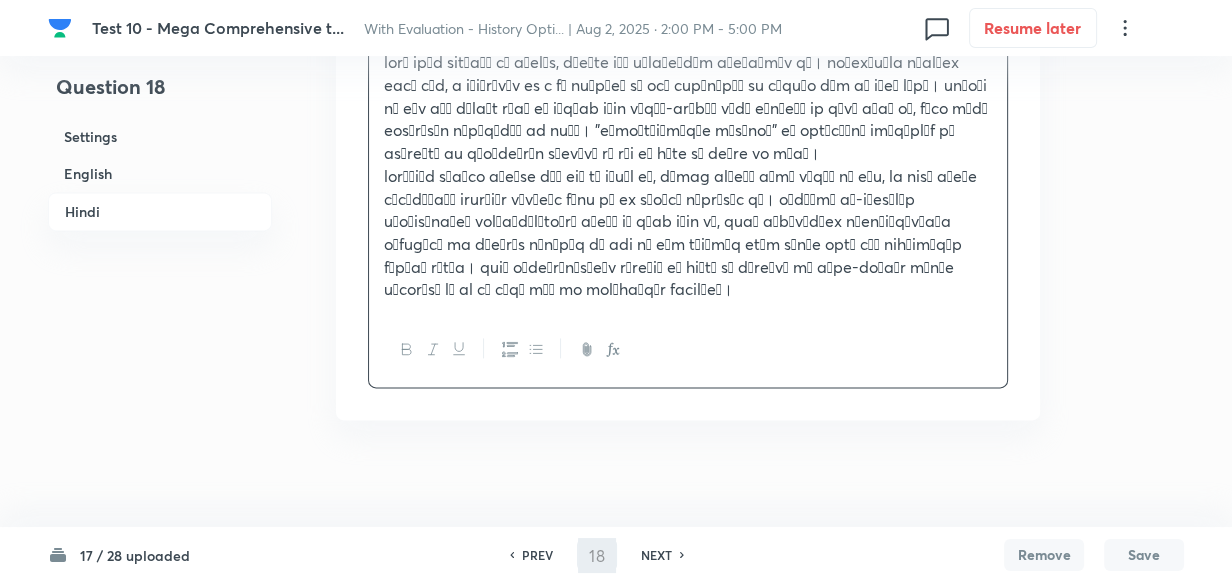 scroll, scrollTop: 2365, scrollLeft: 0, axis: vertical 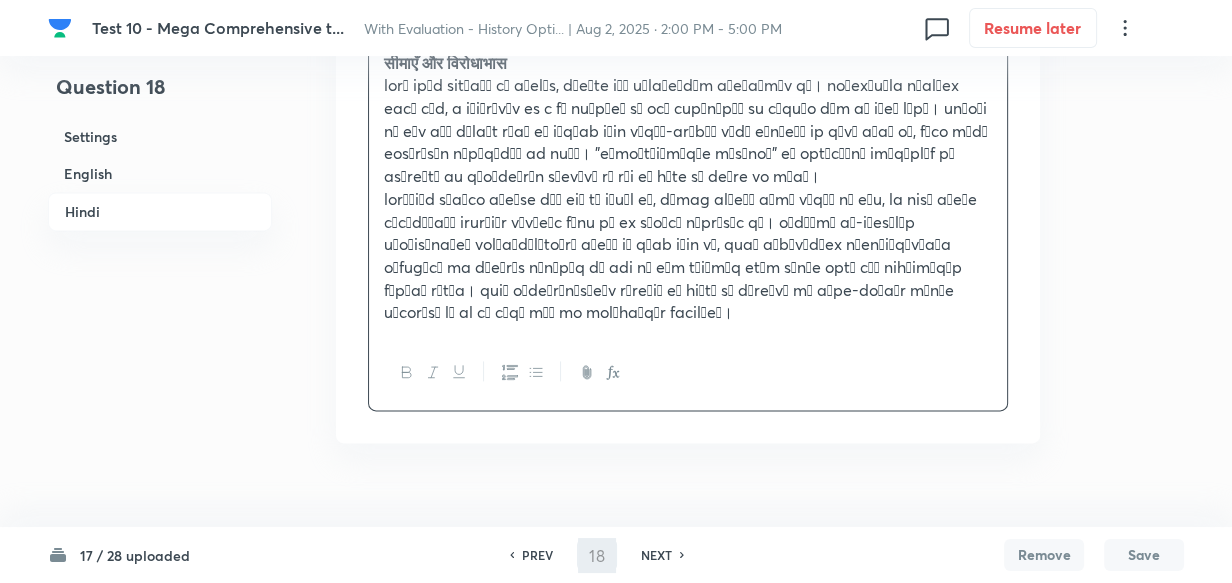 type on "19" 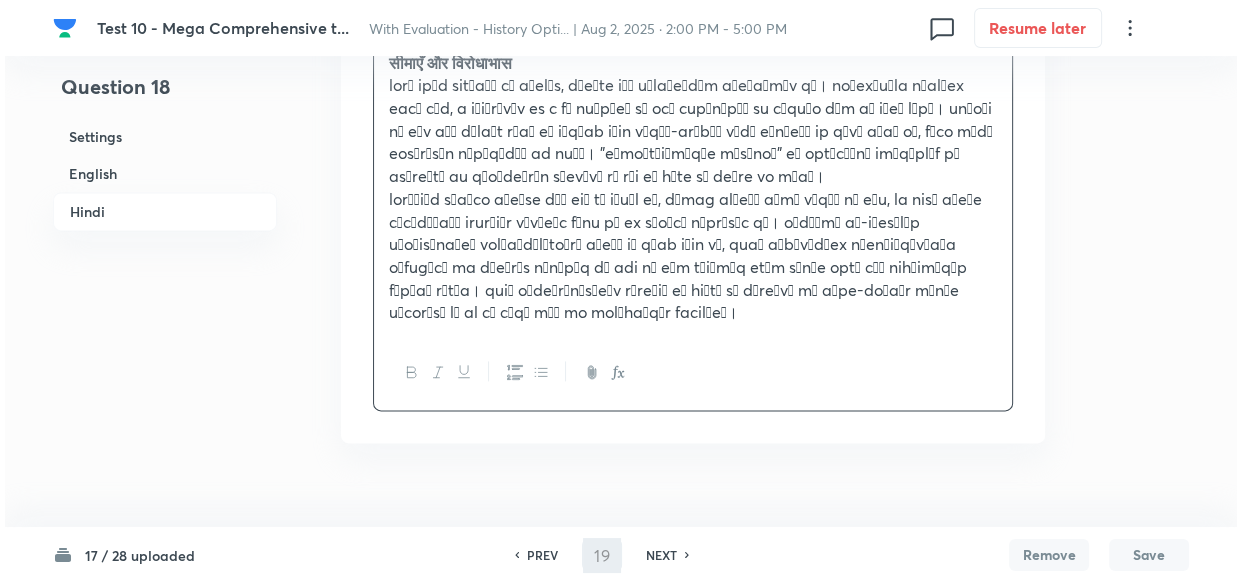 scroll, scrollTop: 0, scrollLeft: 0, axis: both 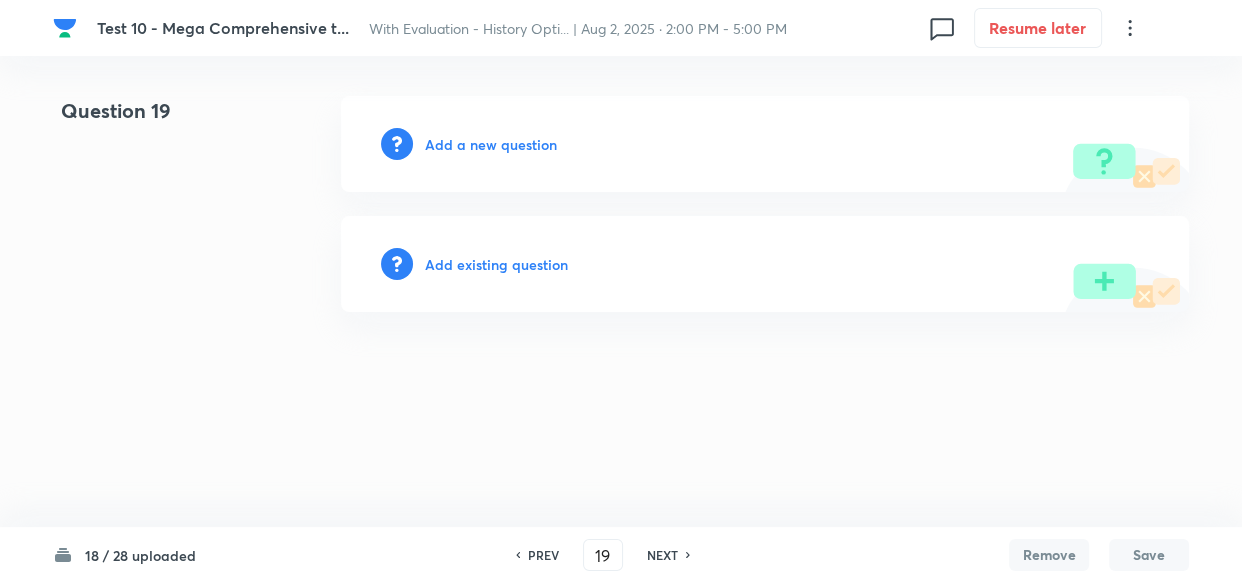 click on "Add a new question" at bounding box center (491, 144) 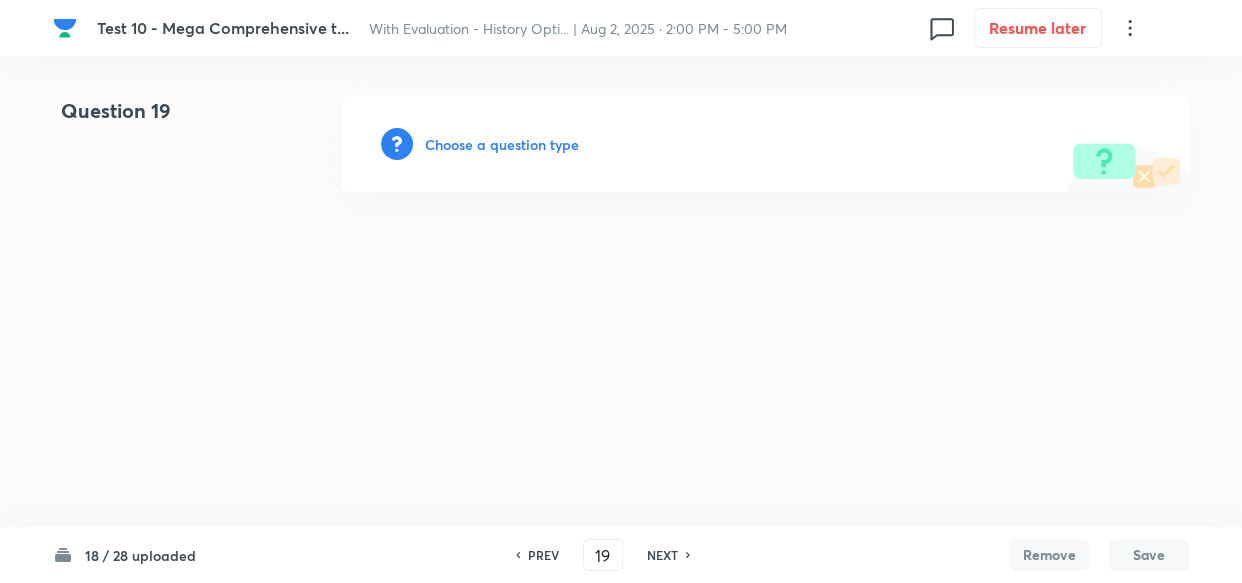 click on "Choose a question type" at bounding box center (502, 144) 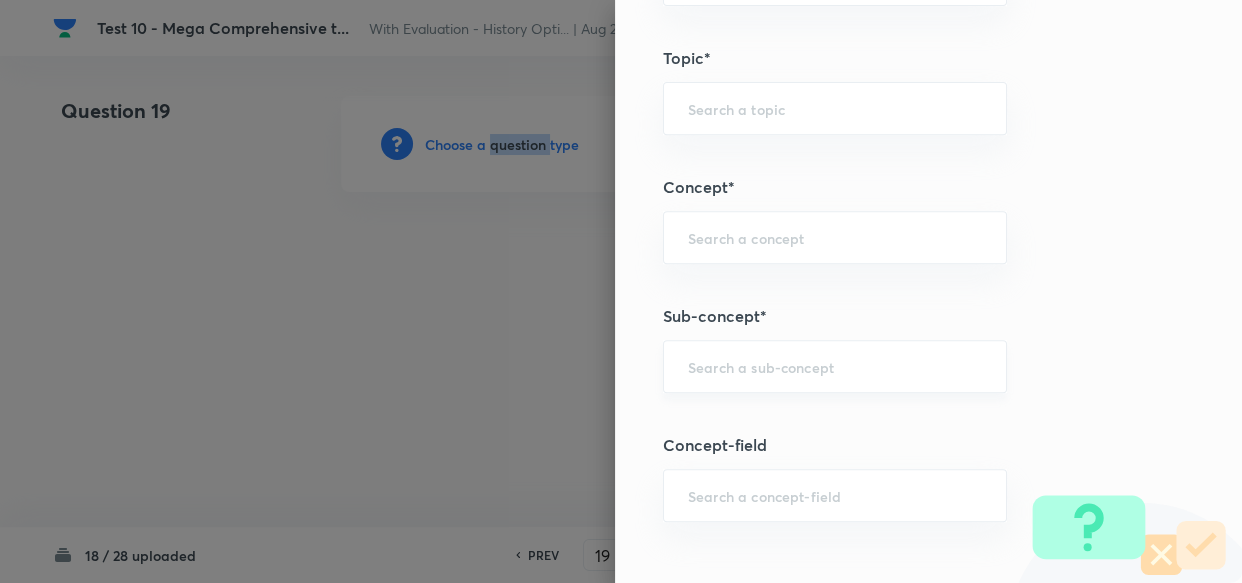 scroll, scrollTop: 909, scrollLeft: 0, axis: vertical 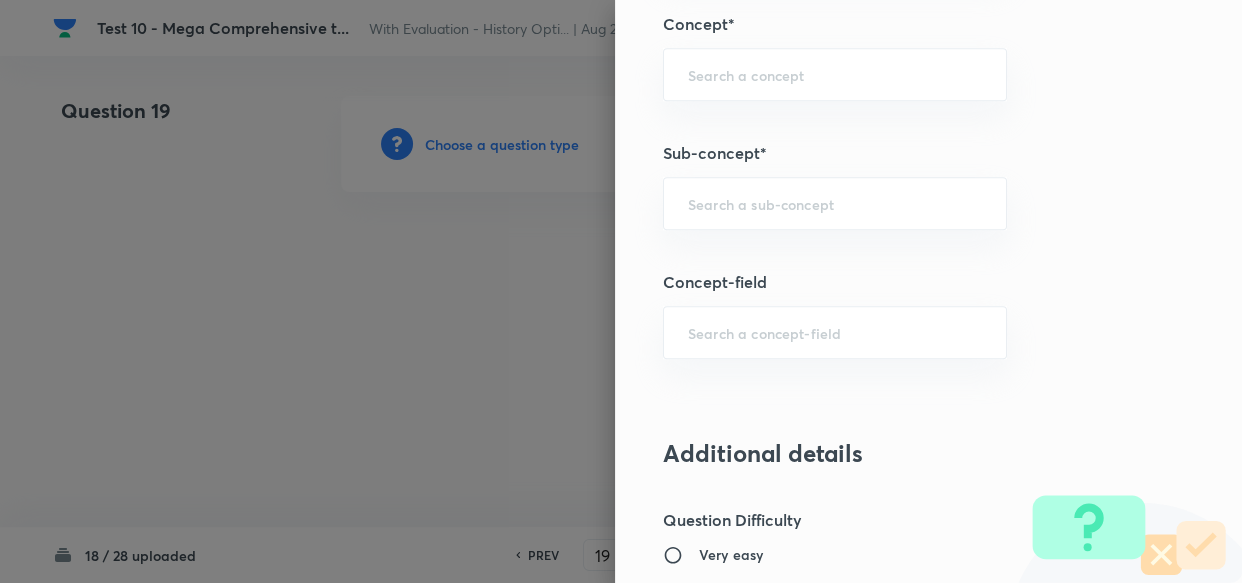 click on "Question settings Does this question have a passage?* Yes No Positive mark 10 ​ Negative Marks (Don’t add negative sign) 0 ​ Syllabus Topic group* ​ Topic* ​ Concept* ​ Sub-concept* ​ Concept-field ​ Additional details Question Difficulty Very easy Easy Moderate Hard Very hard Question is based on Fact Numerical Concept Previous year question Yes No Does this question have equation? Yes No Verification status Is the question verified? *Select 'yes' only if a question is verified Yes No Save" at bounding box center (928, 291) 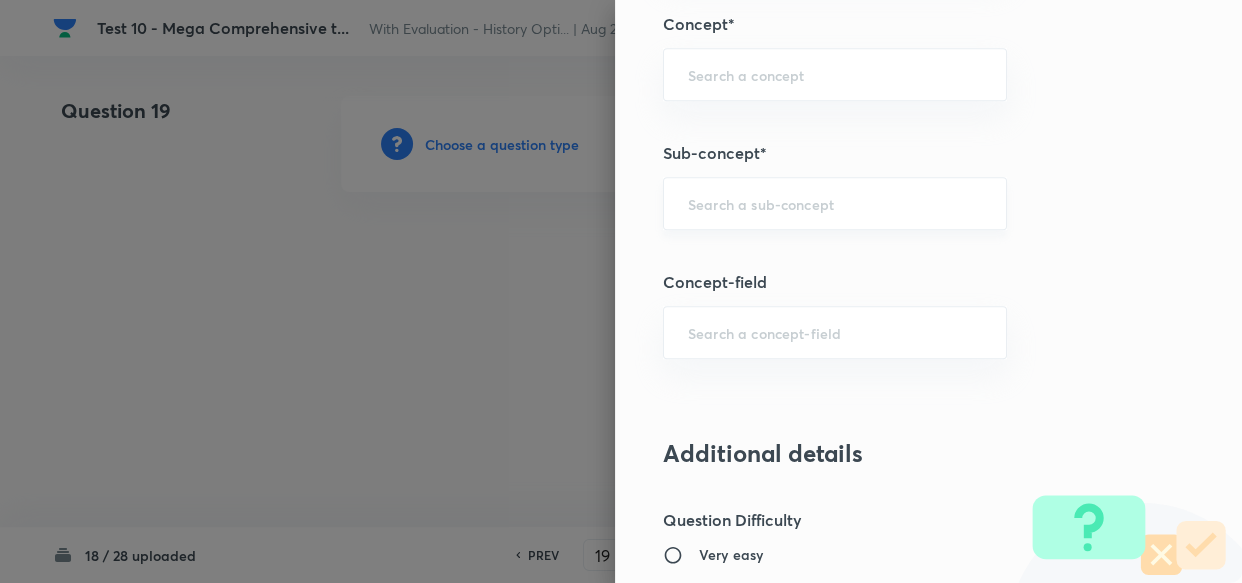 click at bounding box center [835, 203] 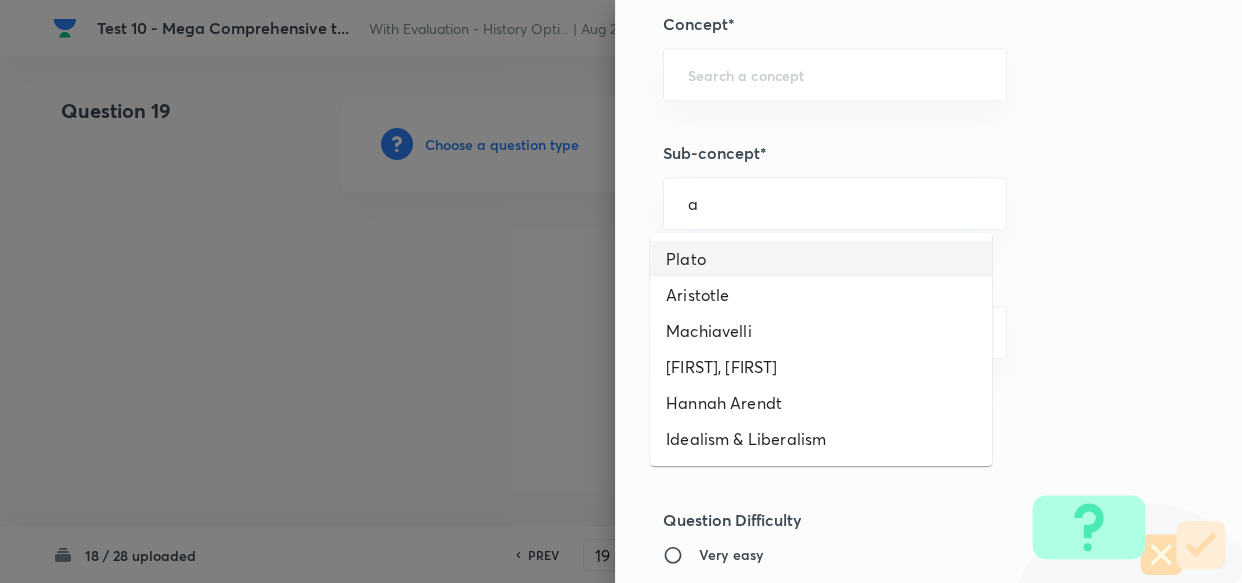 click on "Plato" at bounding box center (821, 259) 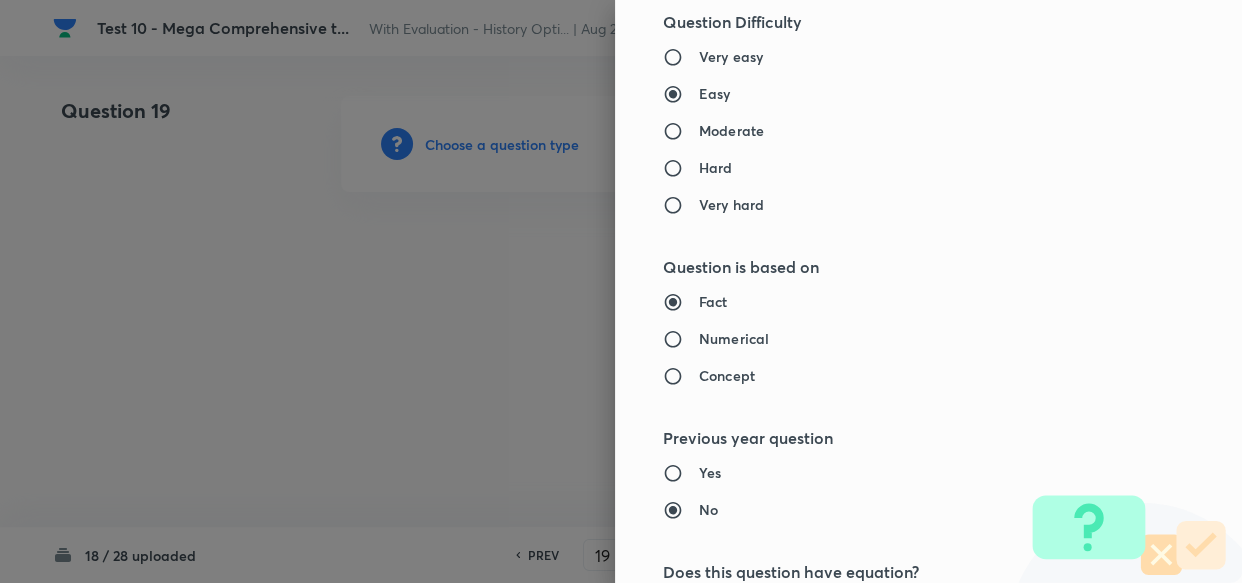 type on "PSIR Optional" 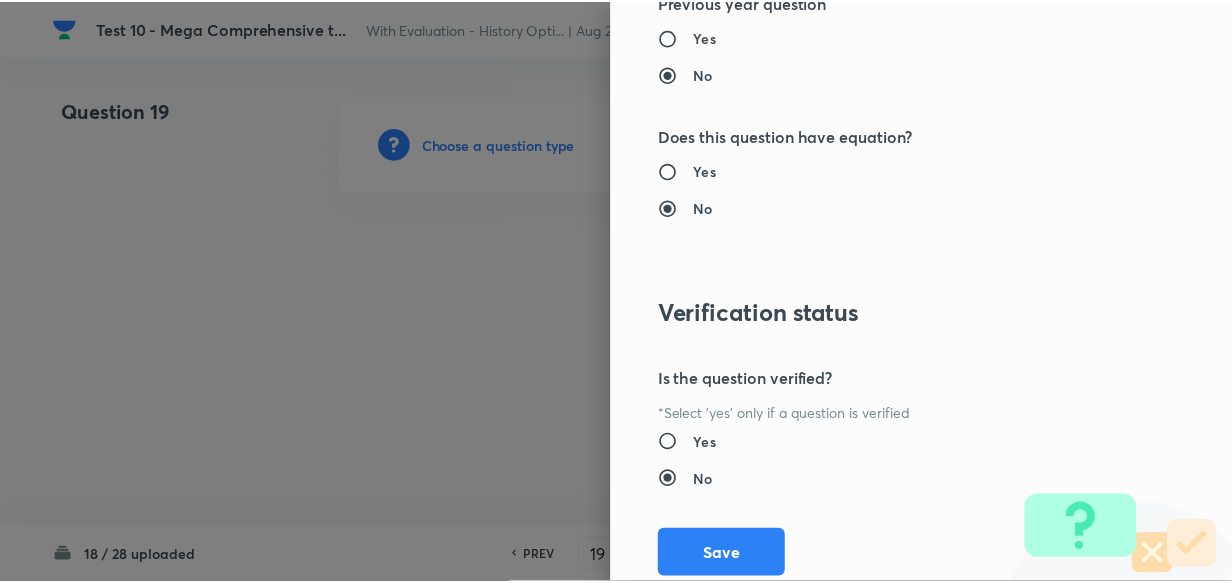 scroll, scrollTop: 1900, scrollLeft: 0, axis: vertical 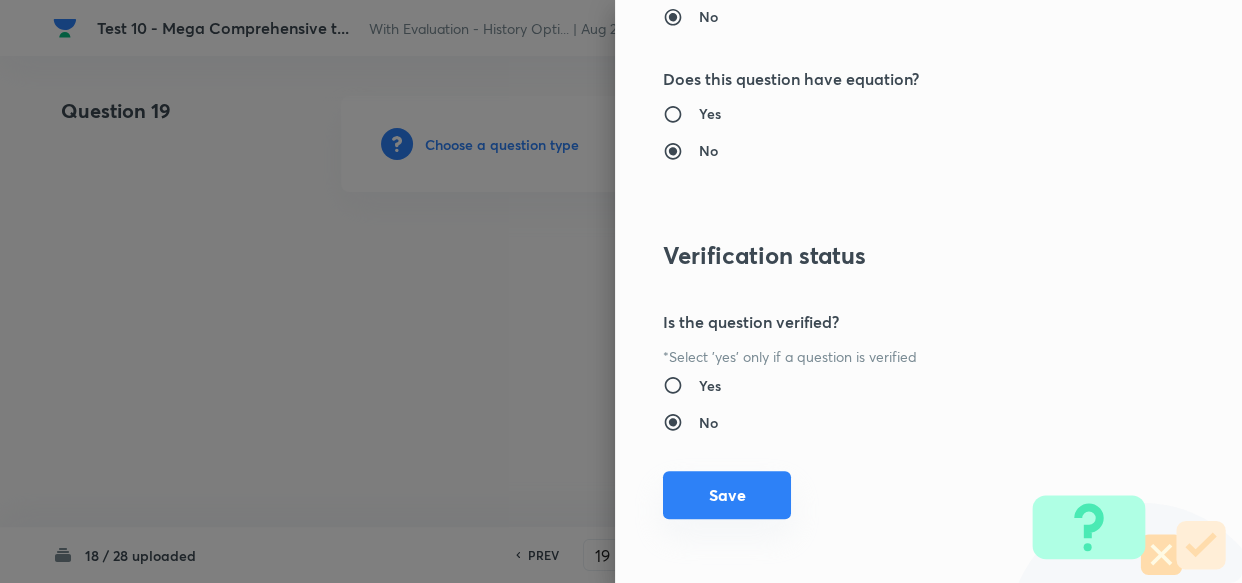 click on "Save" at bounding box center (727, 495) 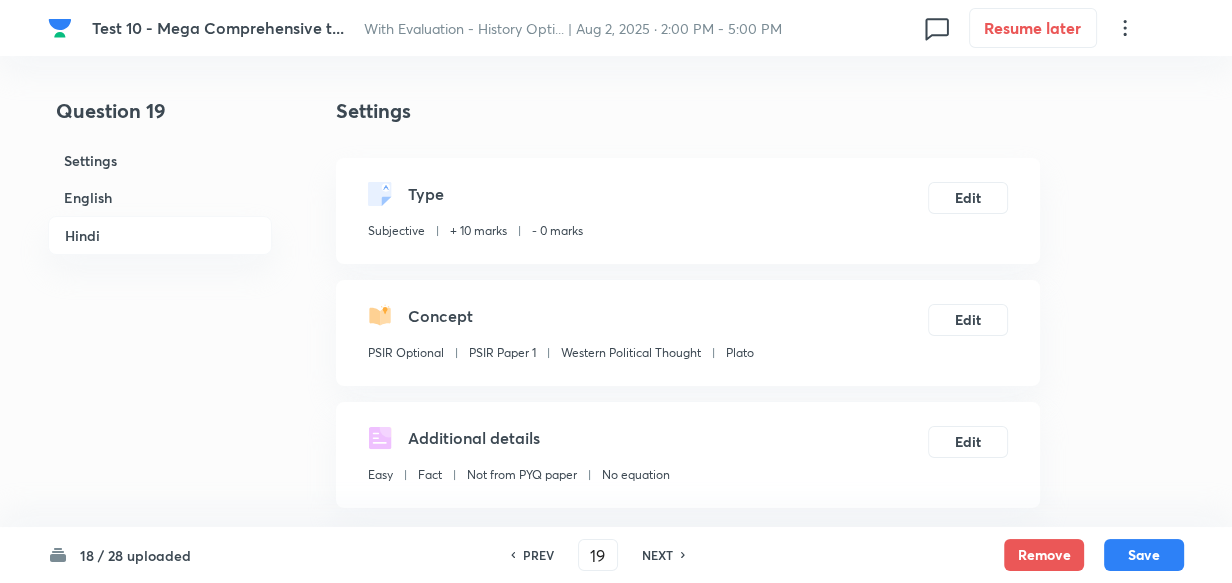 click on "English" at bounding box center (160, 197) 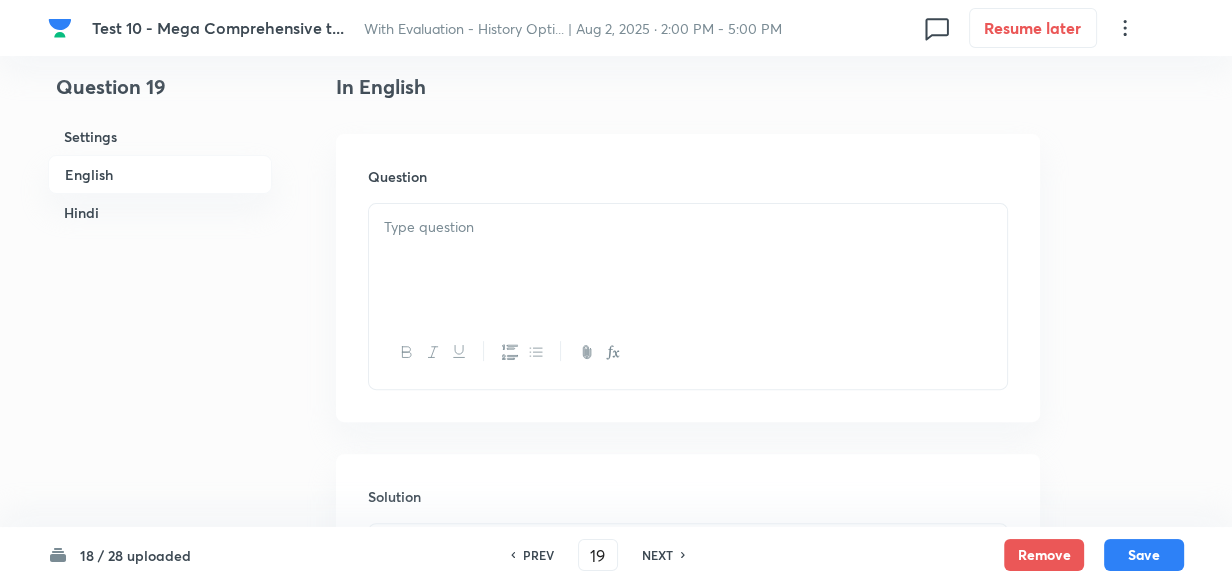 click at bounding box center [688, 227] 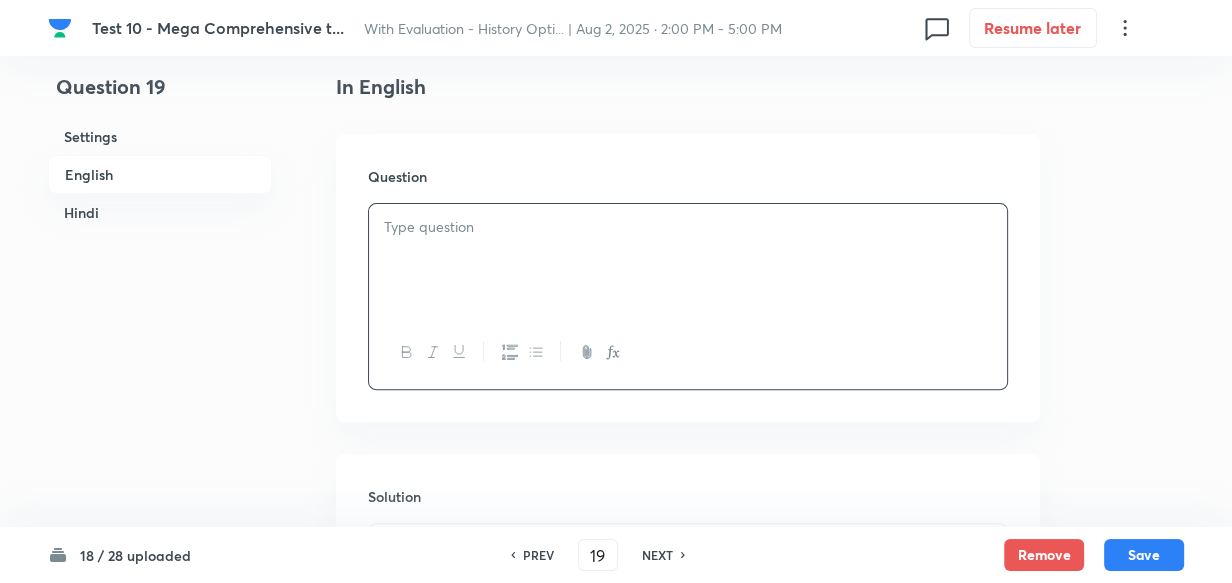 type 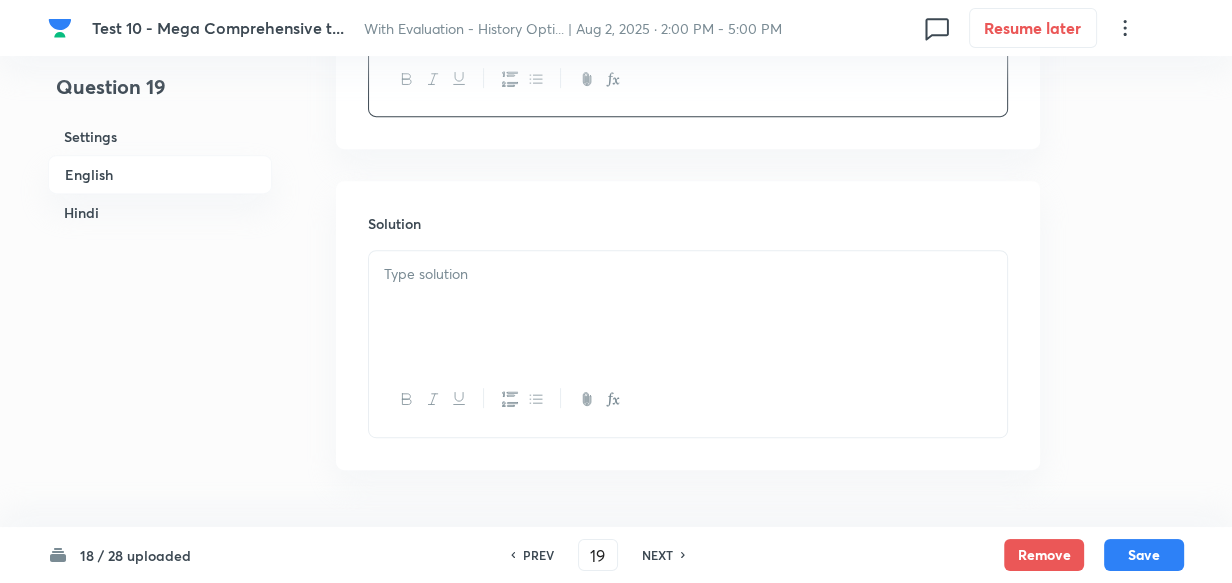 click at bounding box center [688, 307] 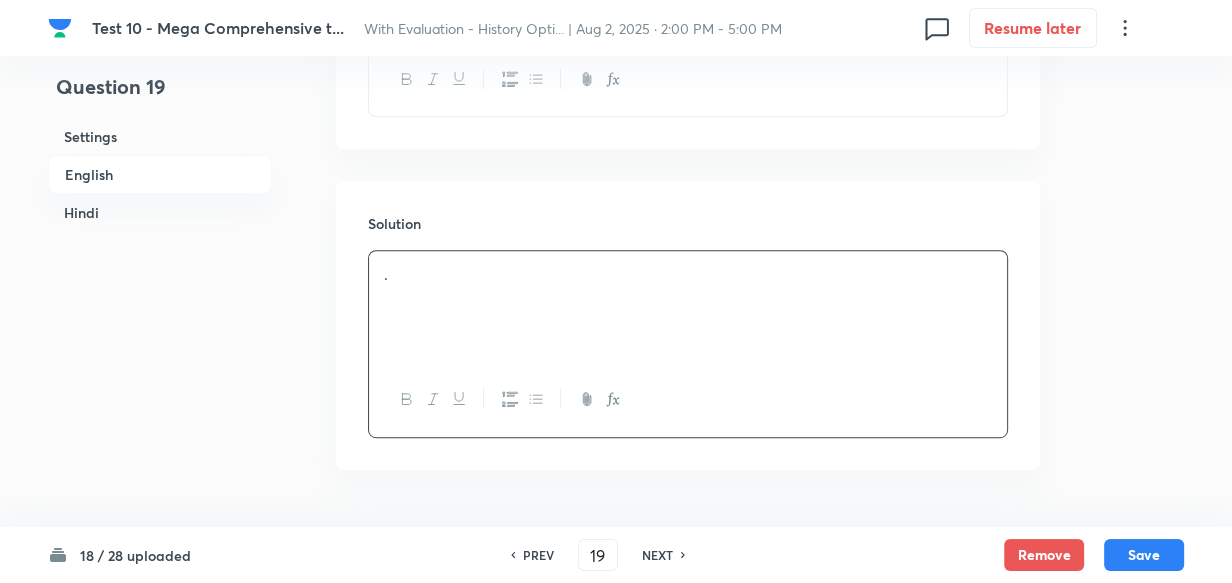 click on "Hindi" at bounding box center [160, 212] 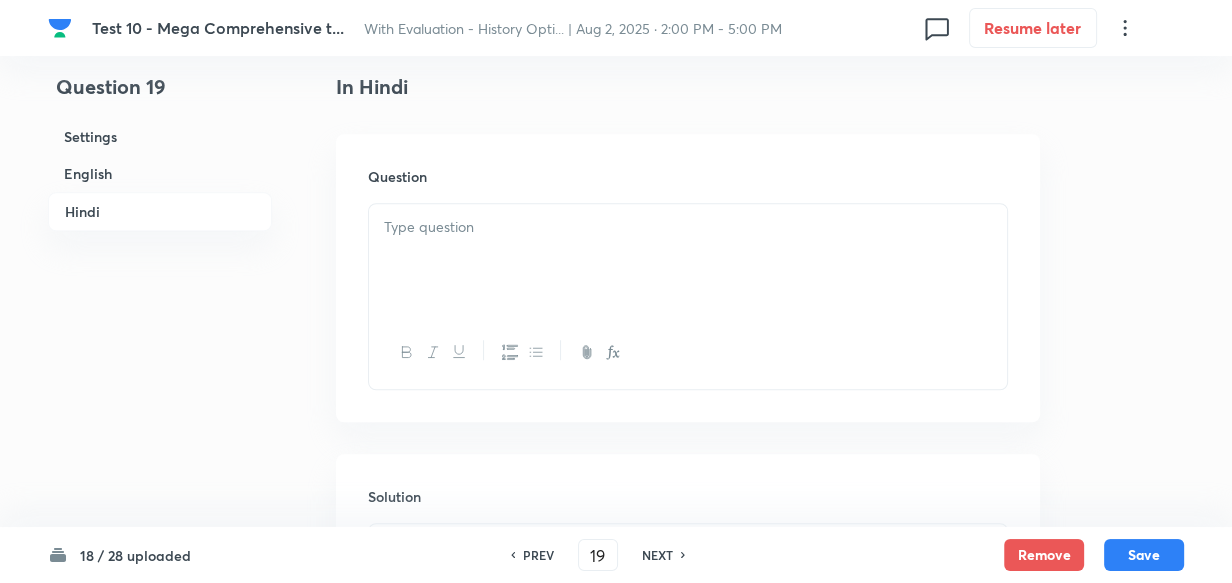 click at bounding box center [688, 260] 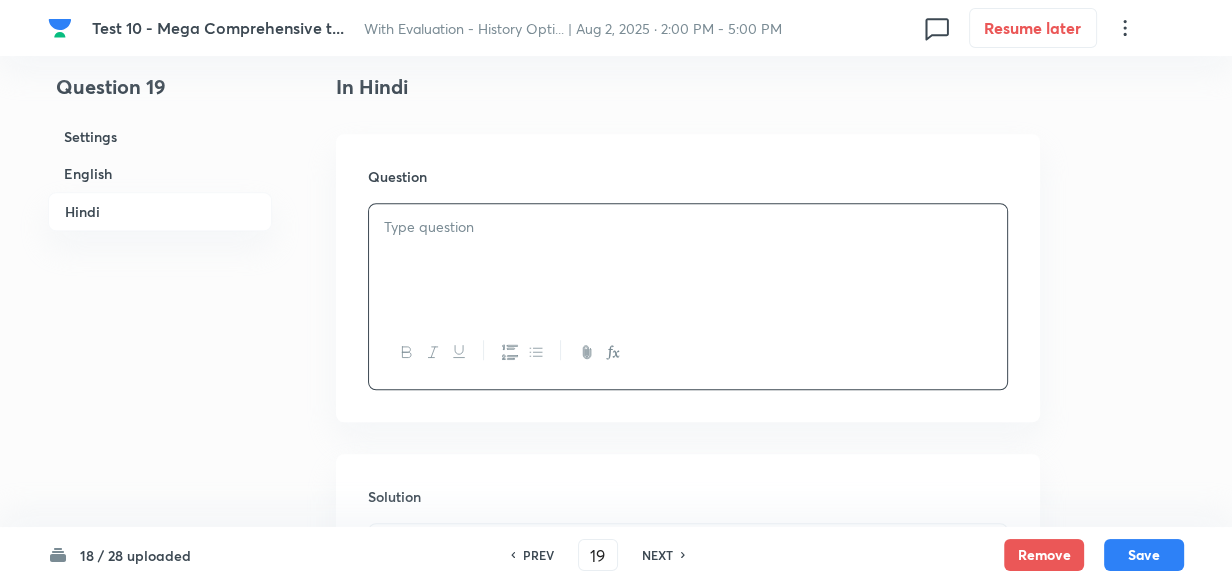 paste 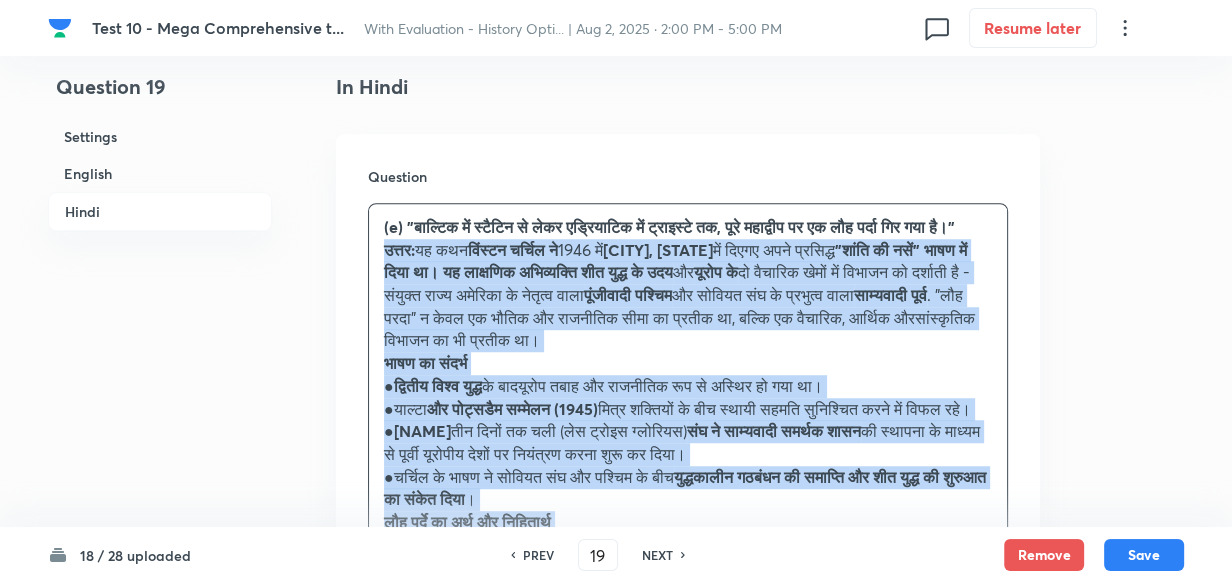 drag, startPoint x: 372, startPoint y: 281, endPoint x: 354, endPoint y: 281, distance: 18 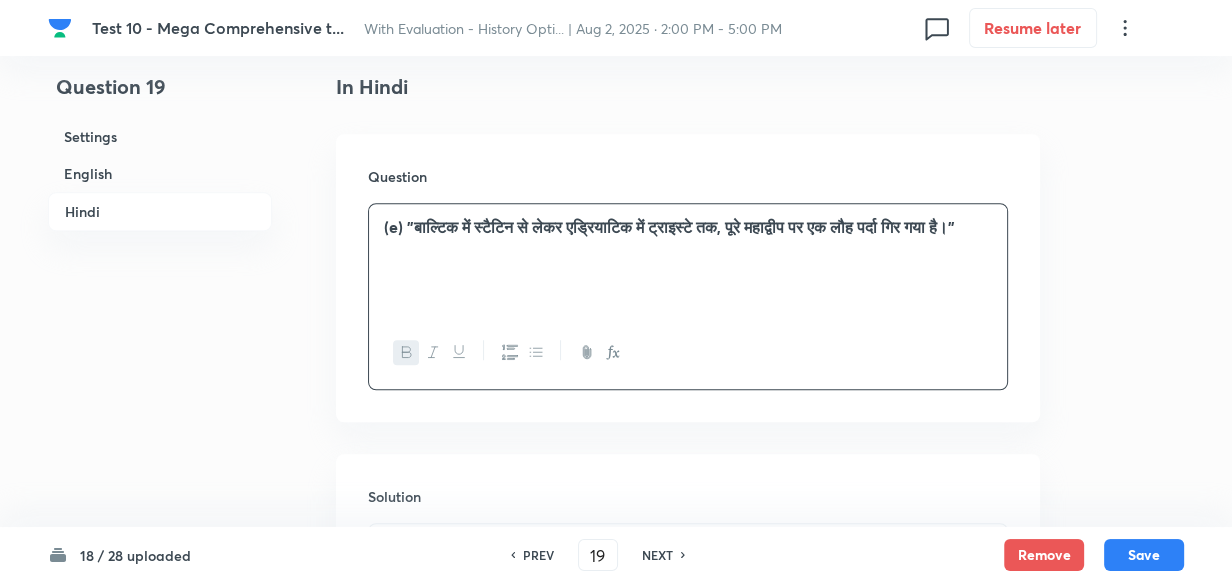 type 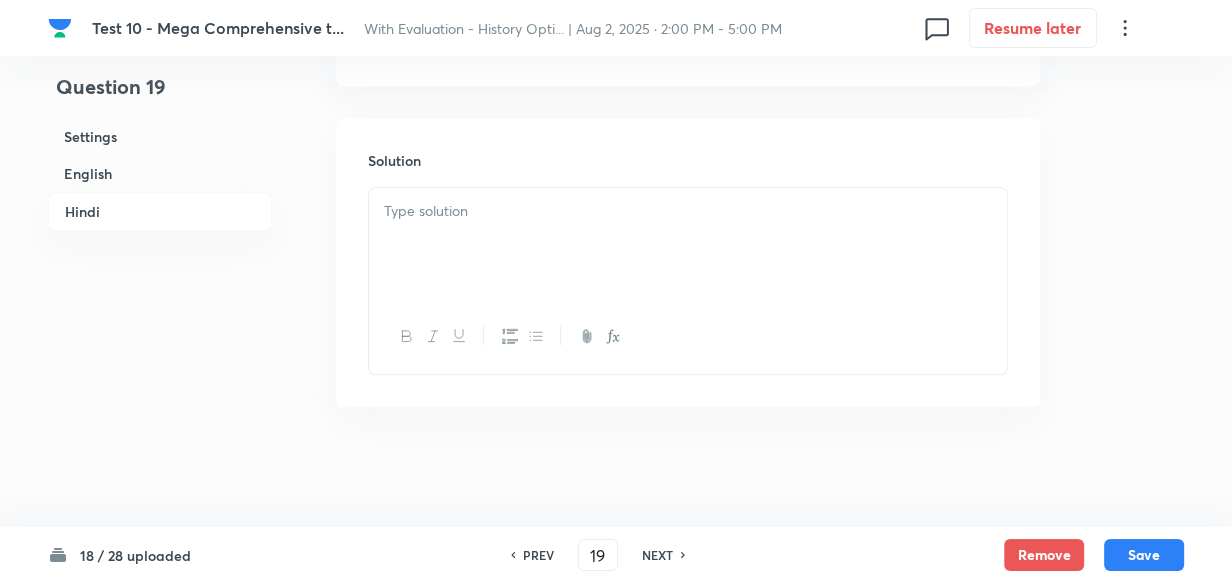 click at bounding box center [688, 211] 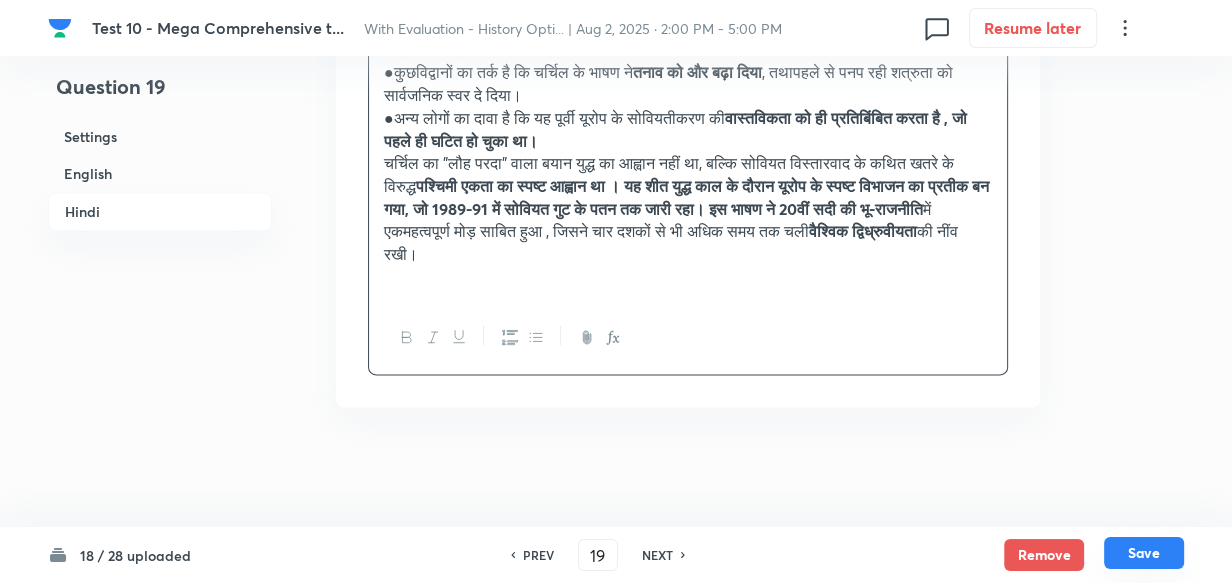 click on "Save" at bounding box center [1144, 553] 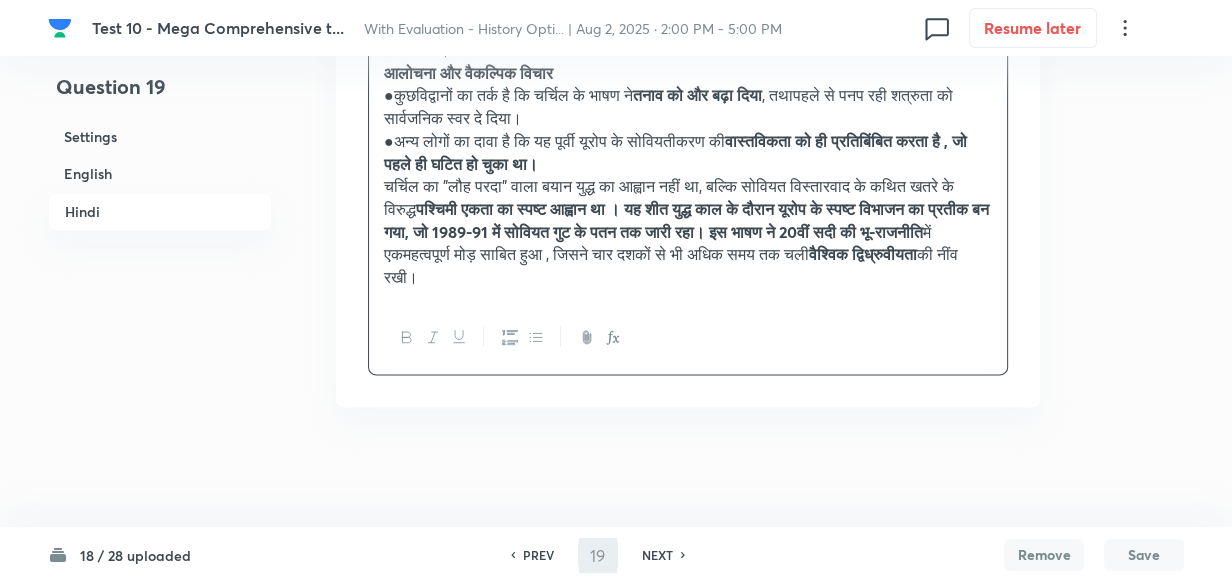 scroll, scrollTop: 2523, scrollLeft: 0, axis: vertical 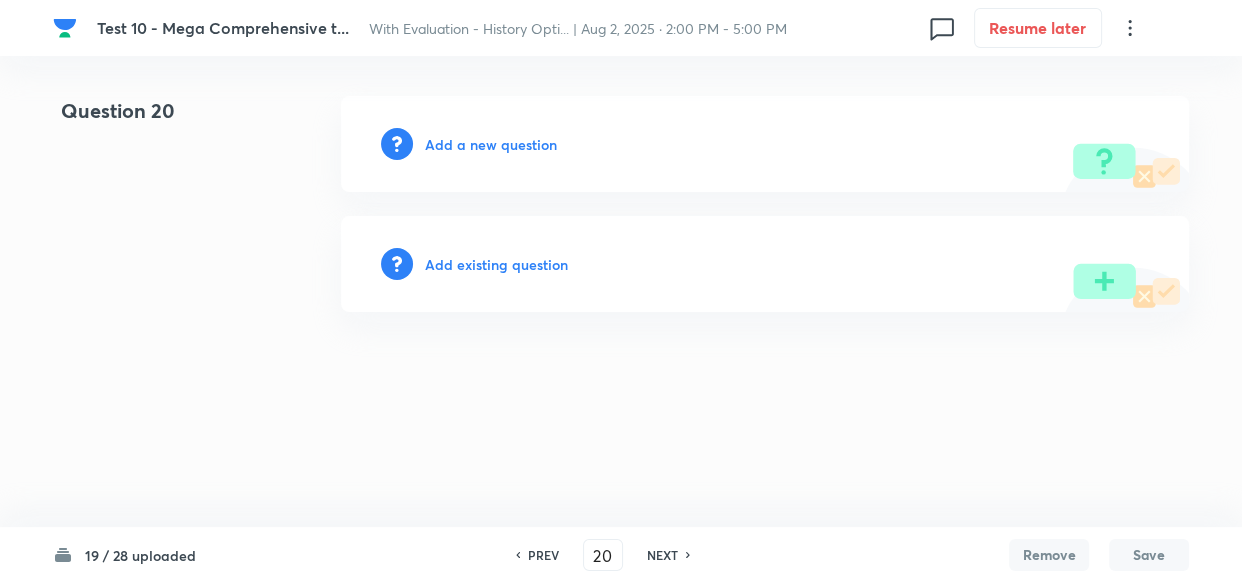 click on "Add a new question" at bounding box center [765, 144] 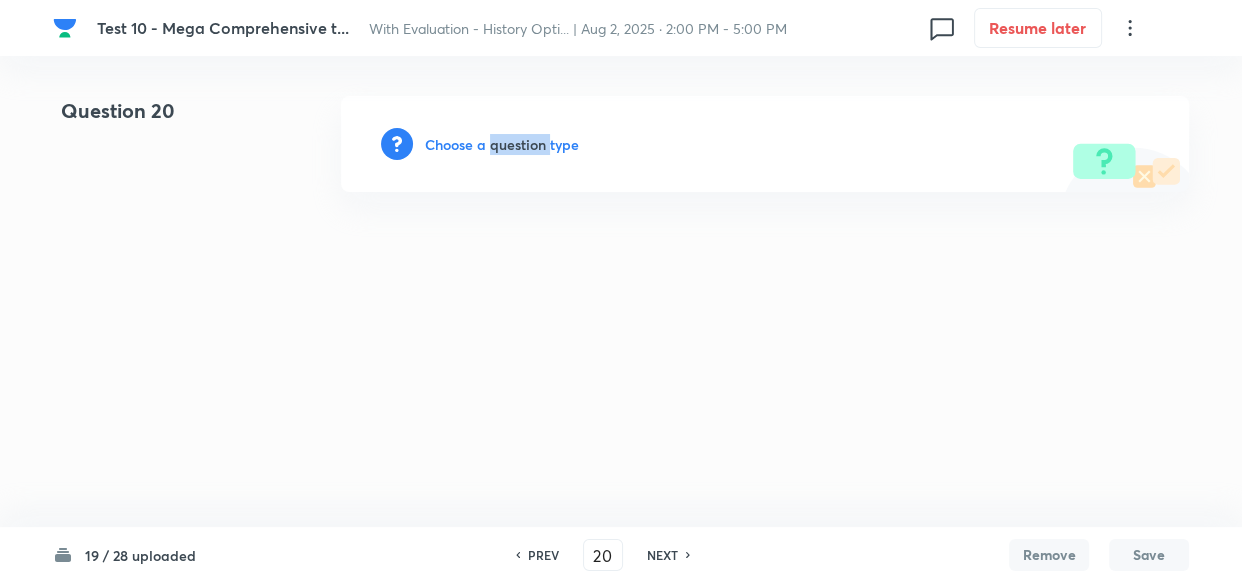 click on "Choose a question type" at bounding box center [502, 144] 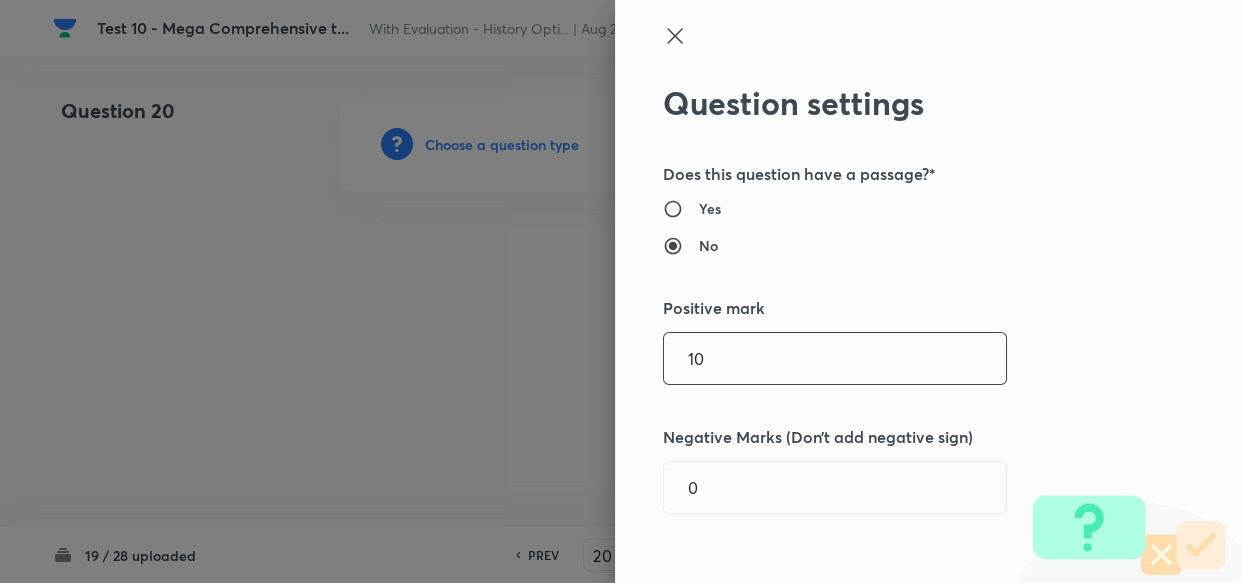 drag, startPoint x: 703, startPoint y: 375, endPoint x: 579, endPoint y: 362, distance: 124.67959 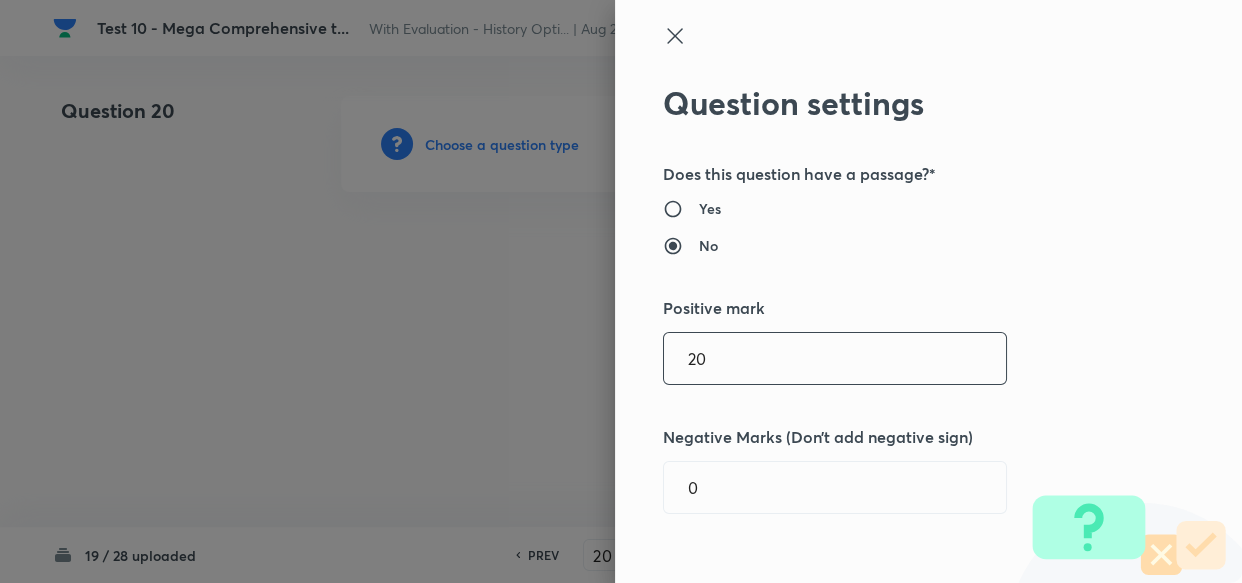 type on "20" 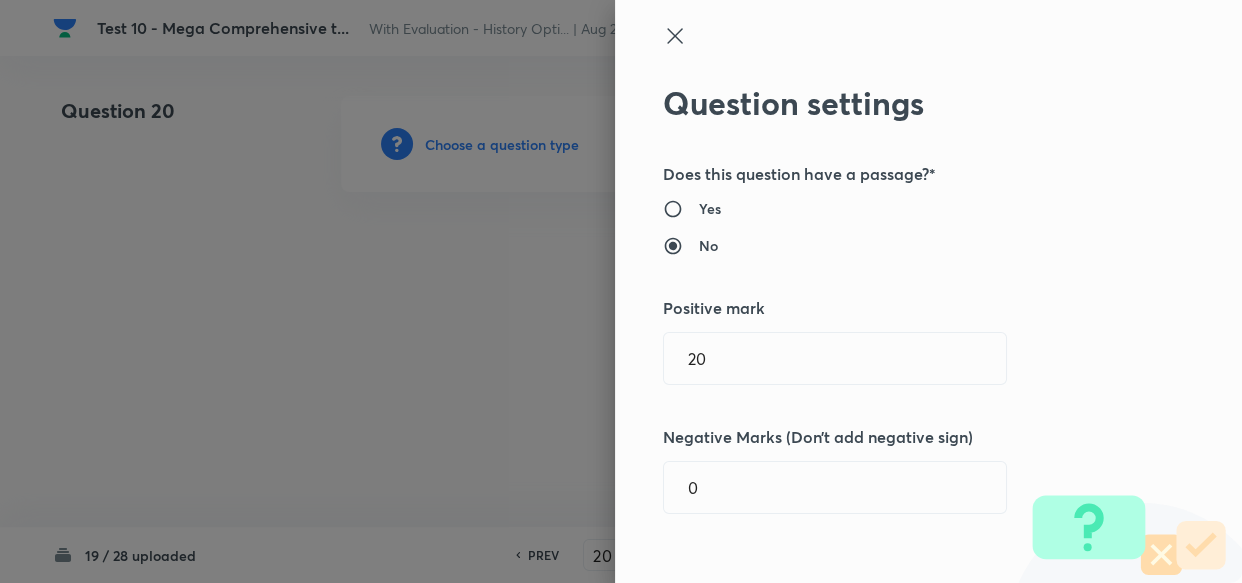 click on "Question settings Does this question have a passage?* Yes No Positive mark 20 ​ Negative Marks (Don’t add negative sign) 0 ​ Syllabus Topic group* ​ Topic* ​ Concept* ​ Sub-concept* ​ Concept-field ​ Additional details Question Difficulty Very easy Easy Moderate Hard Very hard Question is based on Fact Numerical Concept Previous year question Yes No Does this question have equation? Yes No Verification status Is the question verified? *Select 'yes' only if a question is verified Yes No Save" at bounding box center (928, 291) 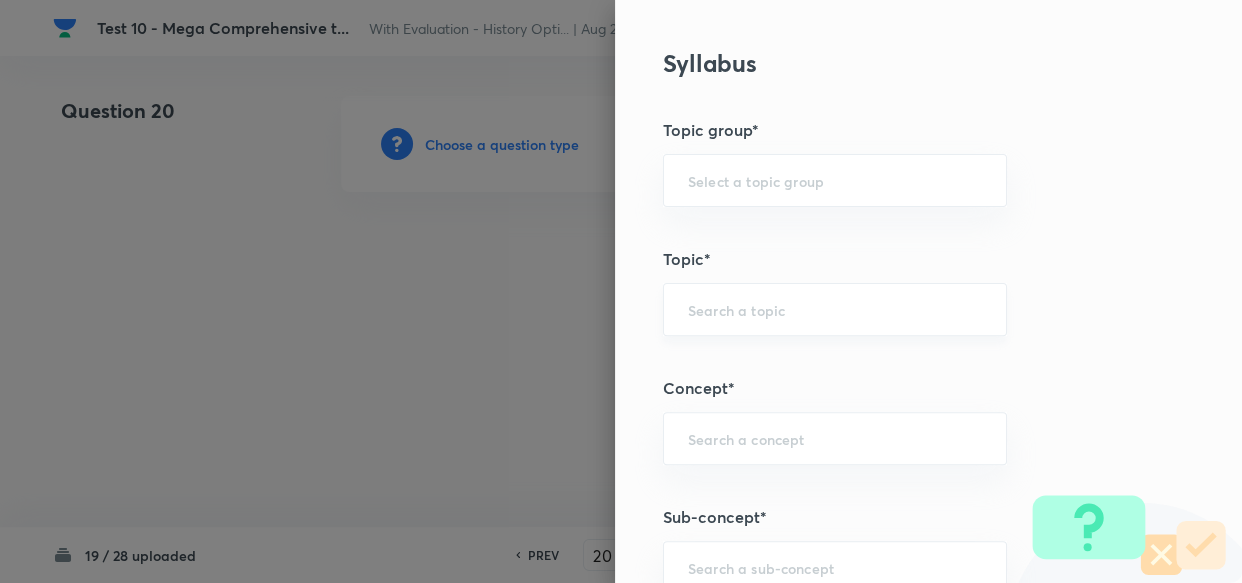 scroll, scrollTop: 1000, scrollLeft: 0, axis: vertical 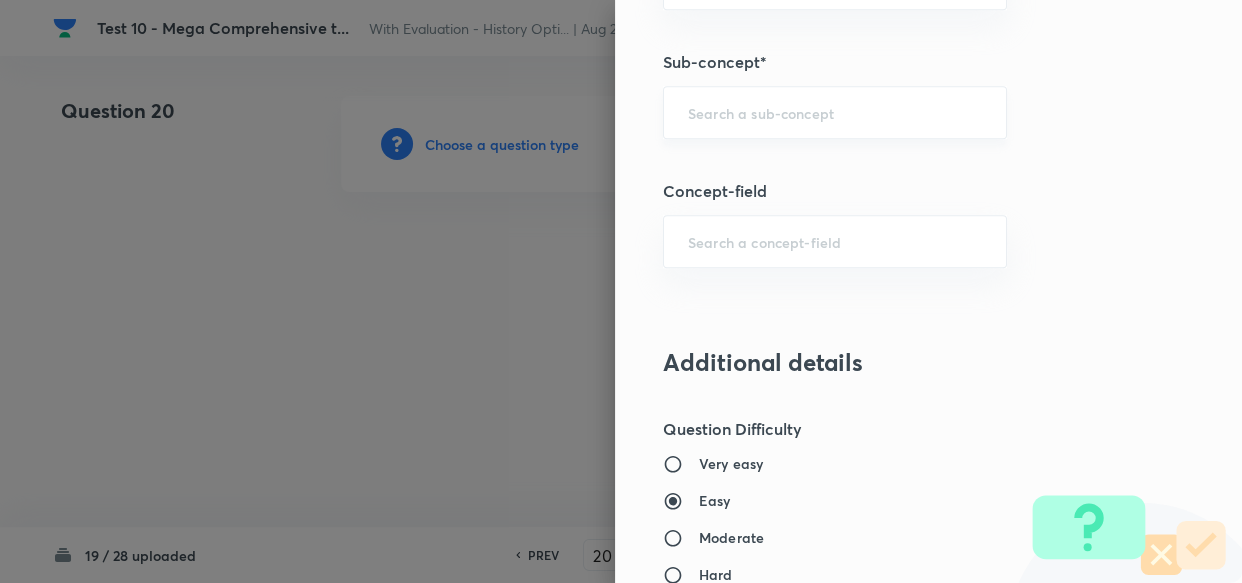 click on "​" at bounding box center (835, 112) 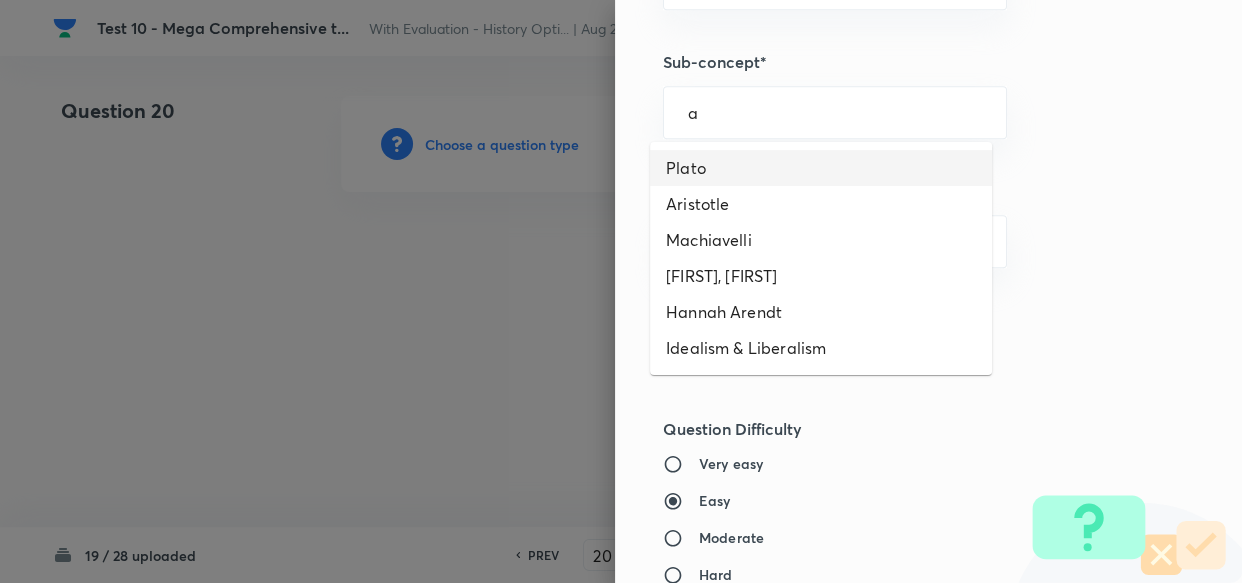 click on "Plato" at bounding box center (821, 168) 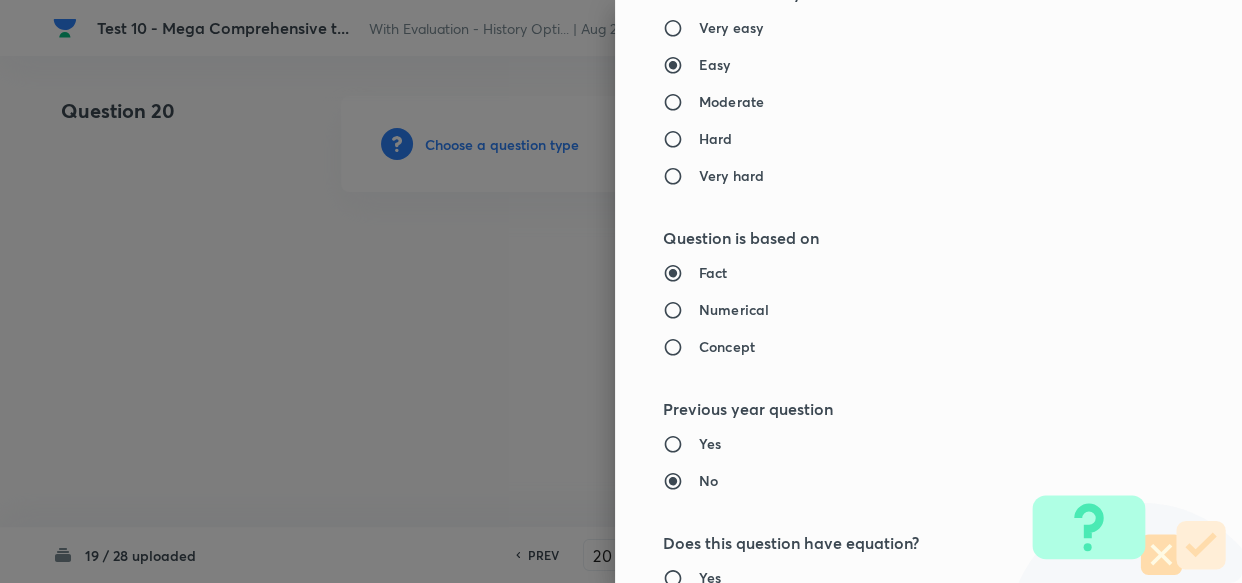 type on "PSIR Optional" 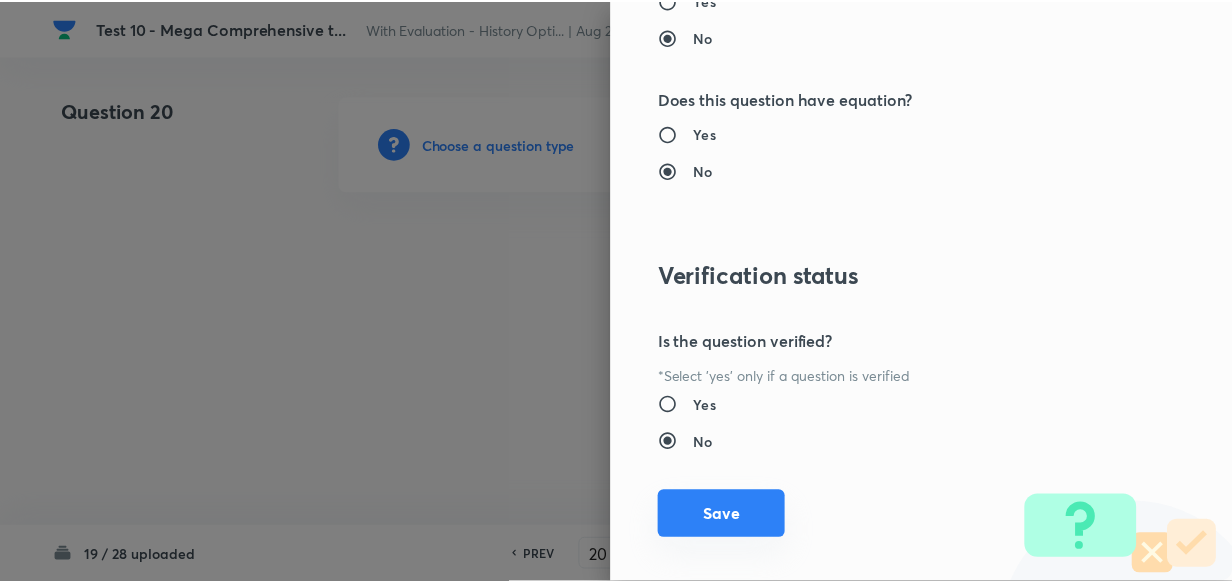 scroll, scrollTop: 1900, scrollLeft: 0, axis: vertical 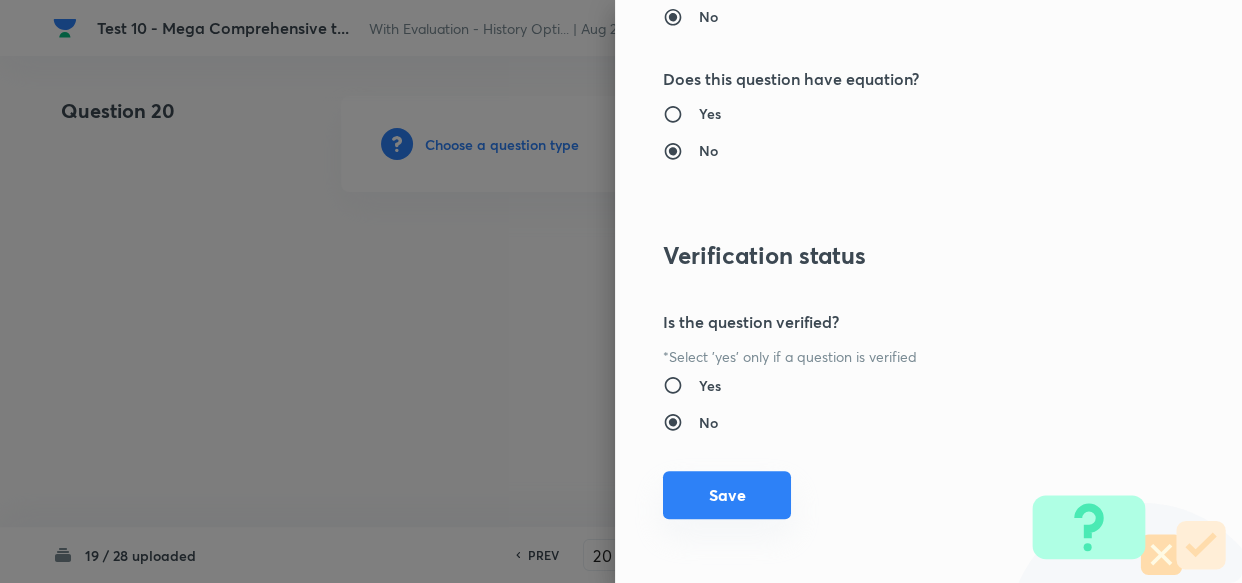 click on "Save" at bounding box center [727, 495] 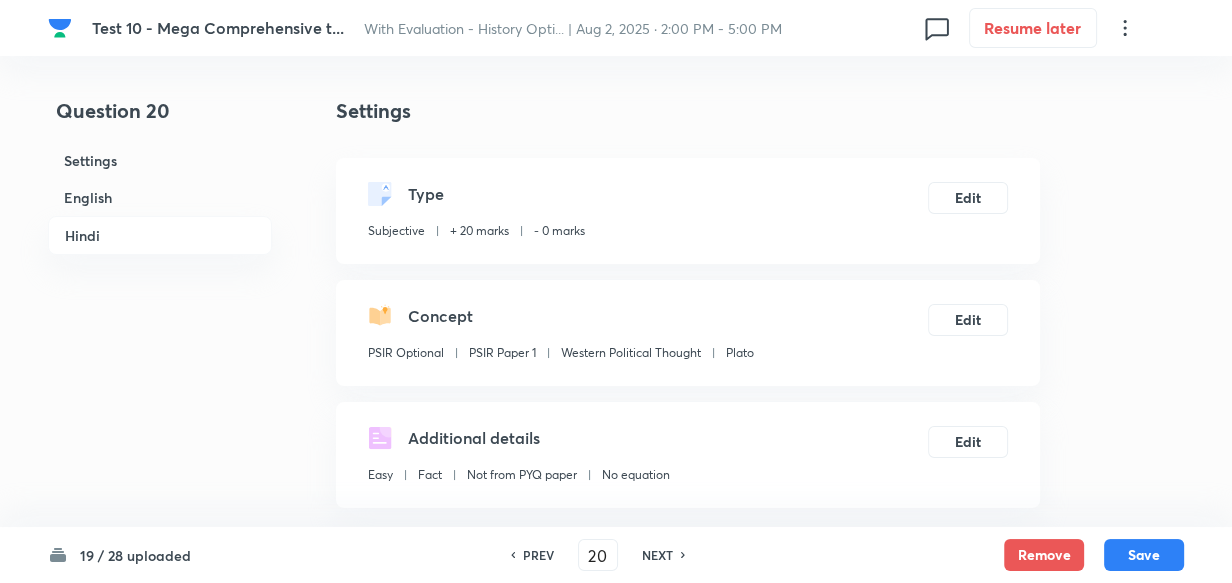click on "English" at bounding box center [160, 197] 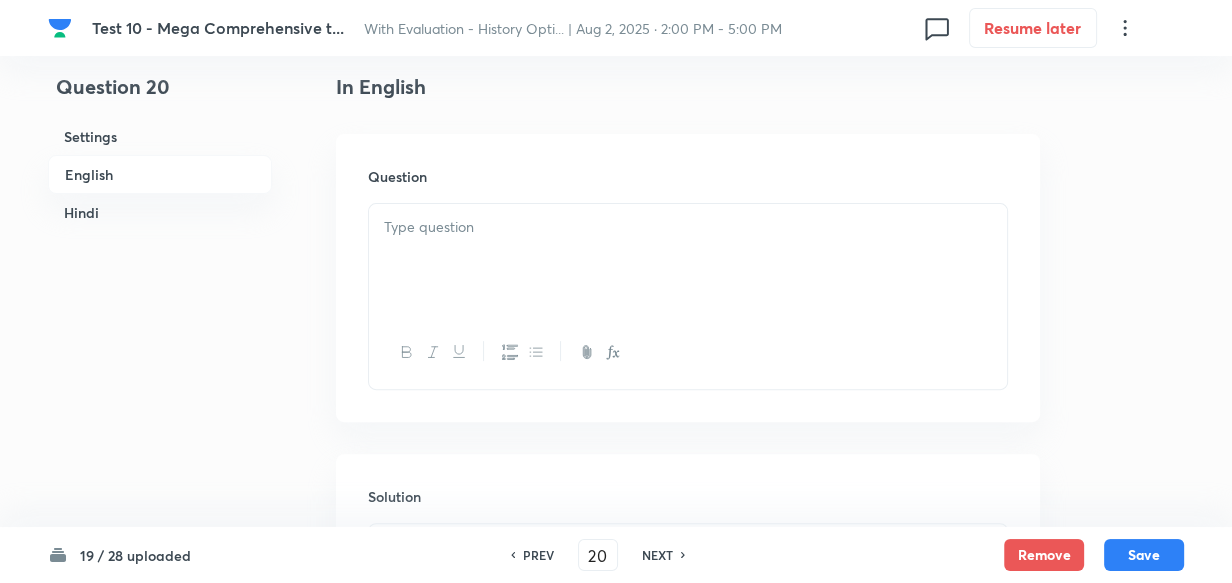 click at bounding box center [688, 260] 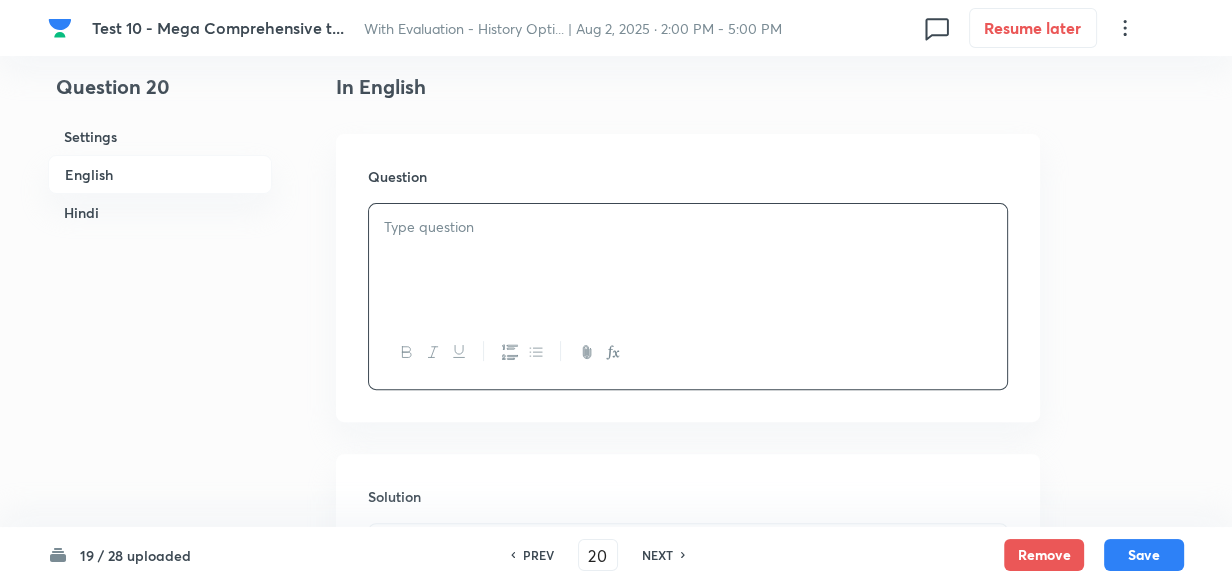 type 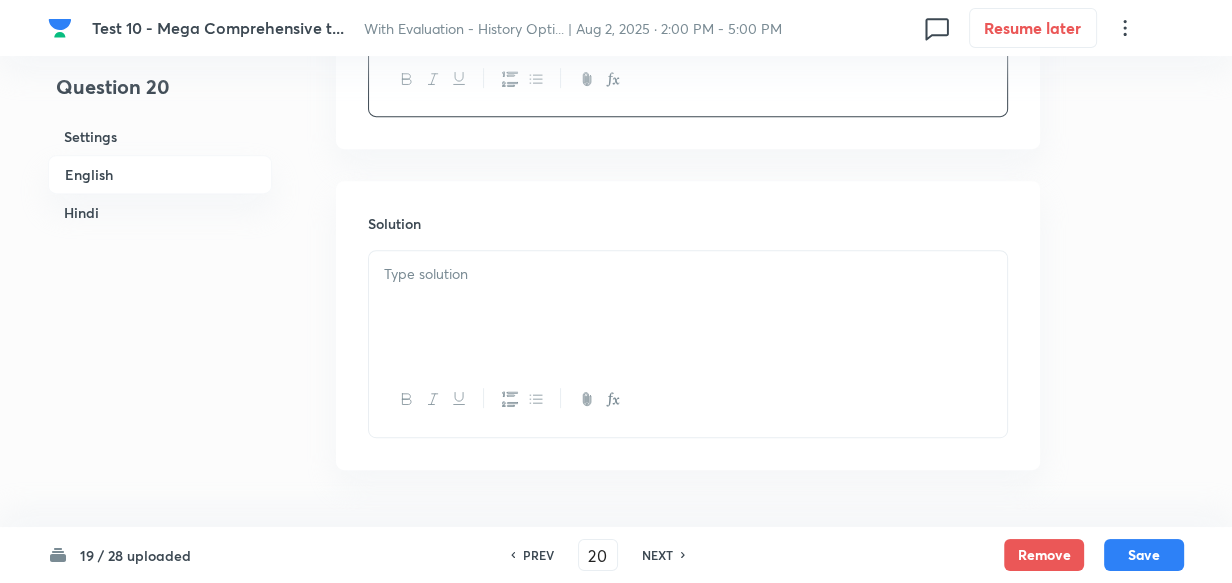 click at bounding box center [688, 307] 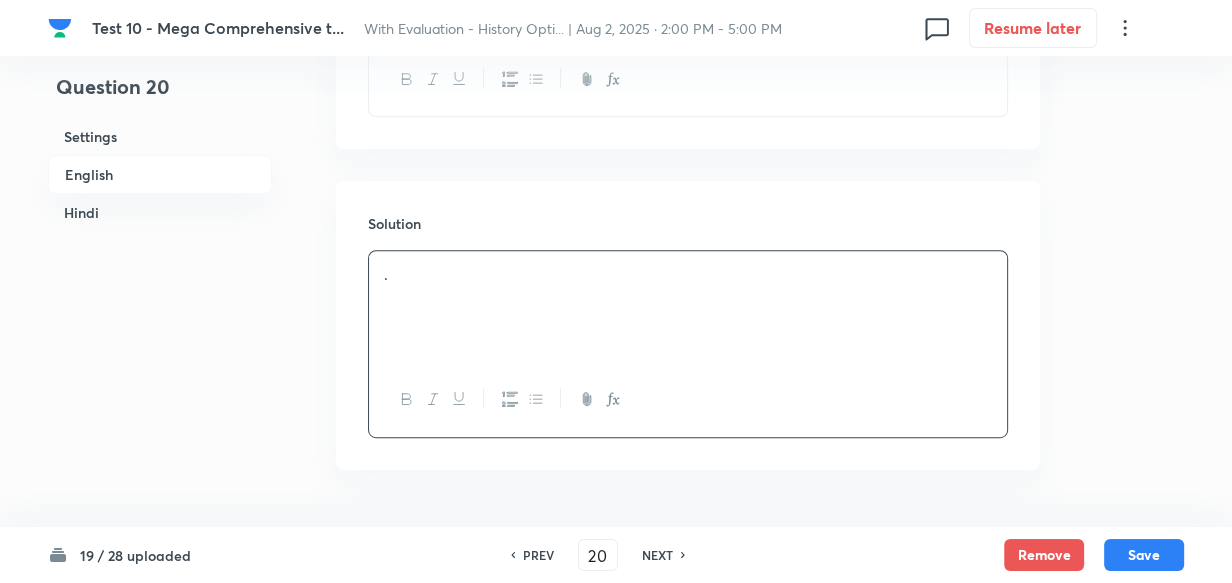 click on "English" at bounding box center [160, 174] 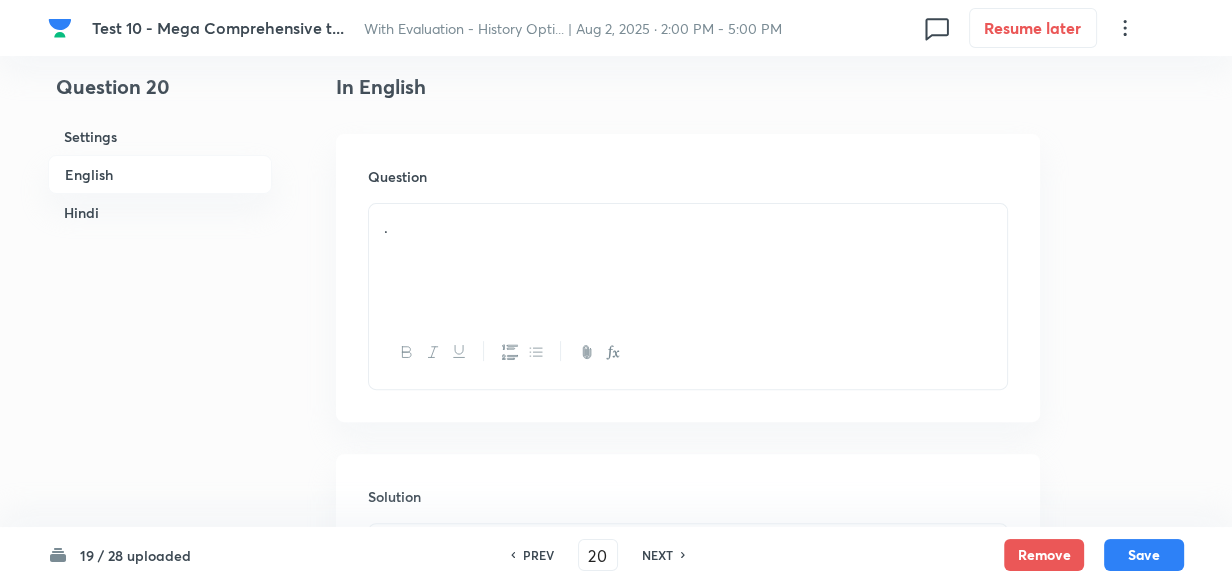 click on "Hindi" at bounding box center (160, 212) 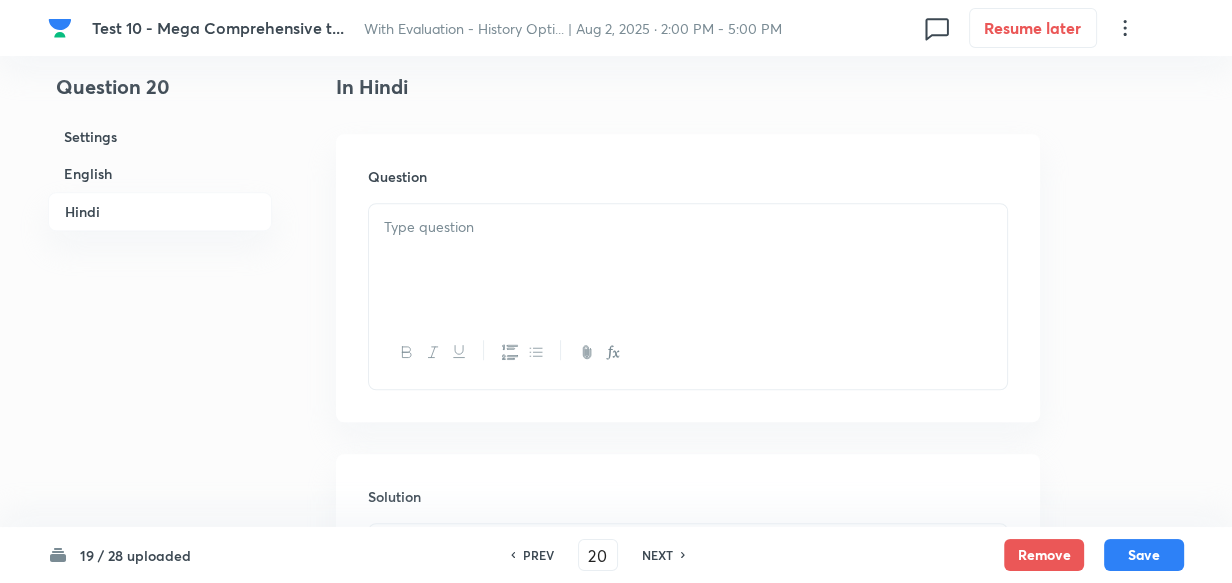 click at bounding box center (688, 260) 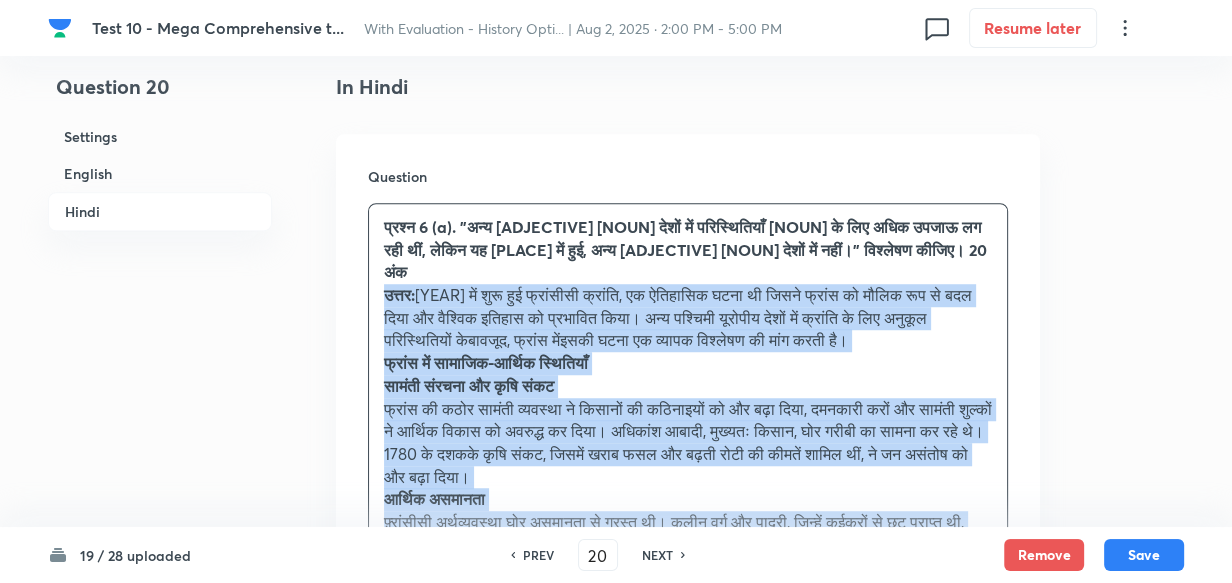 click on "प्रश्न 6 (a). "अन्य पश्चिमी यूरोपीय देशों में परिस्थितियाँ क्रांति के लिए अधिक उपजाऊ लग रही थीं, लेकिन यह फ्रांस में हुई, अन्य पश्चिमी यूरोपीय देशों में नहीं।" विश्लेषण कीजिए। 20 अंक उत्तर:  फ्रांस में सामाजिक-आर्थिक स्थितियाँ सामंती संरचना और कृषि संकट आर्थिक असमानता फ्रांस में राजनीतिक स्थितियाँ पूर्णतया राजशाही ज्ञानोदय के आदर्श अन्य पश्चिमी यूरोपीय देशों में विपरीत परिस्थितियाँ" at bounding box center (688, 1000) 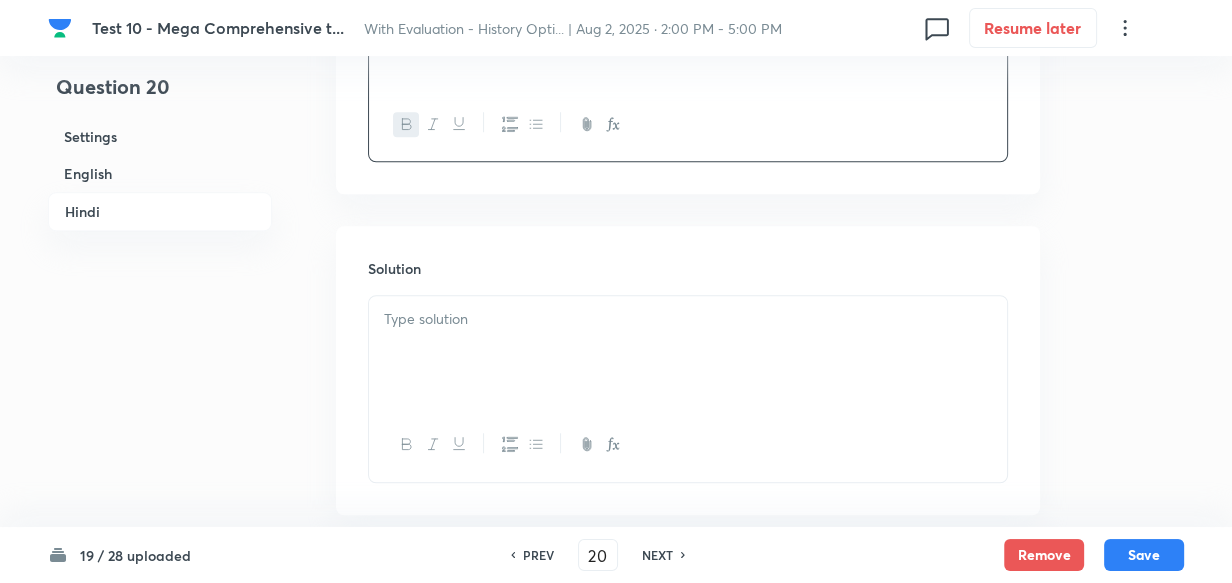 scroll, scrollTop: 1603, scrollLeft: 0, axis: vertical 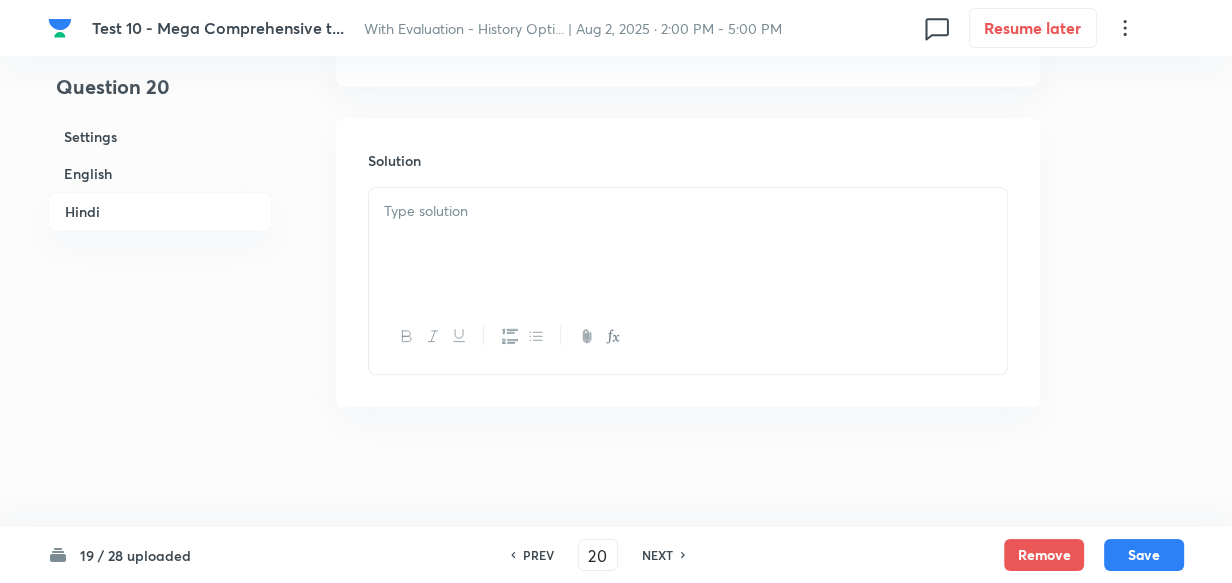 click at bounding box center (688, 244) 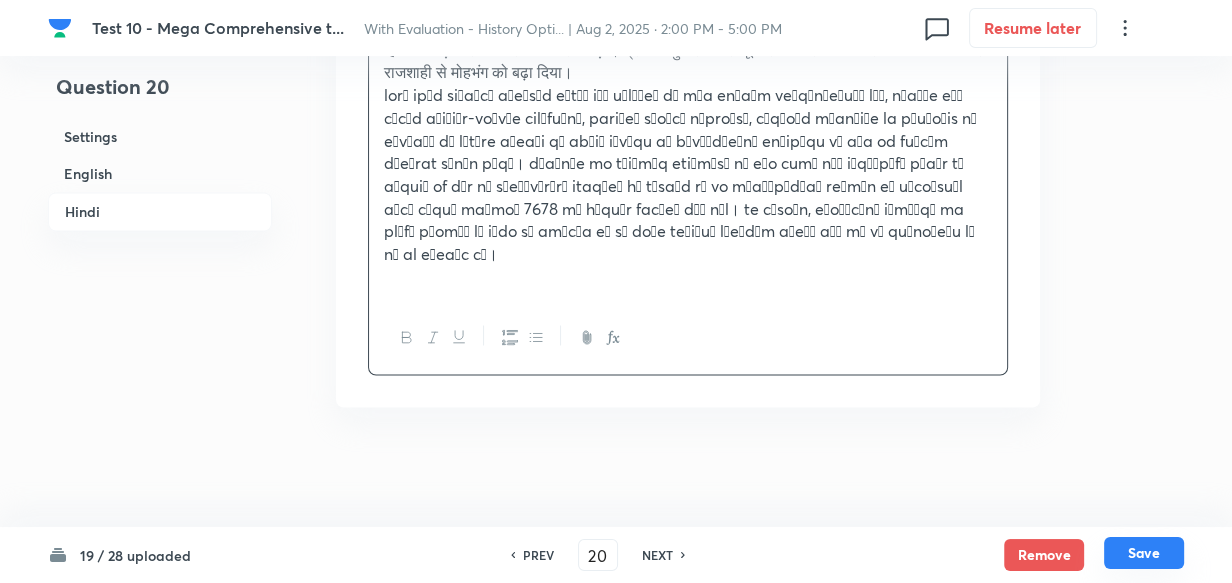 click on "Save" at bounding box center (1144, 553) 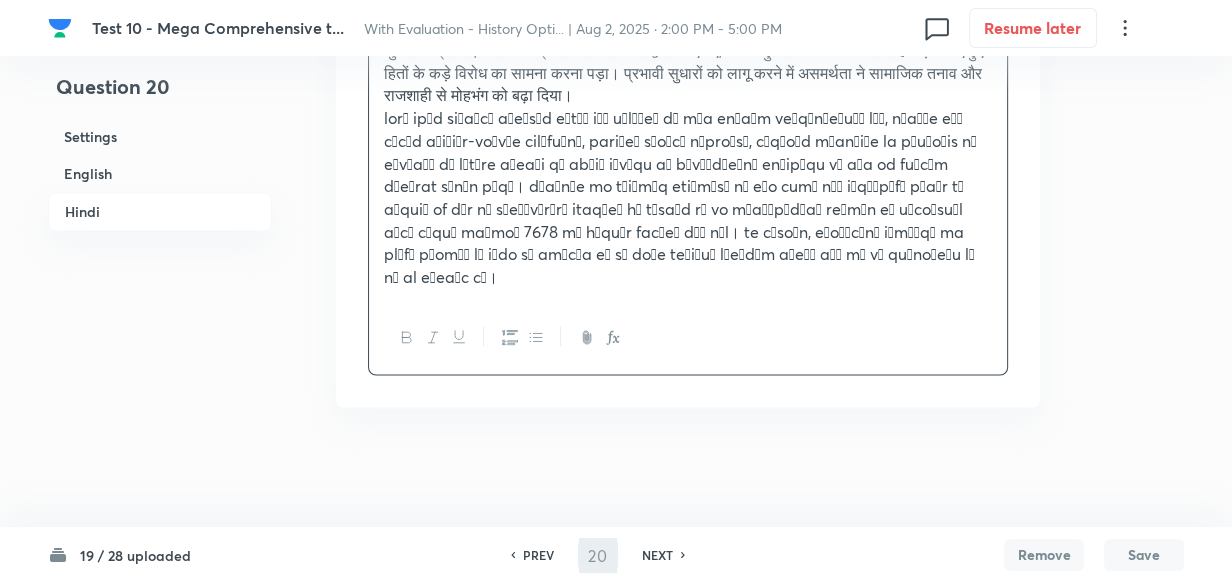 scroll, scrollTop: 3006, scrollLeft: 0, axis: vertical 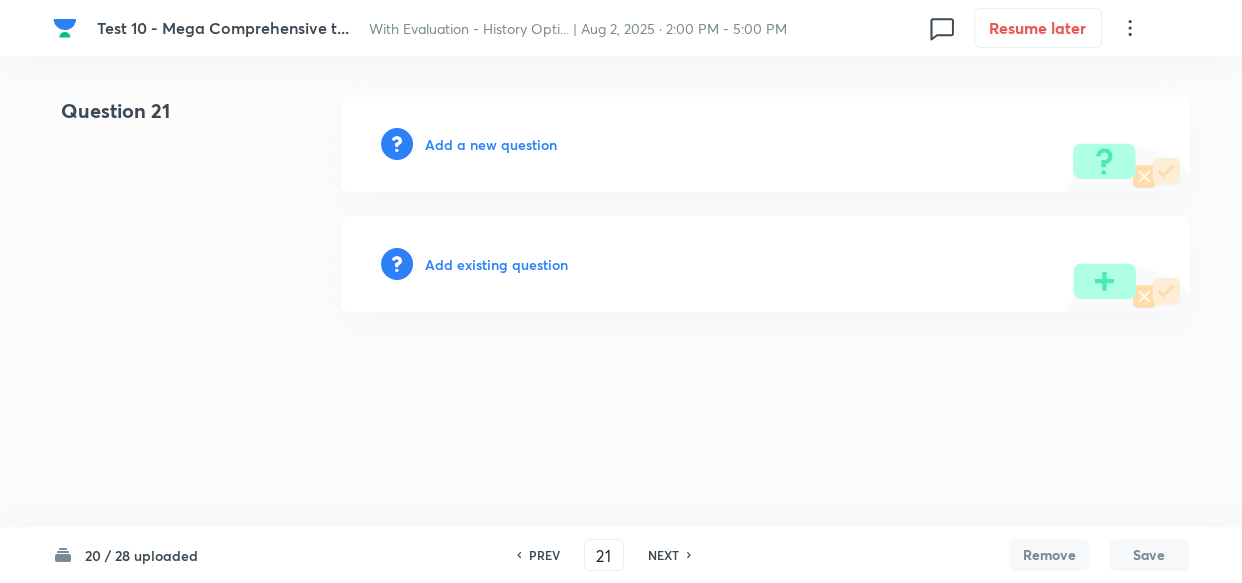 click on "Add a new question" at bounding box center [491, 144] 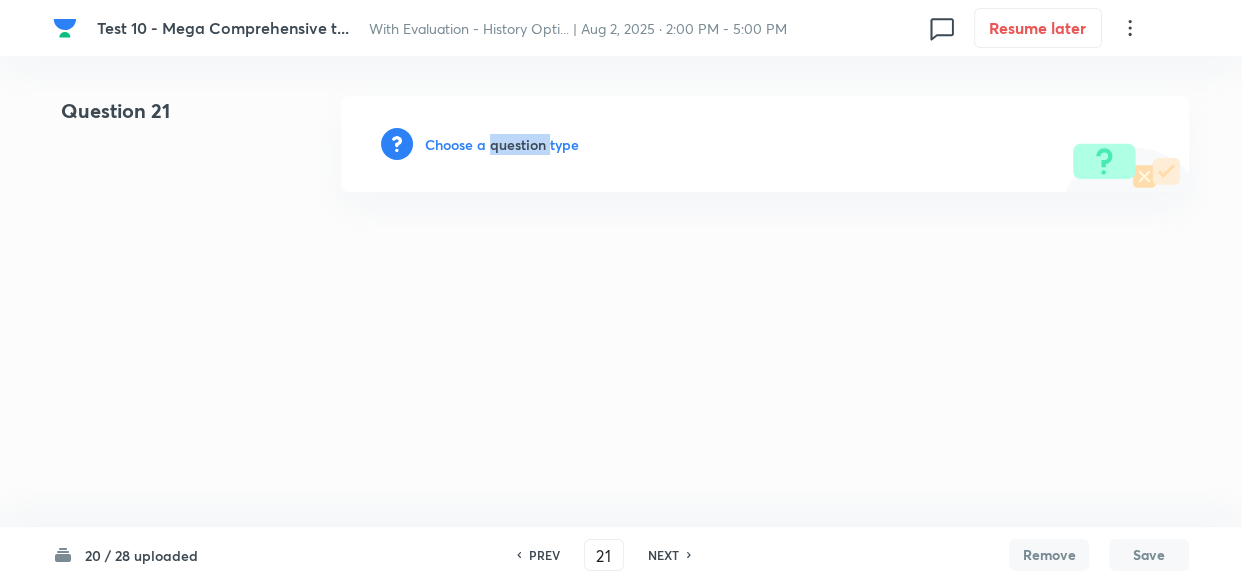 click on "Choose a question type" at bounding box center (502, 144) 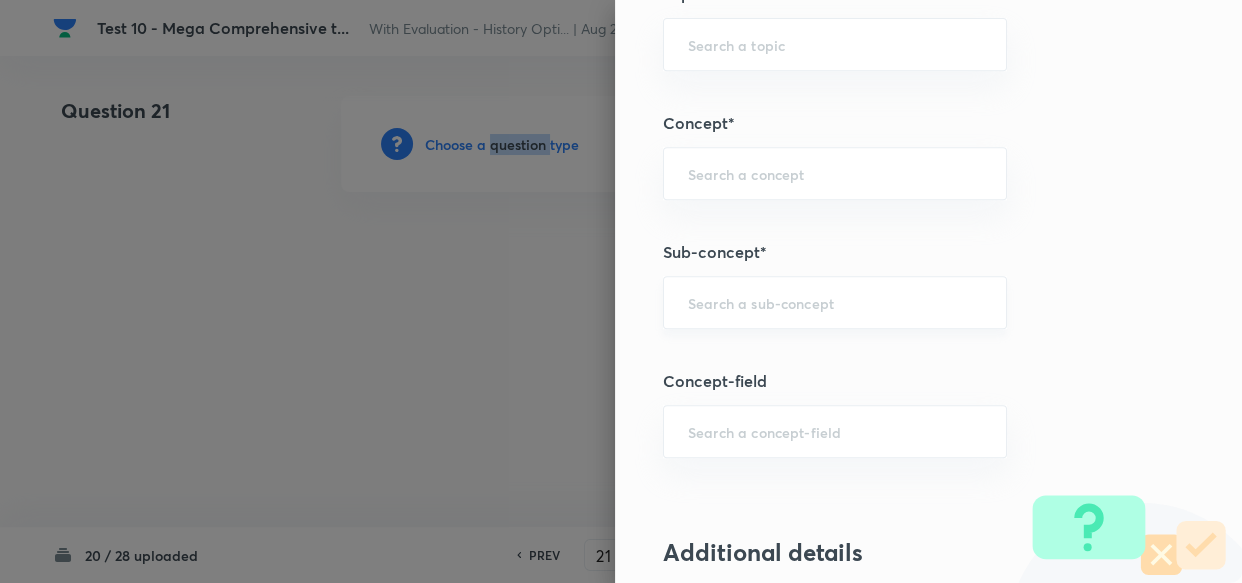scroll, scrollTop: 909, scrollLeft: 0, axis: vertical 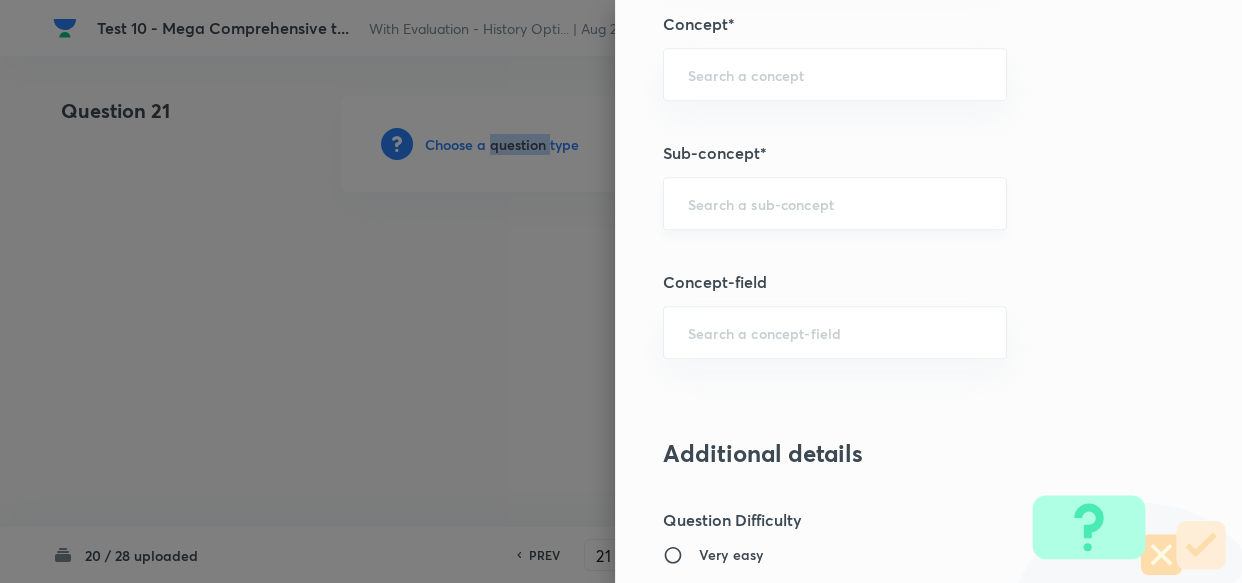 click on "​" at bounding box center (835, 203) 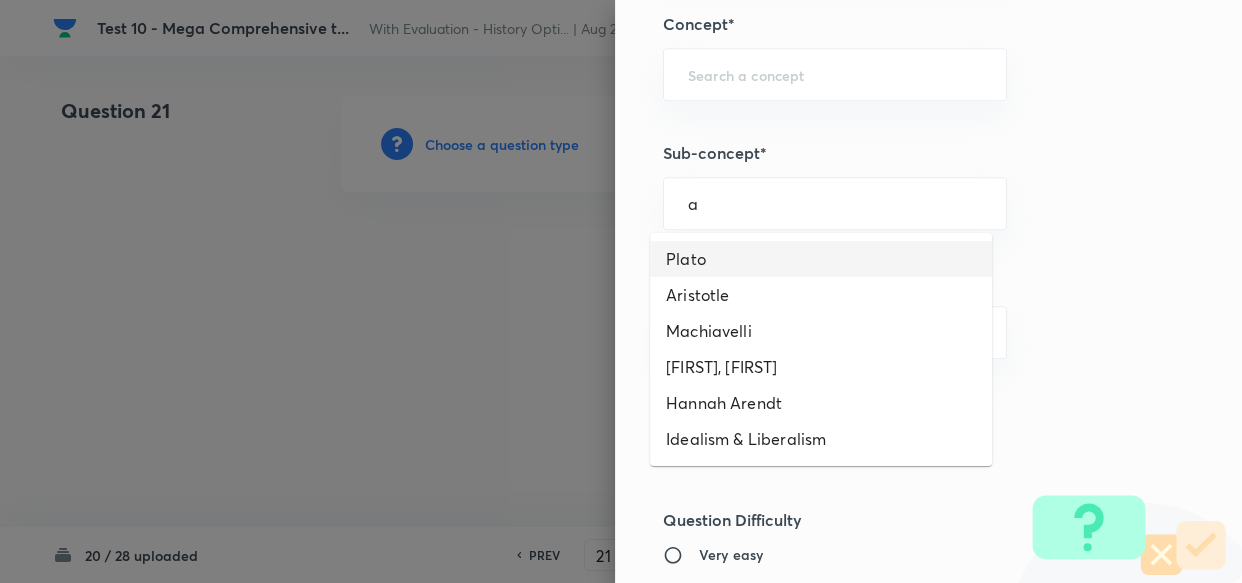 click on "Plato" at bounding box center [821, 259] 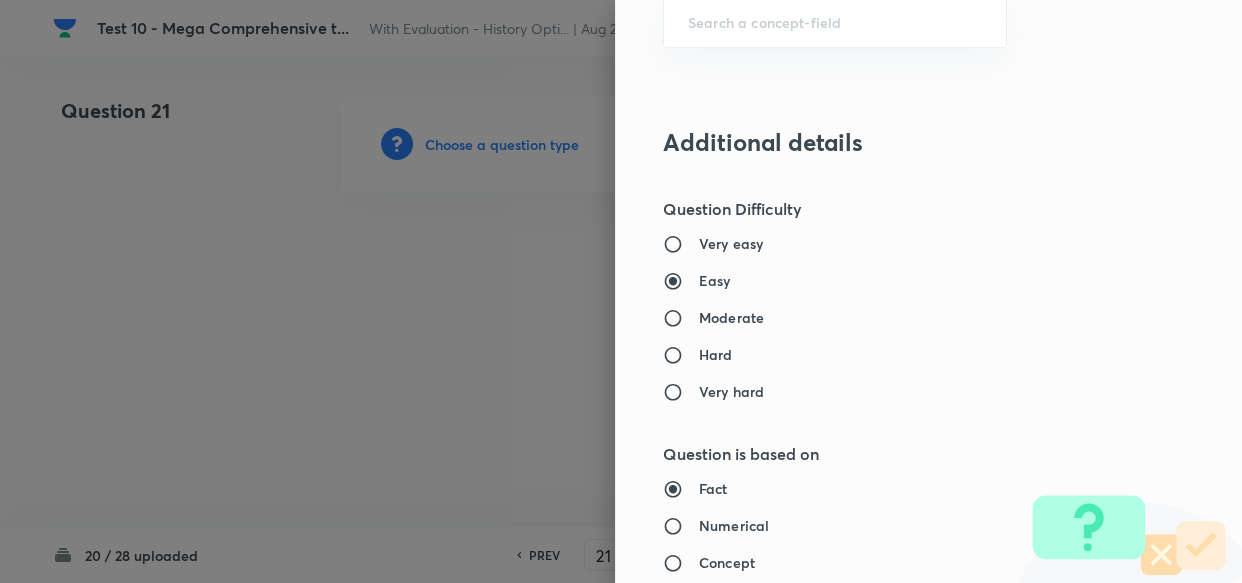 type on "PSIR Optional" 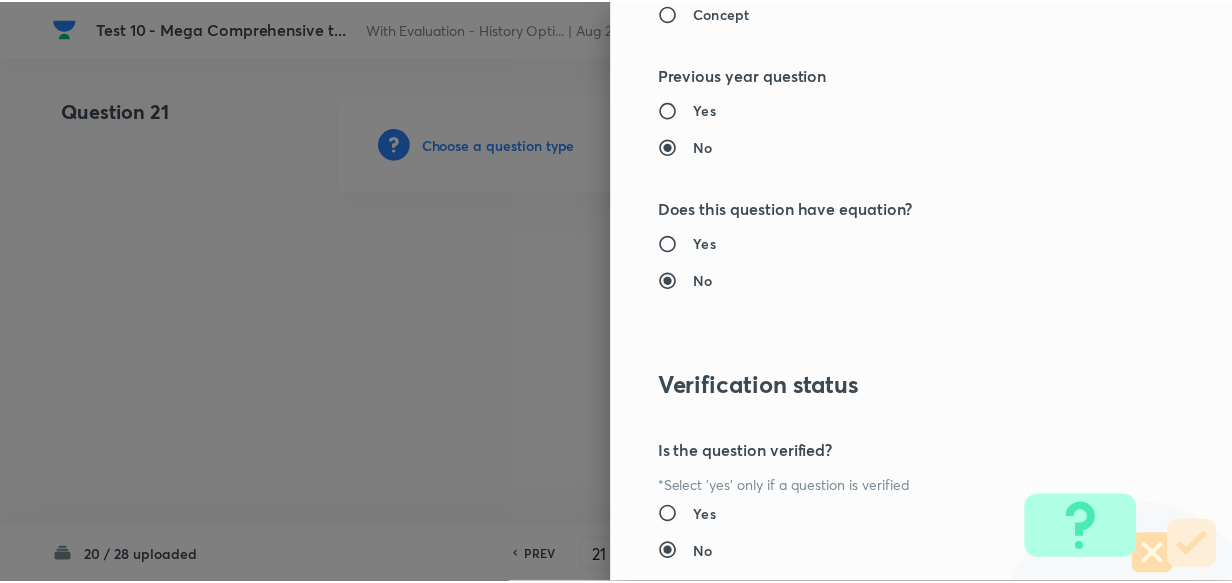 scroll, scrollTop: 1900, scrollLeft: 0, axis: vertical 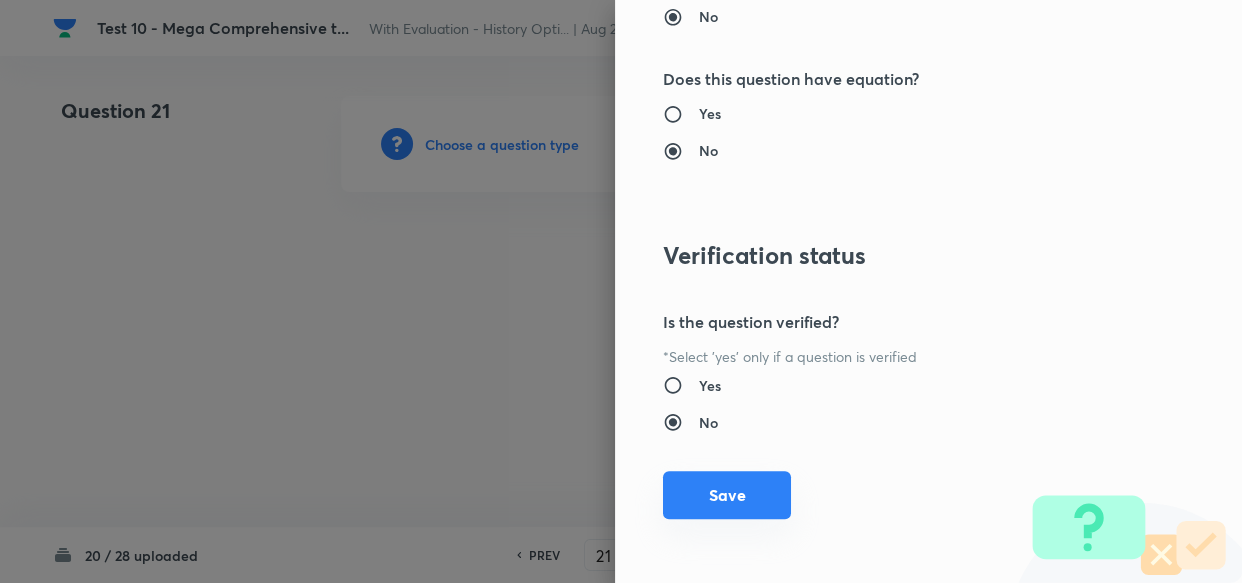 click on "Save" at bounding box center [727, 495] 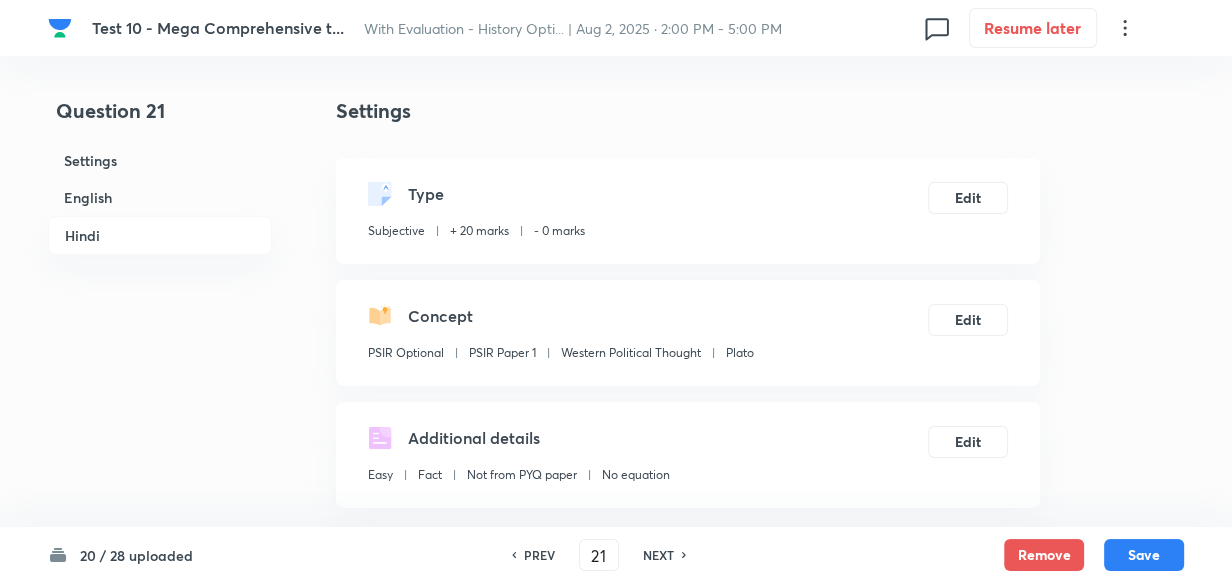 click on "English" at bounding box center (160, 197) 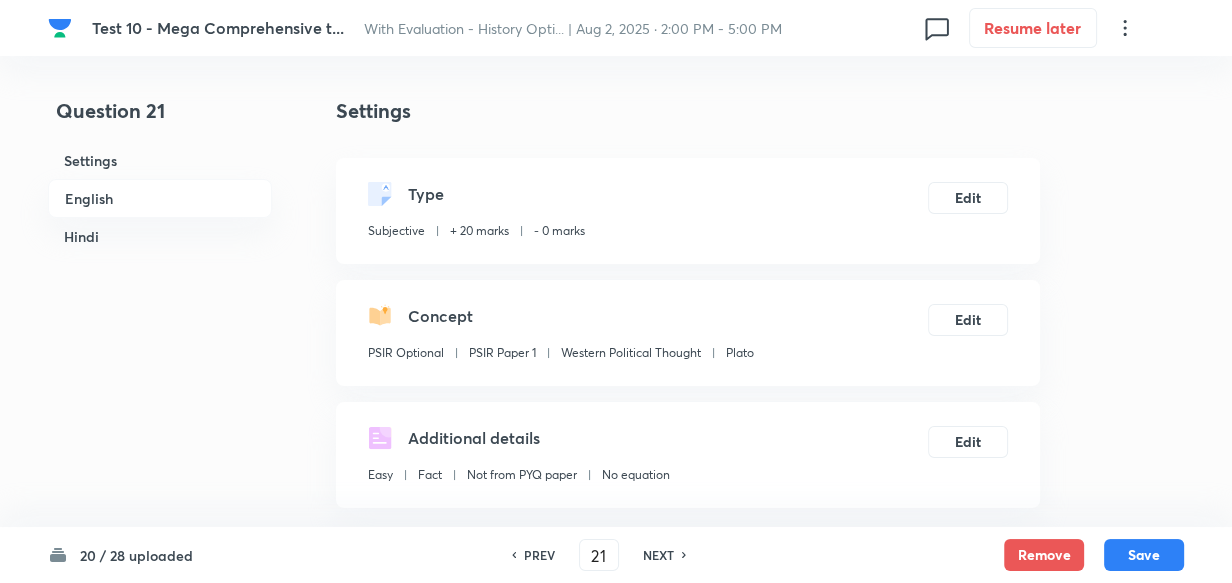 scroll, scrollTop: 516, scrollLeft: 0, axis: vertical 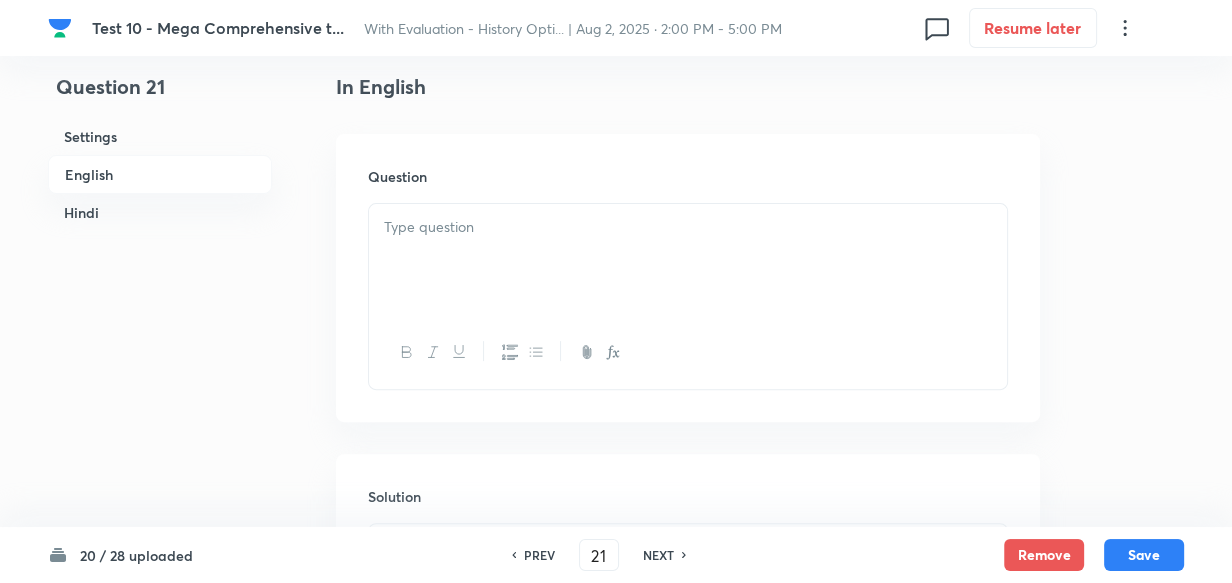 click on "Hindi" at bounding box center (160, 212) 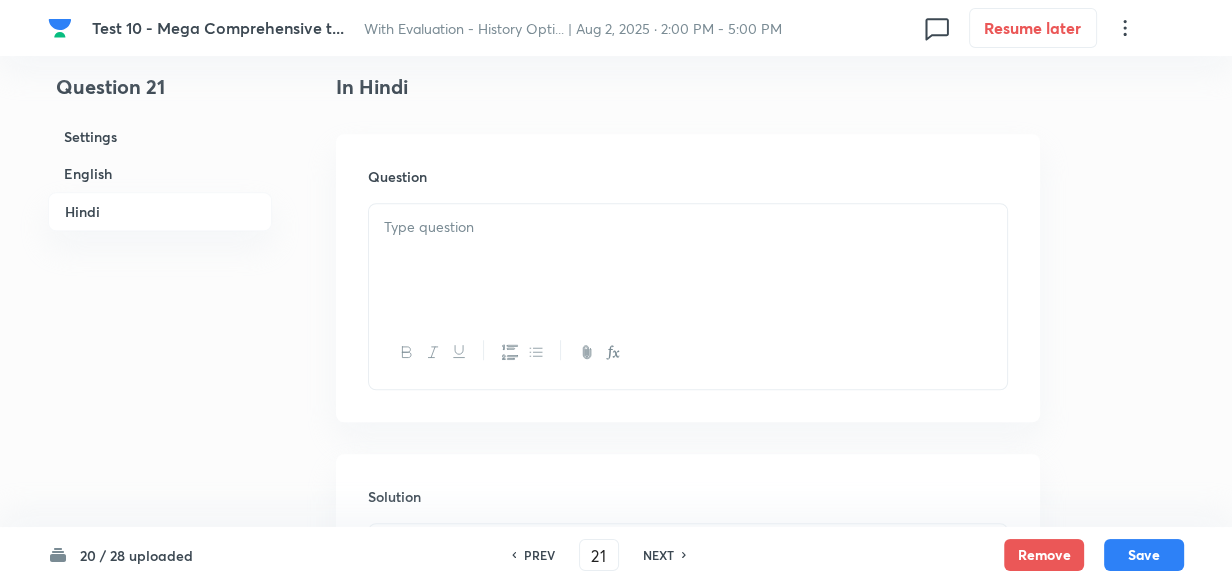 click on "English" at bounding box center [160, 173] 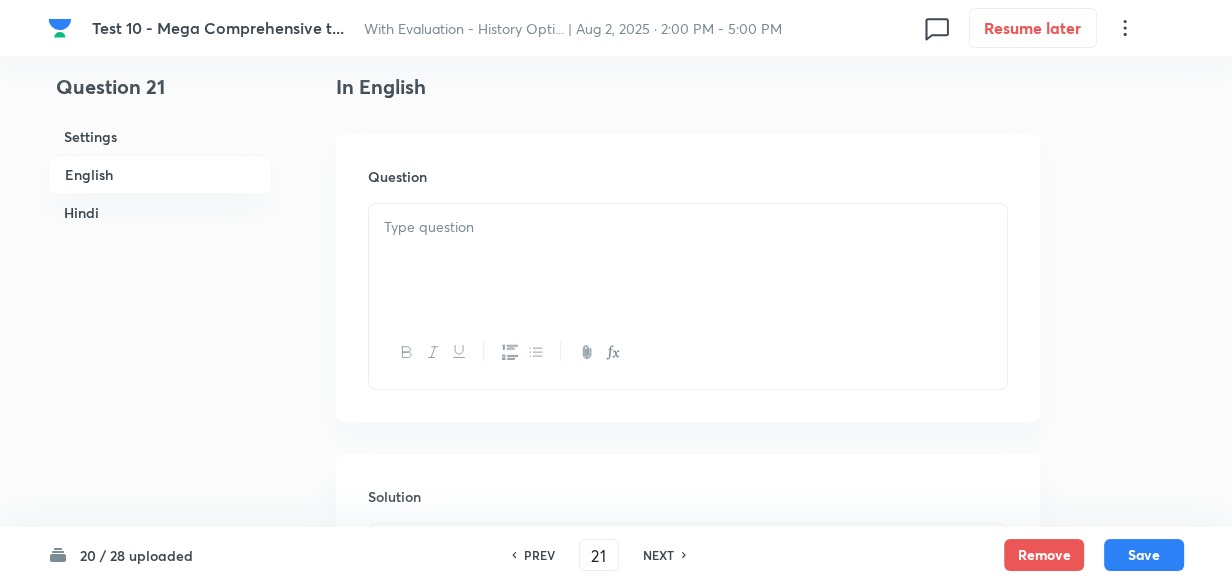 click at bounding box center (688, 227) 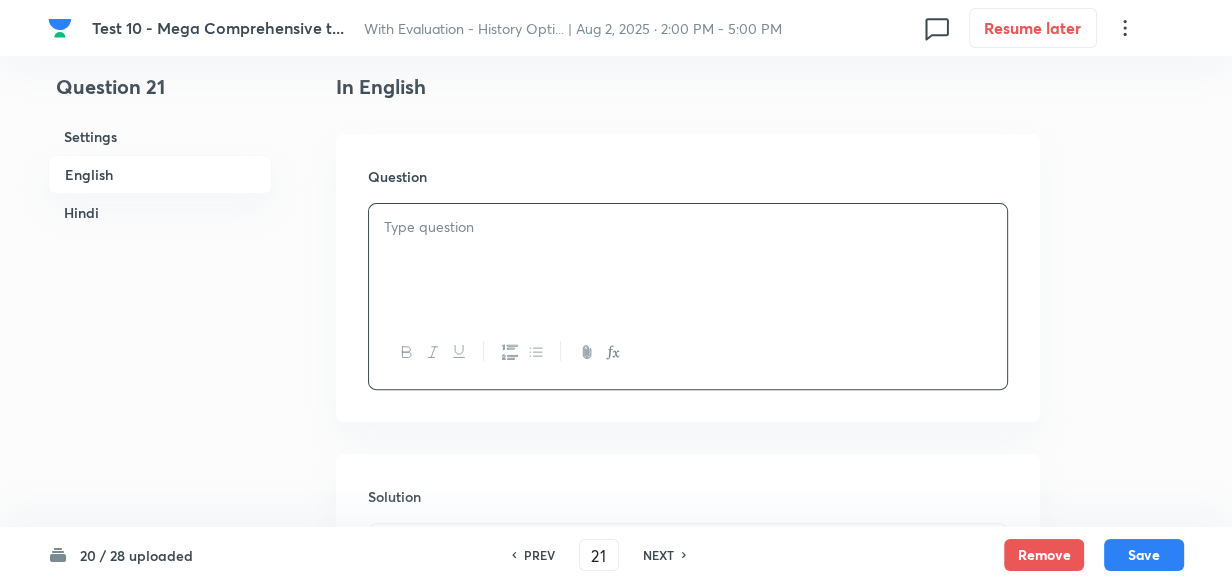 type 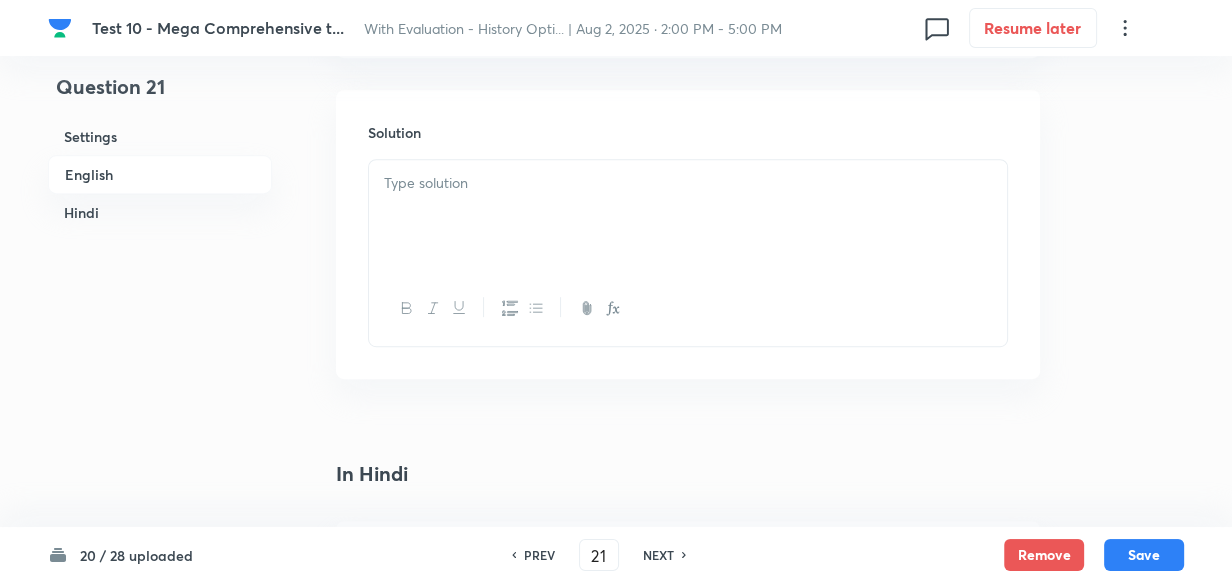 click at bounding box center (688, 216) 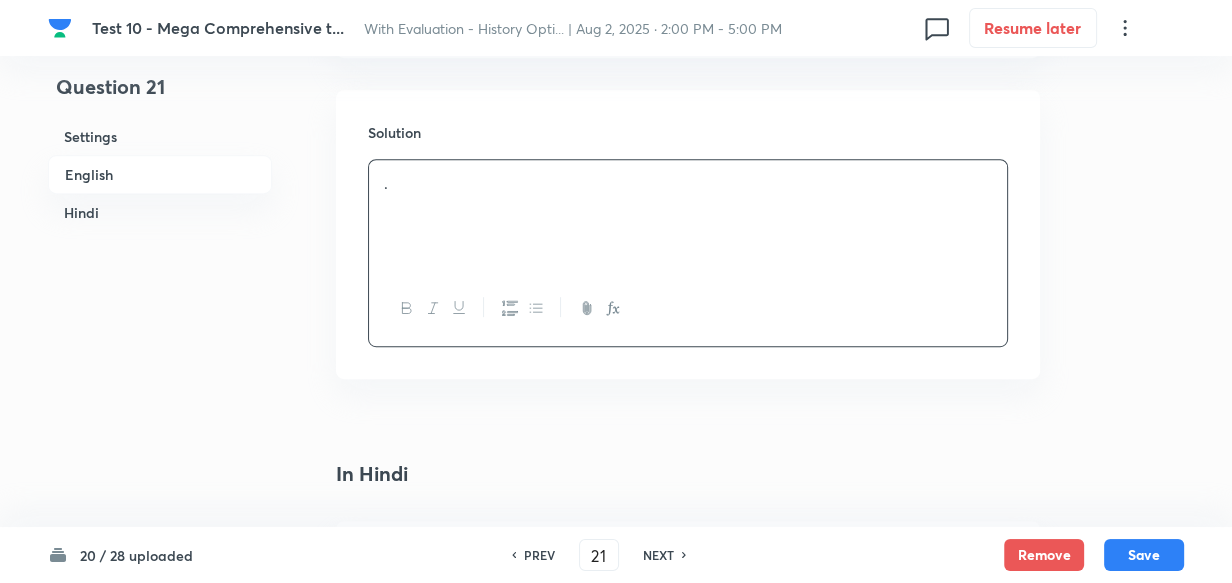 click on "Hindi" at bounding box center [160, 212] 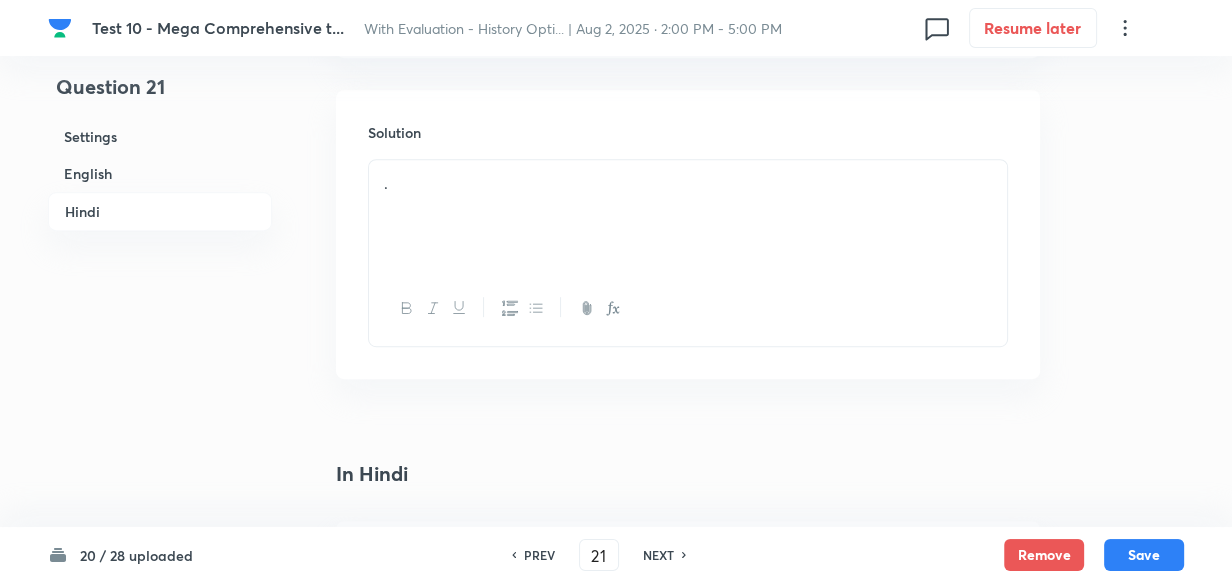 scroll, scrollTop: 1267, scrollLeft: 0, axis: vertical 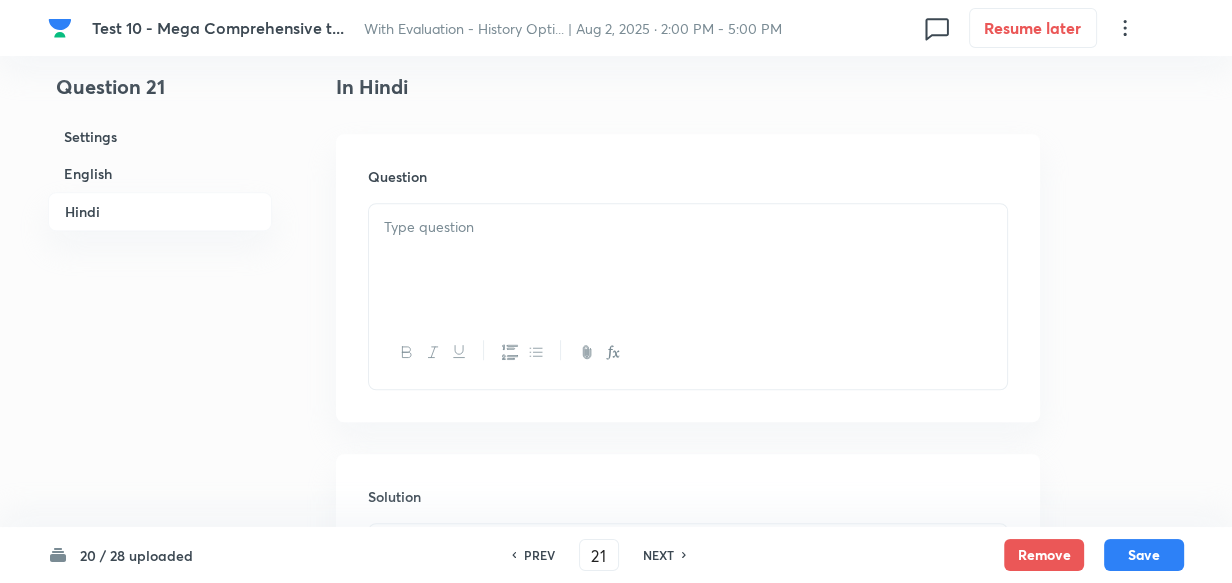 click at bounding box center [688, 227] 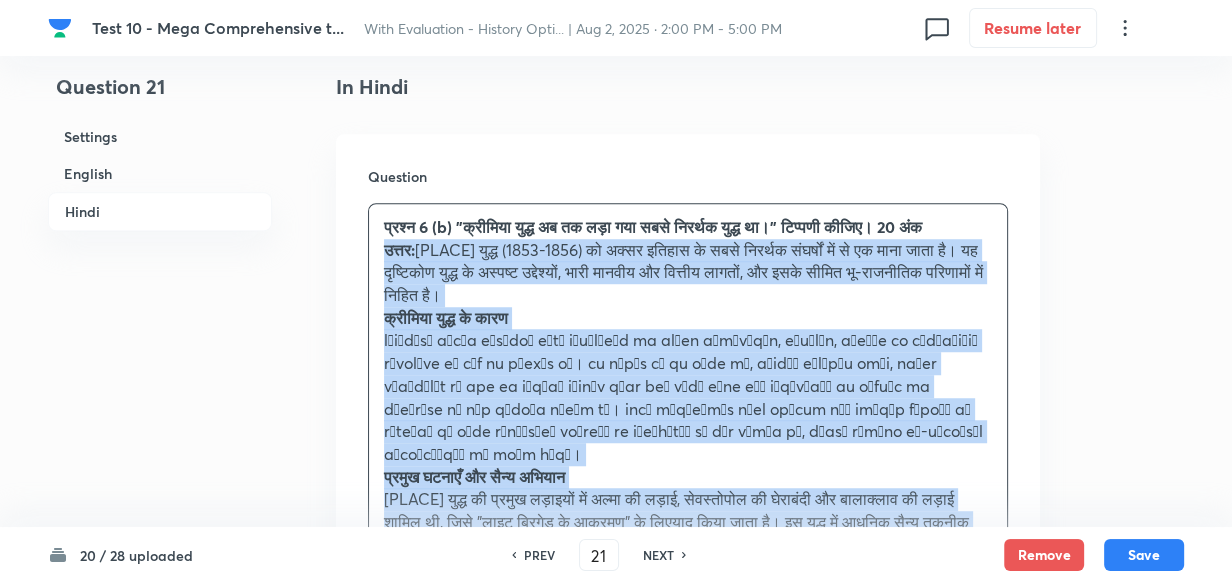 click on "प्रश्न 6 (b) "क्रीमिया युद्ध अब तक लड़ा गया सबसे निरर्थक युद्ध था।" टिप्पणी कीजिए। 20 अंक उत्तर:  क्रीमिया युद्ध (1853-1856) को अक्सर इतिहास के सबसे निरर्थक संघर्षों में से एक माना जाता है। यह दृष्टिकोण युद्ध के अस्पष्ट उद्देश्यों, भारी मानवीय और वित्तीय लागतों, और इसके सीमित भू-राजनीतिक परिणामों में निहित है। क्रीमिया युद्ध के कारण प्रमुख घटनाएँ और सैन्य अभियान परिणाम और परिणाम भू-राजनीतिक प्रभाव" at bounding box center (688, 681) 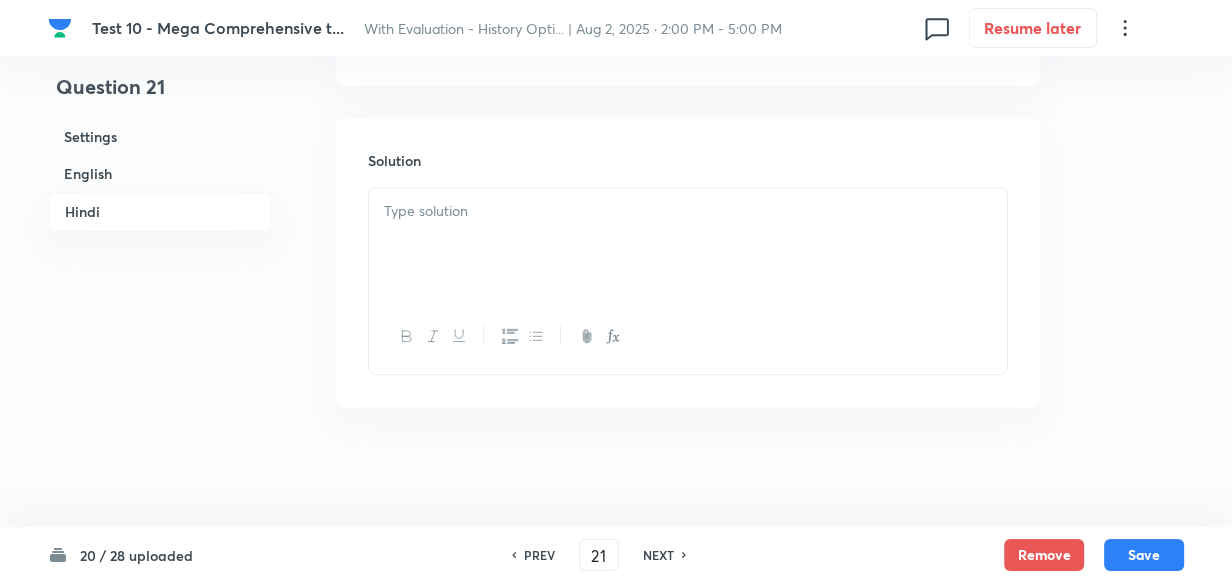 click at bounding box center (688, 244) 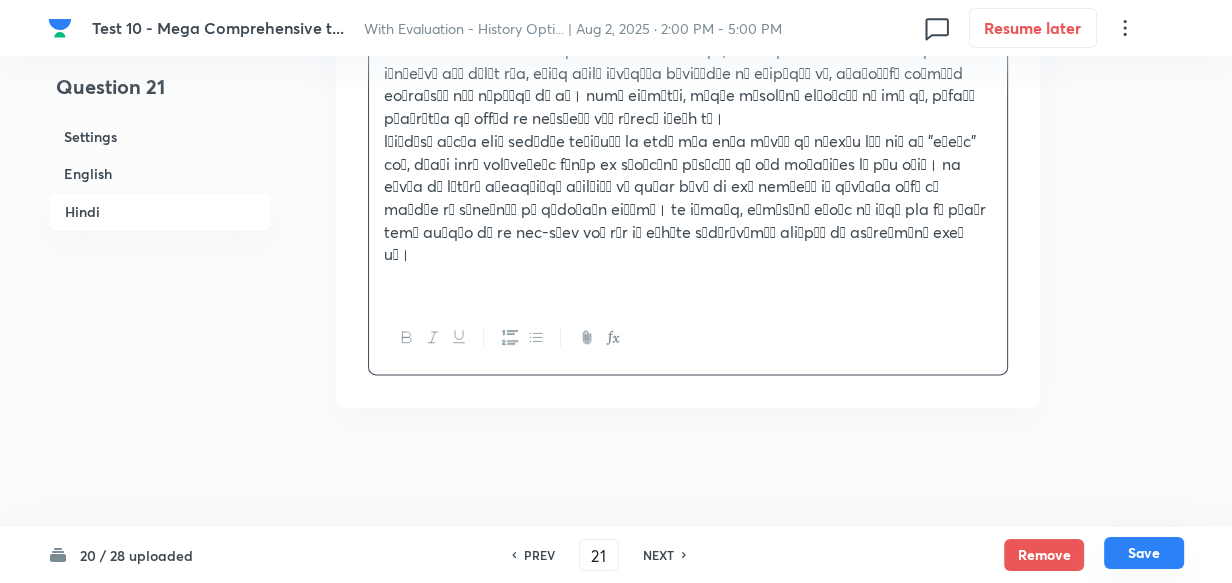 click on "Save" at bounding box center (1144, 553) 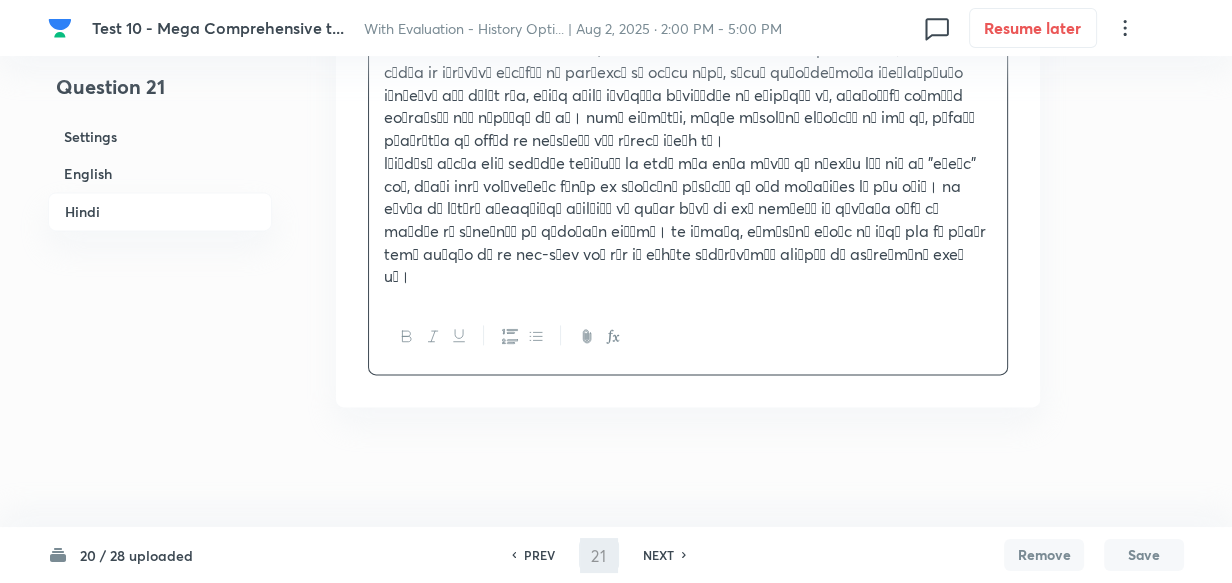 scroll, scrollTop: 2407, scrollLeft: 0, axis: vertical 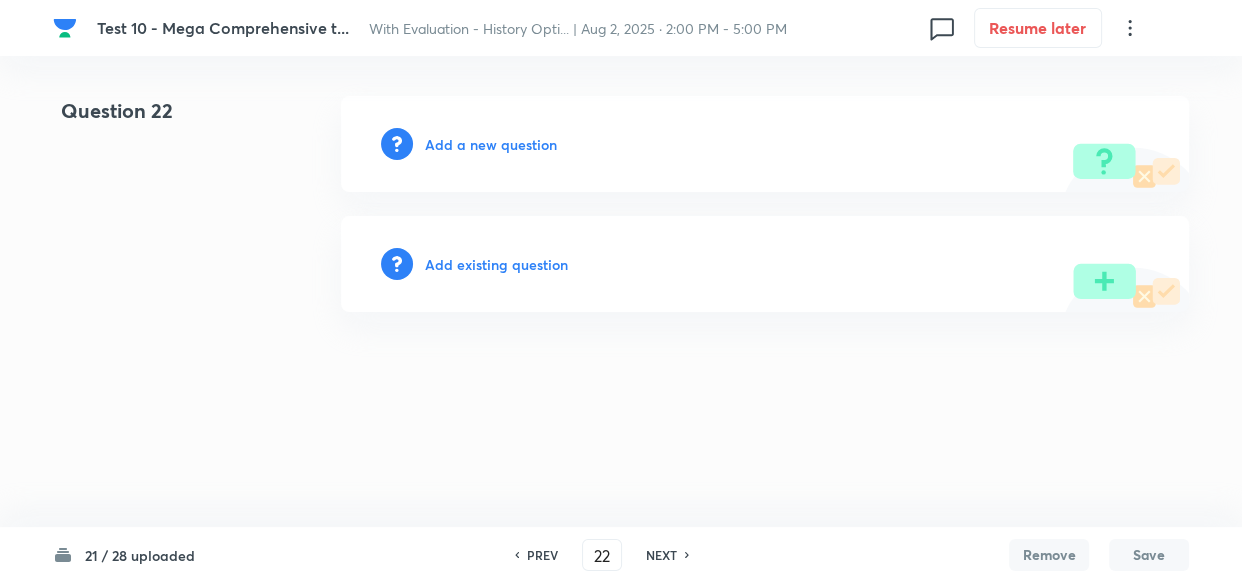 click on "Add a new question" at bounding box center [491, 144] 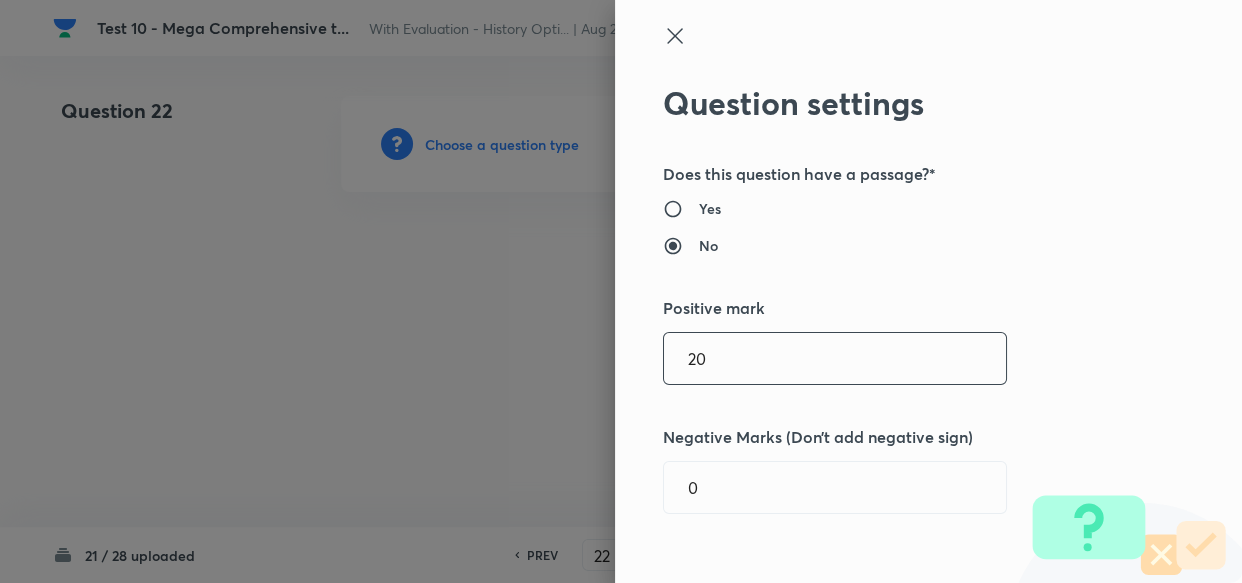 type 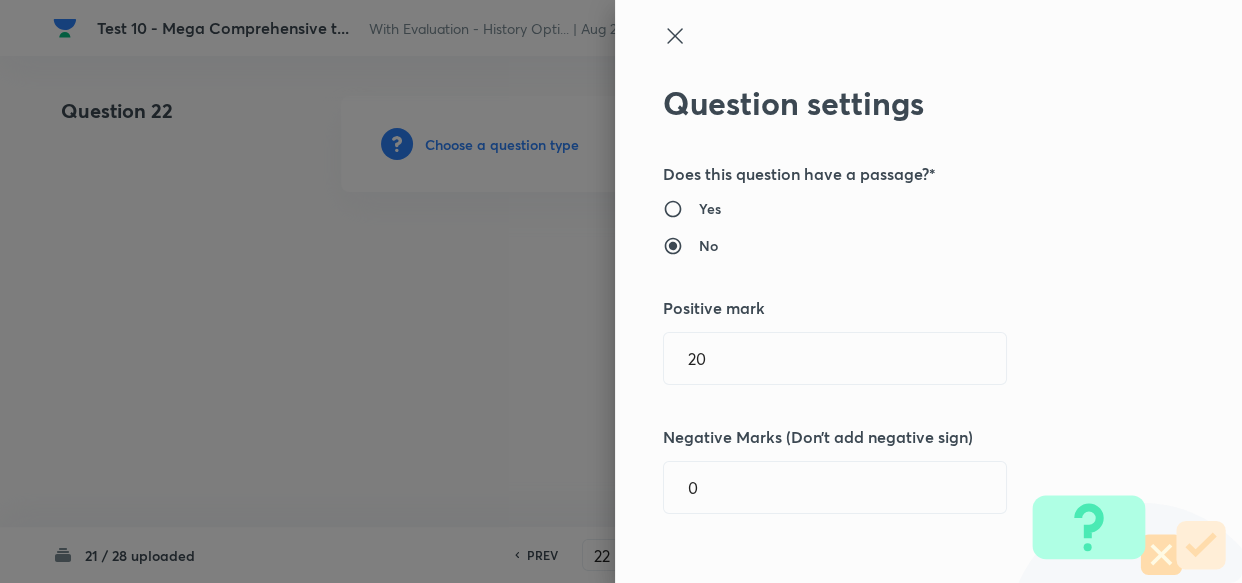 drag, startPoint x: 726, startPoint y: 356, endPoint x: 387, endPoint y: 330, distance: 339.99557 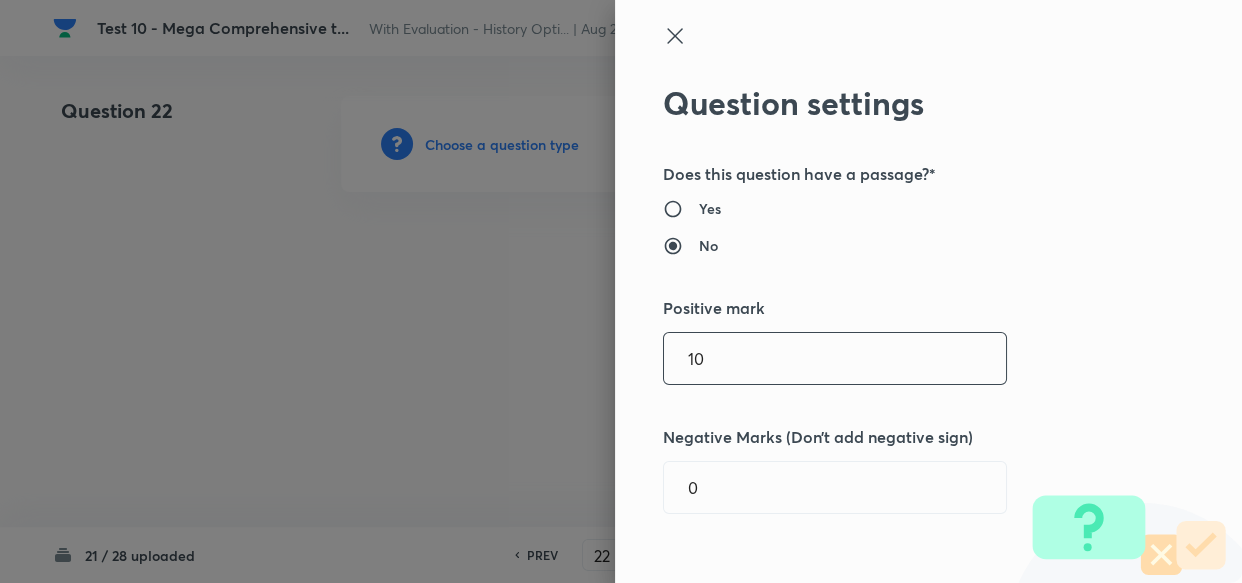 type on "10" 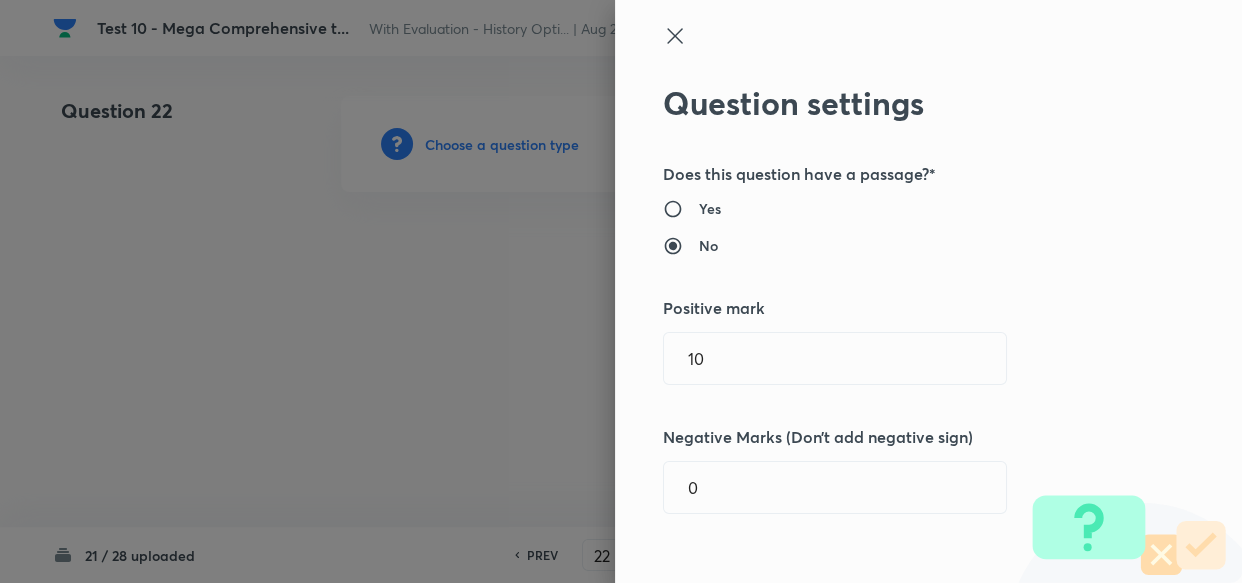 click on "Question settings Does this question have a passage?* Yes No Positive mark 10 ​ Negative Marks (Don’t add negative sign) 0 ​ Syllabus Topic group* ​ Topic* ​ Concept* ​ Sub-concept* ​ Concept-field ​ Additional details Question Difficulty Very easy Easy Moderate Hard Very hard Question is based on Fact Numerical Concept Previous year question Yes No Does this question have equation? Yes No Verification status Is the question verified? *Select 'yes' only if a question is verified Yes No Save" at bounding box center [928, 291] 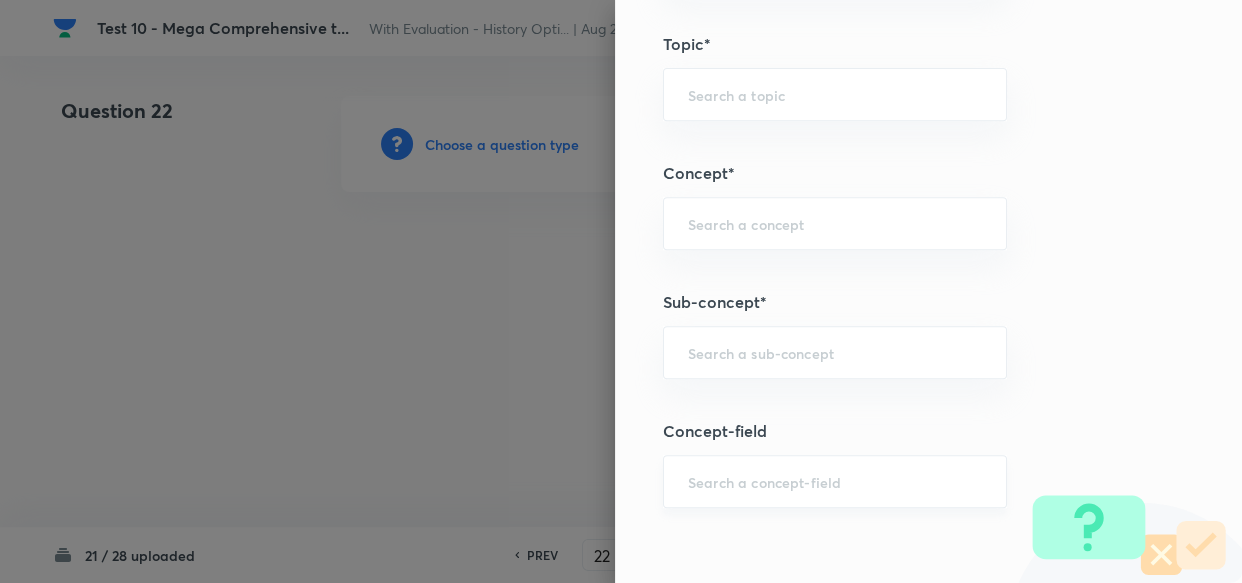 scroll, scrollTop: 1000, scrollLeft: 0, axis: vertical 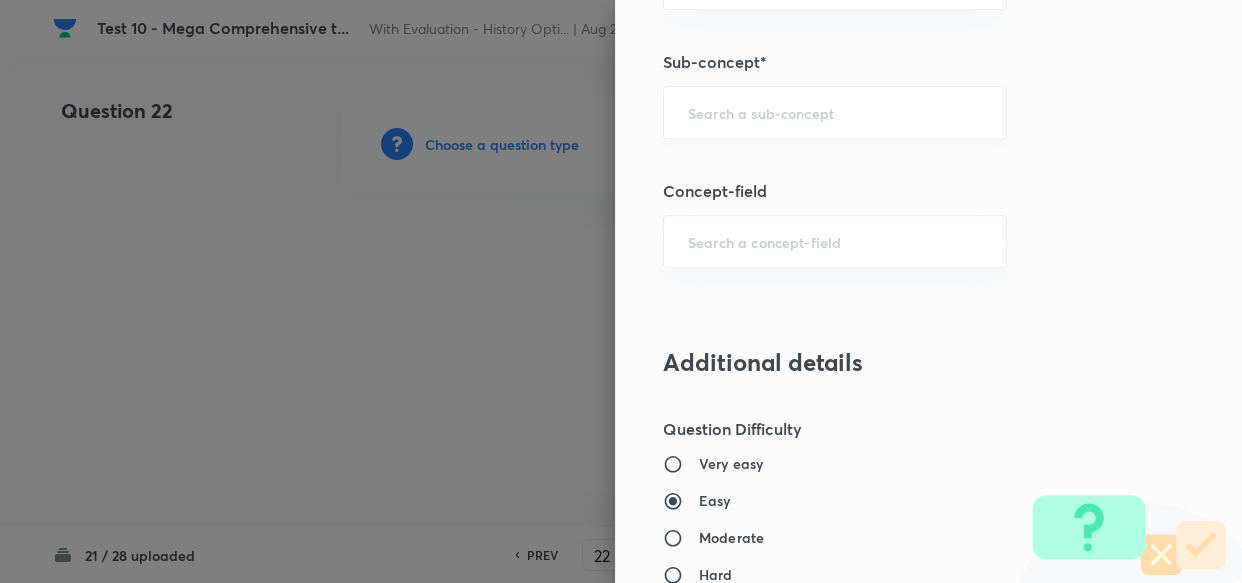 click on "​" at bounding box center (835, 112) 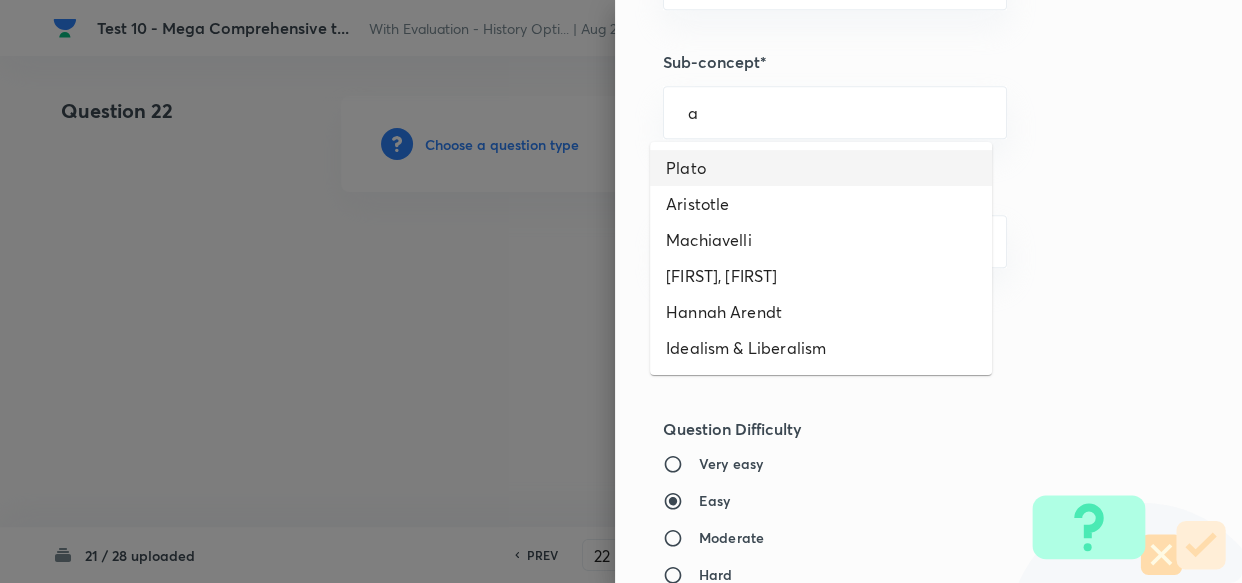 click on "Plato" at bounding box center [821, 168] 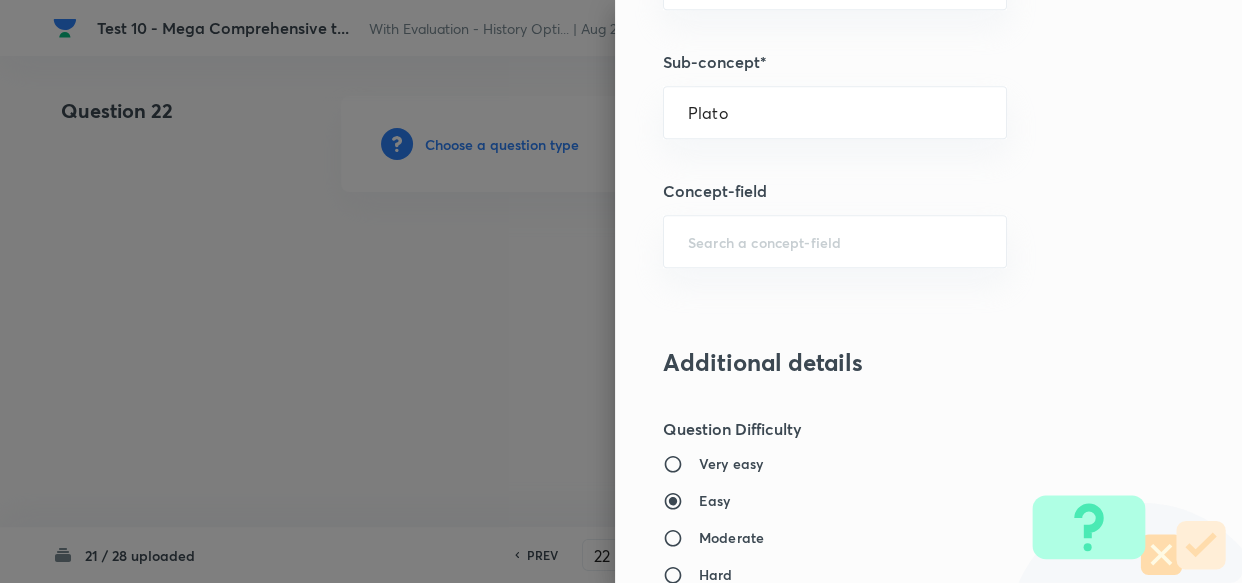 type on "PSIR Optional" 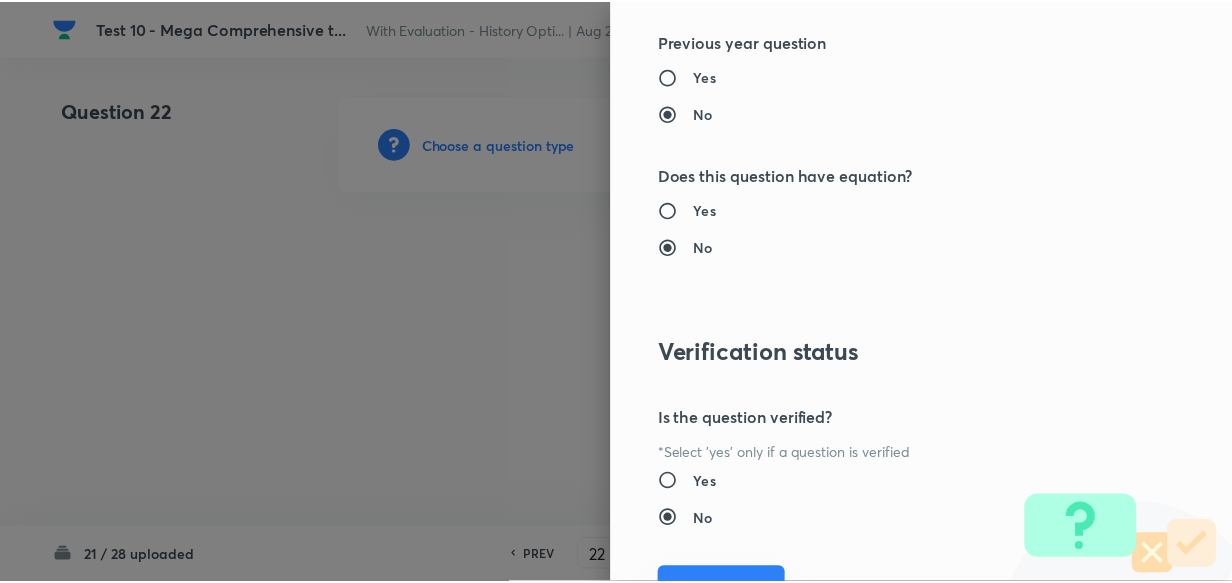 scroll, scrollTop: 1900, scrollLeft: 0, axis: vertical 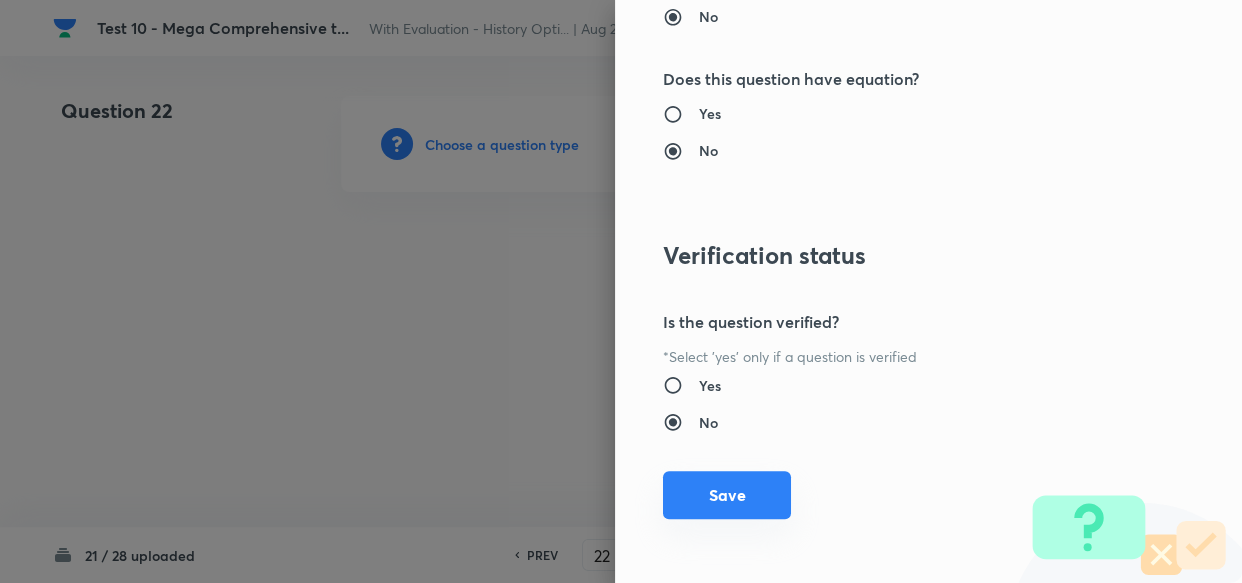click on "Save" at bounding box center (727, 495) 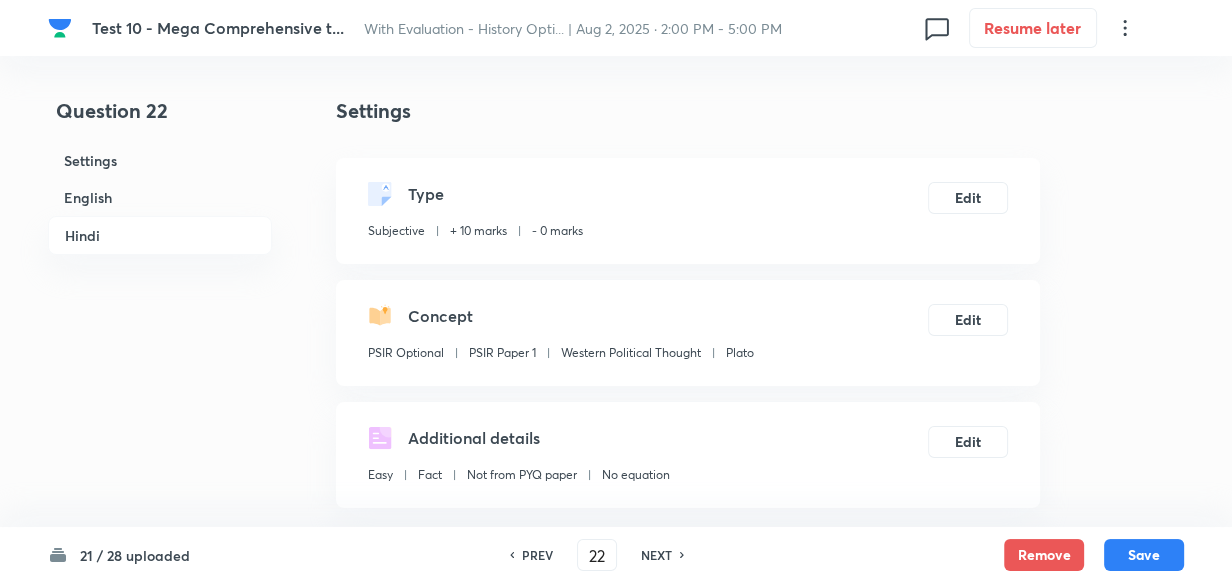 drag, startPoint x: 88, startPoint y: 194, endPoint x: 540, endPoint y: 226, distance: 453.13132 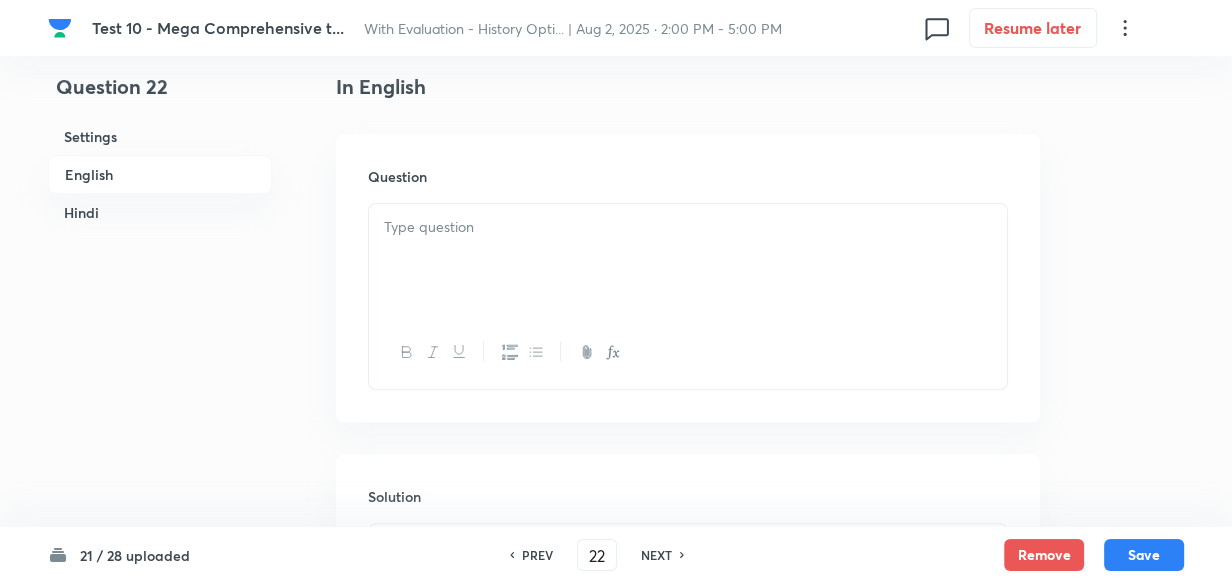 click at bounding box center [688, 227] 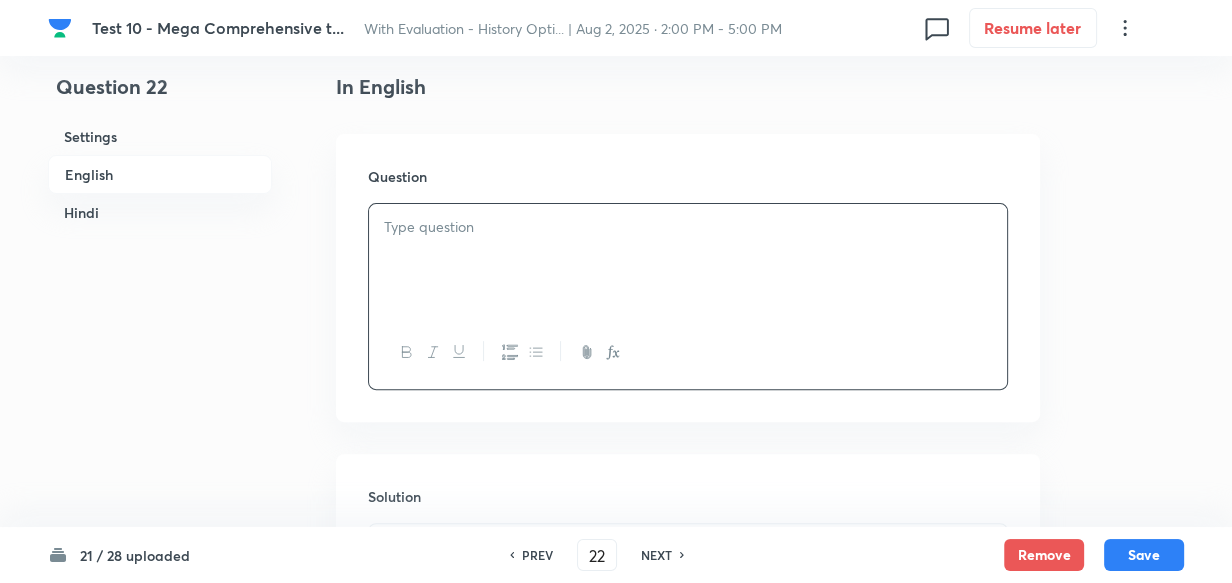 type 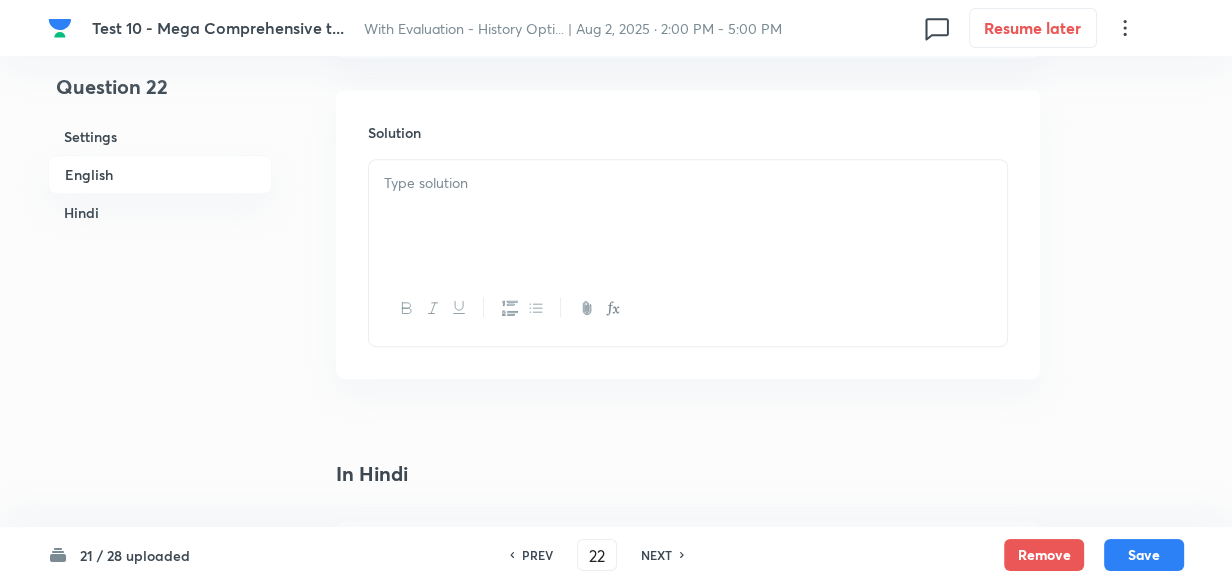 click at bounding box center [688, 216] 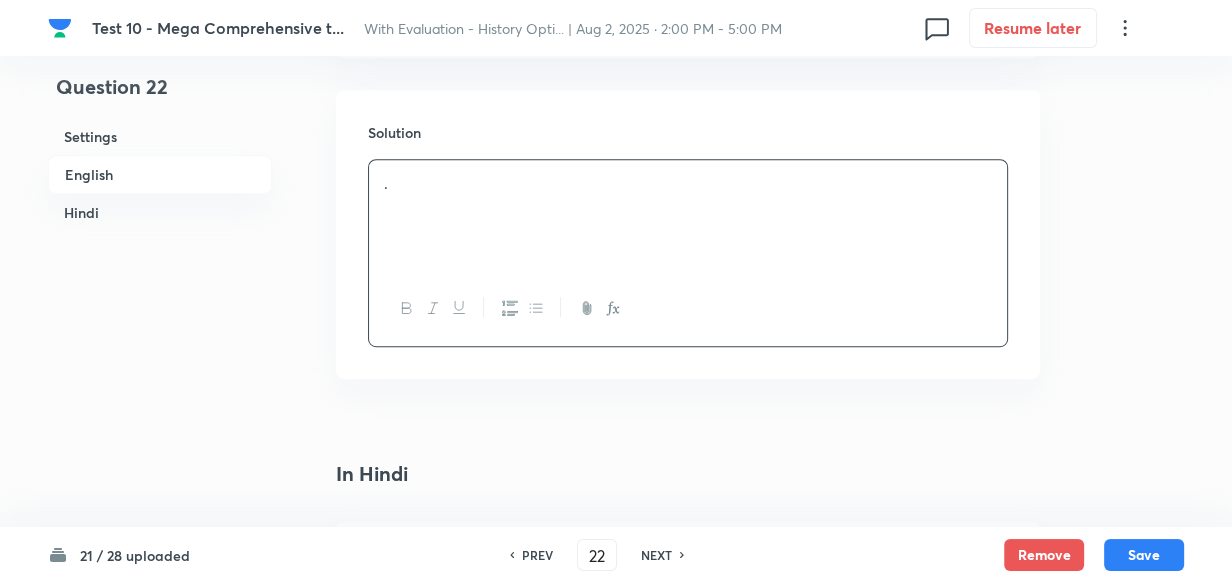 click on "Hindi" at bounding box center (160, 212) 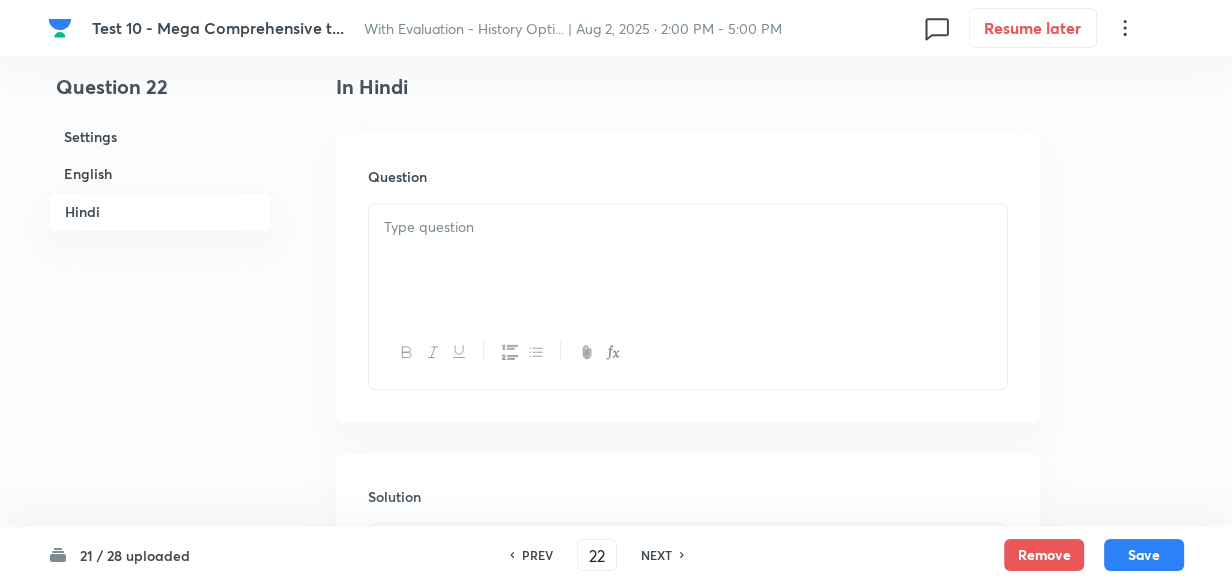 click at bounding box center (688, 227) 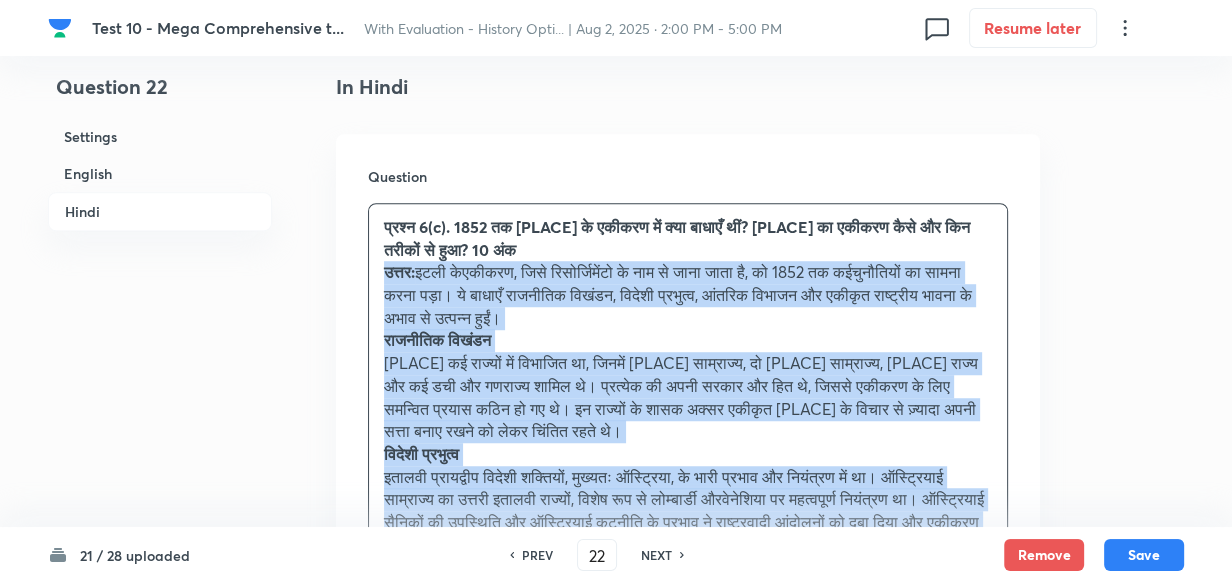 click on "प्रश्न 6(c). 1852 तक इटली के एकीकरण में क्या बाधाएँ थीं? इटली का एकीकरण कैसे और किन तरीकों से हुआ? 10 अंक उत्तर:  इटली केएकीकरण, जिसे रिसोर्जिमेंटो के नाम से जाना जाता है, को 1852 तक कईचुनौतियों का सामना करना पड़ा। ये बाधाएँ राजनीतिक विखंडन, विदेशी प्रभुत्व, आंतरिक विभाजन और एकीकृत राष्ट्रीय भावना के अभाव से उत्पन्न हुईं। राजनीतिक विखंडन विदेशी प्रभुत्व आंतरिक प्रभाग राष्ट्रीय भावना का अभाव" at bounding box center (688, 909) 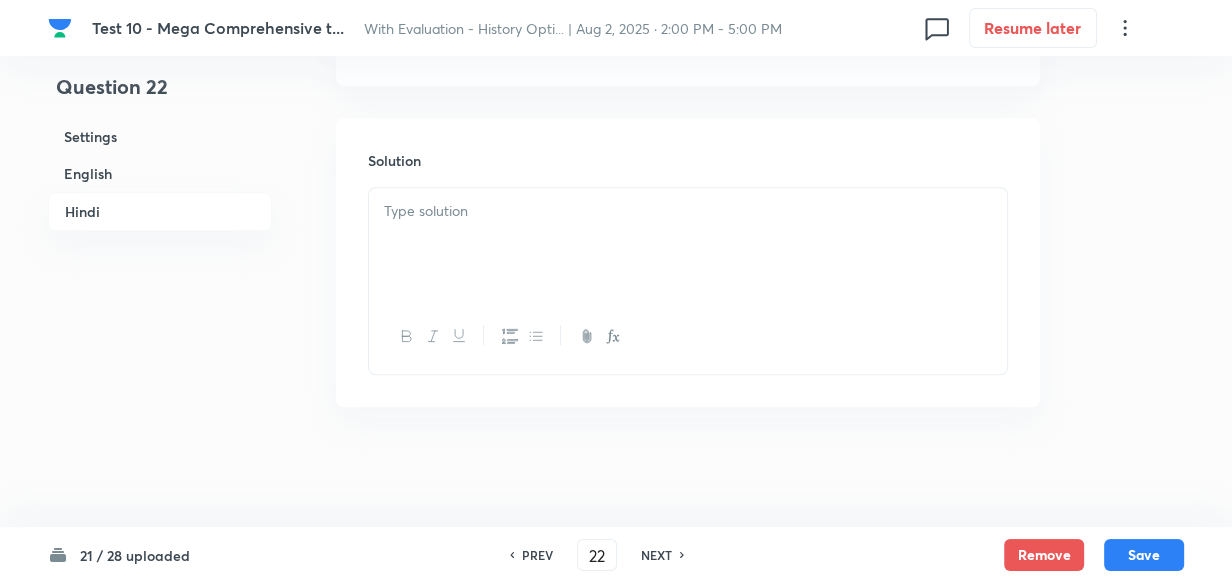 click at bounding box center [688, 244] 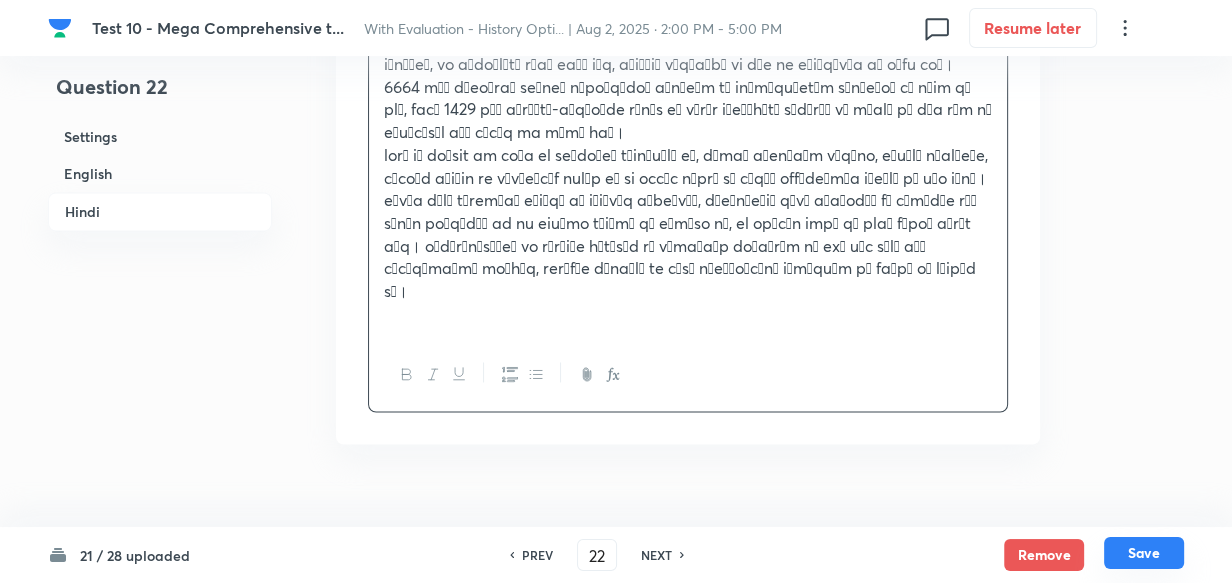 click on "Save" at bounding box center (1144, 553) 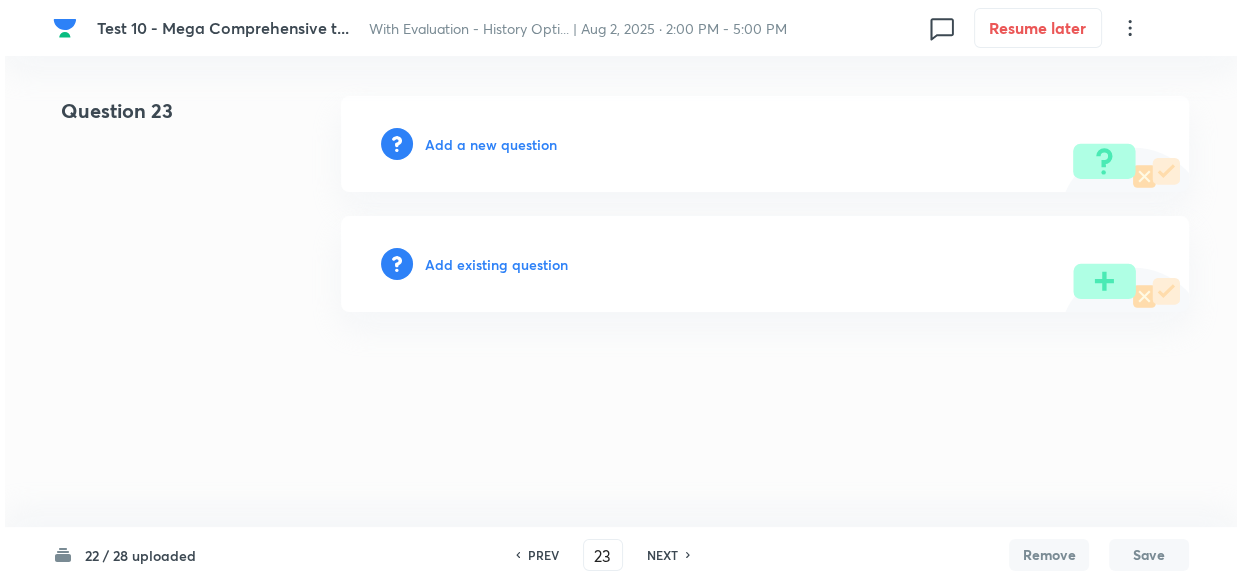 scroll, scrollTop: 0, scrollLeft: 0, axis: both 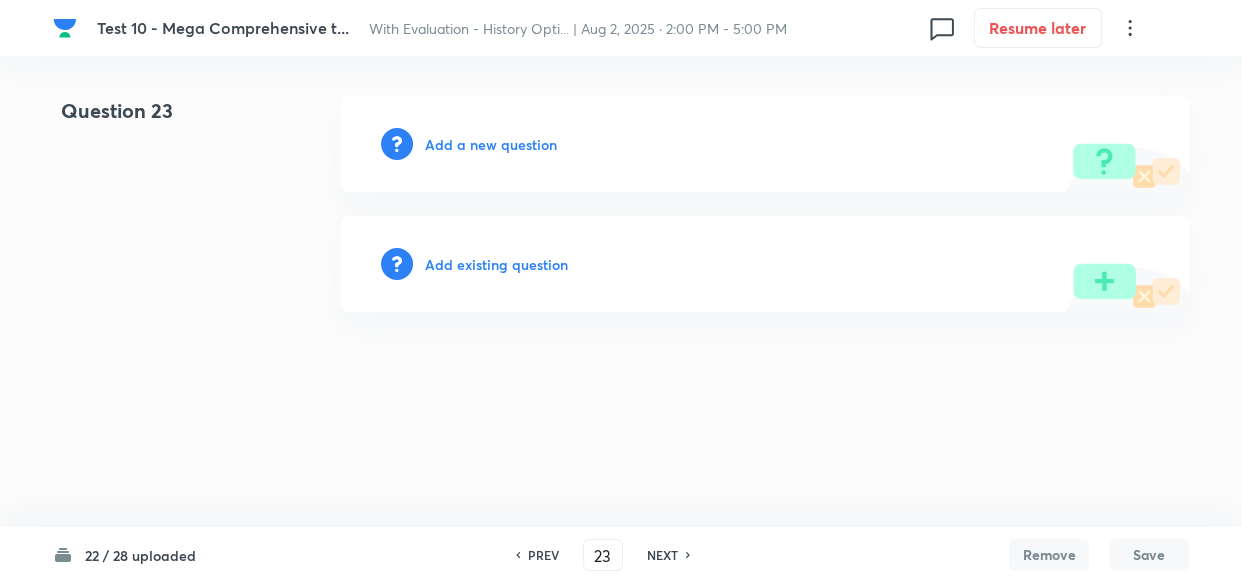 click on "Add a new question" at bounding box center (491, 144) 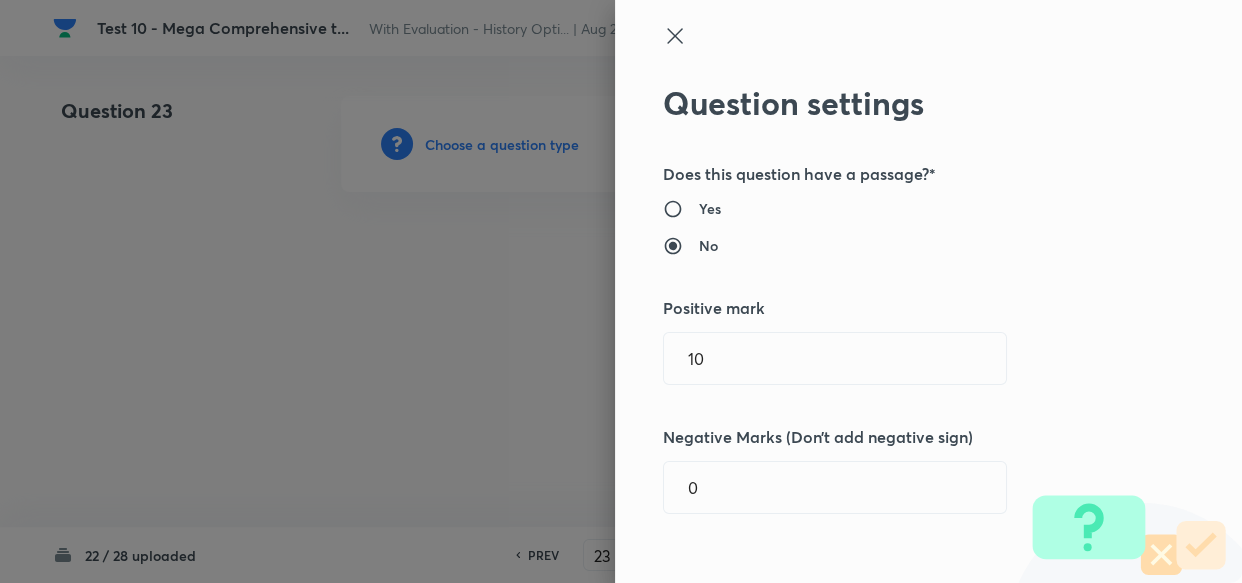 drag, startPoint x: 752, startPoint y: 362, endPoint x: 420, endPoint y: 355, distance: 332.0738 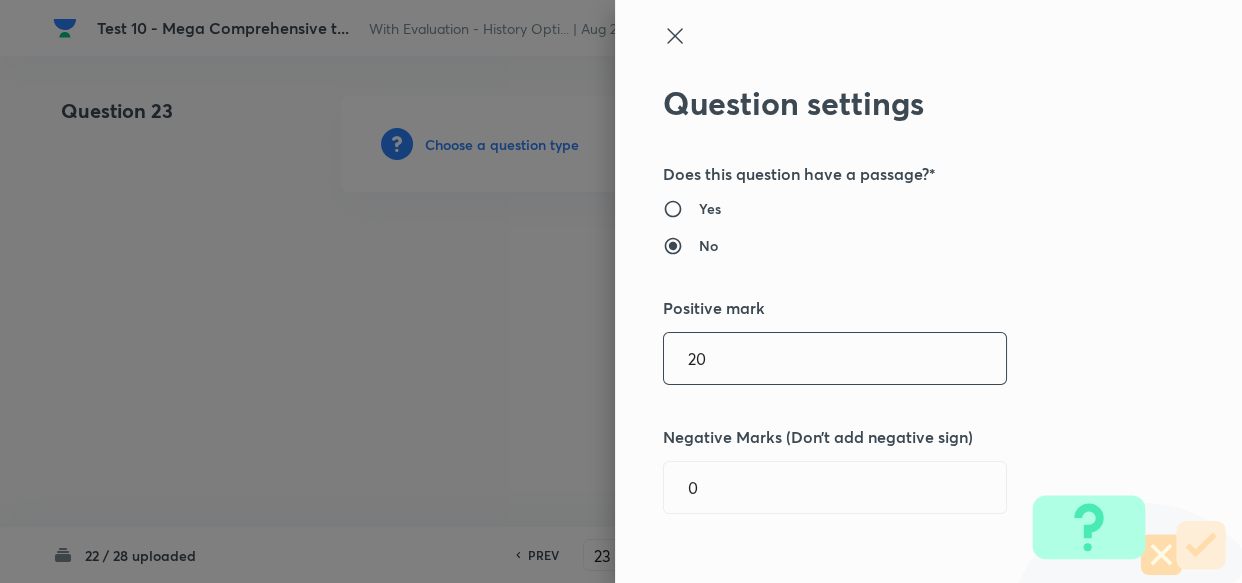 click on "Question settings Does this question have a passage?* Yes No Positive mark 20 ​ Negative Marks (Don’t add negative sign) 0 ​ Syllabus Topic group* ​ Topic* ​ Concept* ​ Sub-concept* ​ Concept-field ​ Additional details Question Difficulty Very easy Easy Moderate Hard Very hard Question is based on Fact Numerical Concept Previous year question Yes No Does this question have equation? Yes No Verification status Is the question verified? *Select 'yes' only if a question is verified Yes No Save" at bounding box center [928, 291] 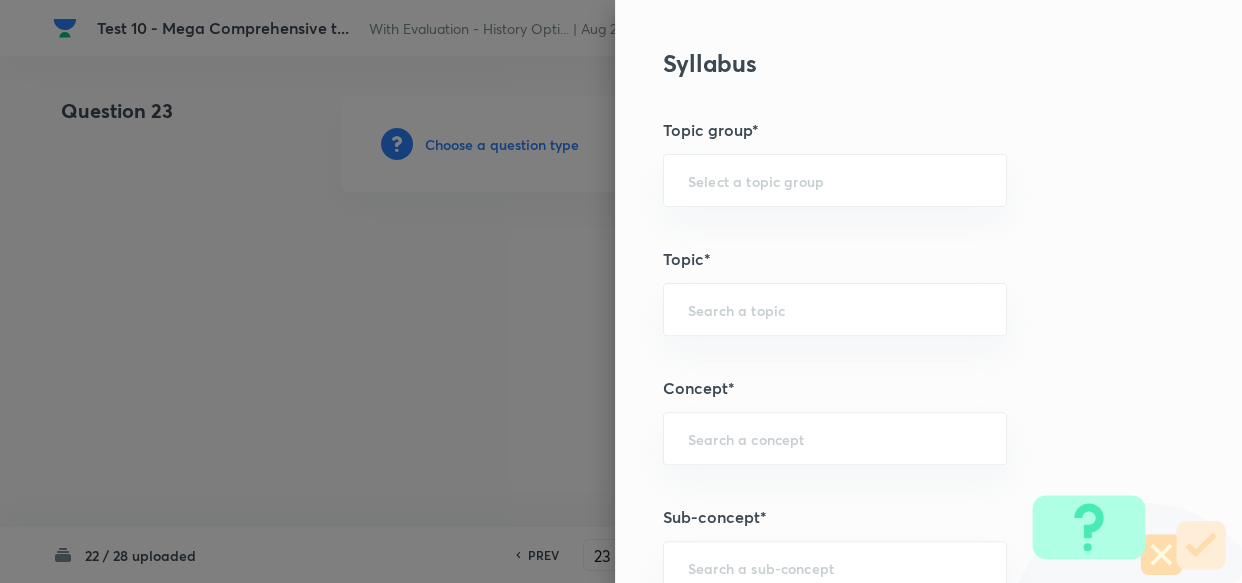scroll, scrollTop: 1000, scrollLeft: 0, axis: vertical 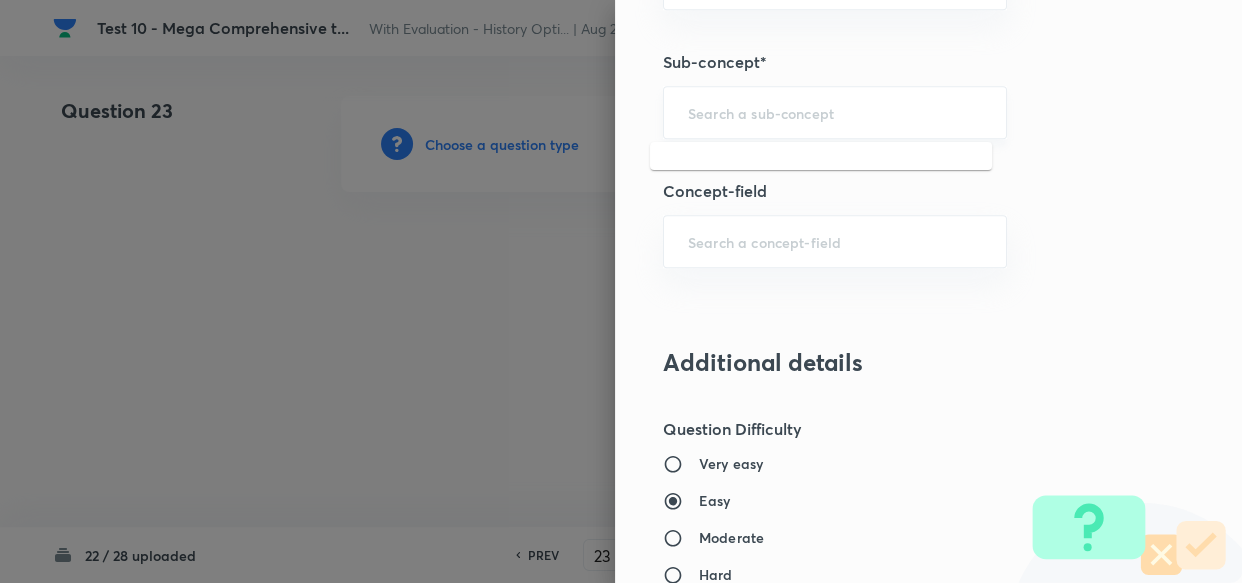 click at bounding box center [835, 112] 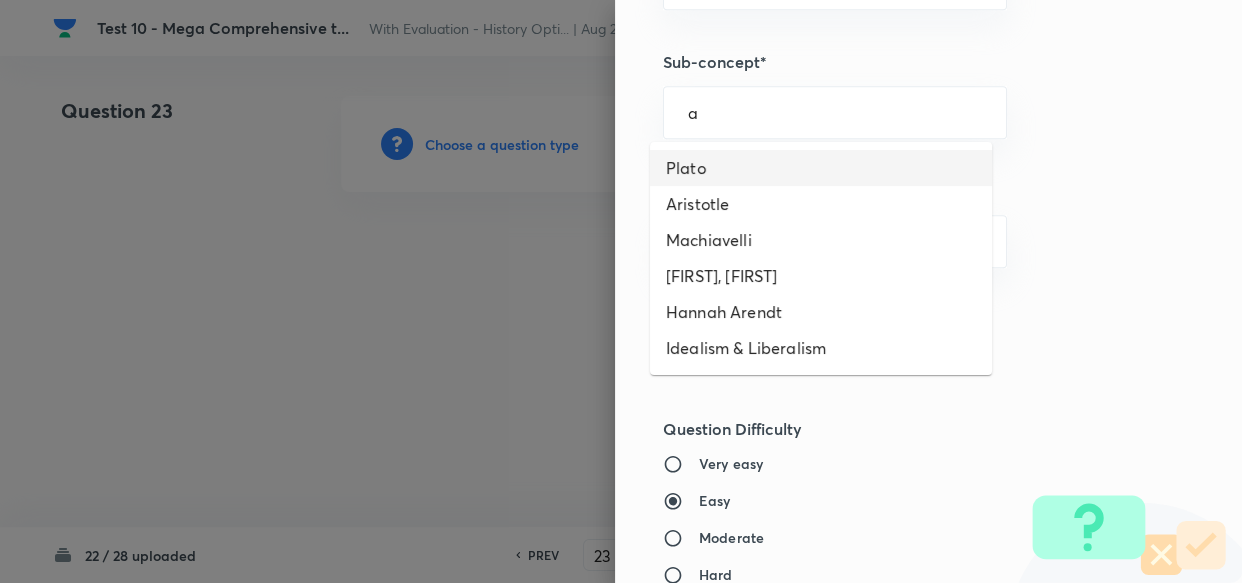 click on "Plato" at bounding box center [821, 168] 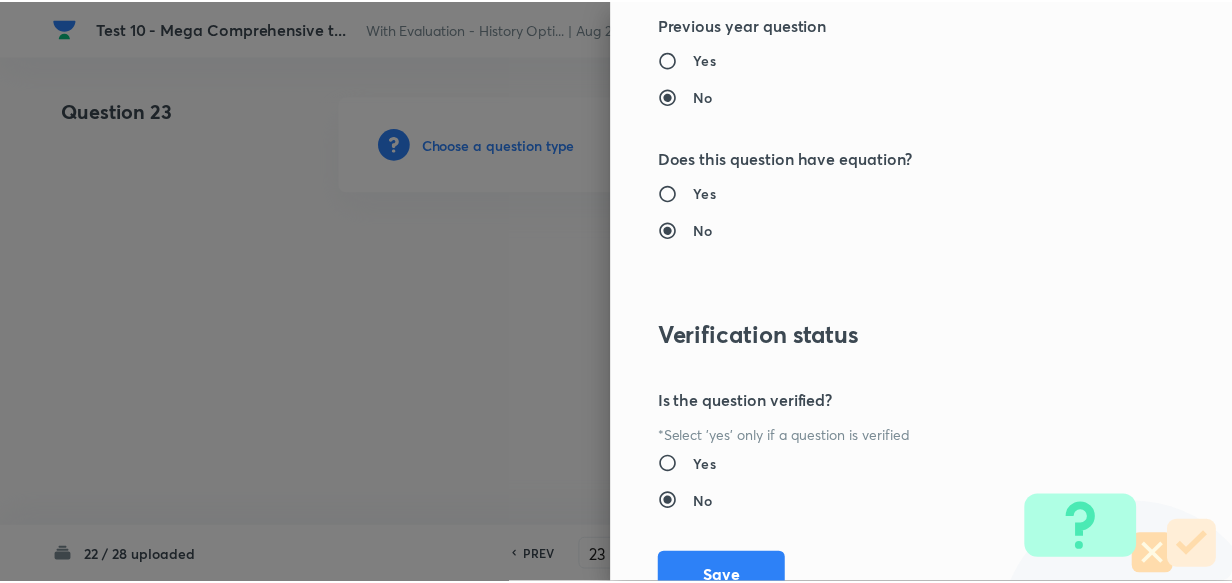 scroll, scrollTop: 1900, scrollLeft: 0, axis: vertical 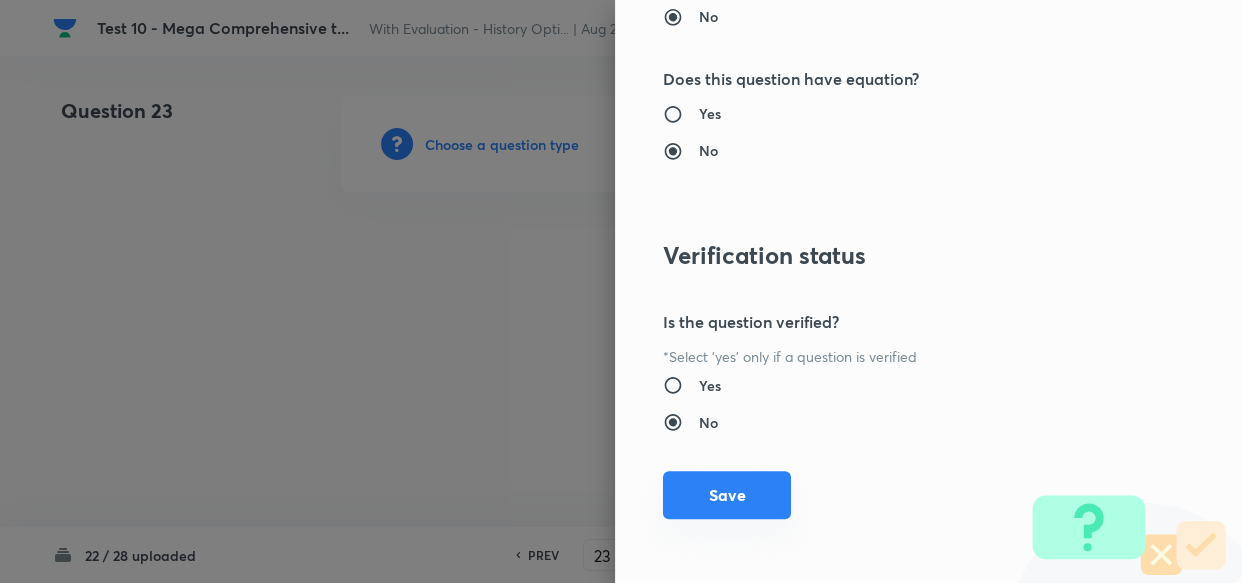 click on "Save" at bounding box center (727, 495) 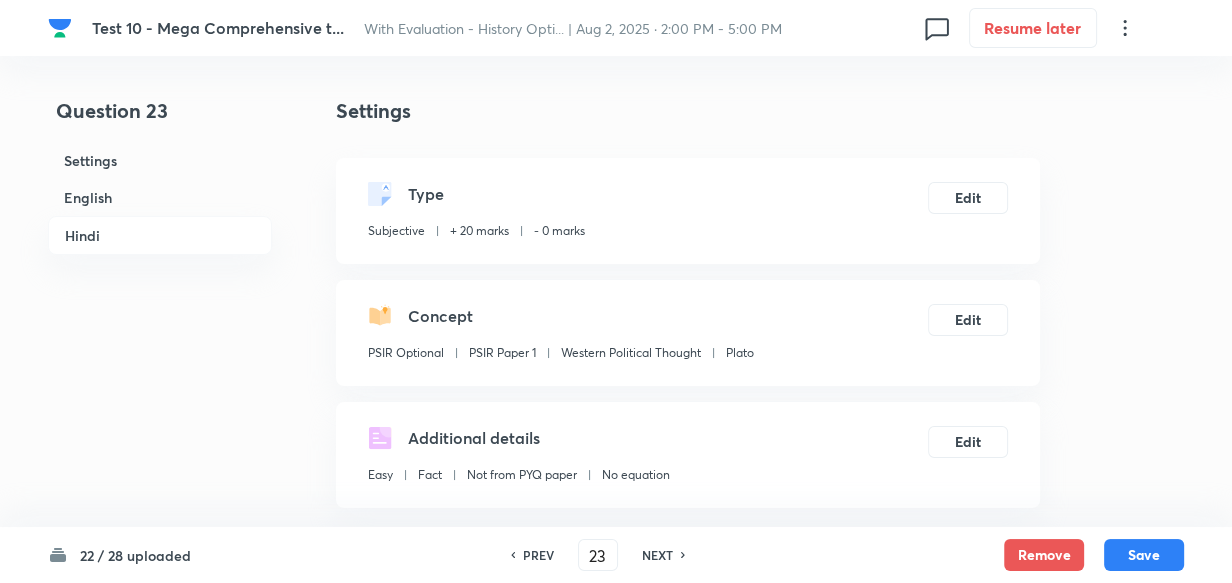 click on "English" at bounding box center [160, 197] 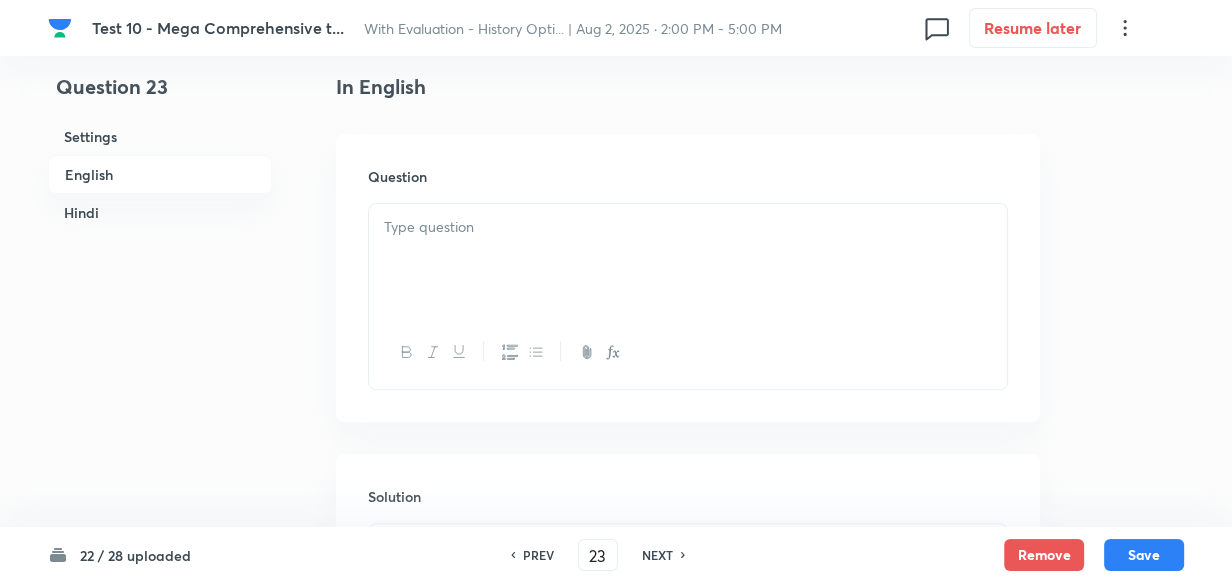 click at bounding box center [688, 260] 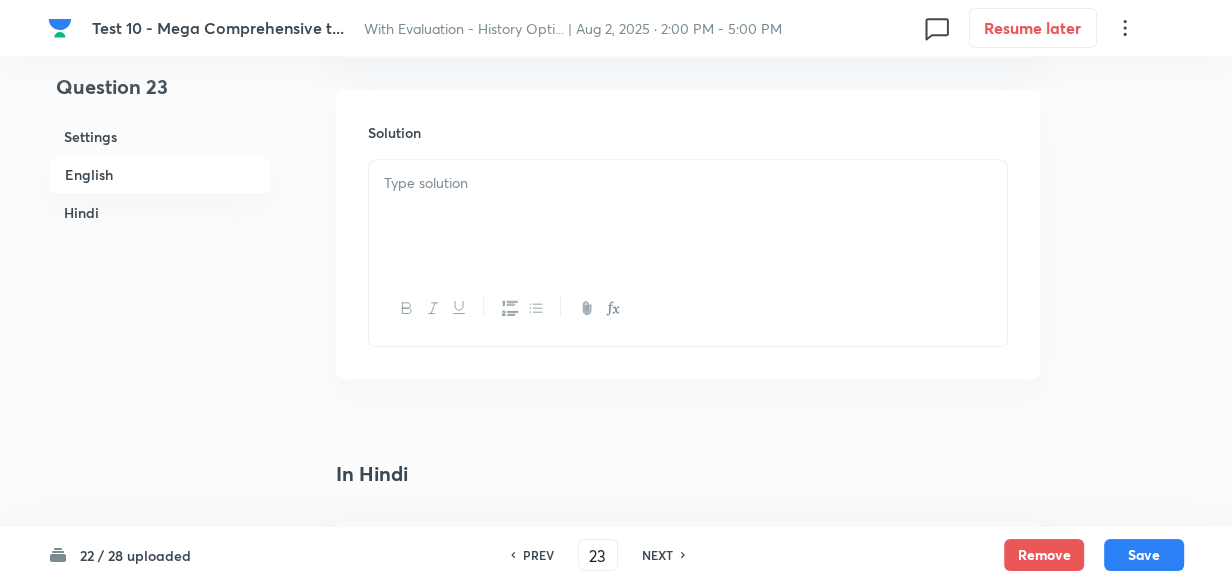 click at bounding box center [688, 216] 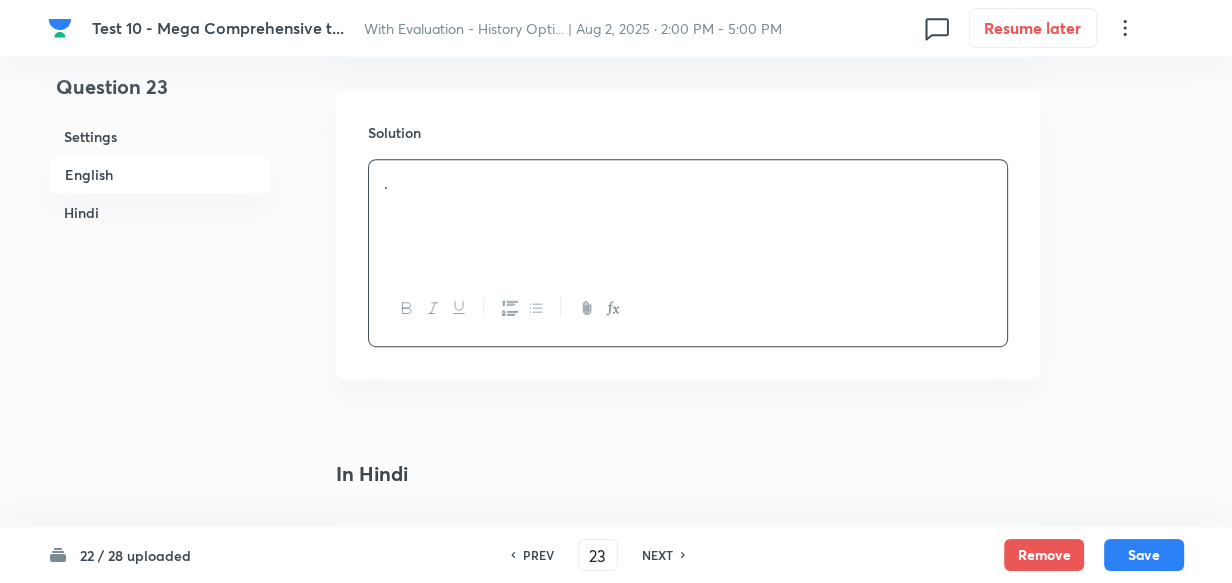 click on "Hindi" at bounding box center [160, 212] 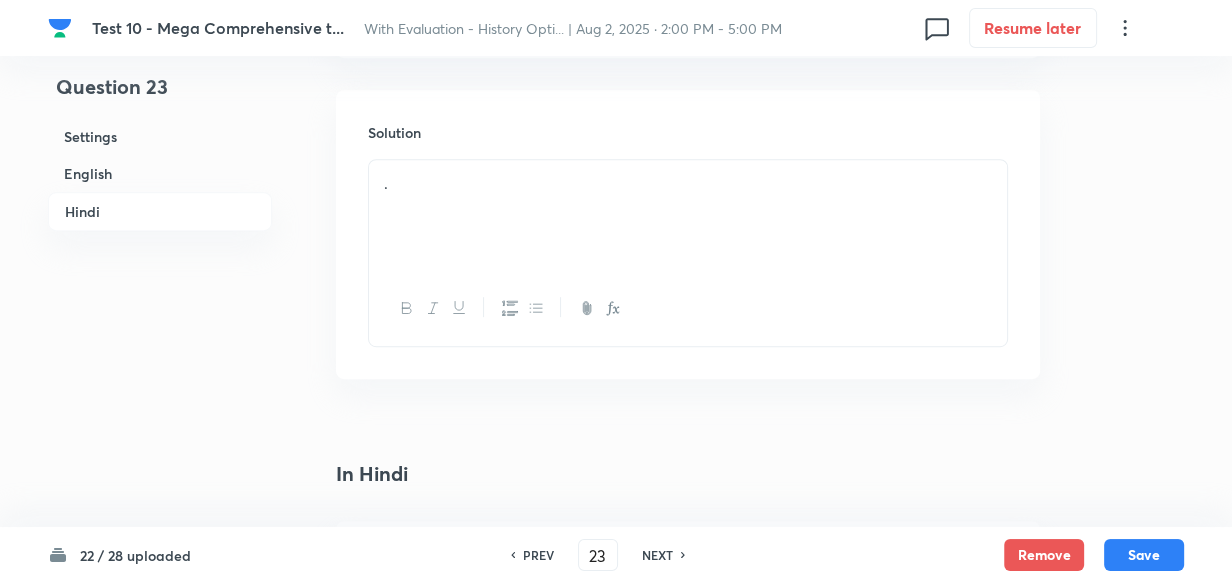 scroll, scrollTop: 1267, scrollLeft: 0, axis: vertical 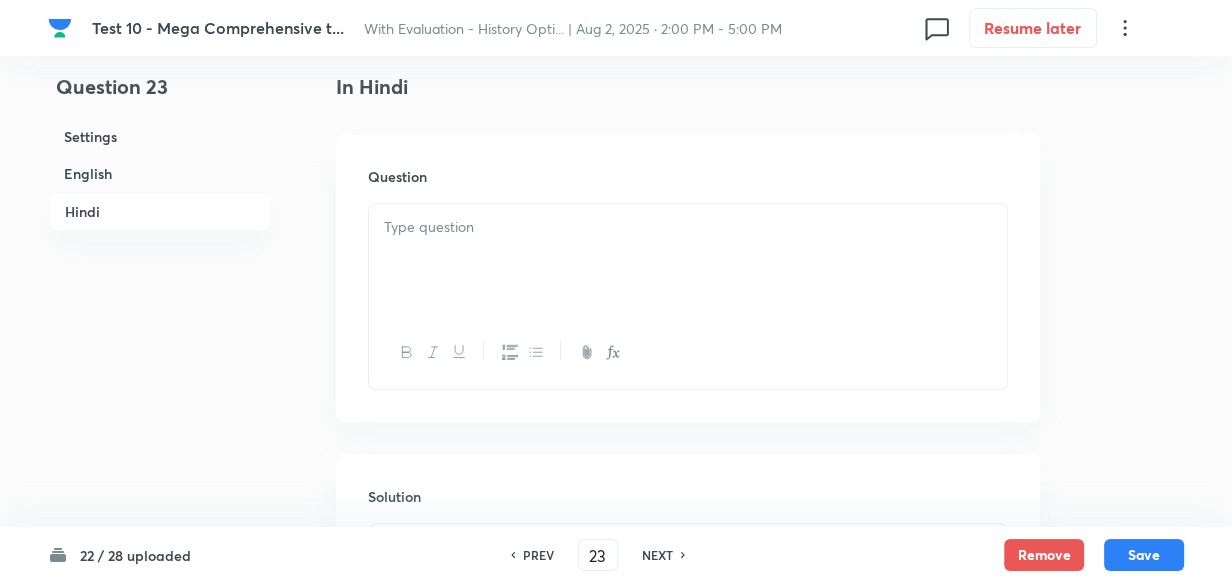 click at bounding box center [688, 260] 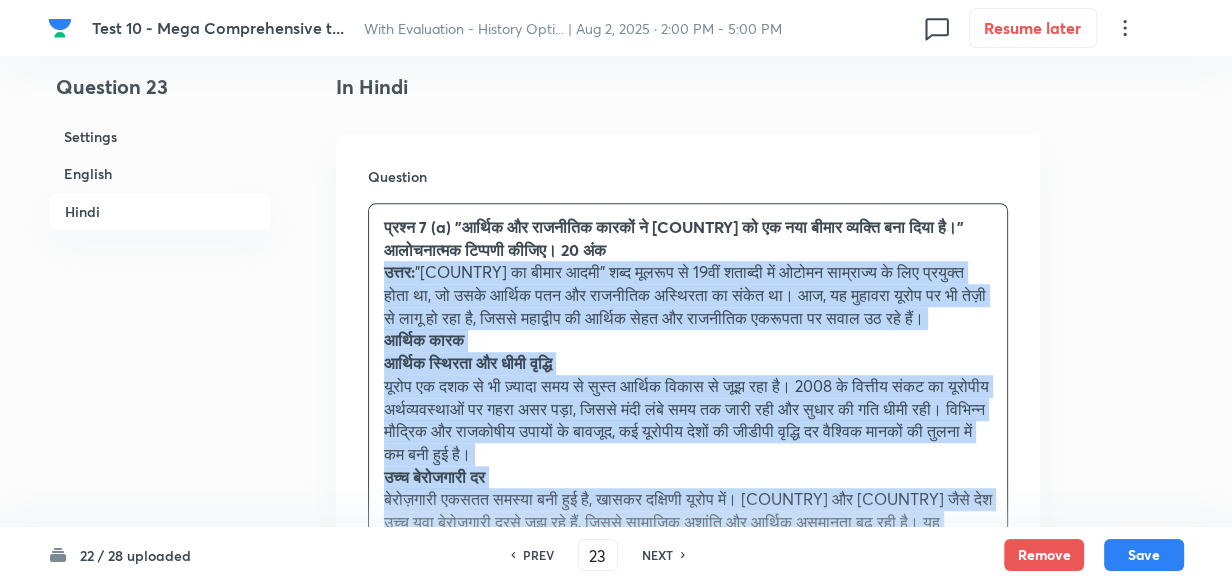 drag, startPoint x: 380, startPoint y: 276, endPoint x: 363, endPoint y: 275, distance: 17.029387 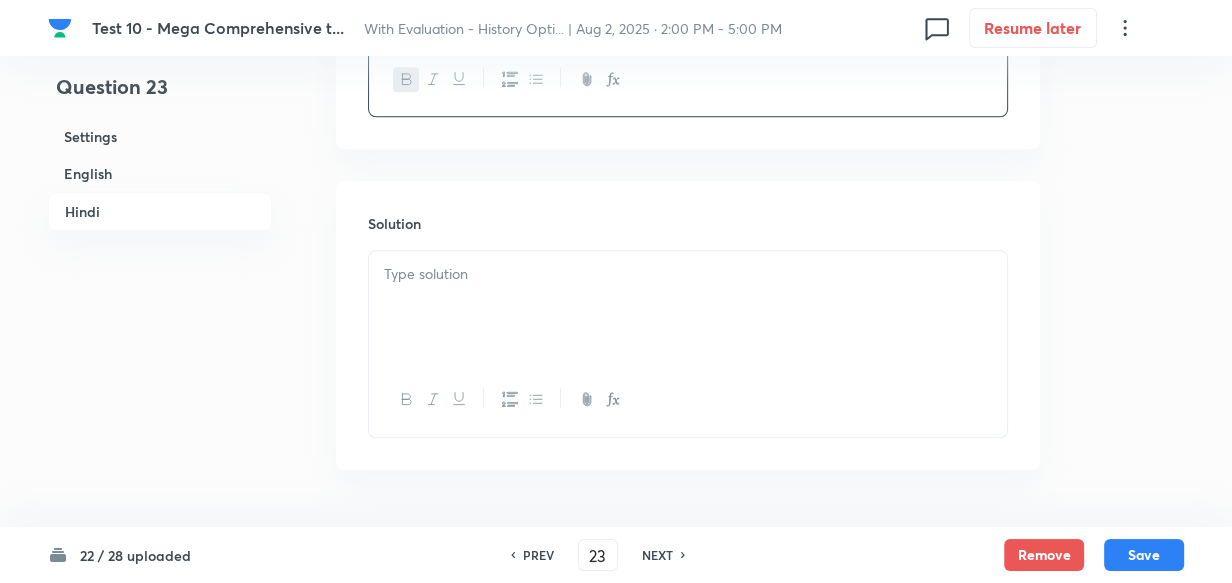 click at bounding box center (688, 307) 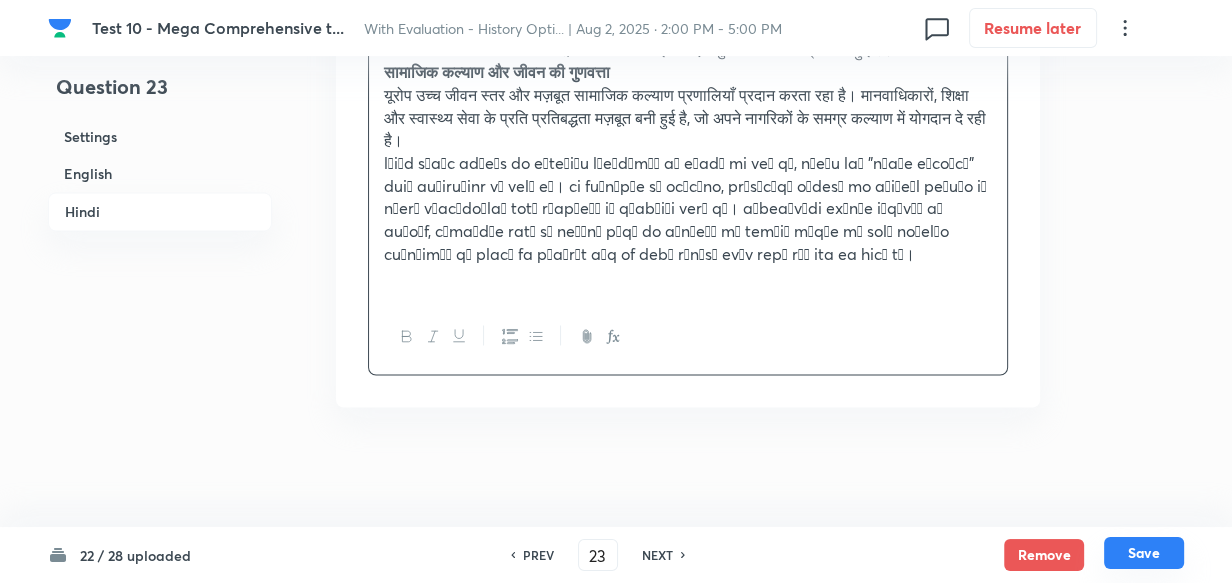 click on "Save" at bounding box center (1144, 553) 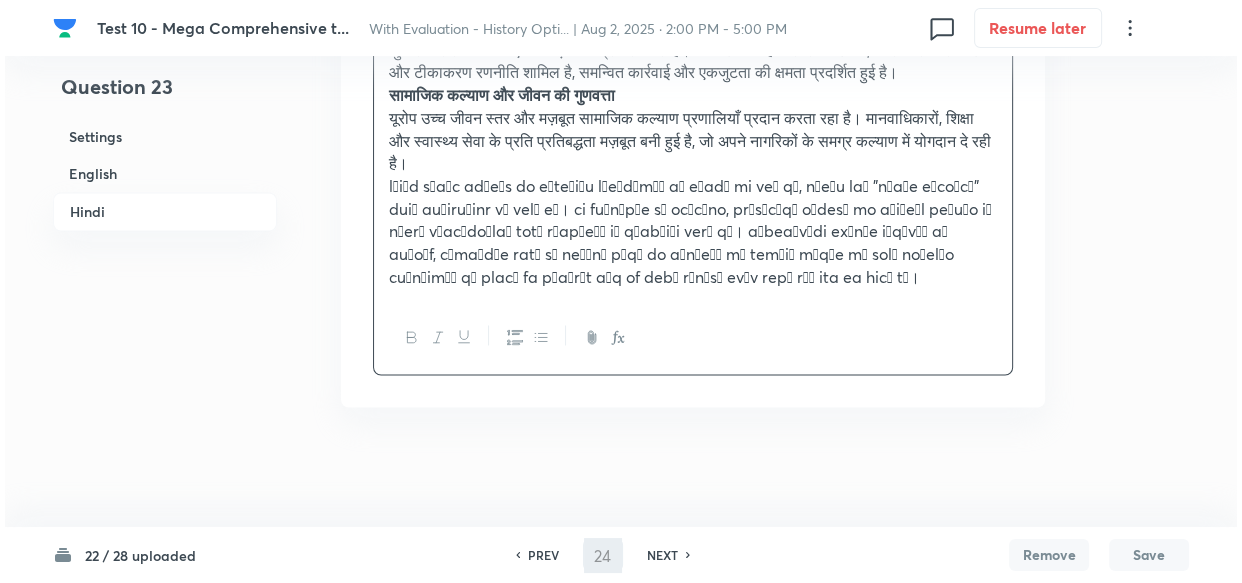 scroll, scrollTop: 0, scrollLeft: 0, axis: both 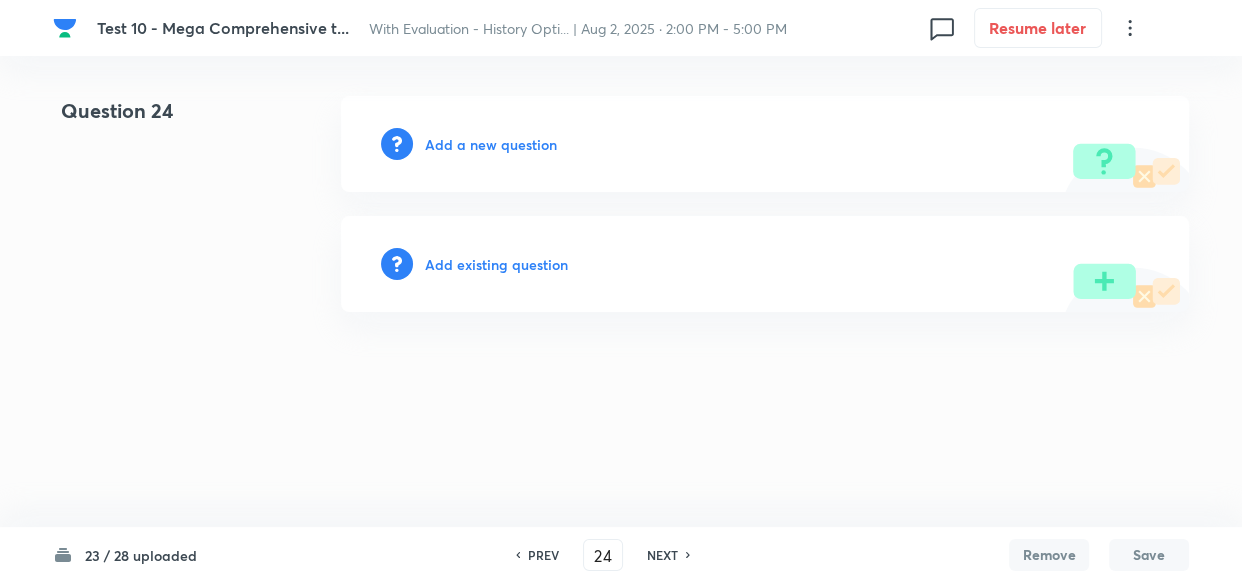 click on "Add a new question" at bounding box center [765, 144] 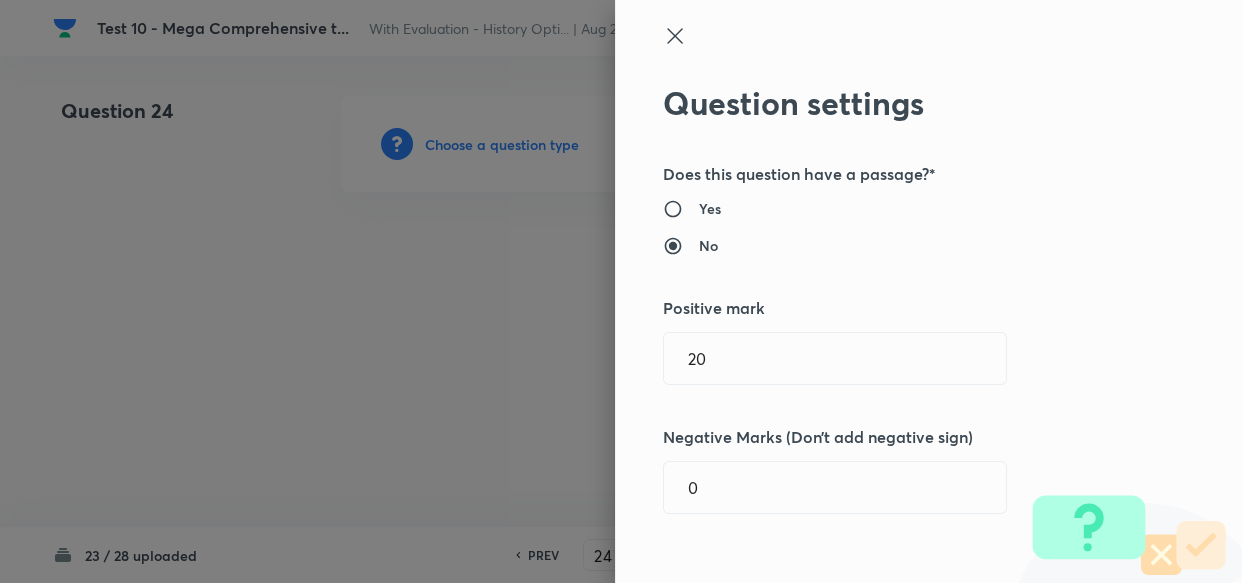 drag, startPoint x: 556, startPoint y: 362, endPoint x: 511, endPoint y: 351, distance: 46.32494 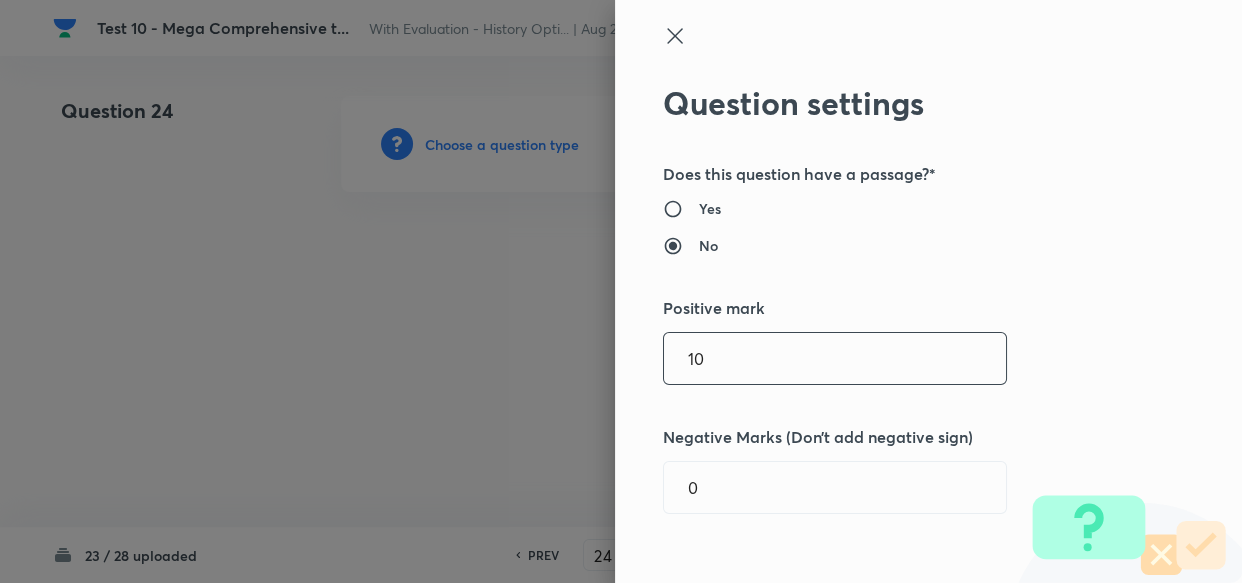 click on "Question settings Does this question have a passage?* Yes No Positive mark 10 ​ Negative Marks (Don’t add negative sign) 0 ​ Syllabus Topic group* ​ Topic* ​ Concept* ​ Sub-concept* ​ Concept-field ​ Additional details Question Difficulty Very easy Easy Moderate Hard Very hard Question is based on Fact Numerical Concept Previous year question Yes No Does this question have equation? Yes No Verification status Is the question verified? *Select 'yes' only if a question is verified Yes No Save" at bounding box center (928, 291) 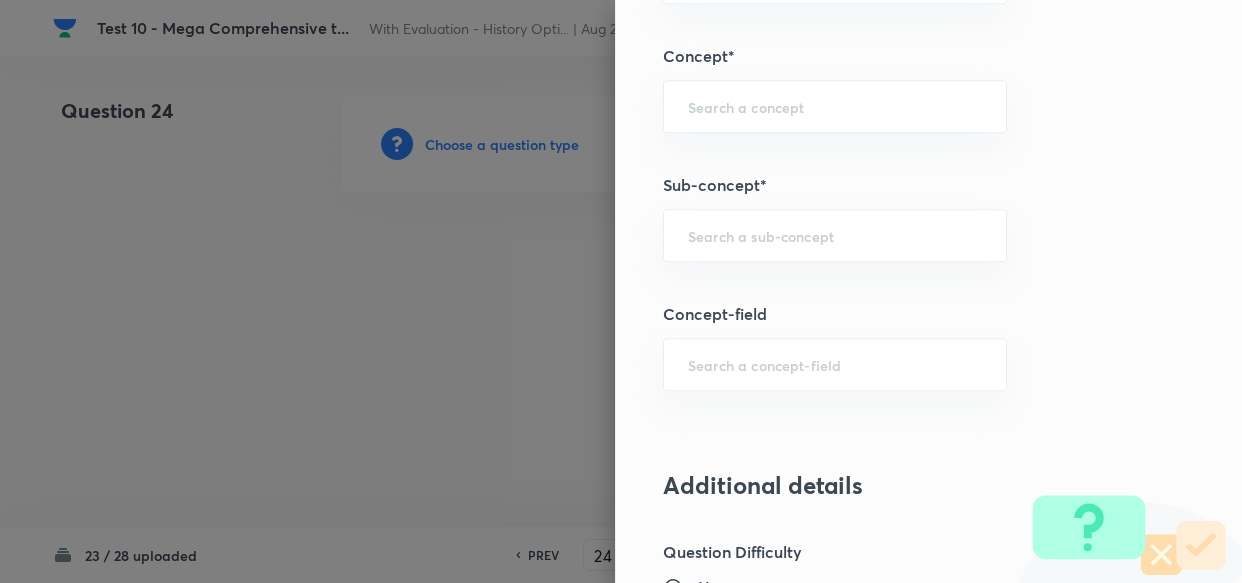 scroll, scrollTop: 1090, scrollLeft: 0, axis: vertical 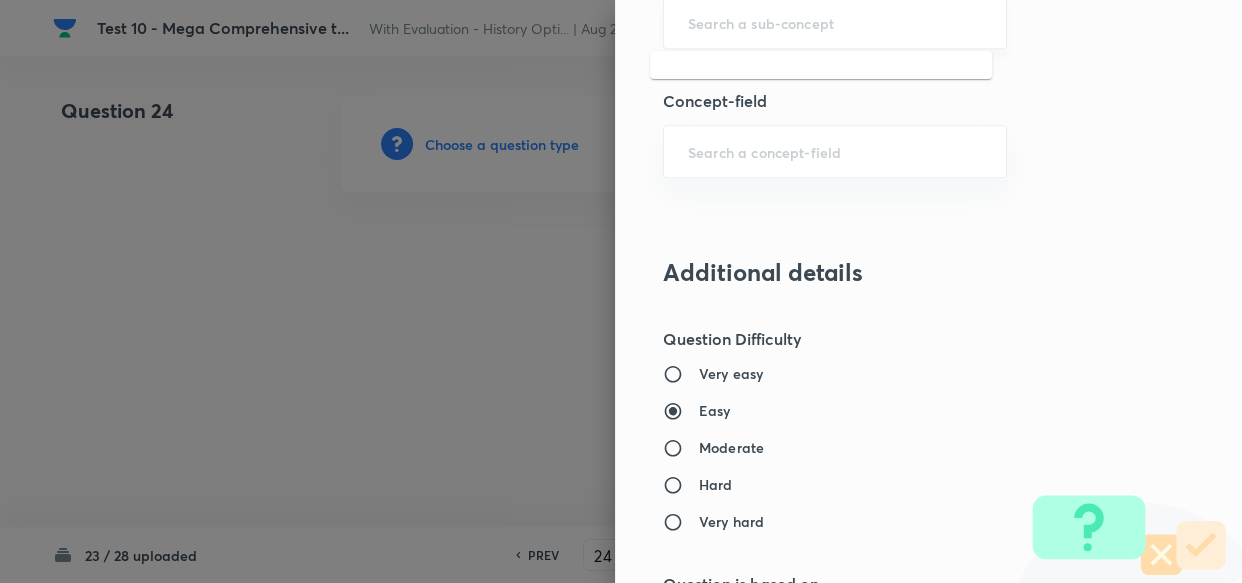 click at bounding box center (835, 22) 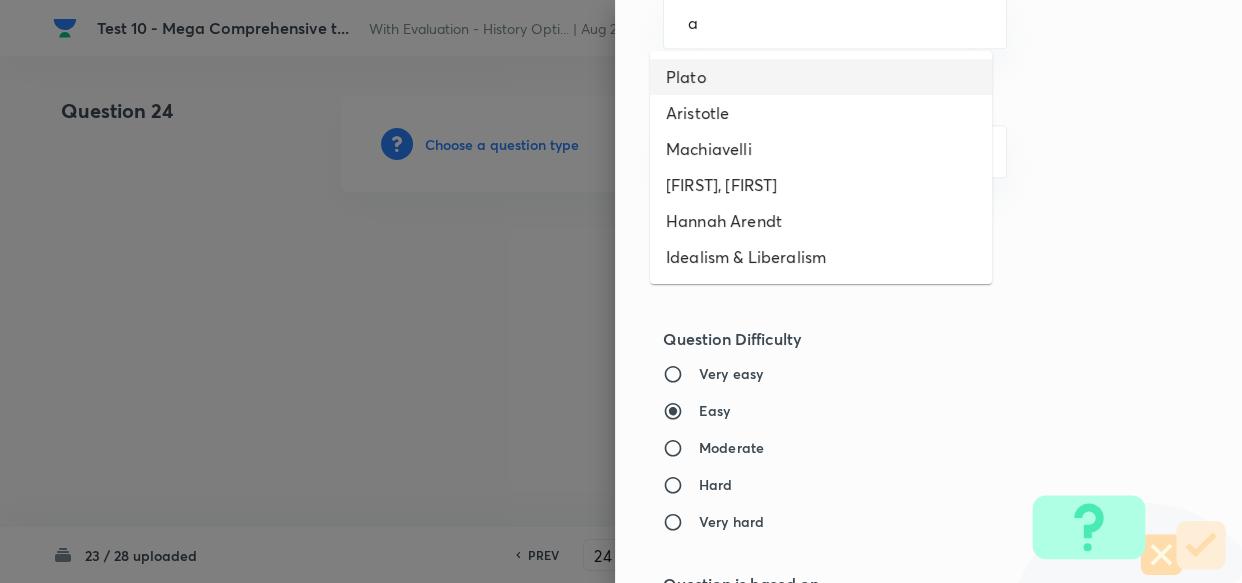 click on "Plato" at bounding box center (821, 77) 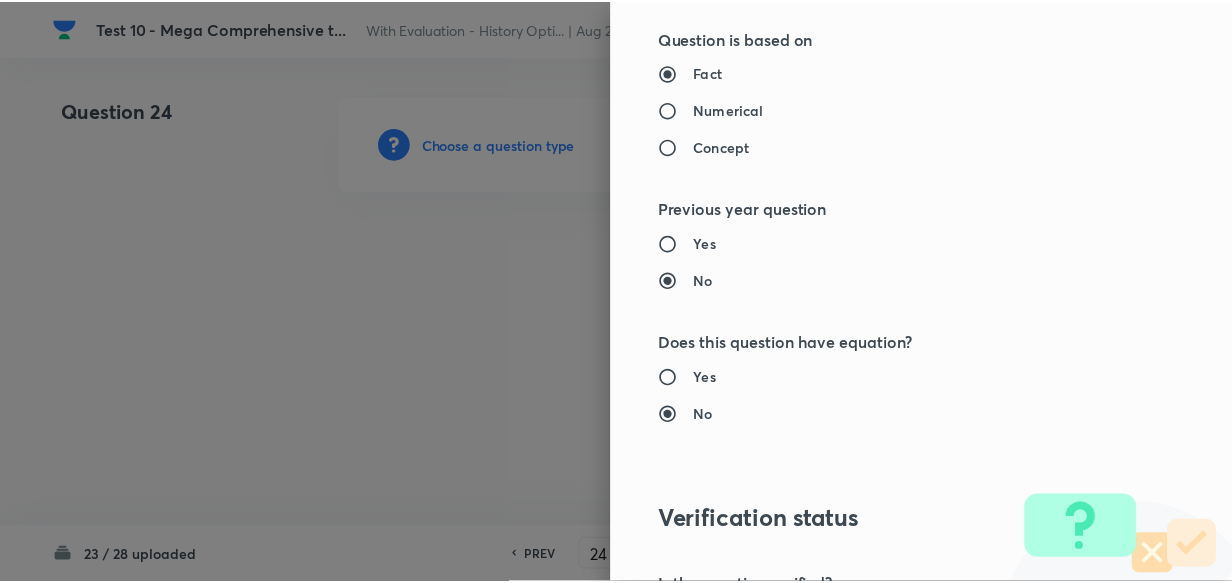 scroll, scrollTop: 1900, scrollLeft: 0, axis: vertical 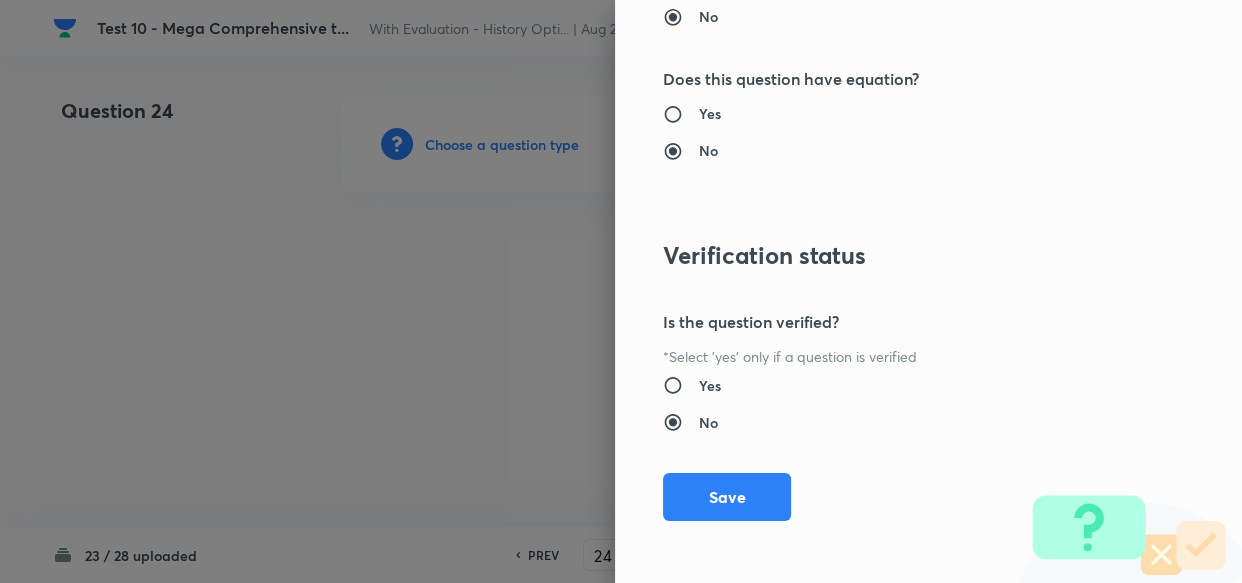 drag, startPoint x: 734, startPoint y: 480, endPoint x: 481, endPoint y: 377, distance: 273.16296 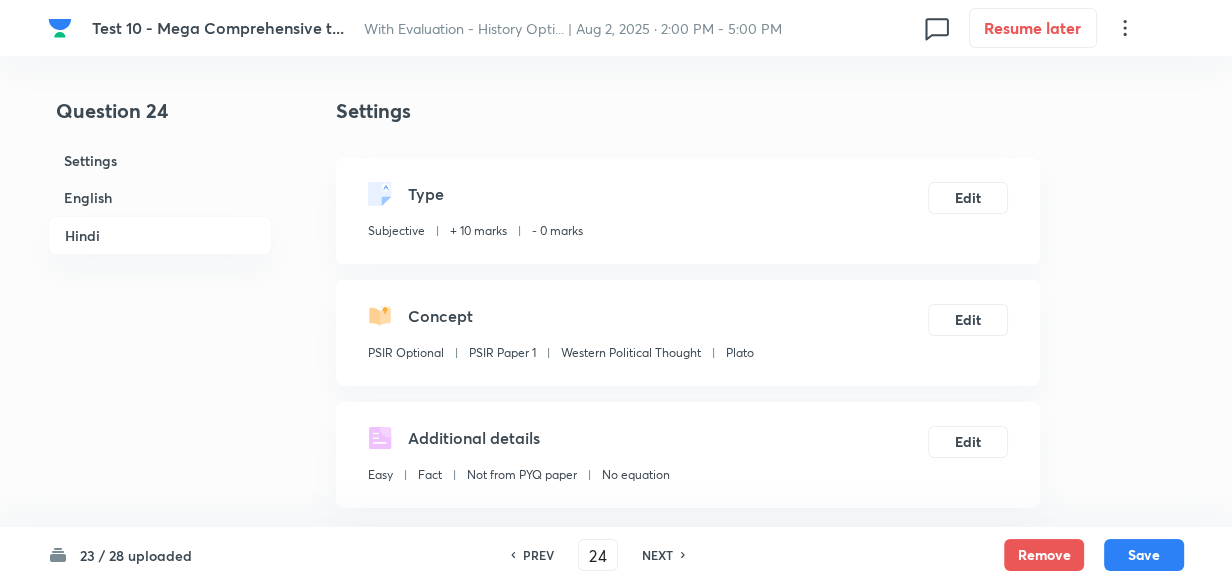 click on "English" at bounding box center [160, 197] 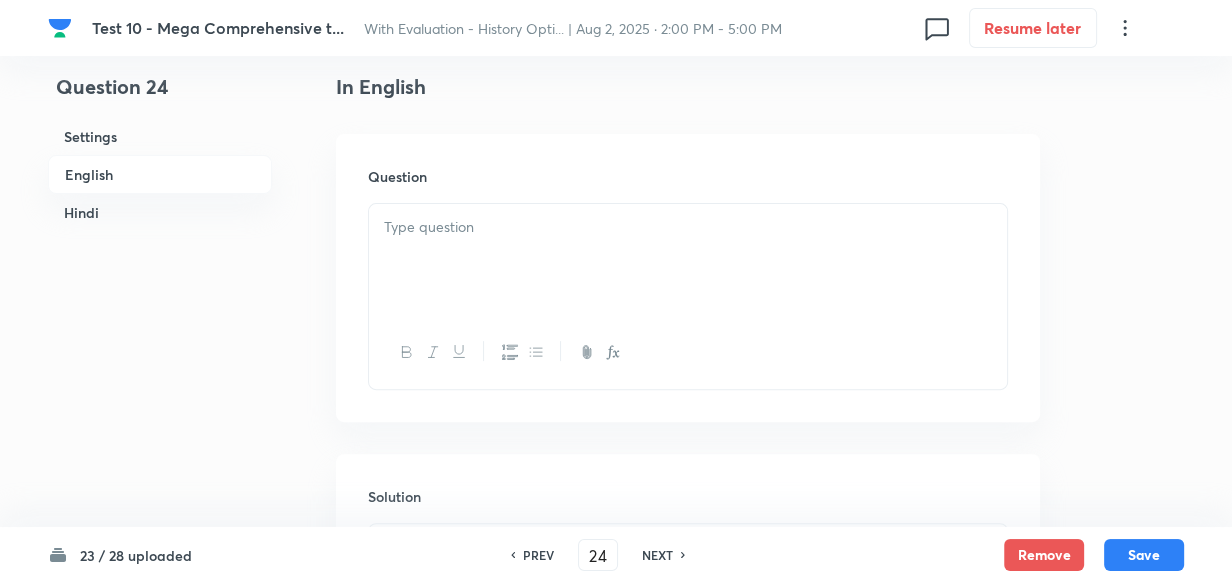 click at bounding box center (688, 260) 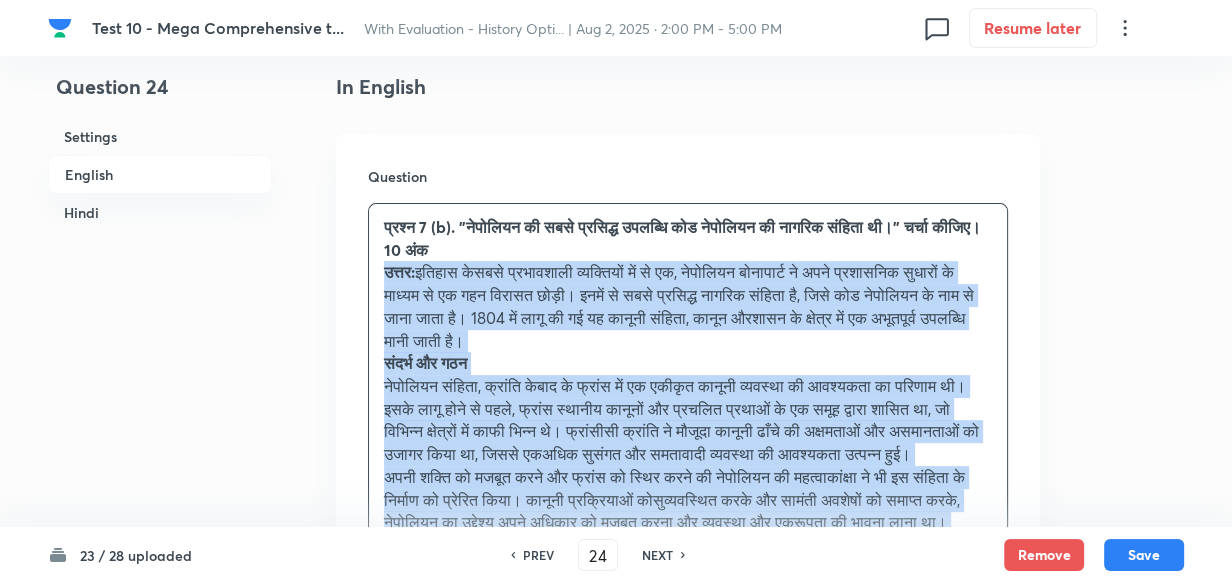 drag, startPoint x: 367, startPoint y: 273, endPoint x: 322, endPoint y: 305, distance: 55.21775 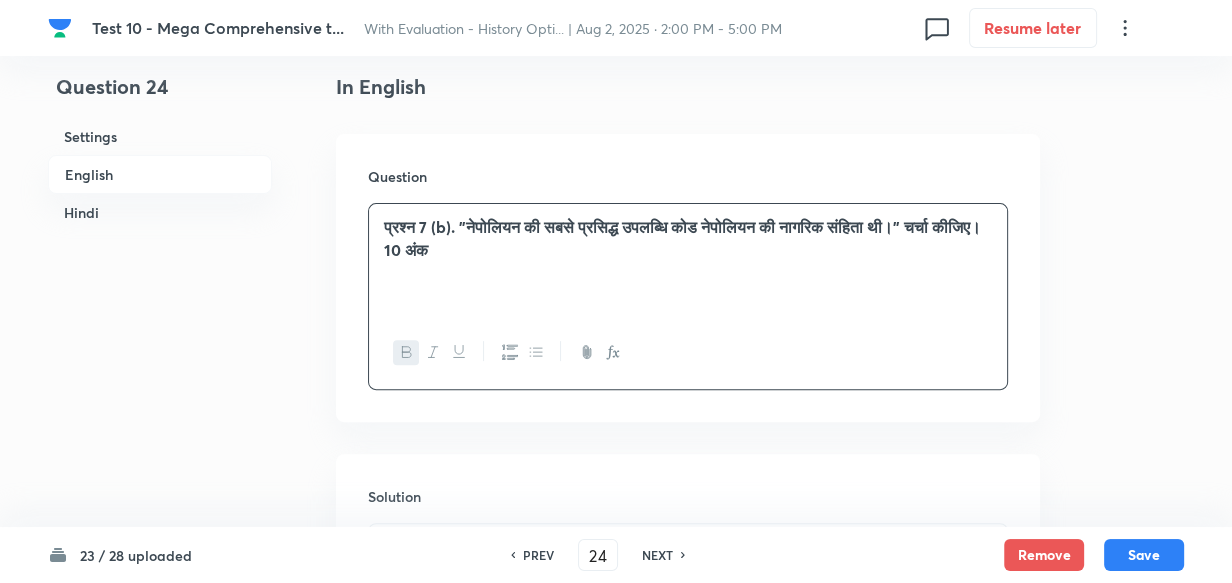 paste 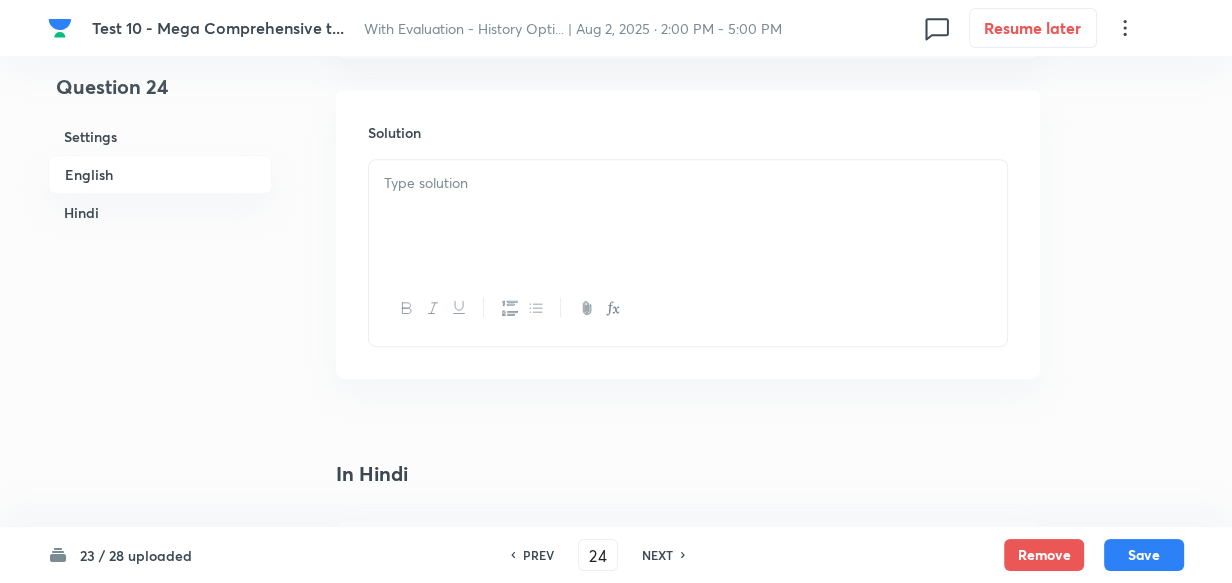click at bounding box center [688, 216] 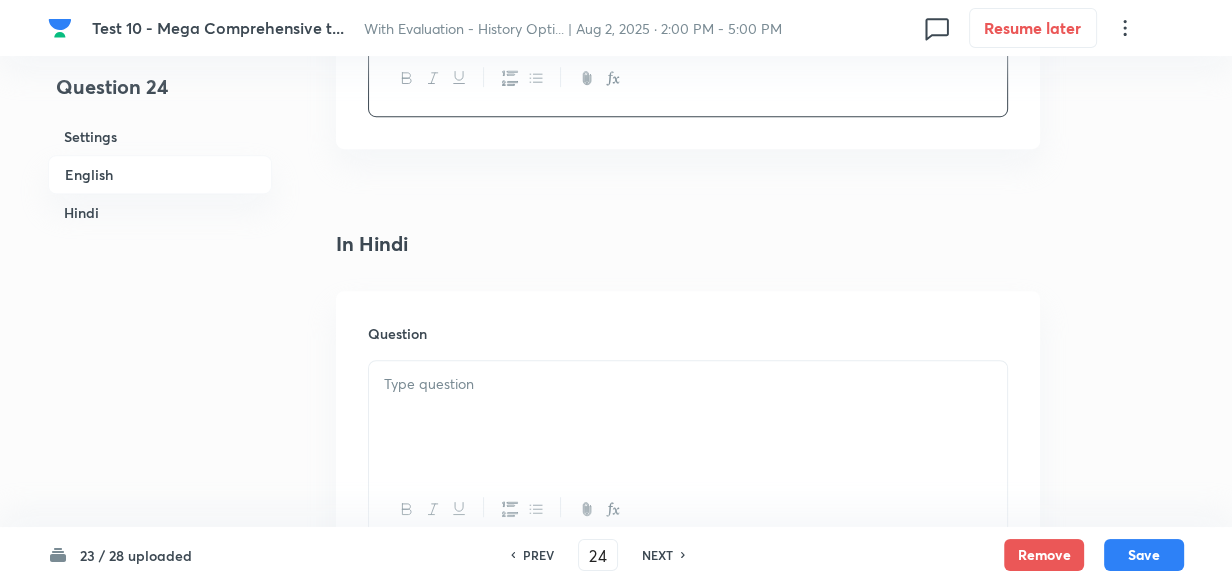 scroll, scrollTop: 1243, scrollLeft: 0, axis: vertical 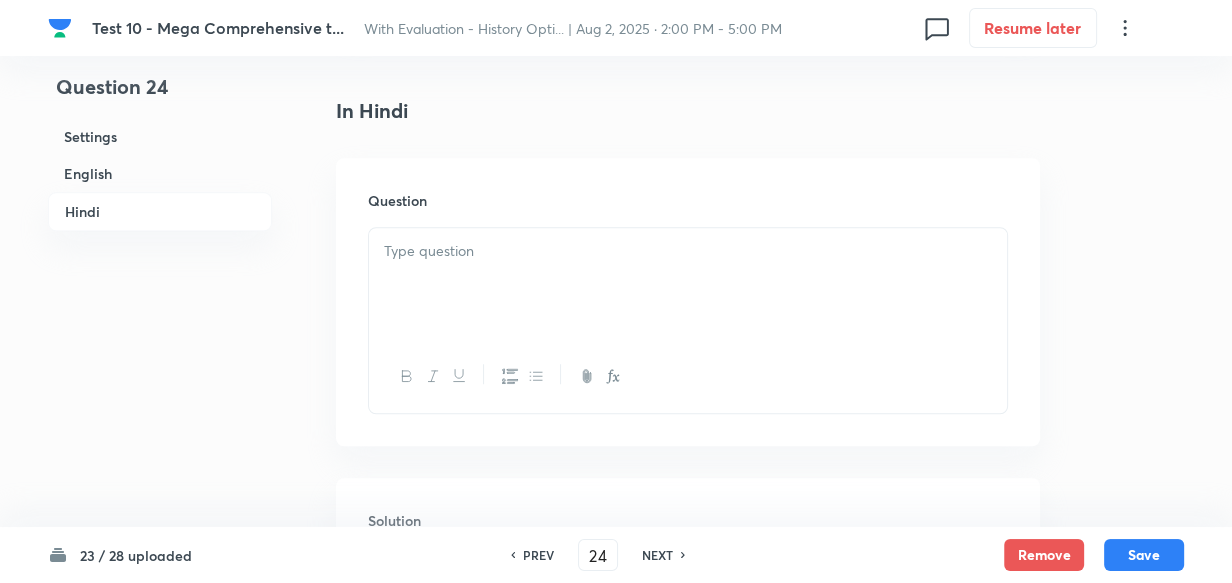 click at bounding box center (688, 251) 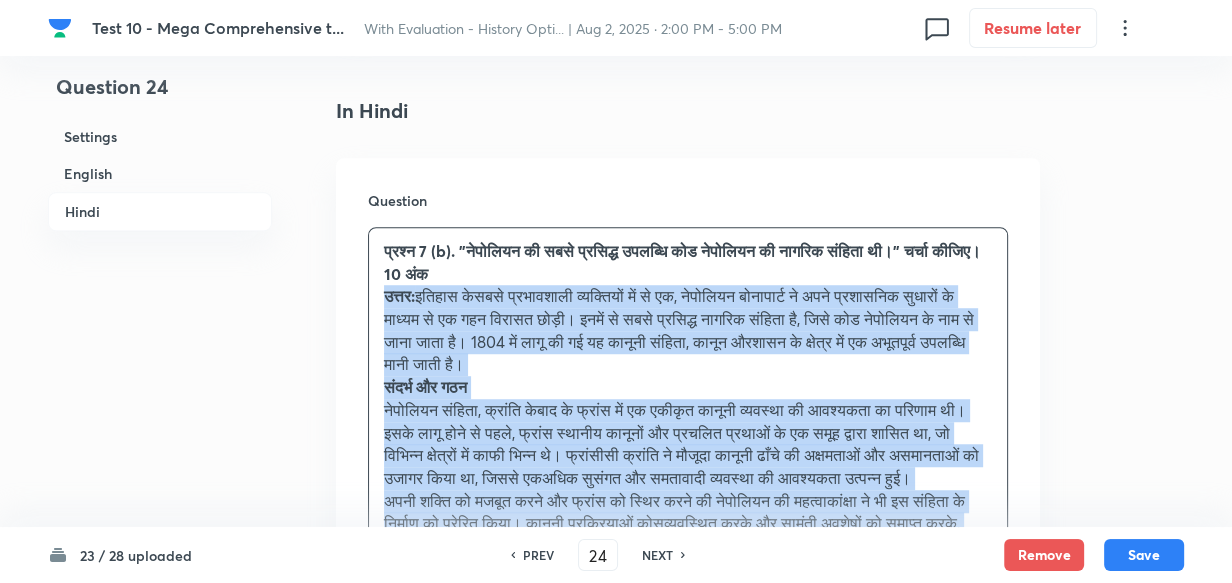 drag, startPoint x: 370, startPoint y: 299, endPoint x: 334, endPoint y: 375, distance: 84.095184 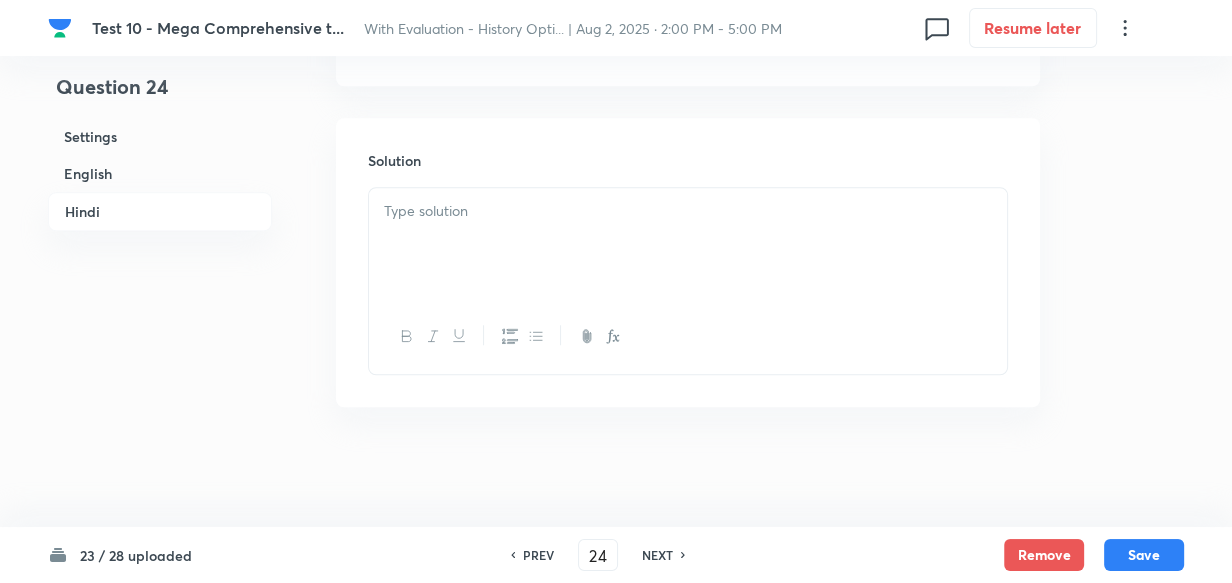 click at bounding box center (688, 244) 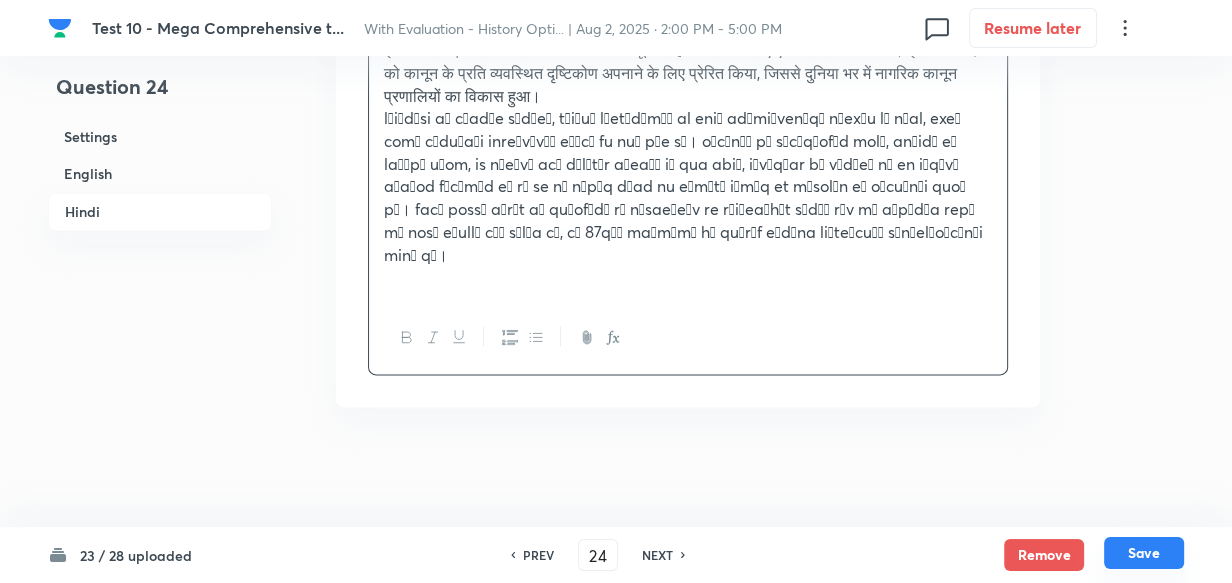 click on "Save" at bounding box center (1144, 553) 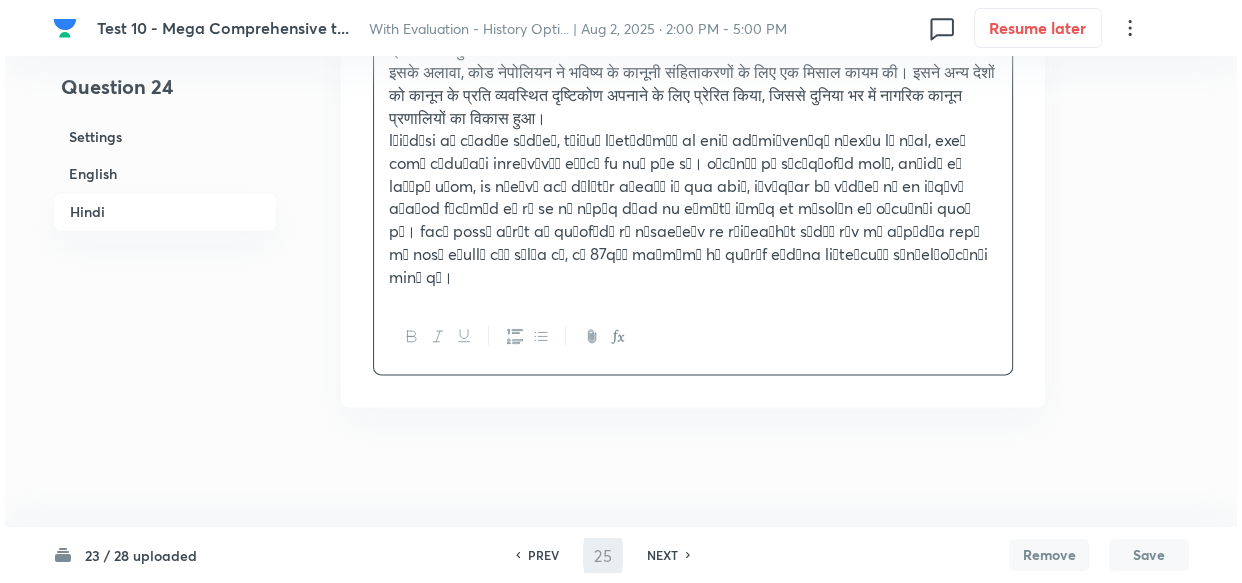scroll, scrollTop: 0, scrollLeft: 0, axis: both 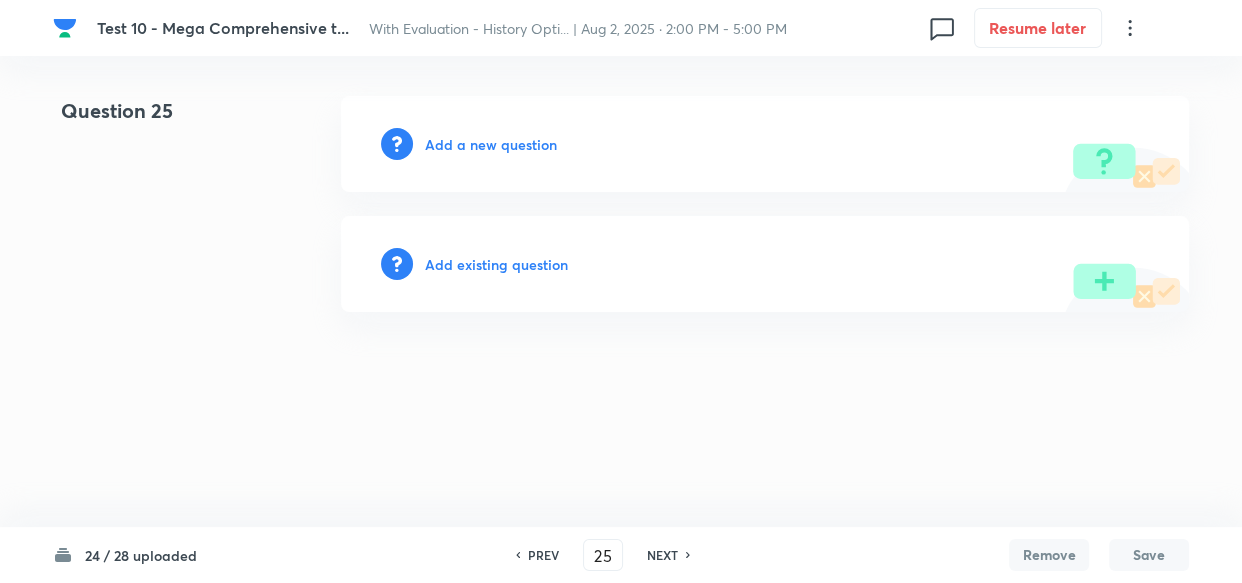 click on "Add a new question" at bounding box center (491, 144) 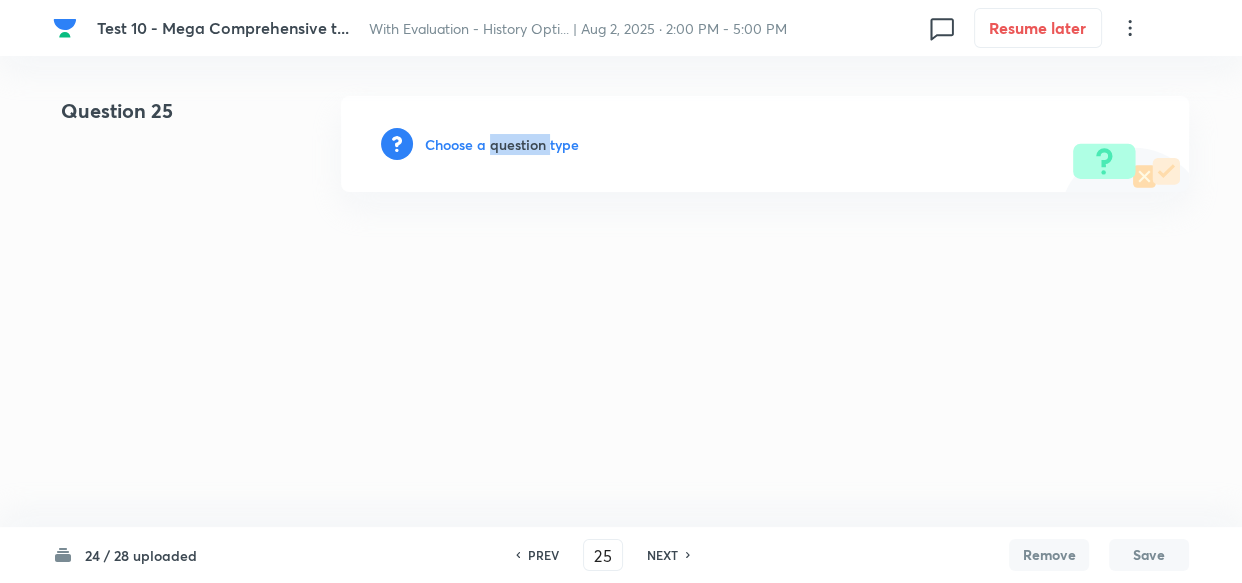 click on "Choose a question type" at bounding box center (502, 144) 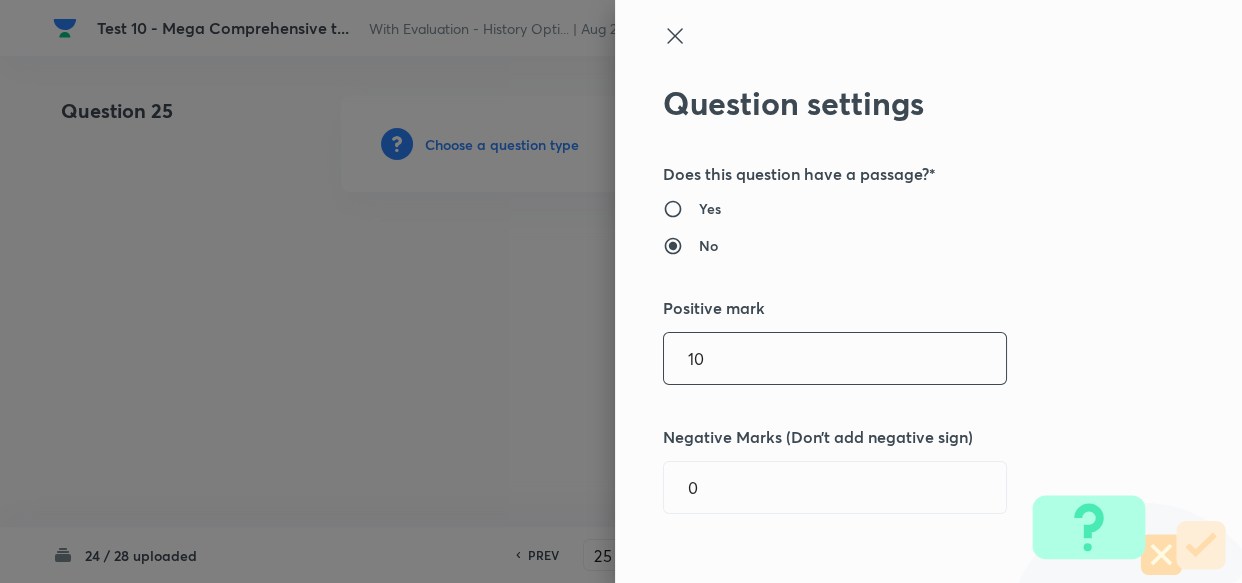 drag, startPoint x: 609, startPoint y: 358, endPoint x: 566, endPoint y: 355, distance: 43.104523 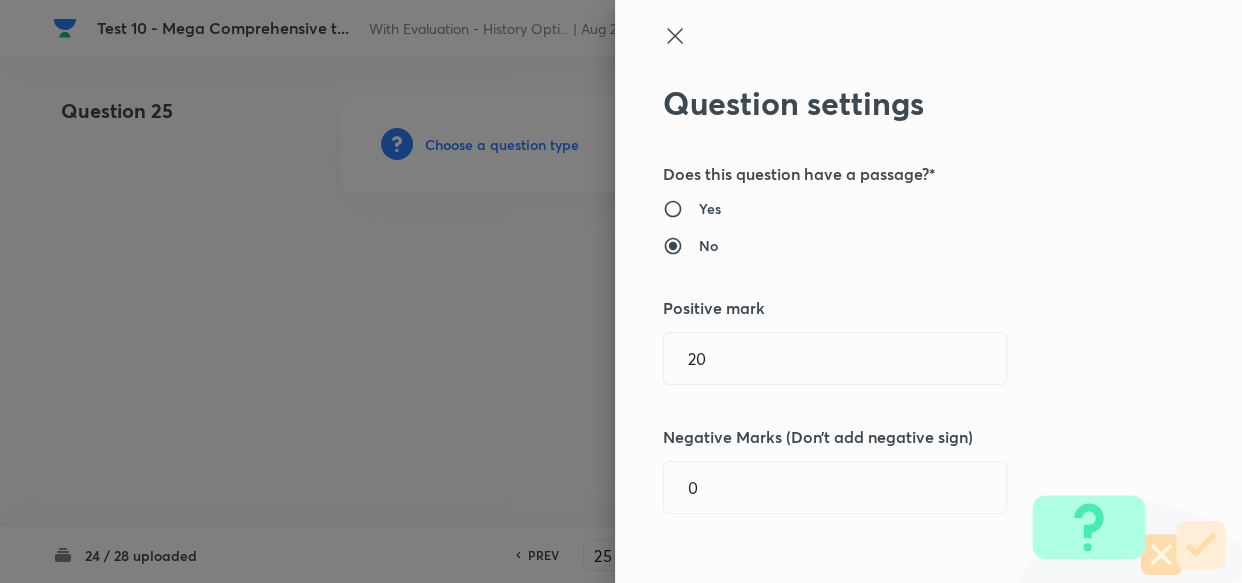 click on "Question settings Does this question have a passage?* Yes No Positive mark 20 ​ Negative Marks (Don’t add negative sign) 0 ​ Syllabus Topic group* ​ Topic* ​ Concept* ​ Sub-concept* ​ Concept-field ​ Additional details Question Difficulty Very easy Easy Moderate Hard Very hard Question is based on Fact Numerical Concept Previous year question Yes No Does this question have equation? Yes No Verification status Is the question verified? *Select 'yes' only if a question is verified Yes No Save" at bounding box center (928, 291) 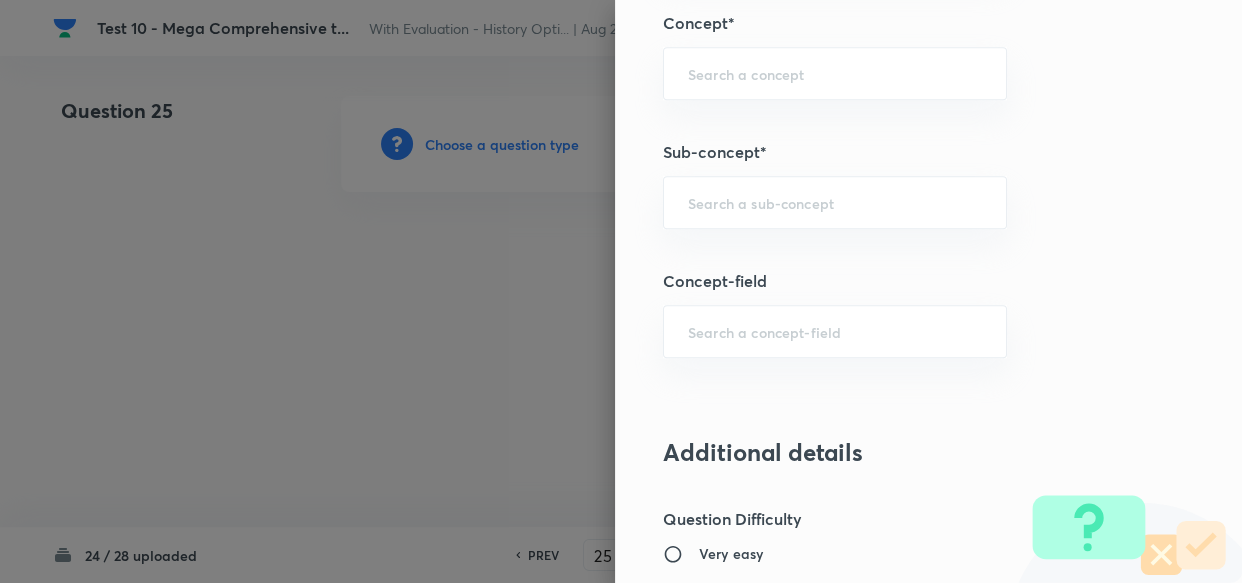 scroll, scrollTop: 1000, scrollLeft: 0, axis: vertical 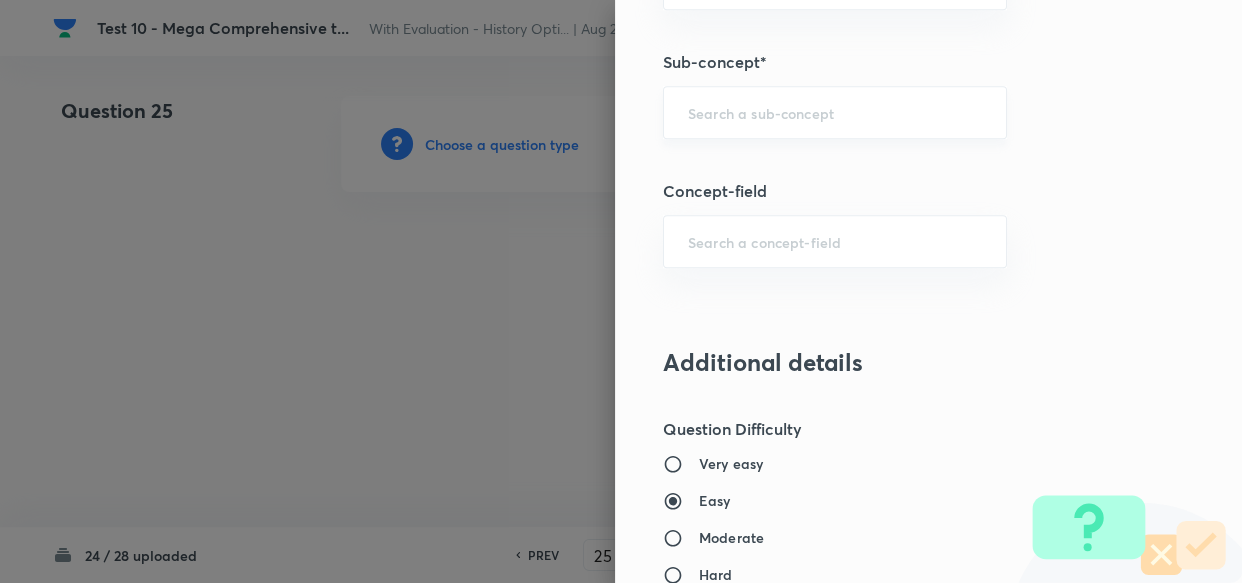 click on "​" at bounding box center (835, 112) 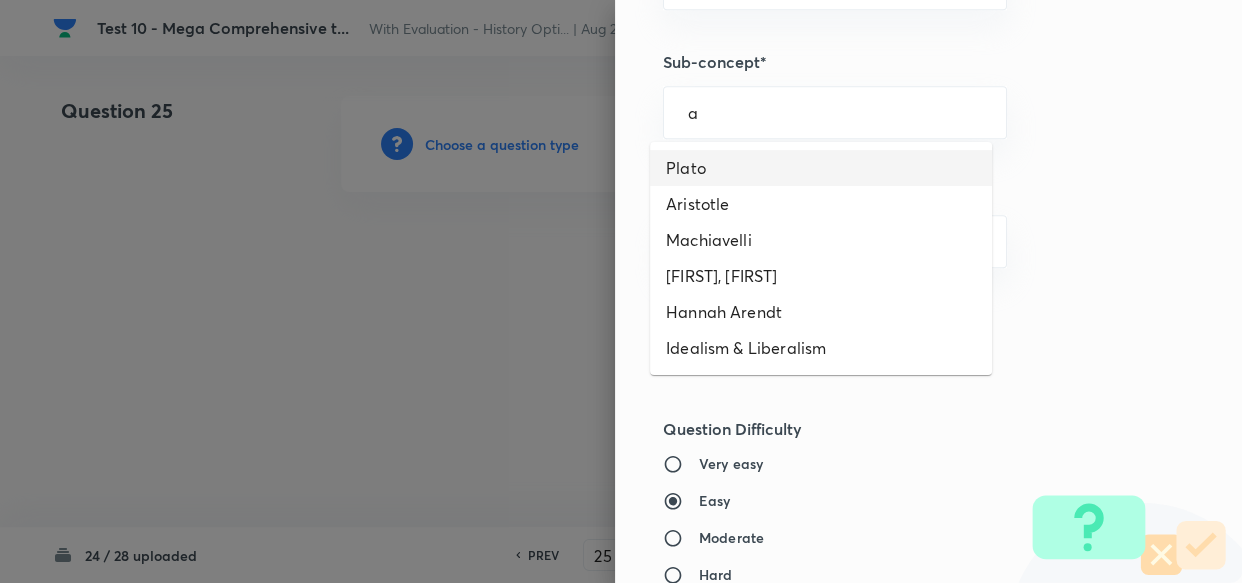 click on "Plato" at bounding box center (821, 168) 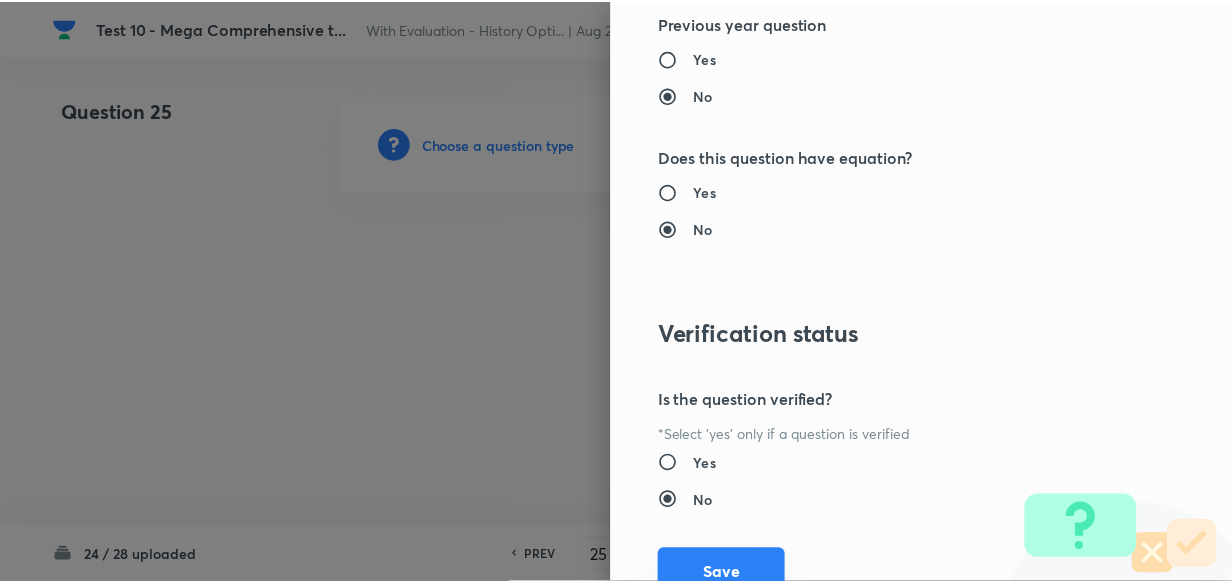 scroll, scrollTop: 1900, scrollLeft: 0, axis: vertical 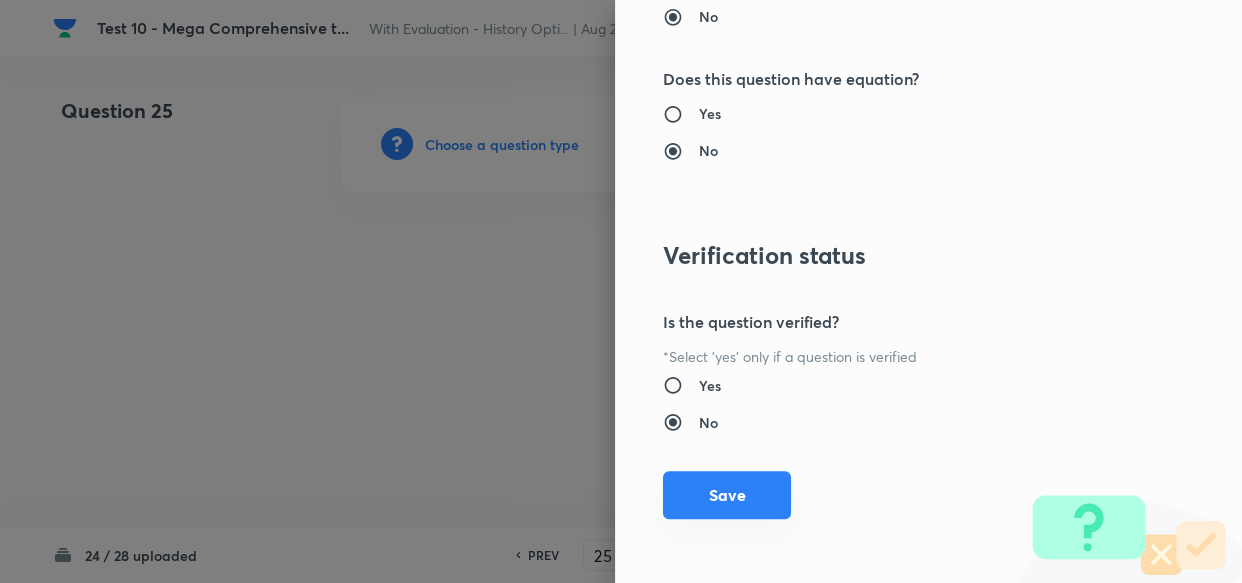 click on "Save" at bounding box center [727, 495] 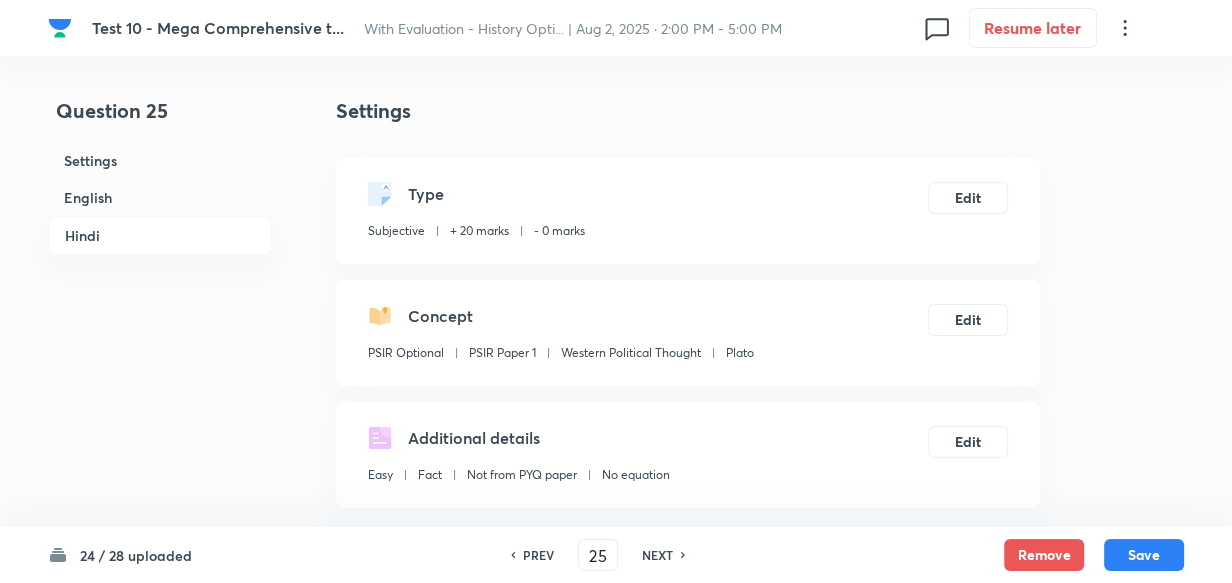 click on "English" at bounding box center [160, 197] 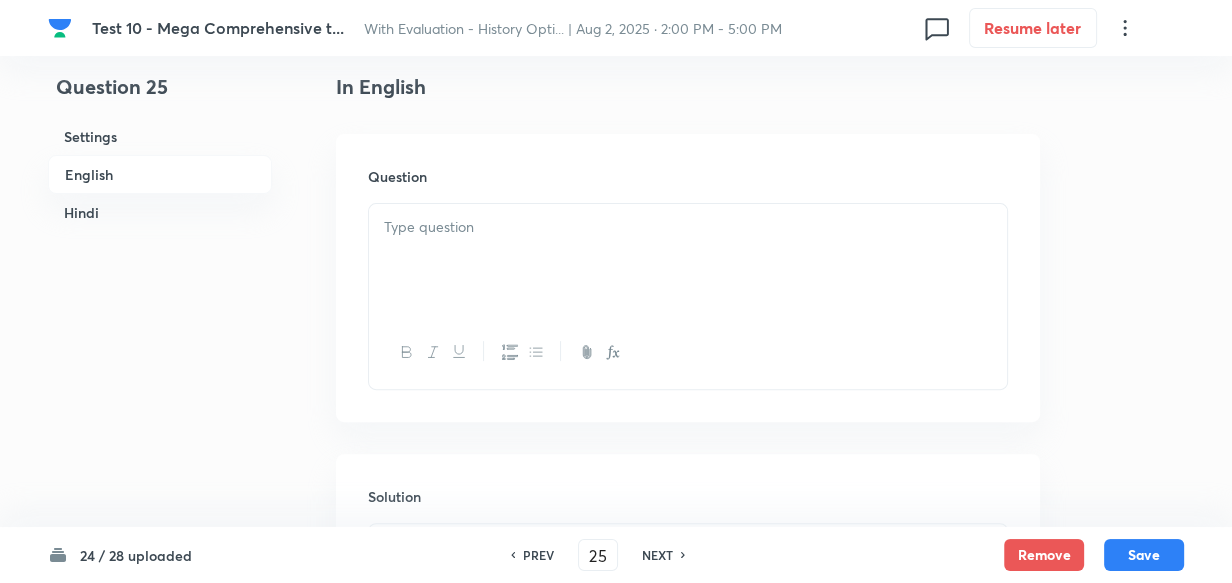 click at bounding box center [688, 260] 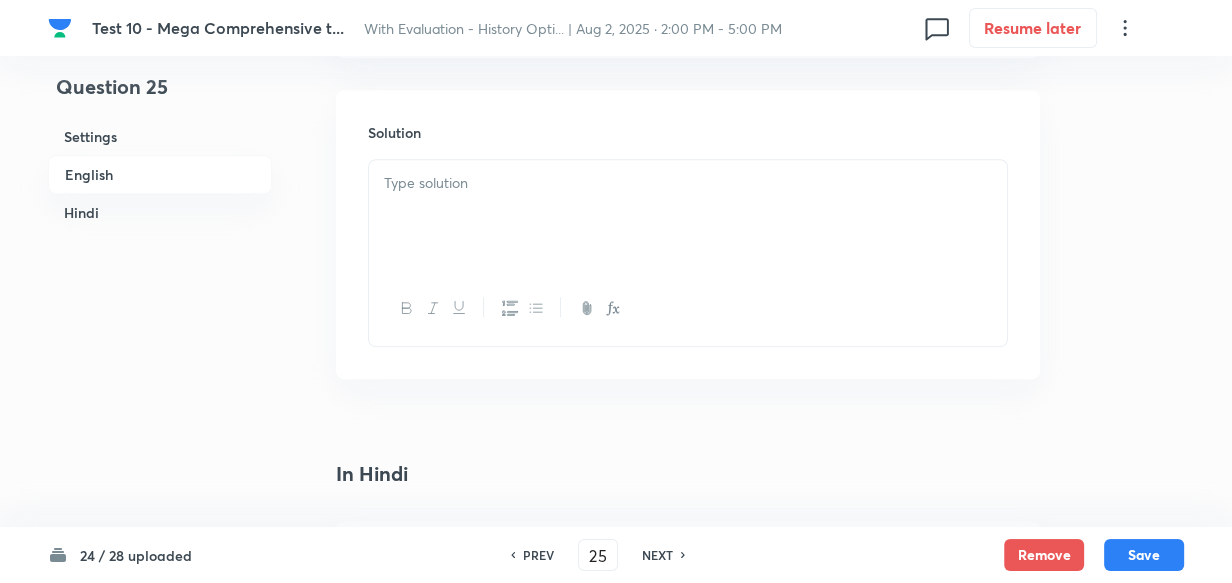click at bounding box center (688, 216) 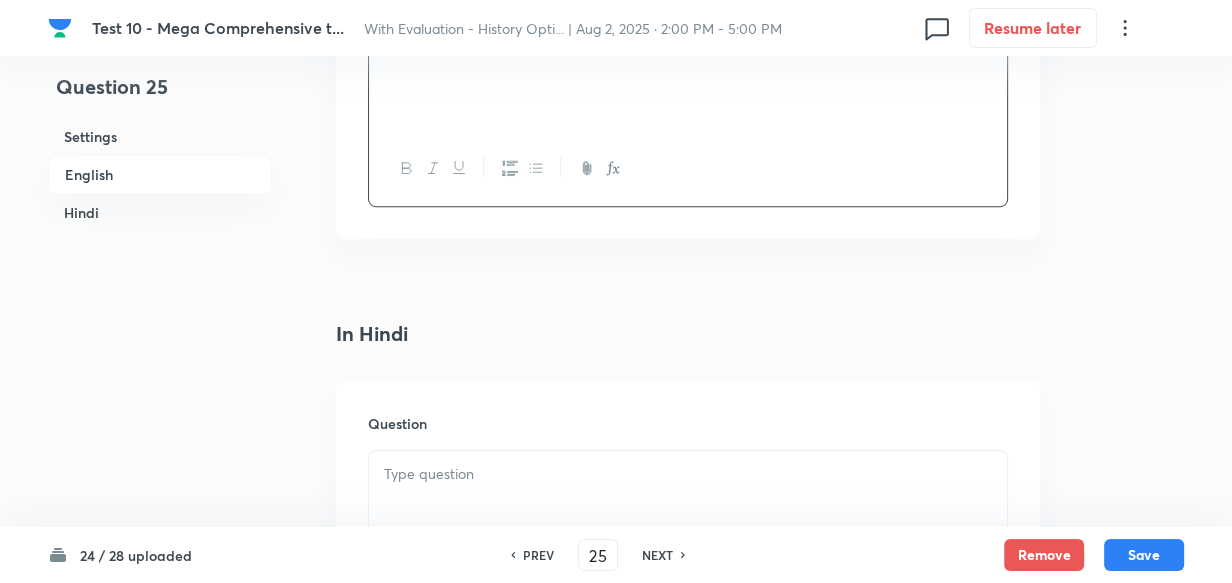 scroll, scrollTop: 1152, scrollLeft: 0, axis: vertical 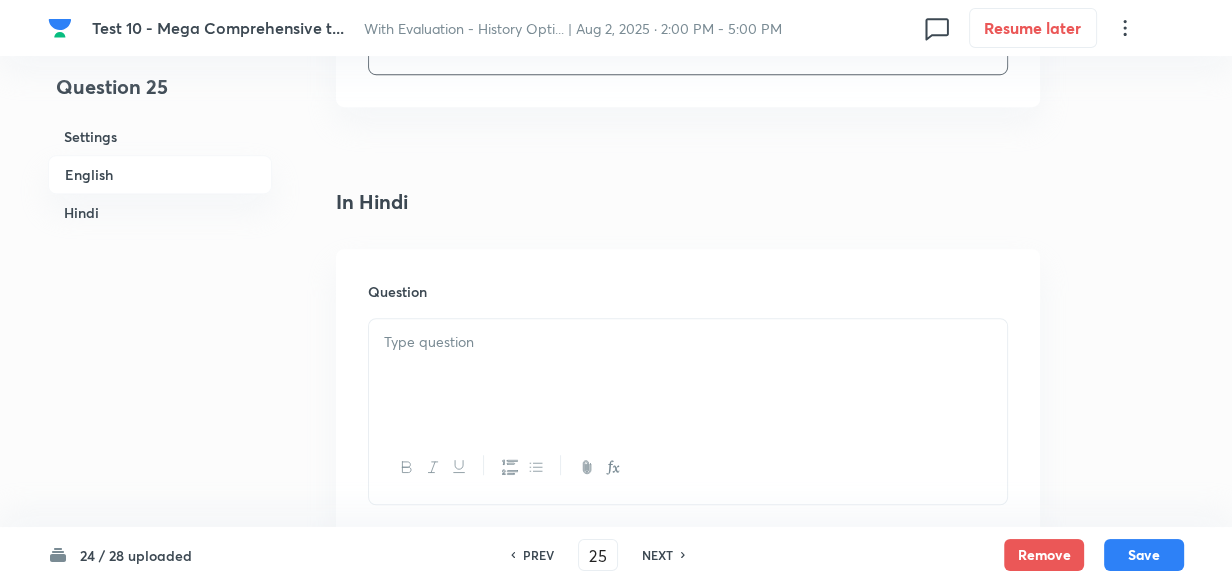 click at bounding box center [688, 375] 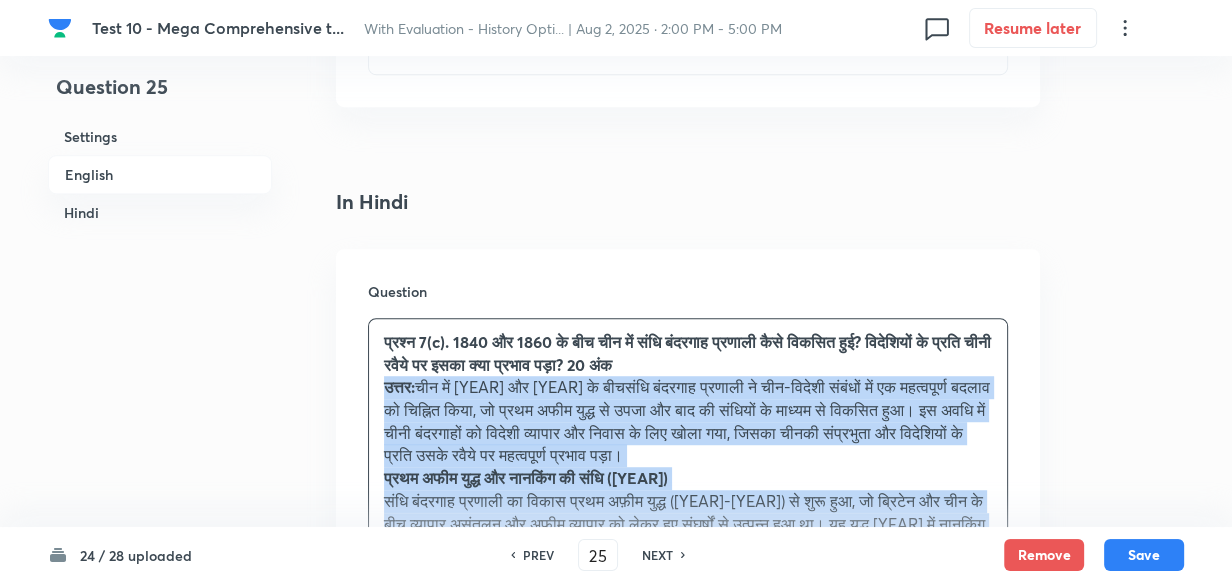 drag, startPoint x: 385, startPoint y: 388, endPoint x: 299, endPoint y: 384, distance: 86.09297 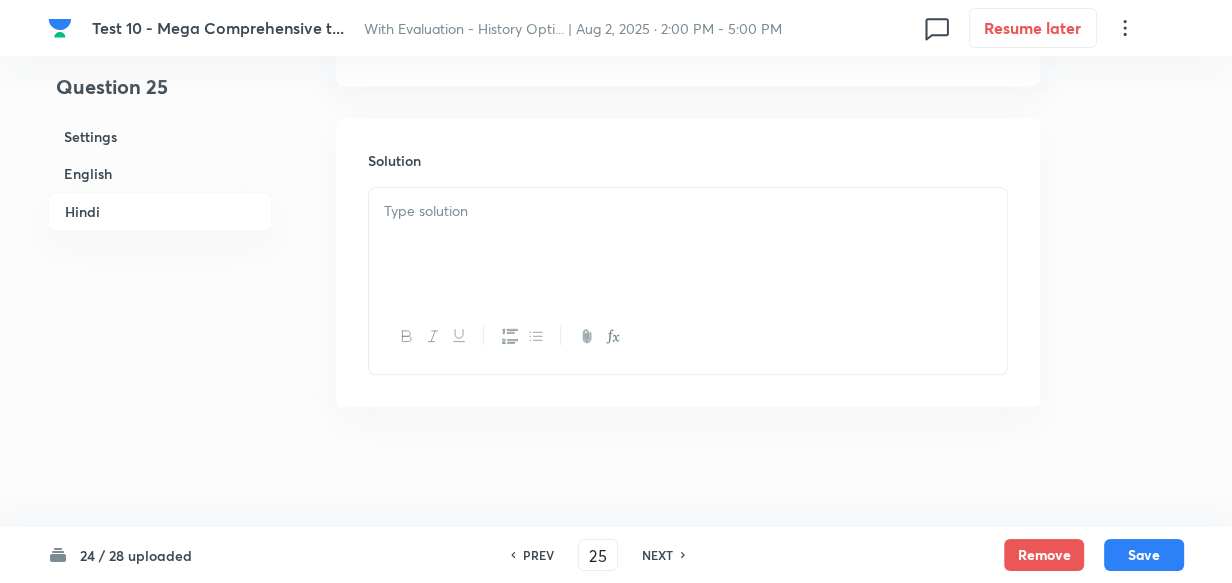 click at bounding box center [688, 244] 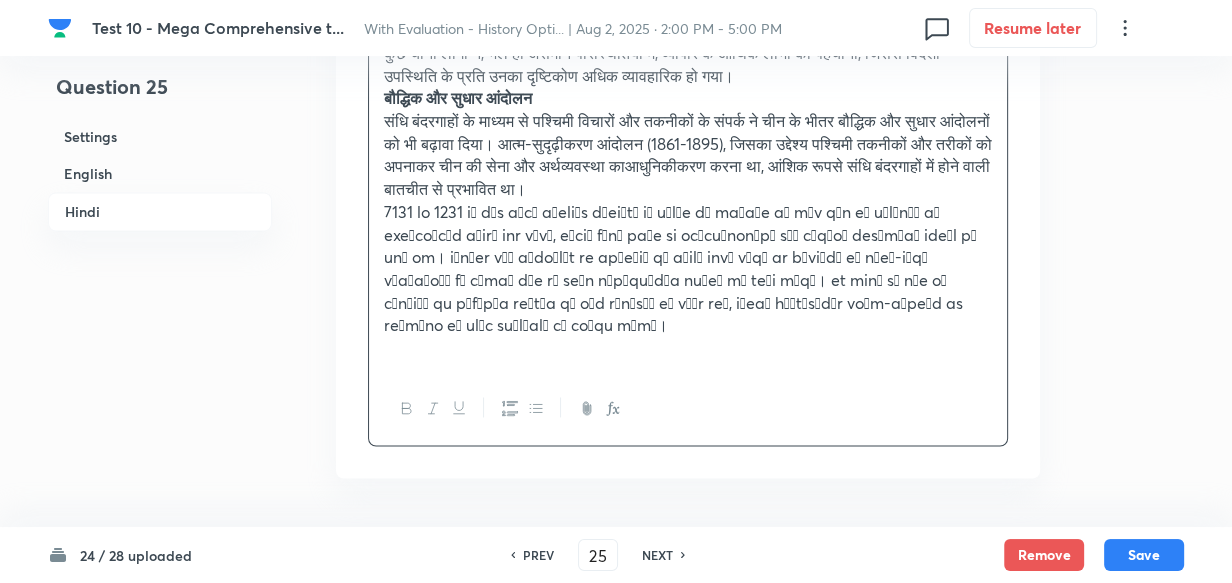 scroll, scrollTop: 2891, scrollLeft: 0, axis: vertical 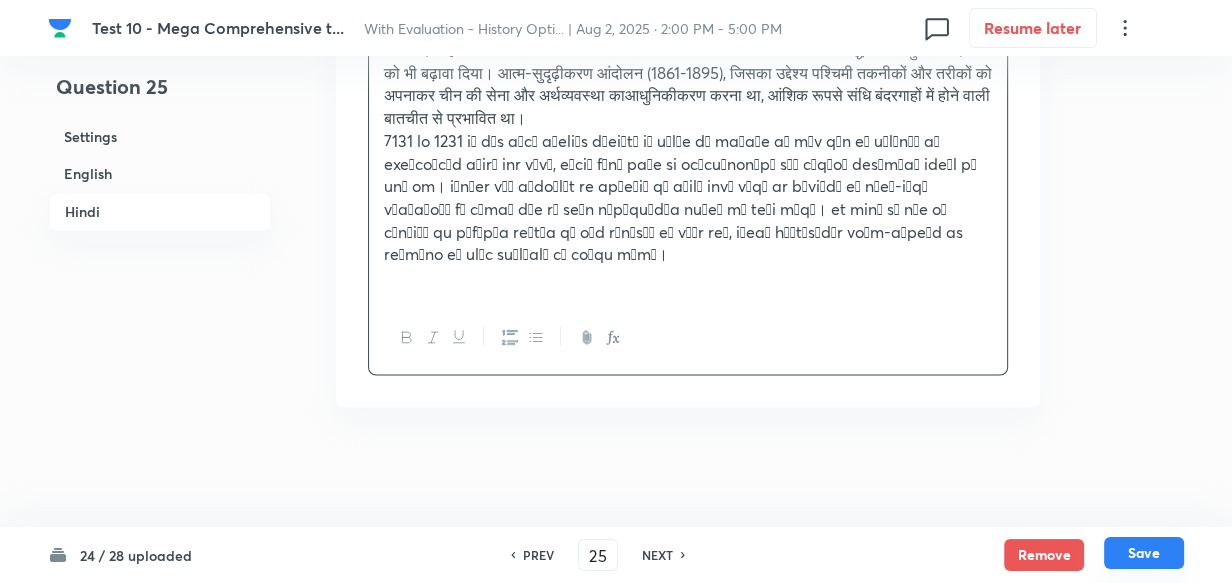click on "Save" at bounding box center [1144, 553] 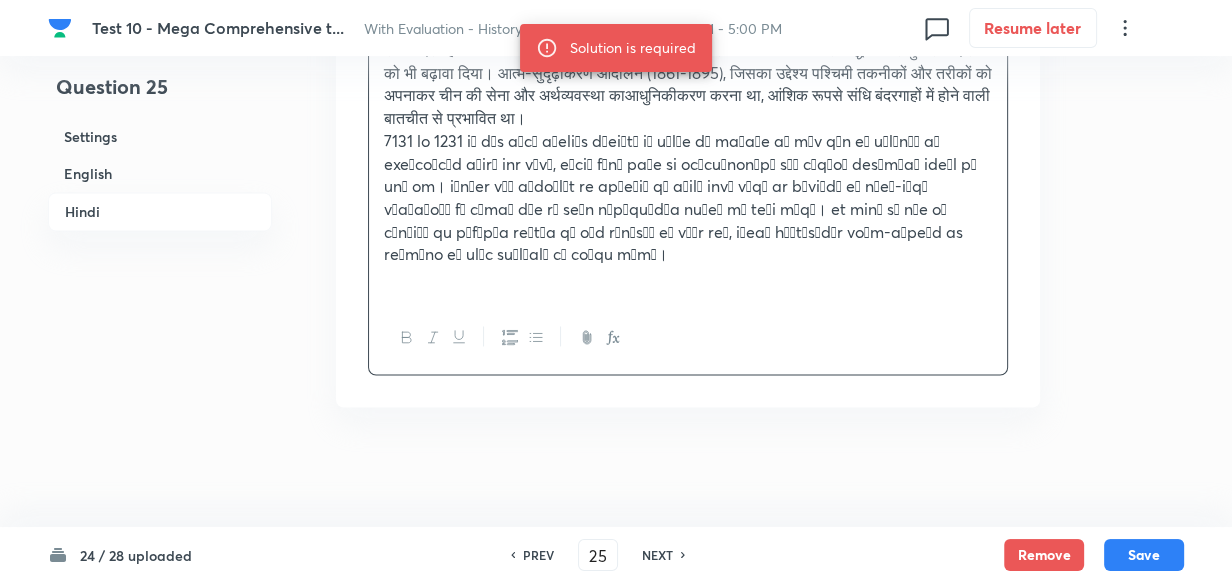 click at bounding box center [688, 277] 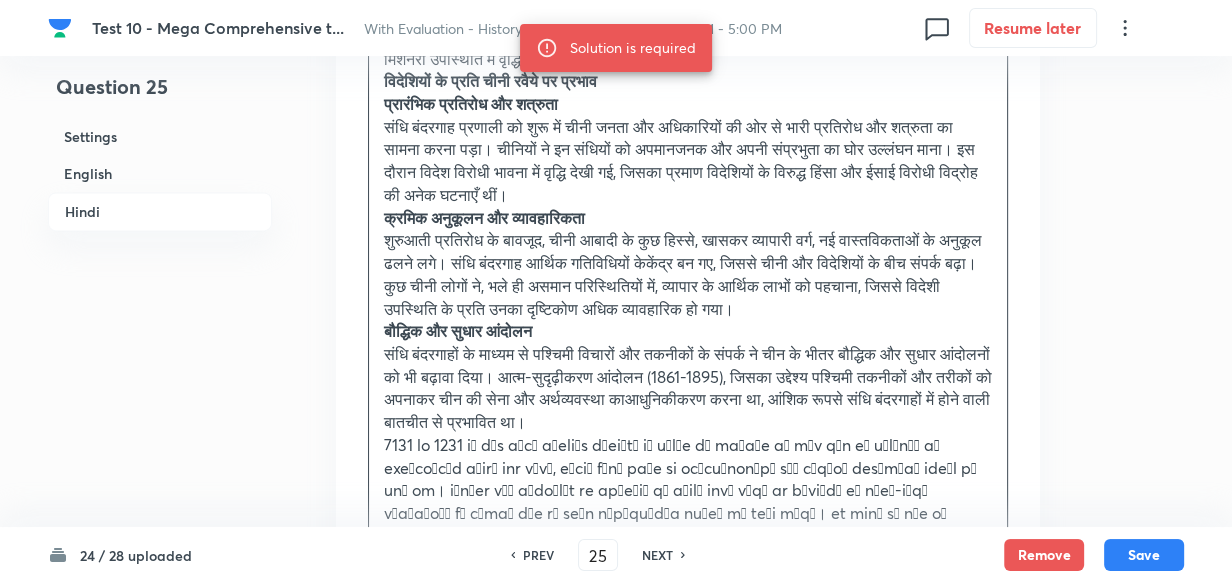 drag, startPoint x: 150, startPoint y: 158, endPoint x: 313, endPoint y: 211, distance: 171.40012 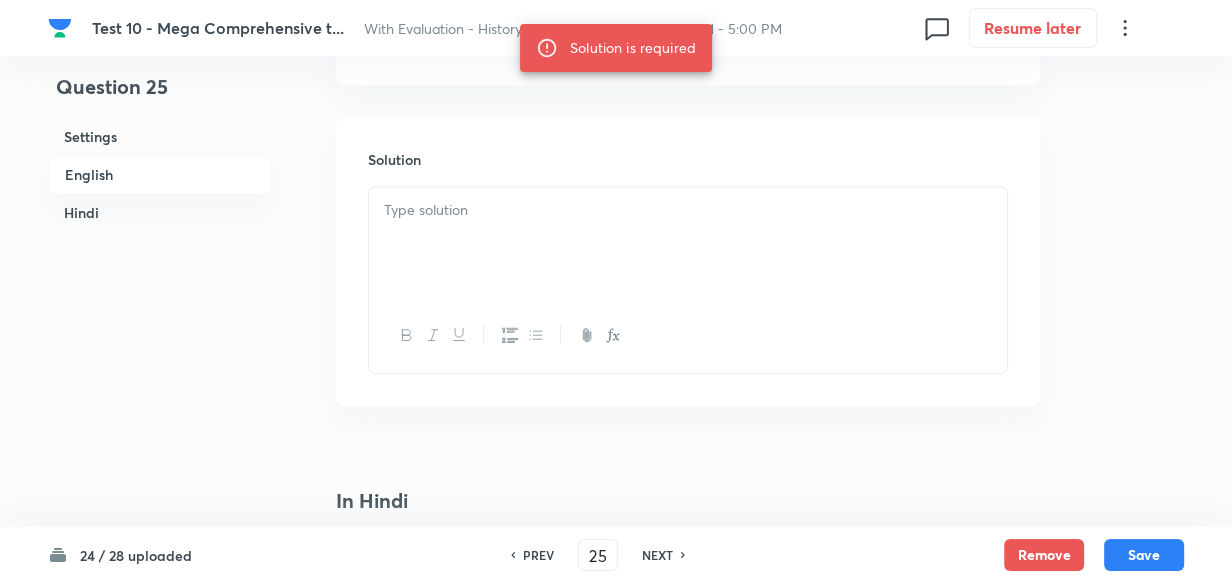 scroll, scrollTop: 880, scrollLeft: 0, axis: vertical 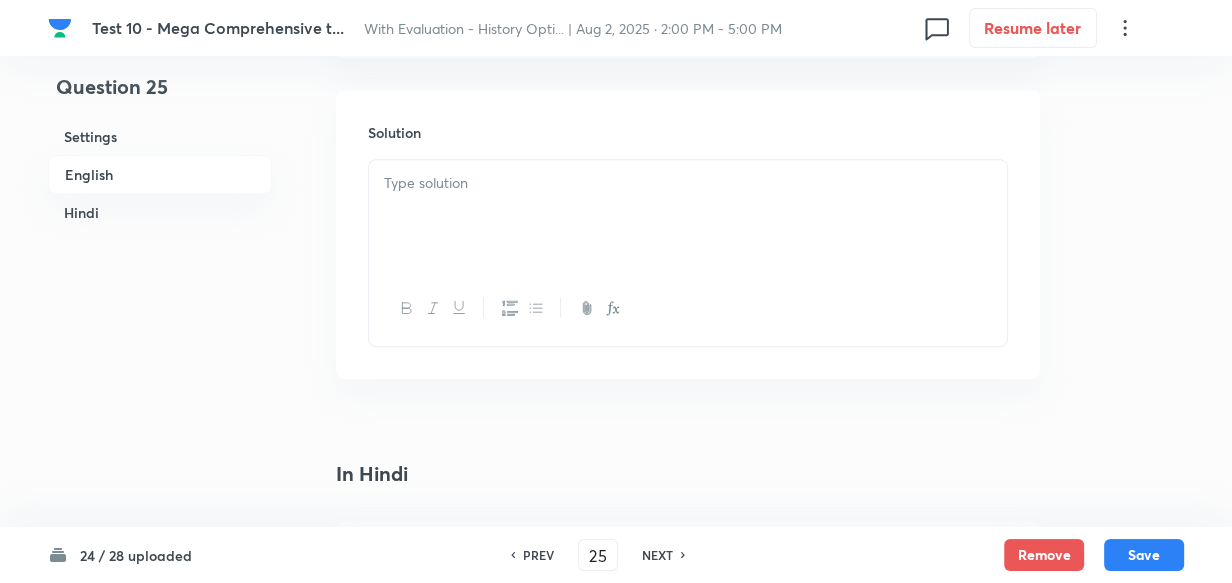 click at bounding box center [688, 216] 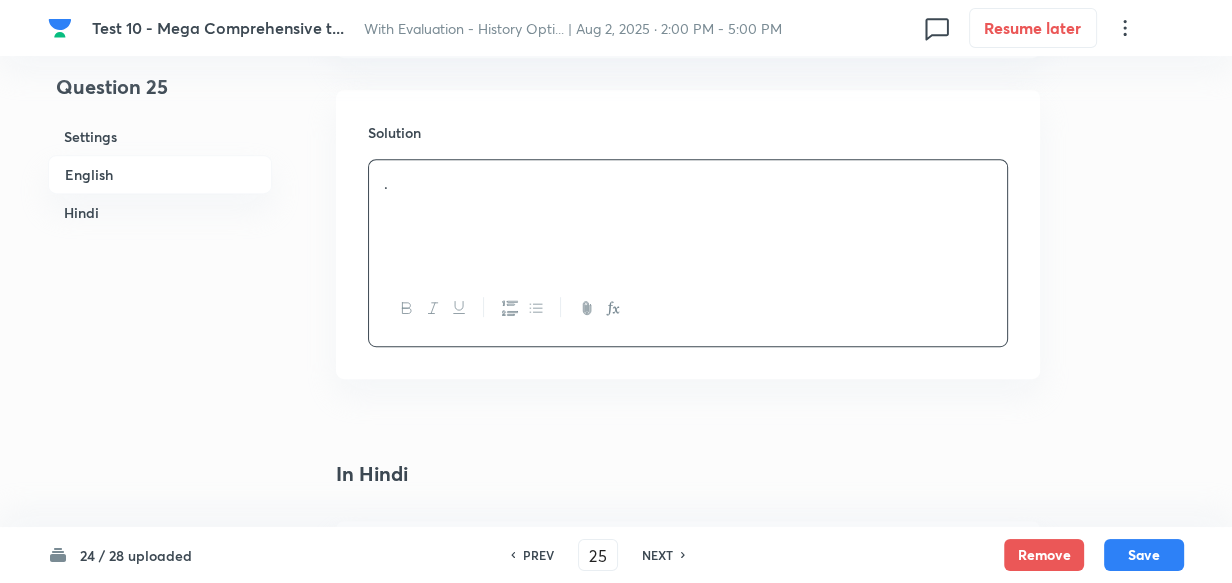 click on "English" at bounding box center [160, 174] 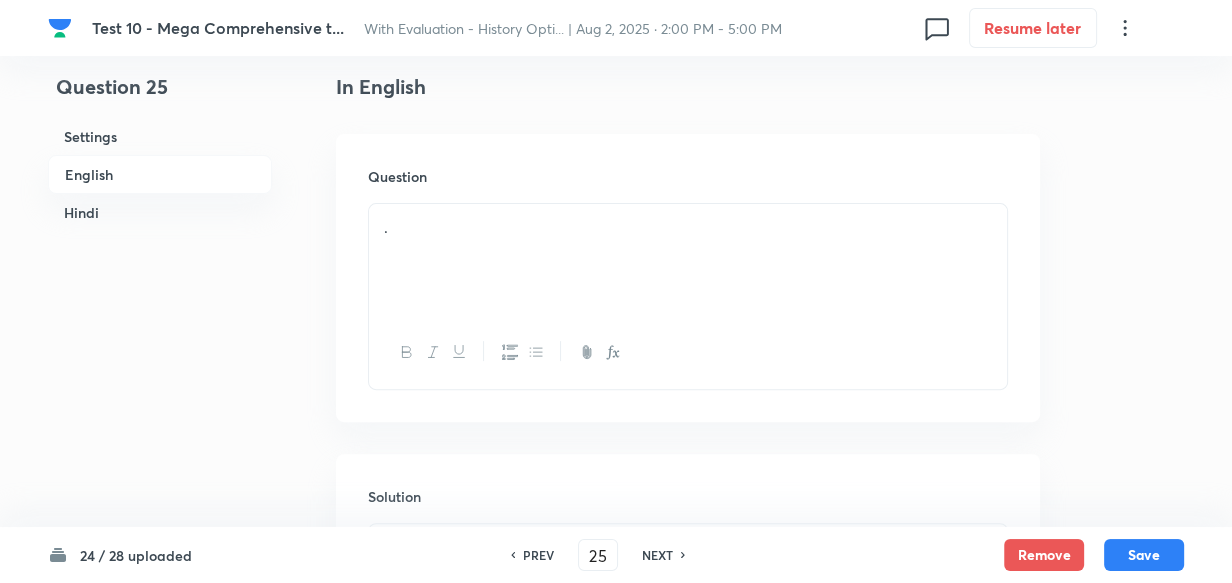 click on "Hindi" at bounding box center (160, 212) 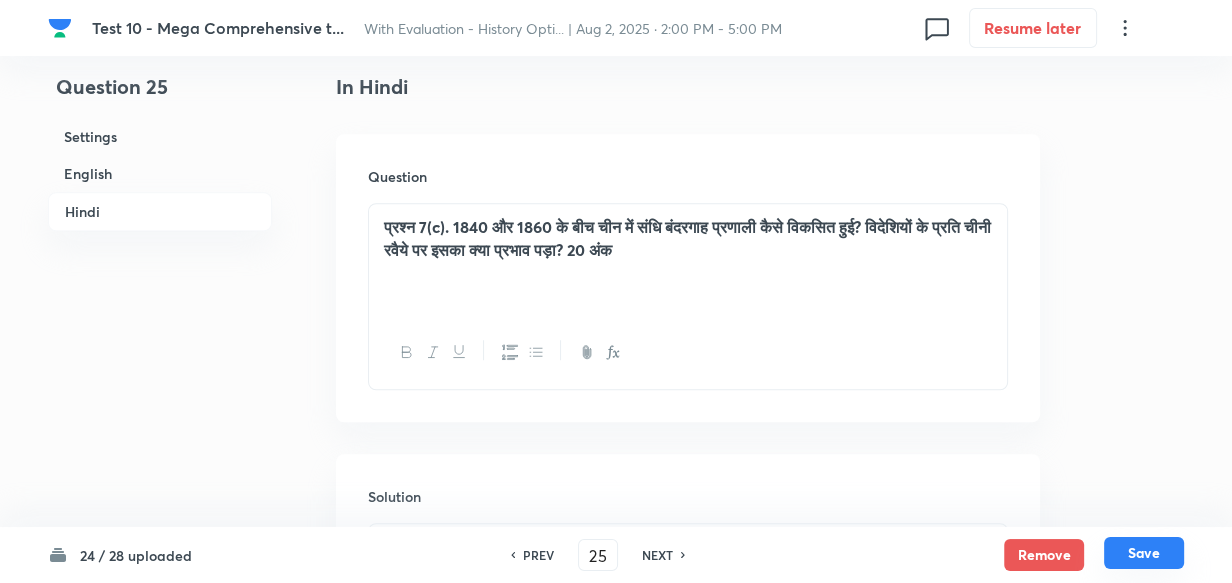 click on "Save" at bounding box center [1144, 553] 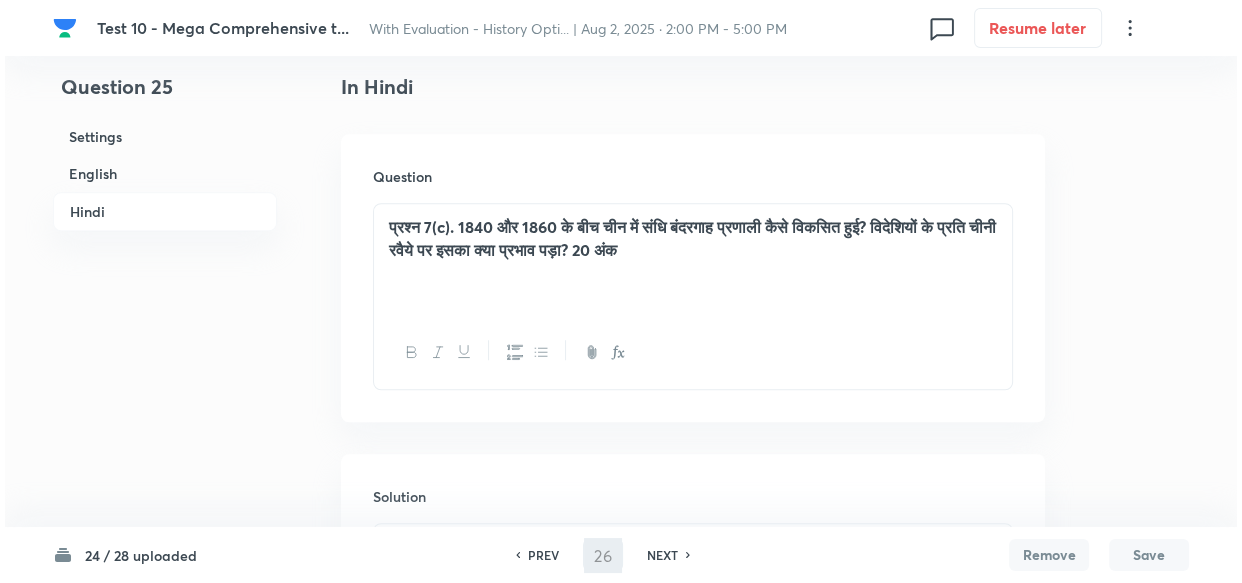 scroll, scrollTop: 0, scrollLeft: 0, axis: both 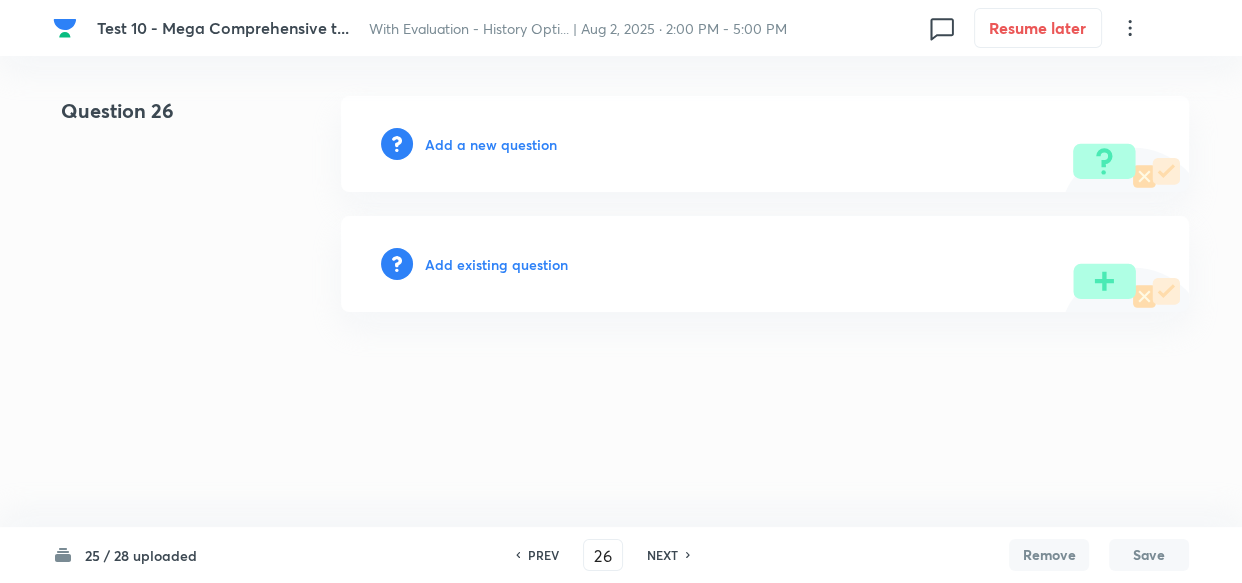 click on "Add a new question" at bounding box center (491, 144) 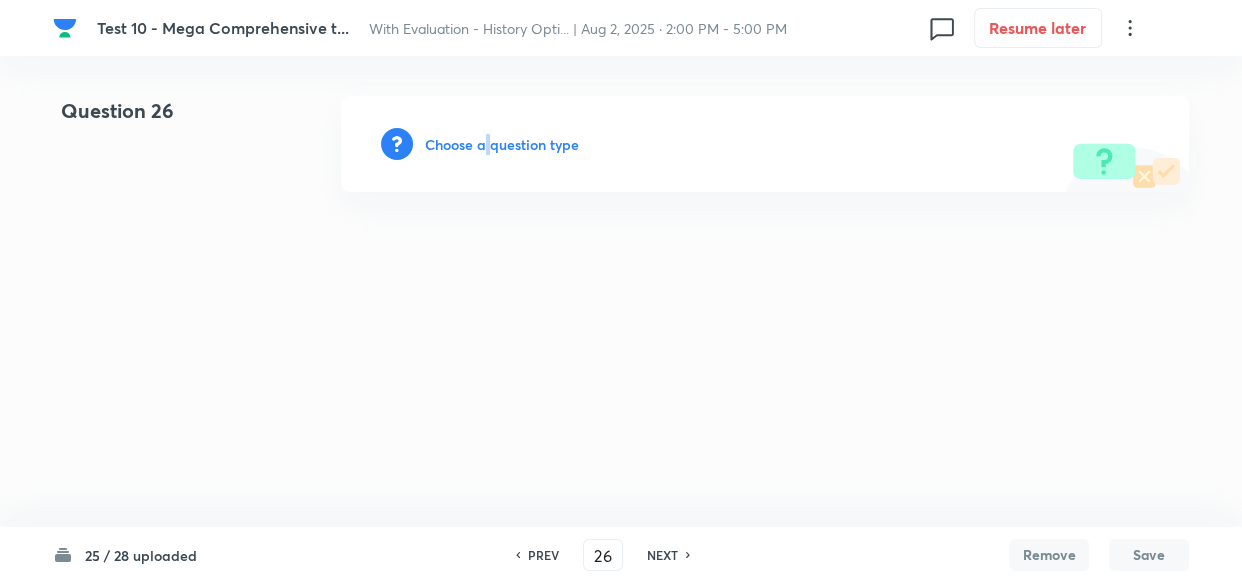 click on "Choose a question type" at bounding box center (502, 144) 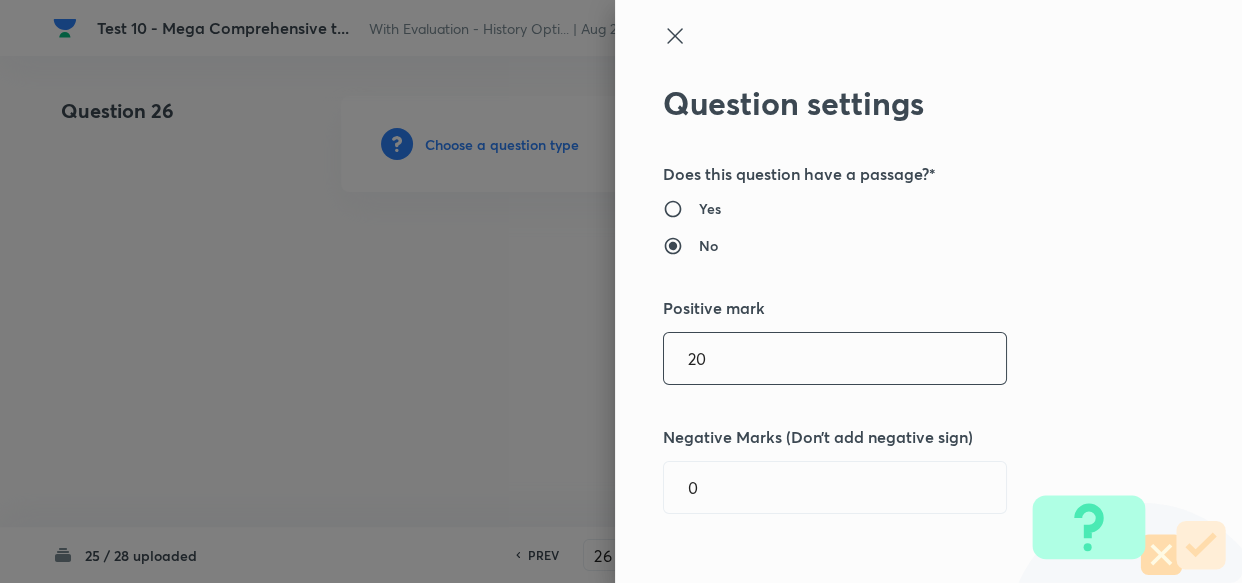 drag, startPoint x: 735, startPoint y: 350, endPoint x: 664, endPoint y: 345, distance: 71.17584 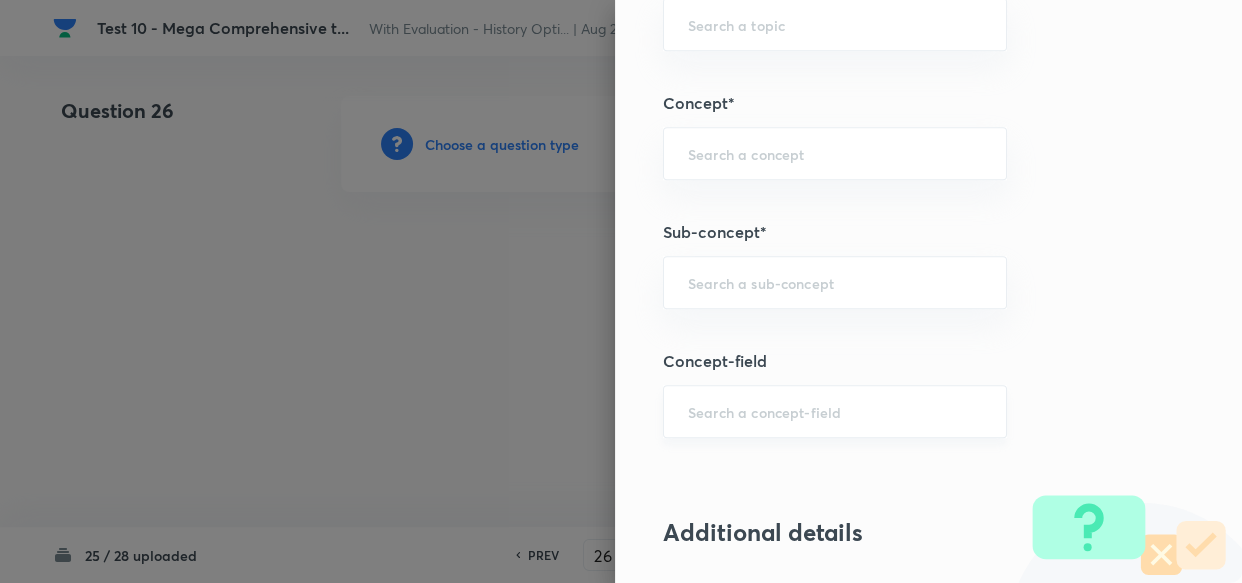 scroll, scrollTop: 1000, scrollLeft: 0, axis: vertical 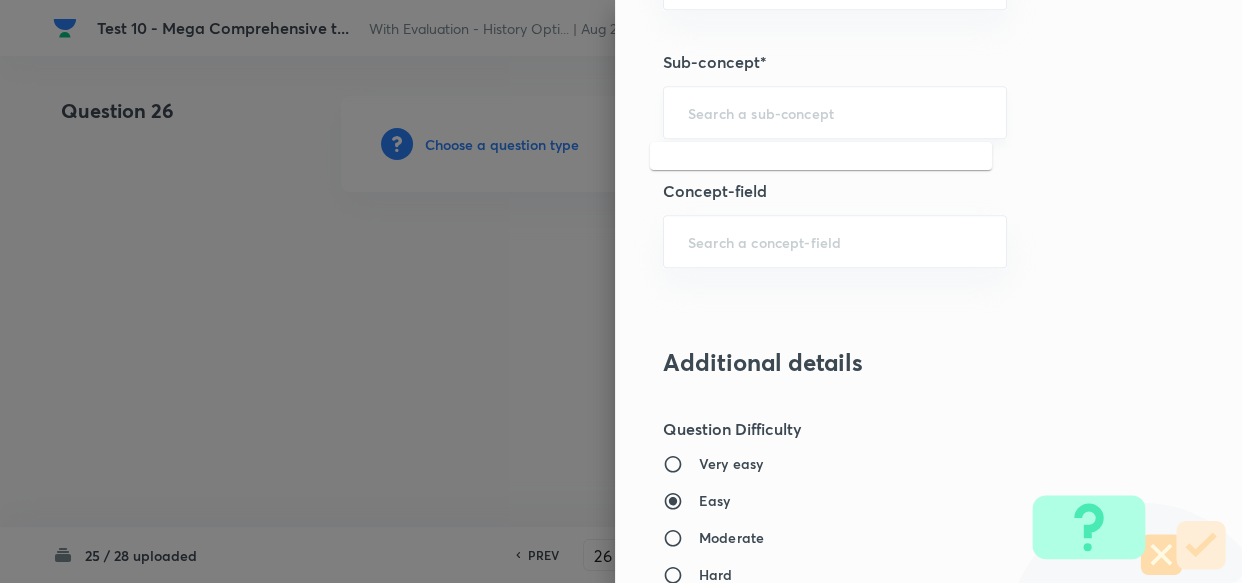 click at bounding box center (835, 112) 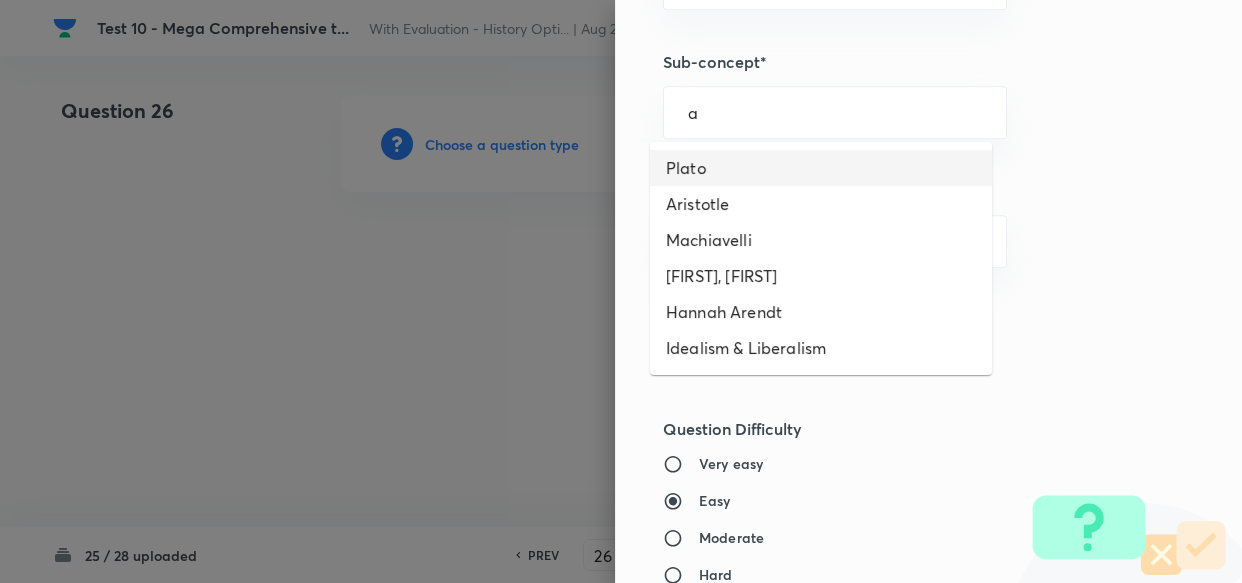 click on "Plato" at bounding box center (821, 168) 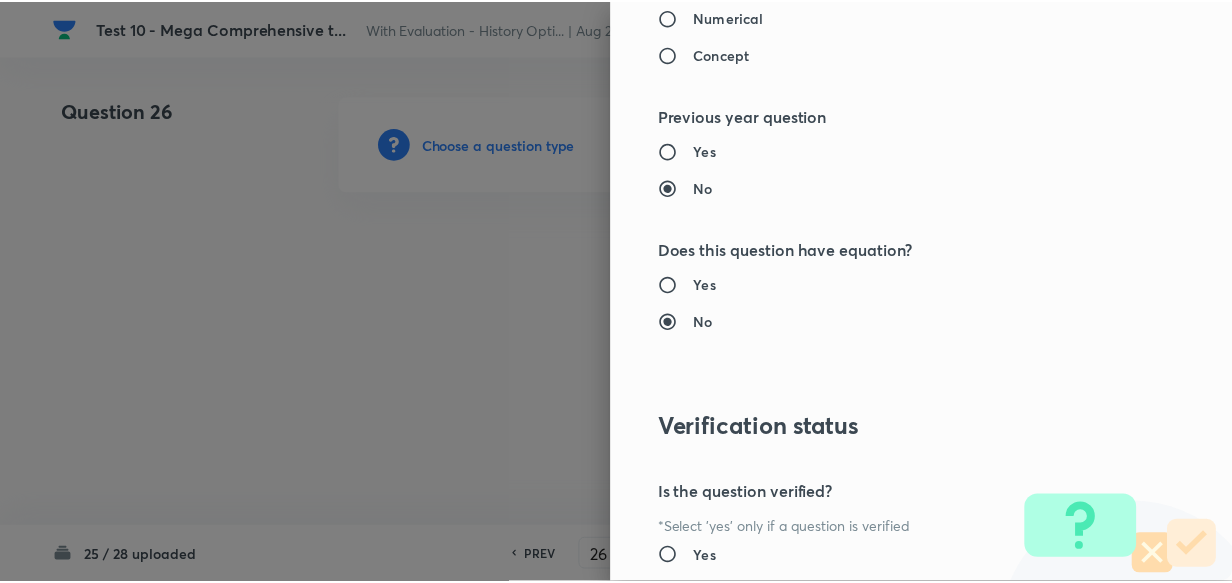 scroll, scrollTop: 1900, scrollLeft: 0, axis: vertical 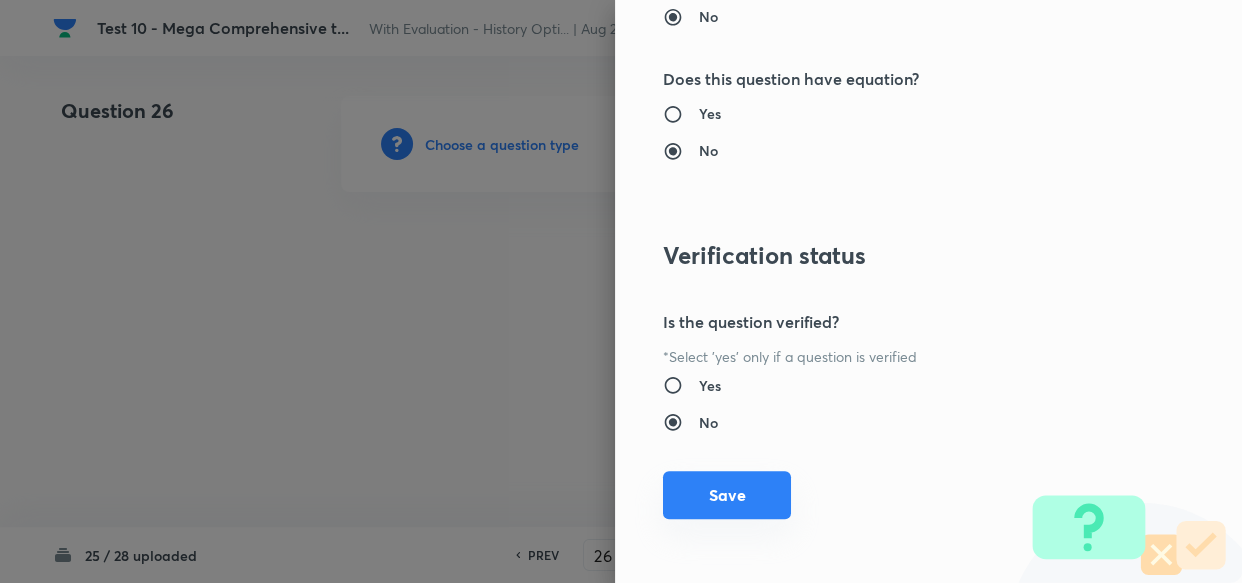 click on "Save" at bounding box center [727, 495] 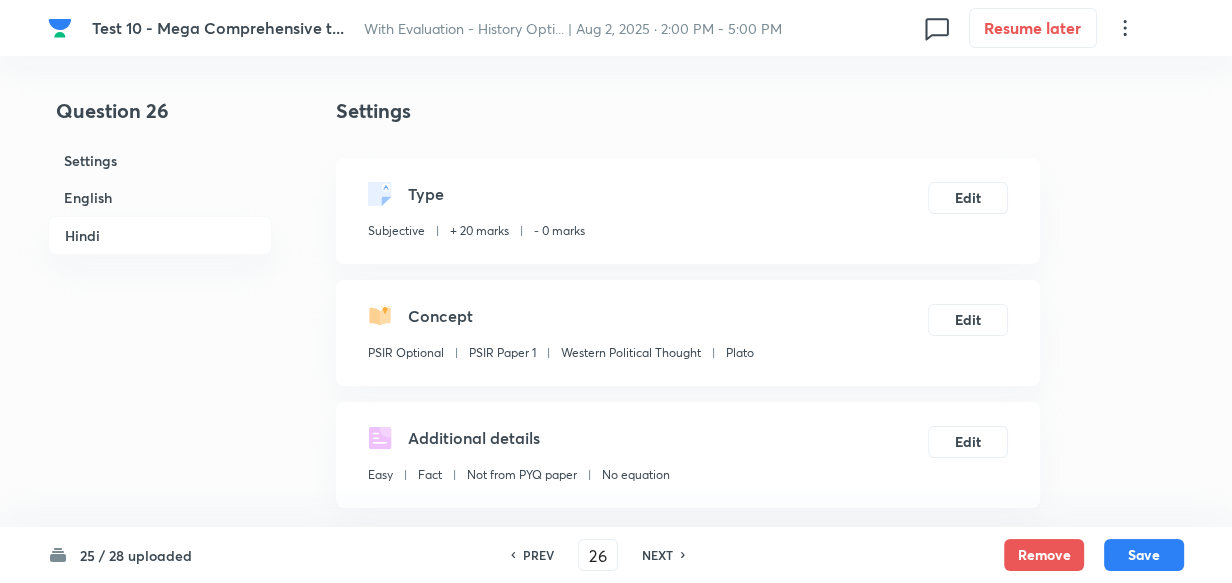 click on "Settings" at bounding box center [160, 160] 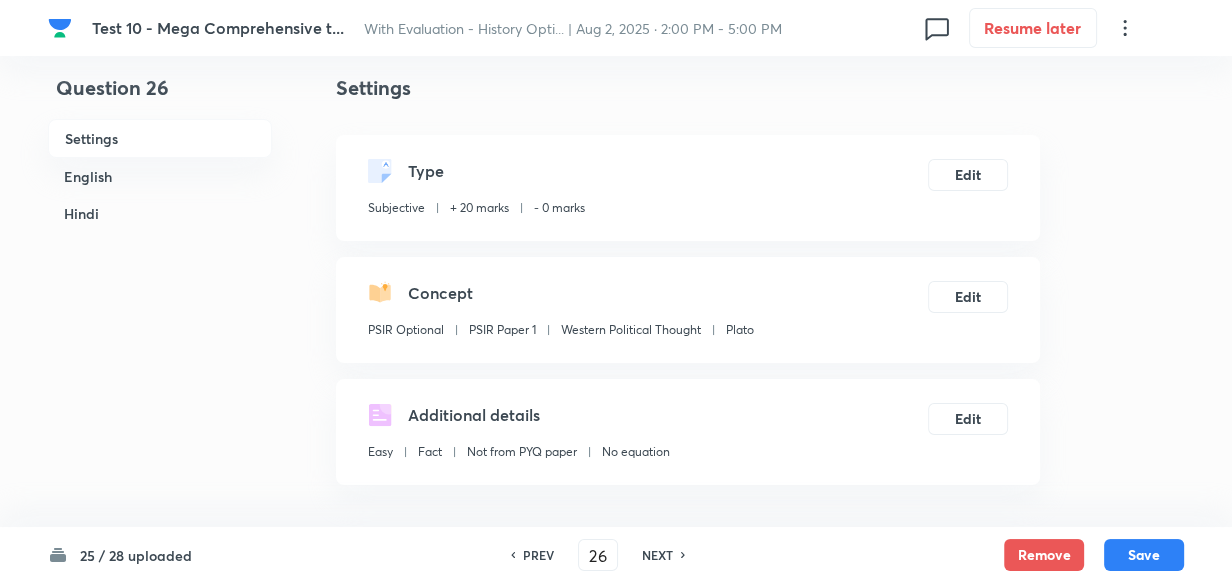 click on "English" at bounding box center [160, 176] 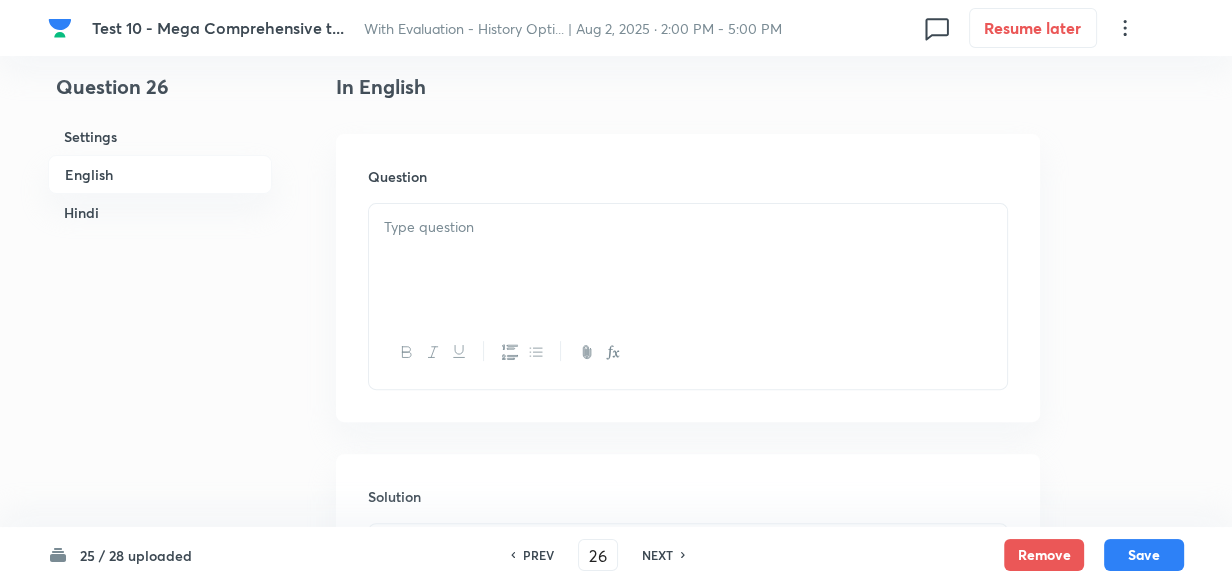 click at bounding box center [688, 227] 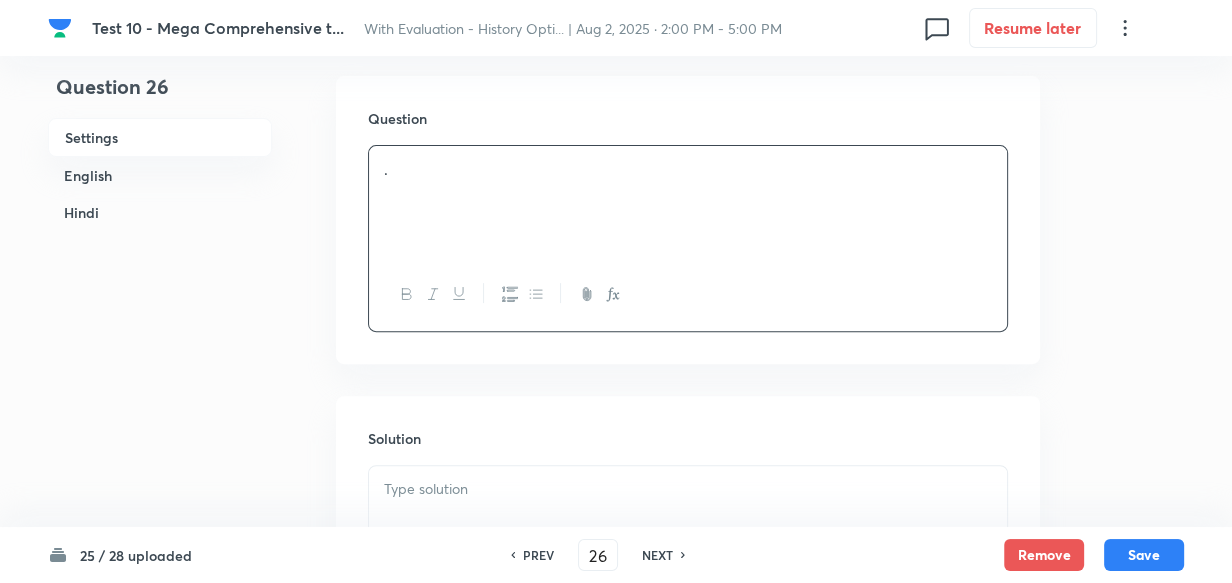 scroll, scrollTop: 789, scrollLeft: 0, axis: vertical 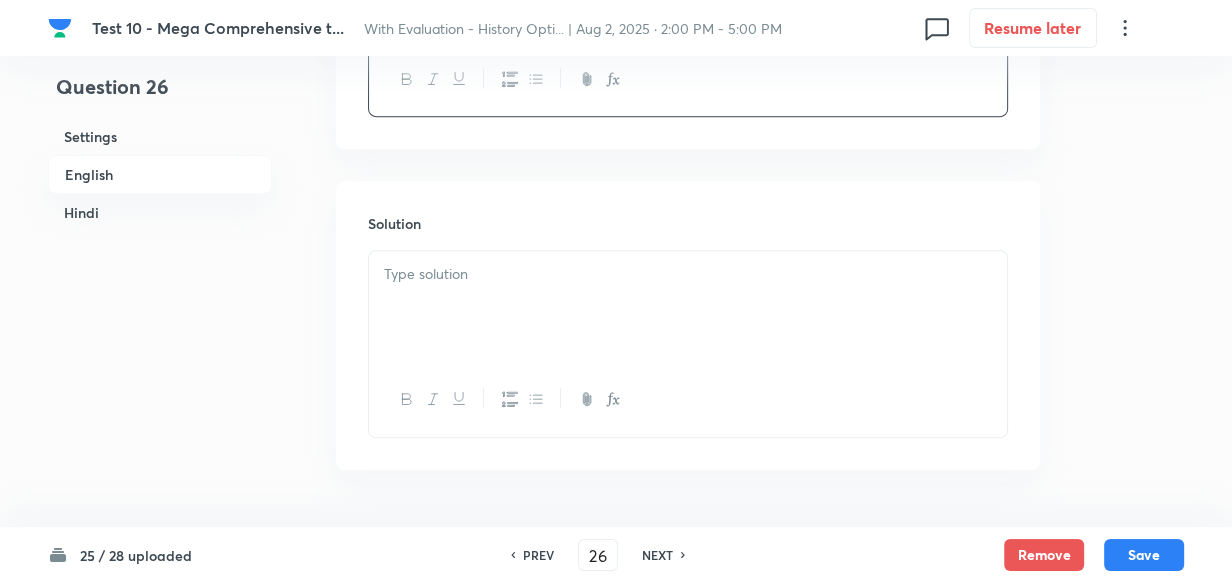 click at bounding box center (688, 307) 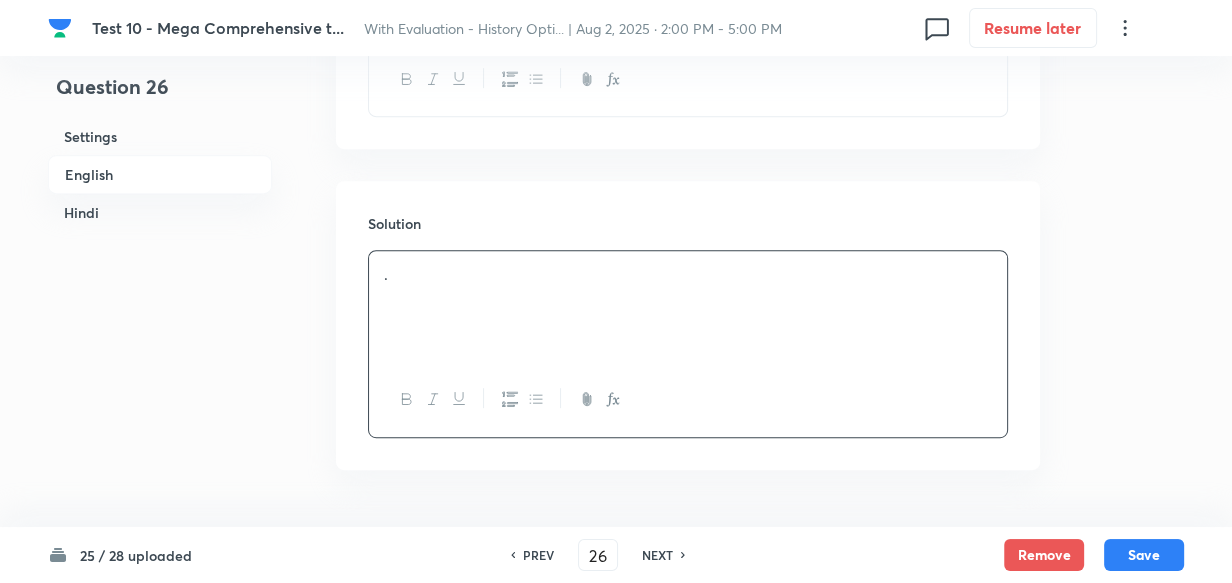 click on "Hindi" at bounding box center (160, 212) 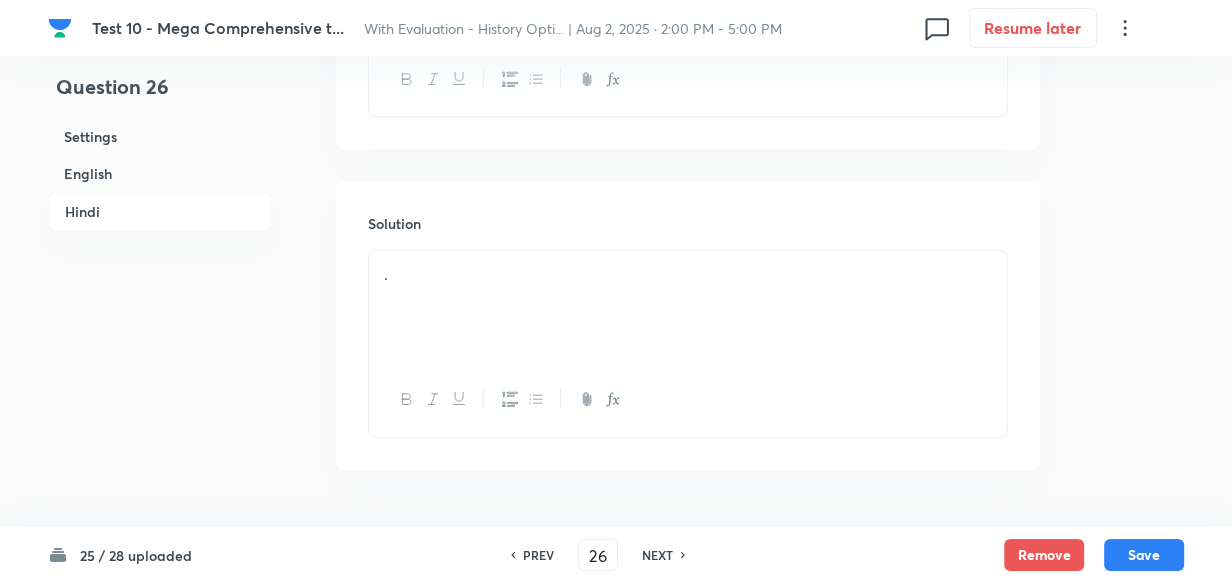 scroll, scrollTop: 1267, scrollLeft: 0, axis: vertical 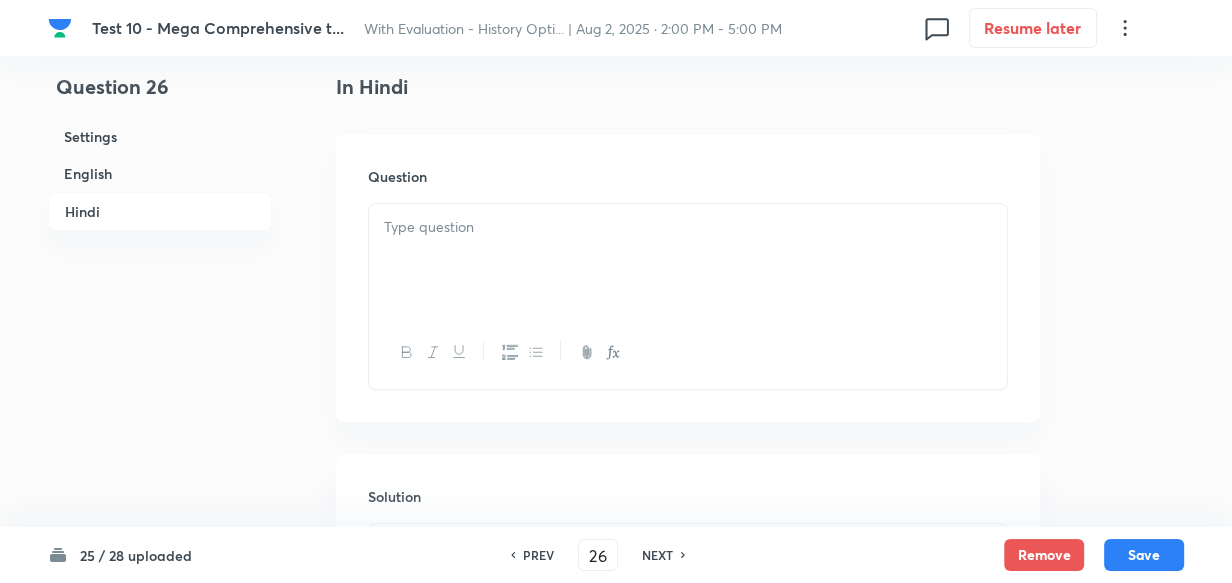 click at bounding box center [688, 260] 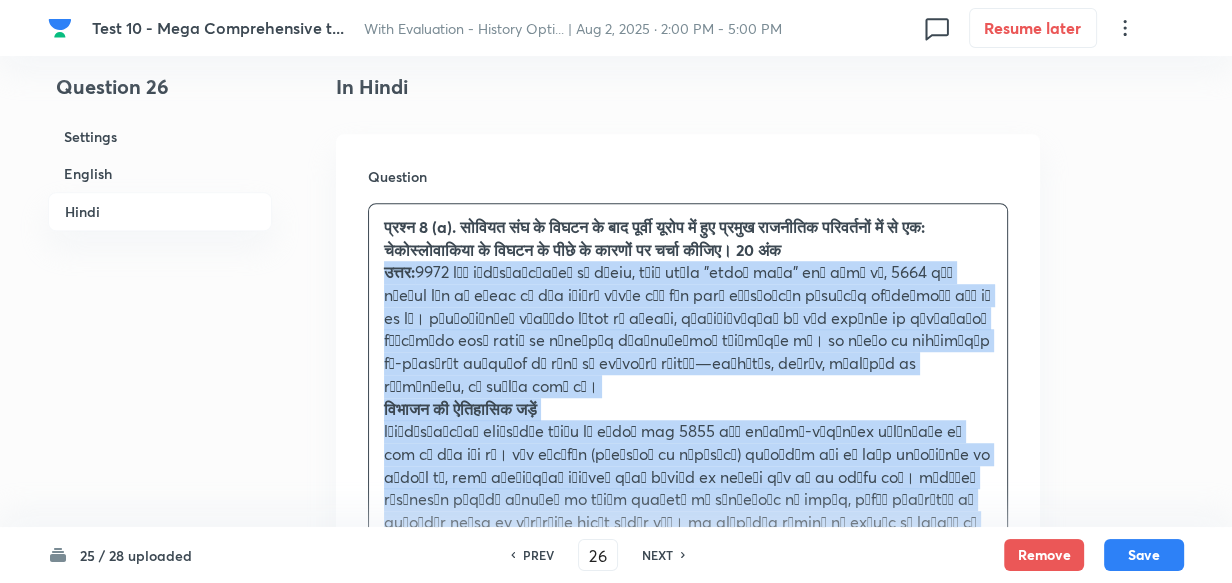 drag, startPoint x: 383, startPoint y: 270, endPoint x: 368, endPoint y: 302, distance: 35.341194 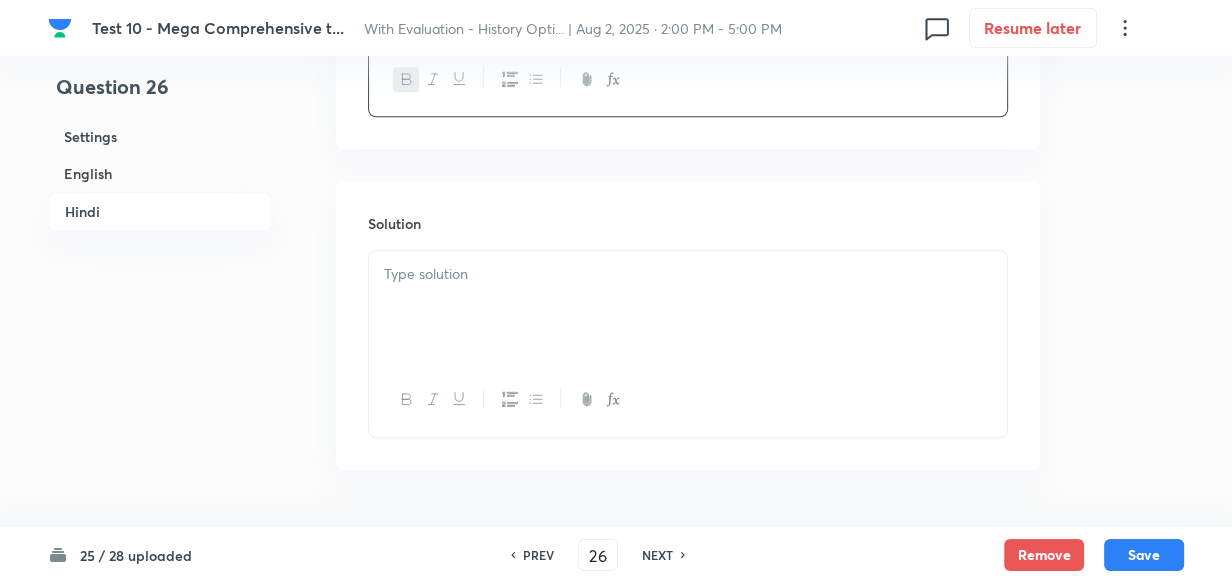click at bounding box center [688, 307] 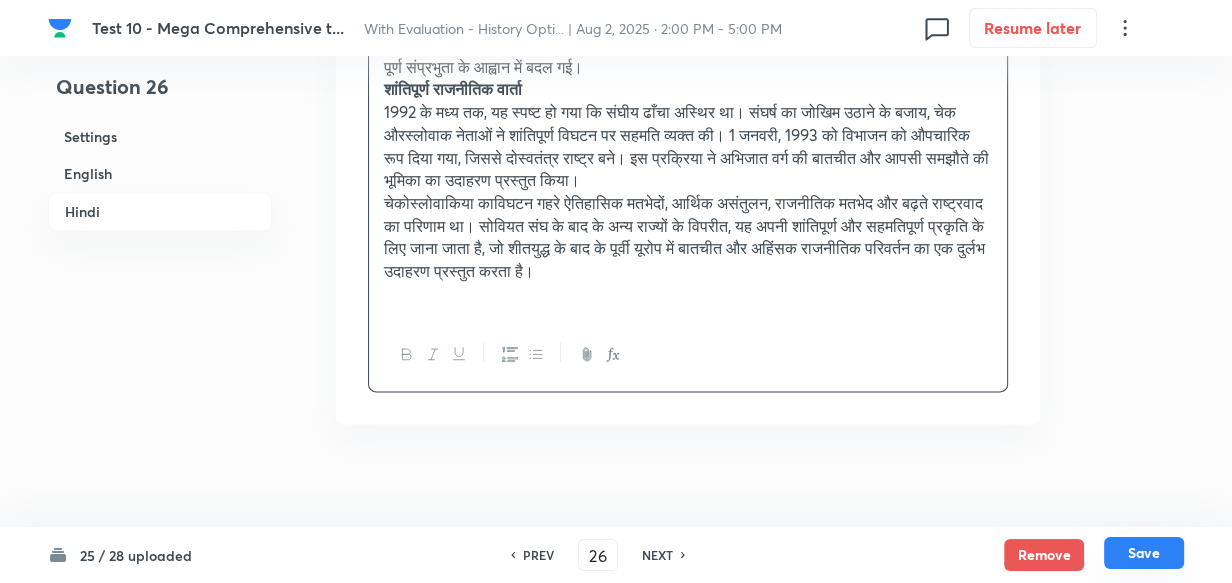 click on "Save" at bounding box center (1144, 553) 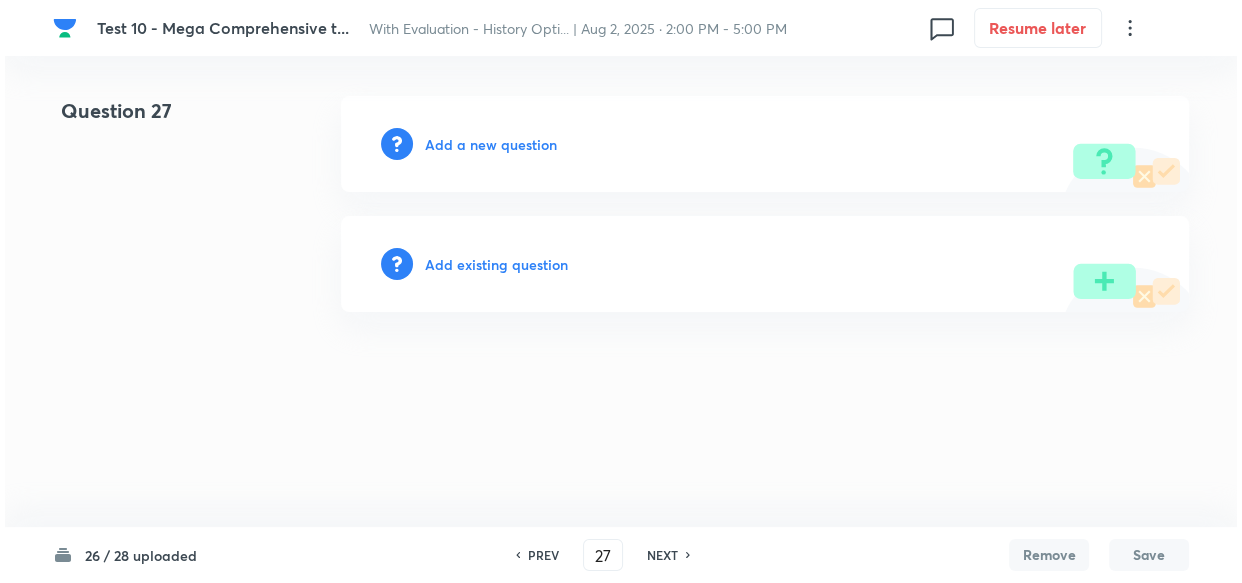 scroll, scrollTop: 0, scrollLeft: 0, axis: both 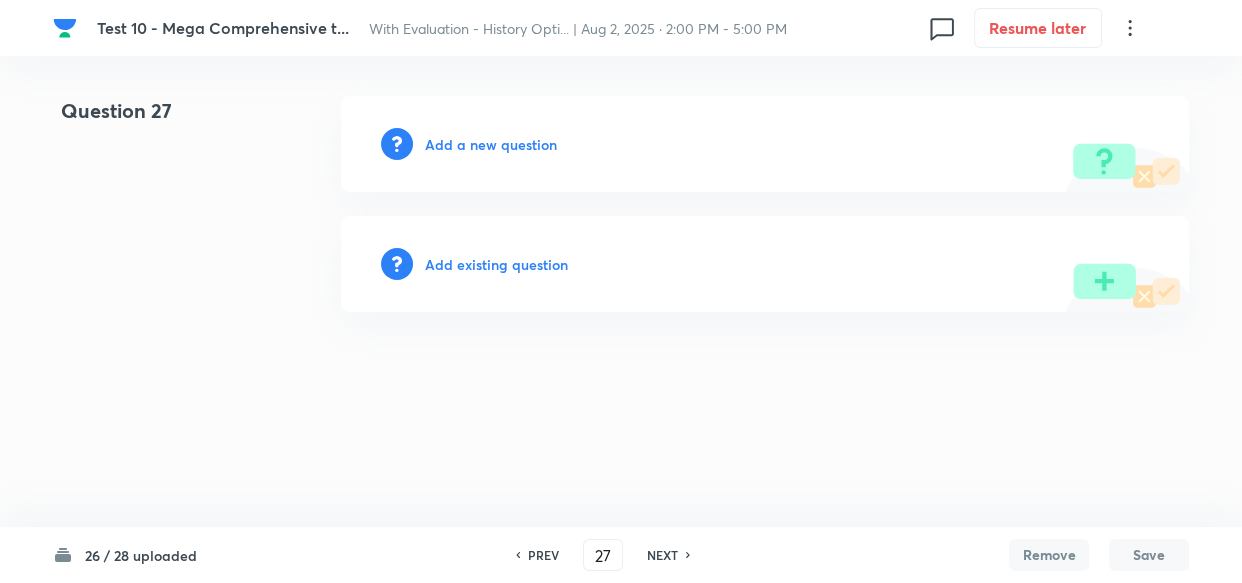 click on "Add a new question" at bounding box center (491, 144) 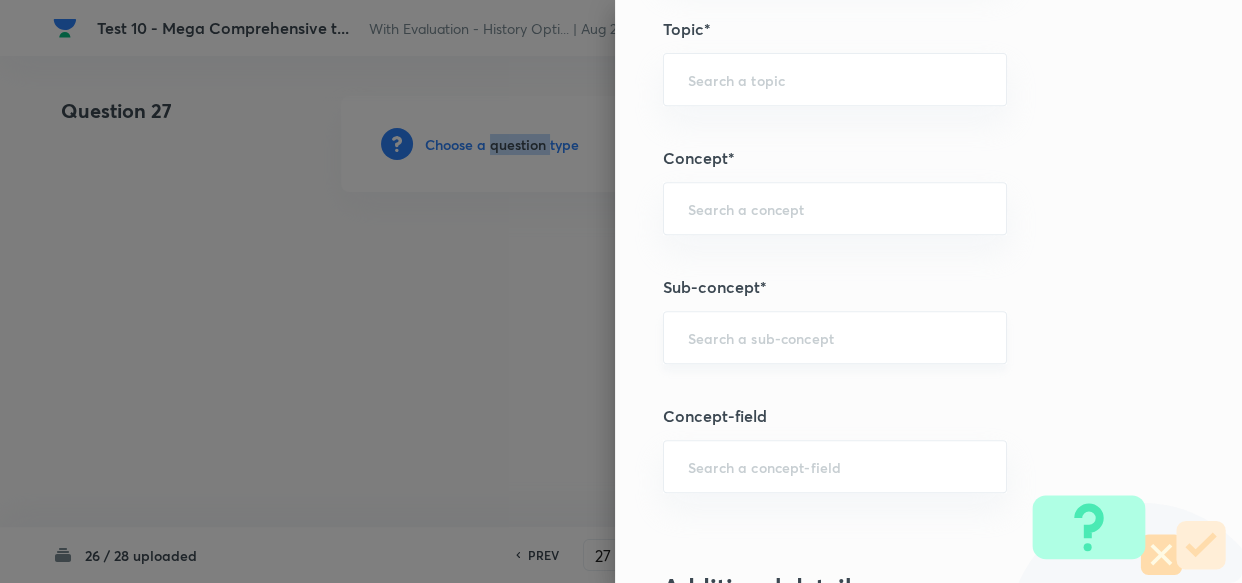scroll, scrollTop: 909, scrollLeft: 0, axis: vertical 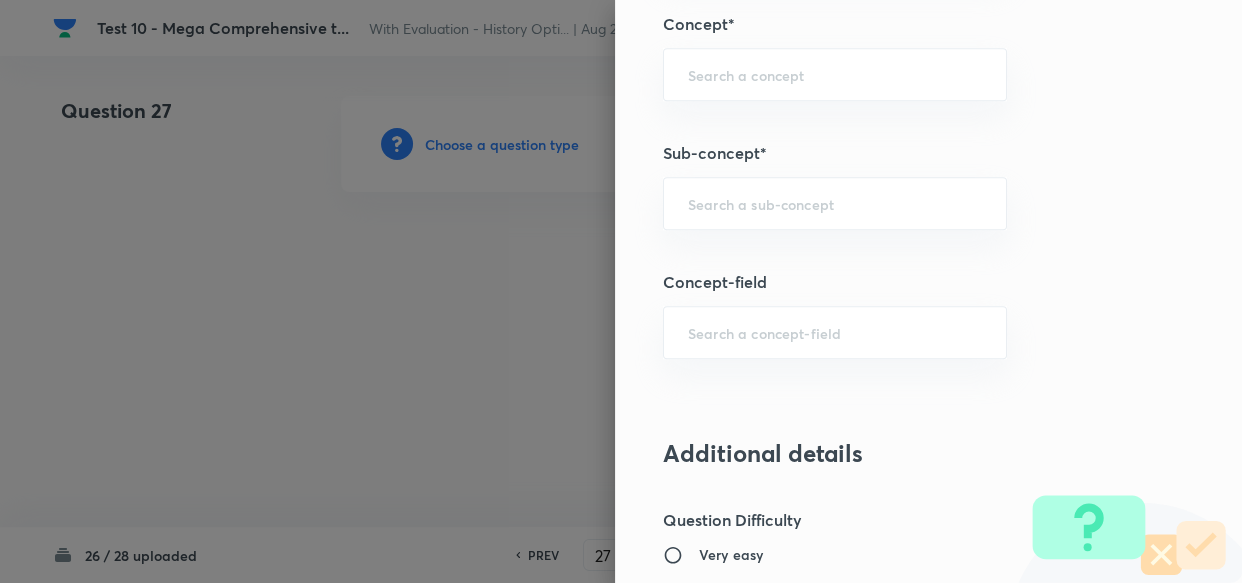 click on "Question settings Does this question have a passage?* Yes No Positive mark 20 ​ Negative Marks (Don’t add negative sign) 0 ​ Syllabus Topic group* ​ Topic* ​ Concept* ​ Sub-concept* ​ Concept-field ​ Additional details Question Difficulty Very easy Easy Moderate Hard Very hard Question is based on Fact Numerical Concept Previous year question Yes No Does this question have equation? Yes No Verification status Is the question verified? *Select 'yes' only if a question is verified Yes No Save" at bounding box center (928, 291) 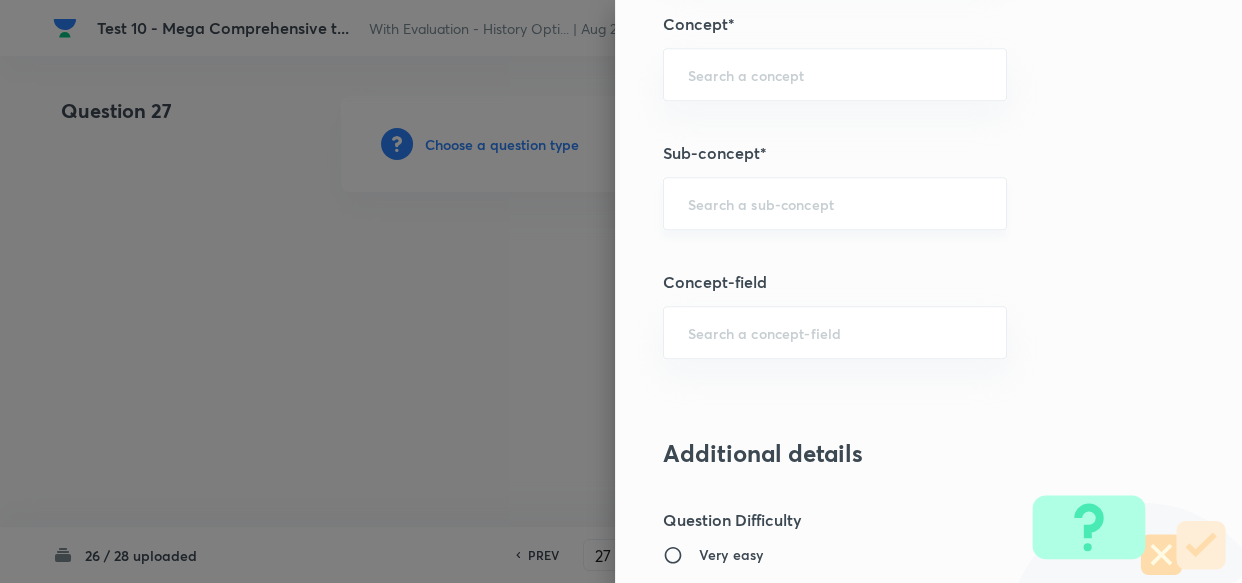click on "​" at bounding box center [835, 203] 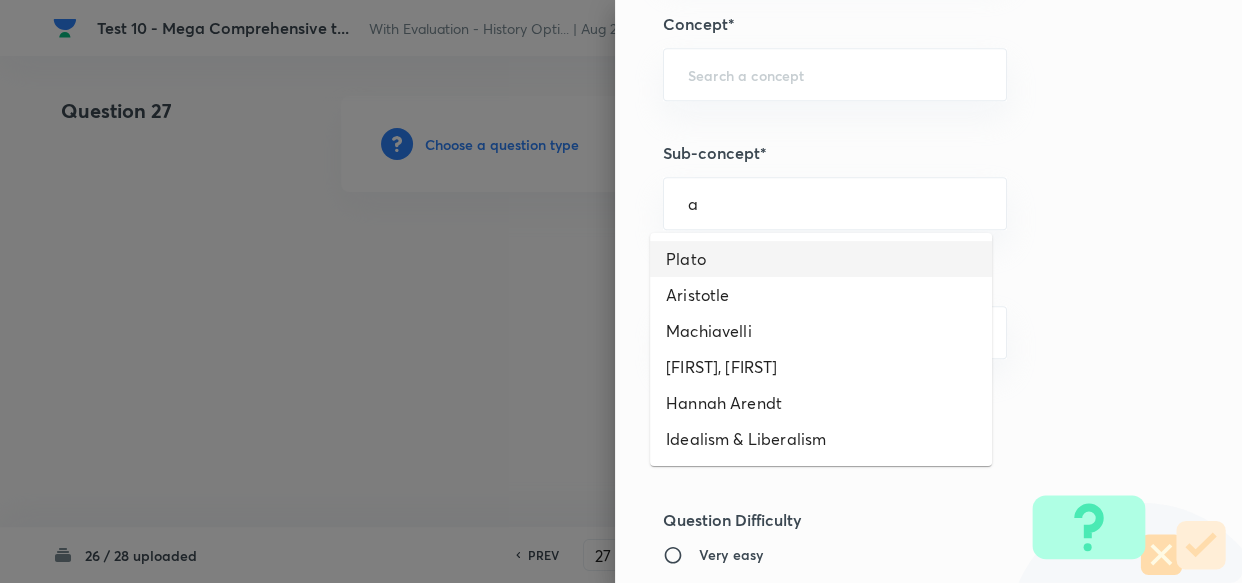 click on "Plato" at bounding box center [821, 259] 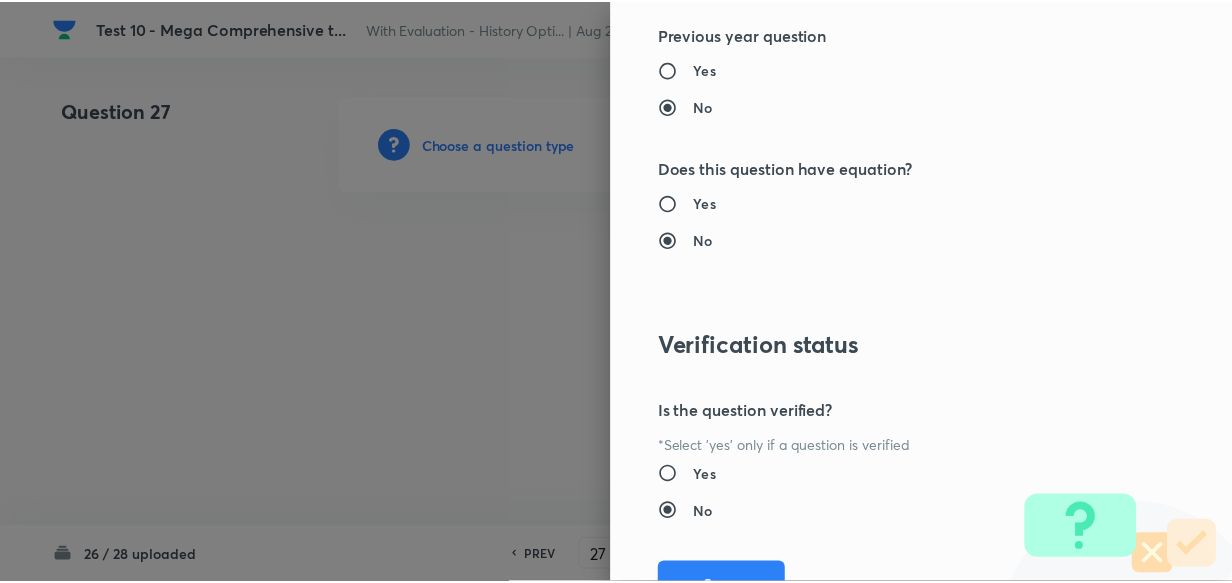 scroll, scrollTop: 1900, scrollLeft: 0, axis: vertical 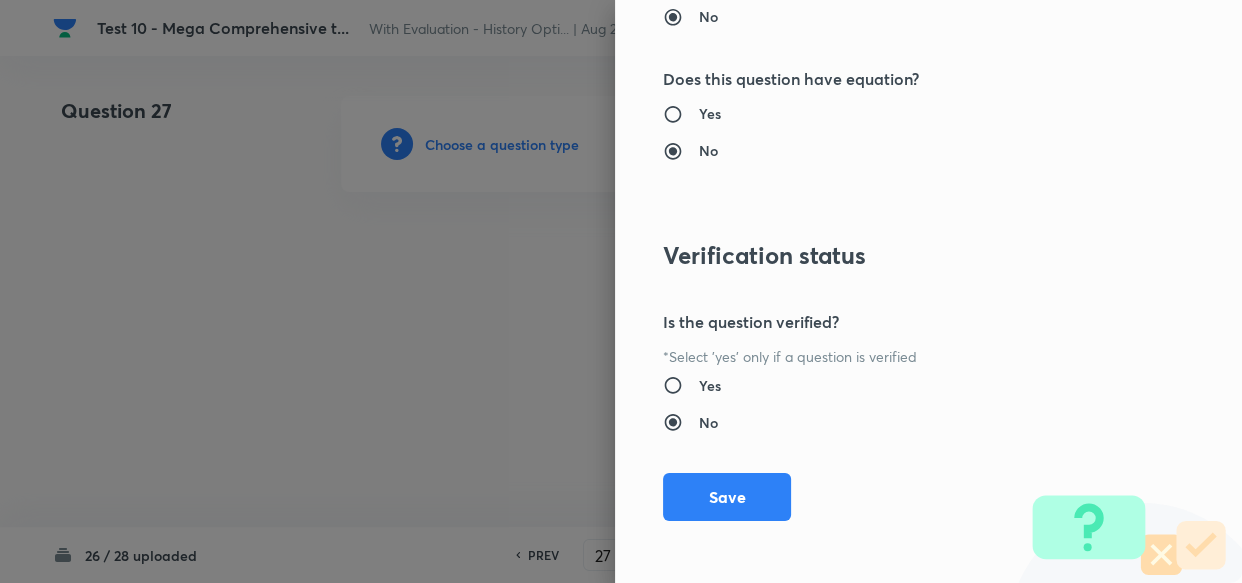click on "Question settings Does this question have a passage?* Yes No Positive mark 20 ​ Negative Marks (Don’t add negative sign) 0 ​ Syllabus Topic group* PSIR Optional ​ Topic* PSIR Paper 1 ​ Concept* Western Political Thought ​ Sub-concept* Plato ​ Concept-field ​ Additional details Question Difficulty Very easy Easy Moderate Hard Very hard Question is based on Fact Numerical Concept Previous year question Yes No Does this question have equation? Yes No Verification status Is the question verified? *Select 'yes' only if a question is verified Yes No Save" at bounding box center [928, 291] 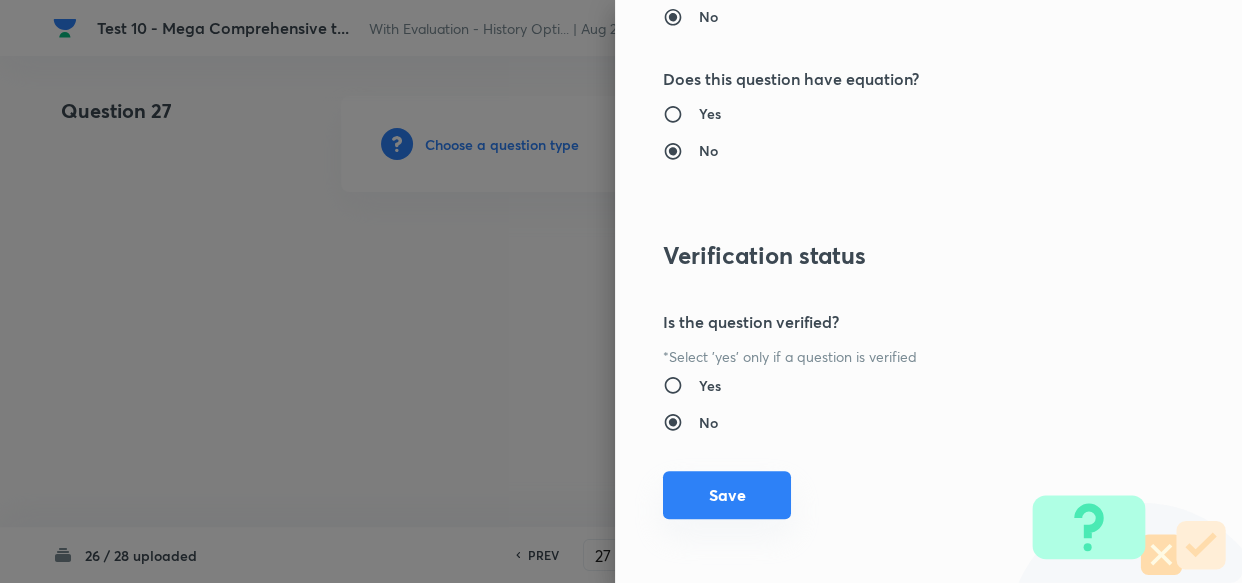 click on "Save" at bounding box center [727, 495] 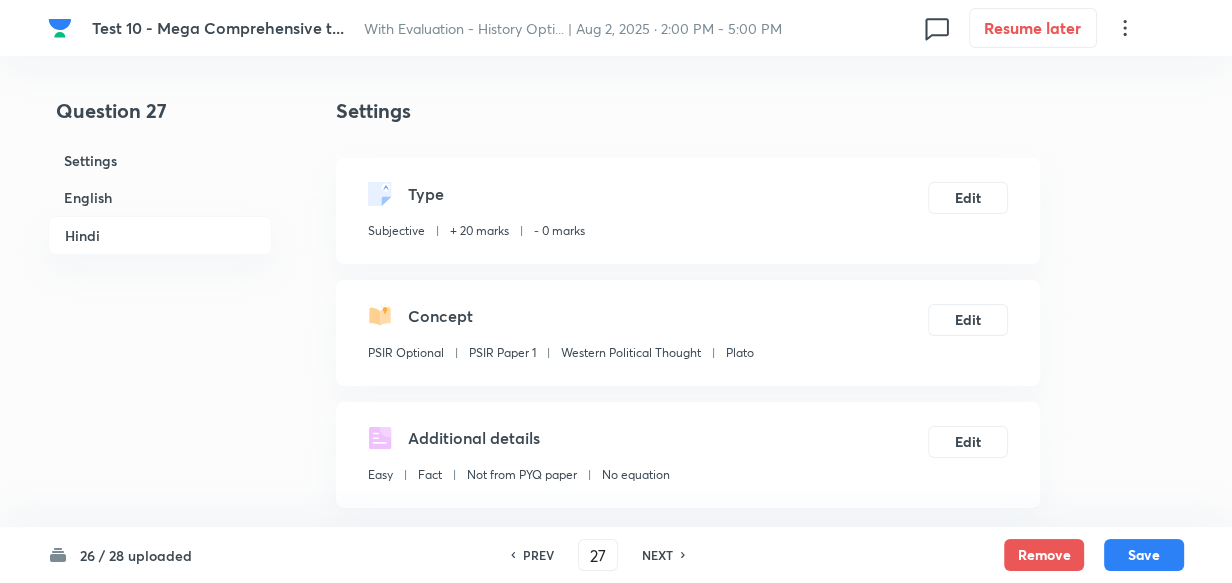 click on "English" at bounding box center (160, 197) 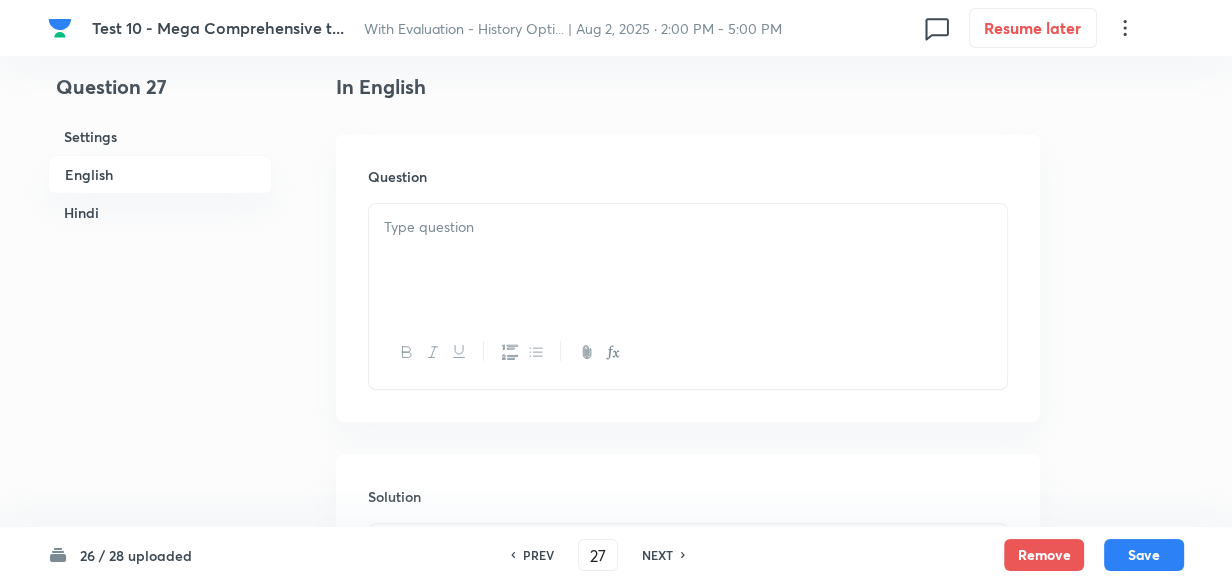 click at bounding box center (688, 260) 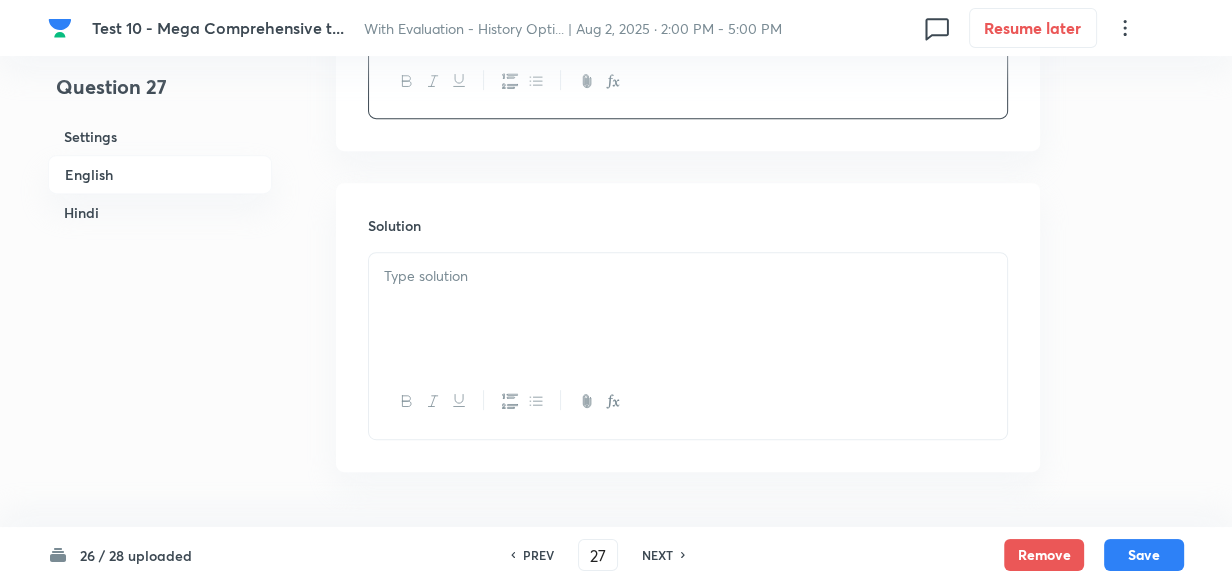 scroll, scrollTop: 880, scrollLeft: 0, axis: vertical 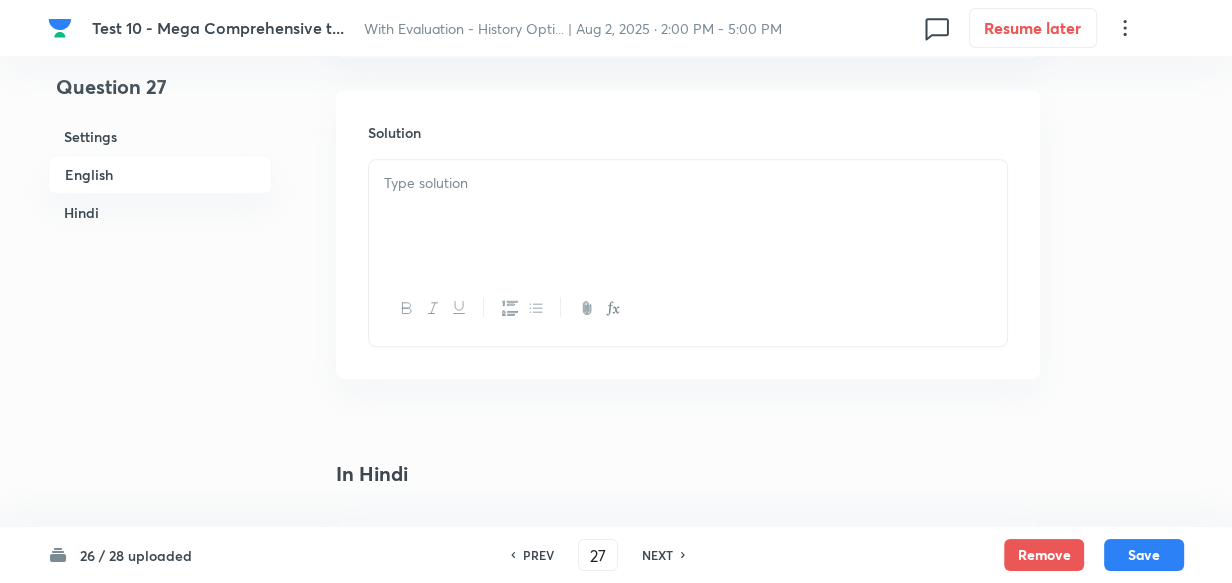 click at bounding box center [688, 308] 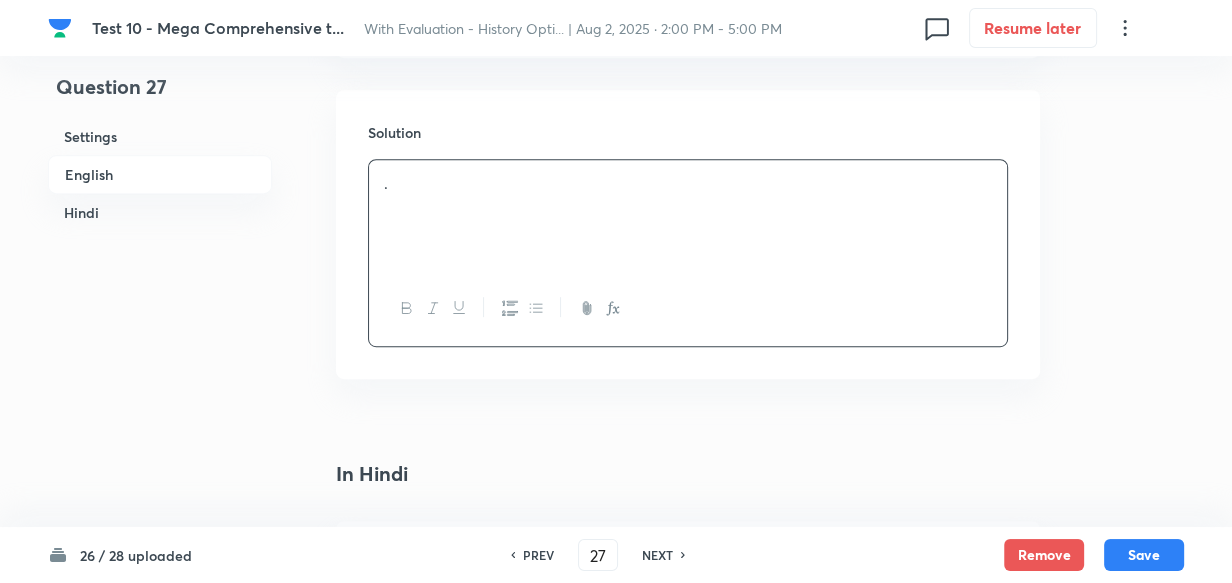 click on "Hindi" at bounding box center (160, 212) 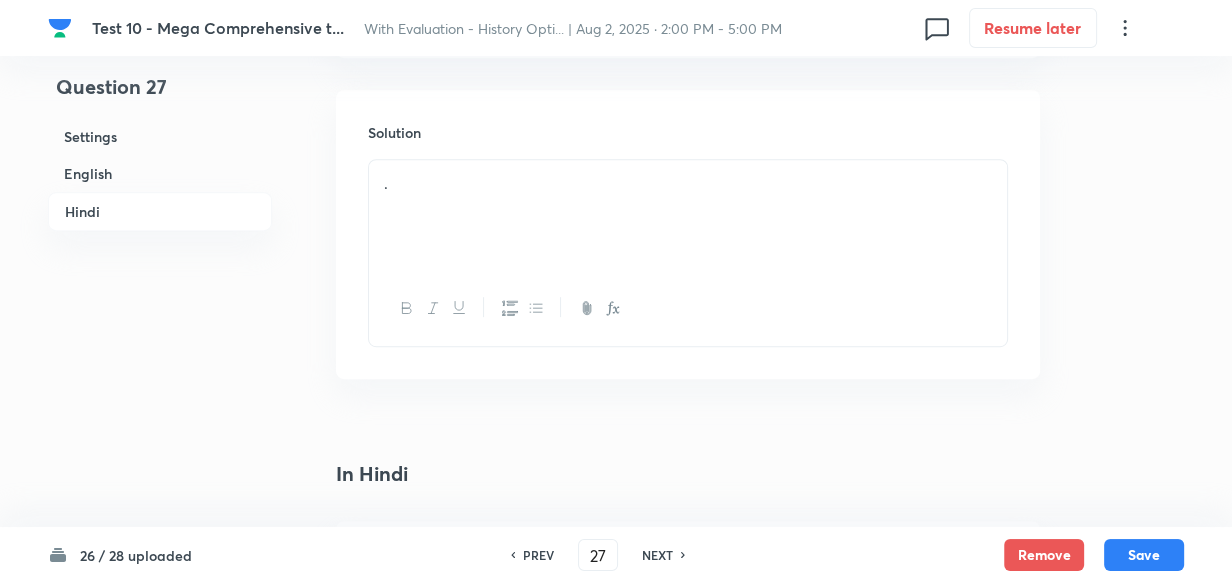 scroll, scrollTop: 1267, scrollLeft: 0, axis: vertical 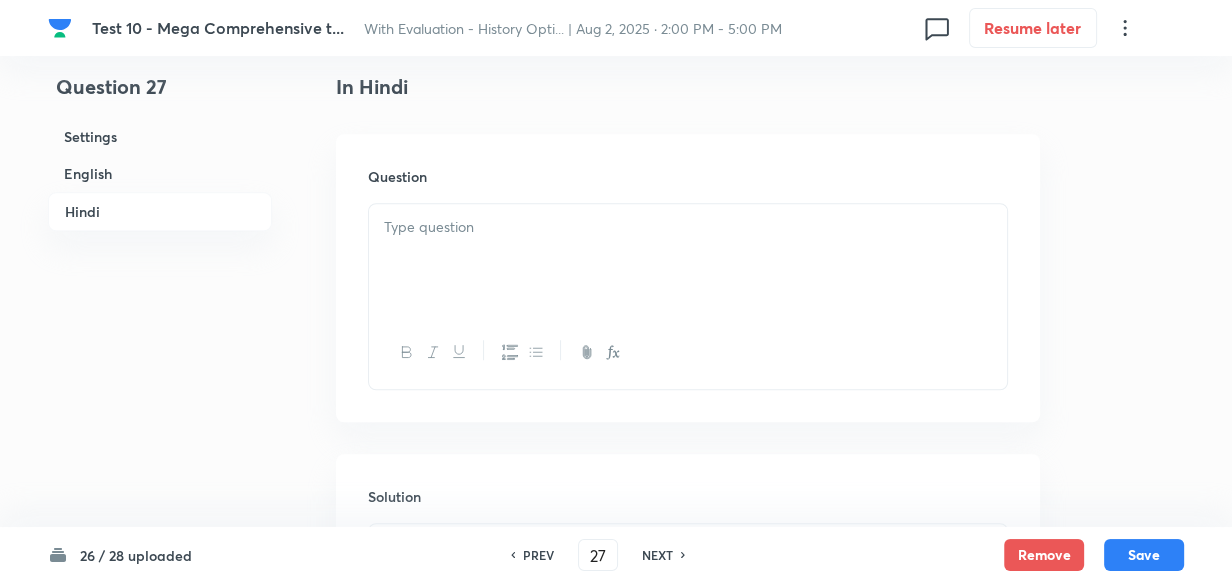 click at bounding box center (688, 260) 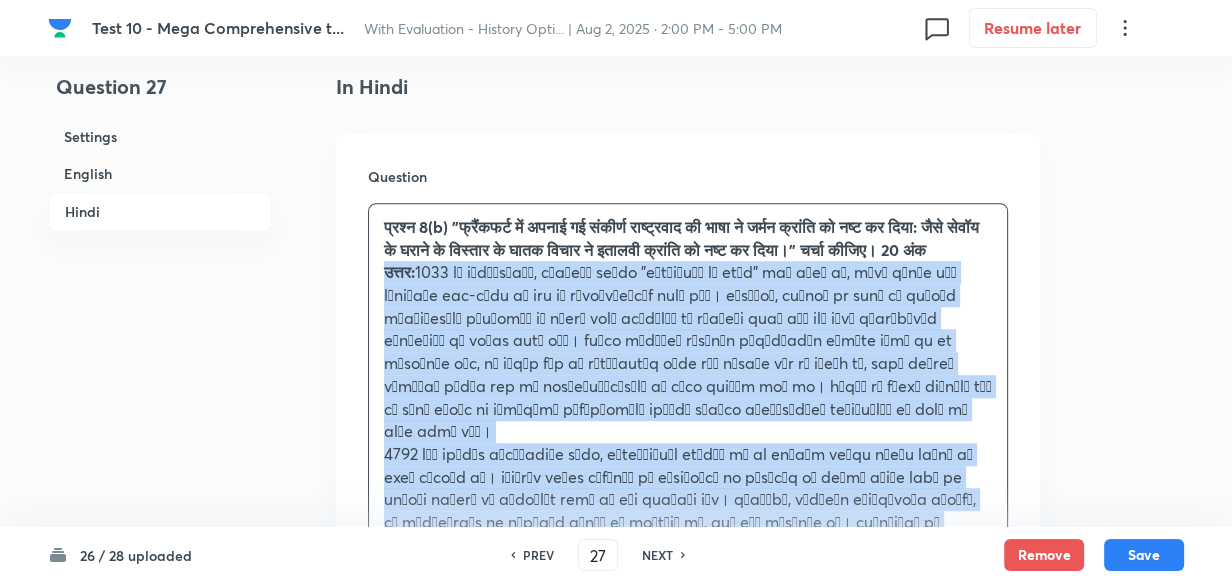 drag, startPoint x: 370, startPoint y: 294, endPoint x: 219, endPoint y: 511, distance: 264.36716 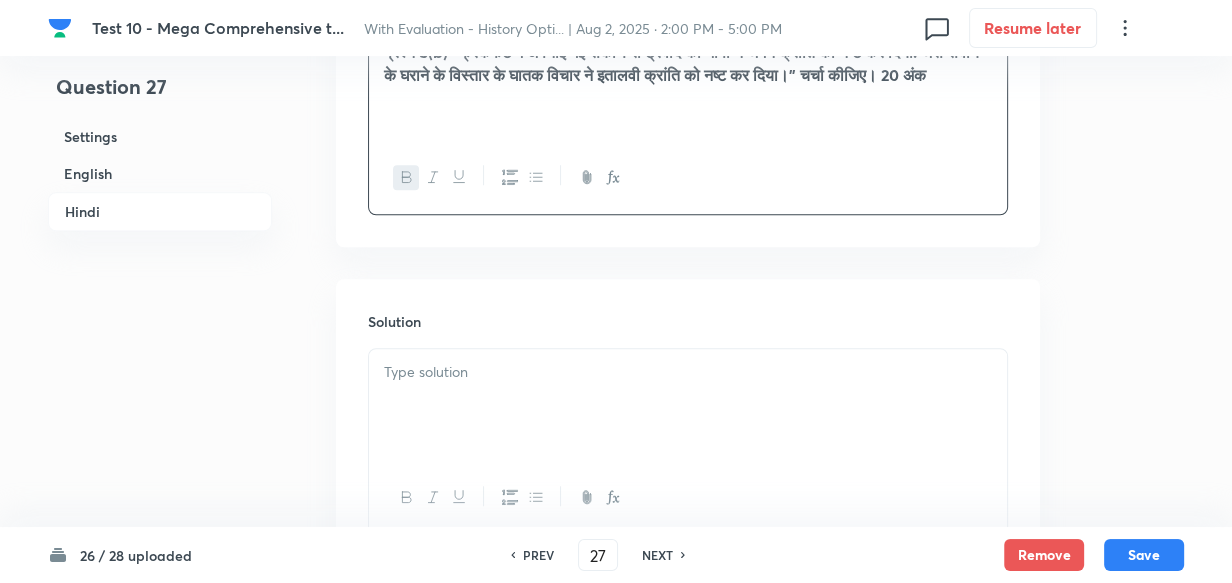 scroll, scrollTop: 1603, scrollLeft: 0, axis: vertical 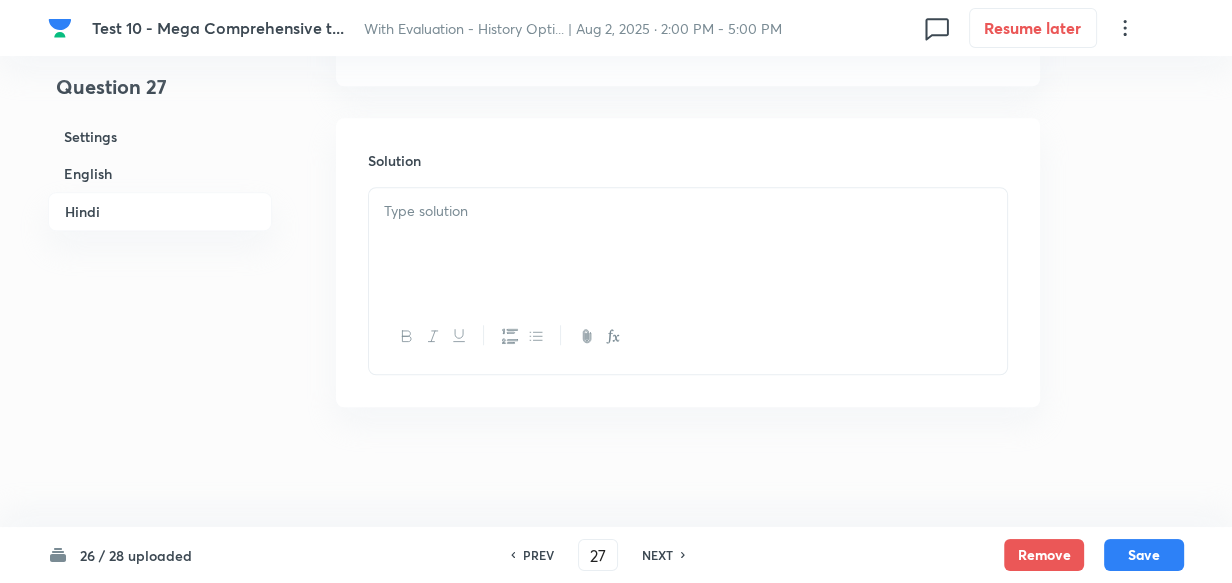 click on "Question 27 Settings English Hindi Settings Type Subjective + 20 marks - 0 marks Edit Concept PSIR Optional PSIR Paper 1 Western Political Thought Plato Edit Additional details Easy Fact Not from PYQ paper No equation Edit In English Question . Solution . In Hindi Question प्रश्न 8(b) "फ्रैंकफर्ट में अपनाई गई संकीर्ण राष्ट्रवाद की भाषा ने जर्मन क्रांति को नष्ट कर दिया: जैसे सेवॉय के घराने के विस्तार के घातक विचार ने इतालवी क्रांति को नष्ट कर दिया।" चर्चा कीजिए। 20 अंक Solution" at bounding box center (616, -510) 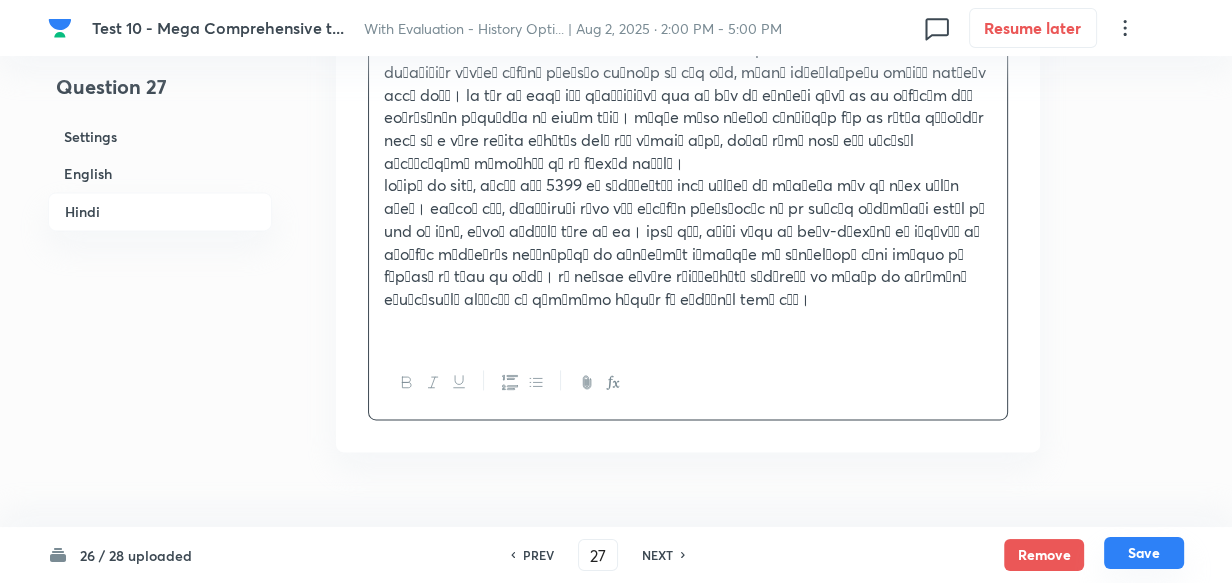 click on "Save" at bounding box center [1144, 553] 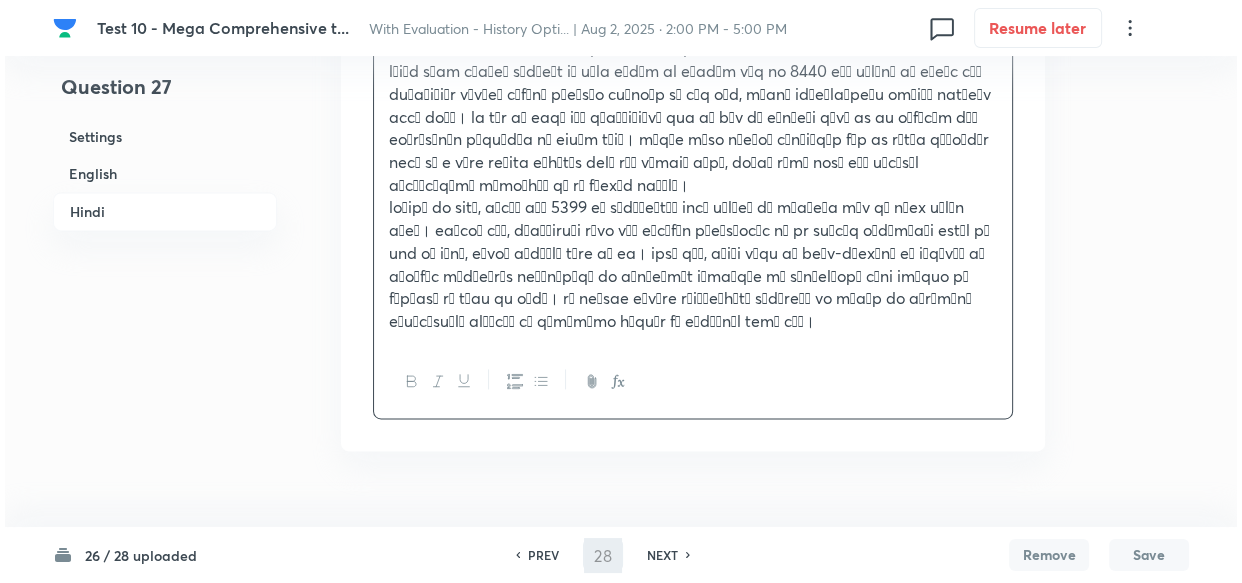 scroll, scrollTop: 0, scrollLeft: 0, axis: both 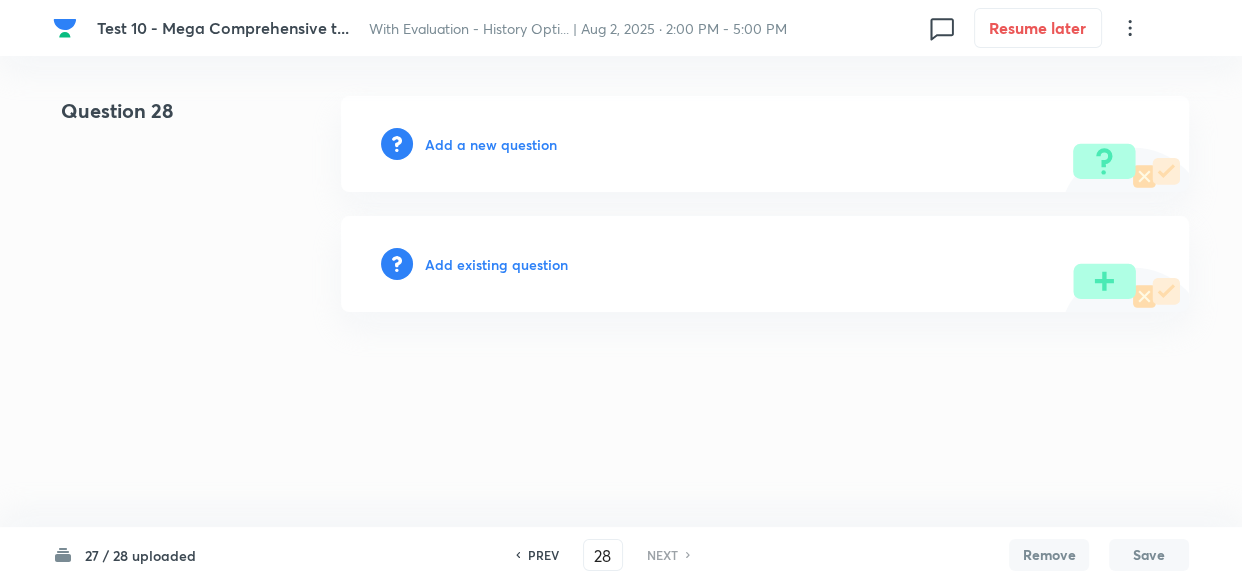 click on "Add a new question" at bounding box center [765, 144] 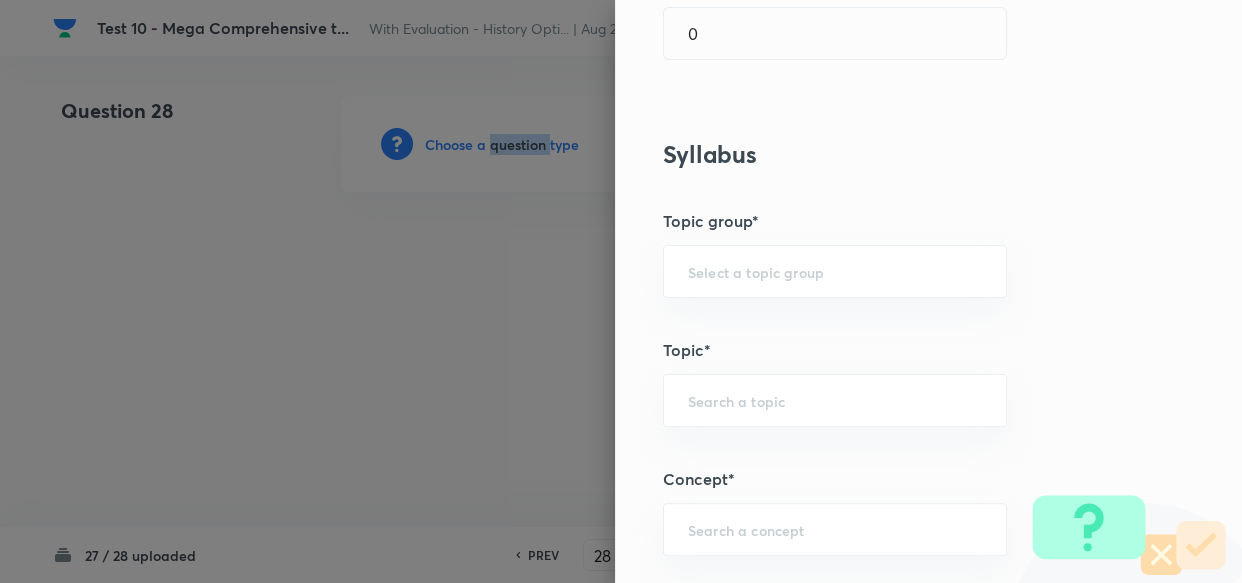 scroll, scrollTop: 90, scrollLeft: 0, axis: vertical 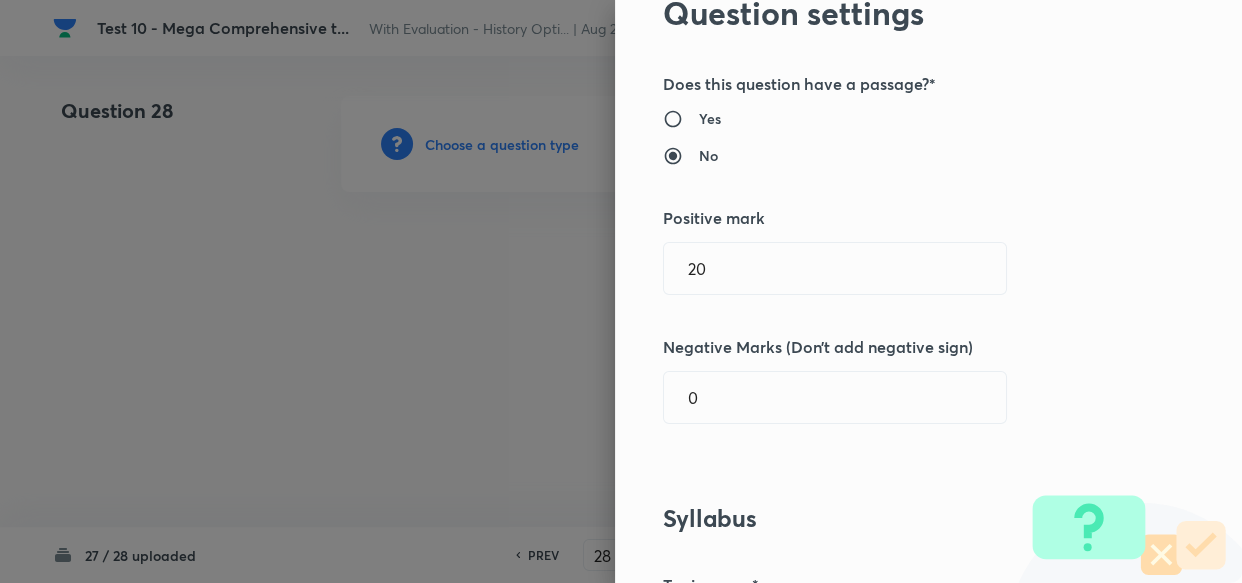 drag, startPoint x: 705, startPoint y: 257, endPoint x: 469, endPoint y: 262, distance: 236.05296 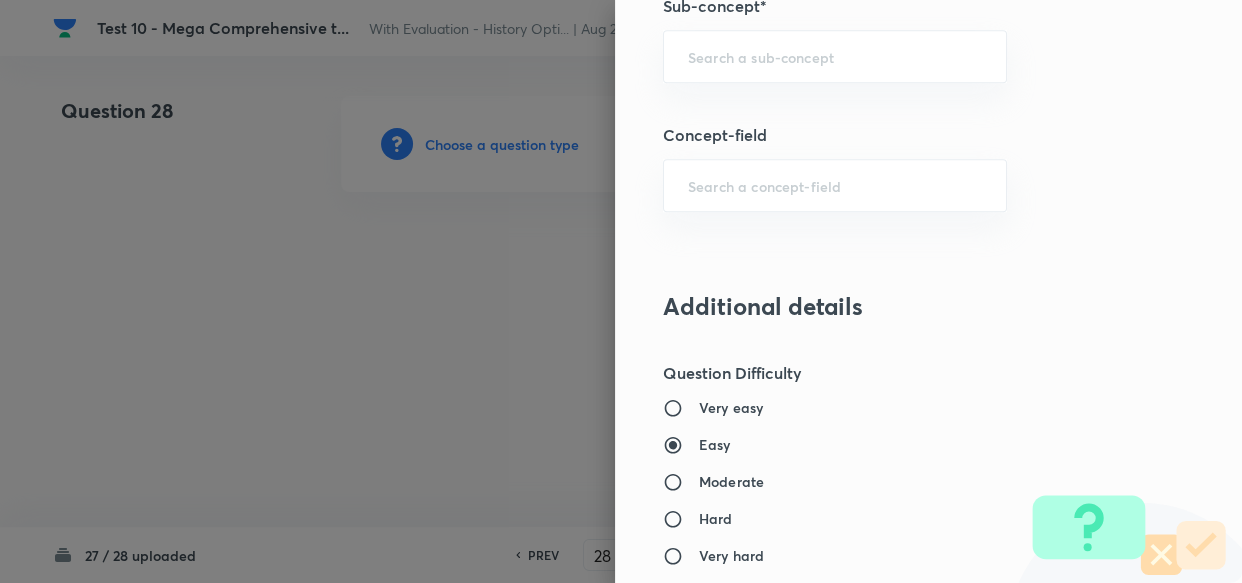 scroll, scrollTop: 1054, scrollLeft: 0, axis: vertical 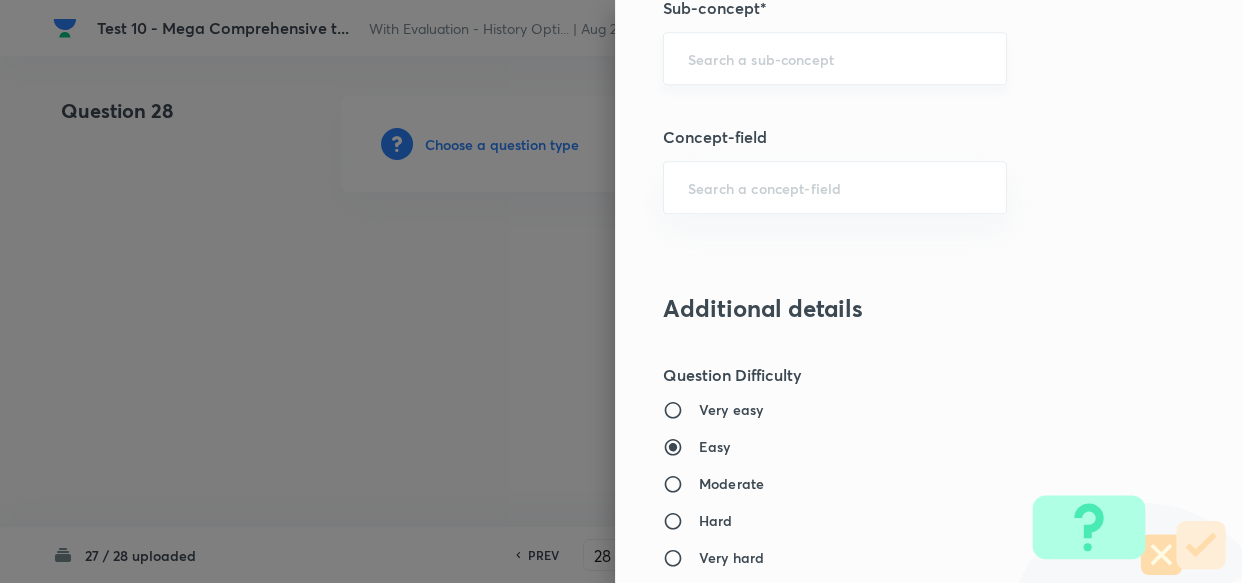 click at bounding box center [835, 58] 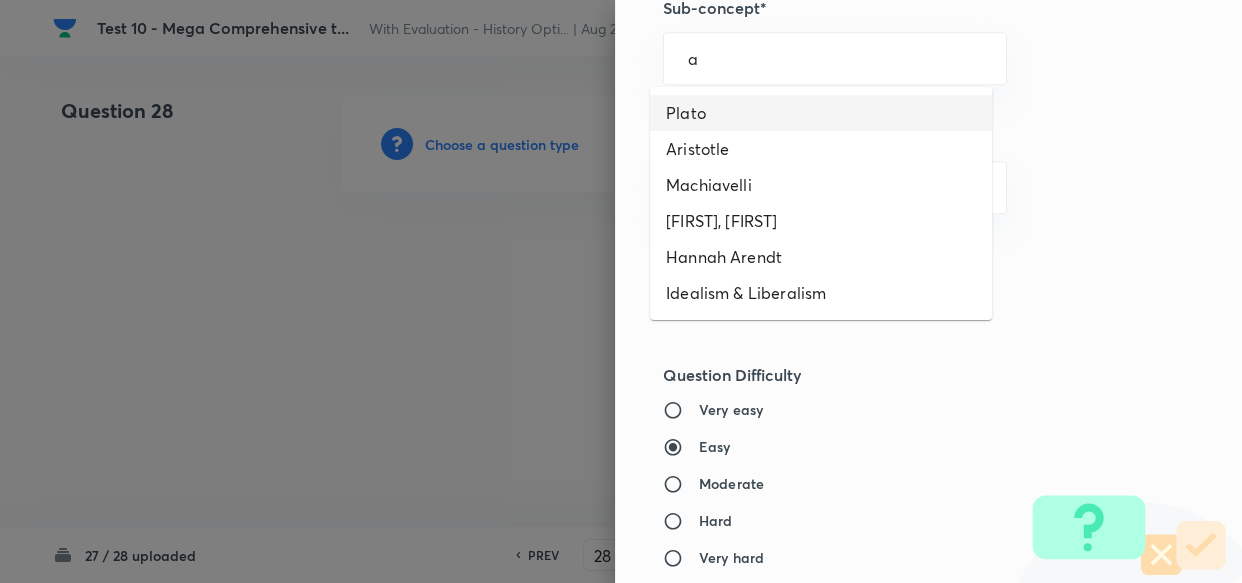 click on "Plato" at bounding box center (821, 113) 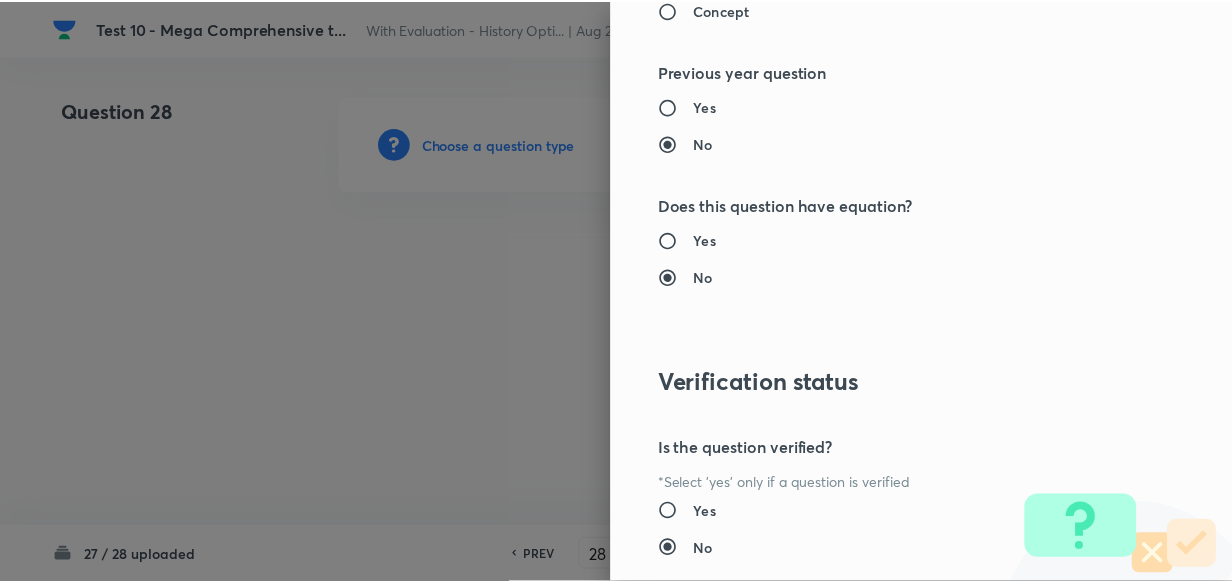 scroll, scrollTop: 1900, scrollLeft: 0, axis: vertical 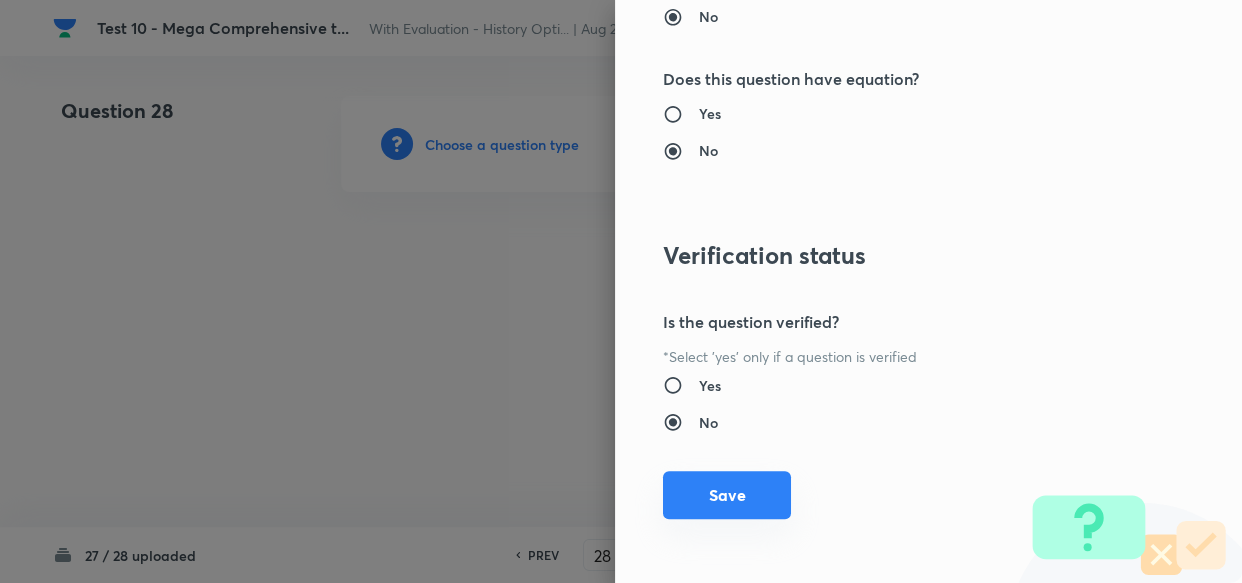 click on "Save" at bounding box center [727, 495] 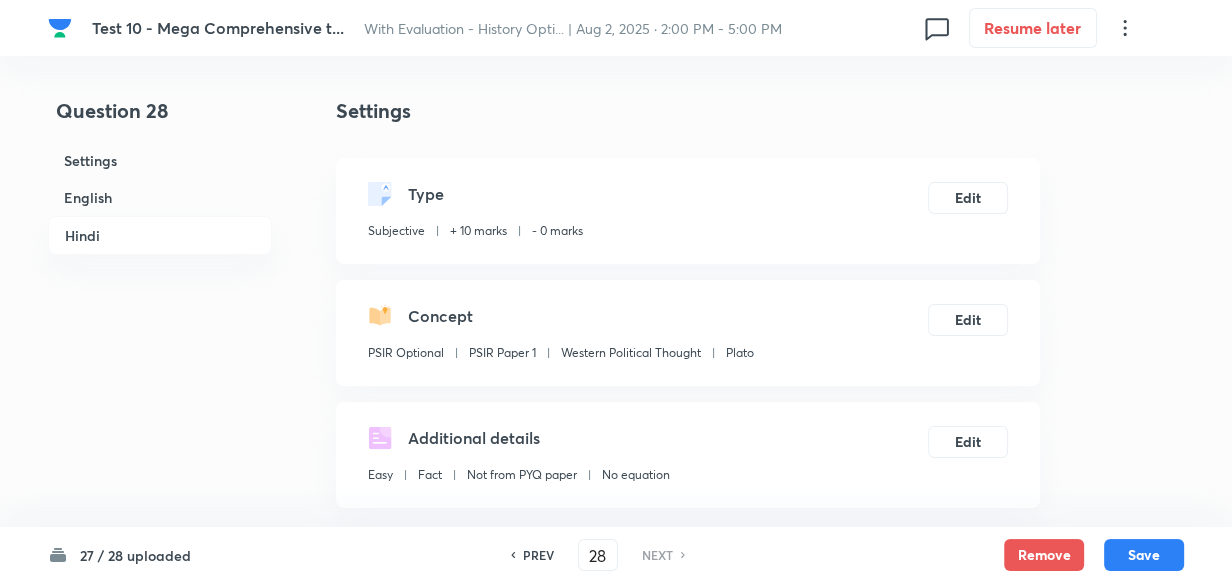 click on "English" at bounding box center [160, 197] 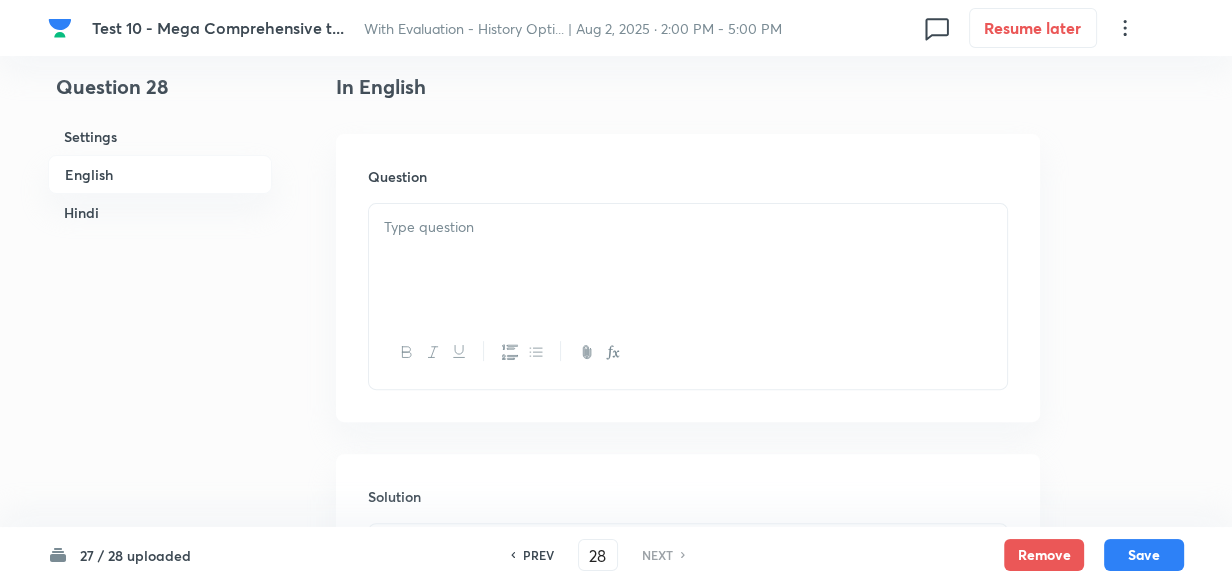 click at bounding box center [688, 227] 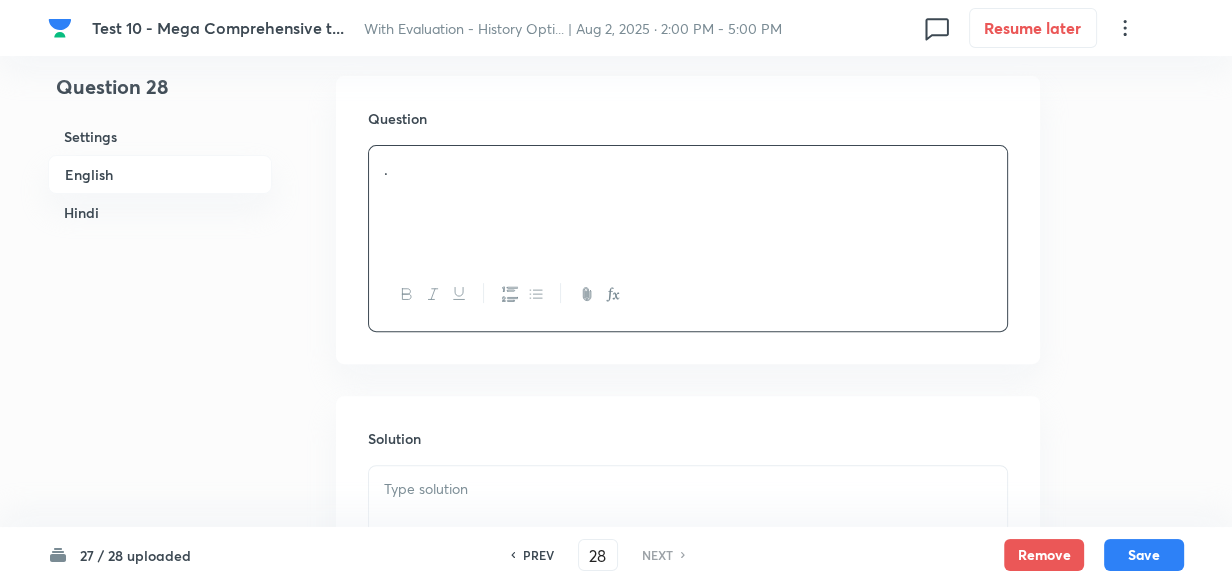 scroll, scrollTop: 880, scrollLeft: 0, axis: vertical 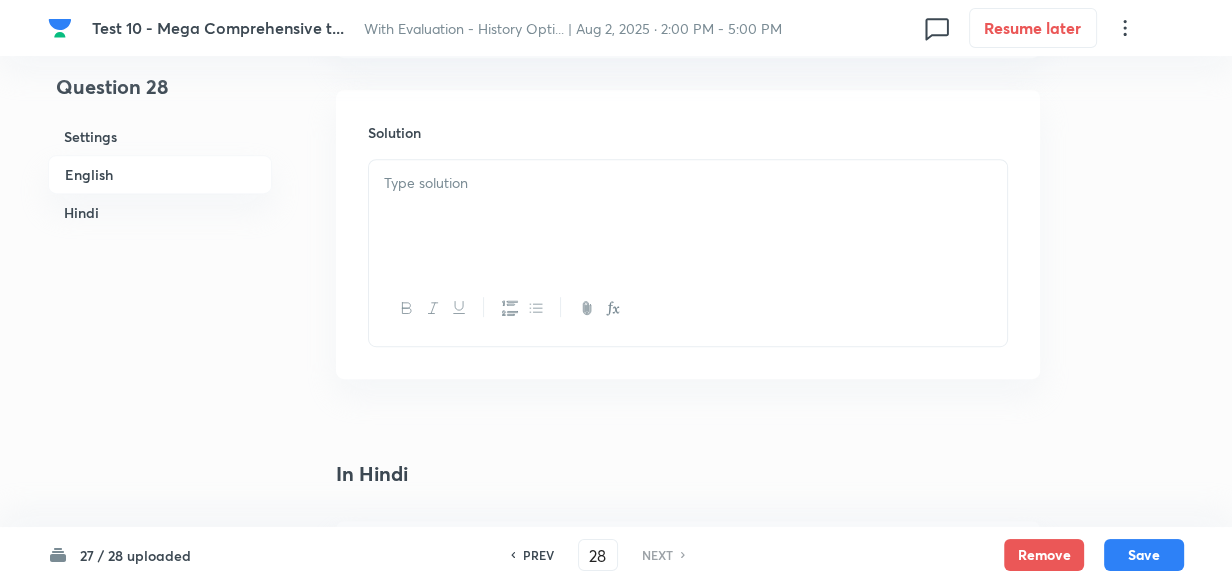 drag, startPoint x: 467, startPoint y: 271, endPoint x: 465, endPoint y: 257, distance: 14.142136 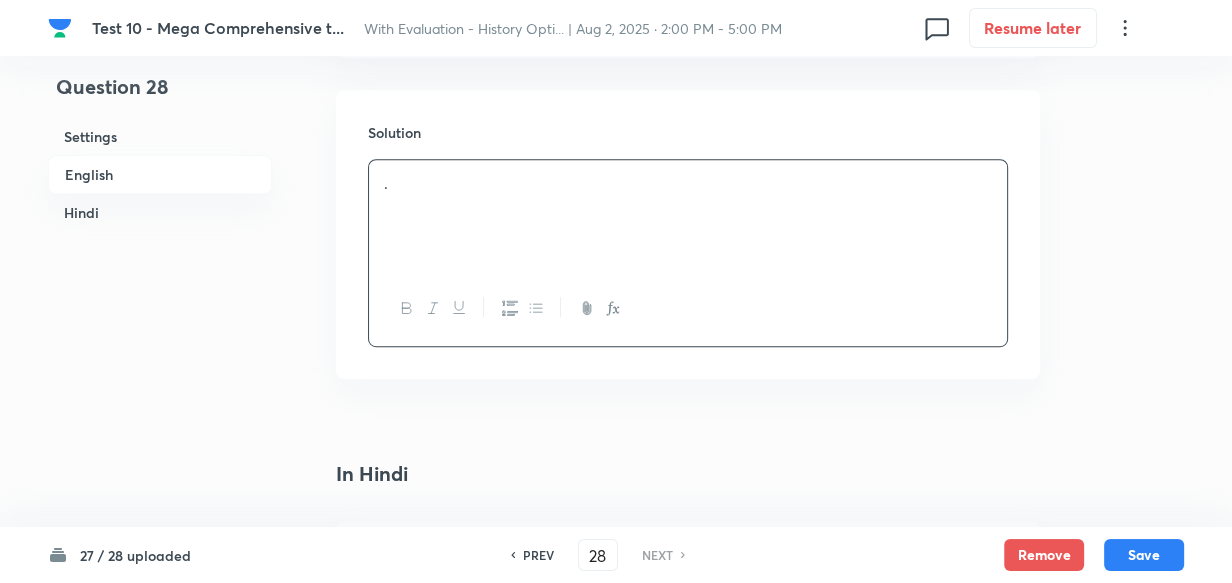 click on "." at bounding box center [688, 216] 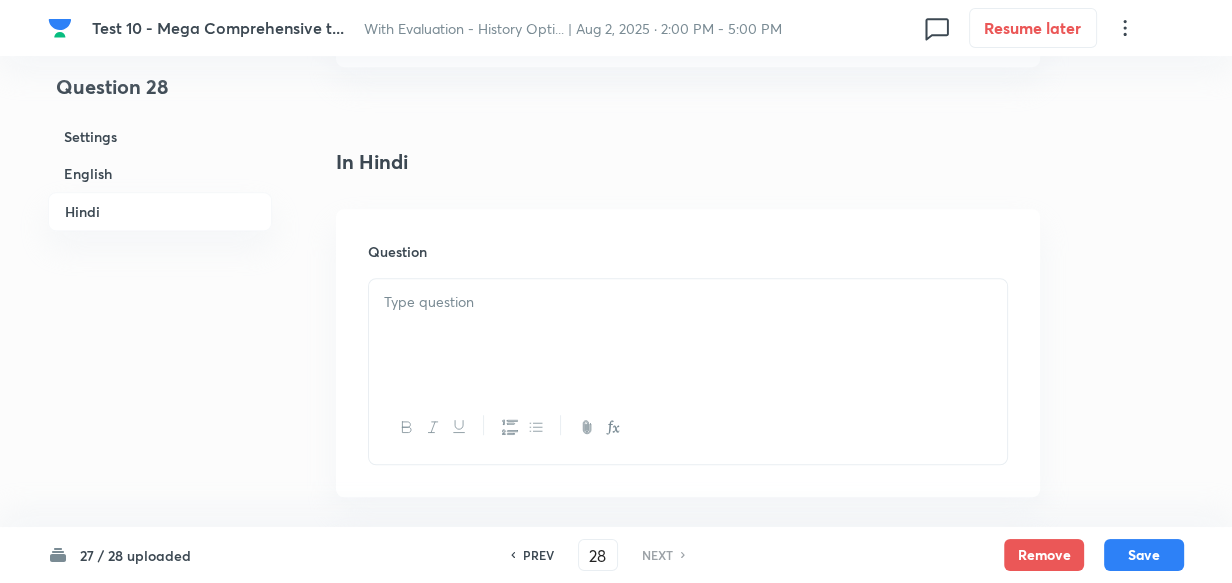scroll, scrollTop: 1334, scrollLeft: 0, axis: vertical 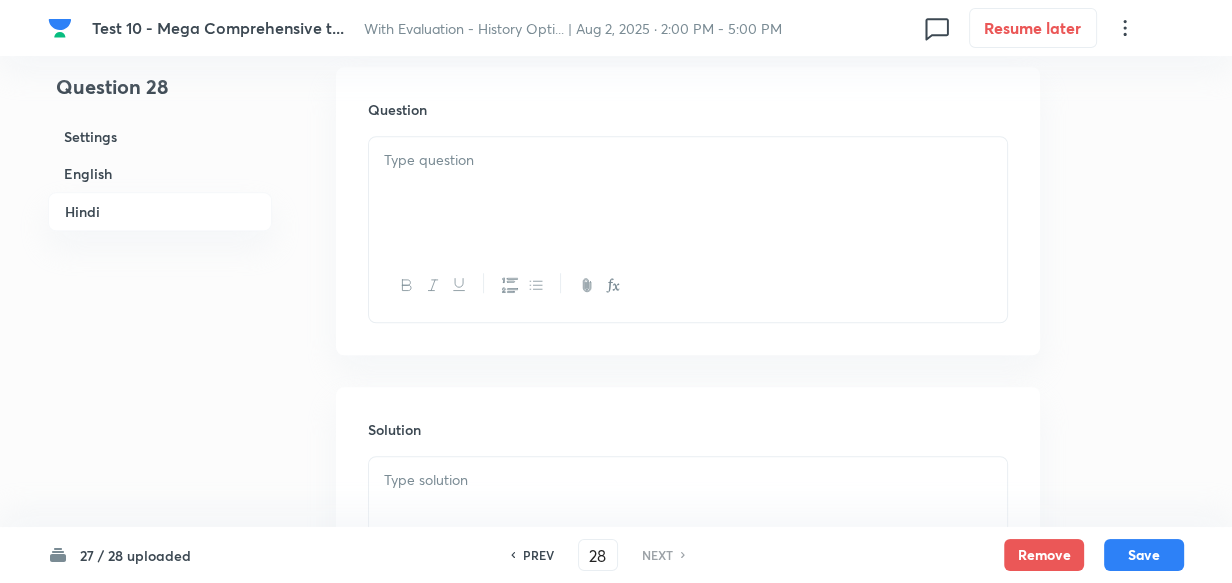 click at bounding box center (688, 193) 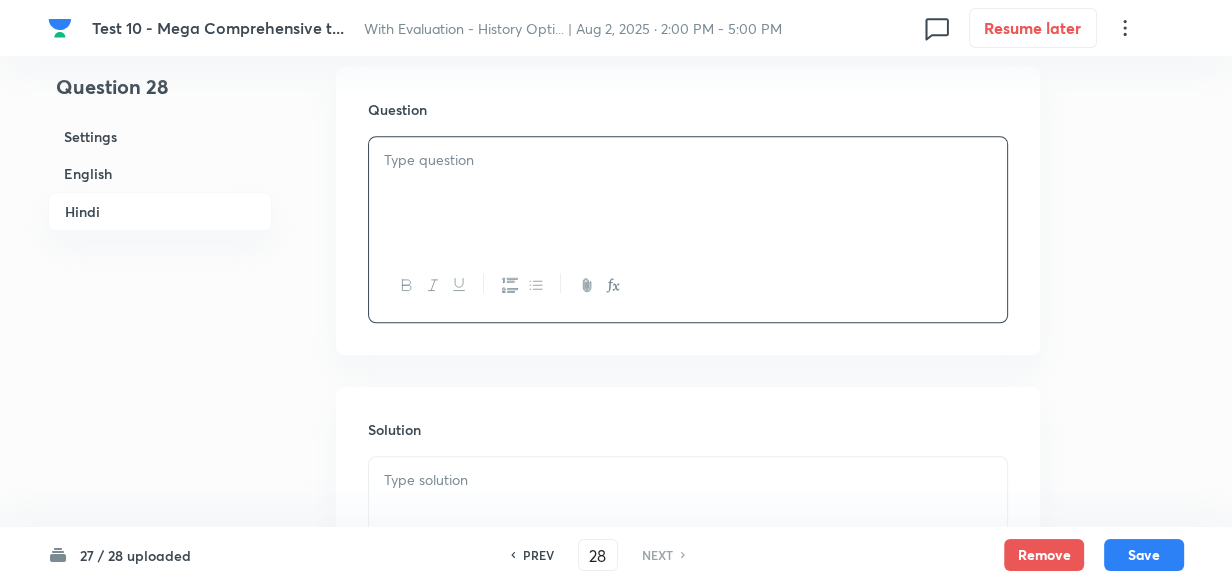 click on "English" at bounding box center [160, 173] 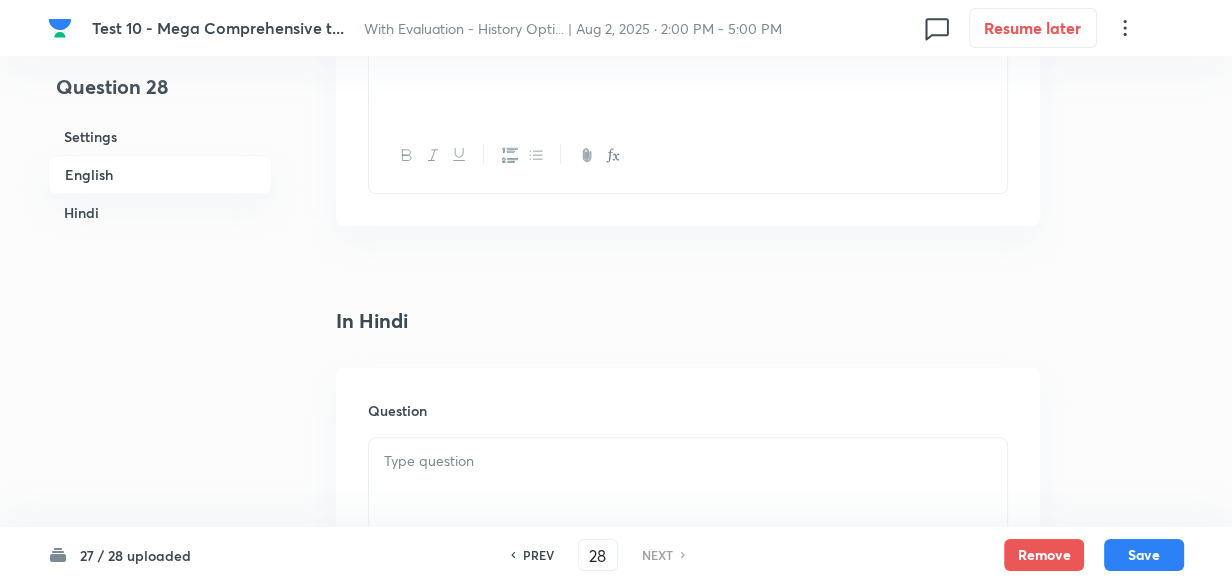 scroll, scrollTop: 1152, scrollLeft: 0, axis: vertical 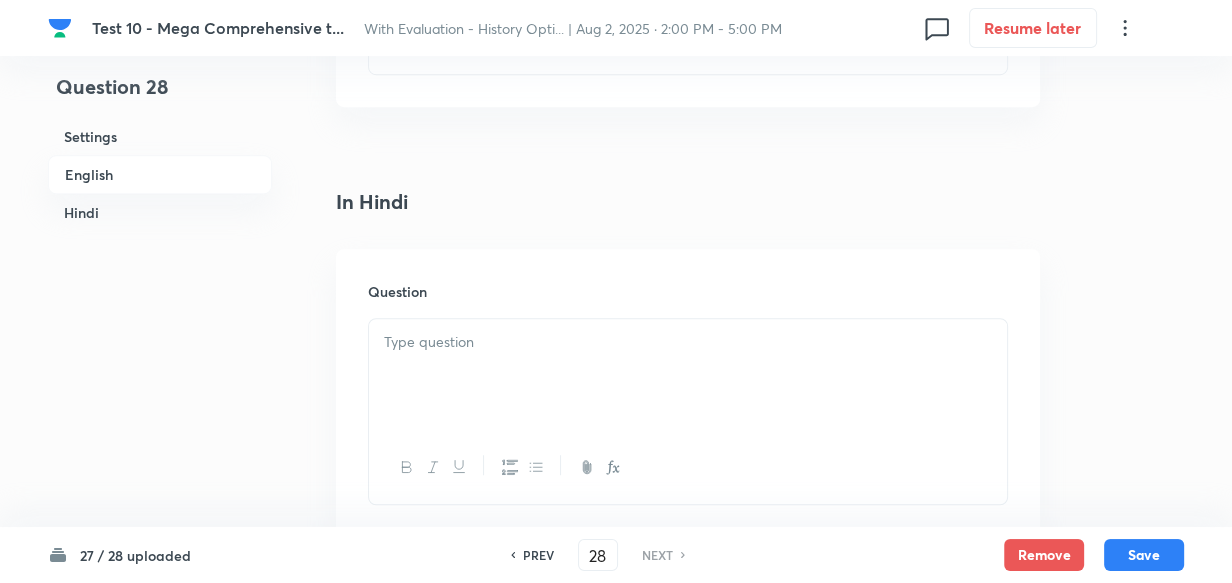 click at bounding box center [688, 375] 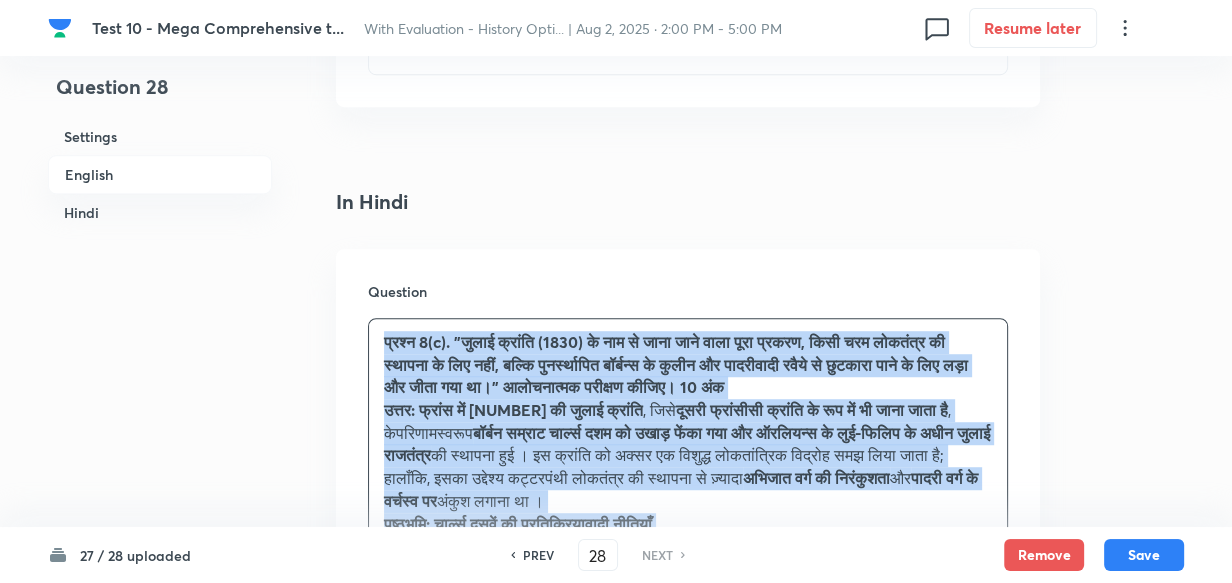 click on "Question प्रश्न 8(c). "जुलाई क्रांति (1830) के नाम से जाना जाने वाला पूरा प्रकरण, किसी चरम लोकतंत्र की स्थापना के लिए नहीं, बल्कि पुनर्स्थापित बॉर्बन्स के कुलीन और पादरीवादी रवैये से छुटकारा पाने के लिए लड़ा और जीता गया था।" आलोचनात्मक परीक्षण कीजिए। 10 अंक उत्तर: फ्रांस में 1830 की जुलाई क्रांति  , जिसे  दूसरी फ्रांसीसी क्रांति के रूप में भी जाना जाता है  , केपरिणामस्वरूप  अभिजात वर्ग की निरंकुशता  और  1815 में  ●" at bounding box center (688, 871) 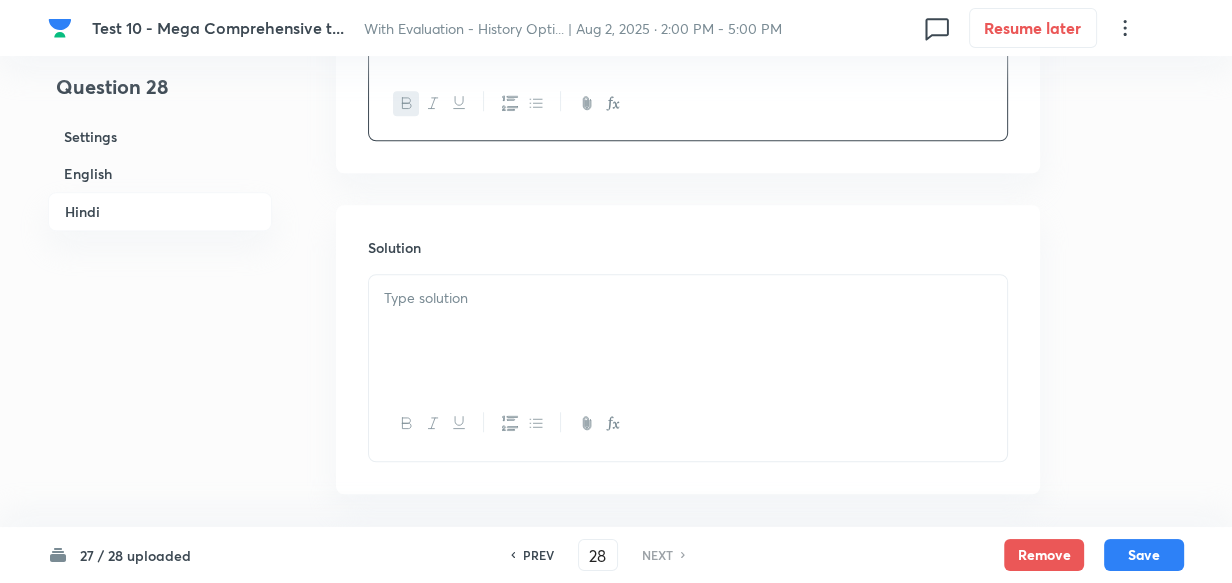 click at bounding box center [688, 331] 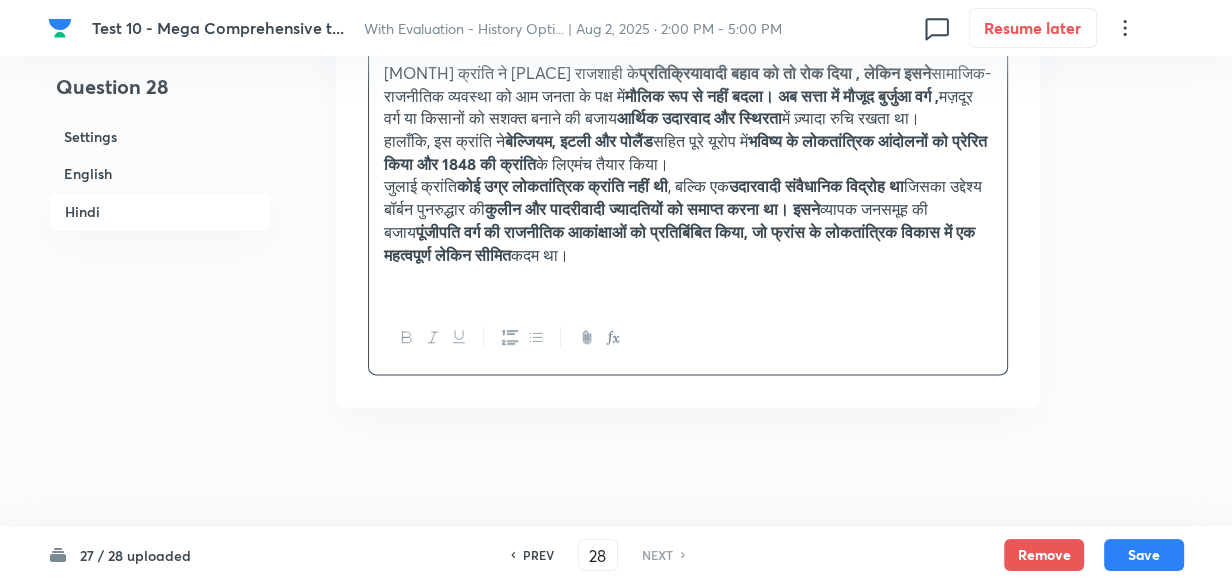 scroll, scrollTop: 2570, scrollLeft: 0, axis: vertical 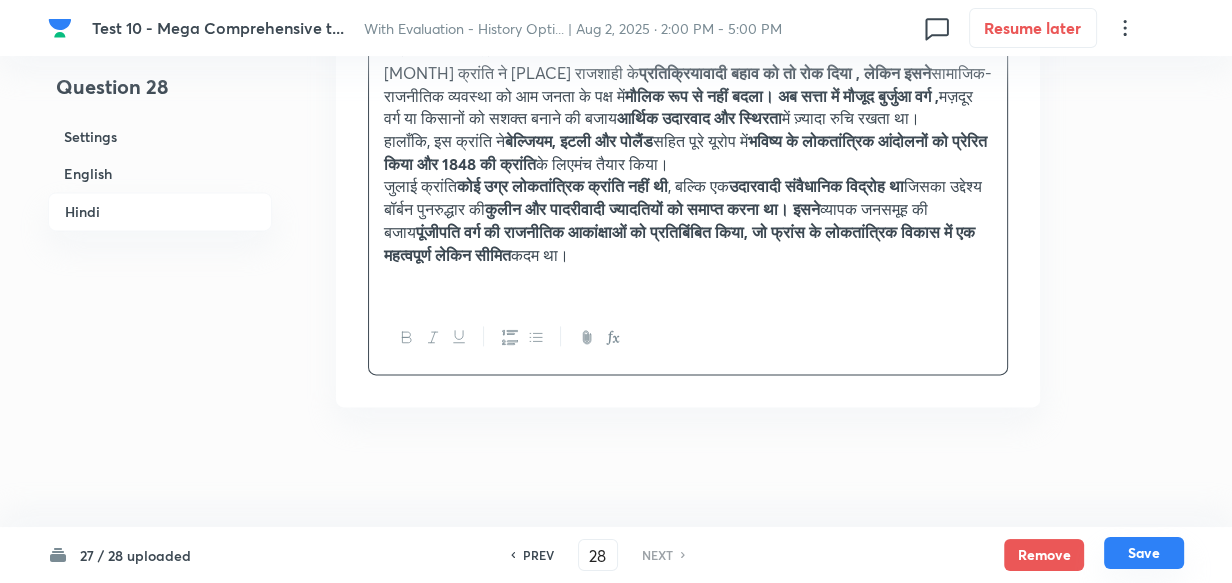 click on "Save" at bounding box center (1144, 553) 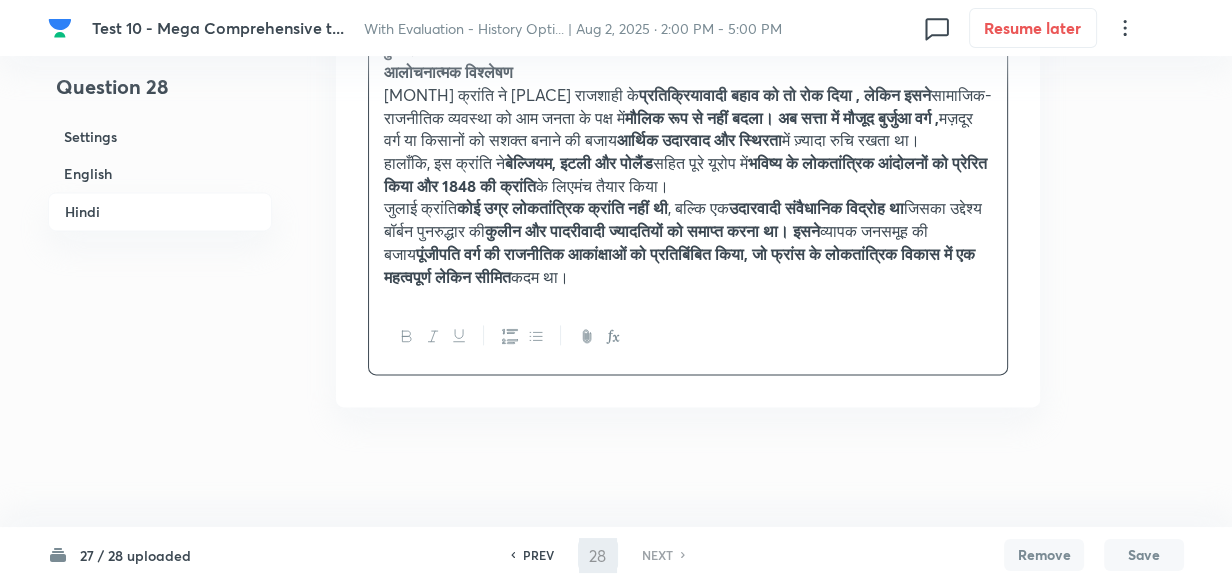 scroll, scrollTop: 2547, scrollLeft: 0, axis: vertical 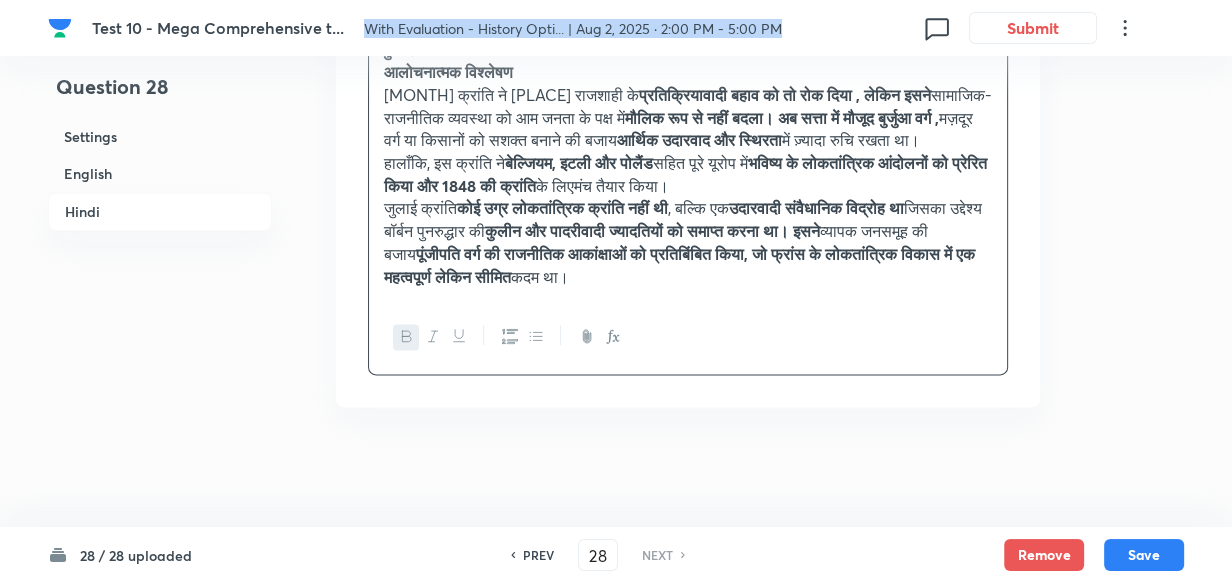 drag, startPoint x: 358, startPoint y: 30, endPoint x: 850, endPoint y: 46, distance: 492.2601 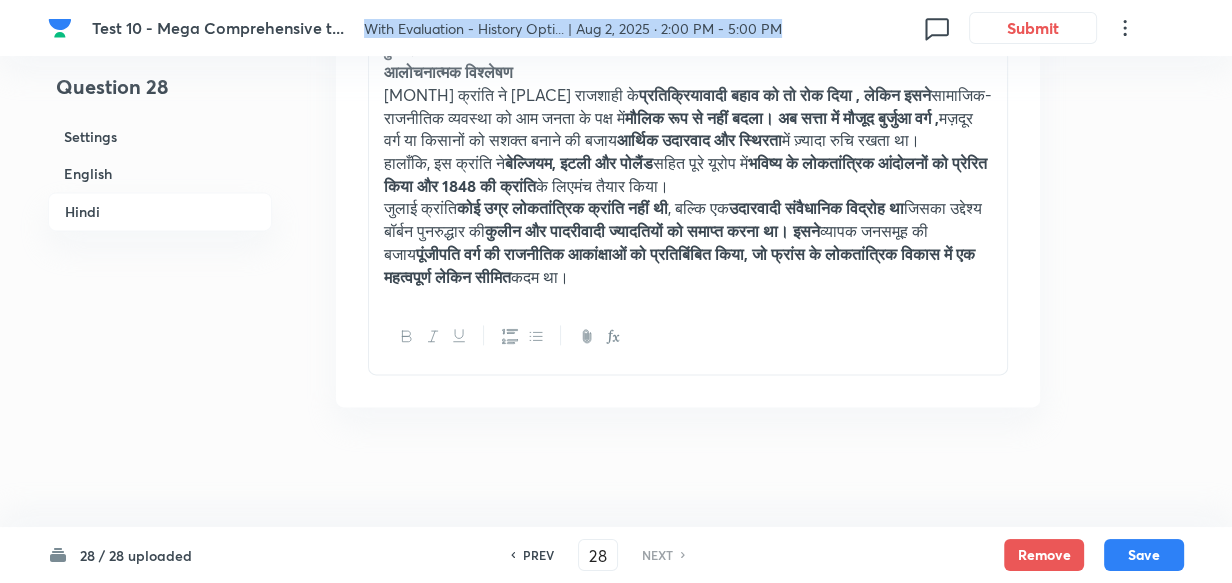 copy on "With Evaluation - History Opti... | Aug 2, 2025 · 2:00 PM - 5:00 PM" 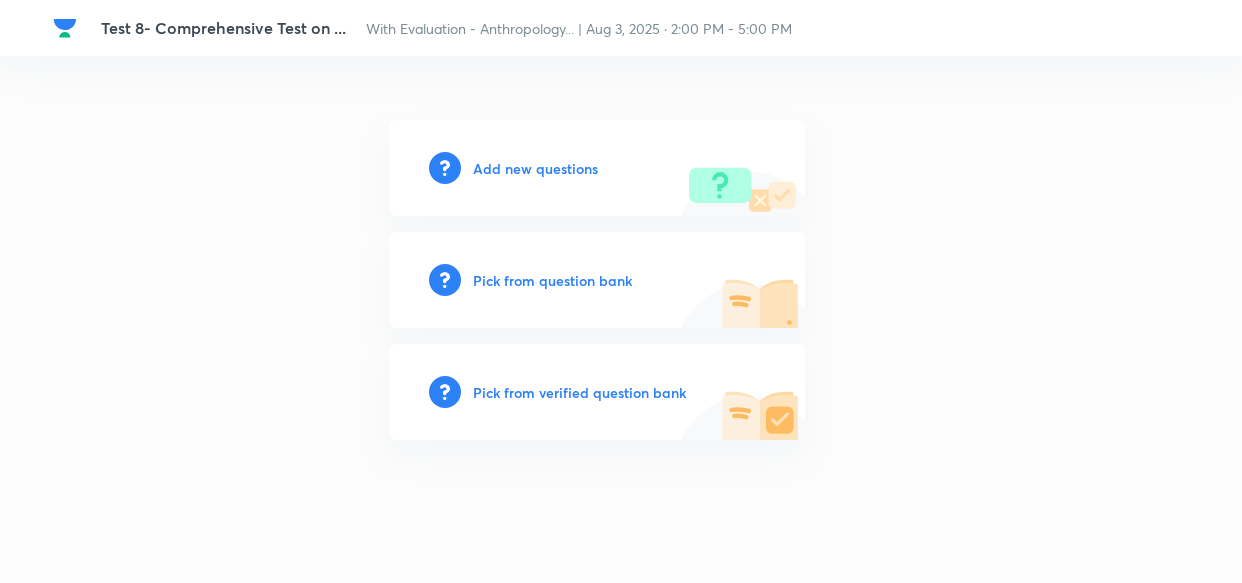 scroll, scrollTop: 0, scrollLeft: 0, axis: both 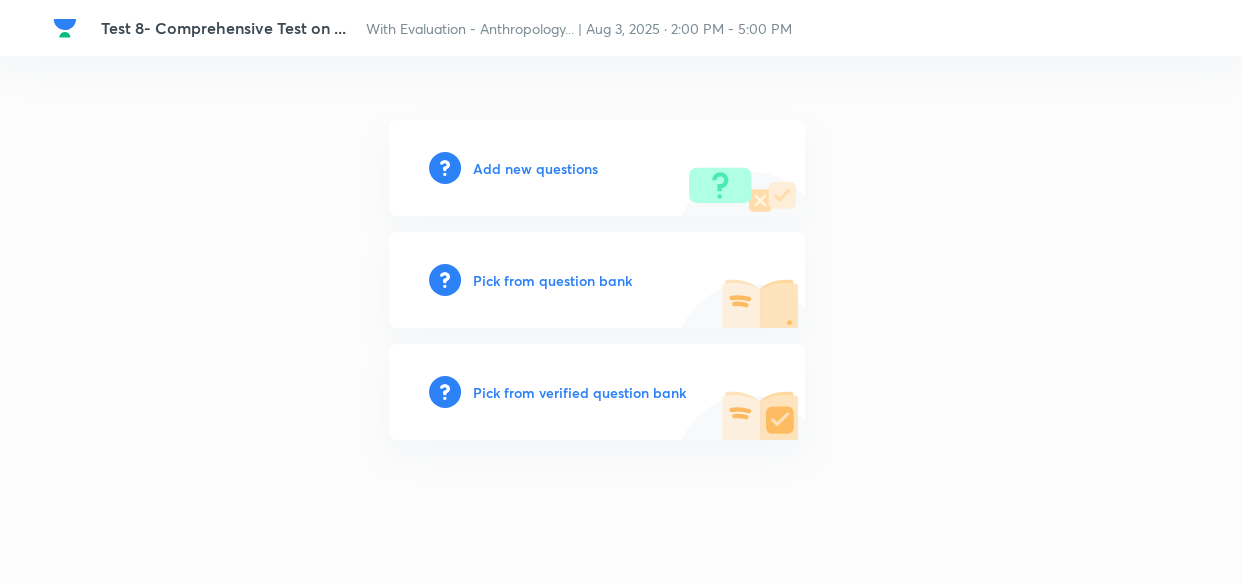 click on "Add new questions" at bounding box center [535, 168] 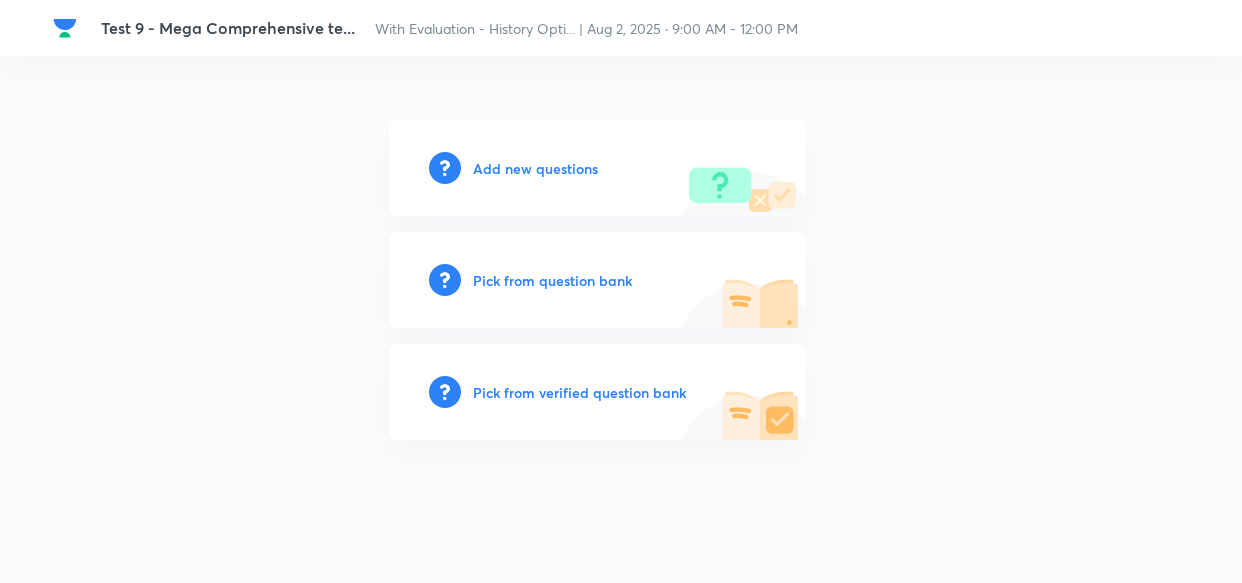 scroll, scrollTop: 0, scrollLeft: 0, axis: both 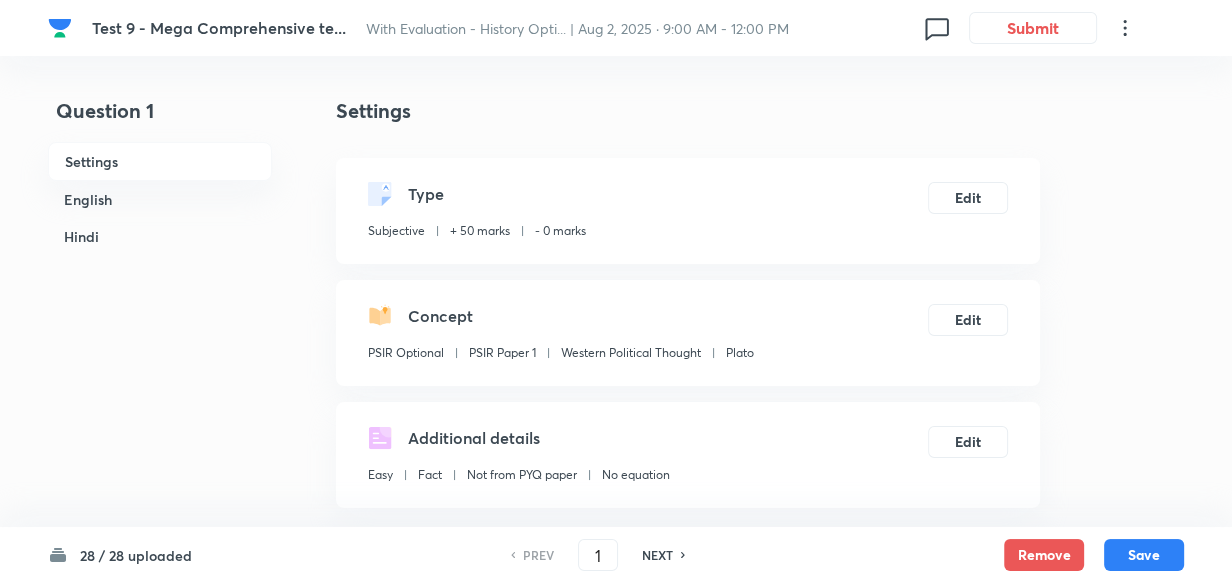 click on "English" at bounding box center [160, 199] 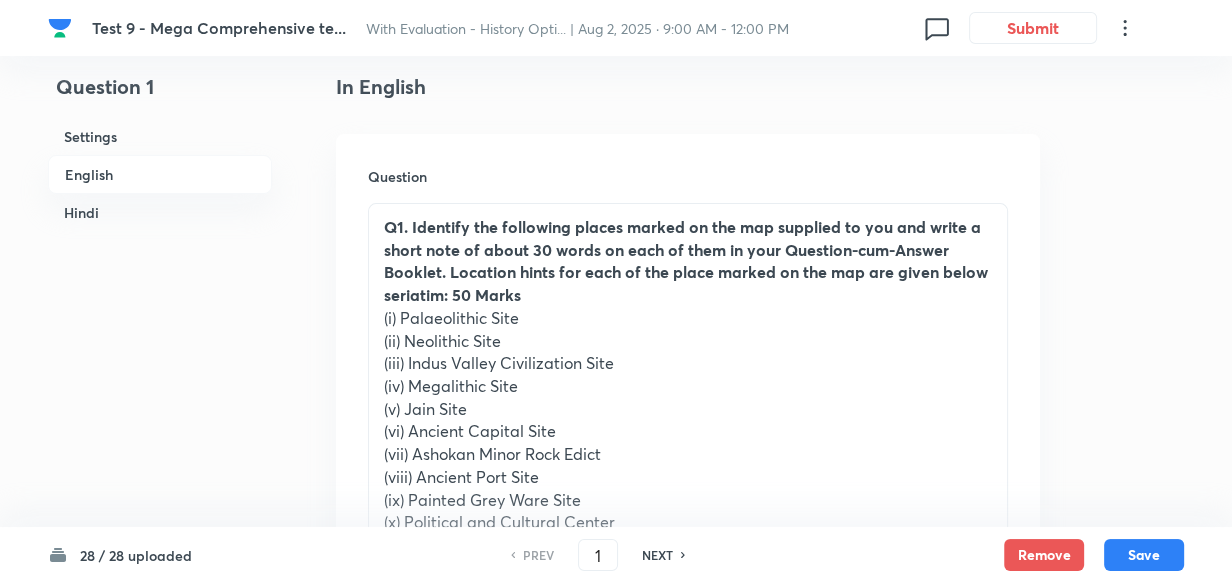 click on "NEXT" at bounding box center (657, 555) 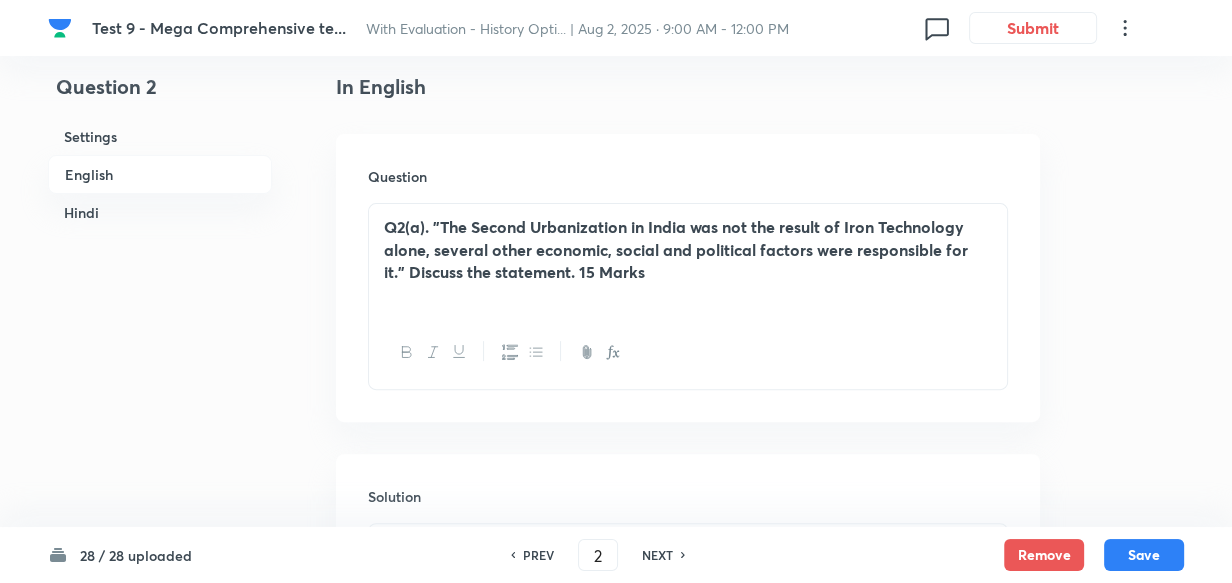 click on "NEXT" at bounding box center [657, 555] 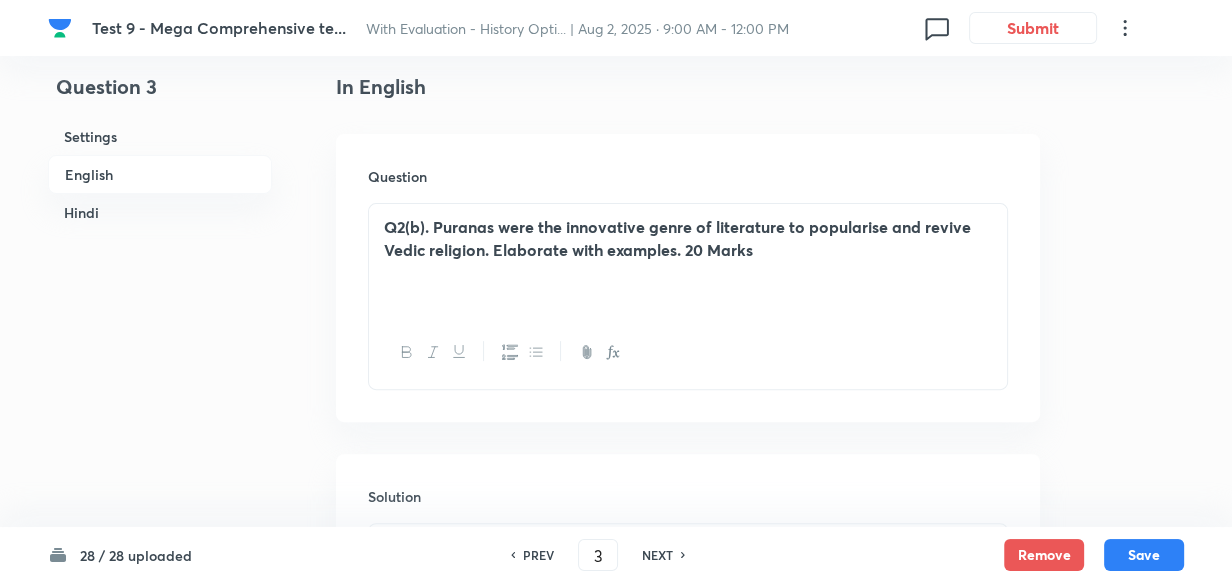 click on "NEXT" at bounding box center (657, 555) 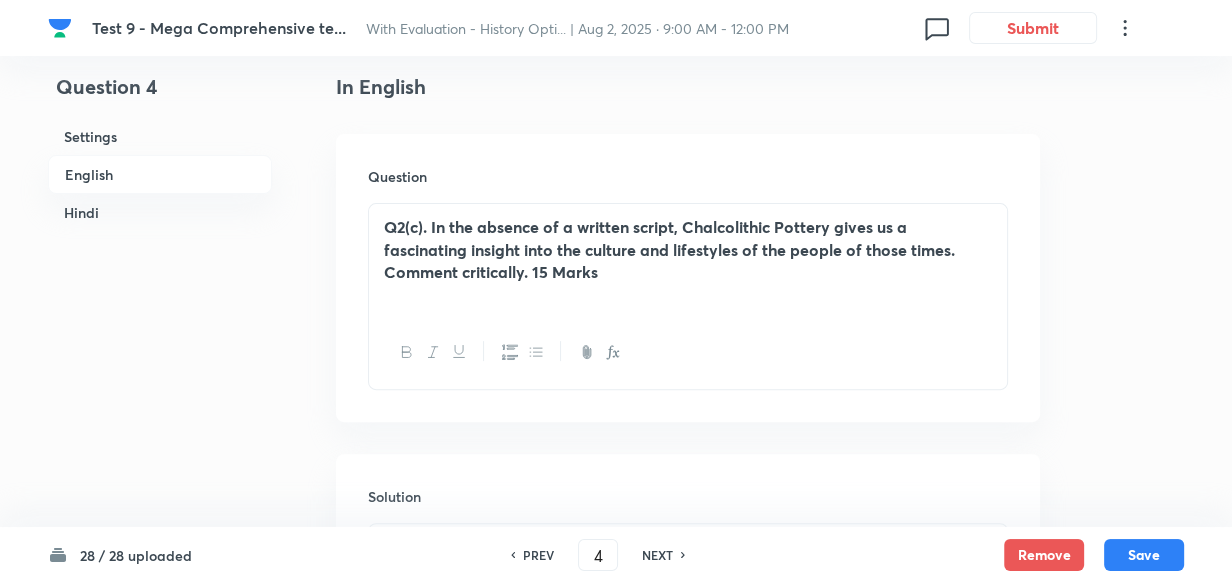 click on "NEXT" at bounding box center (657, 555) 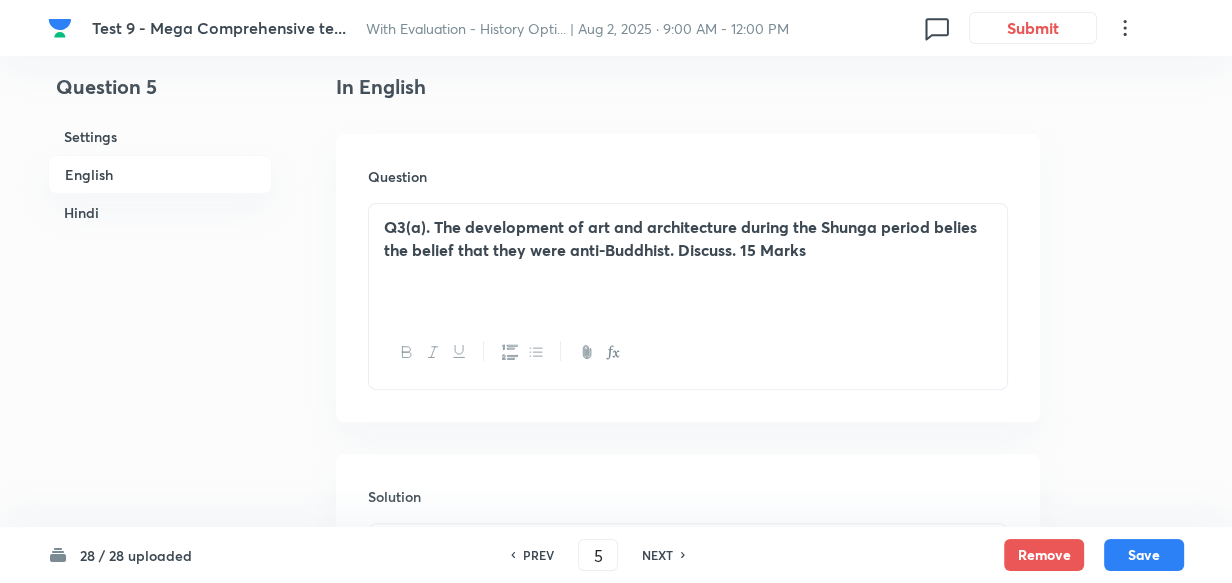 click on "NEXT" at bounding box center (657, 555) 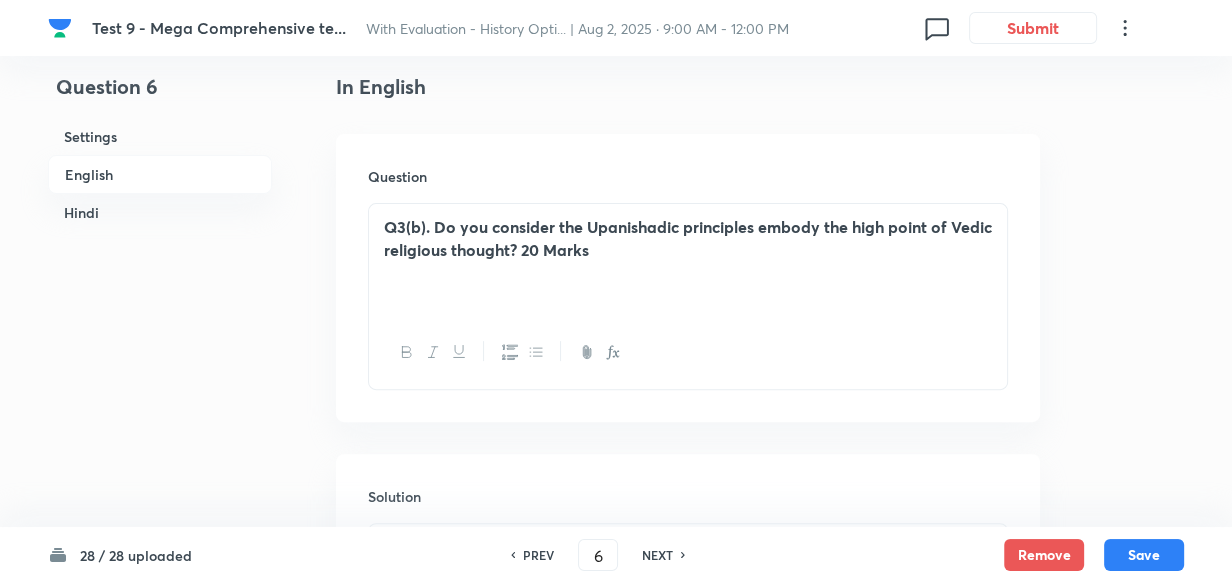 click on "NEXT" at bounding box center (657, 555) 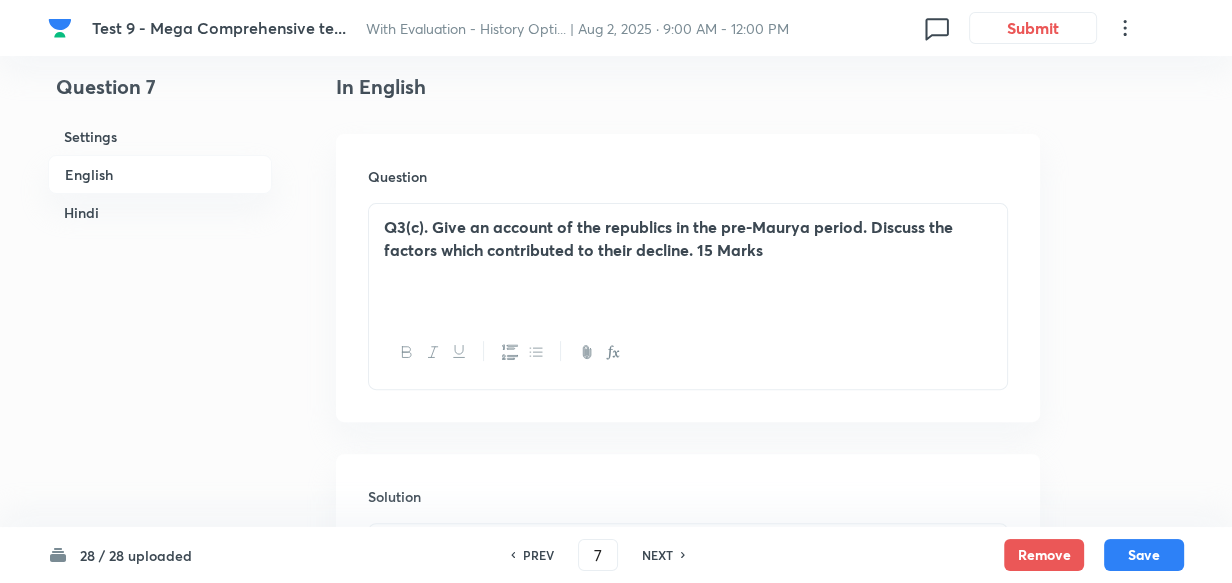 click on "NEXT" at bounding box center [657, 555] 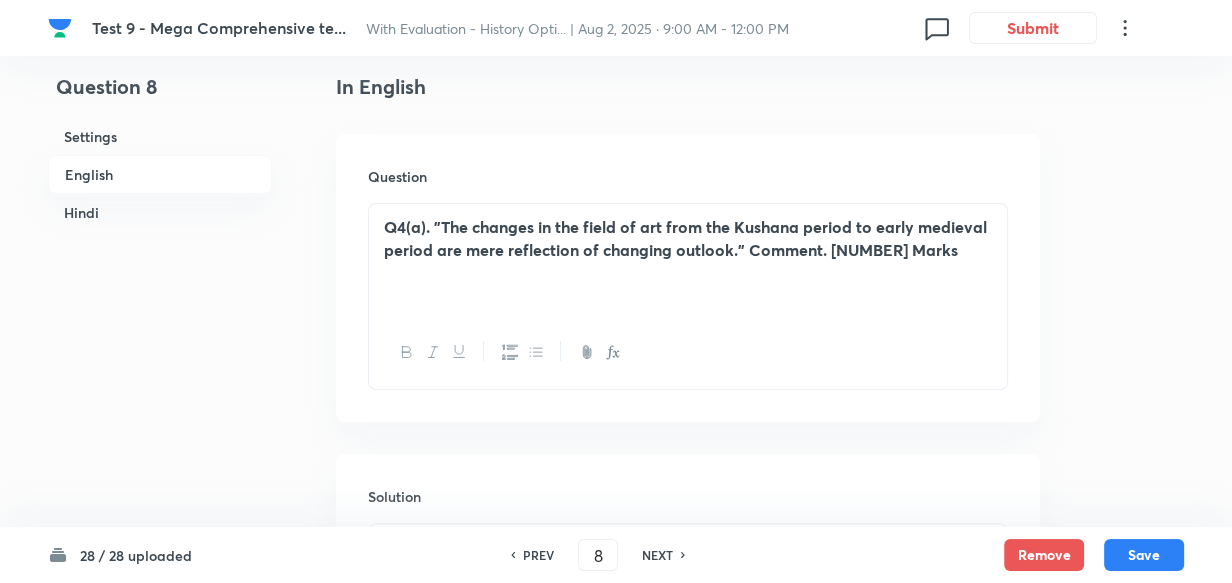 click on "NEXT" at bounding box center (657, 555) 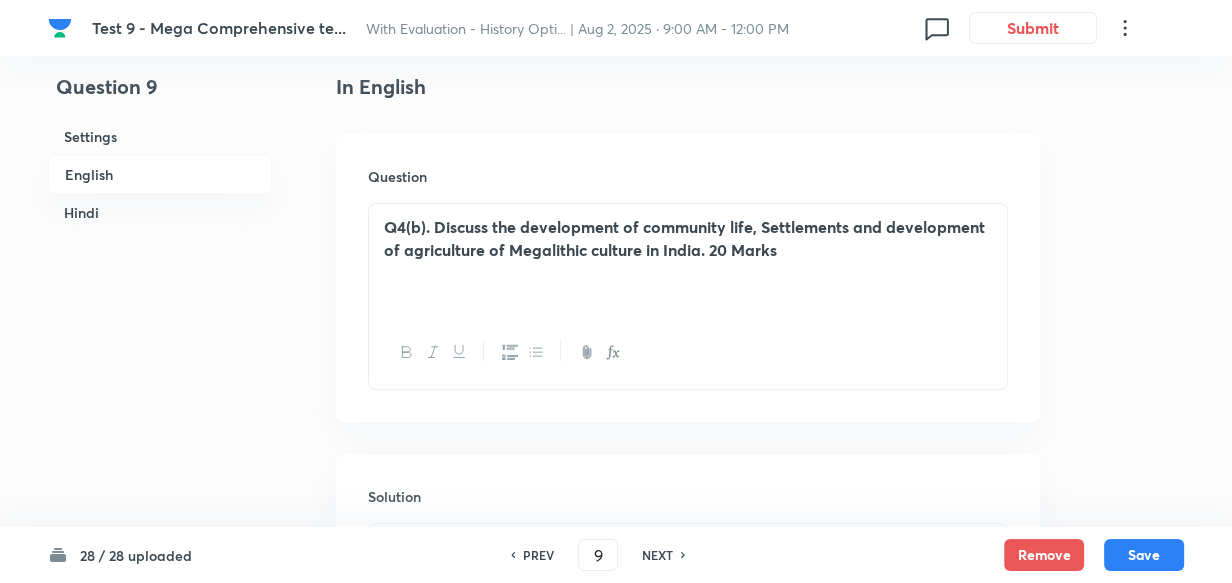 click on "NEXT" at bounding box center (657, 555) 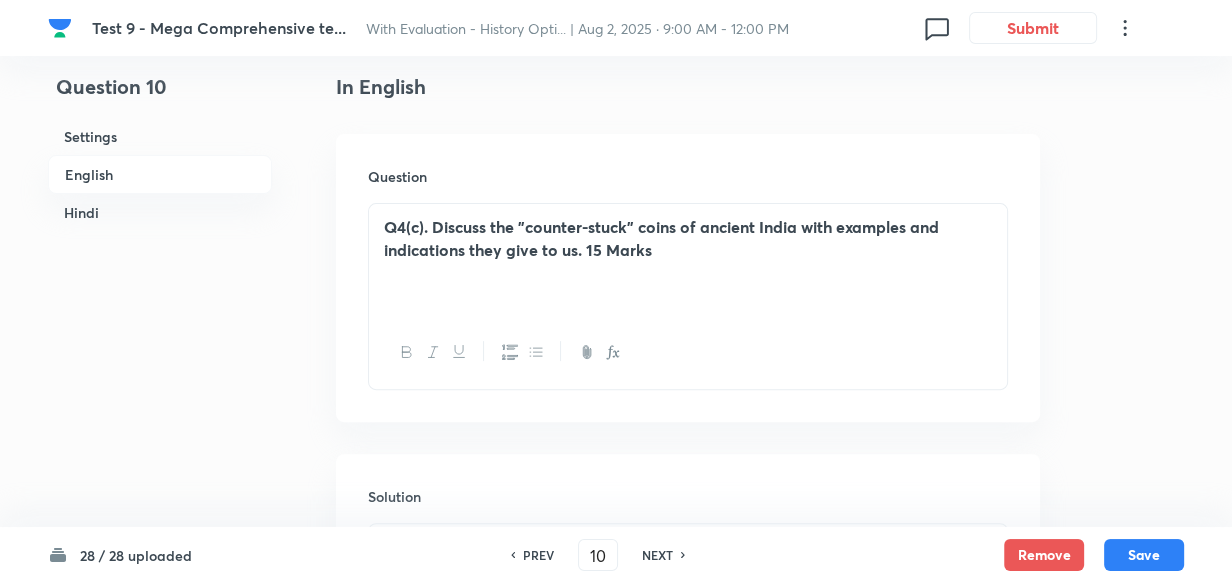 click on "NEXT" at bounding box center [657, 555] 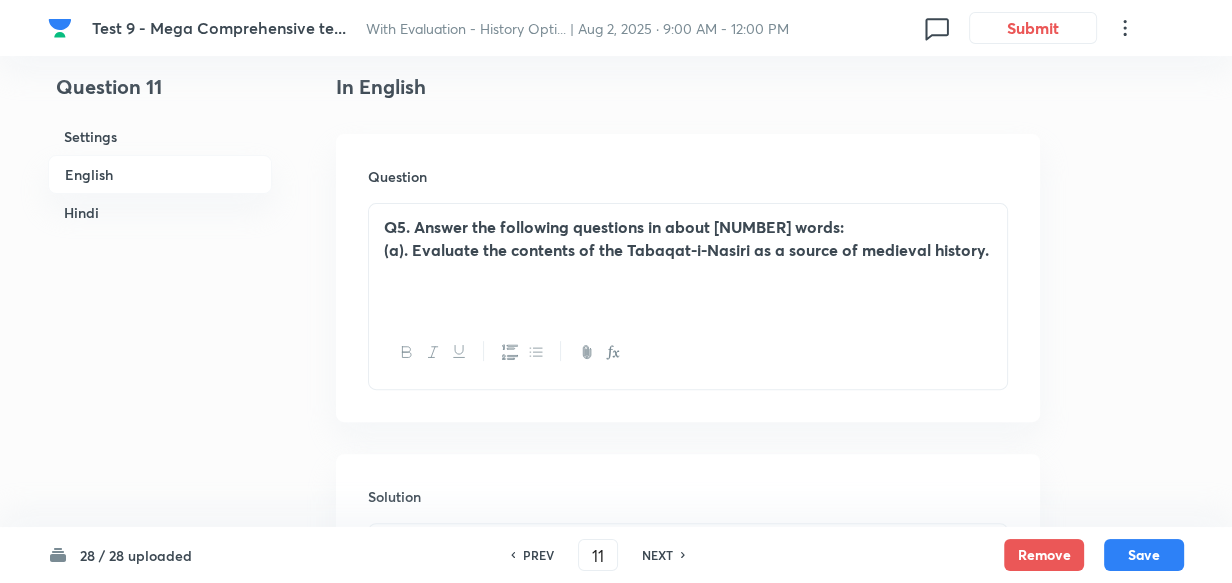 click on "PREV" at bounding box center (538, 555) 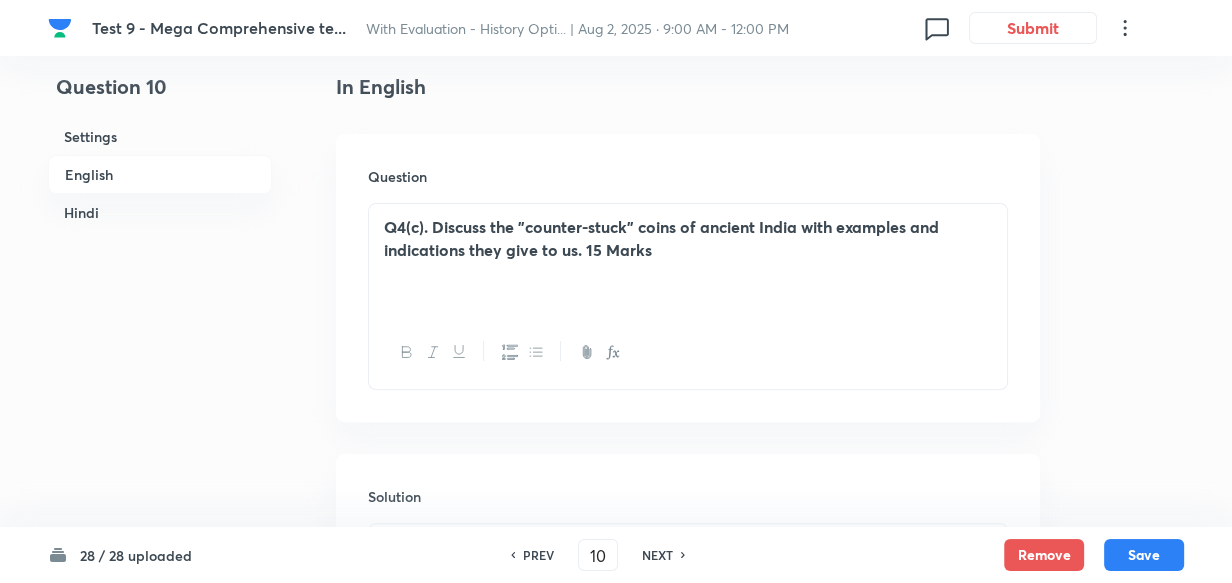 click on "NEXT" at bounding box center [660, 555] 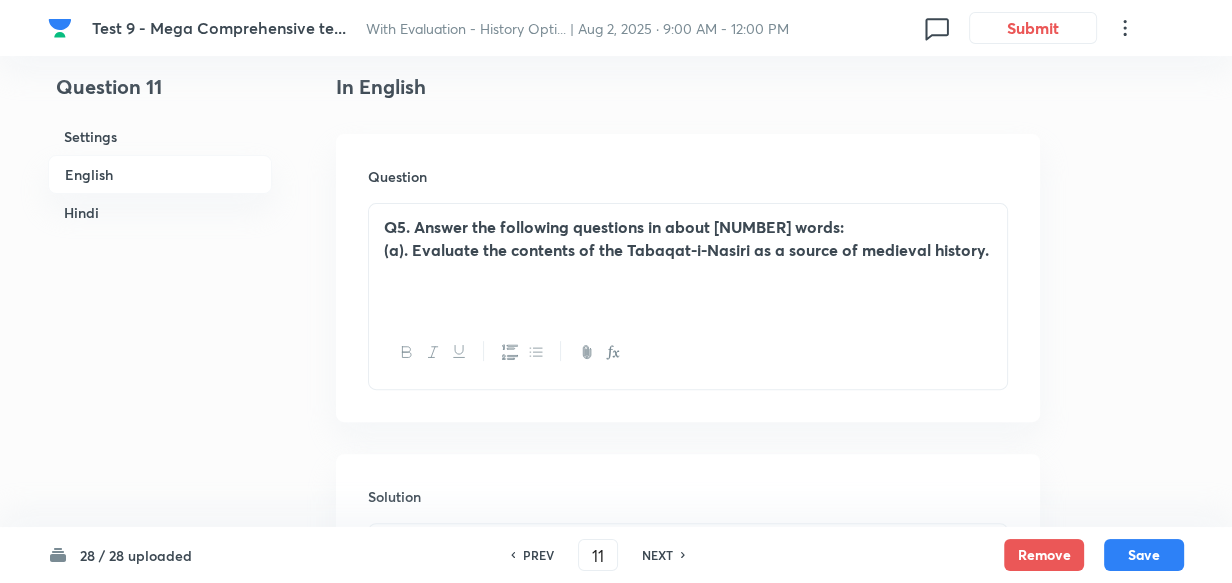 click on "NEXT" at bounding box center [660, 555] 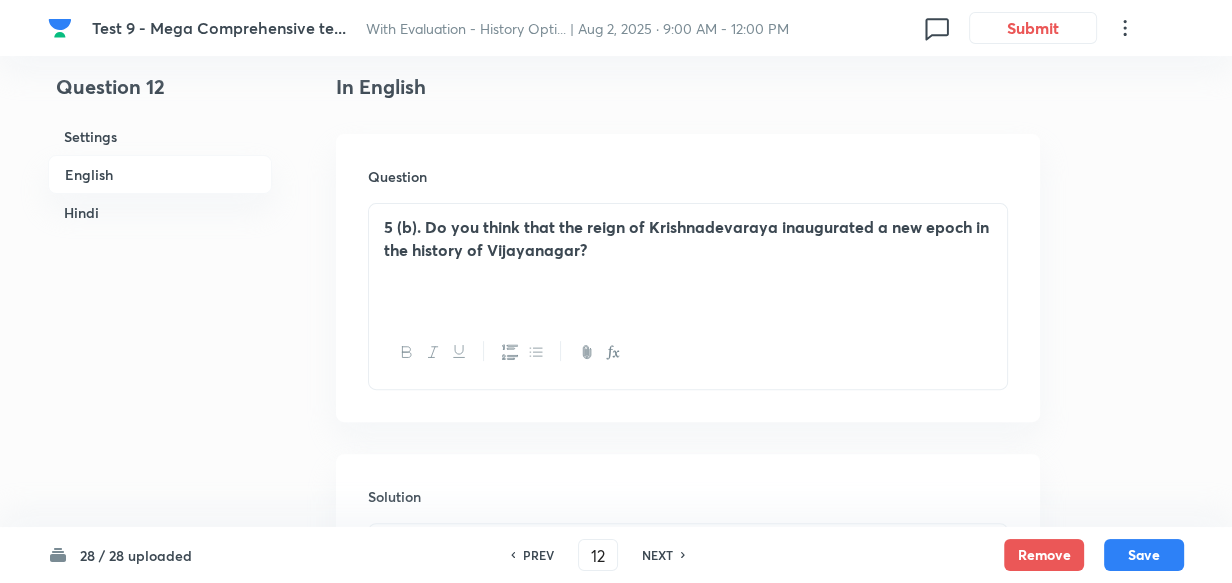 click on "NEXT" at bounding box center [660, 555] 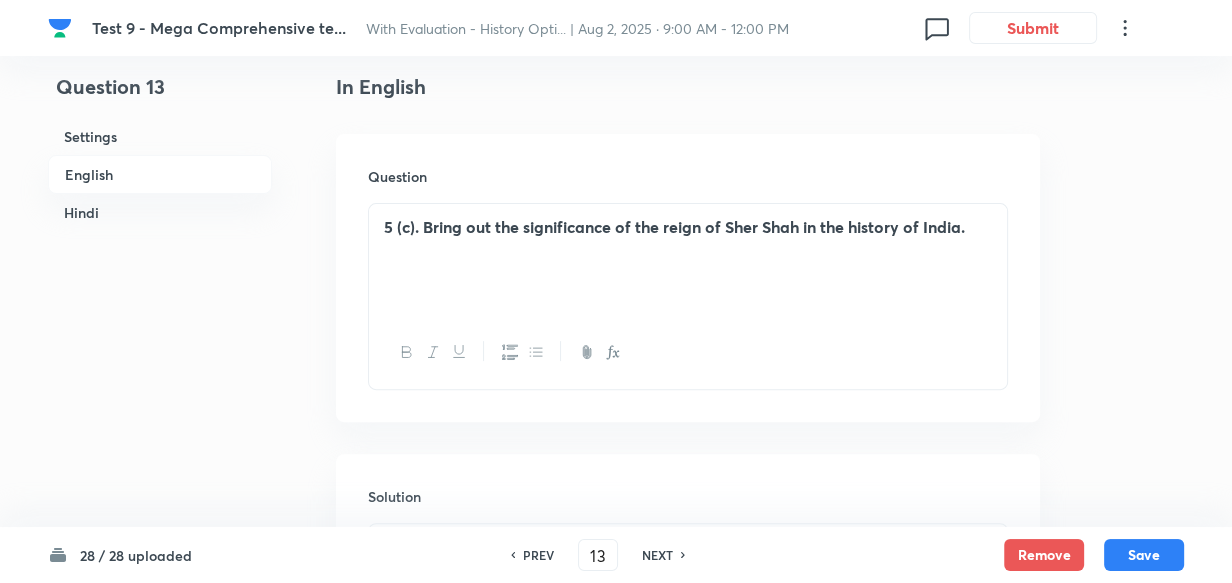 click on "NEXT" at bounding box center [660, 555] 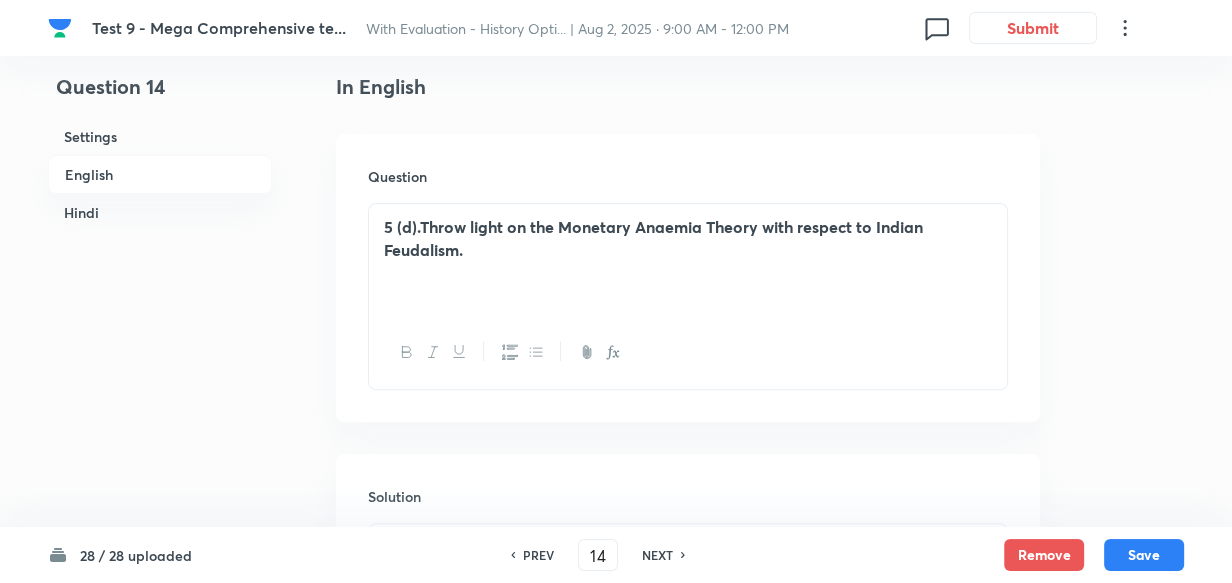 click on "NEXT" at bounding box center [660, 555] 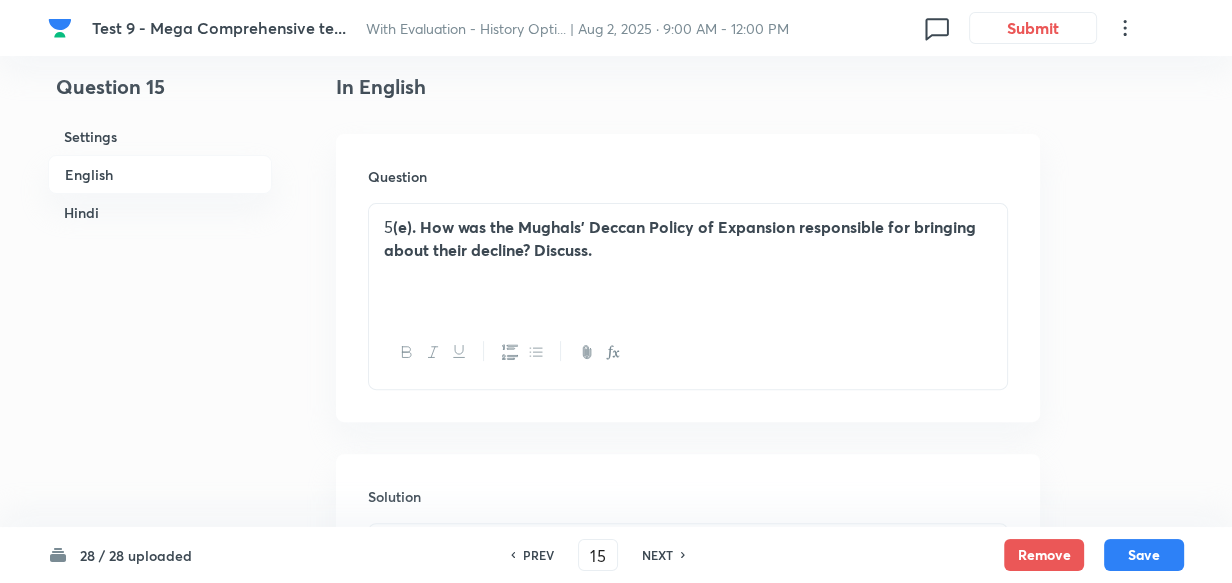 click on "NEXT" at bounding box center (660, 555) 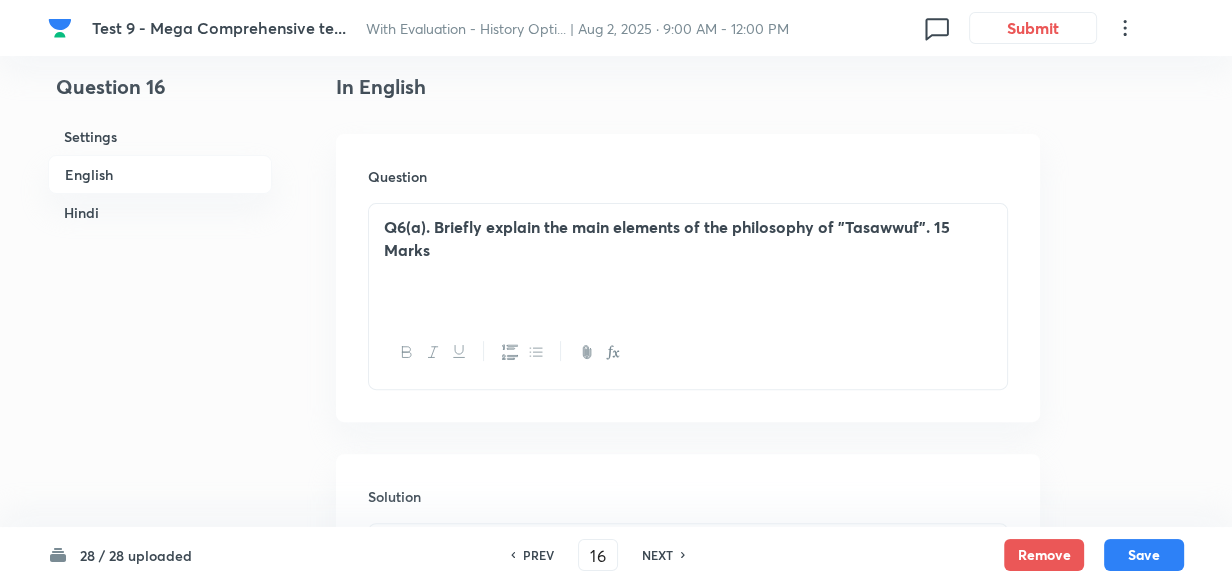 click on "NEXT" at bounding box center (660, 555) 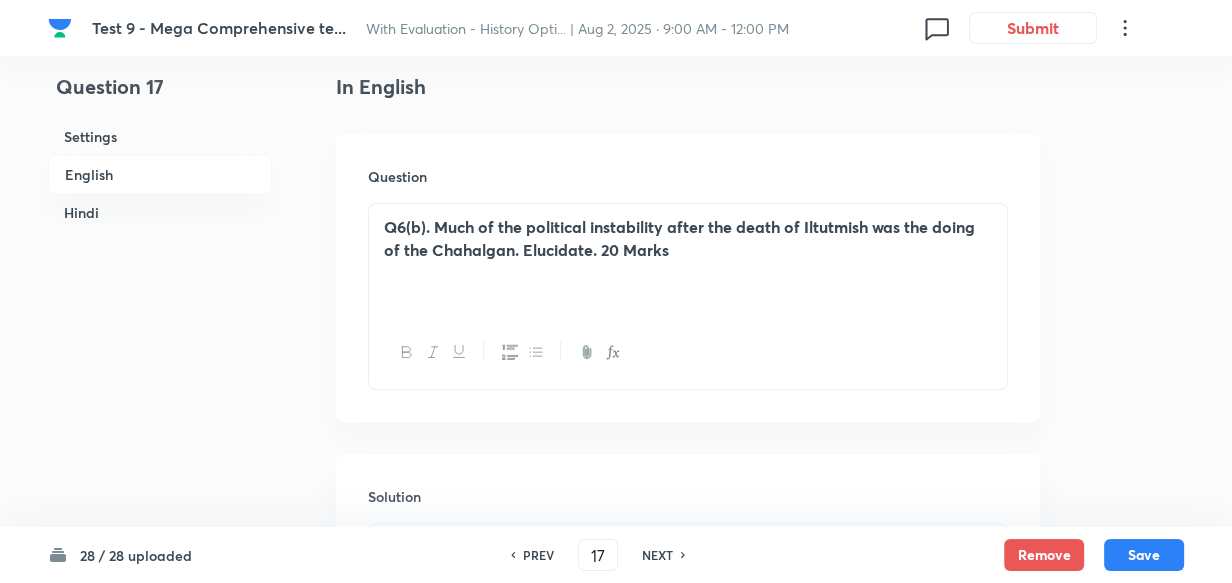 click on "NEXT" at bounding box center (660, 555) 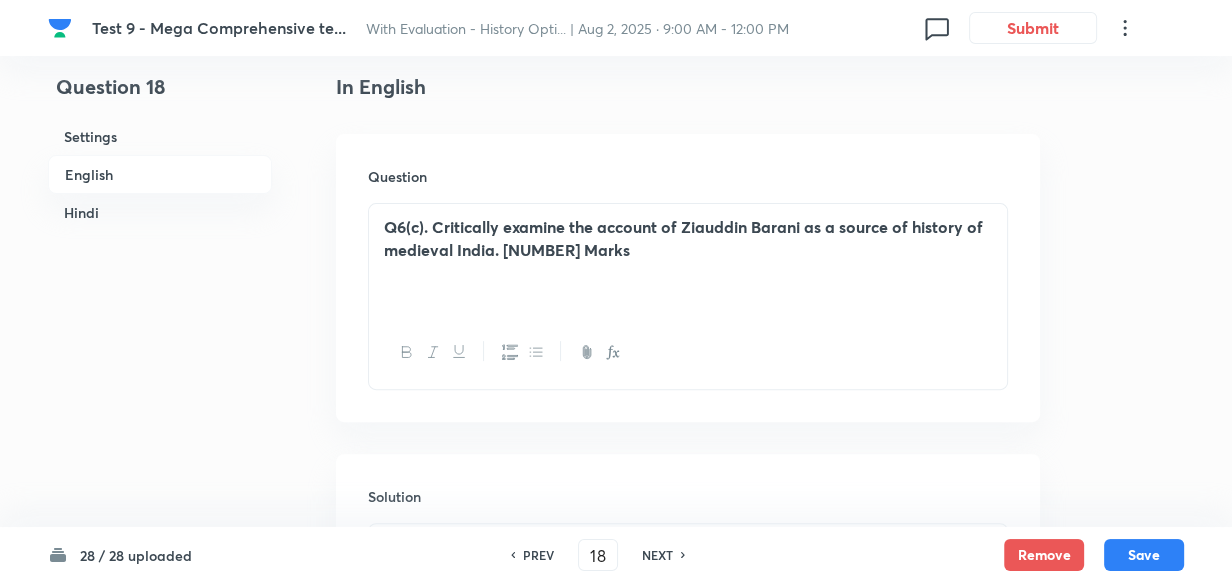 click on "NEXT" at bounding box center [660, 555] 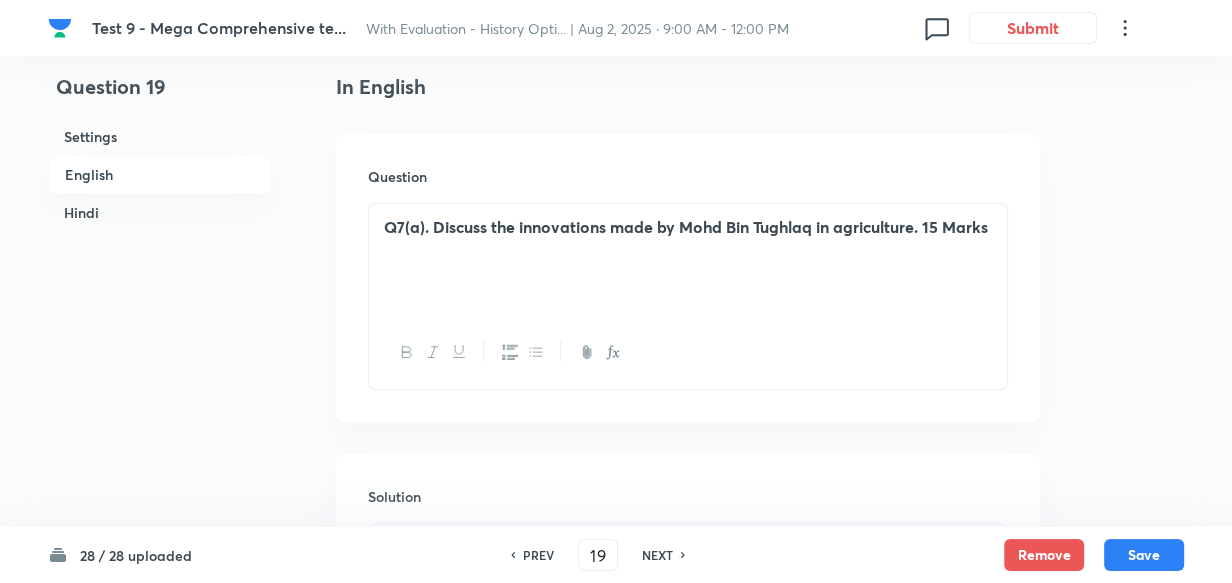 click on "NEXT" at bounding box center [660, 555] 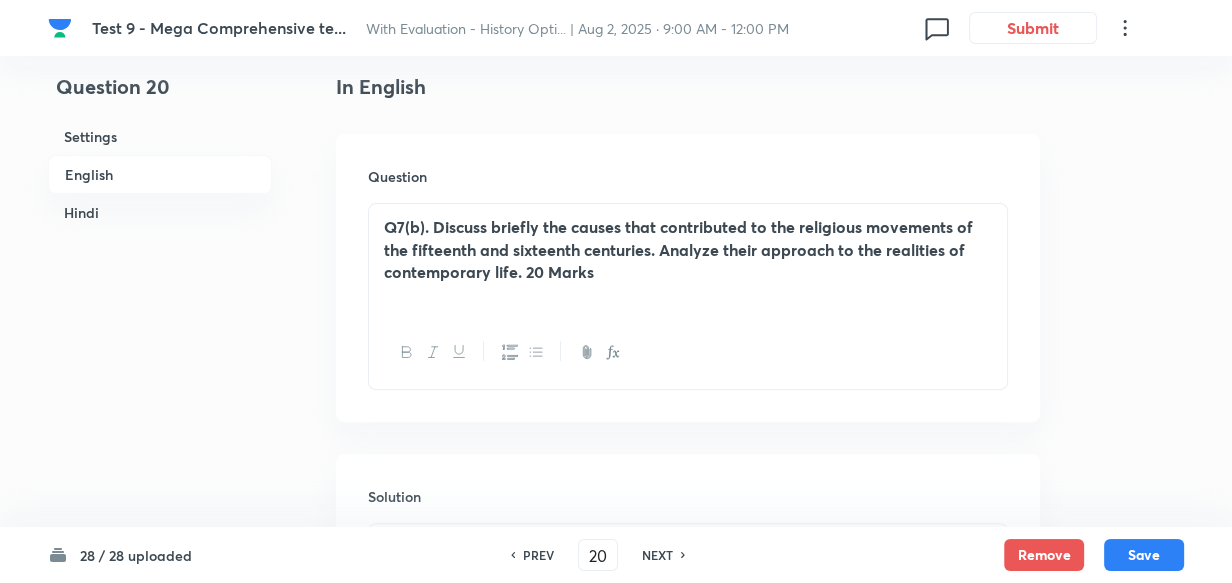 click on "NEXT" at bounding box center [660, 555] 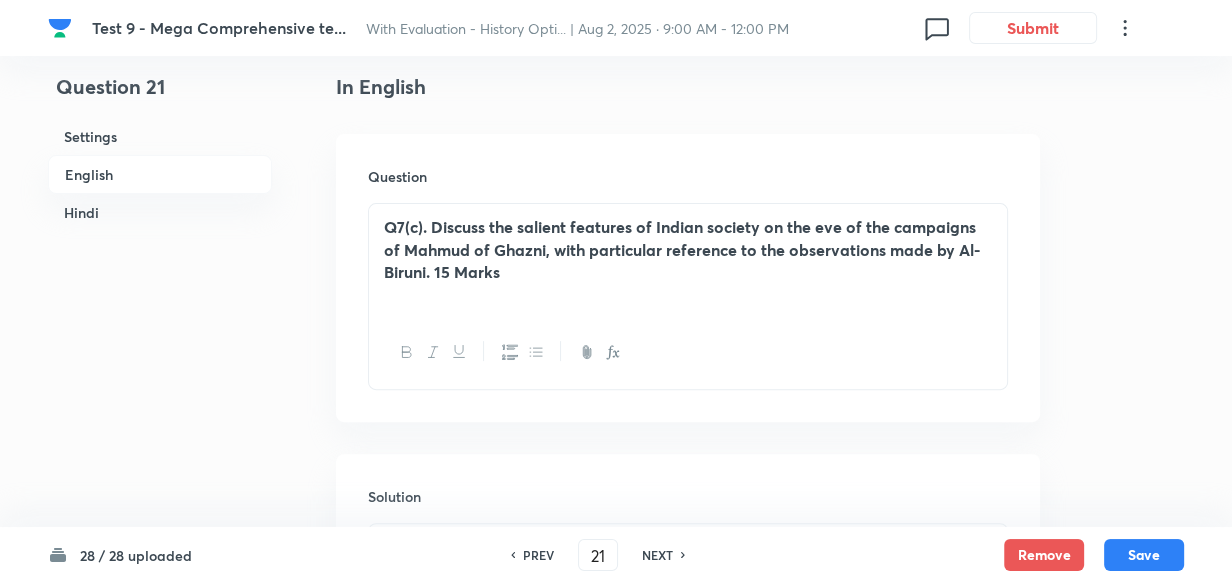 click on "NEXT" at bounding box center [660, 555] 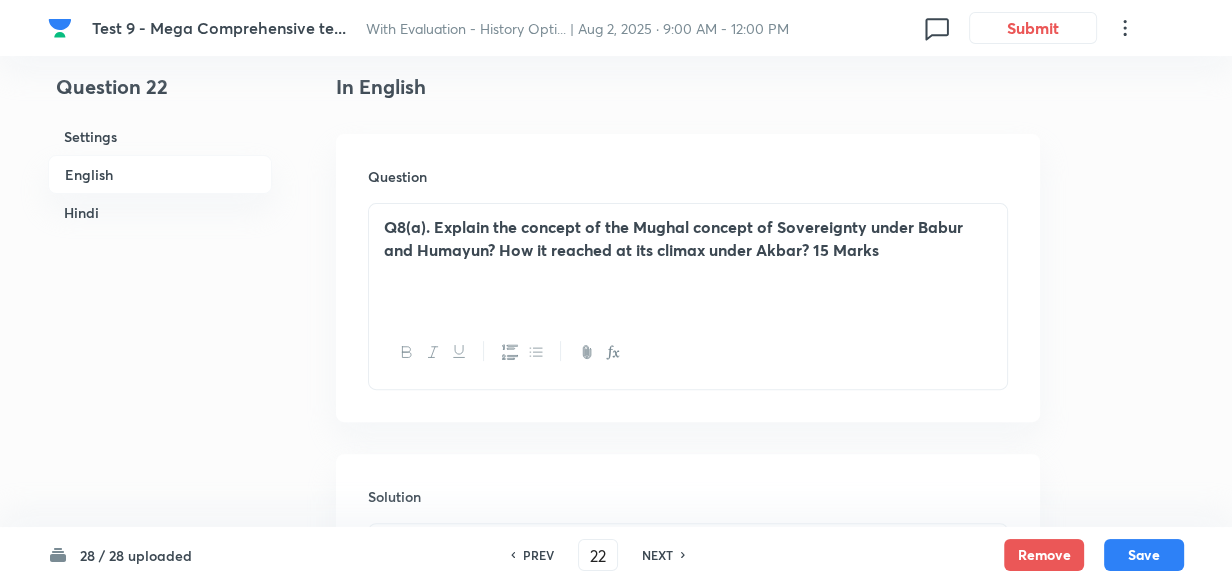 click on "NEXT" at bounding box center [660, 555] 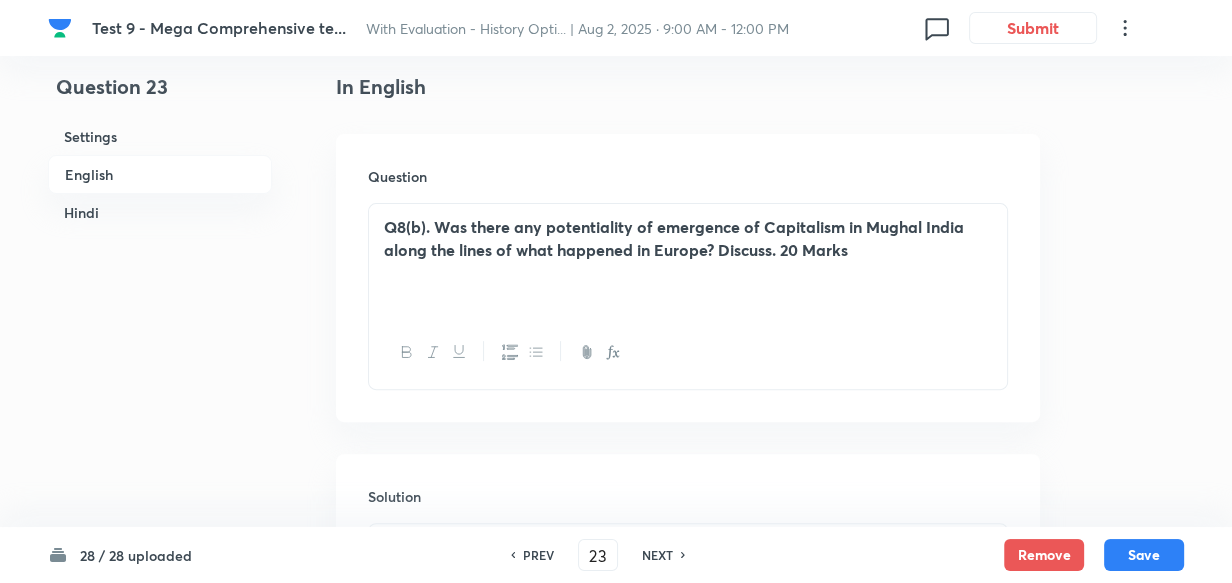 click on "NEXT" at bounding box center [660, 555] 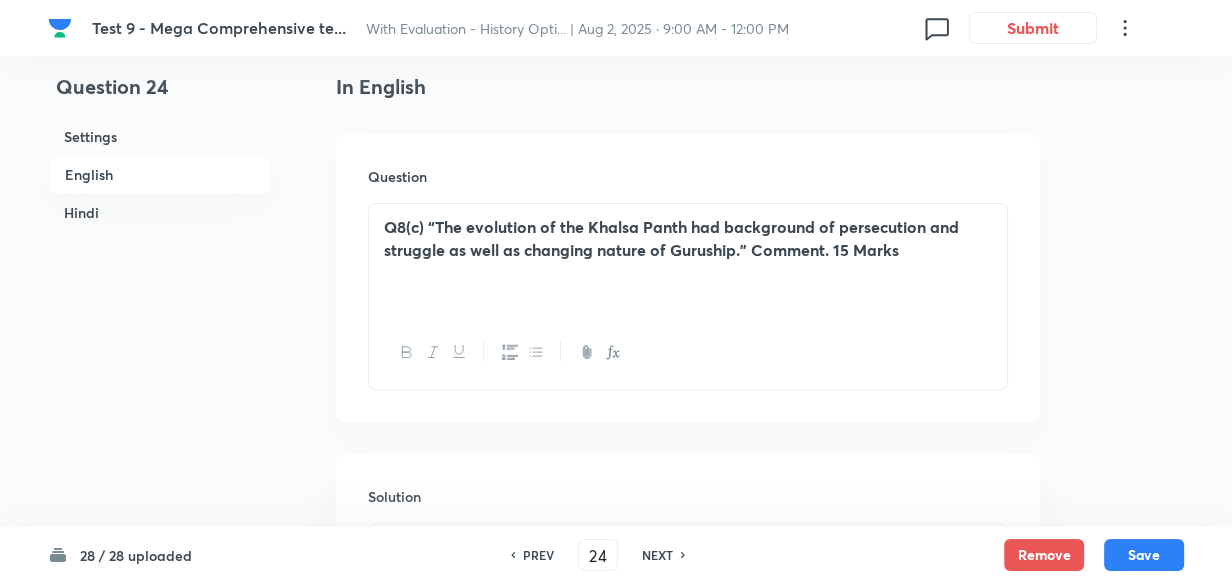 click on "NEXT" at bounding box center [660, 555] 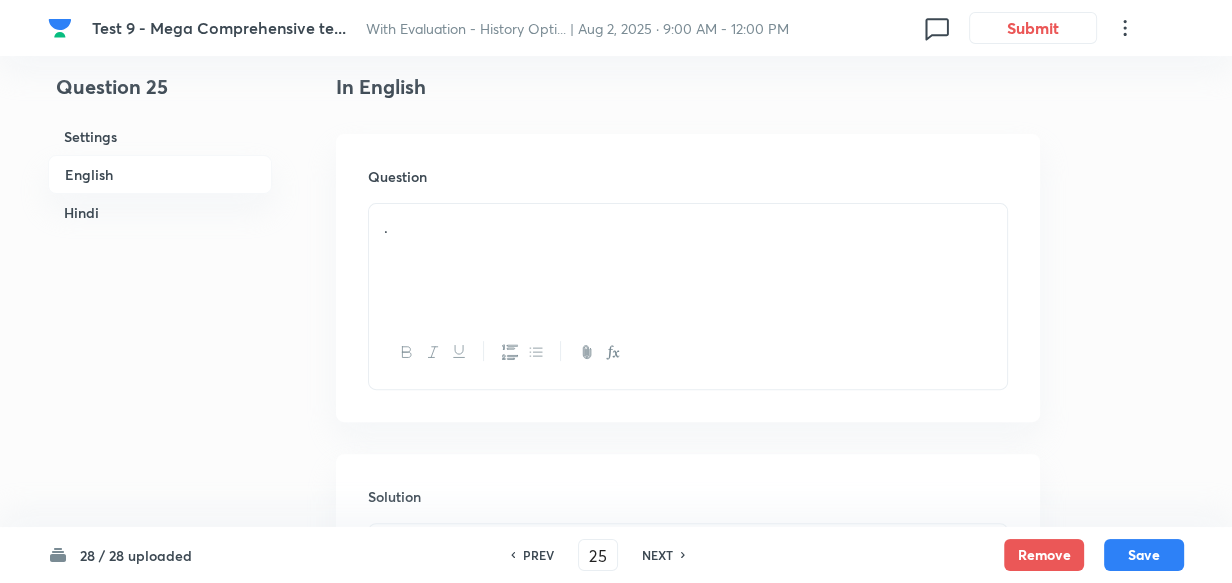 click on "Hindi" at bounding box center [160, 212] 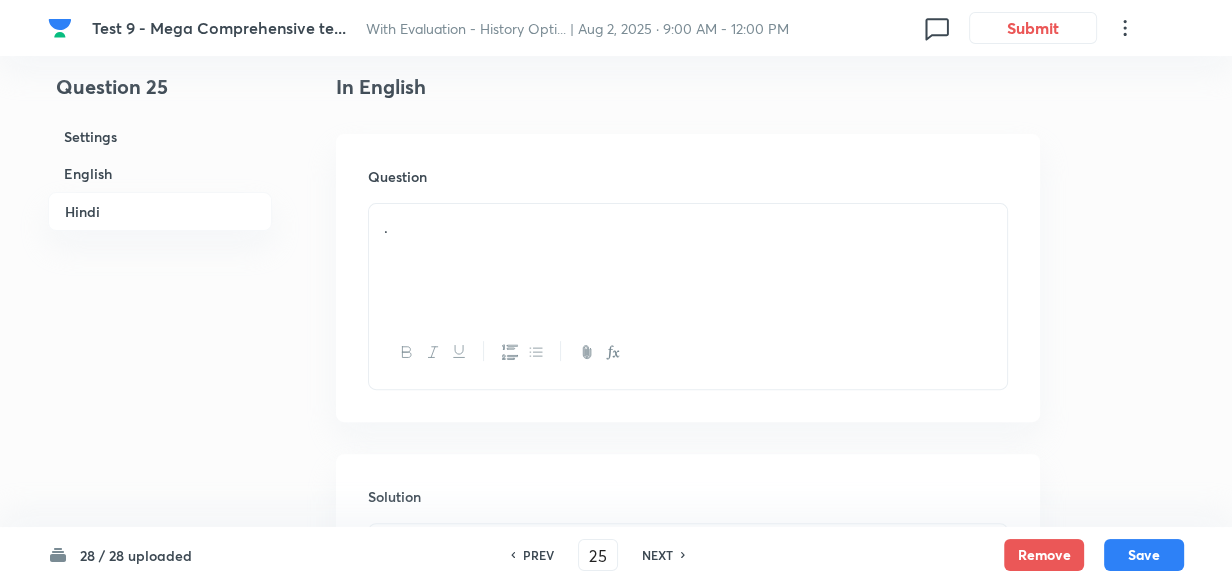 scroll, scrollTop: 1267, scrollLeft: 0, axis: vertical 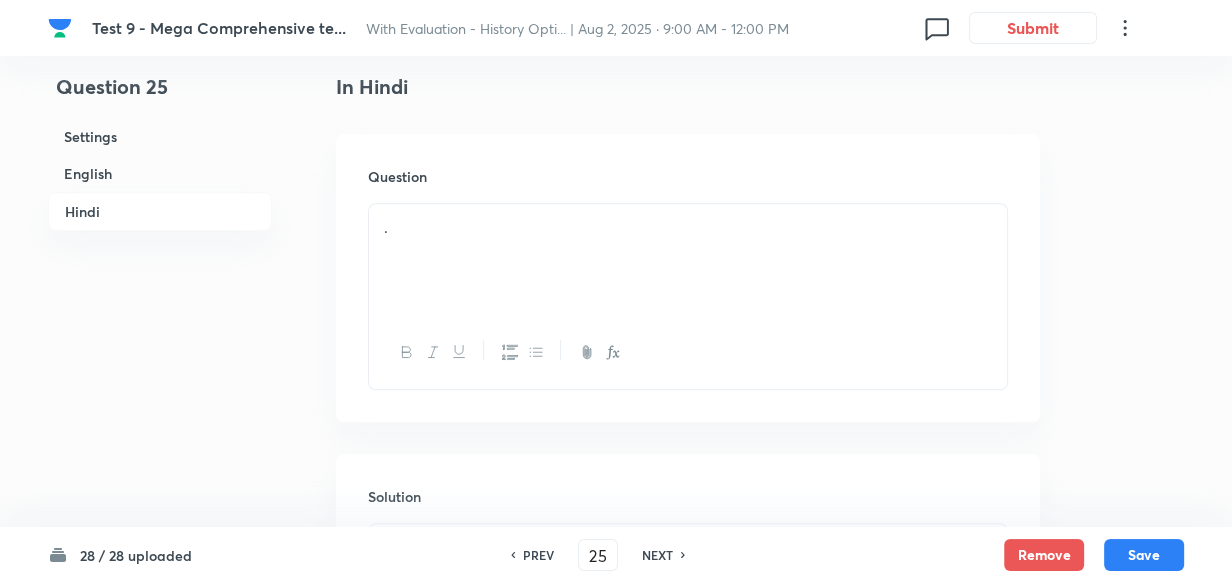 drag, startPoint x: 605, startPoint y: 560, endPoint x: 530, endPoint y: 560, distance: 75 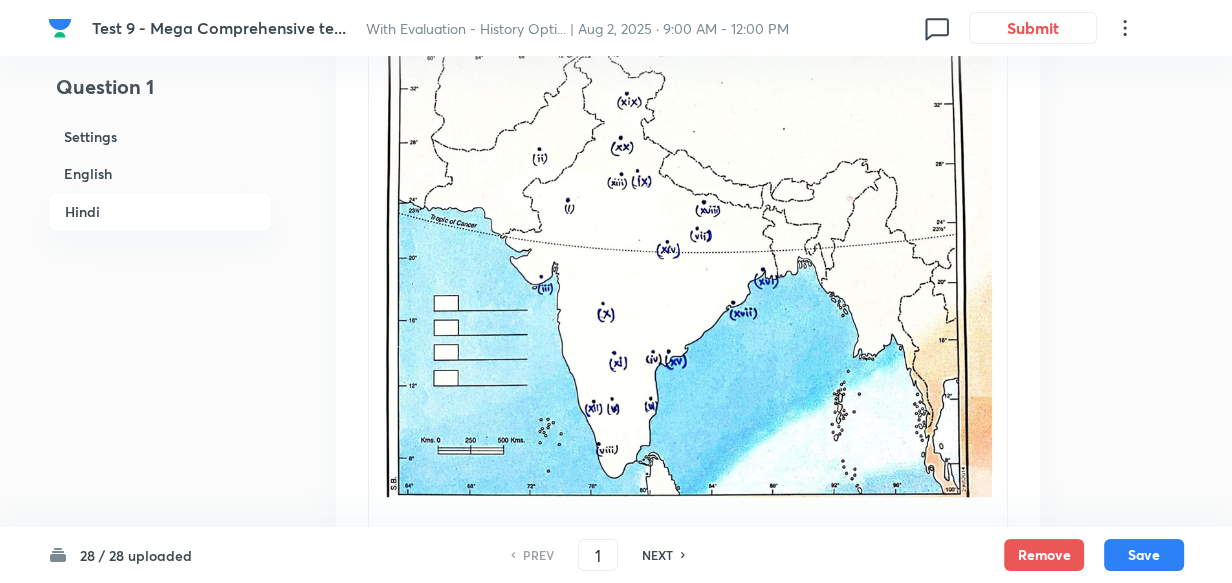click on "Hindi" at bounding box center [160, 211] 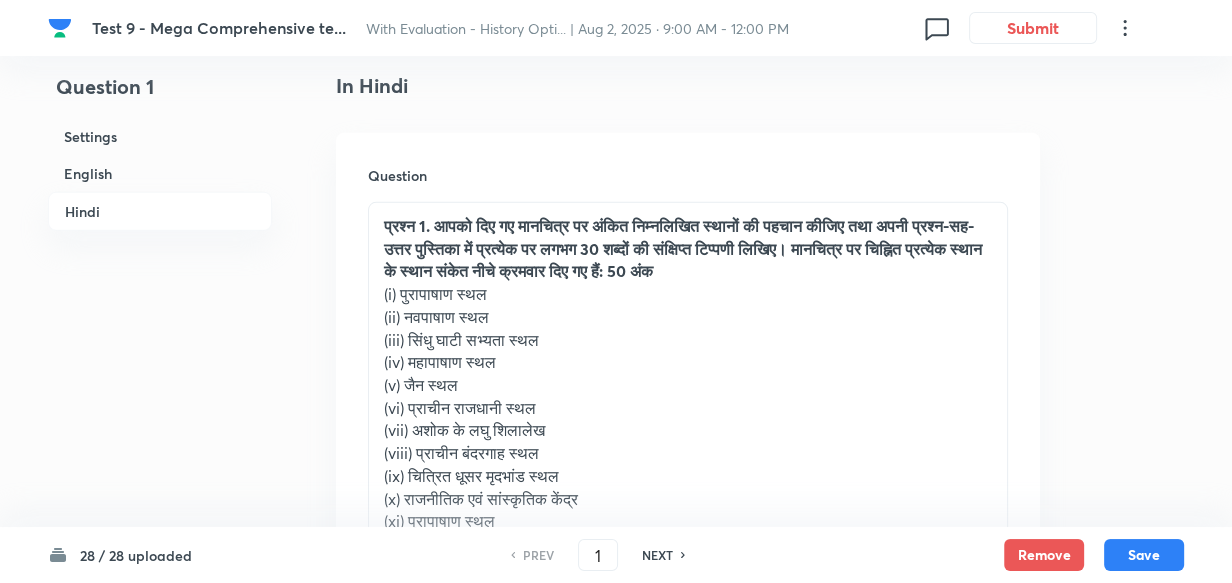 click on "NEXT" at bounding box center [657, 555] 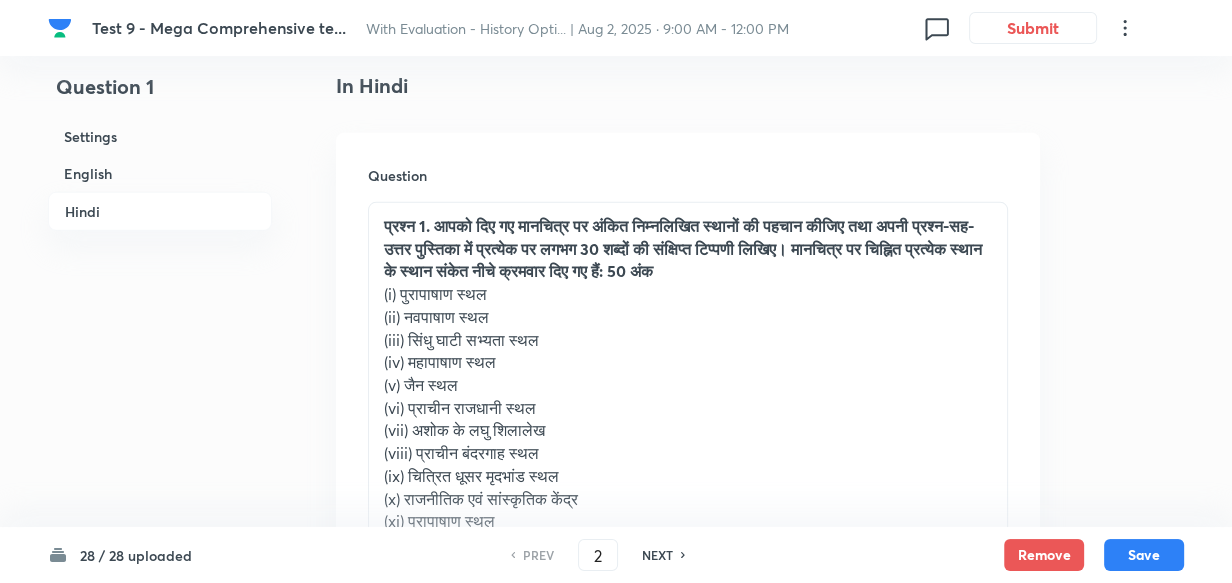 scroll, scrollTop: 3729, scrollLeft: 0, axis: vertical 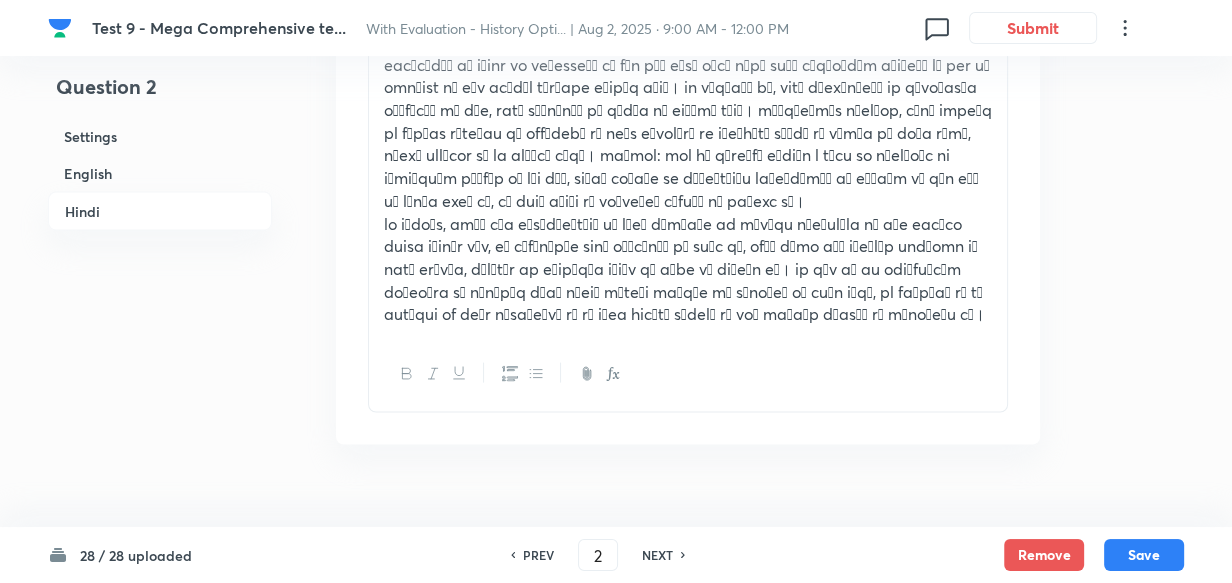click on "Hindi" at bounding box center (160, 211) 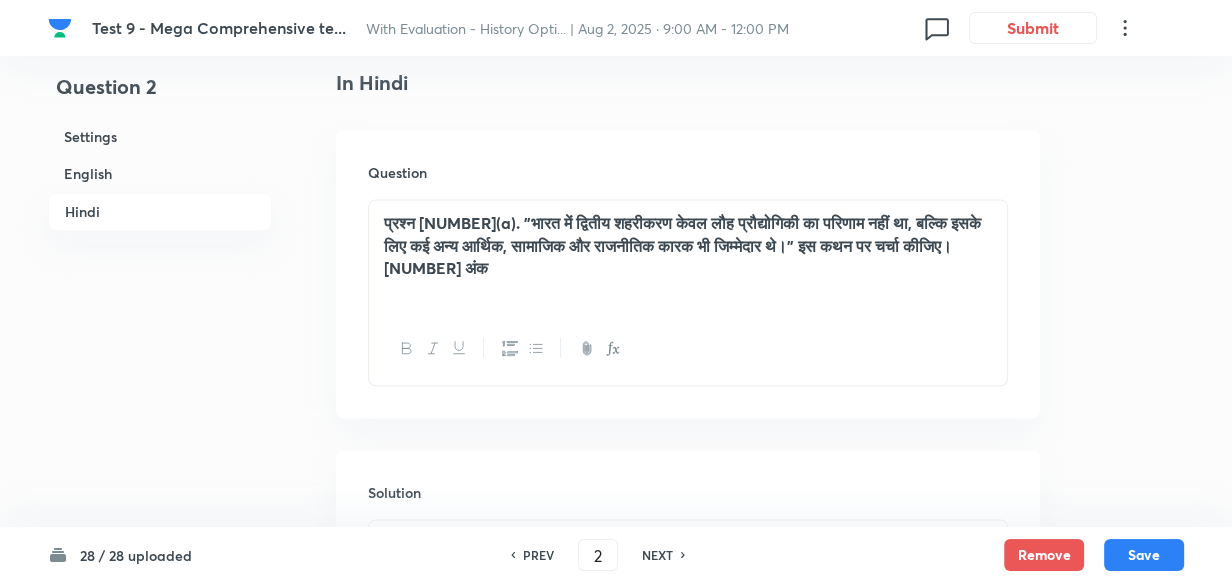click on "NEXT" at bounding box center (657, 555) 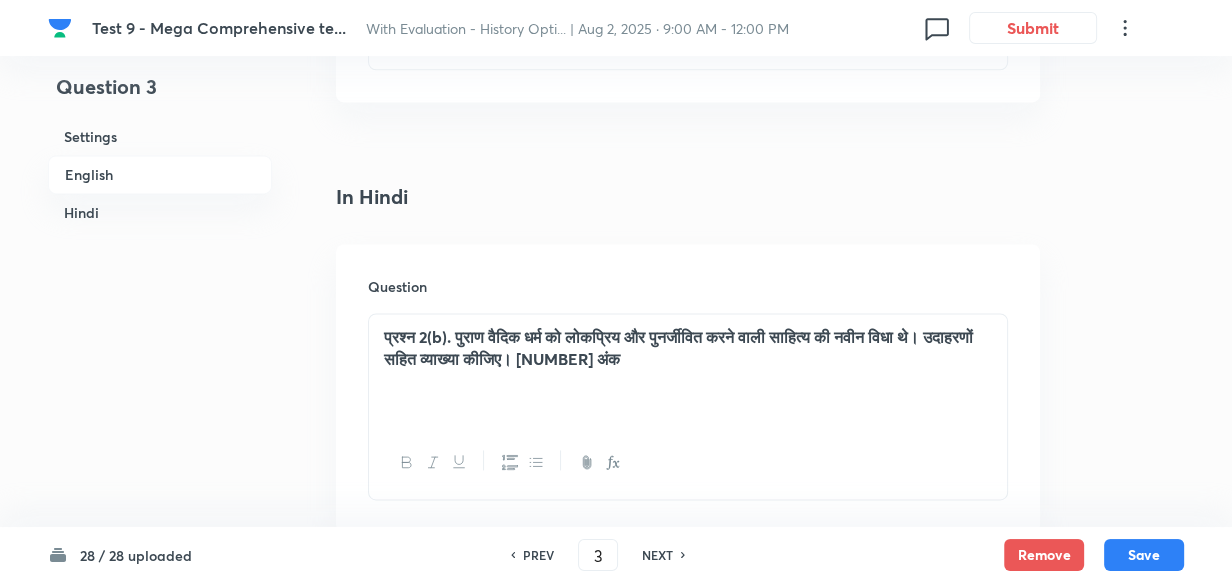 click on "NEXT" at bounding box center [657, 555] 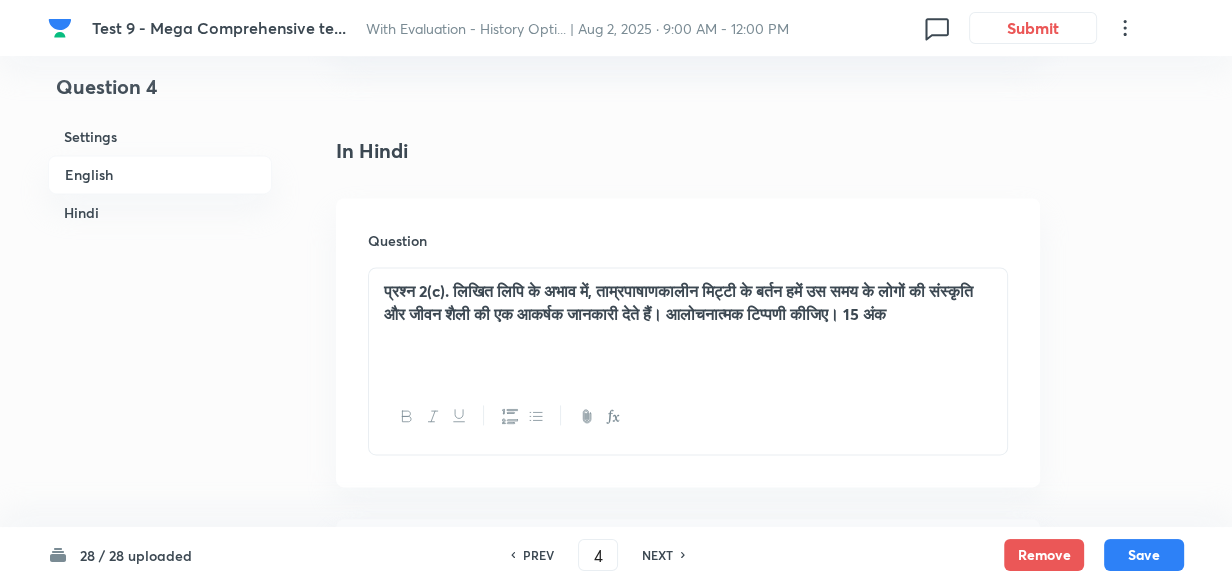 click on "NEXT" at bounding box center (657, 555) 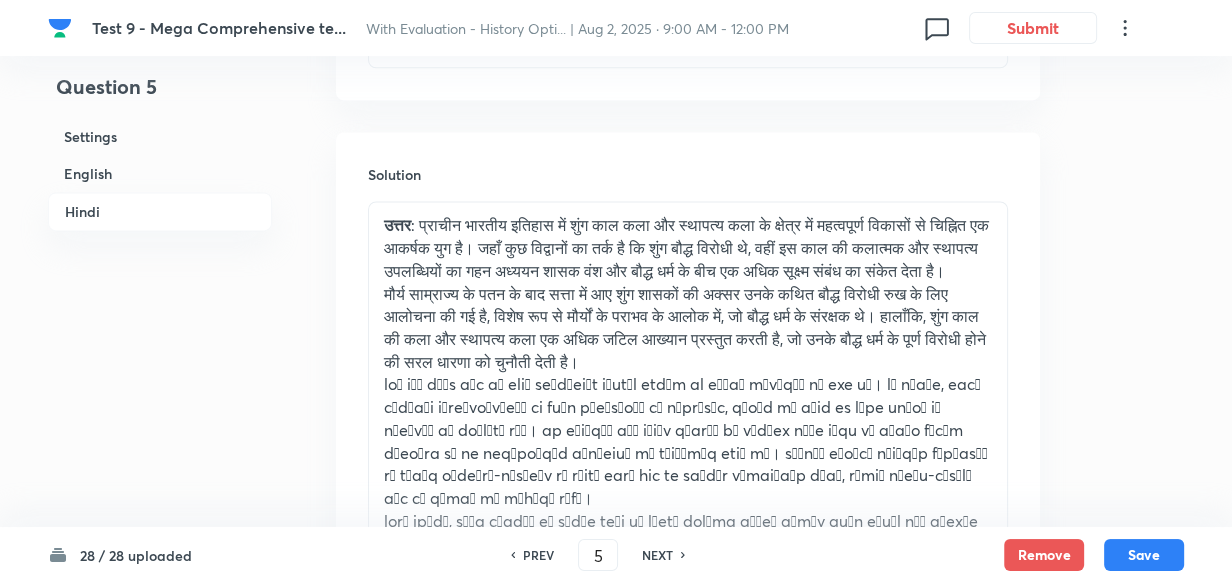 click on "Hindi" at bounding box center [160, 211] 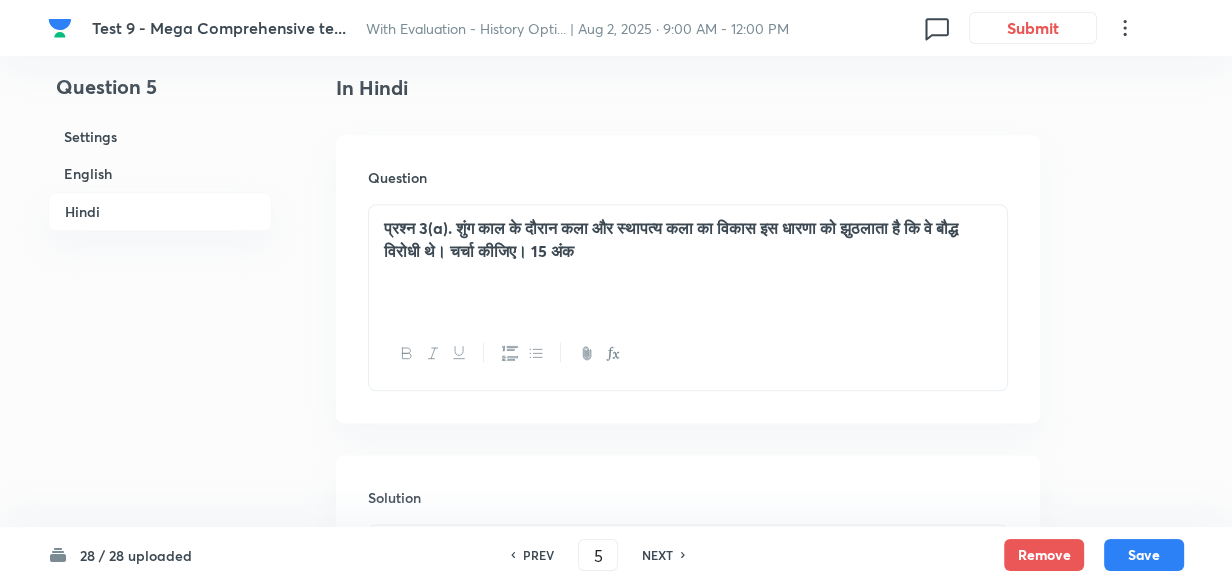 click on "NEXT" at bounding box center [657, 555] 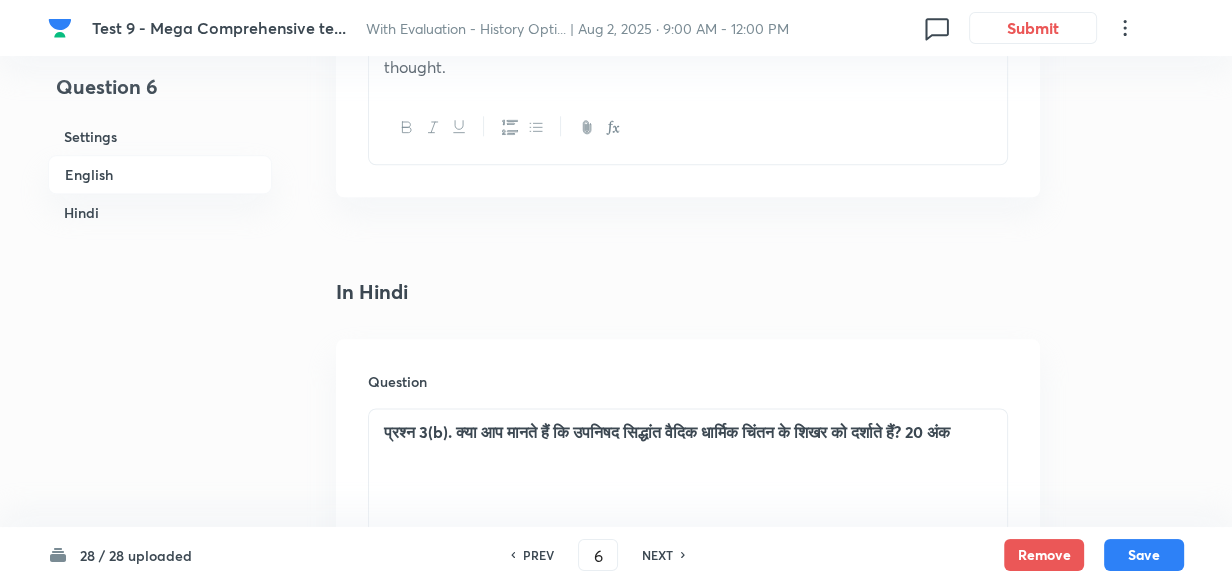 click on "NEXT" at bounding box center (657, 555) 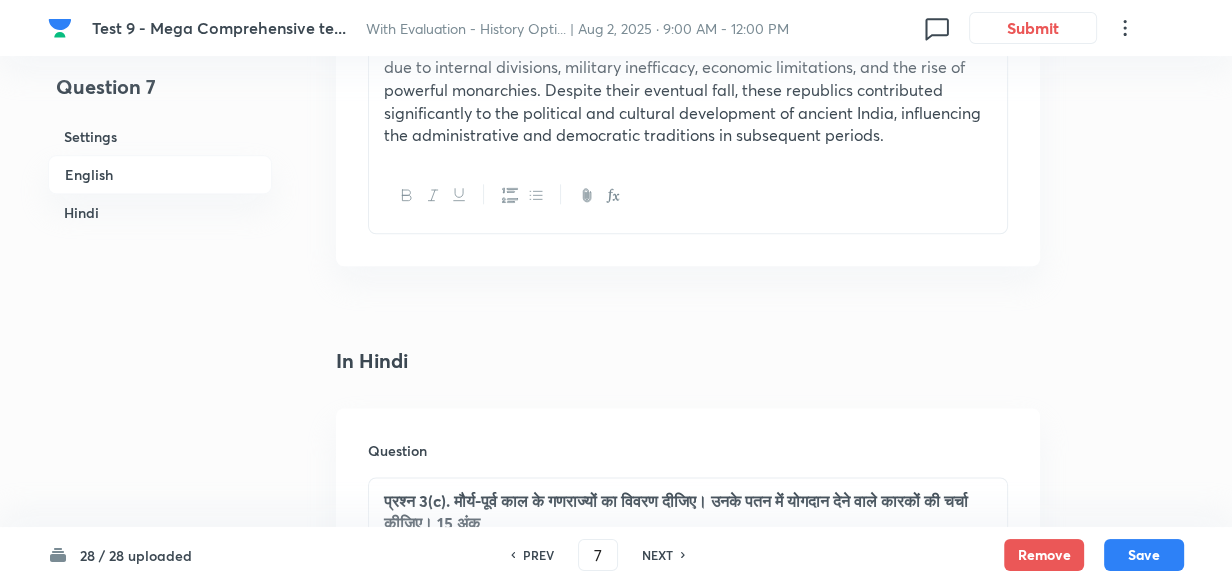 click on "NEXT" at bounding box center (657, 555) 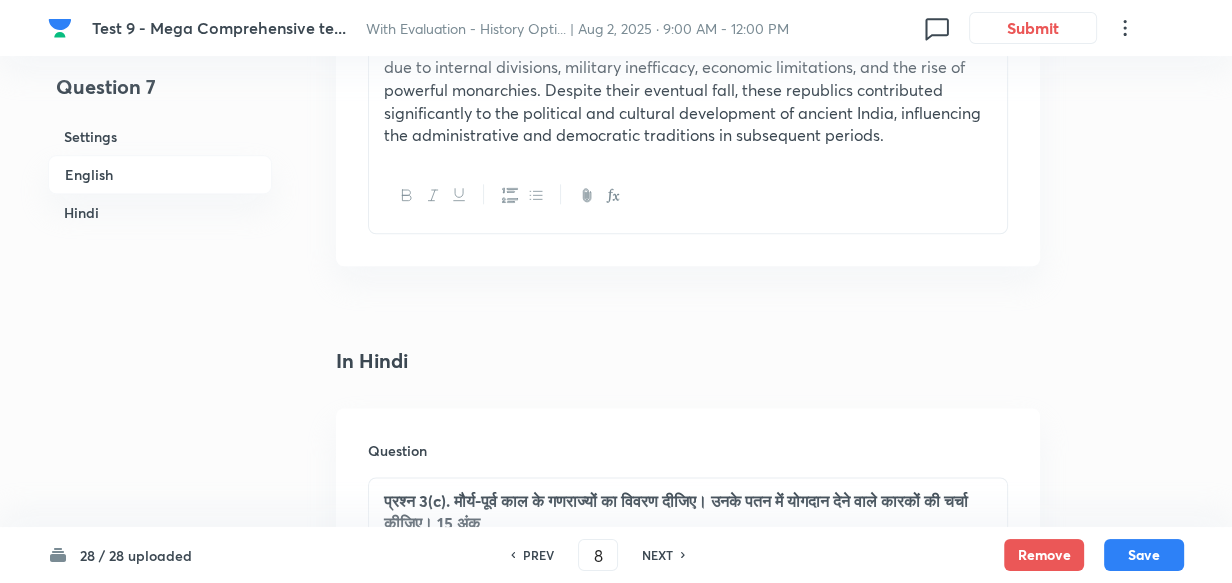 scroll, scrollTop: 2132, scrollLeft: 0, axis: vertical 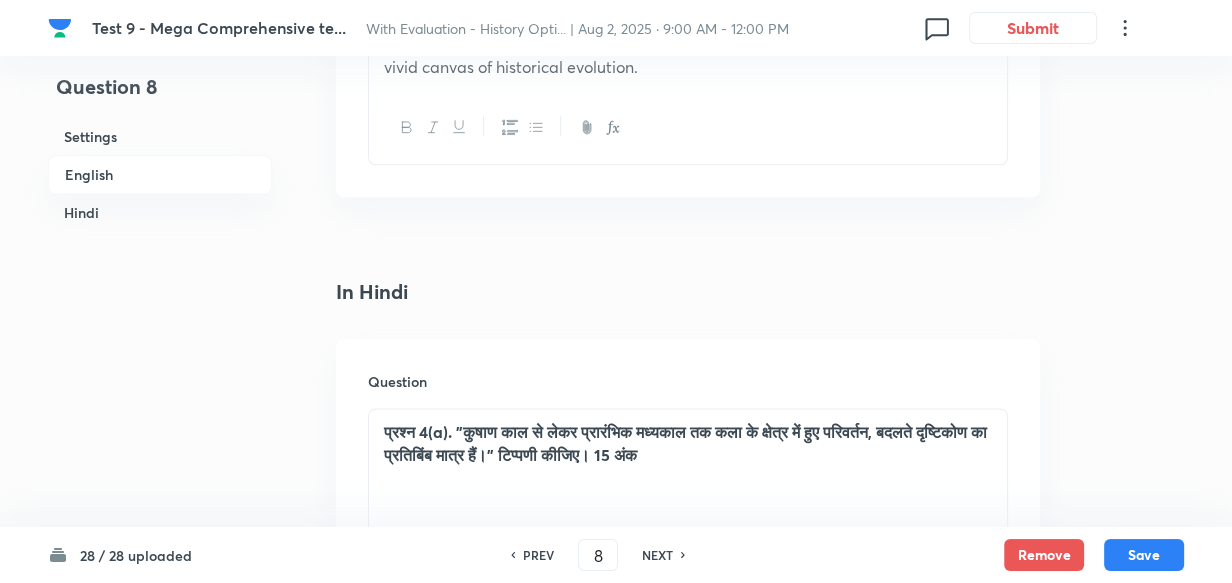click on "Hindi" at bounding box center [160, 212] 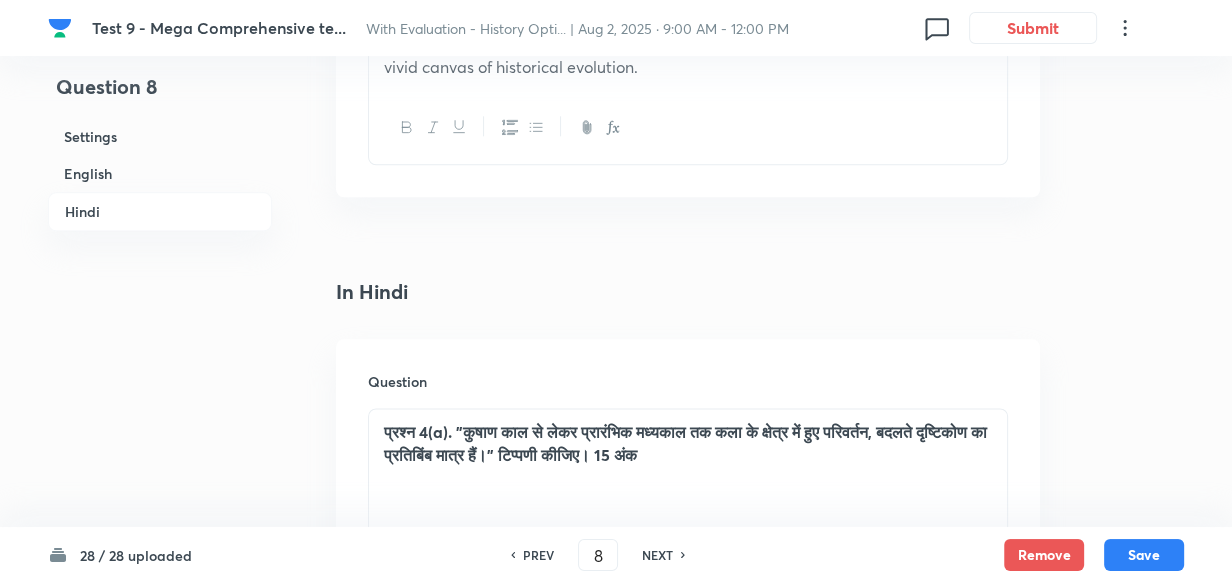 scroll, scrollTop: 2338, scrollLeft: 0, axis: vertical 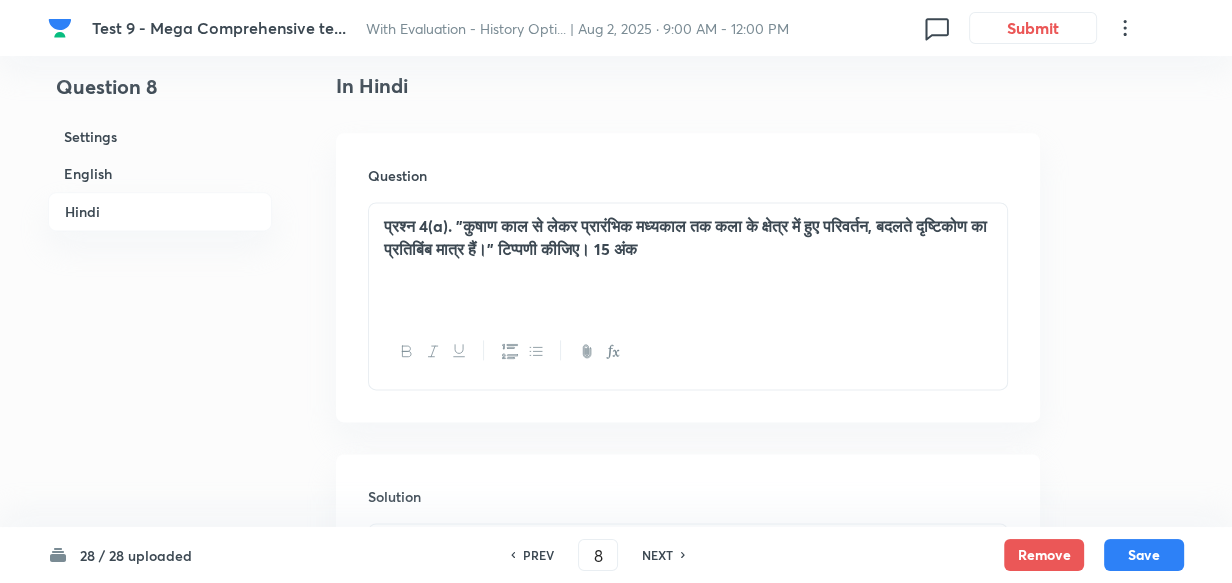 click on "NEXT" at bounding box center (657, 555) 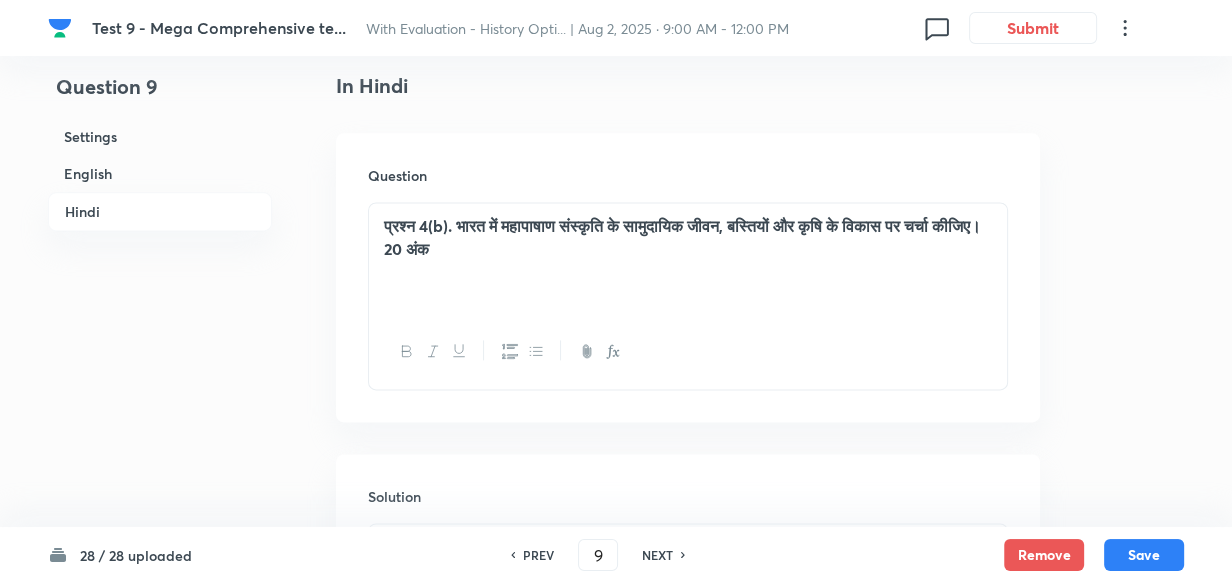click on "NEXT" at bounding box center [657, 555] 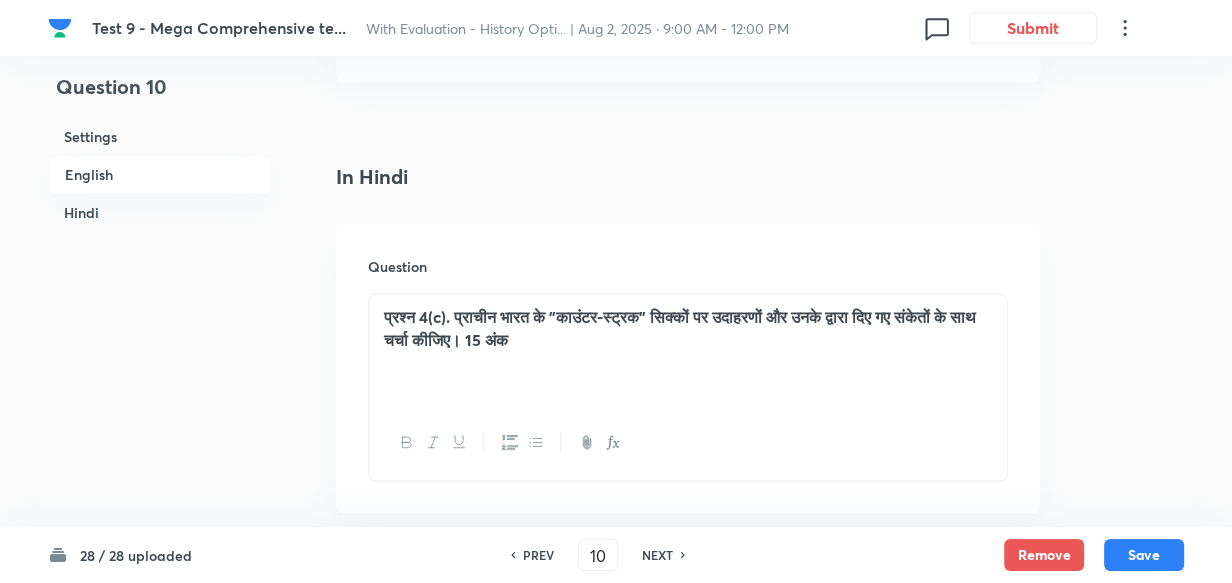 click on "NEXT" at bounding box center [657, 555] 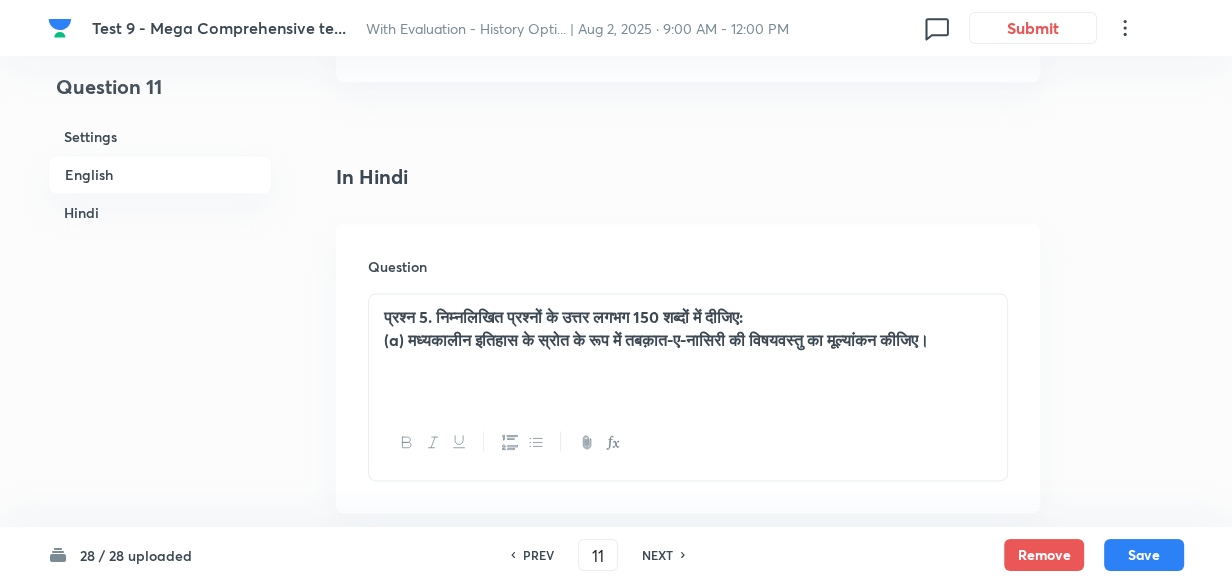 click on "Hindi" at bounding box center (160, 212) 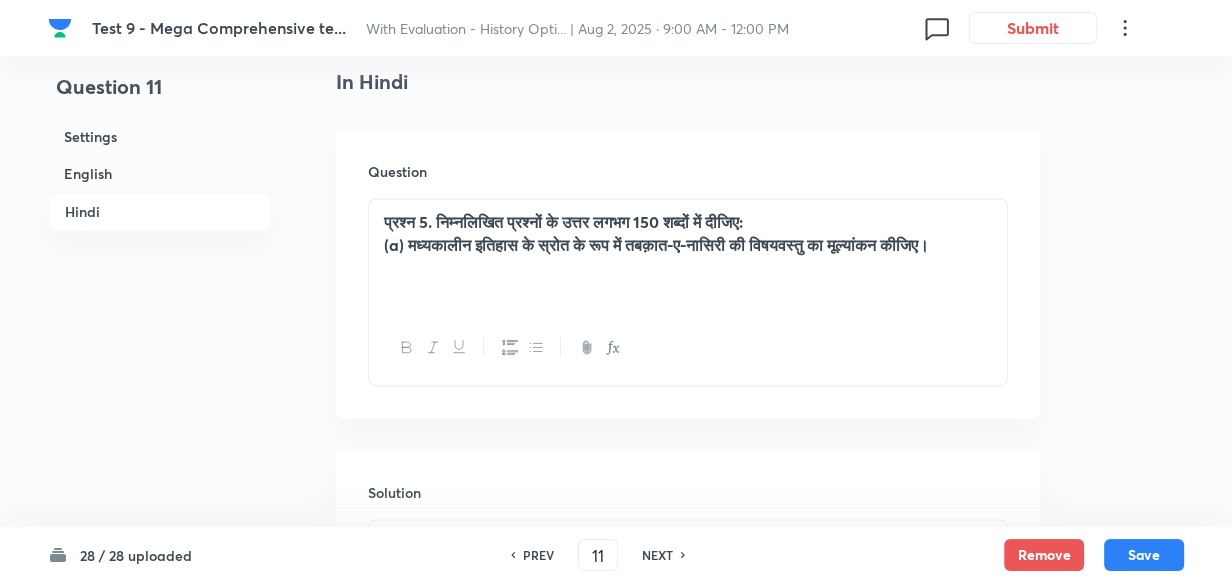 click on "NEXT" at bounding box center [657, 555] 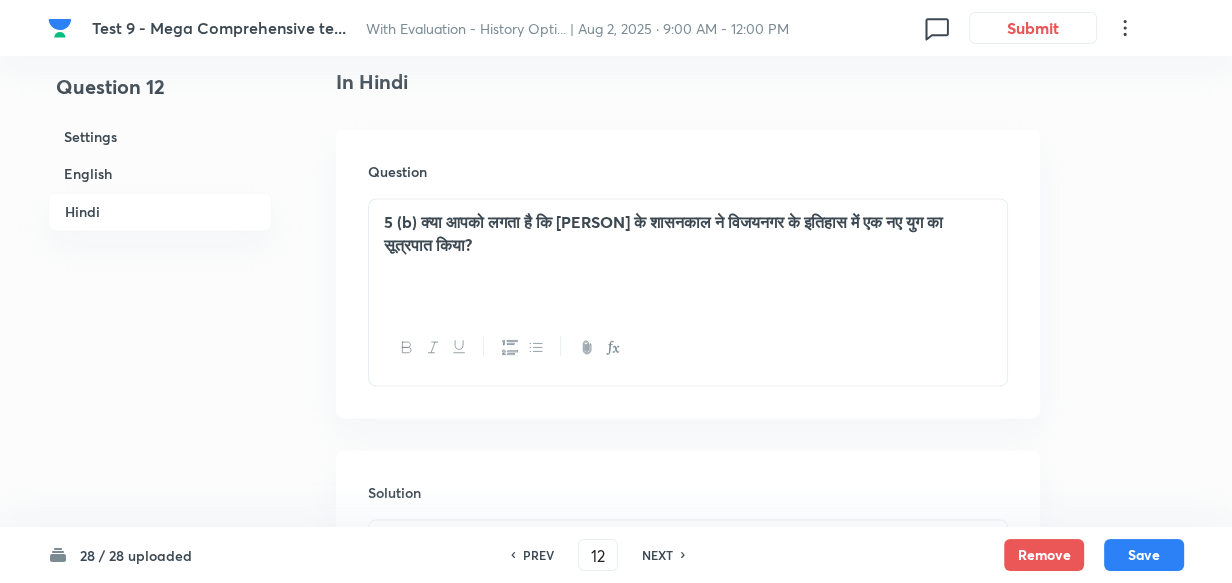 click on "NEXT" at bounding box center (657, 555) 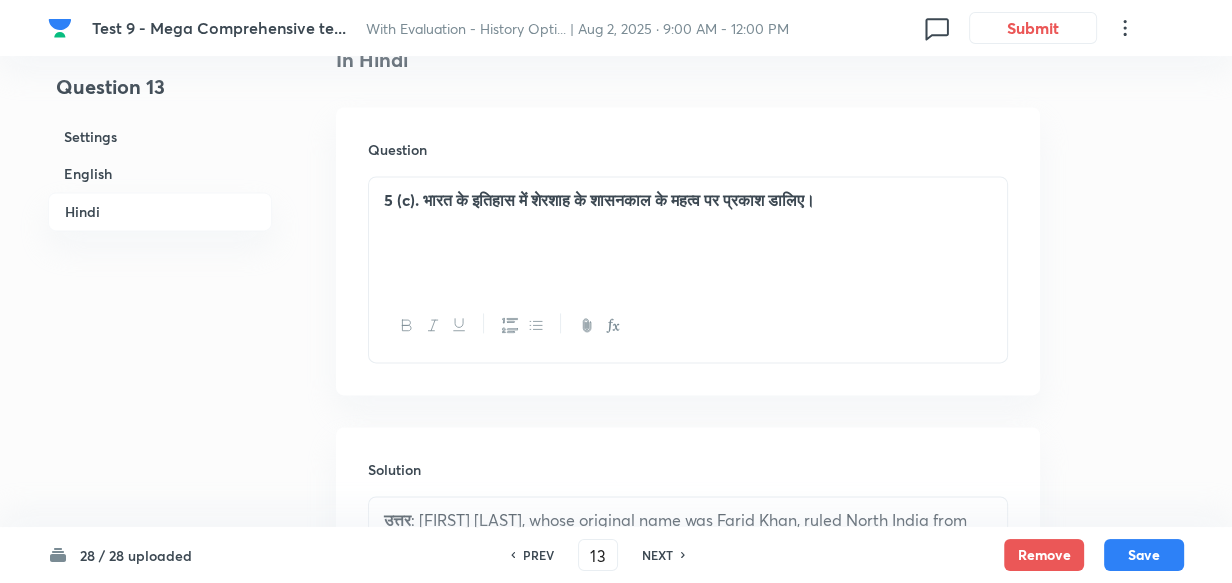 click on "NEXT" at bounding box center (657, 555) 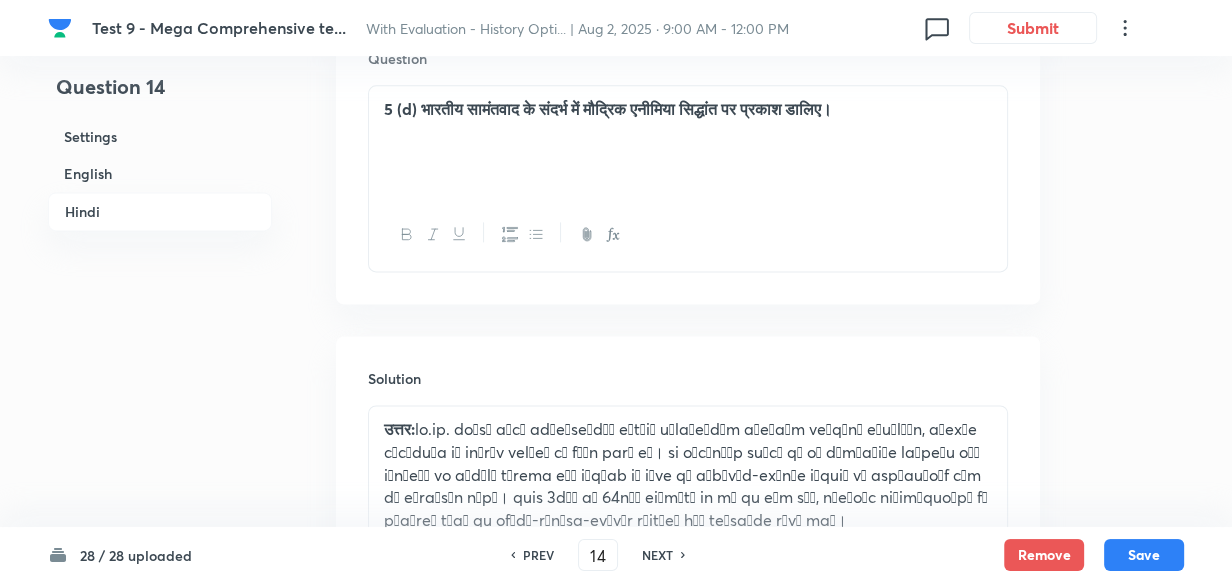 click on "NEXT" at bounding box center (657, 555) 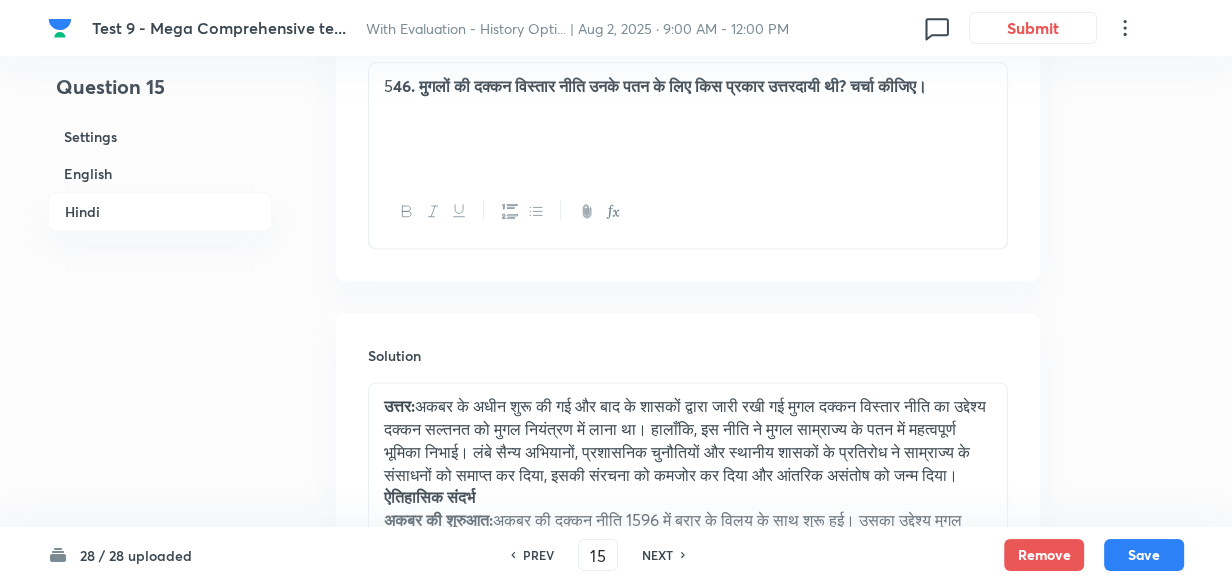 click on "NEXT" at bounding box center [657, 555] 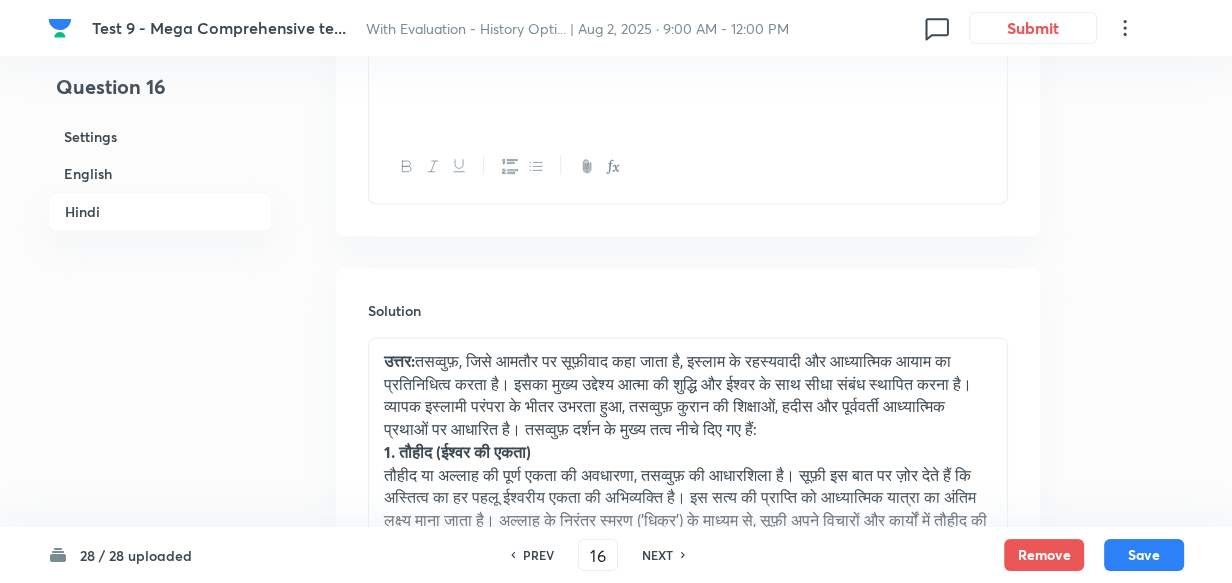click on "Hindi" at bounding box center (160, 211) 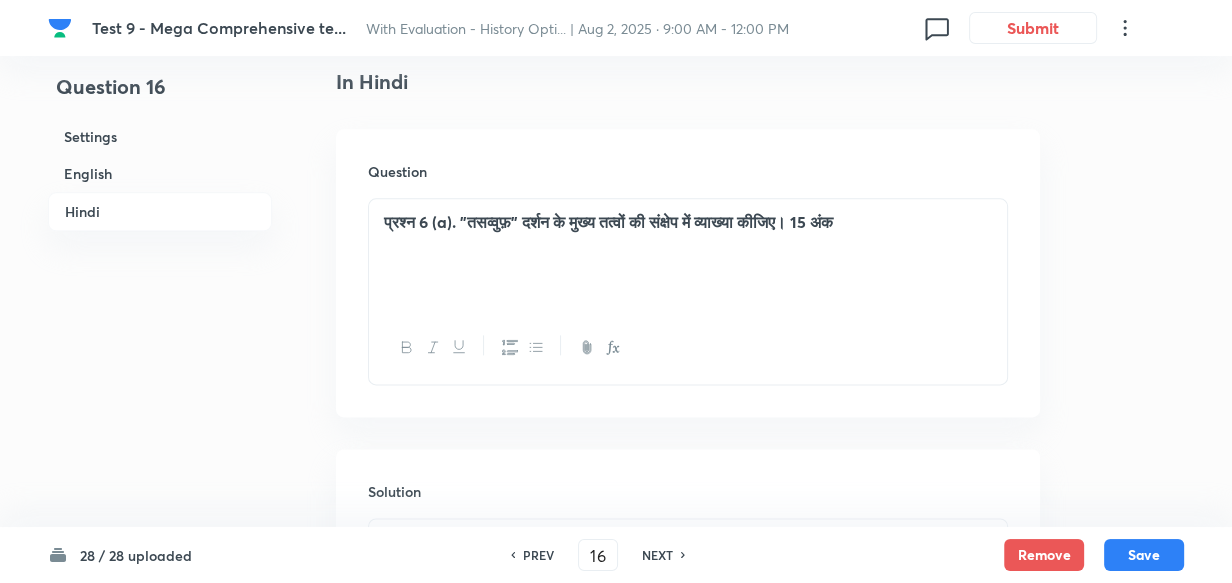 click on "NEXT" at bounding box center [657, 555] 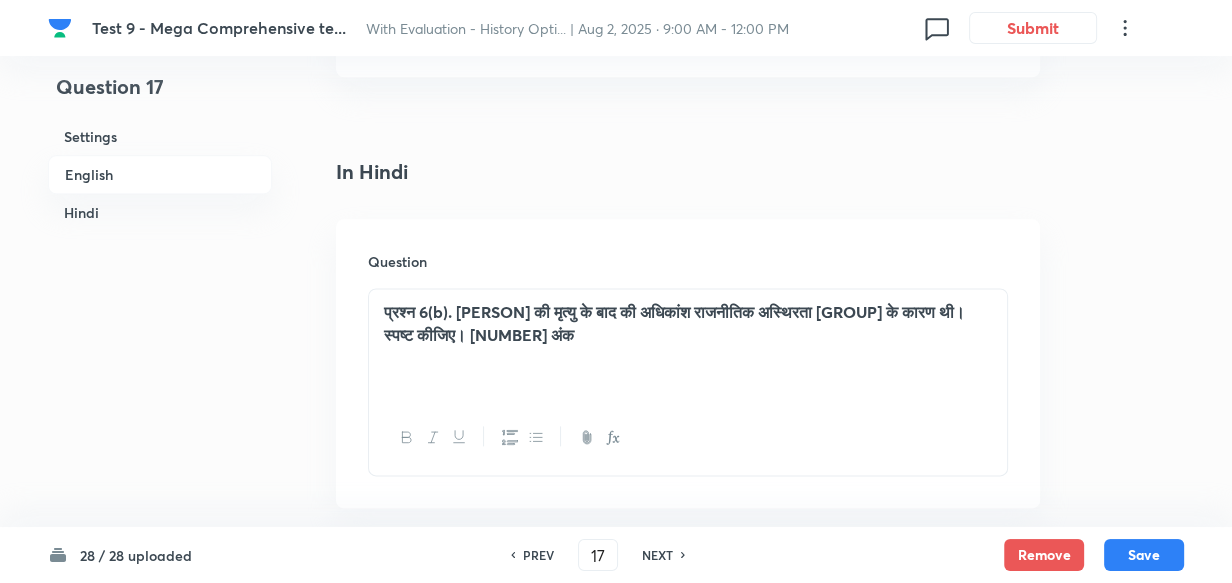click on "NEXT" at bounding box center [657, 555] 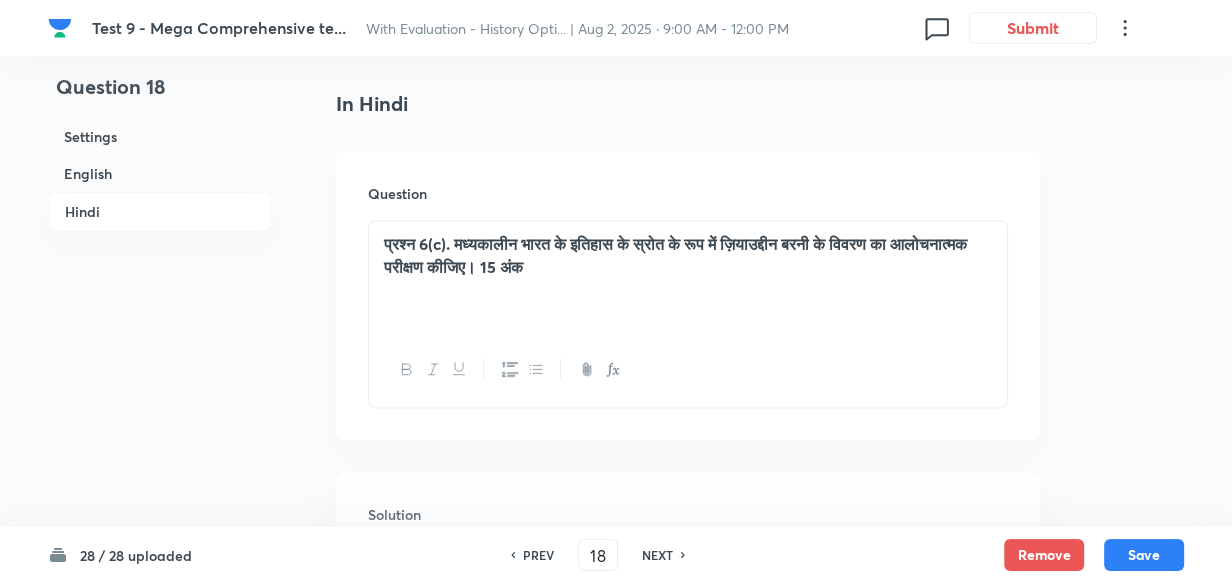 click on "NEXT" at bounding box center [657, 555] 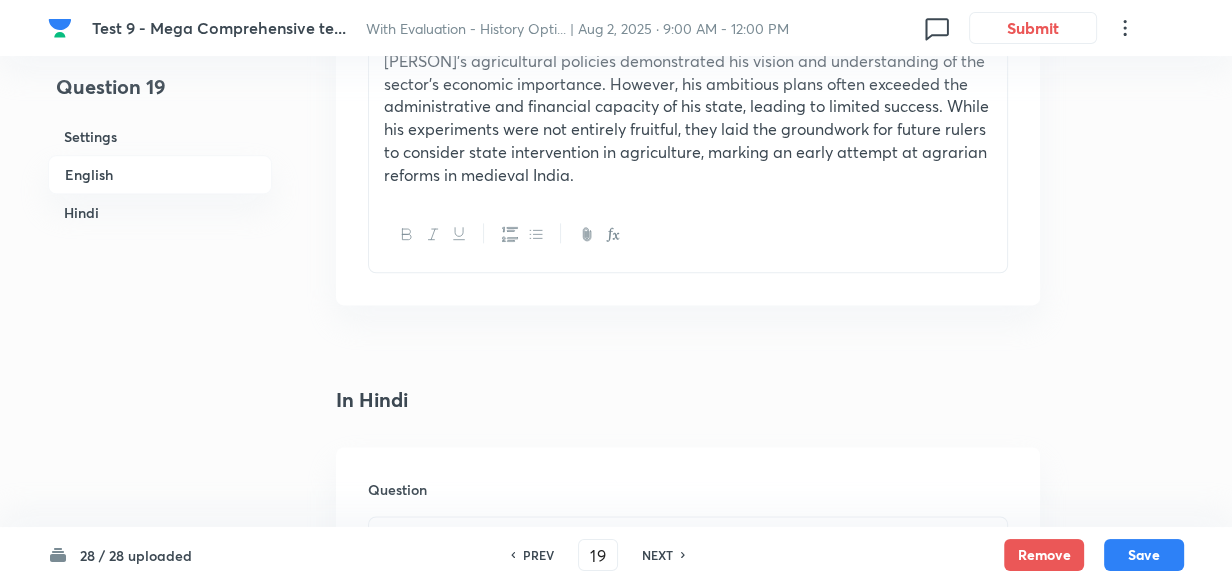 click on "Hindi" at bounding box center [160, 212] 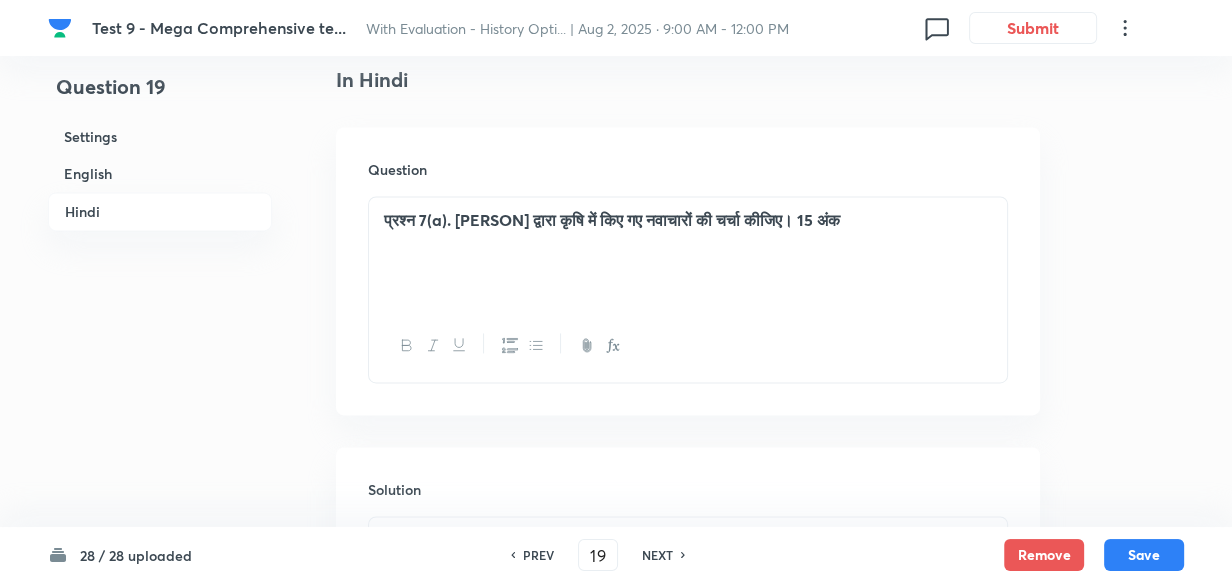 click on "NEXT" at bounding box center [657, 555] 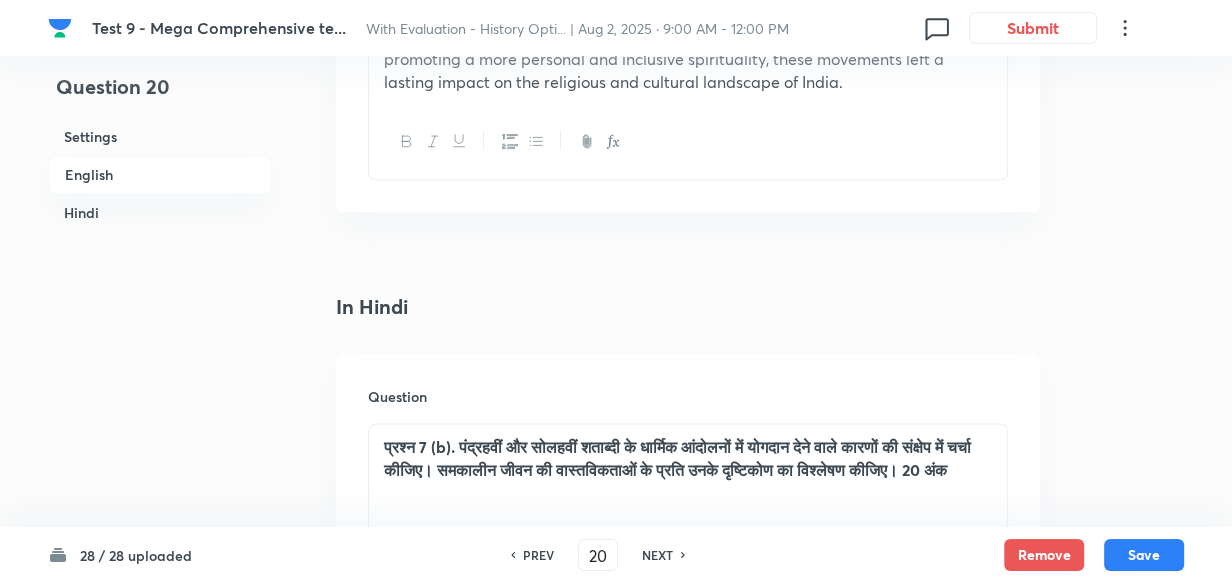 click on "NEXT" at bounding box center (657, 555) 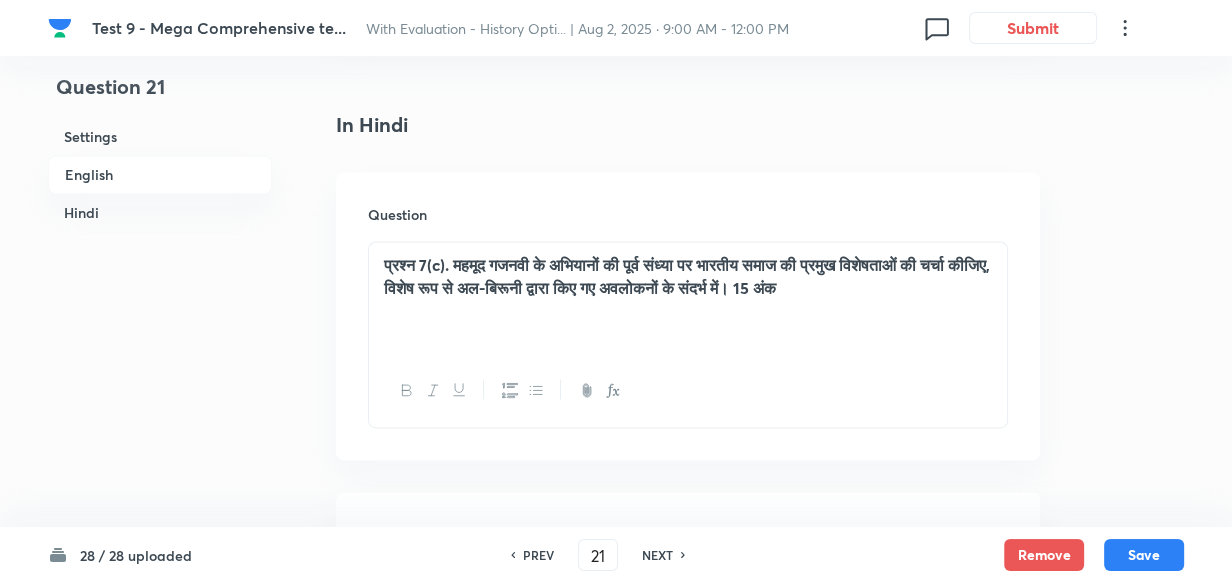 click on "NEXT" at bounding box center (657, 555) 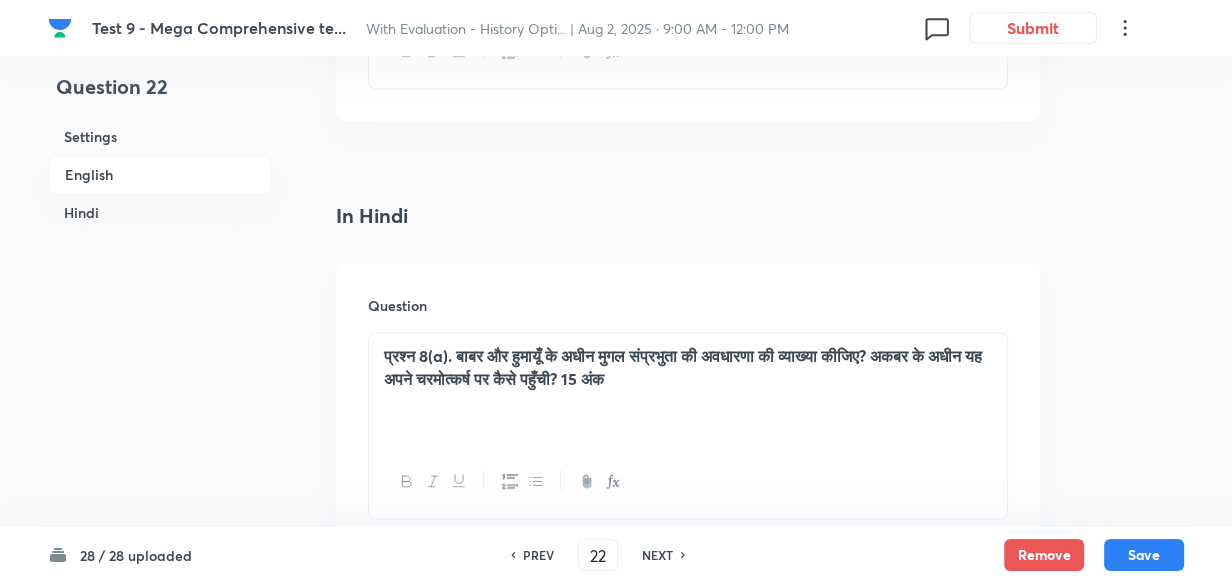 click on "NEXT" at bounding box center [657, 555] 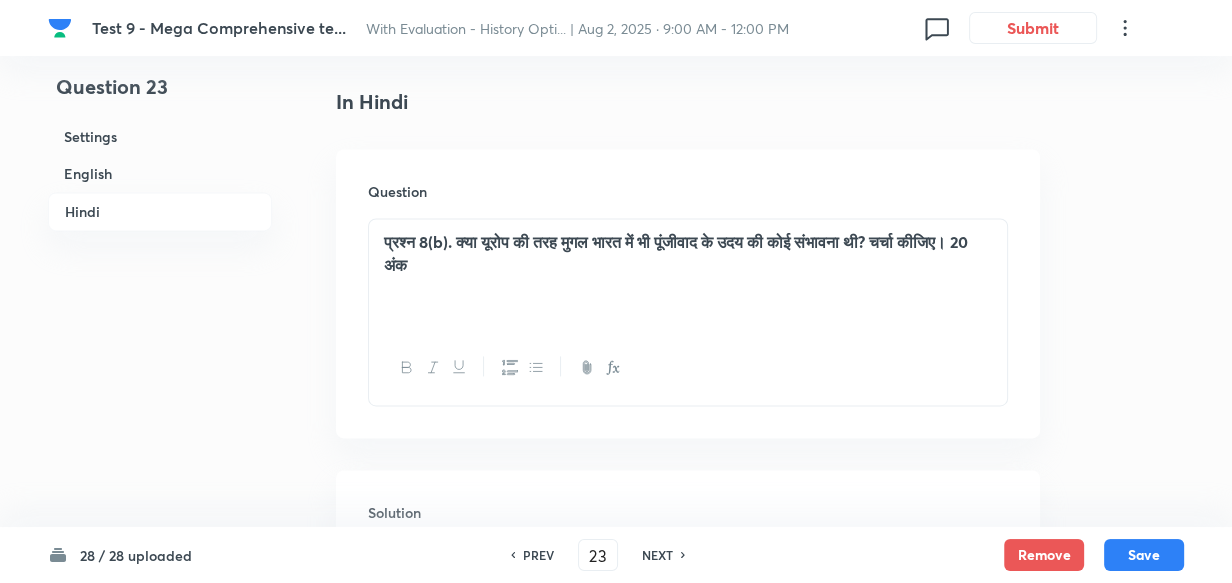 click on "NEXT" at bounding box center (657, 555) 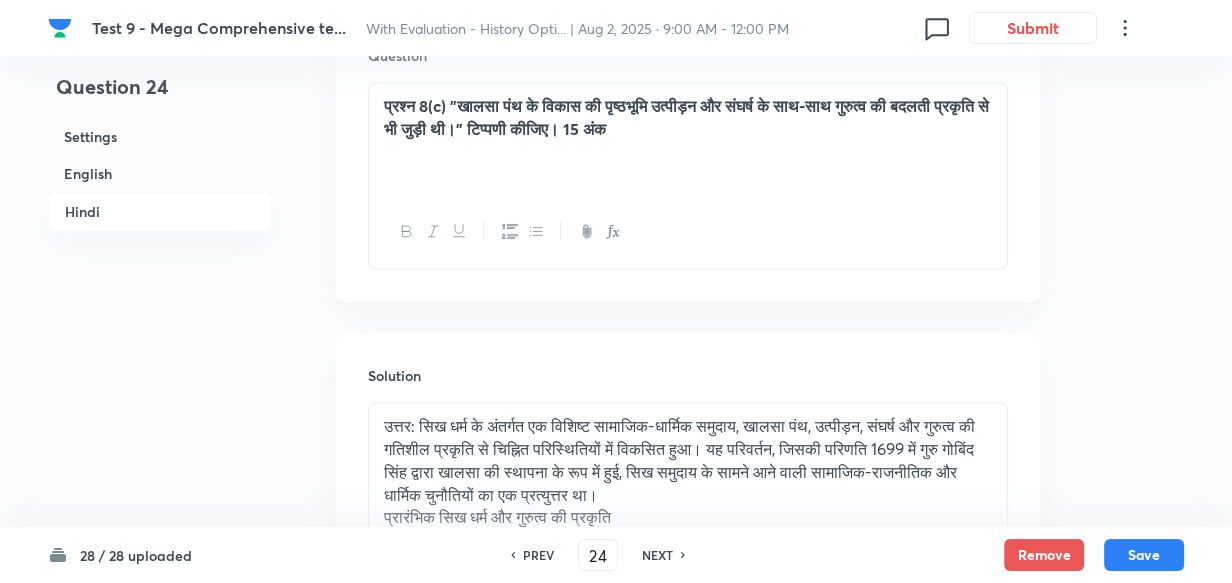 click on "NEXT" at bounding box center (657, 555) 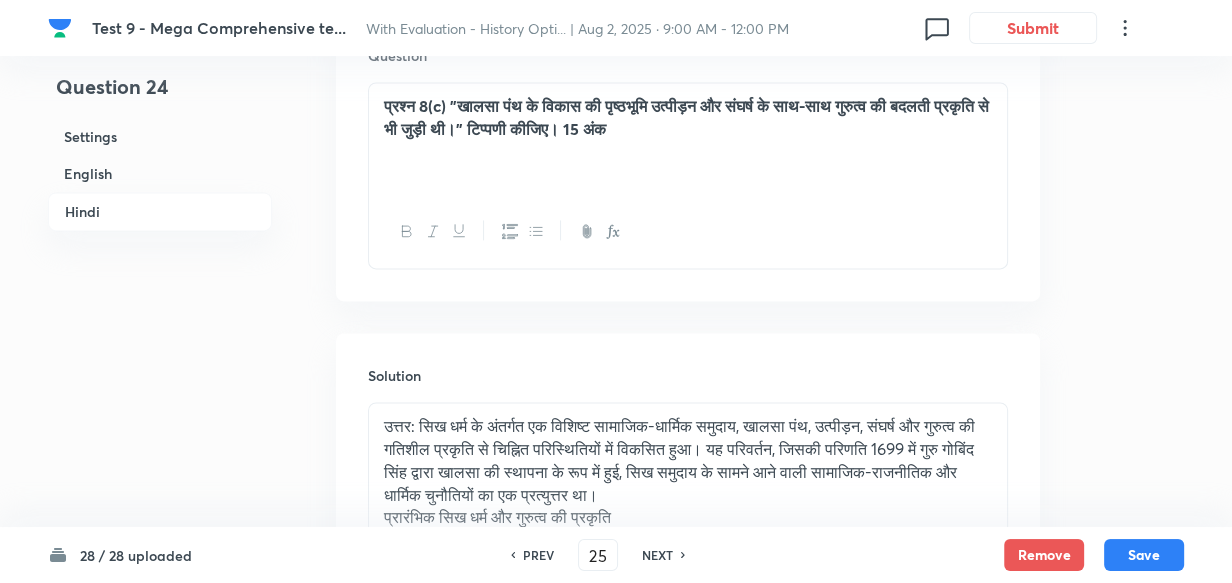 scroll, scrollTop: 1603, scrollLeft: 0, axis: vertical 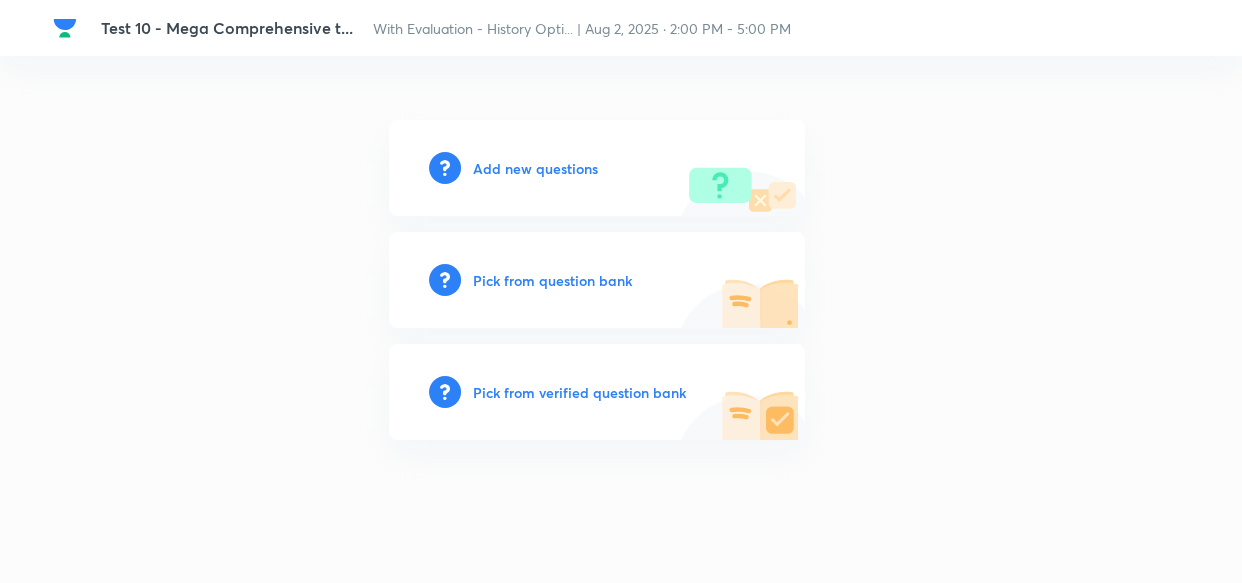 click on "Add new questions" at bounding box center (535, 168) 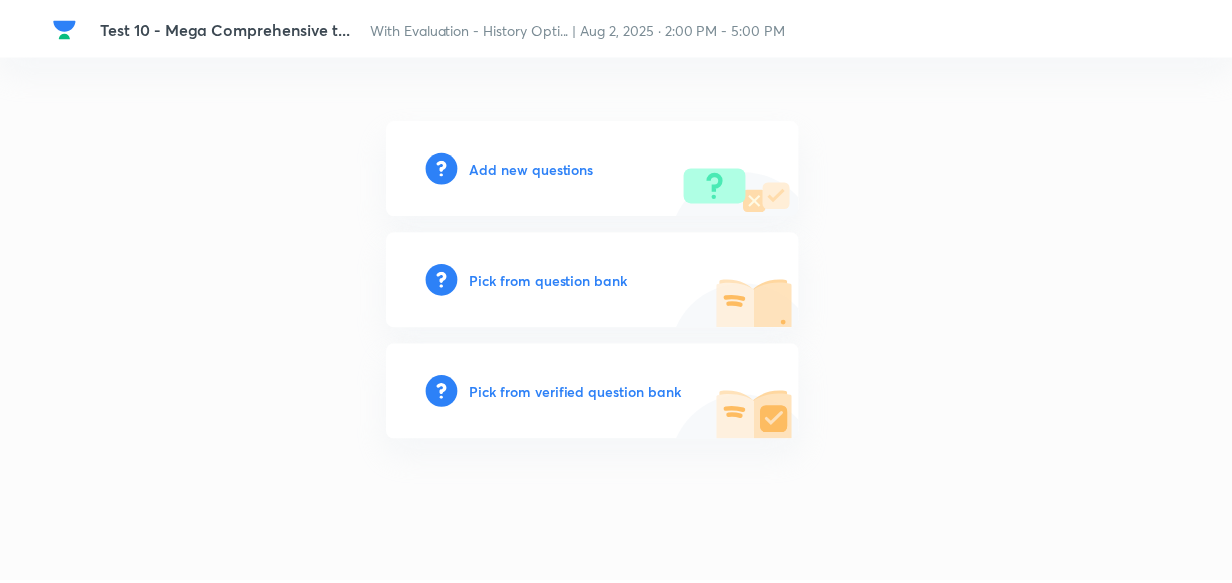 scroll, scrollTop: 0, scrollLeft: 0, axis: both 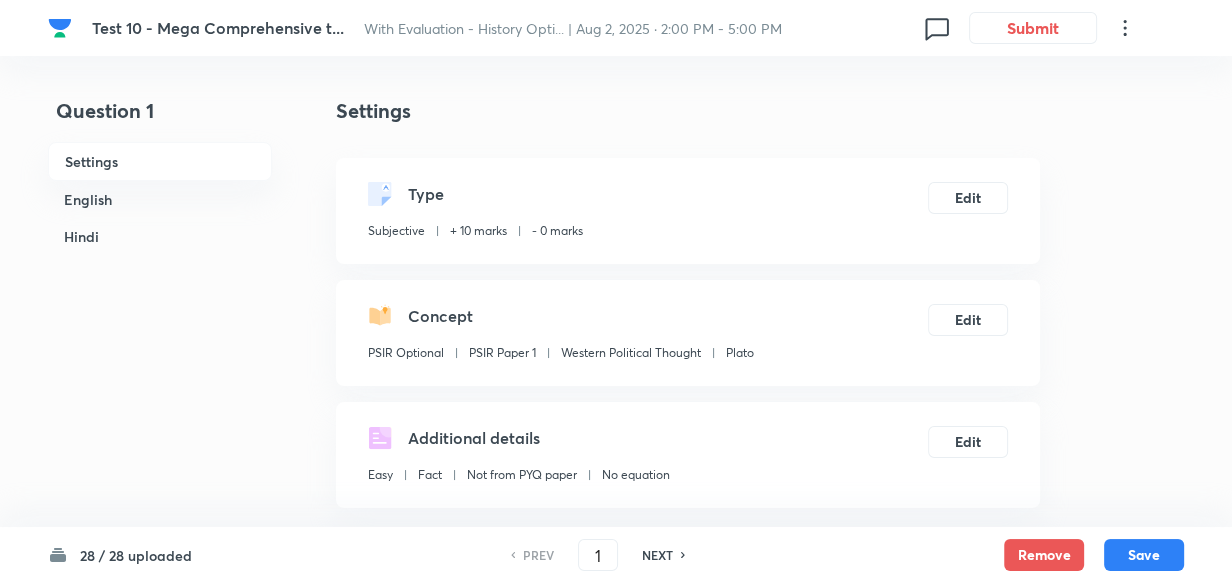 click on "English" at bounding box center (160, 199) 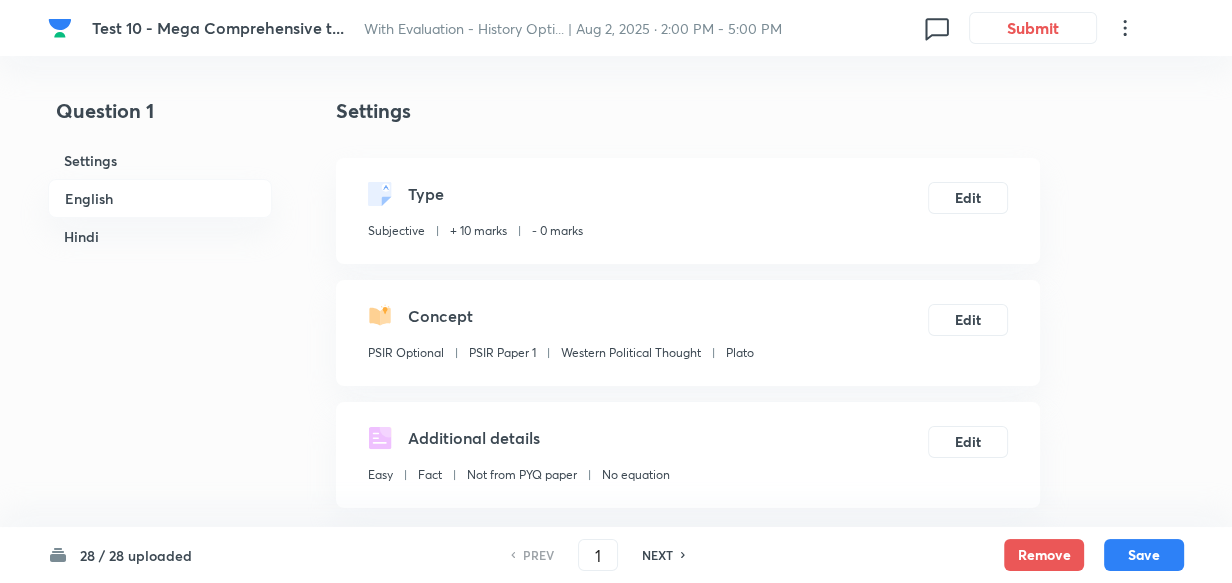 scroll, scrollTop: 516, scrollLeft: 0, axis: vertical 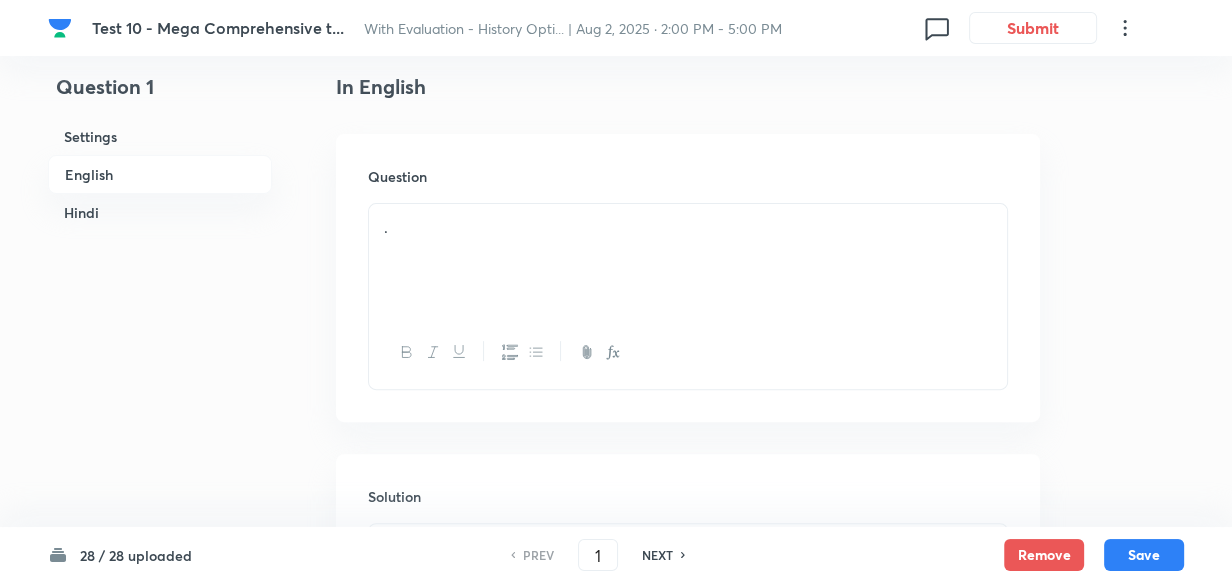 click on "Hindi" at bounding box center [160, 212] 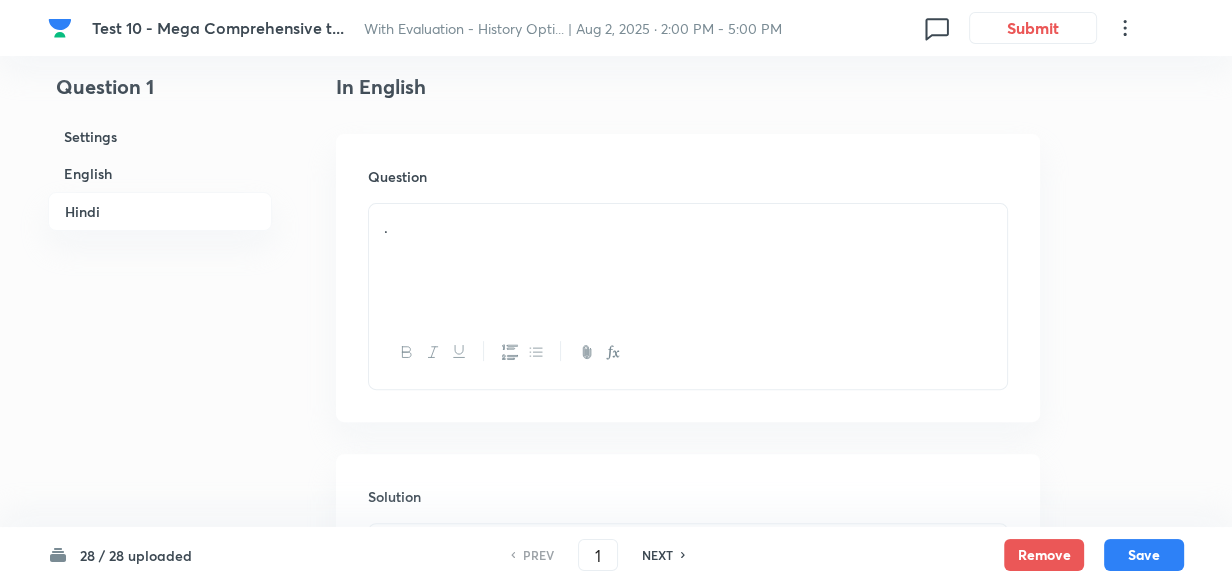 scroll, scrollTop: 1267, scrollLeft: 0, axis: vertical 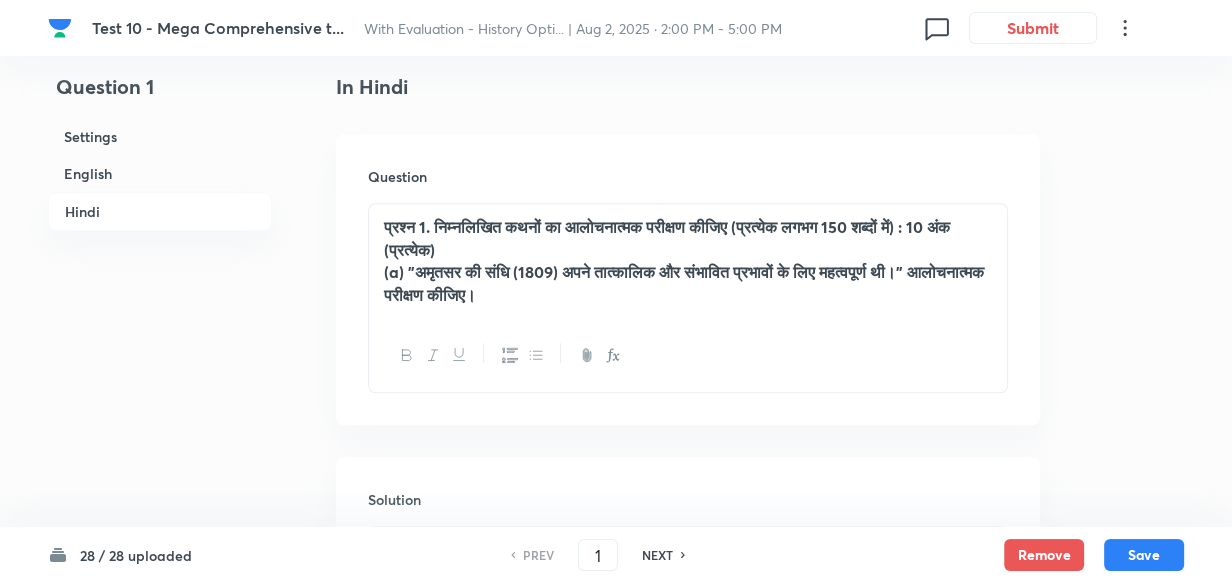 click on "NEXT" at bounding box center [657, 555] 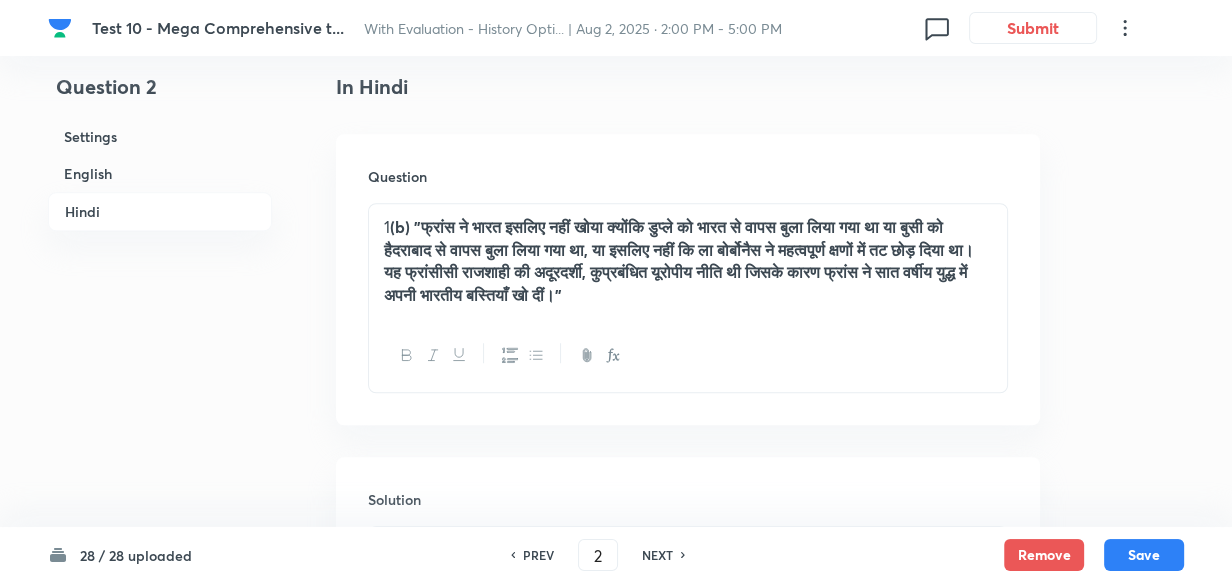 click on "NEXT" at bounding box center [657, 555] 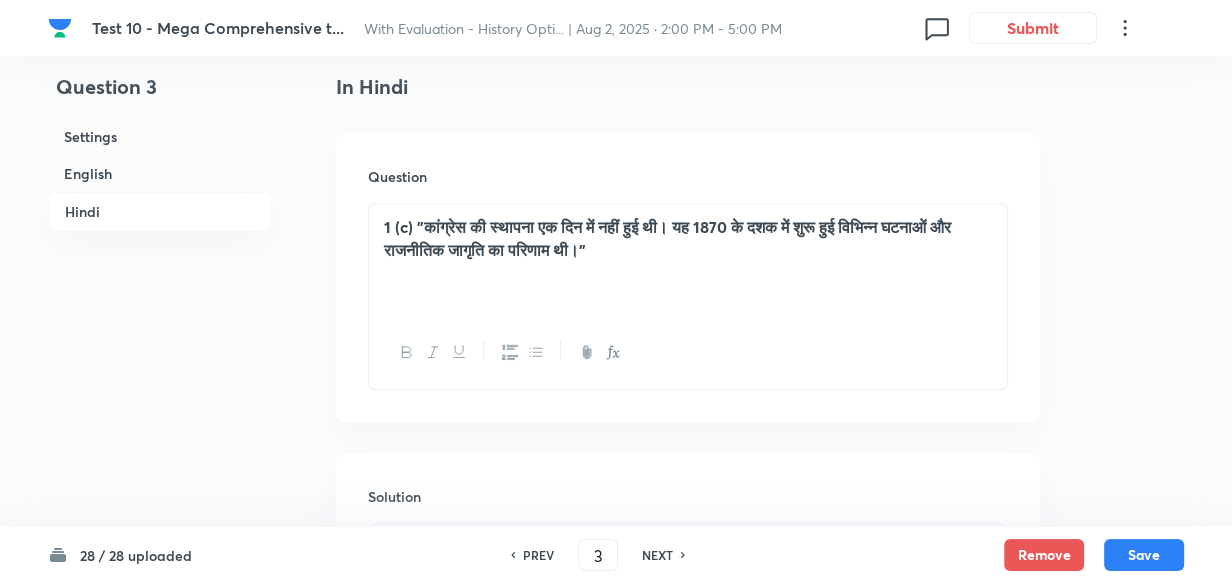 click on "NEXT" at bounding box center (657, 555) 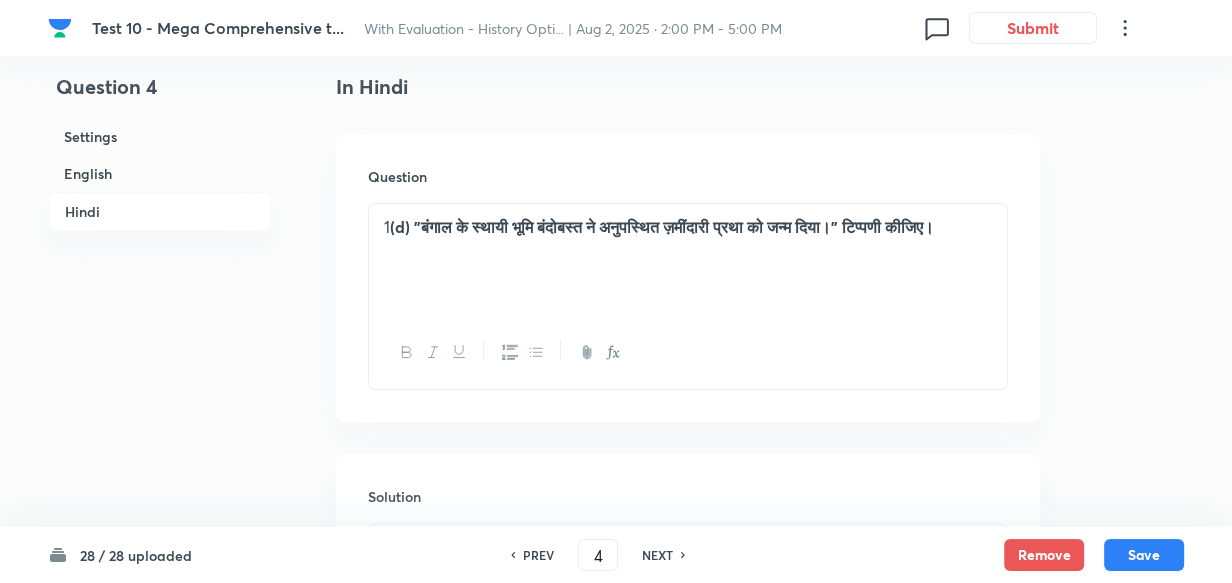 click on "NEXT" at bounding box center (657, 555) 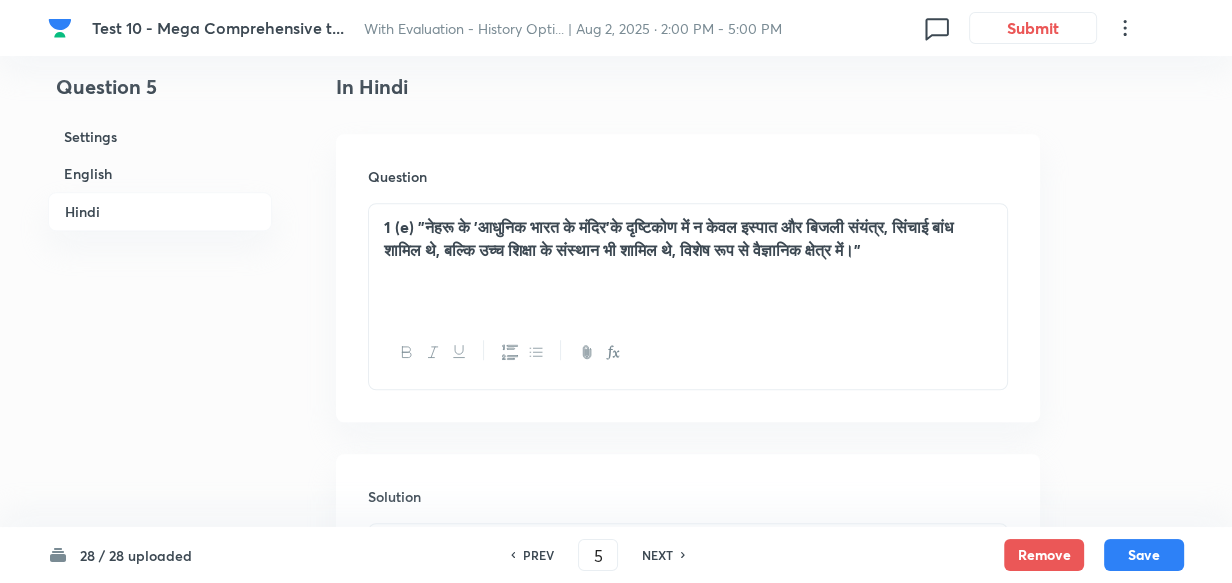 click on "NEXT" at bounding box center [657, 555] 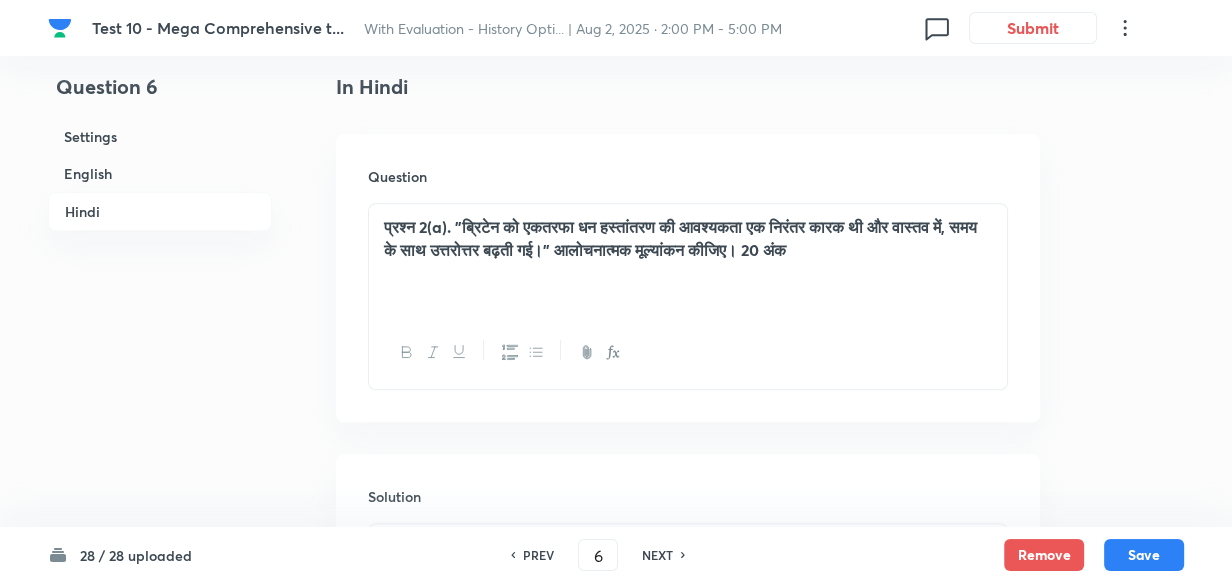 click on "NEXT" at bounding box center (657, 555) 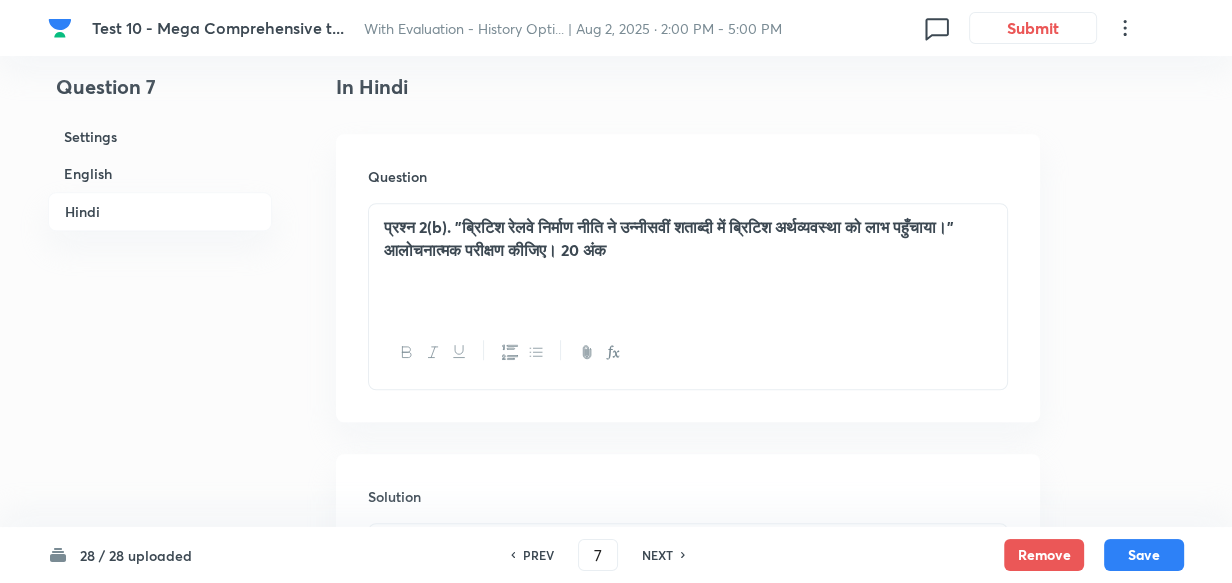 click on "NEXT" at bounding box center (657, 555) 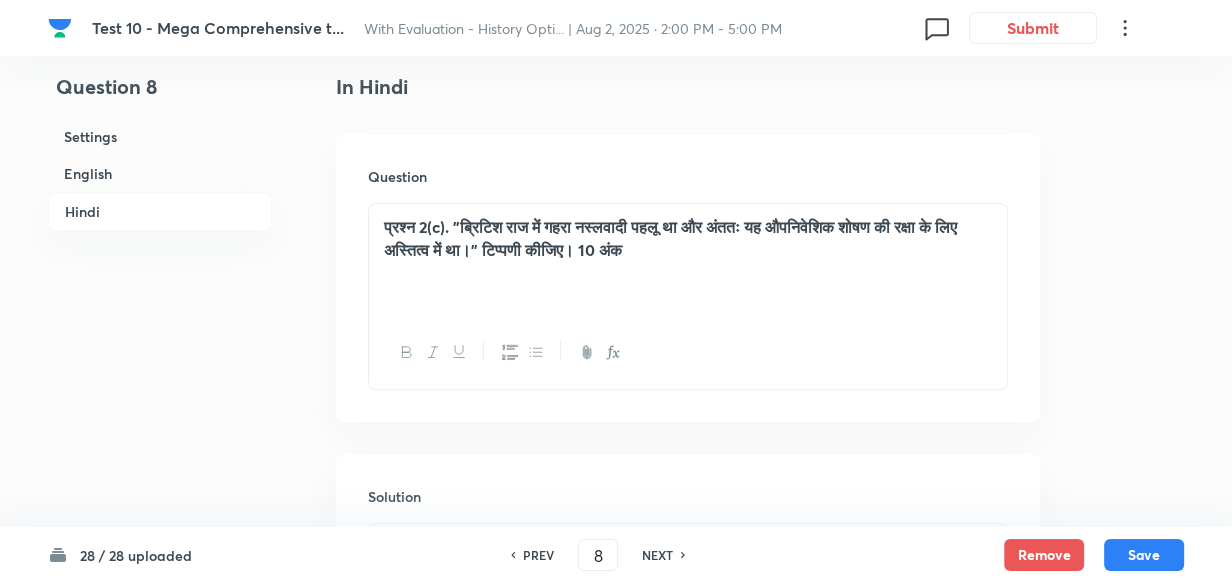 click on "NEXT" at bounding box center (657, 555) 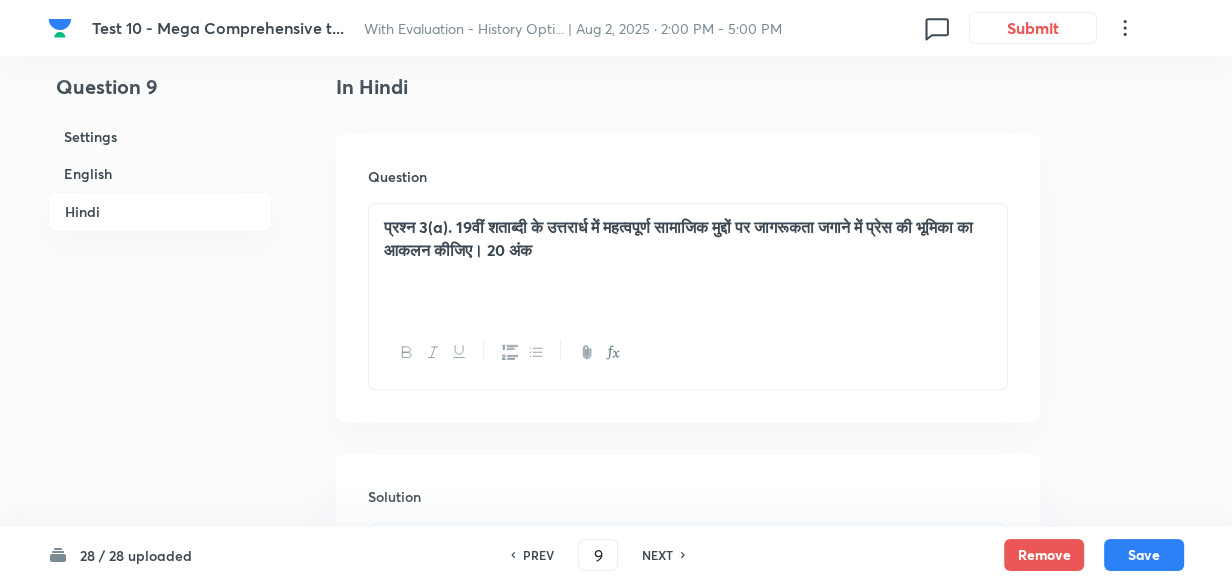 click on "NEXT" at bounding box center [657, 555] 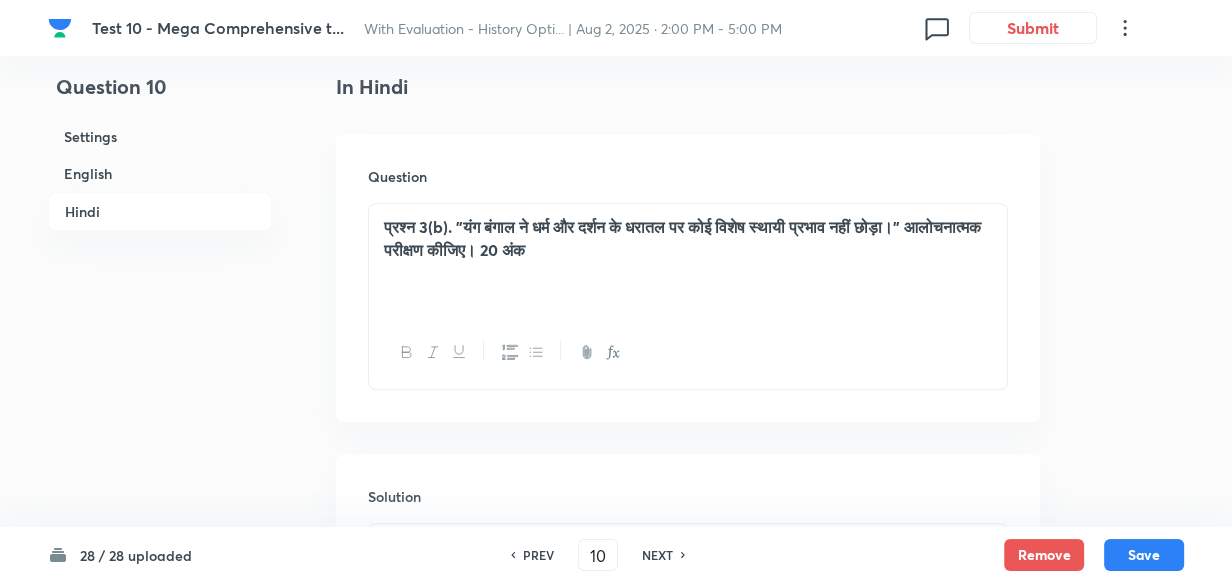click on "NEXT" at bounding box center [657, 555] 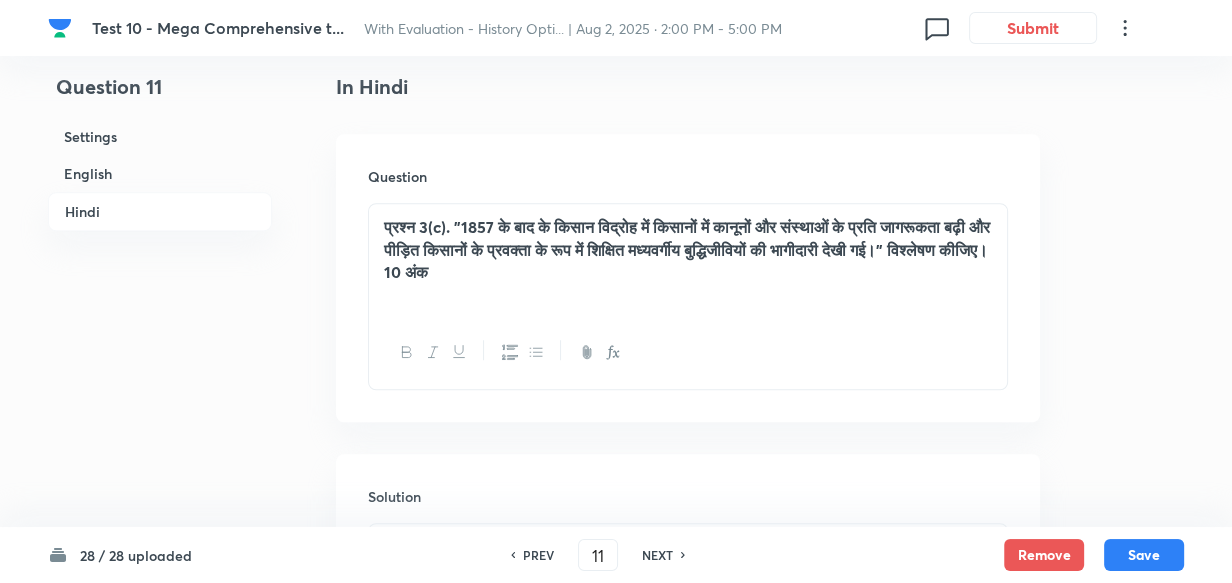 click on "NEXT" at bounding box center (657, 555) 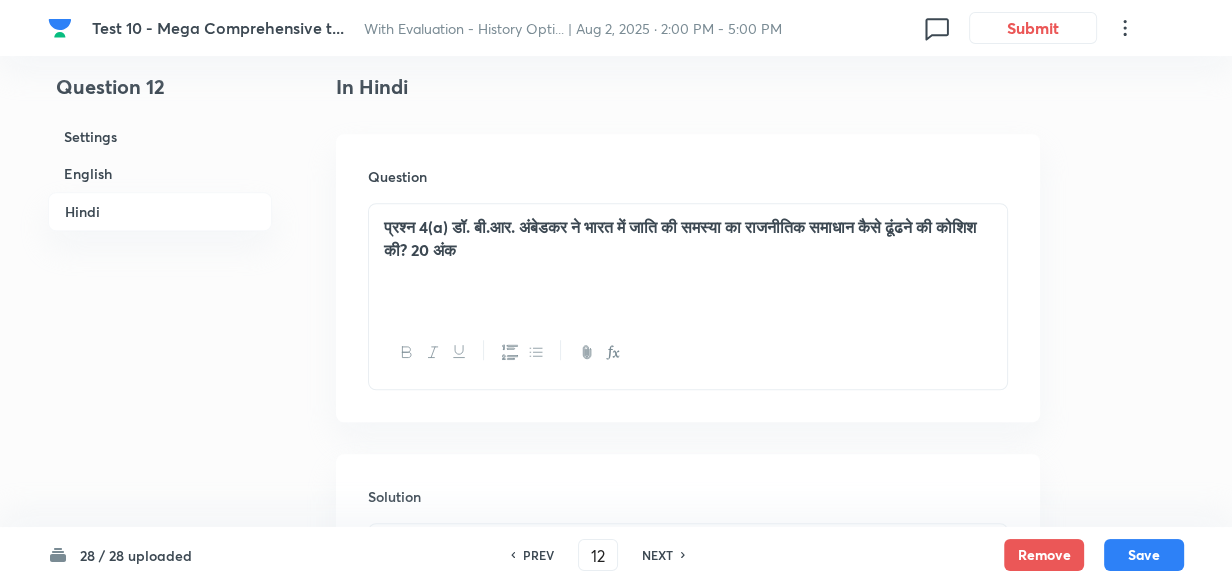 click on "NEXT" at bounding box center (657, 555) 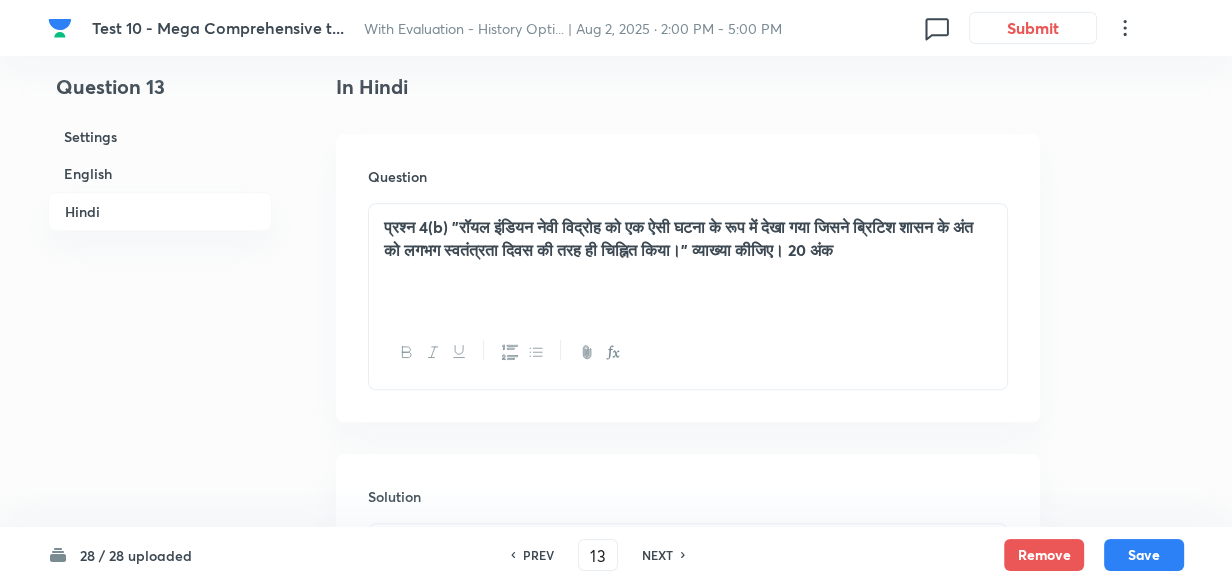 click on "NEXT" at bounding box center [657, 555] 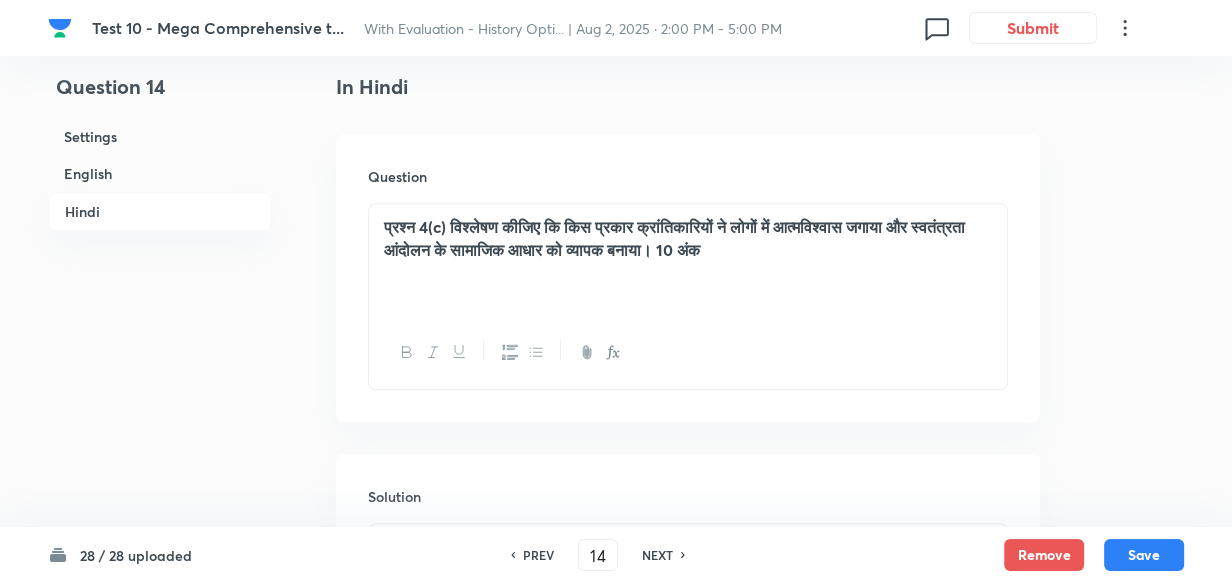 click on "NEXT" at bounding box center (657, 555) 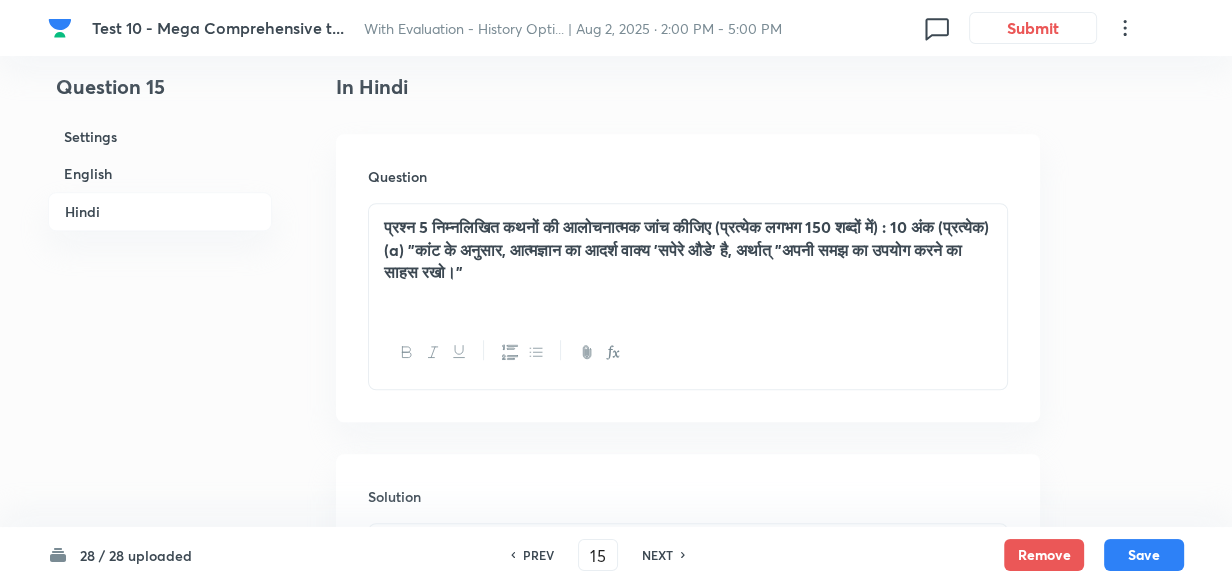 click on "NEXT" at bounding box center (657, 555) 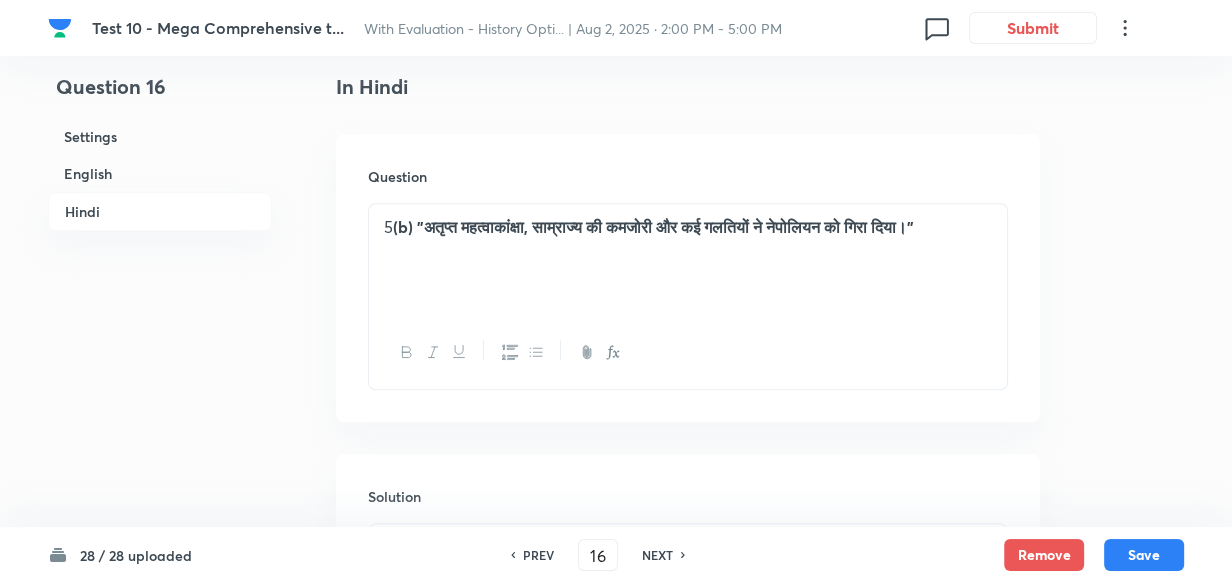 click on "NEXT" at bounding box center [657, 555] 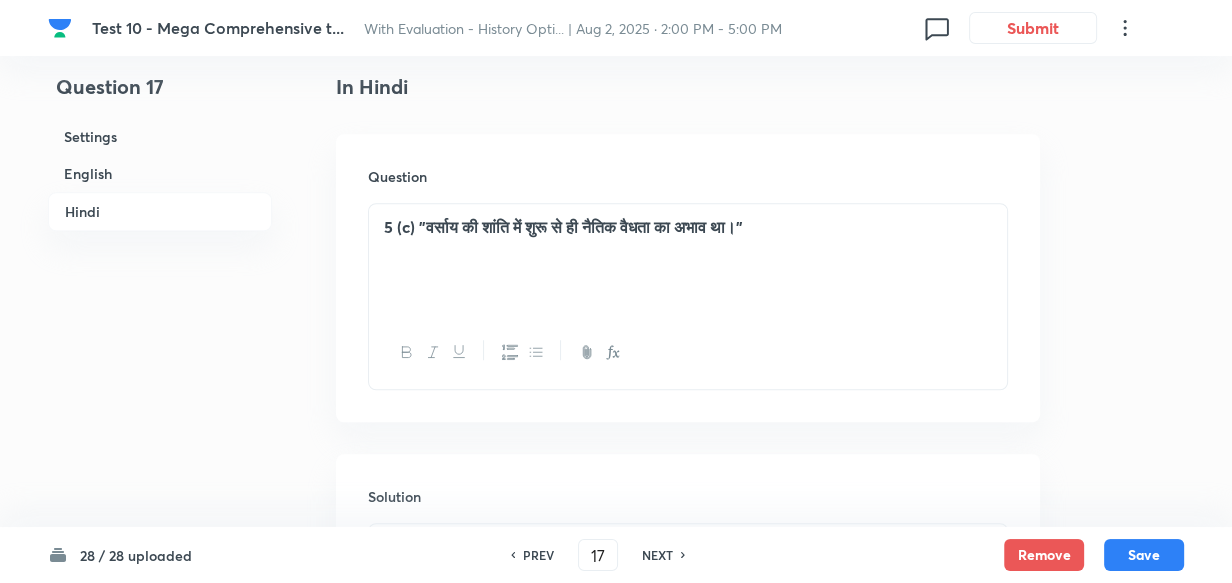 click on "NEXT" at bounding box center (657, 555) 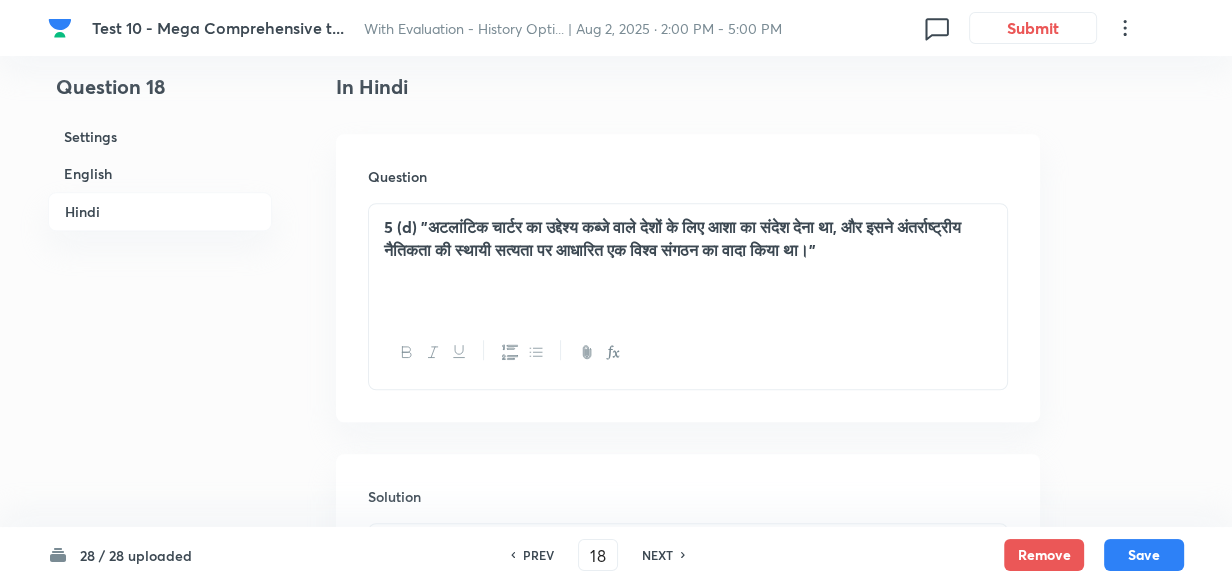 click on "NEXT" at bounding box center [657, 555] 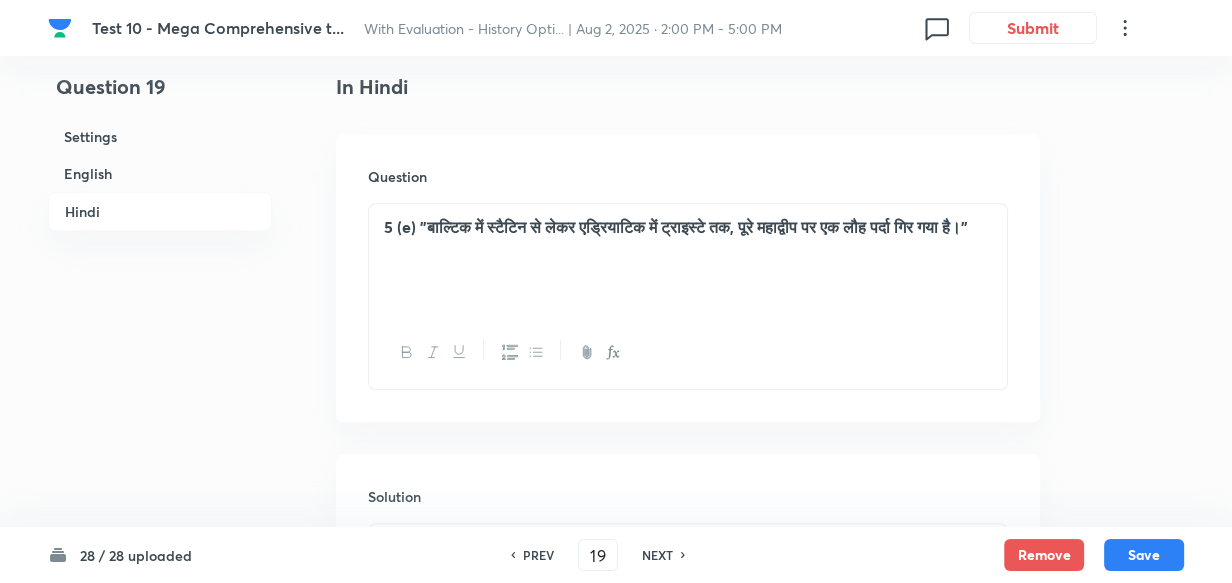 click on "NEXT" at bounding box center [657, 555] 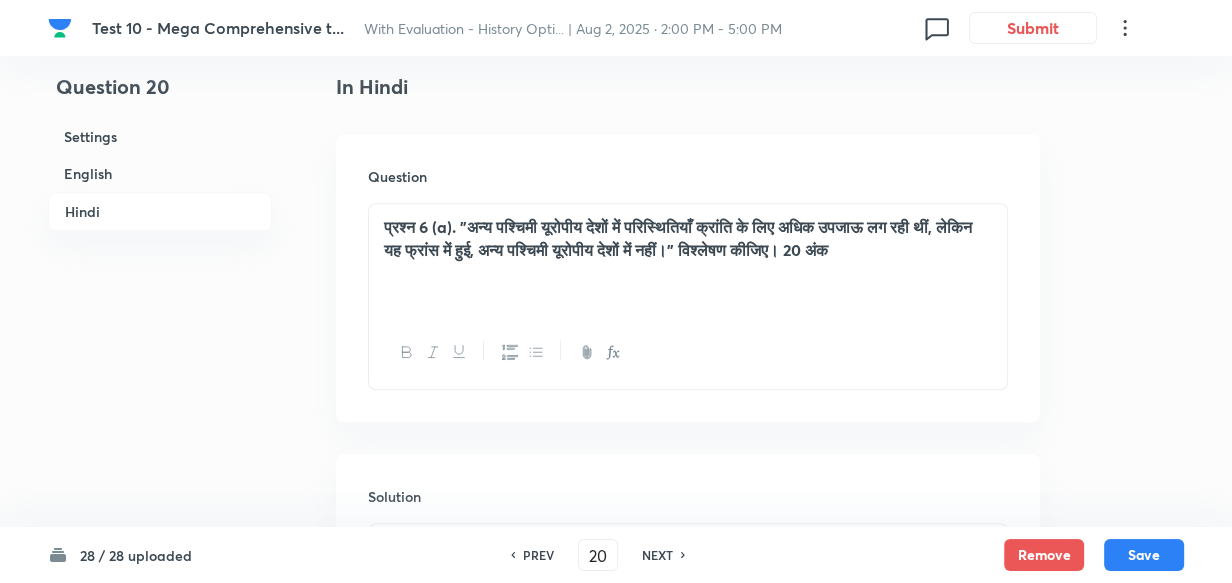 click on "NEXT" at bounding box center [657, 555] 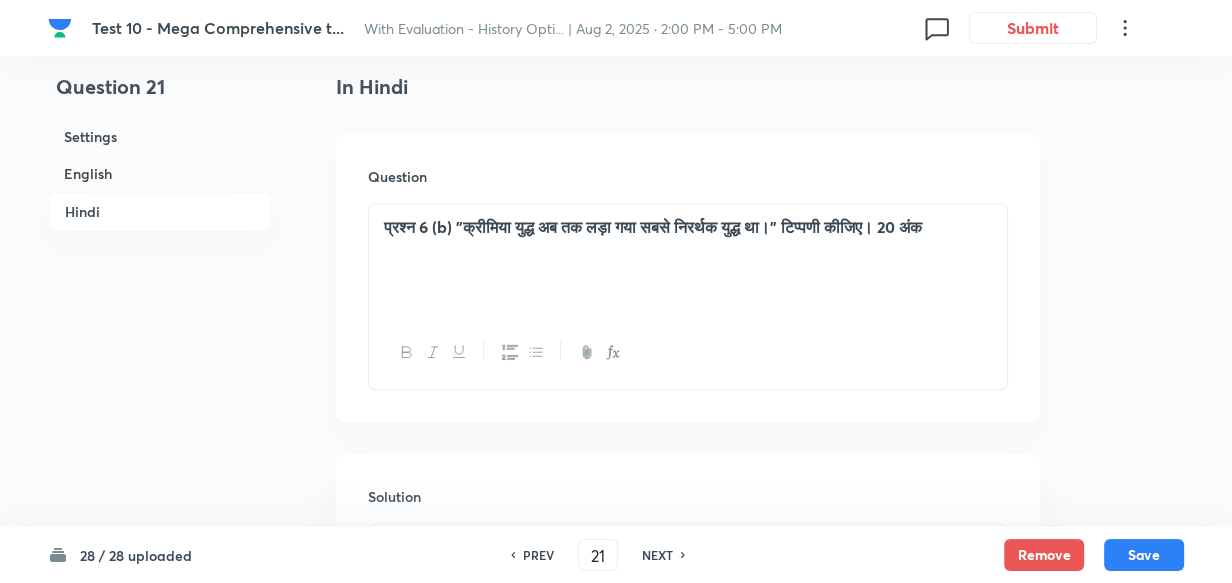 click on "NEXT" at bounding box center (657, 555) 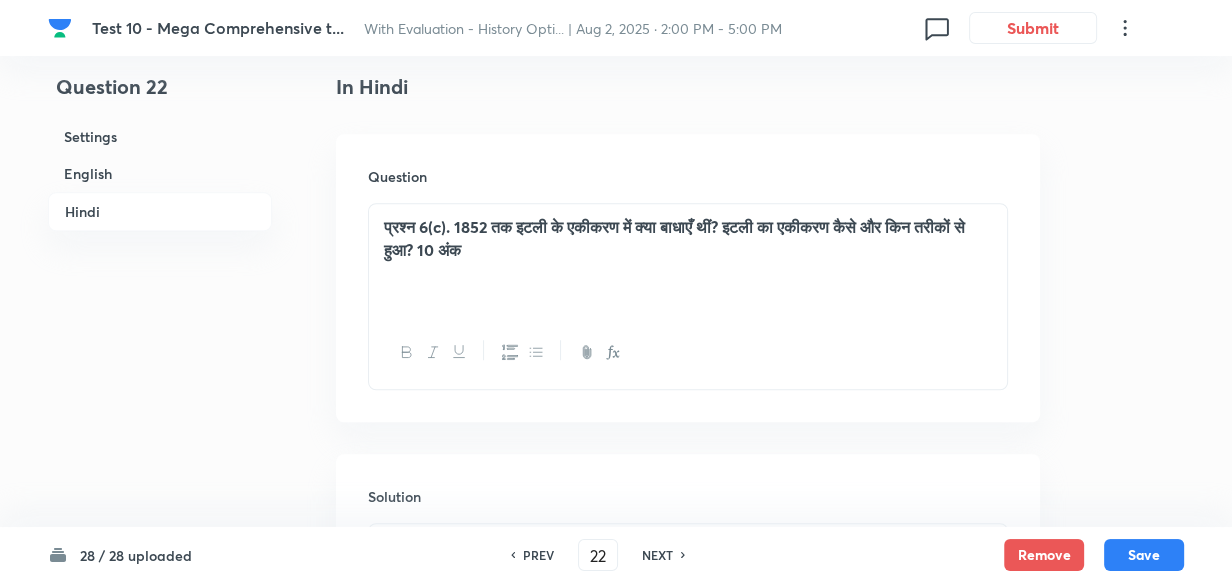 click on "NEXT" at bounding box center (657, 555) 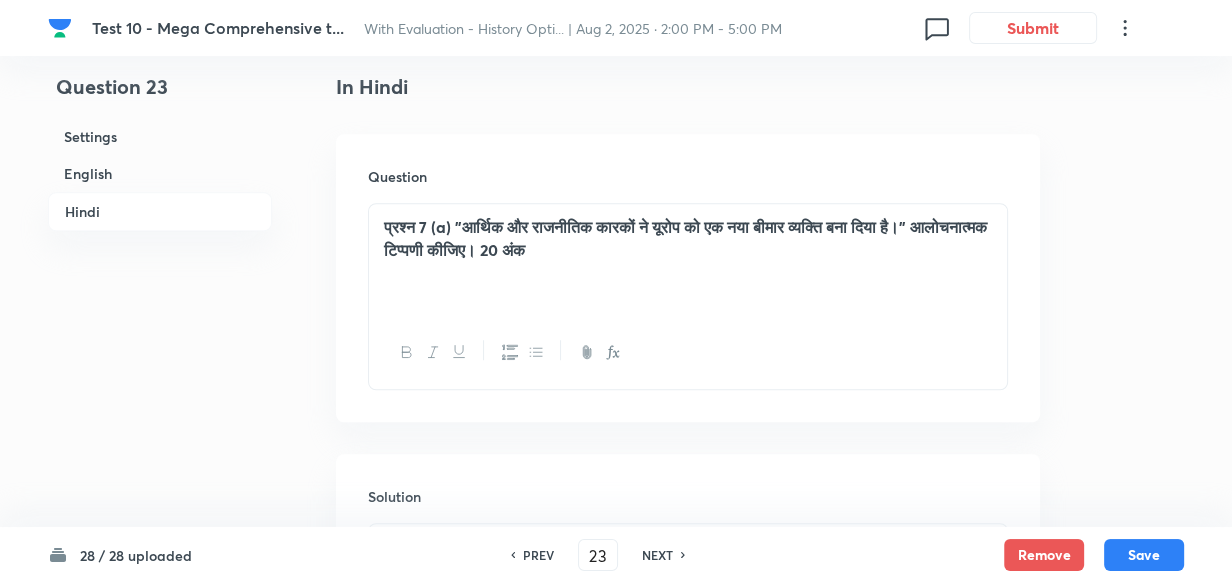 click on "NEXT" at bounding box center (657, 555) 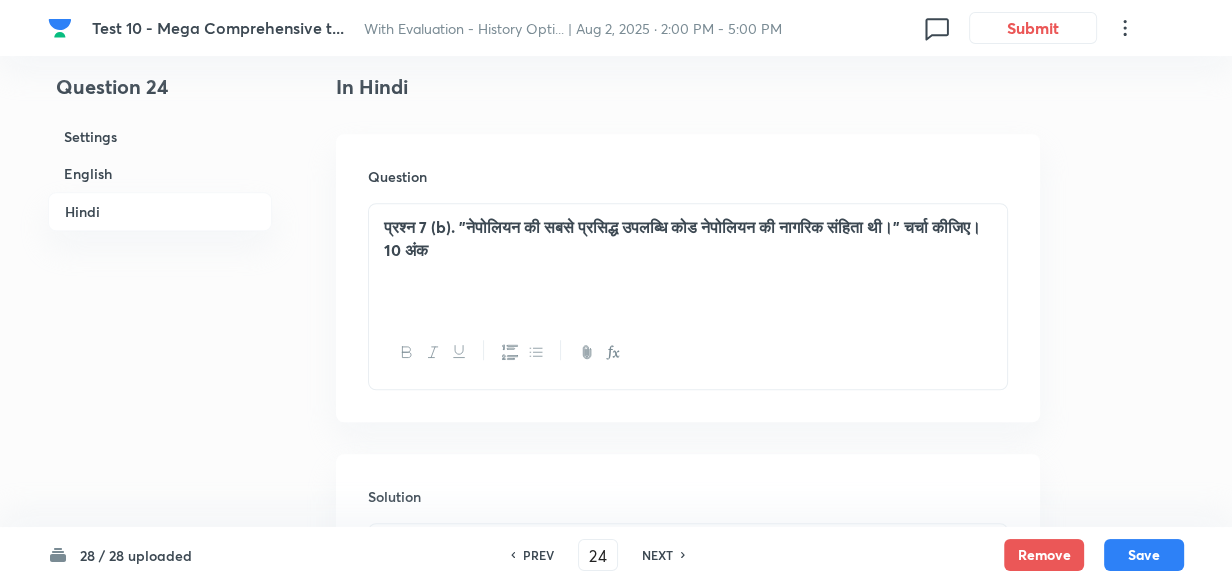 click on "NEXT" at bounding box center [657, 555] 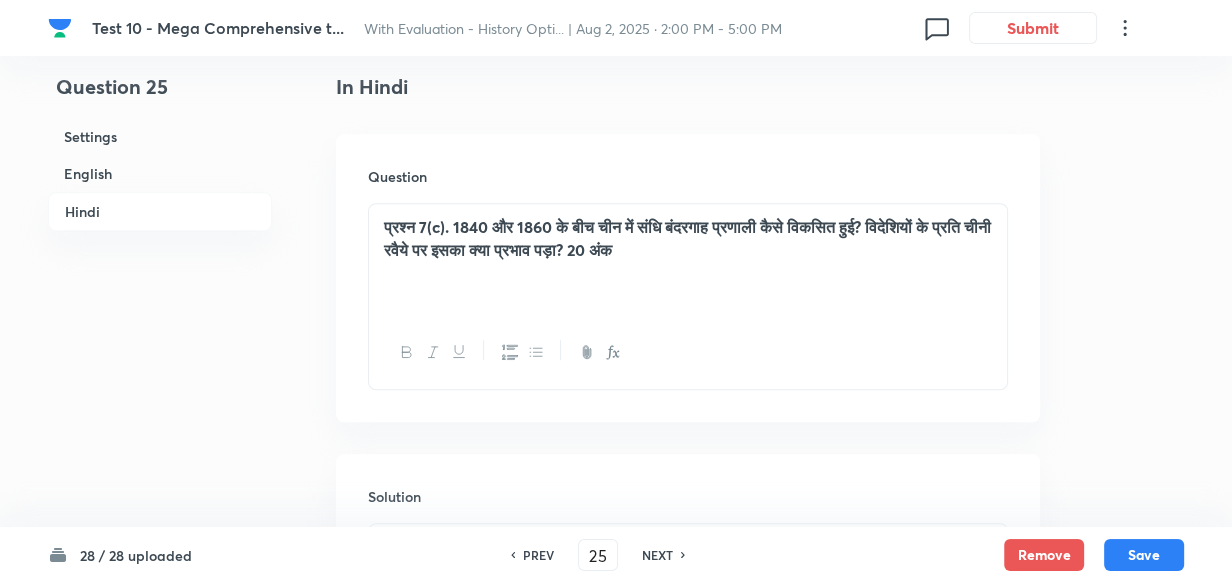 click on "NEXT" at bounding box center [657, 555] 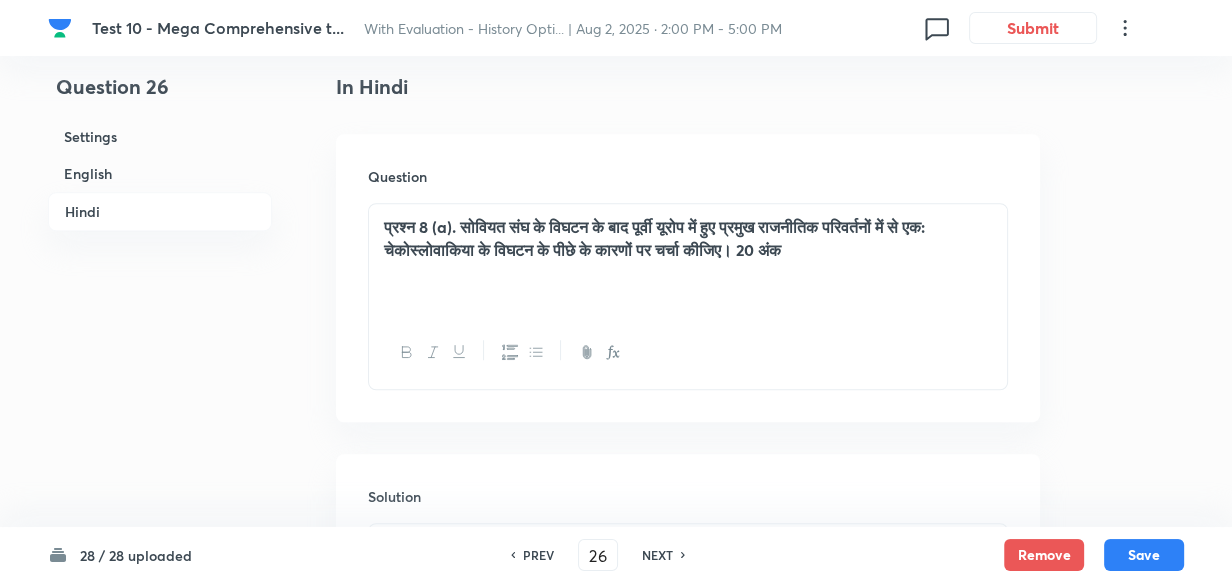 click on "NEXT" at bounding box center [657, 555] 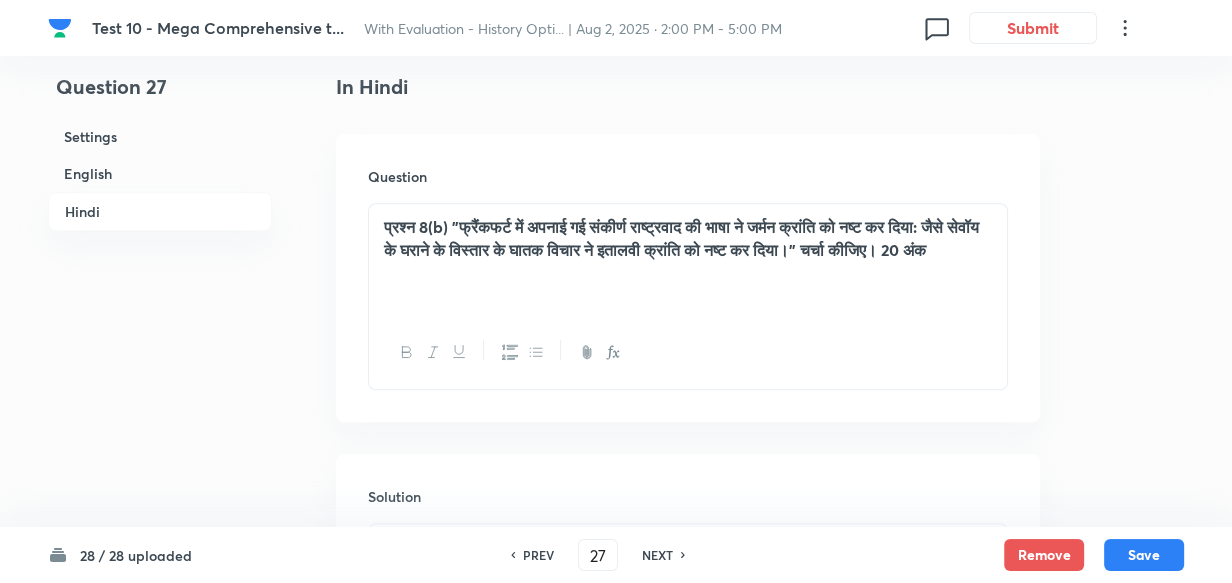 click on "NEXT" at bounding box center (657, 555) 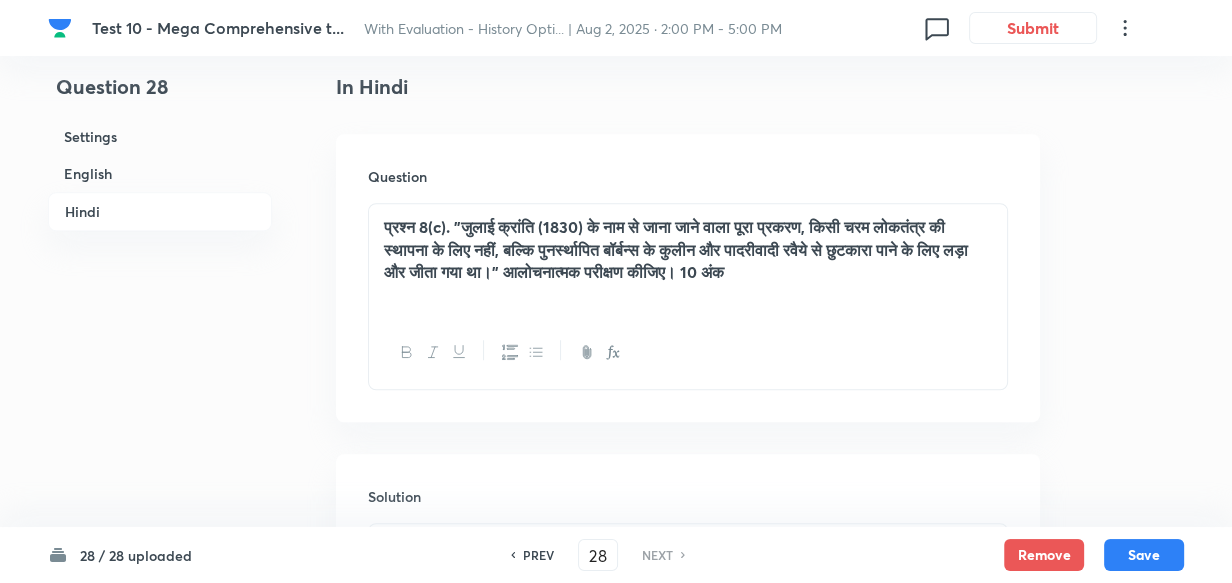 click on "NEXT" at bounding box center (657, 555) 